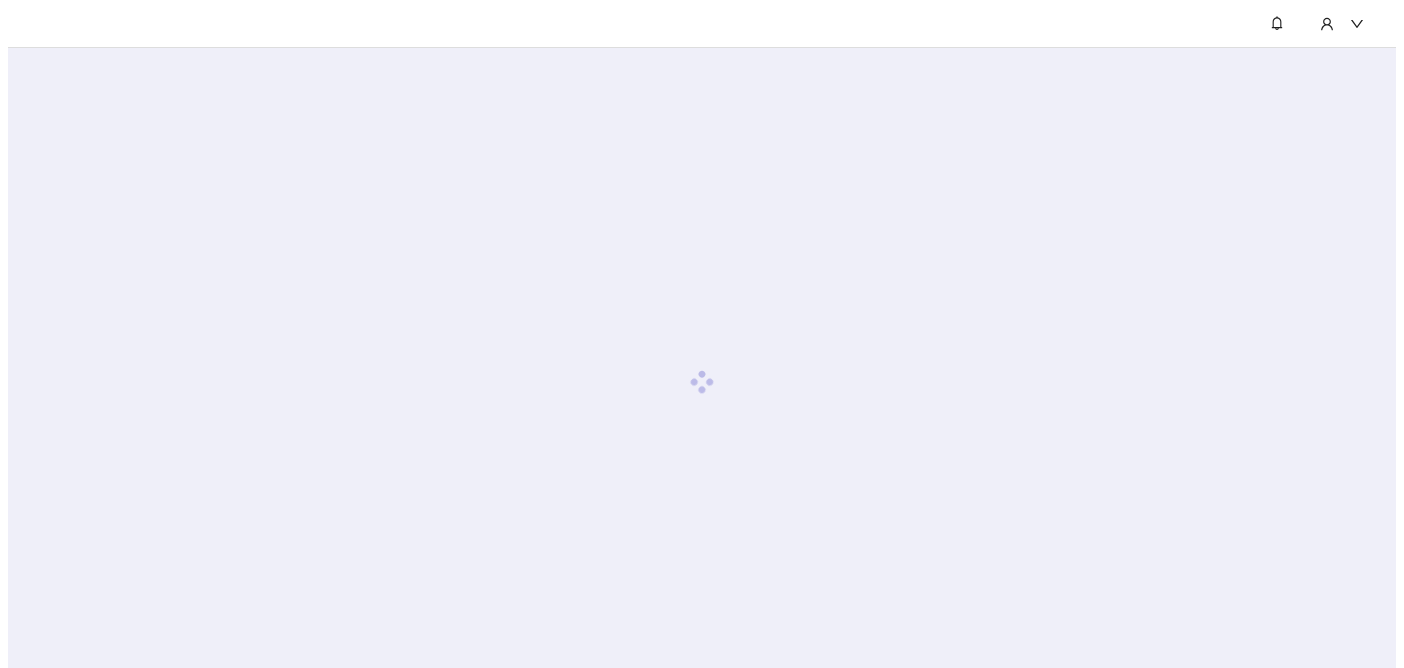 scroll, scrollTop: 0, scrollLeft: 0, axis: both 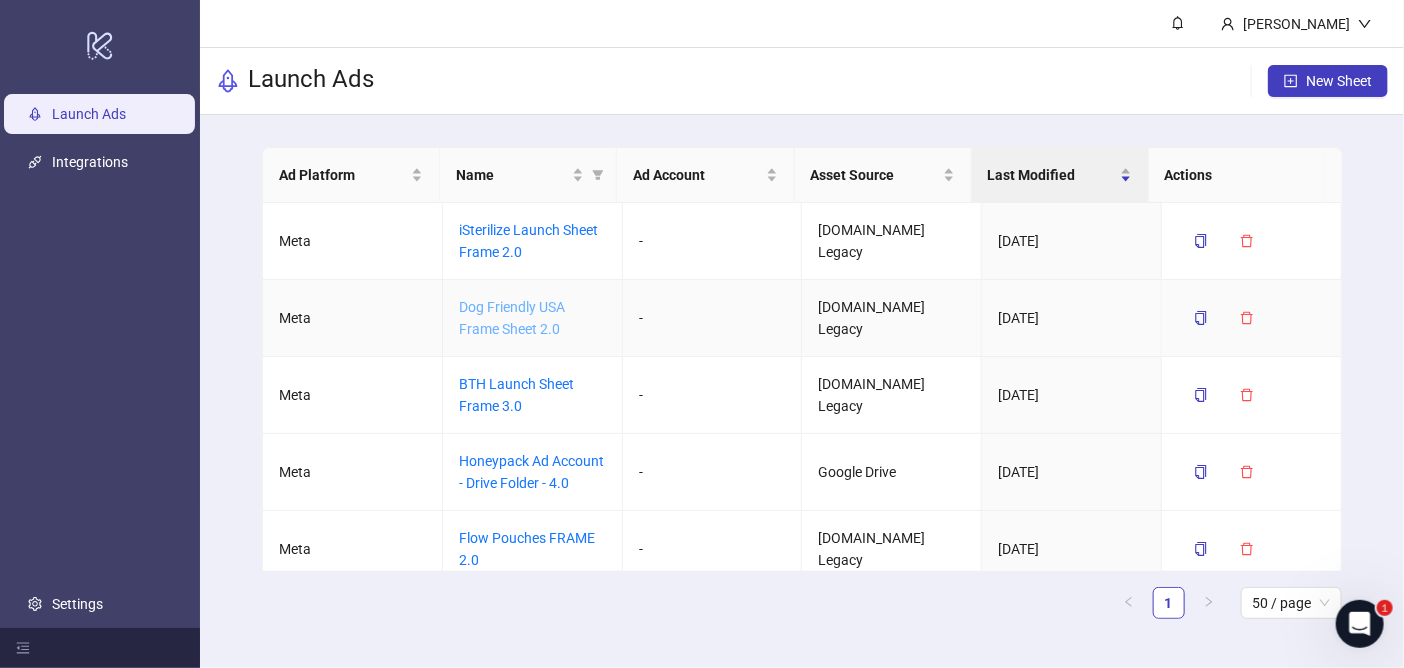 click on "Dog Friendly USA Frame Sheet 2.0" at bounding box center [512, 318] 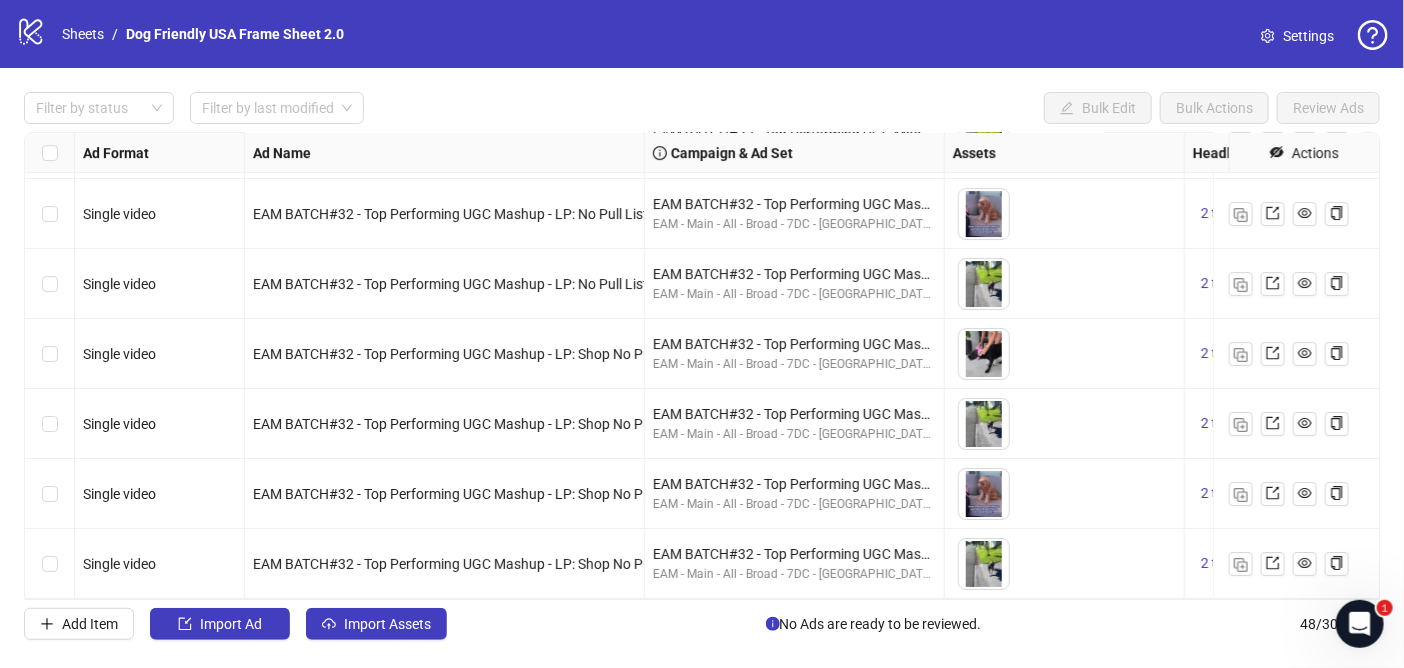 scroll, scrollTop: 2950, scrollLeft: 0, axis: vertical 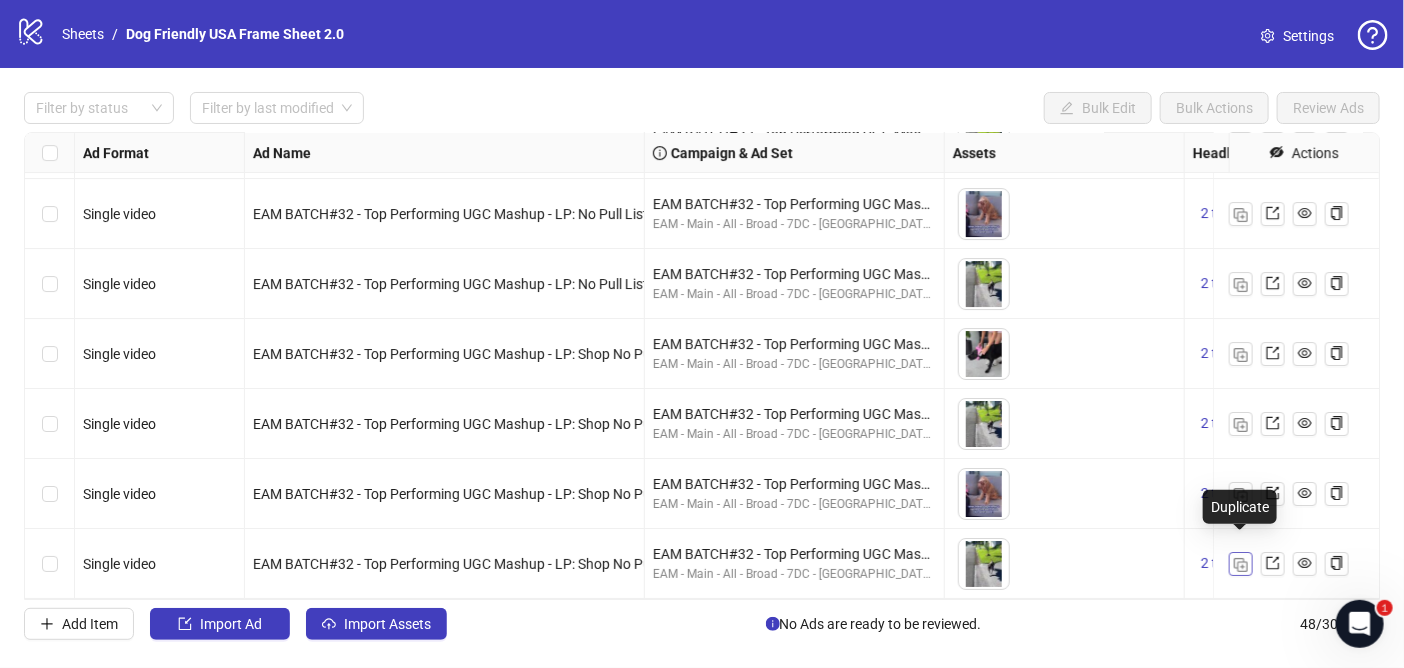 click at bounding box center (1241, 565) 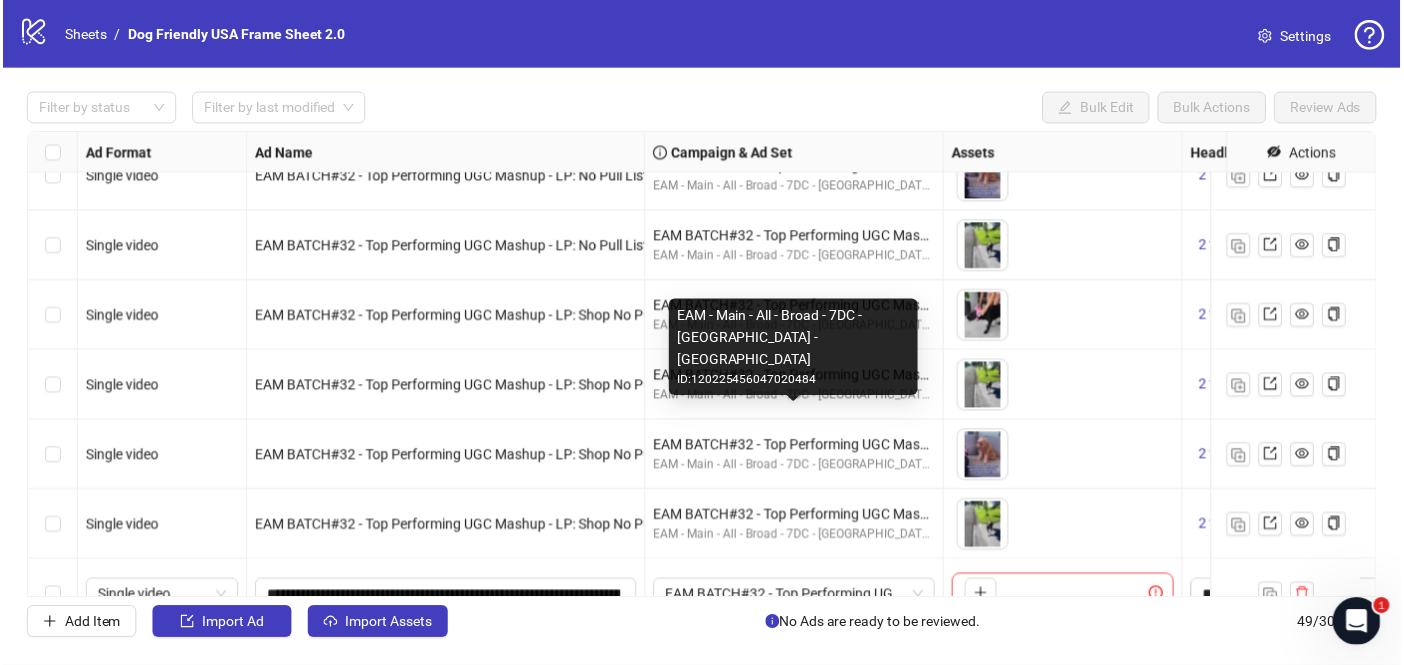 scroll, scrollTop: 3020, scrollLeft: 0, axis: vertical 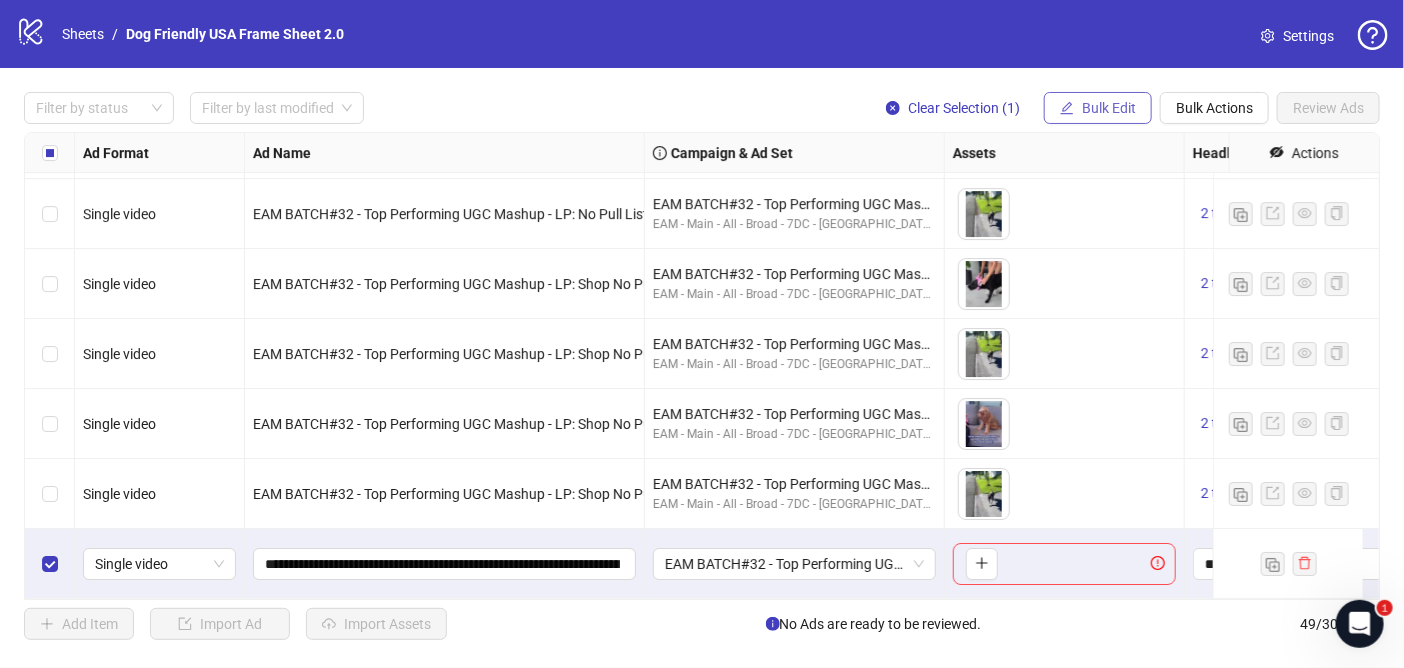 click on "Bulk Edit" at bounding box center (1098, 108) 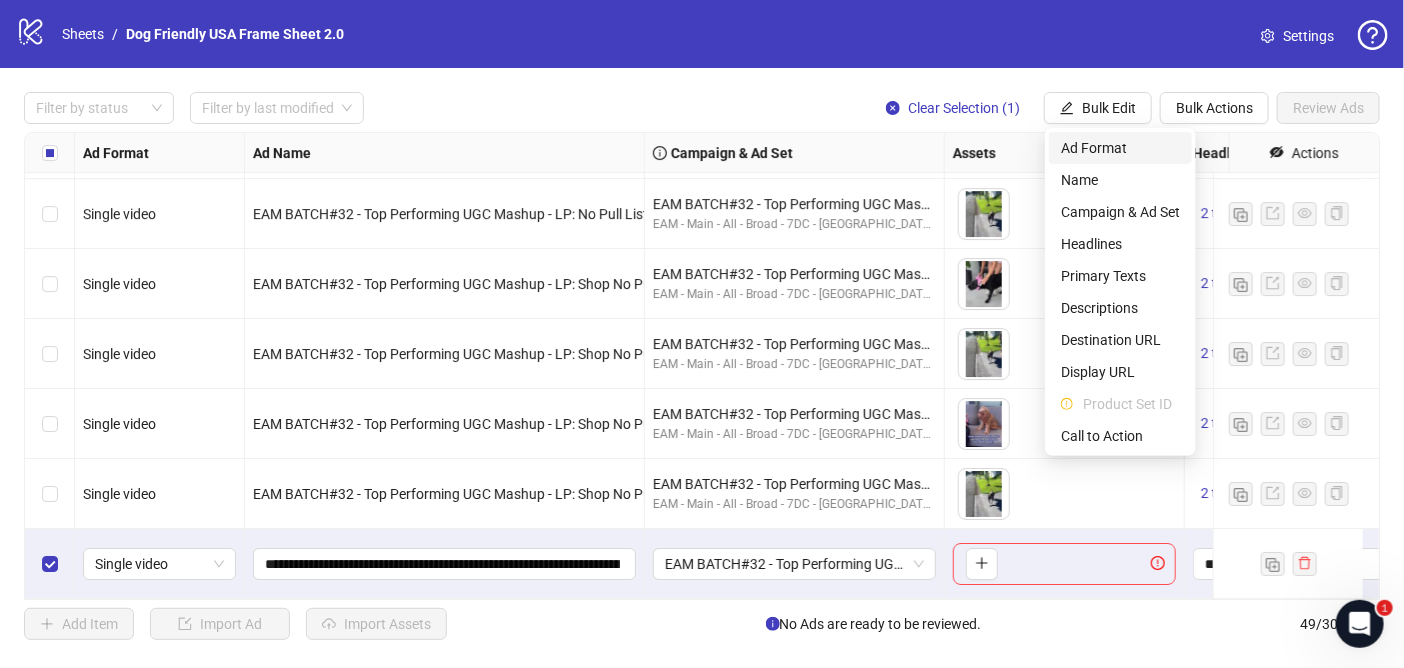 click on "Ad Format" at bounding box center [1120, 148] 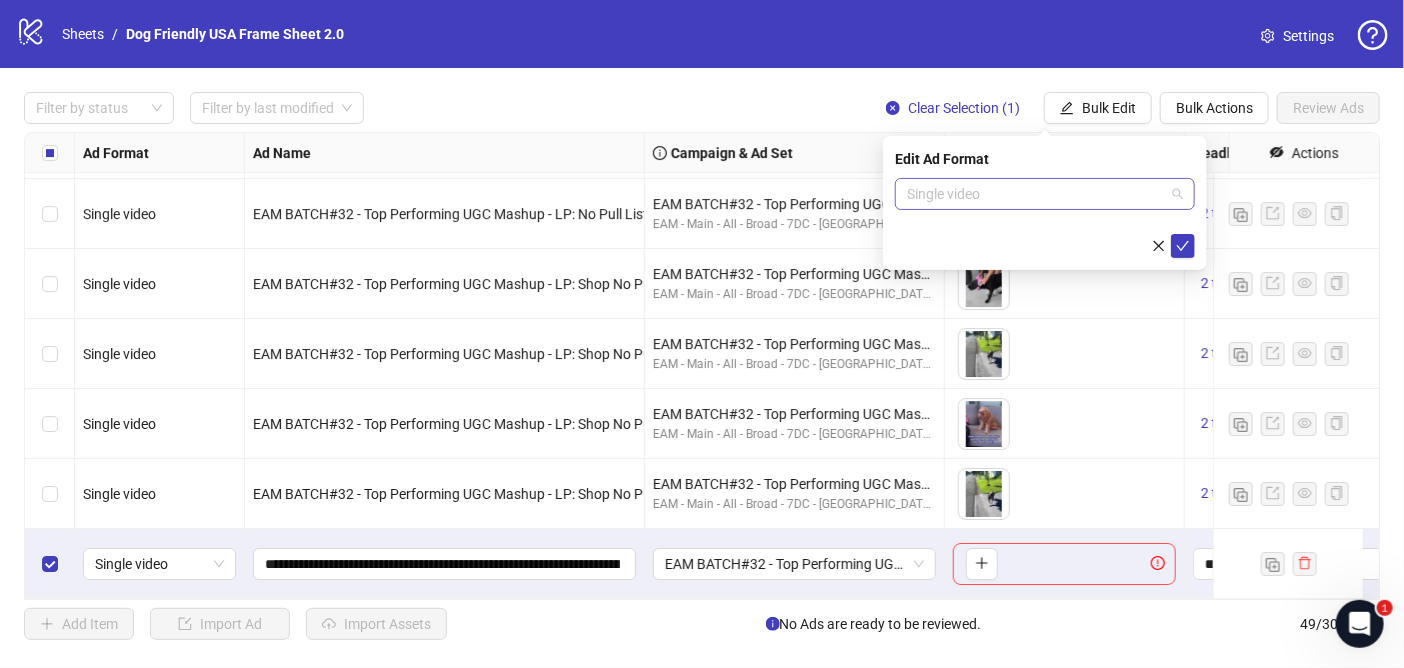 click on "Single video" at bounding box center [1045, 194] 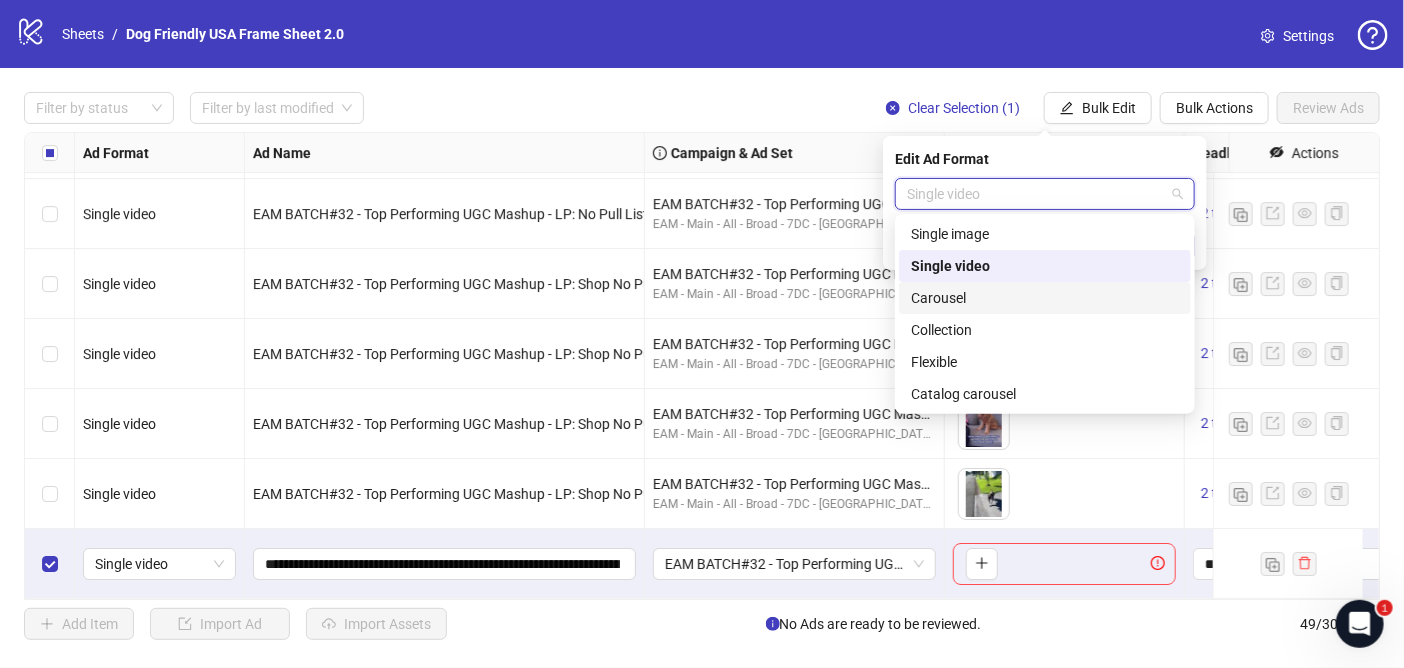 click on "Carousel" at bounding box center (1045, 298) 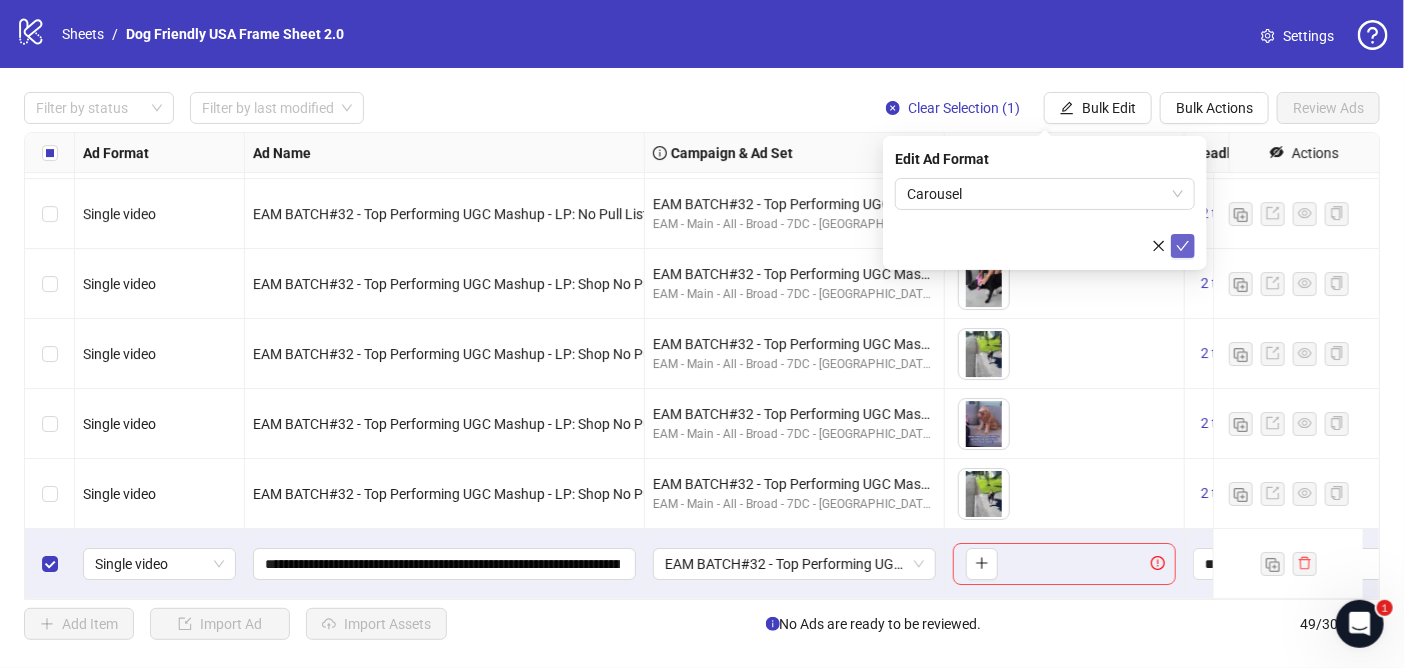 click 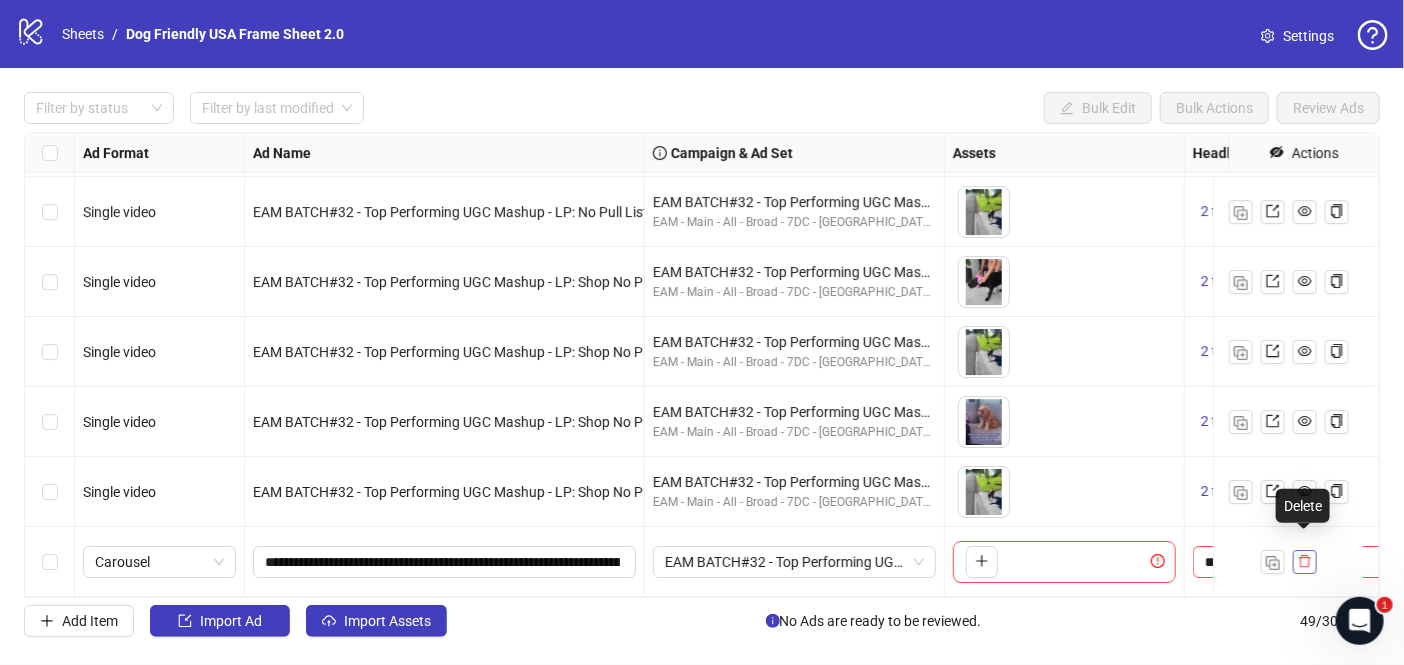 click 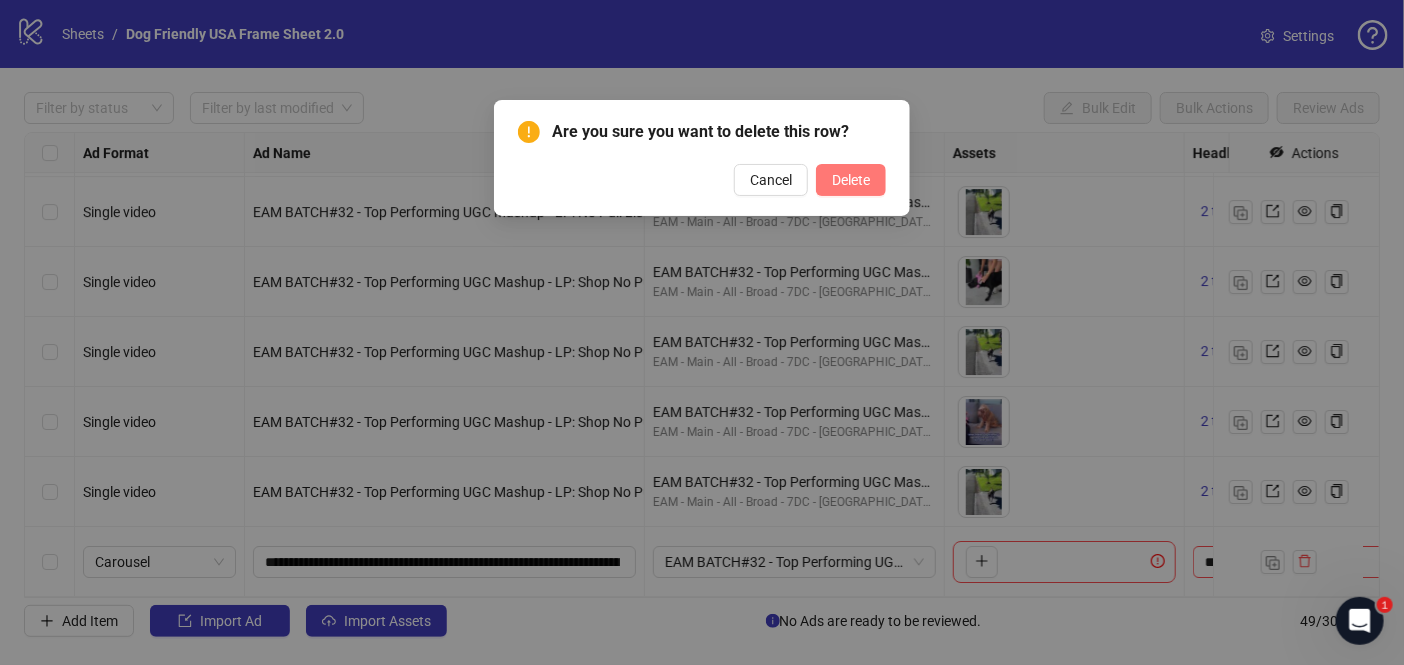 click on "Delete" at bounding box center [851, 180] 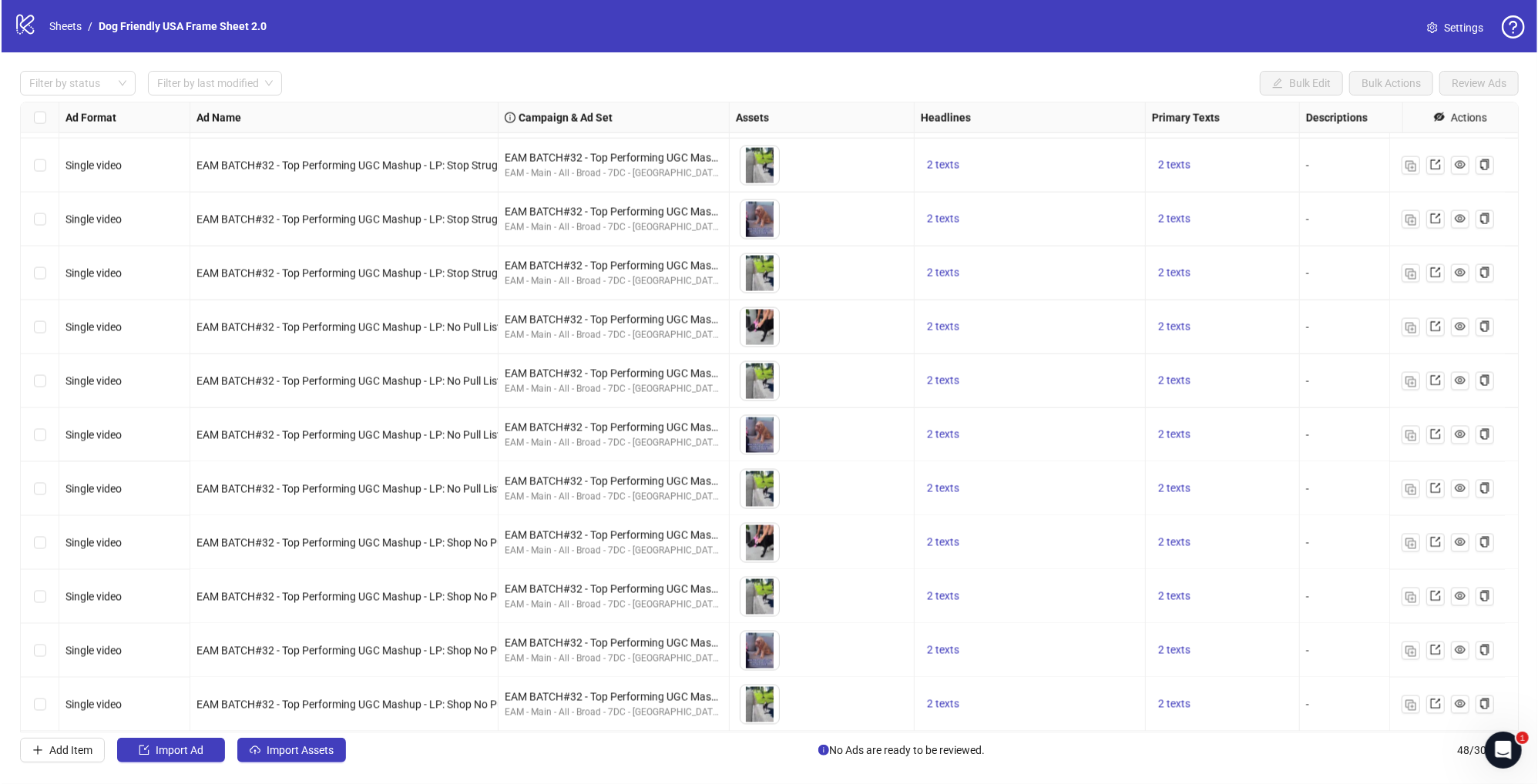 scroll, scrollTop: 2002, scrollLeft: 0, axis: vertical 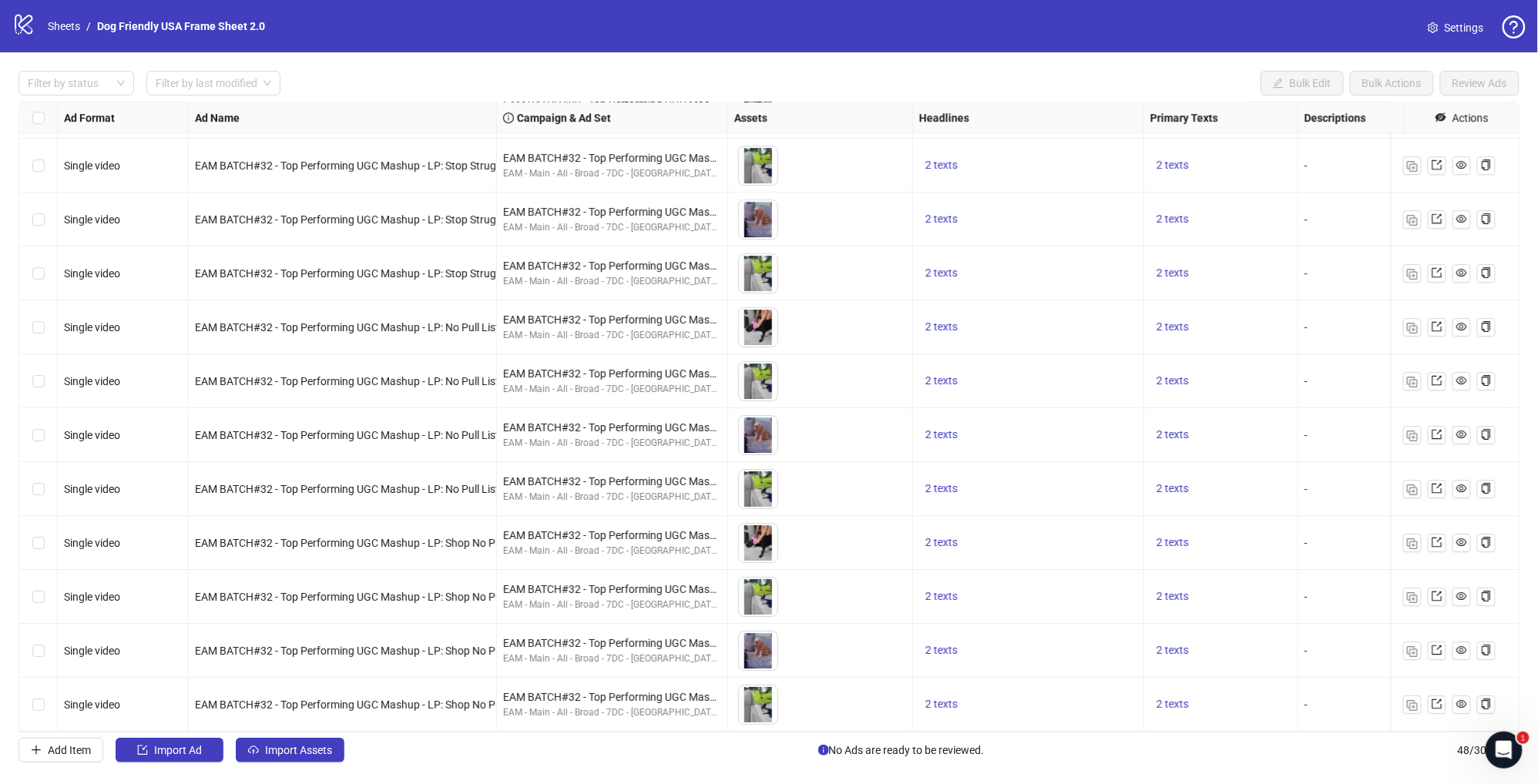 click on "EAM BATCH#32 - Top Performing UGC Mashup - LP: Shop No Pull - Video - ITER - Mufariz - V2 - C#1, #4 - H#1, #2" at bounding box center (343, 597) 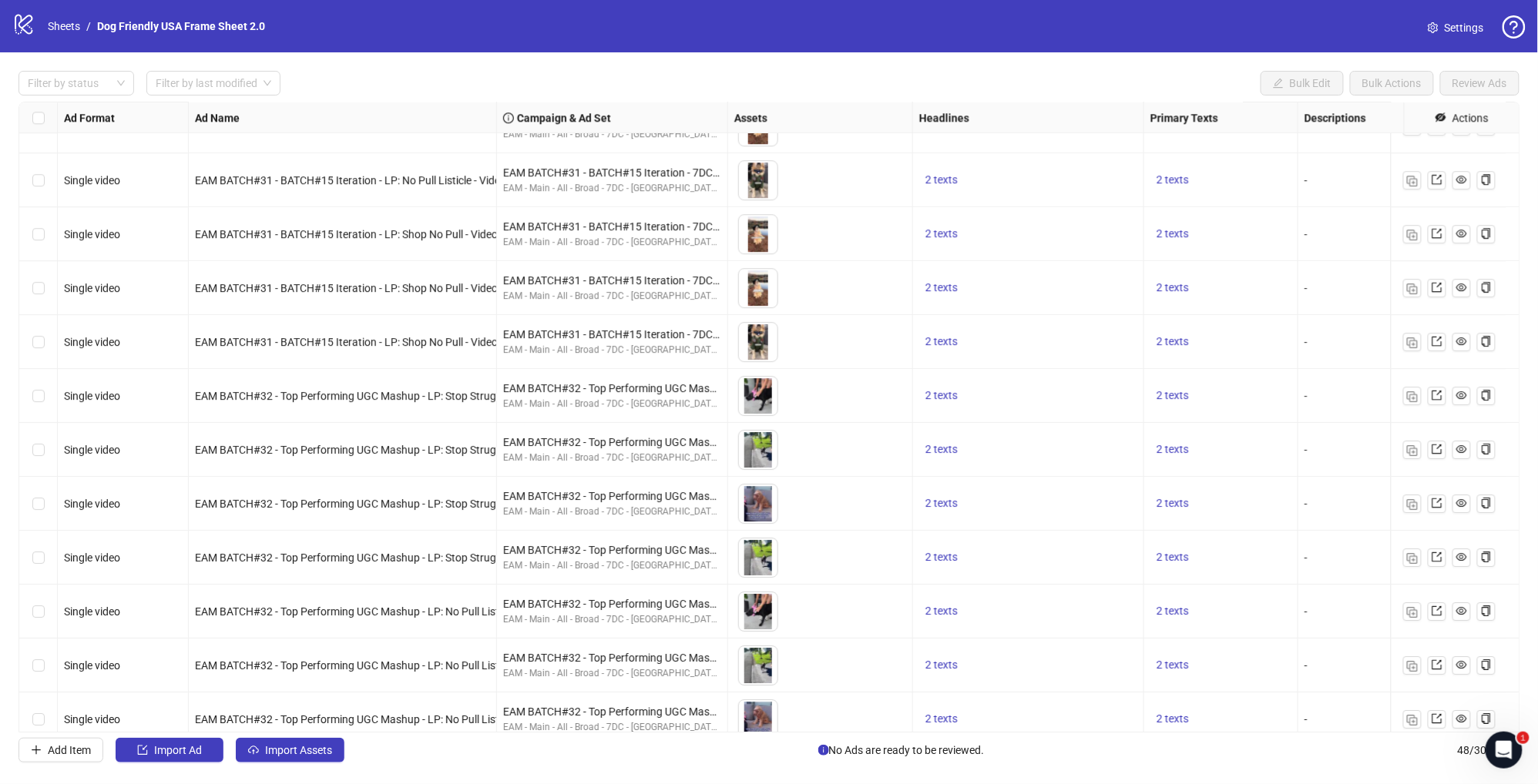 scroll, scrollTop: 1718, scrollLeft: 0, axis: vertical 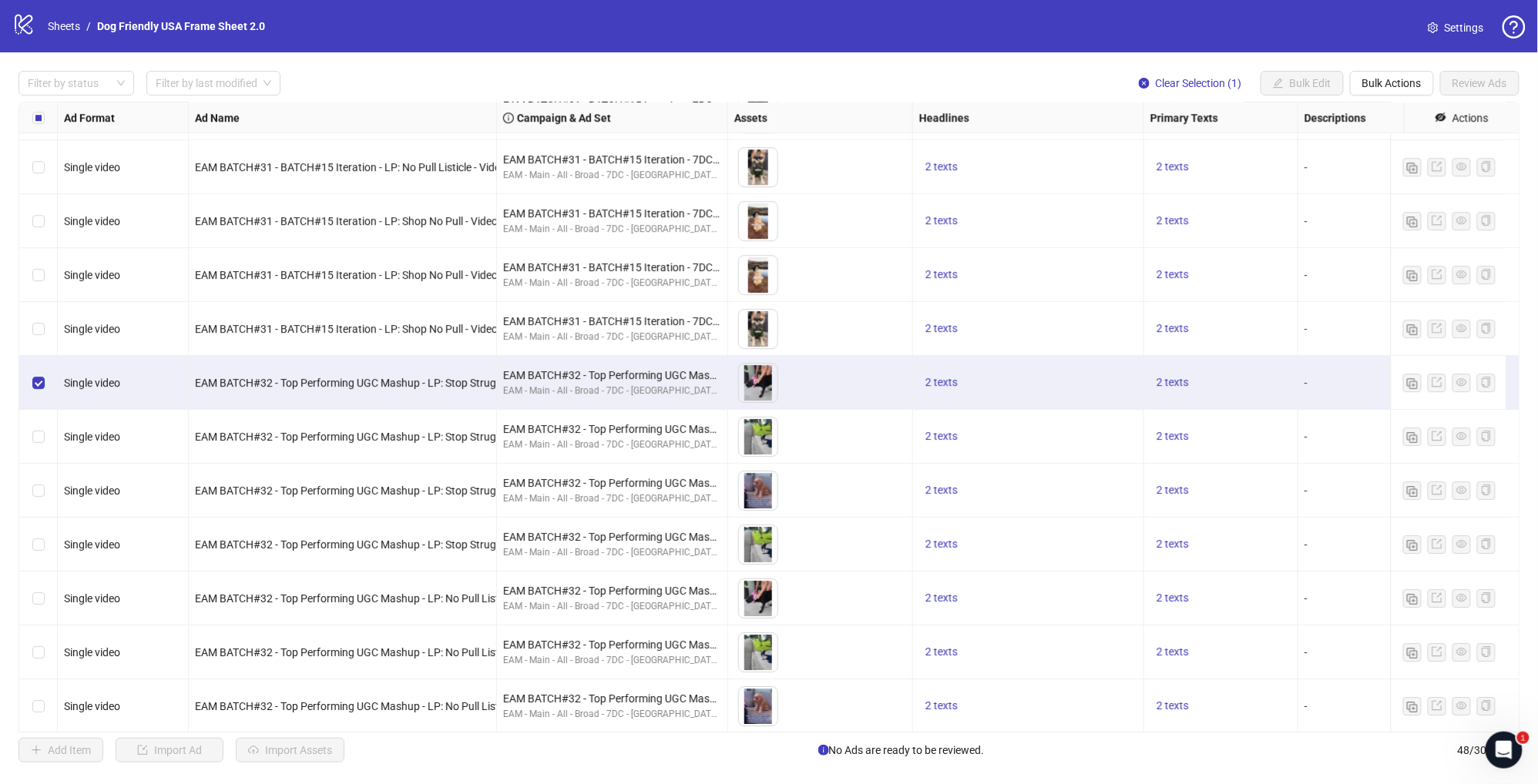 click at bounding box center (39, 491) 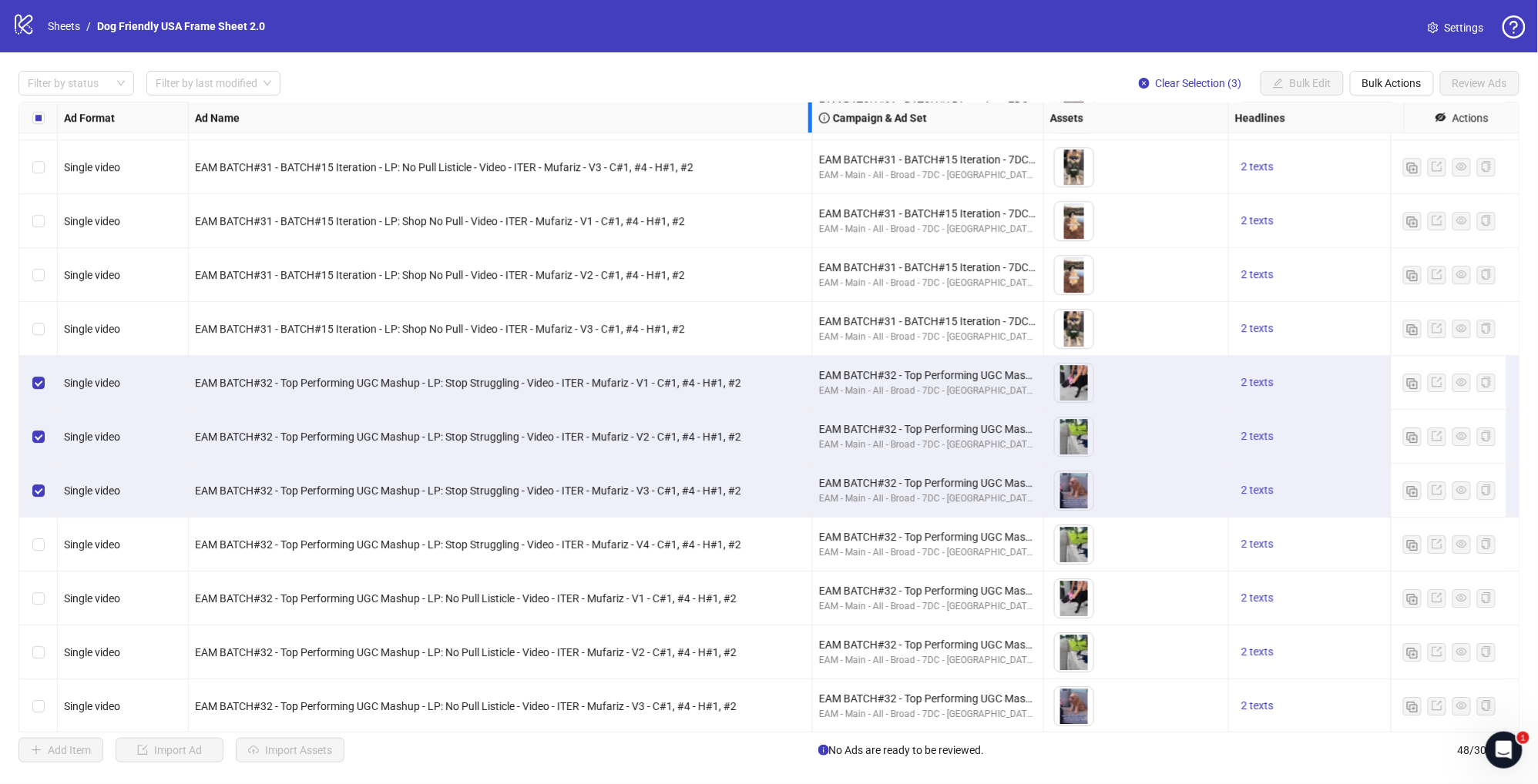 drag, startPoint x: 495, startPoint y: 109, endPoint x: 811, endPoint y: 101, distance: 316.10125 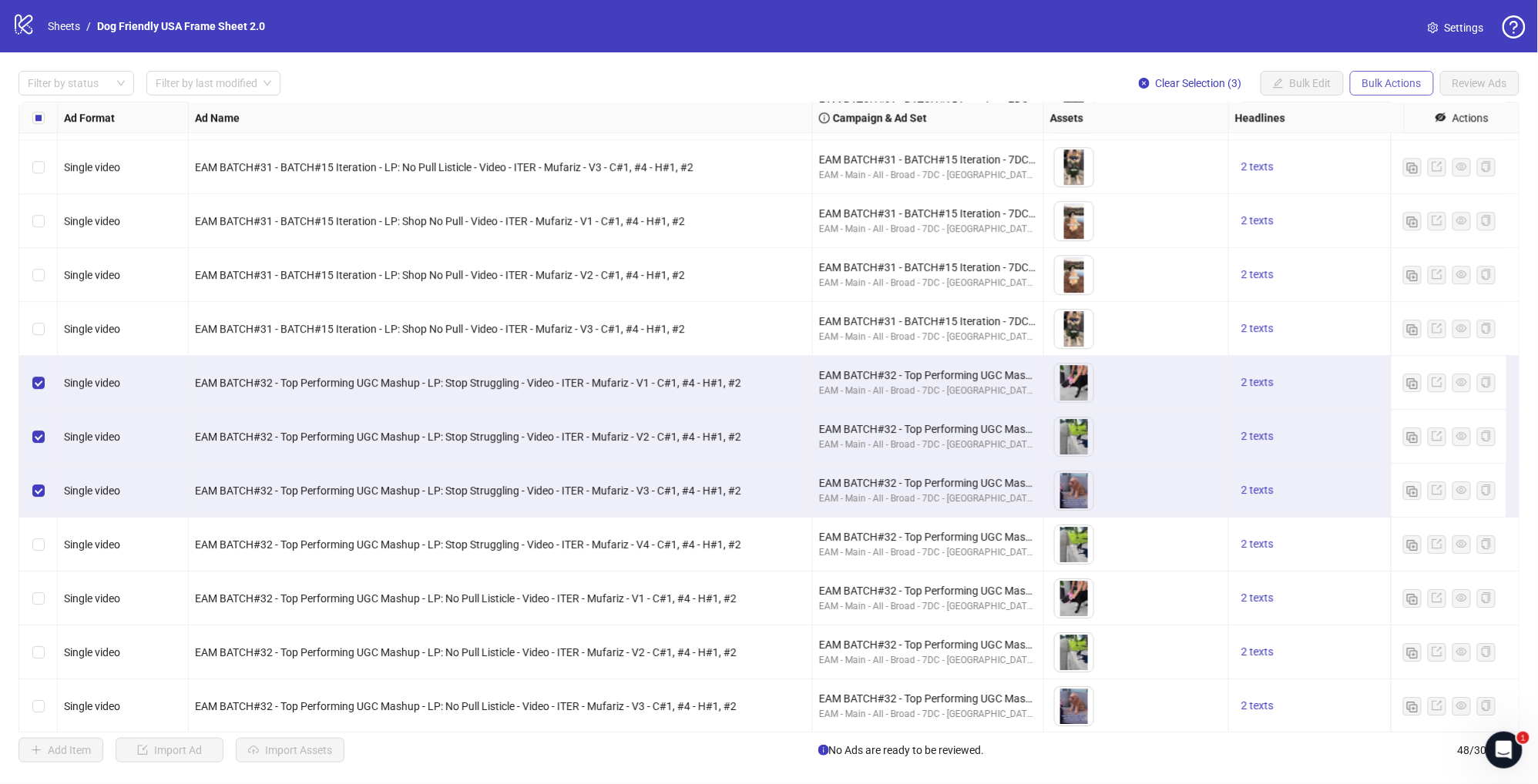 click on "Bulk Actions" at bounding box center [1392, 83] 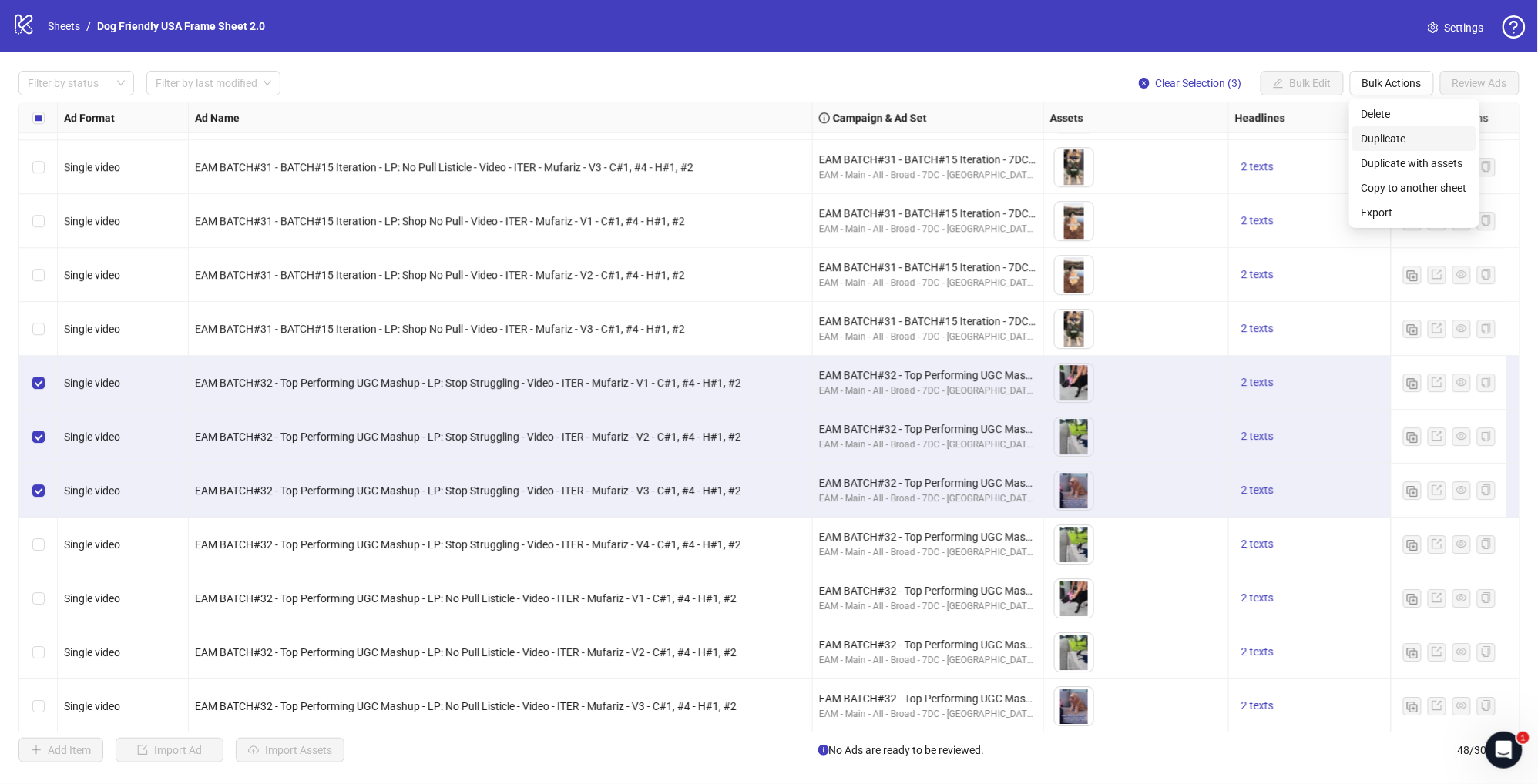 click on "Duplicate" at bounding box center [1414, 139] 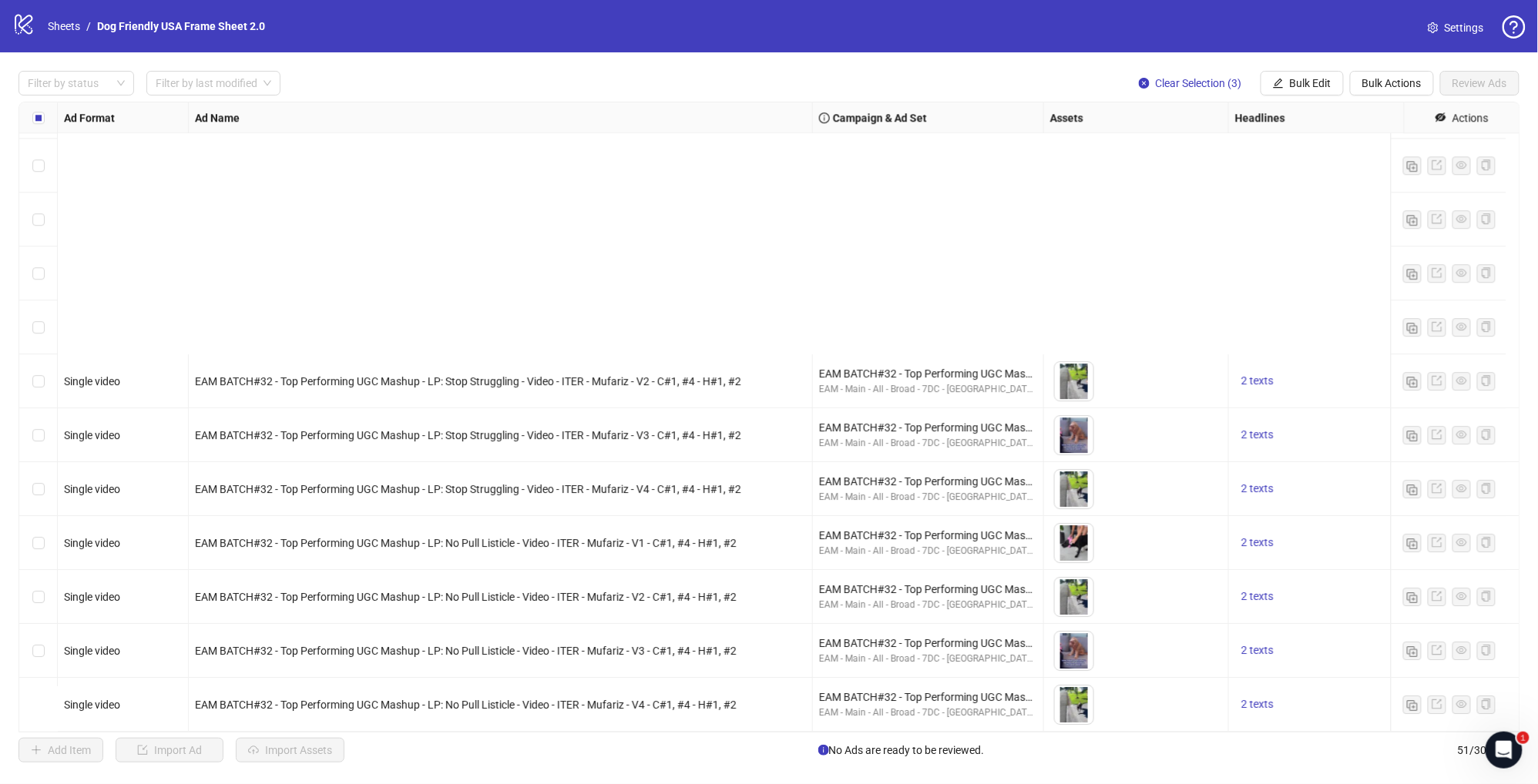 scroll, scrollTop: 2164, scrollLeft: 0, axis: vertical 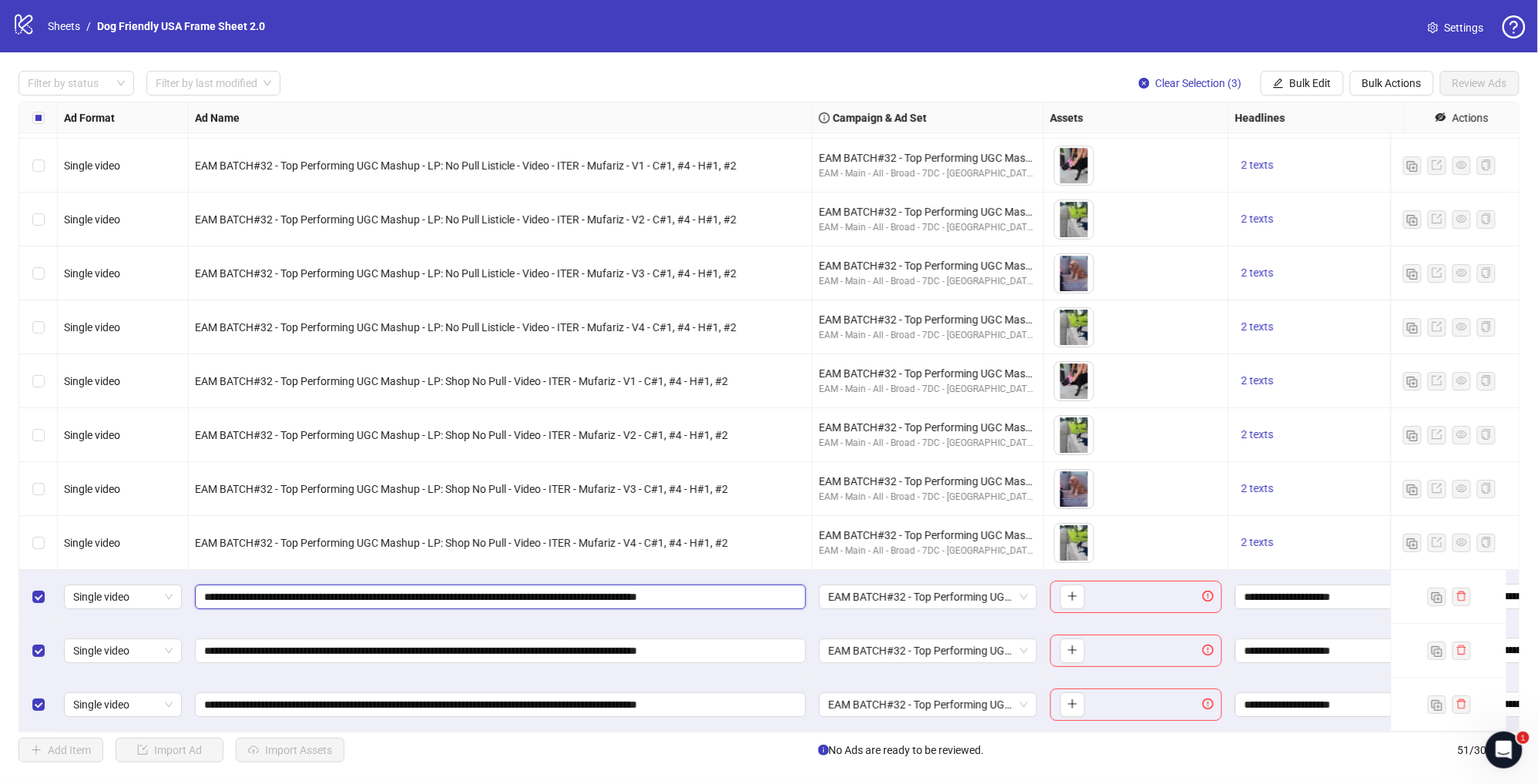 click on "**********" at bounding box center (499, 597) 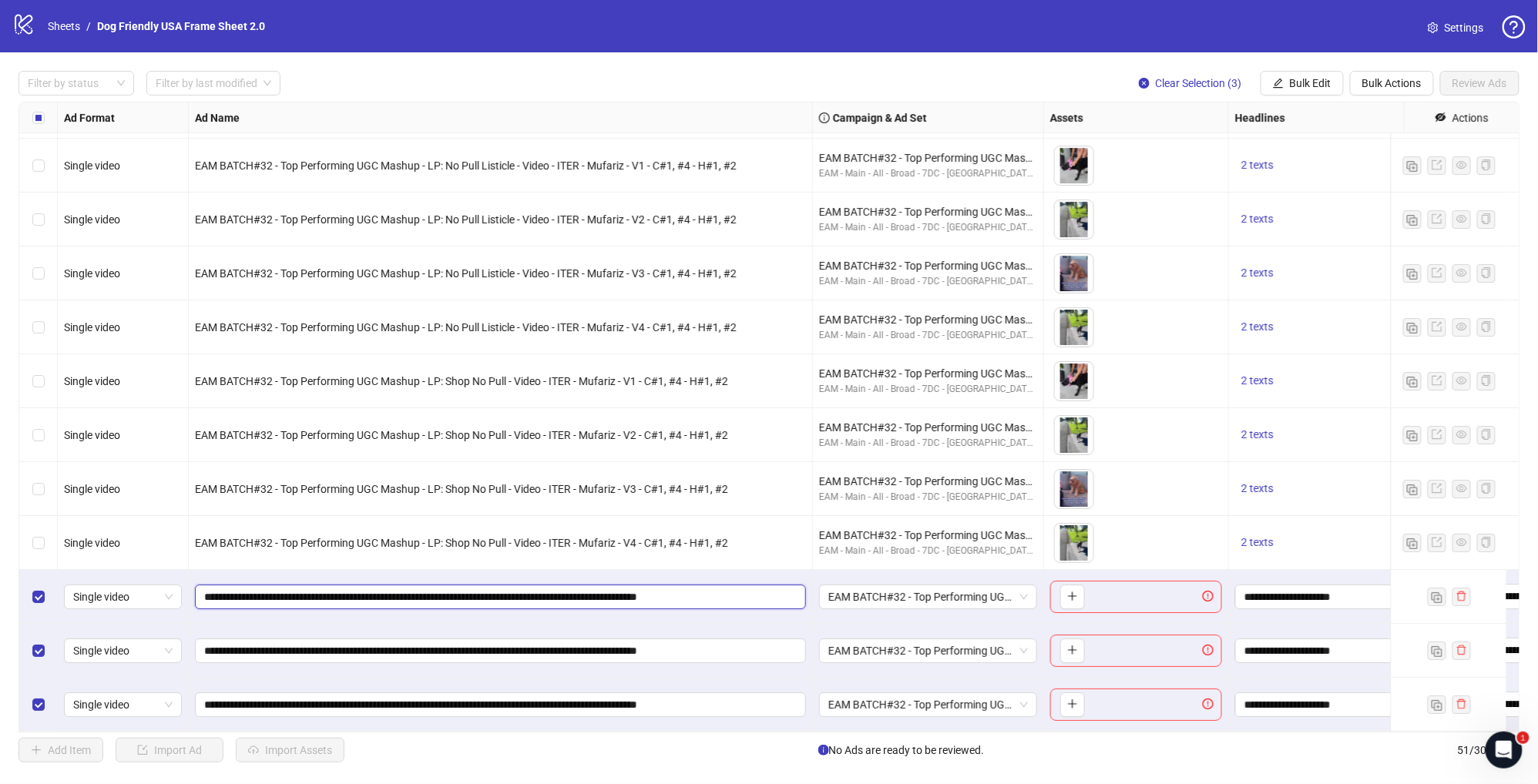 drag, startPoint x: 430, startPoint y: 585, endPoint x: 233, endPoint y: 586, distance: 197.00254 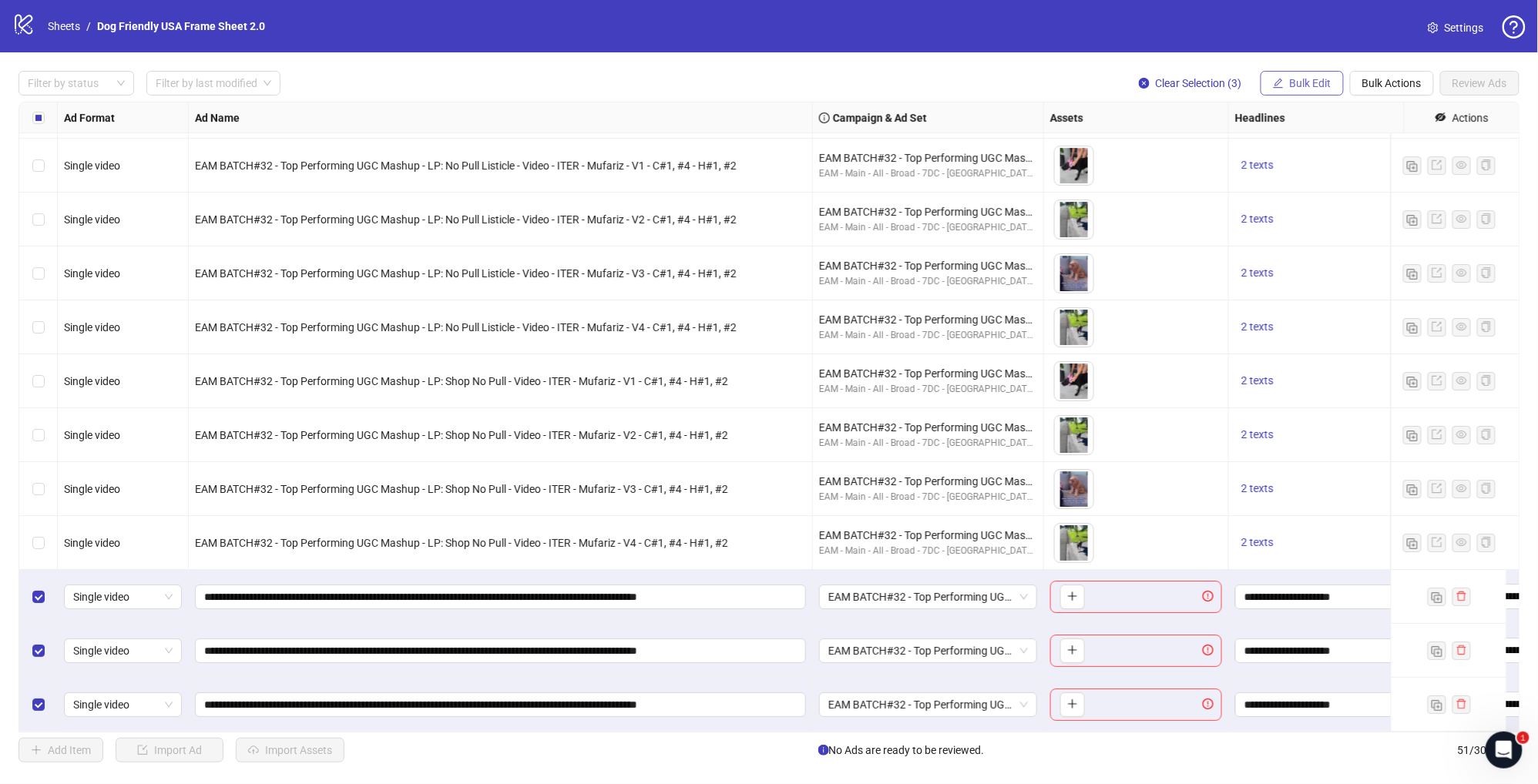 click on "Bulk Edit" at bounding box center (1311, 83) 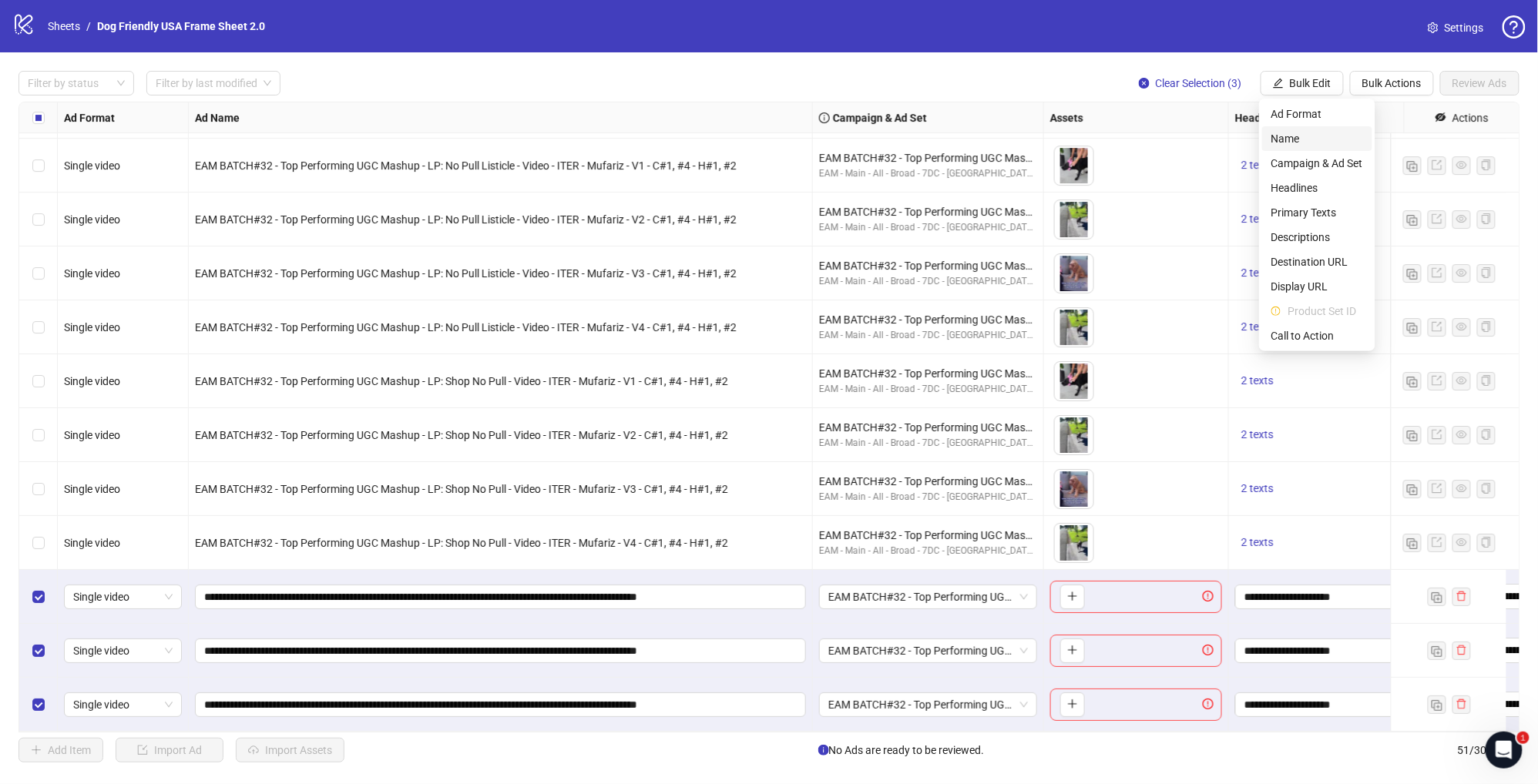 click on "Name" at bounding box center (1317, 139) 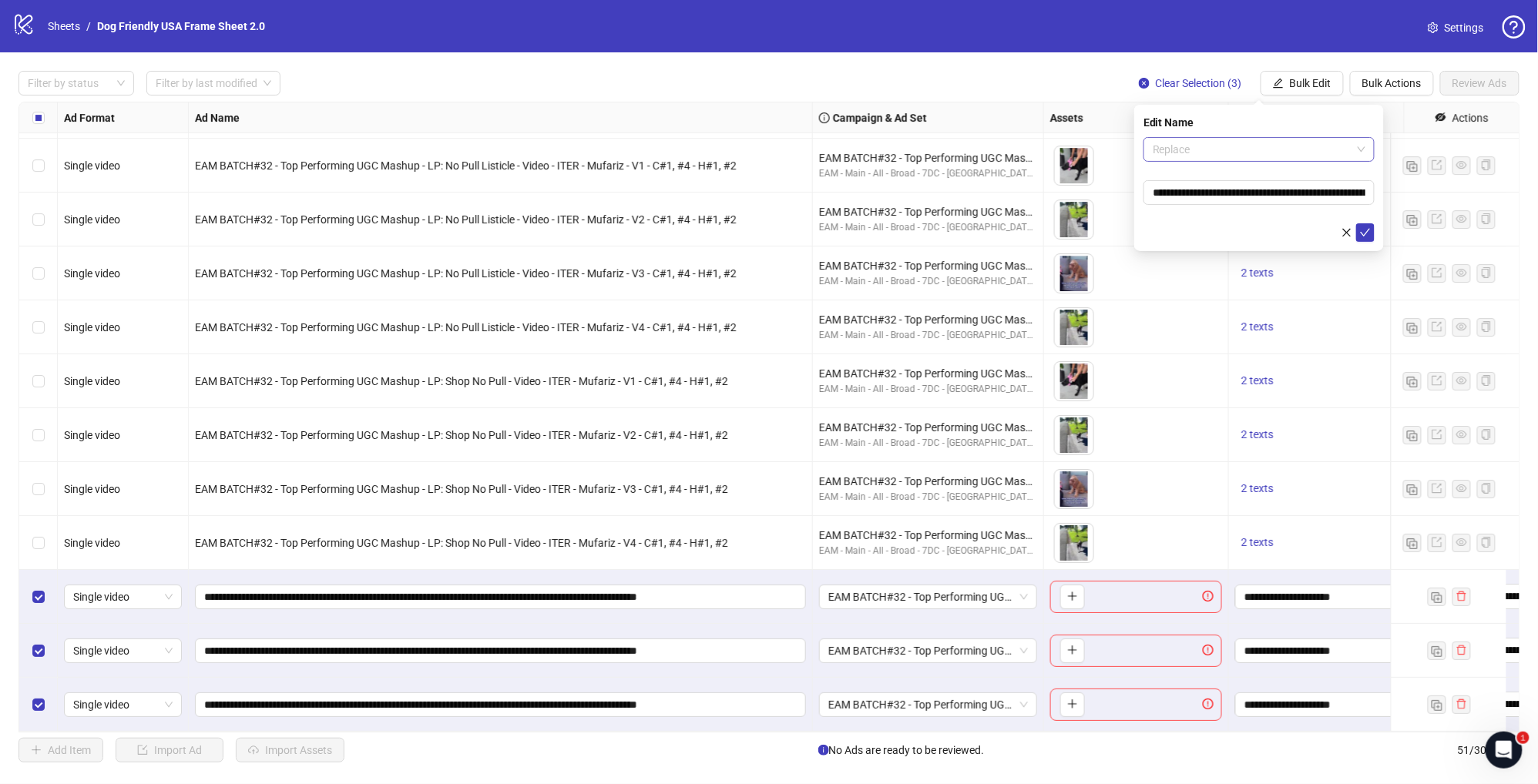 click on "Replace" at bounding box center (1259, 149) 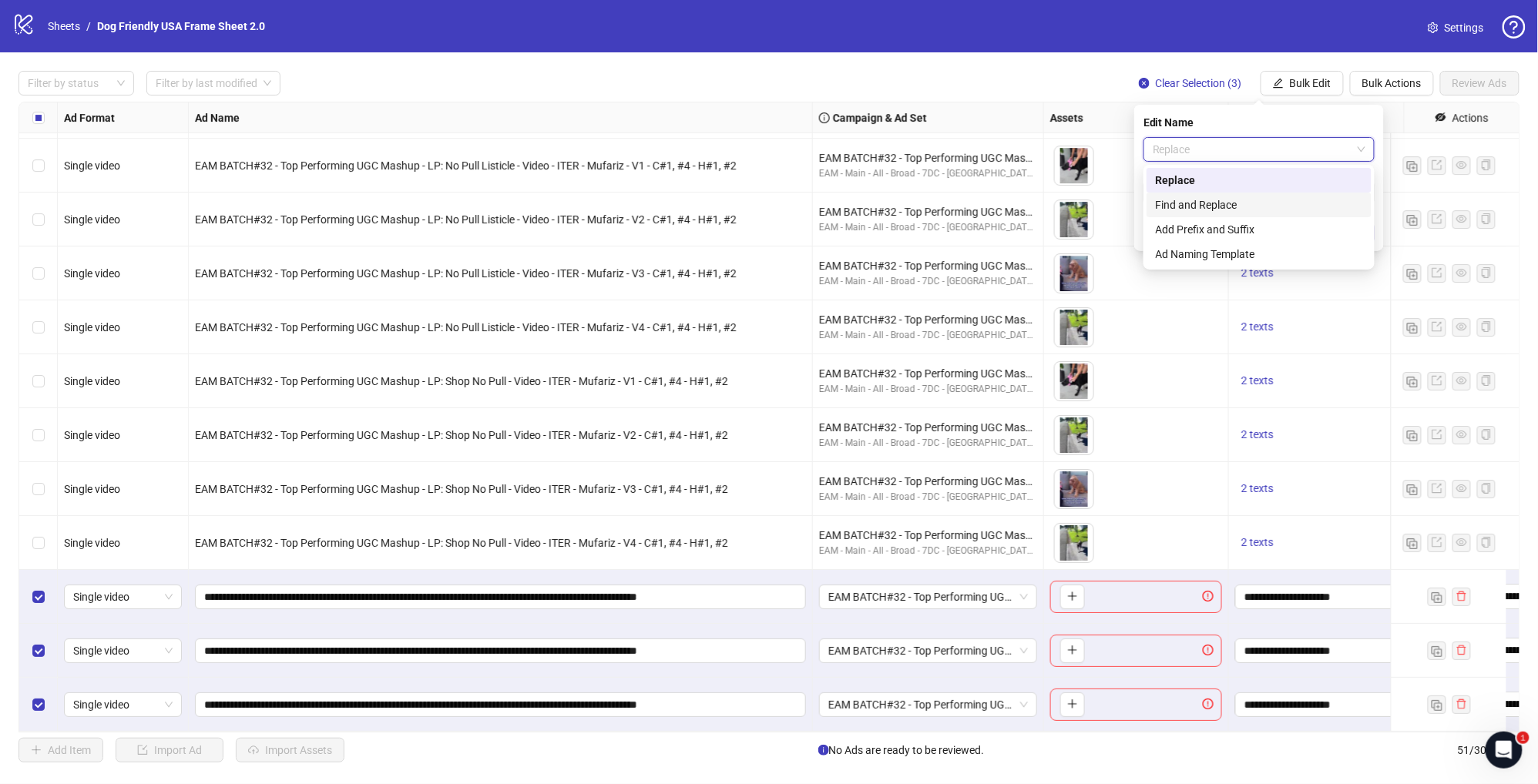click on "Find and Replace" at bounding box center (1259, 205) 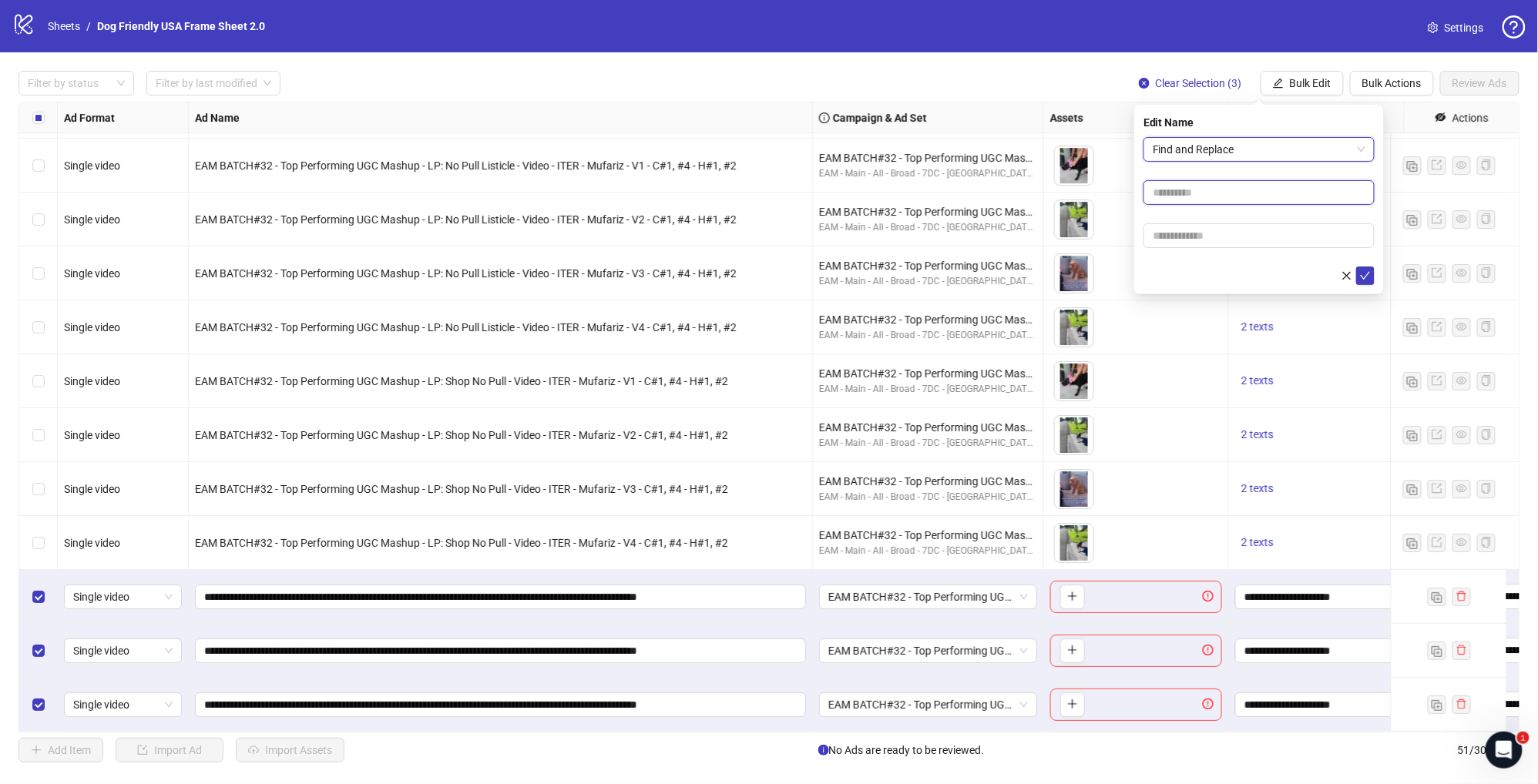 click at bounding box center (1259, 193) 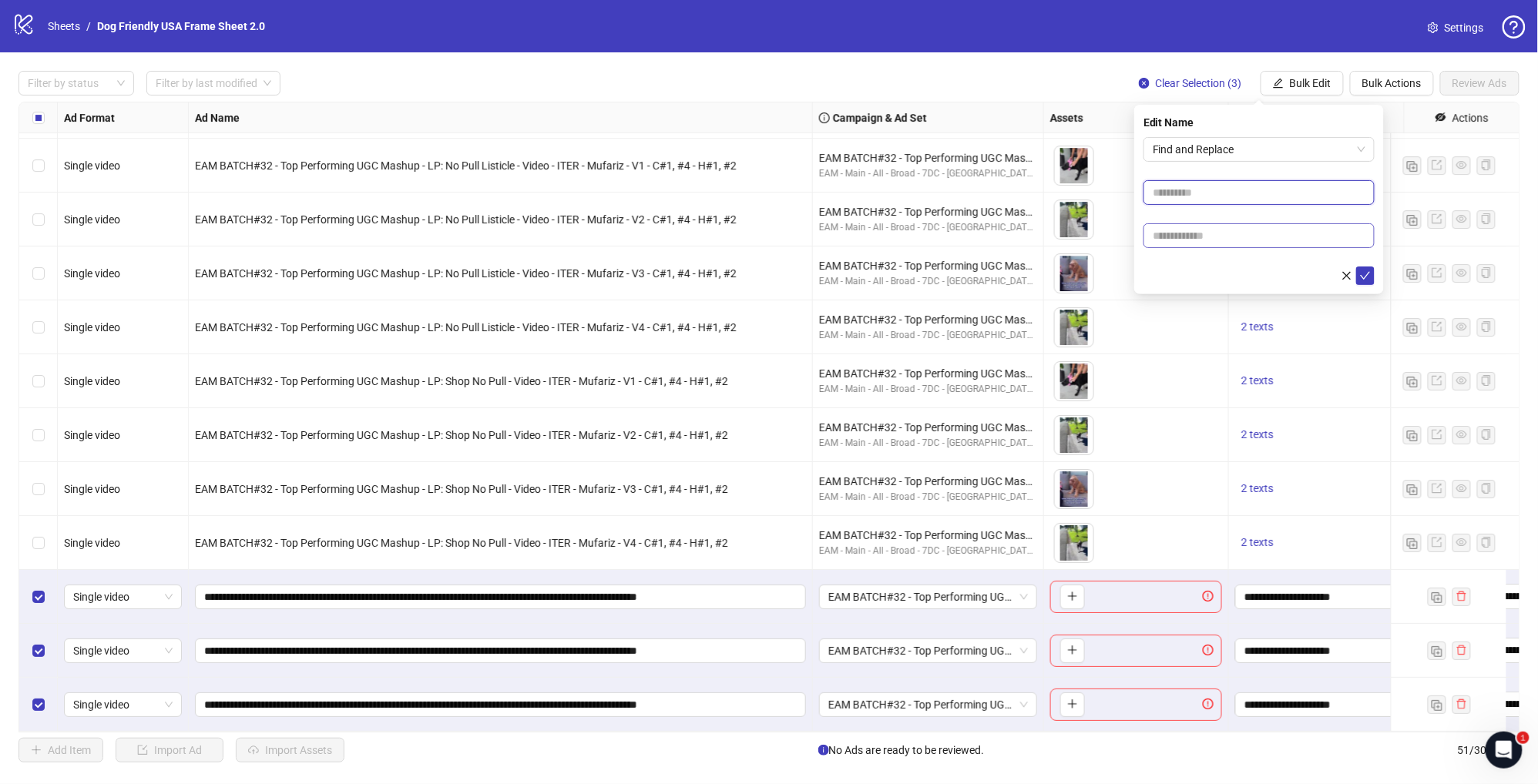 paste on "**********" 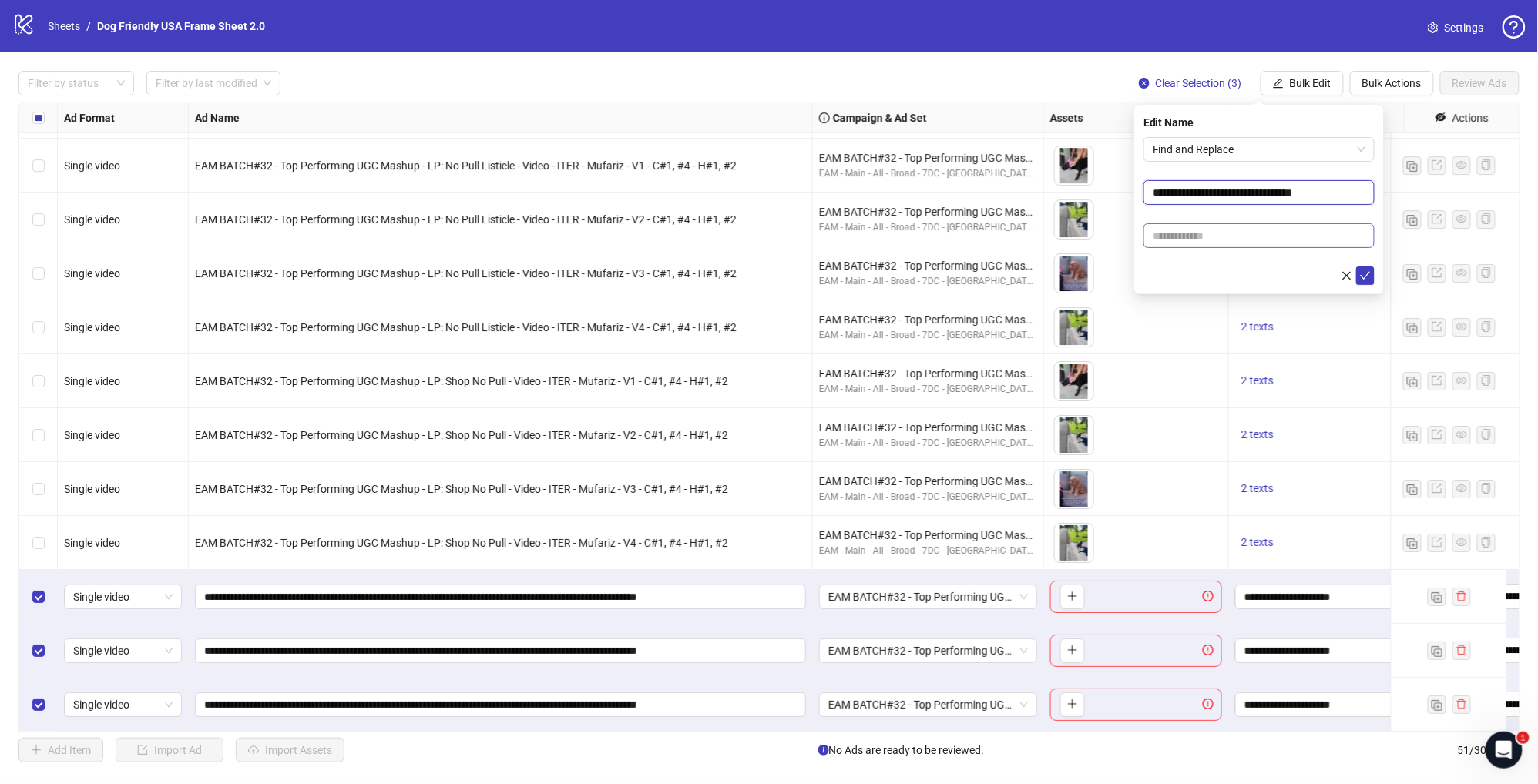 type on "**********" 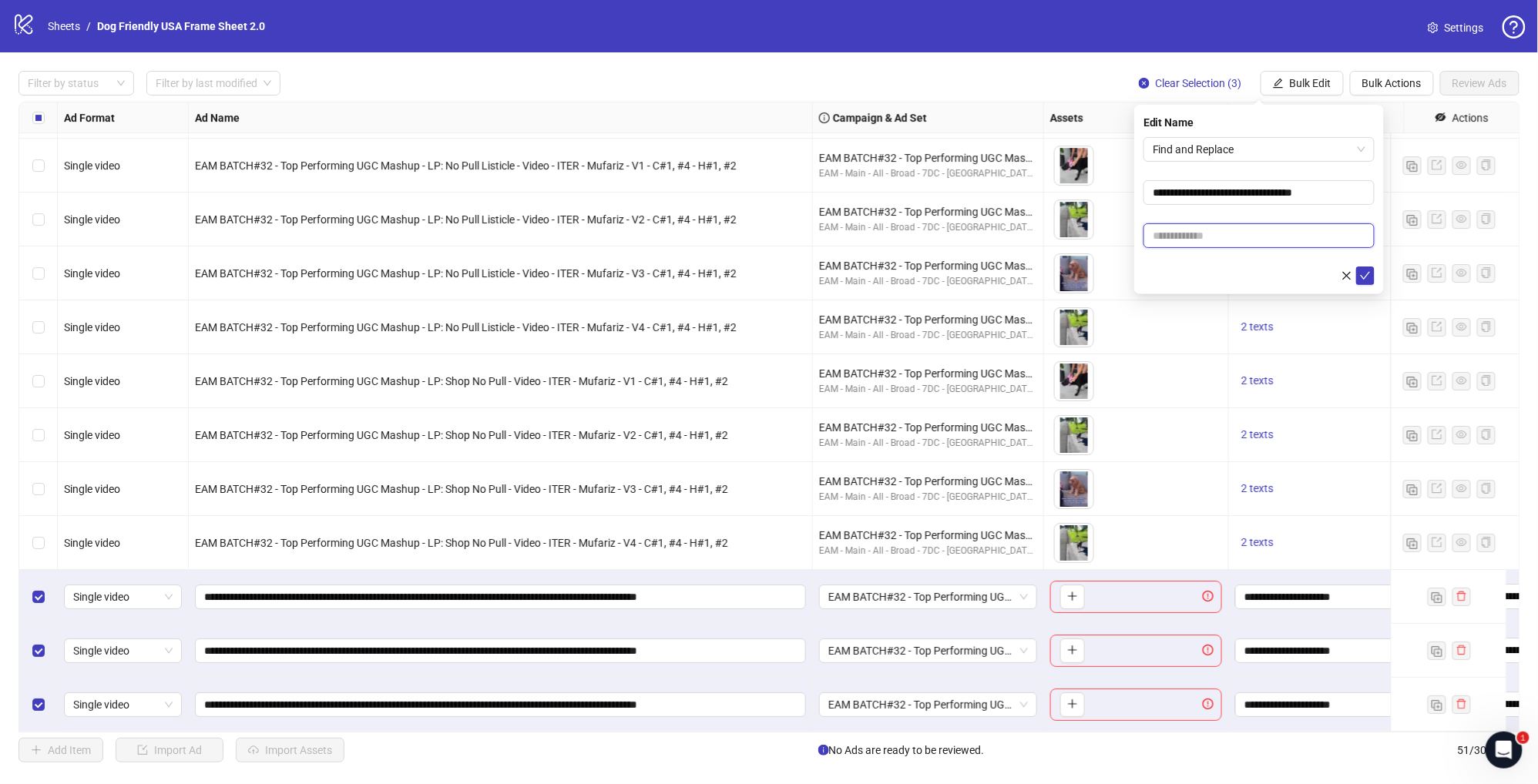 click at bounding box center [1259, 236] 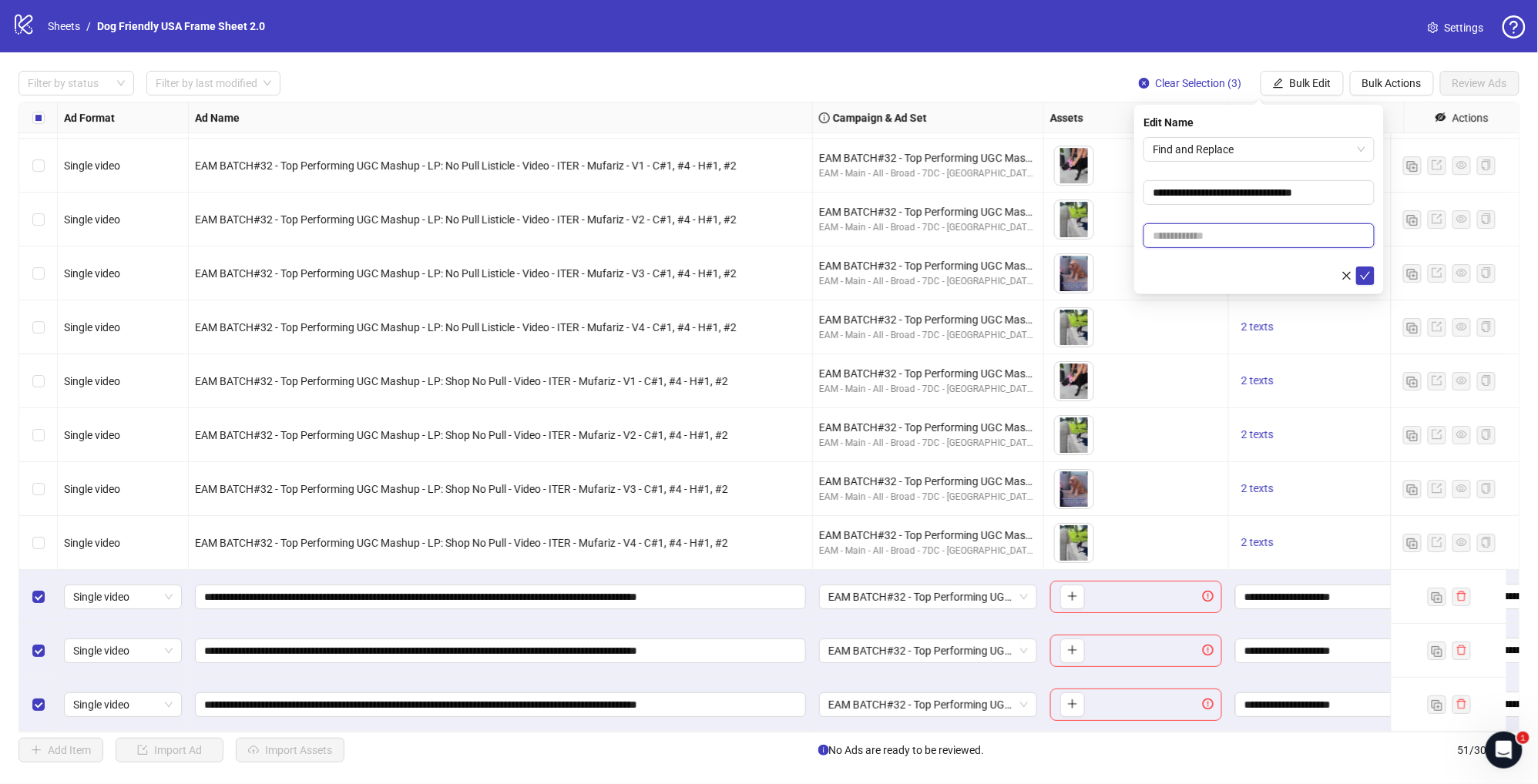 paste on "**********" 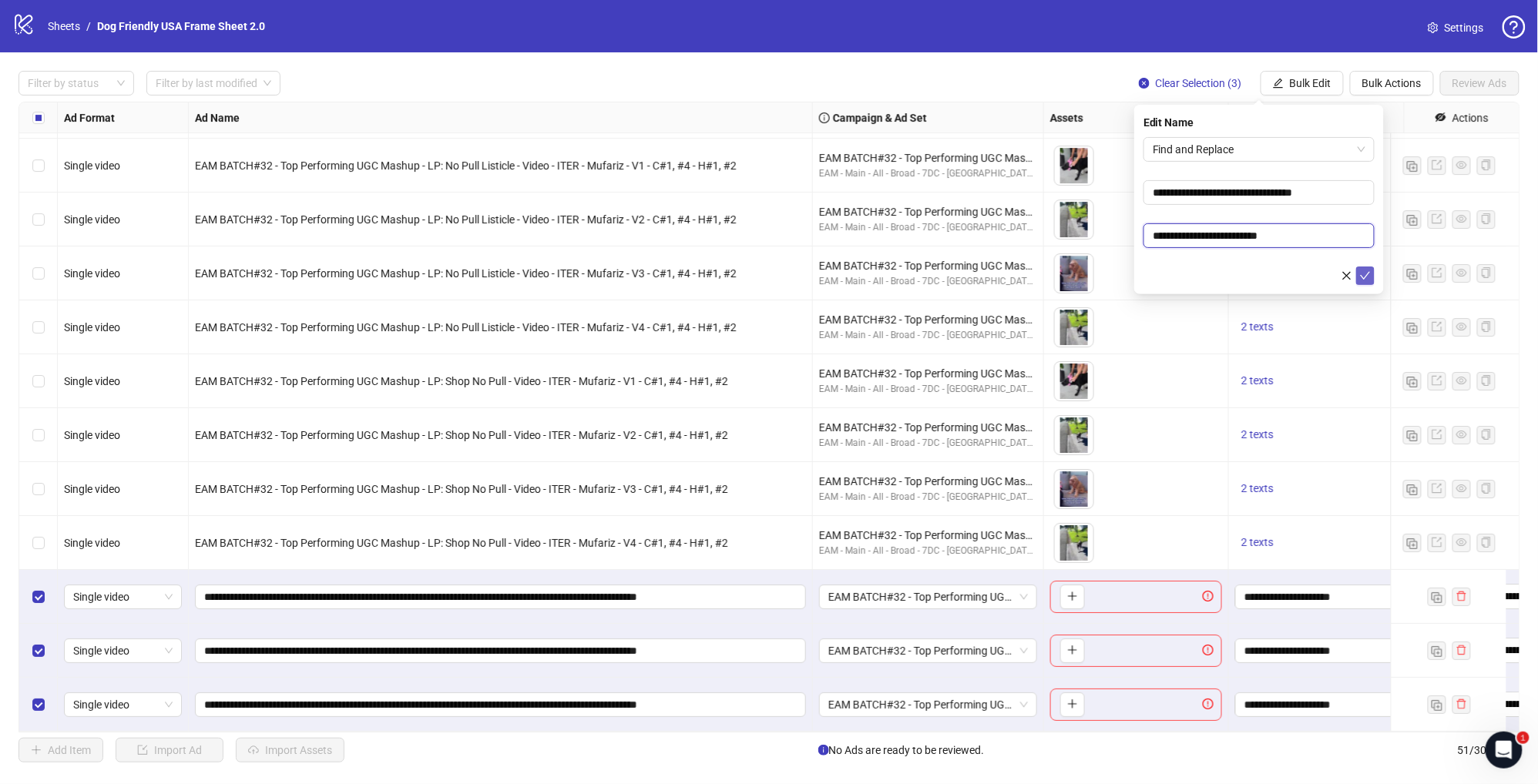 type on "**********" 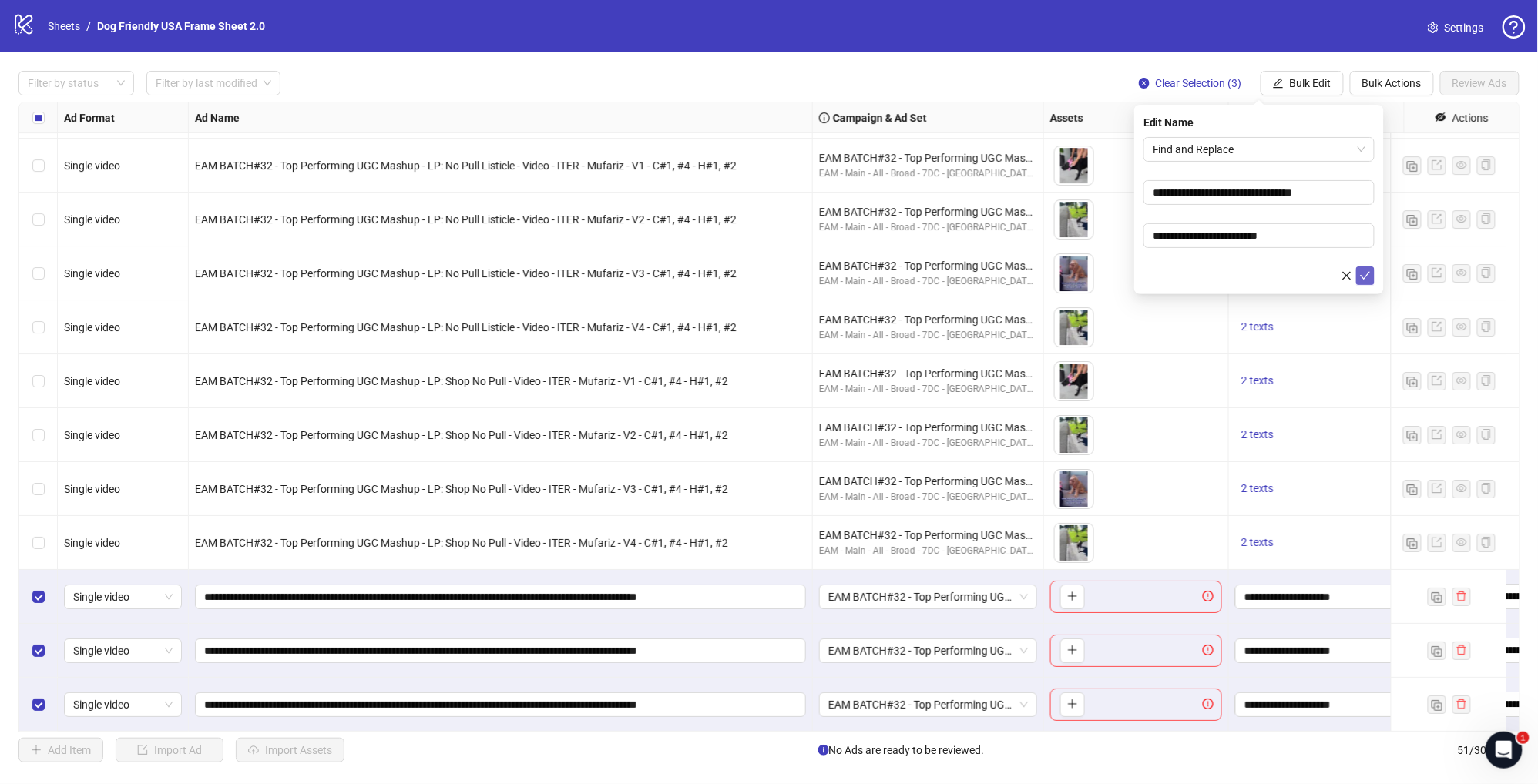click 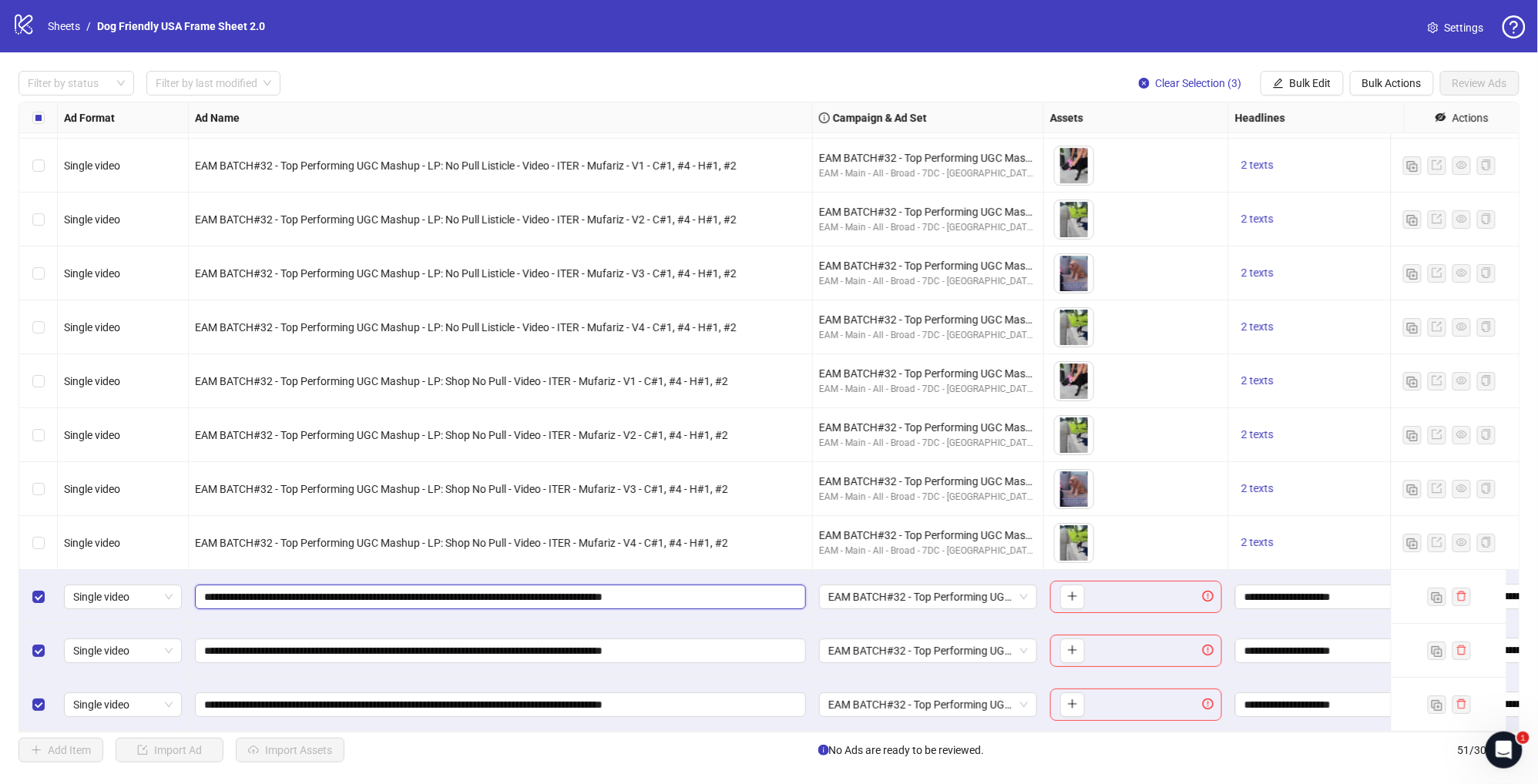 drag, startPoint x: 482, startPoint y: 584, endPoint x: 583, endPoint y: 589, distance: 101.12369 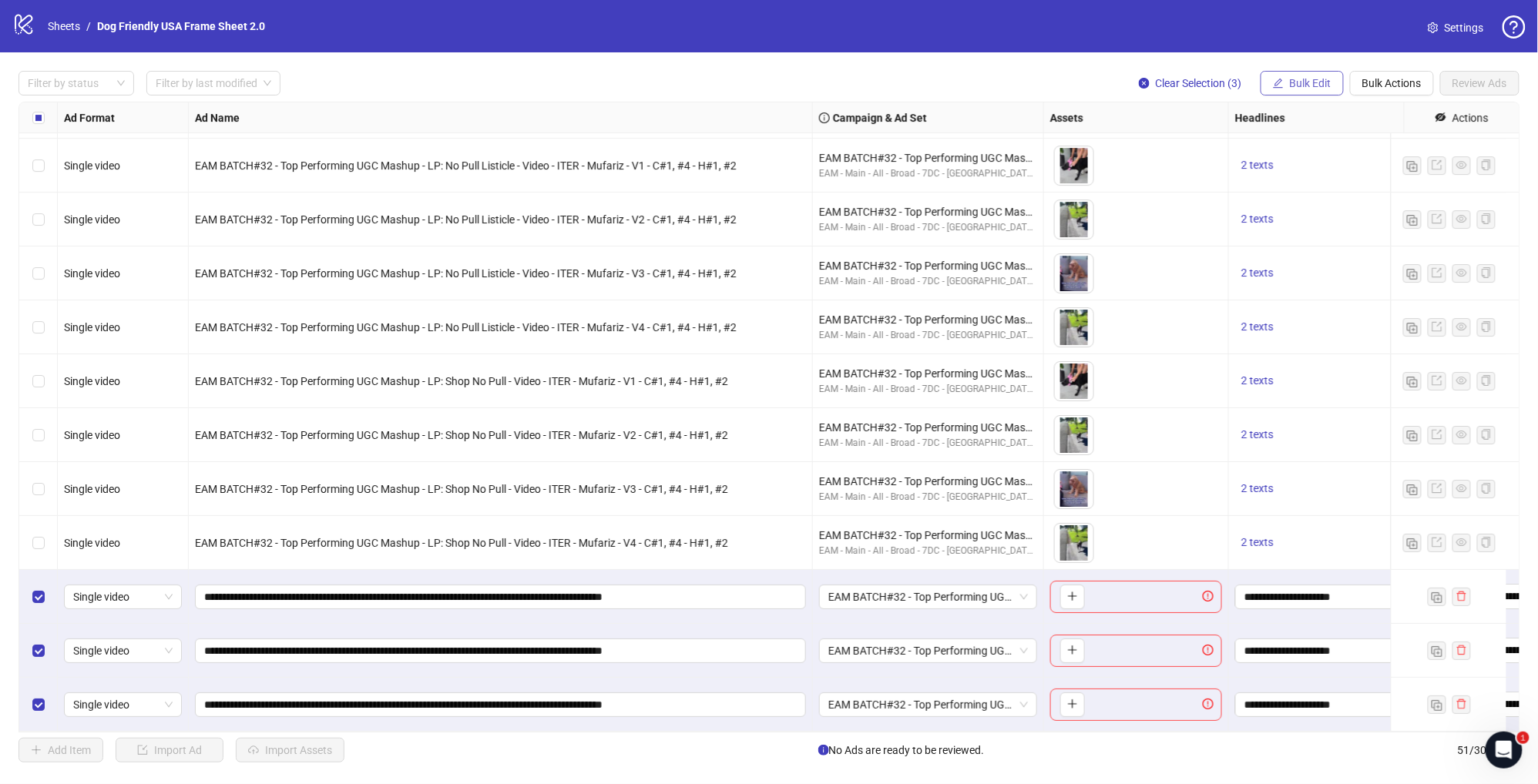 click on "Bulk Edit" at bounding box center [1311, 83] 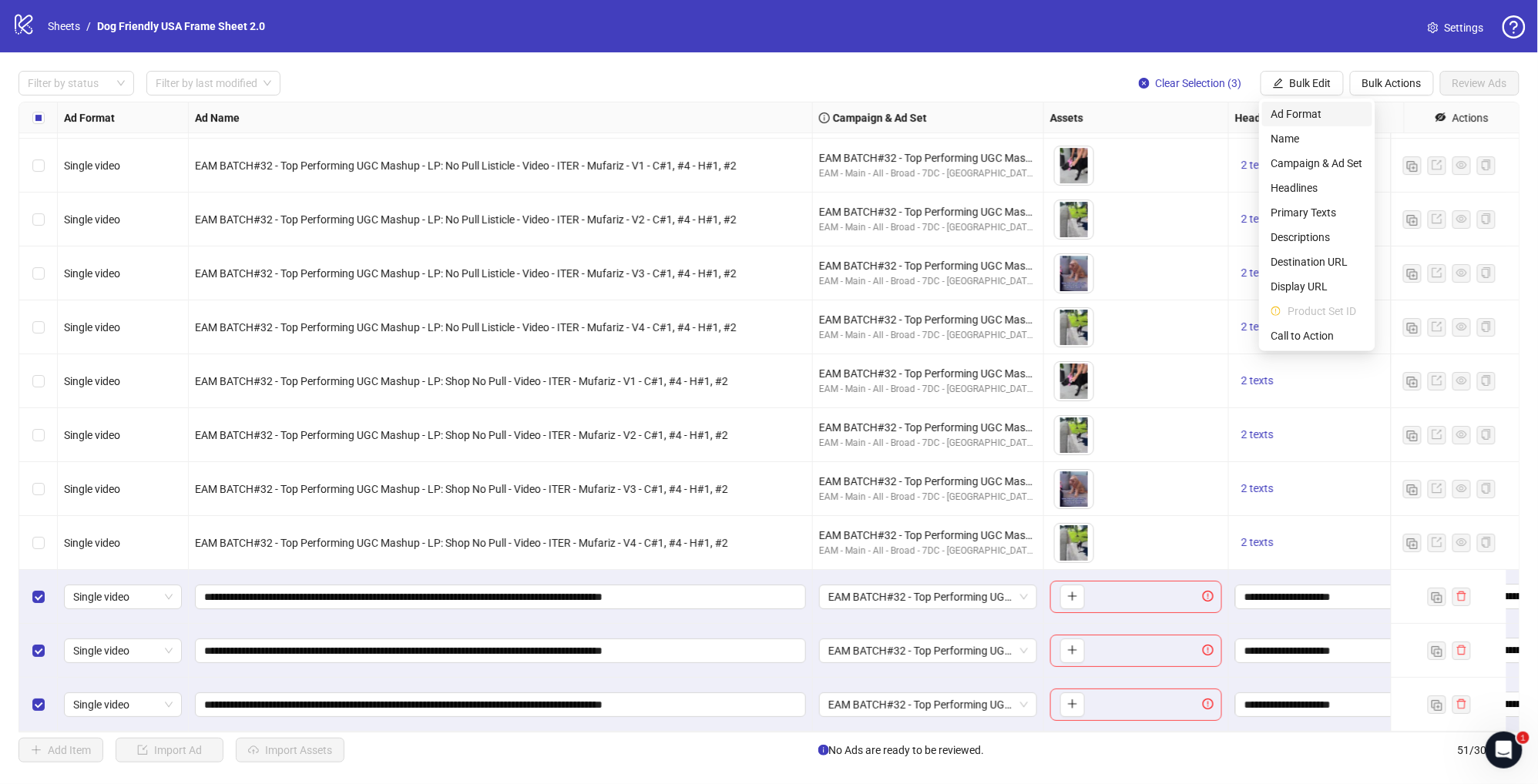 type 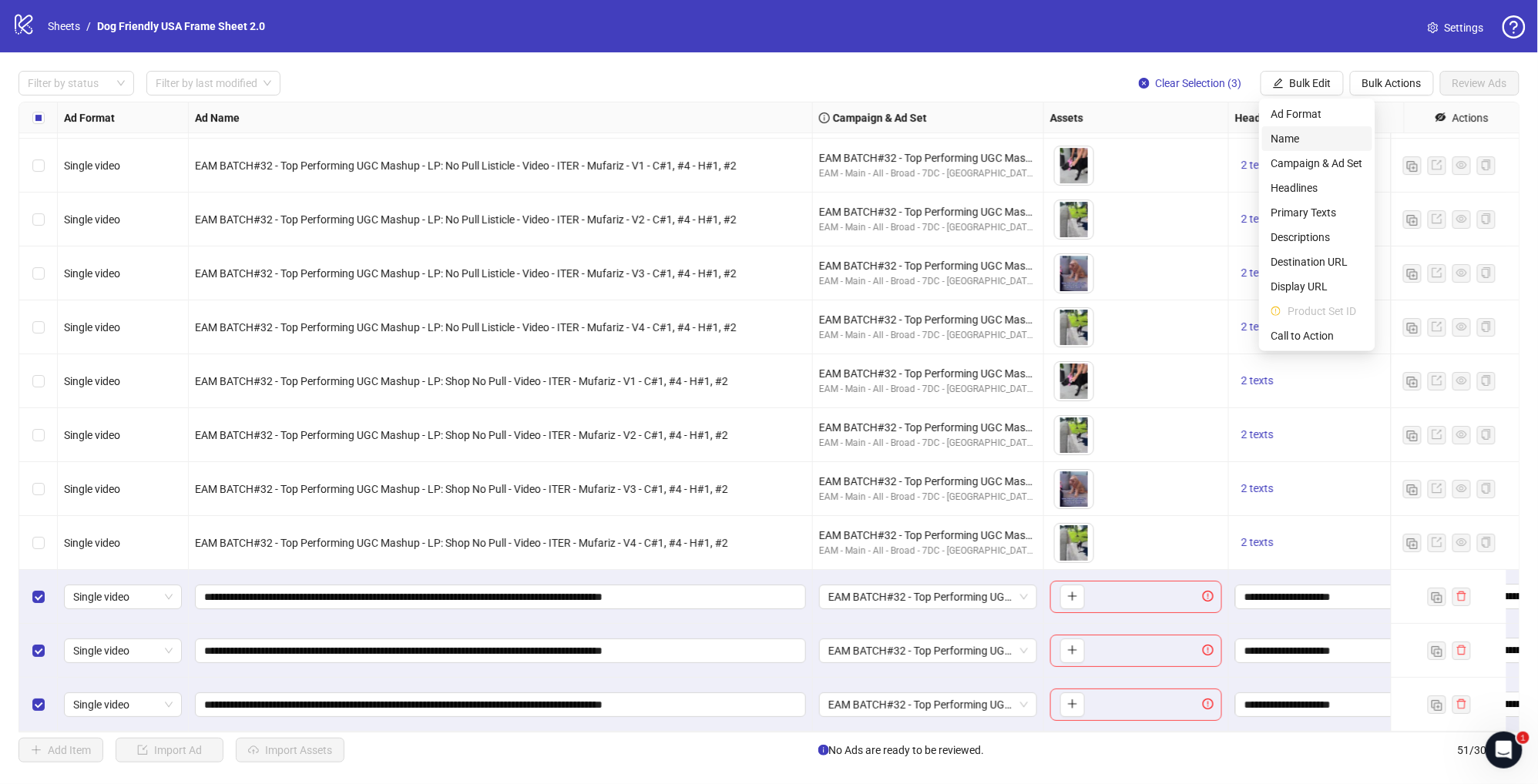 click on "Name" at bounding box center (1317, 139) 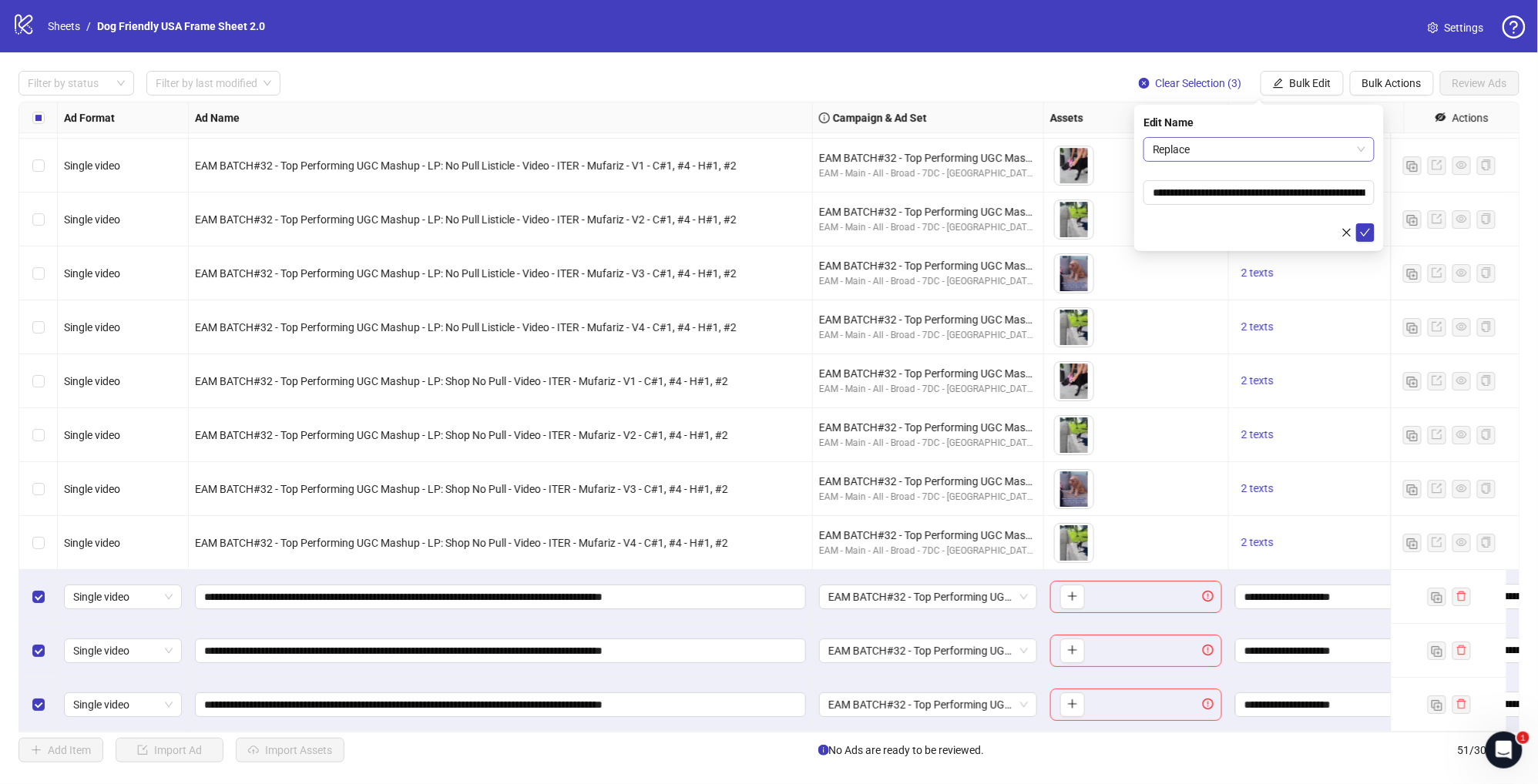 click on "Replace" at bounding box center (1259, 149) 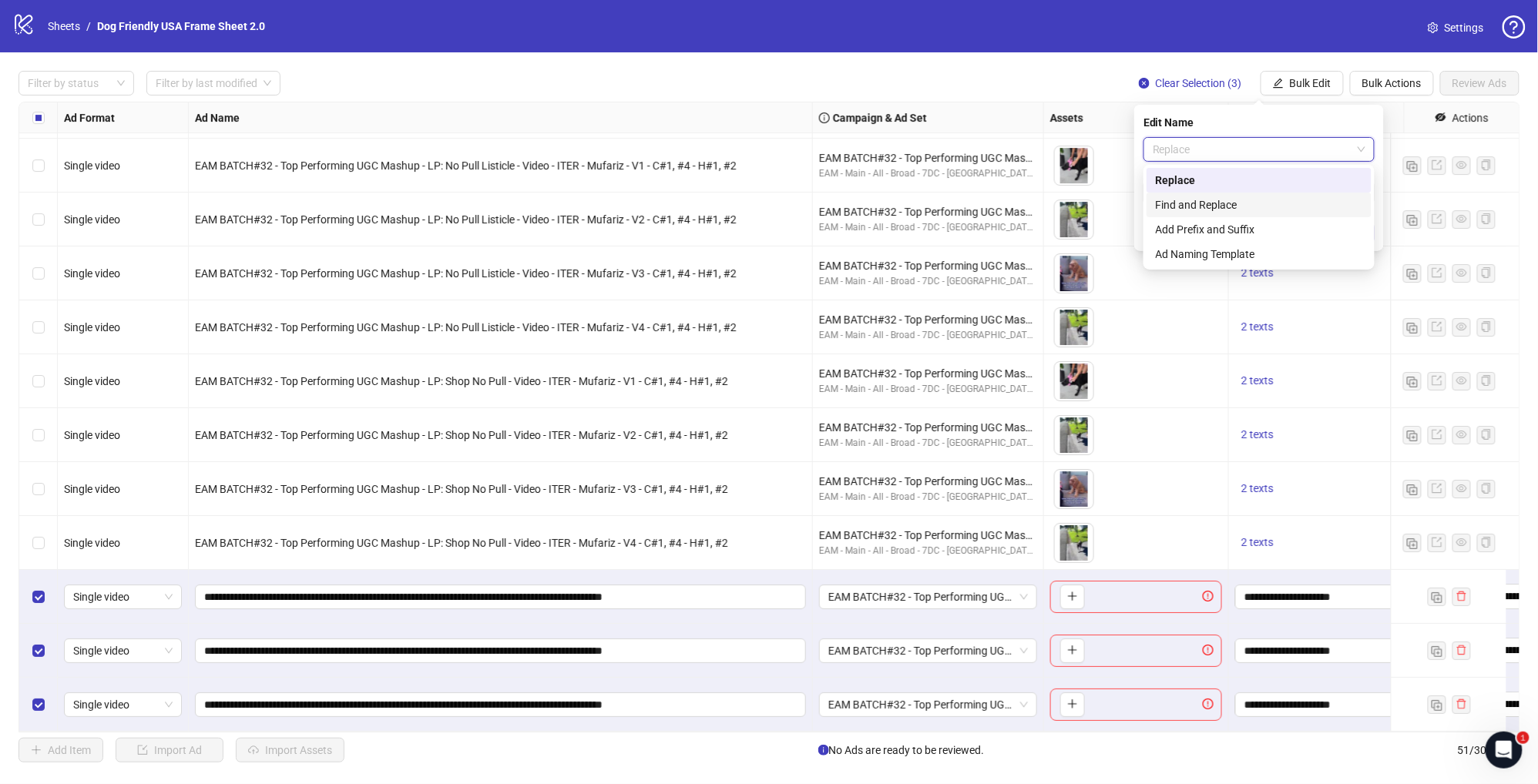 click on "Find and Replace" at bounding box center [1259, 205] 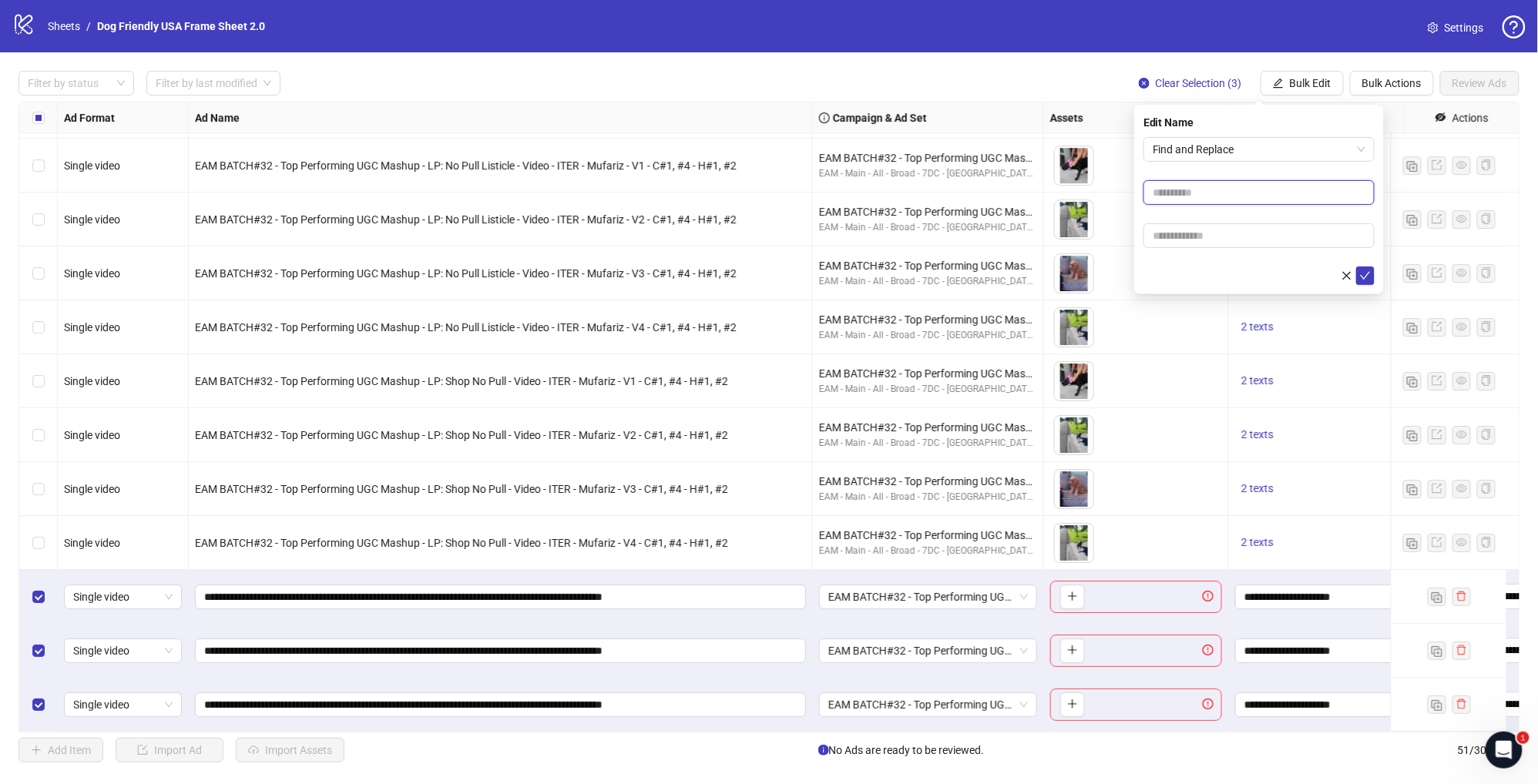 click at bounding box center (1259, 193) 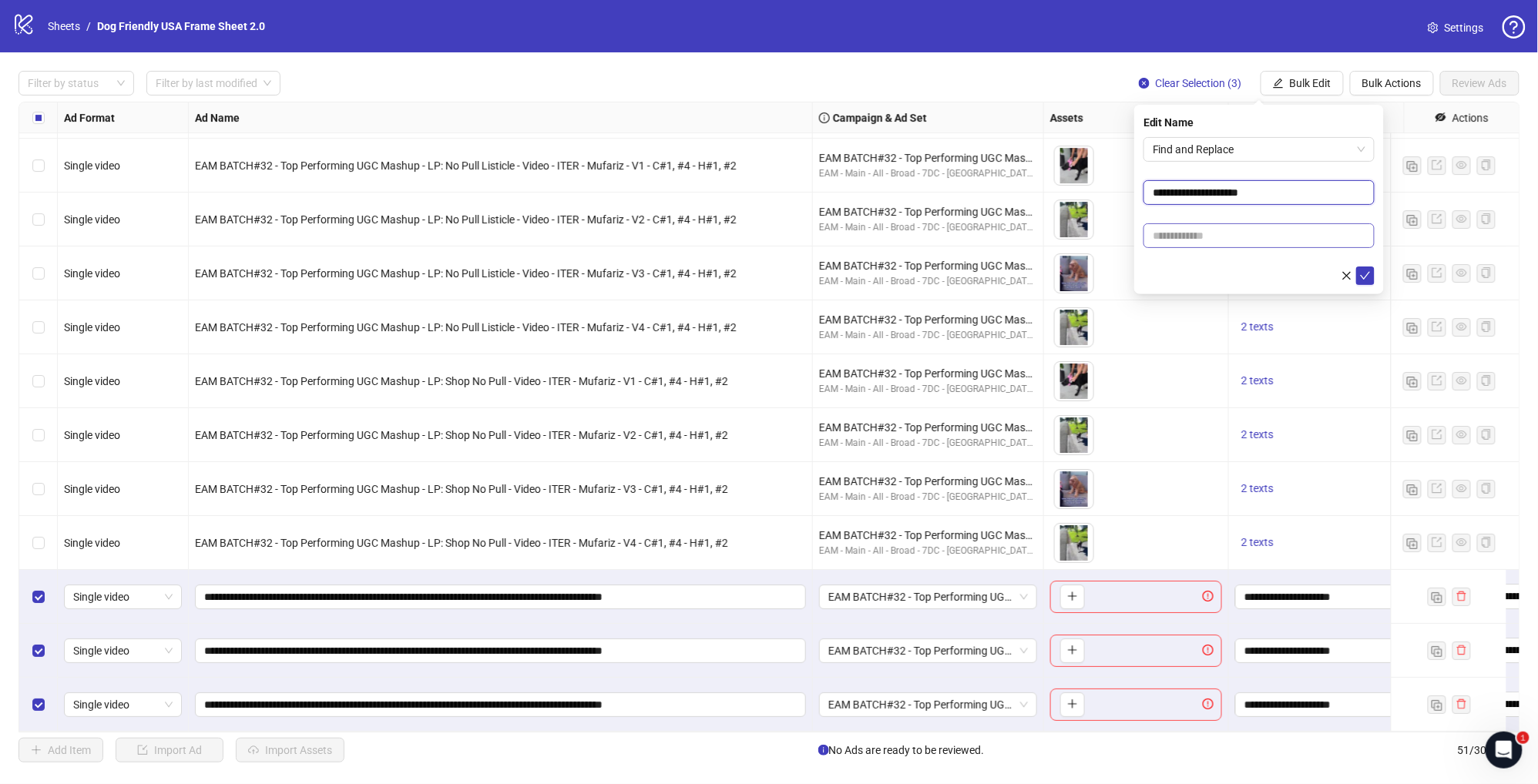 type on "**********" 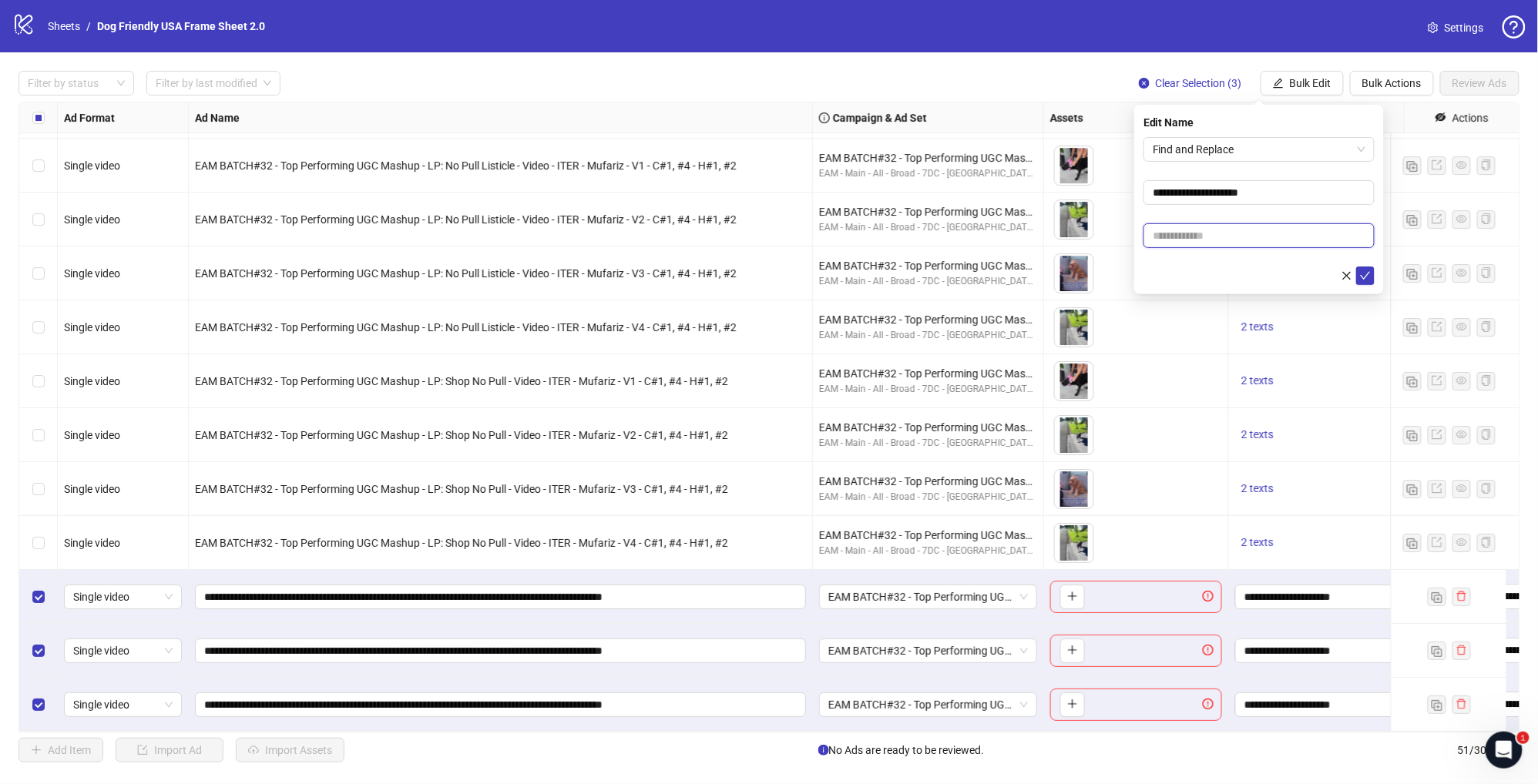 click at bounding box center (1259, 236) 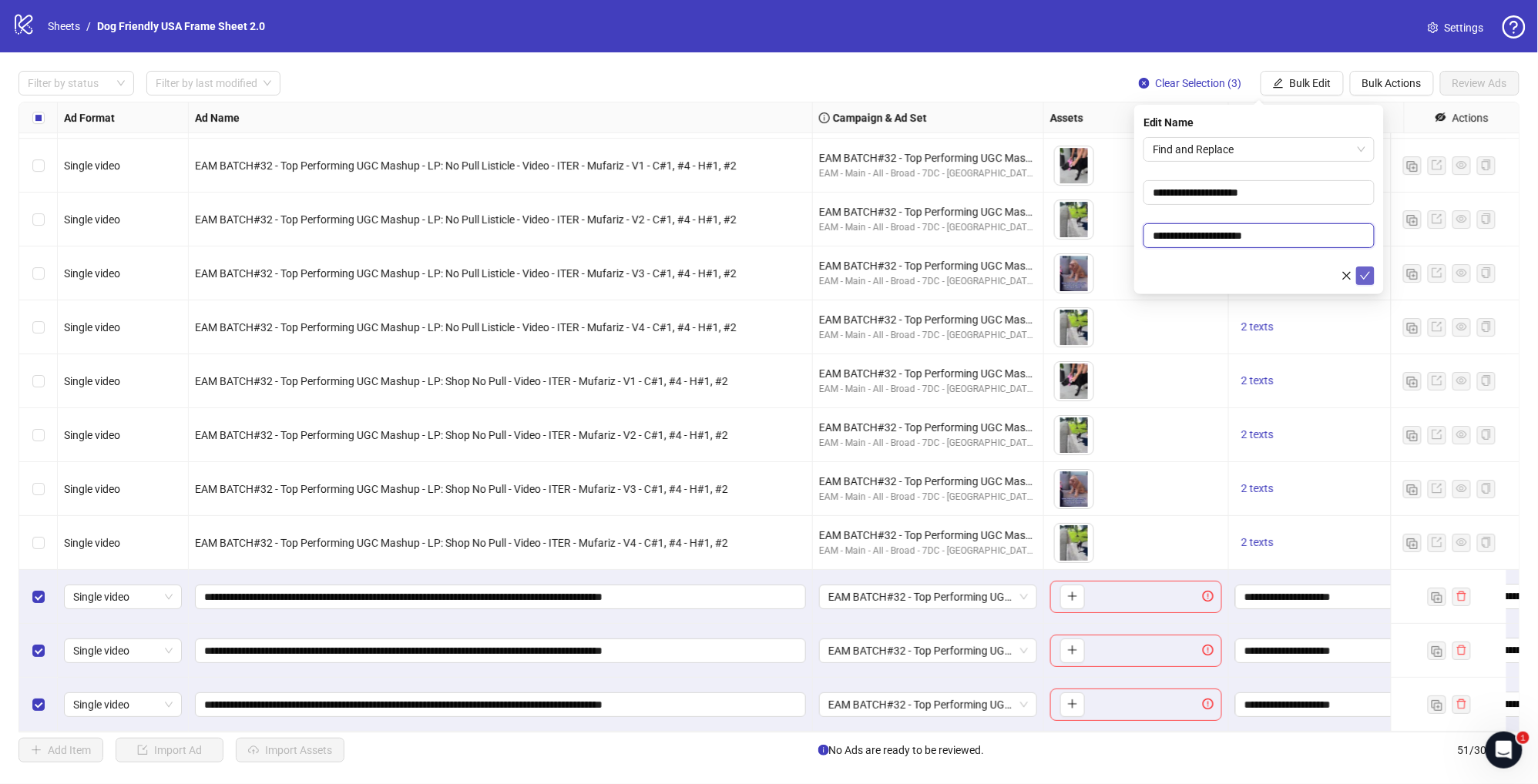 type on "**********" 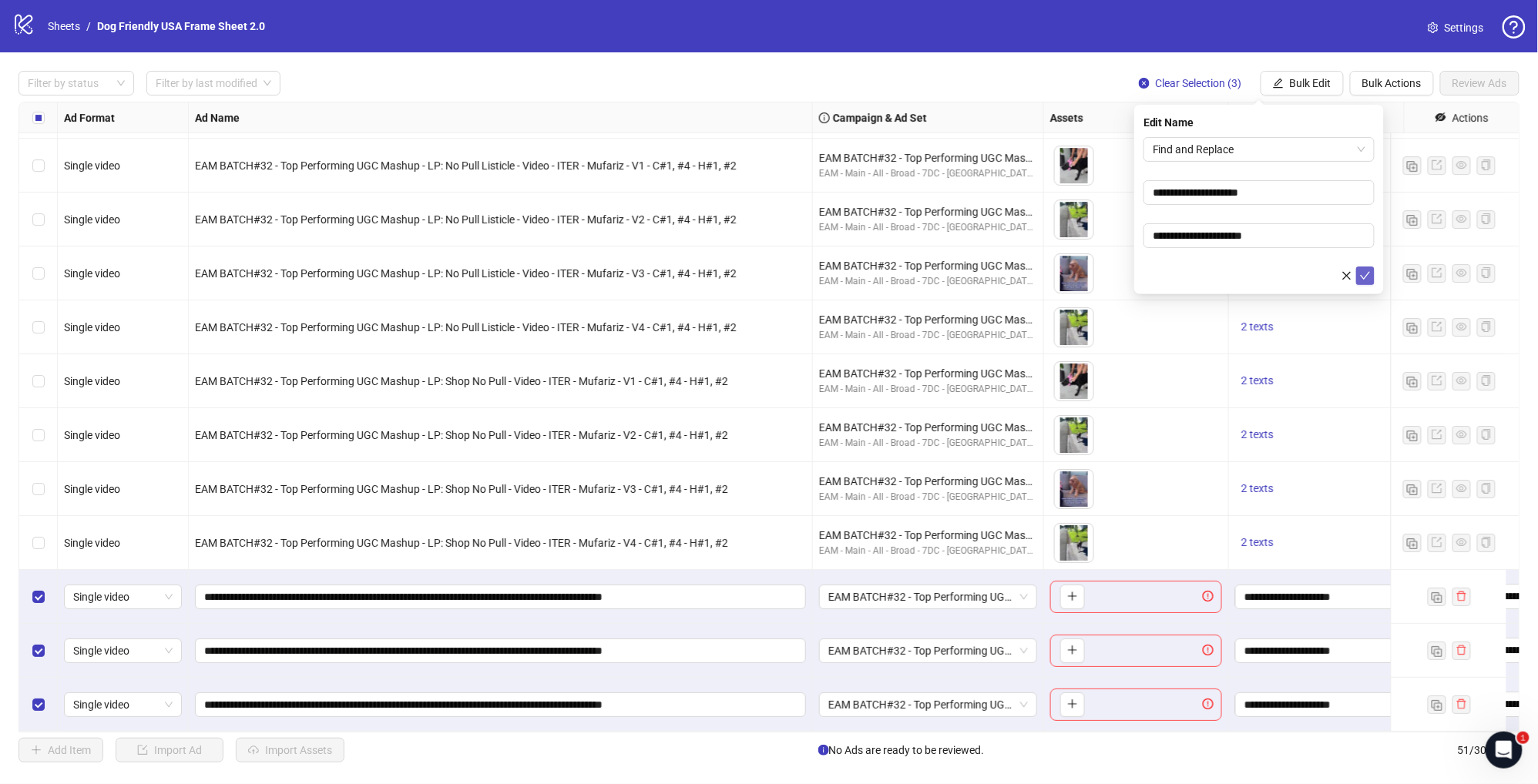 click 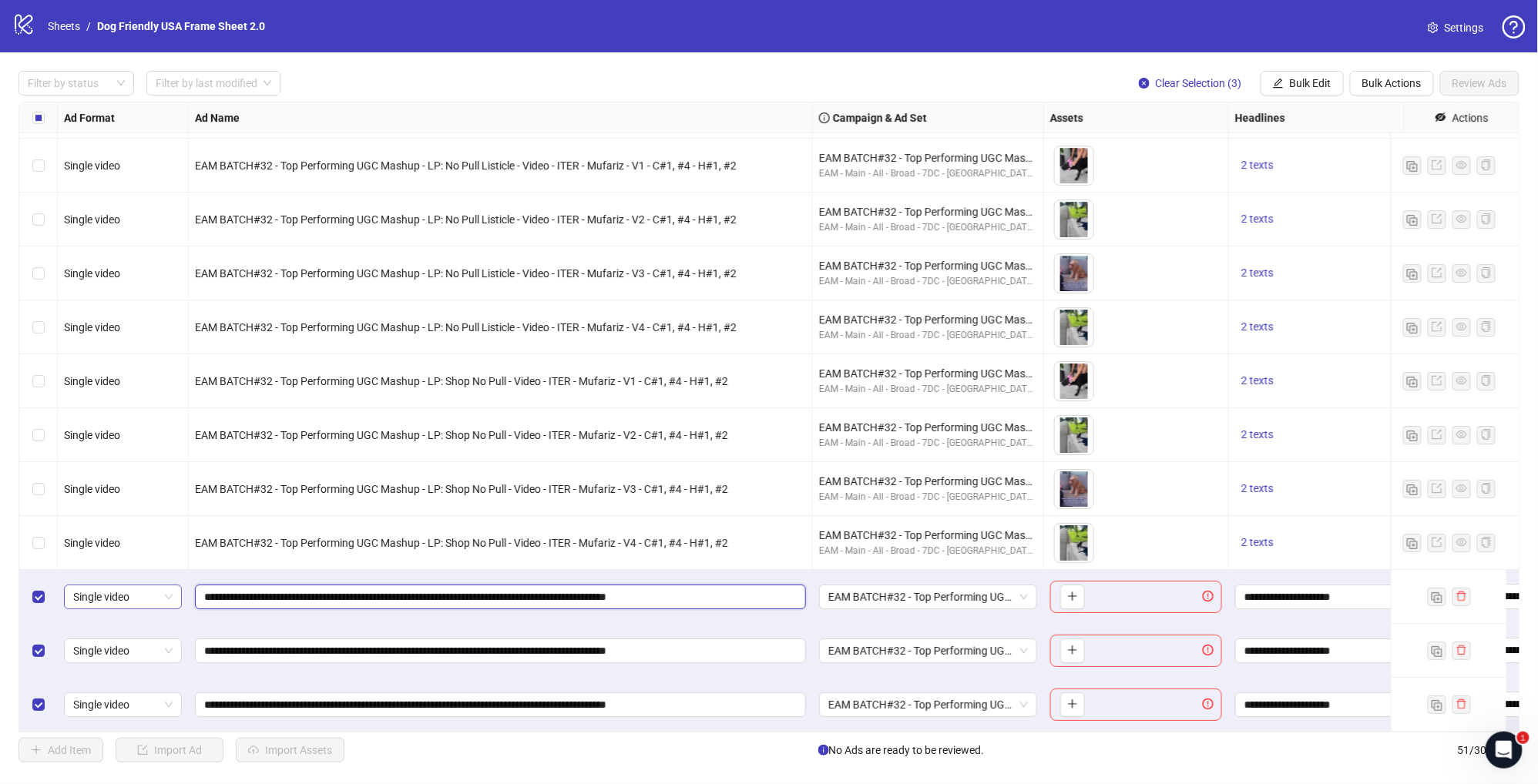 drag, startPoint x: 374, startPoint y: 582, endPoint x: 76, endPoint y: 577, distance: 298.0419 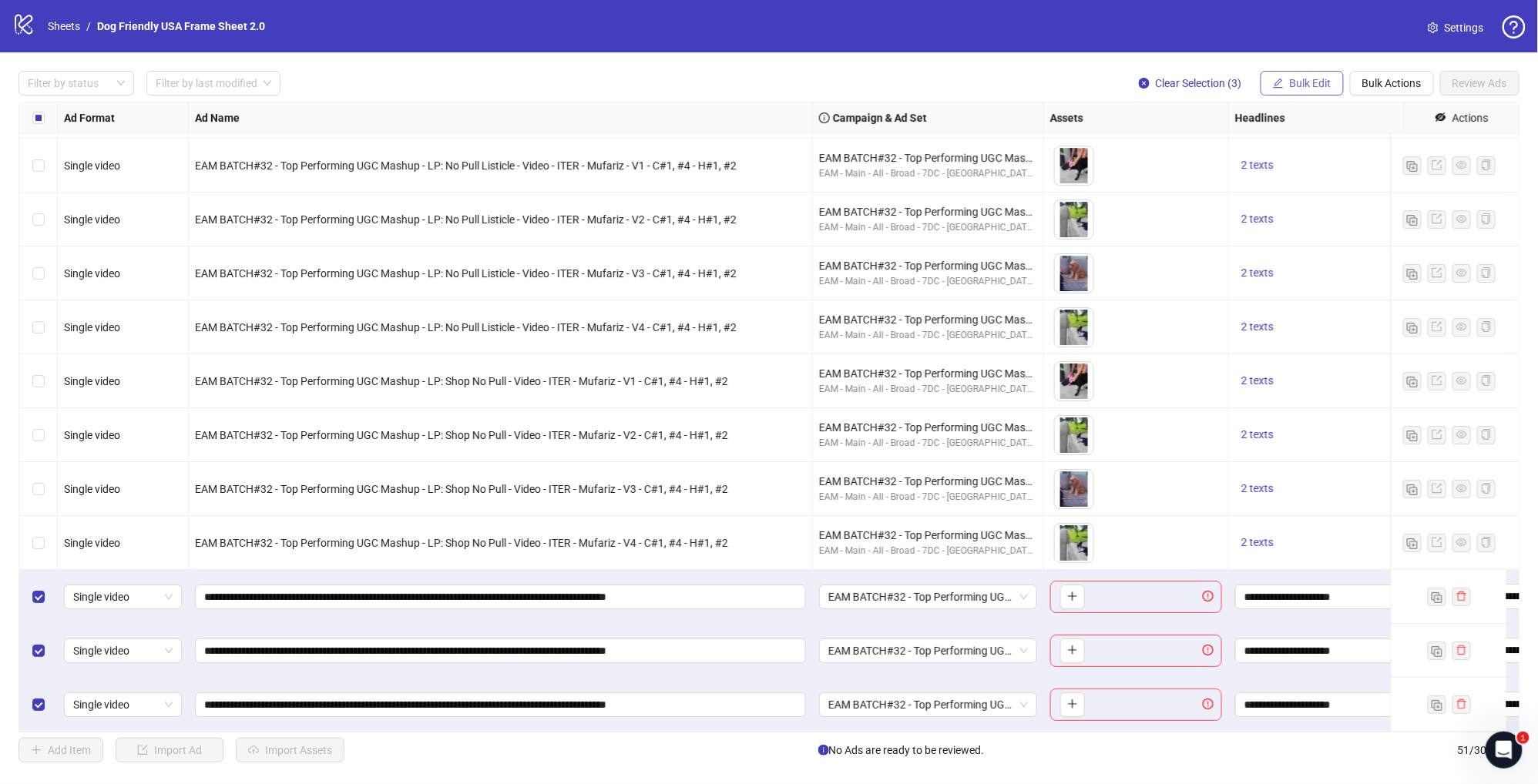 click on "Bulk Edit" at bounding box center [1311, 83] 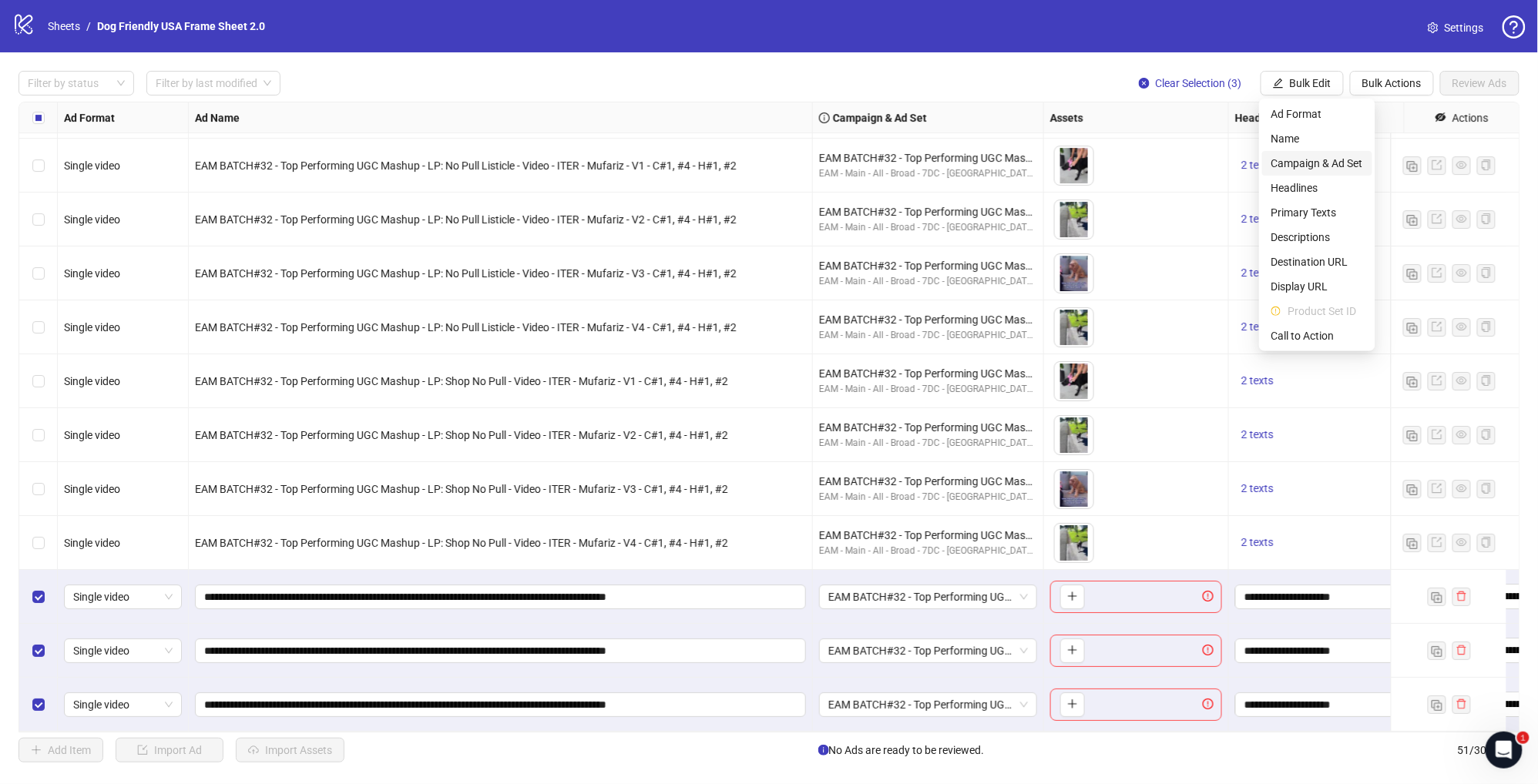 click on "Campaign & Ad Set" at bounding box center [1317, 163] 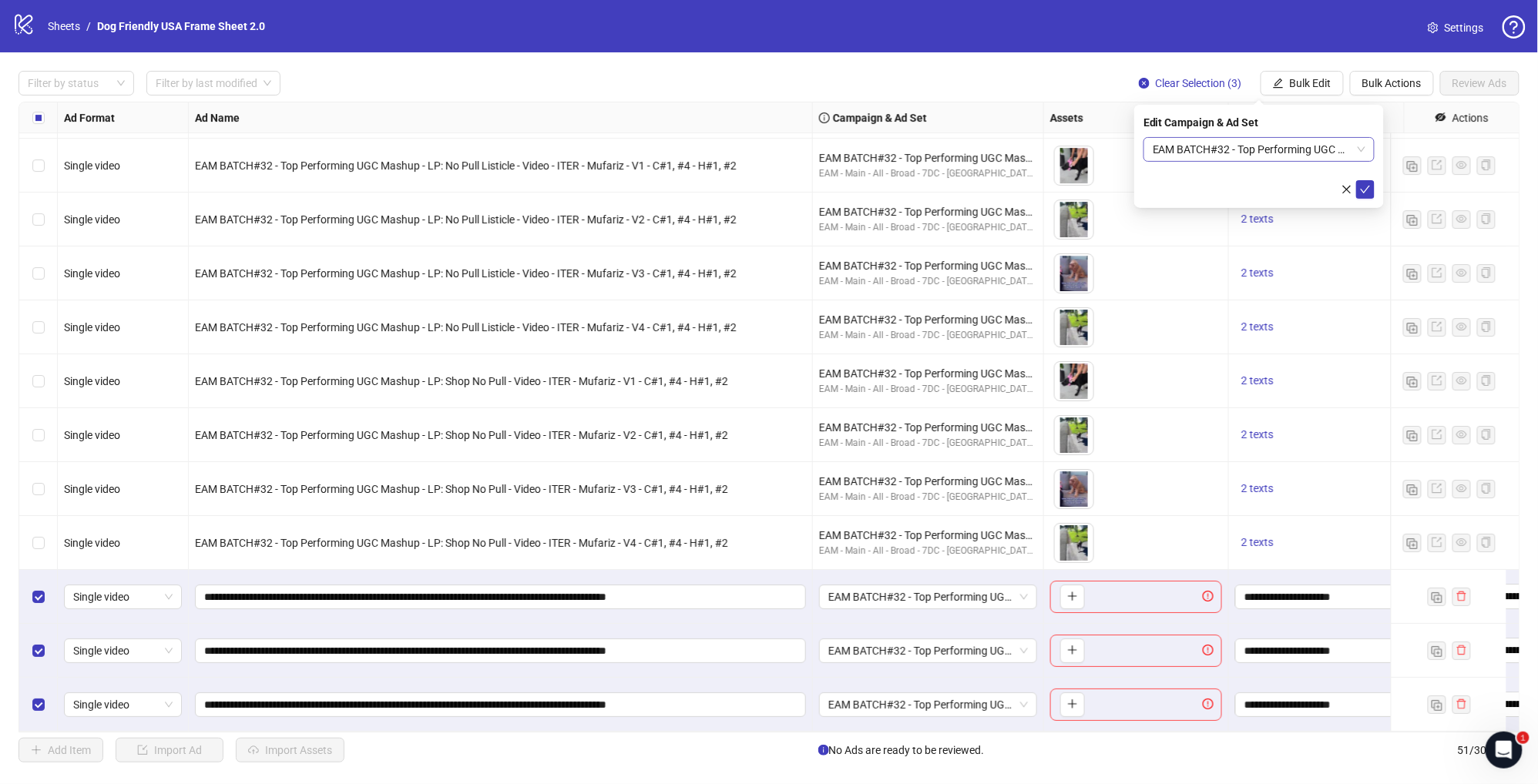 click on "EAM BATCH#32 - Top Performing UGC Mashup - 7DC - Broad - US - 18-65+ - All - Pur 30D" at bounding box center (1259, 149) 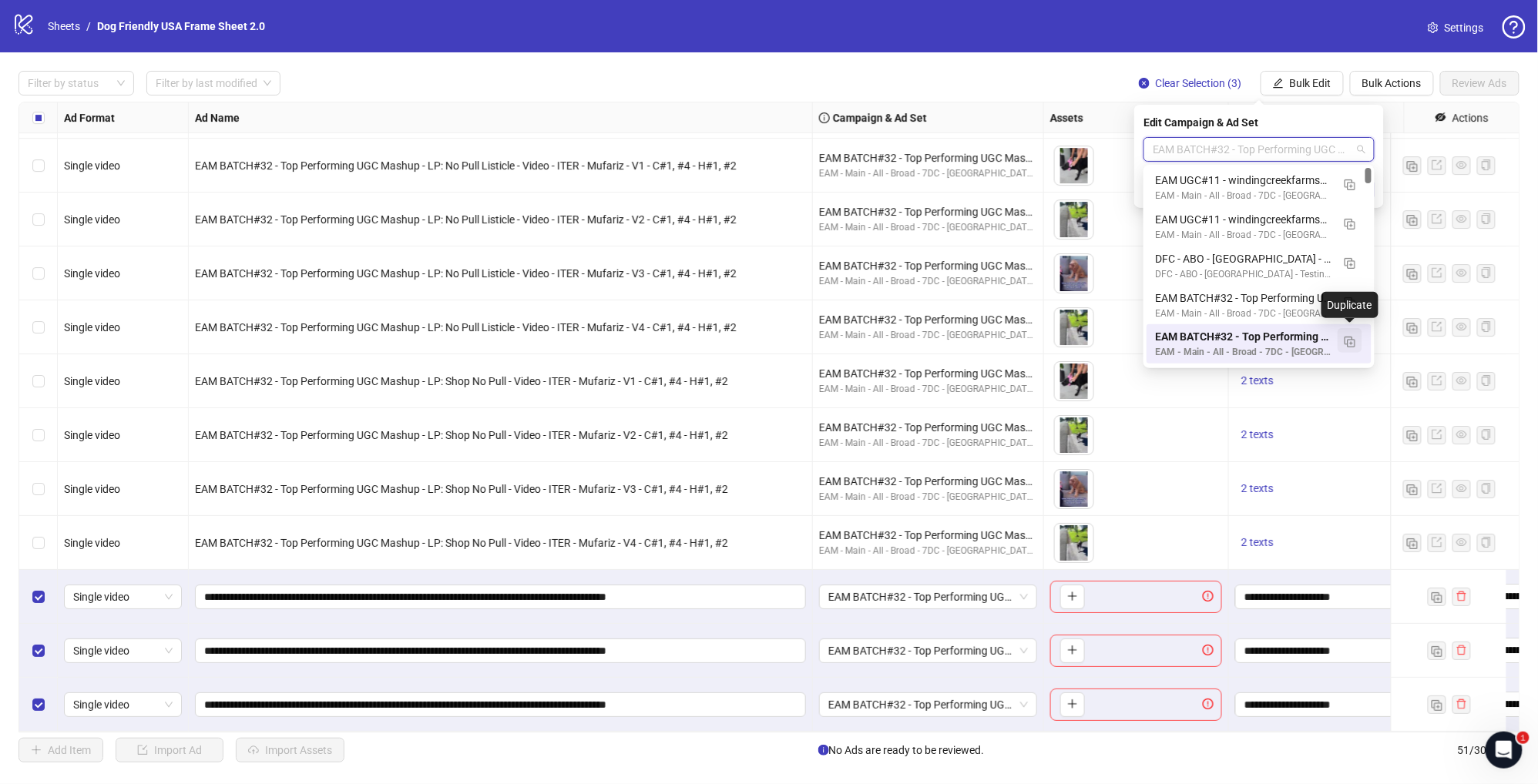 click at bounding box center (1350, 342) 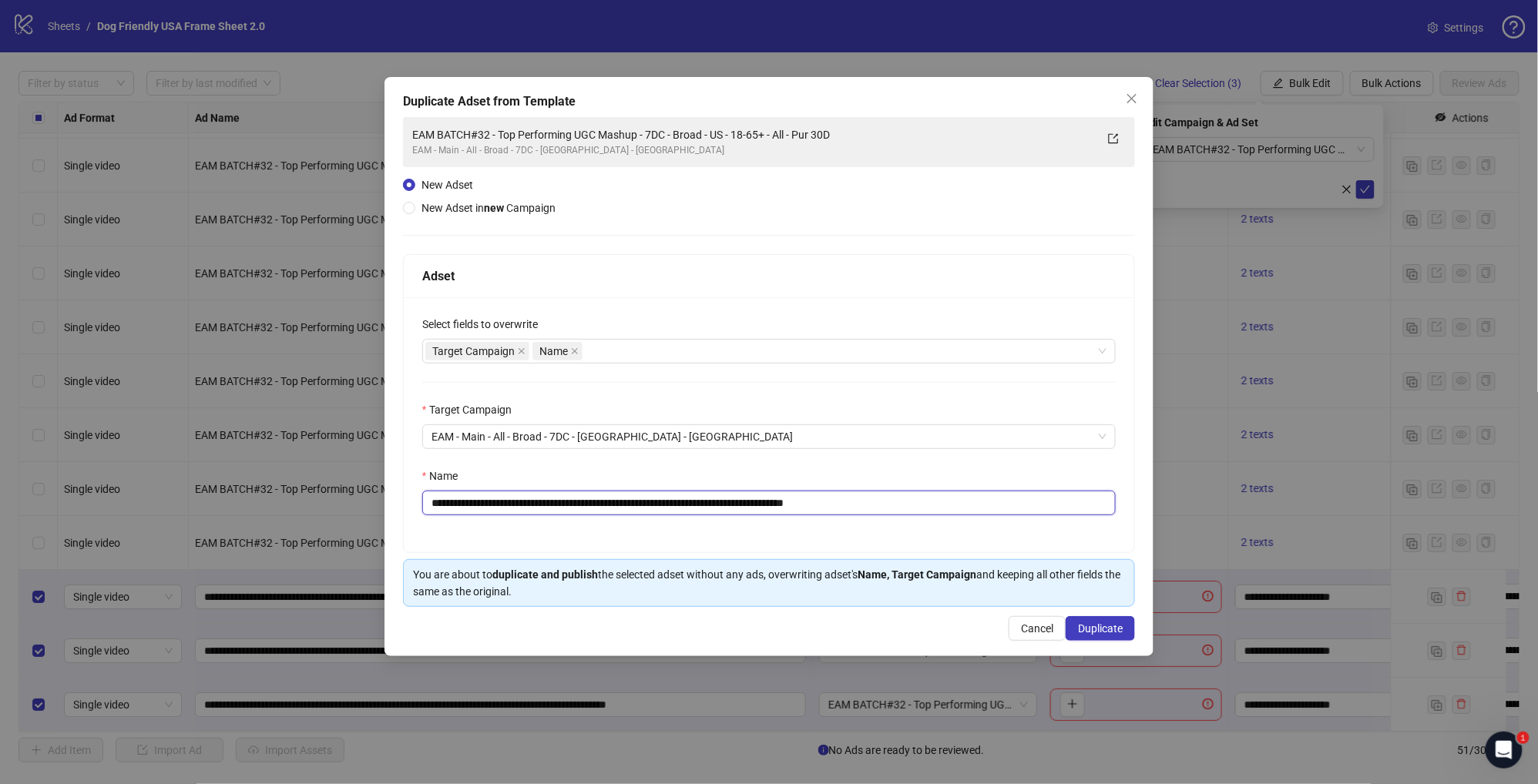 drag, startPoint x: 659, startPoint y: 504, endPoint x: 332, endPoint y: 501, distance: 327.01376 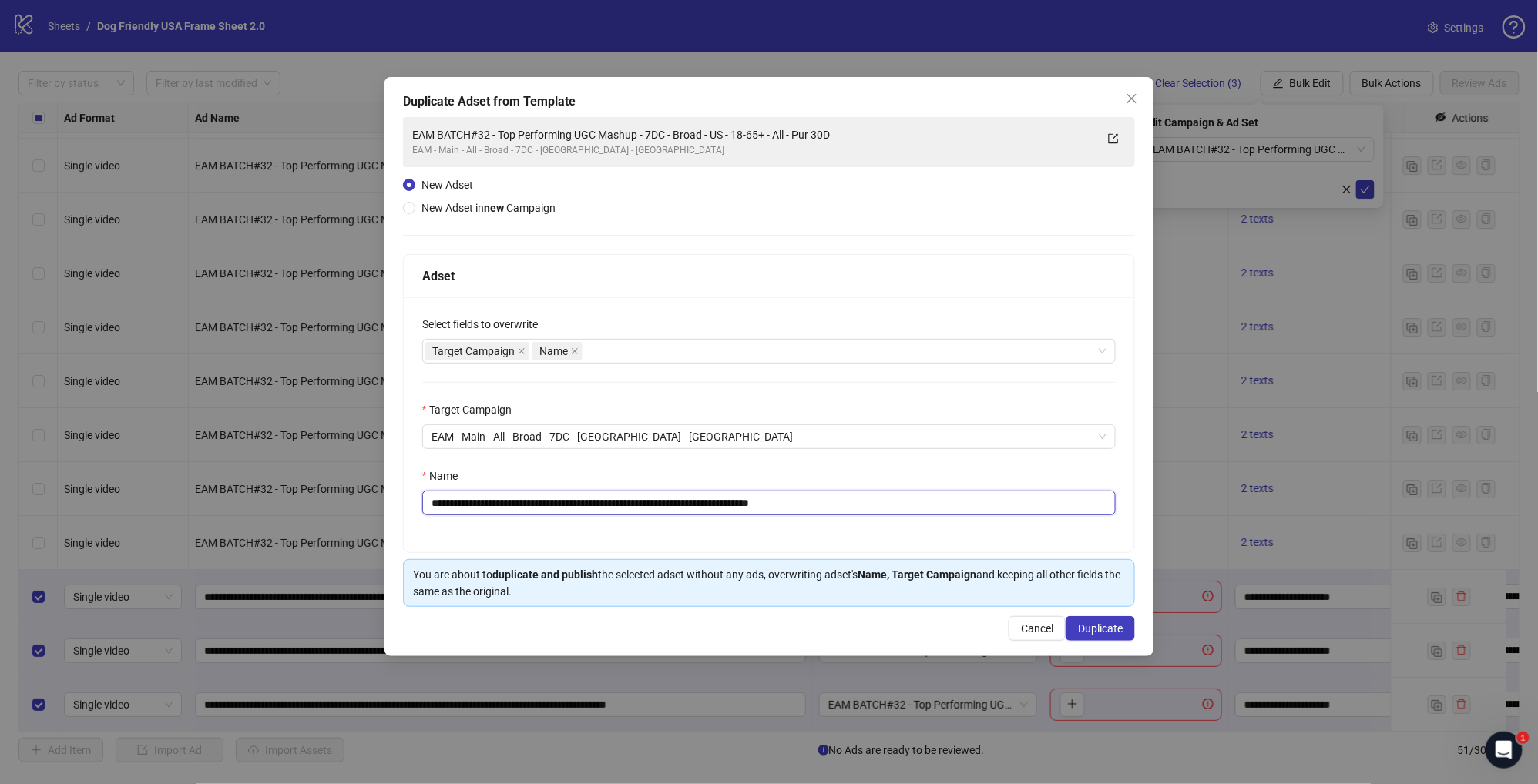 drag, startPoint x: 794, startPoint y: 503, endPoint x: 894, endPoint y: 514, distance: 100.60318 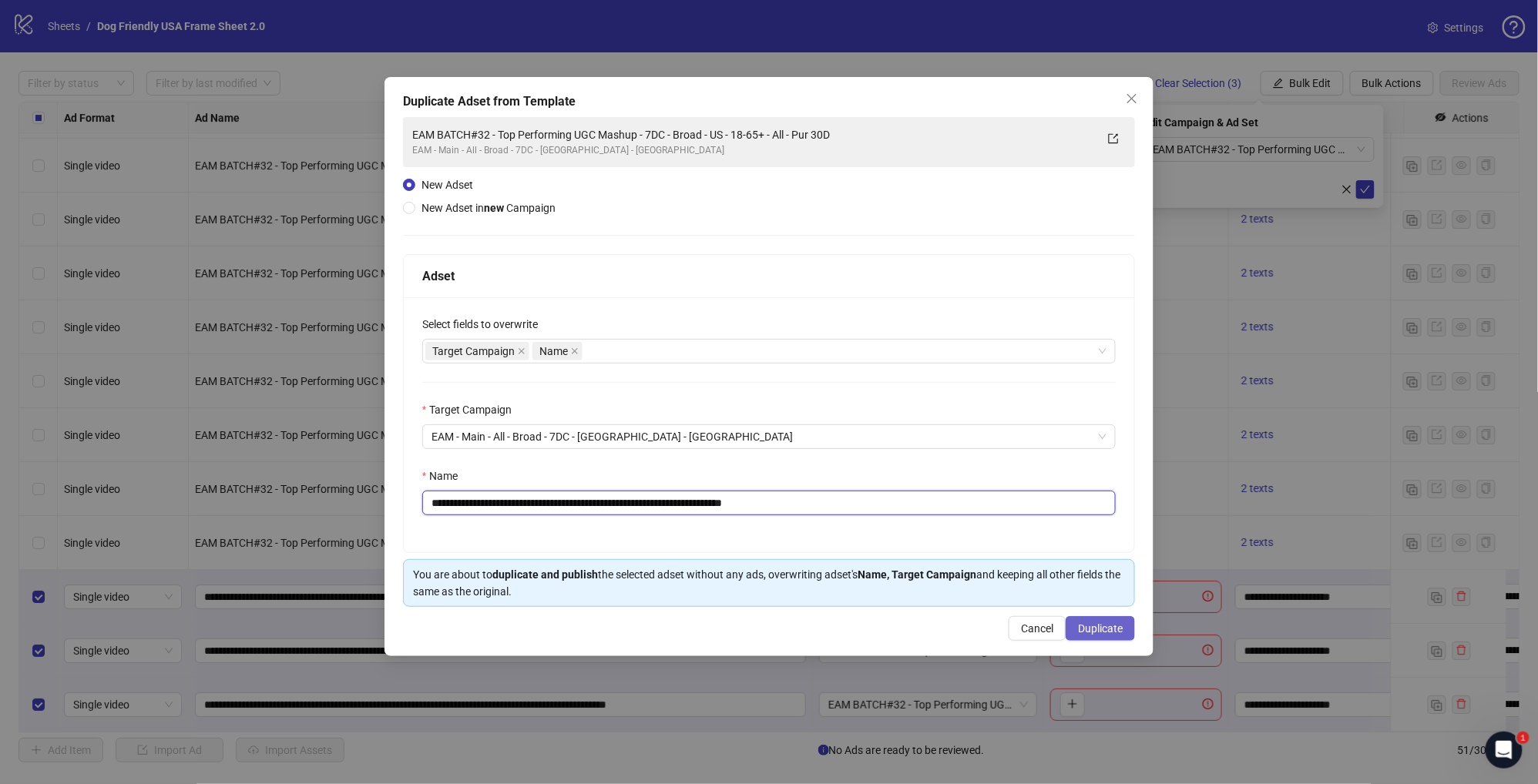 type on "**********" 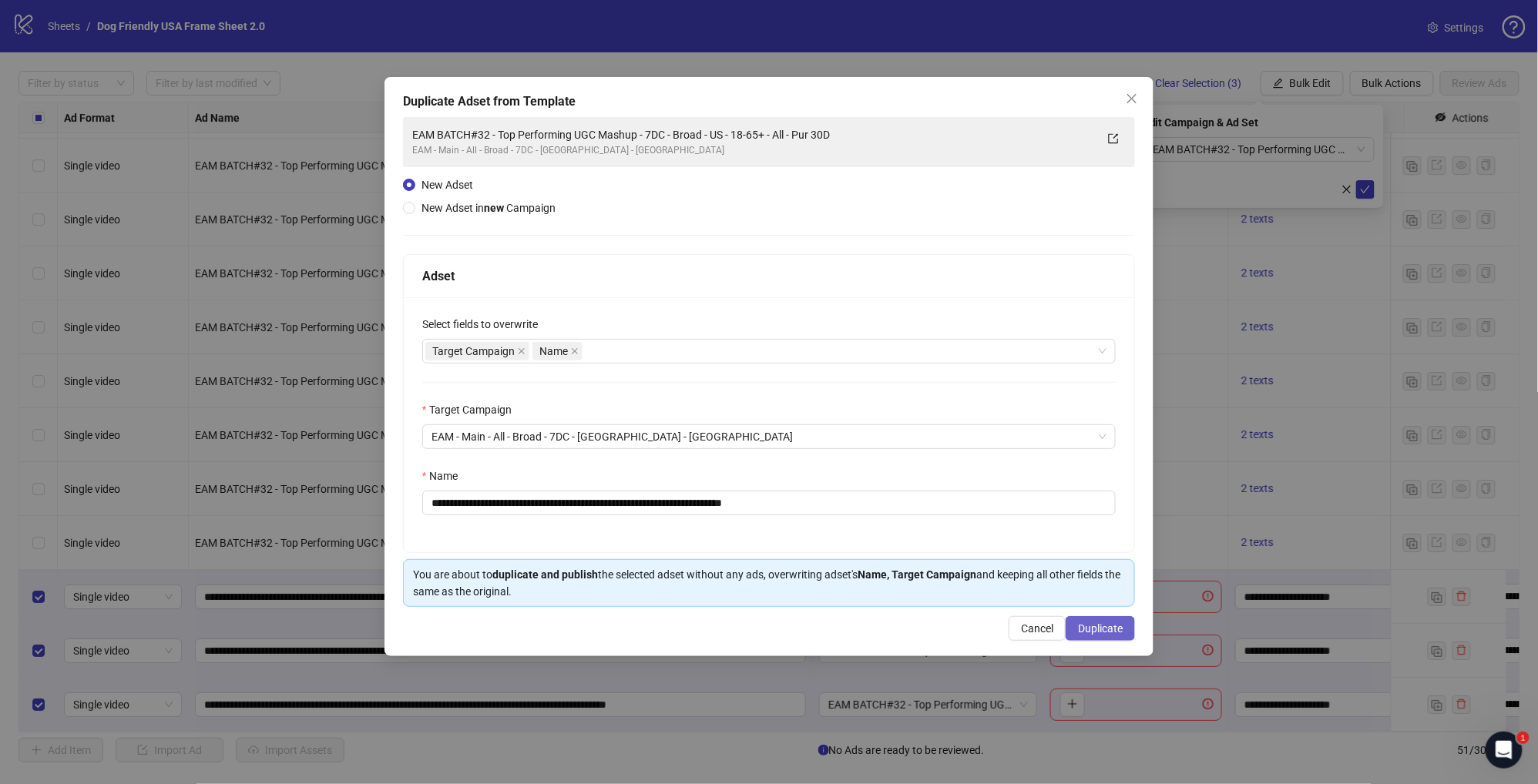 click on "Duplicate" at bounding box center (1100, 628) 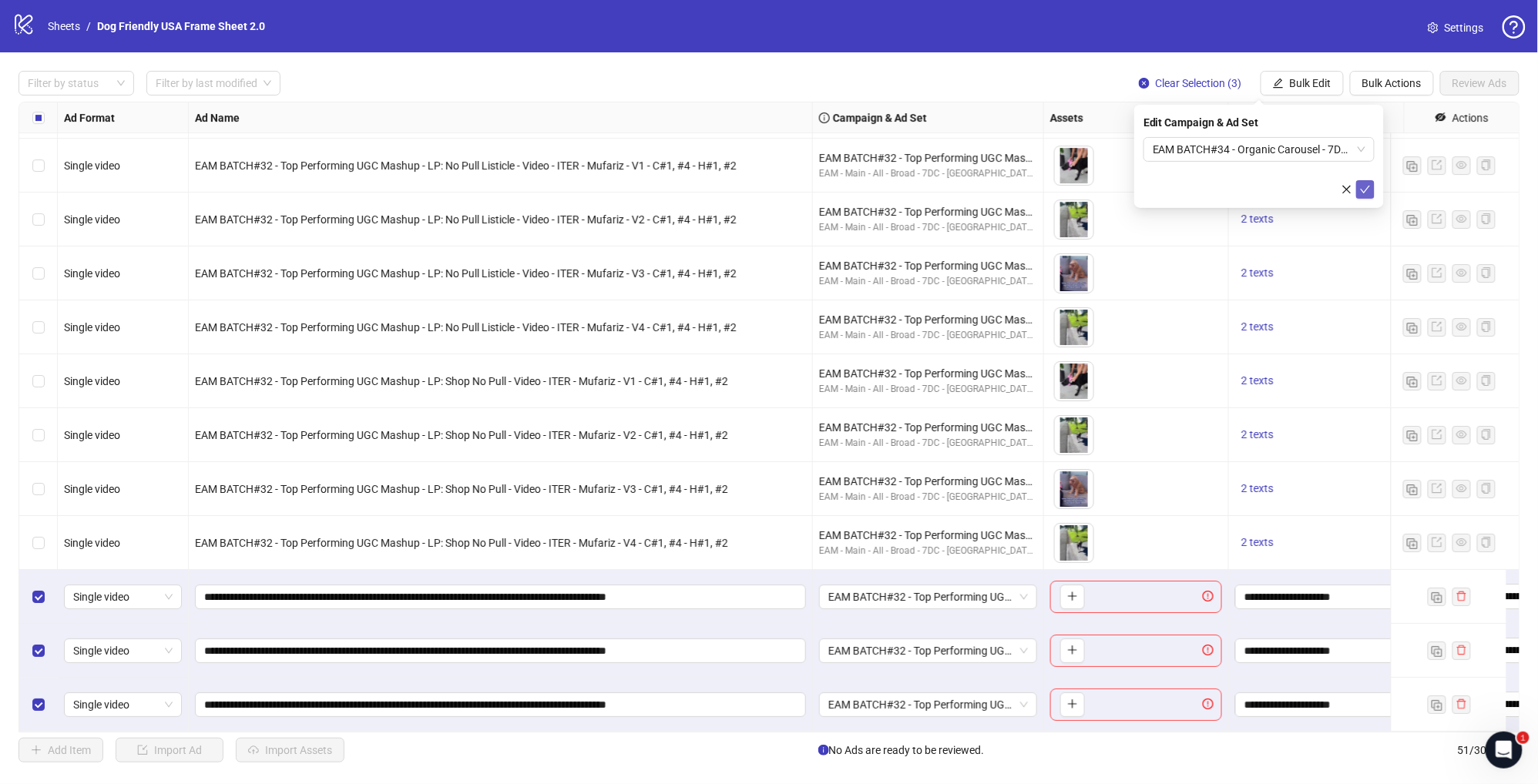 click 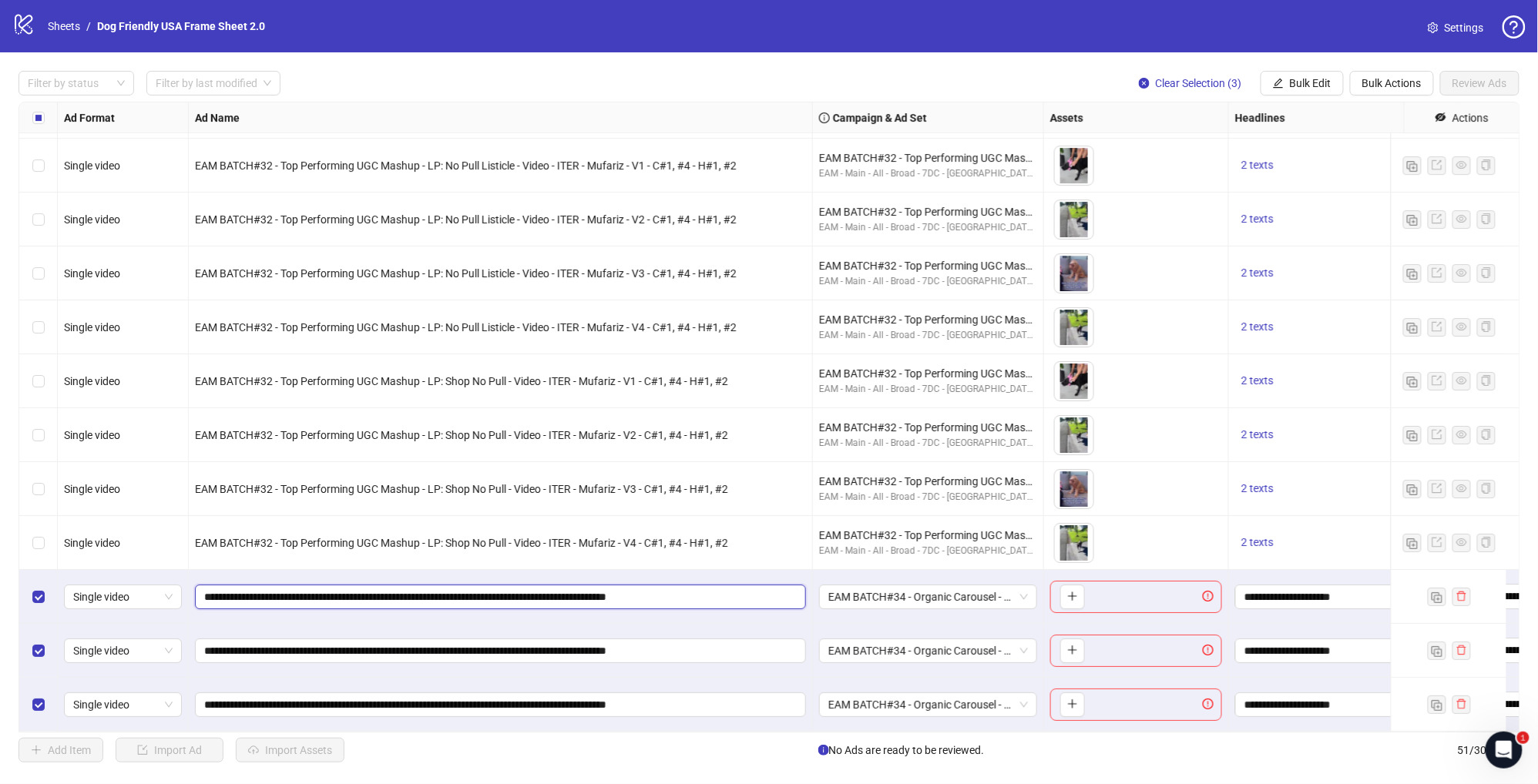 drag, startPoint x: 613, startPoint y: 586, endPoint x: 776, endPoint y: 592, distance: 163.11039 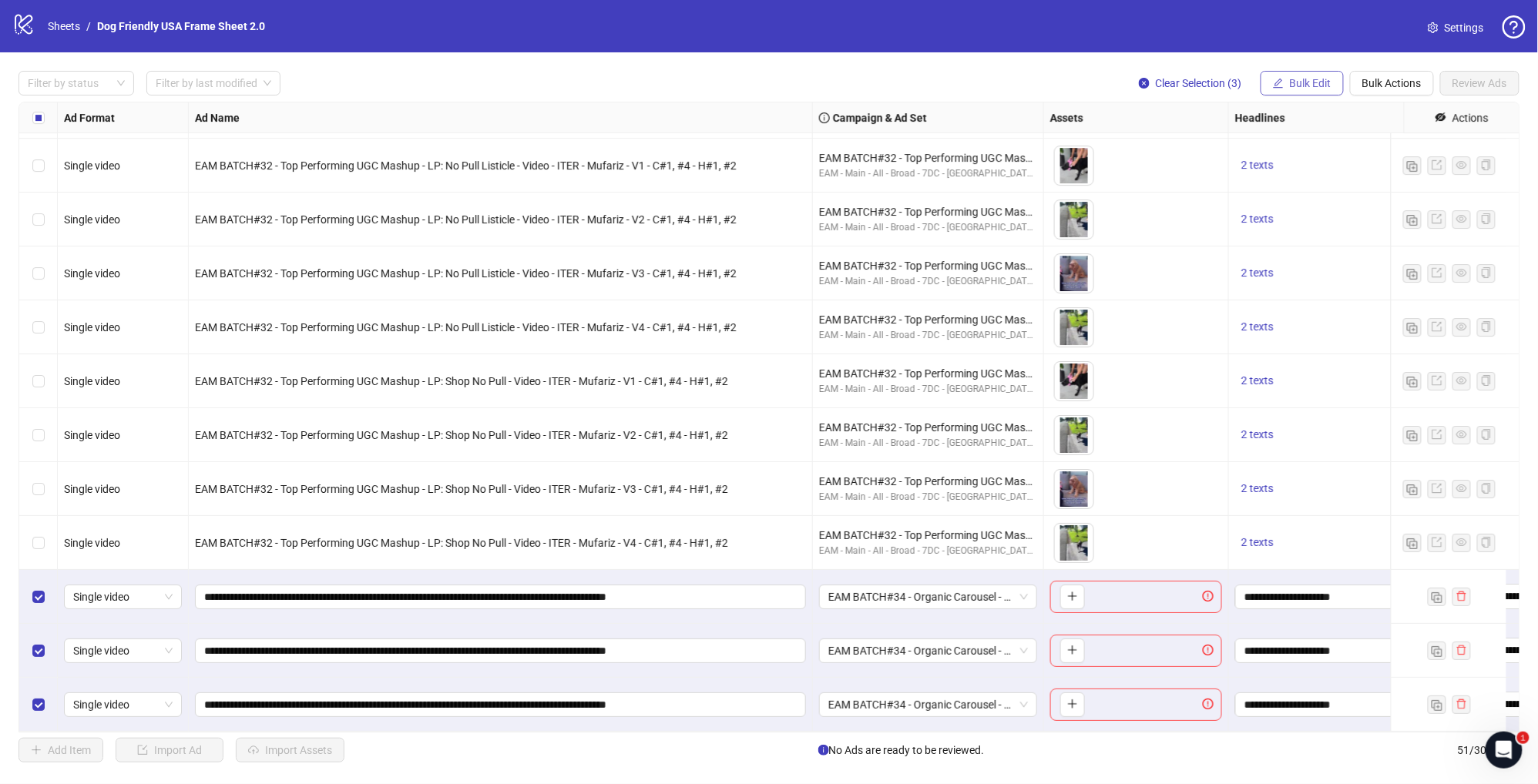 click on "Bulk Edit" at bounding box center (1302, 83) 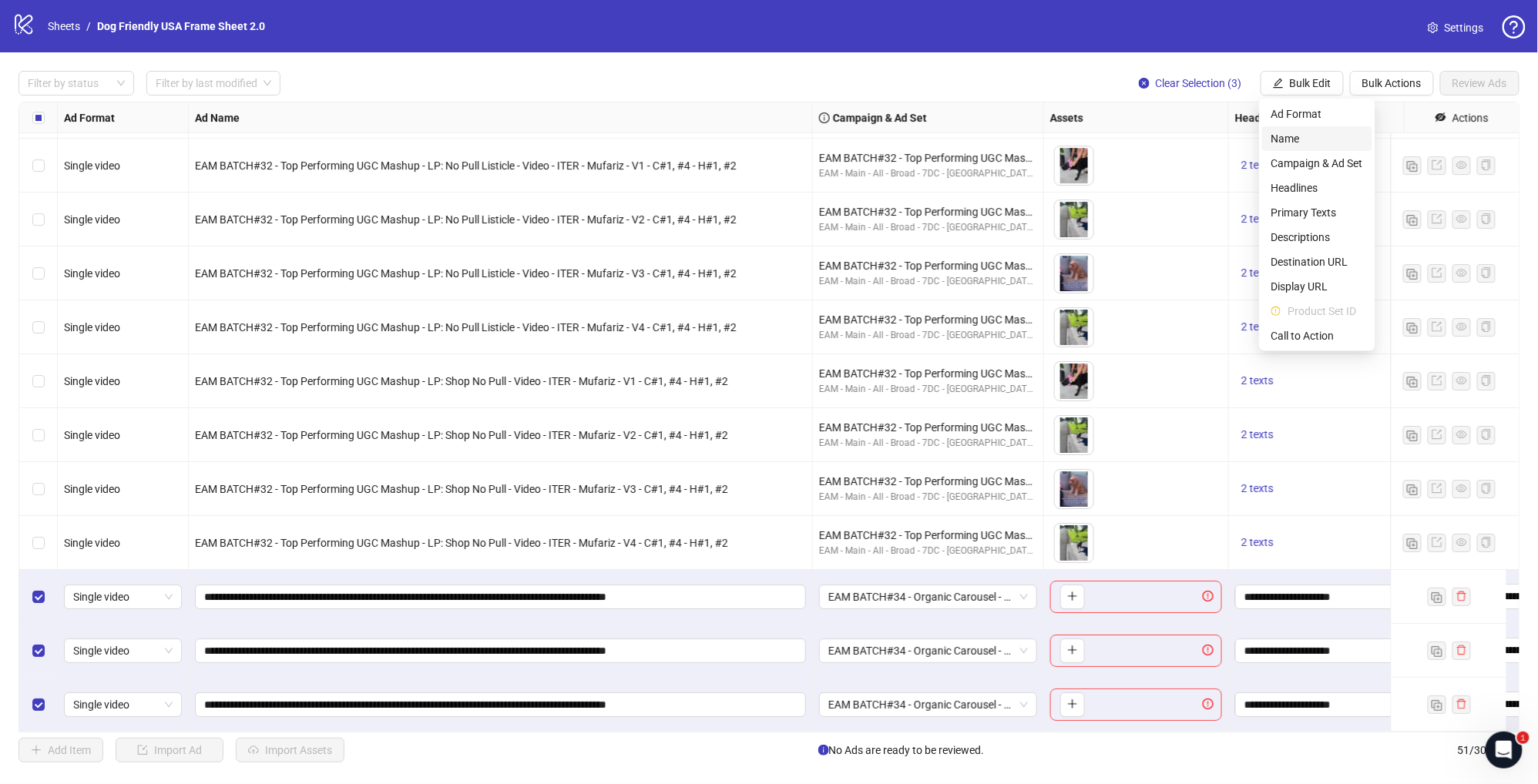 click on "Name" at bounding box center [1317, 139] 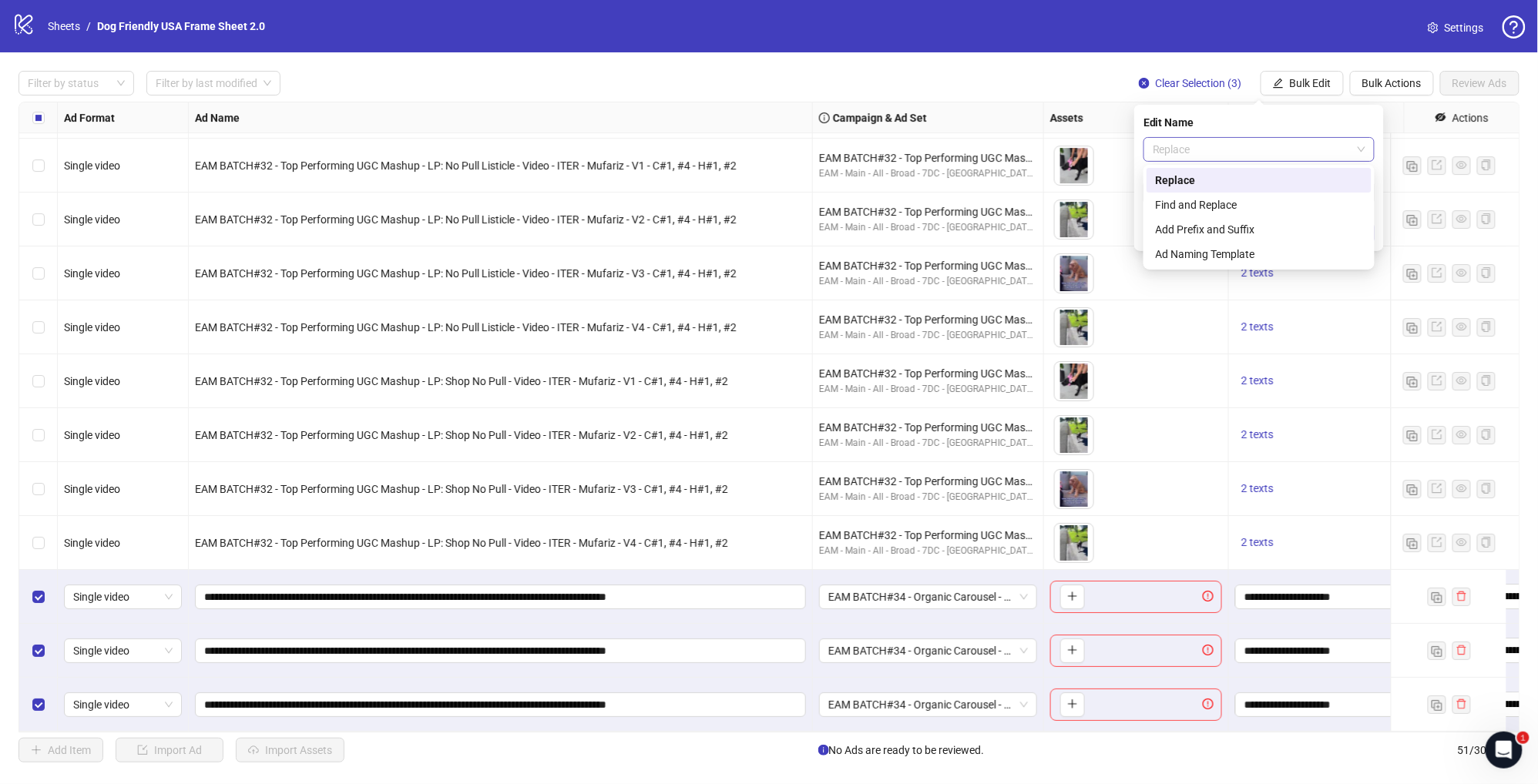 click on "Replace" at bounding box center [1259, 149] 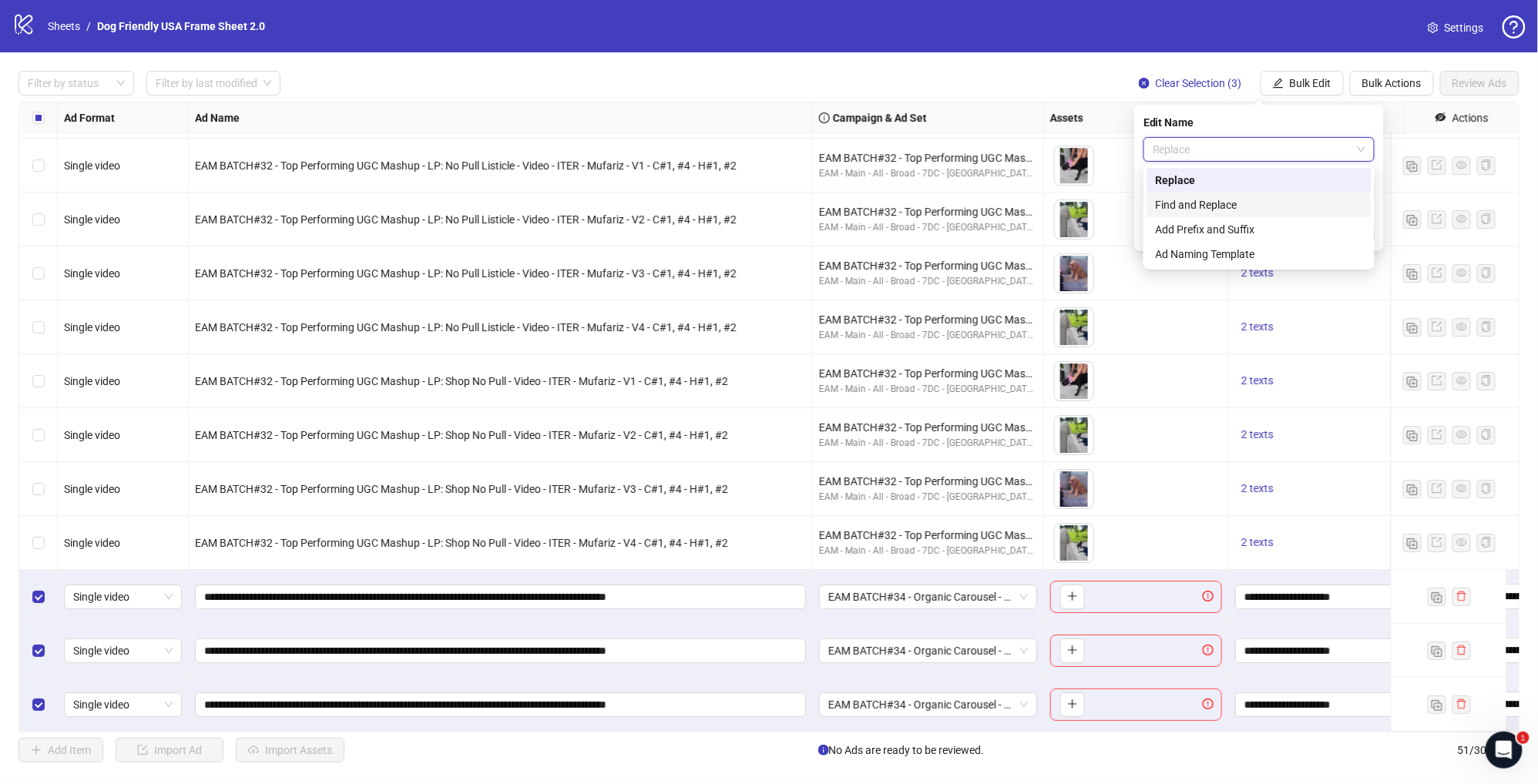 click on "Find and Replace" at bounding box center [1259, 205] 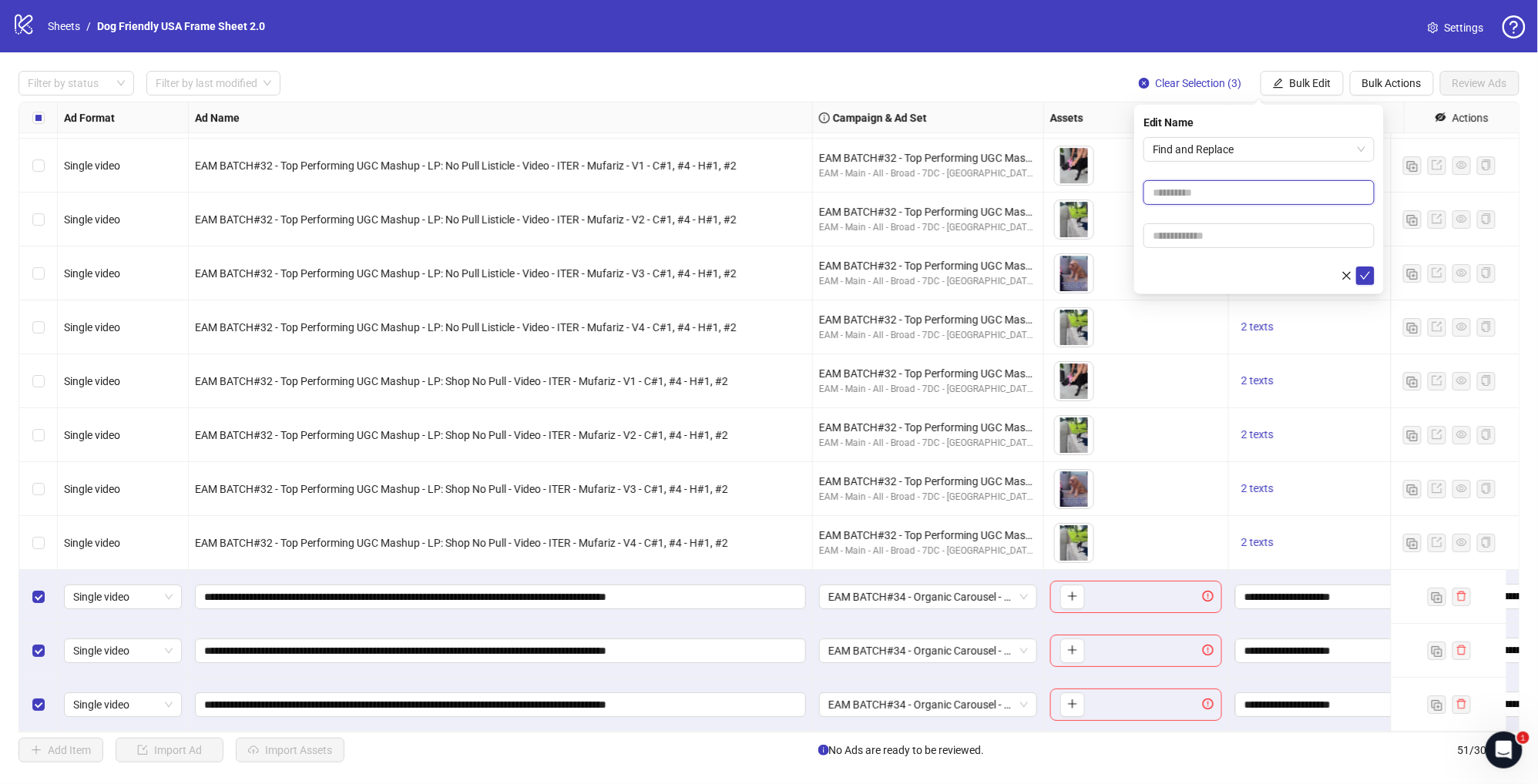 click at bounding box center (1259, 193) 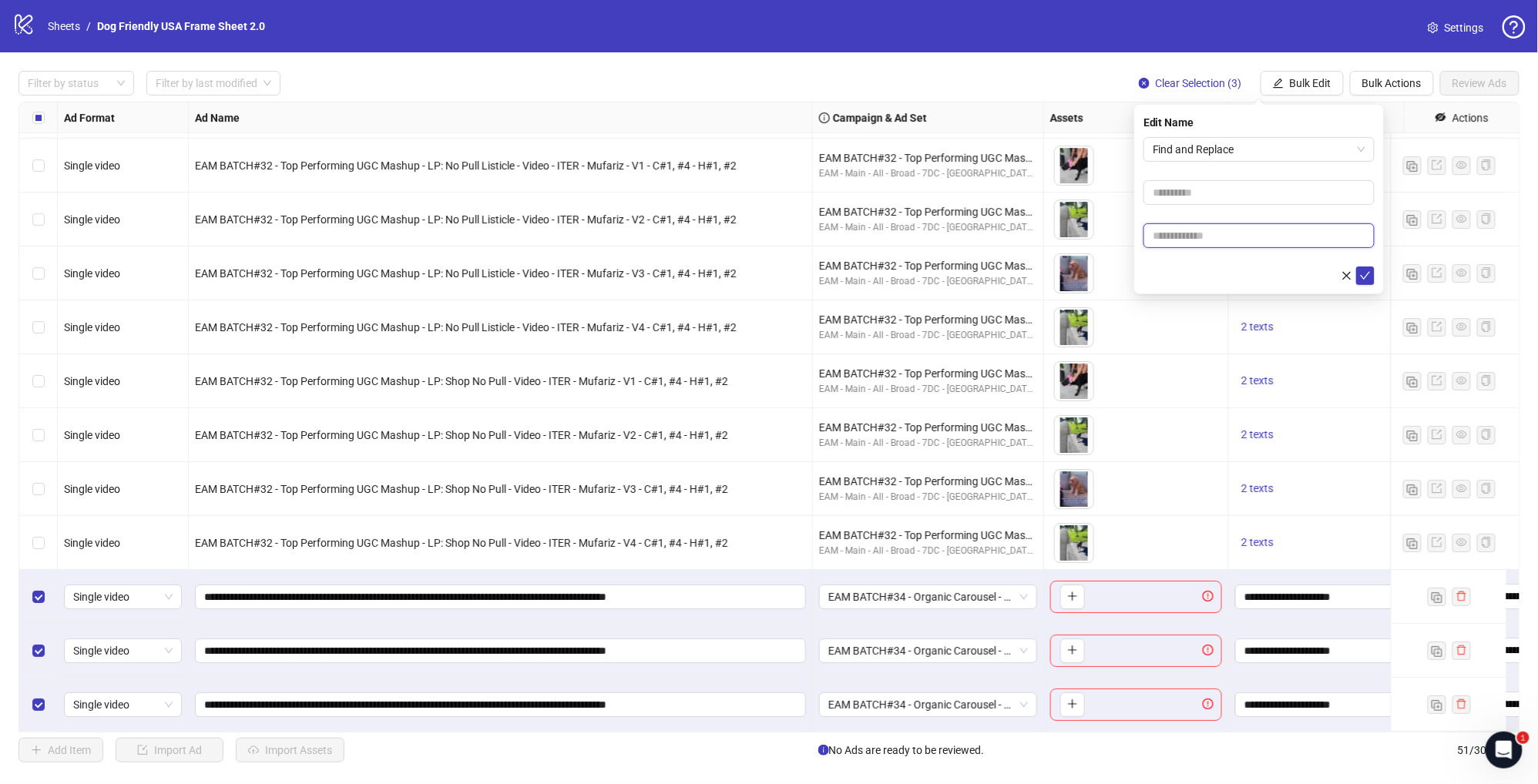 click at bounding box center (1259, 236) 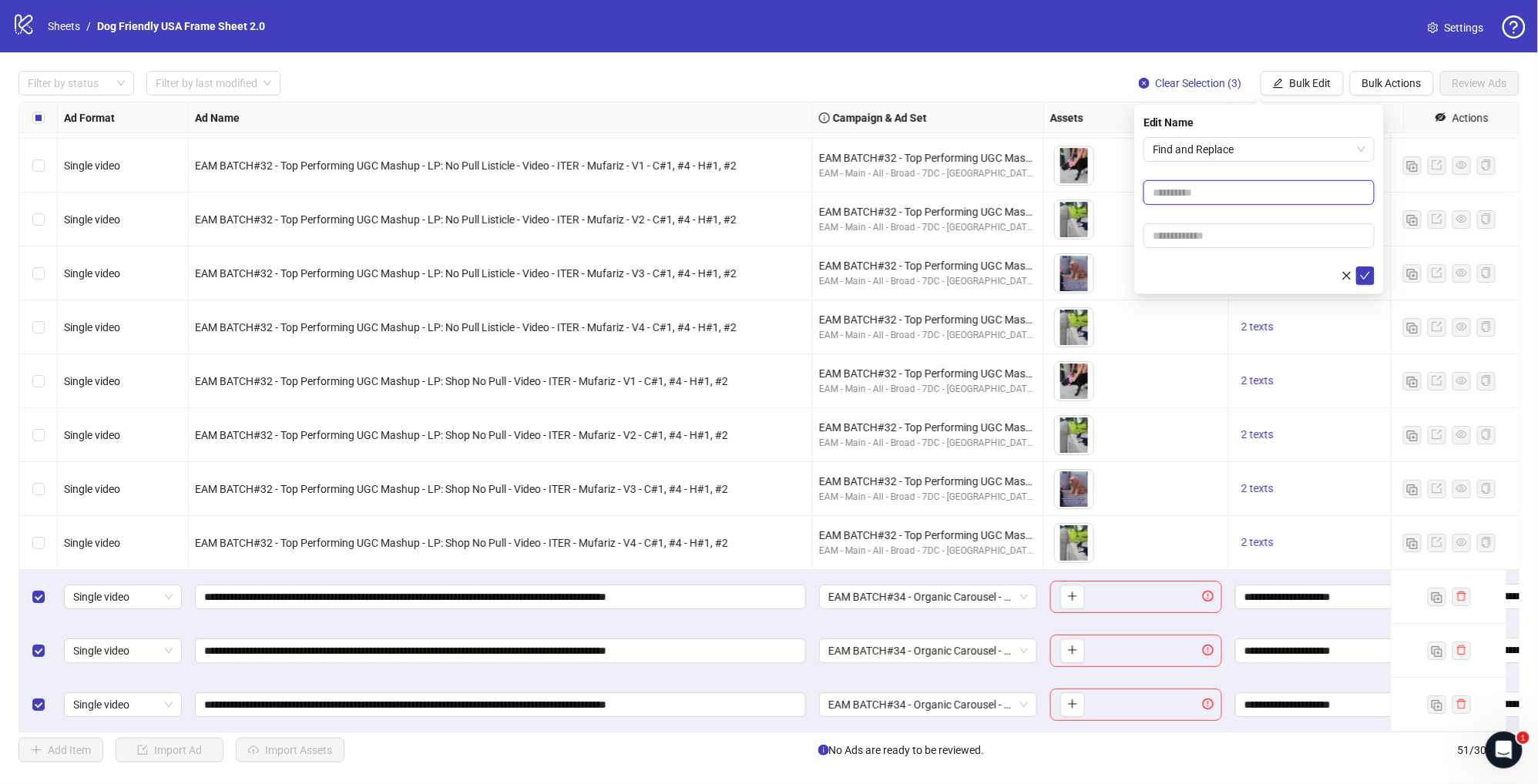 click at bounding box center [1259, 193] 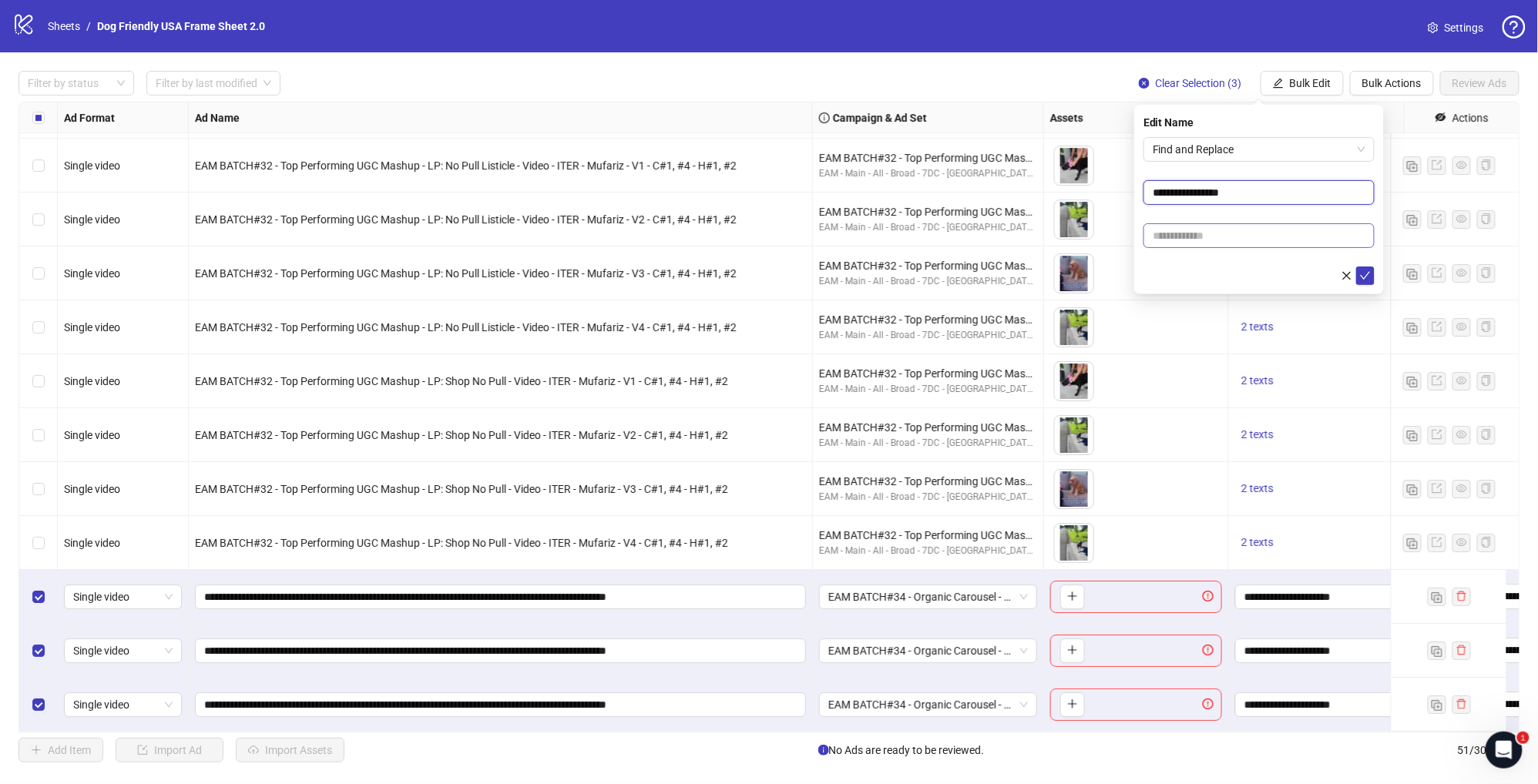 type on "**********" 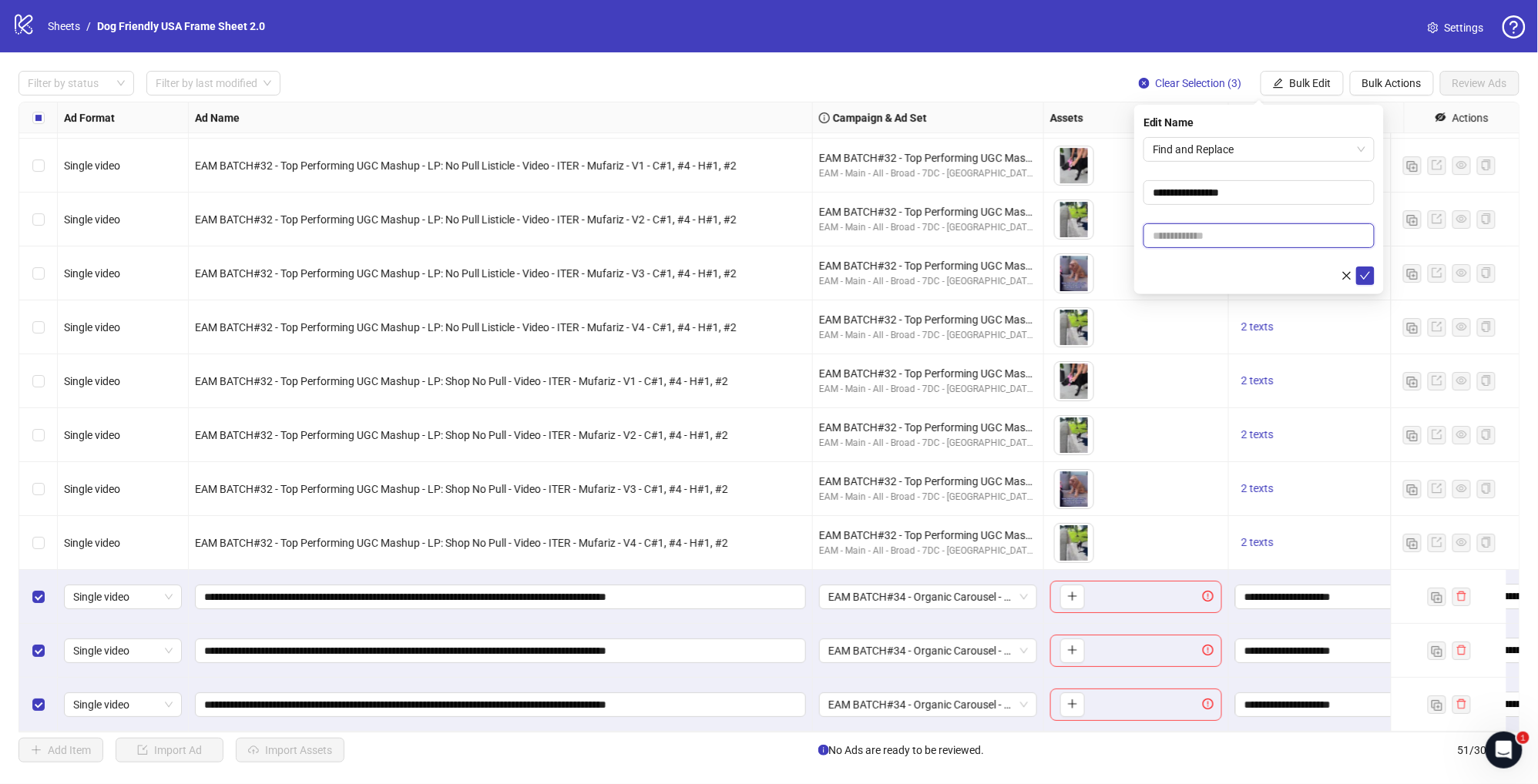 click at bounding box center (1259, 236) 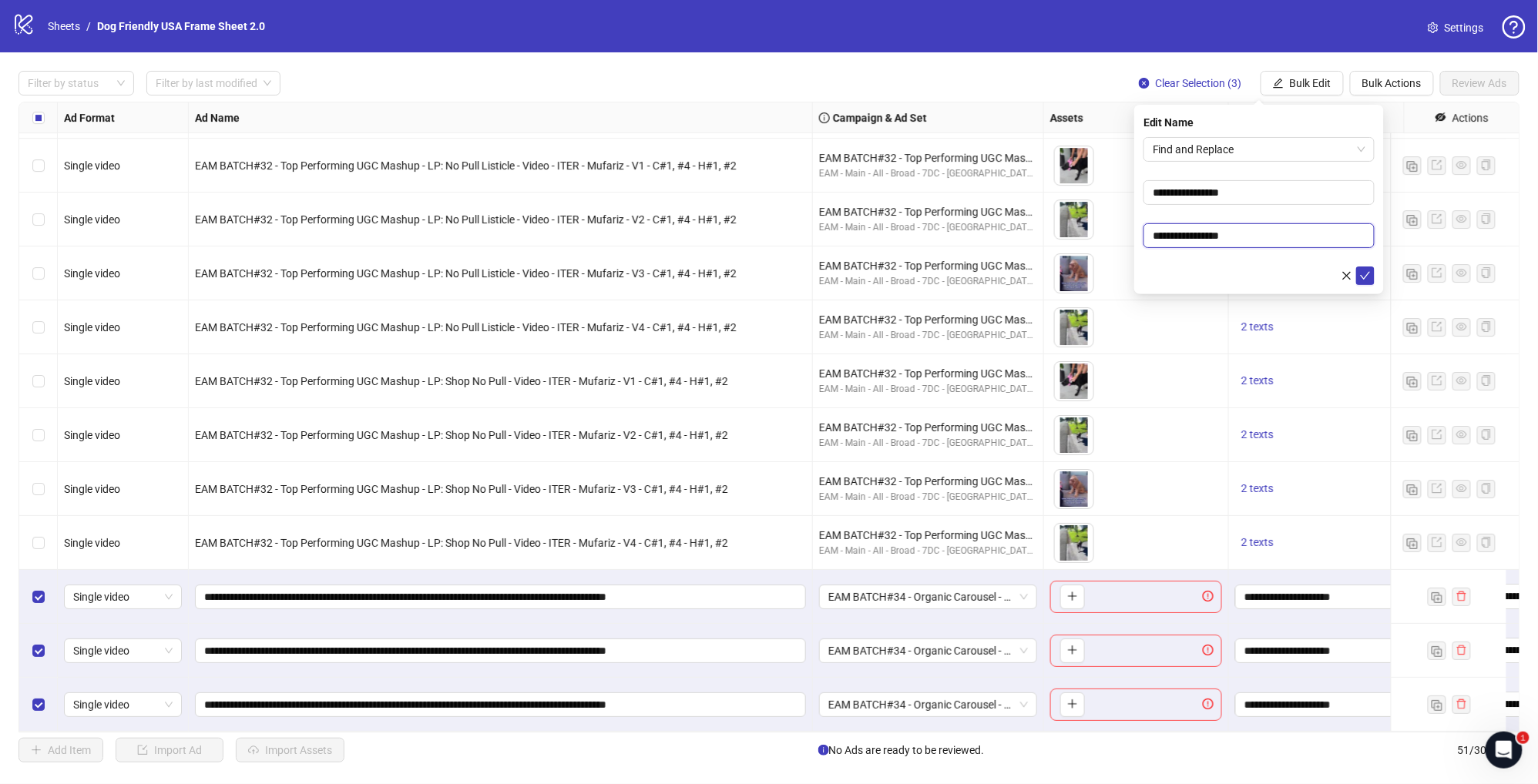 click on "**********" at bounding box center (1259, 236) 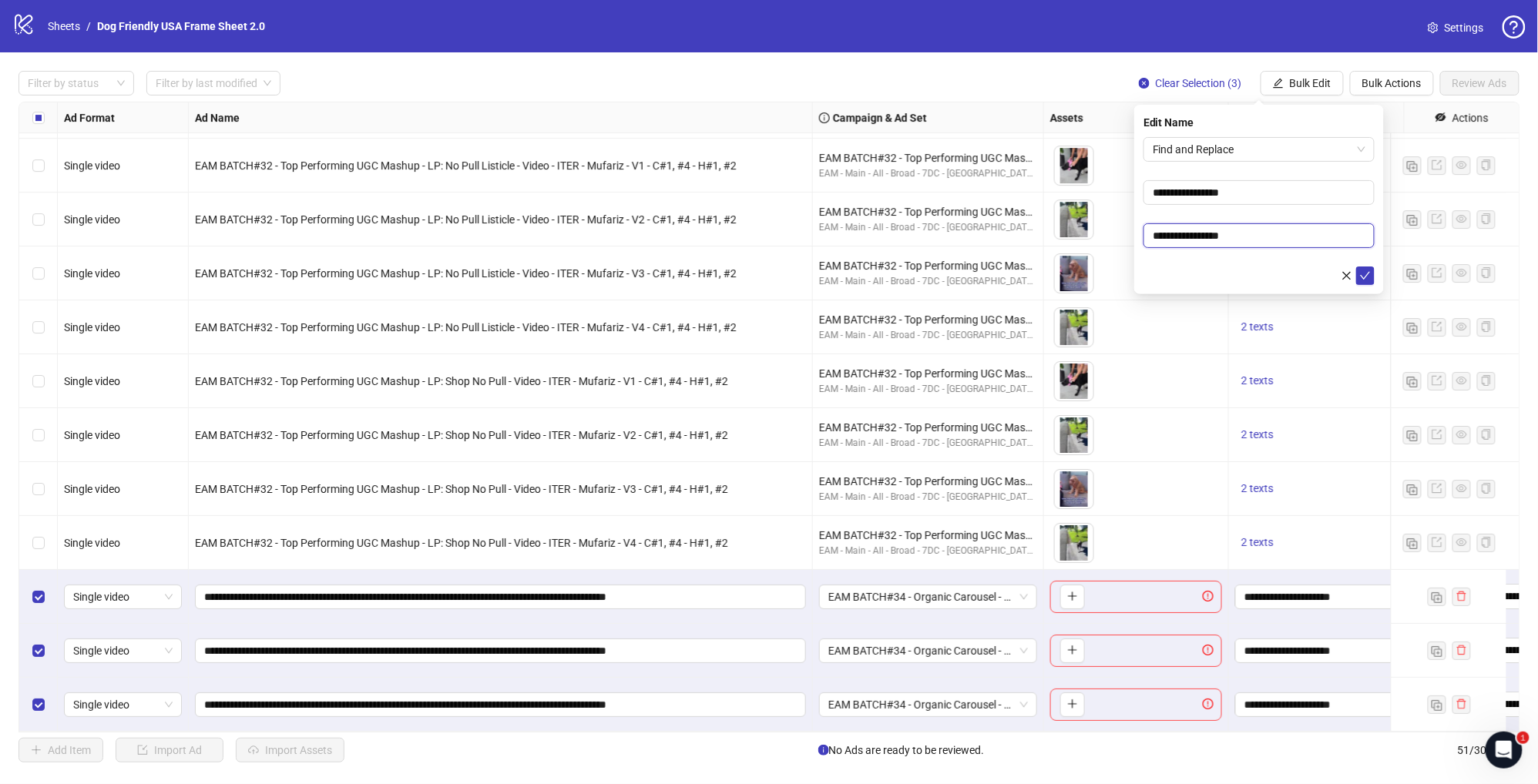 type on "**********" 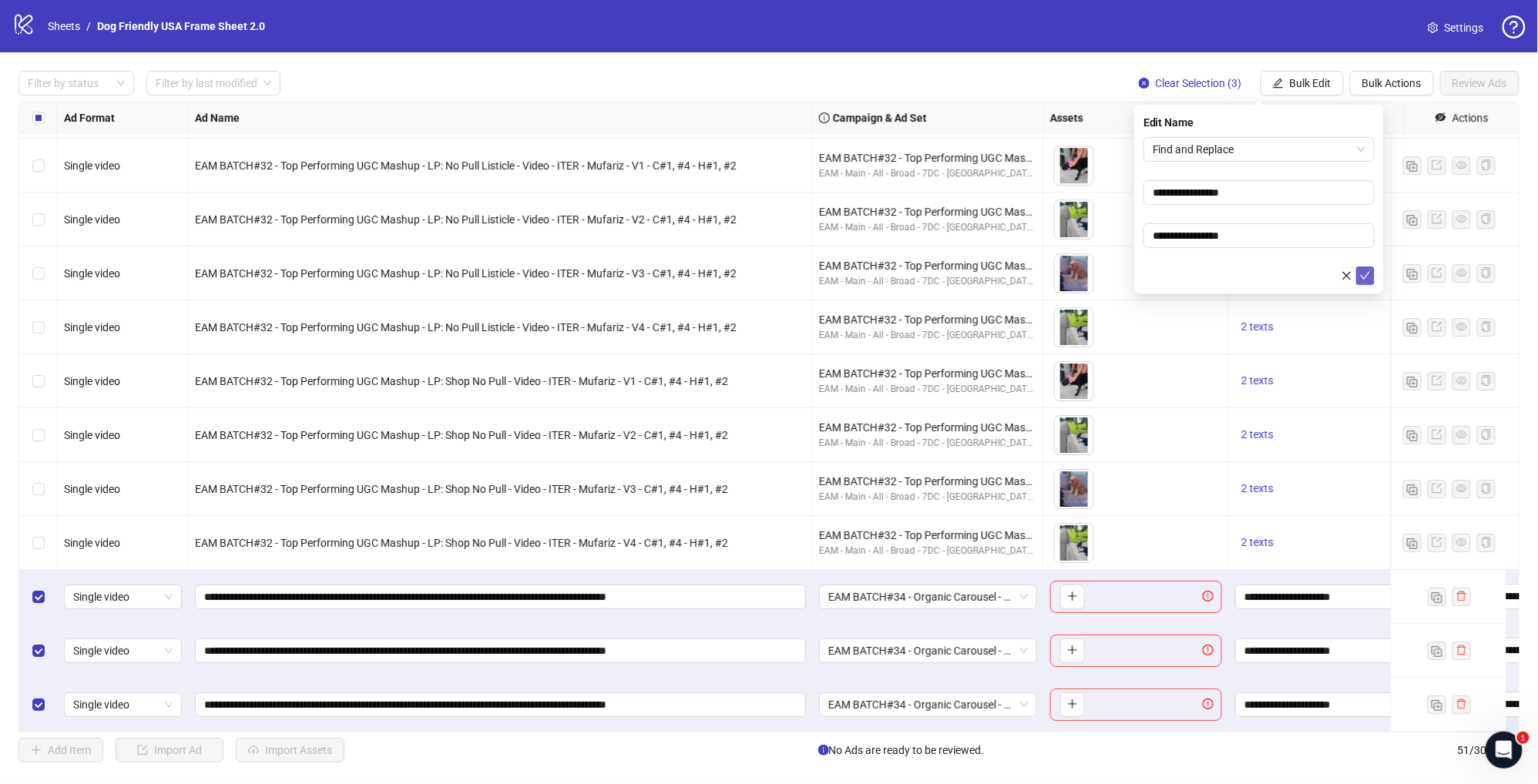 click 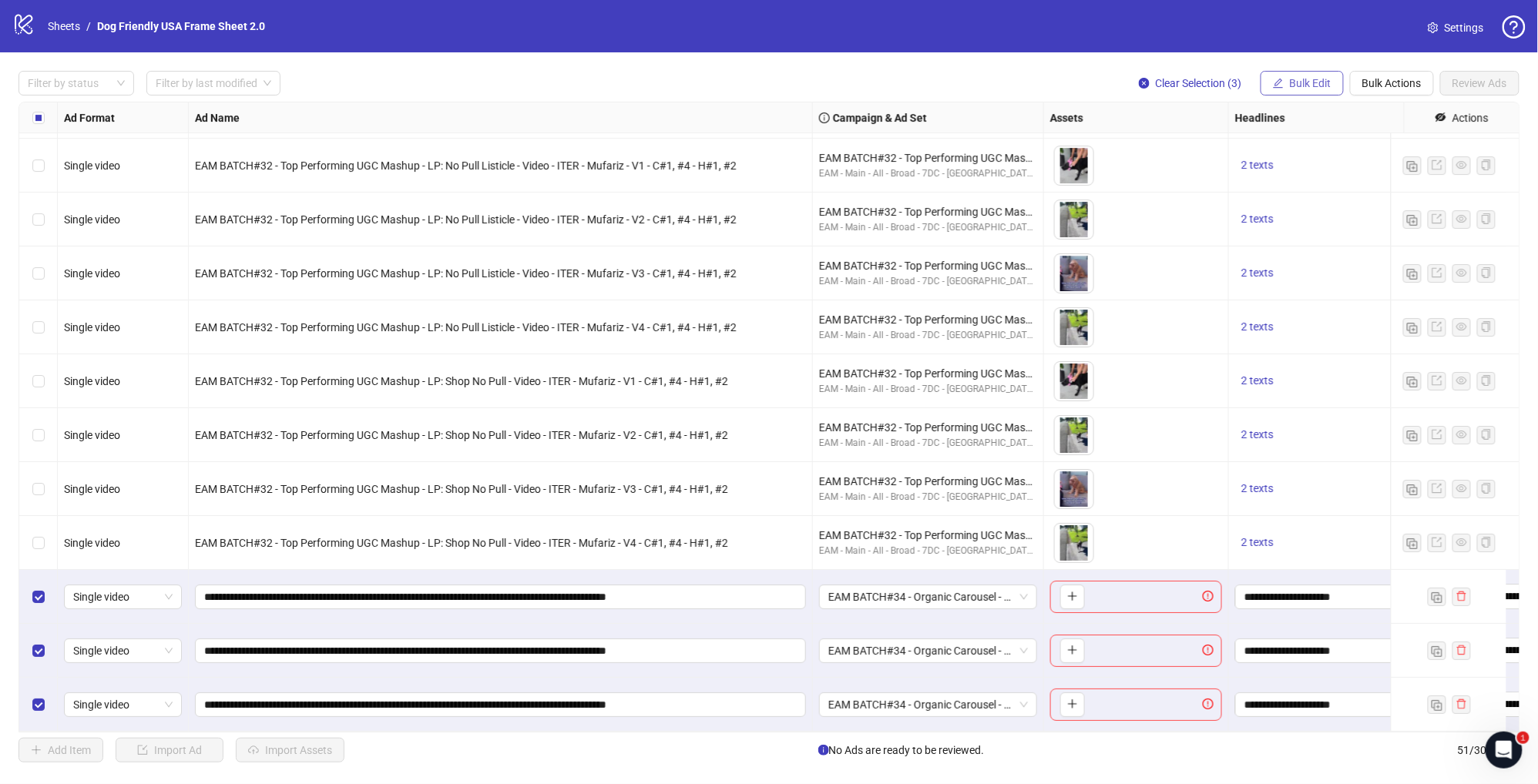 click on "Bulk Edit" at bounding box center [1311, 83] 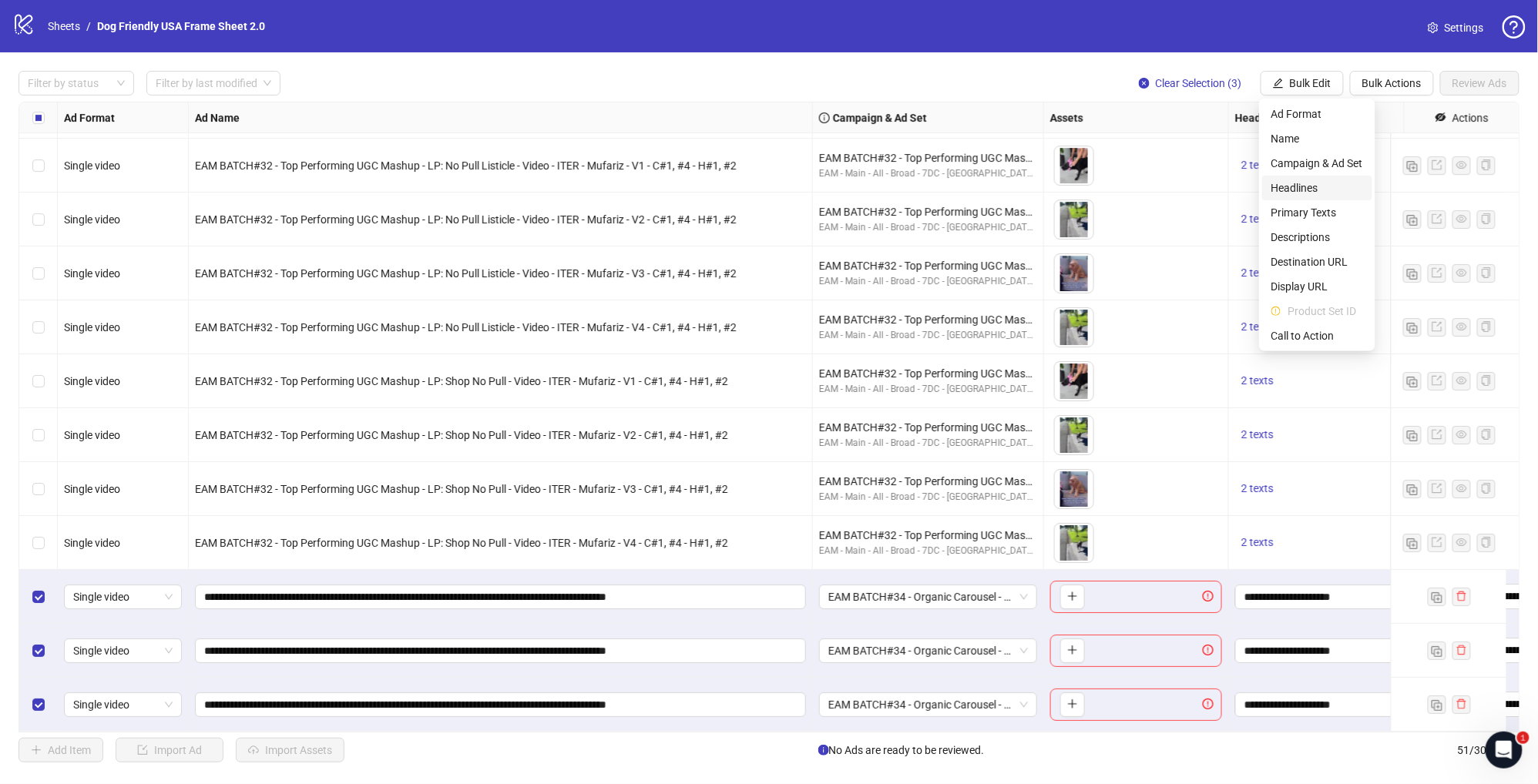 click on "Headlines" at bounding box center [1317, 188] 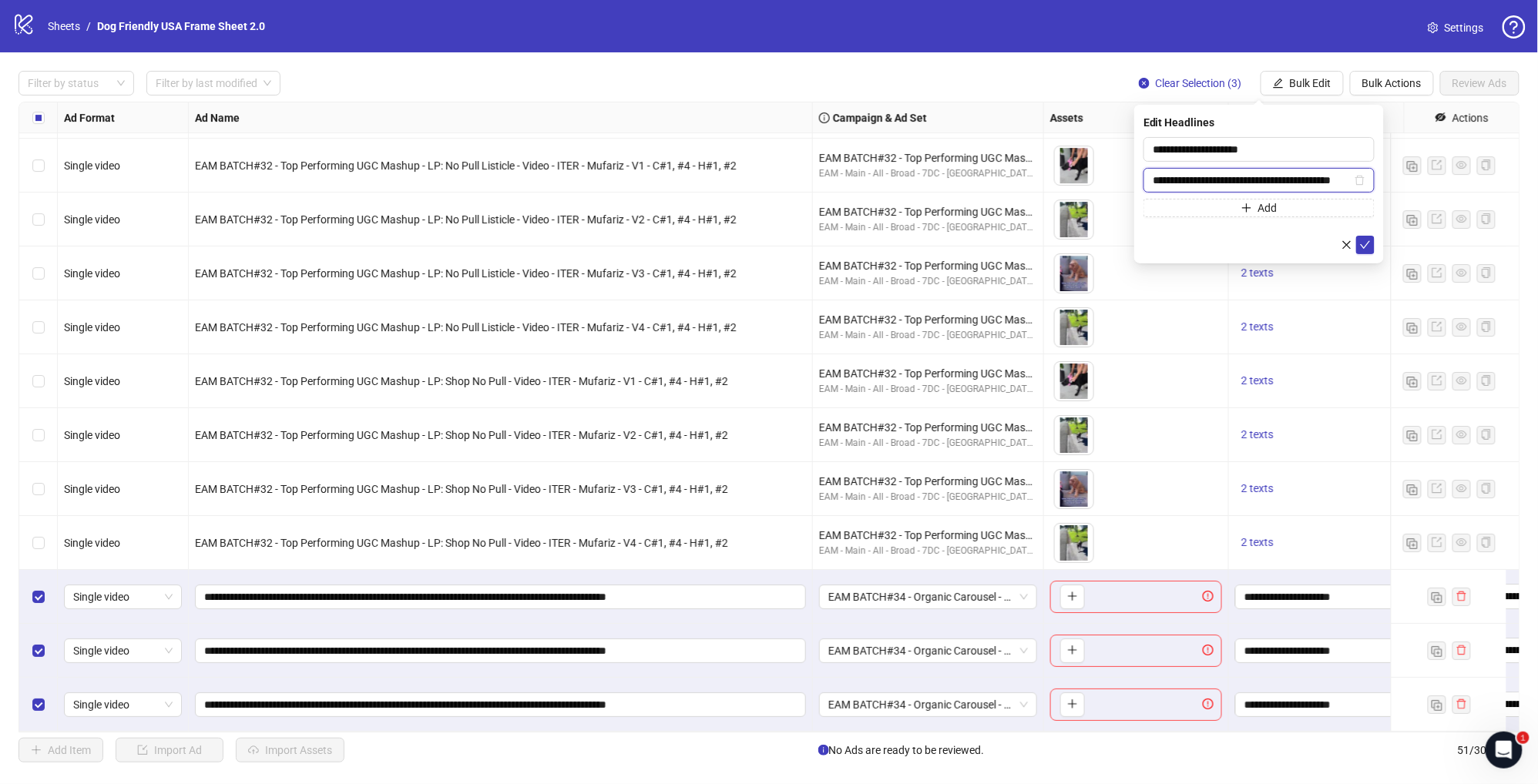 click on "**********" at bounding box center [1252, 180] 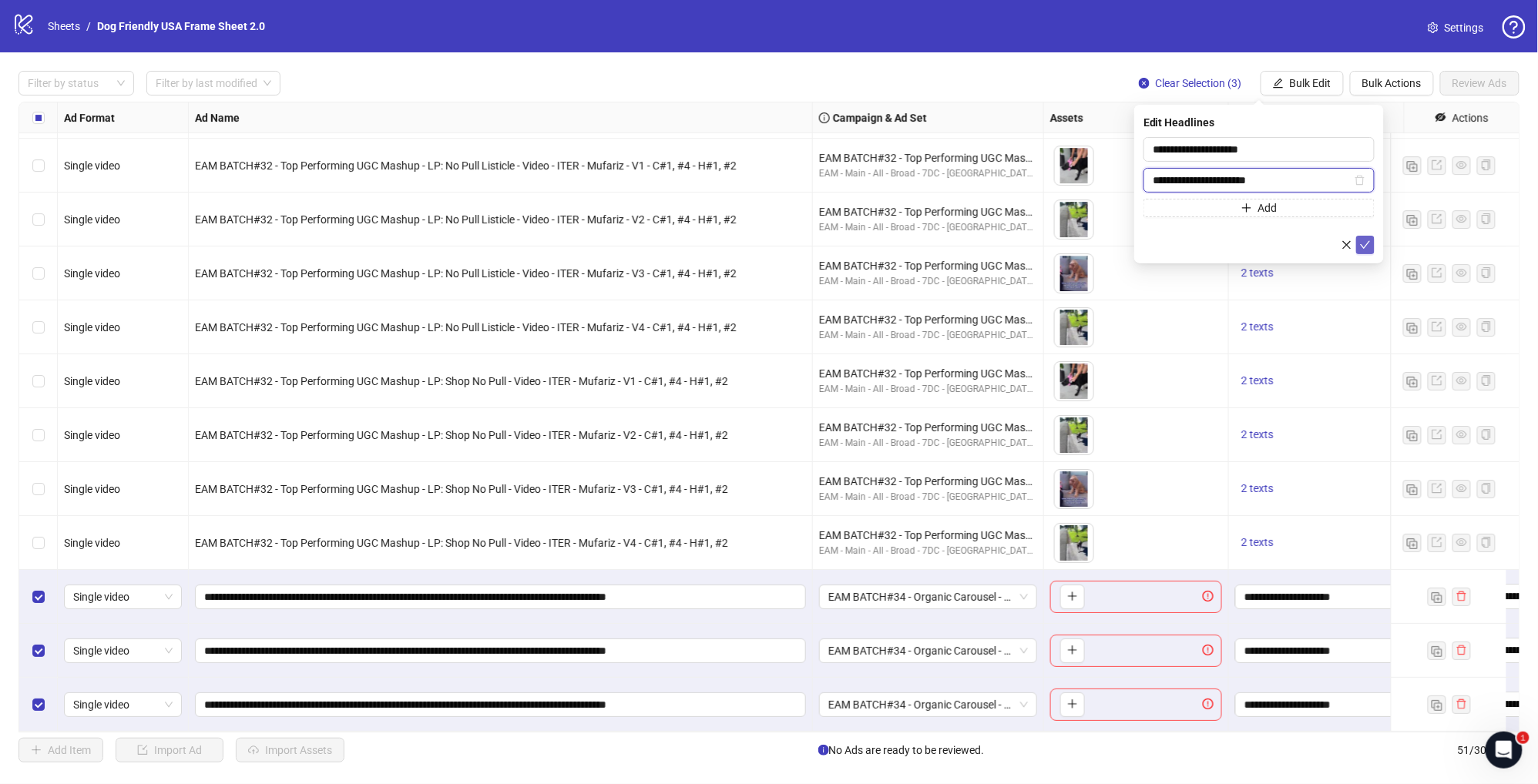 type on "**********" 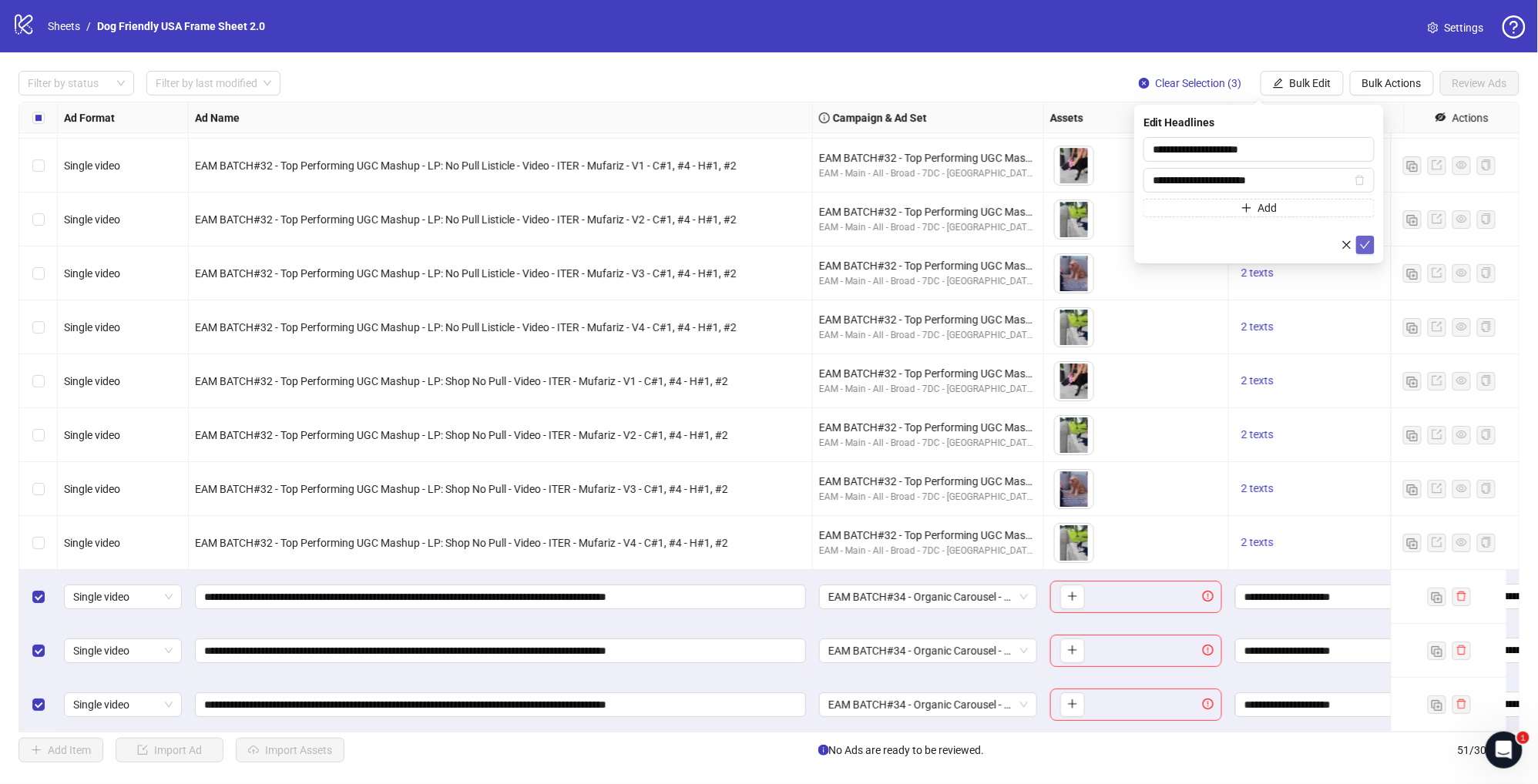 click at bounding box center [1365, 245] 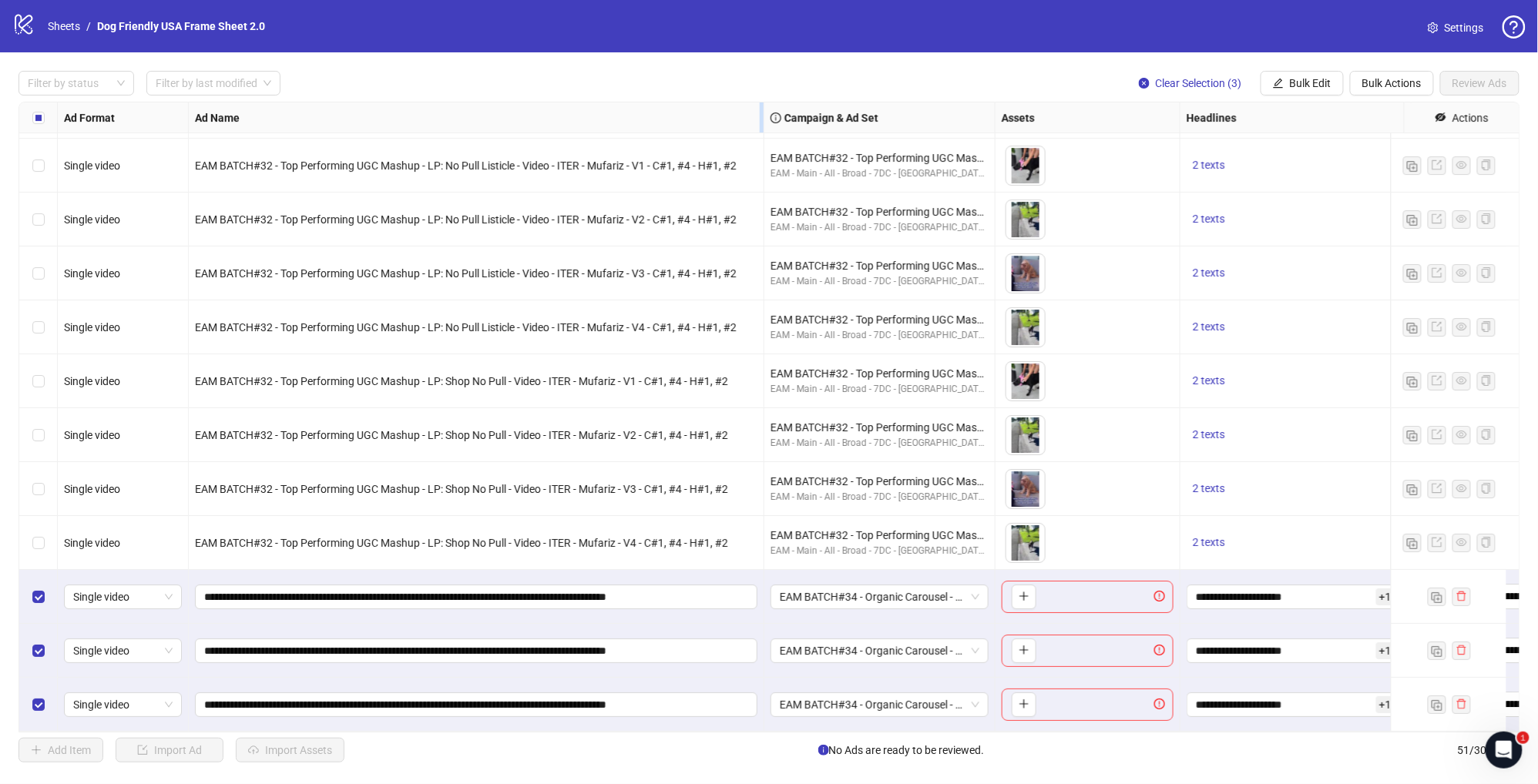 drag, startPoint x: 811, startPoint y: 114, endPoint x: 763, endPoint y: 117, distance: 48.093659 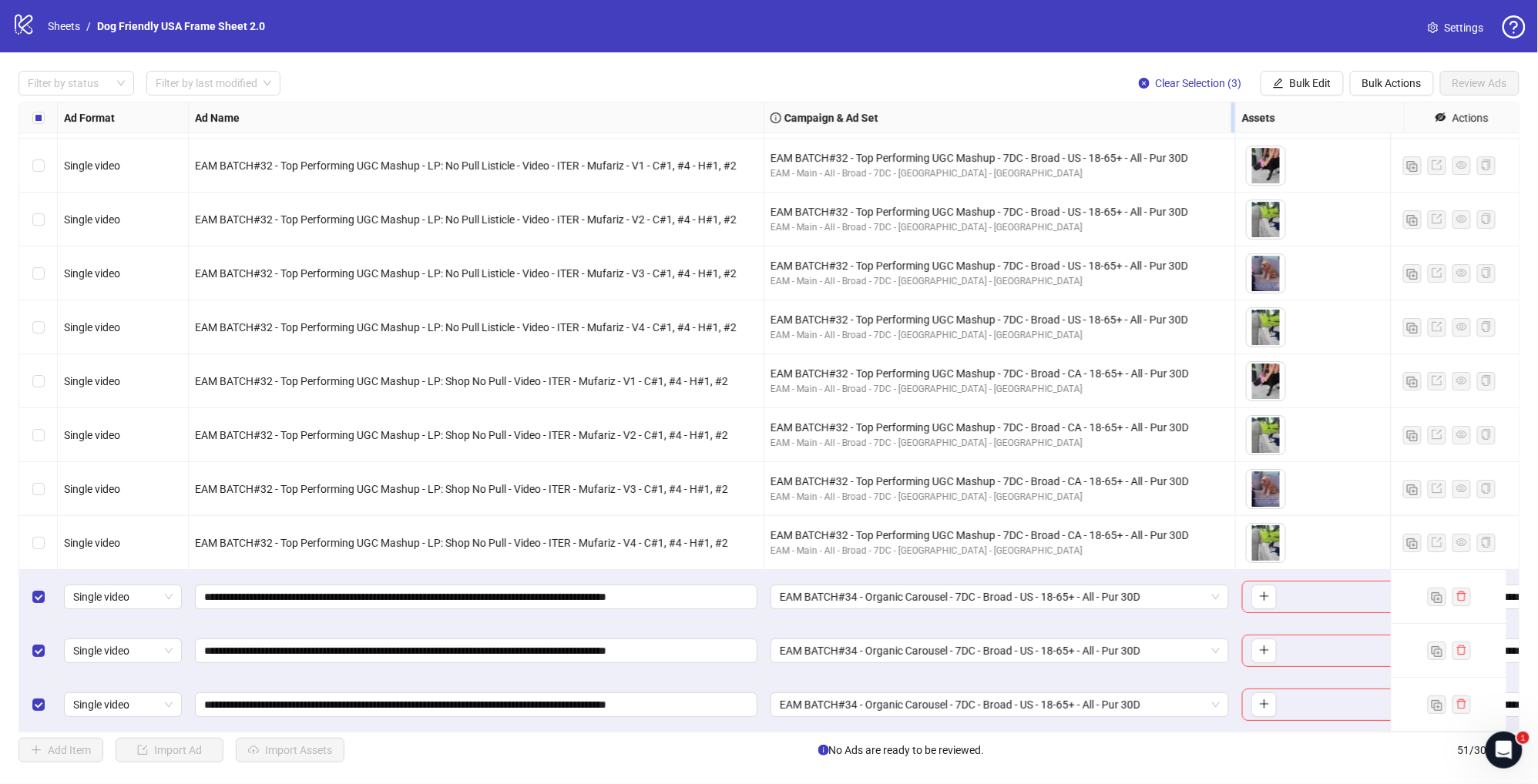 drag, startPoint x: 993, startPoint y: 109, endPoint x: 1234, endPoint y: 110, distance: 241.00207 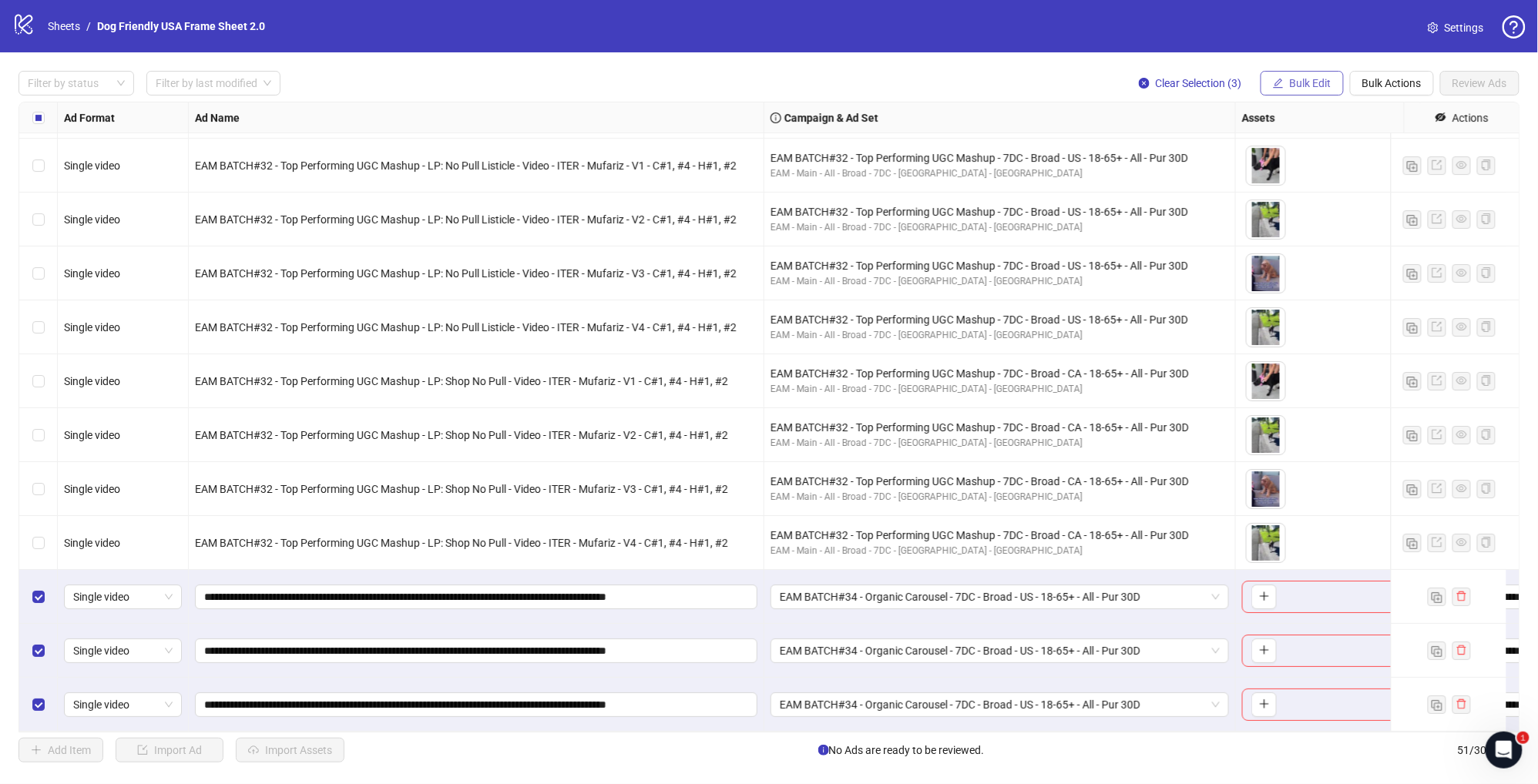 click on "Bulk Edit" at bounding box center (1311, 83) 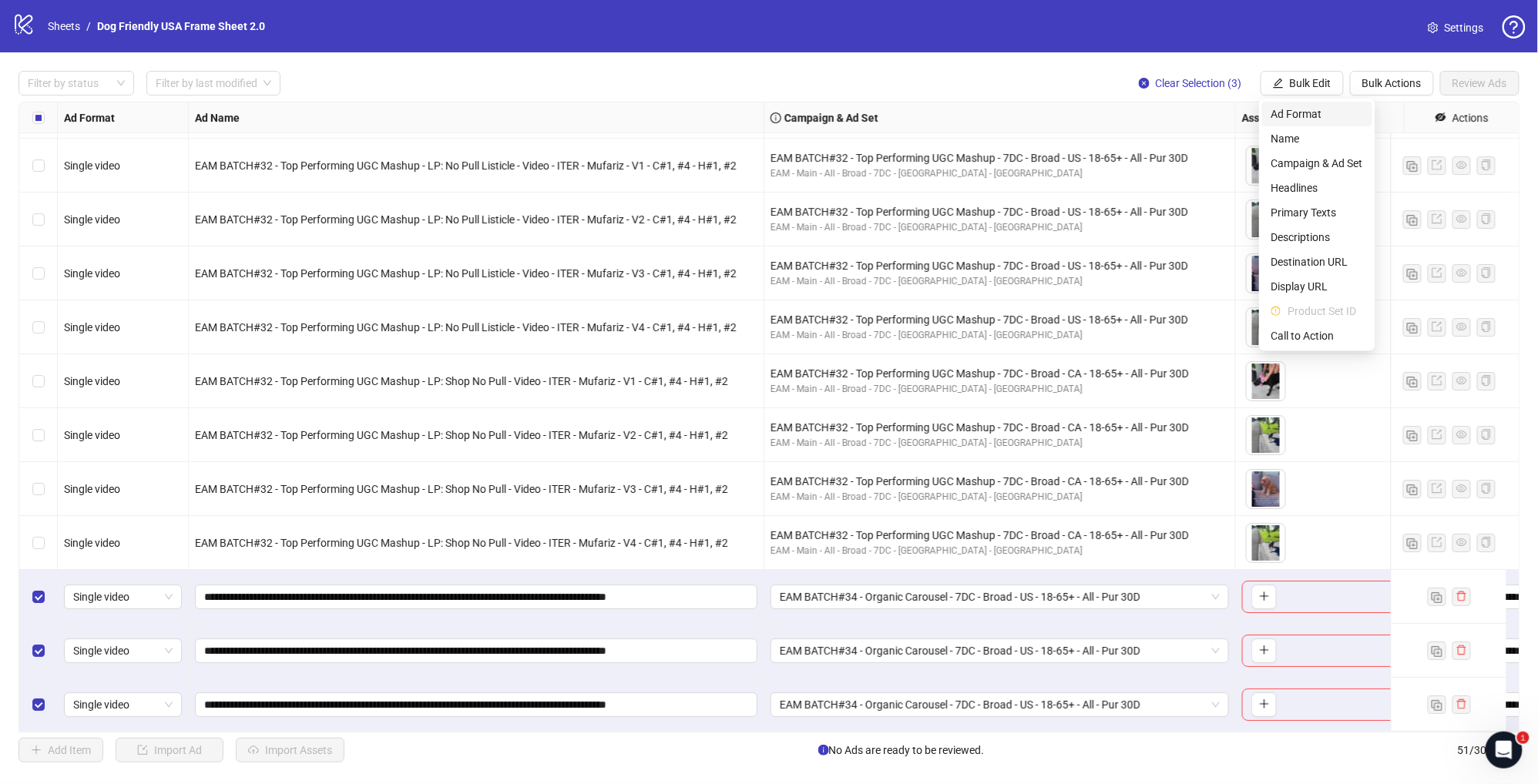 click on "Ad Format" at bounding box center [1317, 114] 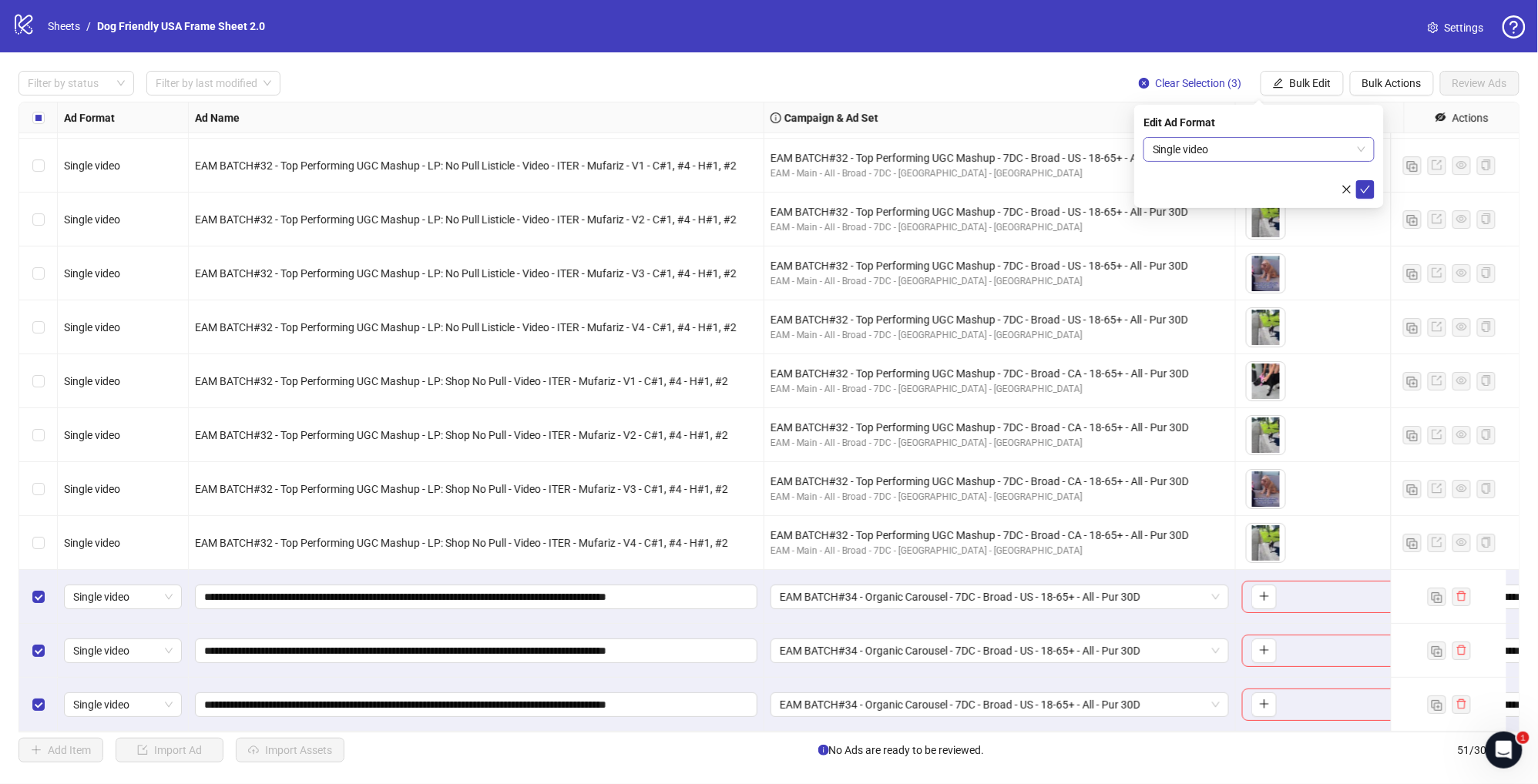 click on "Single video" at bounding box center (1259, 149) 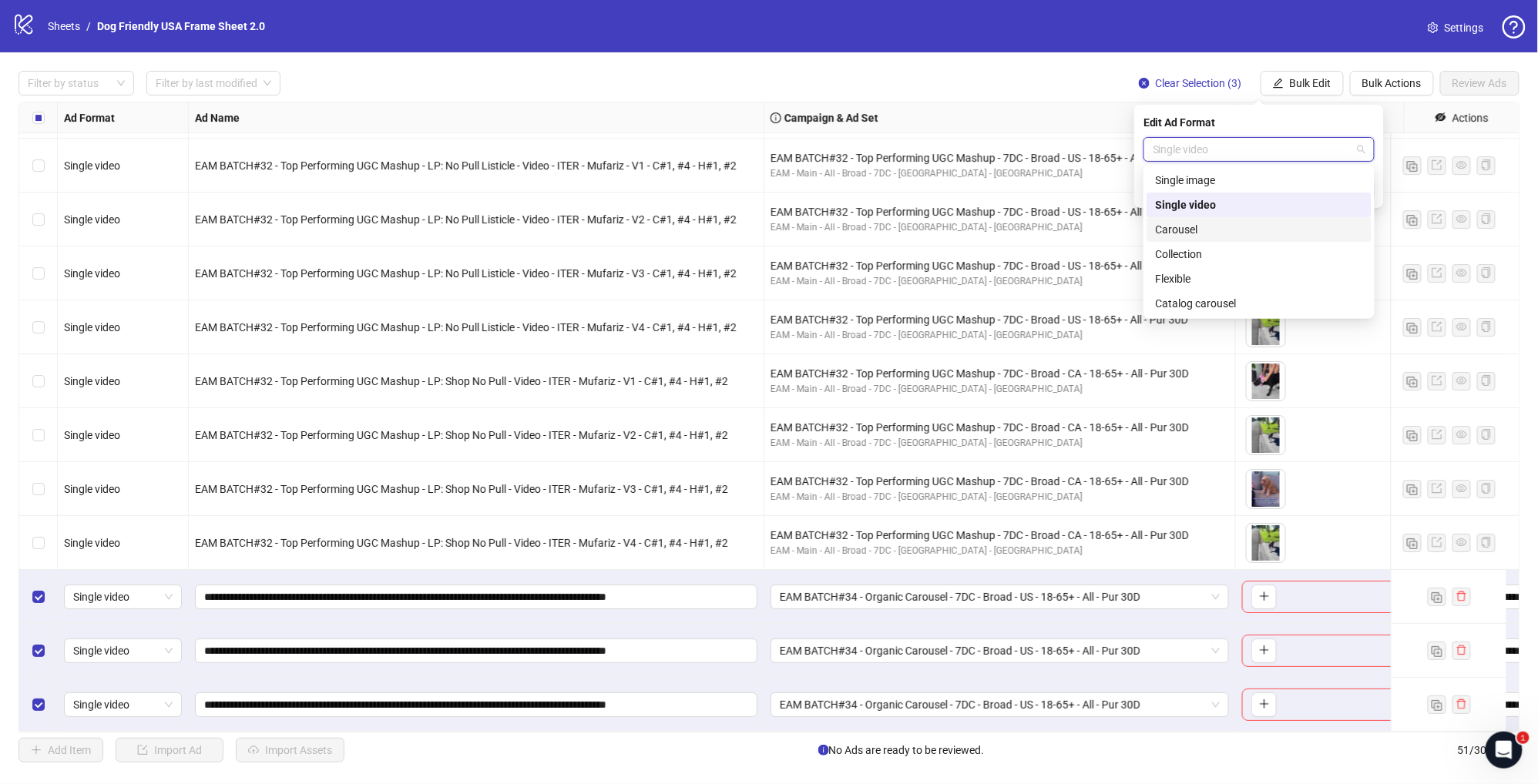 click on "Carousel" at bounding box center (1259, 230) 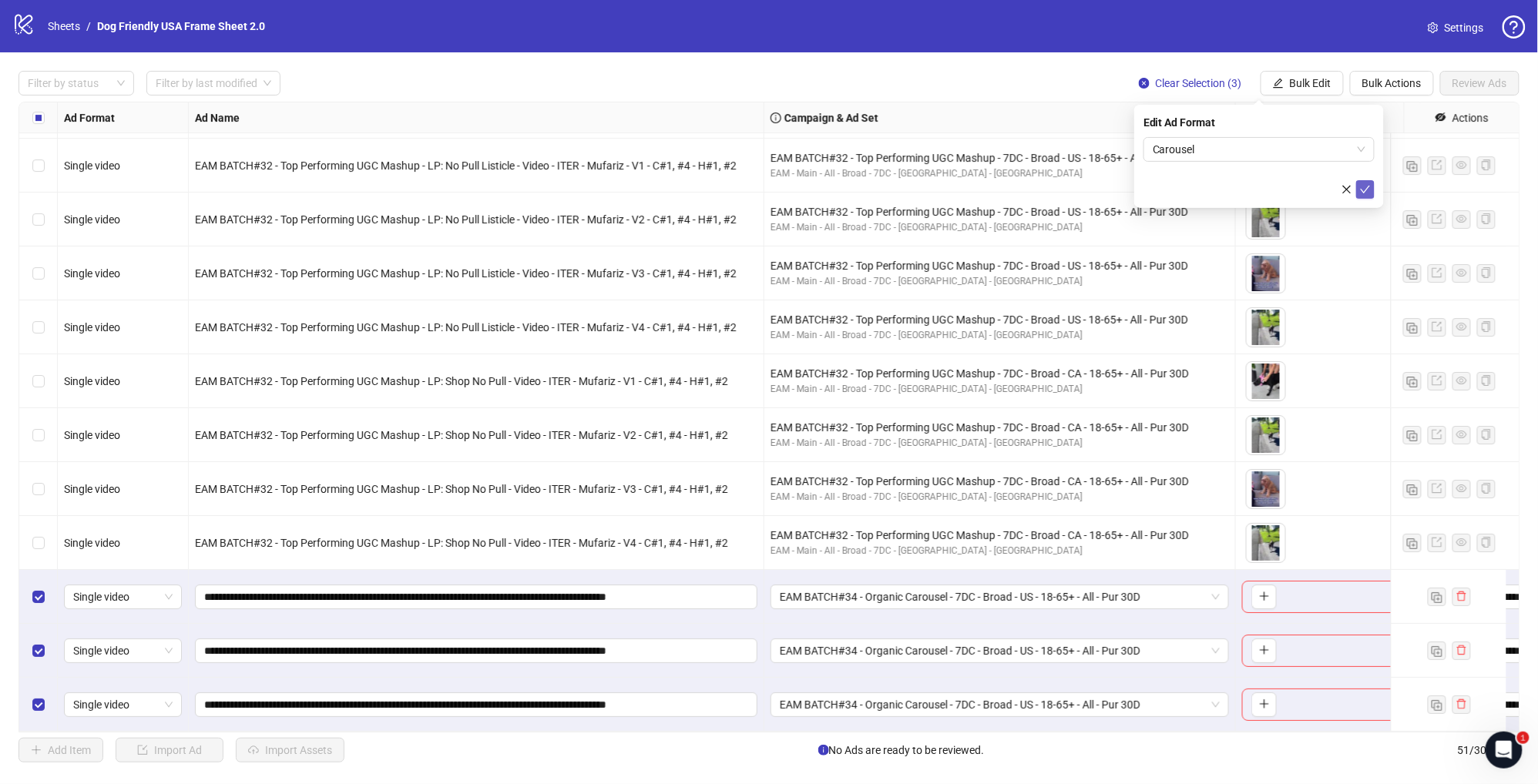click at bounding box center [1365, 189] 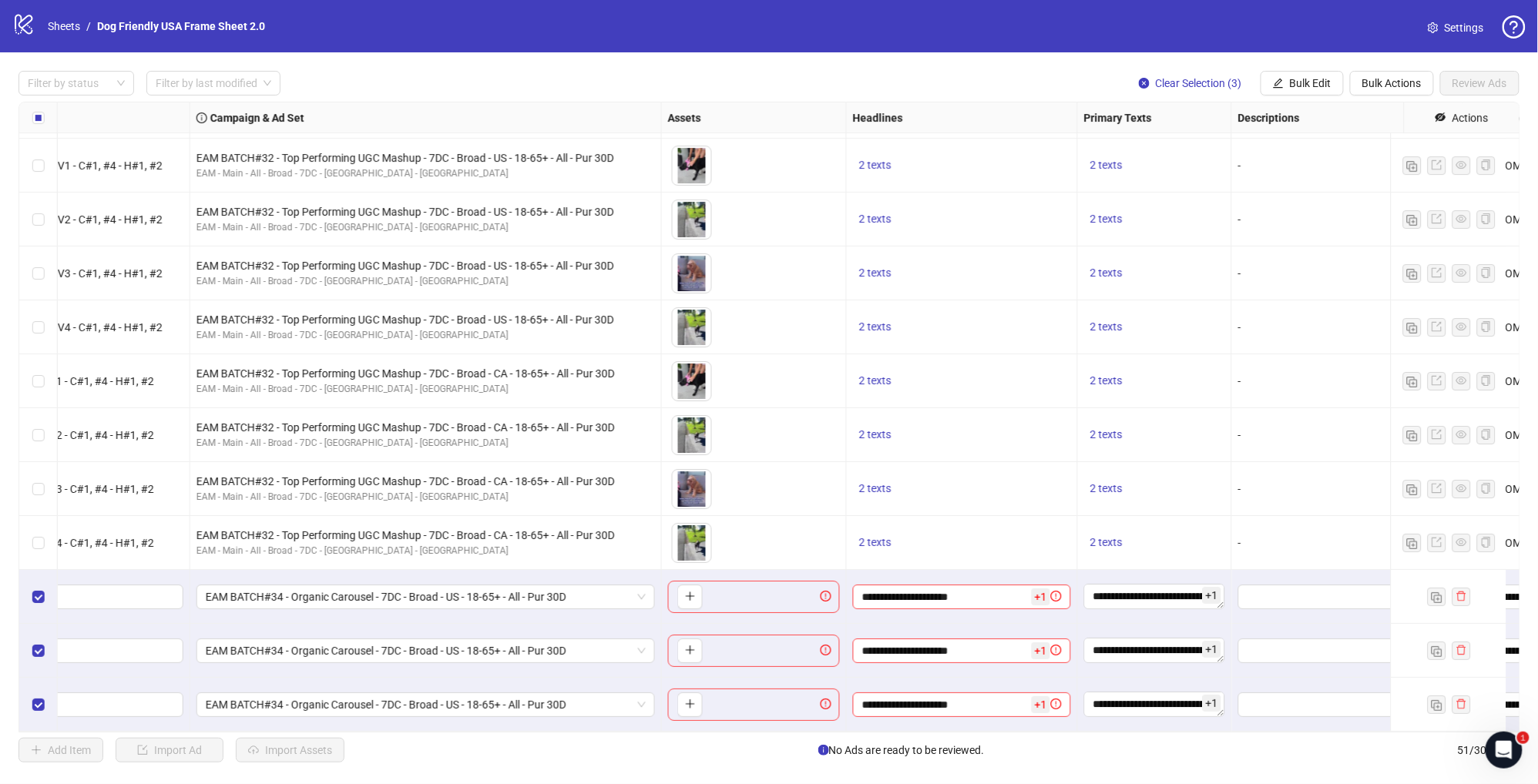 scroll, scrollTop: 2164, scrollLeft: 598, axis: both 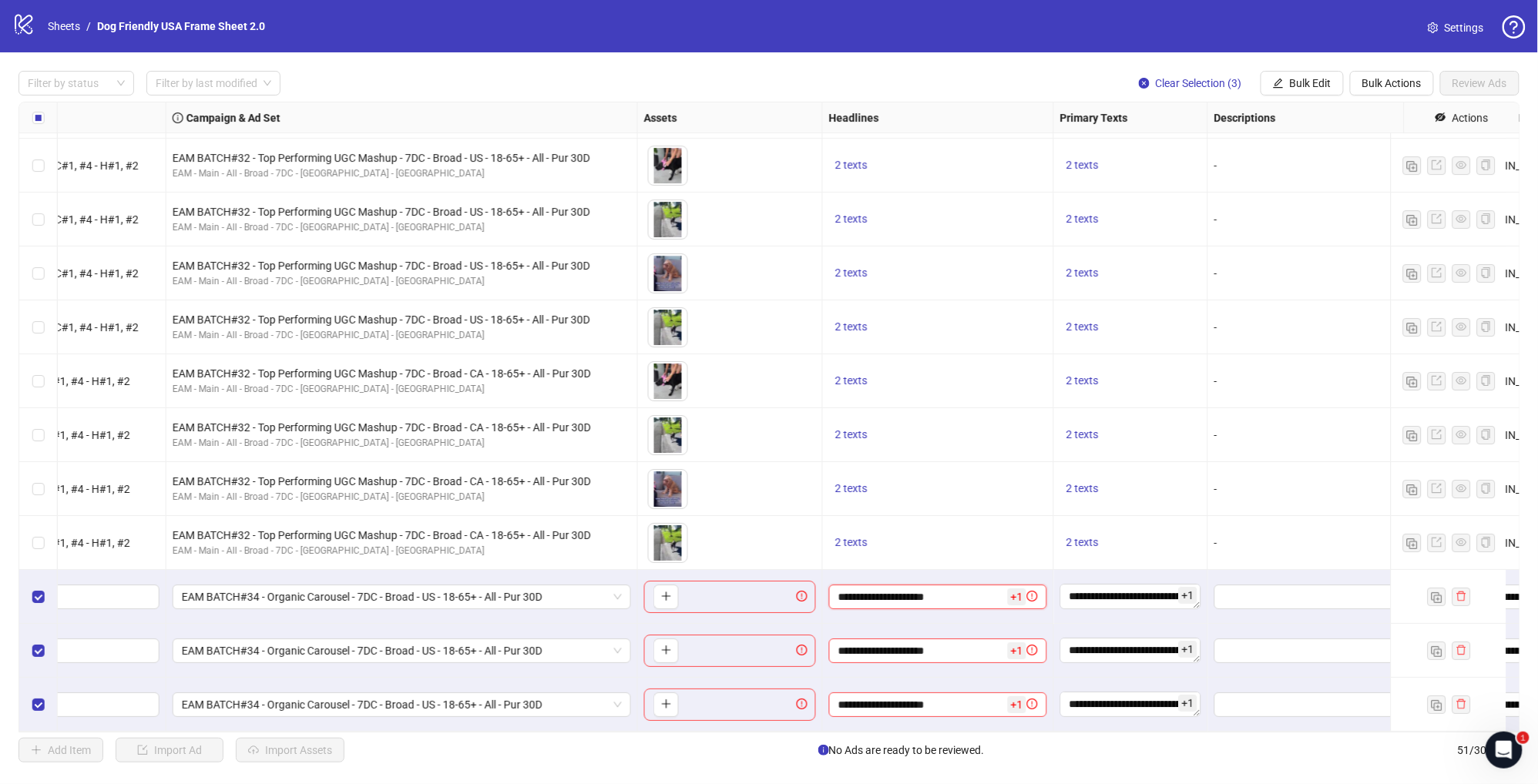 click on "**********" at bounding box center (922, 597) 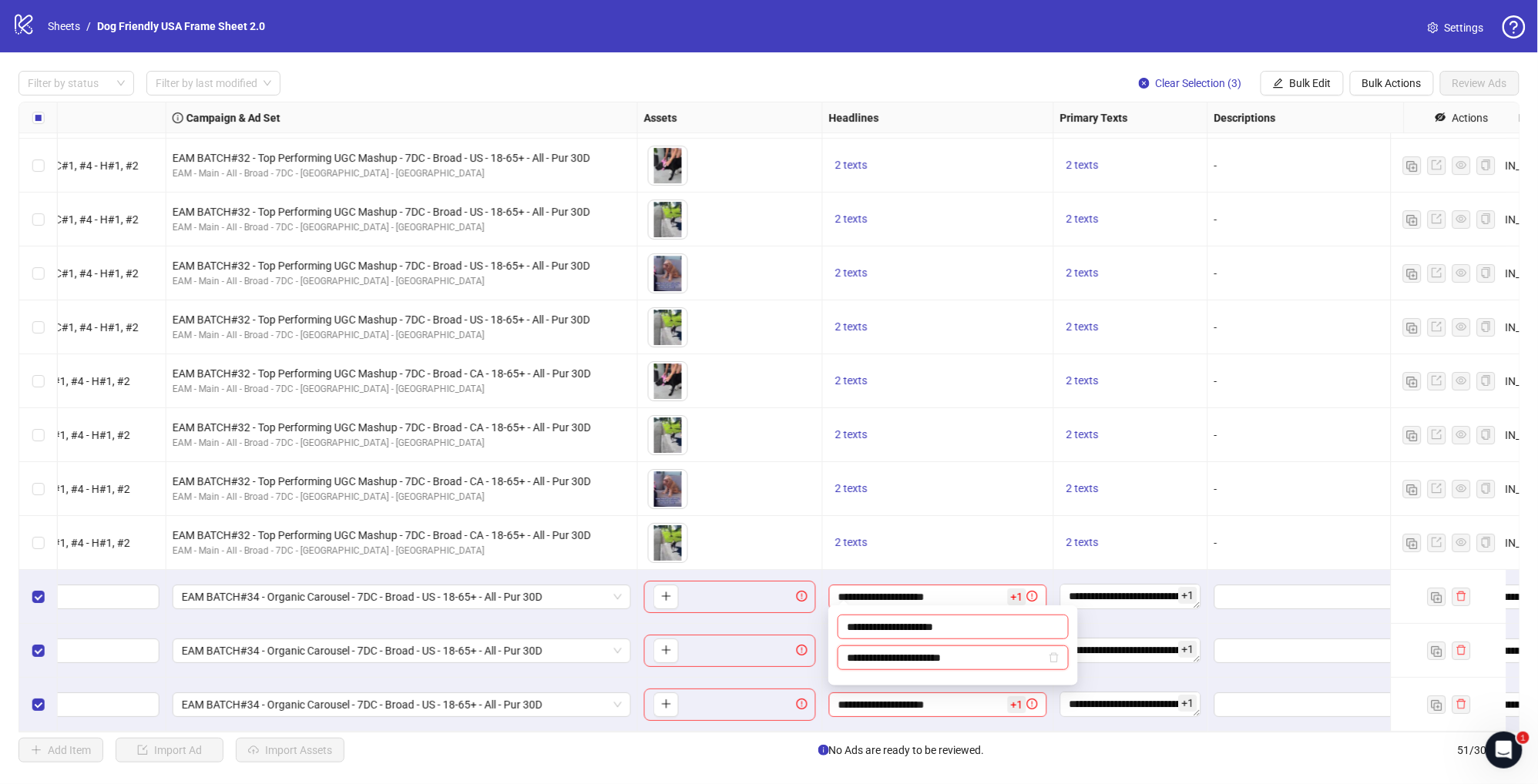 click on "**********" at bounding box center [946, 658] 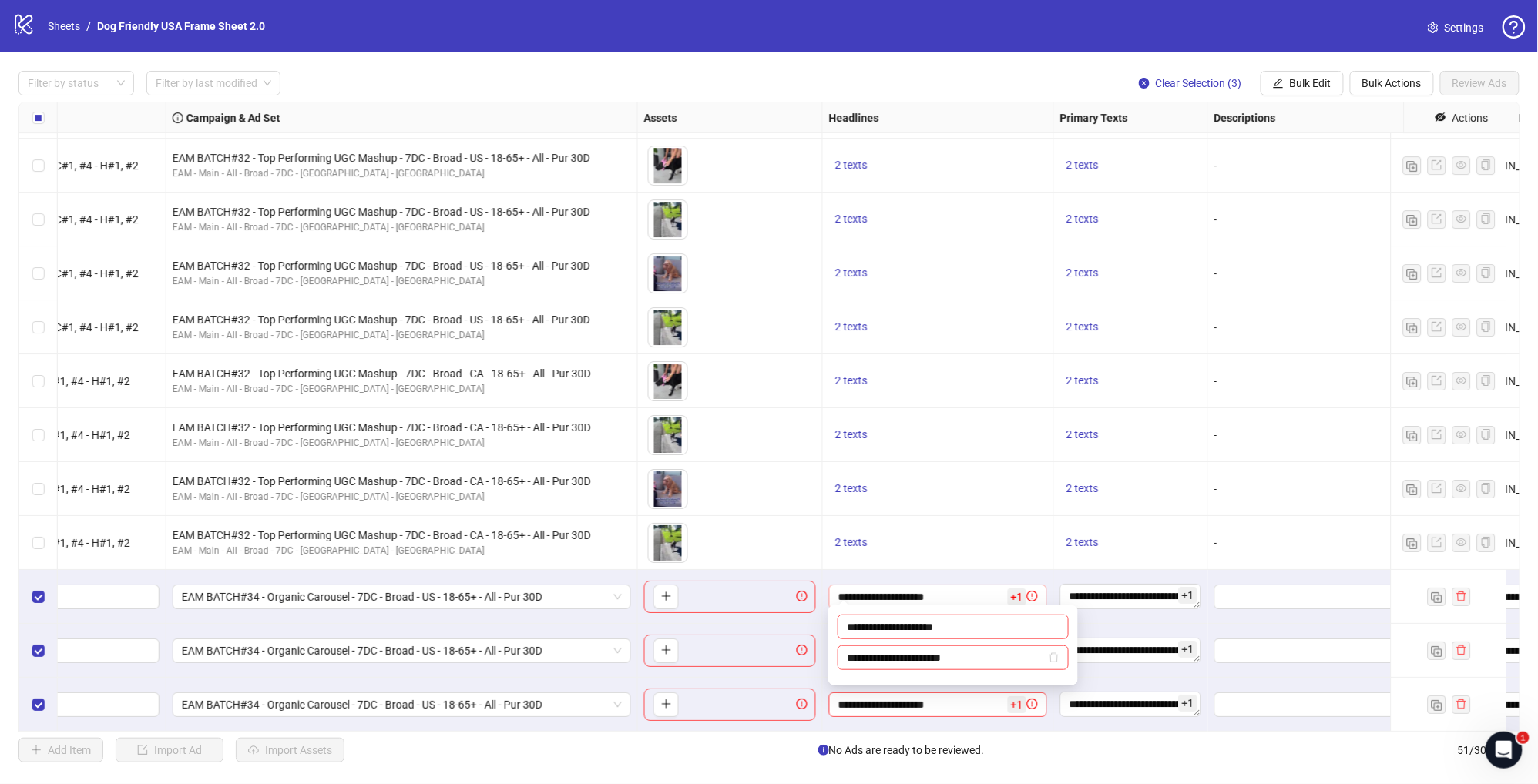 click on "**********" at bounding box center (922, 597) 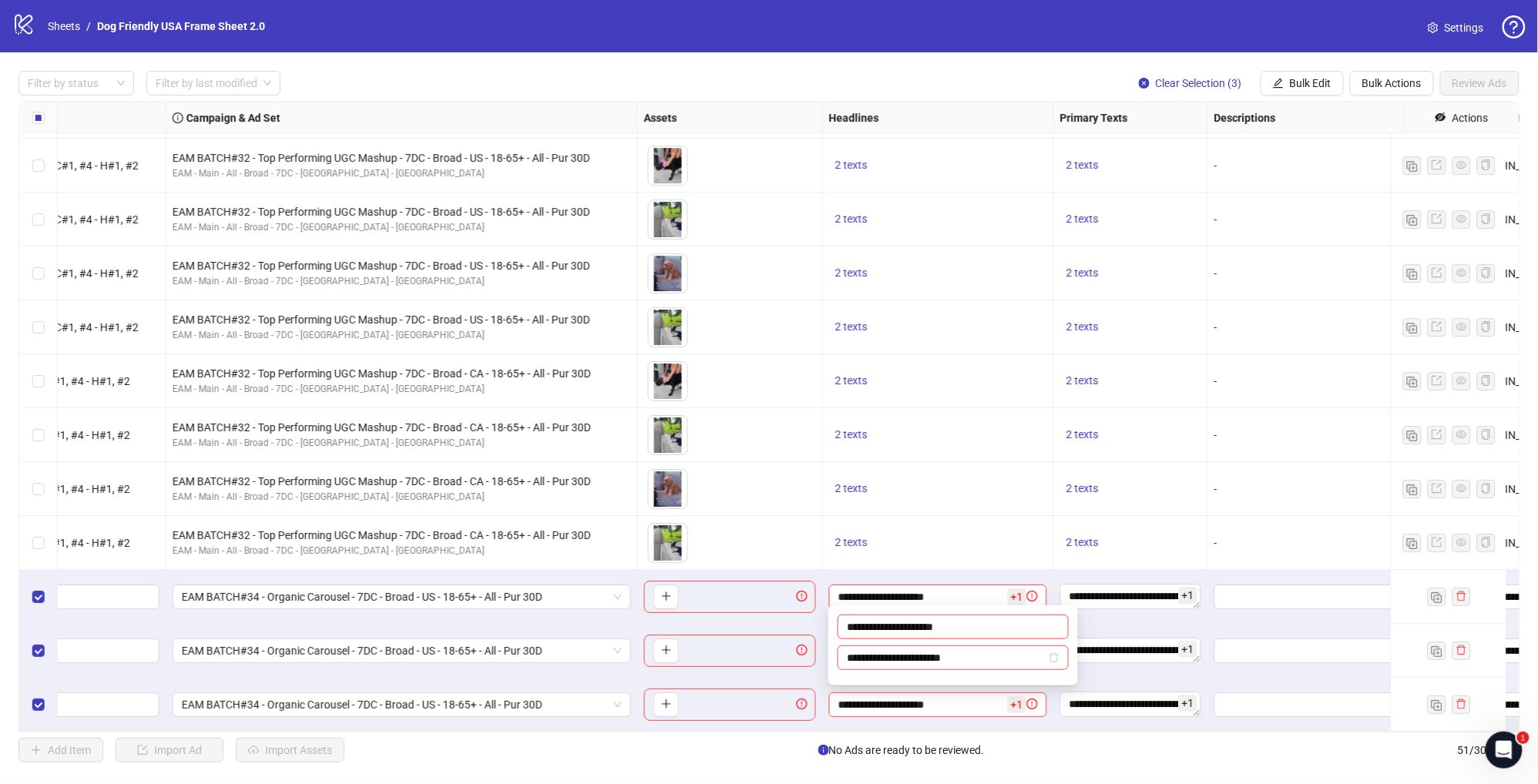 click on "**********" at bounding box center [939, 597] 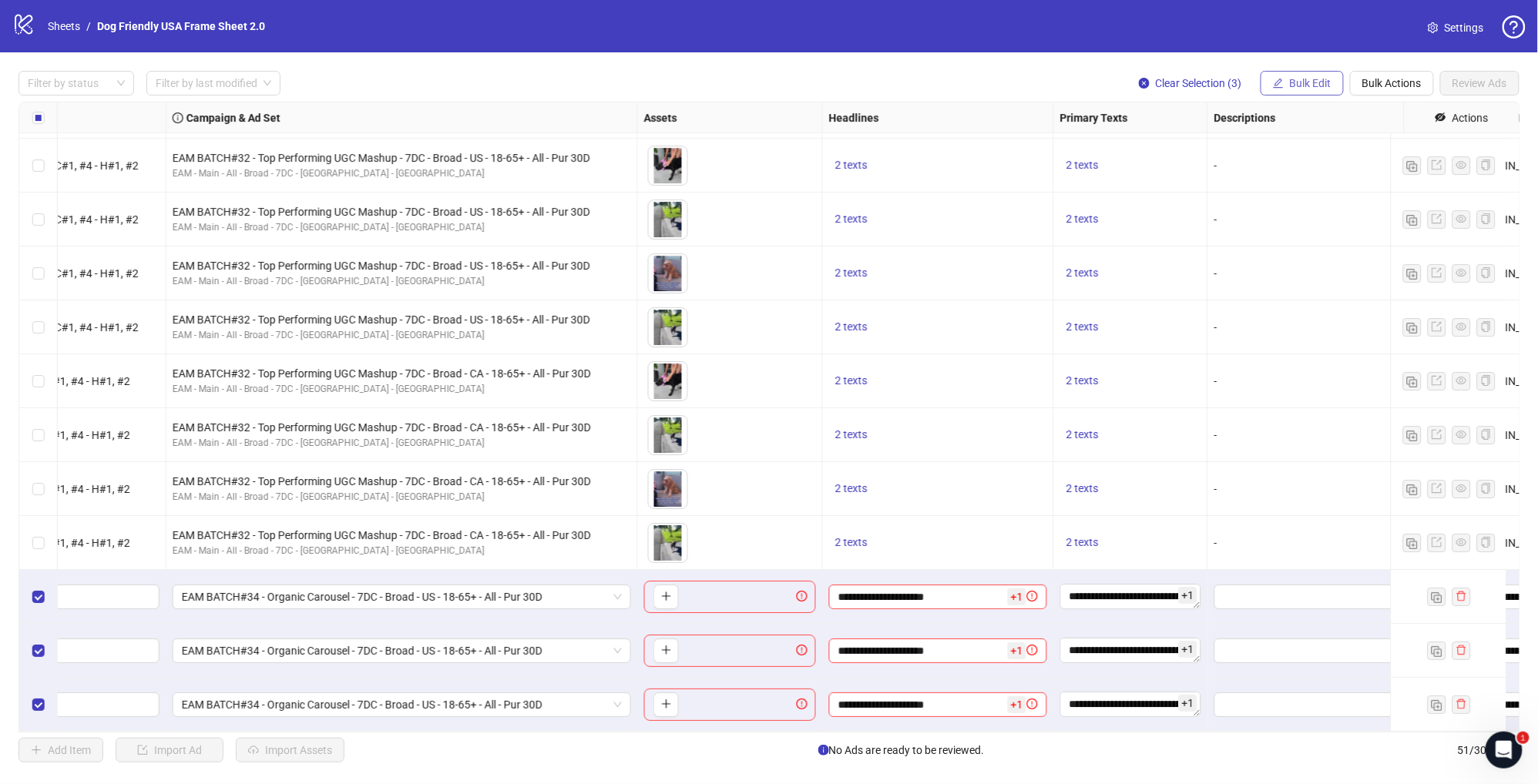 click on "Bulk Edit" at bounding box center (1302, 83) 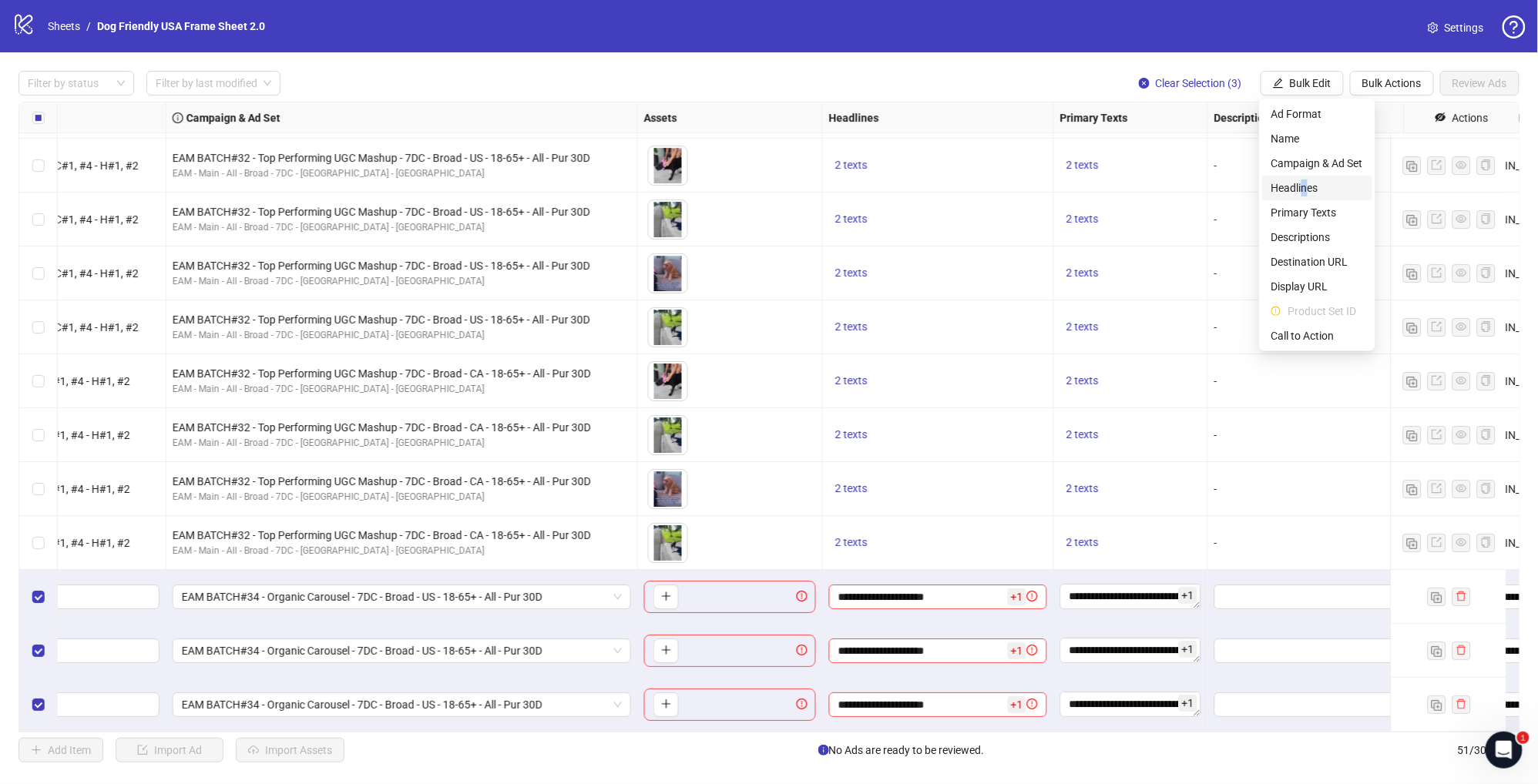 click on "Headlines" at bounding box center (1317, 188) 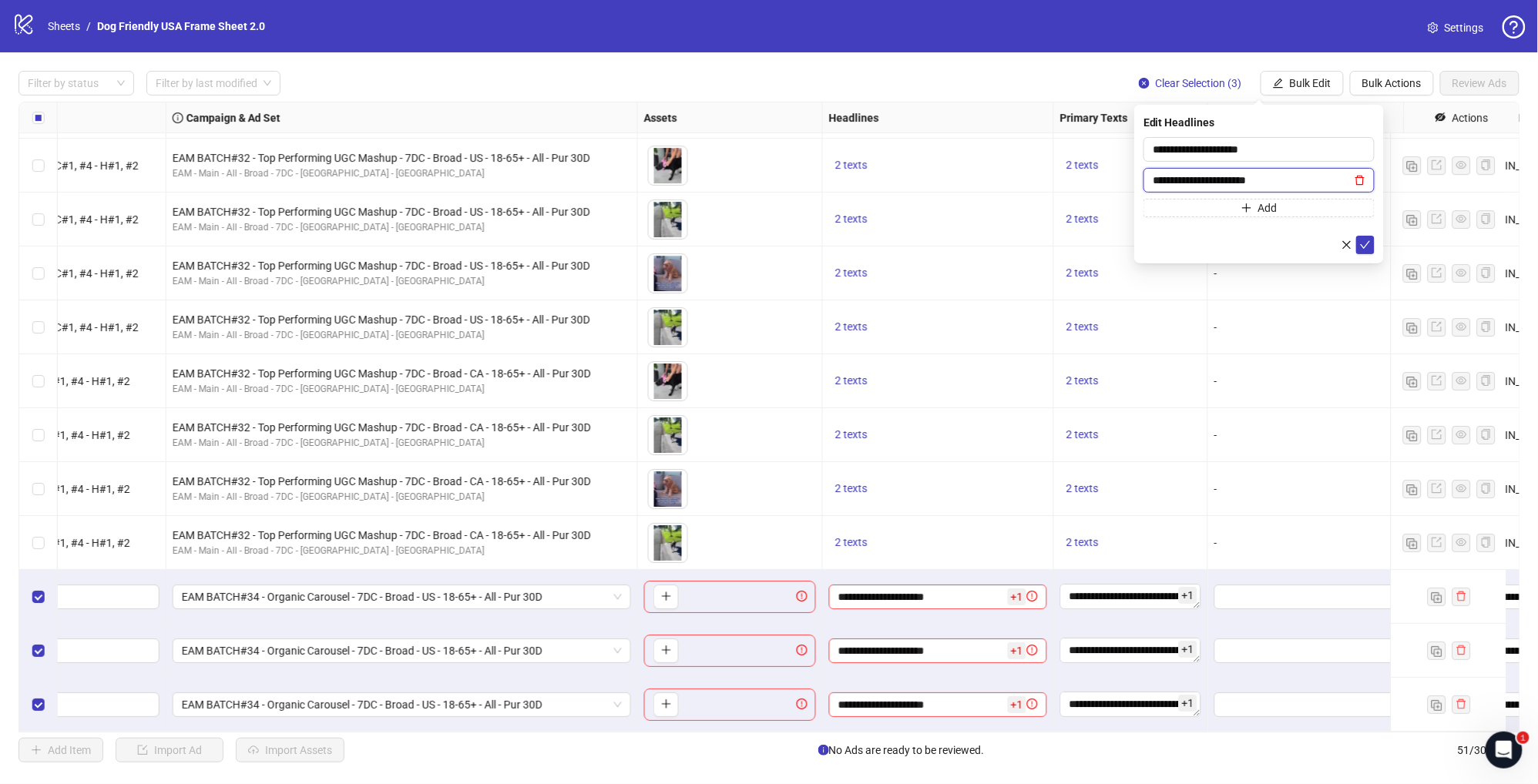 click 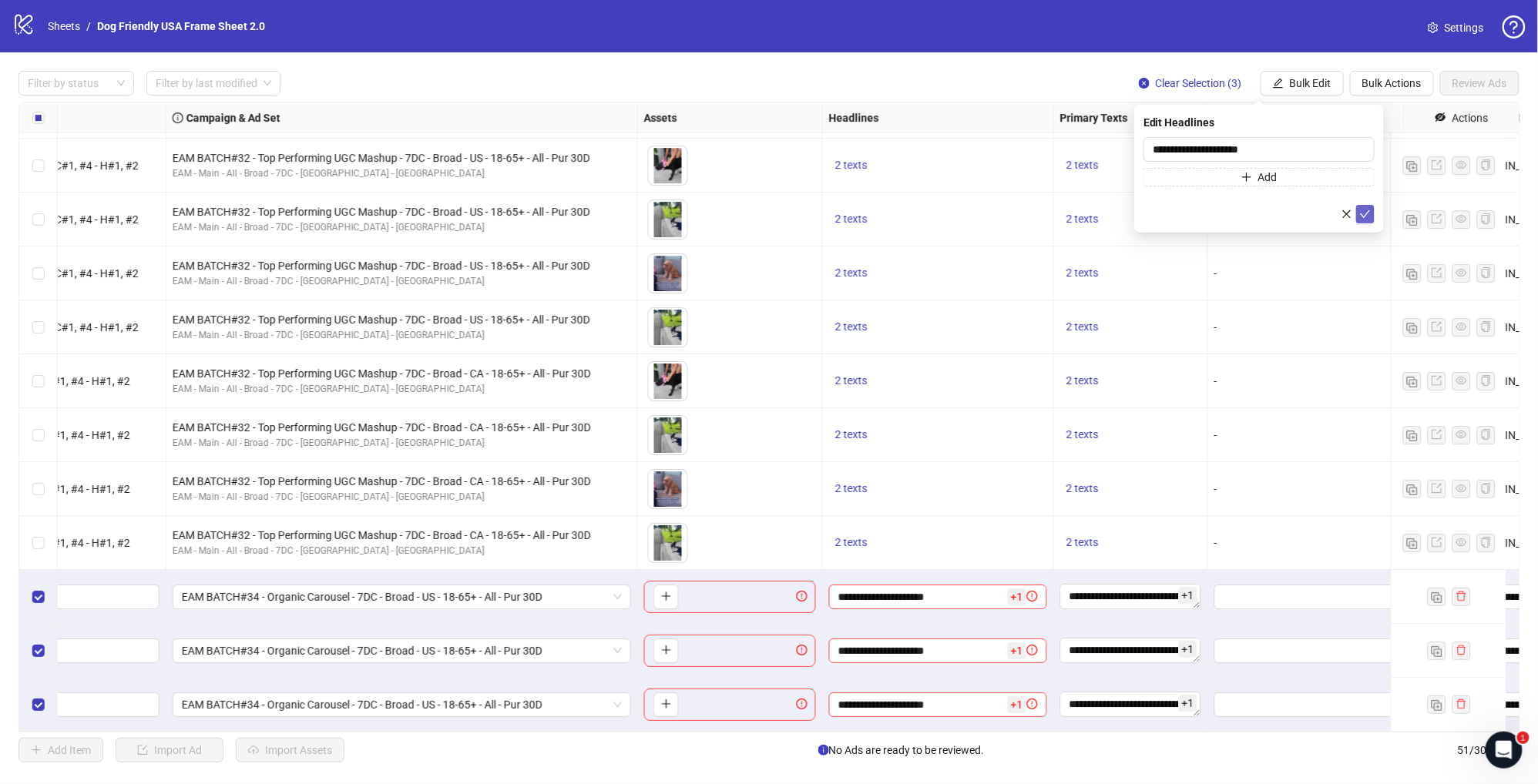click 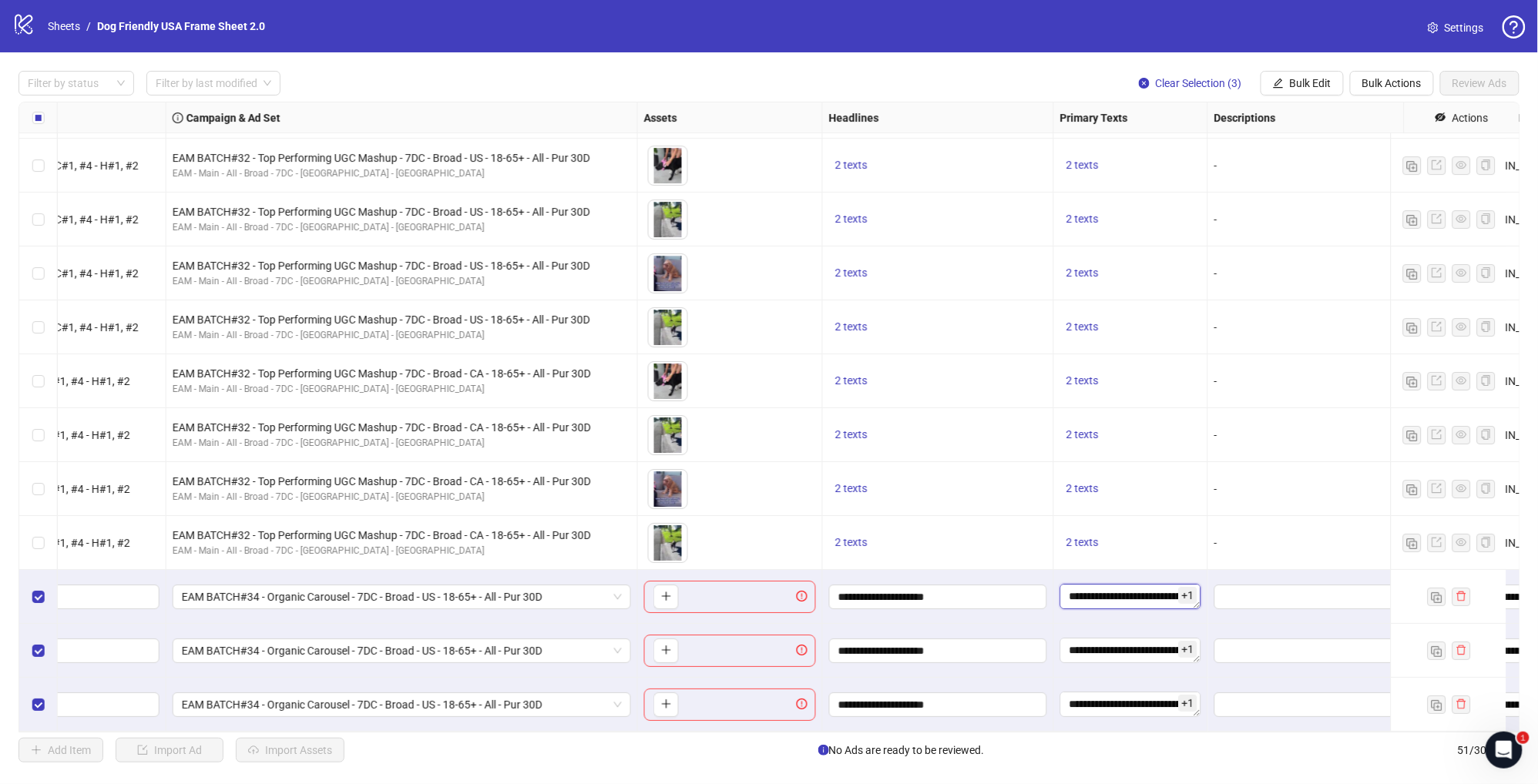 click on "**********" at bounding box center (1130, 596) 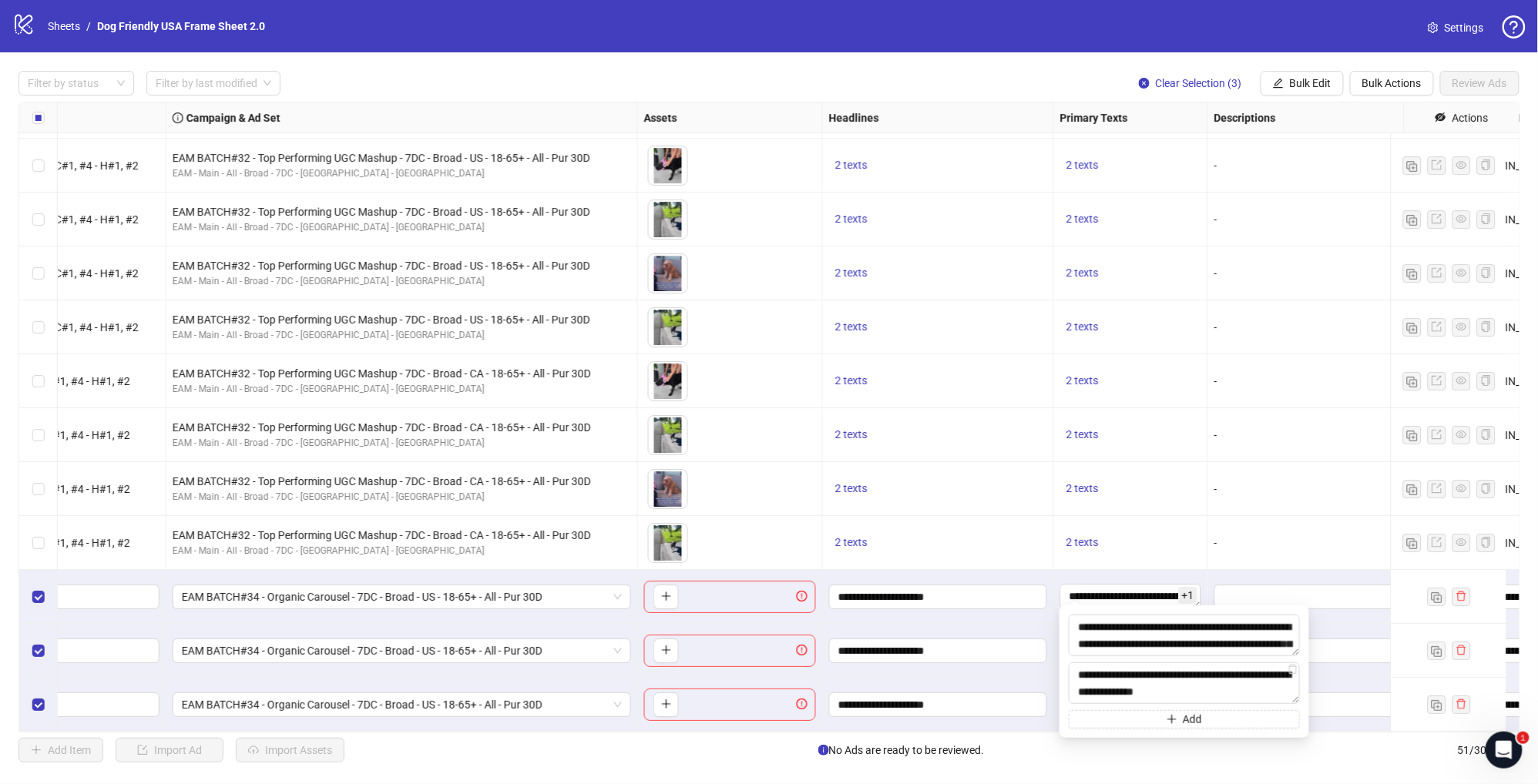 scroll, scrollTop: 186, scrollLeft: 0, axis: vertical 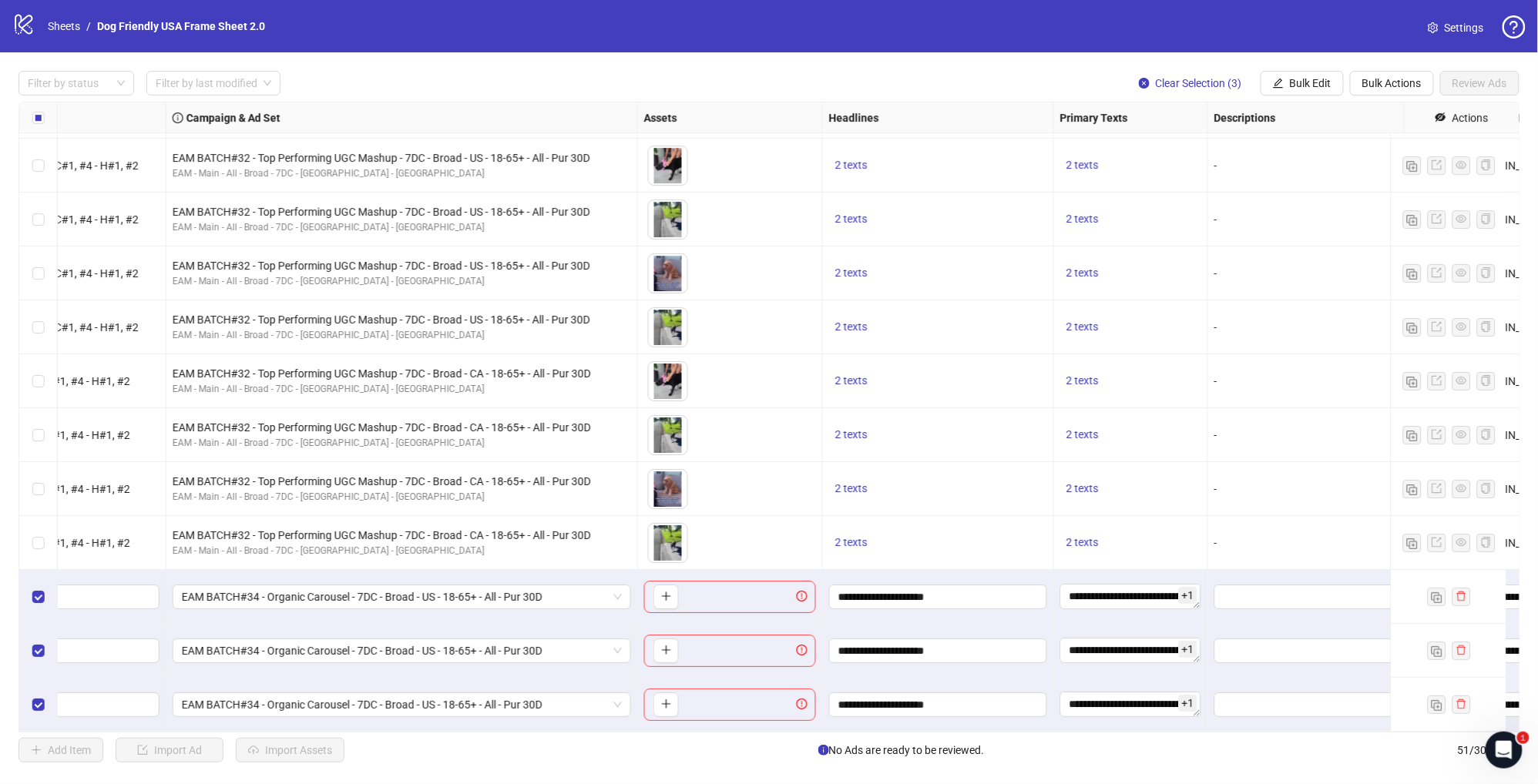click on "2 texts" at bounding box center [1131, 543] 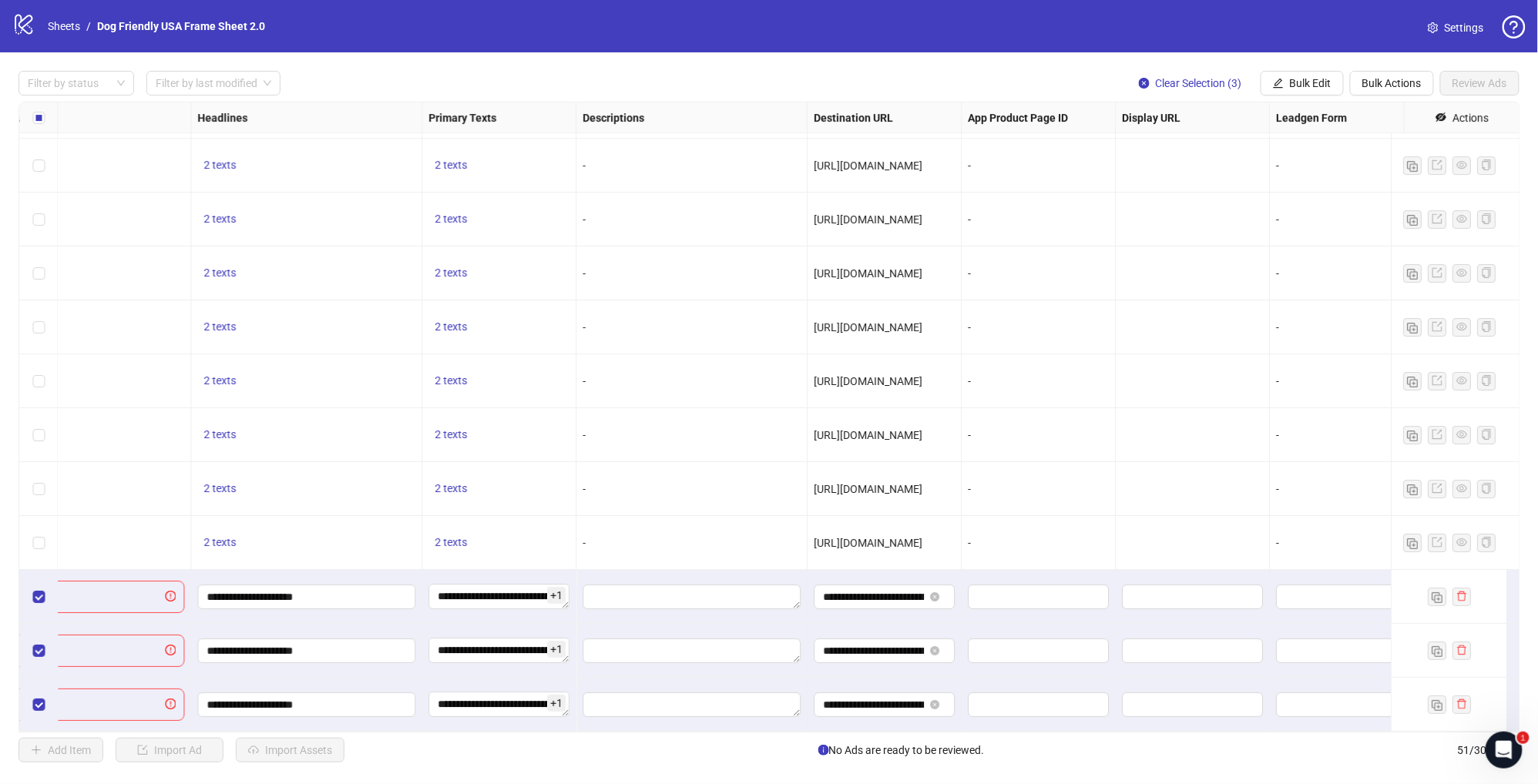 scroll, scrollTop: 2164, scrollLeft: 1414, axis: both 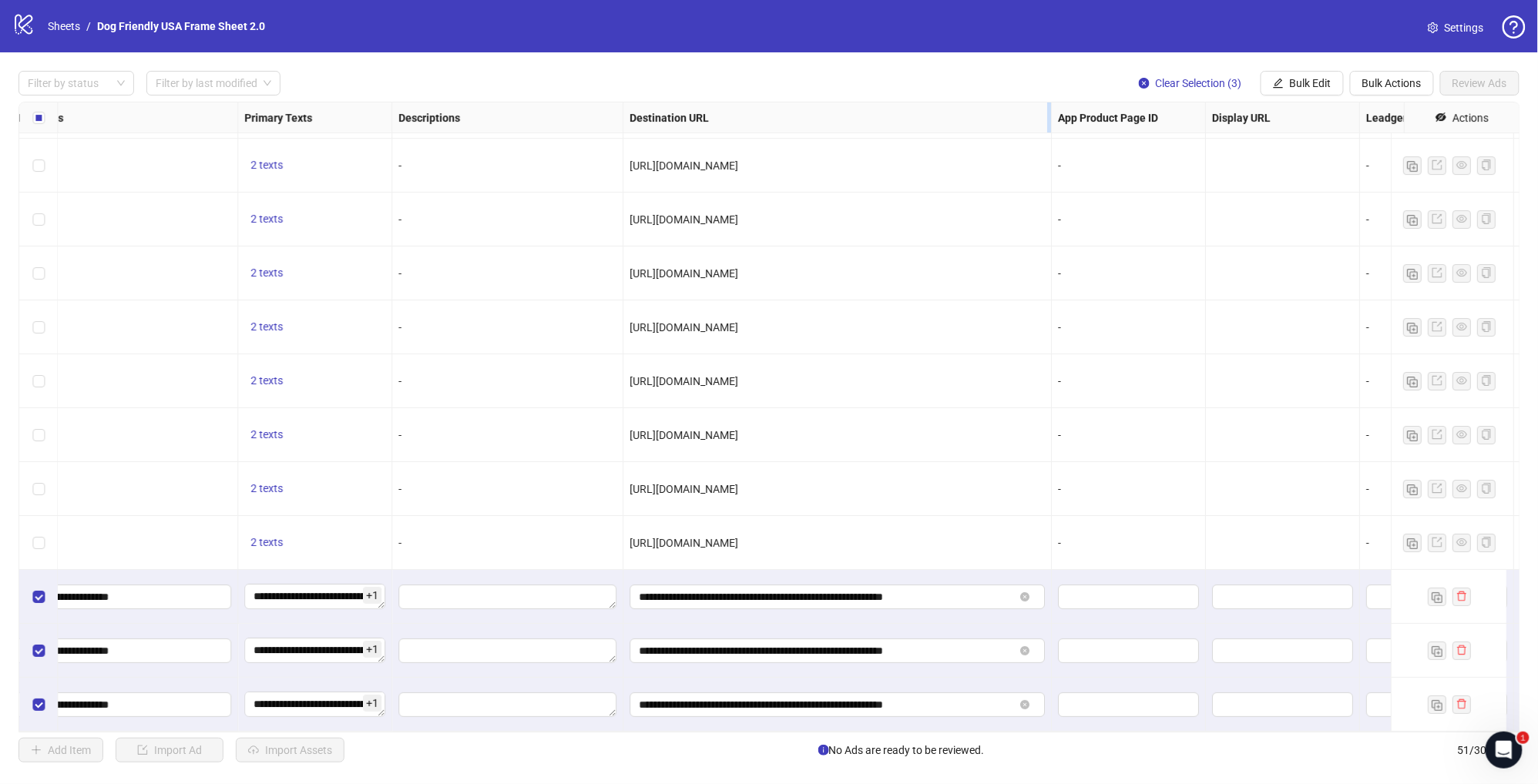 drag, startPoint x: 774, startPoint y: 115, endPoint x: 1048, endPoint y: 129, distance: 274.35743 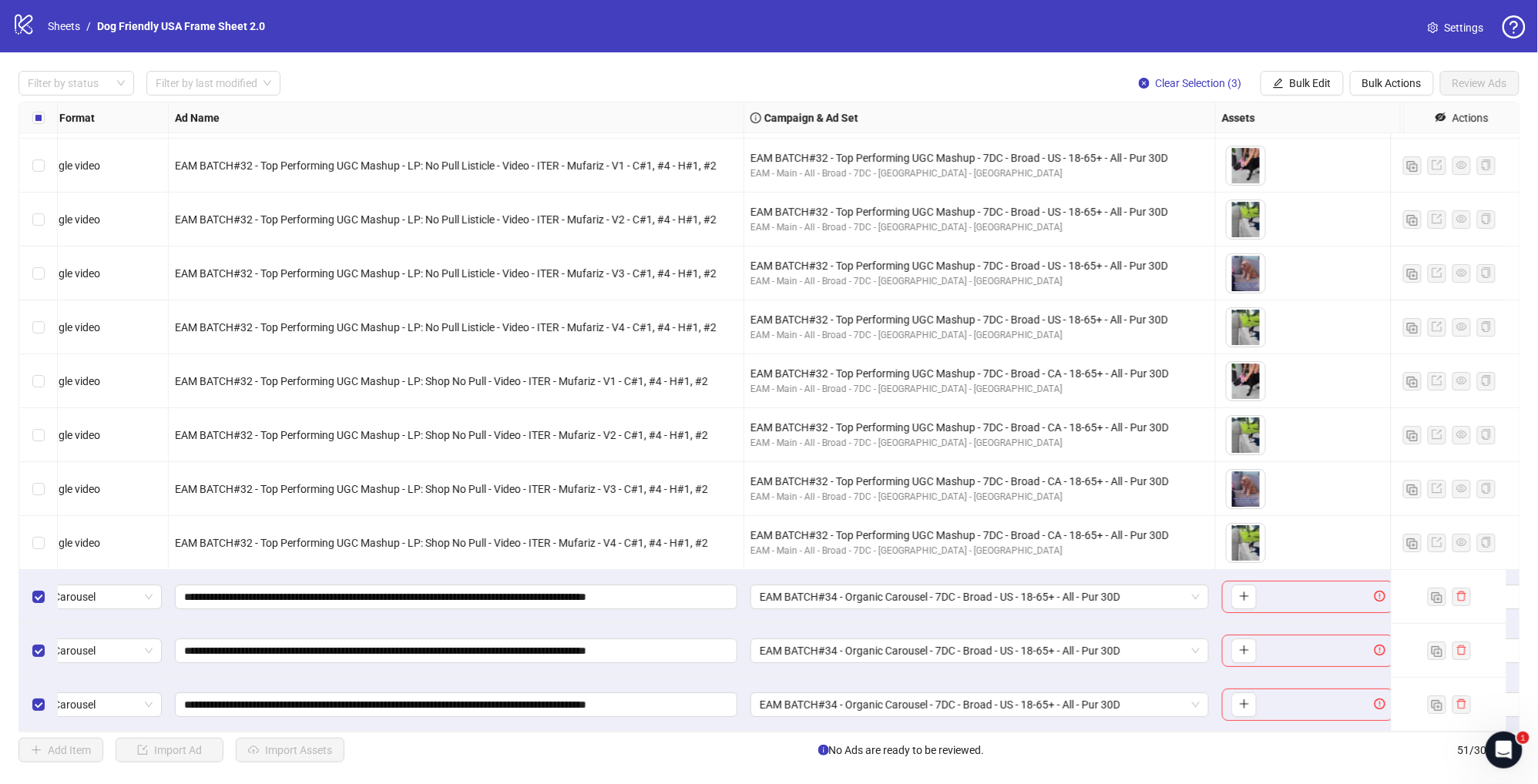 scroll, scrollTop: 2164, scrollLeft: 0, axis: vertical 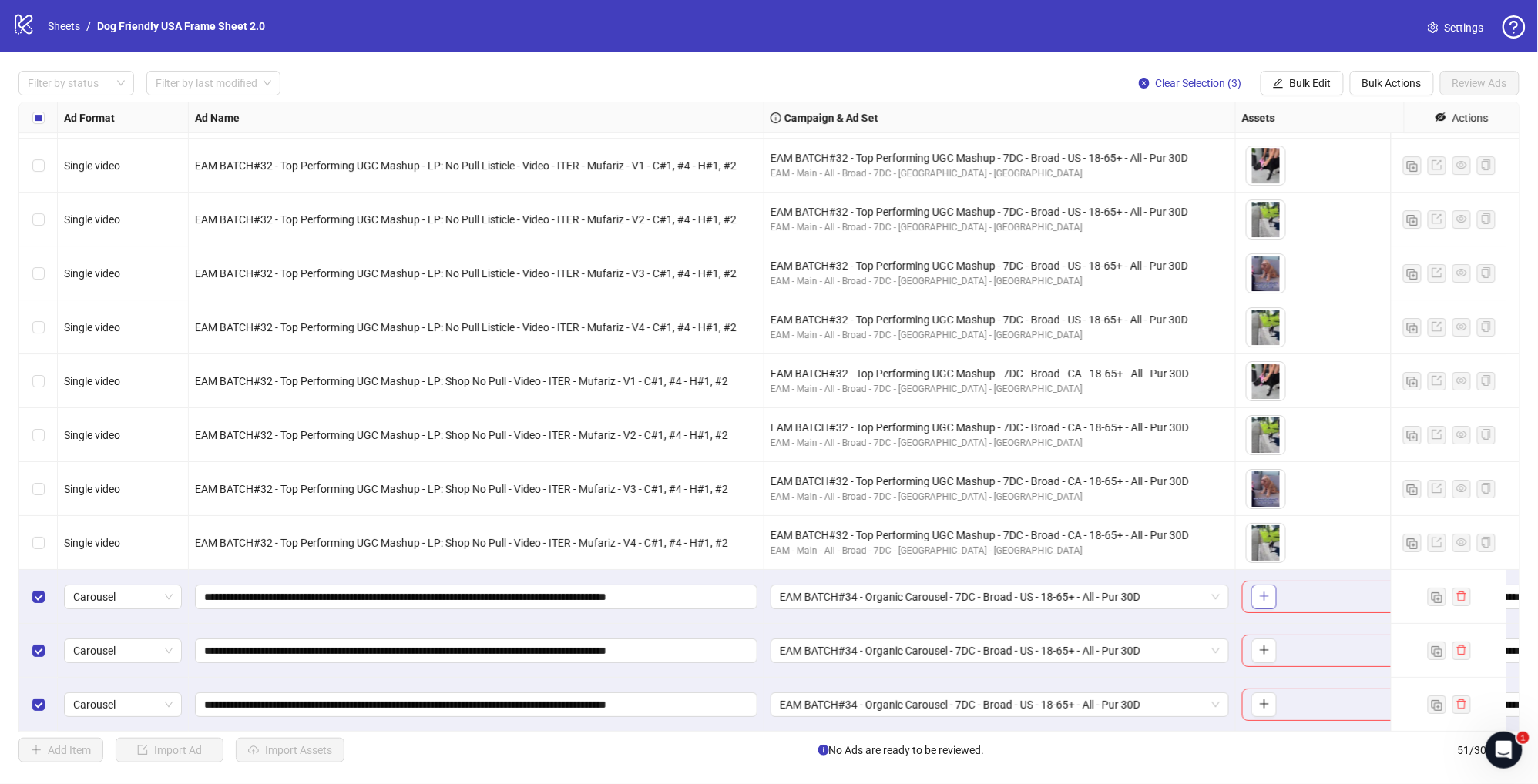 click 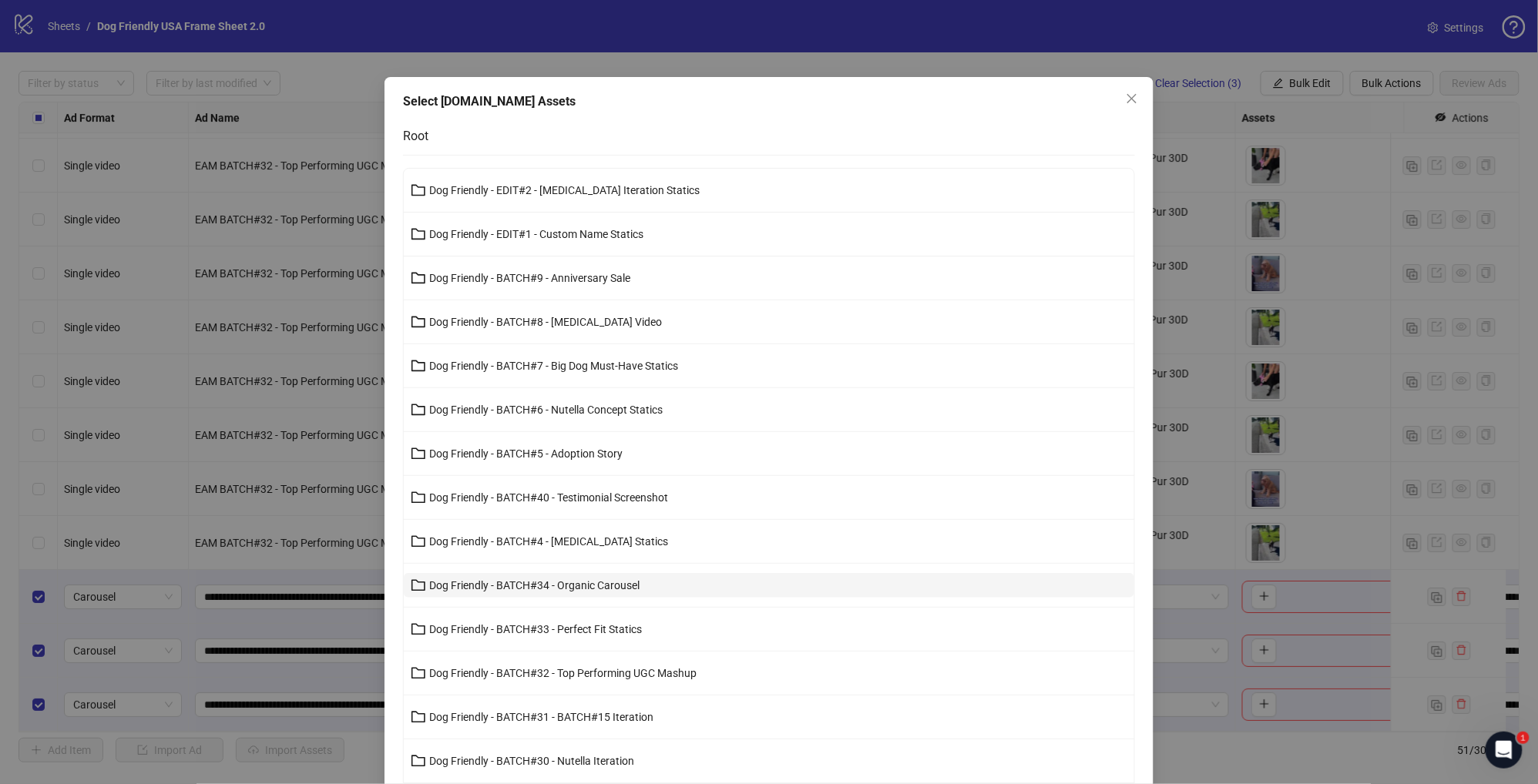 click on "Dog Friendly - BATCH#34 - Organic Carousel" at bounding box center (769, 585) 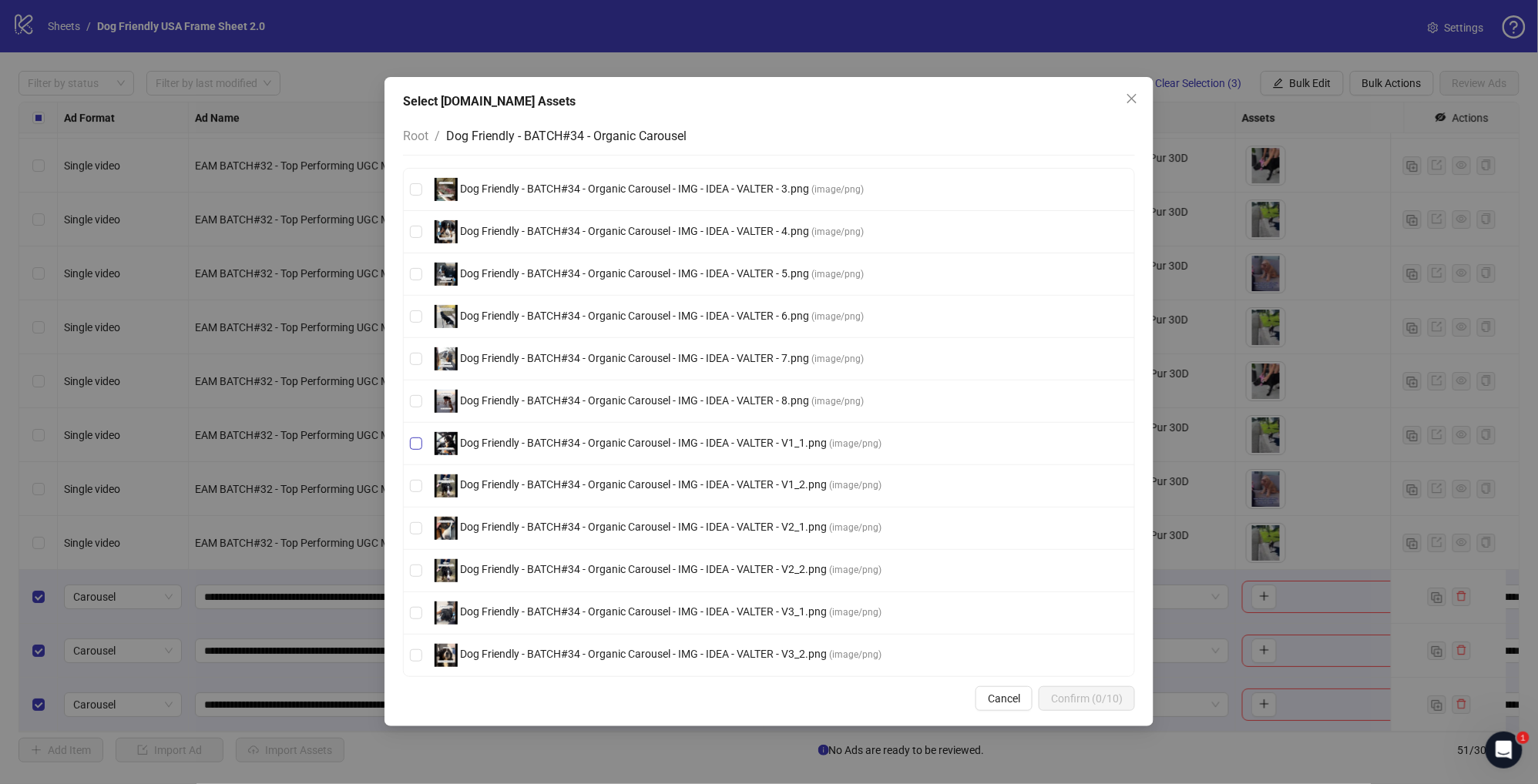 click on "Dog Friendly - BATCH#34 - Organic Carousel - IMG - IDEA - VALTER - V1_1.png" at bounding box center (643, 443) 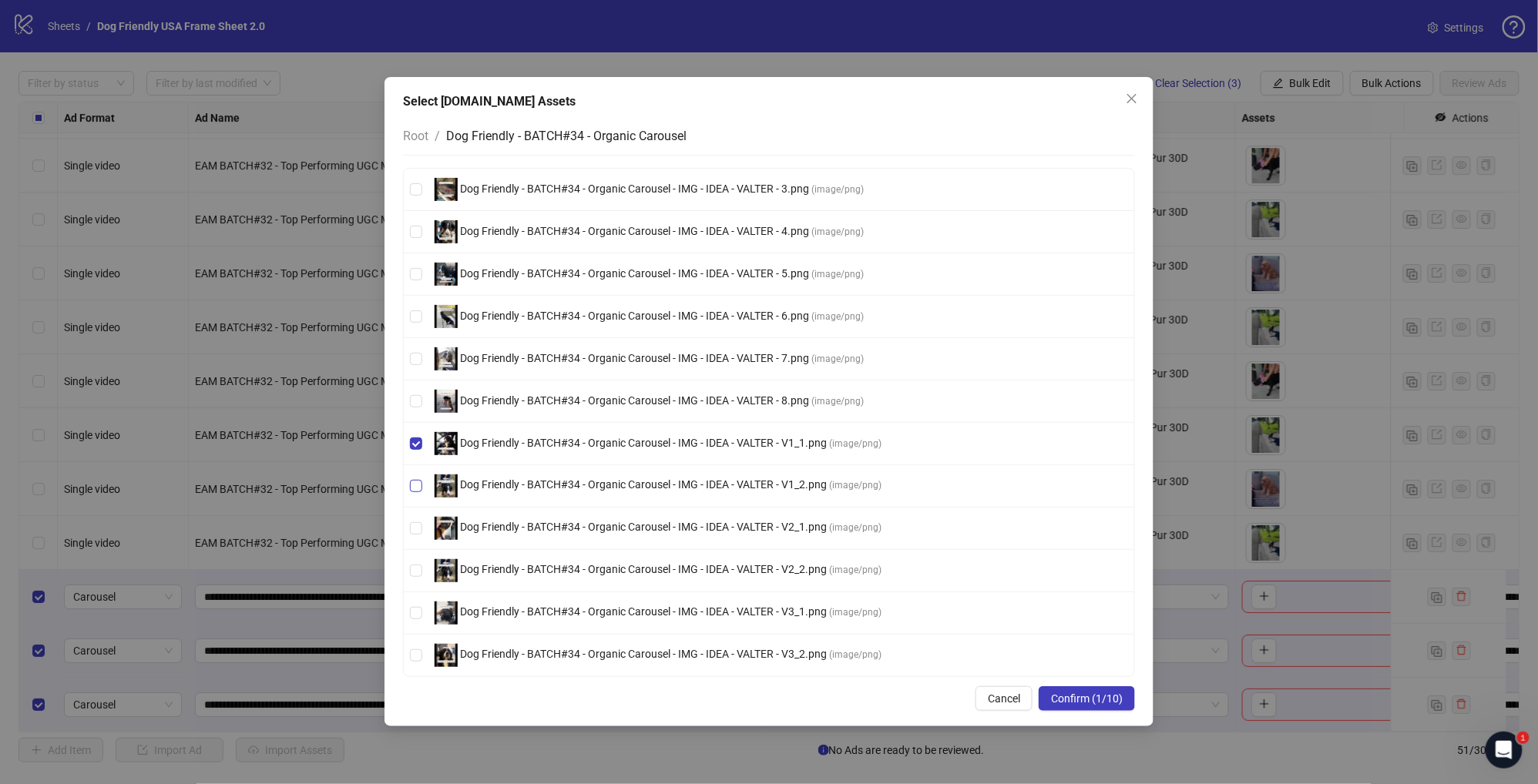 click on "Dog Friendly - BATCH#34 - Organic Carousel - IMG - IDEA - VALTER - V1_2.png" at bounding box center (643, 485) 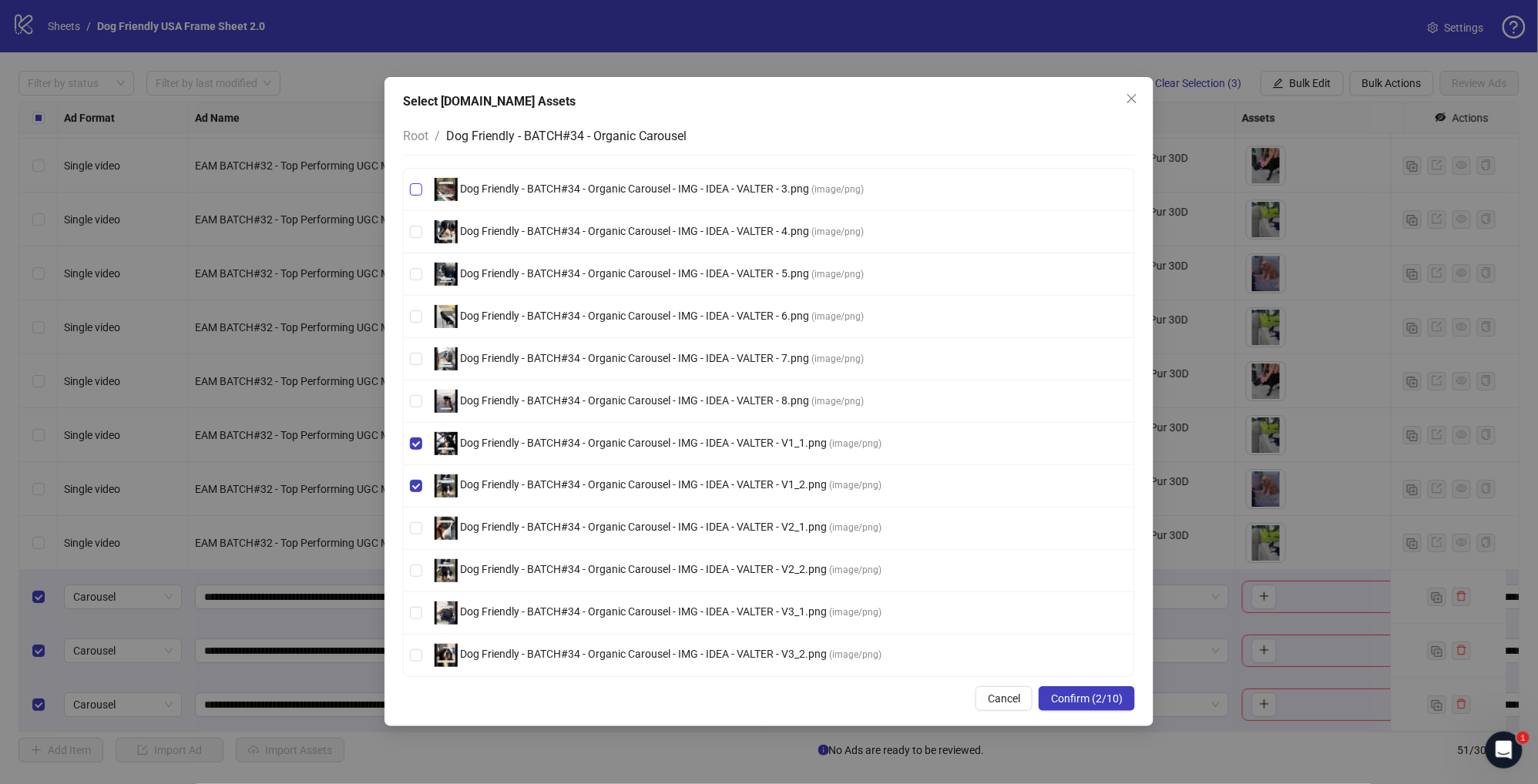click on "Dog Friendly - BATCH#34 - Organic Carousel - IMG - IDEA - VALTER - 3.png" at bounding box center [634, 189] 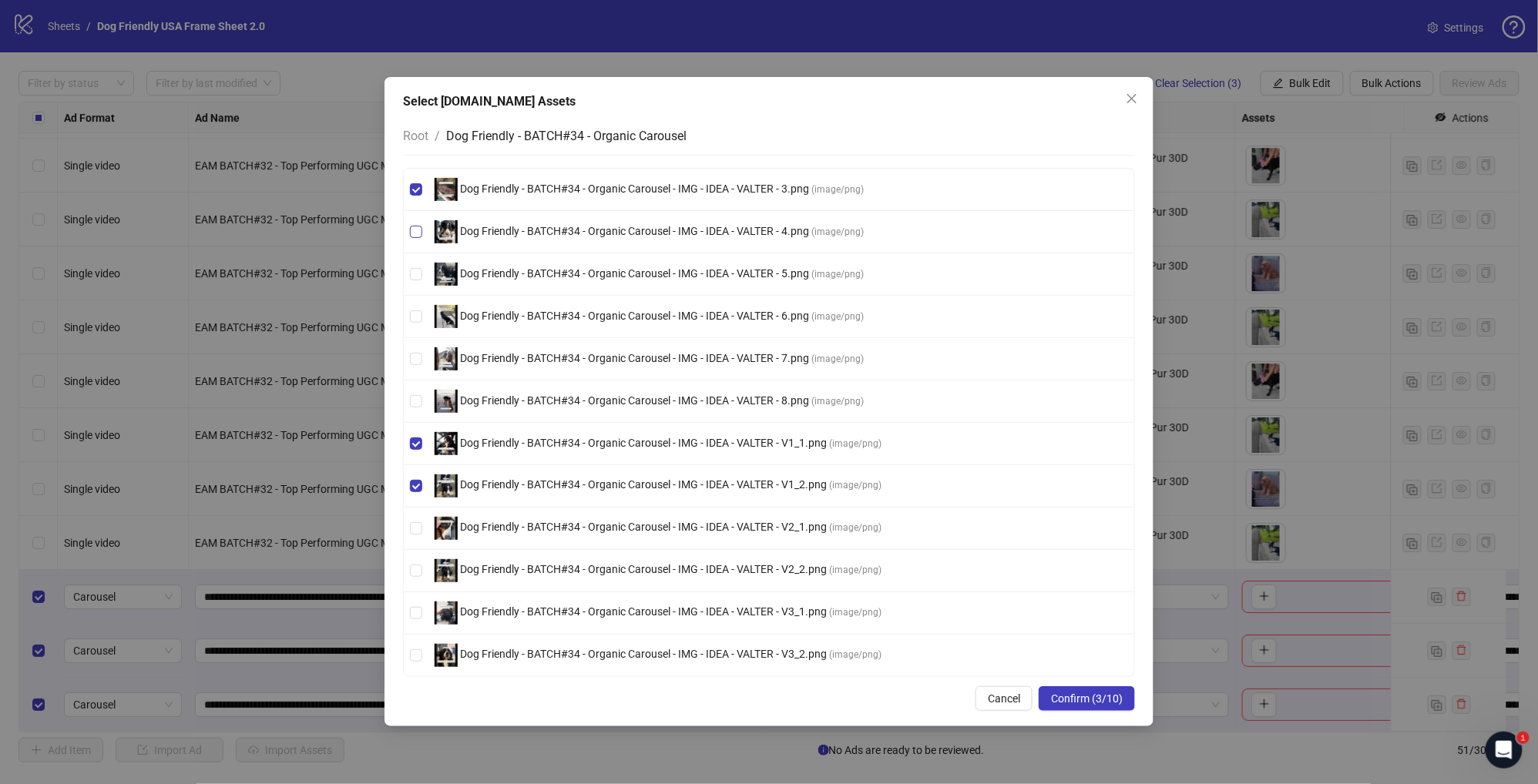 click on "Dog Friendly - BATCH#34 - Organic Carousel - IMG - IDEA - VALTER - 4.png   ( image/png )" at bounding box center (649, 232) 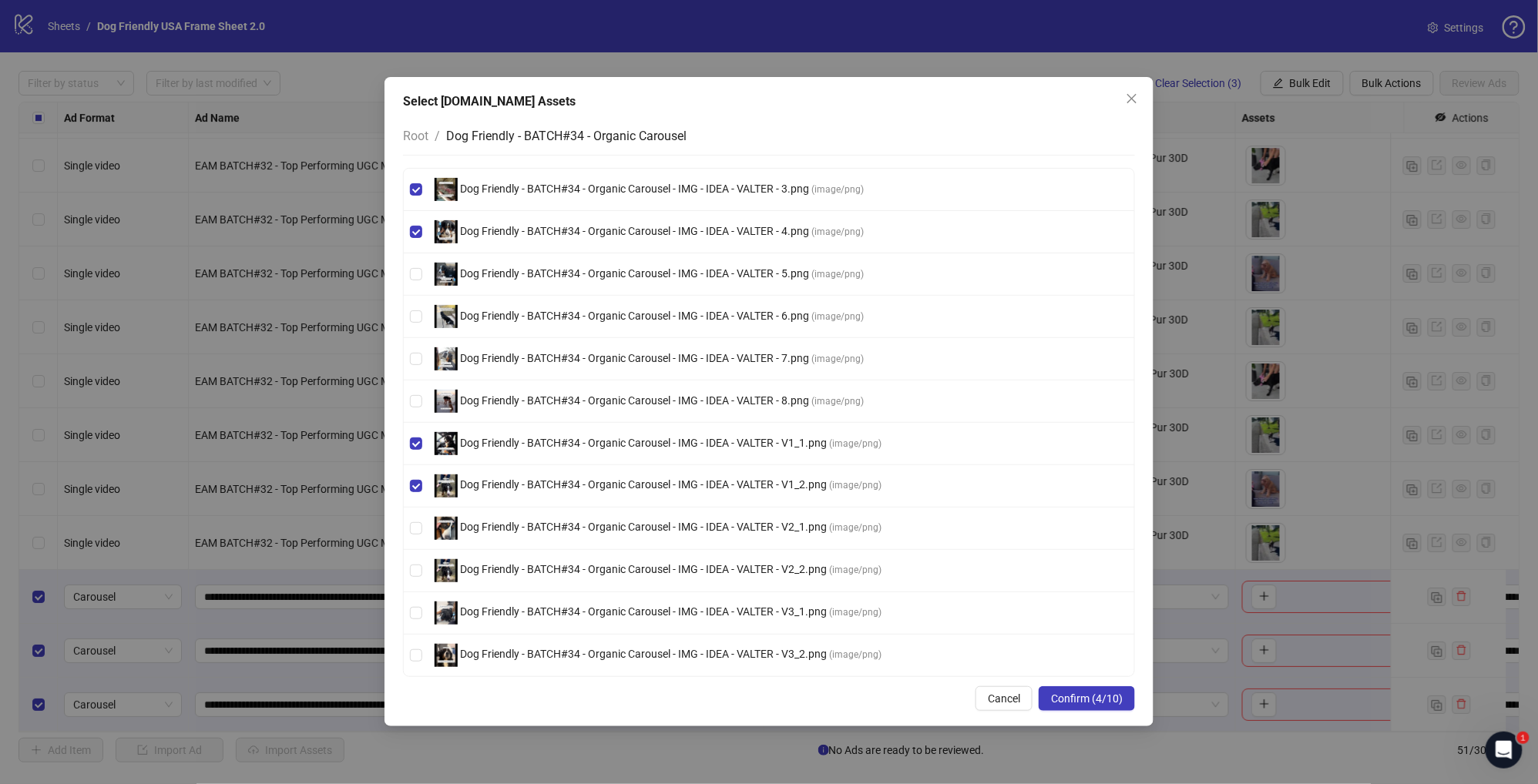 click on "Dog Friendly - BATCH#34 - Organic Carousel - IMG - IDEA - VALTER - 5.png   ( image/png )" at bounding box center [769, 274] 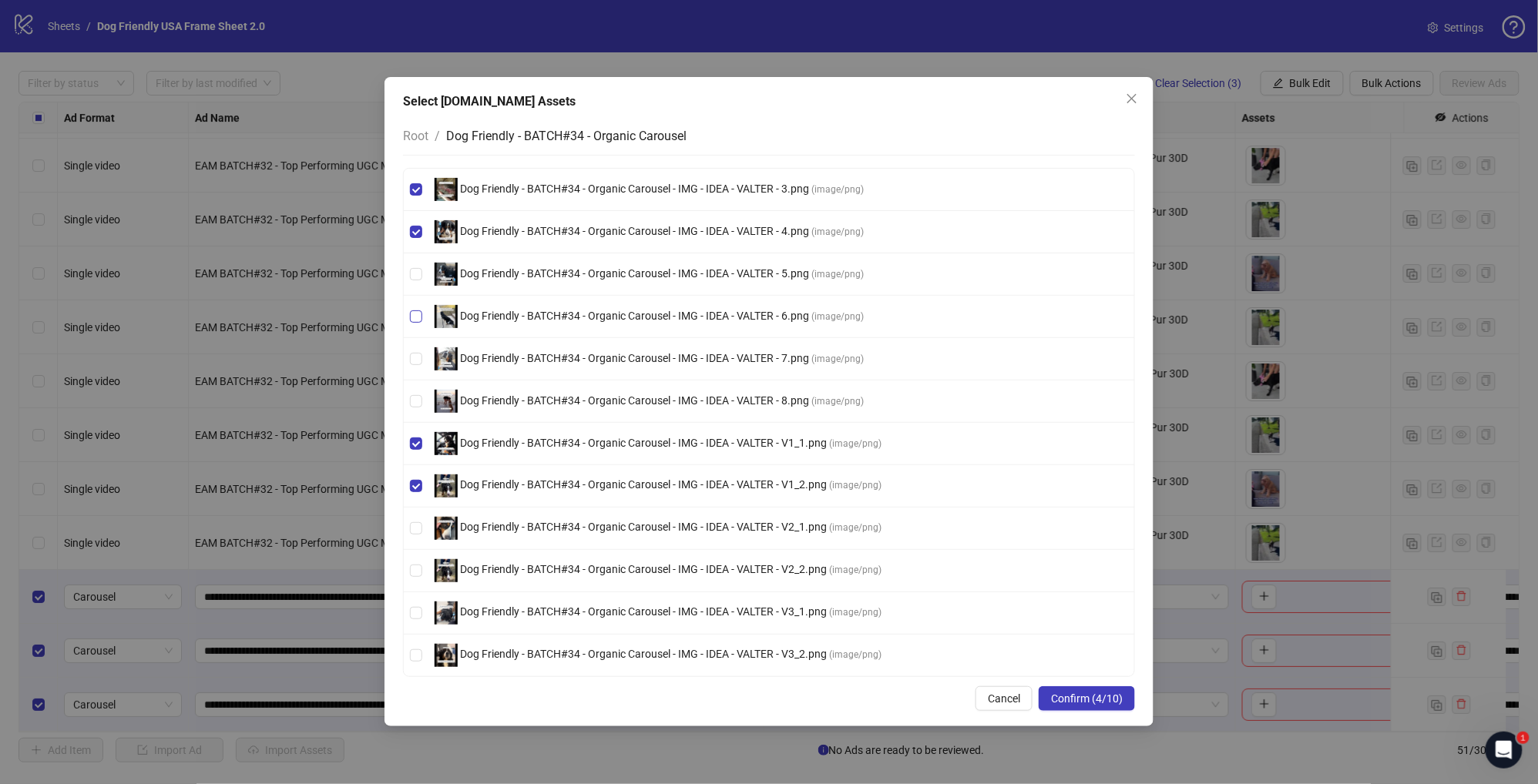 click on "Dog Friendly - BATCH#34 - Organic Carousel - IMG - IDEA - VALTER - 6.png" at bounding box center (634, 316) 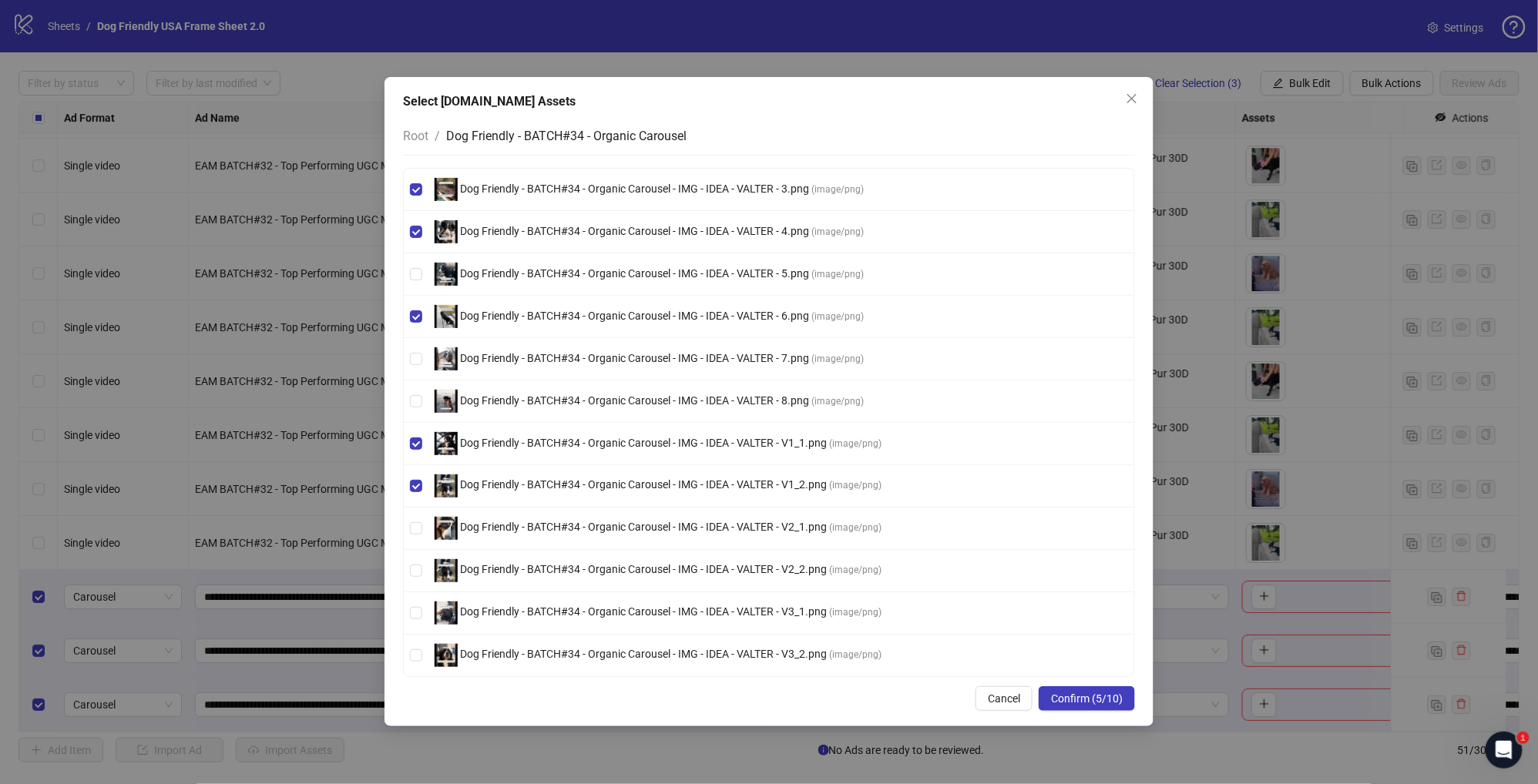 click on "Dog Friendly - BATCH#34 - Organic Carousel - IMG - IDEA - VALTER - 6.png   ( image/png )" at bounding box center (769, 317) 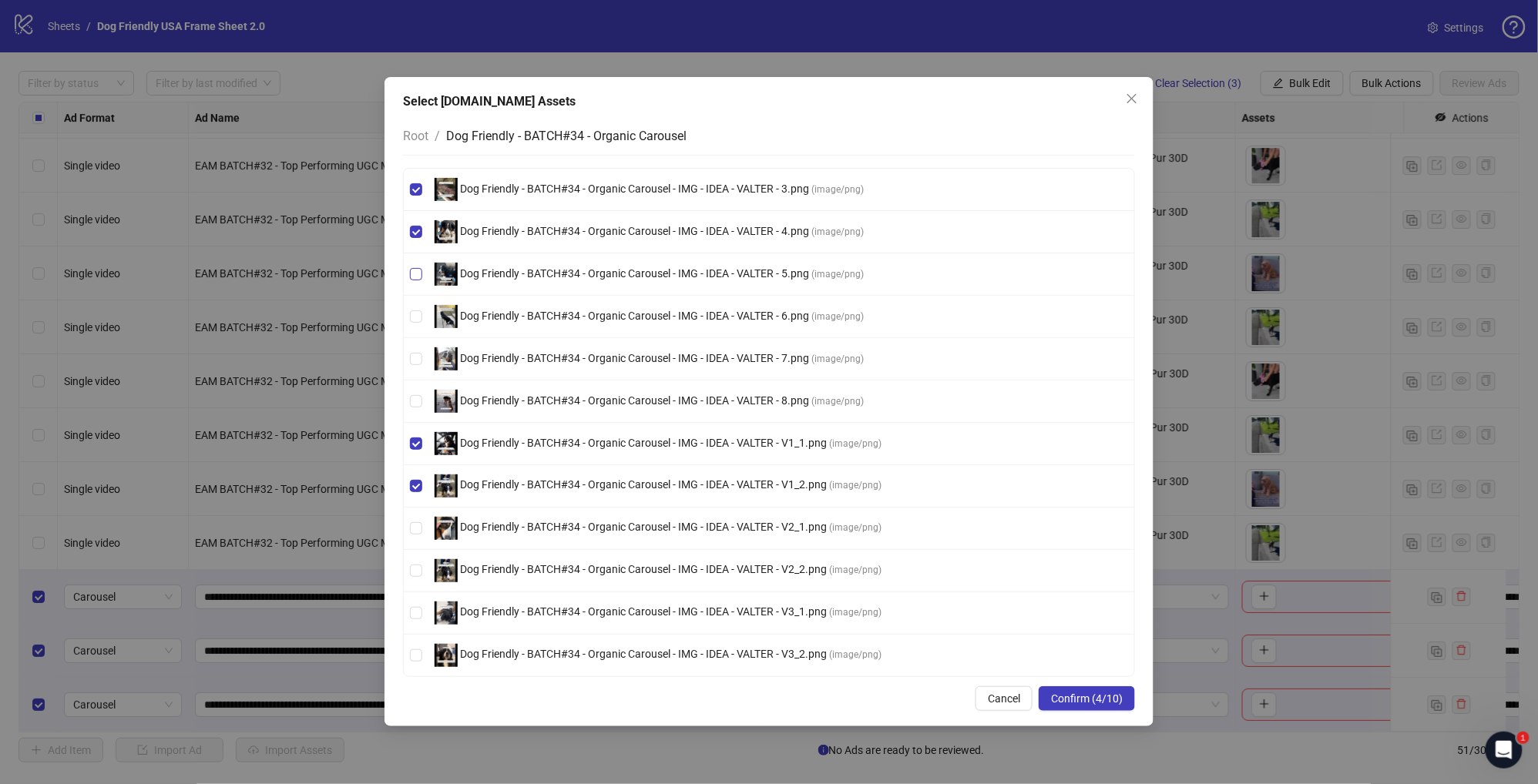 click on "Dog Friendly - BATCH#34 - Organic Carousel - IMG - IDEA - VALTER - 5.png" at bounding box center [634, 273] 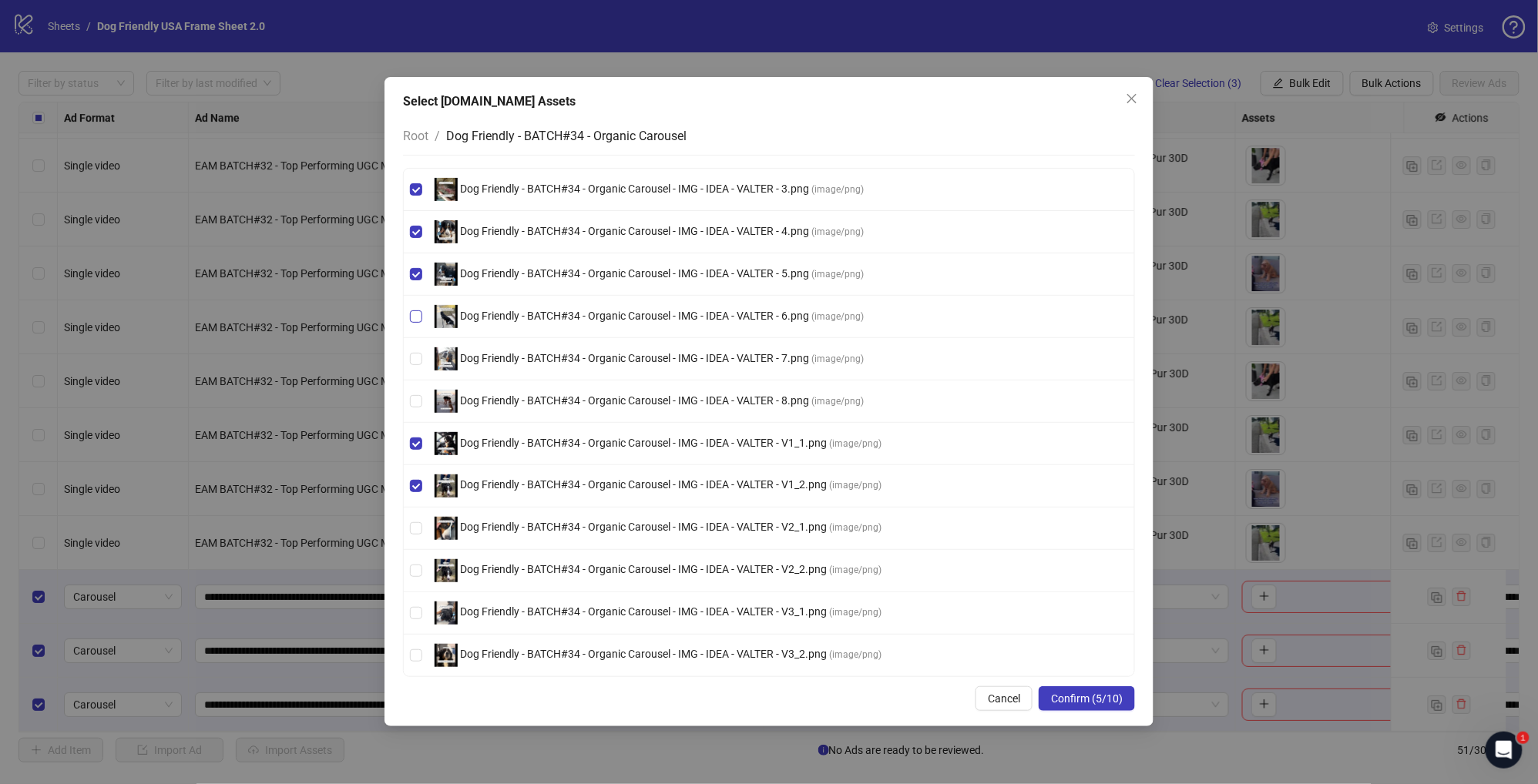 click on "Dog Friendly - BATCH#34 - Organic Carousel - IMG - IDEA - VALTER - 6.png" at bounding box center (634, 316) 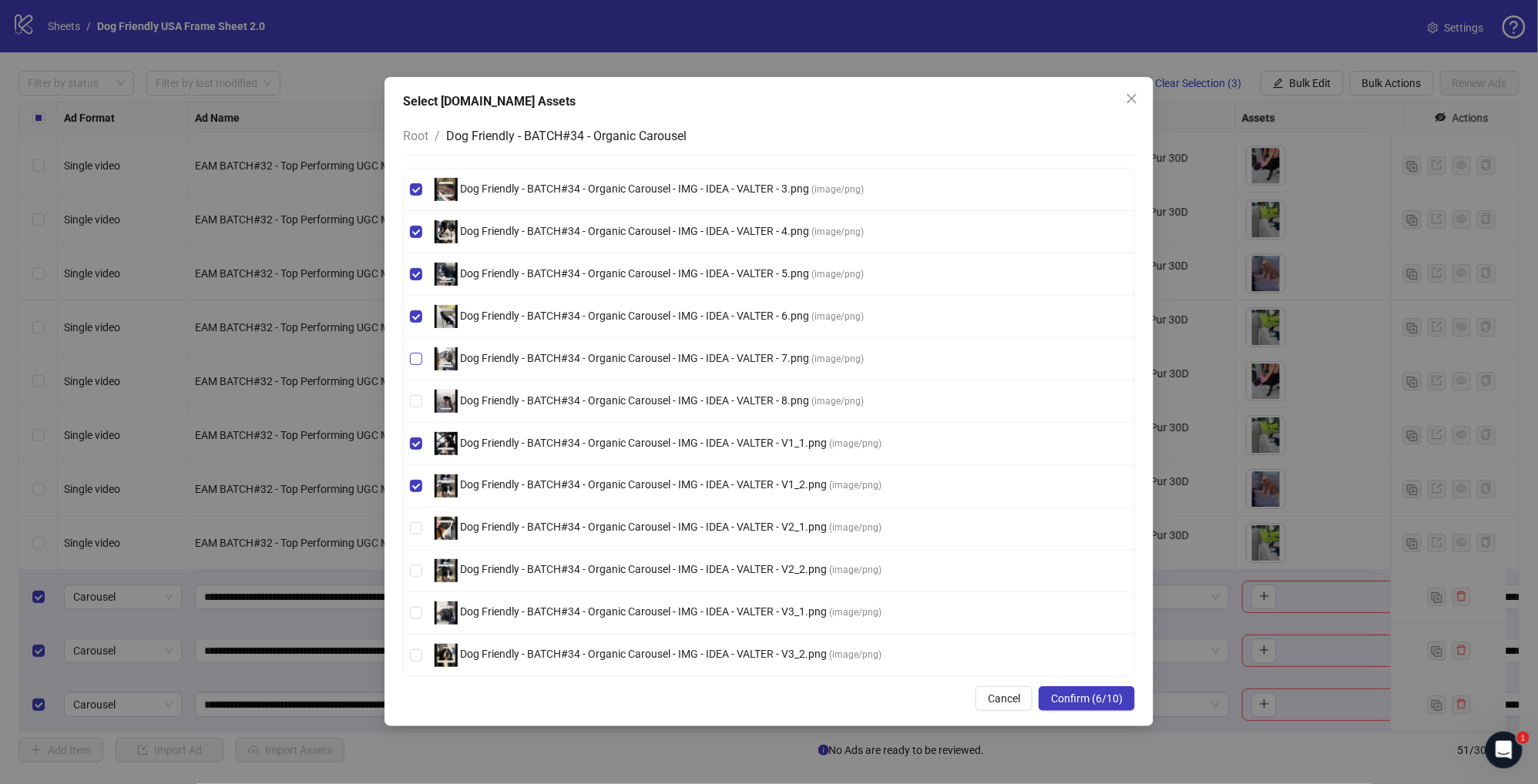 click on "Dog Friendly - BATCH#34 - Organic Carousel - IMG - IDEA - VALTER - 7.png" at bounding box center (634, 358) 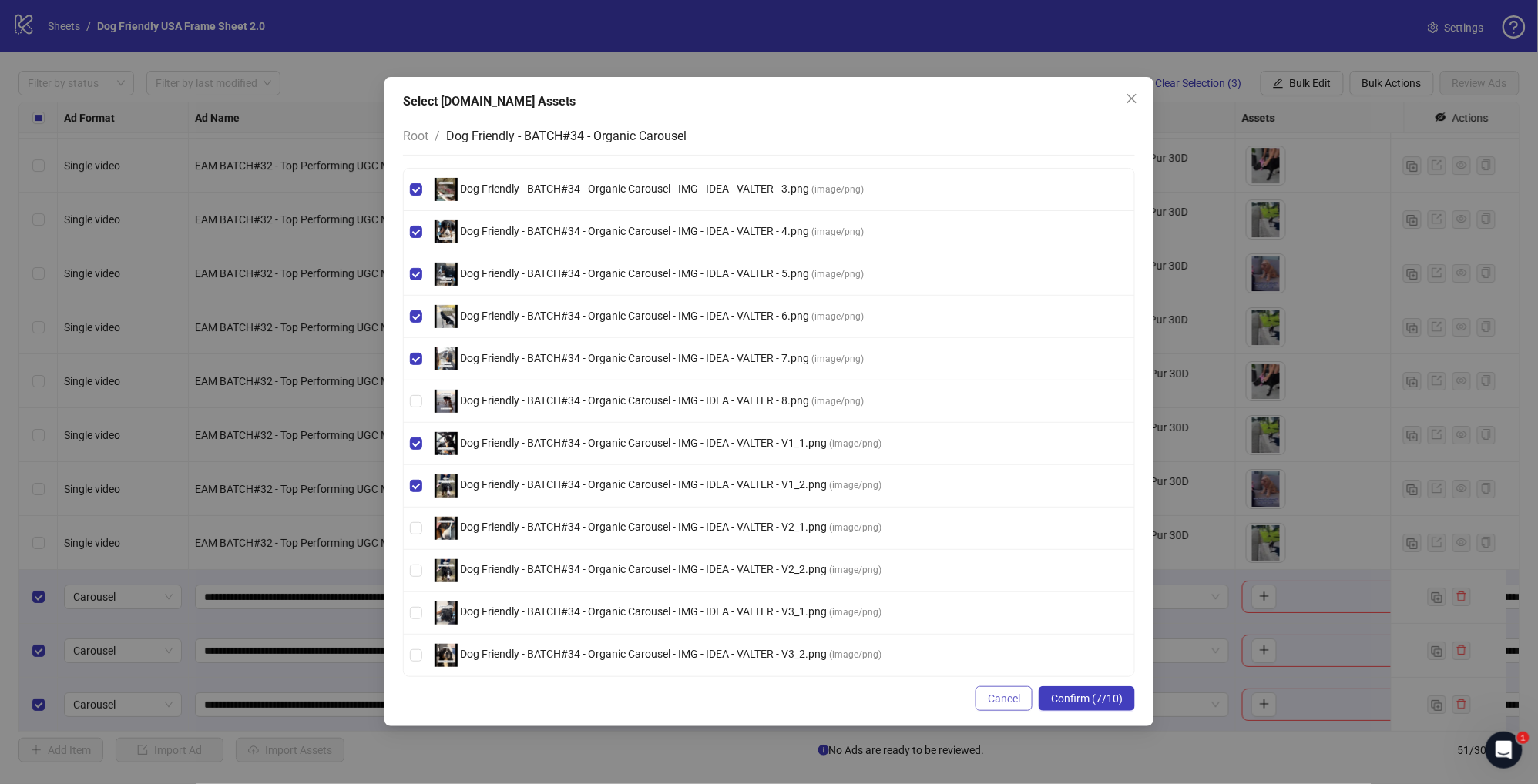 click on "Cancel" at bounding box center (1004, 699) 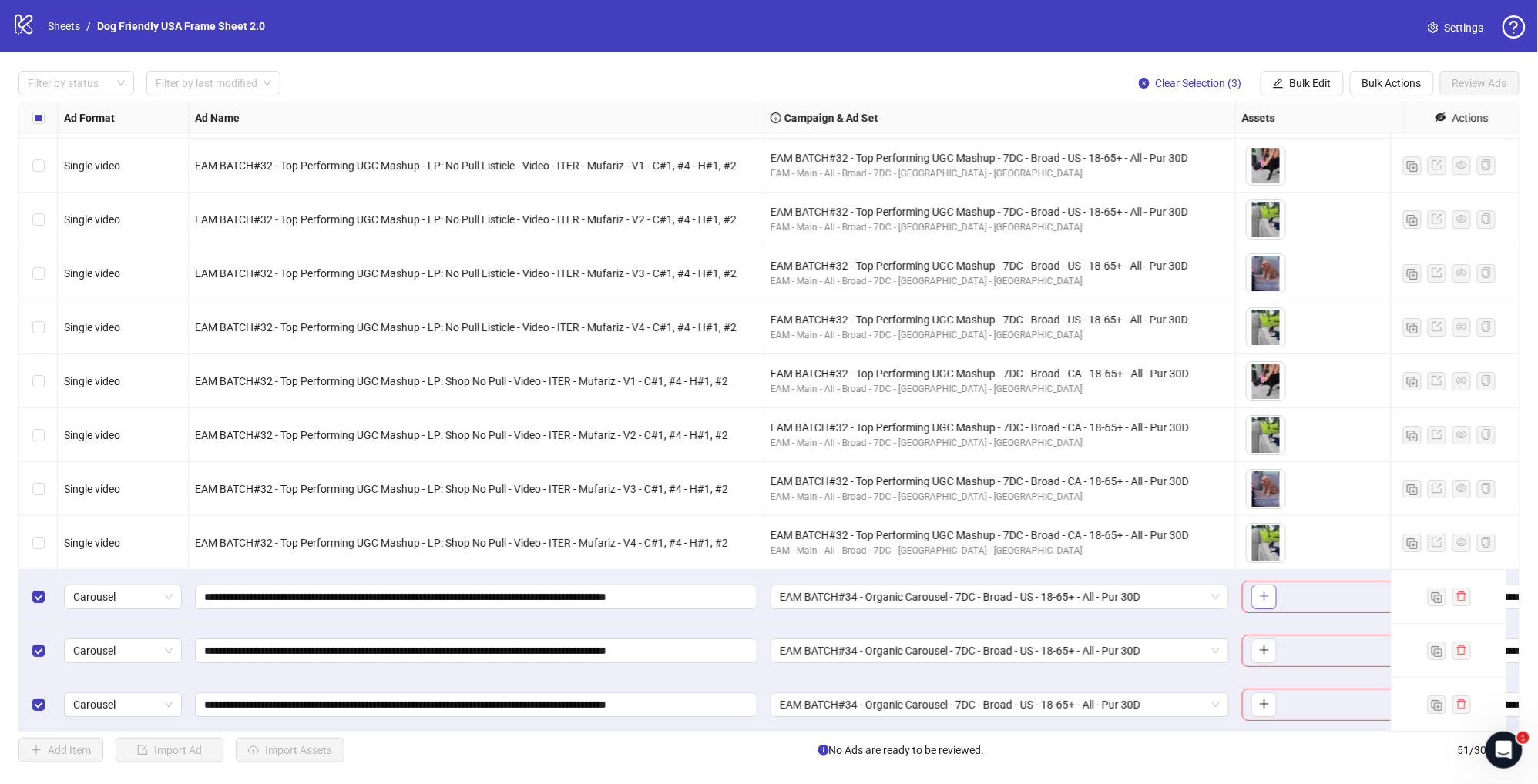 click at bounding box center [1264, 597] 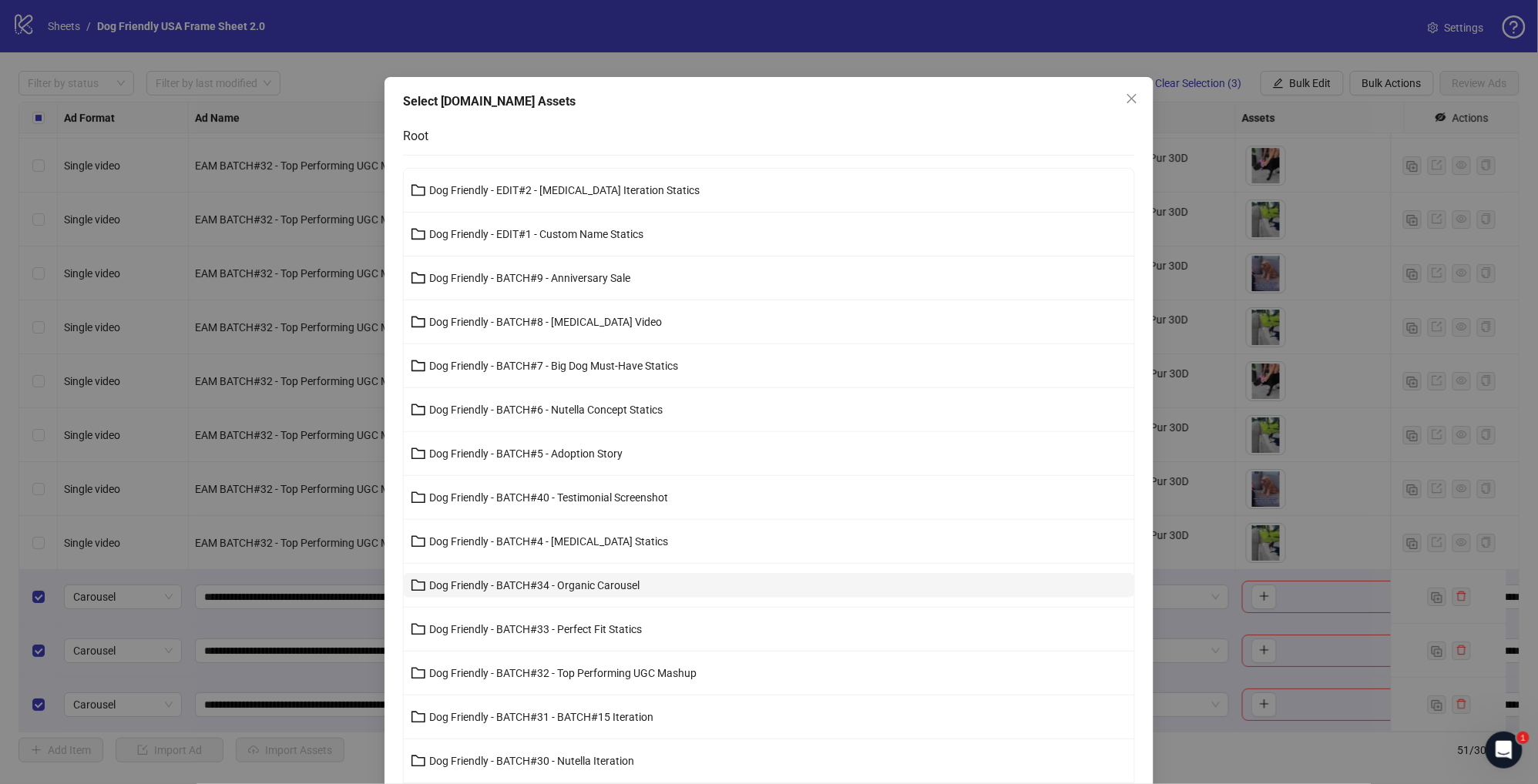 click on "Dog Friendly - BATCH#34 - Organic Carousel" at bounding box center [534, 585] 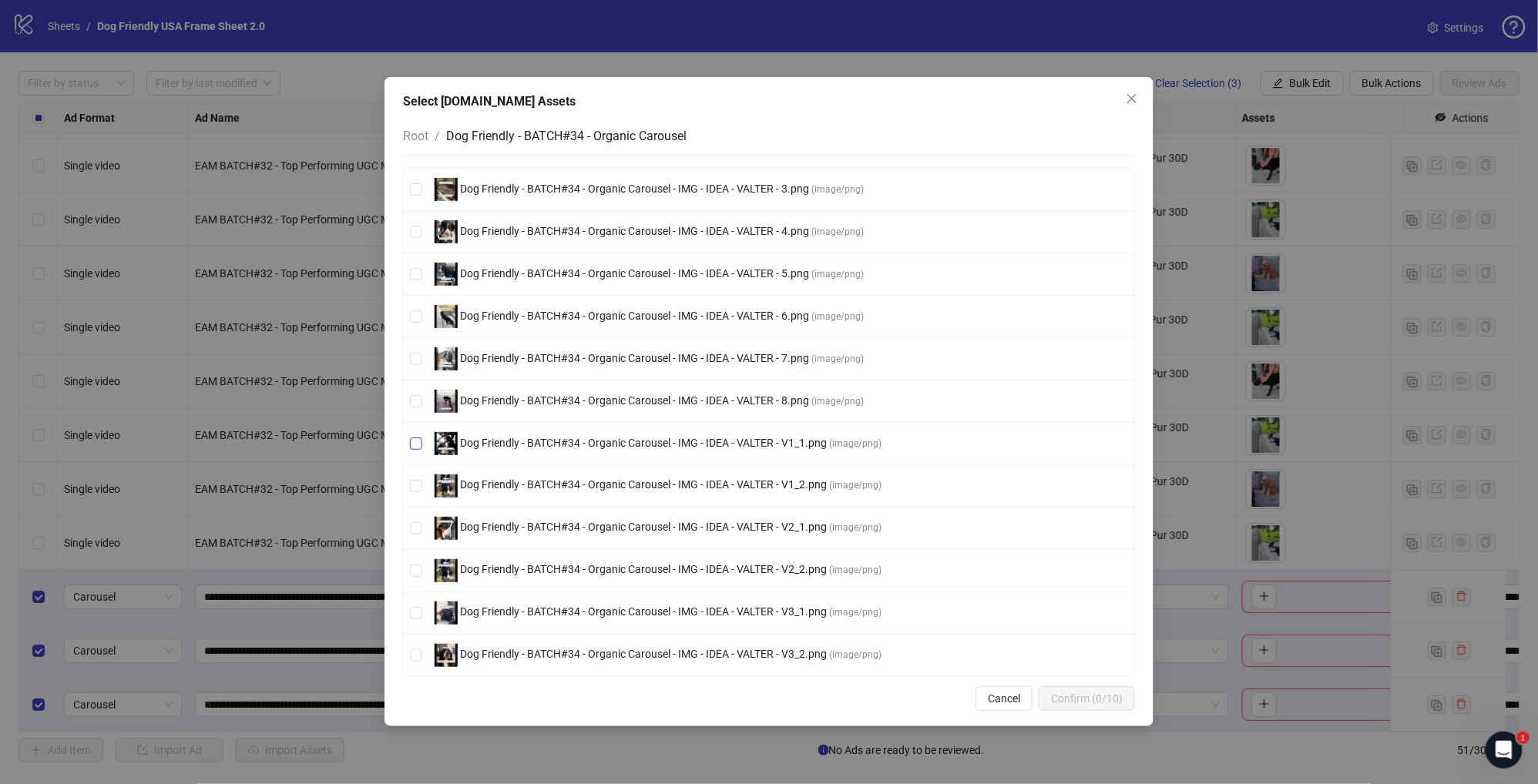 click on "Dog Friendly - BATCH#34 - Organic Carousel - IMG - IDEA - VALTER - V1_1.png" at bounding box center [643, 443] 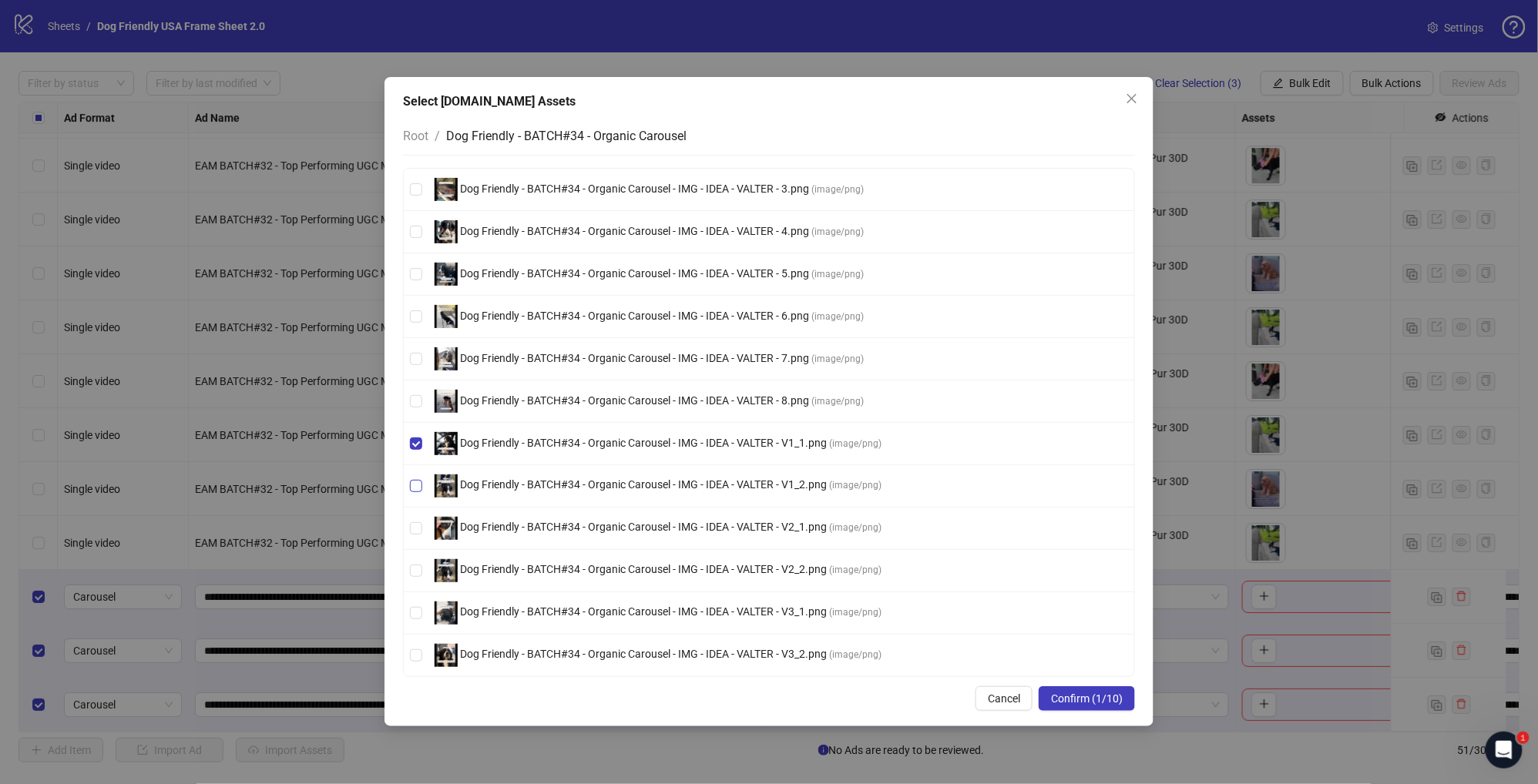 click on "Dog Friendly - BATCH#34 - Organic Carousel - IMG - IDEA - VALTER - V1_2.png" at bounding box center [643, 485] 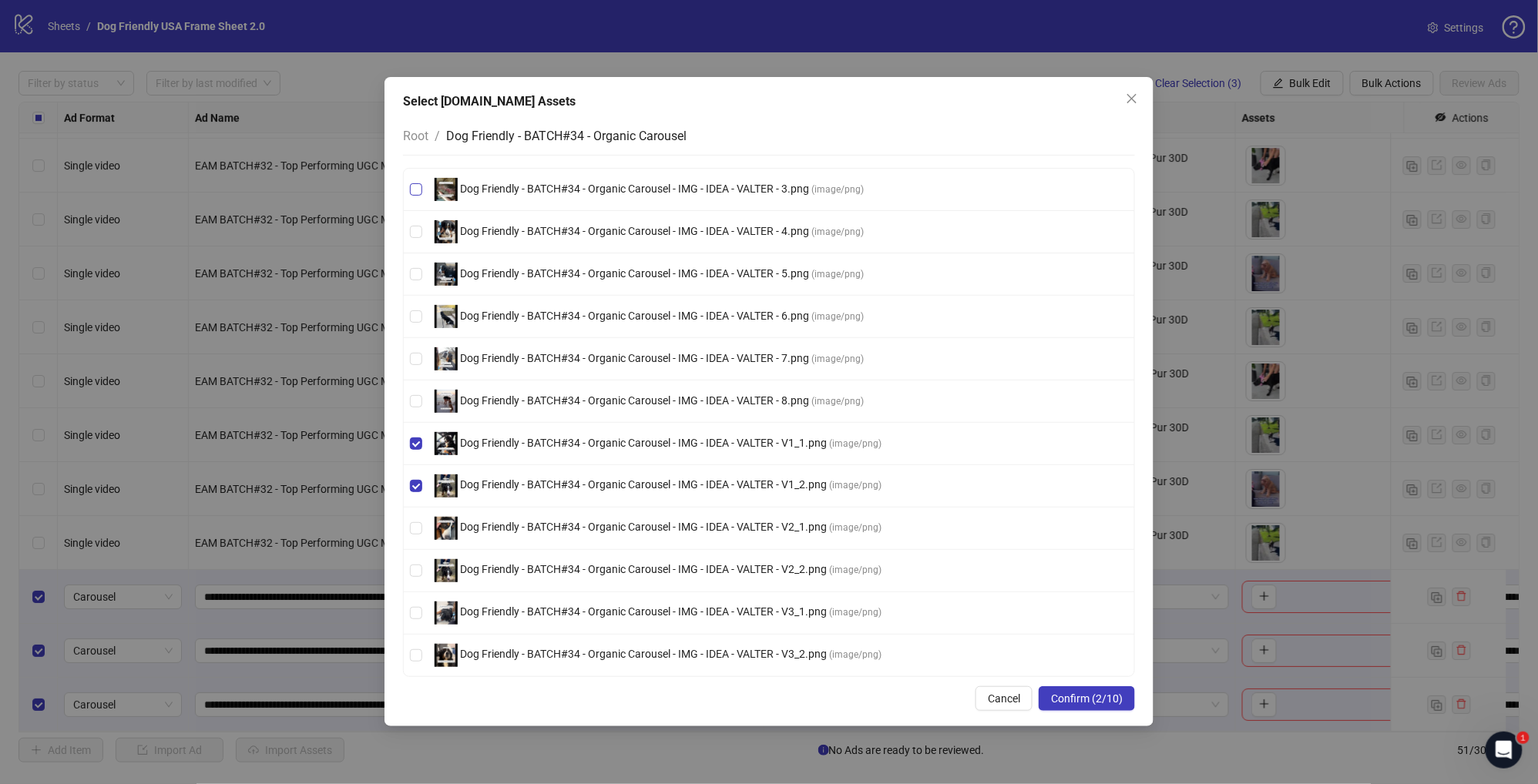 click on "Dog Friendly - BATCH#34 - Organic Carousel - IMG - IDEA - VALTER - 3.png" at bounding box center (634, 189) 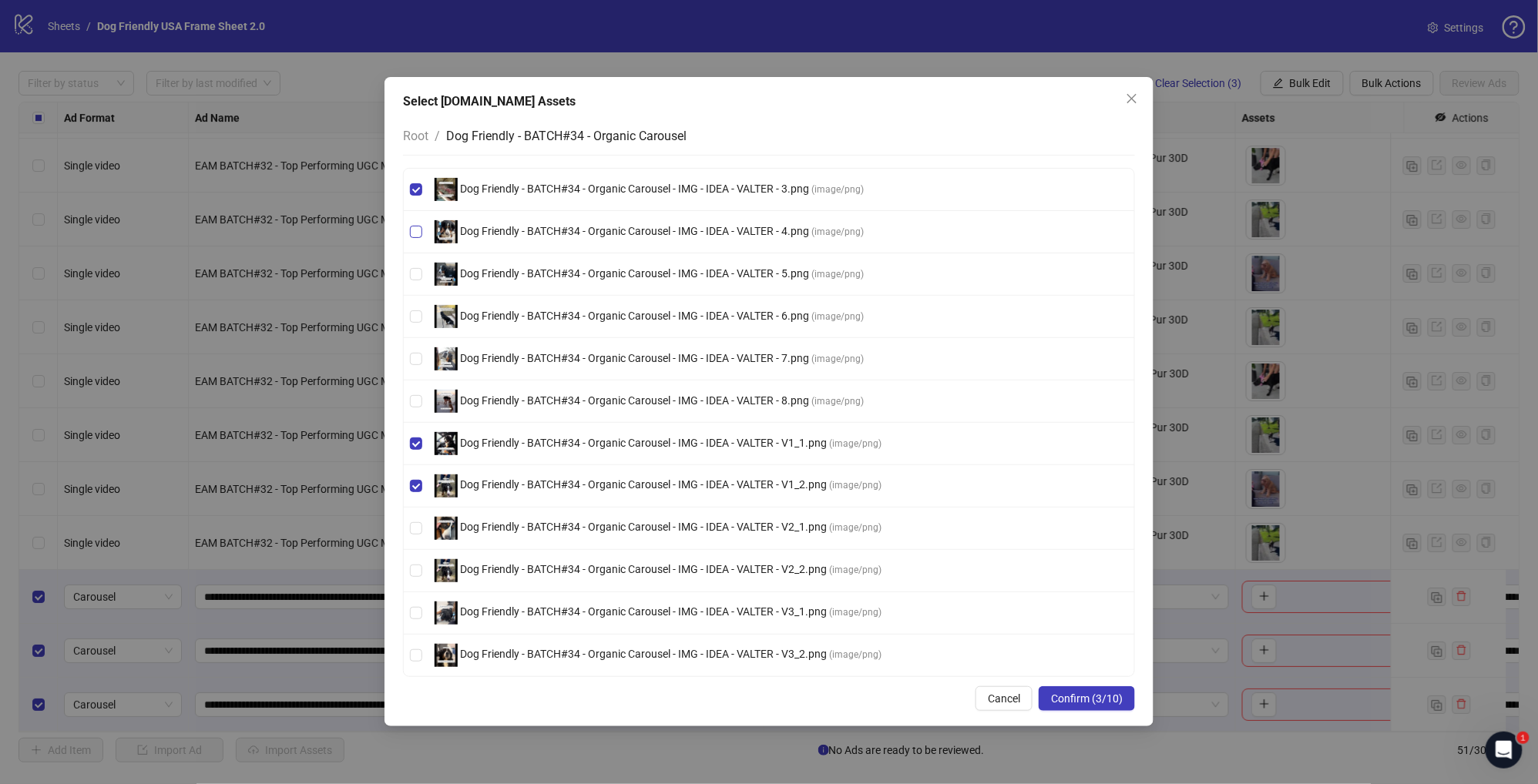 click on "Dog Friendly - BATCH#34 - Organic Carousel - IMG - IDEA - VALTER - 4.png   ( image/png )" at bounding box center (649, 232) 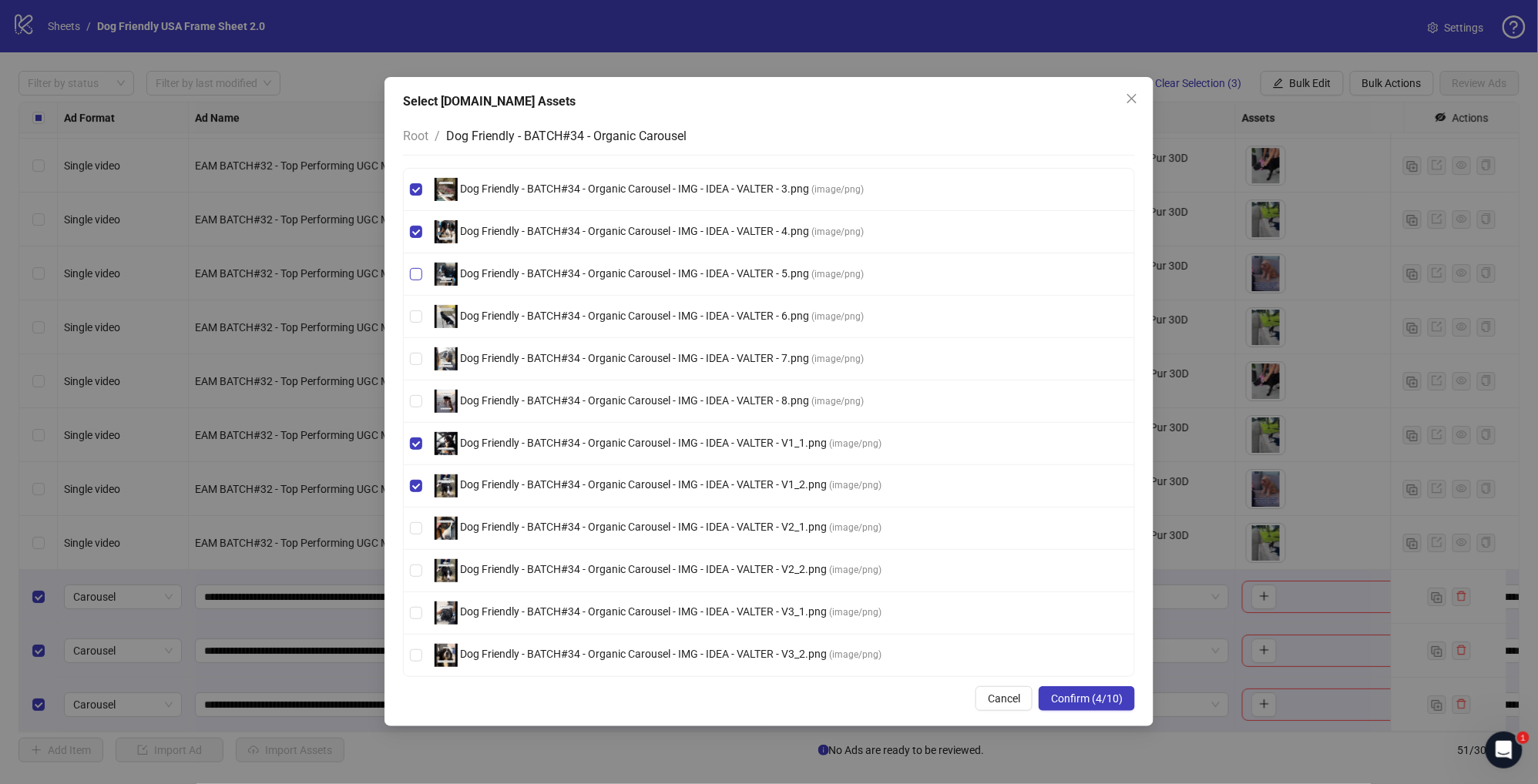 click on "Dog Friendly - BATCH#34 - Organic Carousel - IMG - IDEA - VALTER - 5.png" at bounding box center [634, 273] 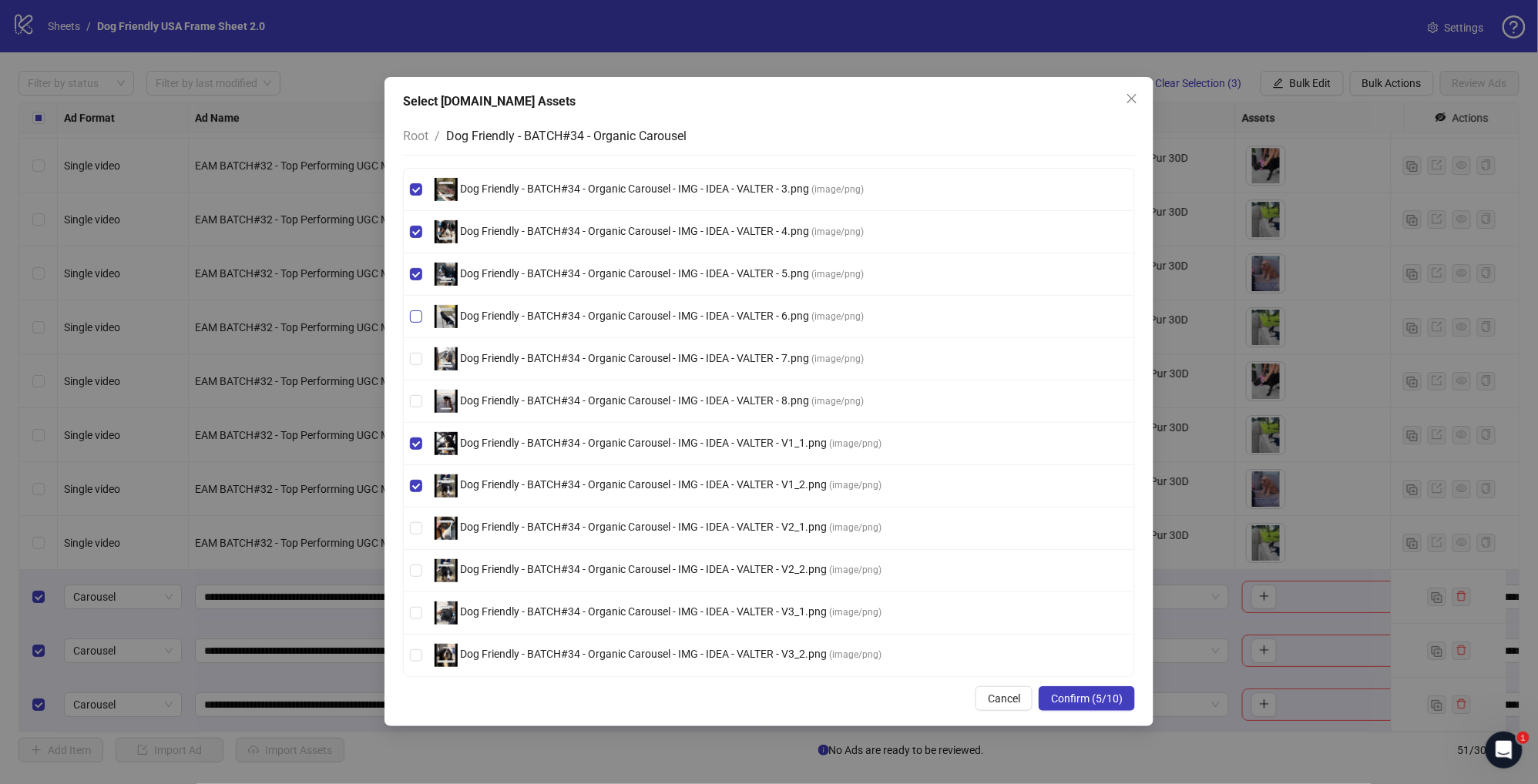 click on "Dog Friendly - BATCH#34 - Organic Carousel - IMG - IDEA - VALTER - 6.png" at bounding box center (634, 316) 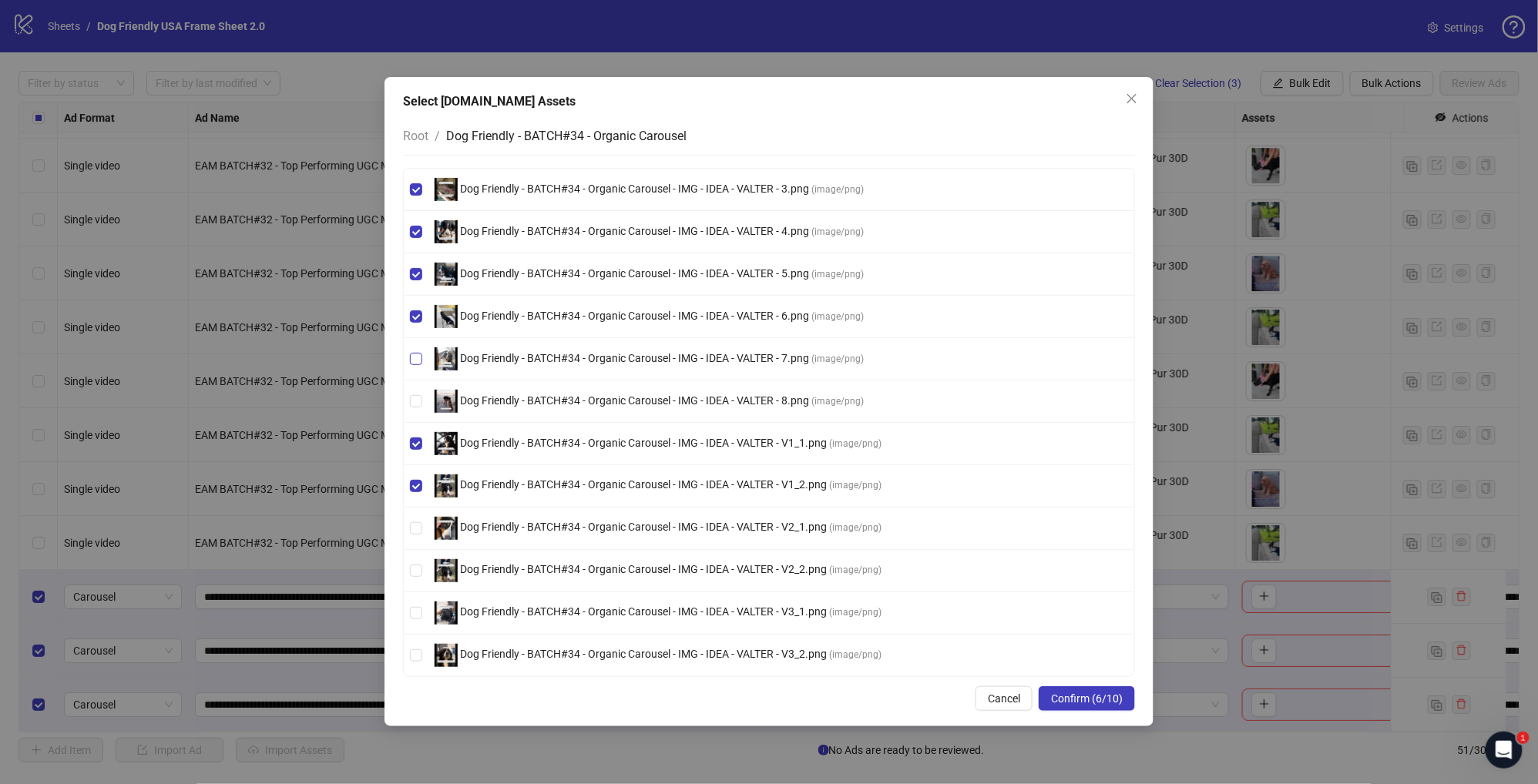 click on "Dog Friendly - BATCH#34 - Organic Carousel - IMG - IDEA - VALTER - 7.png" at bounding box center (634, 358) 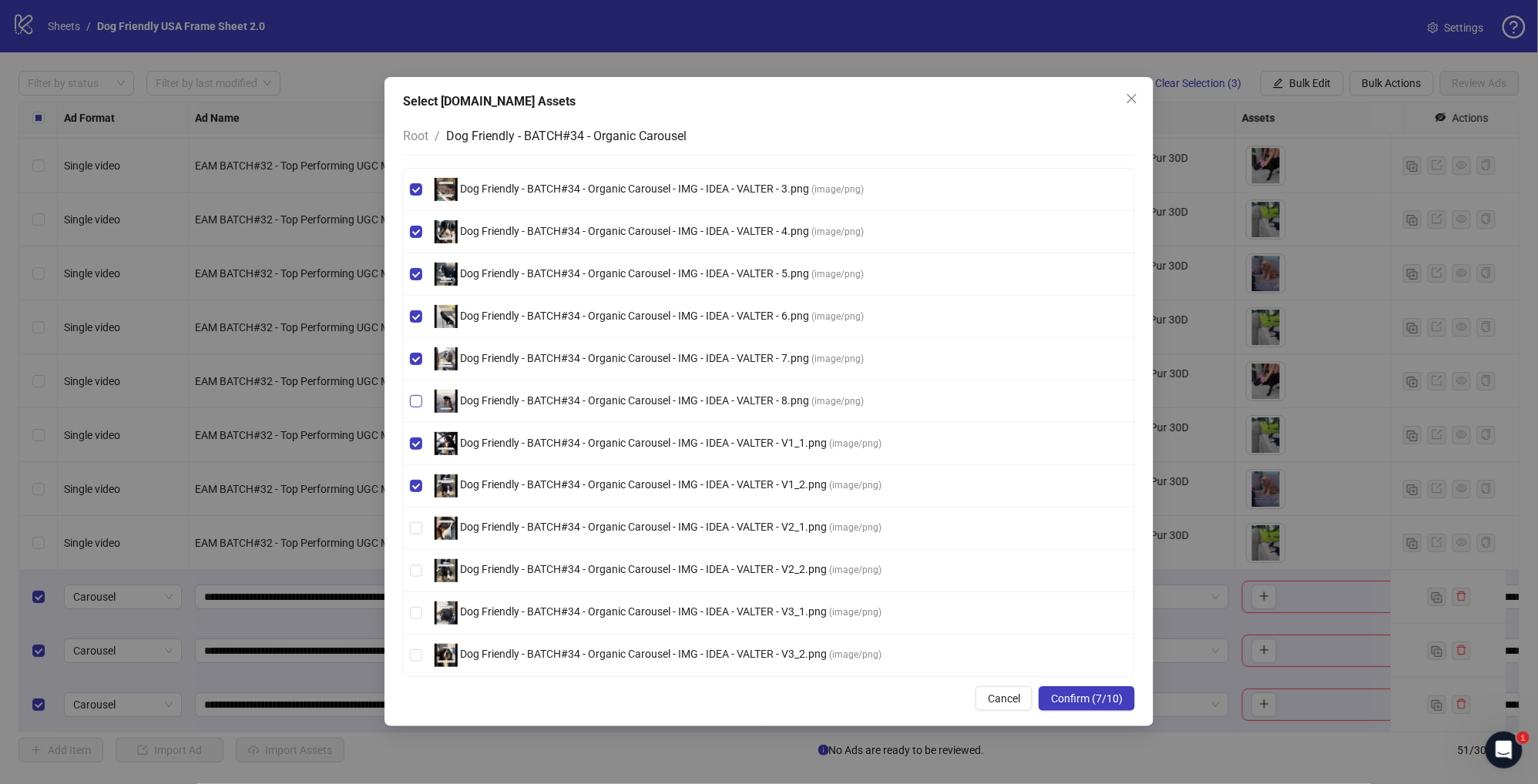 click on "Dog Friendly - BATCH#34 - Organic Carousel - IMG - IDEA - VALTER - 8.png   ( image/png )" at bounding box center [649, 401] 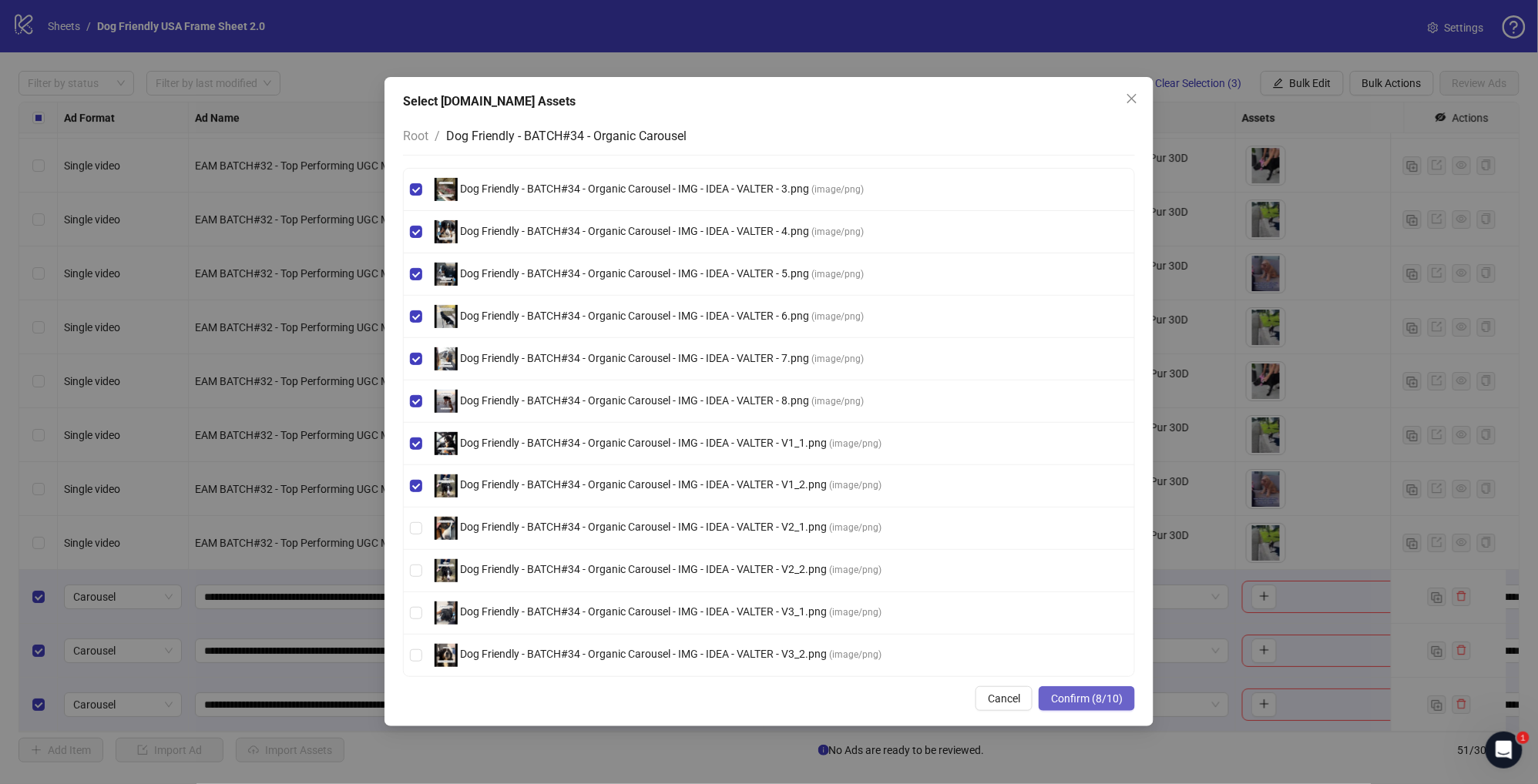 click on "Confirm (8/10)" at bounding box center [1086, 699] 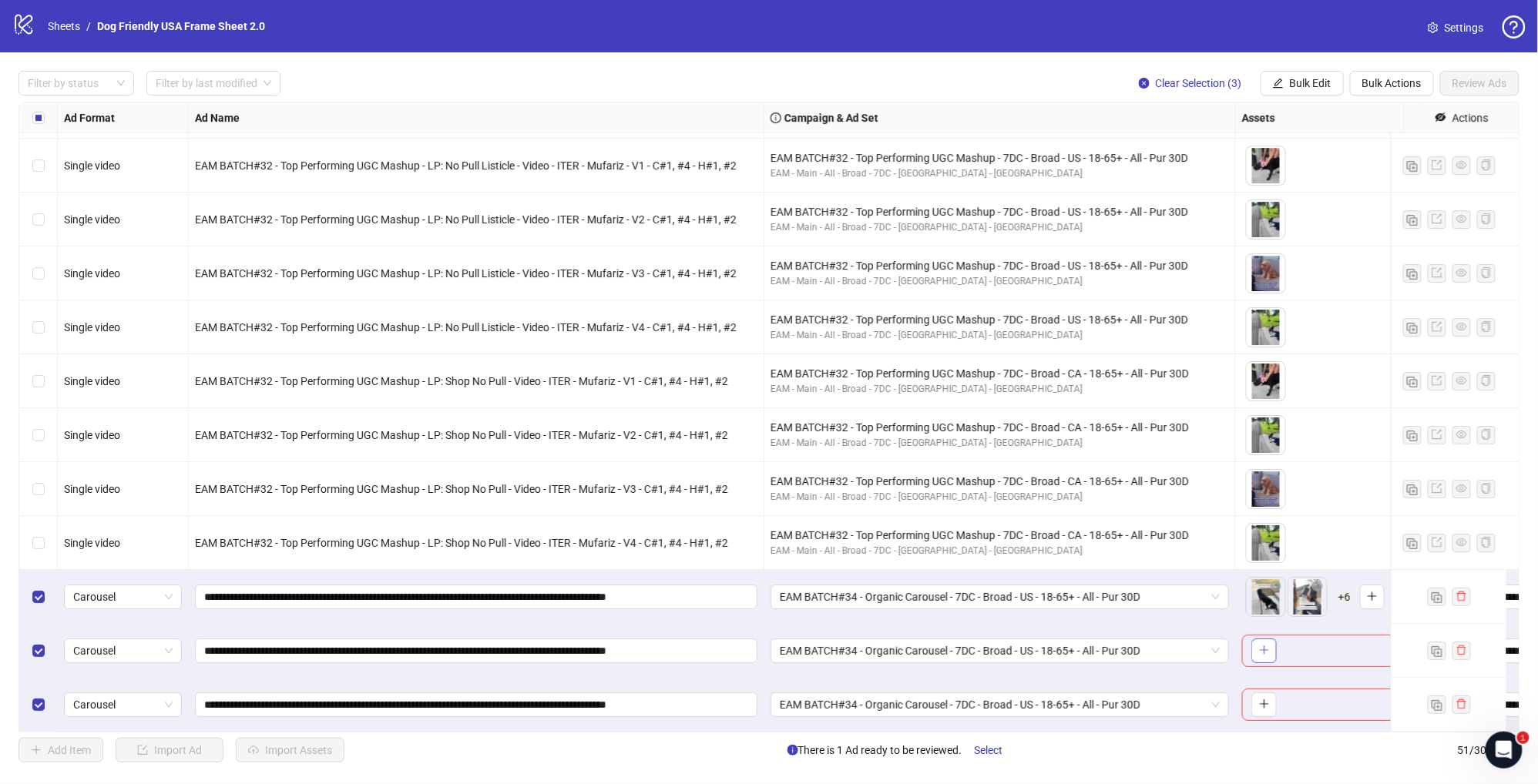 click 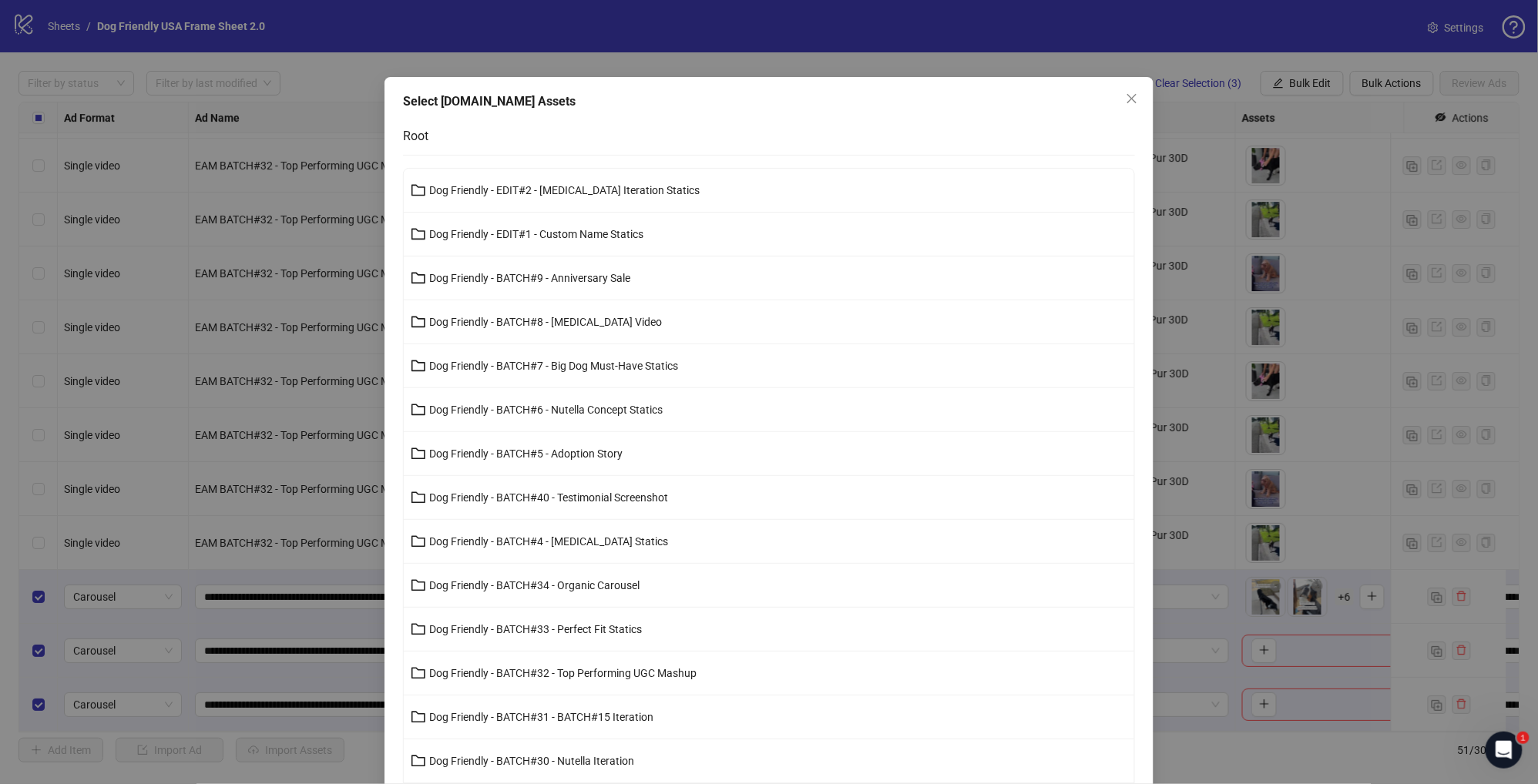 click on "Dog Friendly - BATCH#34 - Organic Carousel" at bounding box center (769, 585) 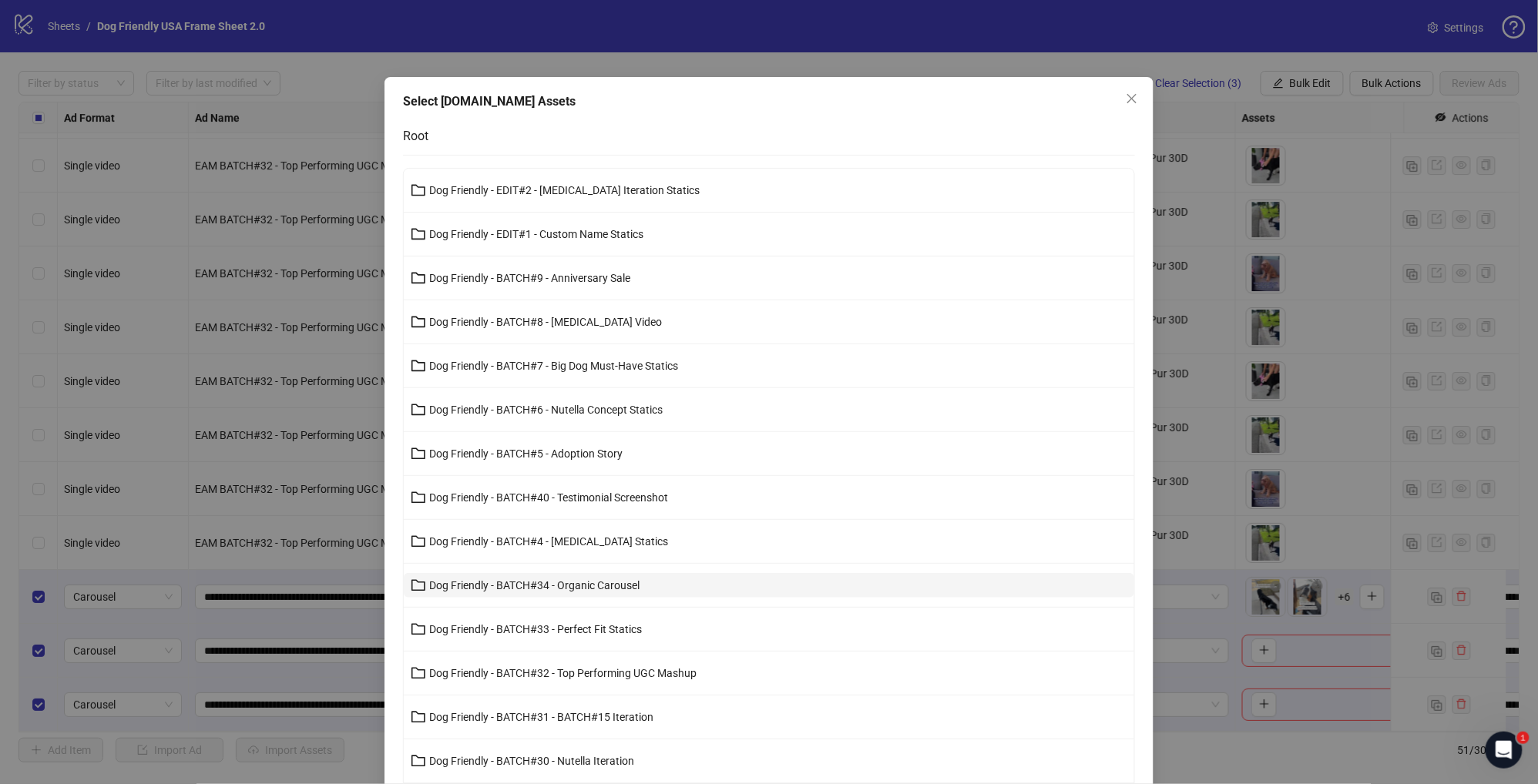 click on "Dog Friendly - BATCH#34 - Organic Carousel" at bounding box center [534, 585] 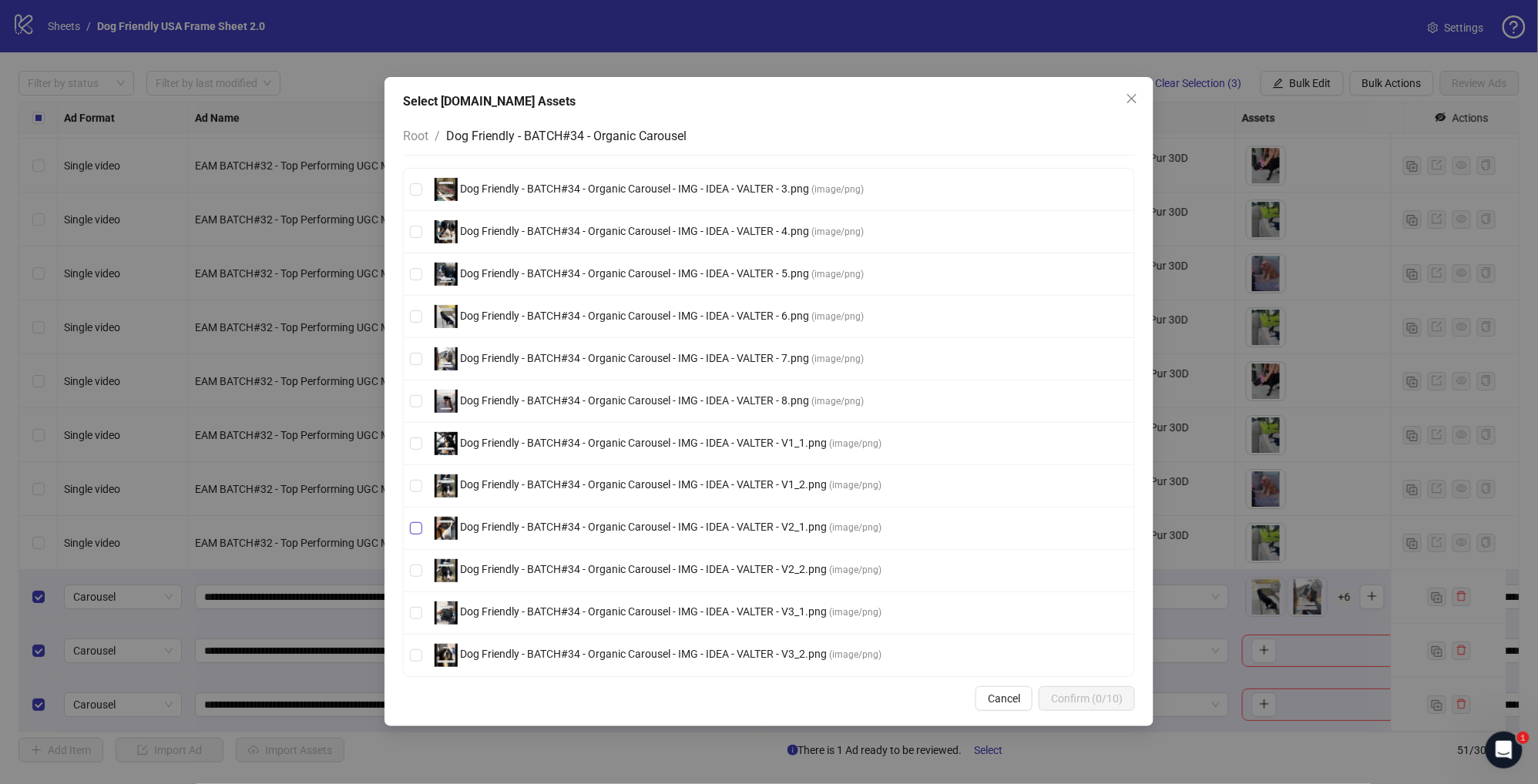 click on "Dog Friendly - BATCH#34 - Organic Carousel - IMG - IDEA - VALTER - V2_1.png" at bounding box center [643, 528] 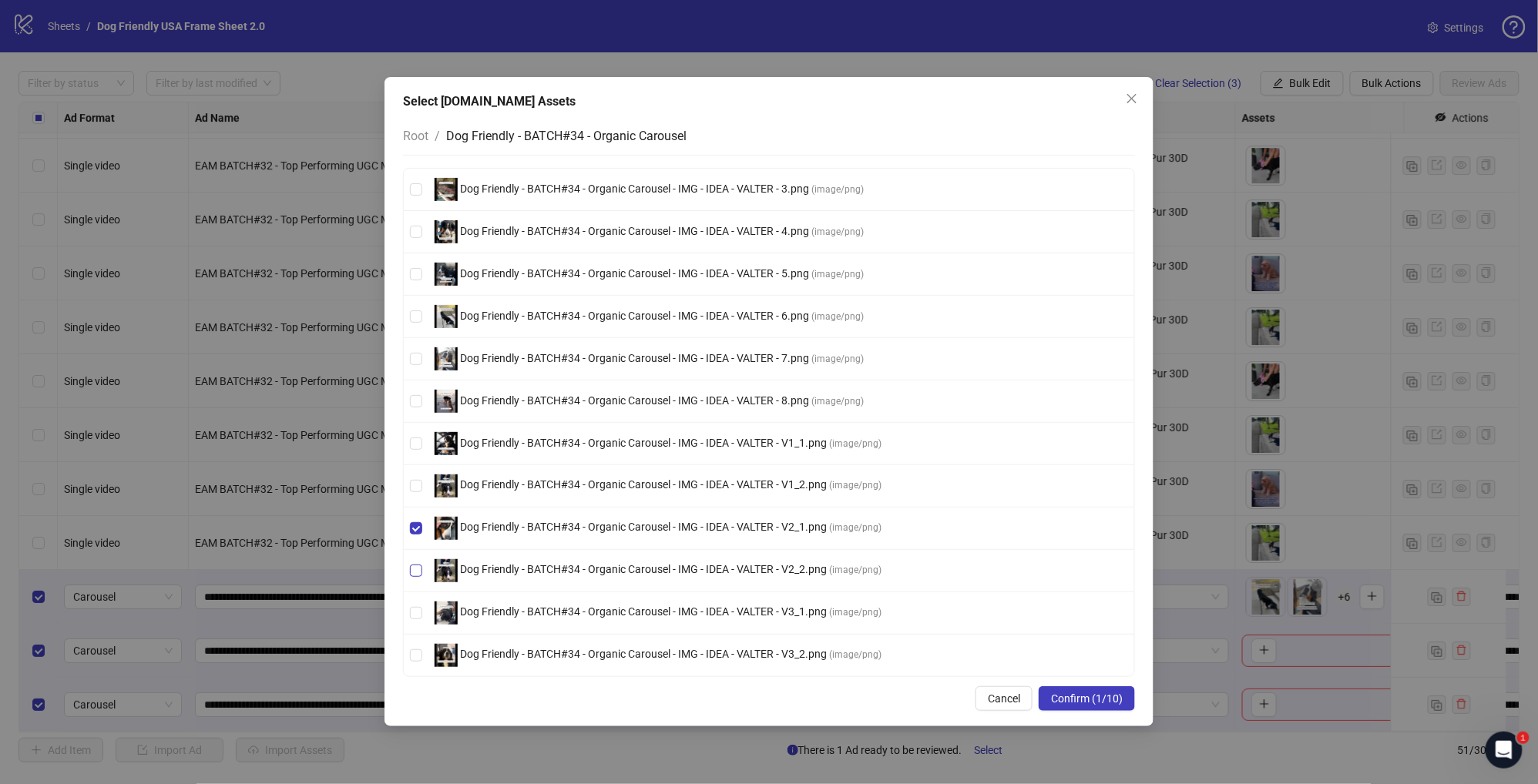 click on "Dog Friendly - BATCH#34 - Organic Carousel - IMG - IDEA - VALTER - V2_2.png" at bounding box center (643, 570) 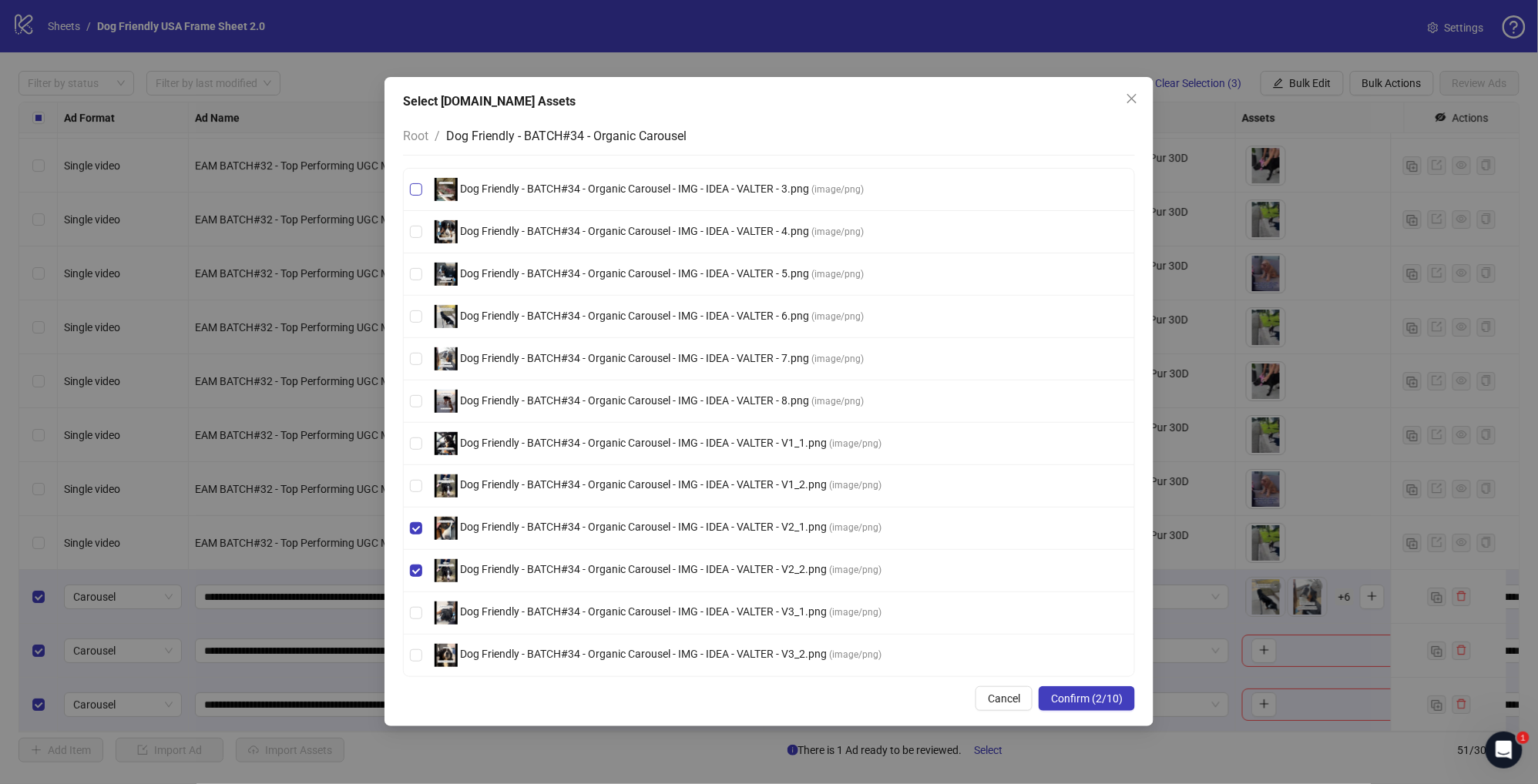 click on "Dog Friendly - BATCH#34 - Organic Carousel - IMG - IDEA - VALTER - 3.png" at bounding box center [634, 189] 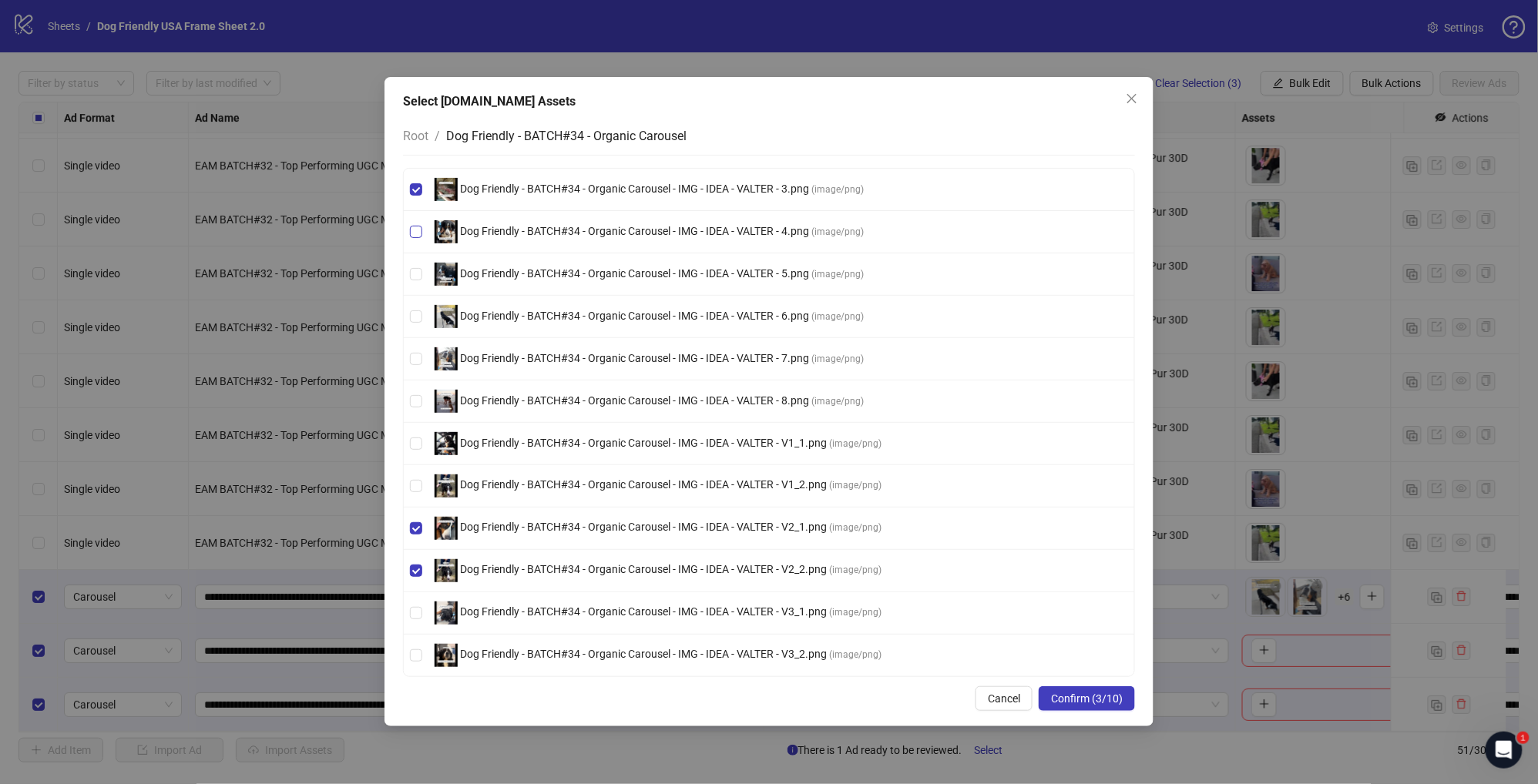 click on "Dog Friendly - BATCH#34 - Organic Carousel - IMG - IDEA - VALTER - 4.png" at bounding box center (634, 231) 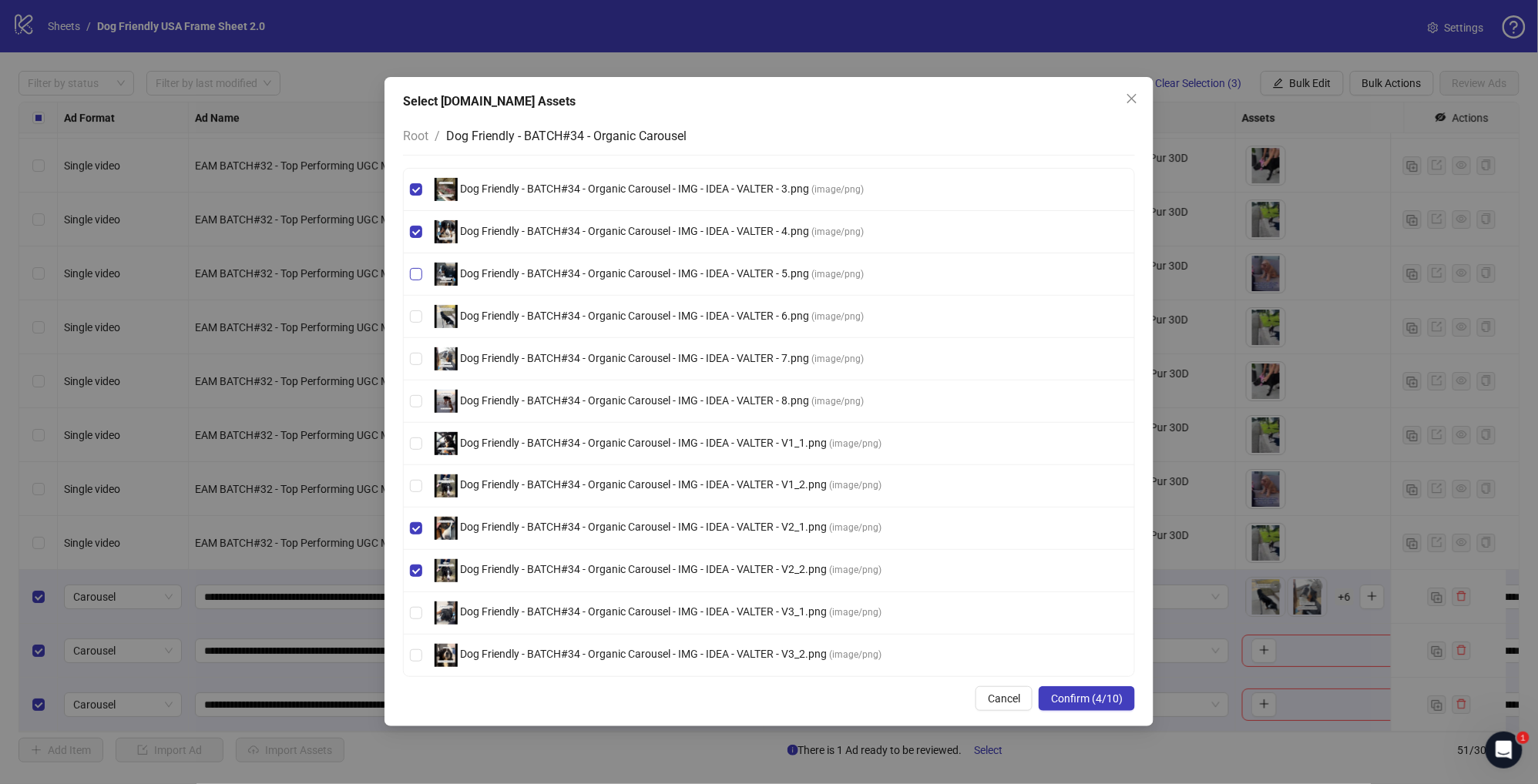 click on "Dog Friendly - BATCH#34 - Organic Carousel - IMG - IDEA - VALTER - 5.png" at bounding box center (634, 273) 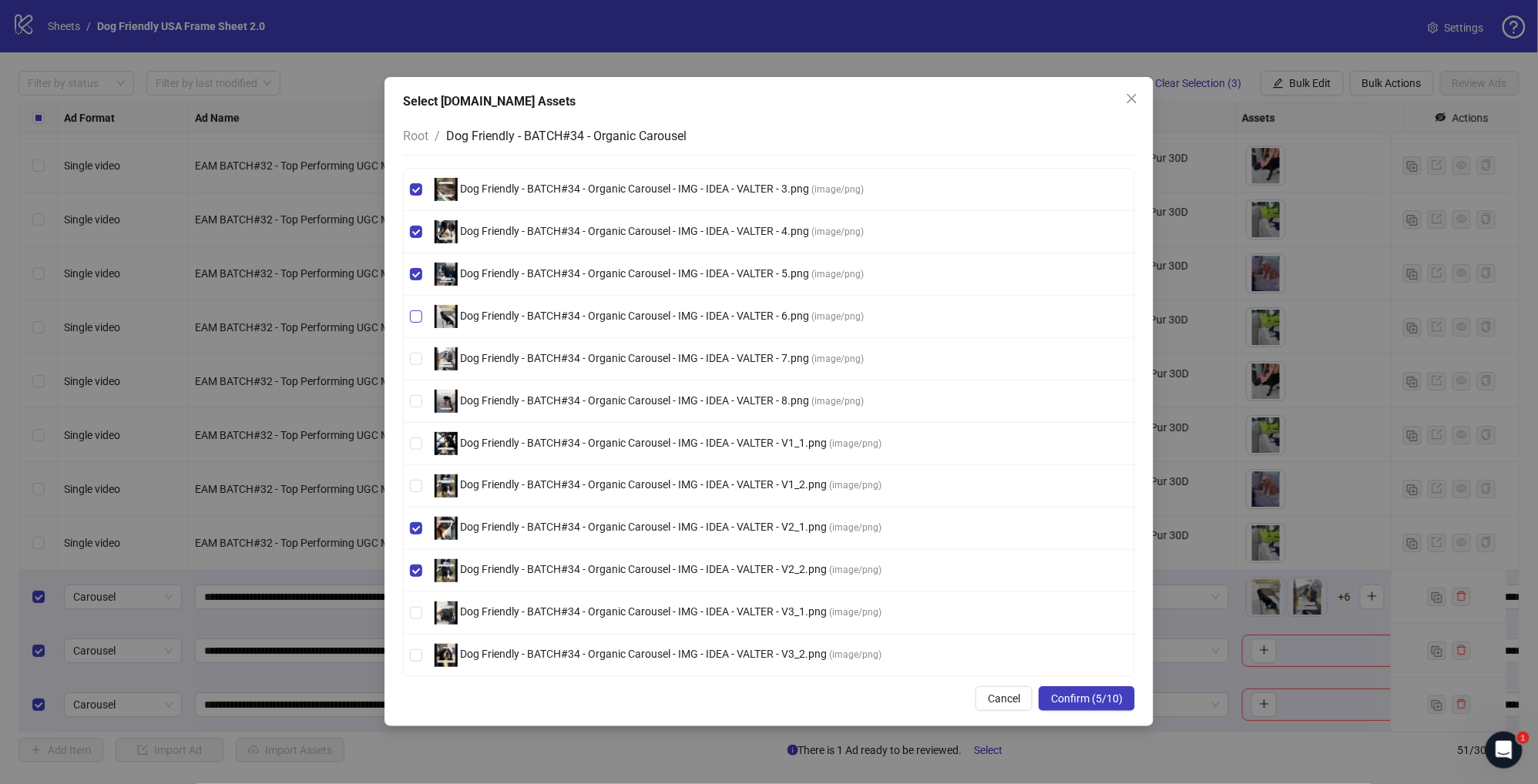 click on "Dog Friendly - BATCH#34 - Organic Carousel - IMG - IDEA - VALTER - 6.png" at bounding box center (634, 316) 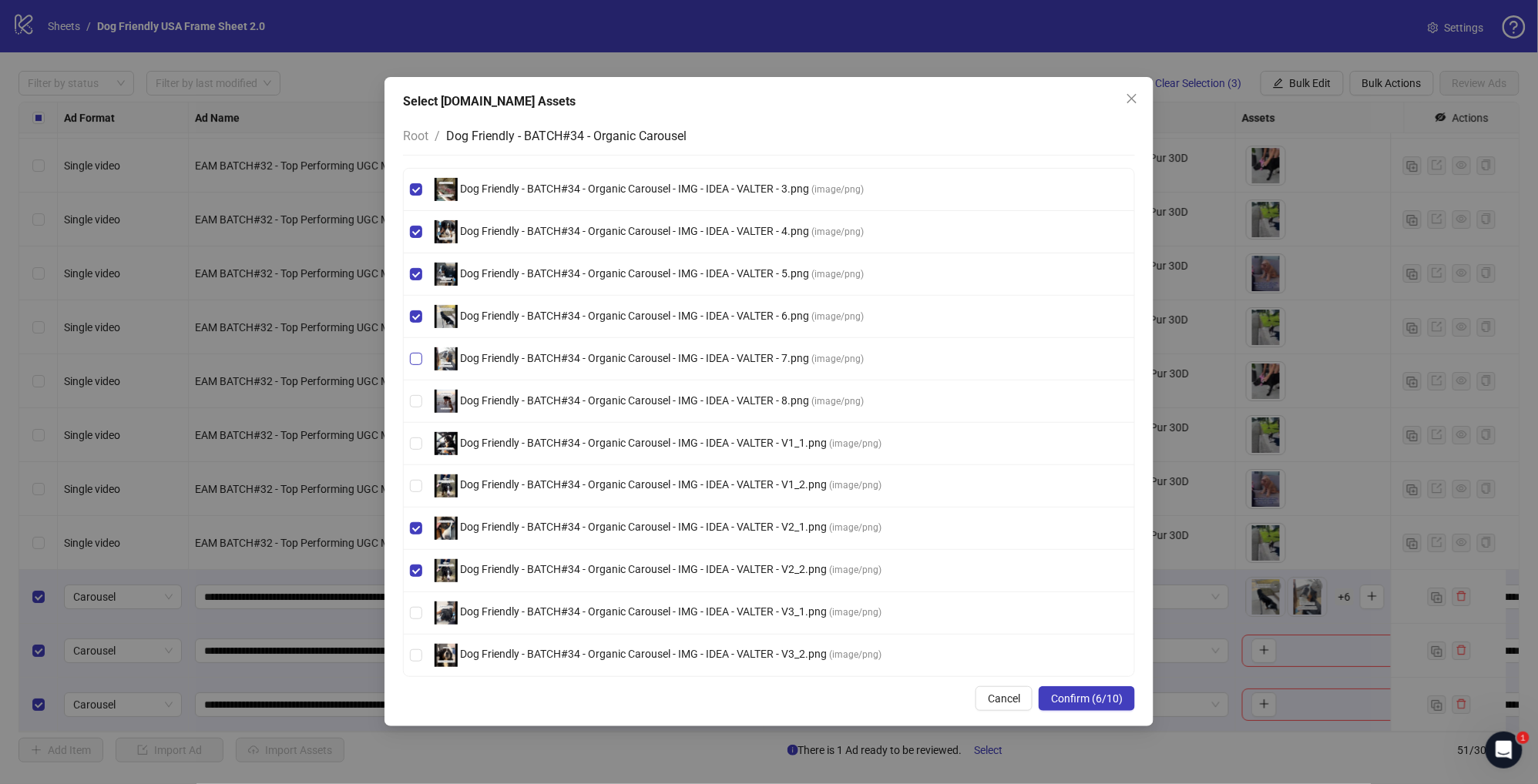 click on "Dog Friendly - BATCH#34 - Organic Carousel - IMG - IDEA - VALTER - 7.png" at bounding box center (634, 358) 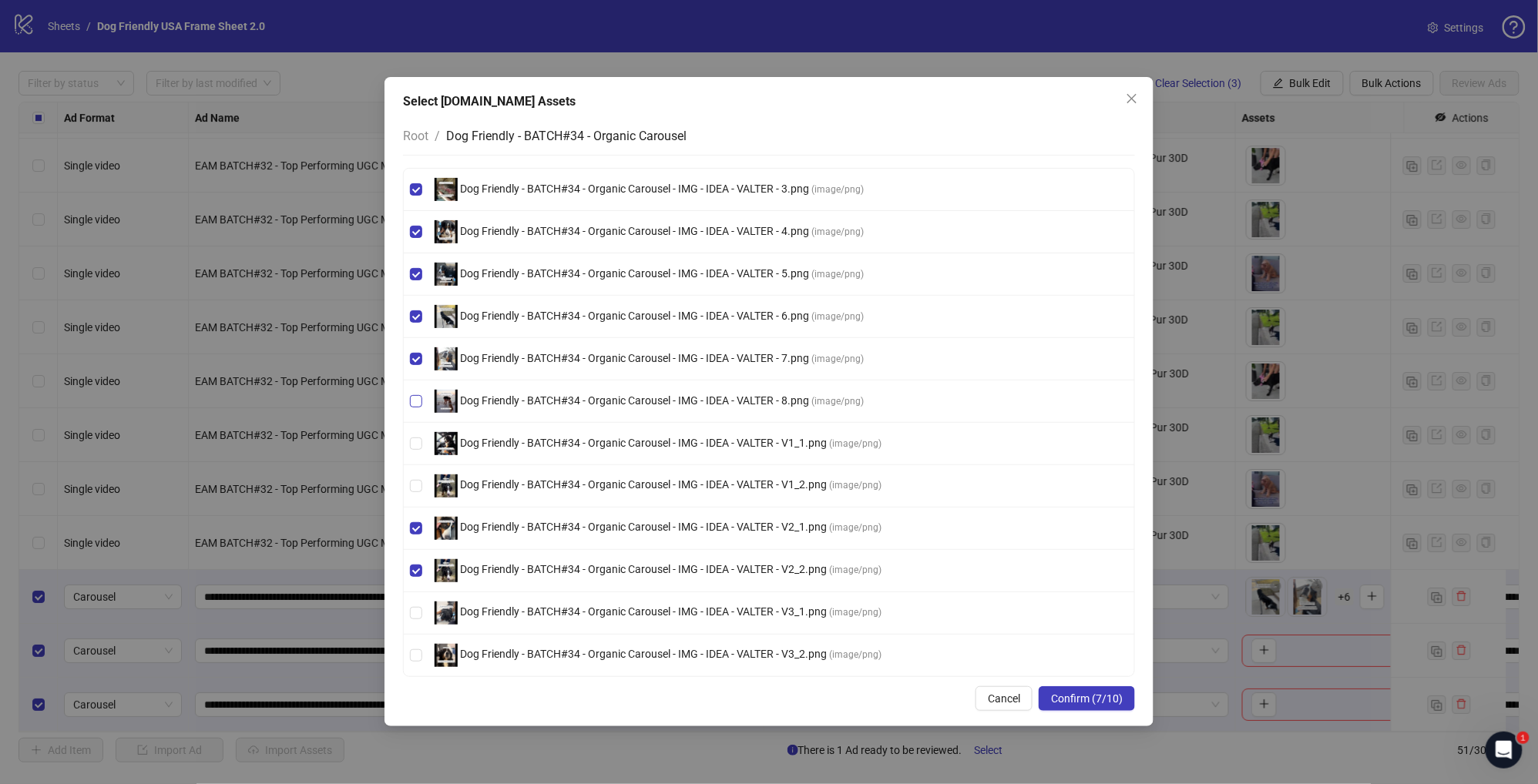 click on "Dog Friendly - BATCH#34 - Organic Carousel - IMG - IDEA - VALTER - 8.png" at bounding box center [634, 400] 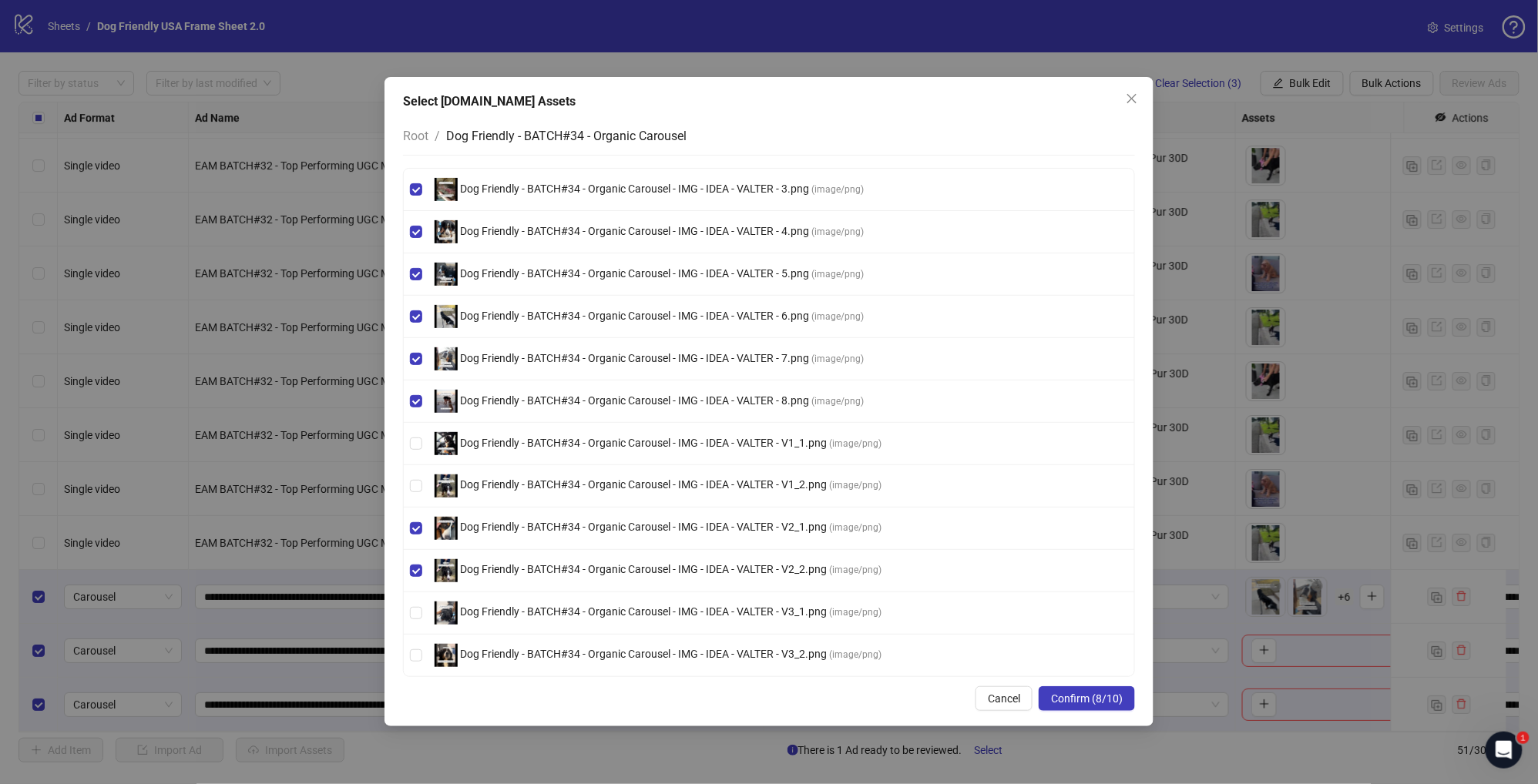 click on "Confirm (8/10)" at bounding box center (1086, 699) 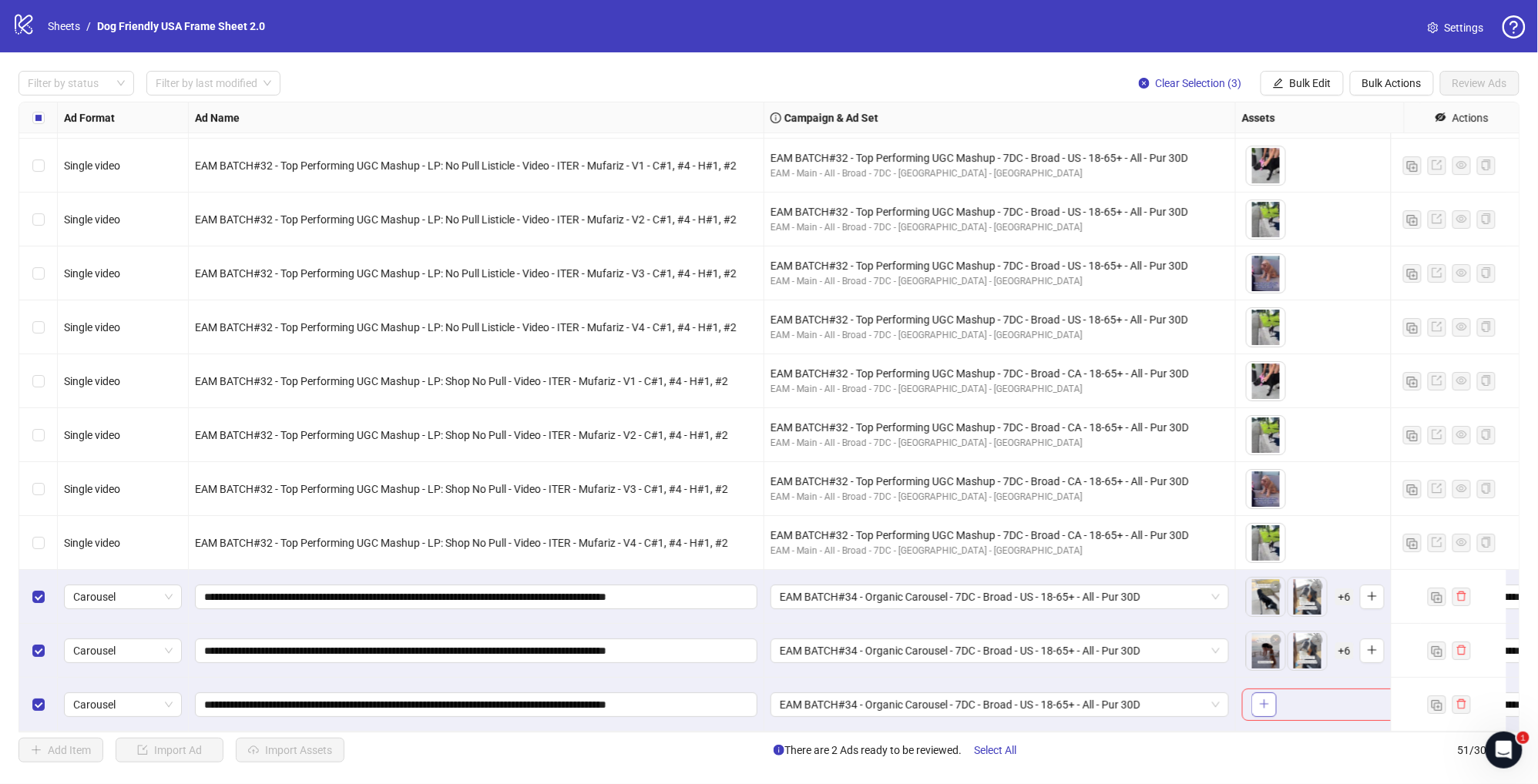 click at bounding box center [1264, 705] 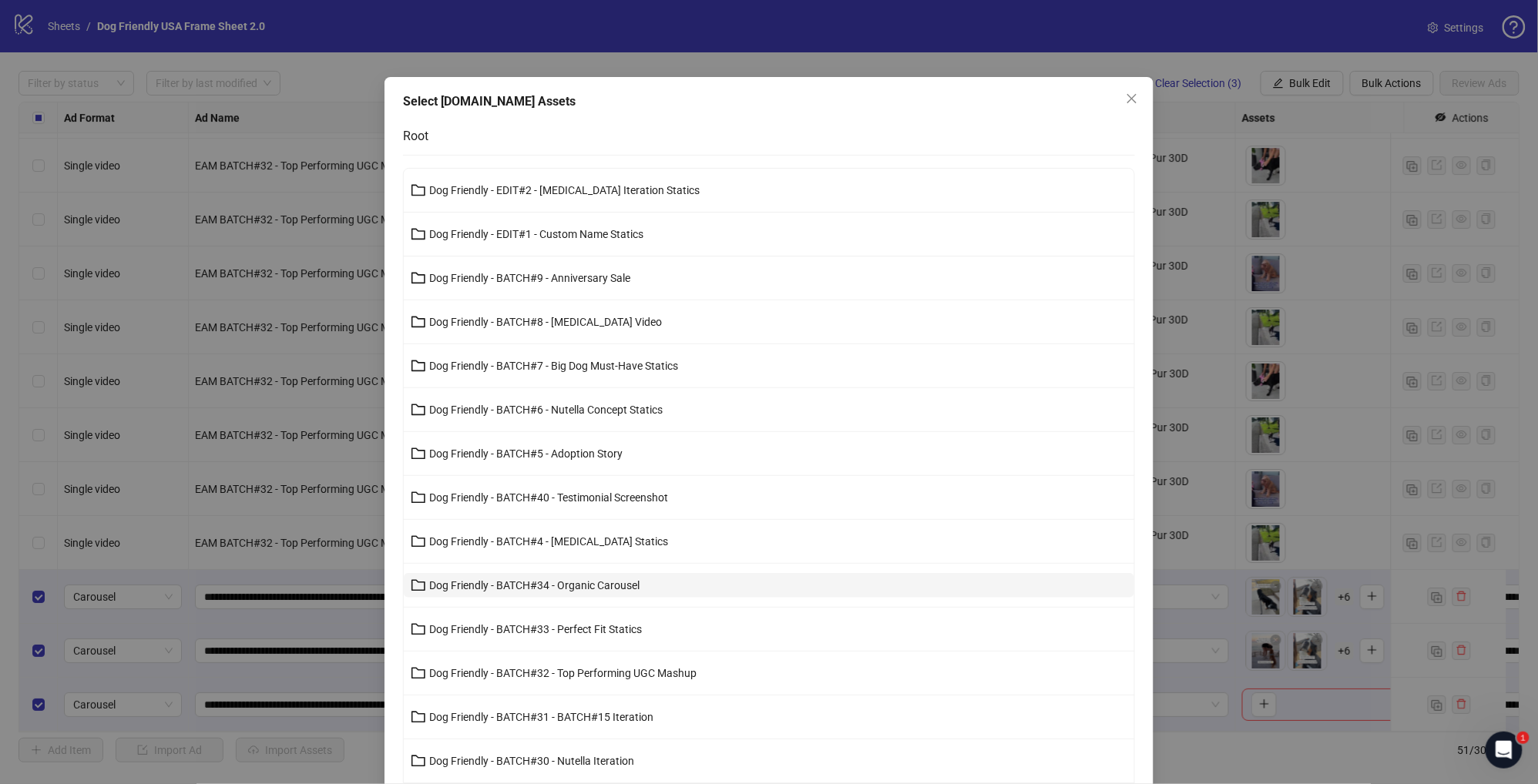 click on "Dog Friendly - BATCH#34 - Organic Carousel" at bounding box center [769, 585] 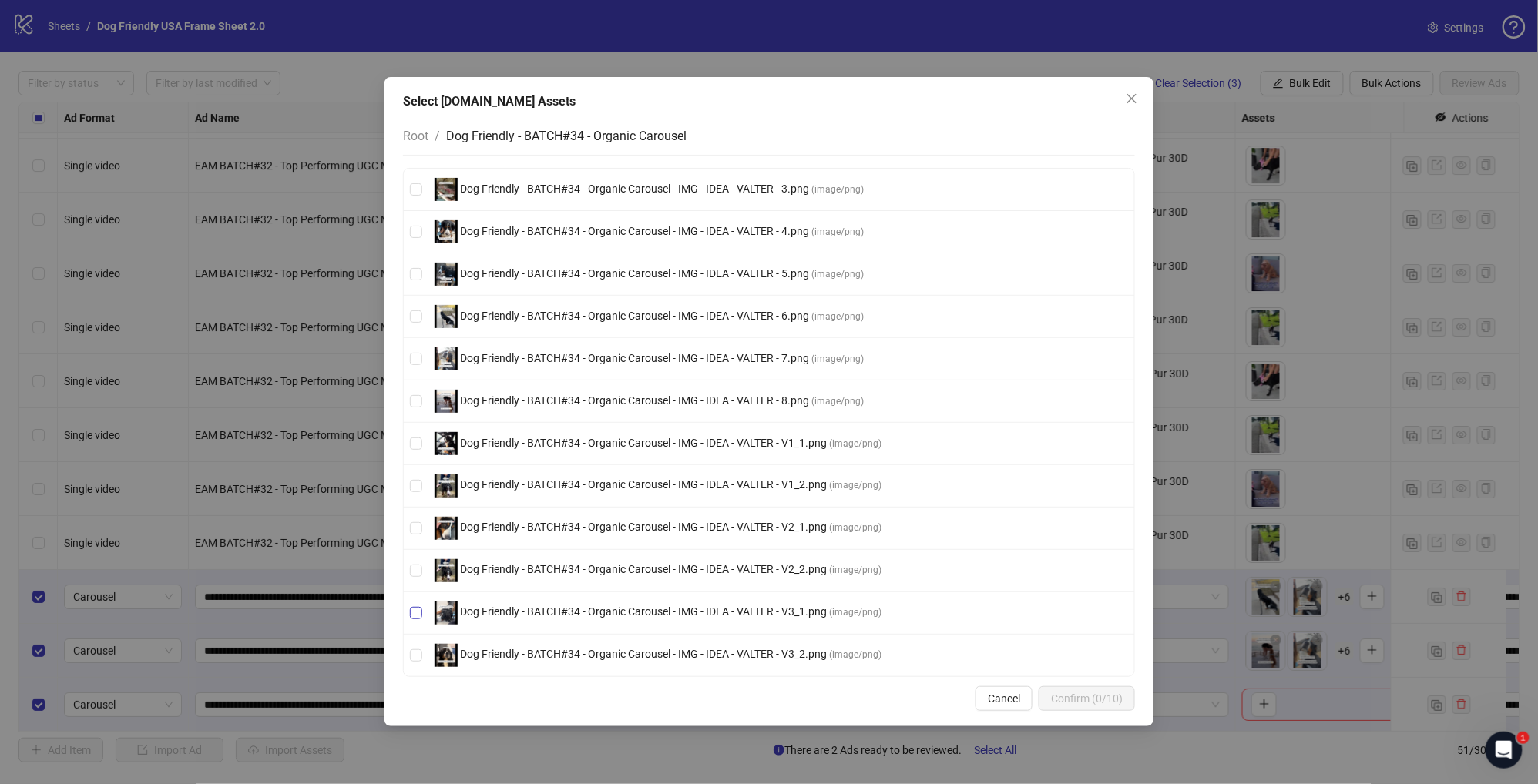 click on "Dog Friendly - BATCH#34 - Organic Carousel - IMG - IDEA - VALTER - V3_1.png   ( image/png )" at bounding box center (658, 613) 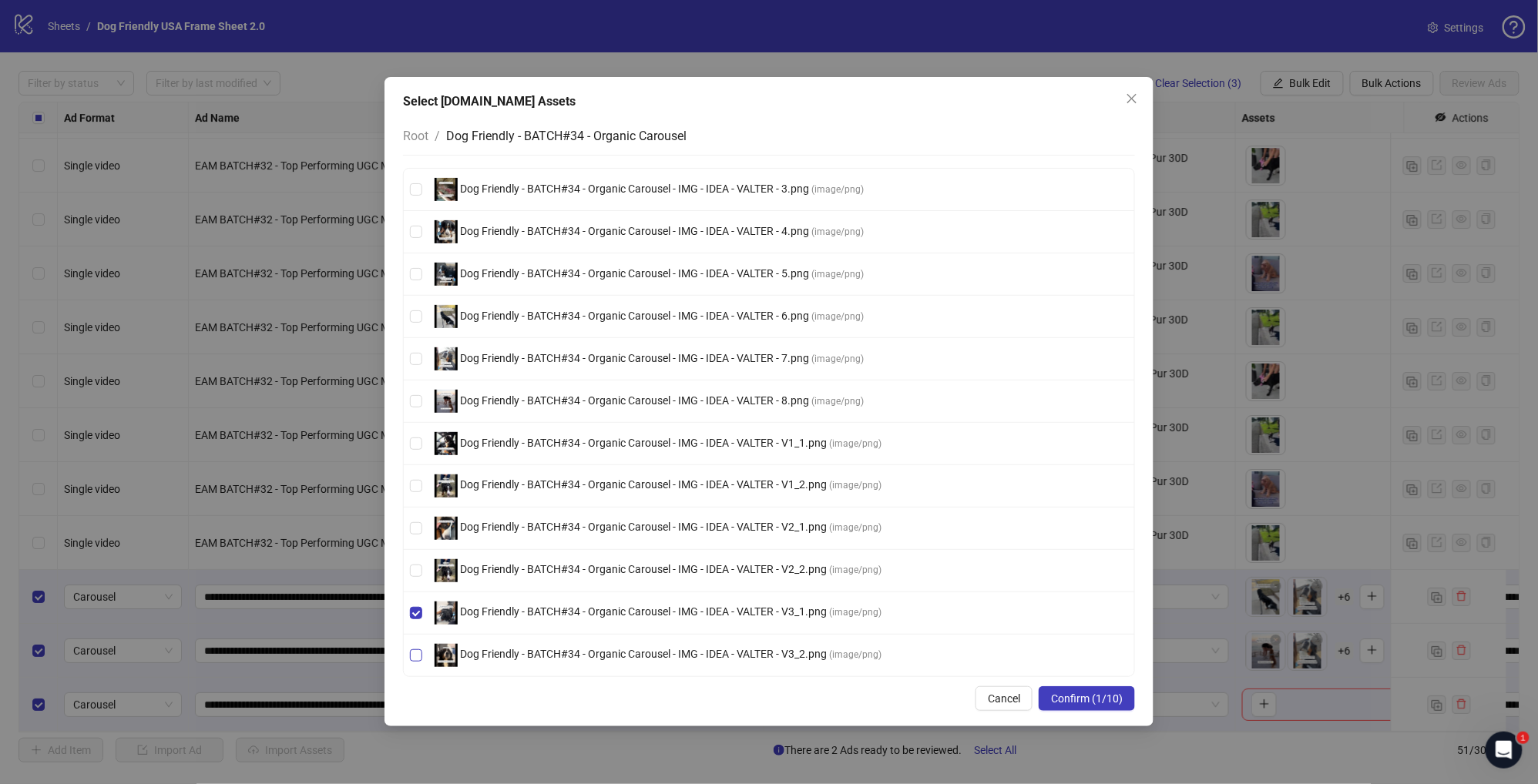 click on "Dog Friendly - BATCH#34 - Organic Carousel - IMG - IDEA - VALTER - V3_2.png" at bounding box center [643, 655] 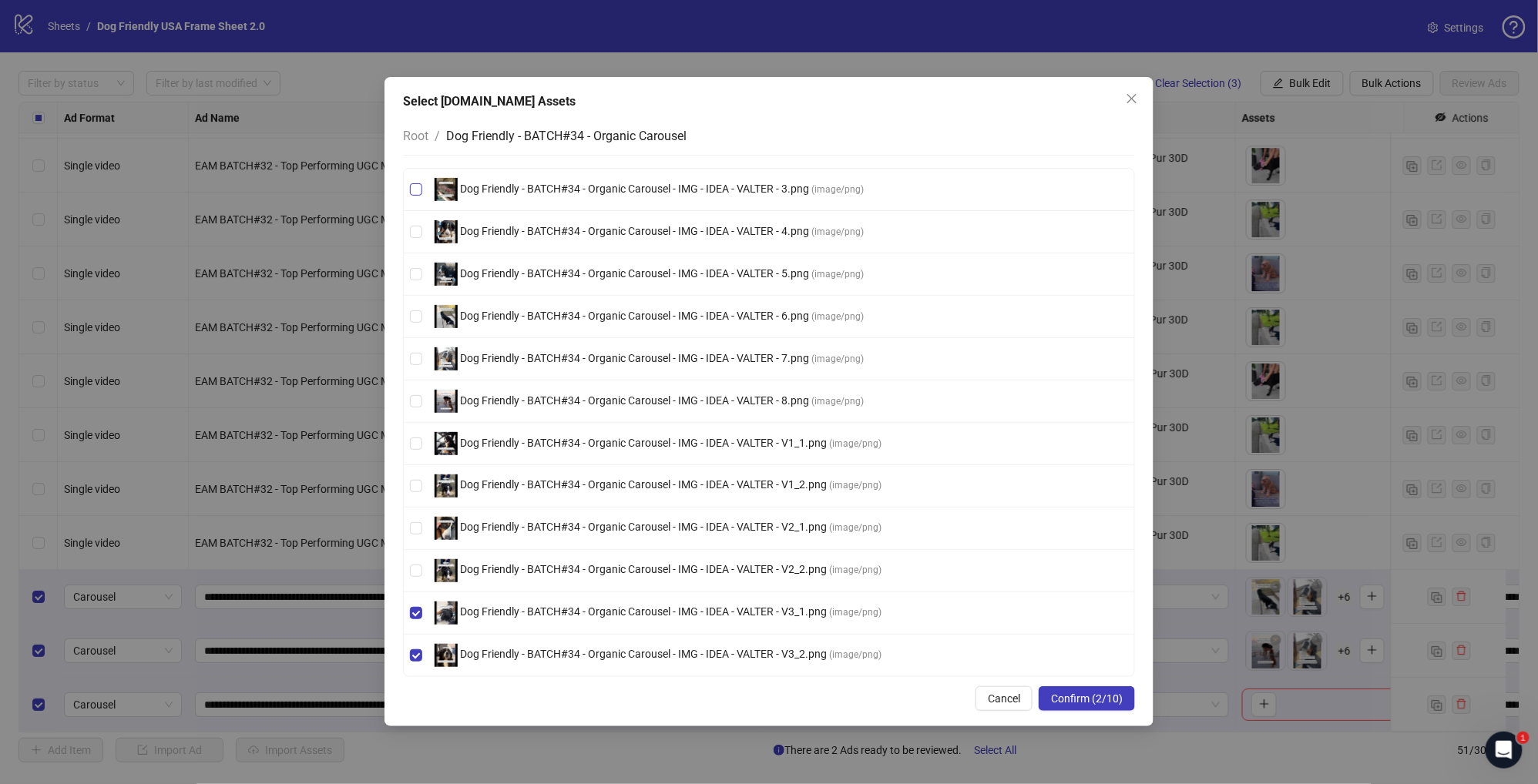 click on "Dog Friendly - BATCH#34 - Organic Carousel - IMG - IDEA - VALTER - 3.png" at bounding box center (634, 189) 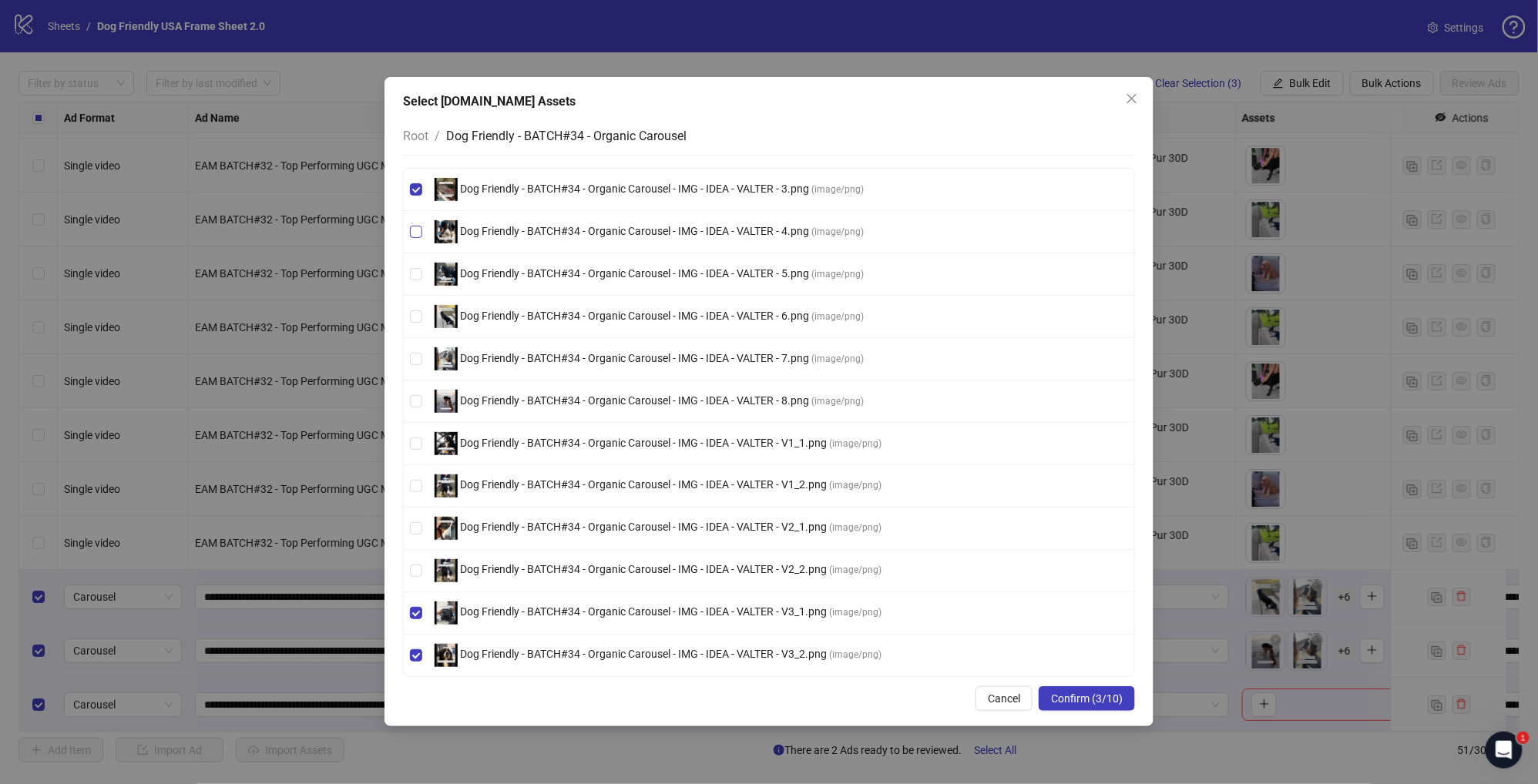 click on "Dog Friendly - BATCH#34 - Organic Carousel - IMG - IDEA - VALTER - 4.png" at bounding box center [634, 231] 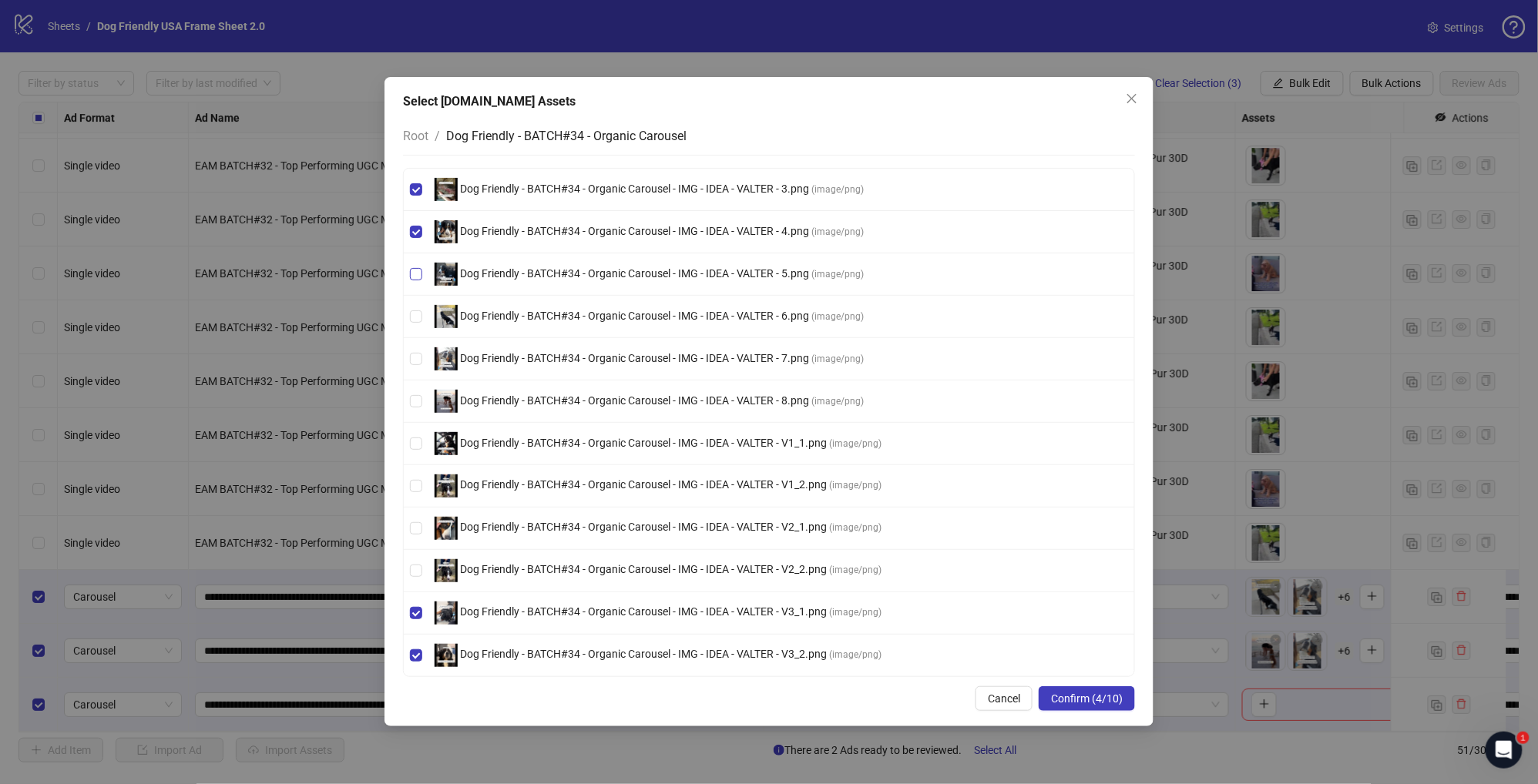 click on "Dog Friendly - BATCH#34 - Organic Carousel - IMG - IDEA - VALTER - 5.png" at bounding box center (634, 273) 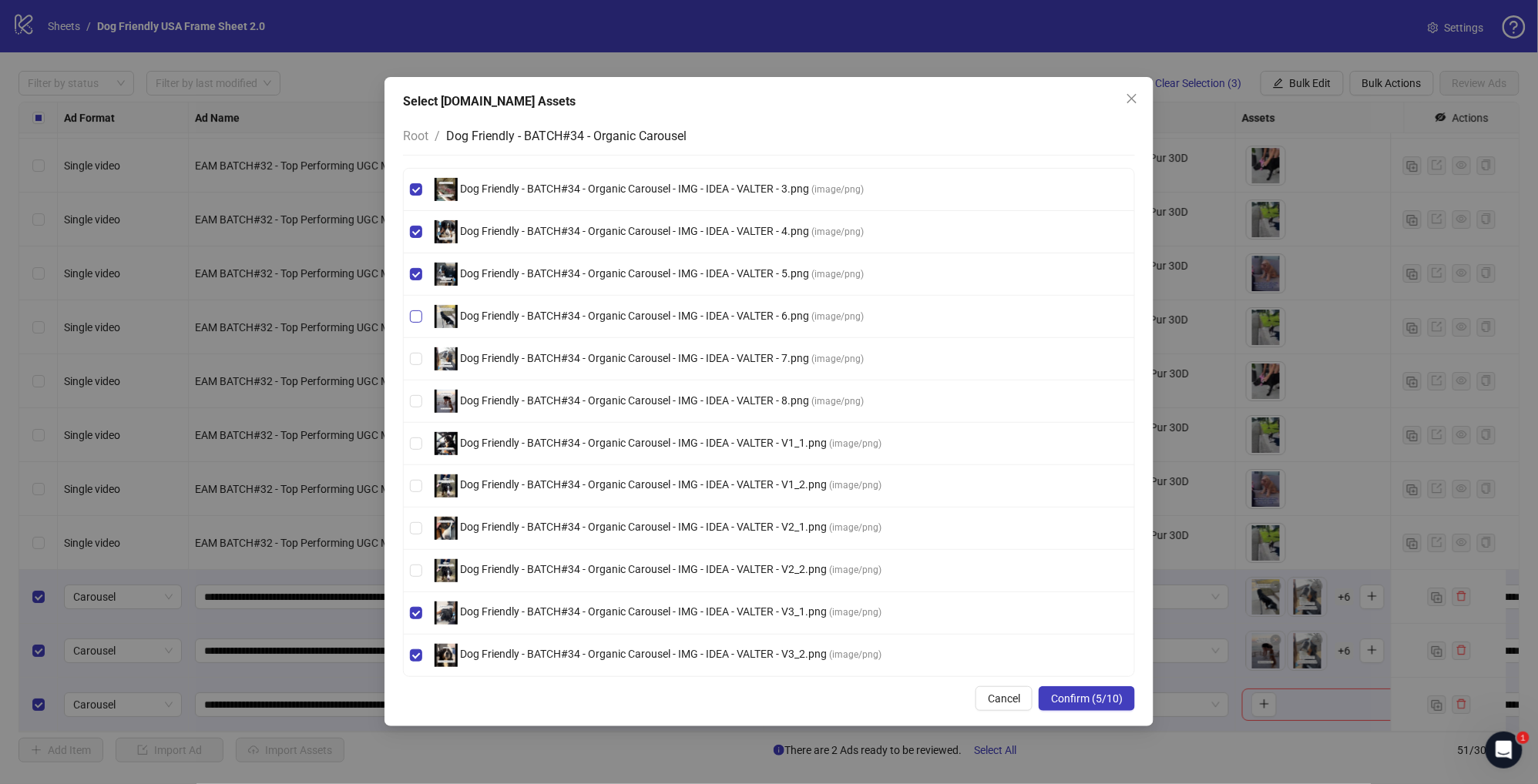 click on "Dog Friendly - BATCH#34 - Organic Carousel - IMG - IDEA - VALTER - 6.png" at bounding box center (634, 316) 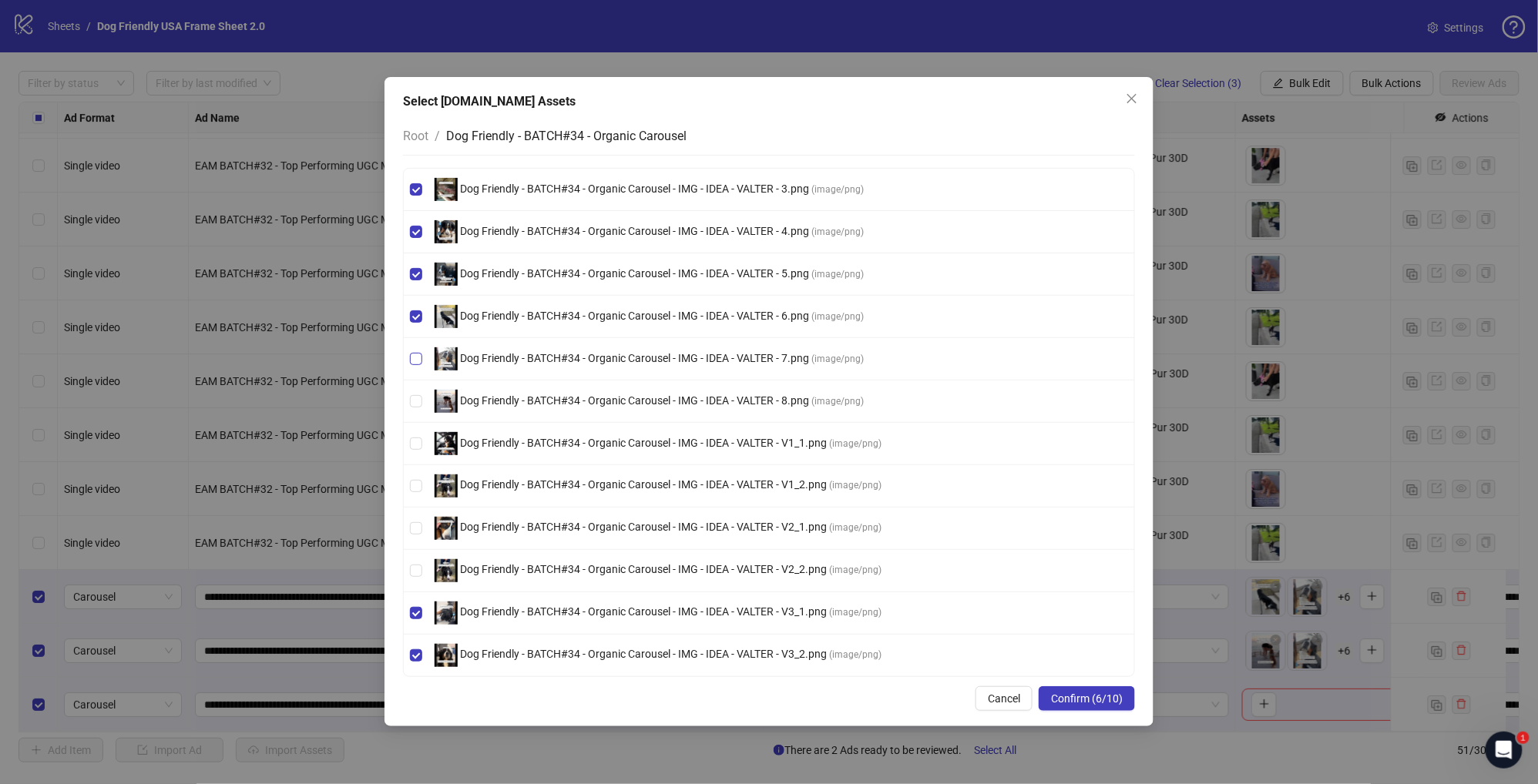 click on "Dog Friendly - BATCH#34 - Organic Carousel - IMG - IDEA - VALTER - 7.png" at bounding box center [634, 358] 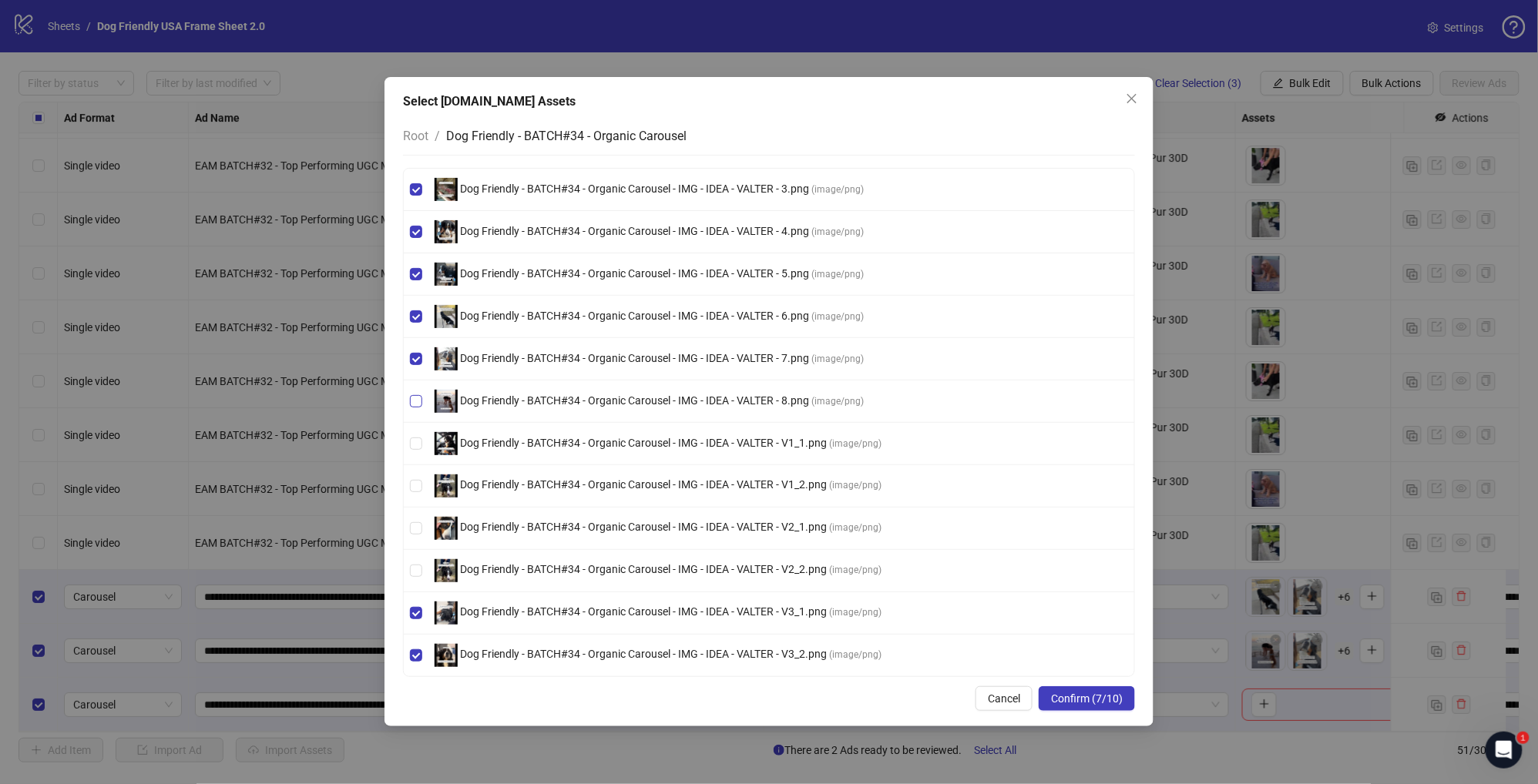 click on "Dog Friendly - BATCH#34 - Organic Carousel - IMG - IDEA - VALTER - 8.png" at bounding box center (634, 400) 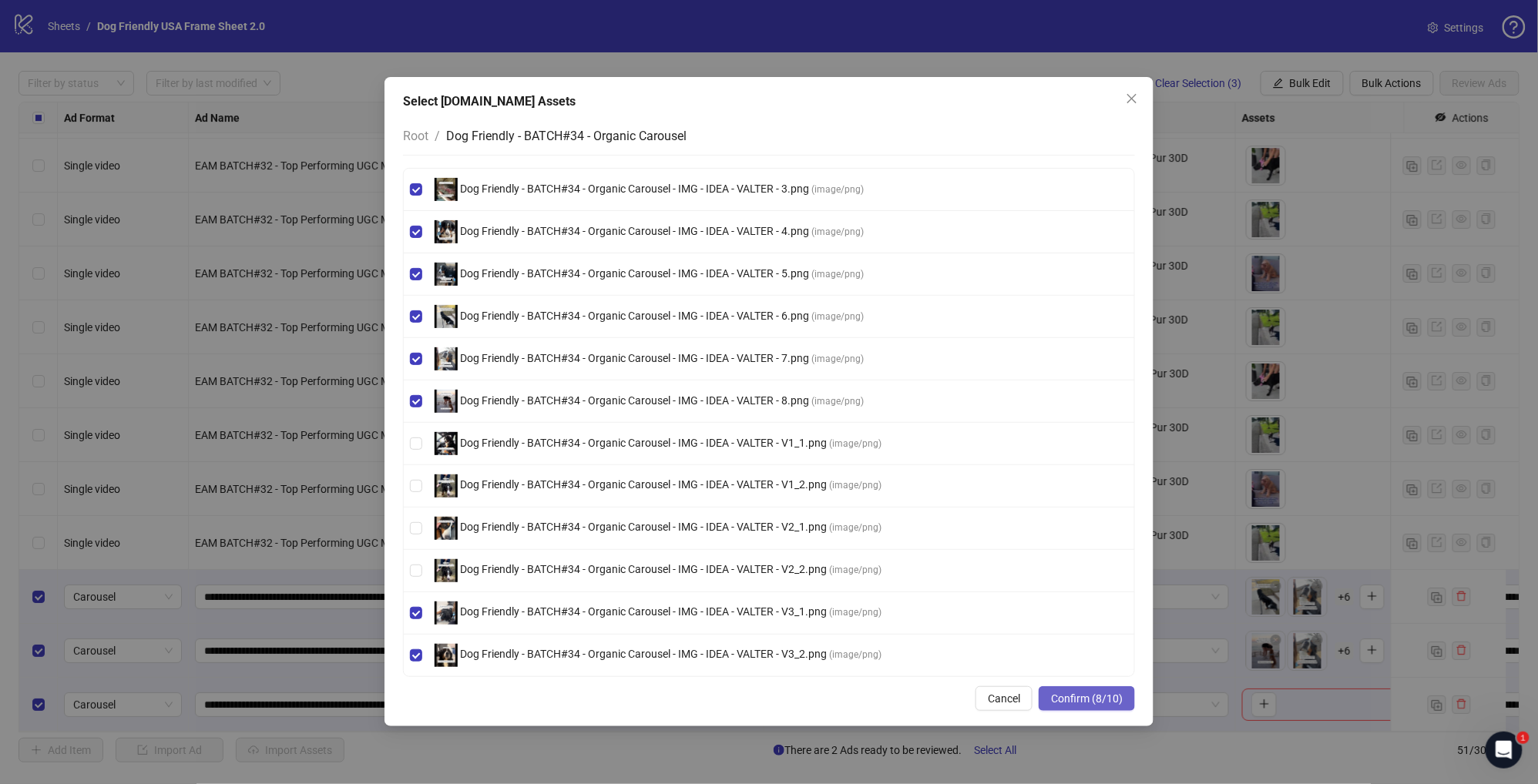 click on "Confirm (8/10)" at bounding box center (1086, 699) 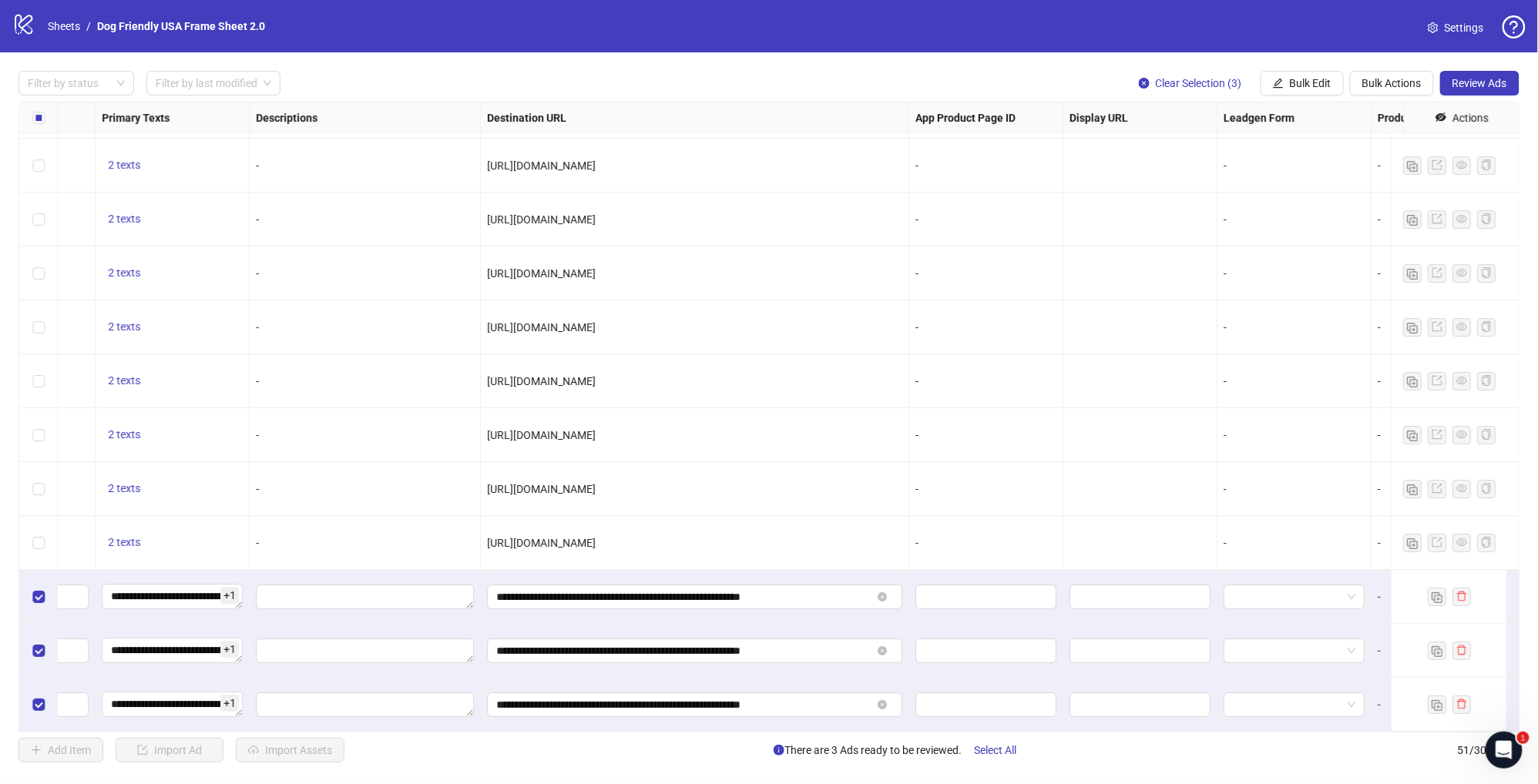 scroll, scrollTop: 2164, scrollLeft: 1815, axis: both 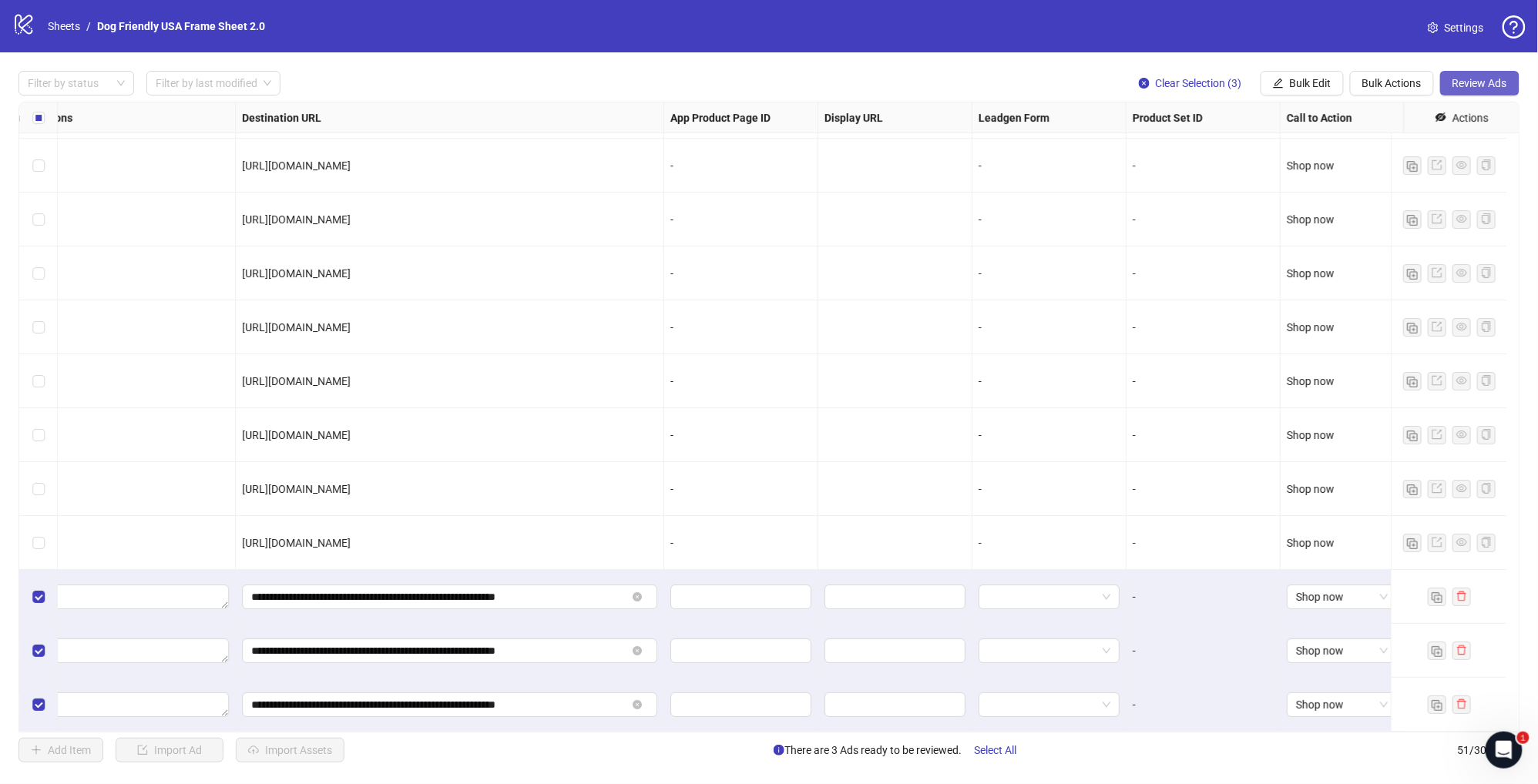 click on "Review Ads" at bounding box center [1479, 83] 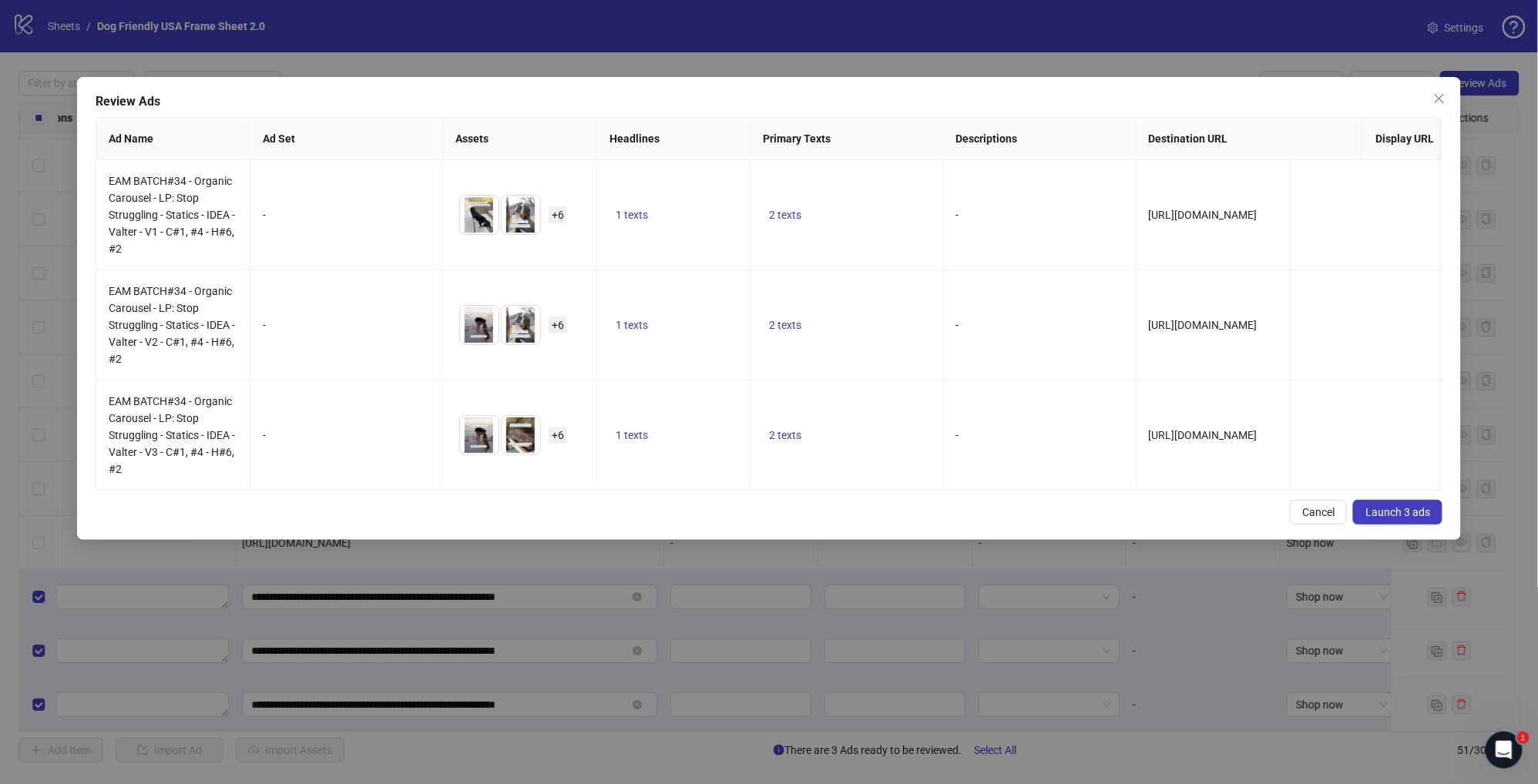 click on "Launch 3 ads" at bounding box center (1398, 512) 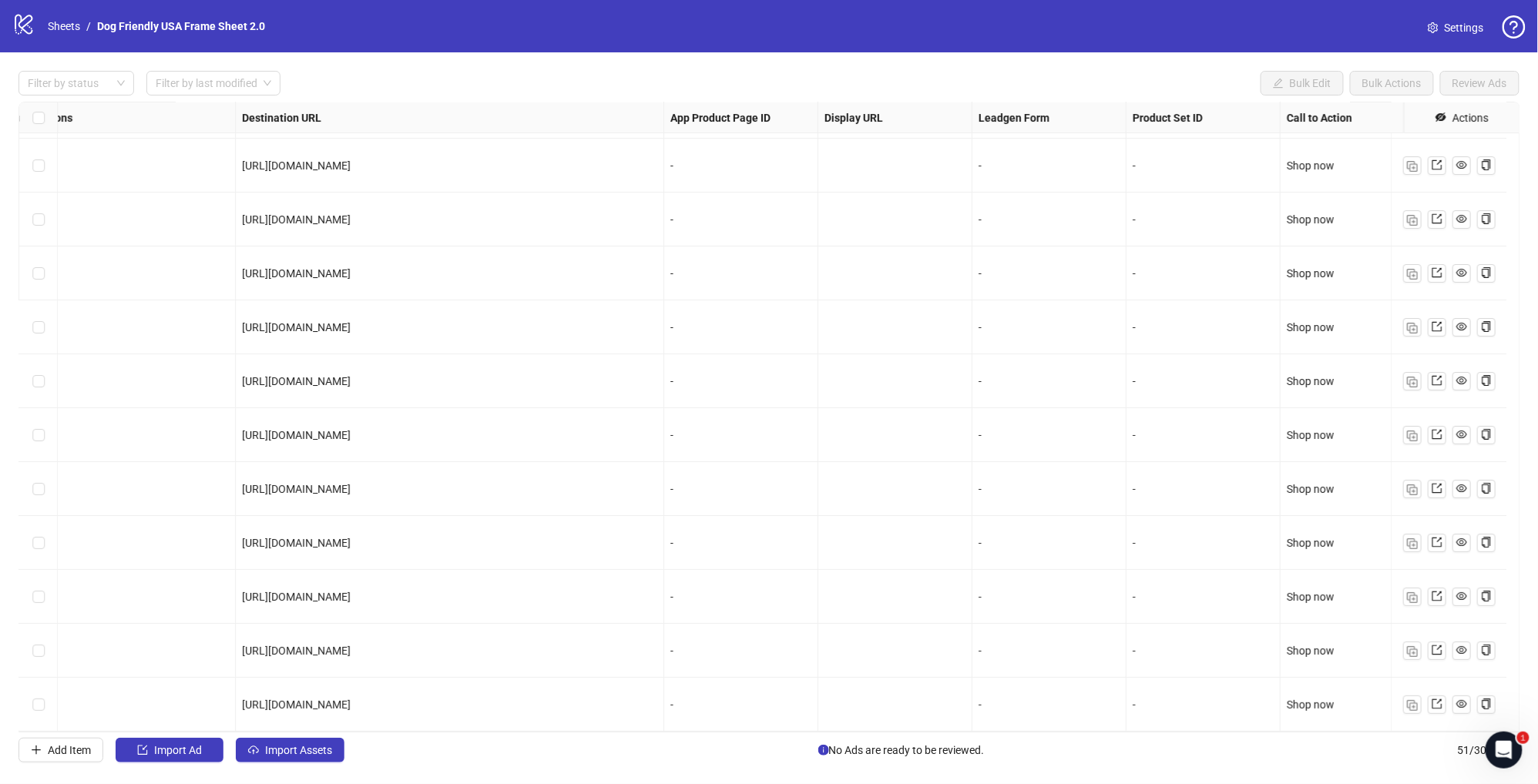 click on "https://try.dogfriendlyco.com/ca-dogfriendly-shoppable-no-pull" at bounding box center (449, 489) 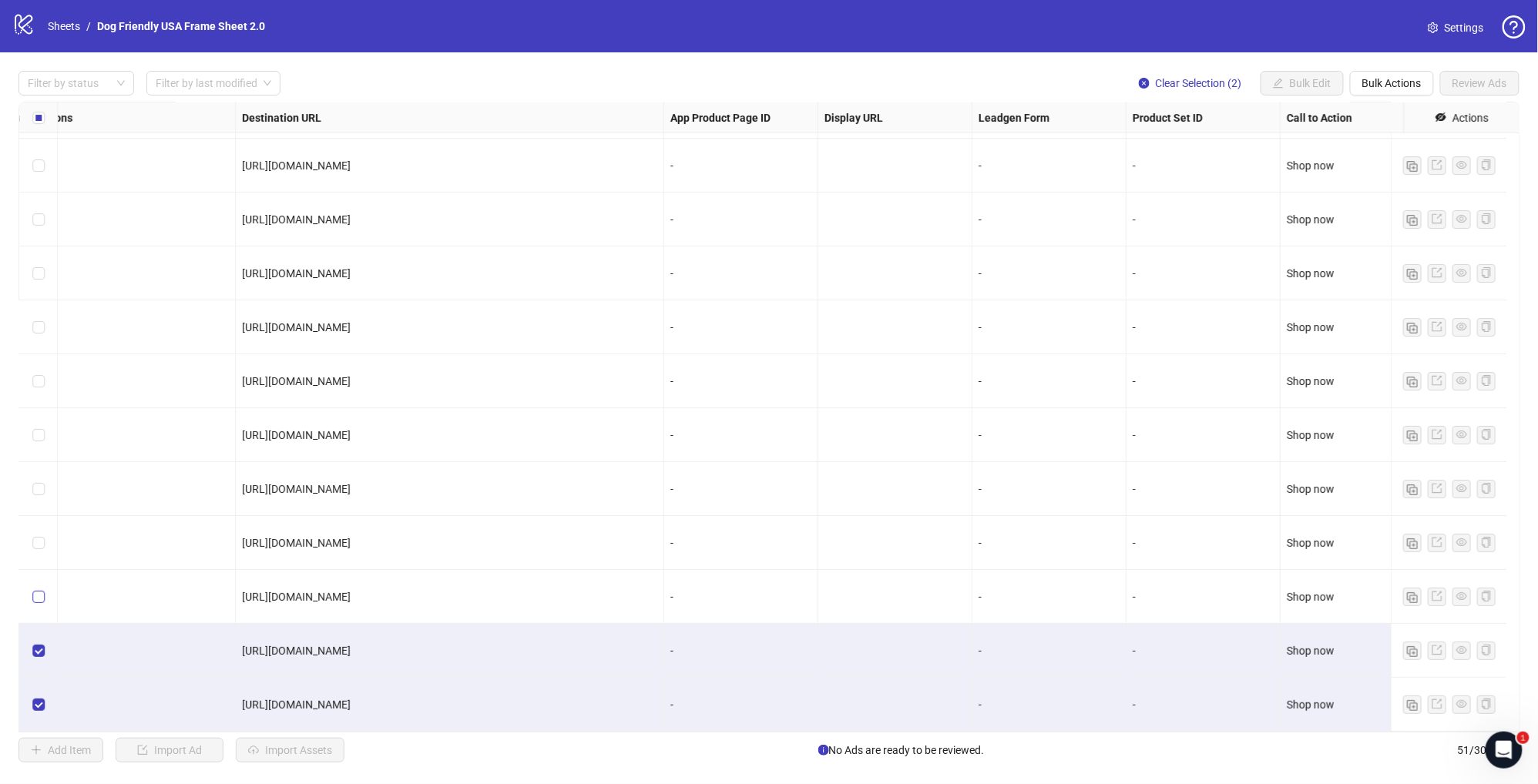 click at bounding box center (39, 597) 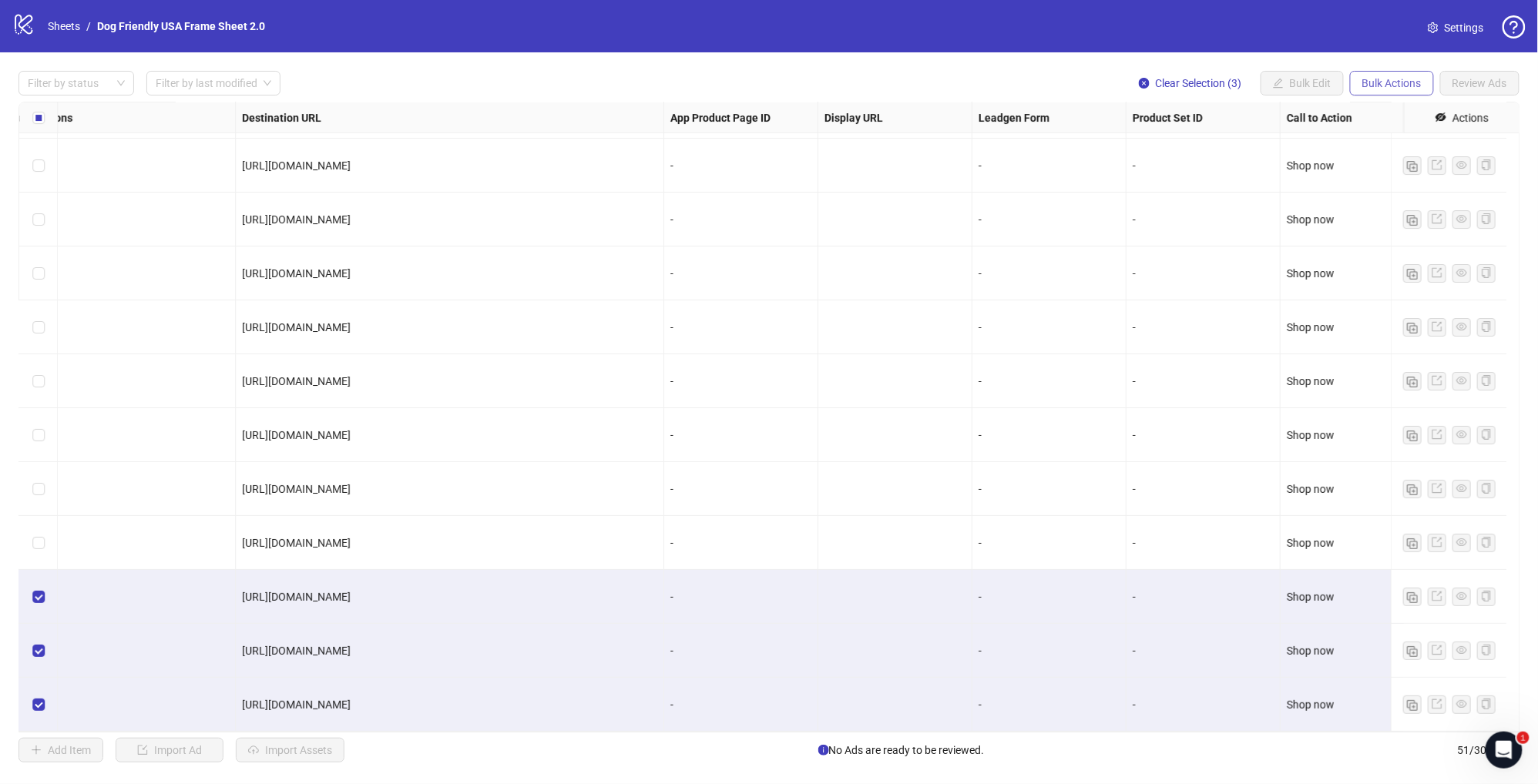 click on "Bulk Actions" at bounding box center [1392, 83] 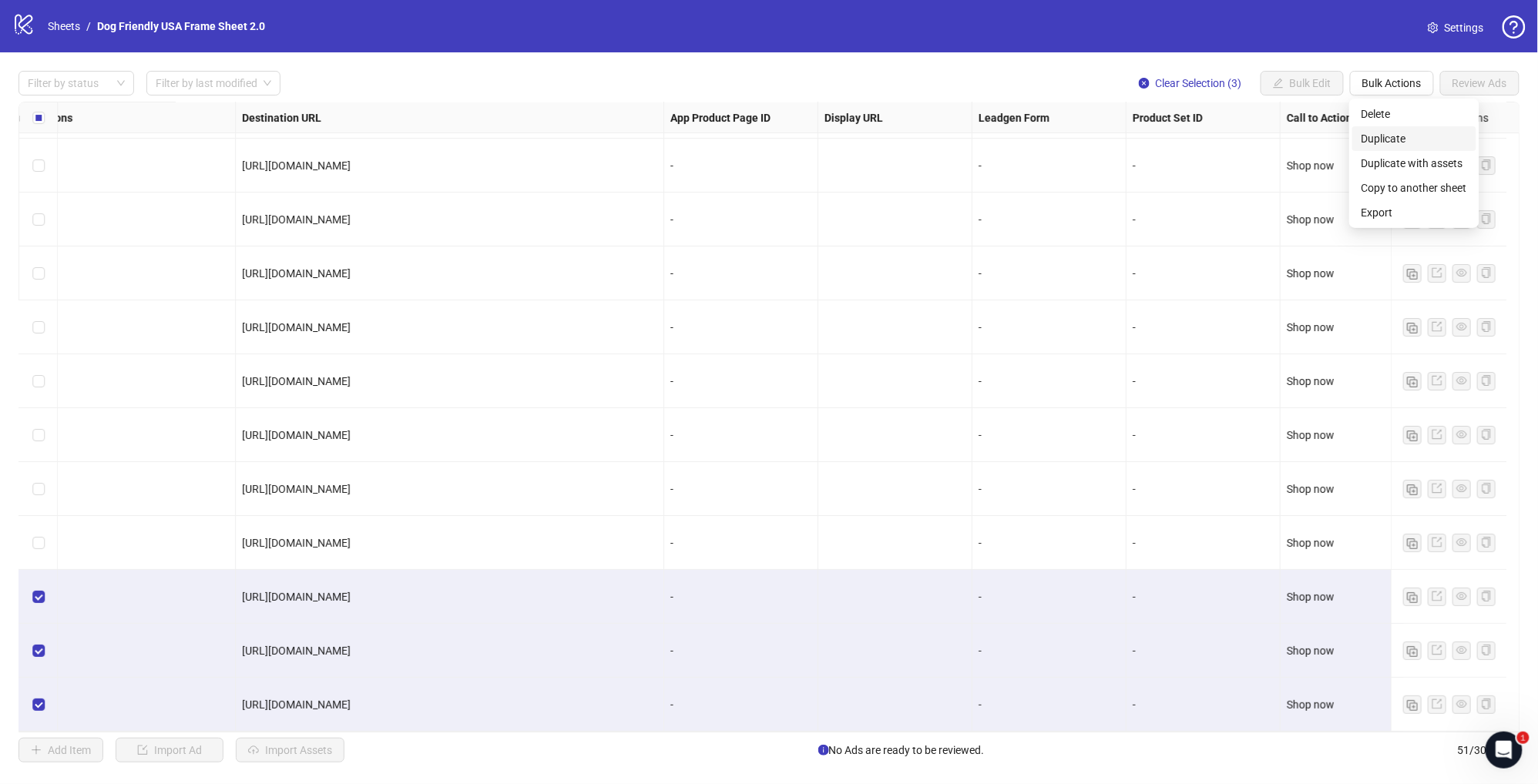 click on "Duplicate" at bounding box center [1414, 139] 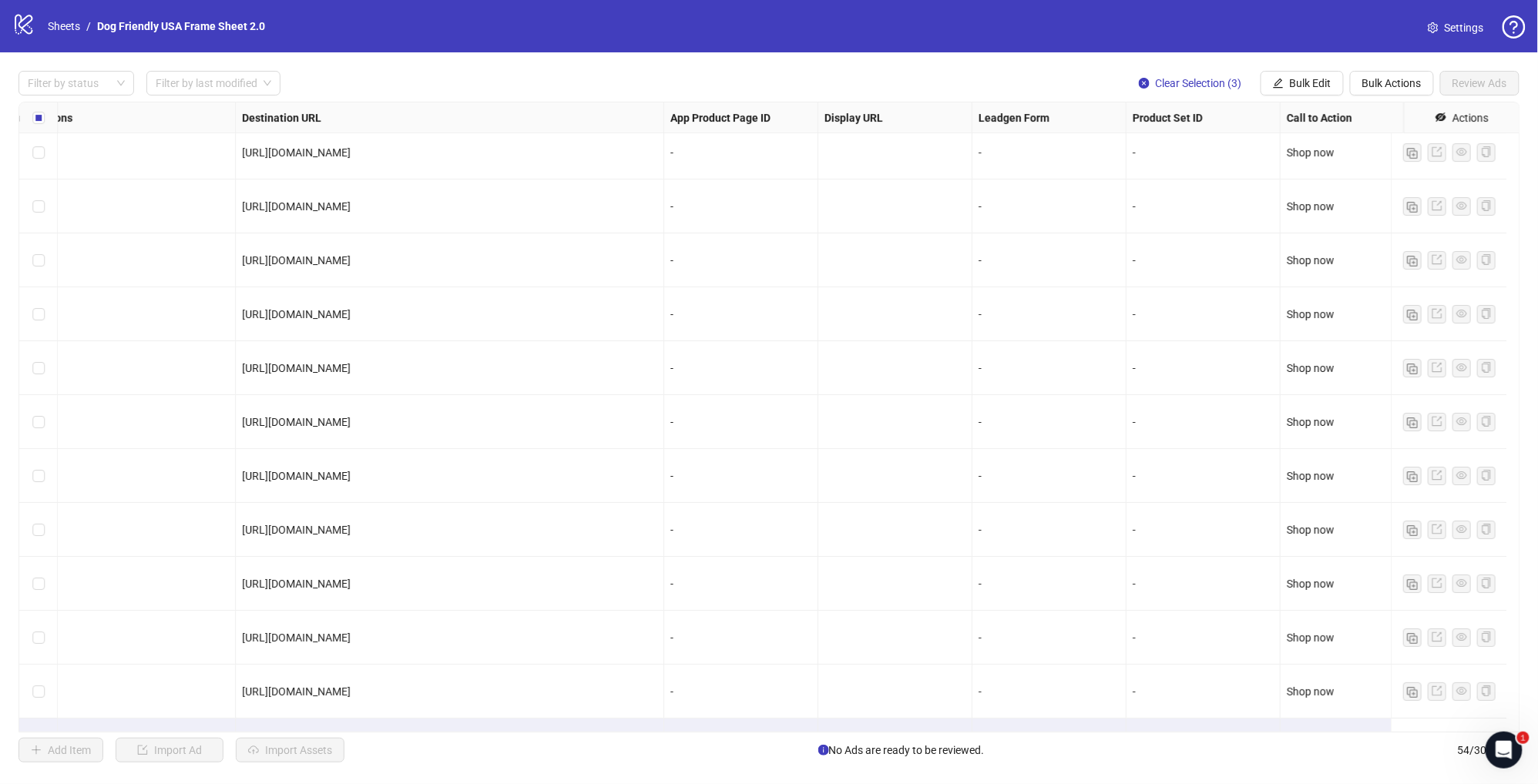 scroll, scrollTop: 2326, scrollLeft: 1815, axis: both 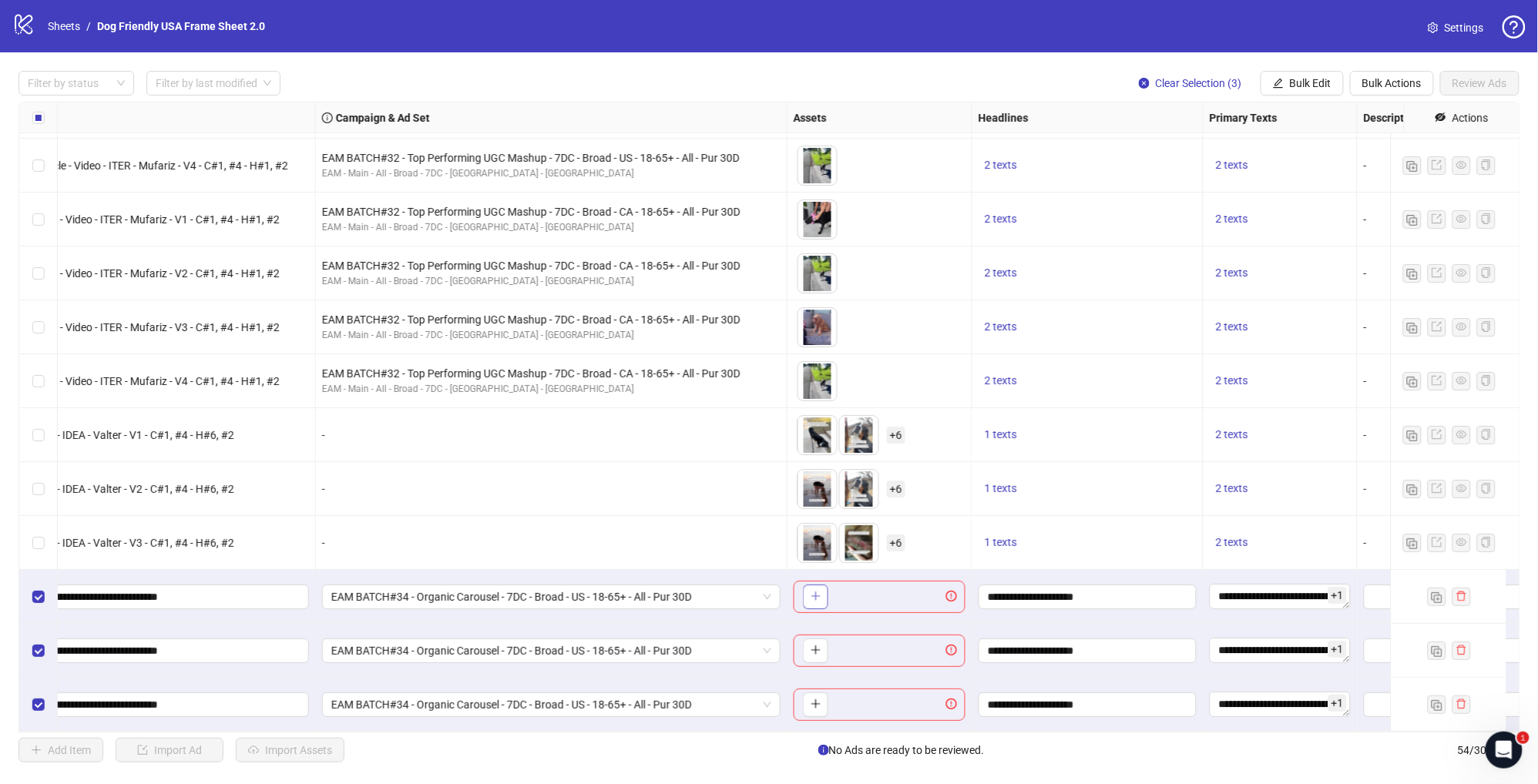 click 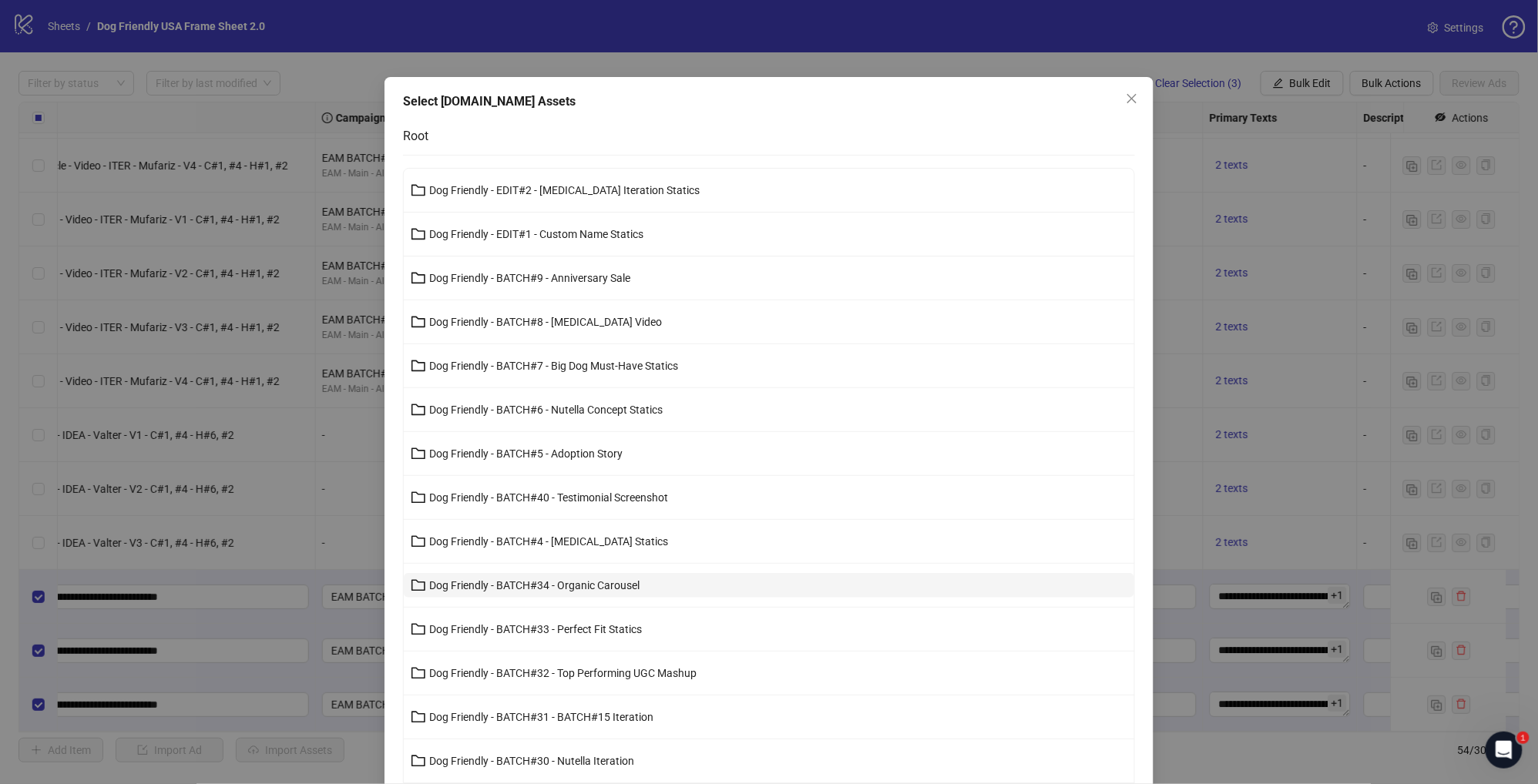 click on "Dog Friendly - BATCH#34 - Organic Carousel" at bounding box center (534, 585) 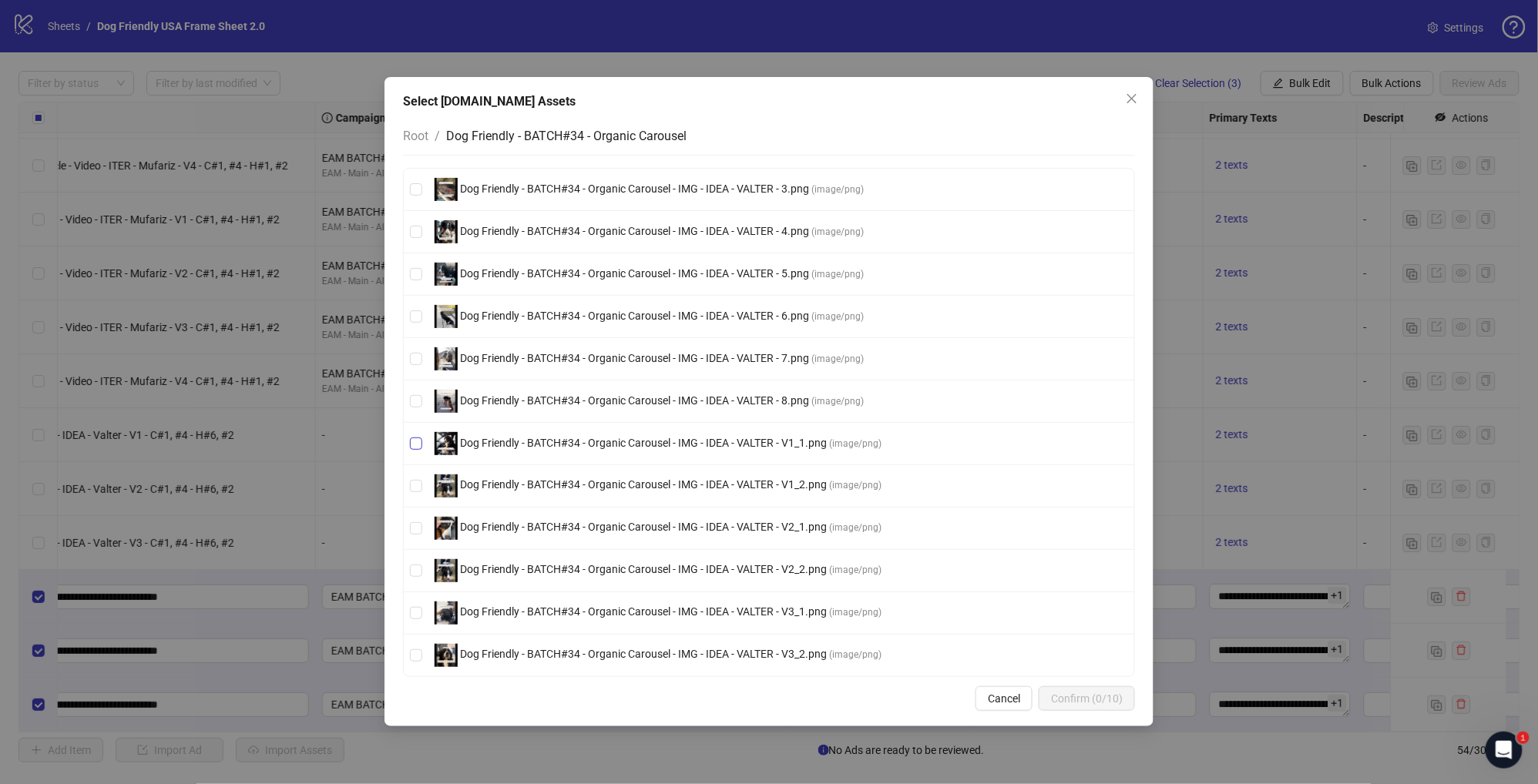 click on "Dog Friendly - BATCH#34 - Organic Carousel - IMG - IDEA - VALTER - V1_1.png" at bounding box center (643, 443) 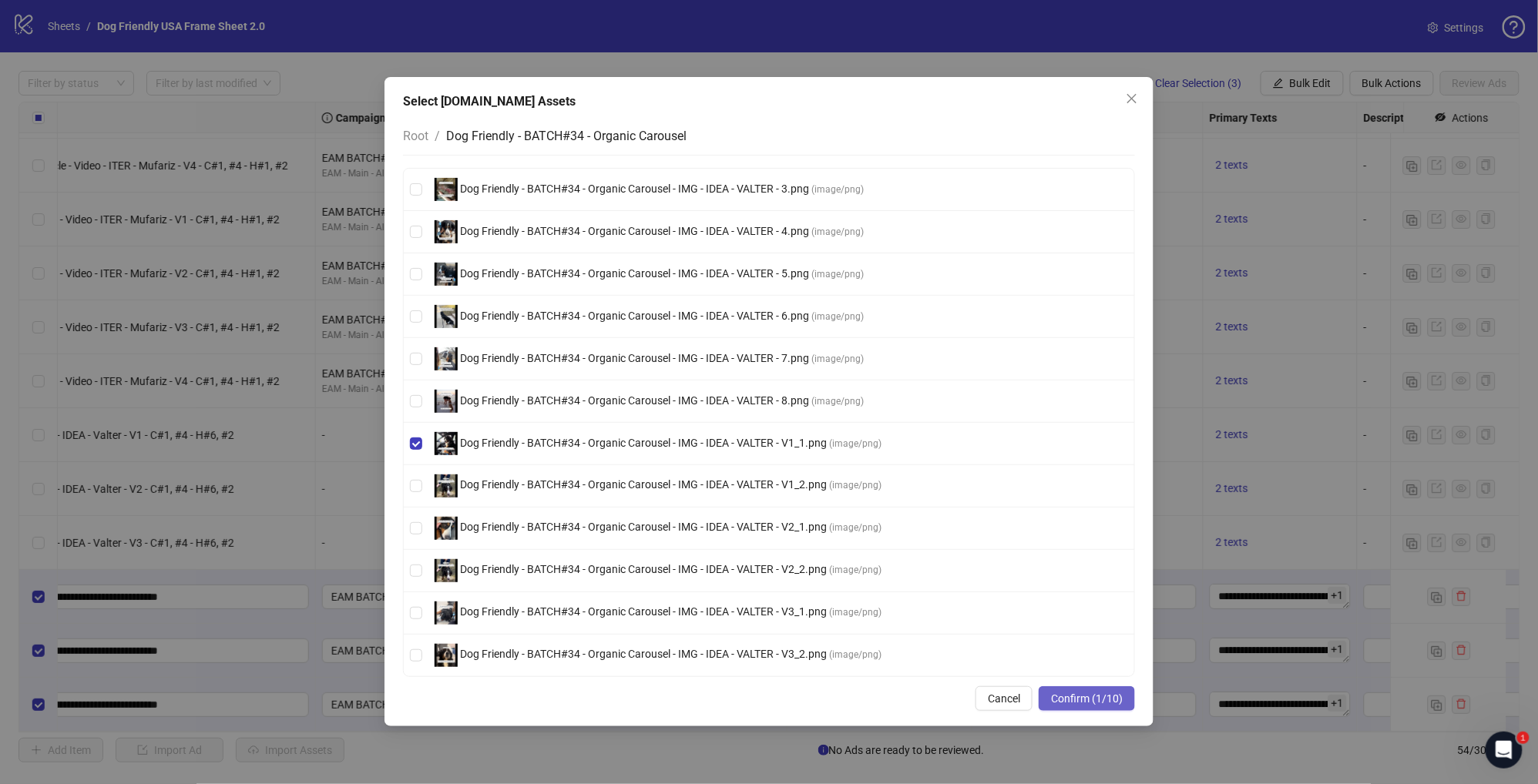 click on "Confirm (1/10)" at bounding box center (1086, 699) 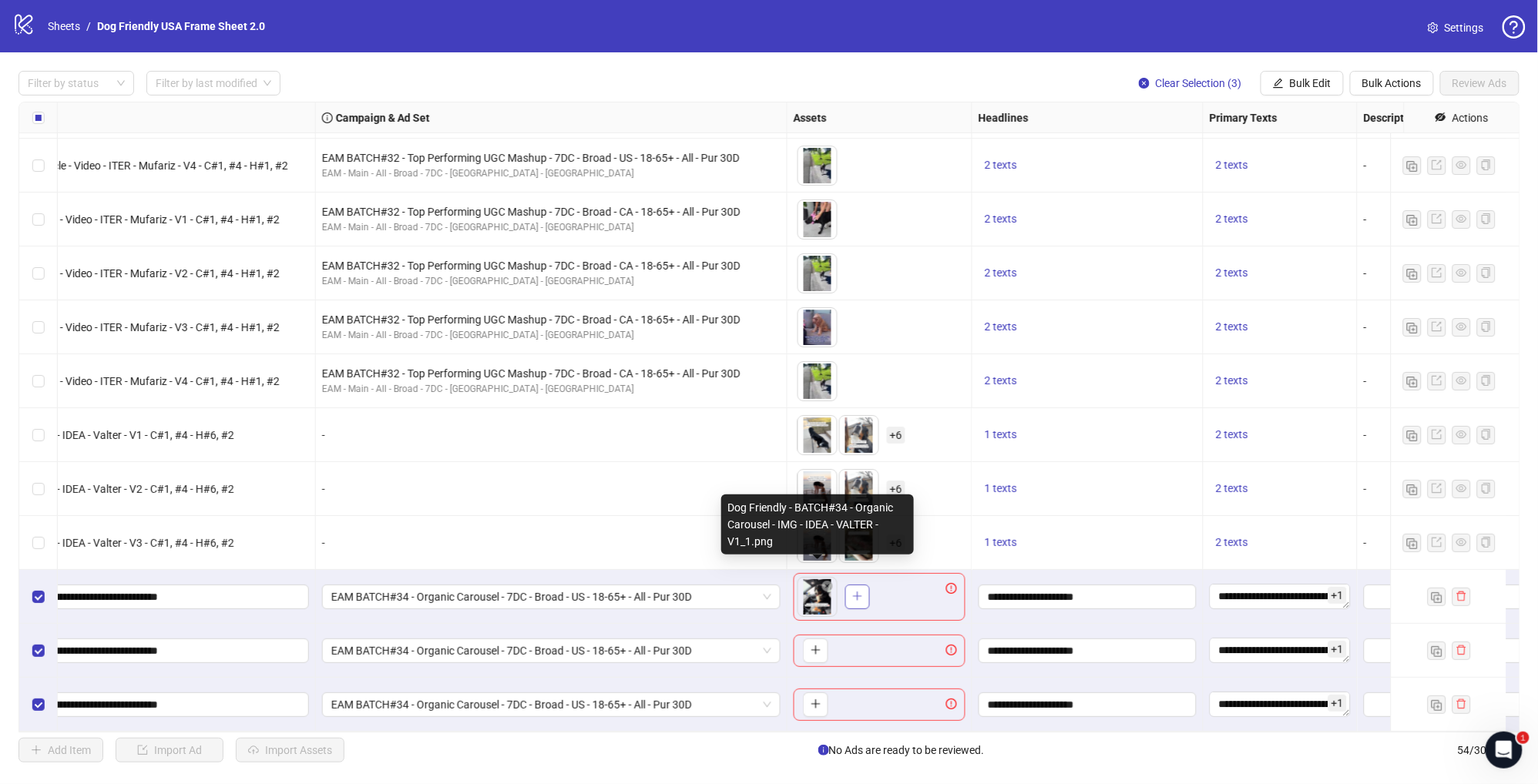 click on "logo/logo-mobile Sheets / Dog Friendly USA Frame Sheet 2.0 Settings   Filter by status Filter by last modified Clear Selection (3) Bulk Edit Bulk Actions Review Ads Ad Format Ad Name Campaign & Ad Set Assets Headlines Primary Texts Descriptions Destination URL App Product Page ID Display URL Leadgen Form Product Set ID Call to Action Actions Single video EAM BATCH#32 - Top Performing UGC Mashup - LP: No Pull Listicle - Video - ITER - Mufariz - V2 - C#1, #4 - H#1, #2 EAM BATCH#32 - Top Performing UGC Mashup - 7DC - Broad - US - 18-65+ - All - Pur 30D EAM - Main - All - Broad - 7DC - USA - CBO
To pick up a draggable item, press the space bar.
While dragging, use the arrow keys to move the item.
Press space again to drop the item in its new position, or press escape to cancel.
2 texts 2 texts - https://try.dogfriendlyco.com/no-pull-listicle-us Single video EAM BATCH#32 - Top Performing UGC Mashup - LP: No Pull Listicle - Video - ITER - Mufariz - V3 - C#1, #4 - H#1, #2 2 texts 2 texts - 2 texts -" at bounding box center [769, 392] 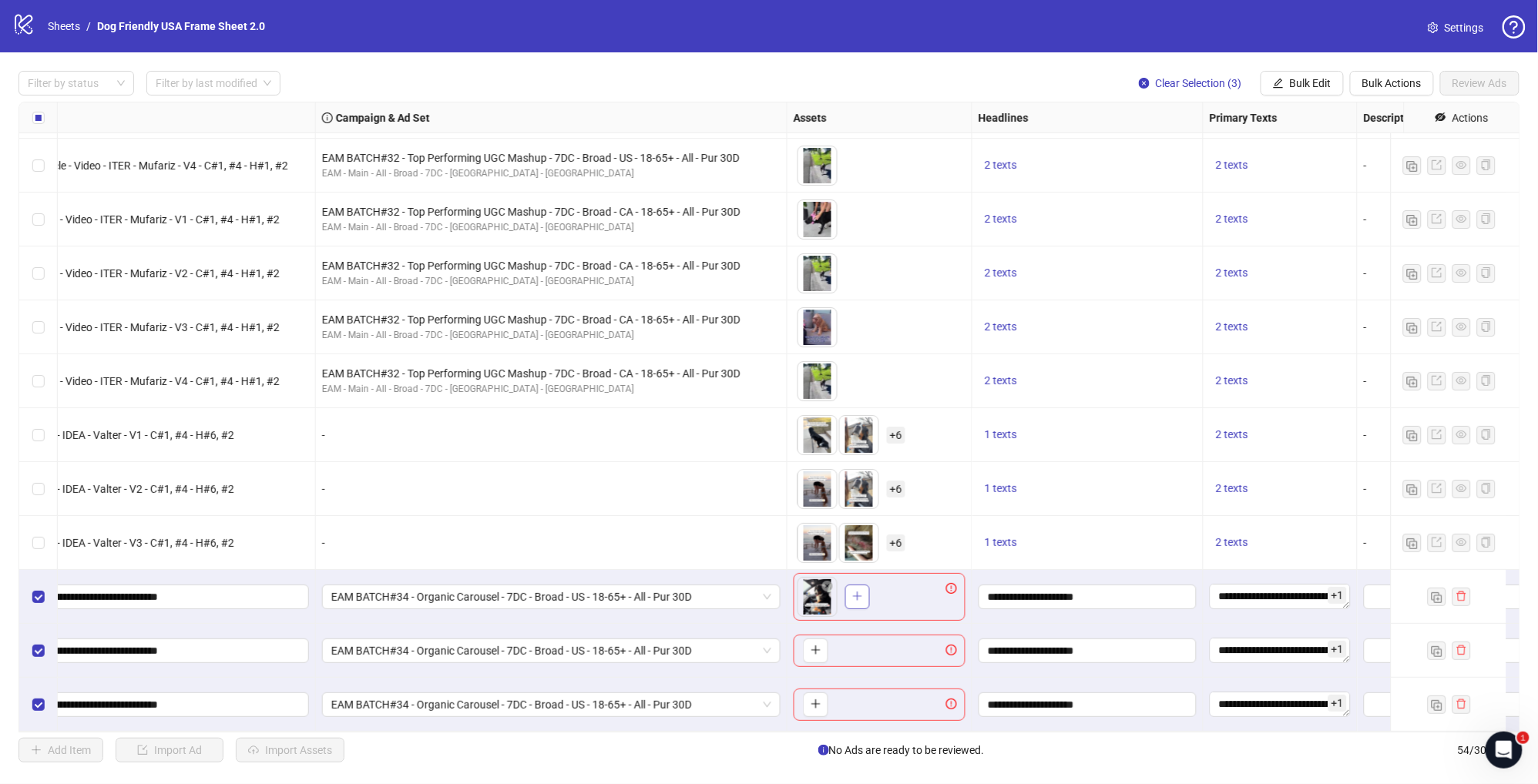 click at bounding box center (858, 597) 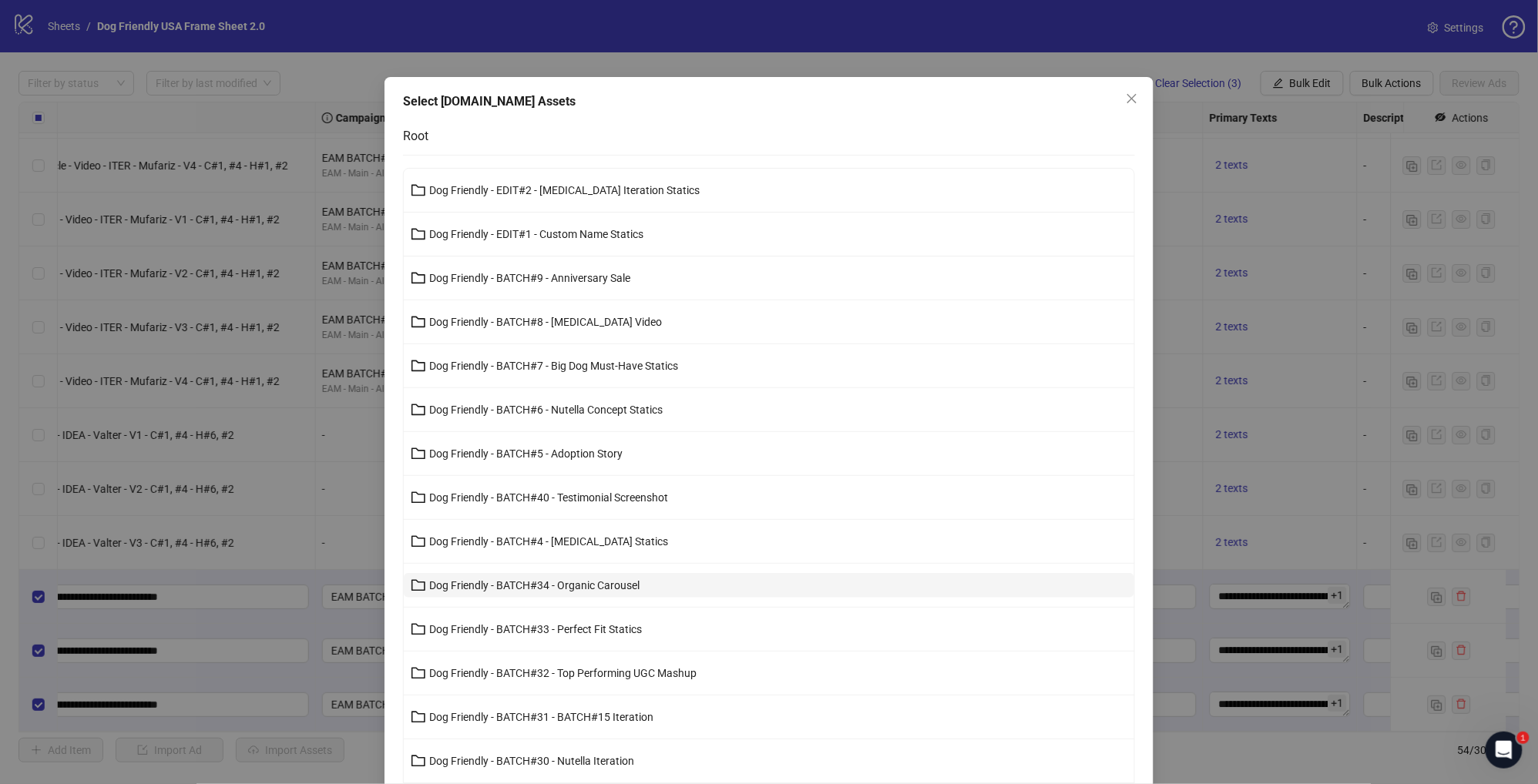 click on "Dog Friendly - BATCH#34 - Organic Carousel" at bounding box center [534, 585] 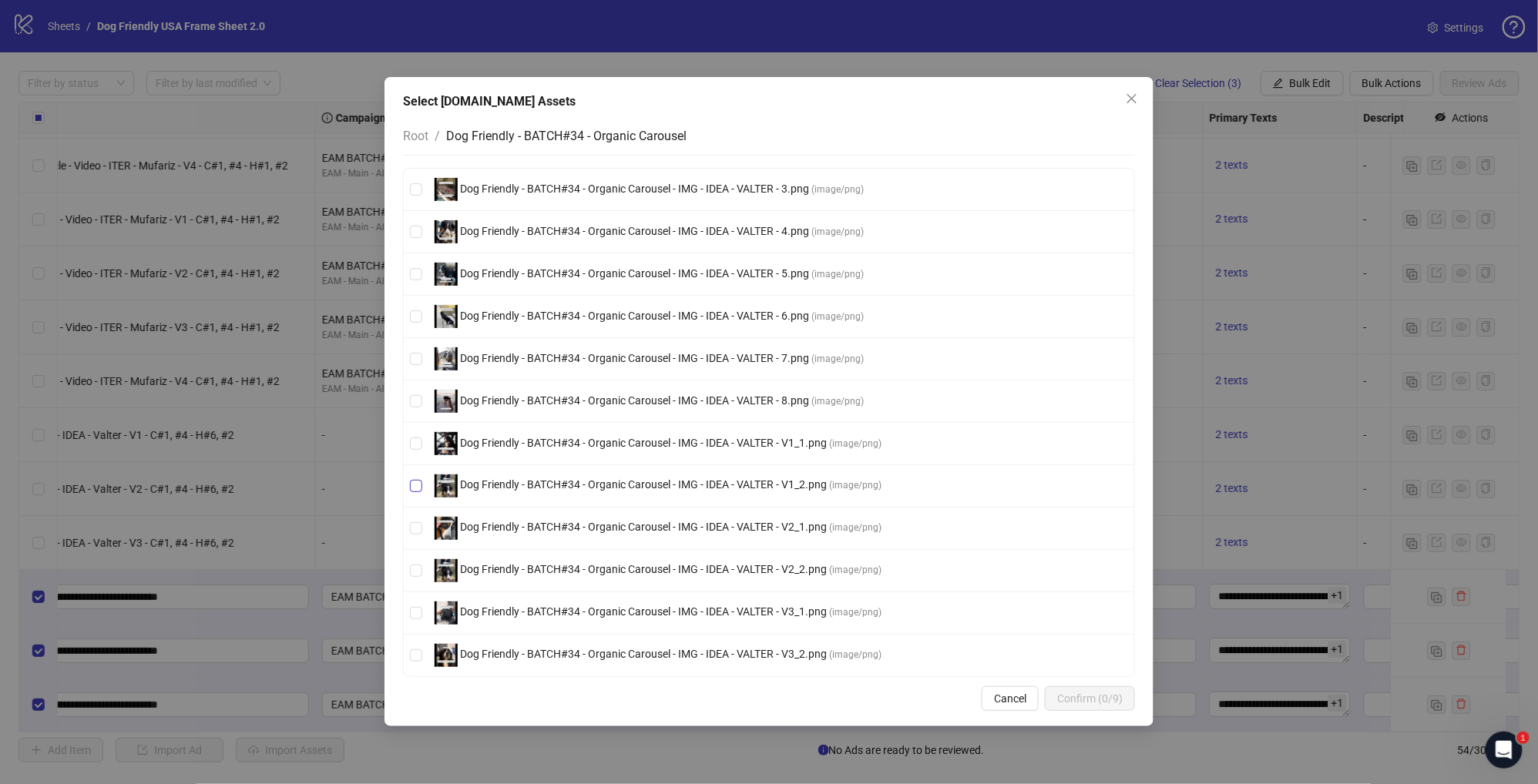 click on "Dog Friendly - BATCH#34 - Organic Carousel - IMG - IDEA - VALTER - V1_2.png" at bounding box center (643, 485) 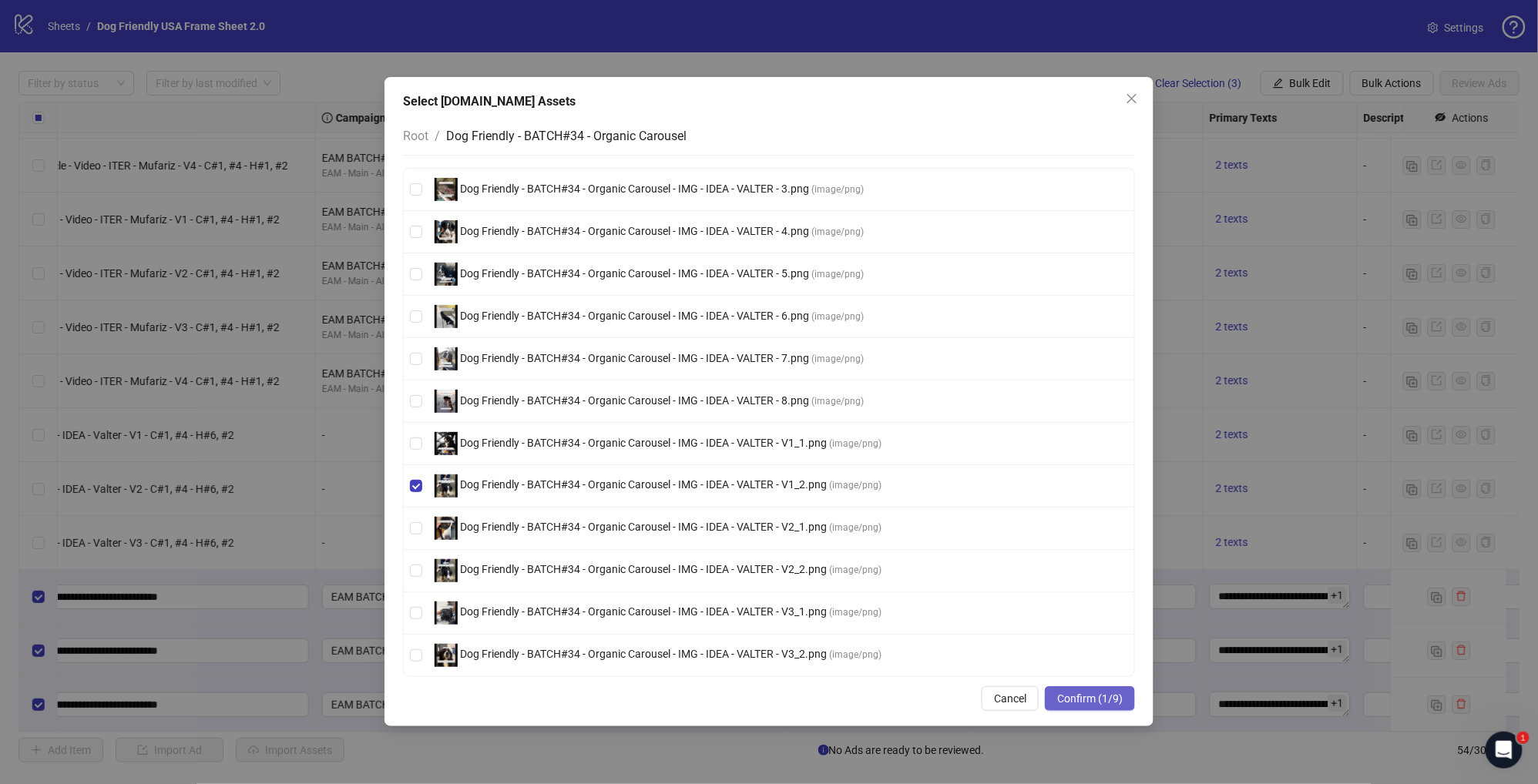 click on "Confirm (1/9)" at bounding box center (1090, 699) 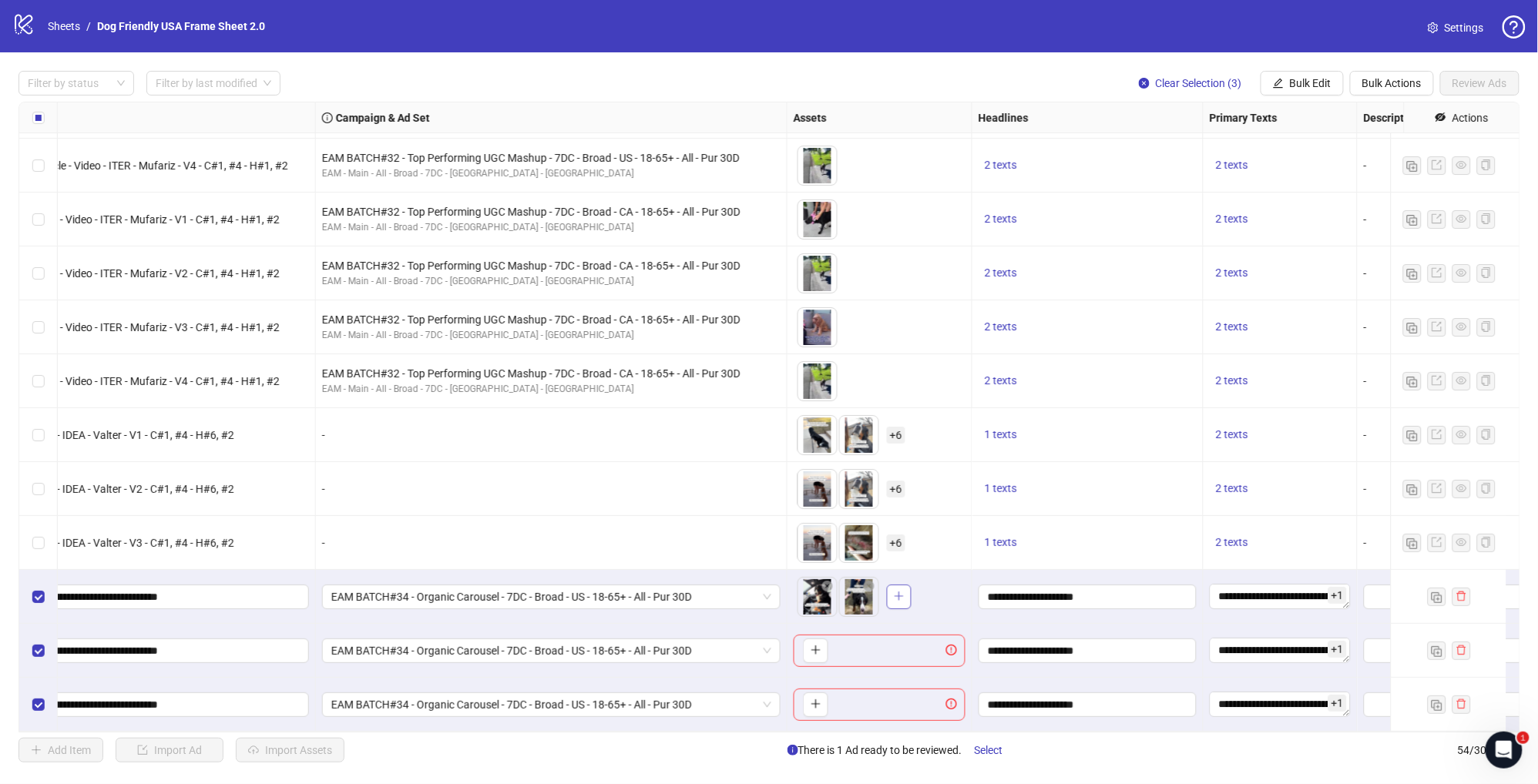 click at bounding box center [899, 597] 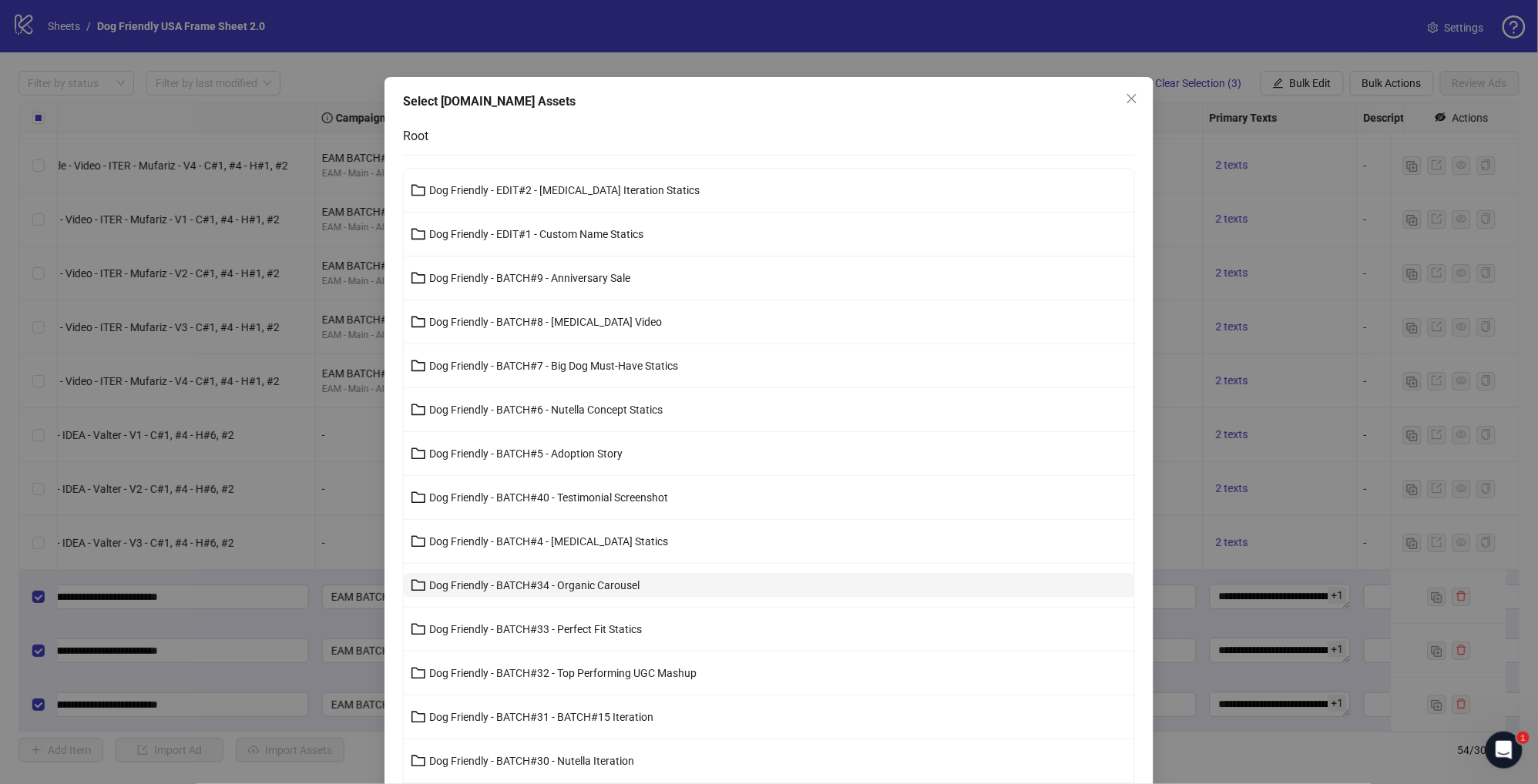 click on "Dog Friendly - BATCH#34 - Organic Carousel" at bounding box center [534, 585] 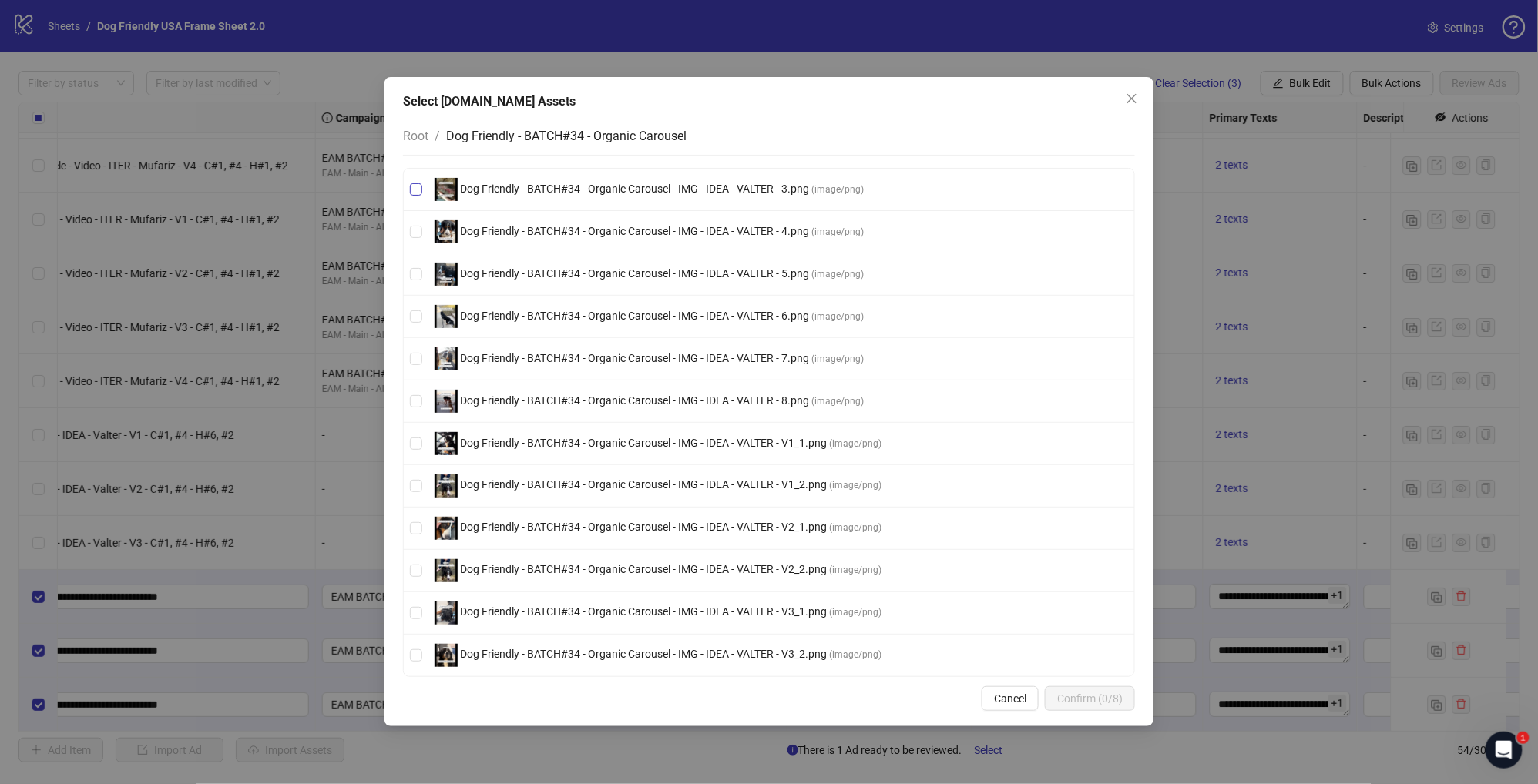 click on "Dog Friendly - BATCH#34 - Organic Carousel - IMG - IDEA - VALTER - 3.png" at bounding box center [634, 189] 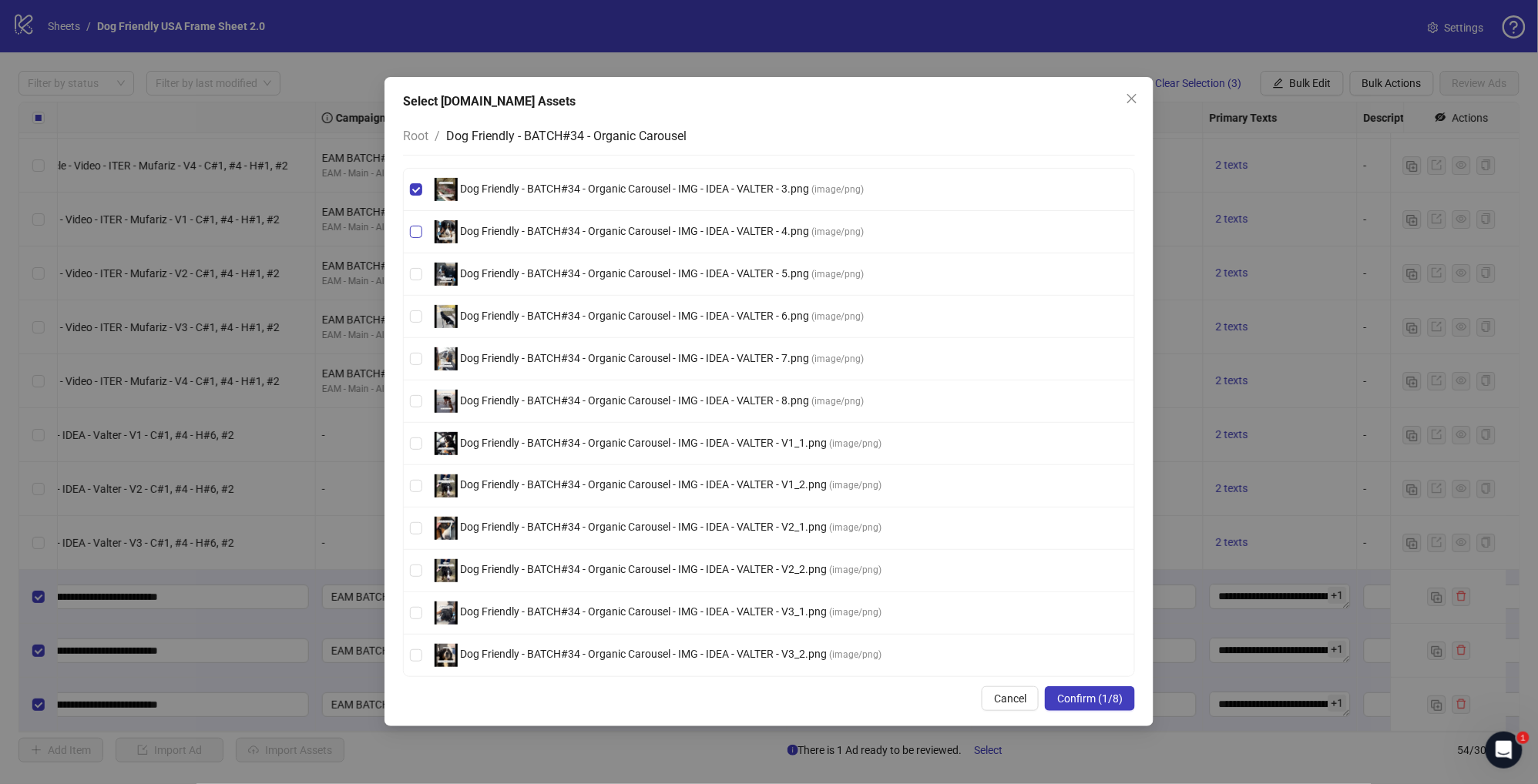 click on "Dog Friendly - BATCH#34 - Organic Carousel - IMG - IDEA - VALTER - 4.png" at bounding box center [634, 231] 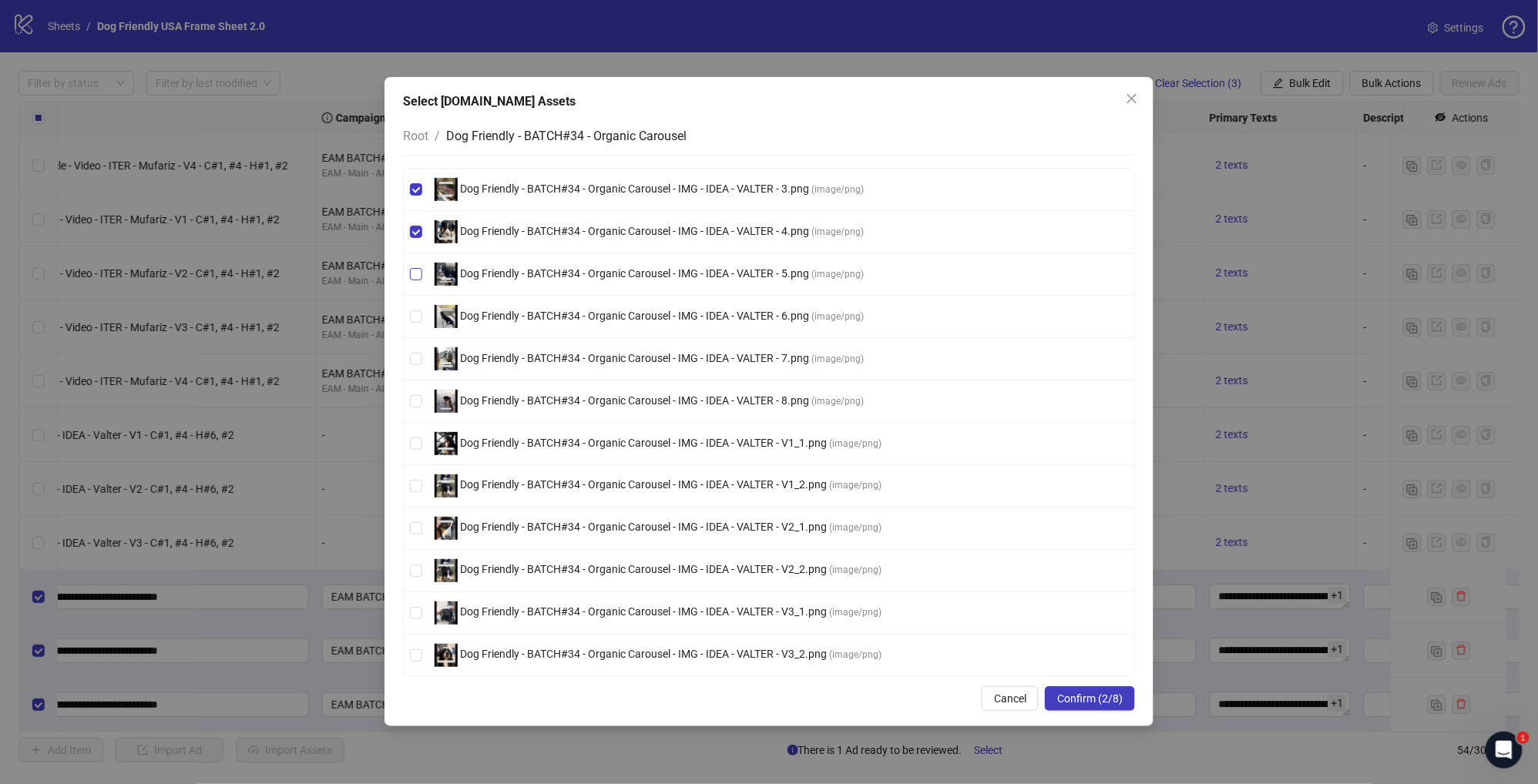 click on "Dog Friendly - BATCH#34 - Organic Carousel - IMG - IDEA - VALTER - 5.png" at bounding box center (634, 273) 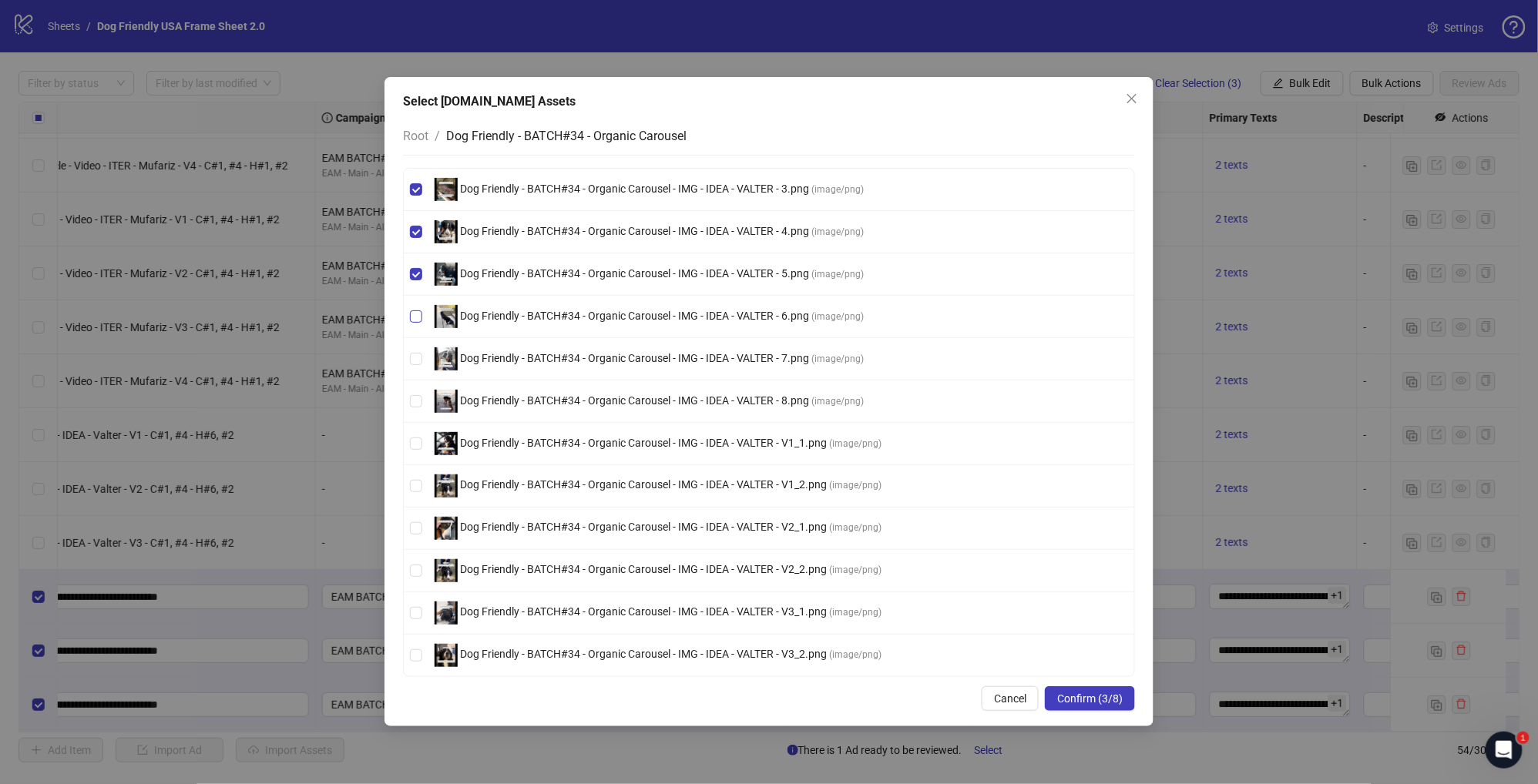 click on "Dog Friendly - BATCH#34 - Organic Carousel - IMG - IDEA - VALTER - 6.png" at bounding box center (634, 316) 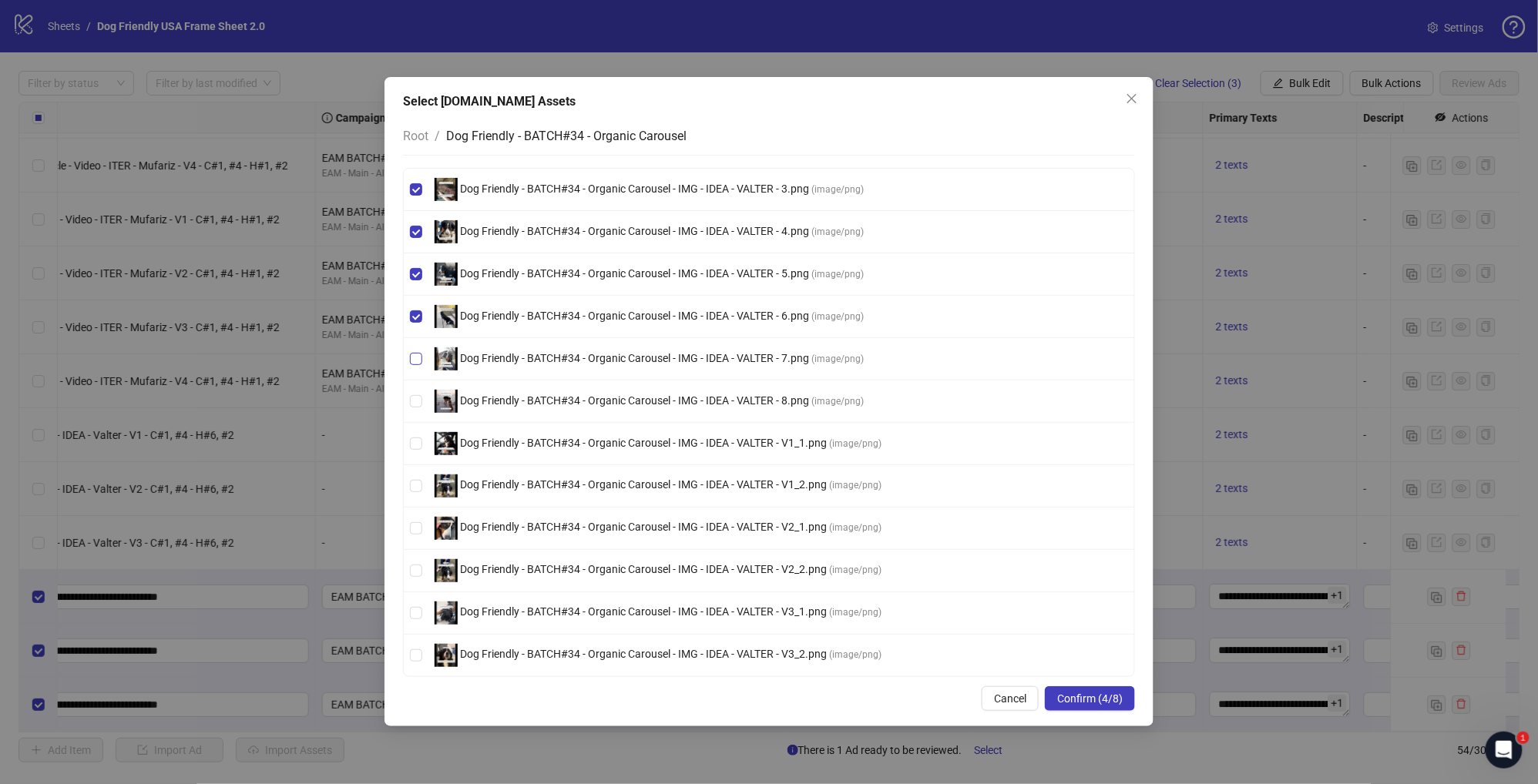 click on "Dog Friendly - BATCH#34 - Organic Carousel - IMG - IDEA - VALTER - 7.png" at bounding box center [634, 358] 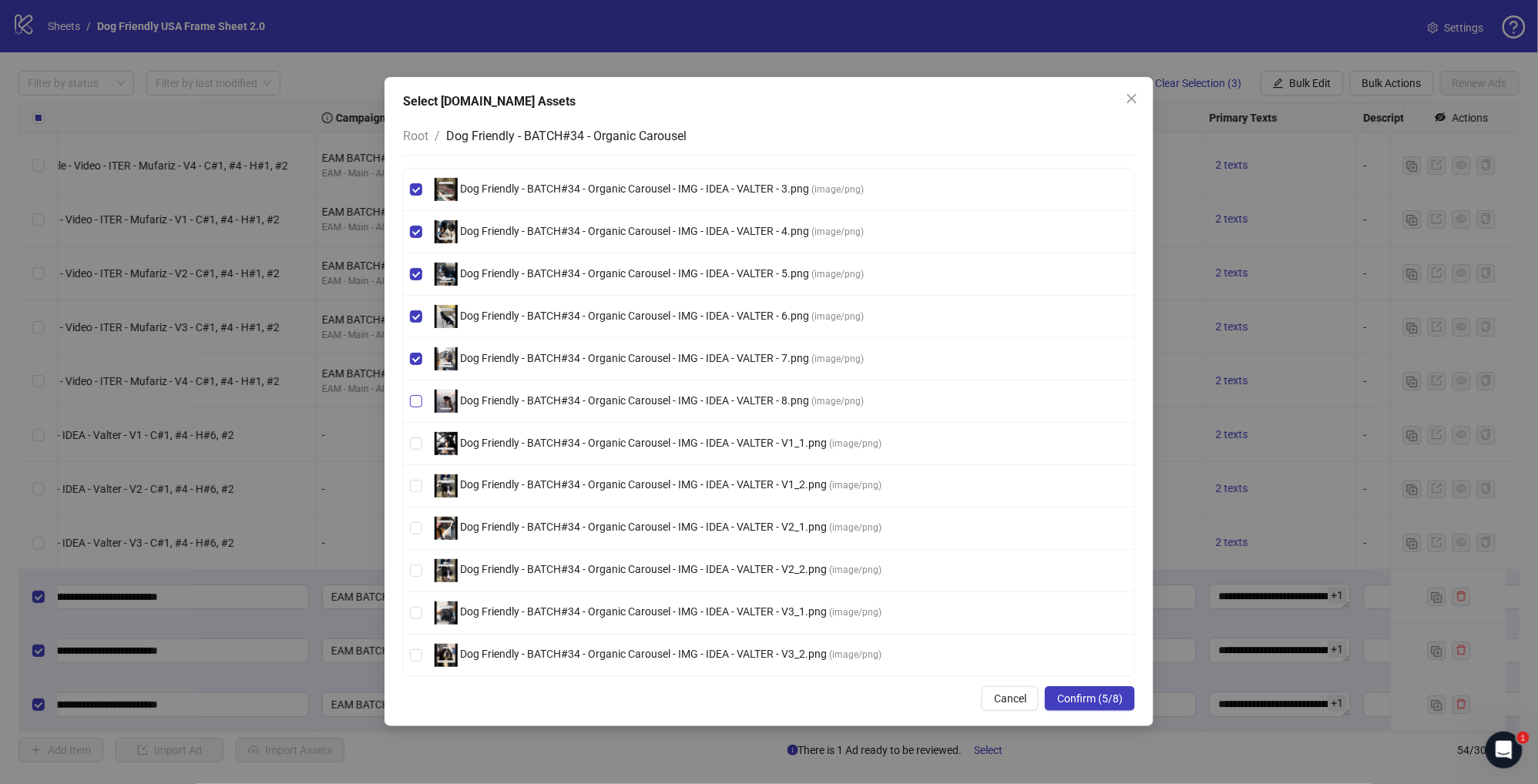 click on "Dog Friendly - BATCH#34 - Organic Carousel - IMG - IDEA - VALTER - 8.png" at bounding box center [634, 400] 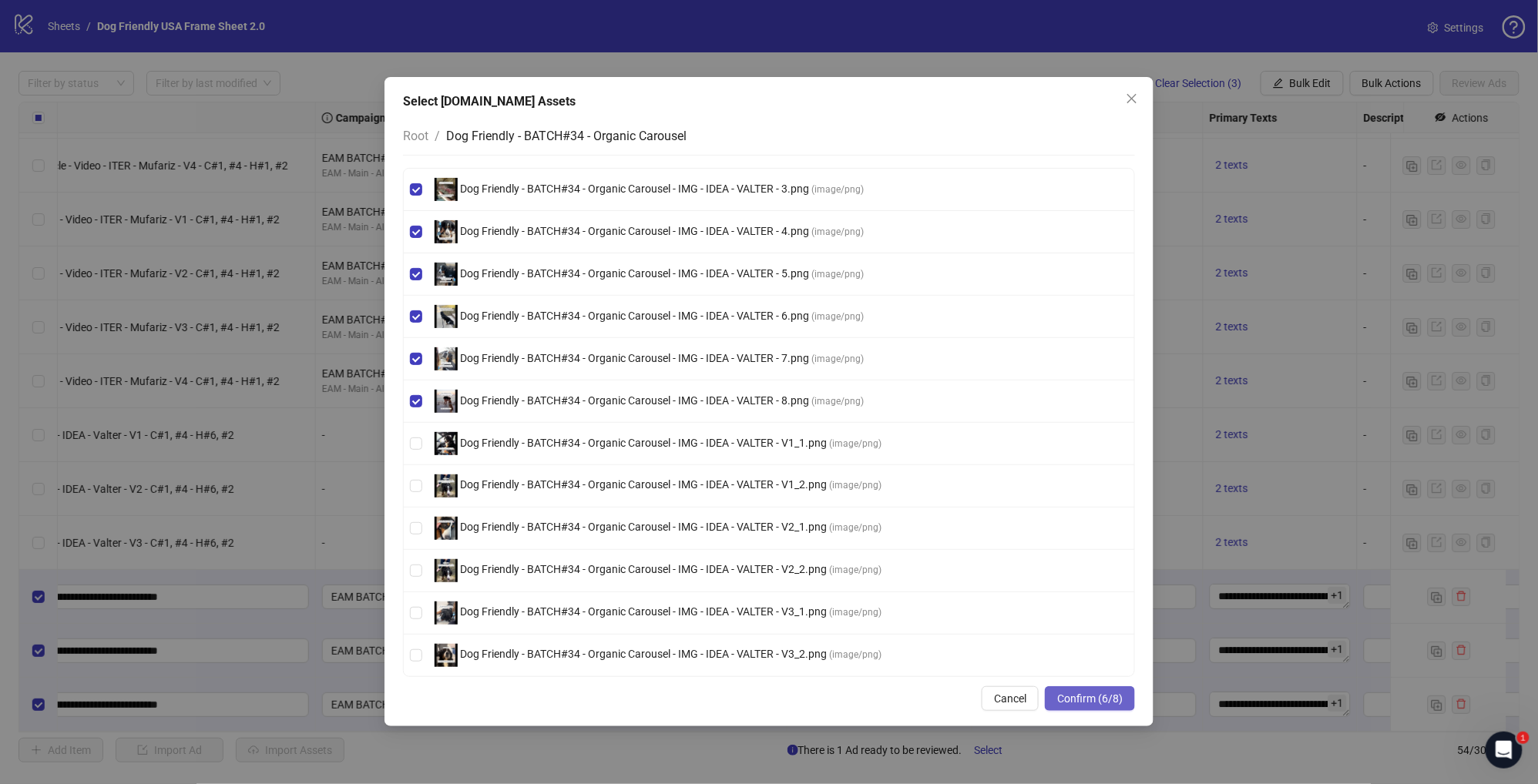 click on "Confirm (6/8)" at bounding box center [1090, 699] 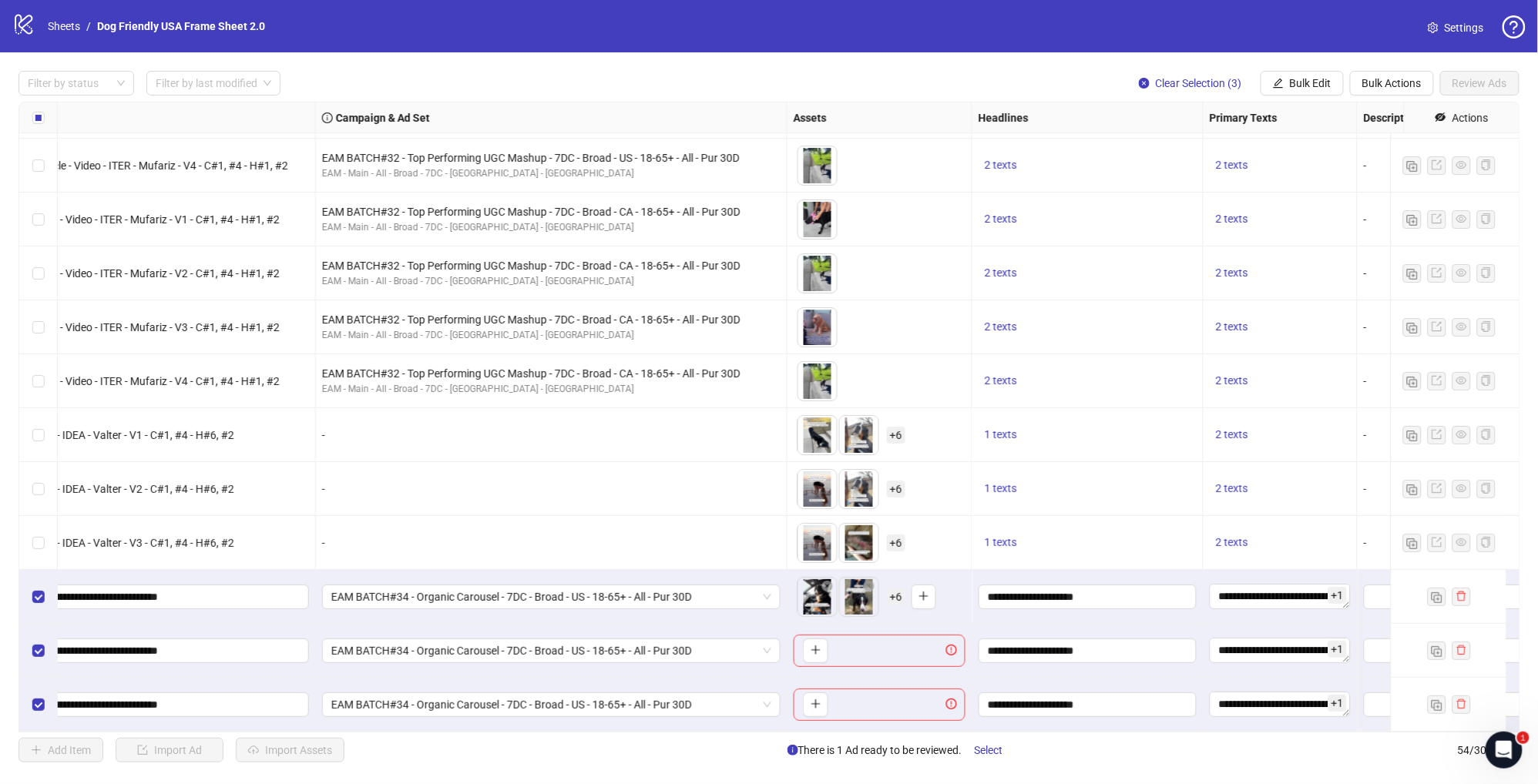 click on "+ 6" at bounding box center (896, 597) 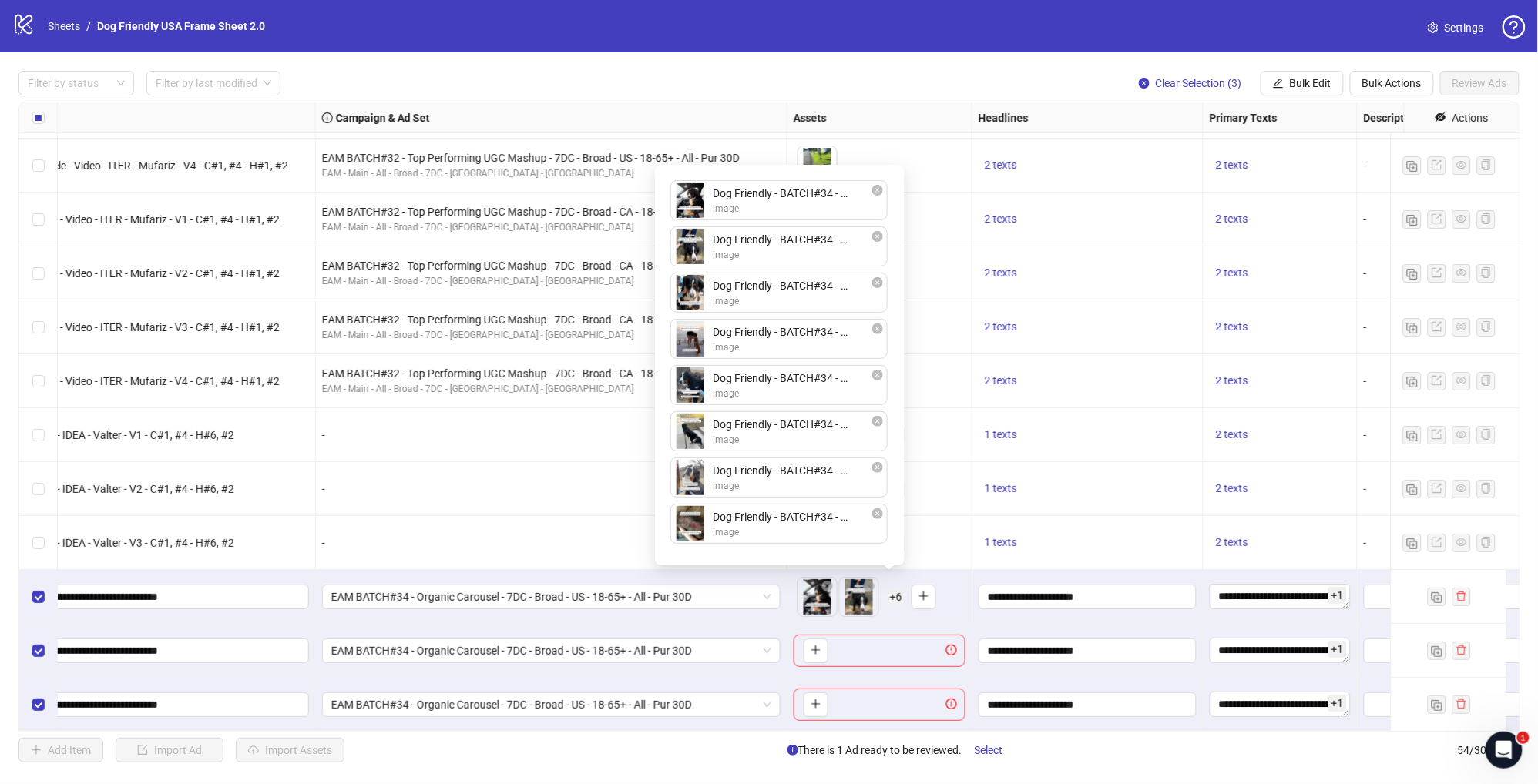 click on "Dog Friendly - BATCH#34 - Organic Carousel - IMG - IDEA - VALTER - V1_1.png image Dog Friendly - BATCH#34 - Organic Carousel - IMG - IDEA - VALTER - V1_2.png image Dog Friendly - BATCH#34 - Organic Carousel - IMG - IDEA - VALTER - 4.png image Dog Friendly - BATCH#34 - Organic Carousel - IMG - IDEA - VALTER - 8.png image Dog Friendly - BATCH#34 - Organic Carousel - IMG - IDEA - VALTER - 5.png image Dog Friendly - BATCH#34 - Organic Carousel - IMG - IDEA - VALTER - 6.png image Dog Friendly - BATCH#34 - Organic Carousel - IMG - IDEA - VALTER - 7.png image Dog Friendly - BATCH#34 - Organic Carousel - IMG - IDEA - VALTER - 3.png image
To pick up a draggable item, press the space bar.
While dragging, use the arrow keys to move the item.
Press space again to drop the item in its new position, or press escape to cancel." at bounding box center (780, 365) 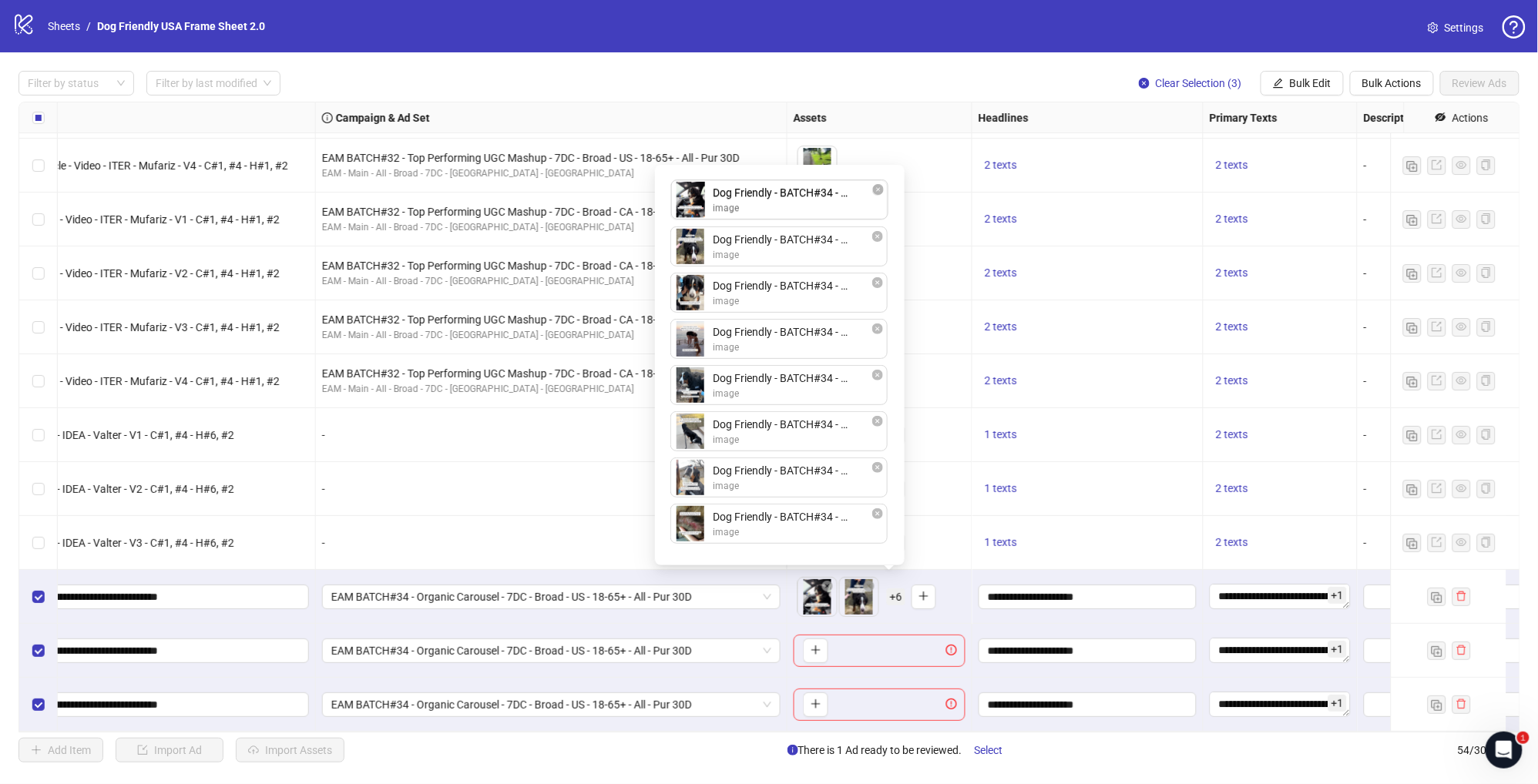 click on "Dog Friendly - BATCH#34 - Organic Carousel - IMG - IDEA - VALTER - V1_1.png image Dog Friendly - BATCH#34 - Organic Carousel - IMG - IDEA - VALTER - V1_2.png image Dog Friendly - BATCH#34 - Organic Carousel - IMG - IDEA - VALTER - 4.png image Dog Friendly - BATCH#34 - Organic Carousel - IMG - IDEA - VALTER - 8.png image Dog Friendly - BATCH#34 - Organic Carousel - IMG - IDEA - VALTER - 5.png image Dog Friendly - BATCH#34 - Organic Carousel - IMG - IDEA - VALTER - 6.png image Dog Friendly - BATCH#34 - Organic Carousel - IMG - IDEA - VALTER - 7.png image Dog Friendly - BATCH#34 - Organic Carousel - IMG - IDEA - VALTER - 3.png image Dog Friendly - BATCH#34 - Organic Carousel - IMG - IDEA - VALTER - V1_1.png image
To pick up a draggable item, press the space bar.
While dragging, use the arrow keys to move the item.
Press space again to drop the item in its new position, or press escape to cancel." at bounding box center (780, 365) 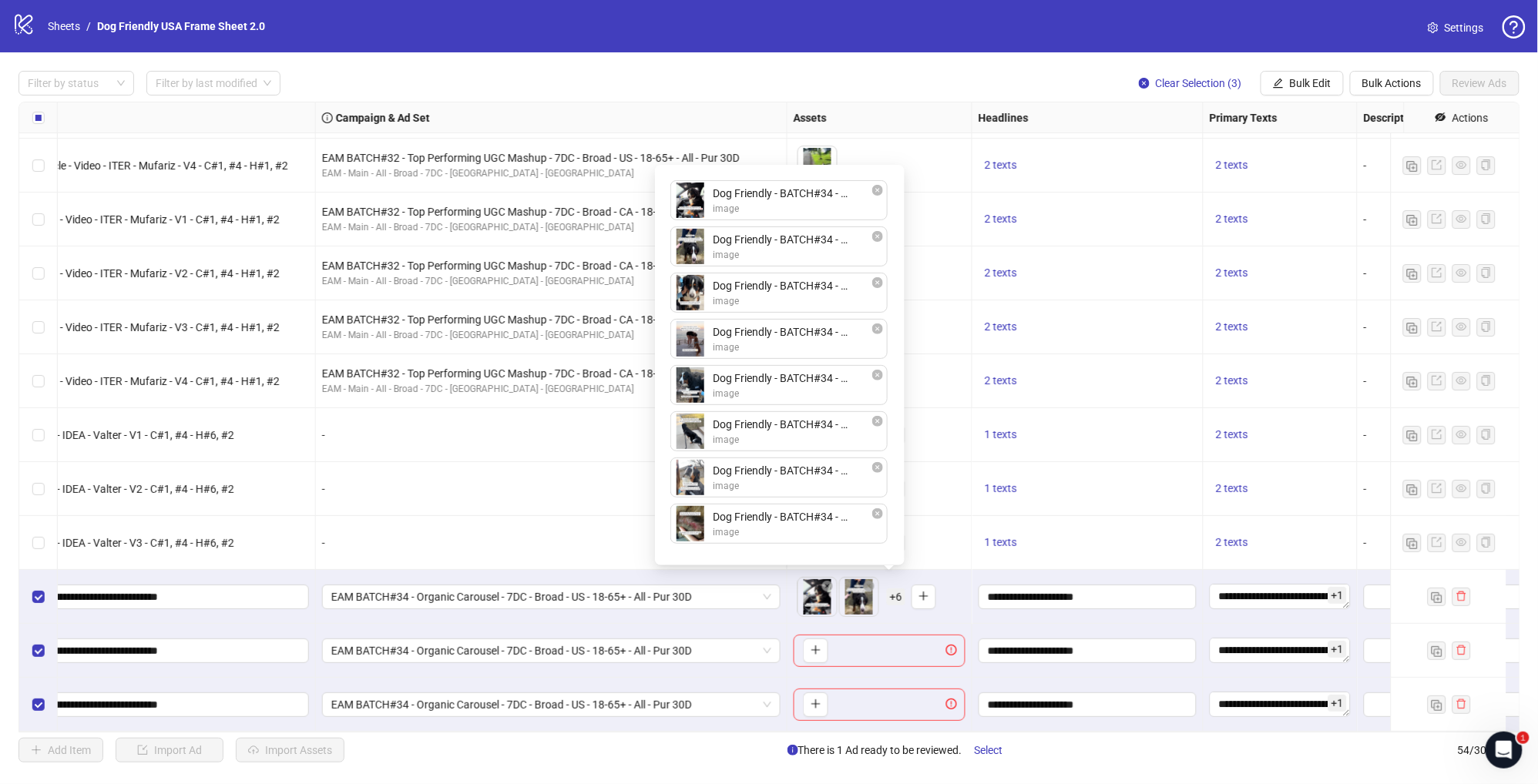 click on "Dog Friendly - BATCH#34 - Organic Carousel - IMG - IDEA - VALTER - V1_1.png image Dog Friendly - BATCH#34 - Organic Carousel - IMG - IDEA - VALTER - V1_2.png image Dog Friendly - BATCH#34 - Organic Carousel - IMG - IDEA - VALTER - 4.png image Dog Friendly - BATCH#34 - Organic Carousel - IMG - IDEA - VALTER - 8.png image Dog Friendly - BATCH#34 - Organic Carousel - IMG - IDEA - VALTER - 5.png image Dog Friendly - BATCH#34 - Organic Carousel - IMG - IDEA - VALTER - 6.png image Dog Friendly - BATCH#34 - Organic Carousel - IMG - IDEA - VALTER - 7.png image Dog Friendly - BATCH#34 - Organic Carousel - IMG - IDEA - VALTER - 3.png image
To pick up a draggable item, press the space bar.
While dragging, use the arrow keys to move the item.
Press space again to drop the item in its new position, or press escape to cancel.
Draggable item ab02db1d-e55f-45b3-98fb-4471e0877e4a was dropped over droppable area ab02db1d-e55f-45b3-98fb-4471e0877e4a" at bounding box center (780, 365) 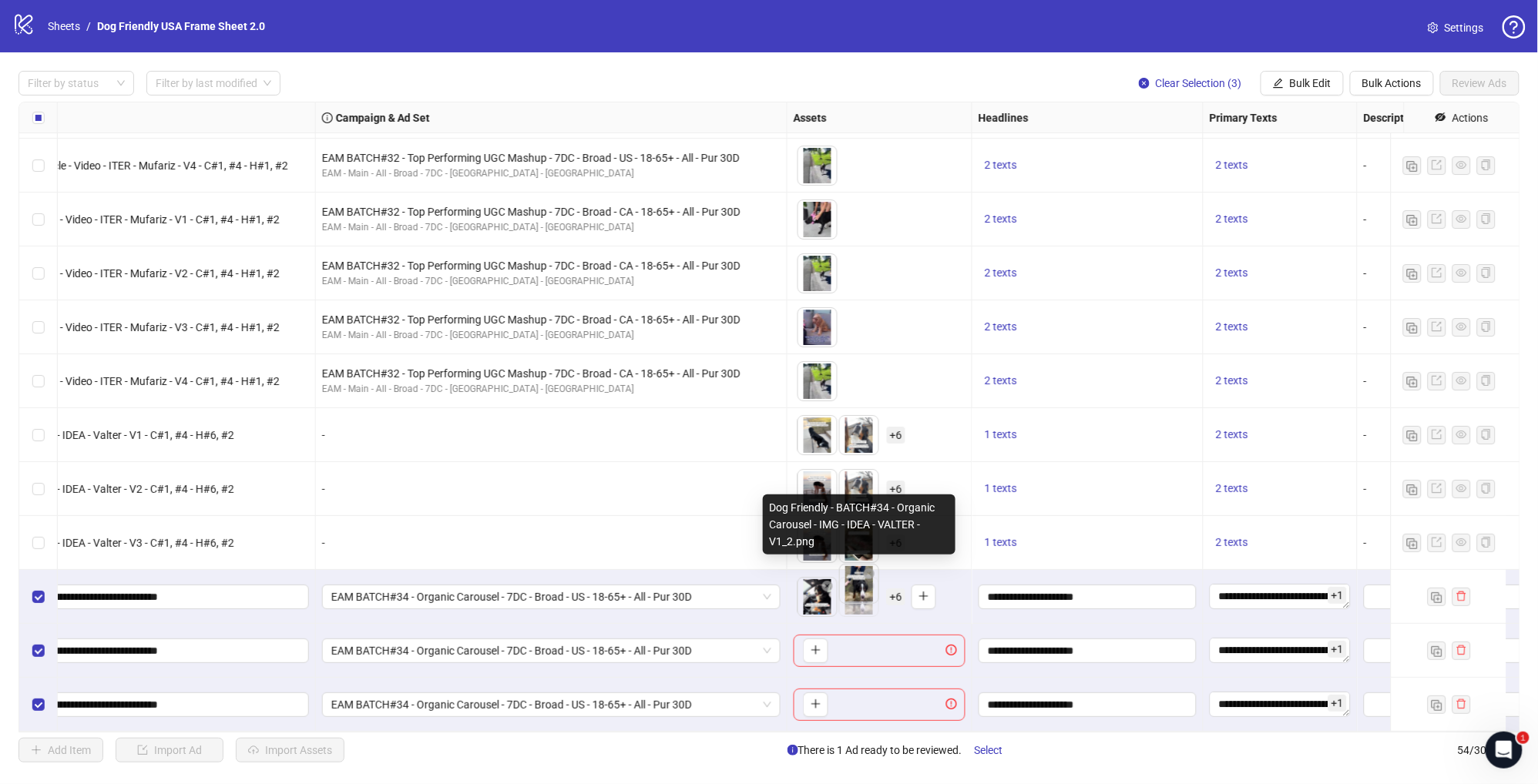 click on "logo/logo-mobile Sheets / Dog Friendly USA Frame Sheet 2.0 Settings   Filter by status Filter by last modified Clear Selection (3) Bulk Edit Bulk Actions Review Ads Ad Format Ad Name Campaign & Ad Set Assets Headlines Primary Texts Descriptions Destination URL App Product Page ID Display URL Leadgen Form Product Set ID Call to Action Actions Single video EAM BATCH#32 - Top Performing UGC Mashup - LP: No Pull Listicle - Video - ITER - Mufariz - V2 - C#1, #4 - H#1, #2 EAM BATCH#32 - Top Performing UGC Mashup - 7DC - Broad - US - 18-65+ - All - Pur 30D EAM - Main - All - Broad - 7DC - USA - CBO
To pick up a draggable item, press the space bar.
While dragging, use the arrow keys to move the item.
Press space again to drop the item in its new position, or press escape to cancel.
2 texts 2 texts - https://try.dogfriendlyco.com/no-pull-listicle-us Single video EAM BATCH#32 - Top Performing UGC Mashup - LP: No Pull Listicle - Video - ITER - Mufariz - V3 - C#1, #4 - H#1, #2 2 texts 2 texts - 2 texts -" at bounding box center (769, 392) 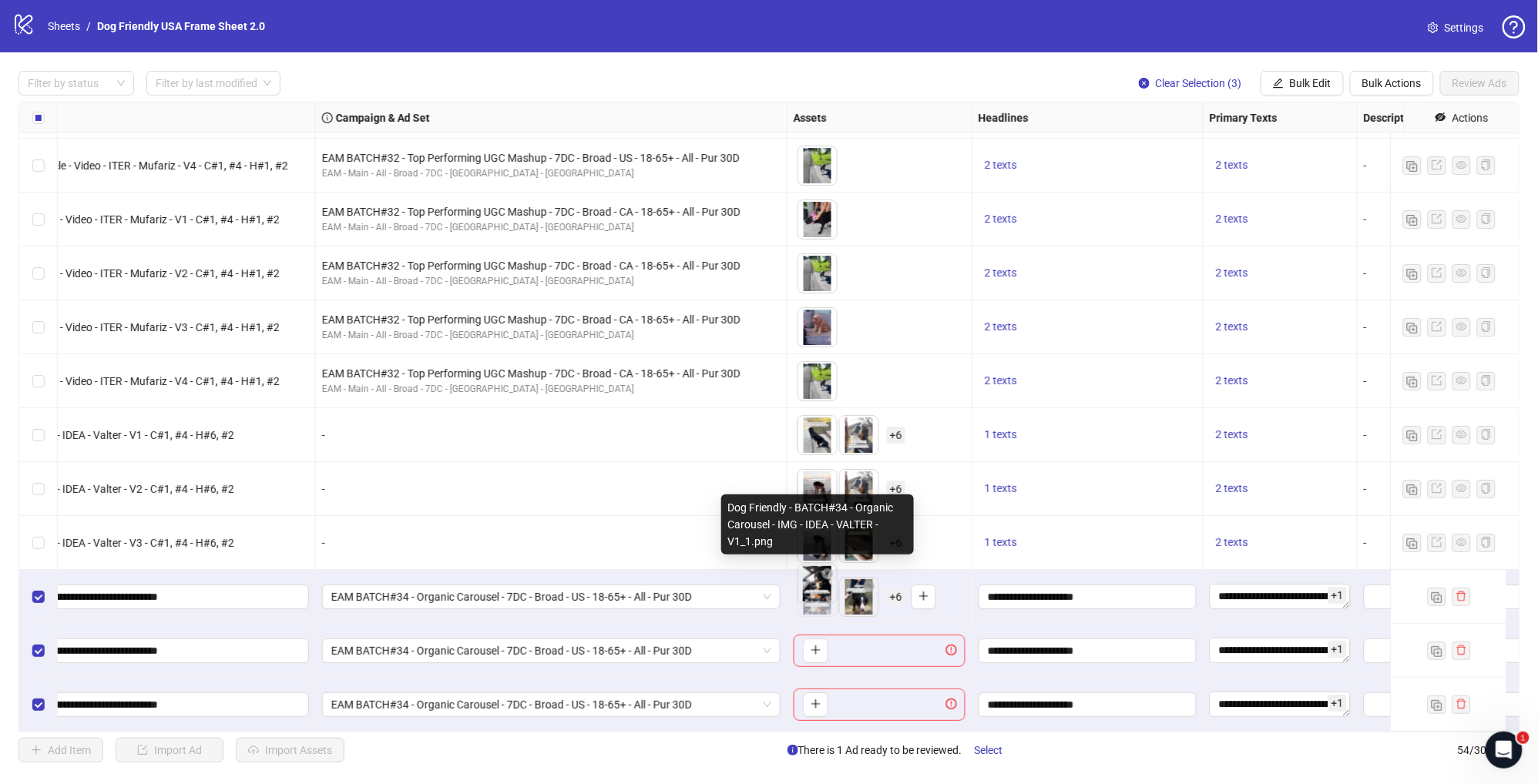 click on "logo/logo-mobile Sheets / Dog Friendly USA Frame Sheet 2.0 Settings   Filter by status Filter by last modified Clear Selection (3) Bulk Edit Bulk Actions Review Ads Ad Format Ad Name Campaign & Ad Set Assets Headlines Primary Texts Descriptions Destination URL App Product Page ID Display URL Leadgen Form Product Set ID Call to Action Actions Single video EAM BATCH#32 - Top Performing UGC Mashup - LP: No Pull Listicle - Video - ITER - Mufariz - V2 - C#1, #4 - H#1, #2 EAM BATCH#32 - Top Performing UGC Mashup - 7DC - Broad - US - 18-65+ - All - Pur 30D EAM - Main - All - Broad - 7DC - USA - CBO
To pick up a draggable item, press the space bar.
While dragging, use the arrow keys to move the item.
Press space again to drop the item in its new position, or press escape to cancel.
2 texts 2 texts - https://try.dogfriendlyco.com/no-pull-listicle-us Single video EAM BATCH#32 - Top Performing UGC Mashup - LP: No Pull Listicle - Video - ITER - Mufariz - V3 - C#1, #4 - H#1, #2 2 texts 2 texts - 2 texts -" at bounding box center (769, 392) 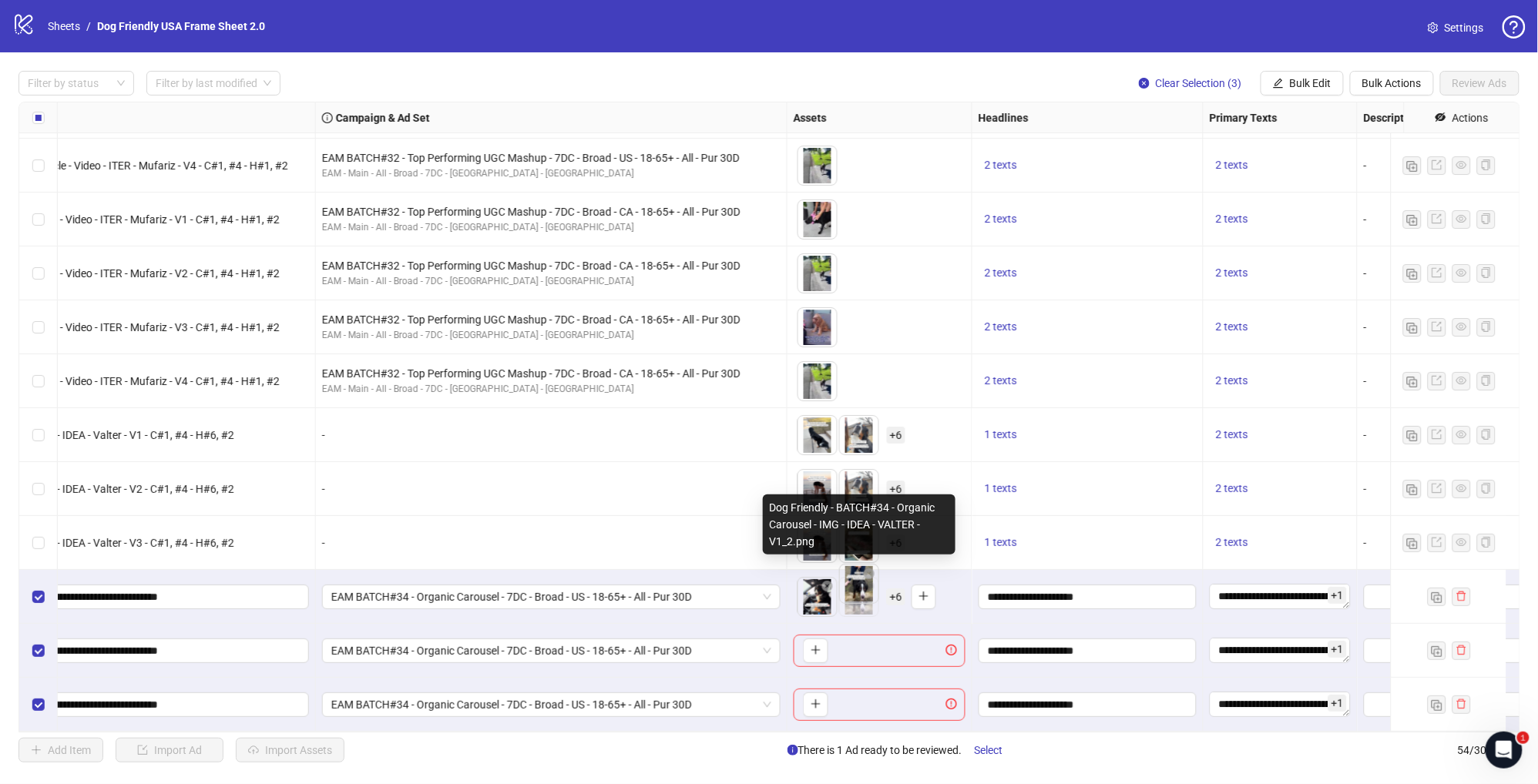 click on "logo/logo-mobile Sheets / Dog Friendly USA Frame Sheet 2.0 Settings   Filter by status Filter by last modified Clear Selection (3) Bulk Edit Bulk Actions Review Ads Ad Format Ad Name Campaign & Ad Set Assets Headlines Primary Texts Descriptions Destination URL App Product Page ID Display URL Leadgen Form Product Set ID Call to Action Actions Single video EAM BATCH#32 - Top Performing UGC Mashup - LP: No Pull Listicle - Video - ITER - Mufariz - V2 - C#1, #4 - H#1, #2 EAM BATCH#32 - Top Performing UGC Mashup - 7DC - Broad - US - 18-65+ - All - Pur 30D EAM - Main - All - Broad - 7DC - USA - CBO
To pick up a draggable item, press the space bar.
While dragging, use the arrow keys to move the item.
Press space again to drop the item in its new position, or press escape to cancel.
2 texts 2 texts - https://try.dogfriendlyco.com/no-pull-listicle-us Single video EAM BATCH#32 - Top Performing UGC Mashup - LP: No Pull Listicle - Video - ITER - Mufariz - V3 - C#1, #4 - H#1, #2 2 texts 2 texts - 2 texts -" at bounding box center [769, 392] 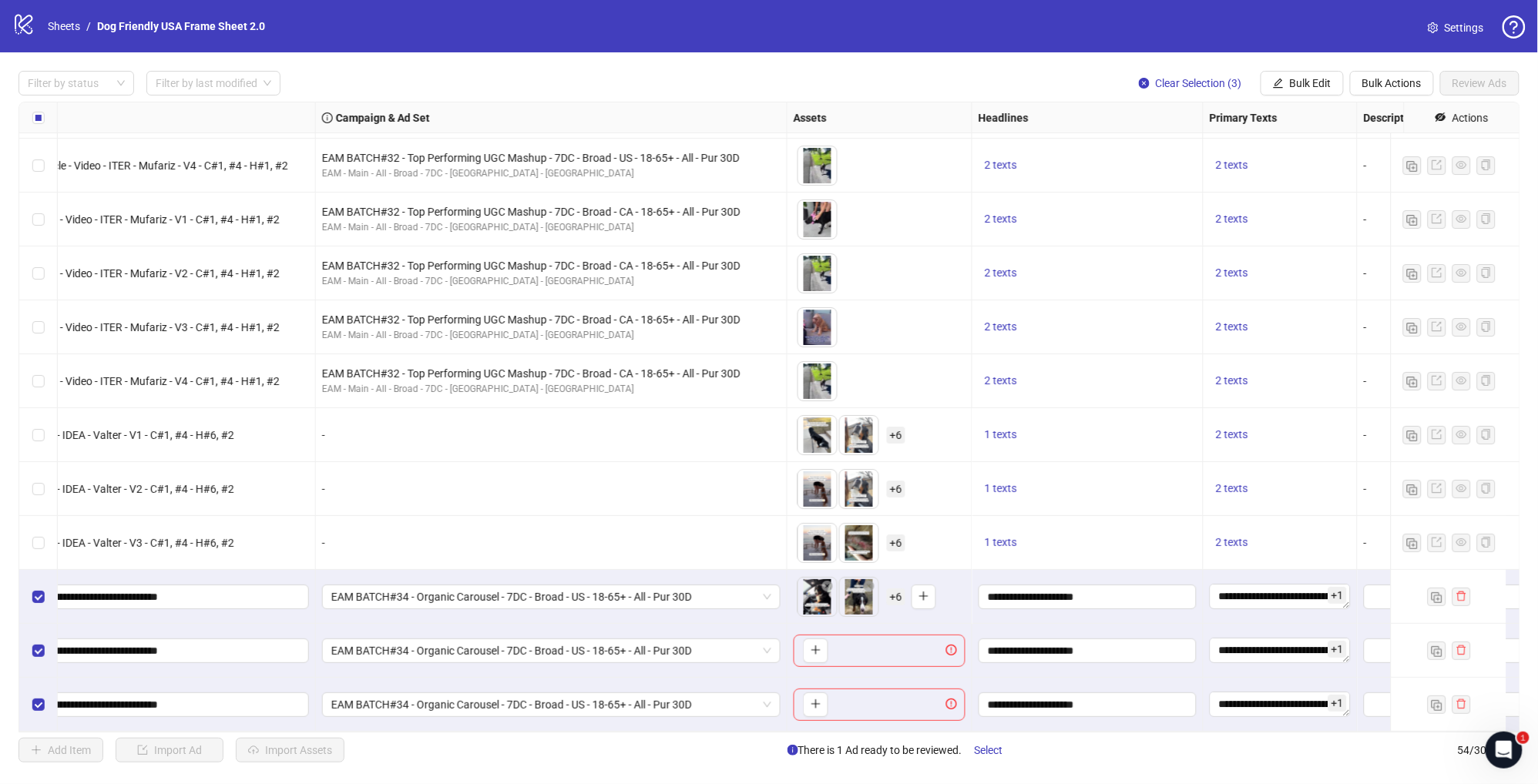 click on "+ 6" at bounding box center [896, 597] 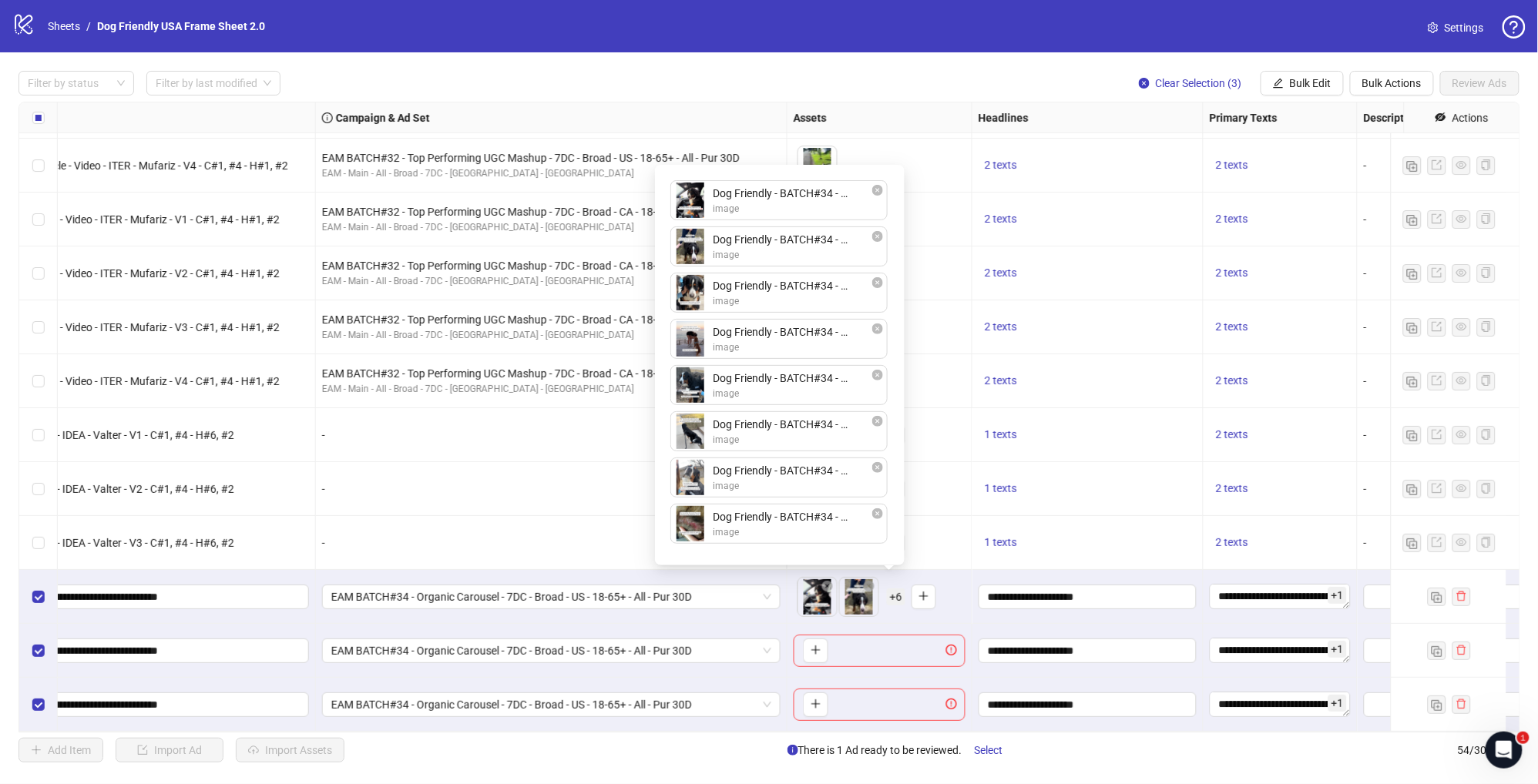 click on "Dog Friendly - BATCH#34 - Organic Carousel - IMG - IDEA - VALTER - V1_1.png image Dog Friendly - BATCH#34 - Organic Carousel - IMG - IDEA - VALTER - V1_2.png image Dog Friendly - BATCH#34 - Organic Carousel - IMG - IDEA - VALTER - 4.png image Dog Friendly - BATCH#34 - Organic Carousel - IMG - IDEA - VALTER - 8.png image Dog Friendly - BATCH#34 - Organic Carousel - IMG - IDEA - VALTER - 5.png image Dog Friendly - BATCH#34 - Organic Carousel - IMG - IDEA - VALTER - 6.png image Dog Friendly - BATCH#34 - Organic Carousel - IMG - IDEA - VALTER - 7.png image Dog Friendly - BATCH#34 - Organic Carousel - IMG - IDEA - VALTER - 3.png image
To pick up a draggable item, press the space bar.
While dragging, use the arrow keys to move the item.
Press space again to drop the item in its new position, or press escape to cancel.
Draggable item ab02db1d-e55f-45b3-98fb-4471e0877e4a was dropped over droppable area ab02db1d-e55f-45b3-98fb-4471e0877e4a" at bounding box center [780, 365] 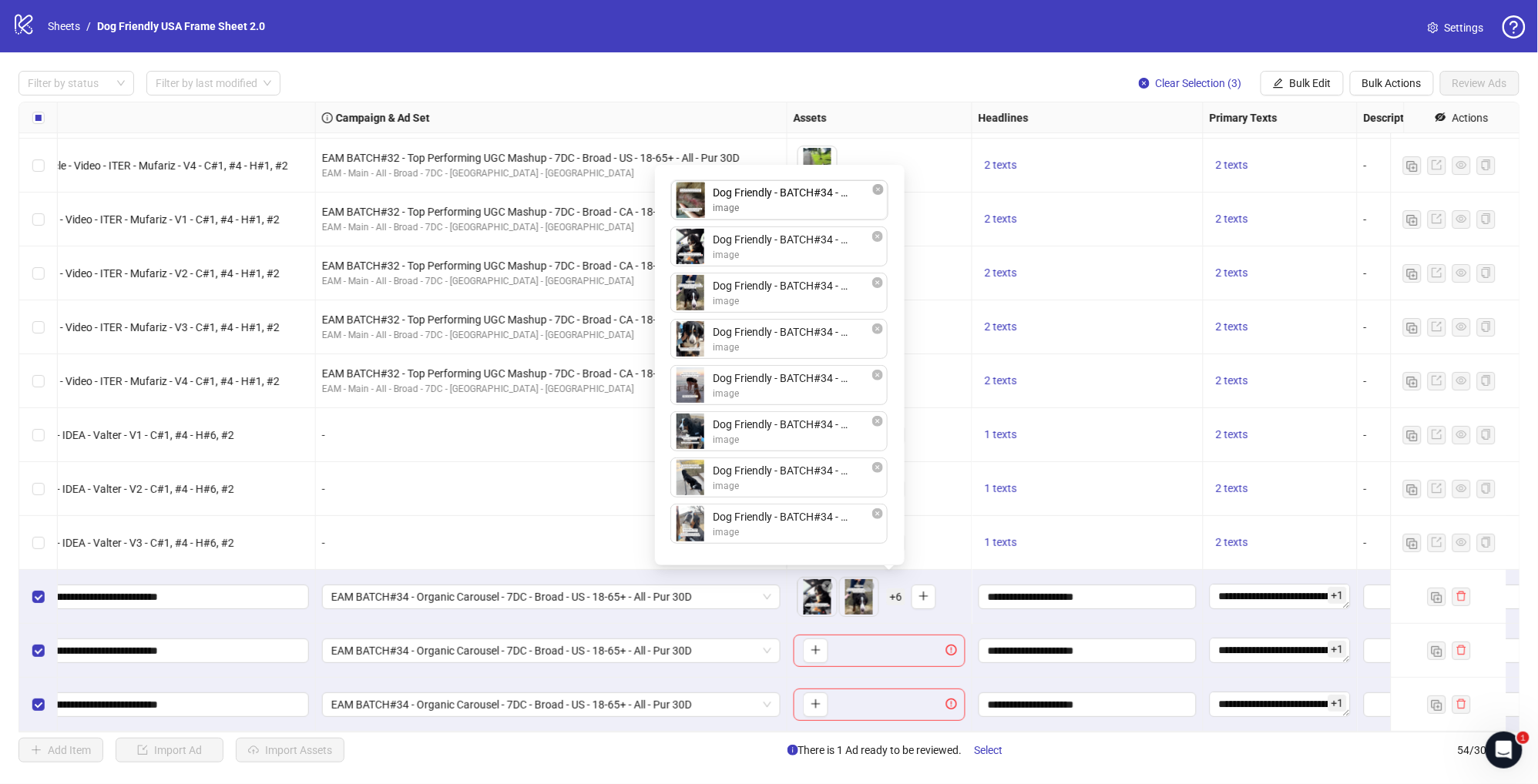 drag, startPoint x: 767, startPoint y: 531, endPoint x: 768, endPoint y: 200, distance: 331.00151 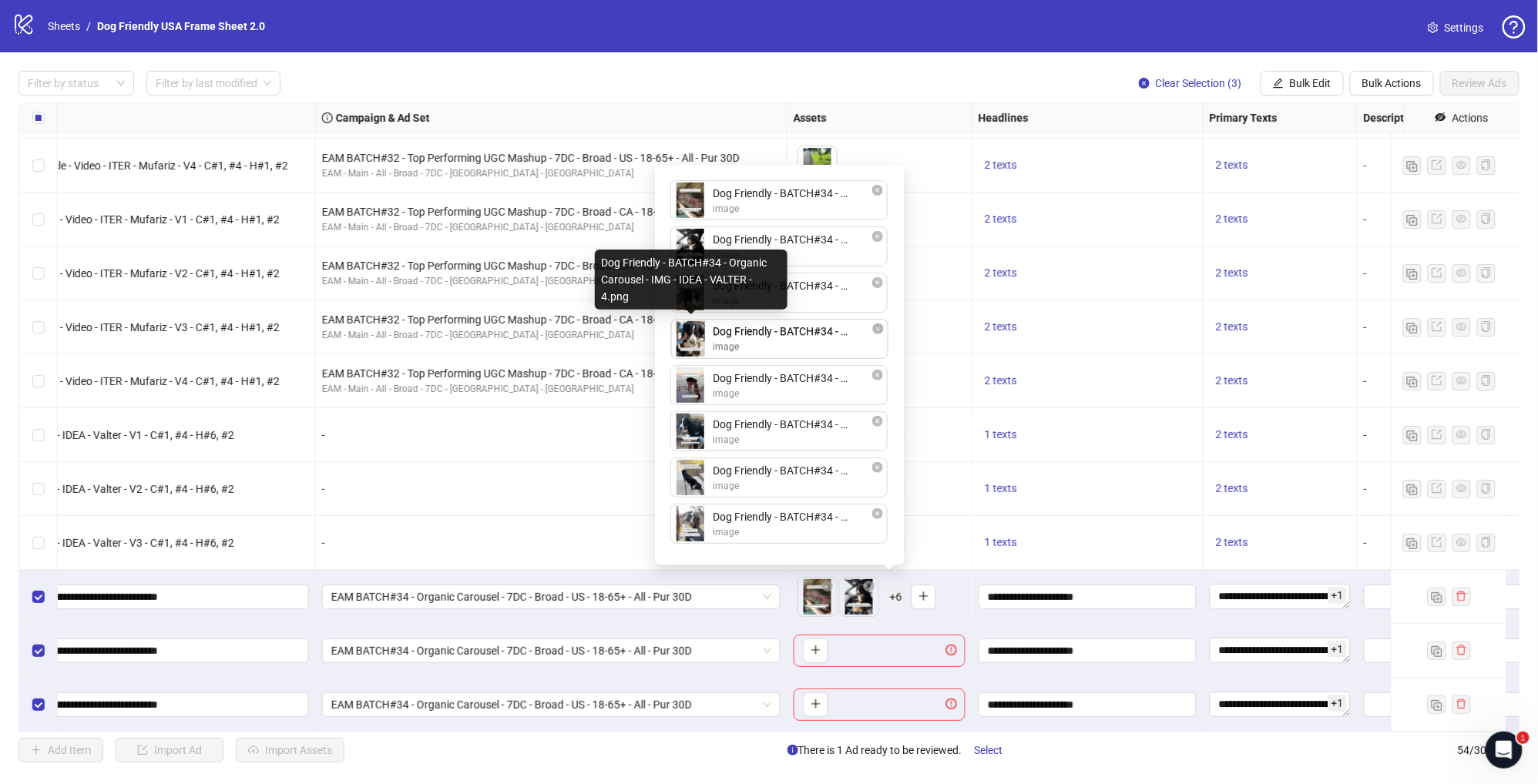 click on "Dog Friendly - BATCH#34 - Organic Carousel - IMG - IDEA - VALTER - 3.png image Dog Friendly - BATCH#34 - Organic Carousel - IMG - IDEA - VALTER - V1_1.png image Dog Friendly - BATCH#34 - Organic Carousel - IMG - IDEA - VALTER - V1_2.png image Dog Friendly - BATCH#34 - Organic Carousel - IMG - IDEA - VALTER - 4.png image Dog Friendly - BATCH#34 - Organic Carousel - IMG - IDEA - VALTER - 8.png image Dog Friendly - BATCH#34 - Organic Carousel - IMG - IDEA - VALTER - 5.png image Dog Friendly - BATCH#34 - Organic Carousel - IMG - IDEA - VALTER - 6.png image Dog Friendly - BATCH#34 - Organic Carousel - IMG - IDEA - VALTER - 7.png image Dog Friendly - BATCH#34 - Organic Carousel - IMG - IDEA - VALTER - 4.png image
To pick up a draggable item, press the space bar.
While dragging, use the arrow keys to move the item.
Press space again to drop the item in its new position, or press escape to cancel." at bounding box center [780, 365] 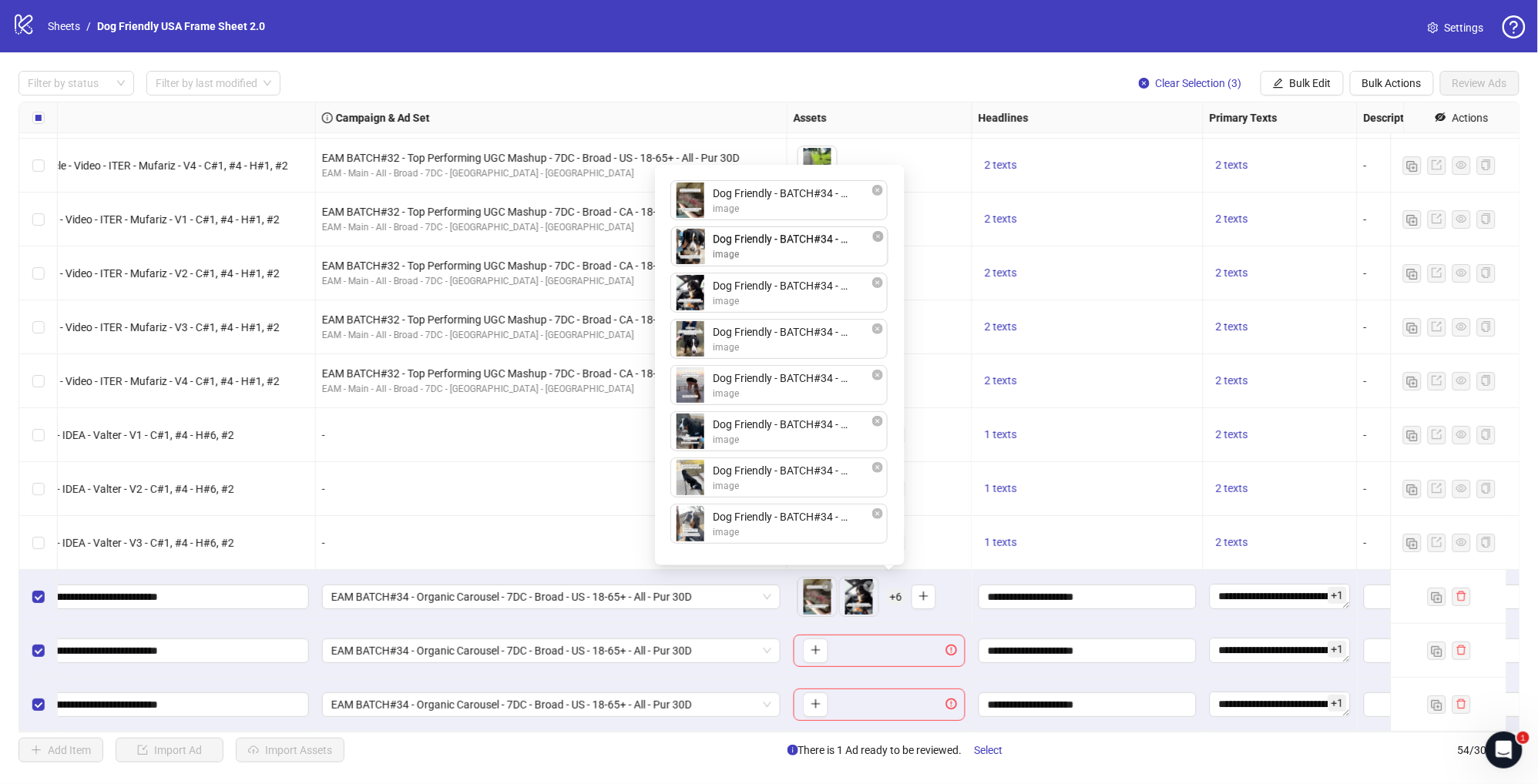 drag, startPoint x: 761, startPoint y: 350, endPoint x: 750, endPoint y: 253, distance: 97.621719 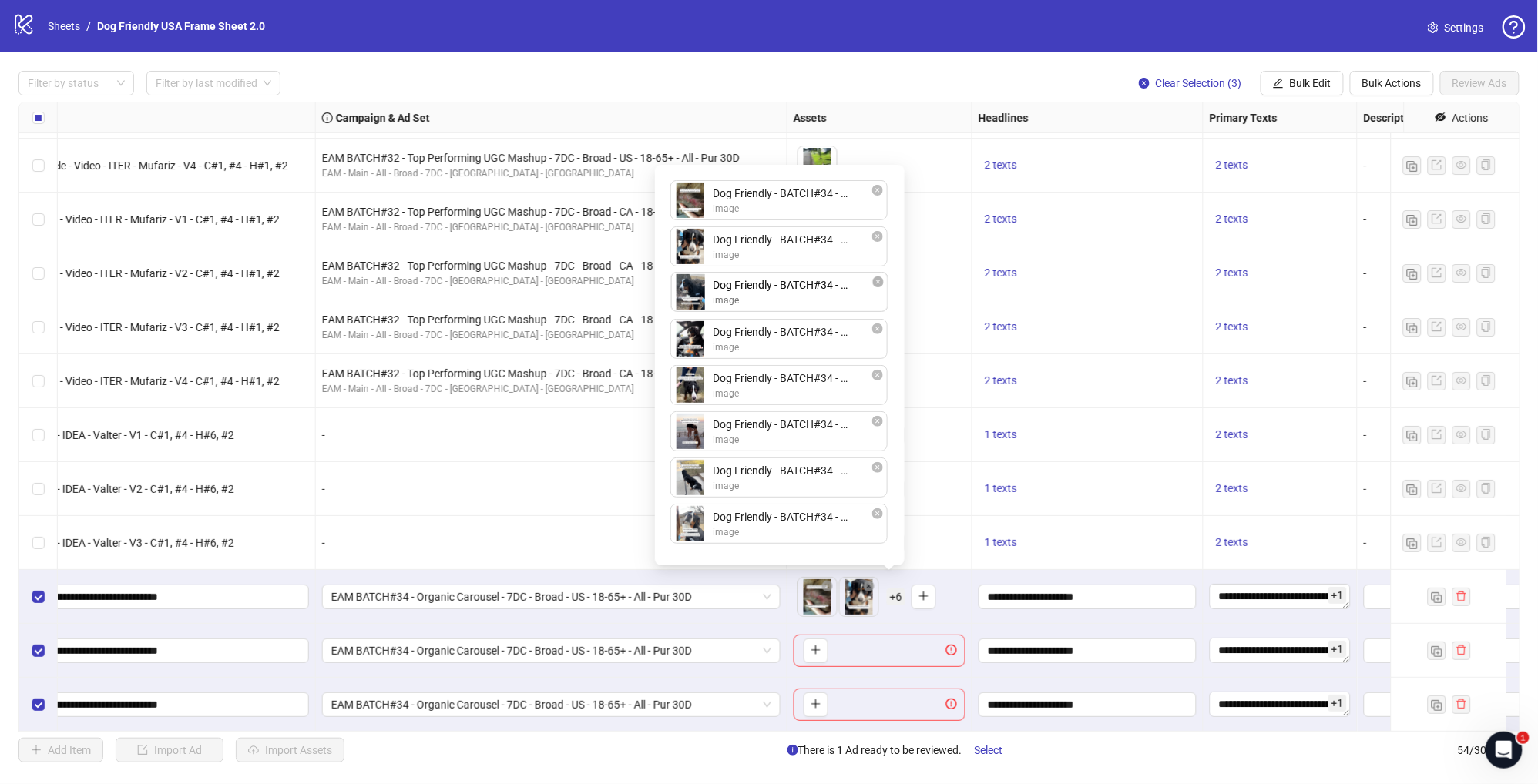 drag, startPoint x: 747, startPoint y: 444, endPoint x: 747, endPoint y: 299, distance: 145 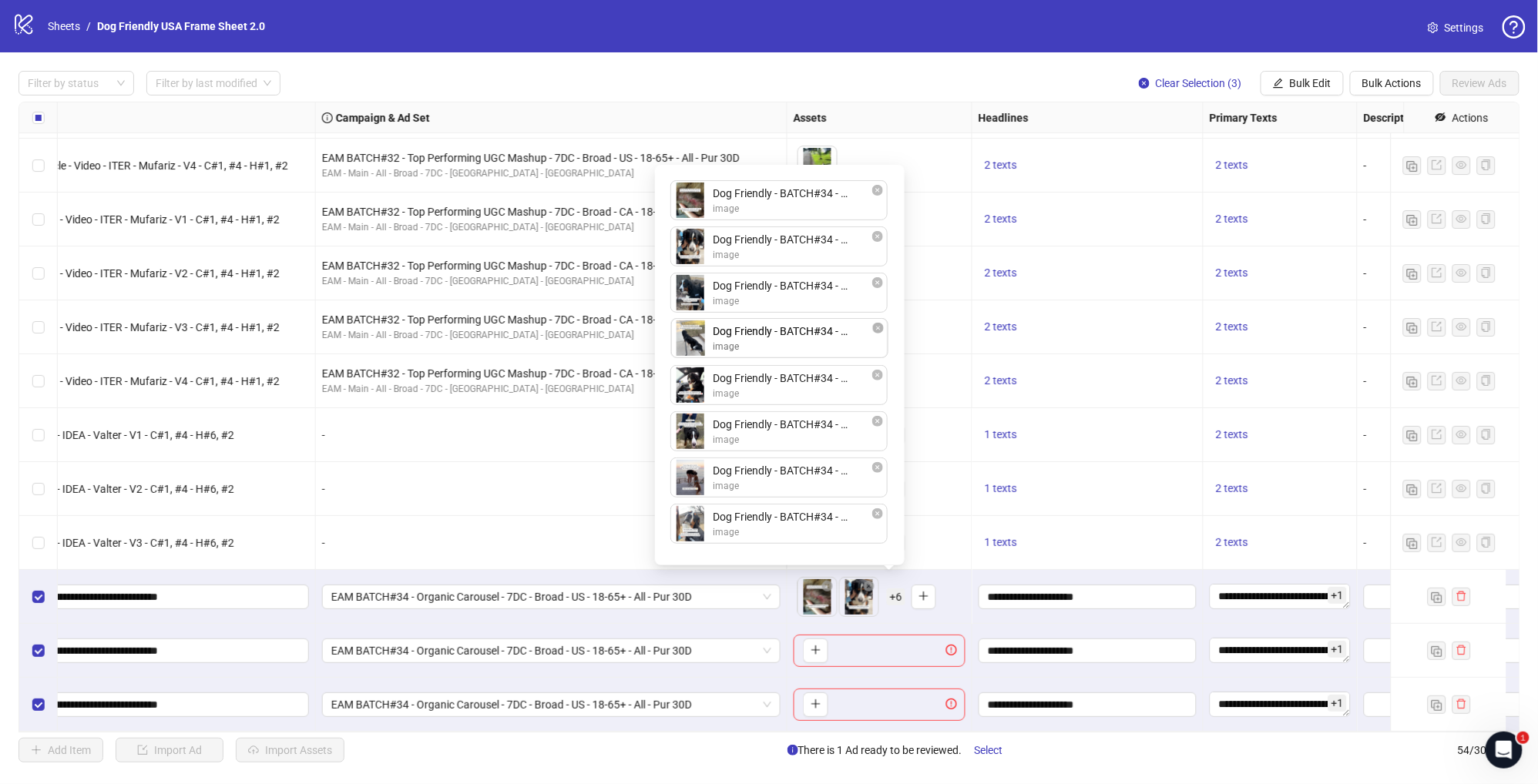 drag, startPoint x: 764, startPoint y: 484, endPoint x: 757, endPoint y: 341, distance: 143.17123 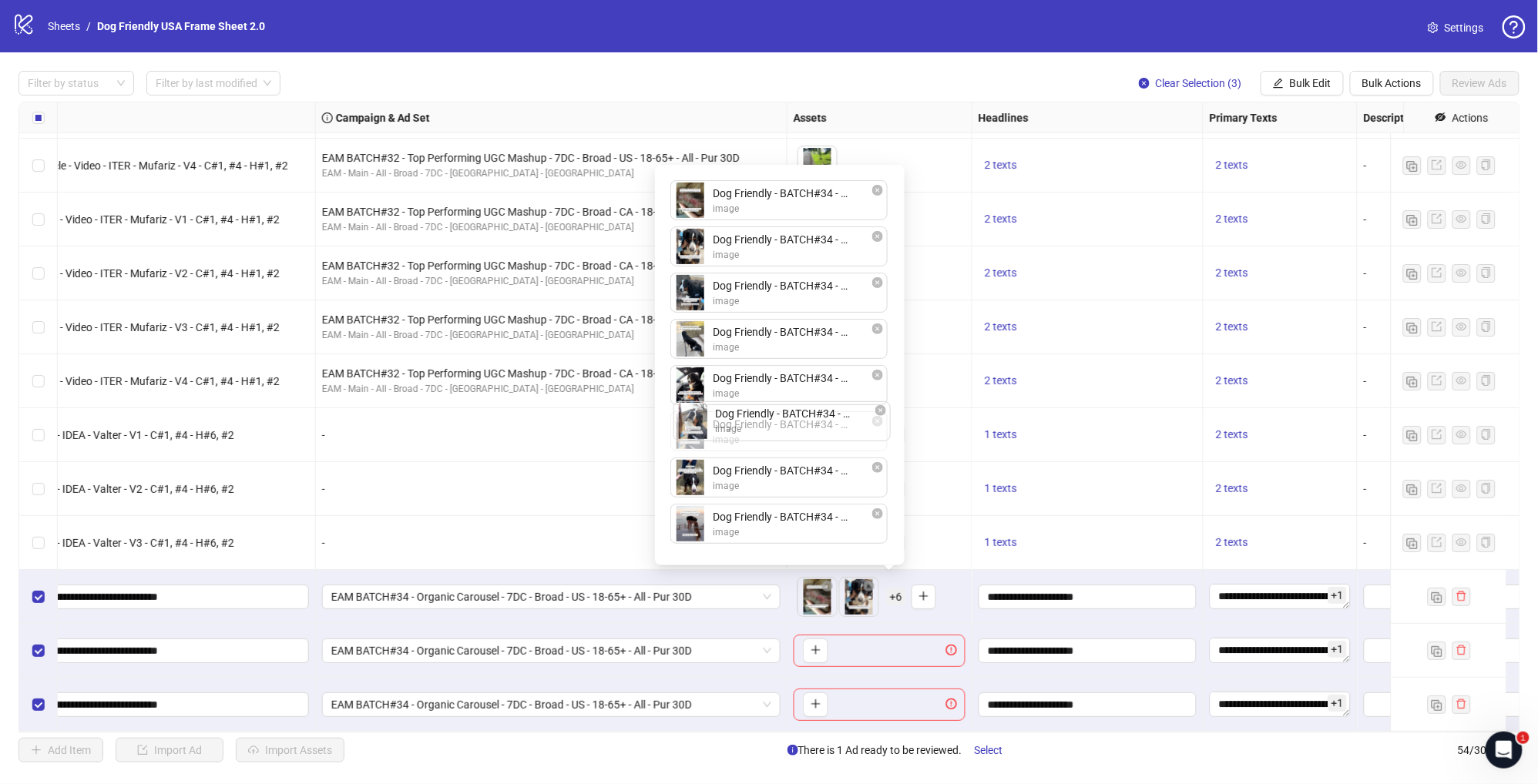 drag, startPoint x: 749, startPoint y: 533, endPoint x: 751, endPoint y: 430, distance: 103.01942 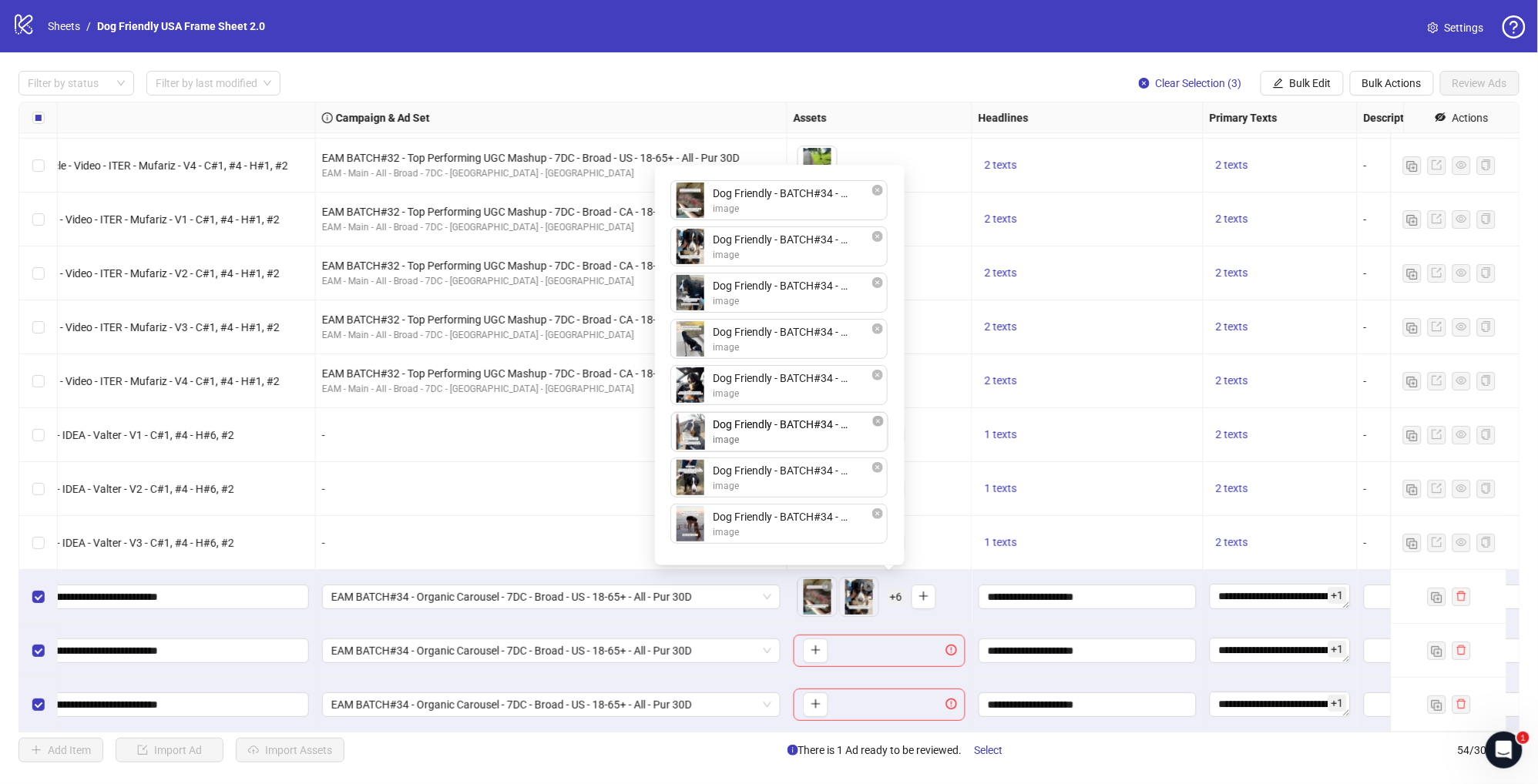 click on "Dog Friendly - BATCH#34 - Organic Carousel - IMG - IDEA - VALTER - 3.png image Dog Friendly - BATCH#34 - Organic Carousel - IMG - IDEA - VALTER - 4.png image Dog Friendly - BATCH#34 - Organic Carousel - IMG - IDEA - VALTER - 5.png image Dog Friendly - BATCH#34 - Organic Carousel - IMG - IDEA - VALTER - 6.png image Dog Friendly - BATCH#34 - Organic Carousel - IMG - IDEA - VALTER - V1_1.png image Dog Friendly - BATCH#34 - Organic Carousel - IMG - IDEA - VALTER - V1_2.png image Dog Friendly - BATCH#34 - Organic Carousel - IMG - IDEA - VALTER - 8.png image Dog Friendly - BATCH#34 - Organic Carousel - IMG - IDEA - VALTER - 7.png image Dog Friendly - BATCH#34 - Organic Carousel - IMG - IDEA - VALTER - 7.png image
To pick up a draggable item, press the space bar.
While dragging, use the arrow keys to move the item.
Press space again to drop the item in its new position, or press escape to cancel." at bounding box center [780, 365] 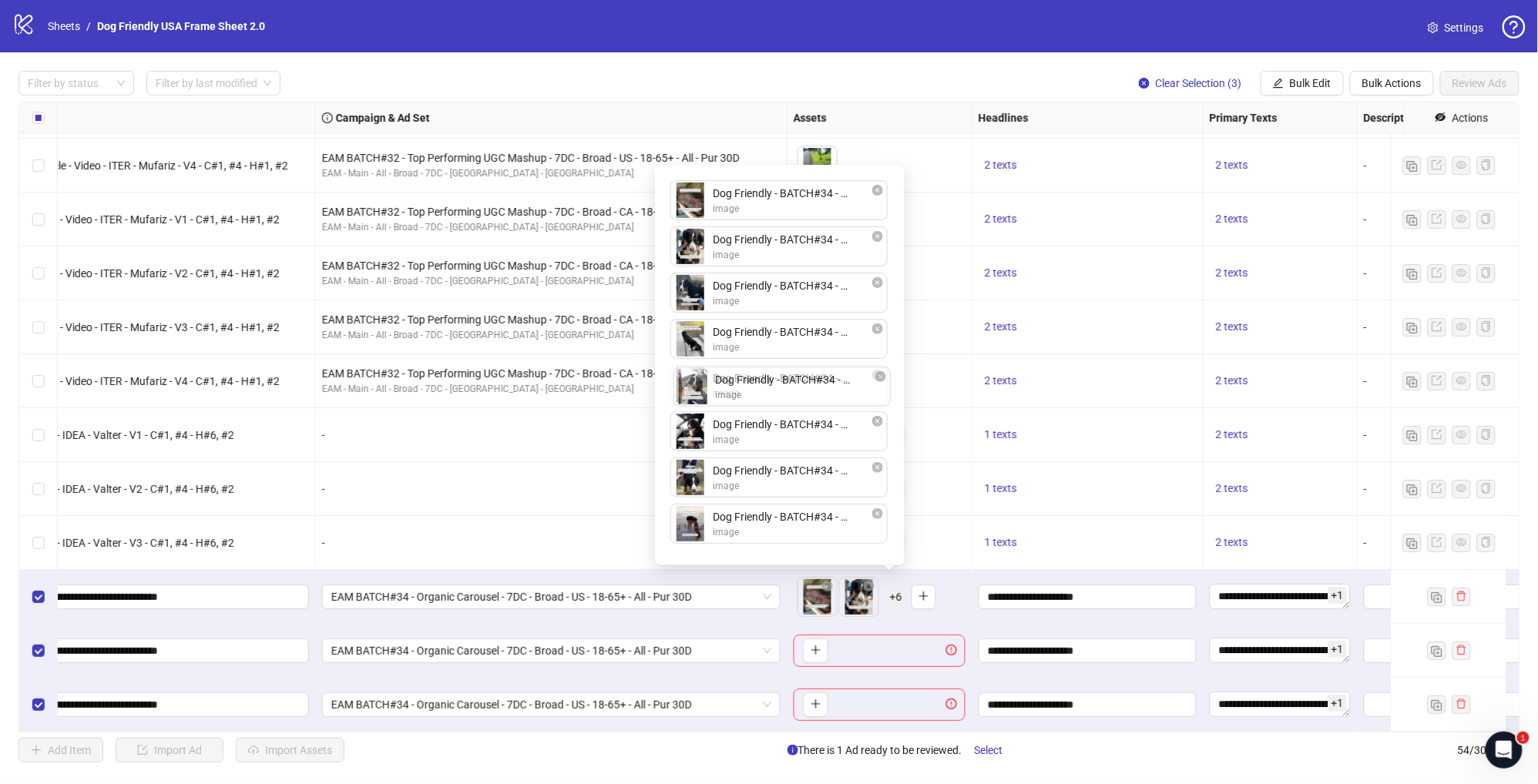 drag, startPoint x: 744, startPoint y: 421, endPoint x: 744, endPoint y: 375, distance: 46 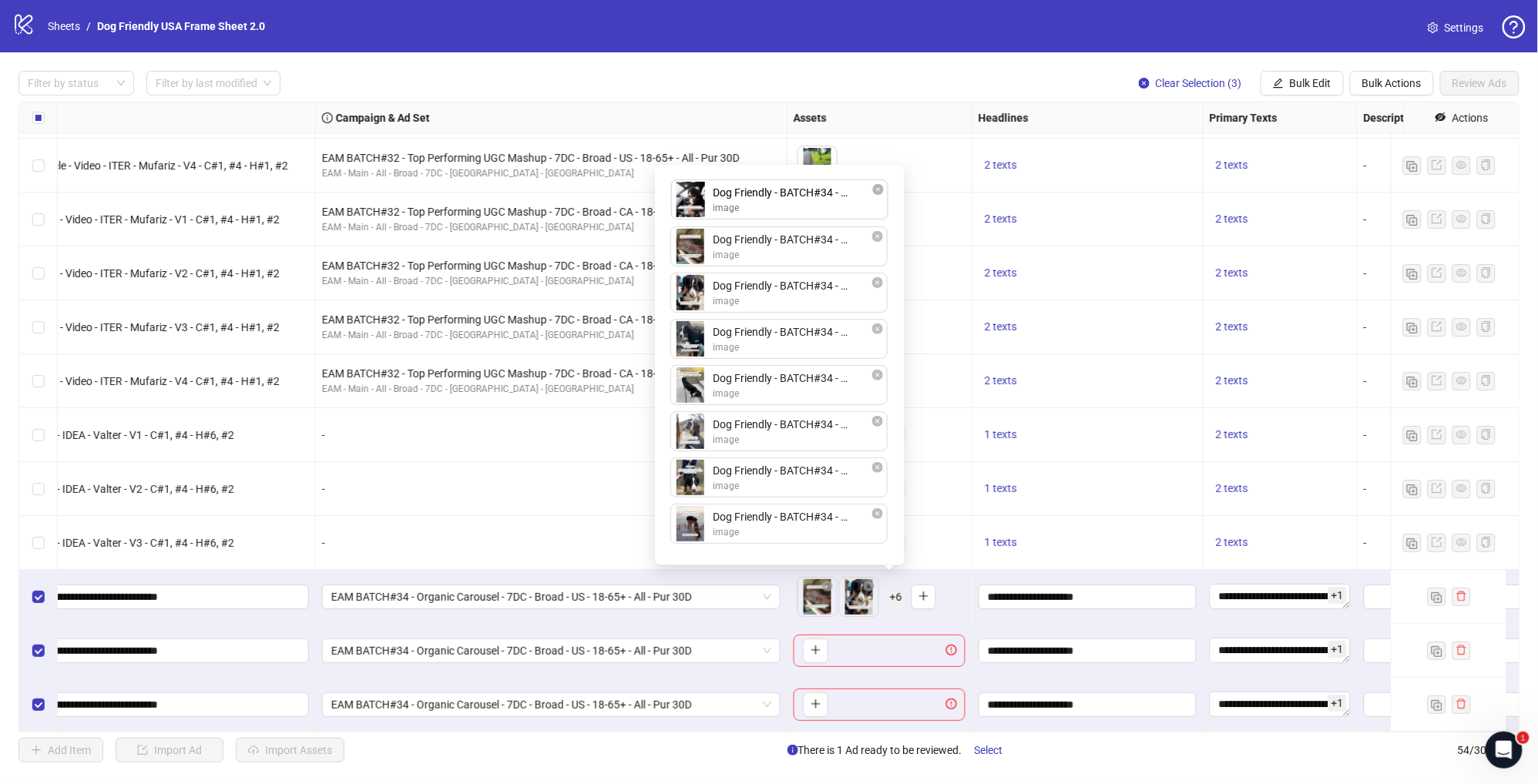 drag, startPoint x: 764, startPoint y: 443, endPoint x: 760, endPoint y: 209, distance: 234.03419 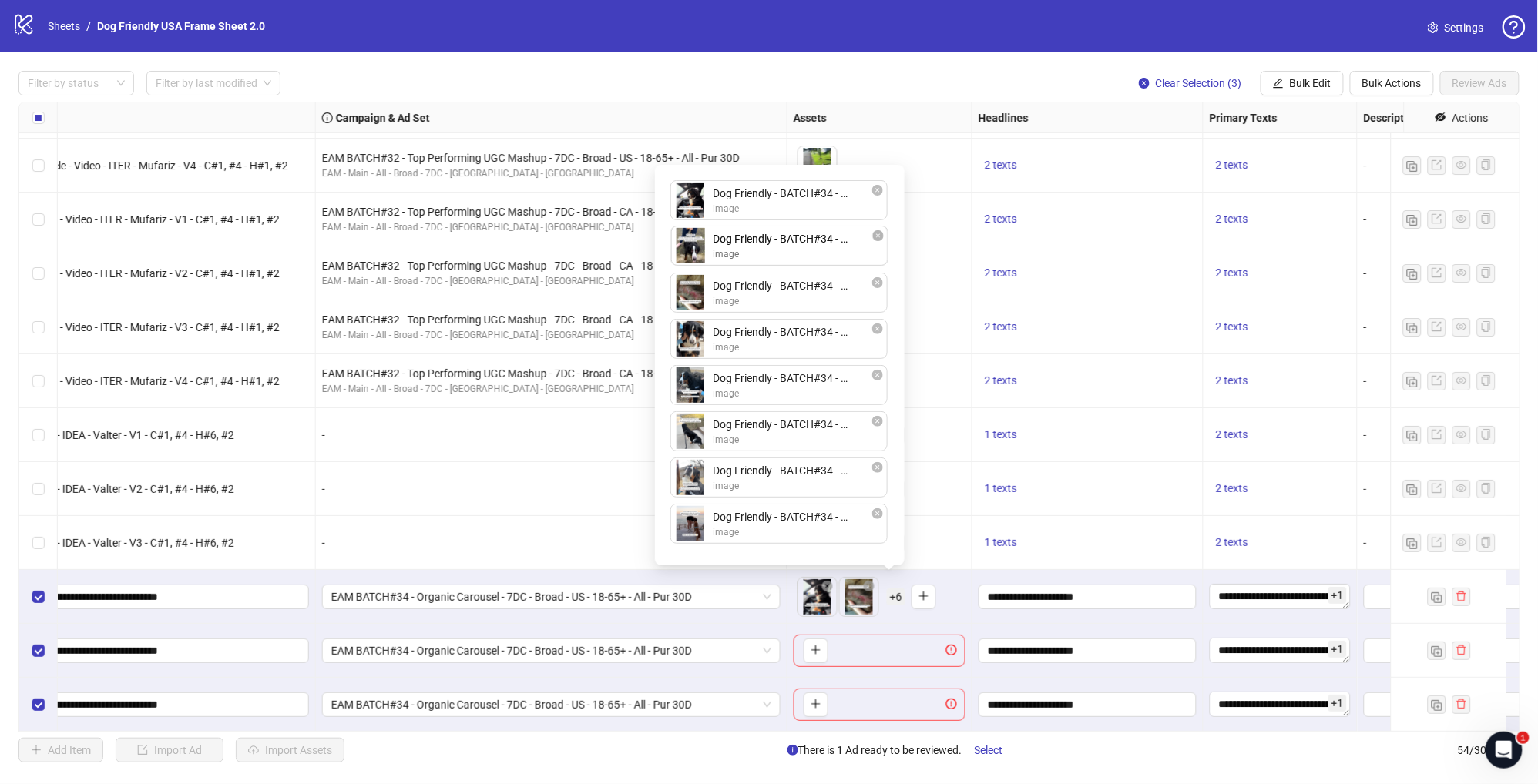 drag, startPoint x: 790, startPoint y: 482, endPoint x: 788, endPoint y: 246, distance: 236.00847 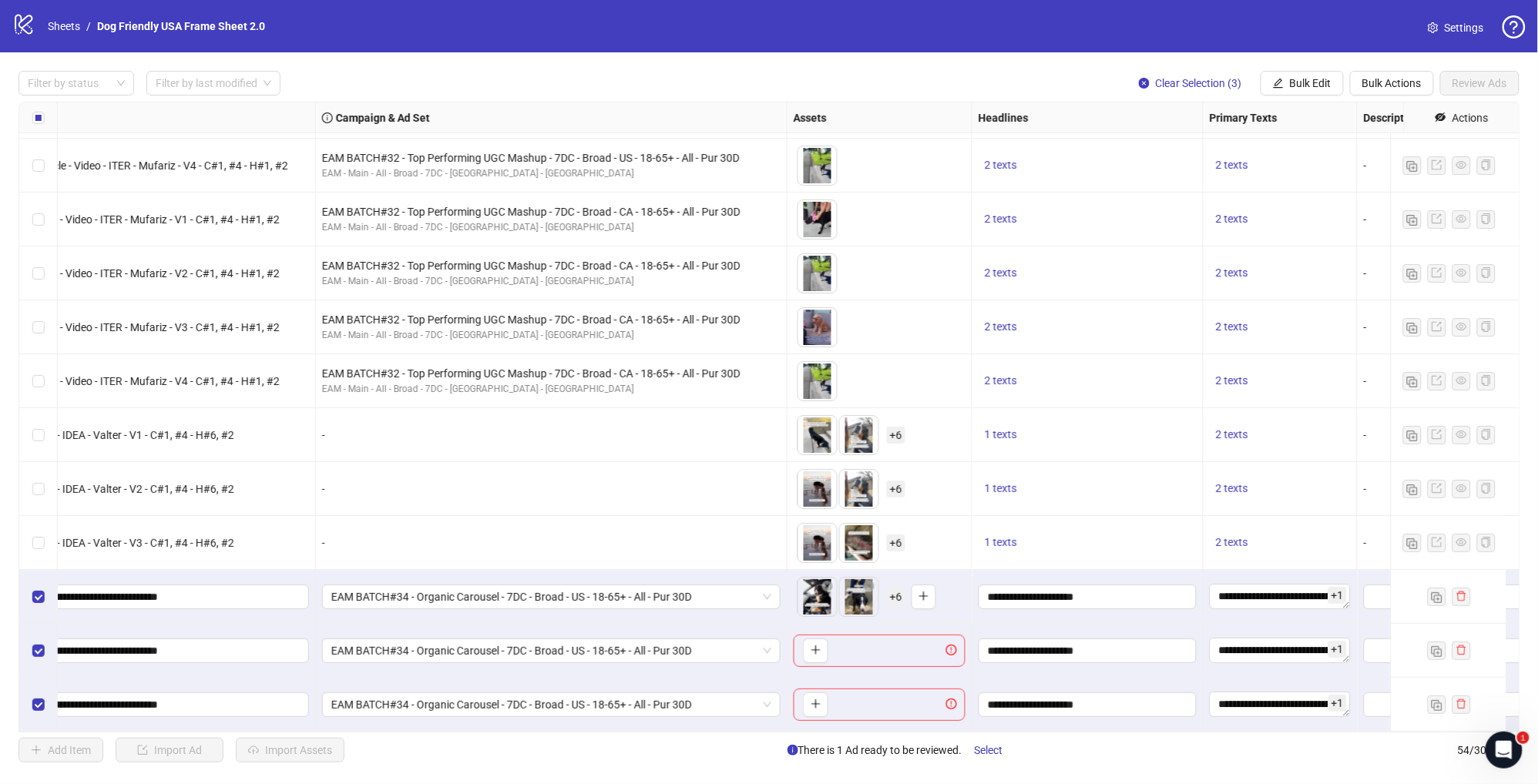 click on "To pick up a draggable item, press the space bar.
While dragging, use the arrow keys to move the item.
Press space again to drop the item in its new position, or press escape to cancel.
+ 6" at bounding box center (879, 543) 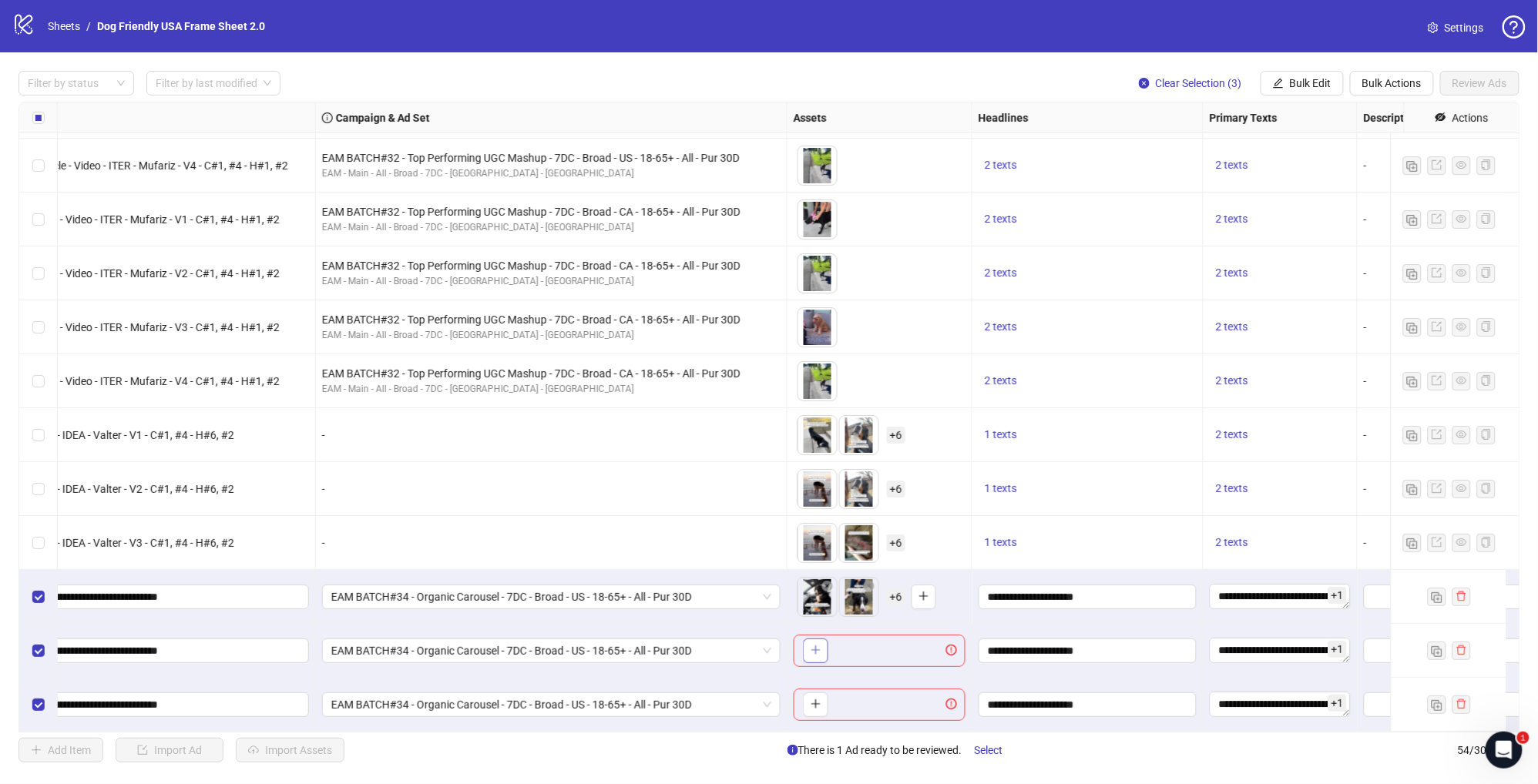click 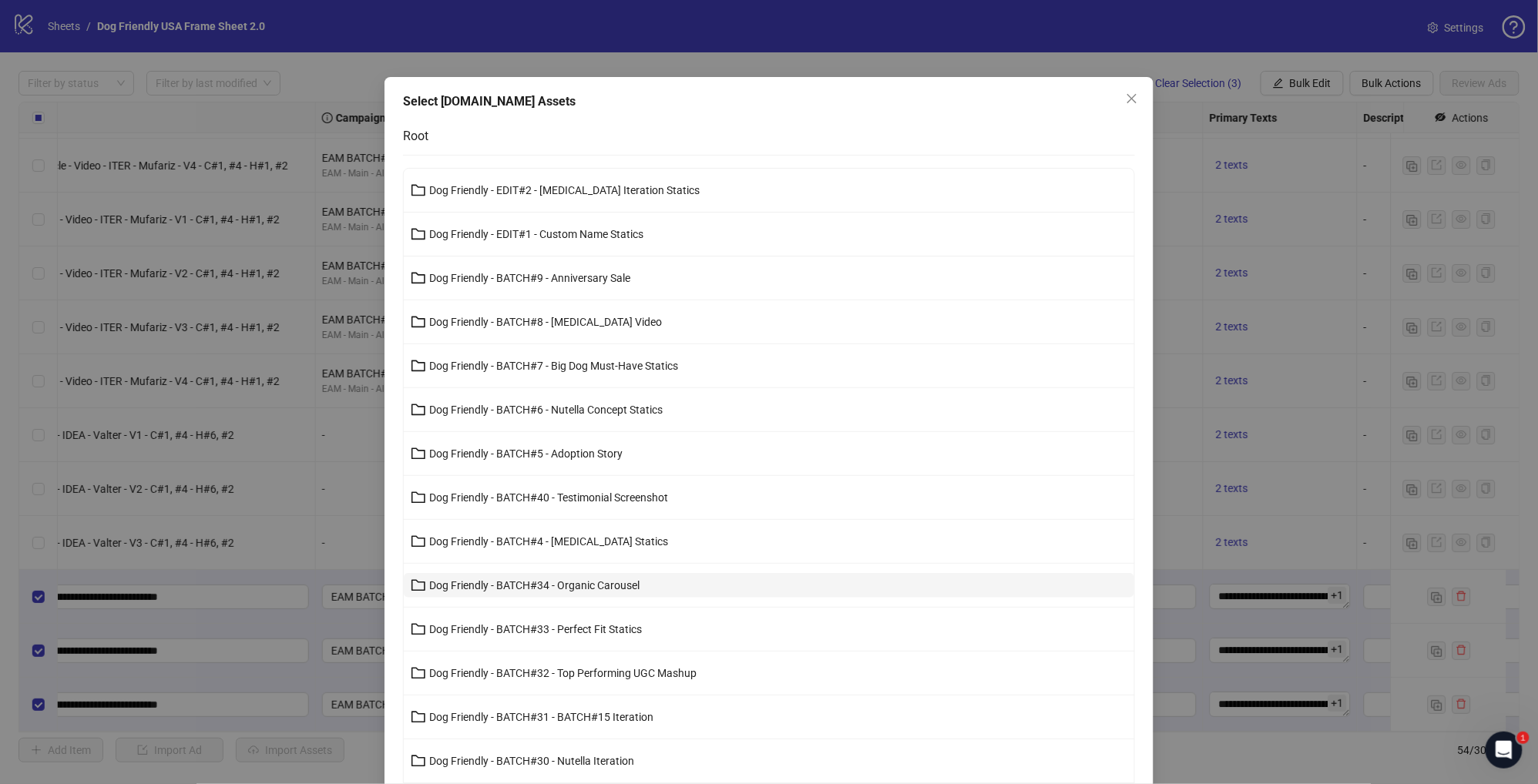 click on "Dog Friendly - BATCH#34 - Organic Carousel" at bounding box center [534, 585] 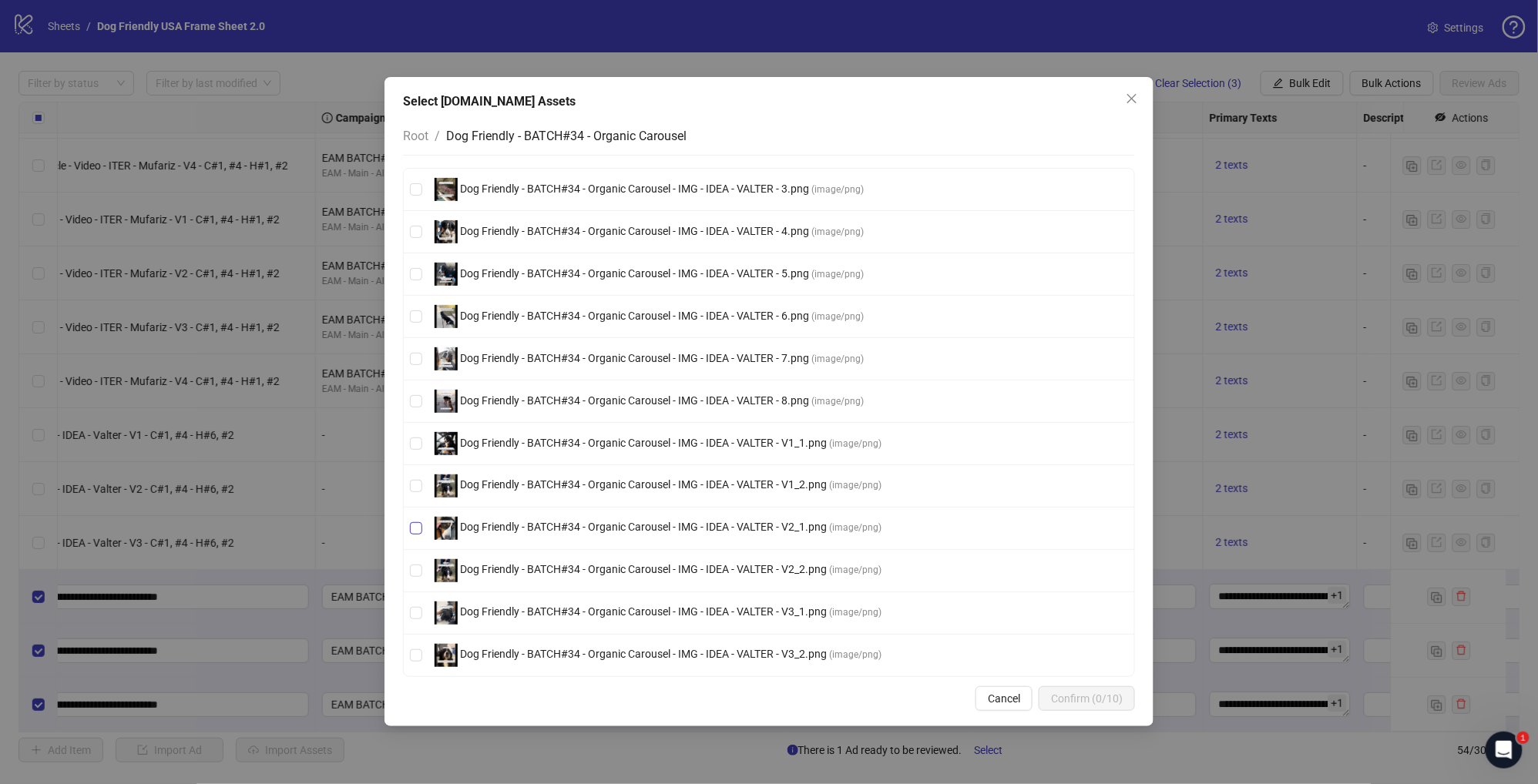 click on "Dog Friendly - BATCH#34 - Organic Carousel - IMG - IDEA - VALTER - V2_1.png" at bounding box center (643, 528) 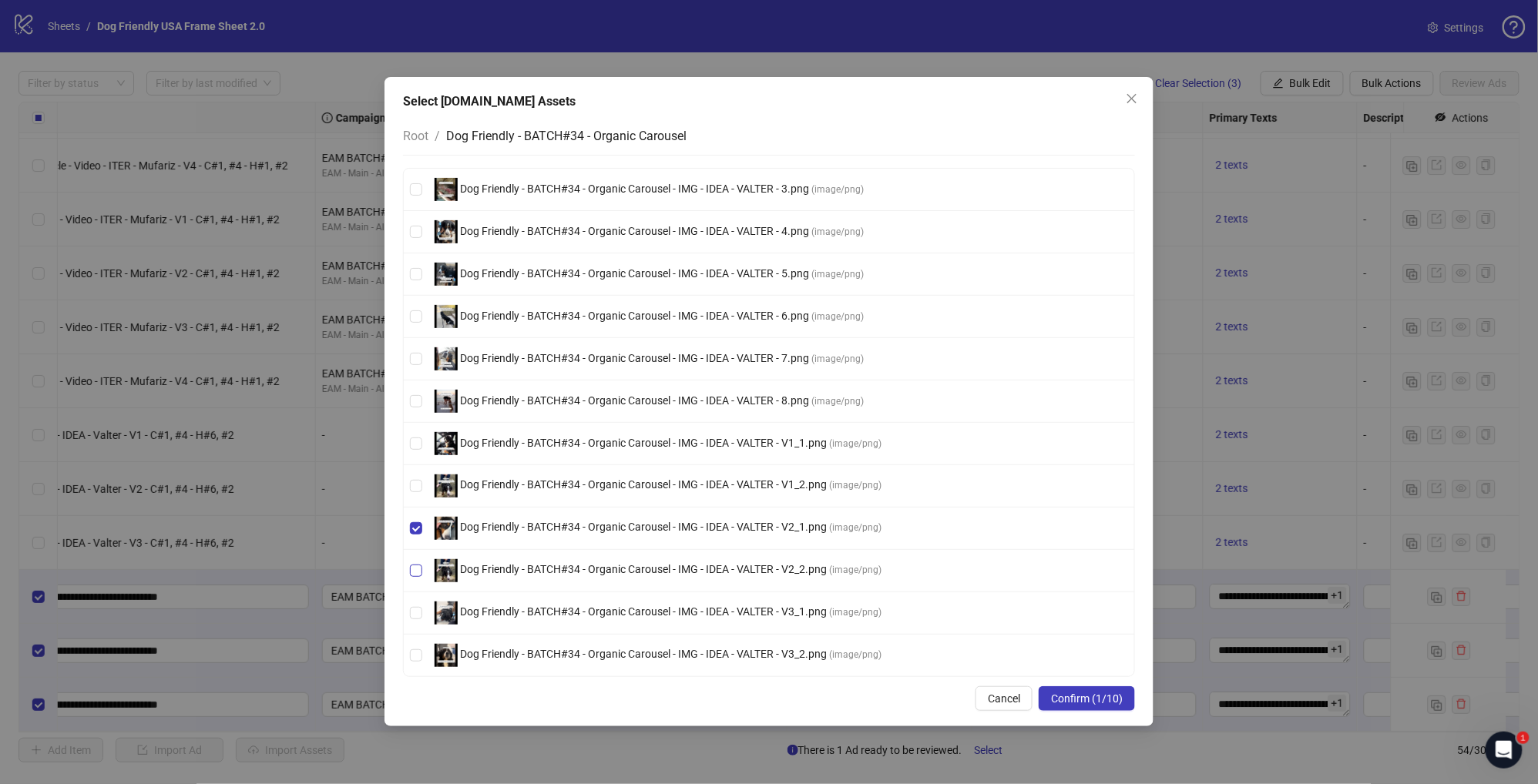 click on "Dog Friendly - BATCH#34 - Organic Carousel - IMG - IDEA - VALTER - V2_2.png" at bounding box center [643, 570] 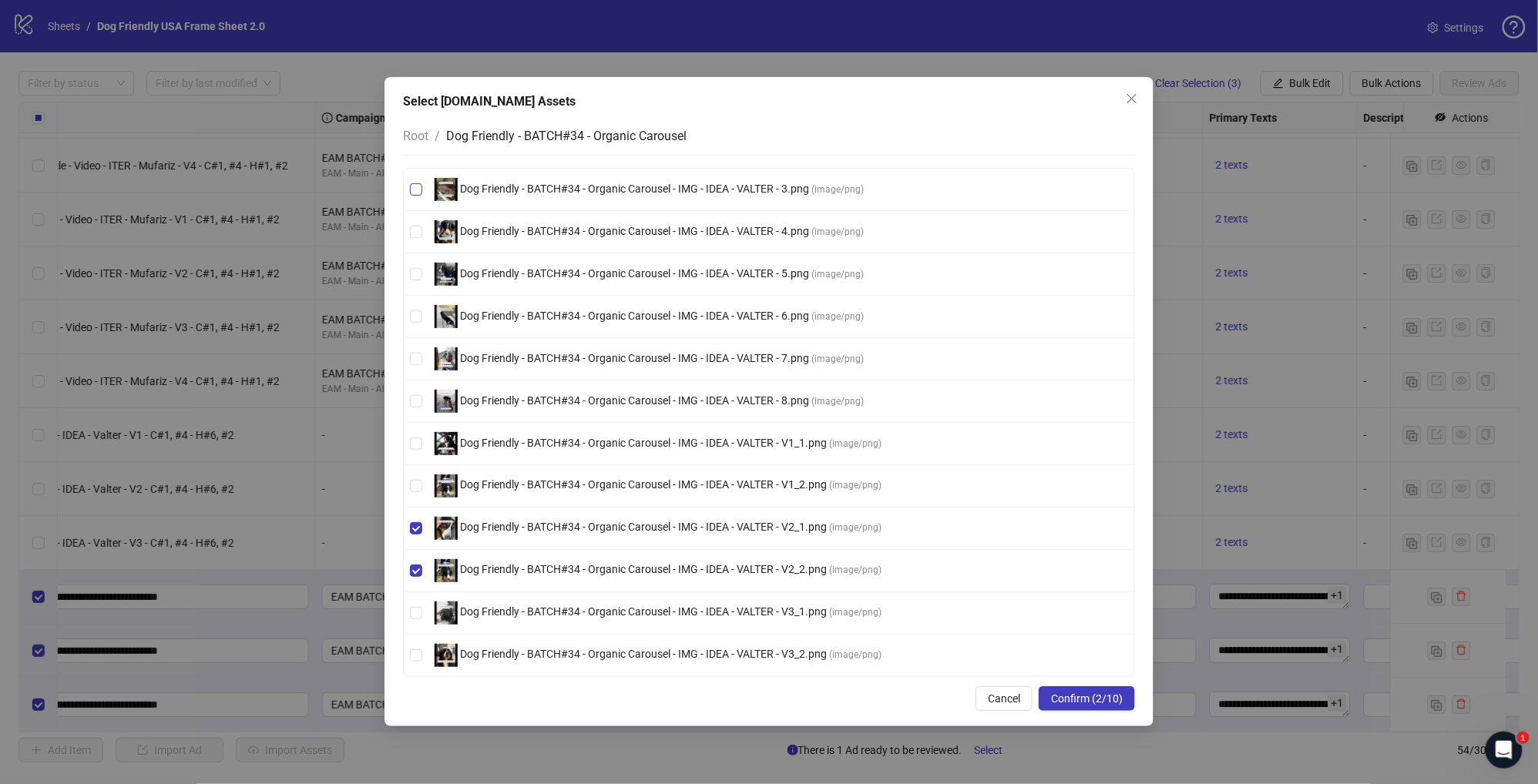 click on "Dog Friendly - BATCH#34 - Organic Carousel - IMG - IDEA - VALTER - 3.png" at bounding box center [634, 189] 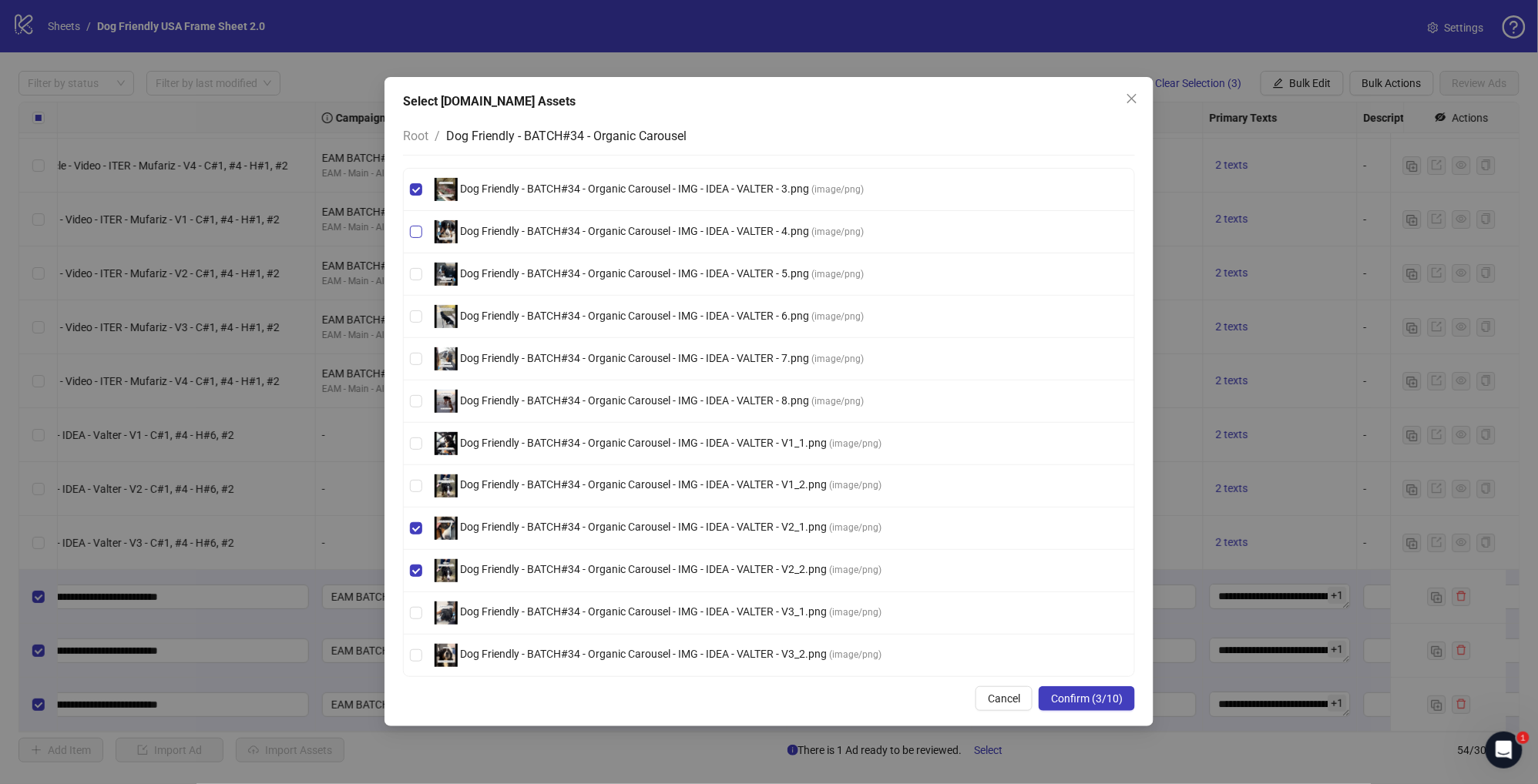 click on "Dog Friendly - BATCH#34 - Organic Carousel - IMG - IDEA - VALTER - 4.png" at bounding box center (634, 231) 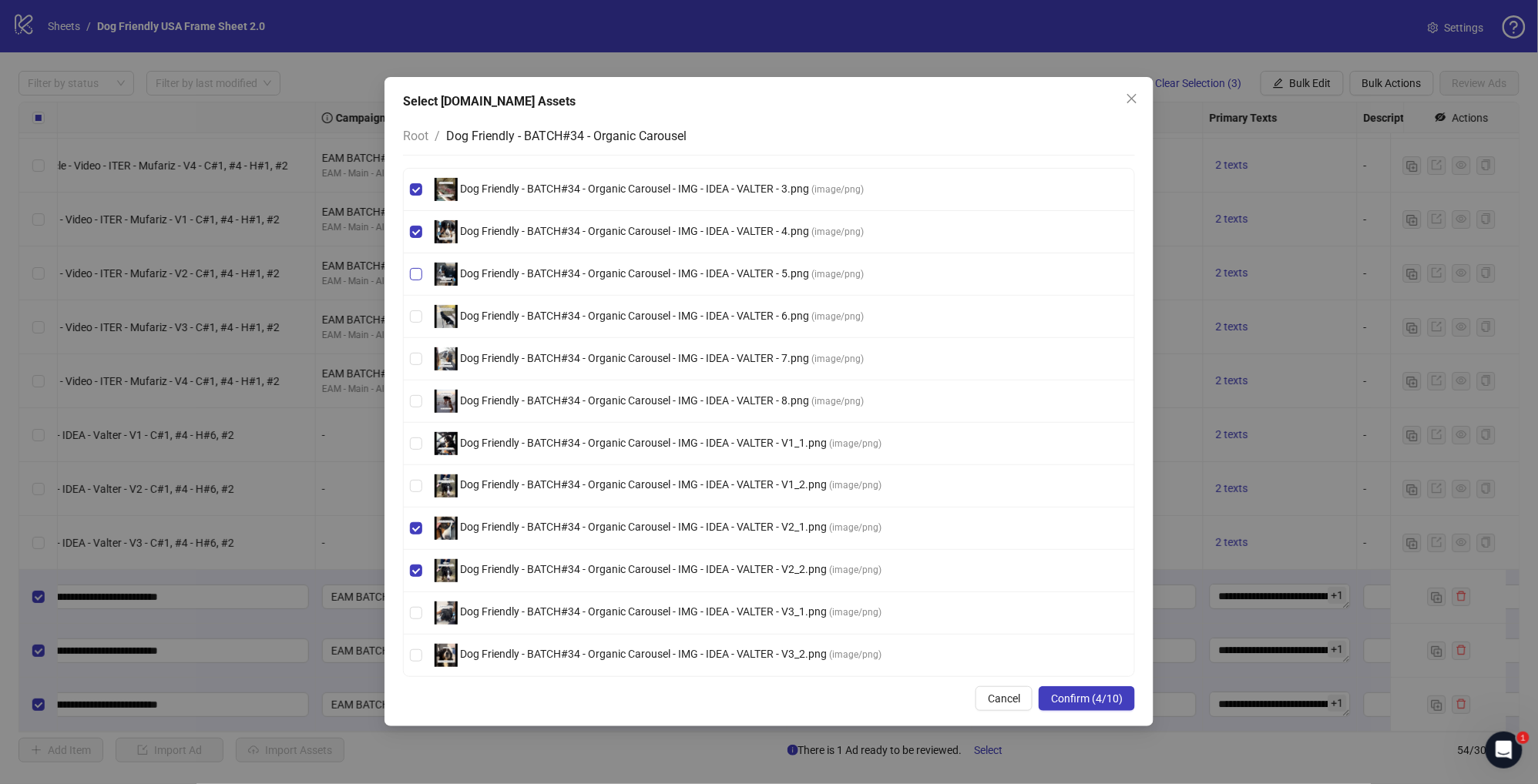 click on "Dog Friendly - BATCH#34 - Organic Carousel - IMG - IDEA - VALTER - 5.png" at bounding box center [634, 273] 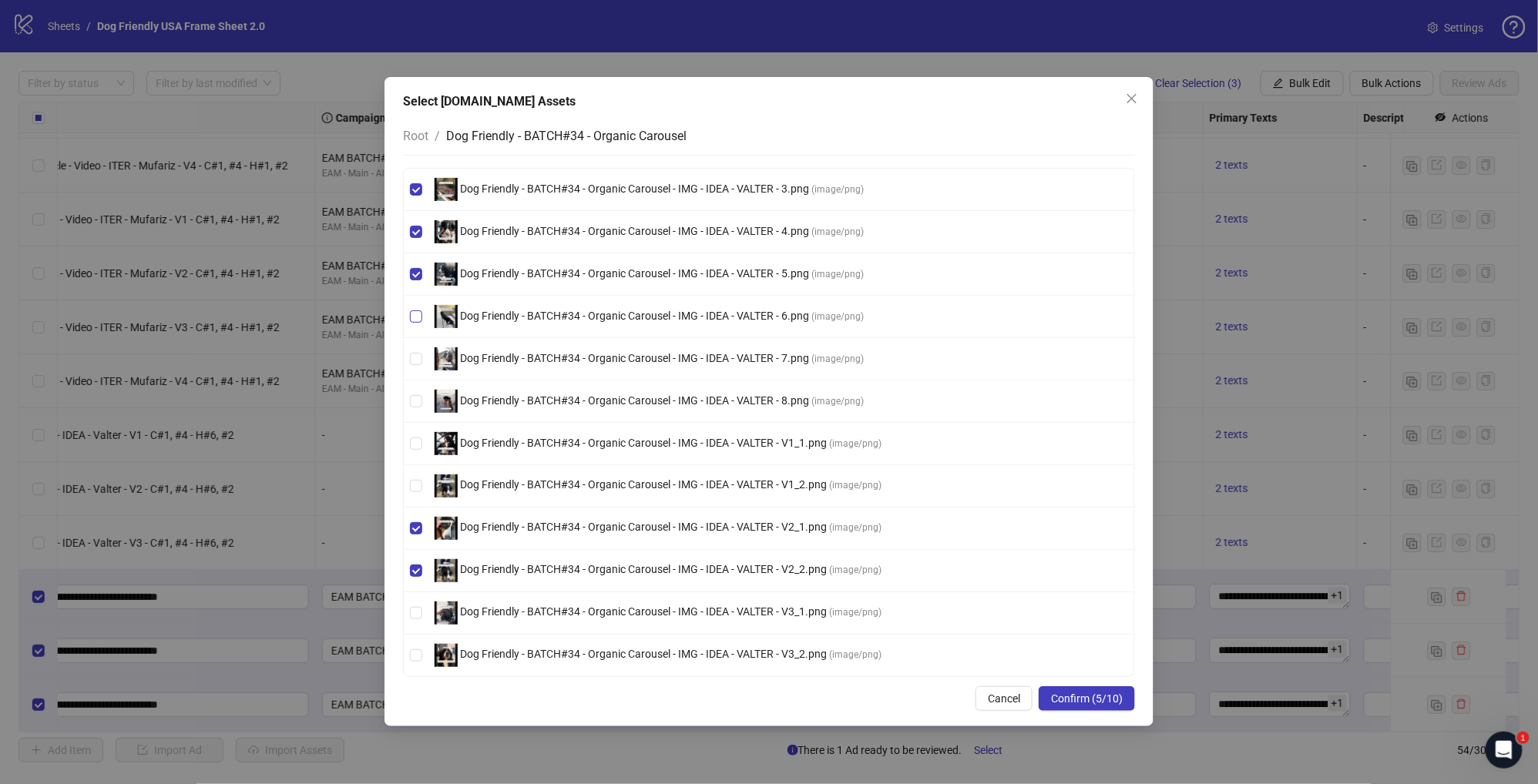 click on "Dog Friendly - BATCH#34 - Organic Carousel - IMG - IDEA - VALTER - 6.png" at bounding box center [634, 316] 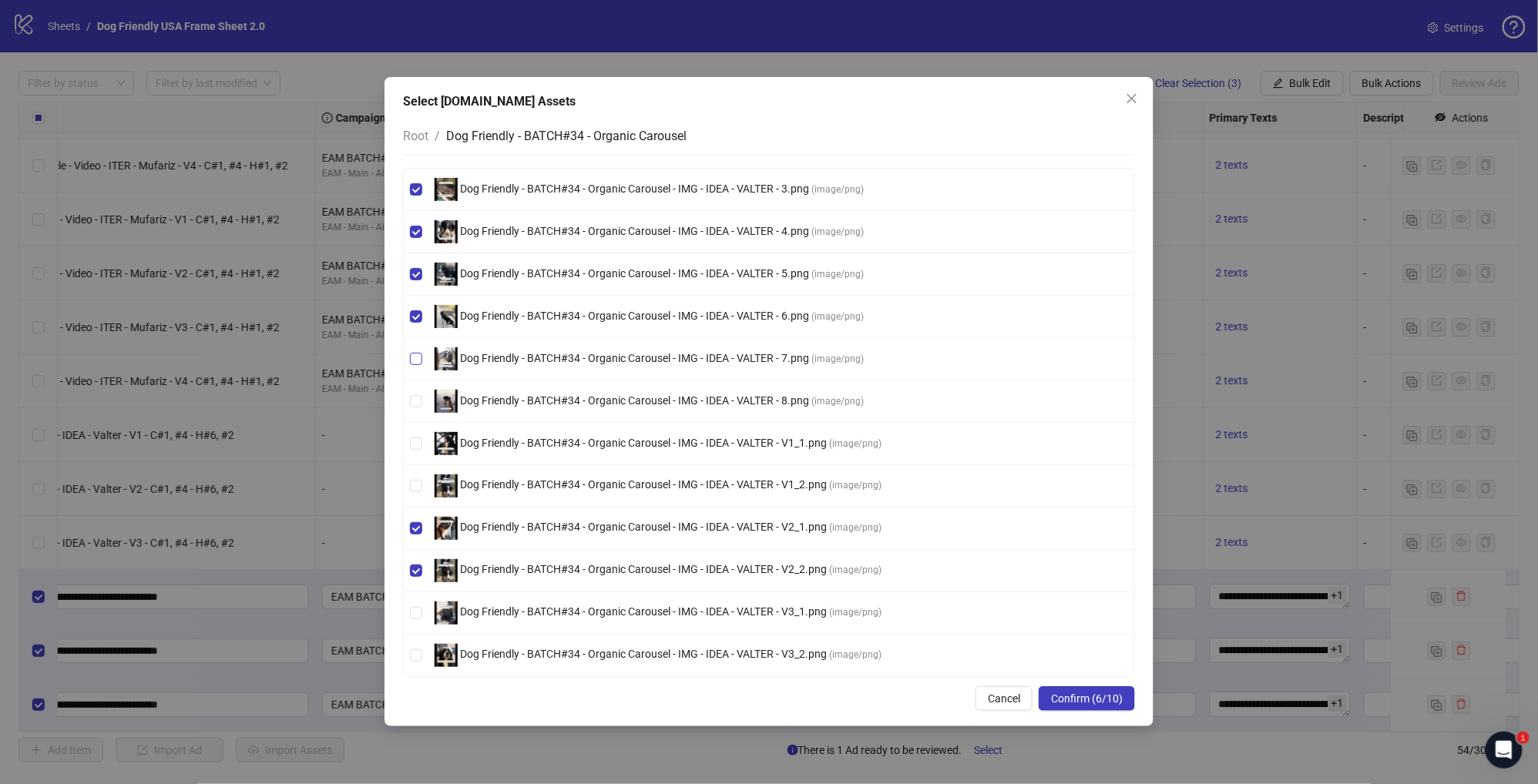click on "Dog Friendly - BATCH#34 - Organic Carousel - IMG - IDEA - VALTER - 7.png   ( image/png )" at bounding box center (649, 359) 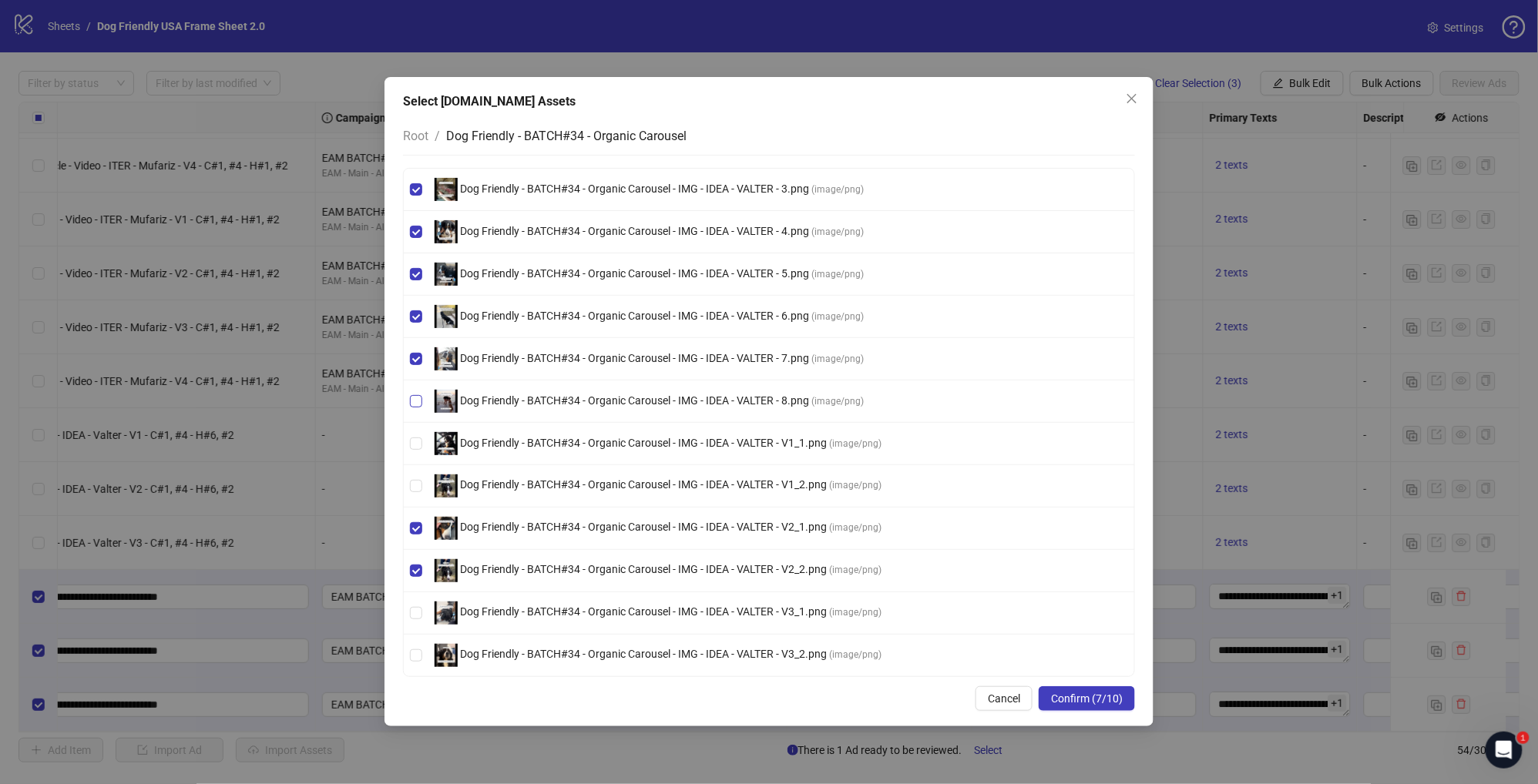 click on "Dog Friendly - BATCH#34 - Organic Carousel - IMG - IDEA - VALTER - 8.png" at bounding box center (634, 400) 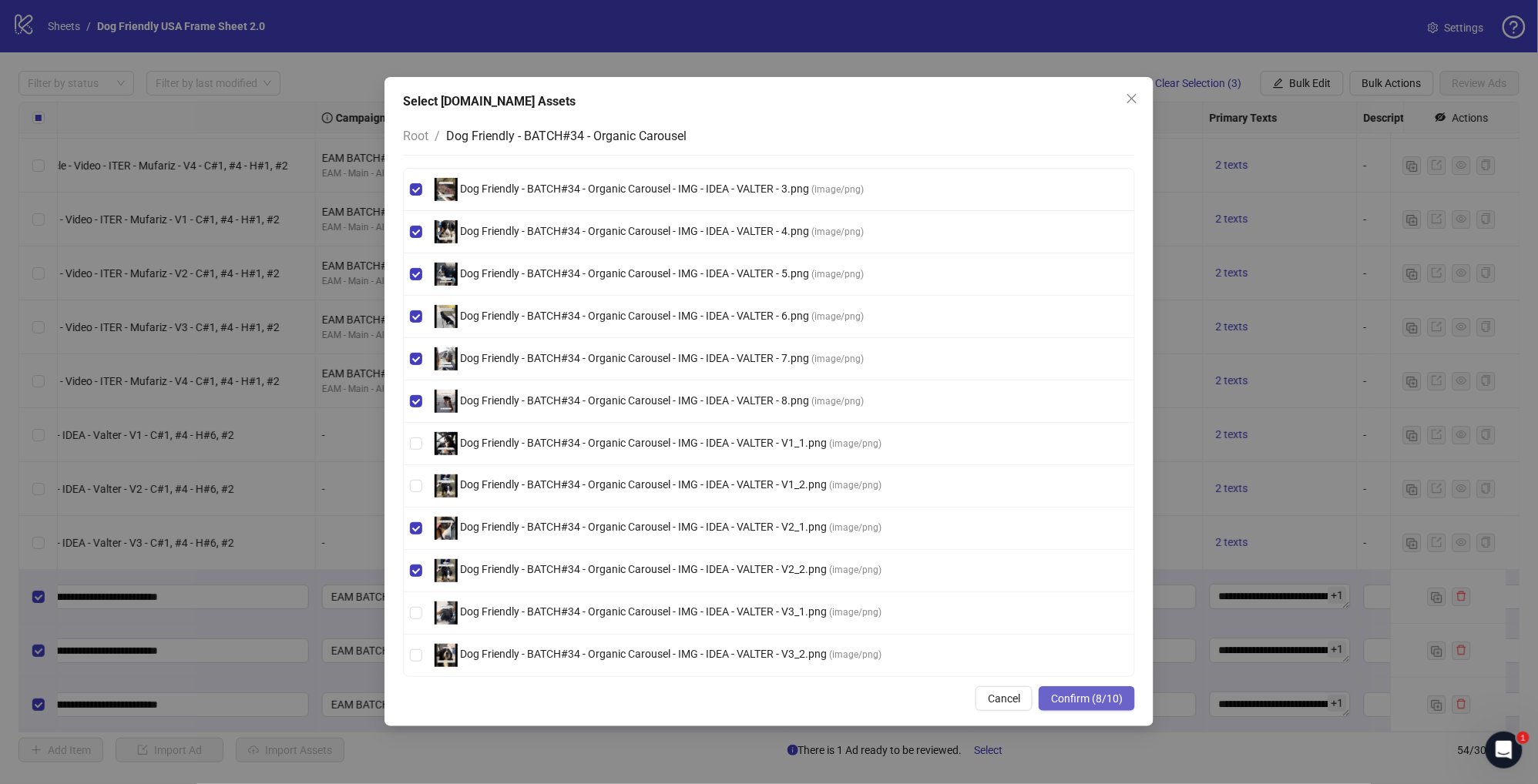 click on "Confirm (8/10)" at bounding box center (1086, 699) 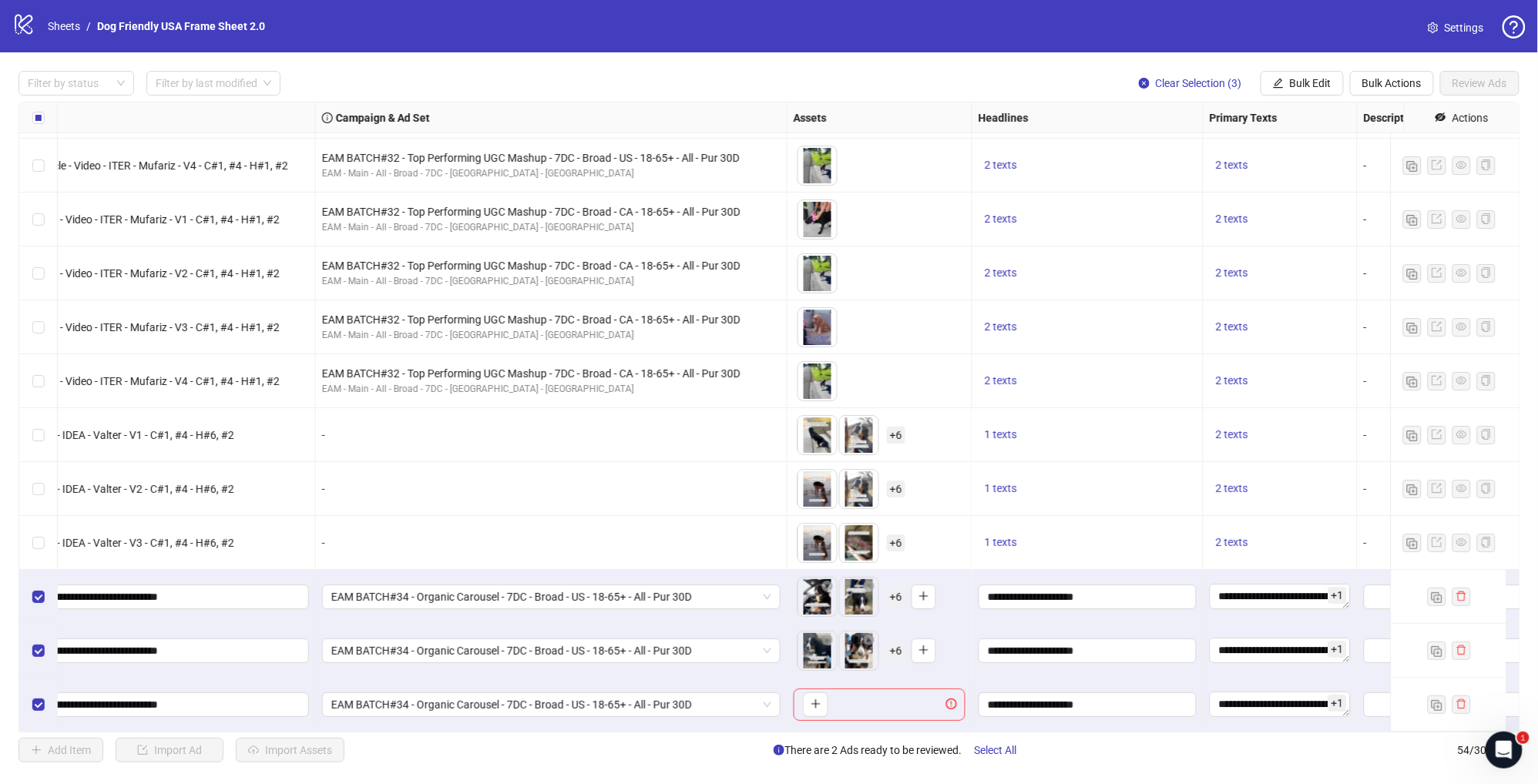click on "+ 6" at bounding box center [896, 651] 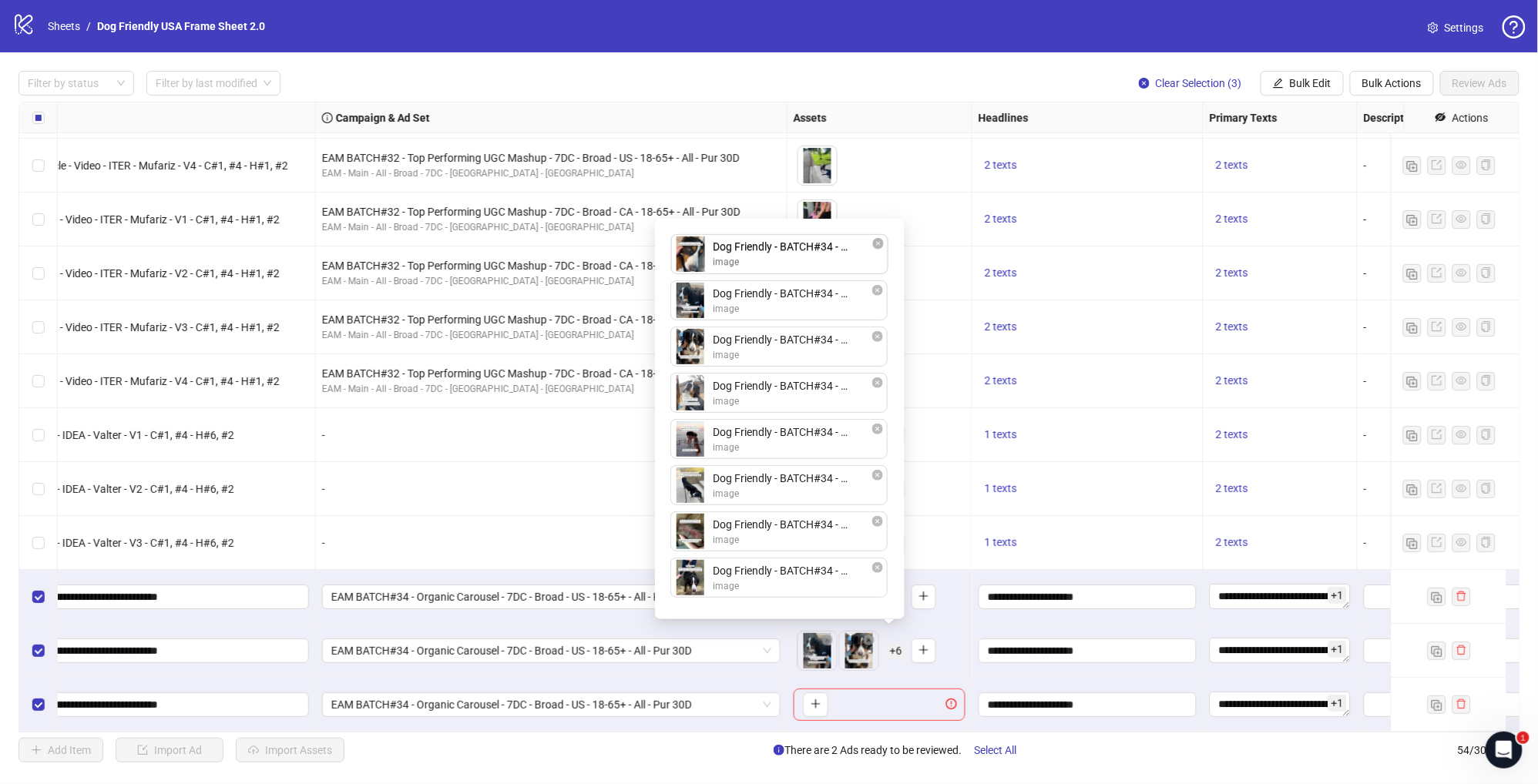 drag, startPoint x: 784, startPoint y: 353, endPoint x: 781, endPoint y: 264, distance: 89.05055 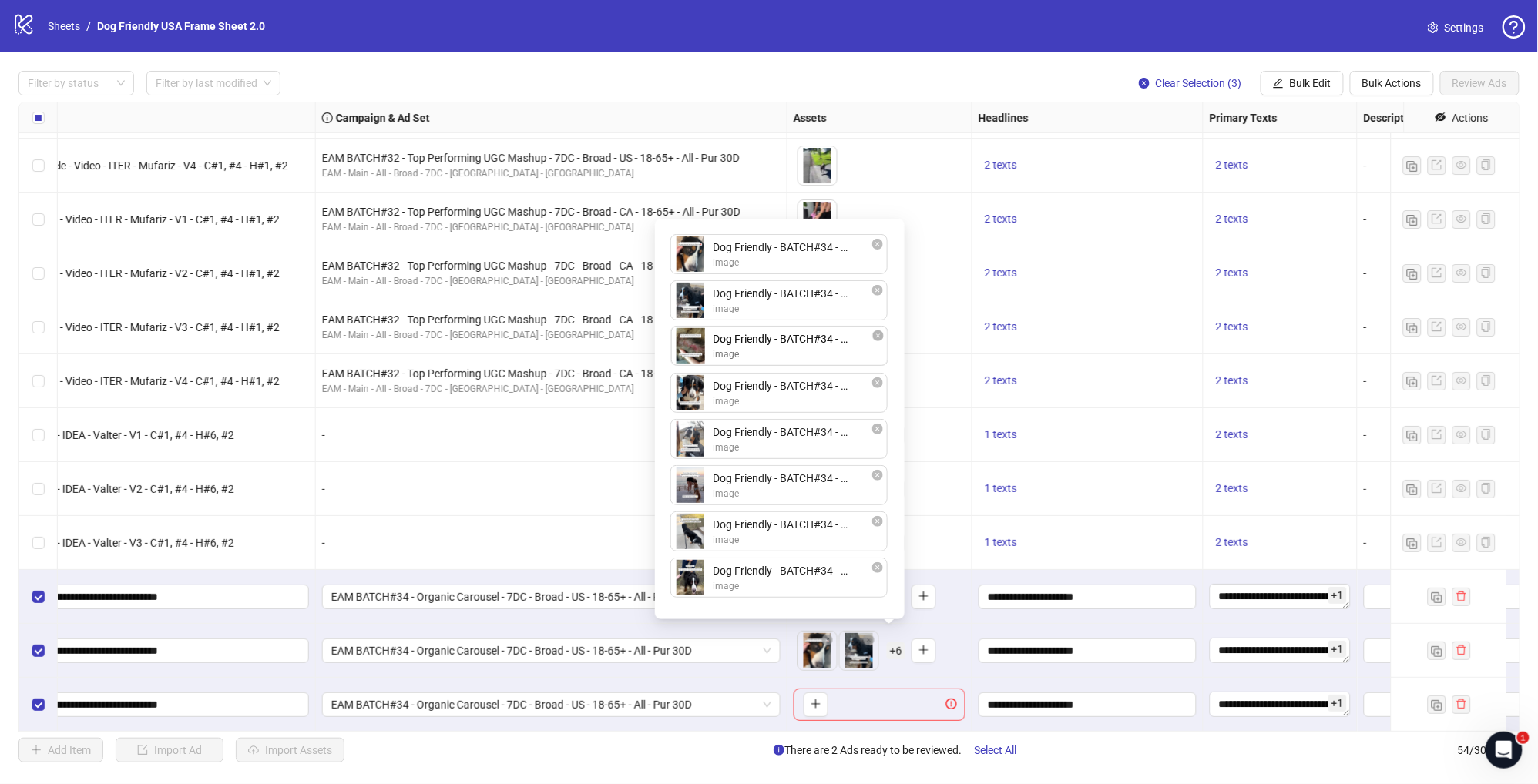 drag, startPoint x: 794, startPoint y: 489, endPoint x: 756, endPoint y: 374, distance: 121.11565 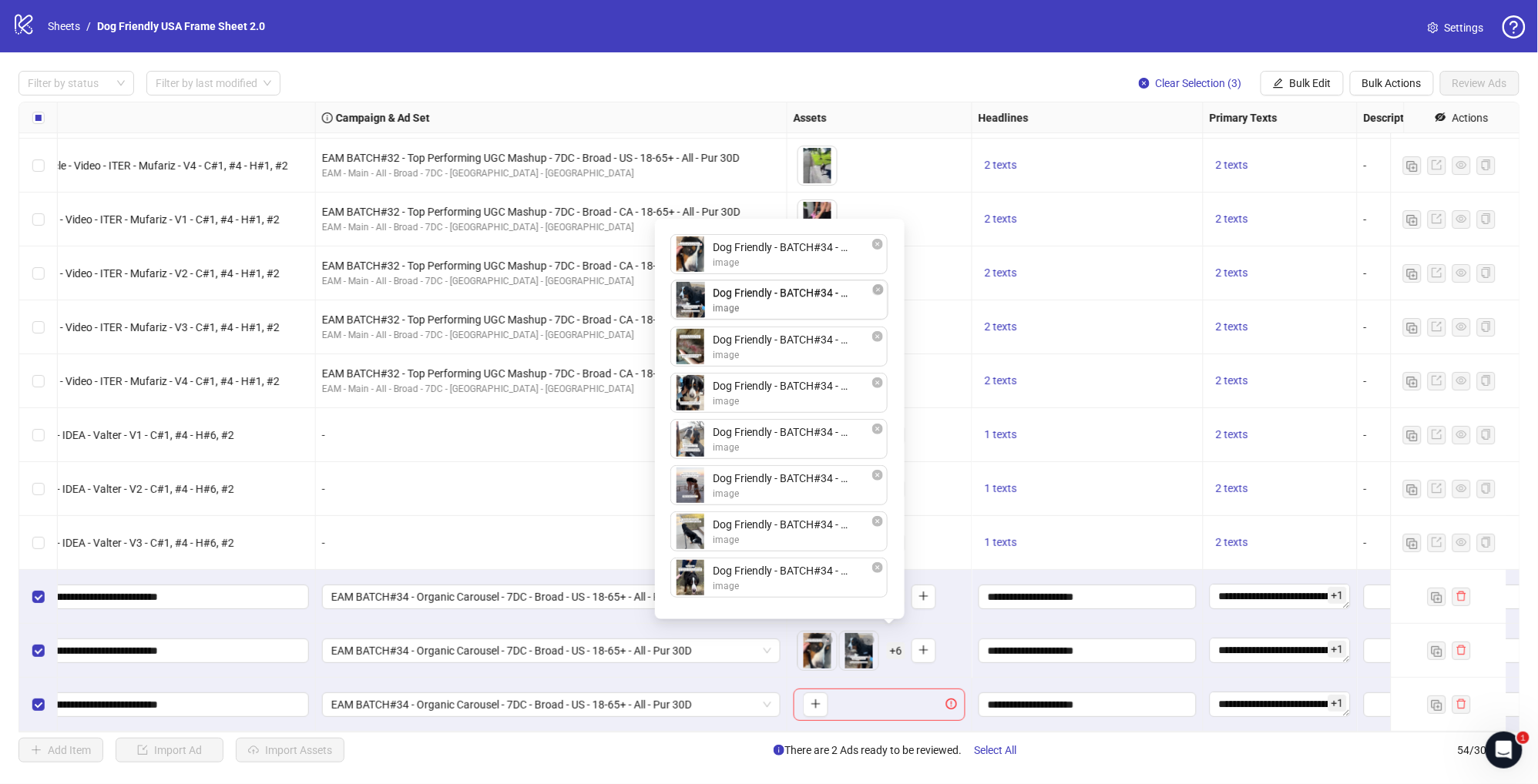 click on "Dog Friendly - BATCH#34 - Organic Carousel - IMG - IDEA - VALTER - V2_1.png image Dog Friendly - BATCH#34 - Organic Carousel - IMG - IDEA - VALTER - 5.png image Dog Friendly - BATCH#34 - Organic Carousel - IMG - IDEA - VALTER - 3.png image Dog Friendly - BATCH#34 - Organic Carousel - IMG - IDEA - VALTER - 4.png image Dog Friendly - BATCH#34 - Organic Carousel - IMG - IDEA - VALTER - 7.png image Dog Friendly - BATCH#34 - Organic Carousel - IMG - IDEA - VALTER - 8.png image Dog Friendly - BATCH#34 - Organic Carousel - IMG - IDEA - VALTER - 6.png image Dog Friendly - BATCH#34 - Organic Carousel - IMG - IDEA - VALTER - V2_2.png image Dog Friendly - BATCH#34 - Organic Carousel - IMG - IDEA - VALTER - 5.png image
To pick up a draggable item, press the space bar.
While dragging, use the arrow keys to move the item.
Press space again to drop the item in its new position, or press escape to cancel." at bounding box center (780, 419) 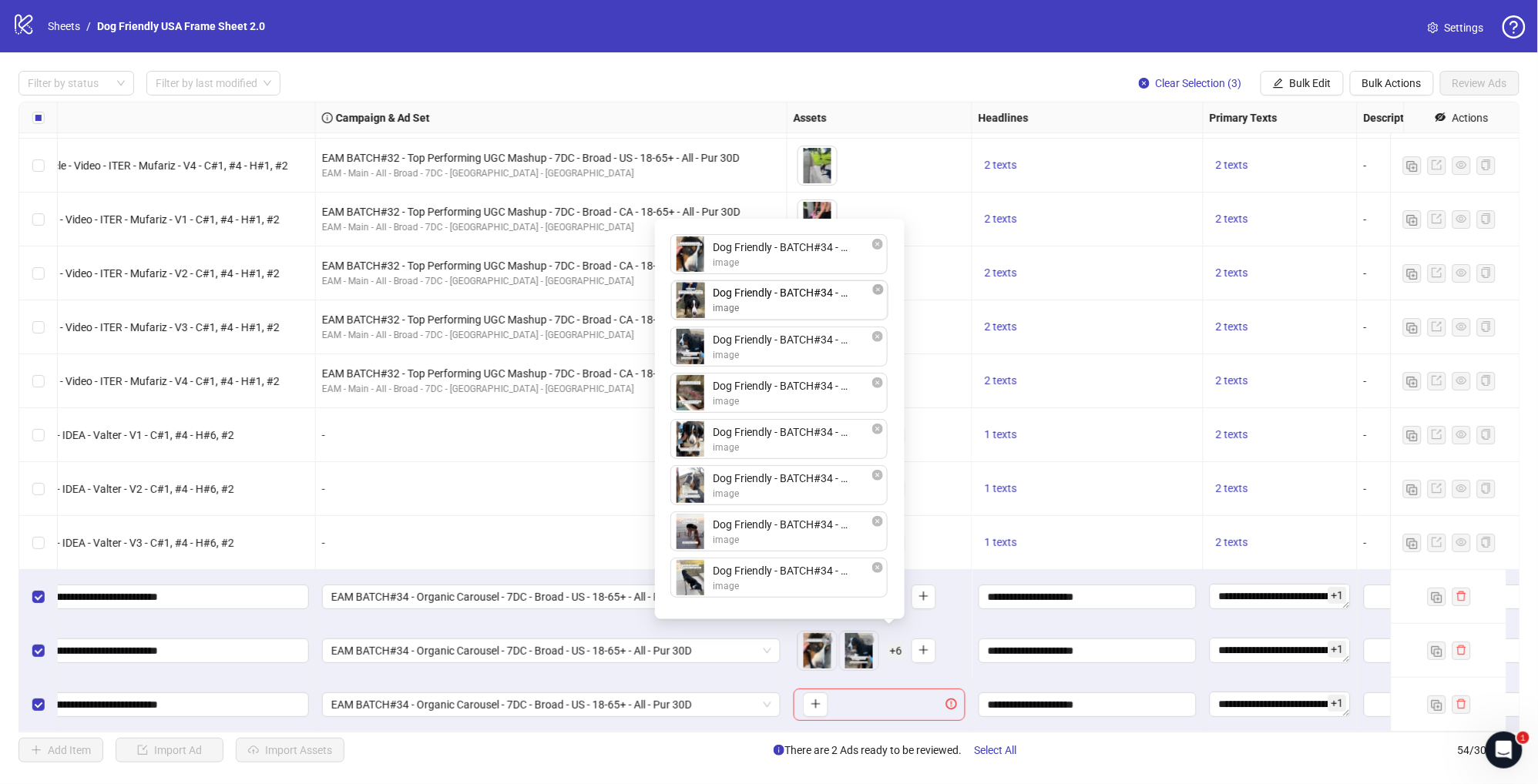 drag, startPoint x: 777, startPoint y: 575, endPoint x: 777, endPoint y: 294, distance: 281 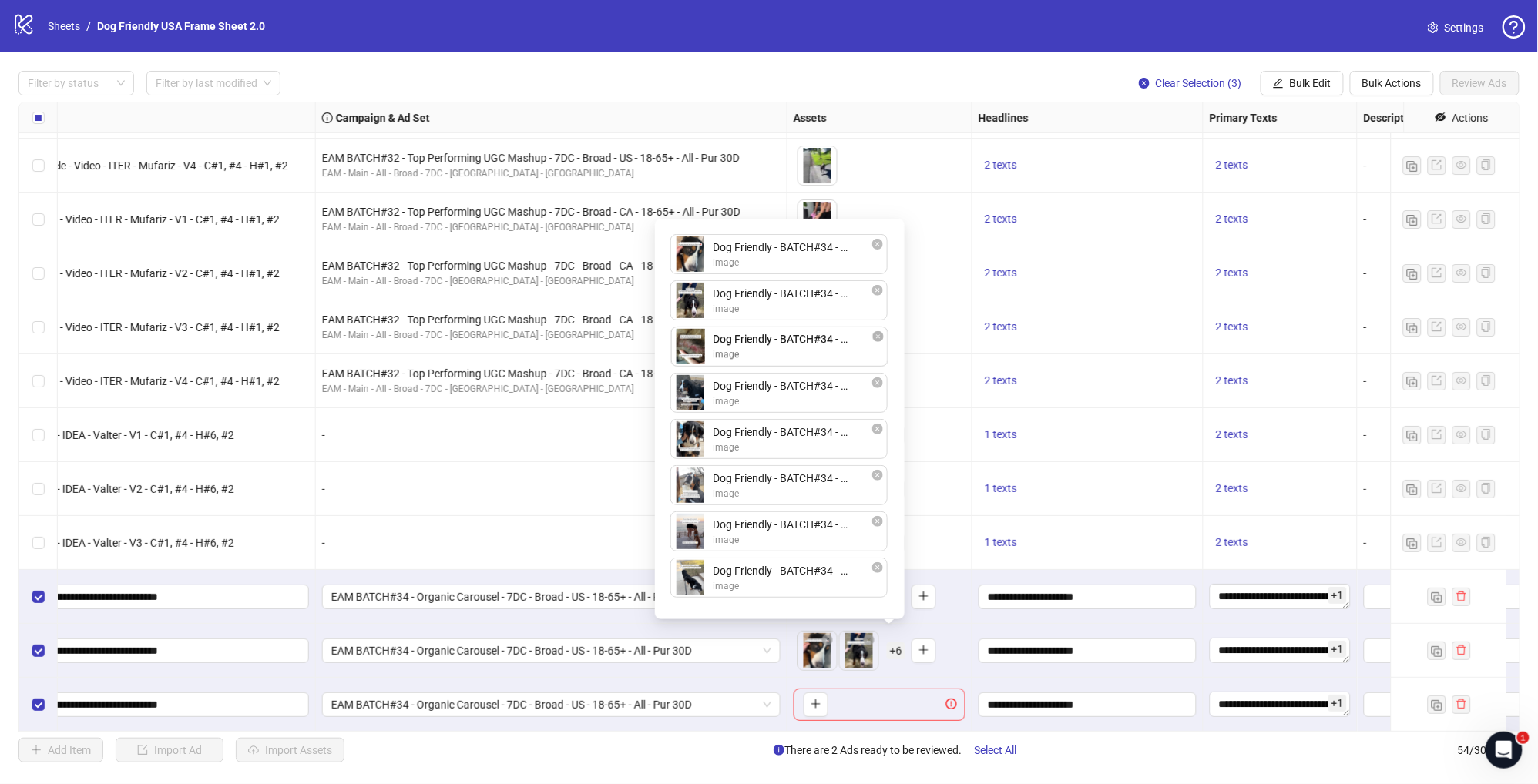 drag, startPoint x: 775, startPoint y: 397, endPoint x: 777, endPoint y: 349, distance: 48.04165 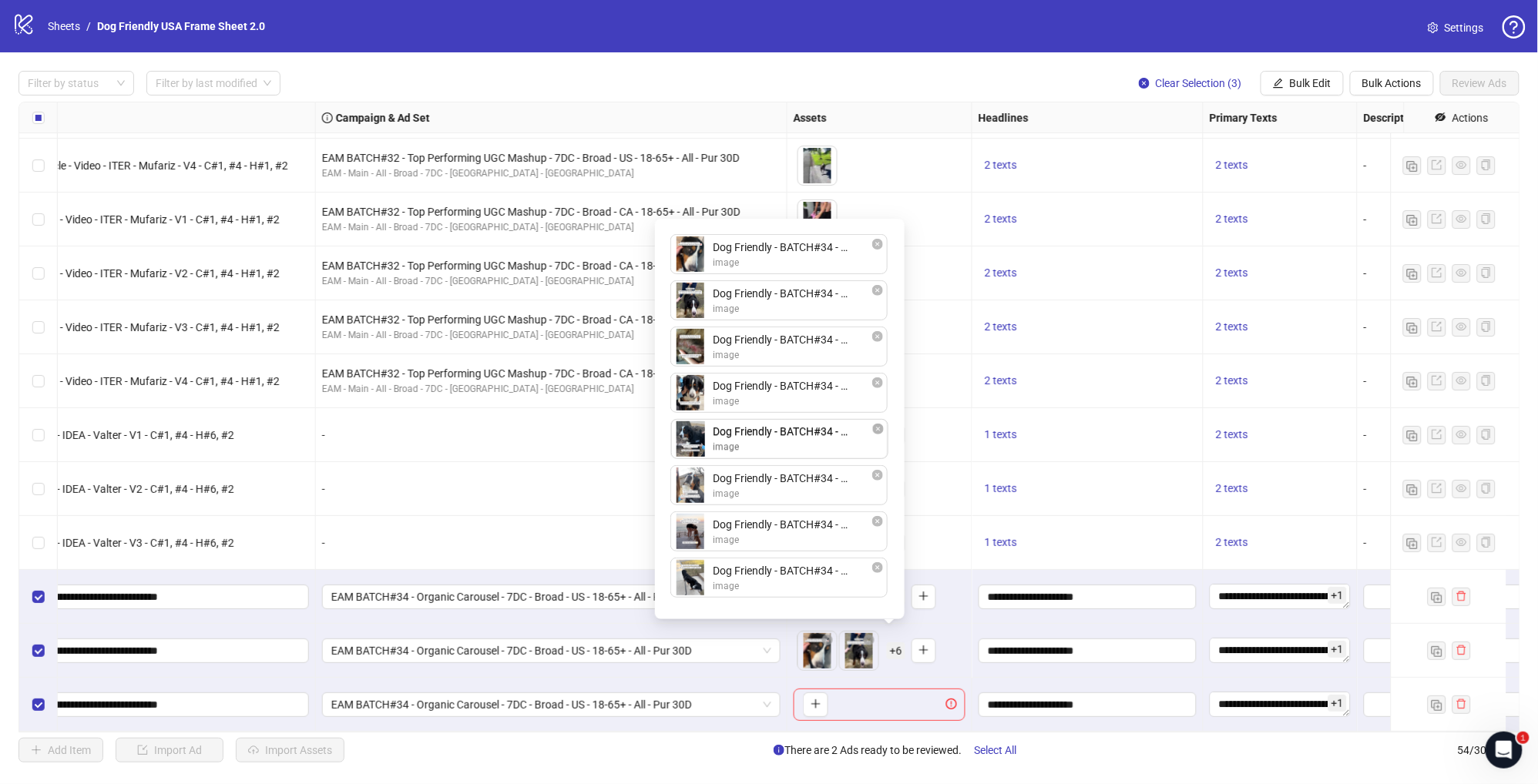 drag, startPoint x: 783, startPoint y: 401, endPoint x: 783, endPoint y: 452, distance: 51 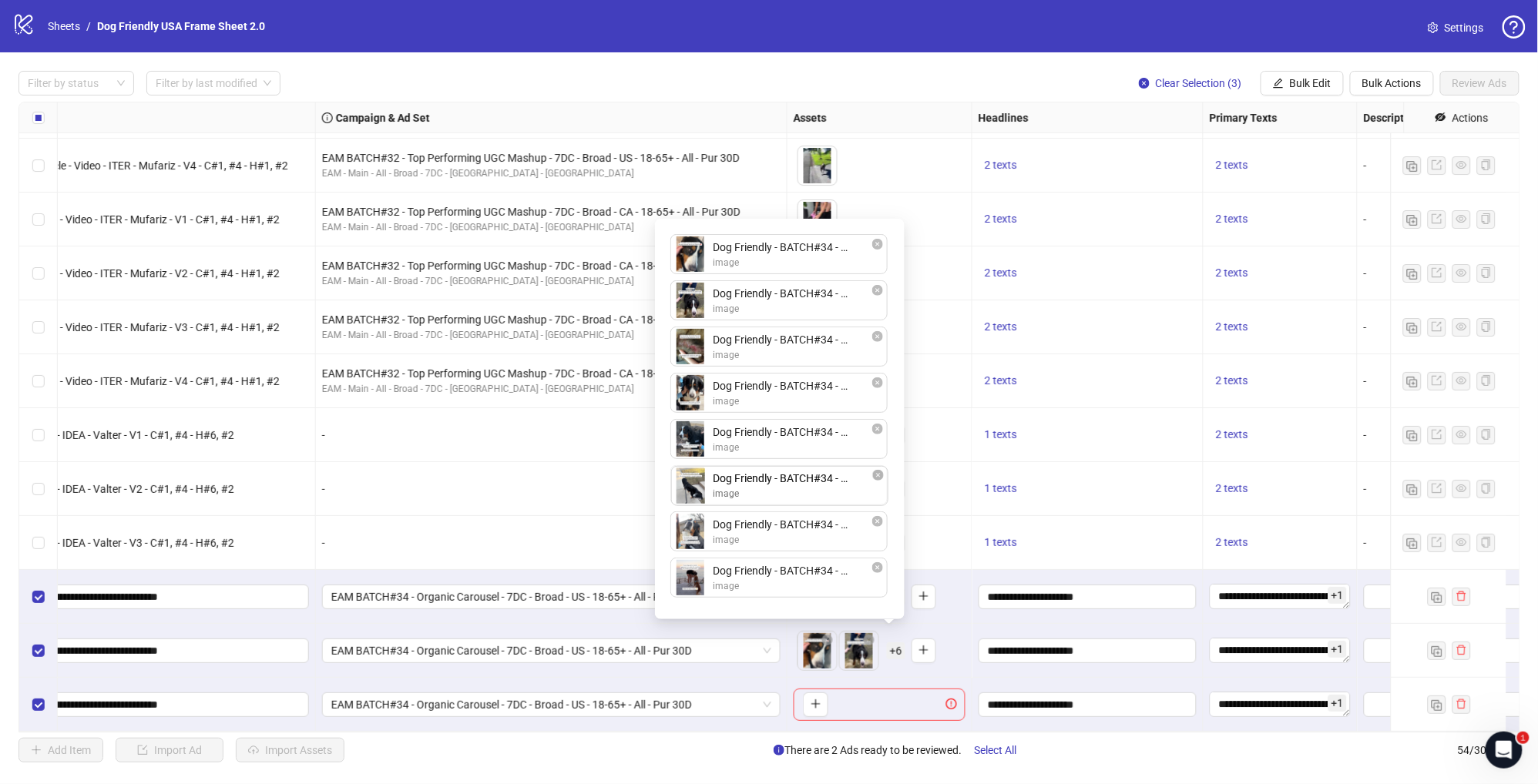 drag, startPoint x: 784, startPoint y: 580, endPoint x: 780, endPoint y: 491, distance: 89.08984 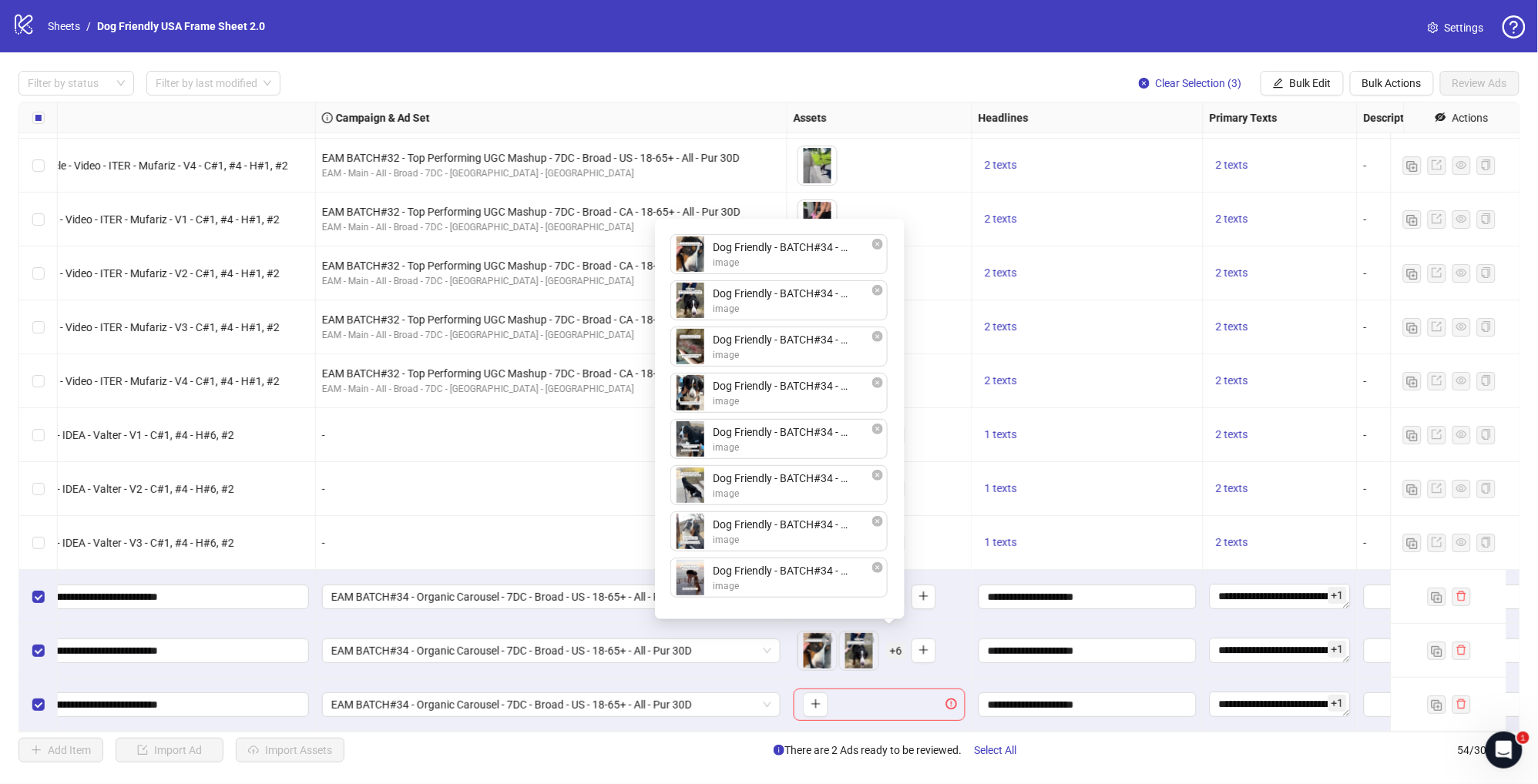 click on "To pick up a draggable item, press the space bar.
While dragging, use the arrow keys to move the item.
Press space again to drop the item in its new position, or press escape to cancel." at bounding box center (879, 705) 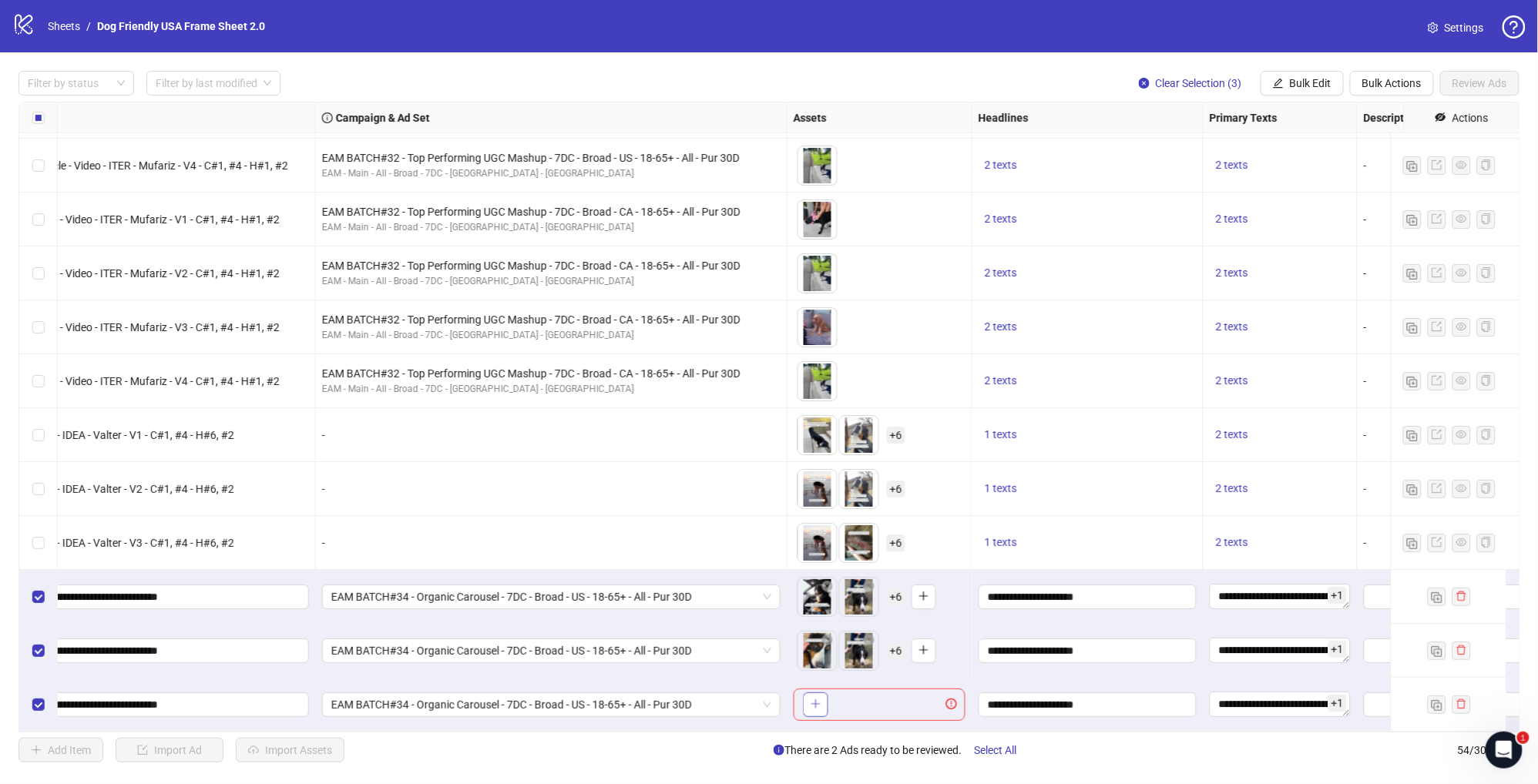 click 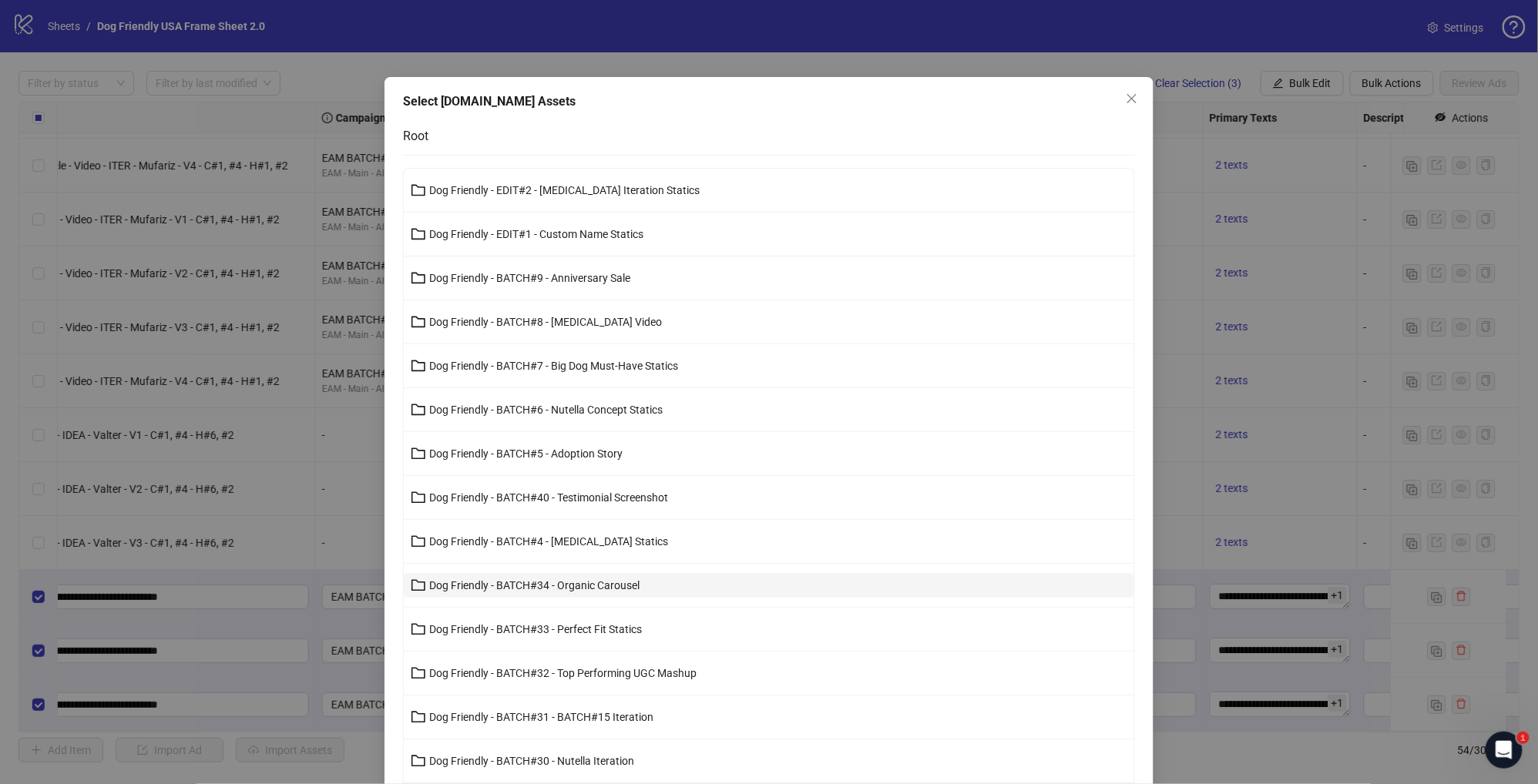 click on "Dog Friendly - BATCH#34 - Organic Carousel" at bounding box center [769, 585] 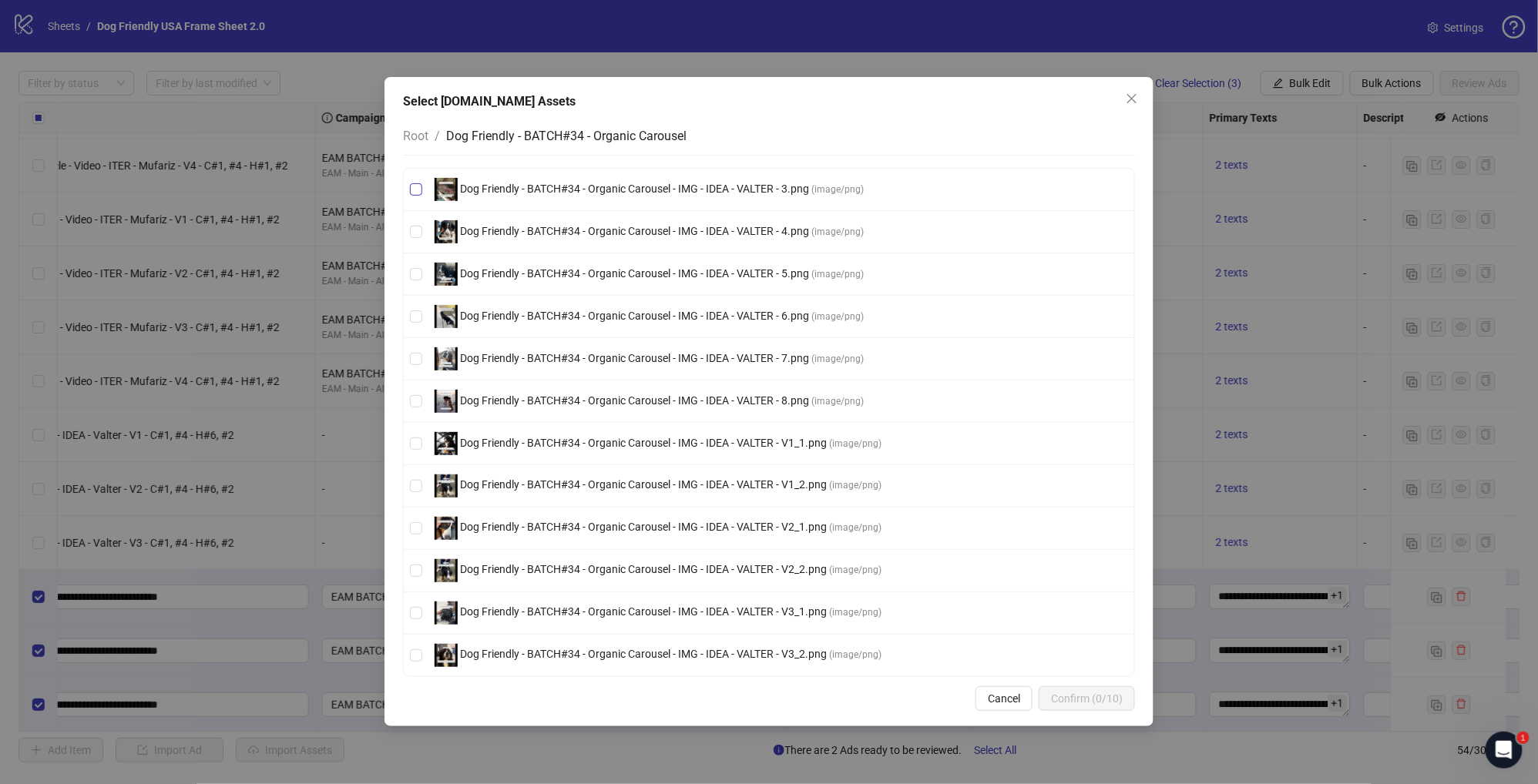 click on "Dog Friendly - BATCH#34 - Organic Carousel - IMG - IDEA - VALTER - 3.png" at bounding box center [634, 189] 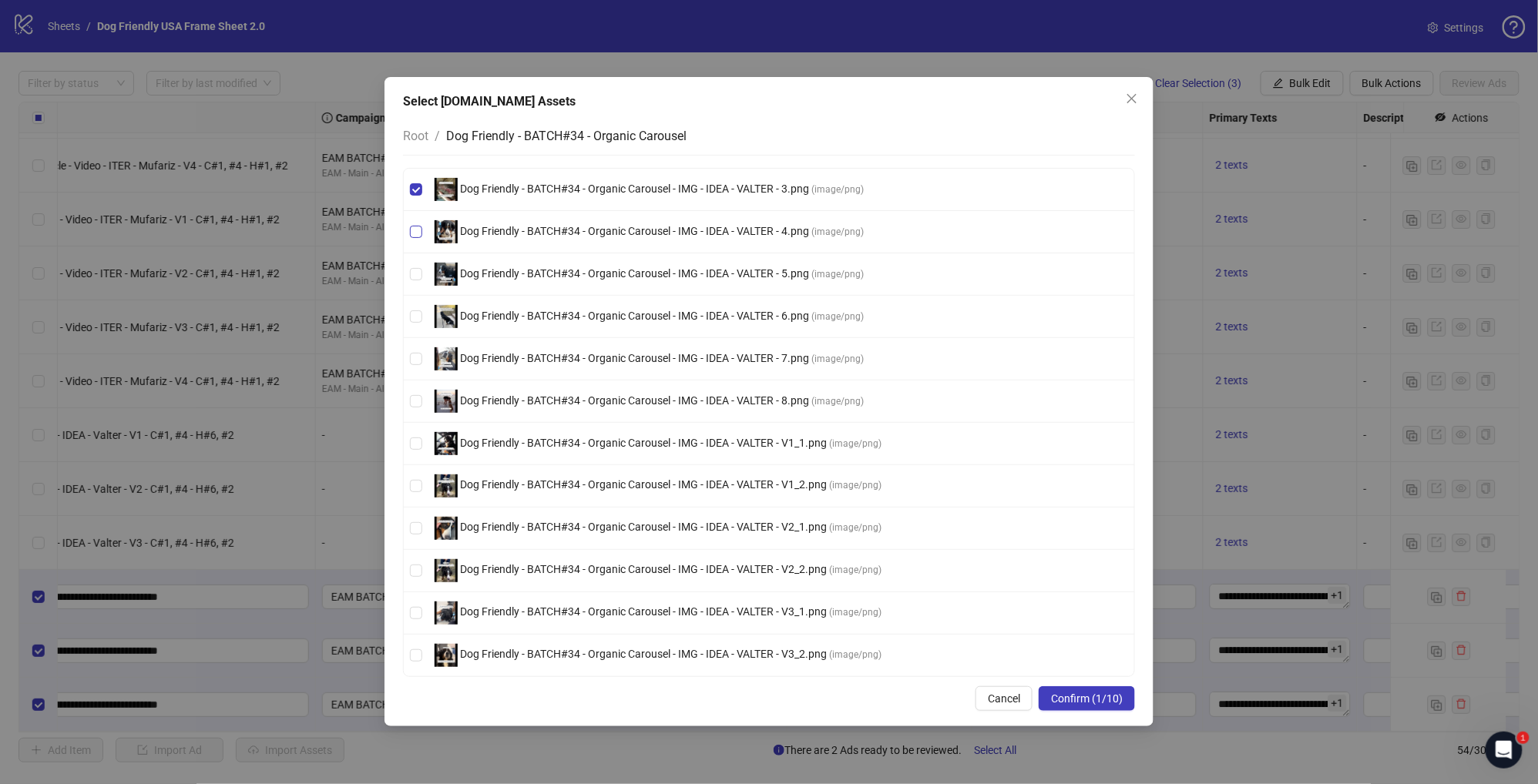 click on "Dog Friendly - BATCH#34 - Organic Carousel - IMG - IDEA - VALTER - 4.png" at bounding box center [634, 231] 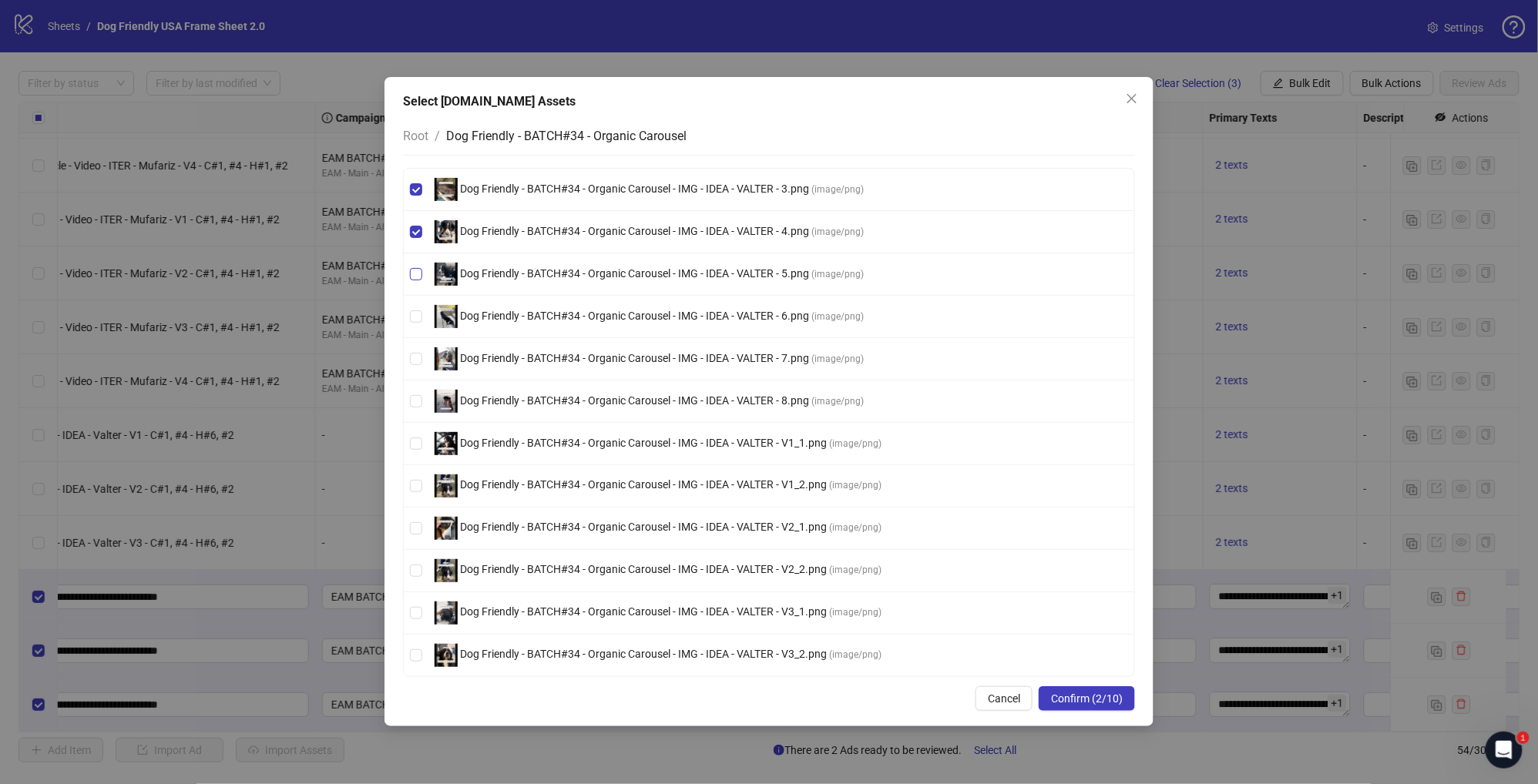 click on "Dog Friendly - BATCH#34 - Organic Carousel - IMG - IDEA - VALTER - 5.png   ( image/png )" at bounding box center [649, 274] 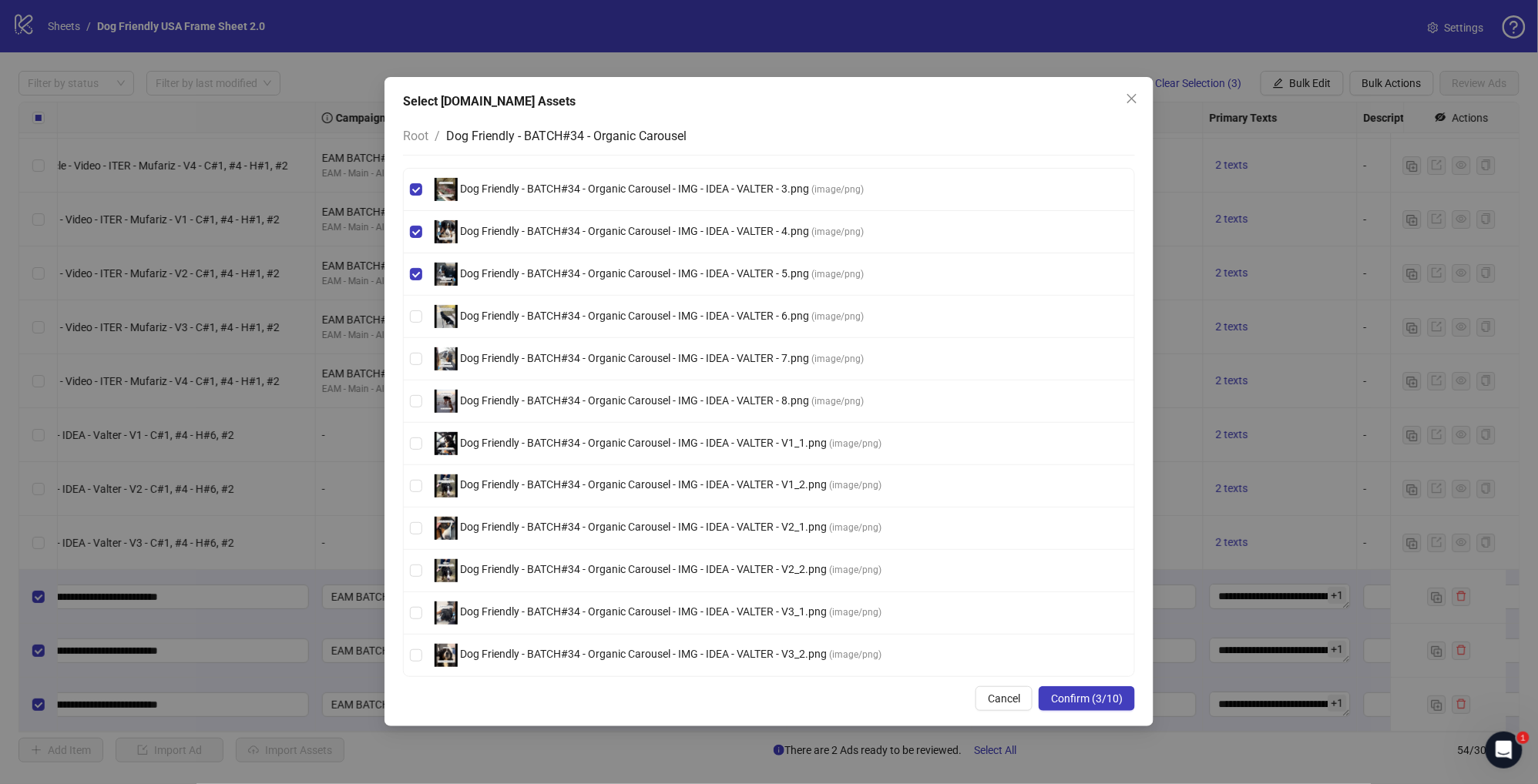 click on "Dog Friendly - BATCH#34 - Organic Carousel - IMG - IDEA - VALTER - 6.png   ( image/png )" at bounding box center (769, 317) 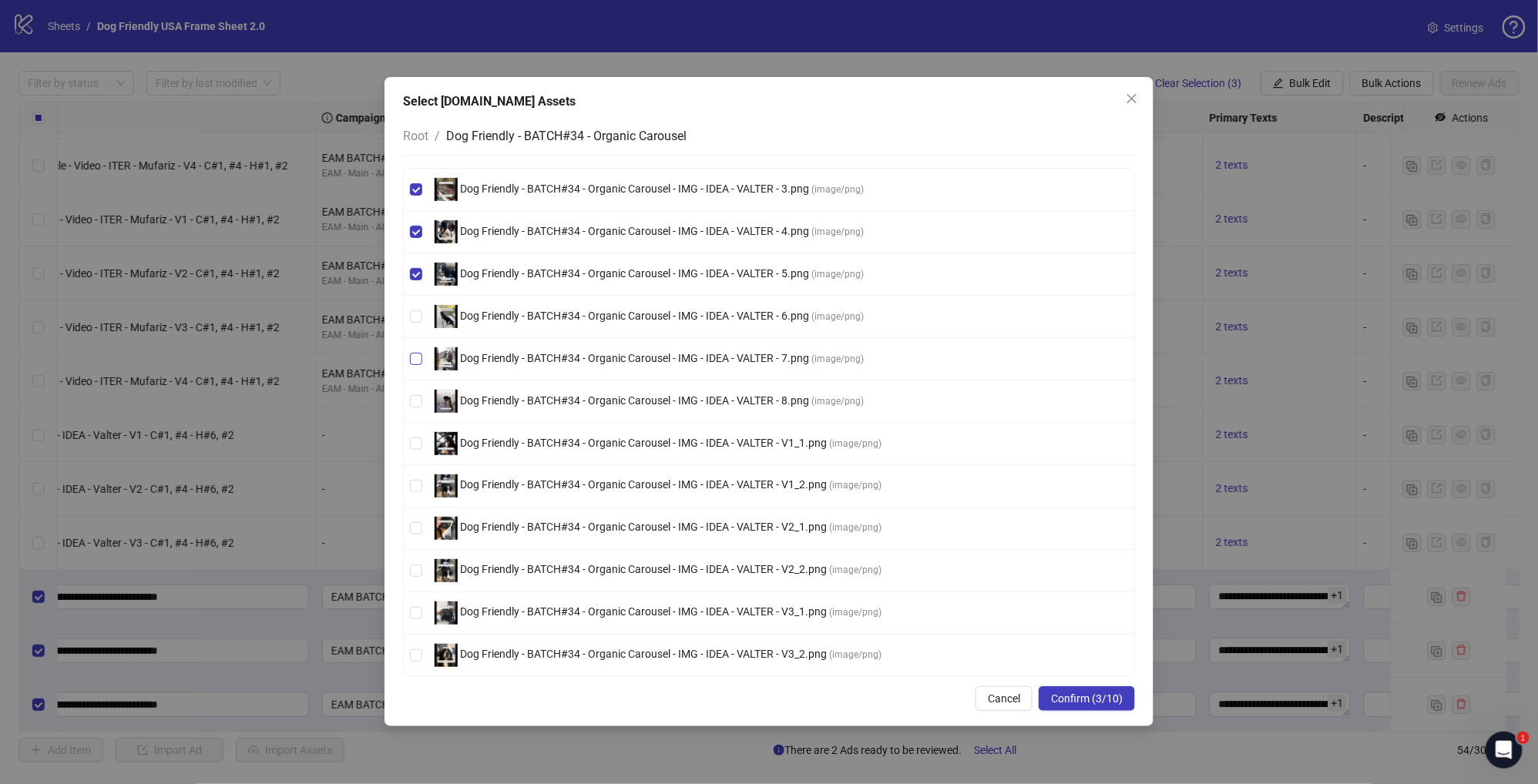 click on "Dog Friendly - BATCH#34 - Organic Carousel - IMG - IDEA - VALTER - 7.png" at bounding box center [634, 358] 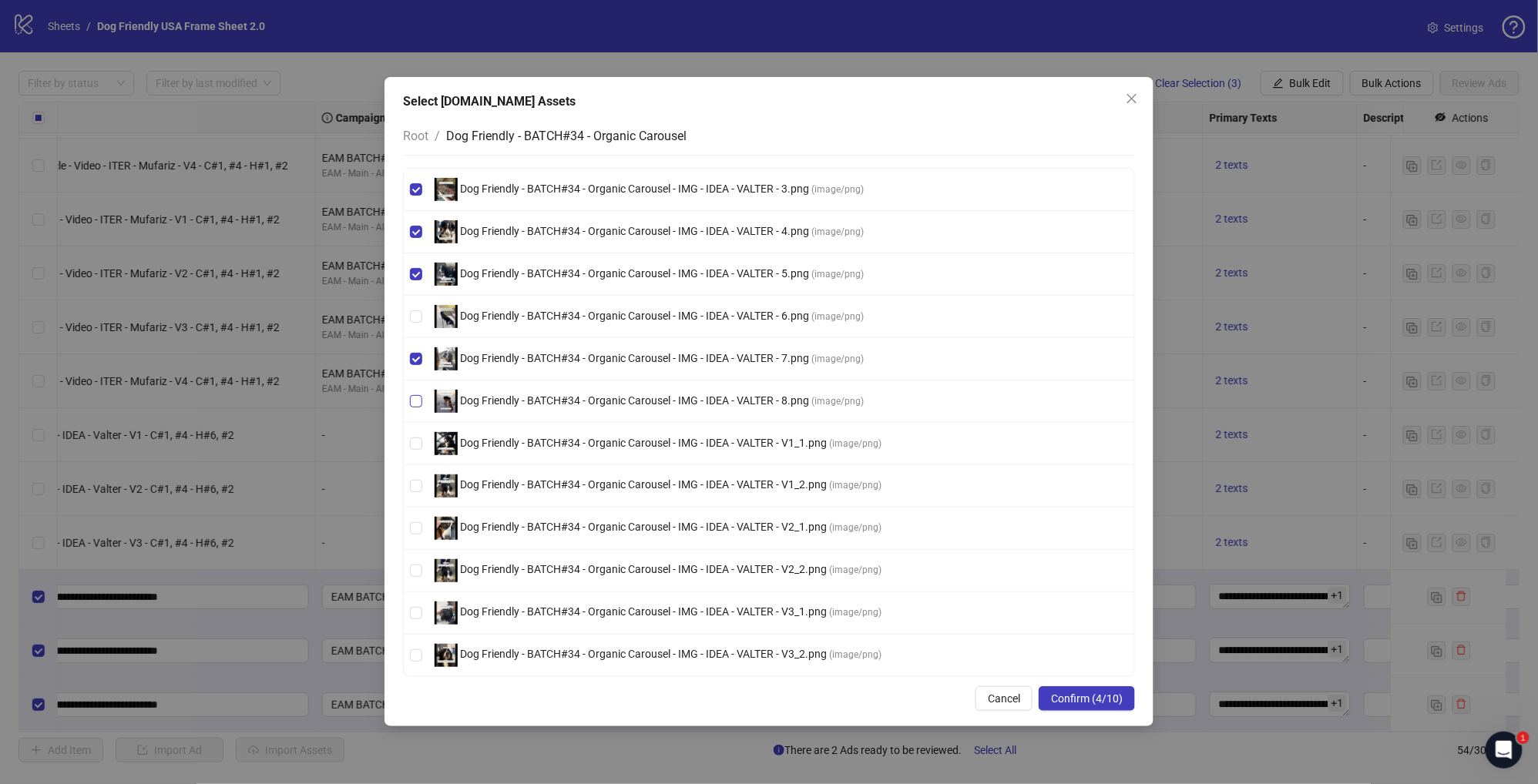 click on "Dog Friendly - BATCH#34 - Organic Carousel - IMG - IDEA - VALTER - 8.png" at bounding box center (634, 400) 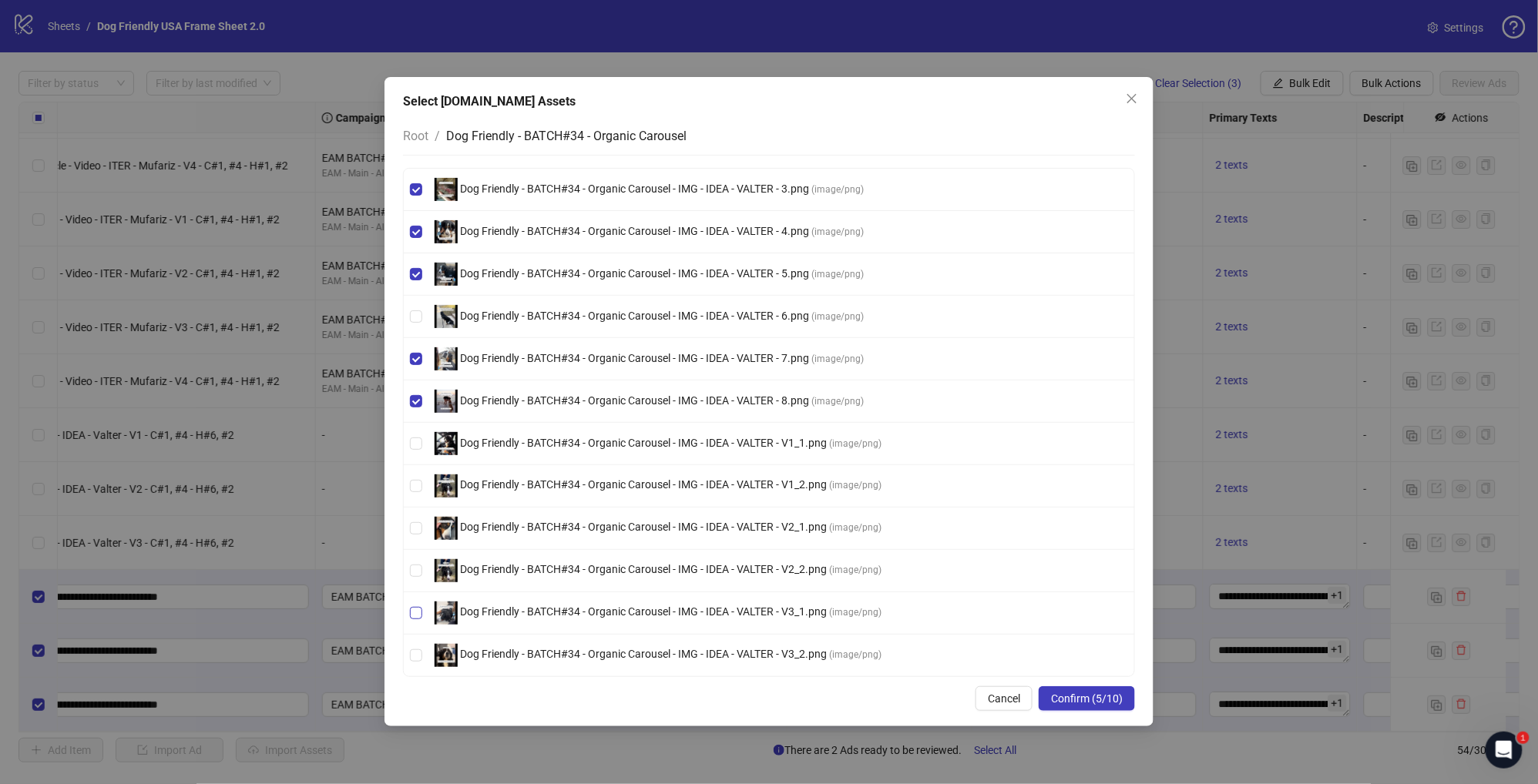 click on "Dog Friendly - BATCH#34 - Organic Carousel - IMG - IDEA - VALTER - V3_1.png" at bounding box center (643, 612) 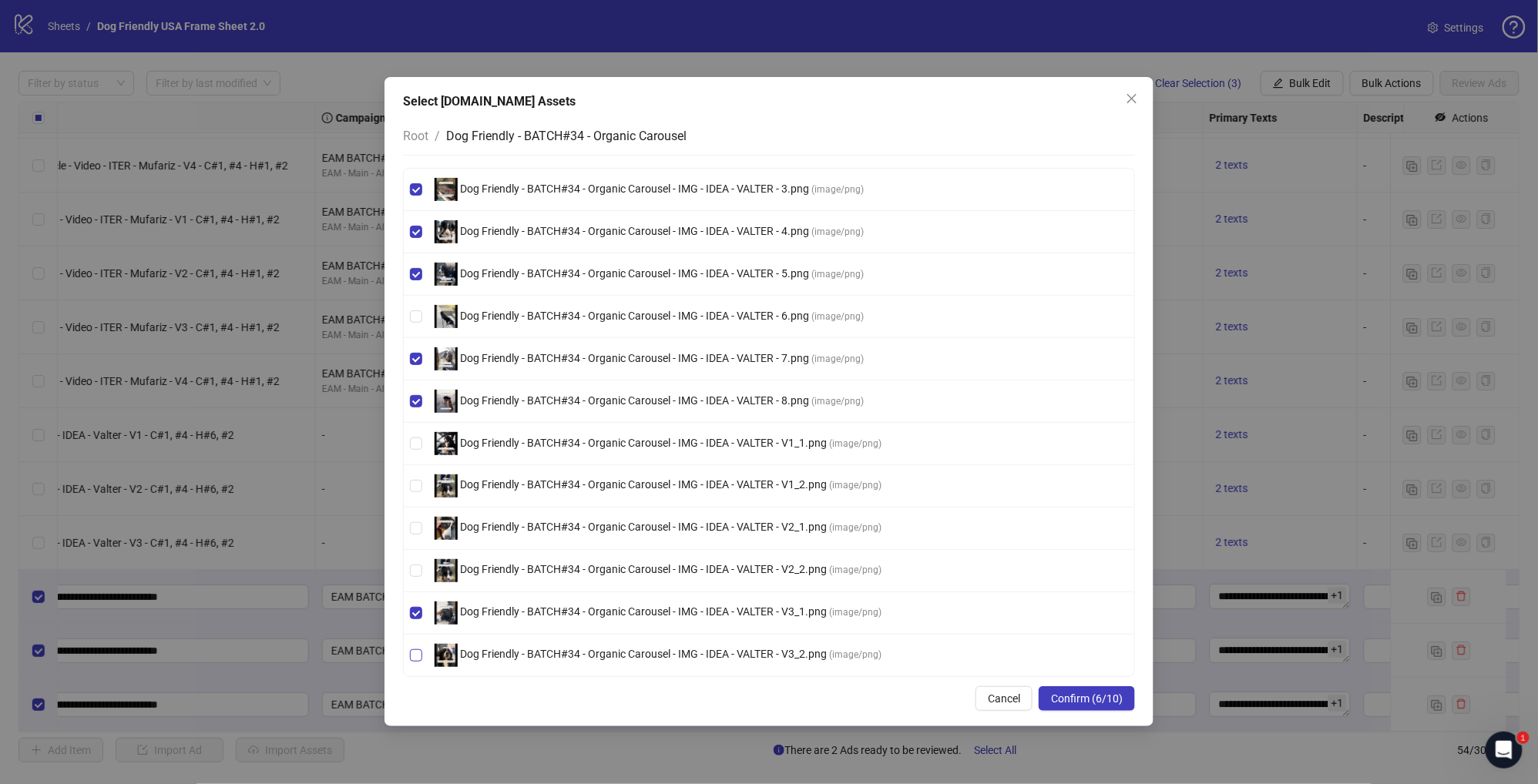 click on "Dog Friendly - BATCH#34 - Organic Carousel - IMG - IDEA - VALTER - V3_2.png" at bounding box center [643, 655] 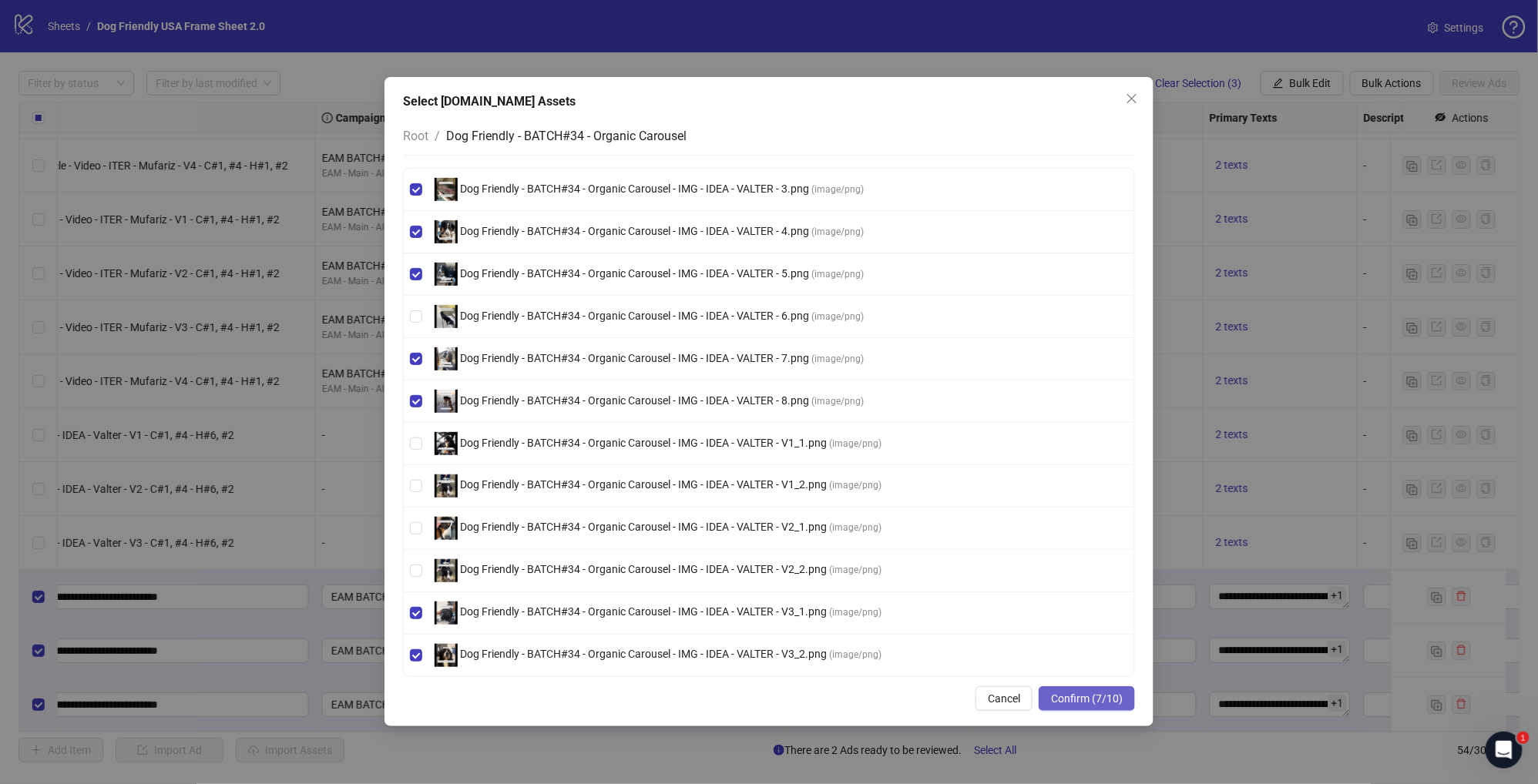 click on "Confirm (7/10)" at bounding box center (1086, 699) 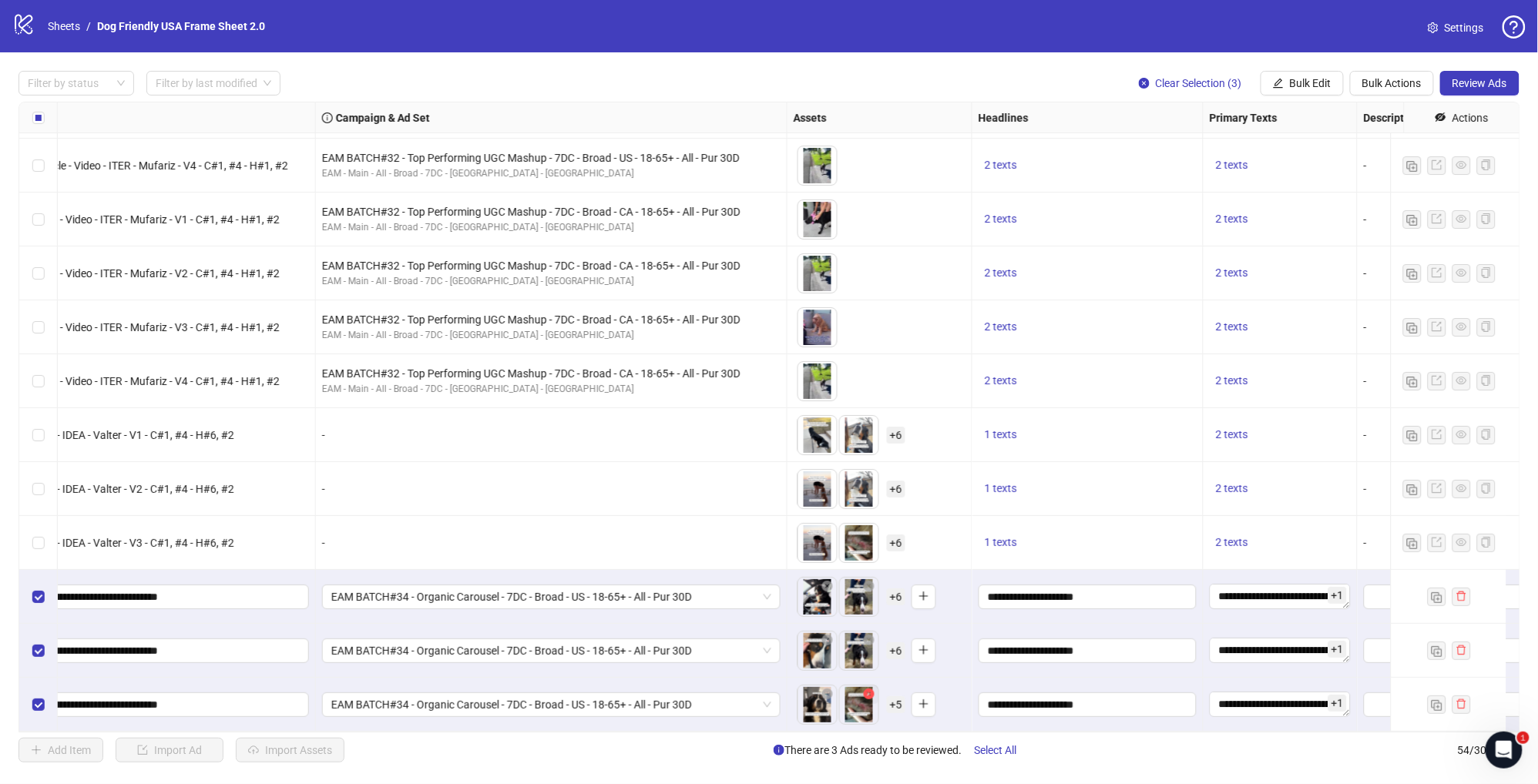 click 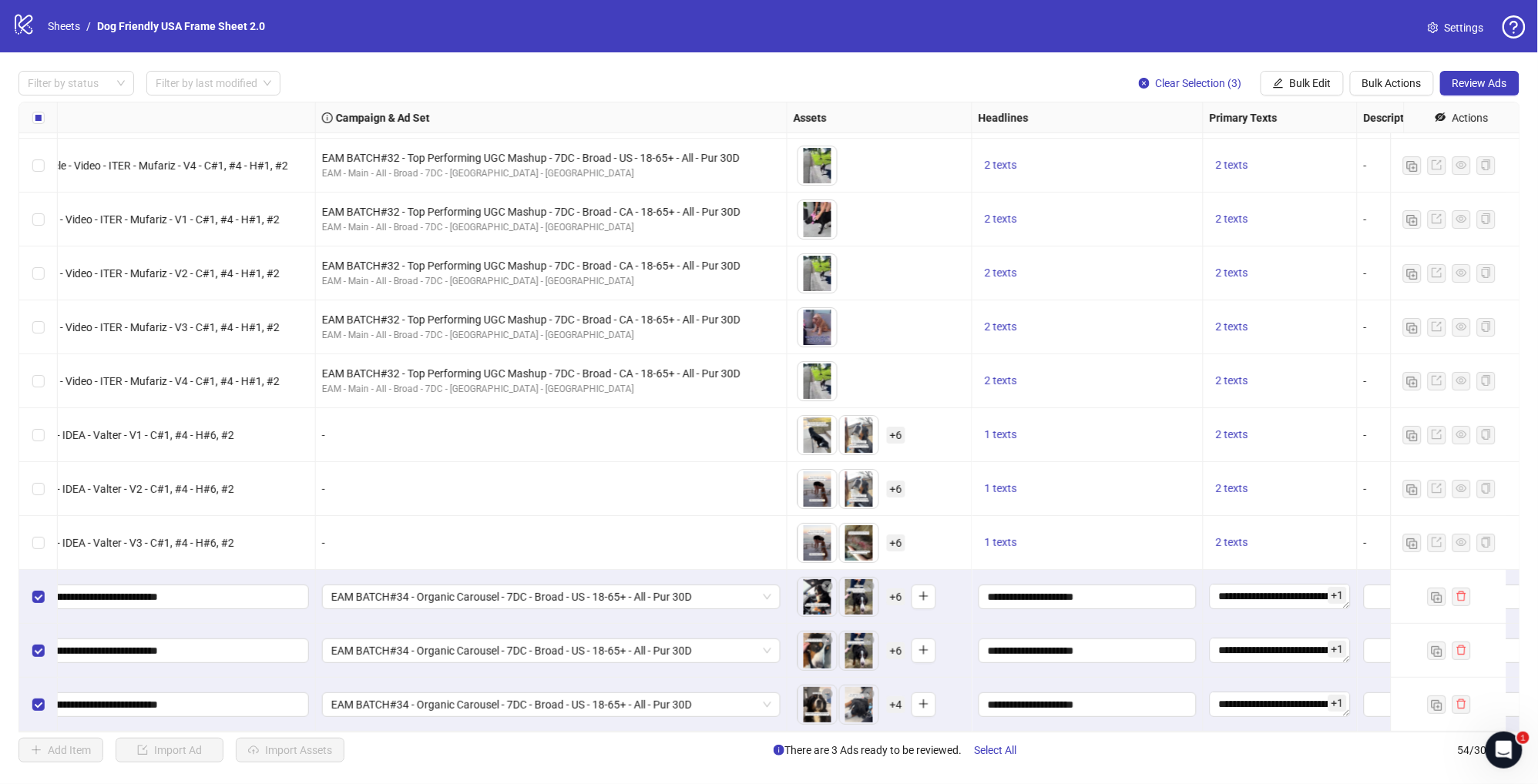 click 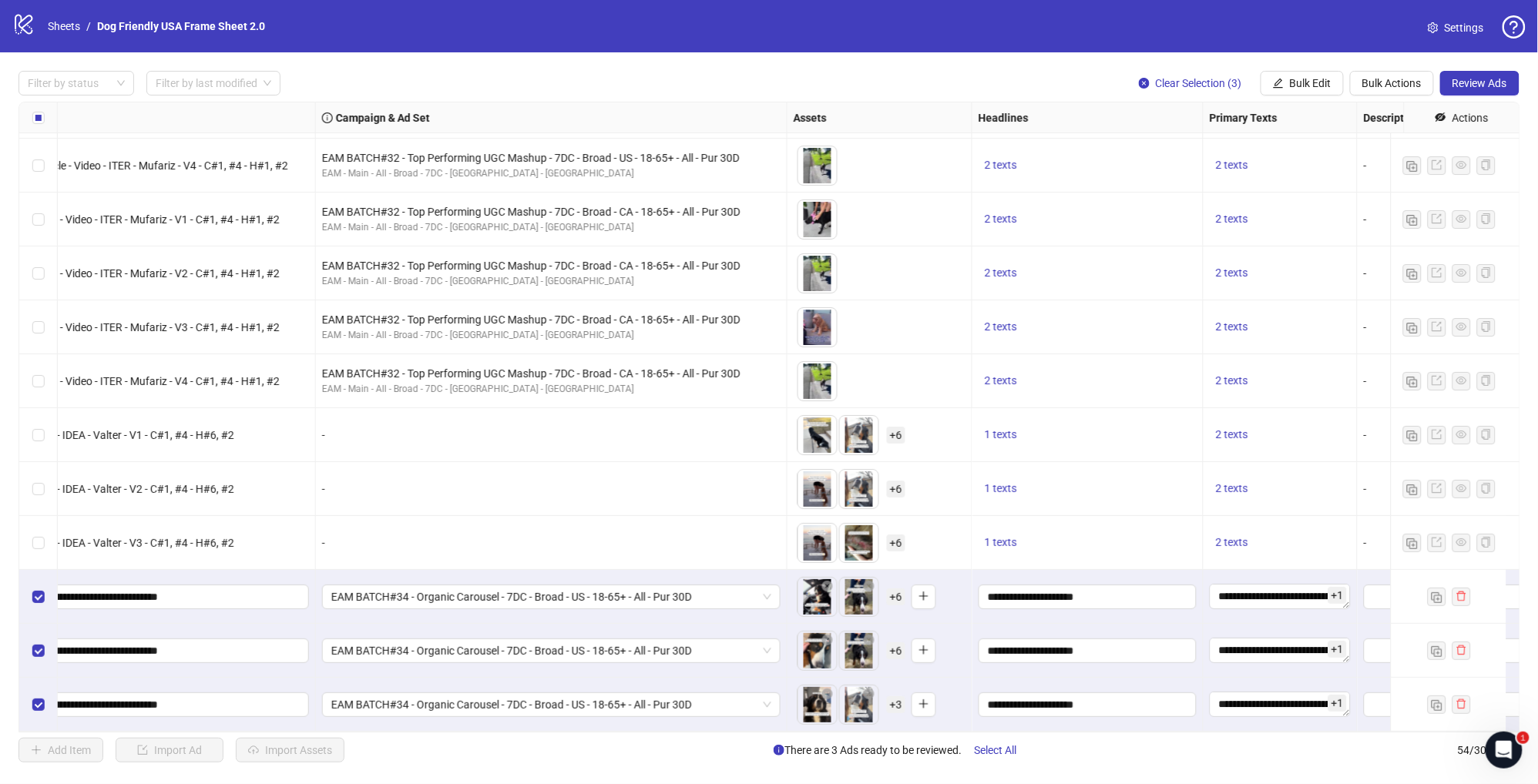 click 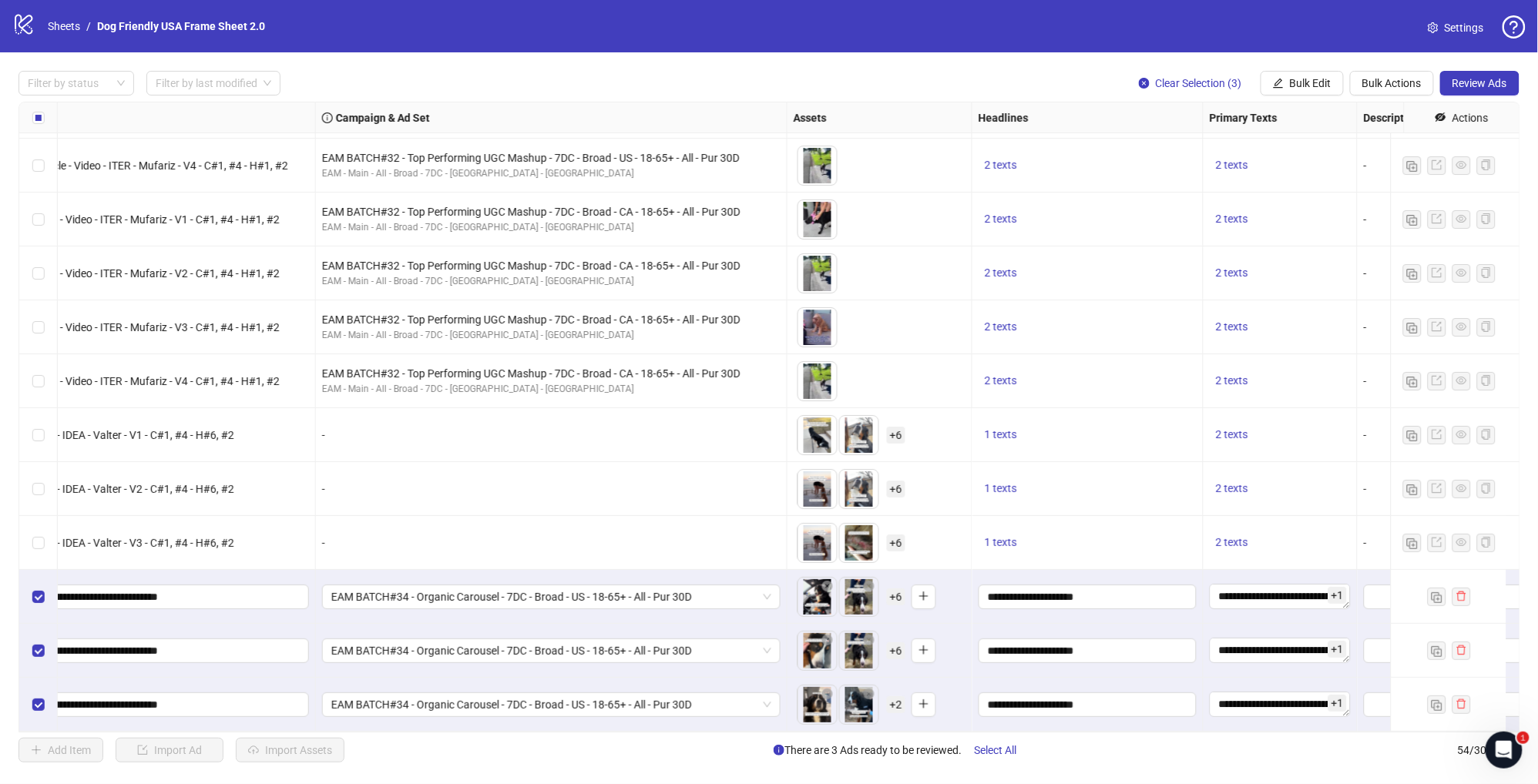 click 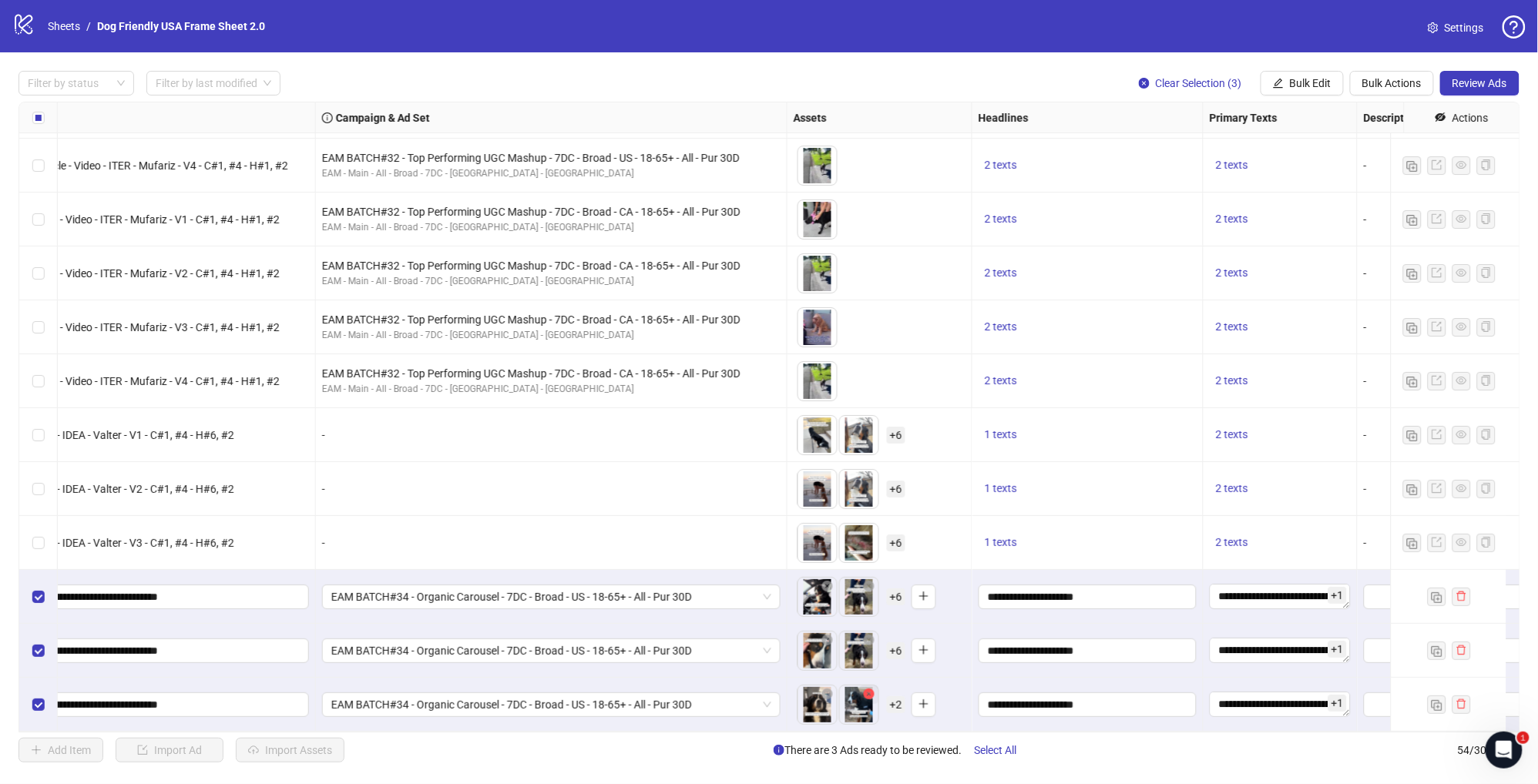 click 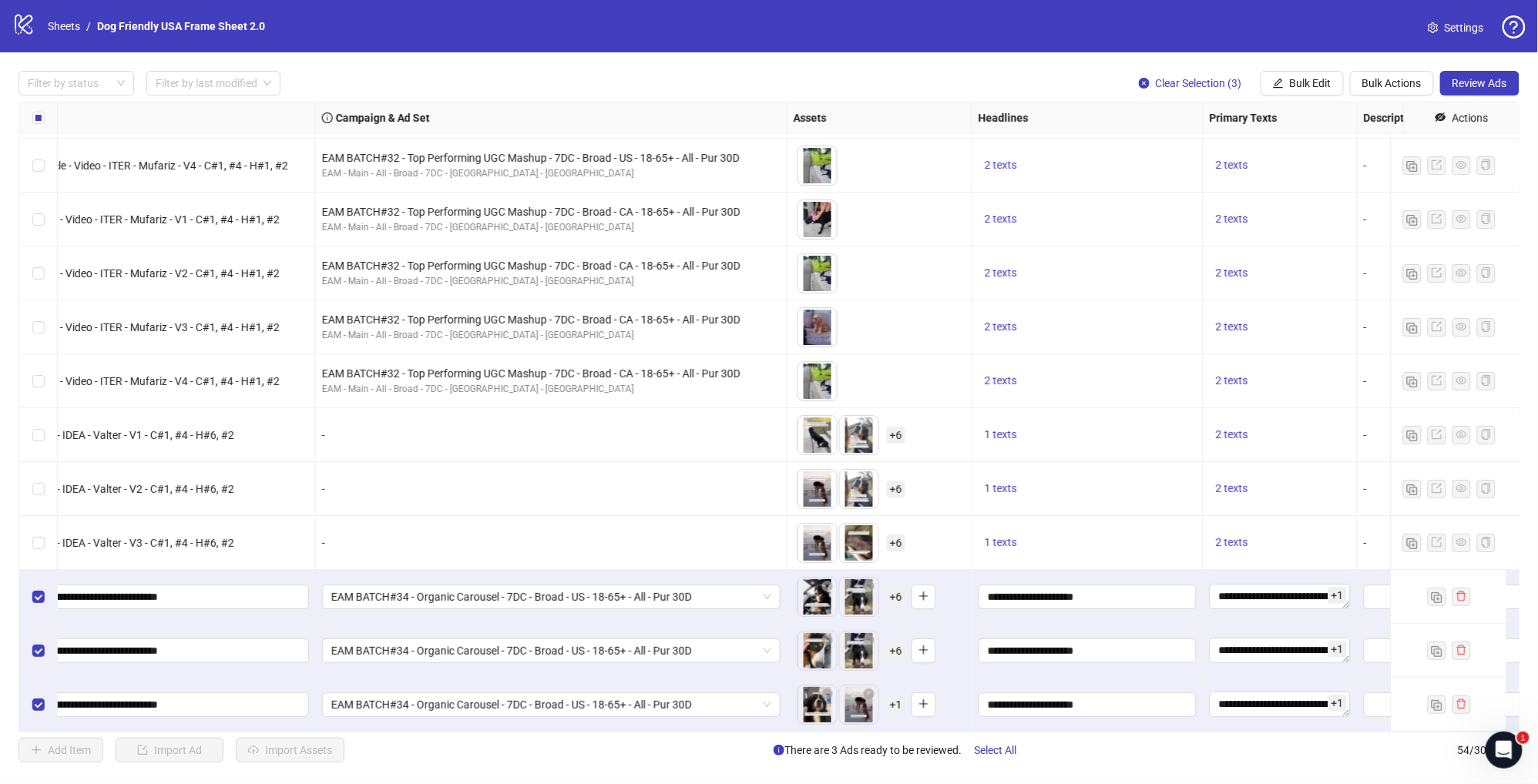 click 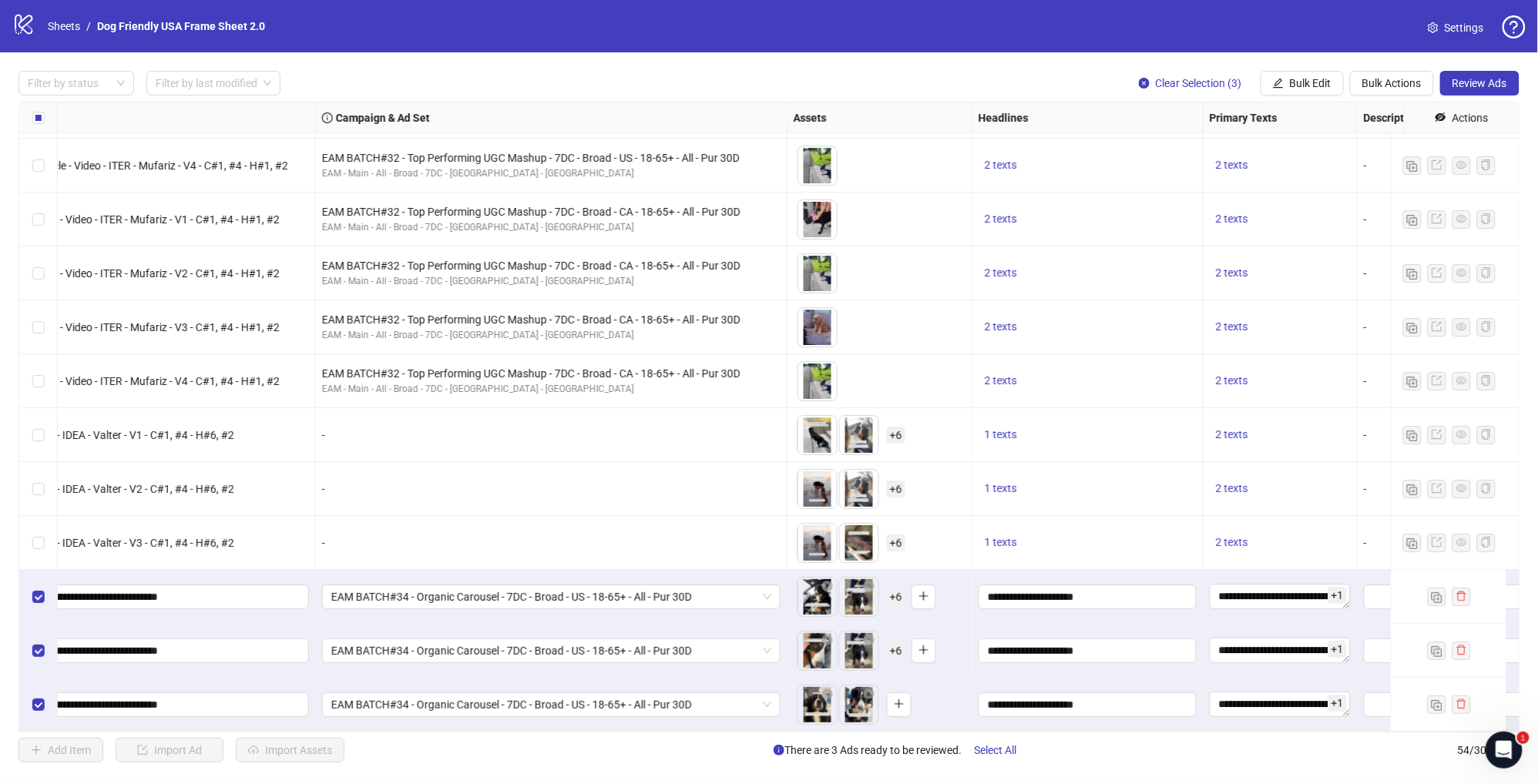 click 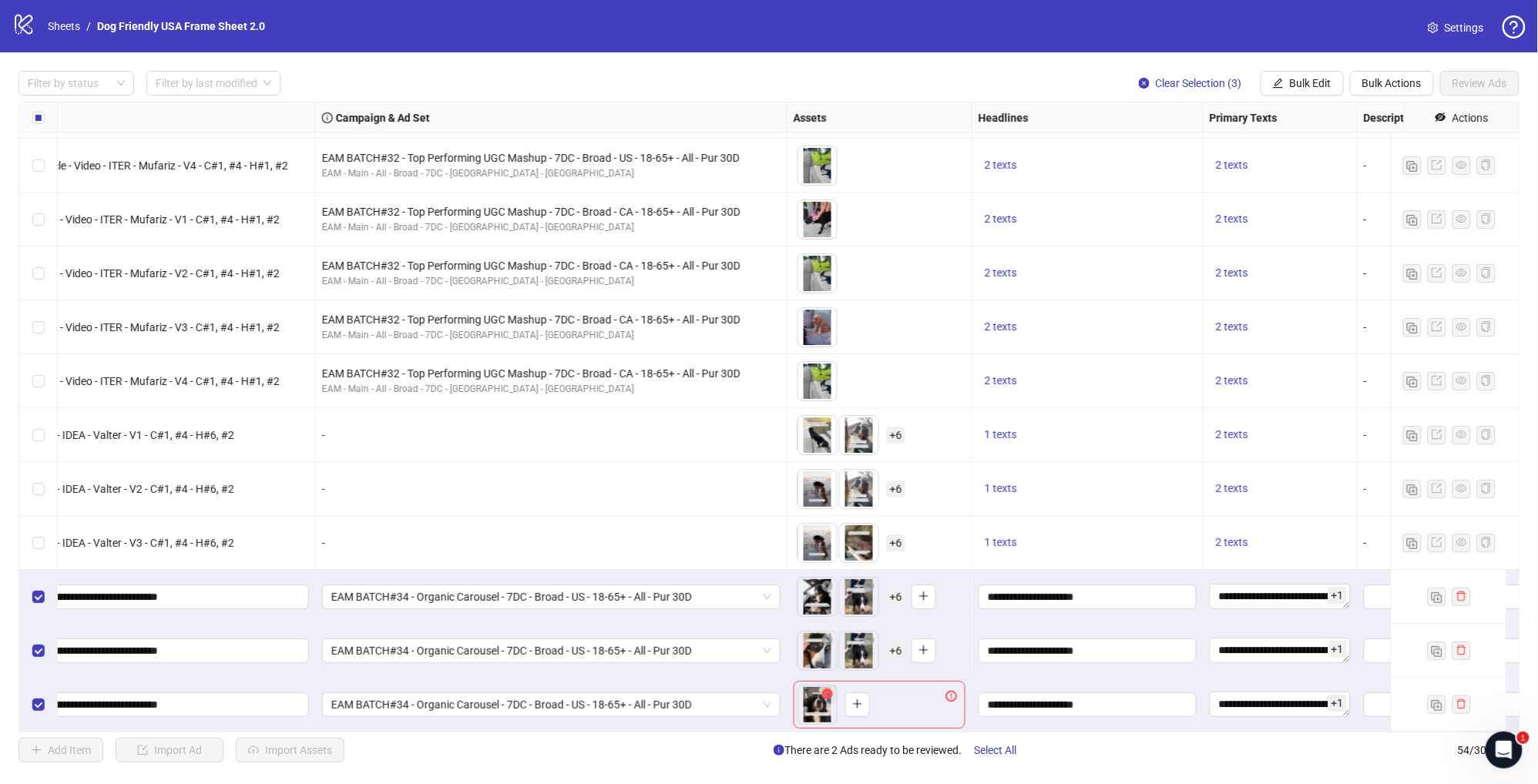 click 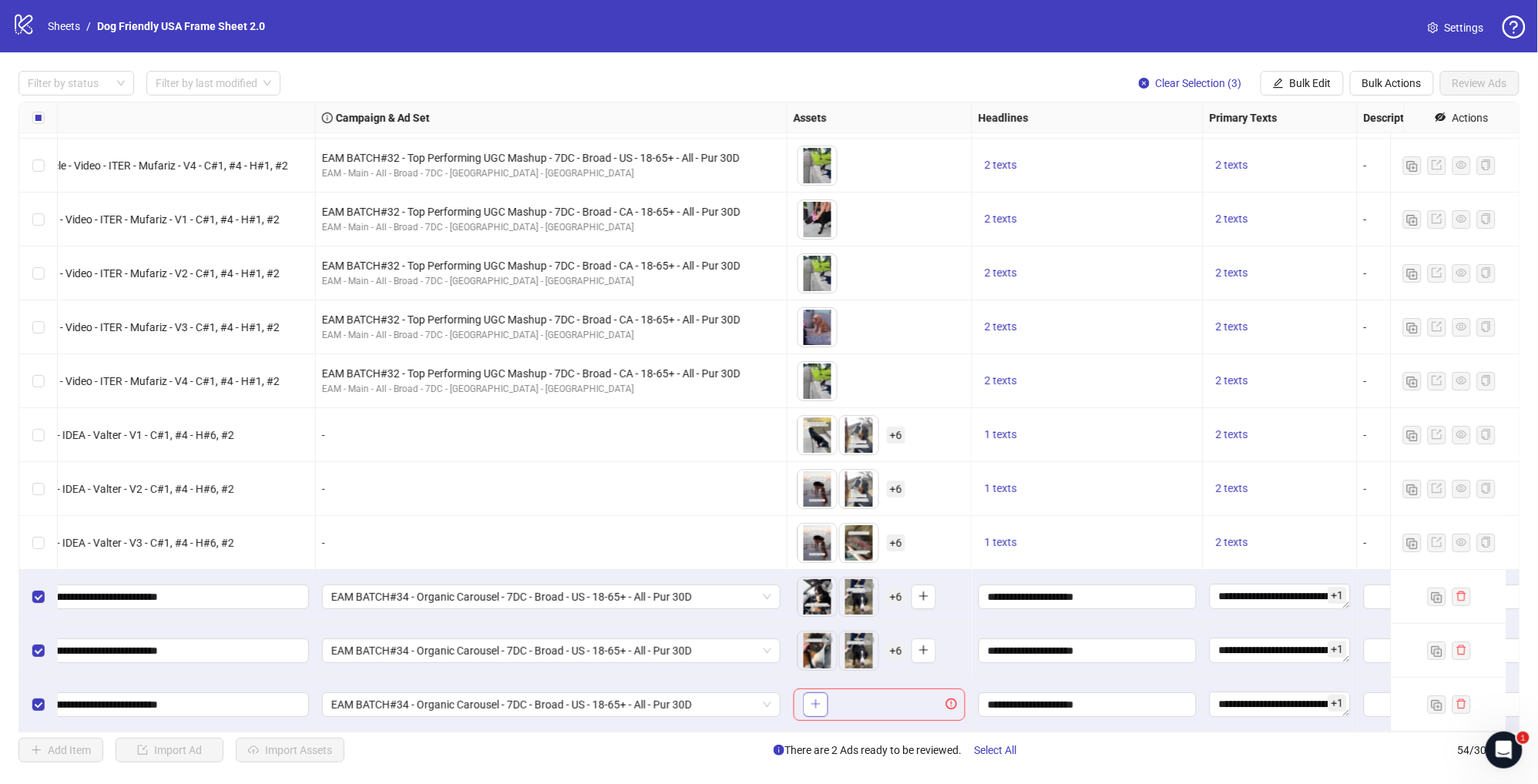 click 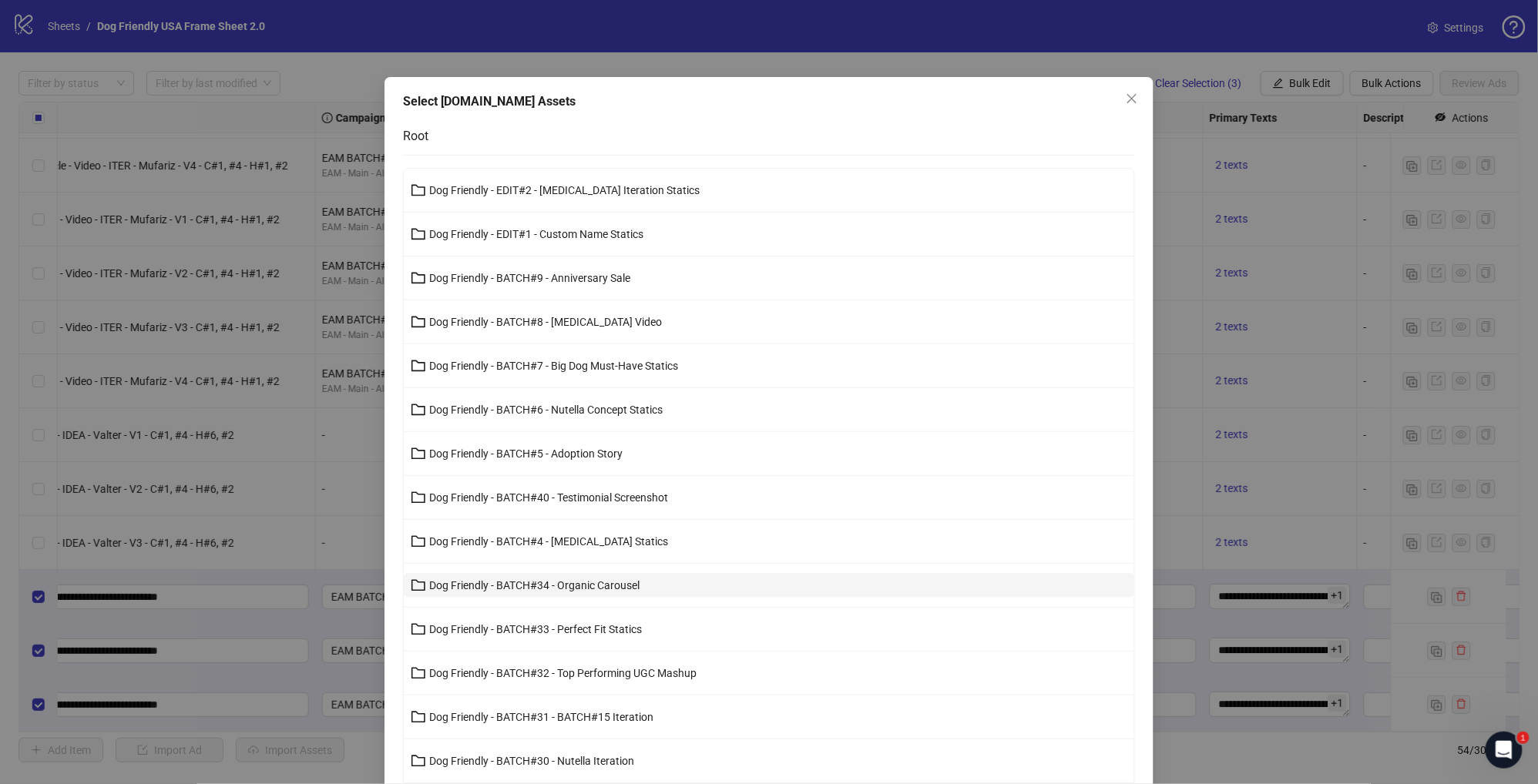 click on "Dog Friendly - BATCH#34 - Organic Carousel" at bounding box center [769, 585] 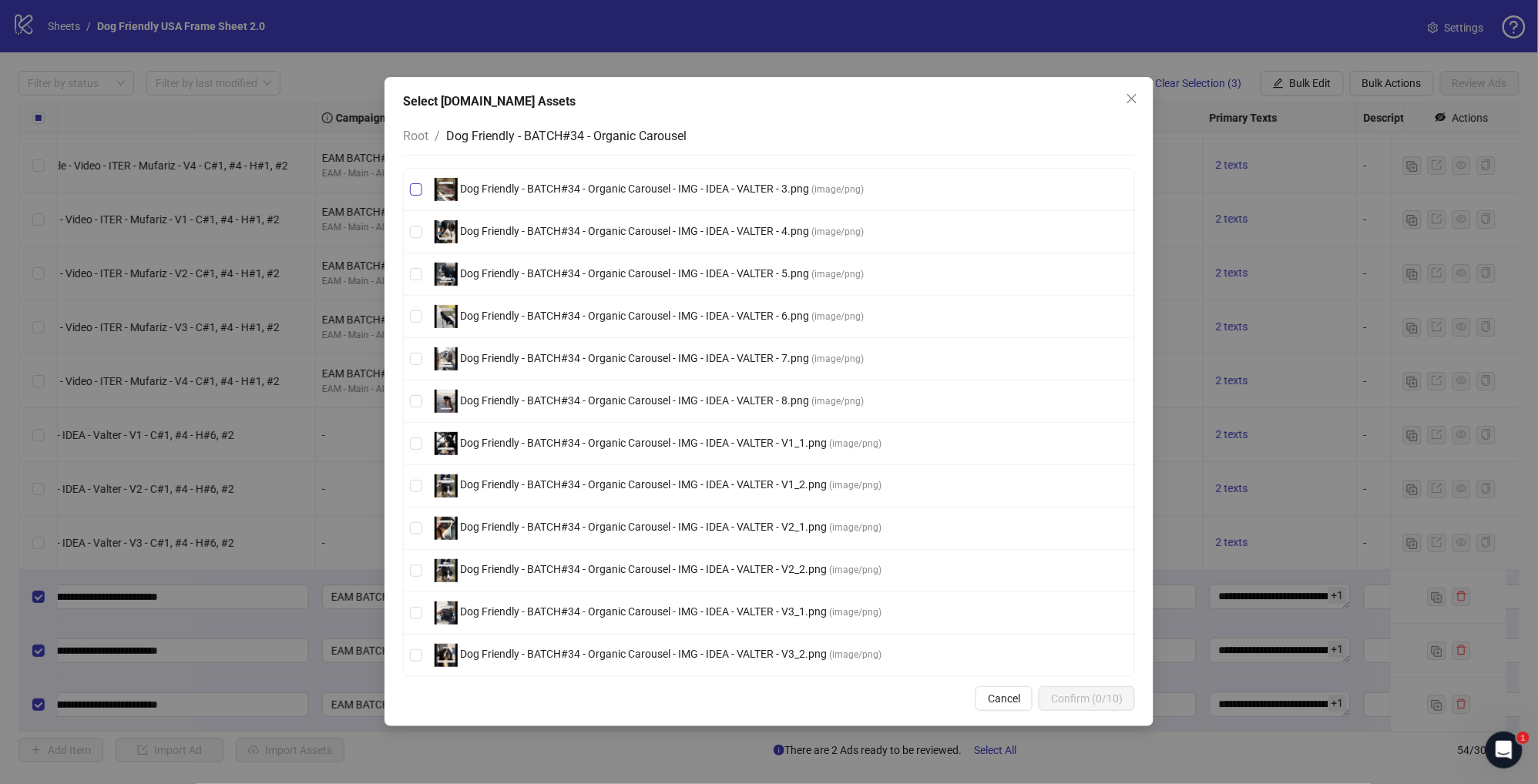 click on "Dog Friendly - BATCH#34 - Organic Carousel - IMG - IDEA - VALTER - 3.png" at bounding box center [634, 189] 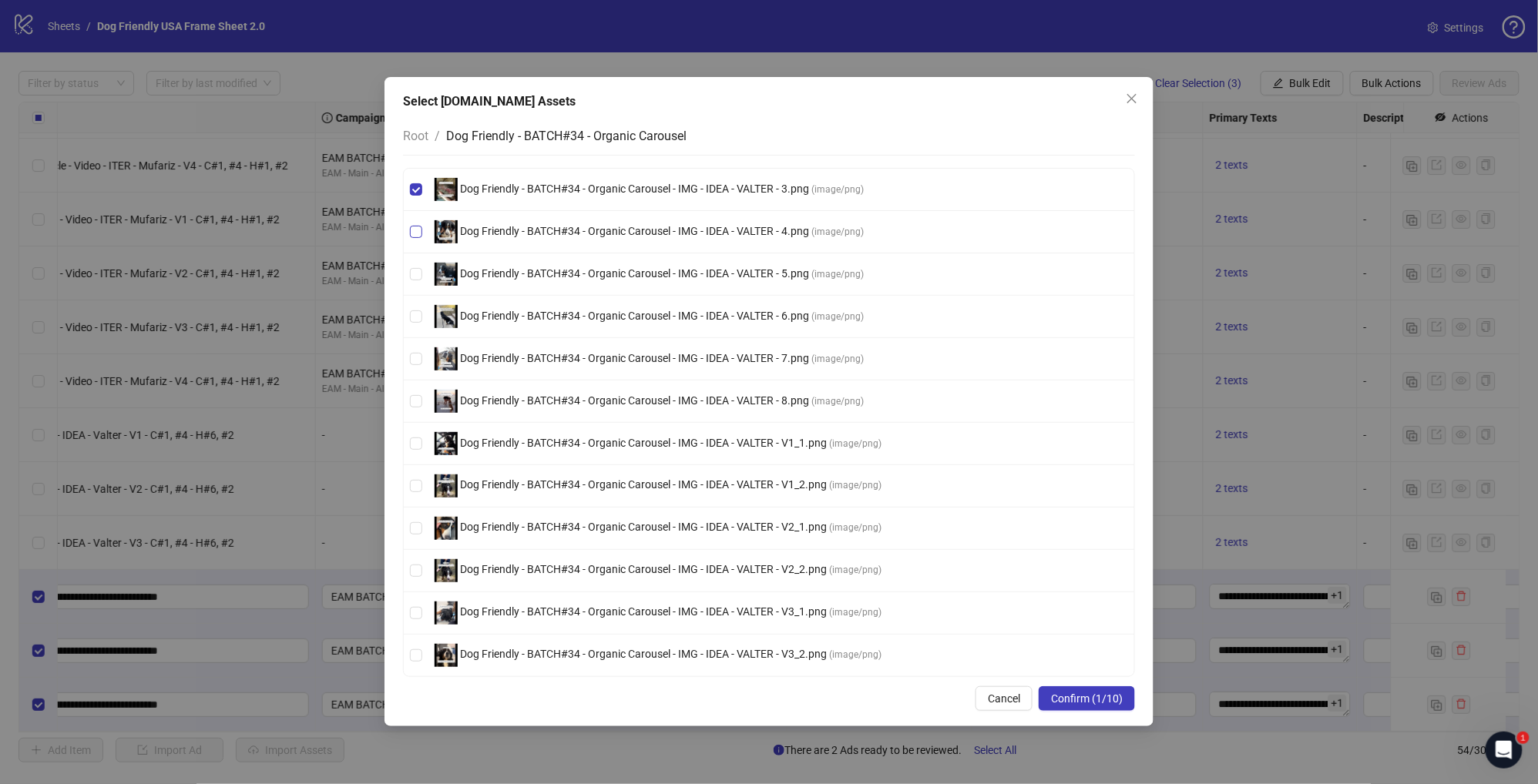 click on "Dog Friendly - BATCH#34 - Organic Carousel - IMG - IDEA - VALTER - 4.png" at bounding box center [634, 231] 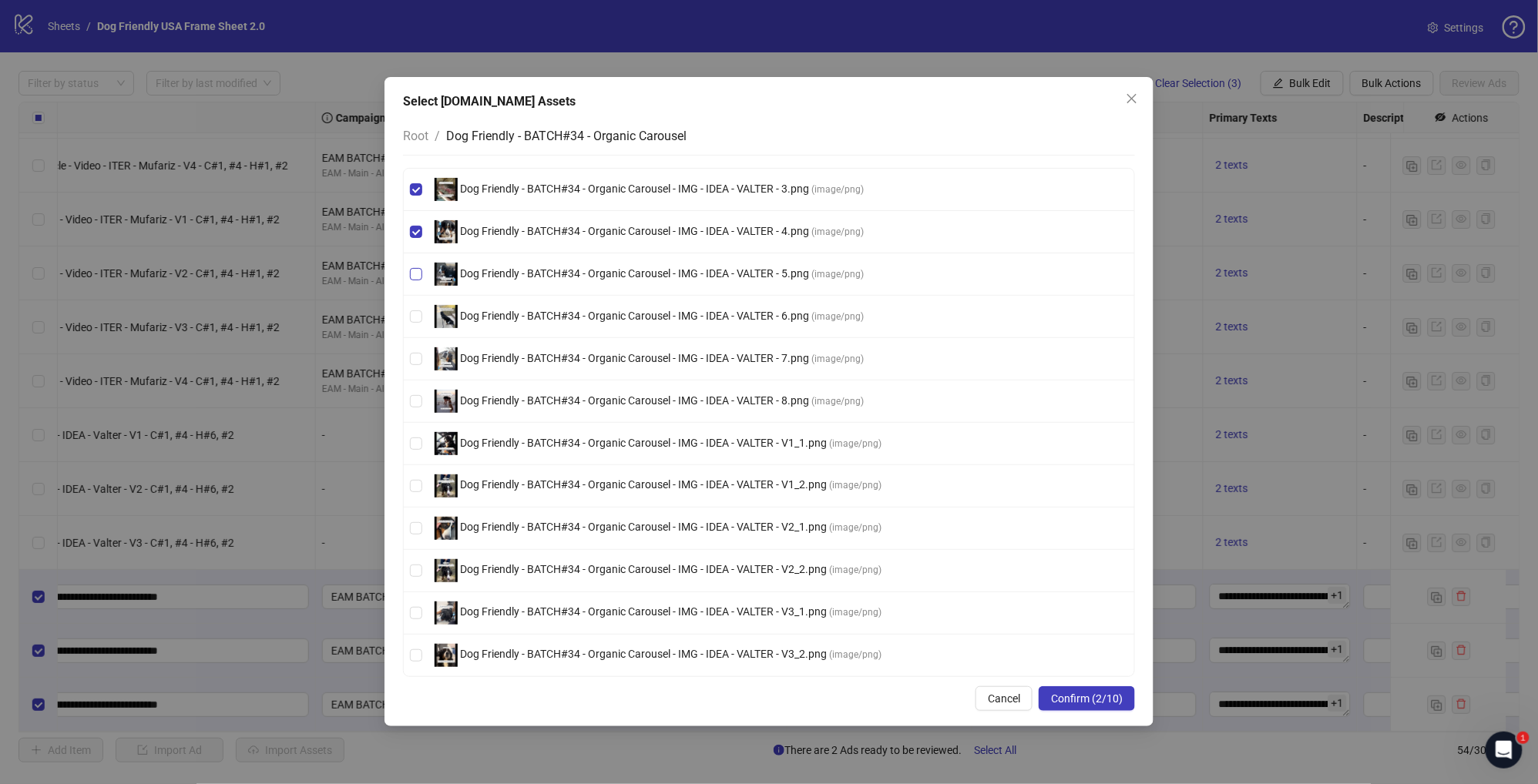 click on "Dog Friendly - BATCH#34 - Organic Carousel - IMG - IDEA - VALTER - 5.png" at bounding box center [634, 273] 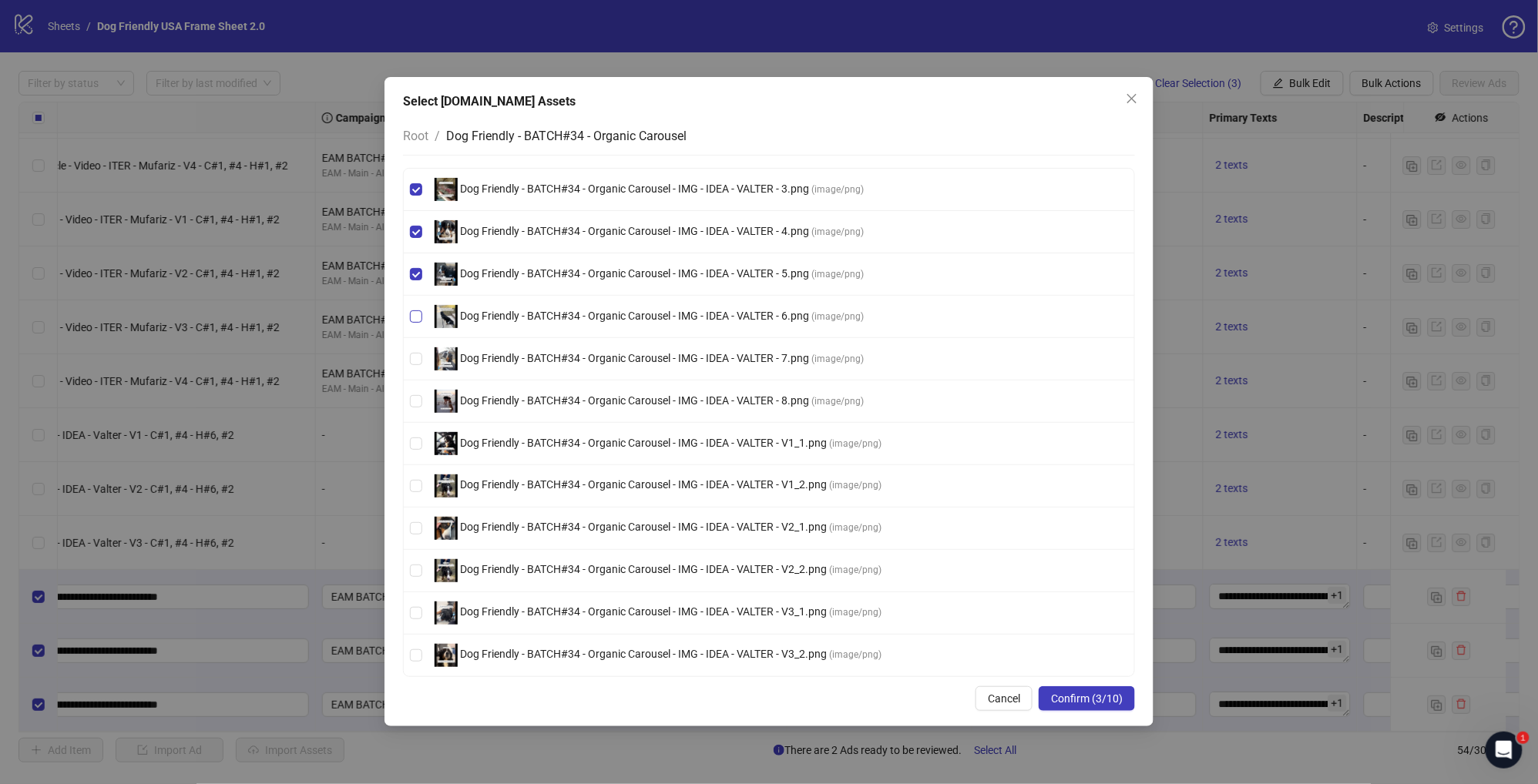 drag, startPoint x: 750, startPoint y: 320, endPoint x: 753, endPoint y: 336, distance: 16.278821 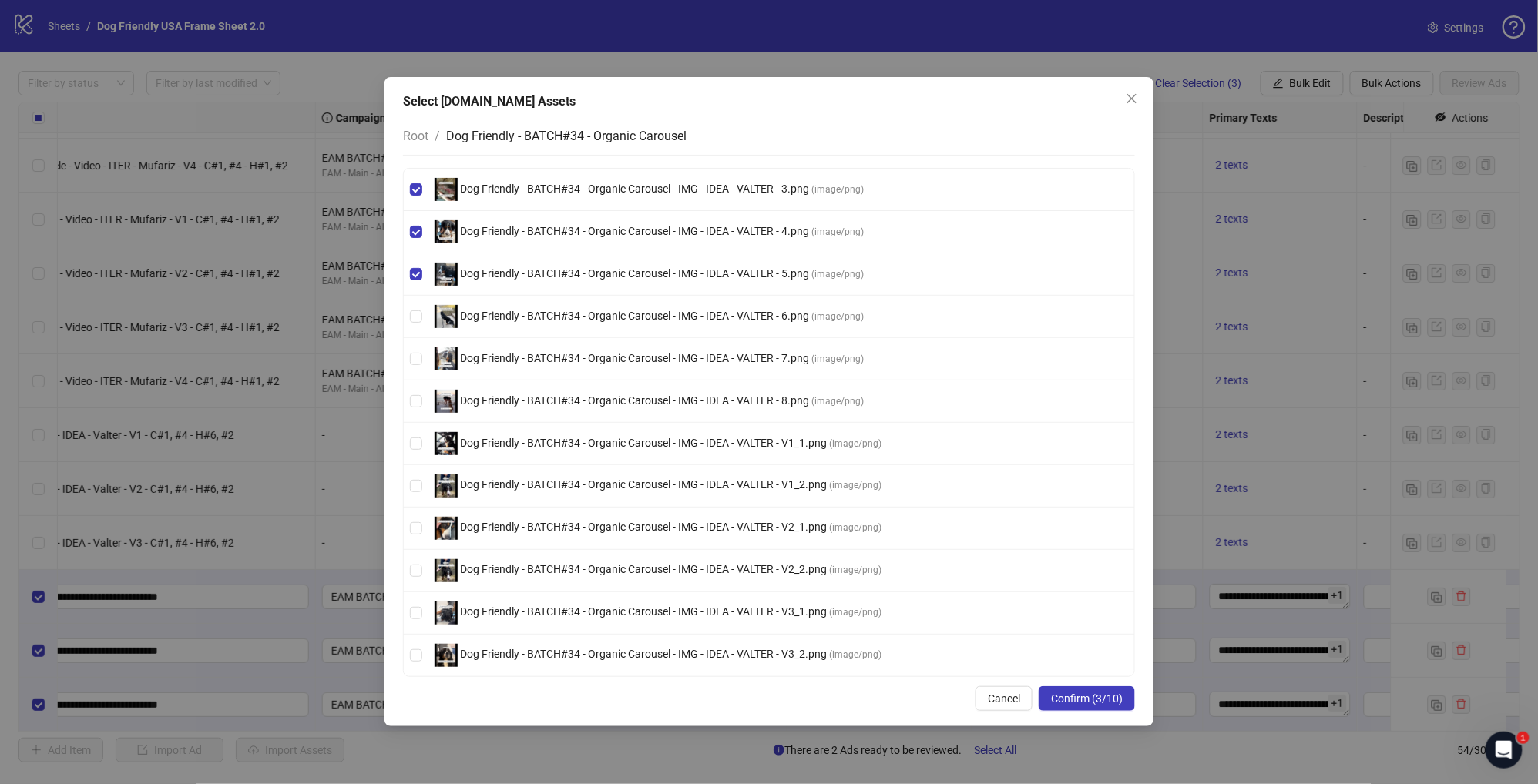 click on "Dog Friendly - BATCH#34 - Organic Carousel - IMG - IDEA - VALTER - 6.png" at bounding box center [634, 316] 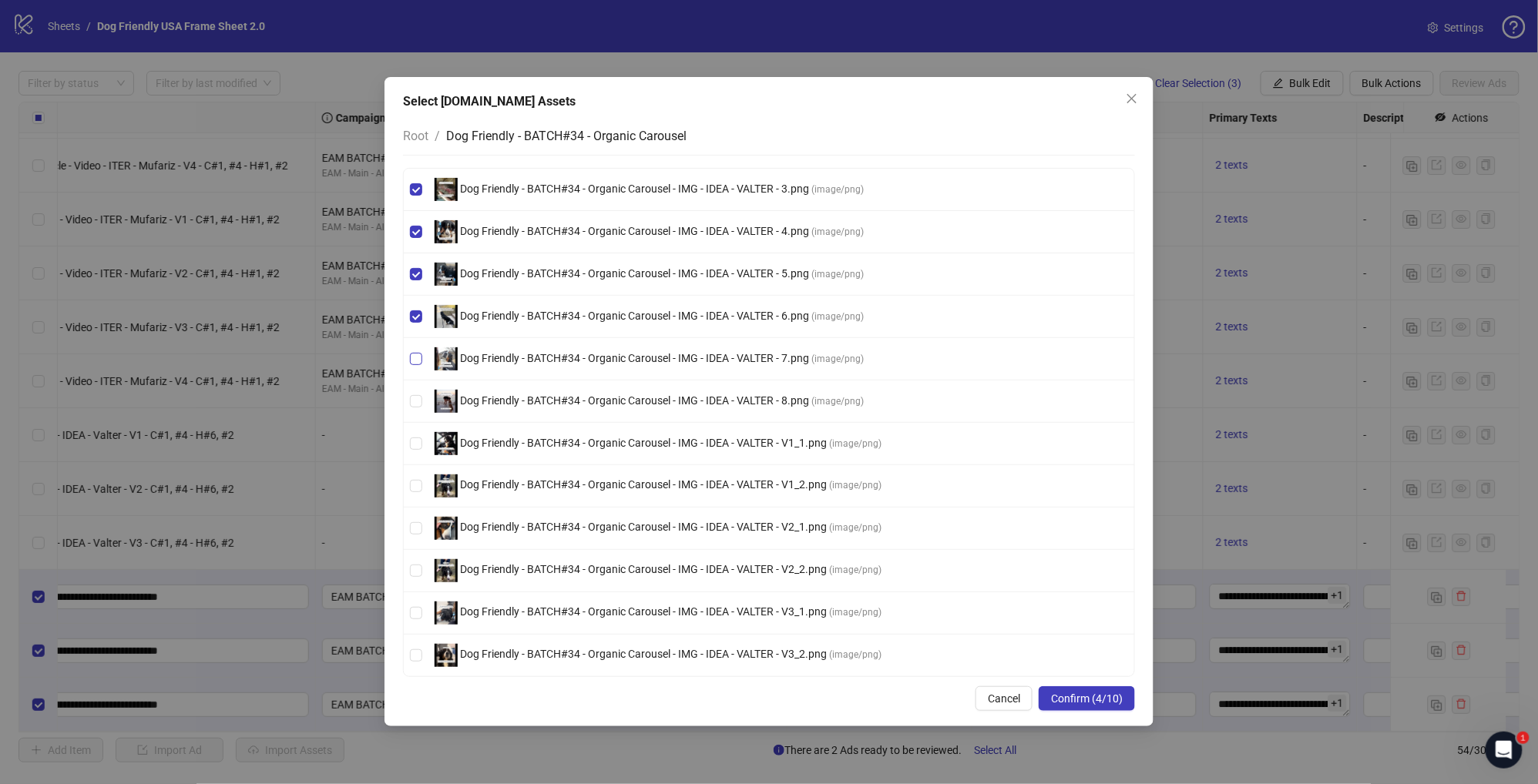 click on "Dog Friendly - BATCH#34 - Organic Carousel - IMG - IDEA - VALTER - 7.png" at bounding box center (634, 358) 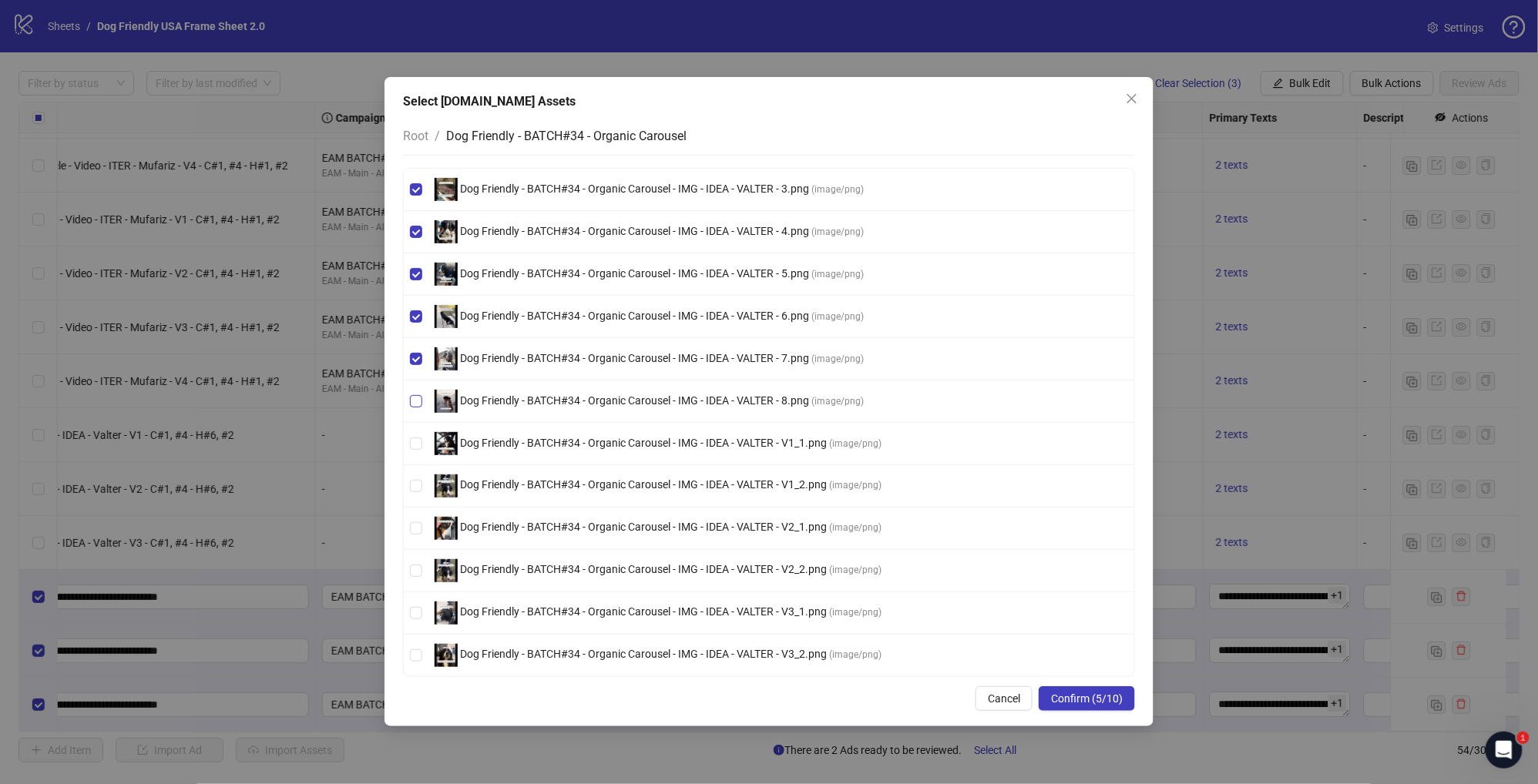 click on "Dog Friendly - BATCH#34 - Organic Carousel - IMG - IDEA - VALTER - 8.png" at bounding box center (634, 400) 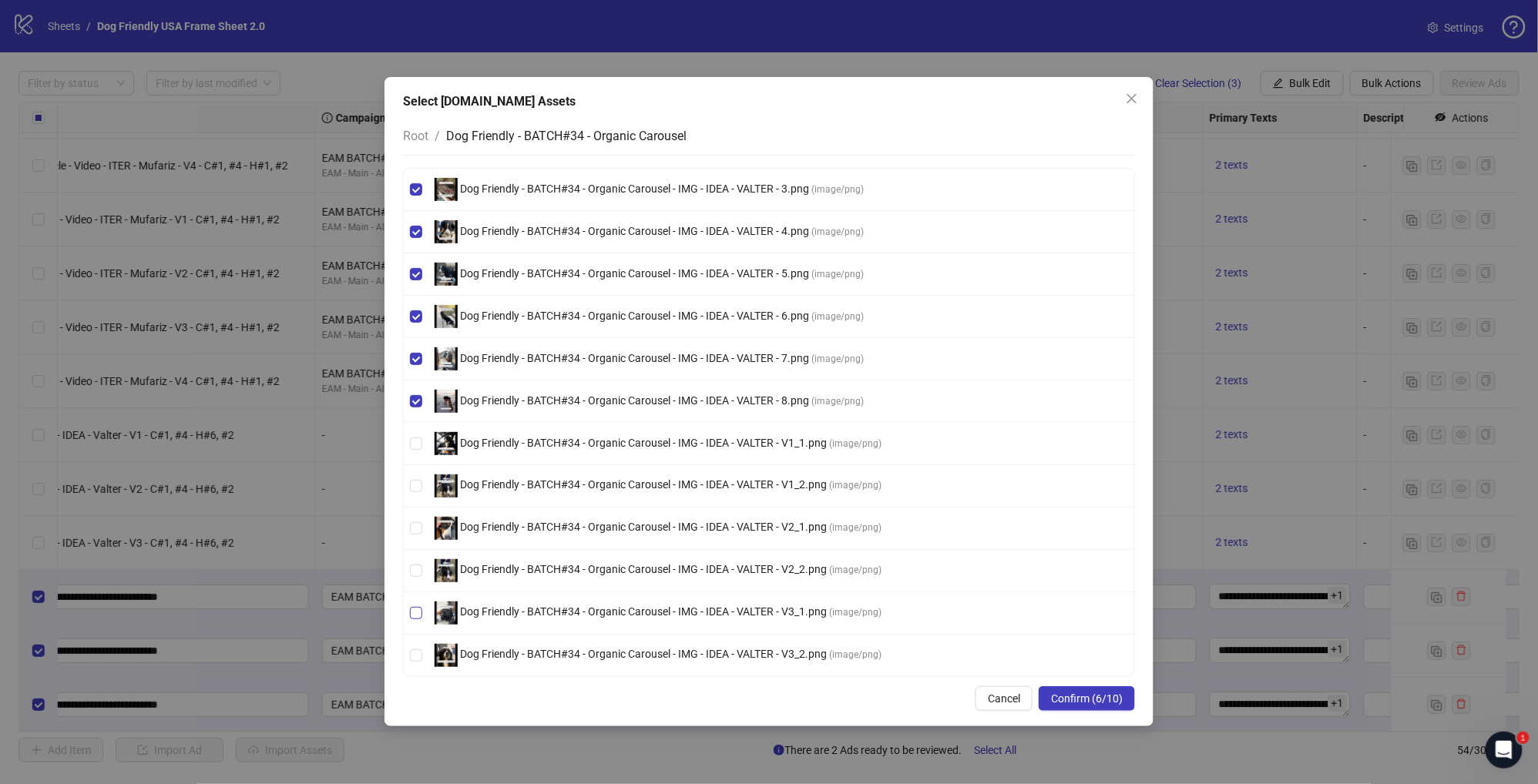 click on "Dog Friendly - BATCH#34 - Organic Carousel - IMG - IDEA - VALTER - V3_1.png" at bounding box center (643, 612) 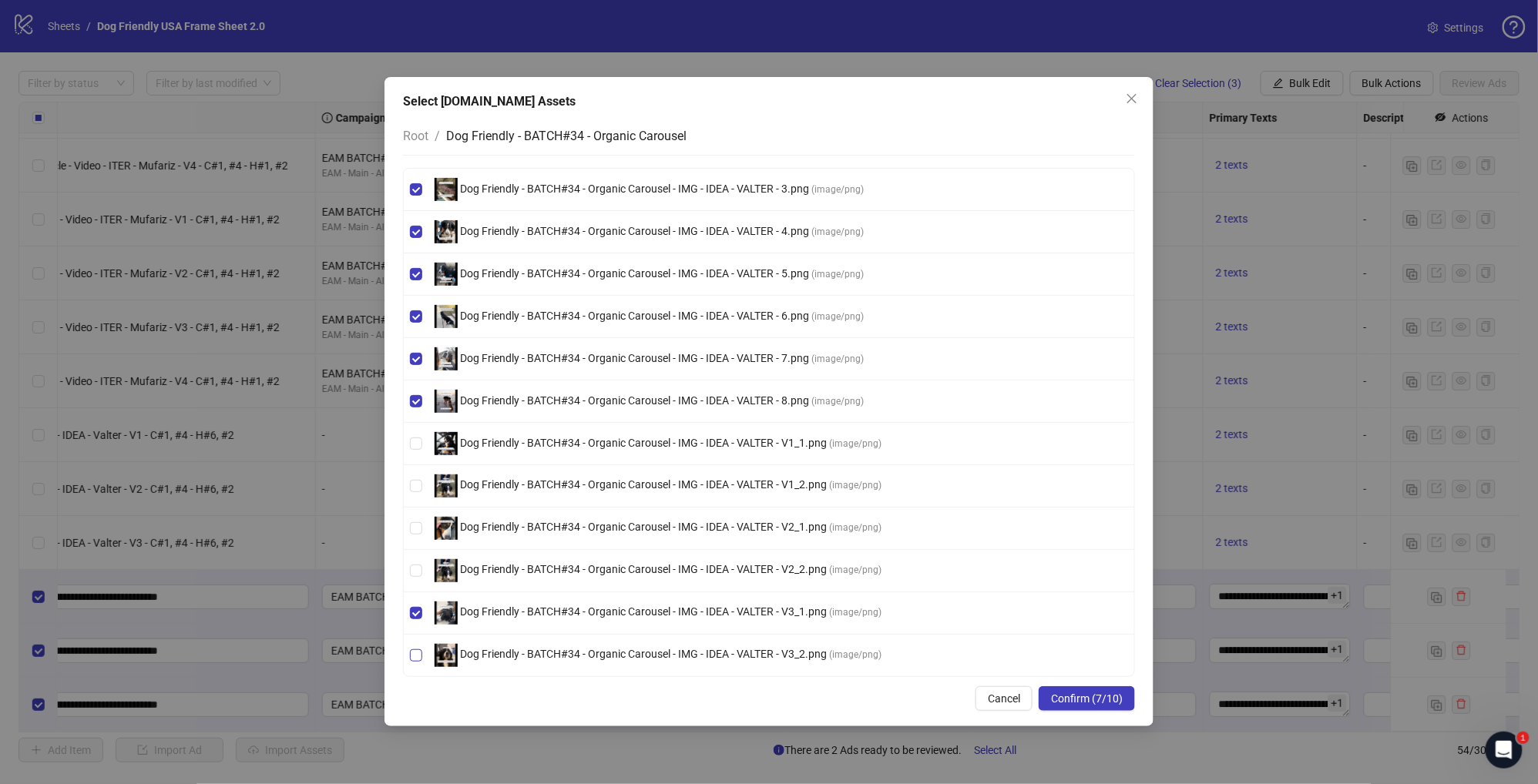 click on "Dog Friendly - BATCH#34 - Organic Carousel - IMG - IDEA - VALTER - V3_2.png   ( image/png )" at bounding box center (658, 655) 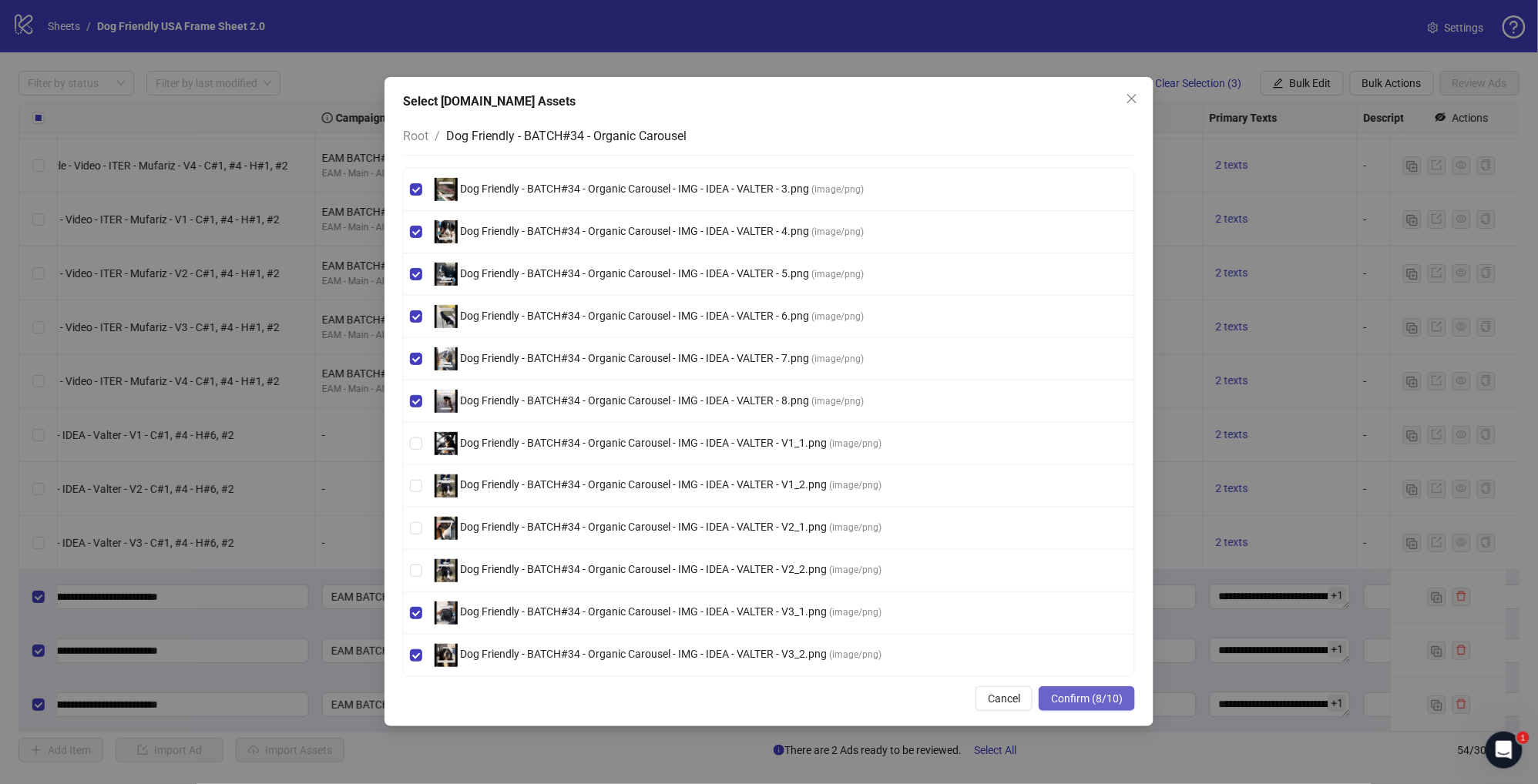 click on "Confirm (8/10)" at bounding box center [1086, 699] 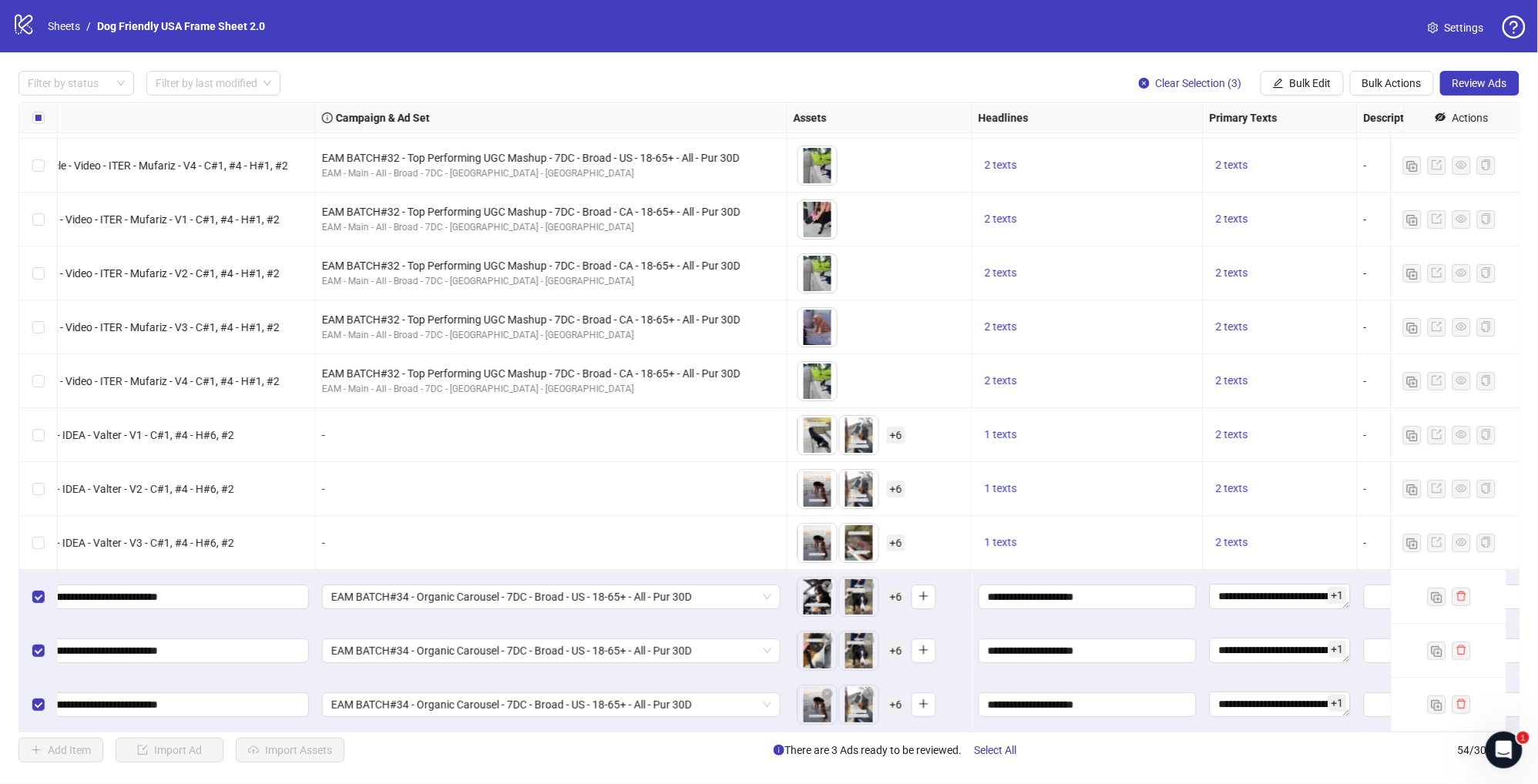 click on "+ 6" at bounding box center (896, 705) 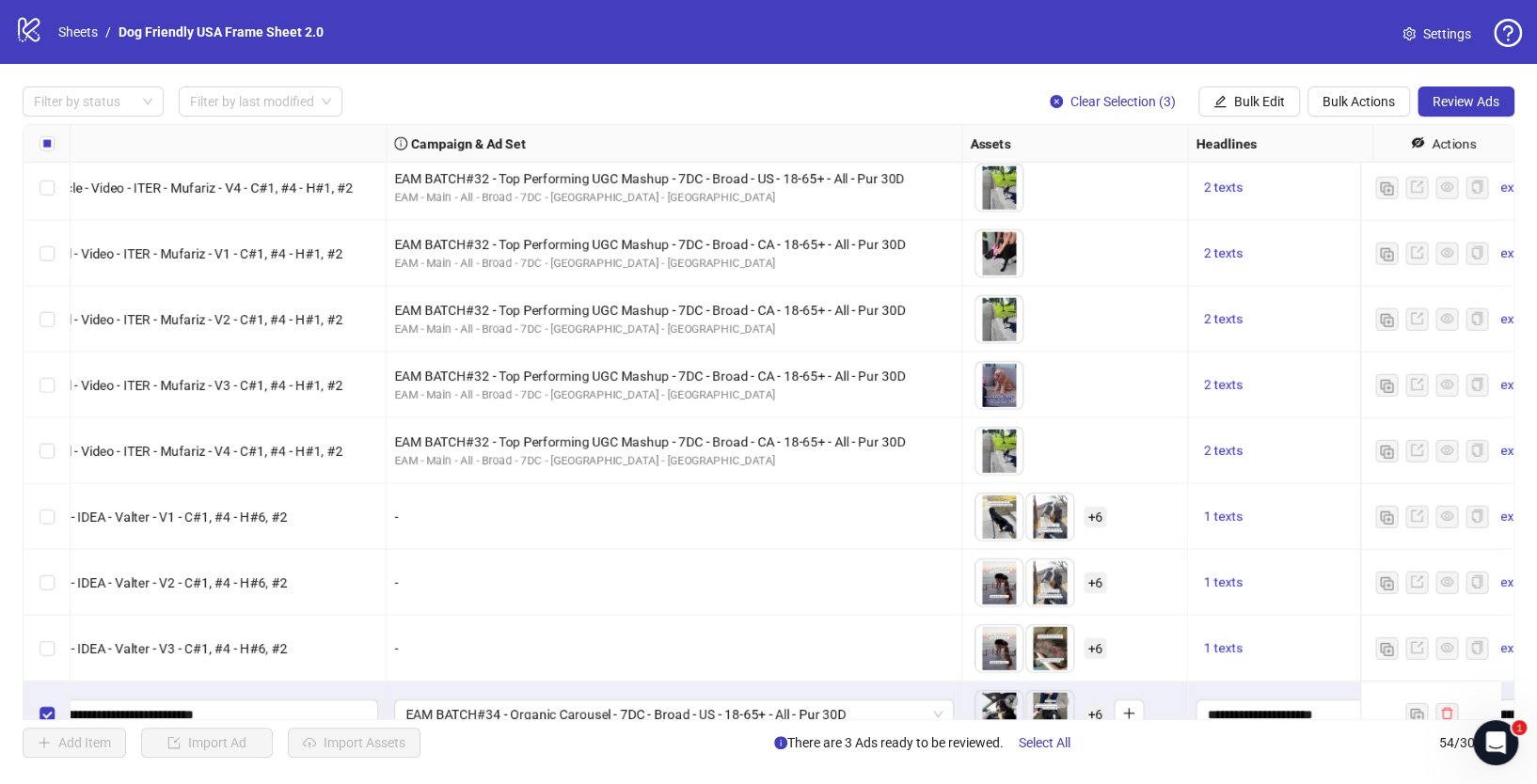 scroll, scrollTop: 3009, scrollLeft: 547, axis: both 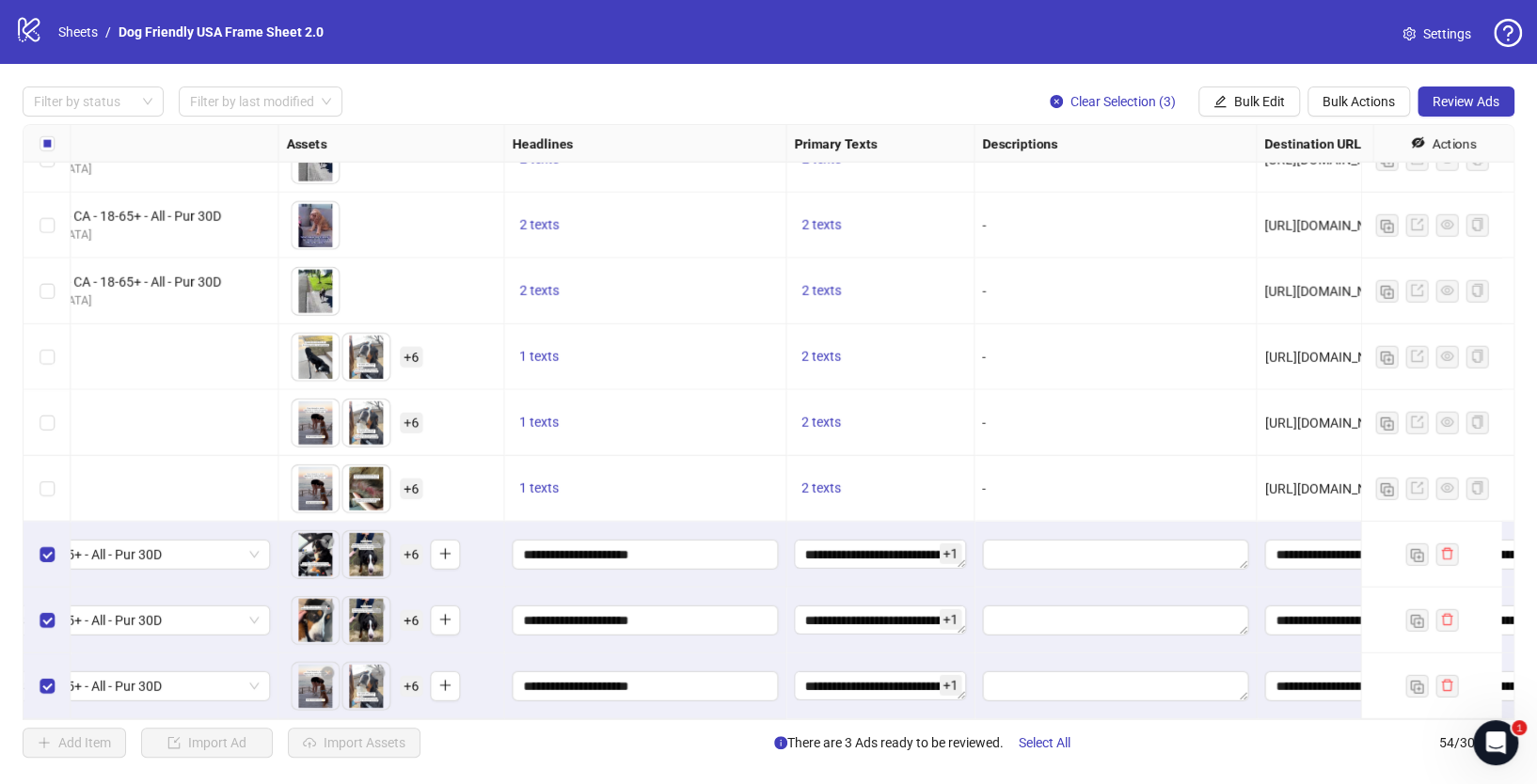 click on "+ 6" at bounding box center [411, 686] 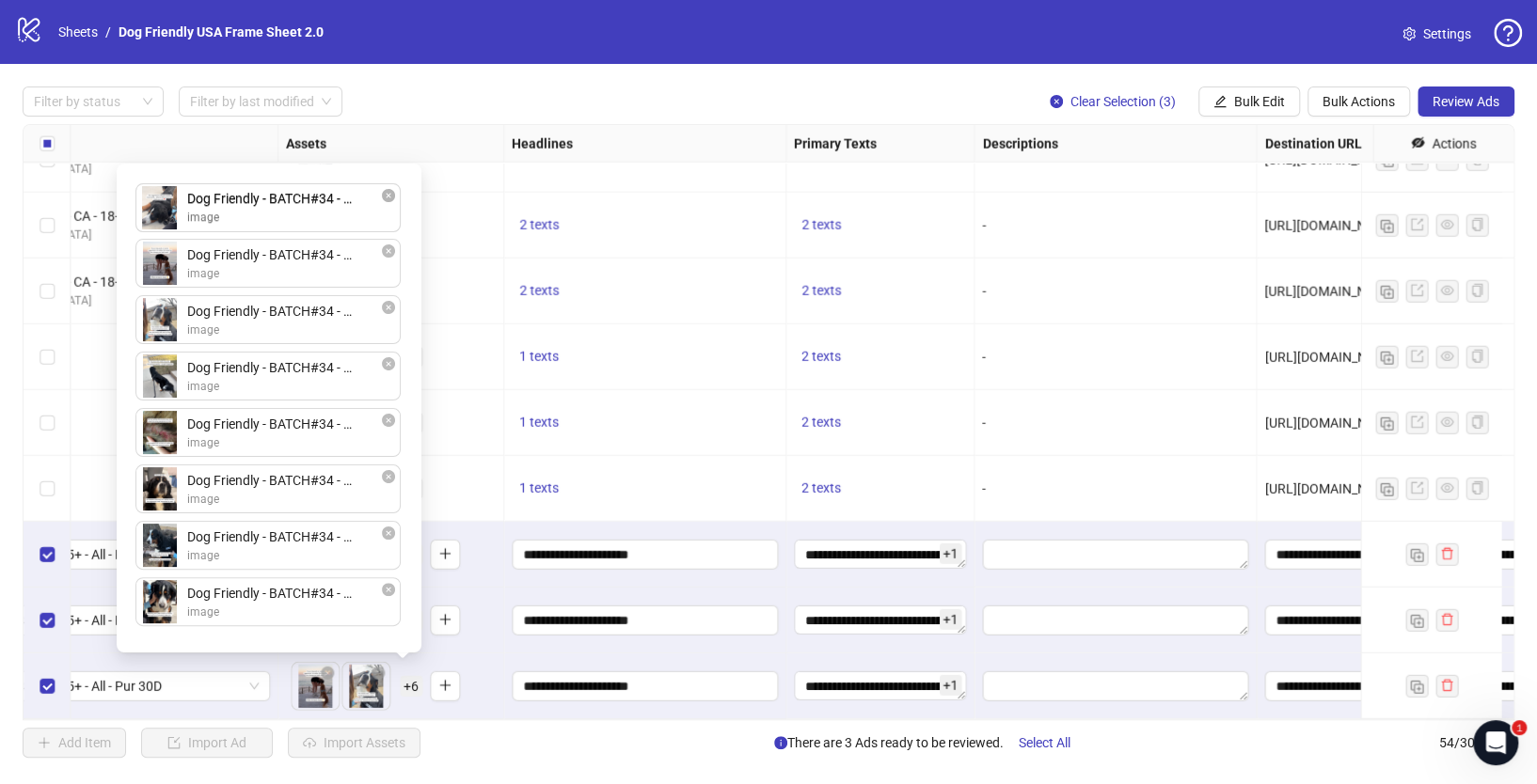 drag, startPoint x: 208, startPoint y: 597, endPoint x: 201, endPoint y: 210, distance: 387.0633 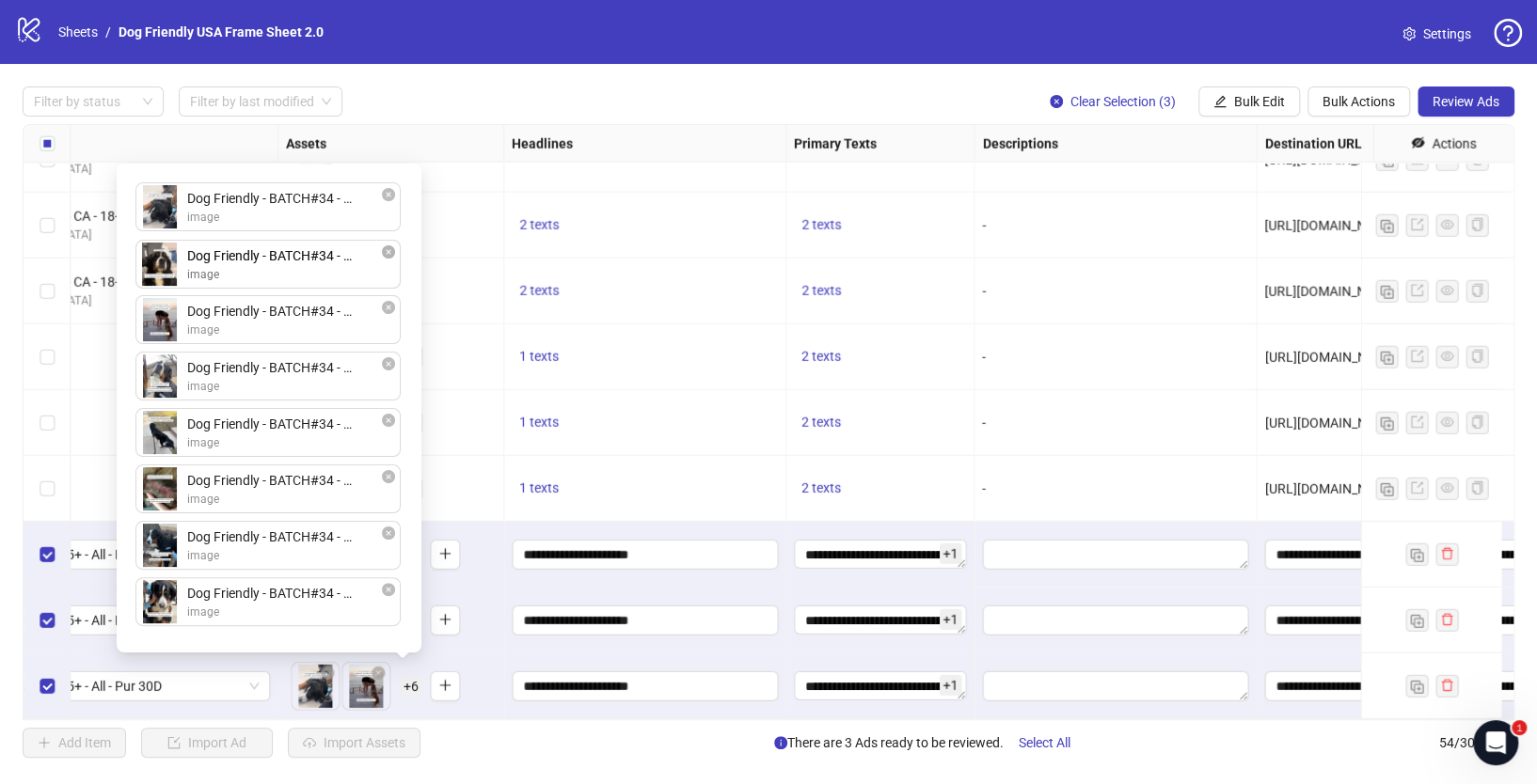 drag, startPoint x: 229, startPoint y: 505, endPoint x: 228, endPoint y: 277, distance: 228.00219 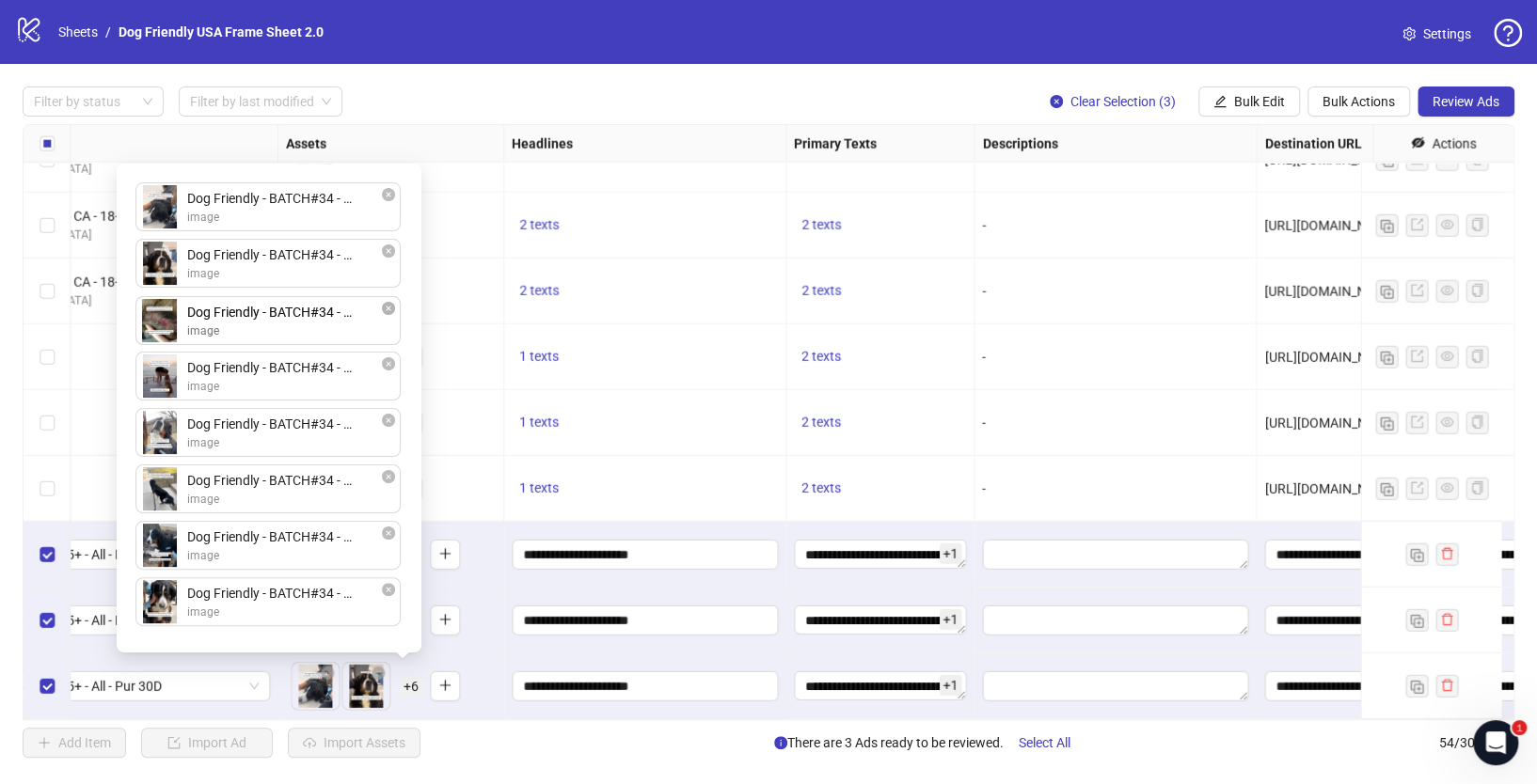 drag, startPoint x: 246, startPoint y: 505, endPoint x: 240, endPoint y: 331, distance: 174.10342 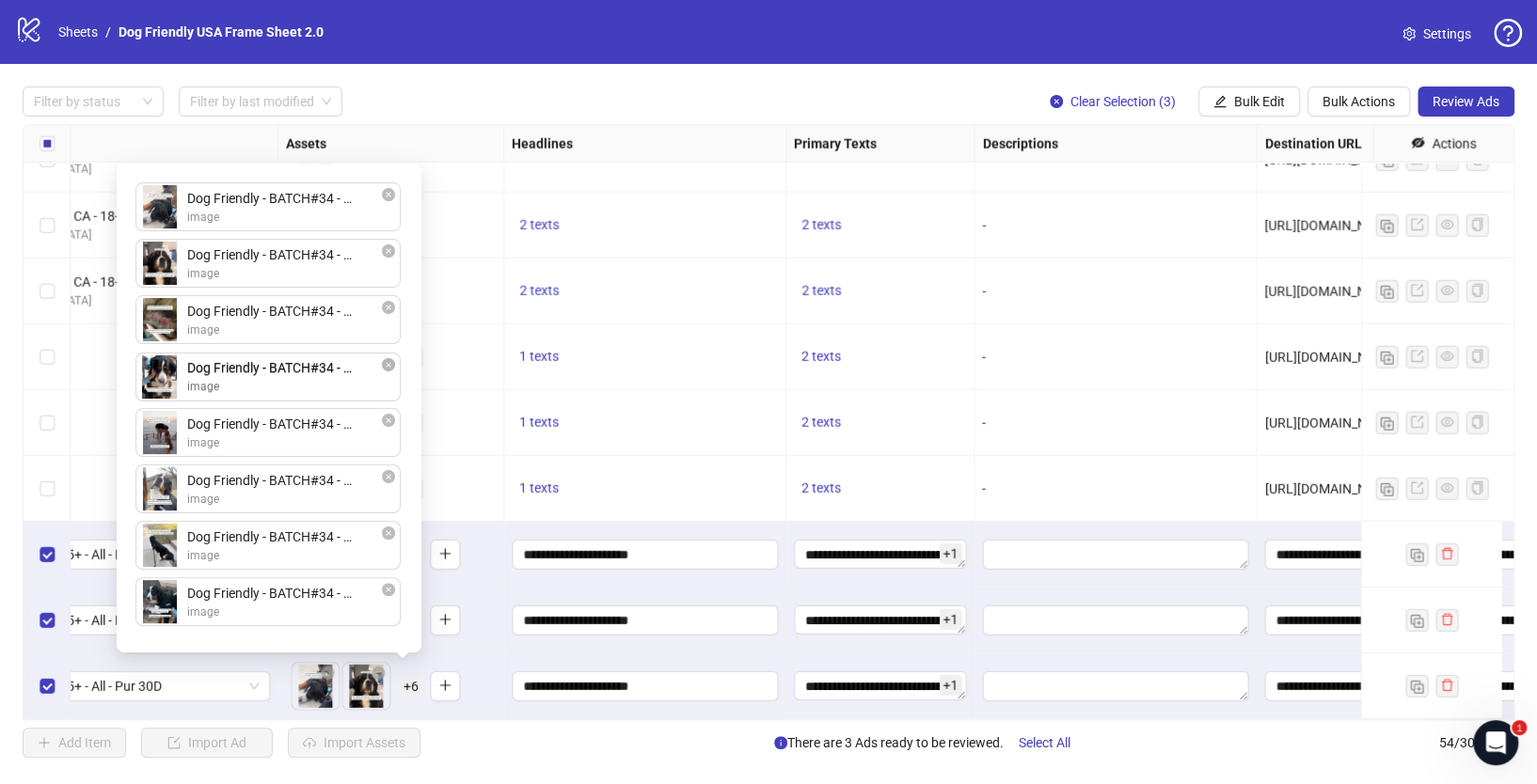 drag, startPoint x: 202, startPoint y: 600, endPoint x: 186, endPoint y: 368, distance: 232.5511 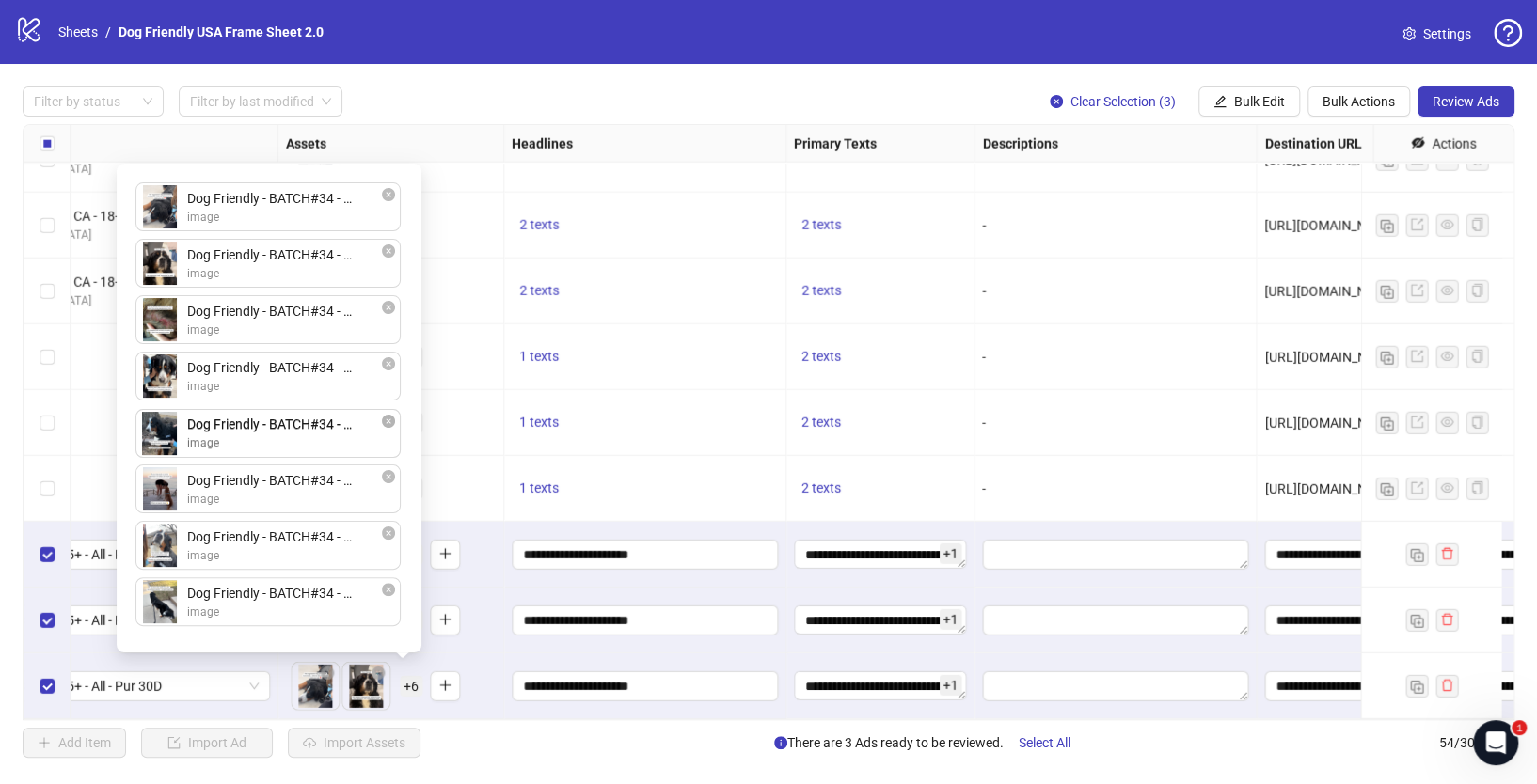 drag, startPoint x: 202, startPoint y: 600, endPoint x: 208, endPoint y: 423, distance: 177.10167 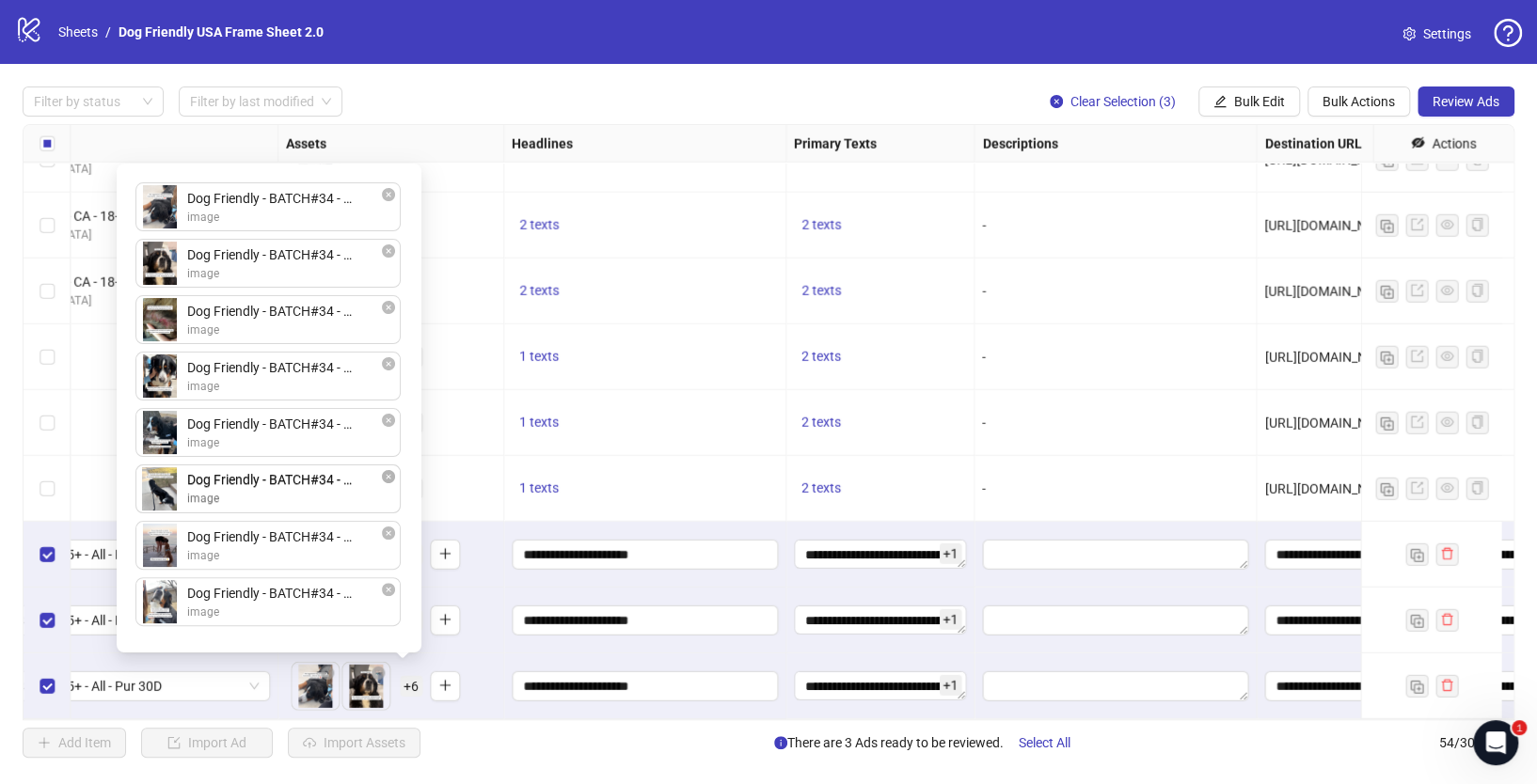 drag, startPoint x: 220, startPoint y: 613, endPoint x: 219, endPoint y: 489, distance: 124.00403 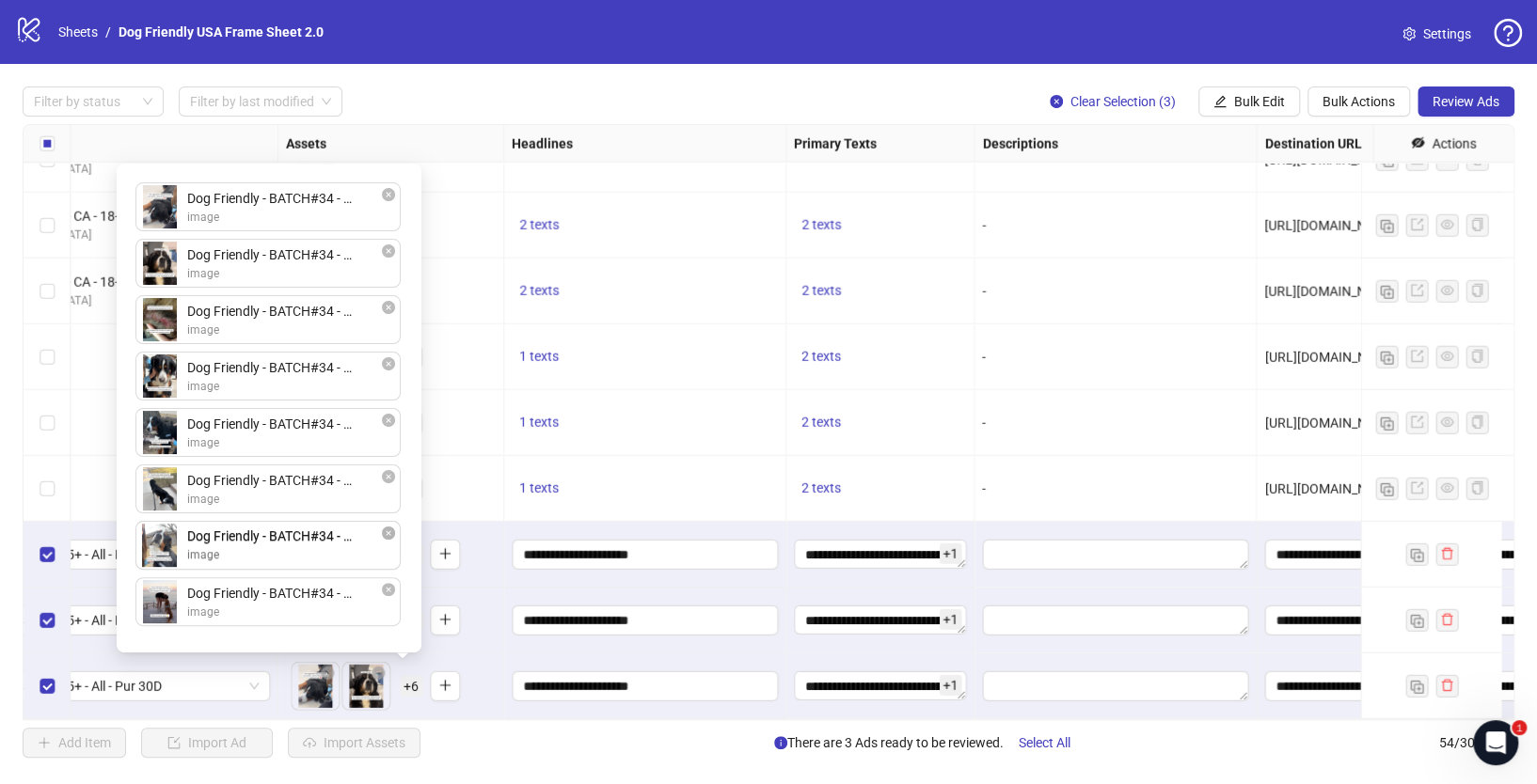 drag, startPoint x: 245, startPoint y: 611, endPoint x: 243, endPoint y: 543, distance: 68.02941 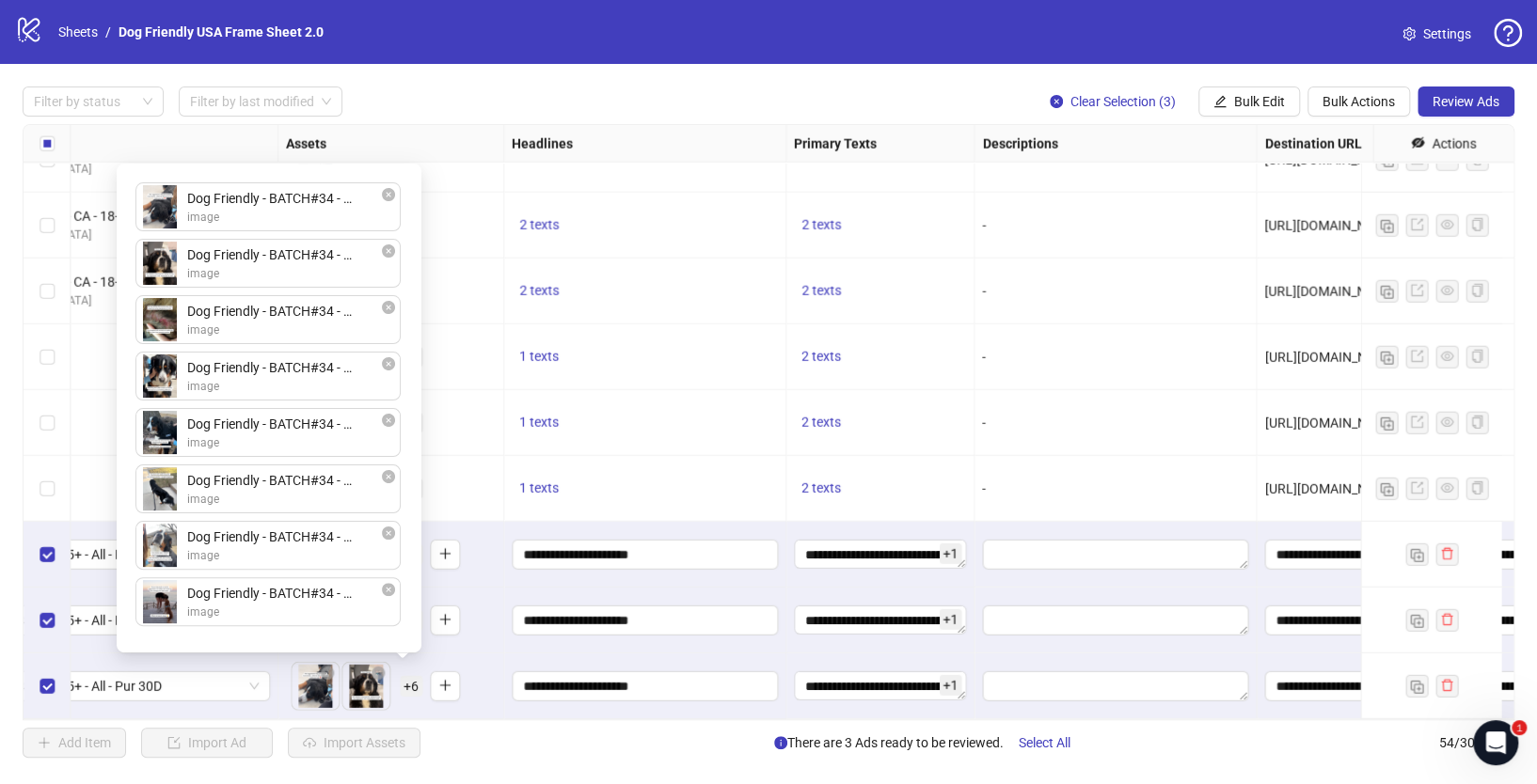 click on "**********" at bounding box center (645, 686) 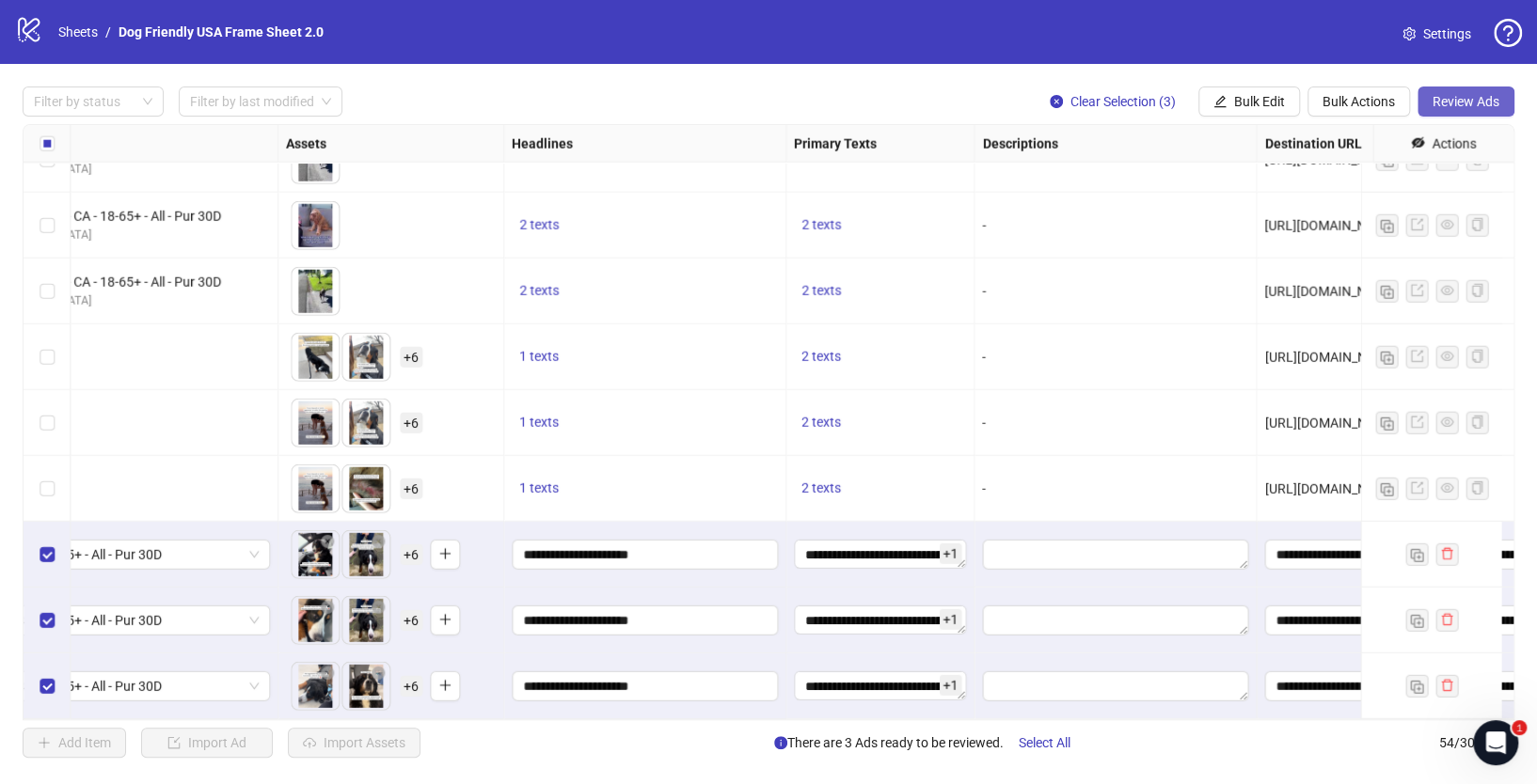 click on "Review Ads" at bounding box center (1466, 102) 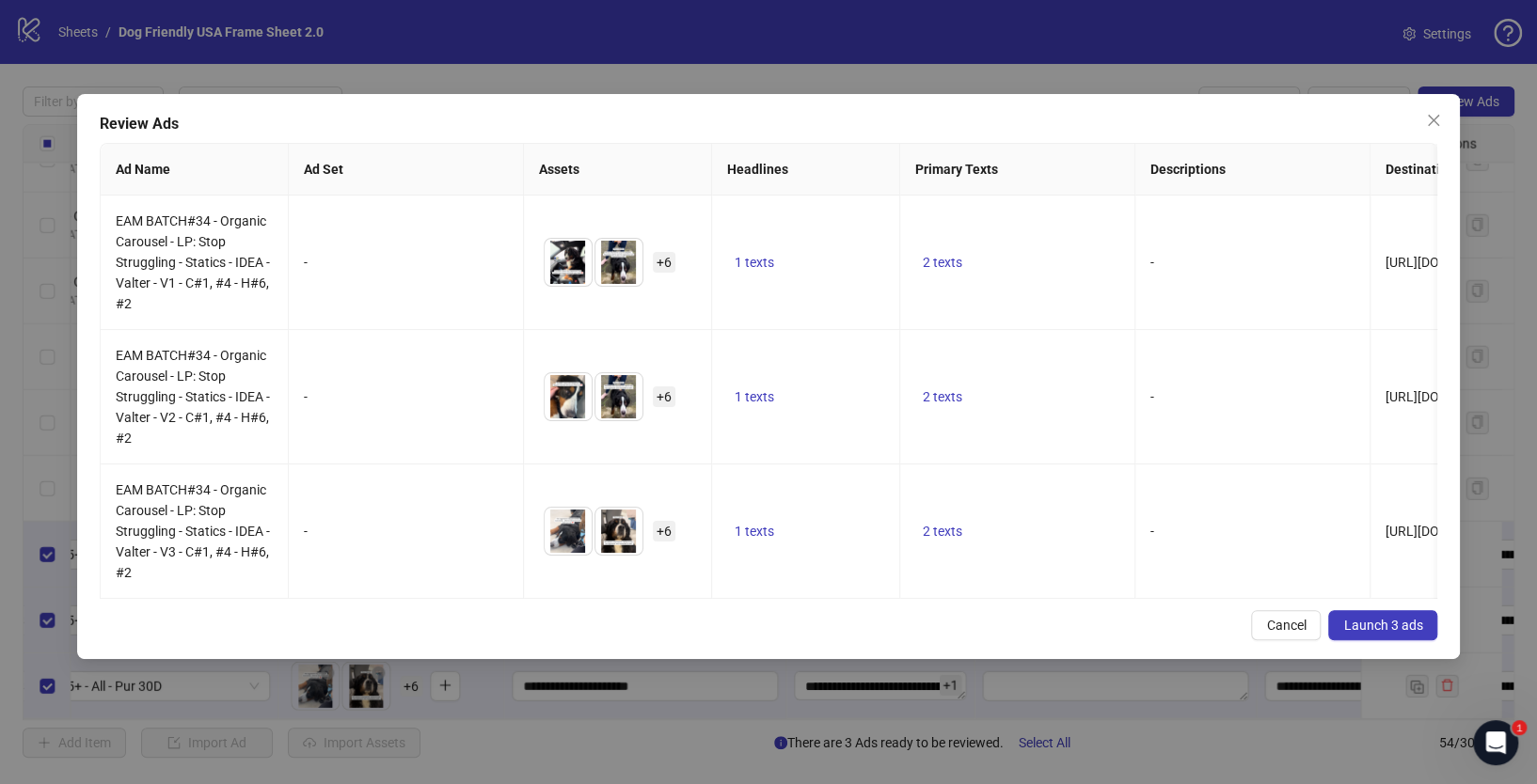 click on "Launch 3 ads" at bounding box center [1383, 625] 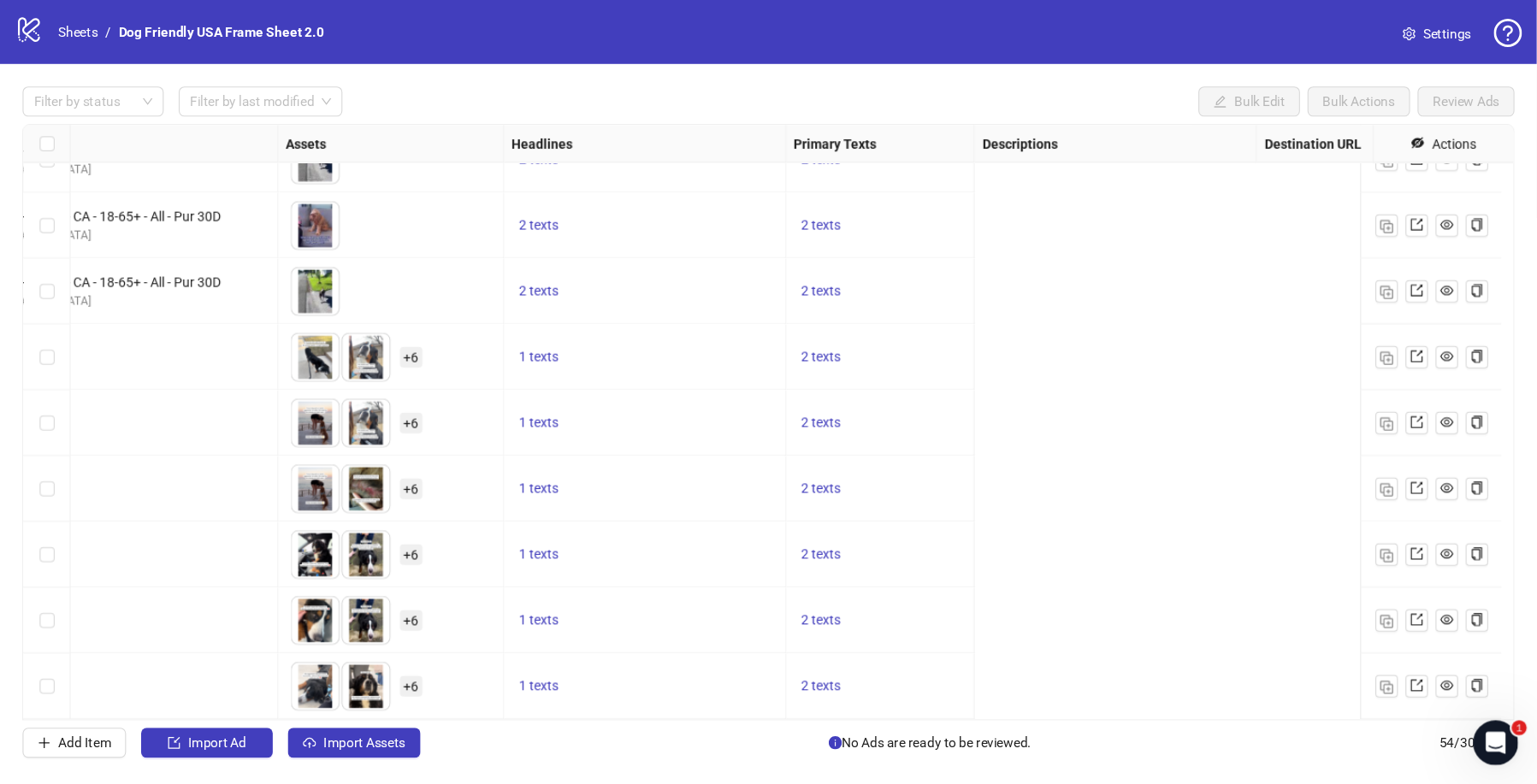 scroll, scrollTop: 2737, scrollLeft: 0, axis: vertical 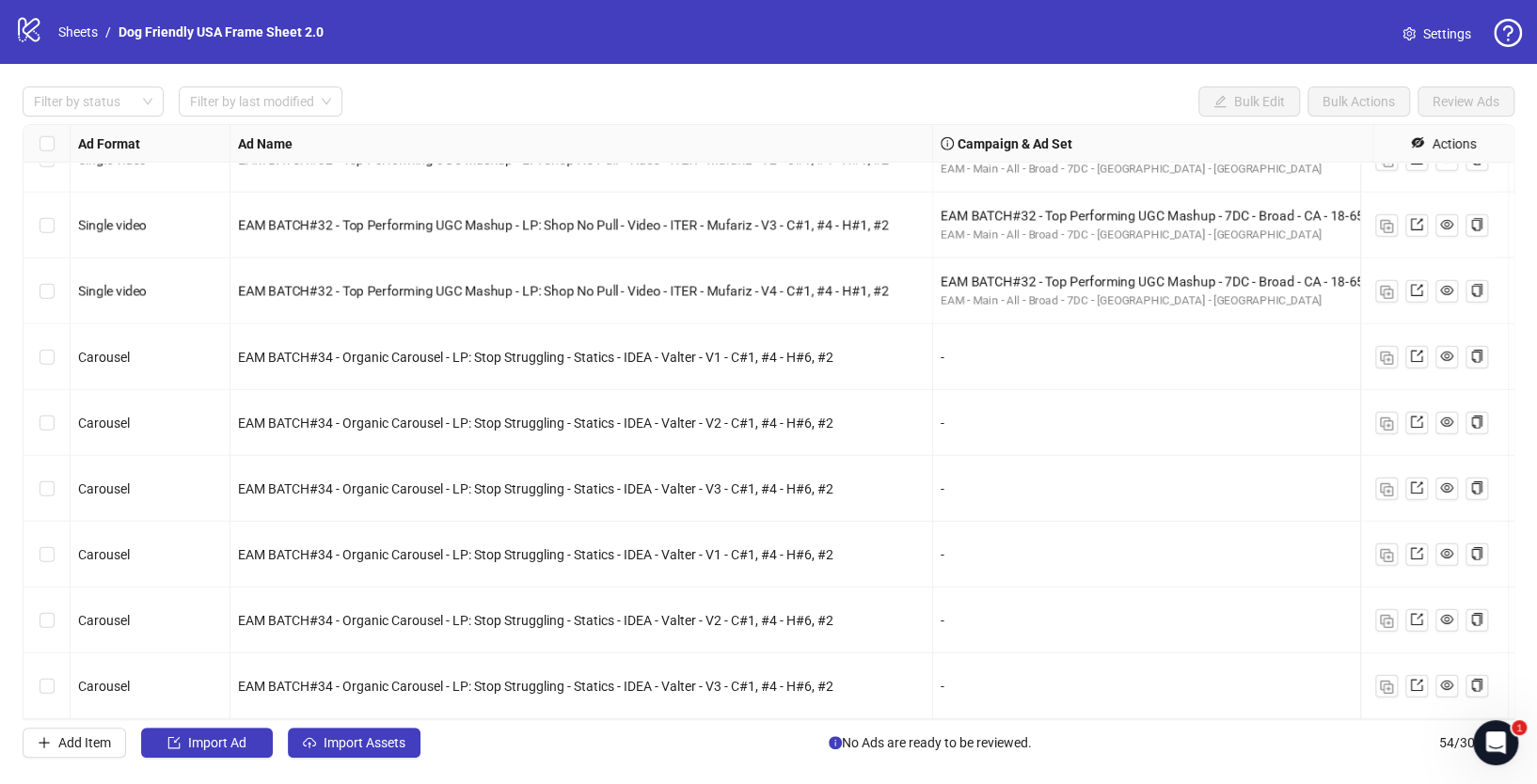 click on "Filter by status Filter by last modified Bulk Edit Bulk Actions Review Ads" at bounding box center (768, 102) 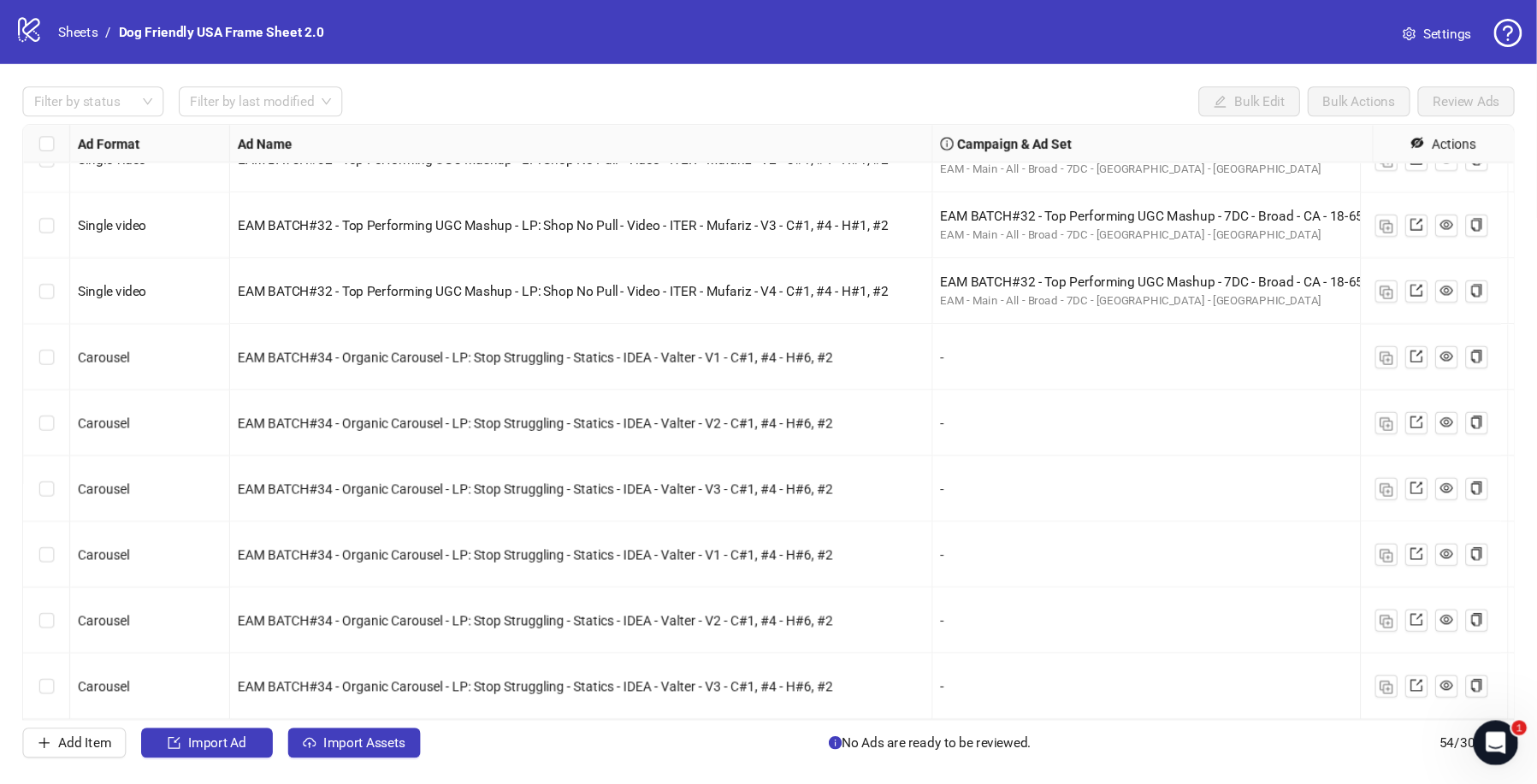 scroll, scrollTop: 2667, scrollLeft: 0, axis: vertical 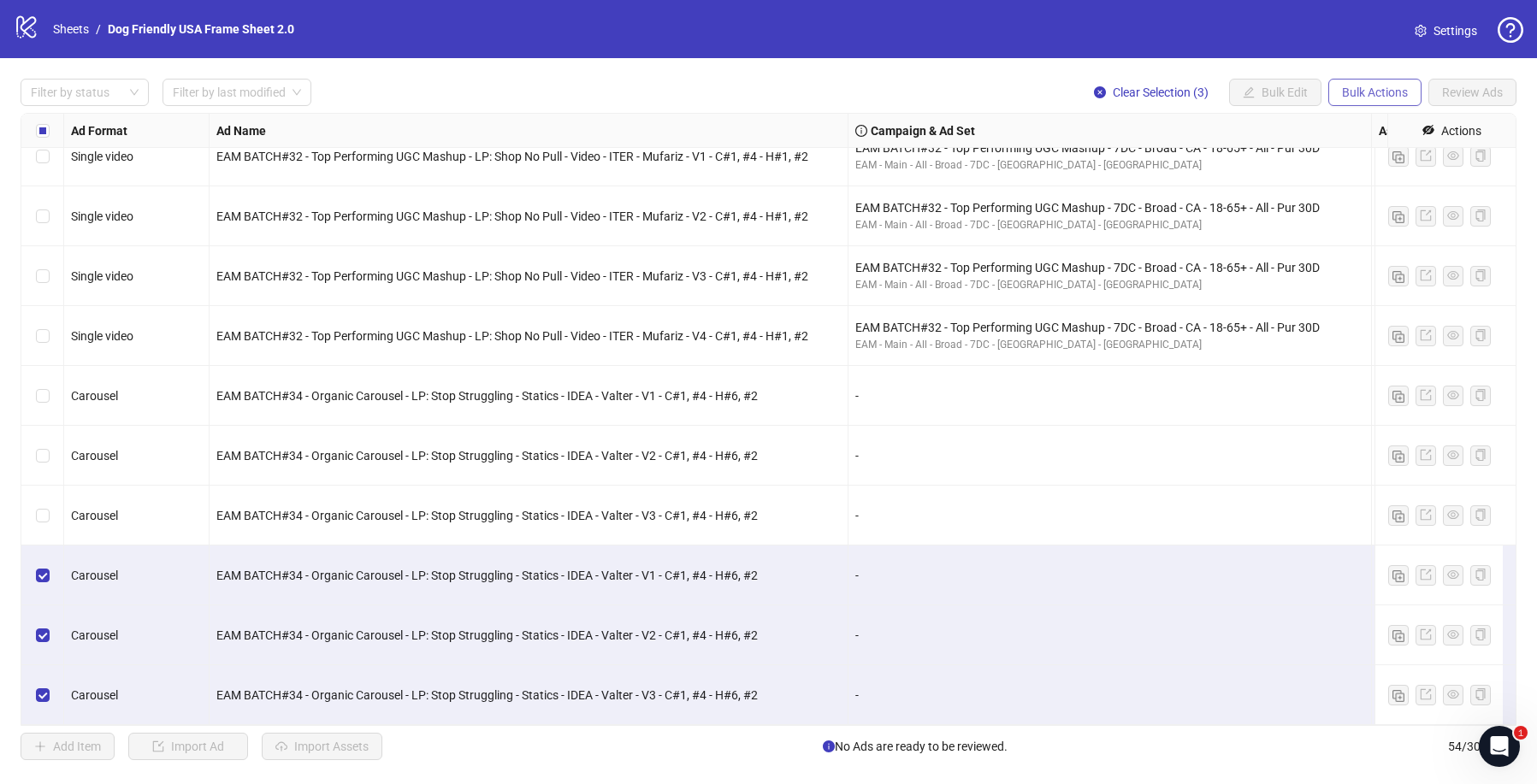 click on "Bulk Actions" at bounding box center [1374, 92] 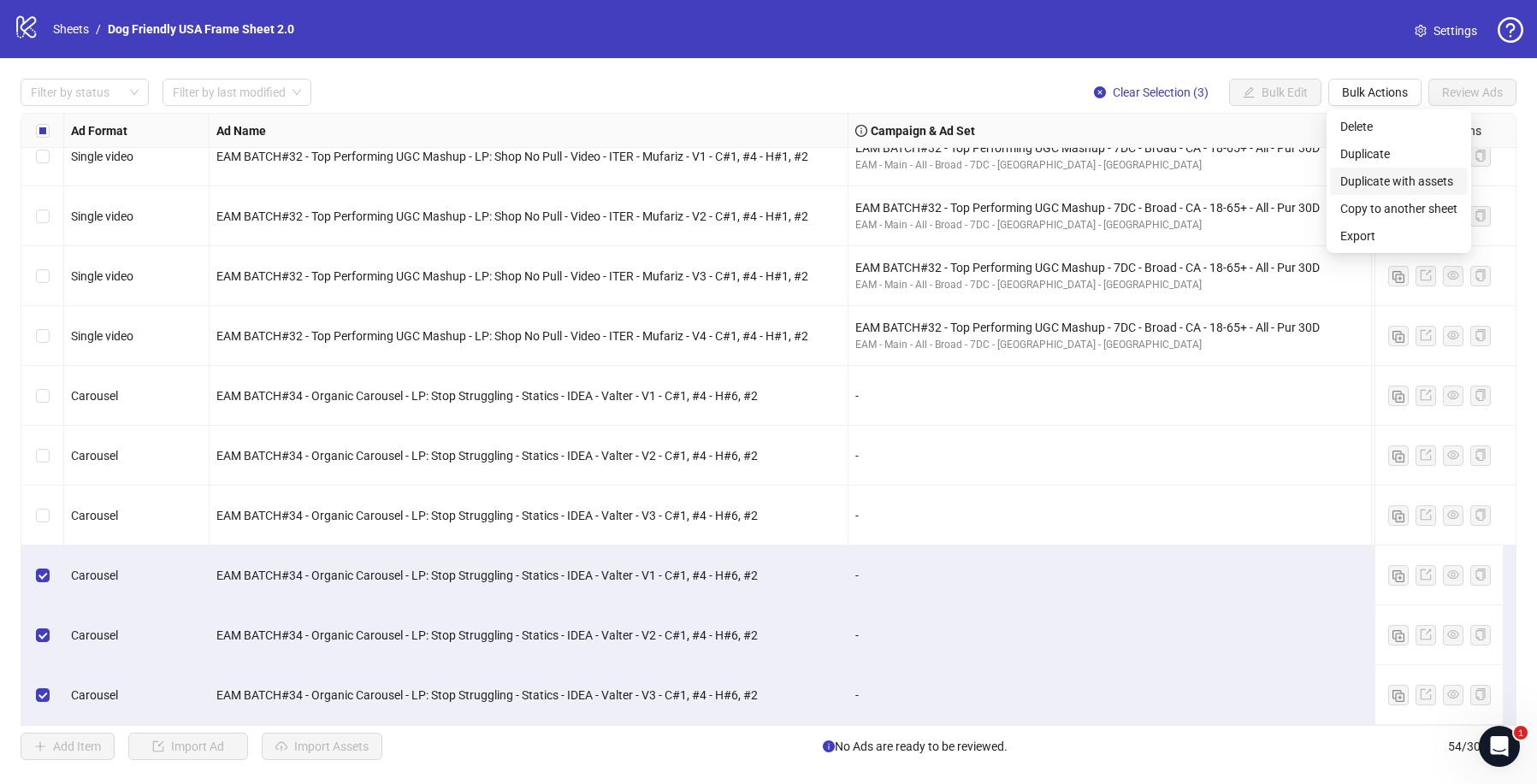 click on "Duplicate with assets" at bounding box center (1398, 181) 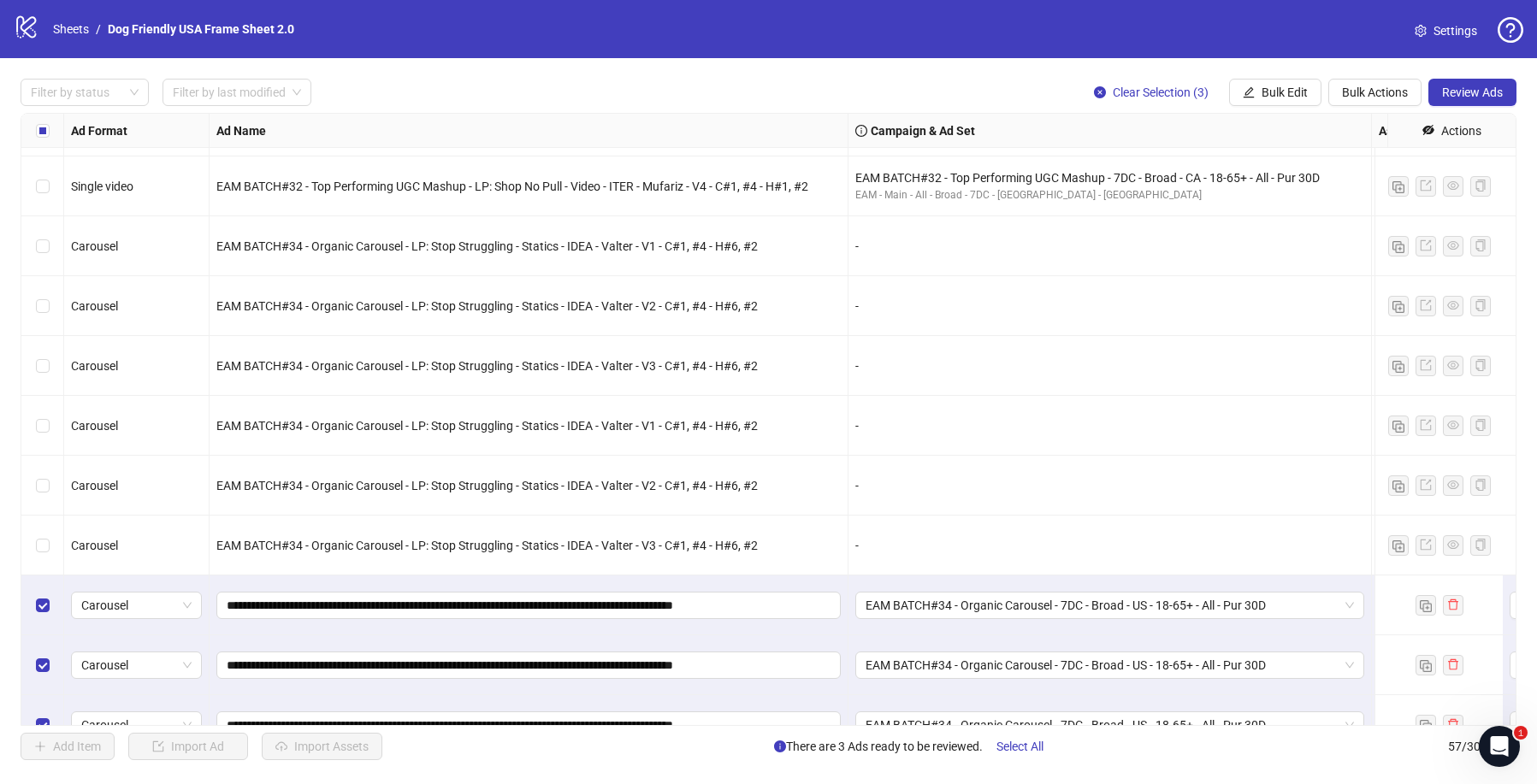 scroll, scrollTop: 2847, scrollLeft: 0, axis: vertical 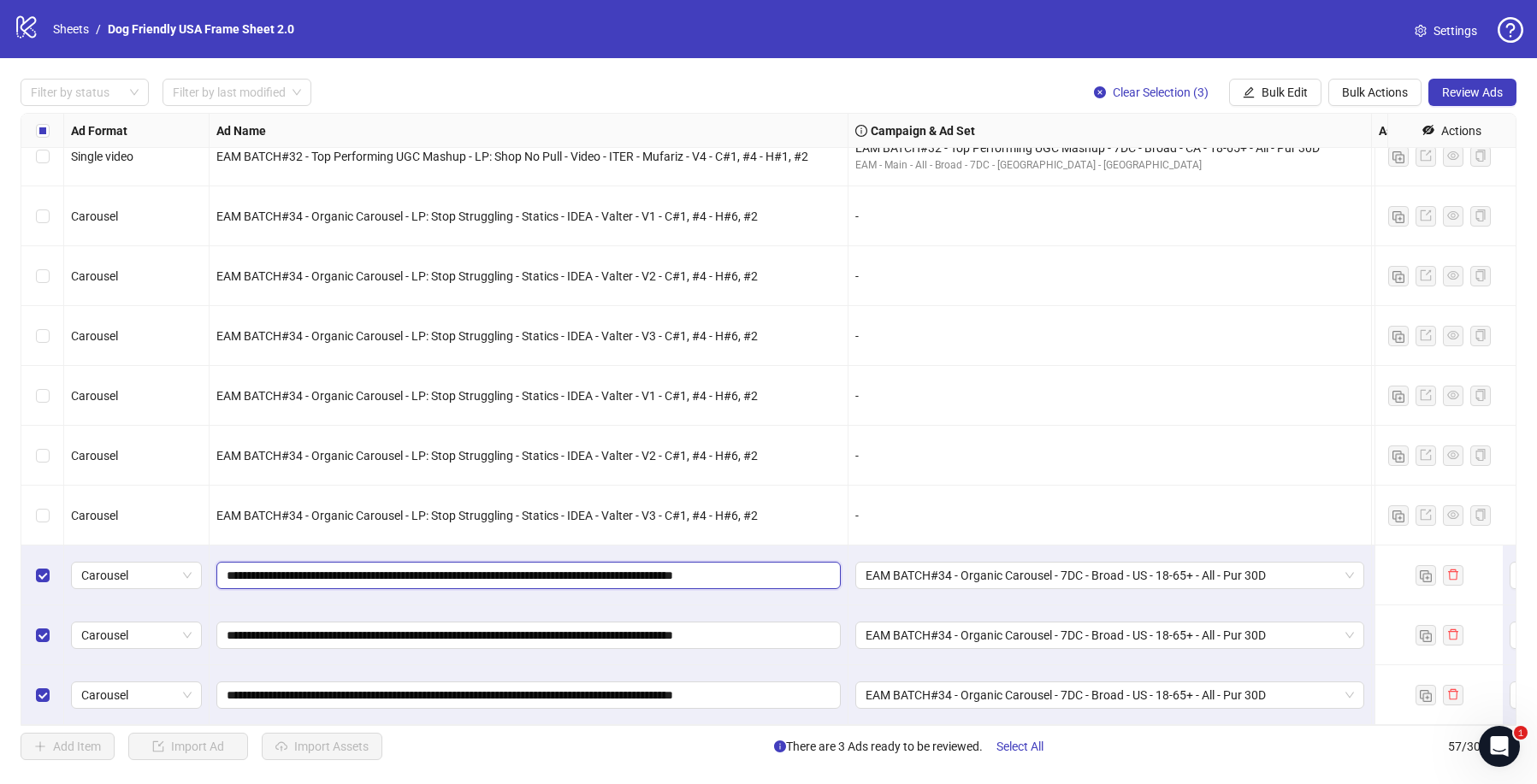 drag, startPoint x: 424, startPoint y: 561, endPoint x: 523, endPoint y: 563, distance: 99.0202 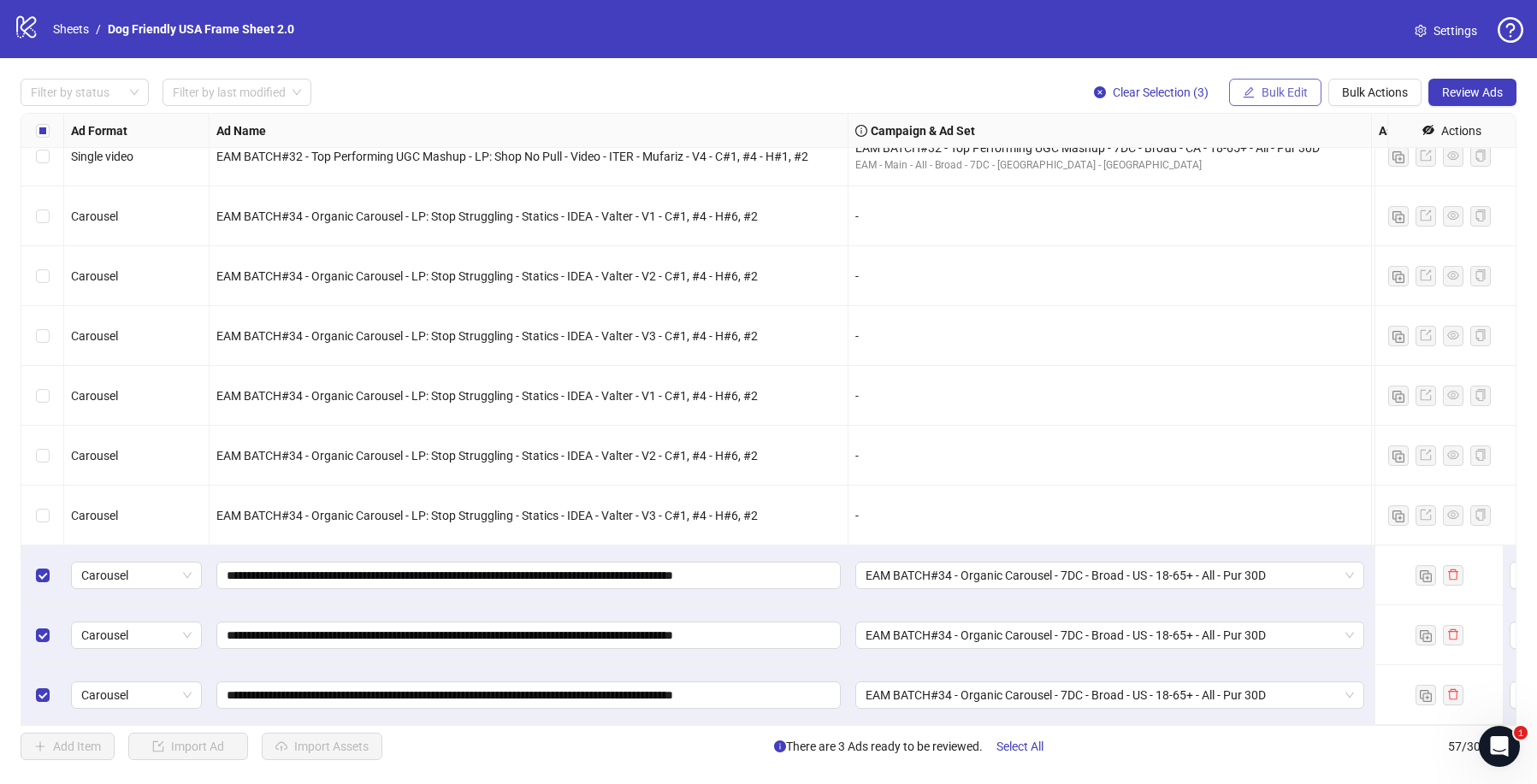 click on "Bulk Edit" at bounding box center [1285, 92] 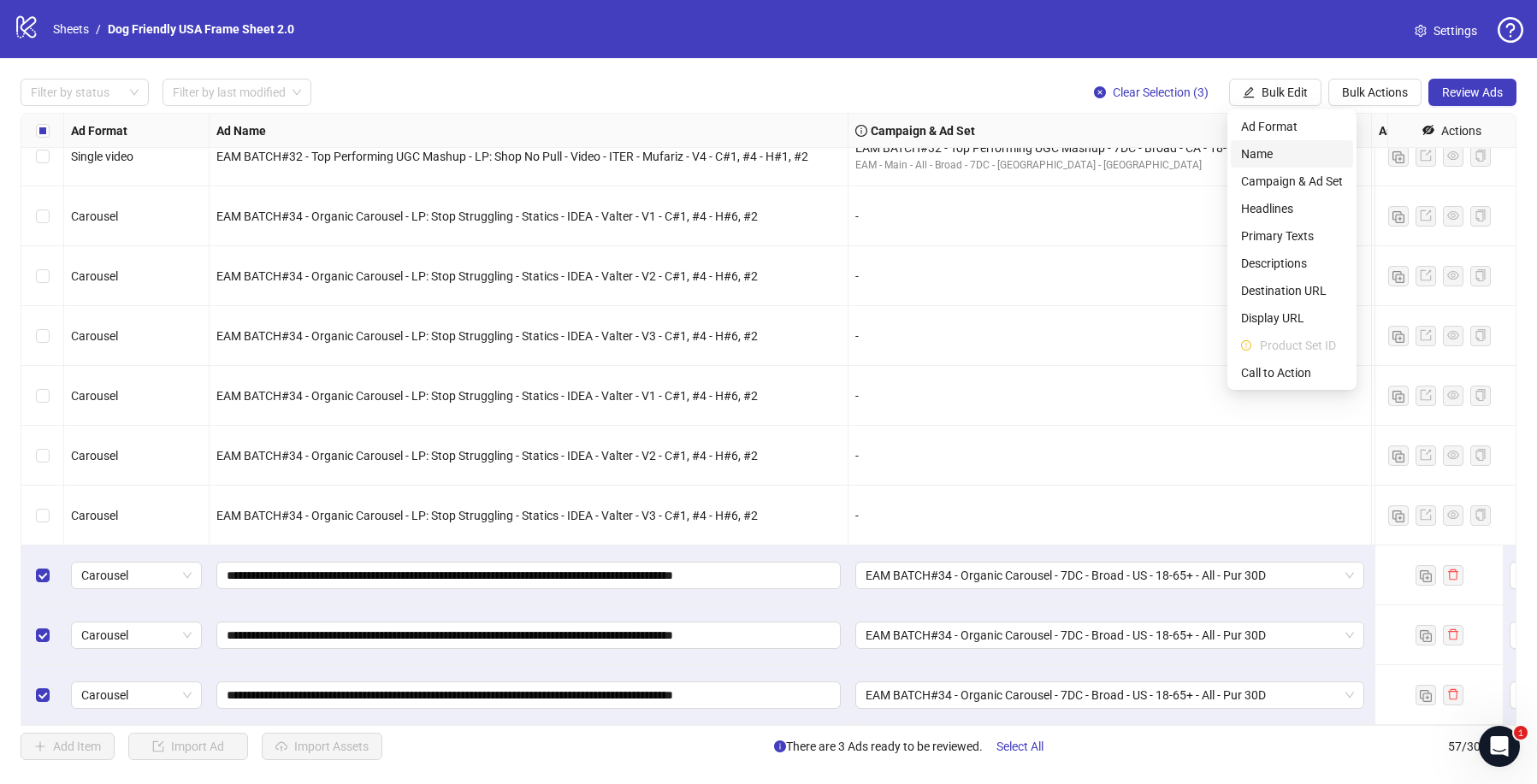 click on "Name" at bounding box center (1292, 154) 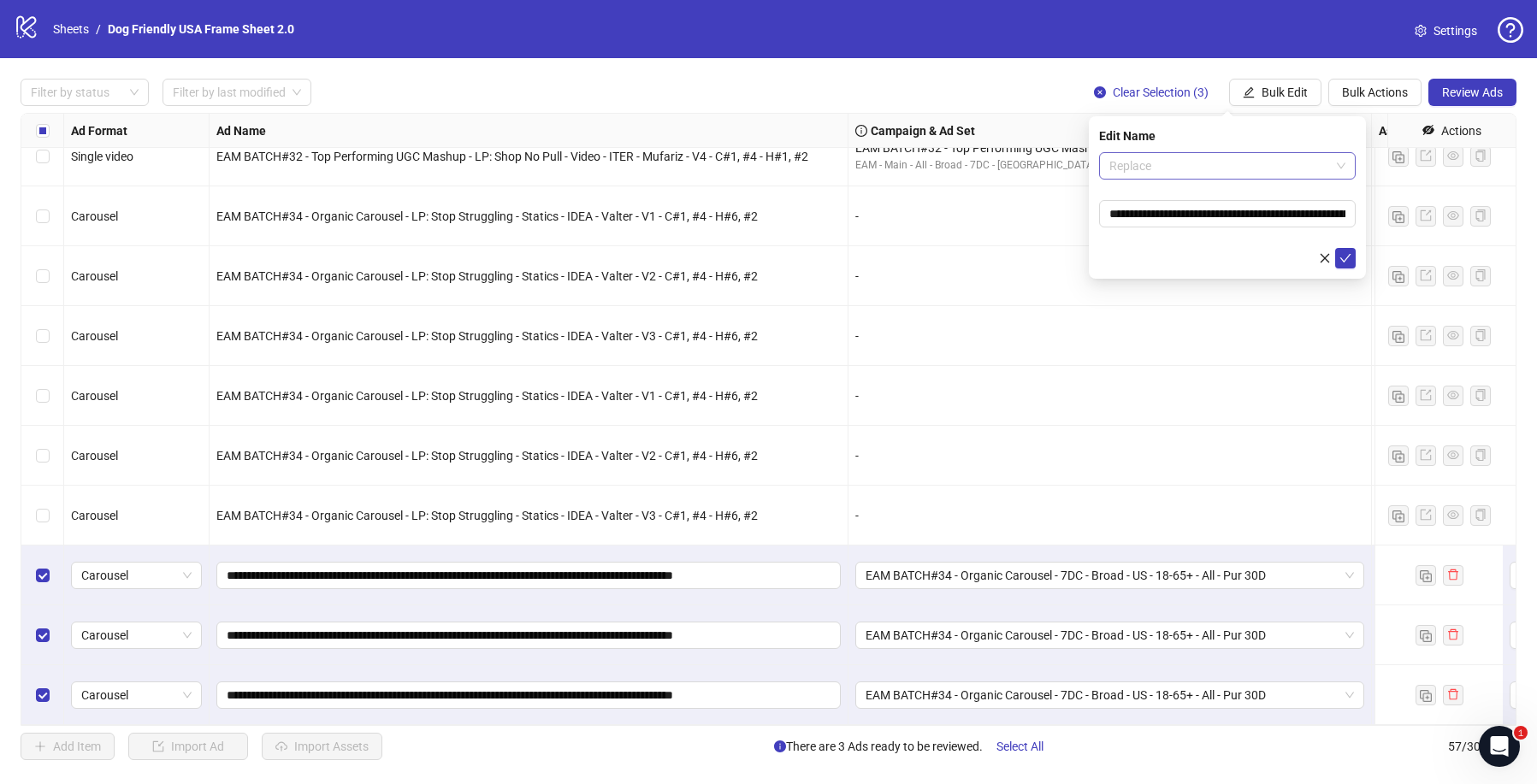 click on "Replace" at bounding box center (1227, 166) 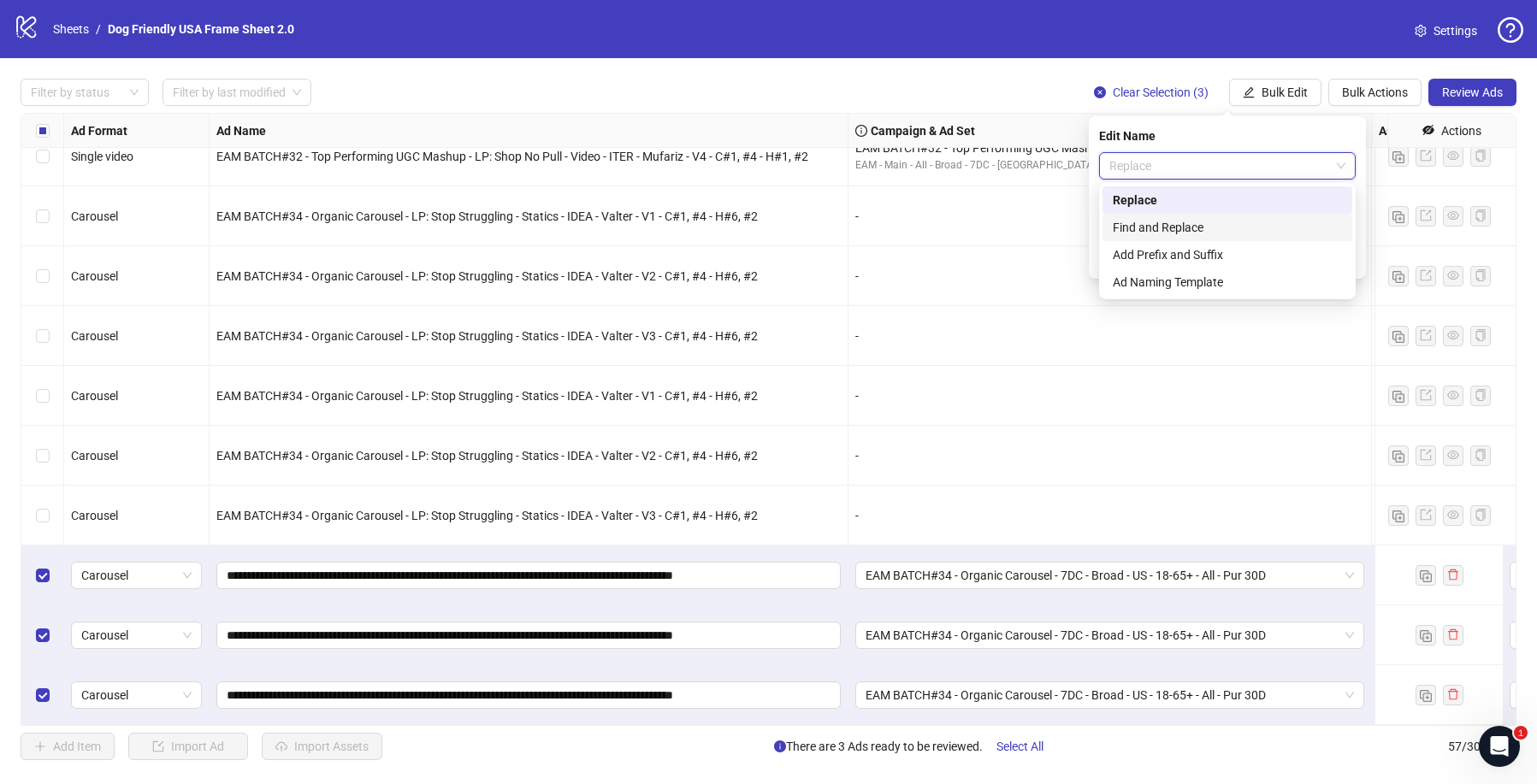 click on "Find and Replace" at bounding box center [1227, 227] 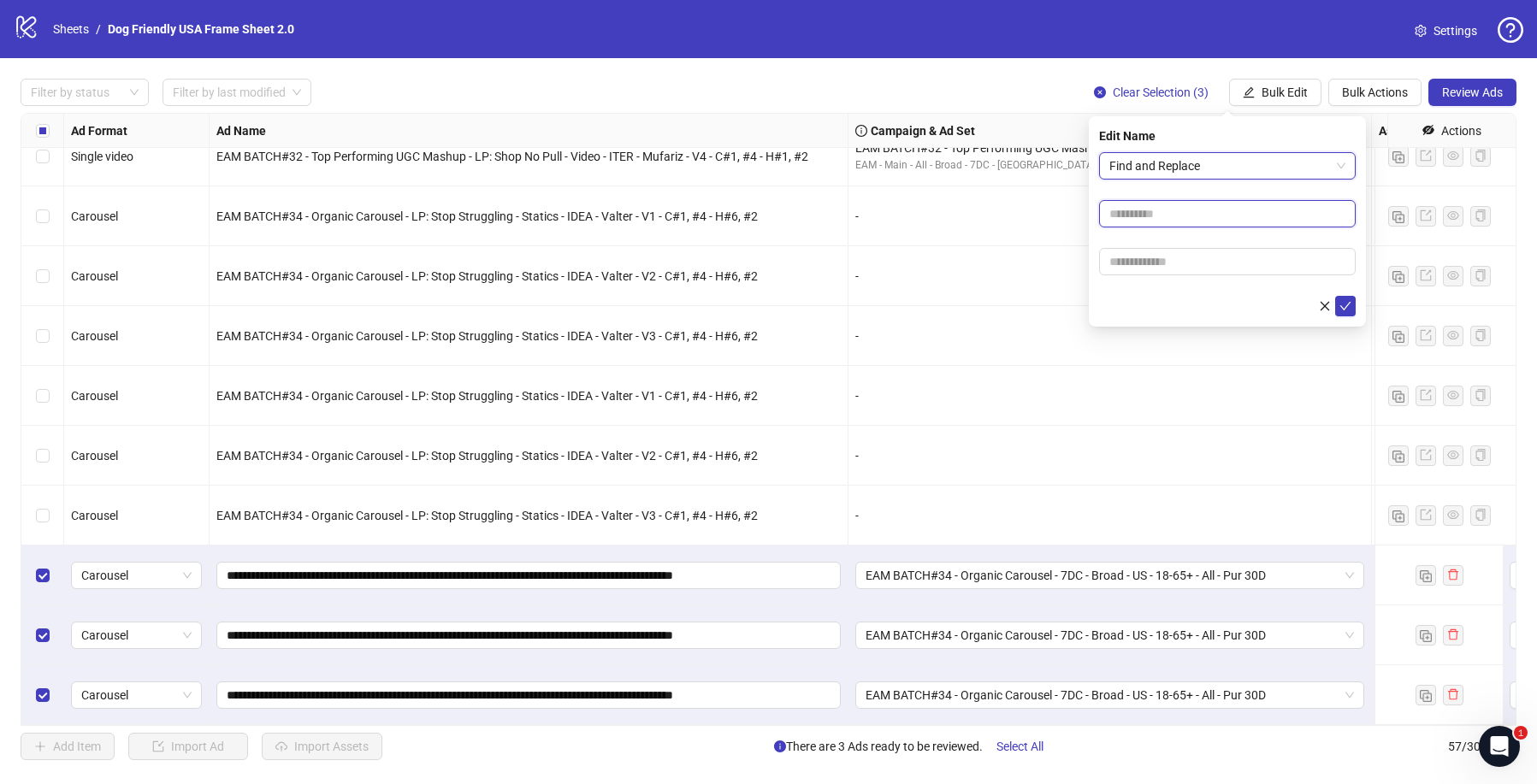 click at bounding box center (1227, 214) 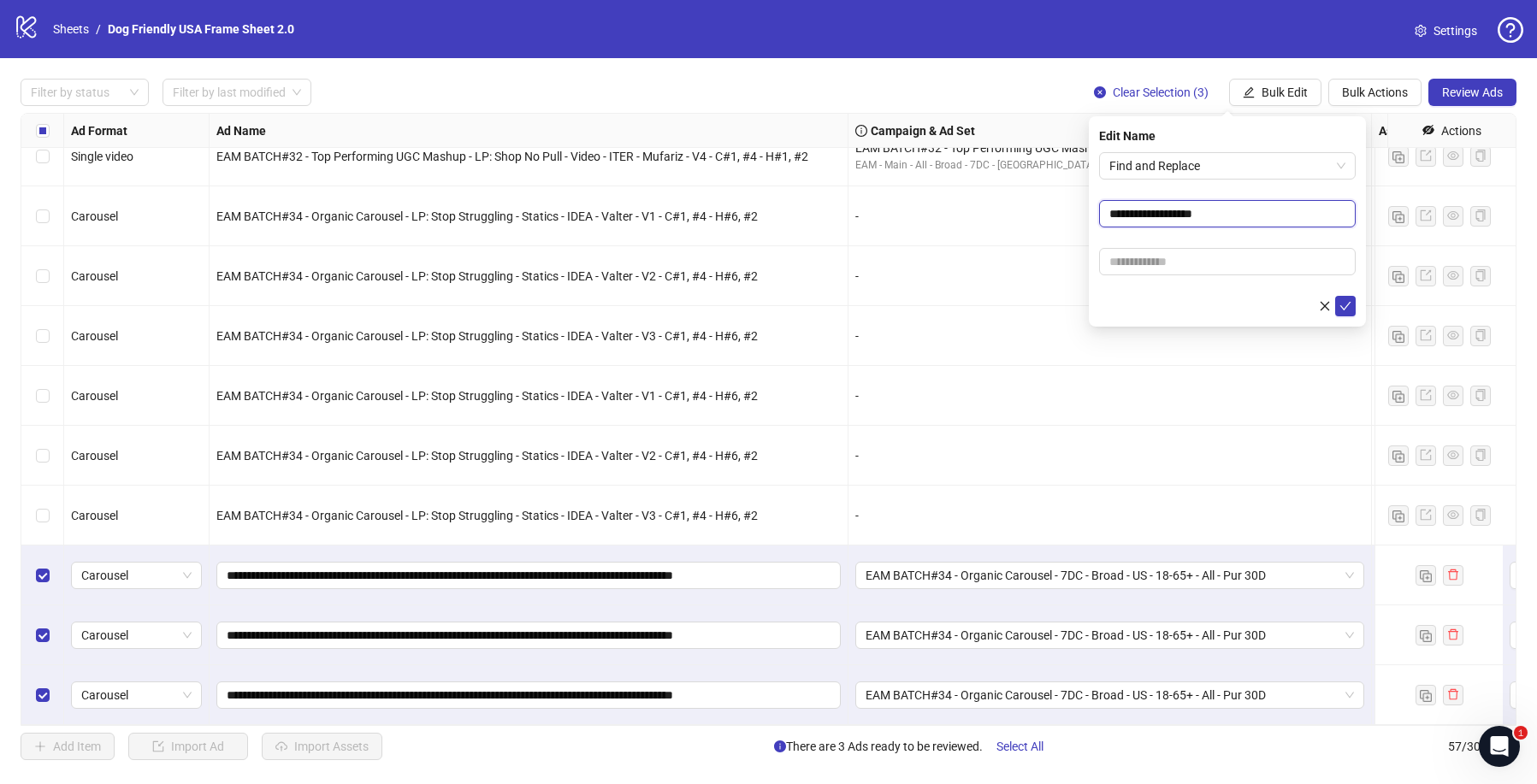type on "**********" 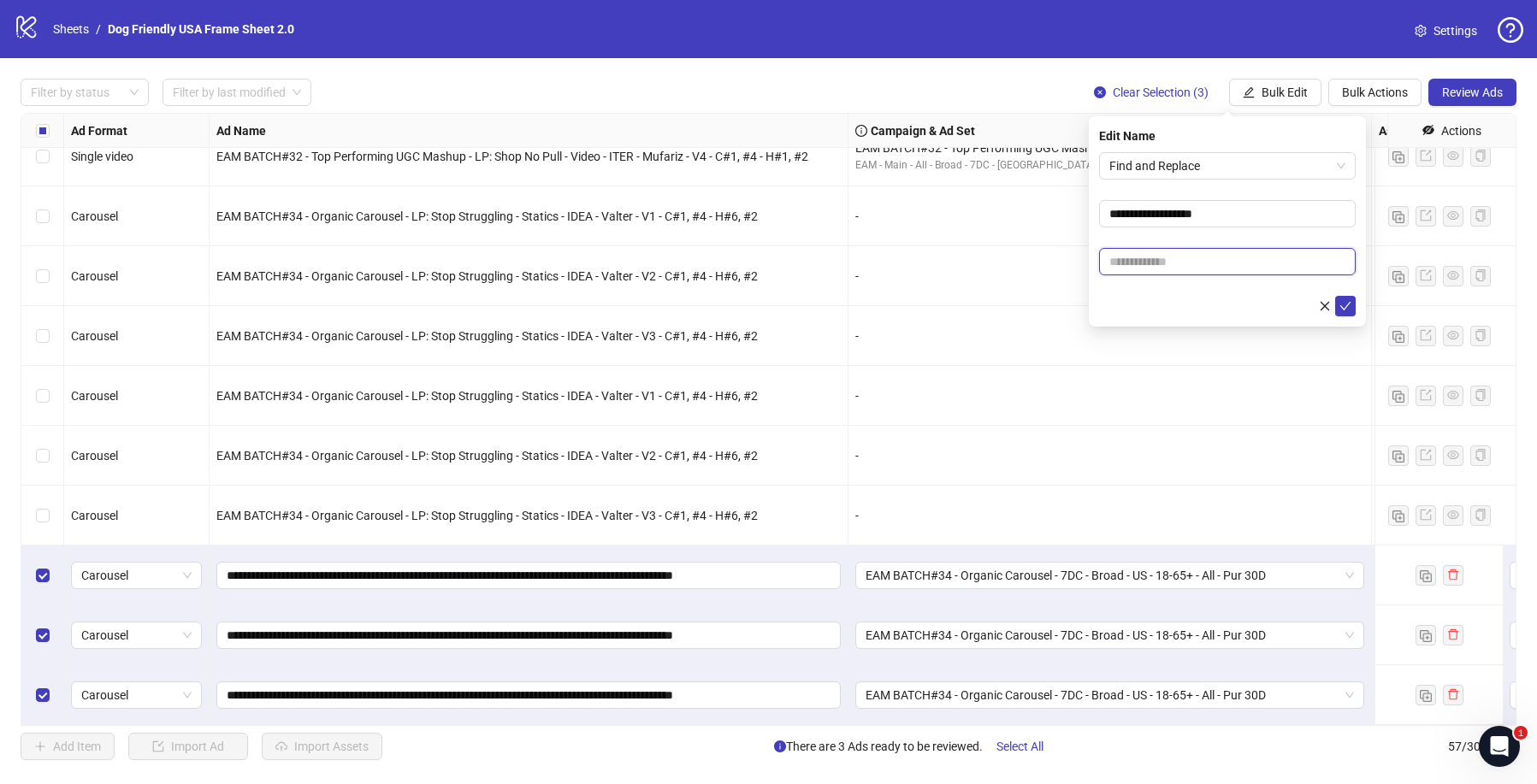 click at bounding box center (1227, 262) 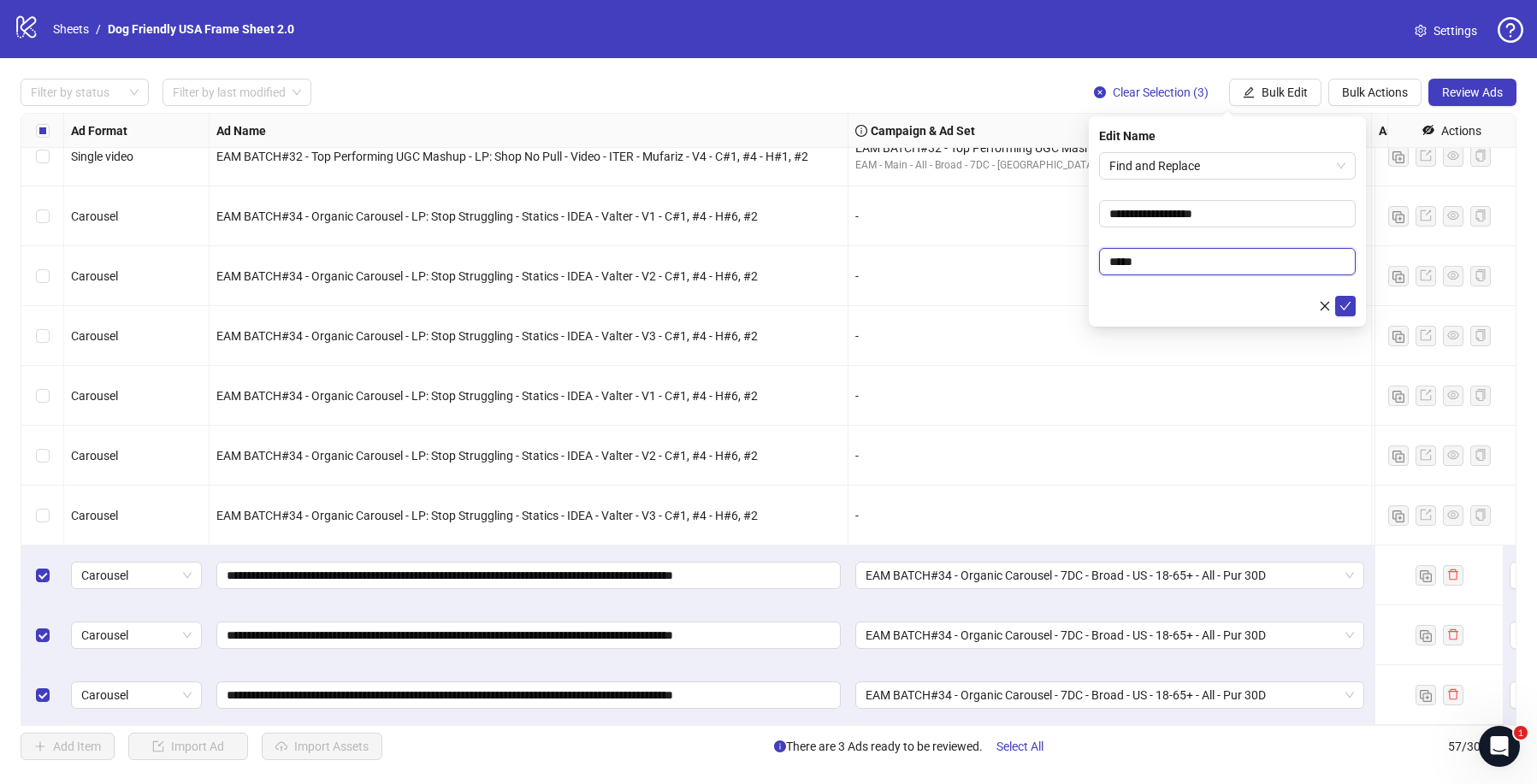 type on "**********" 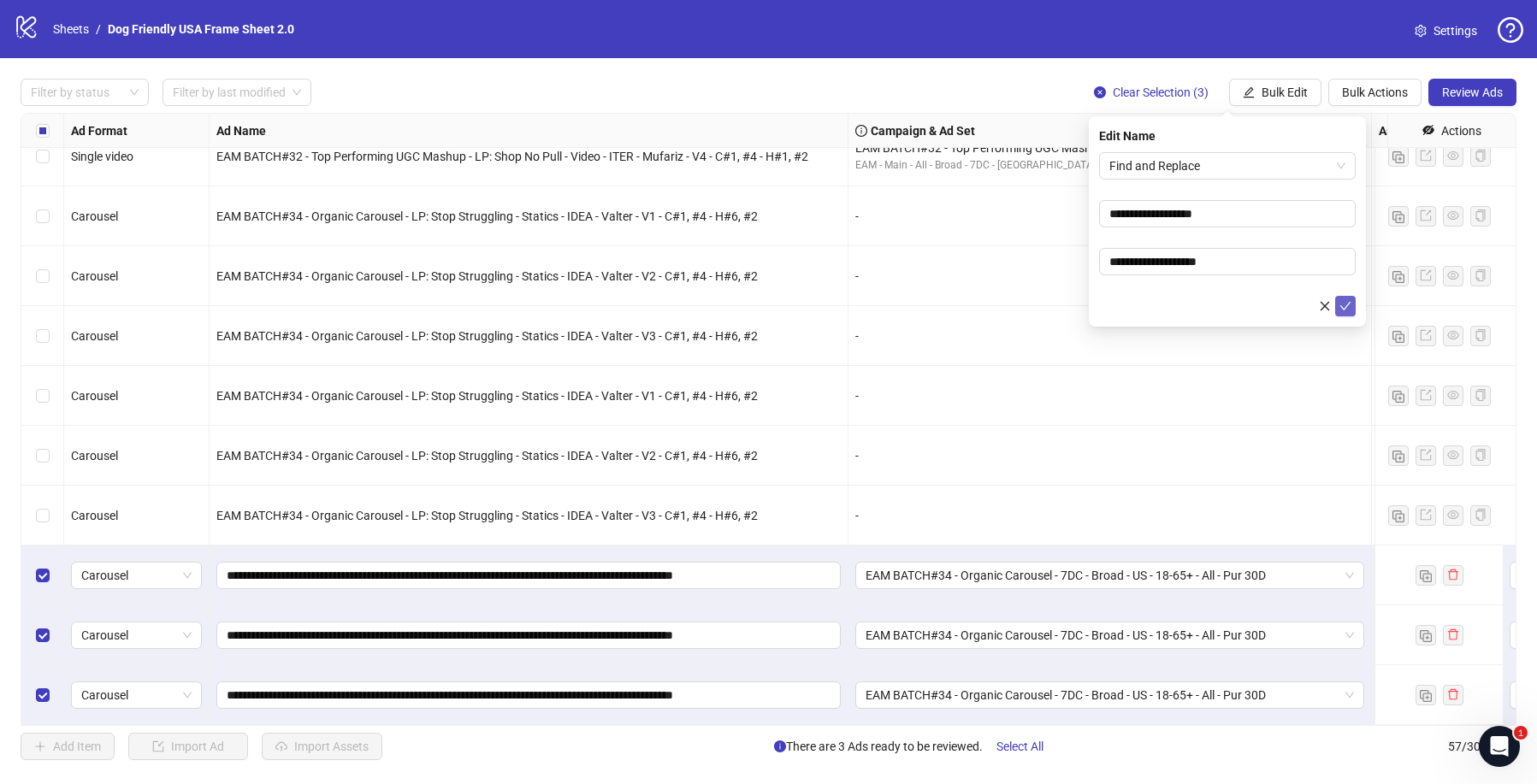 click 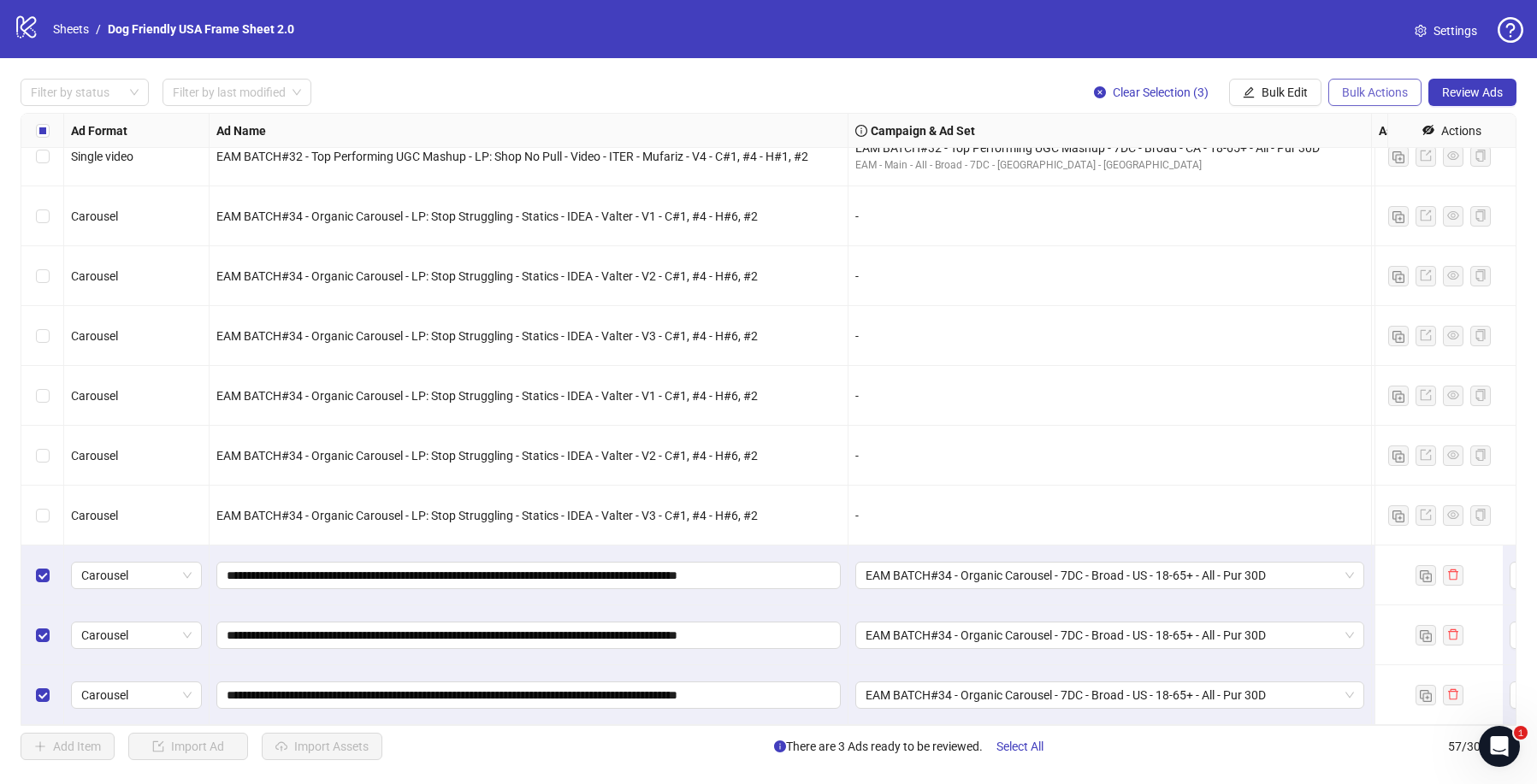 click on "Bulk Actions" at bounding box center [1374, 92] 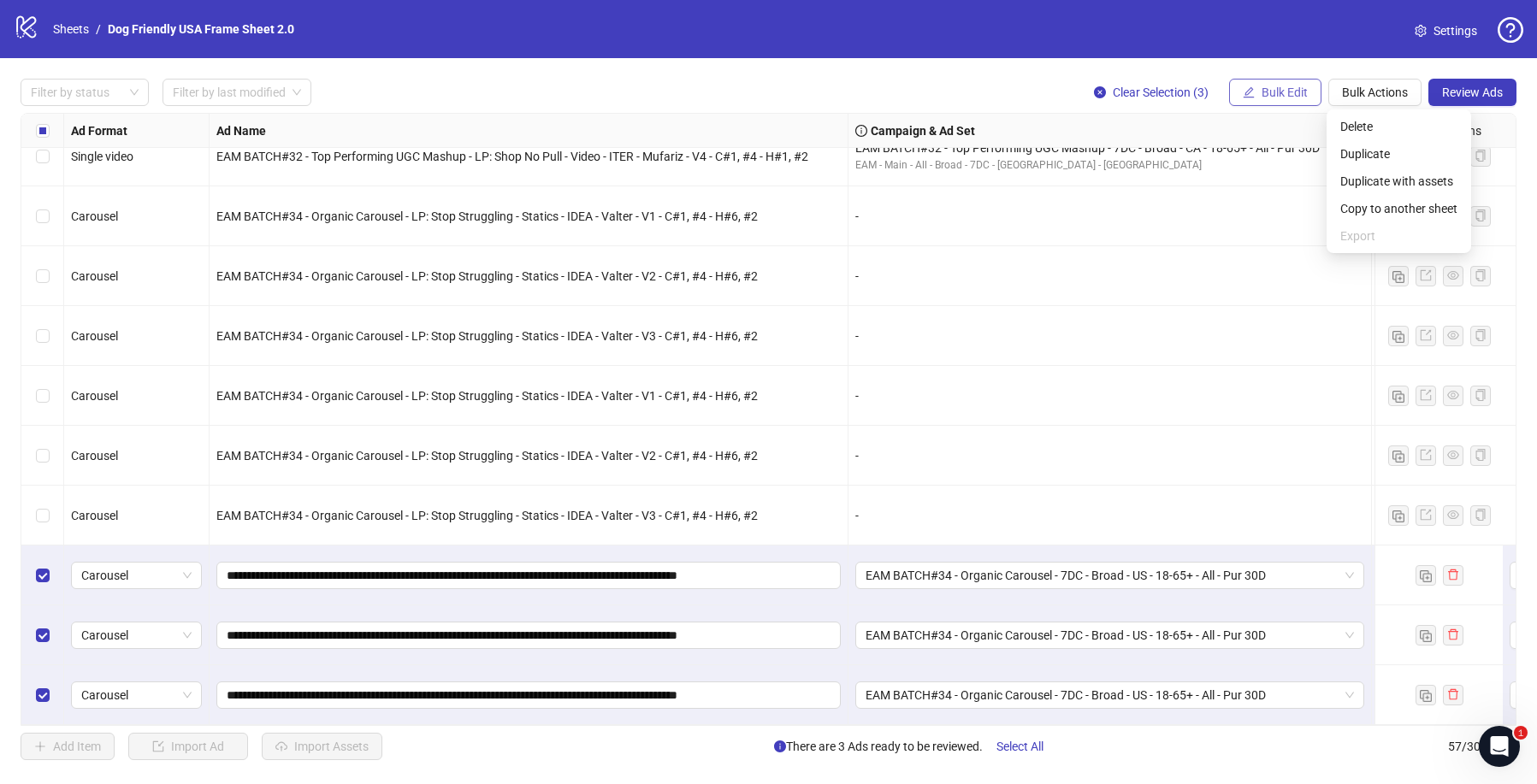 click on "Bulk Edit" at bounding box center (1275, 92) 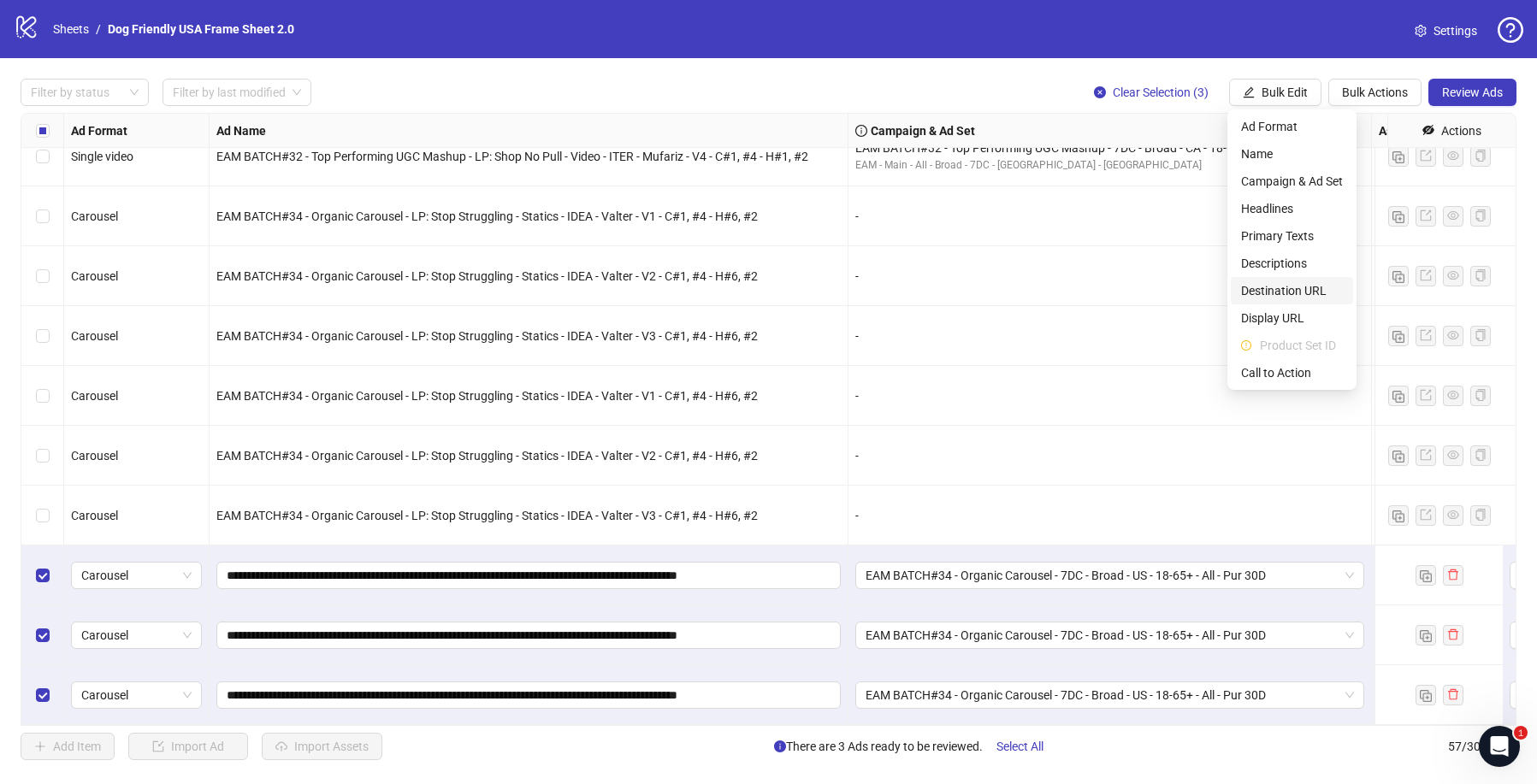 click on "Destination URL" at bounding box center [1292, 291] 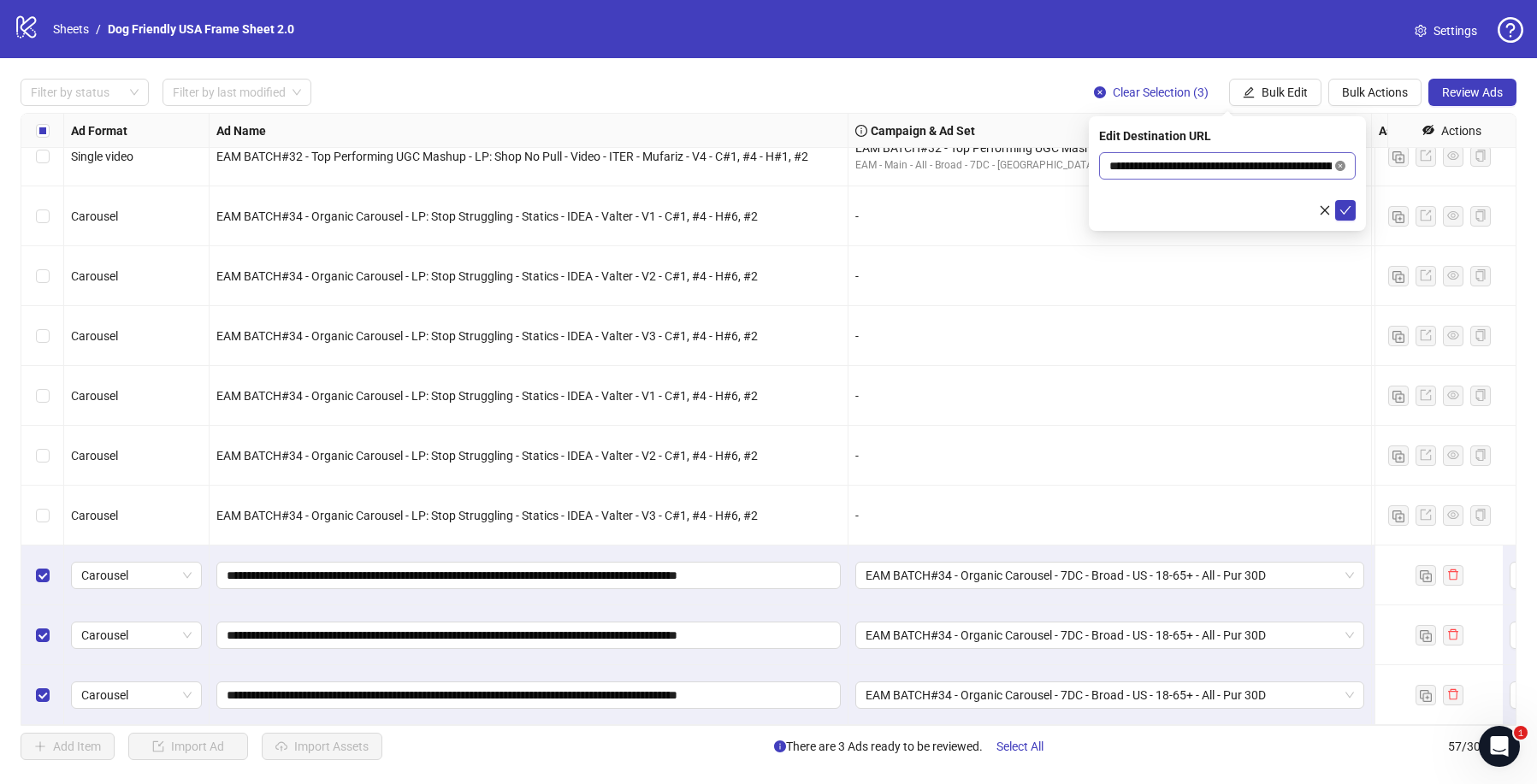 click 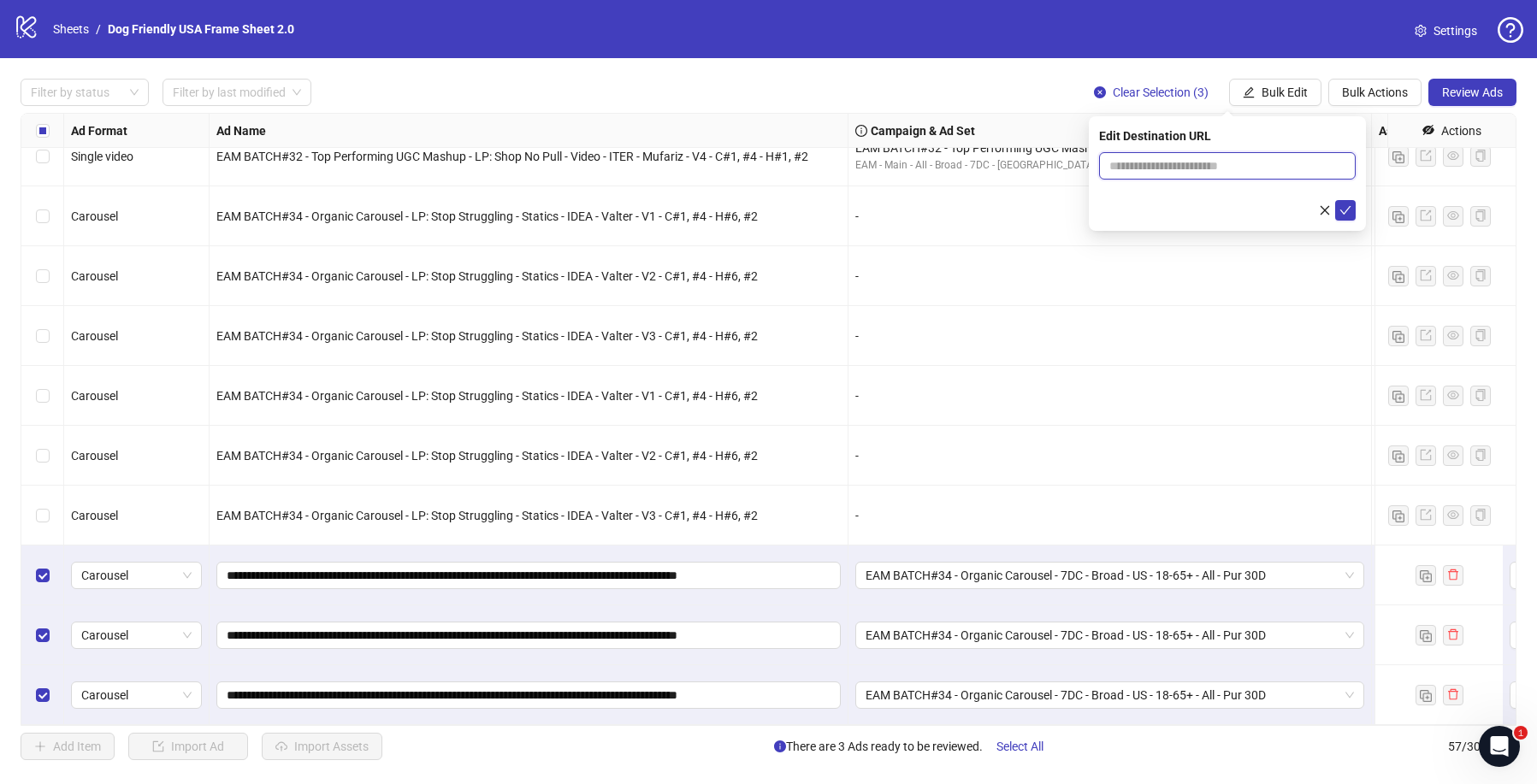 scroll, scrollTop: 0, scrollLeft: 0, axis: both 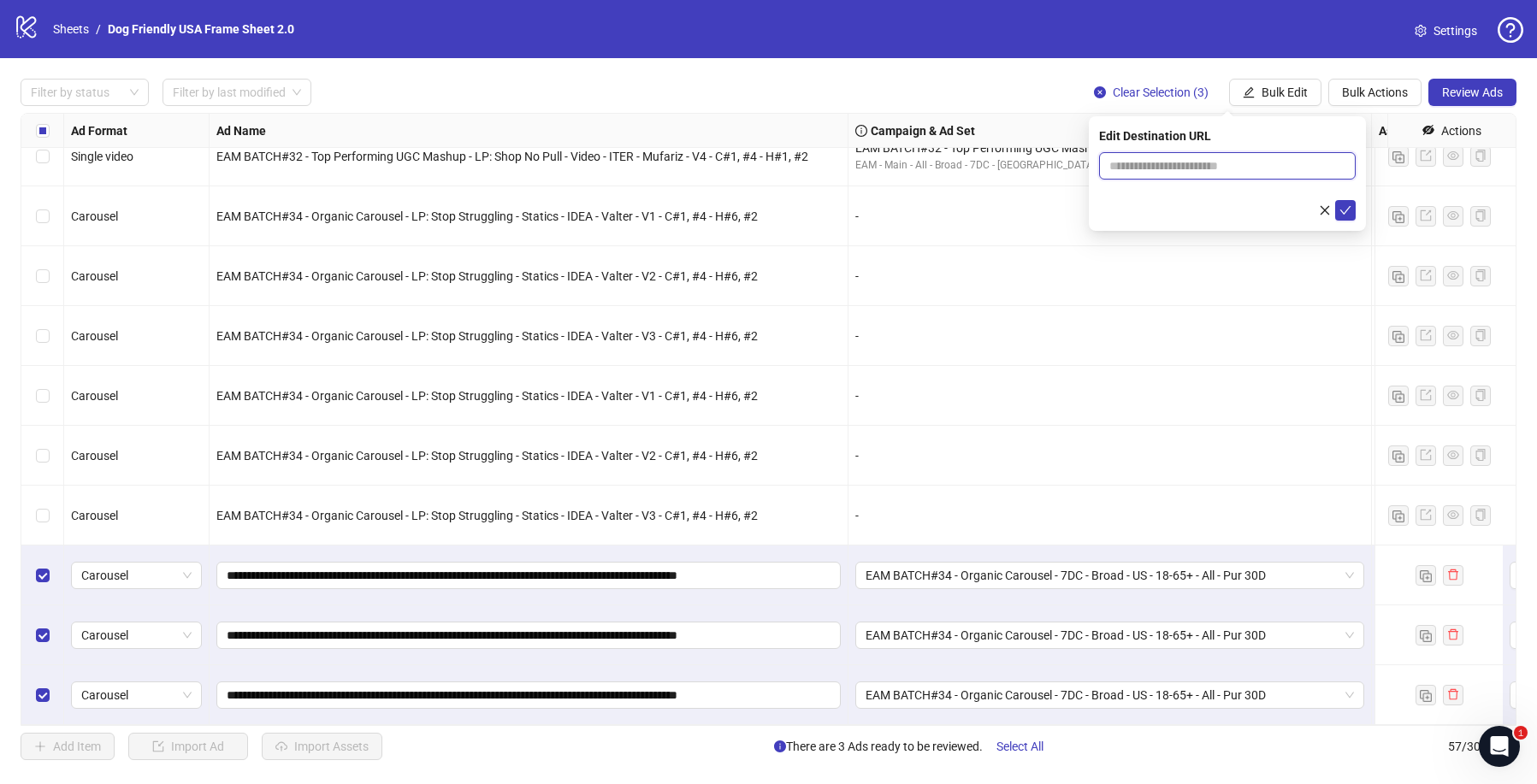 paste on "**********" 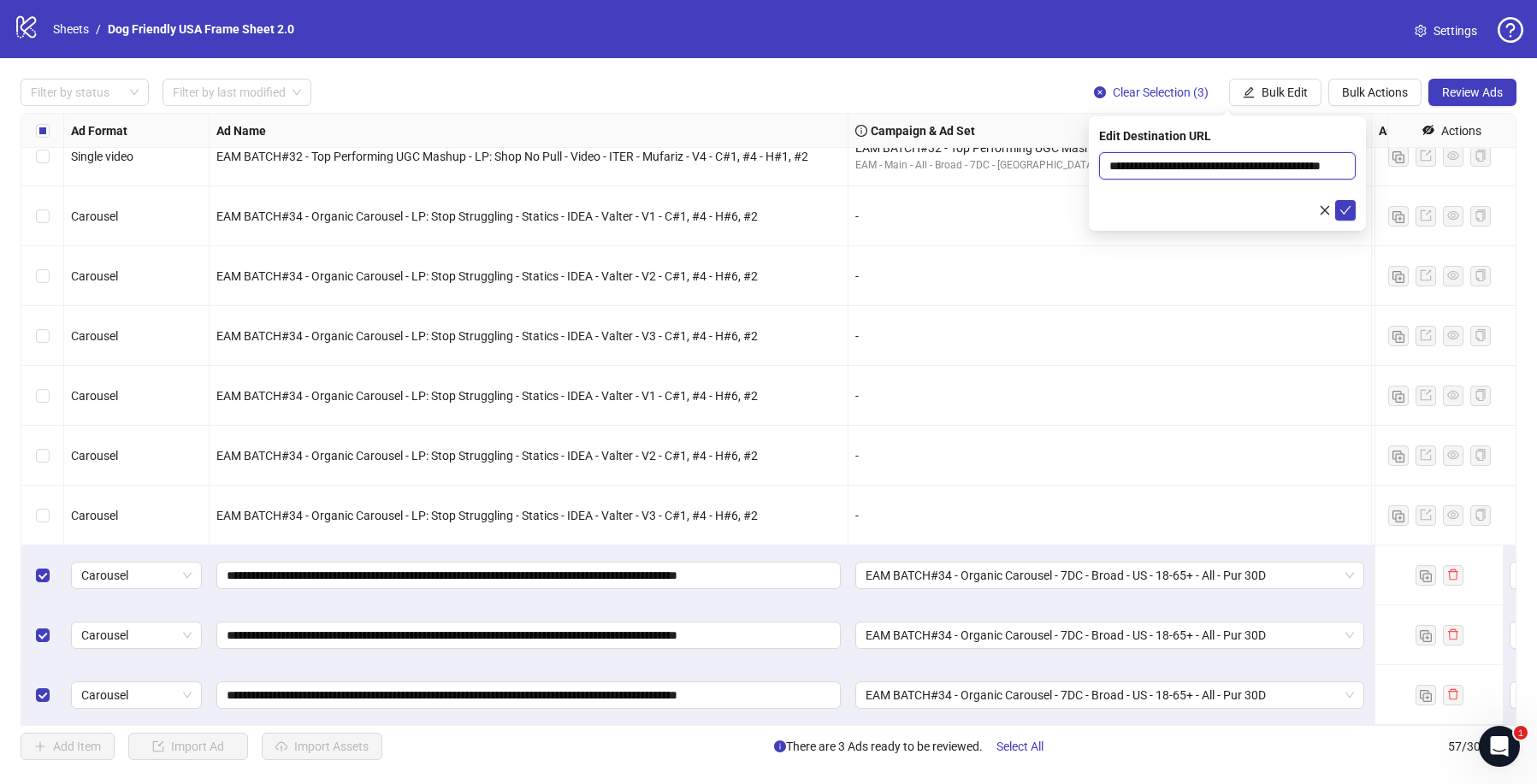 scroll, scrollTop: 0, scrollLeft: 27, axis: horizontal 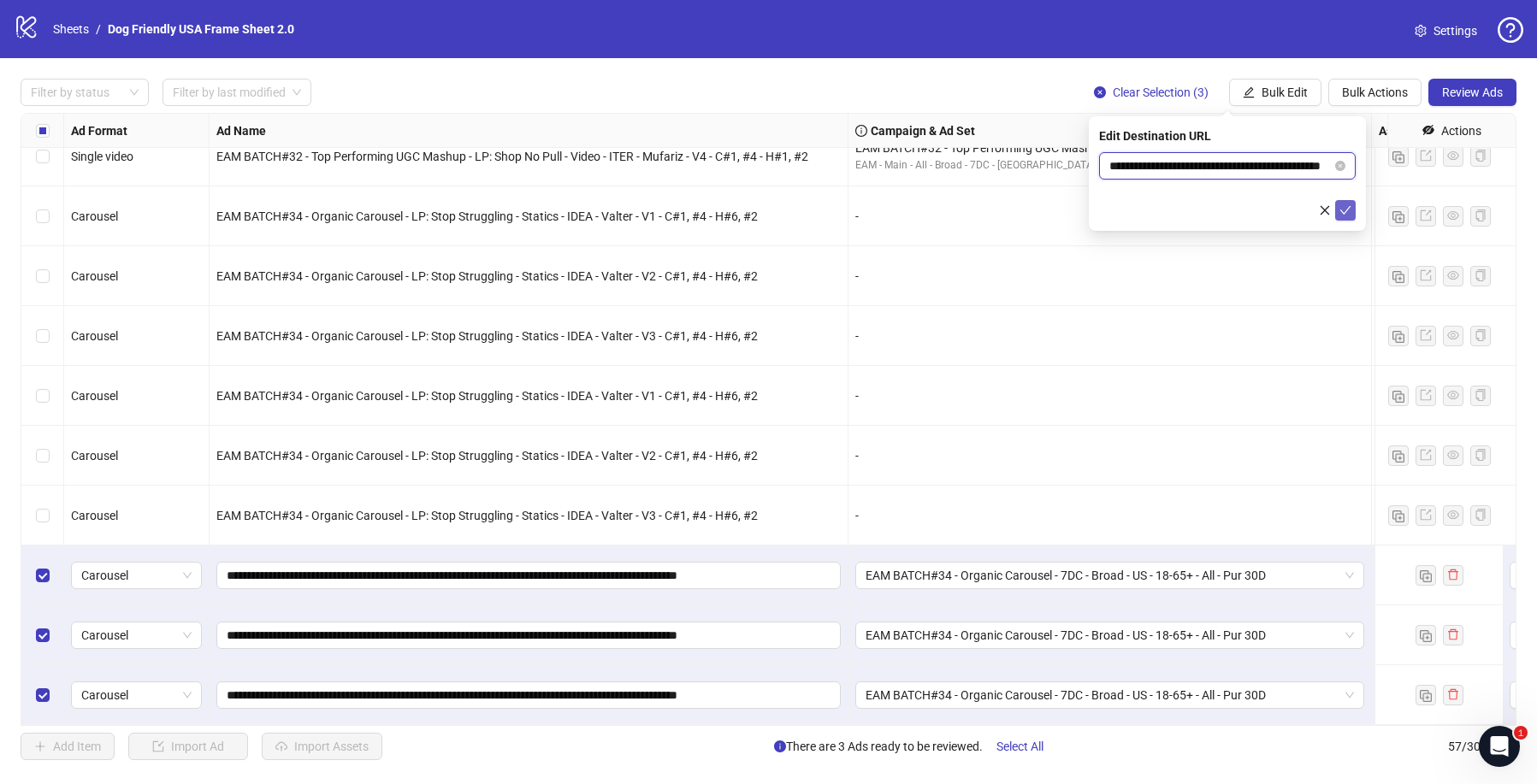 type on "**********" 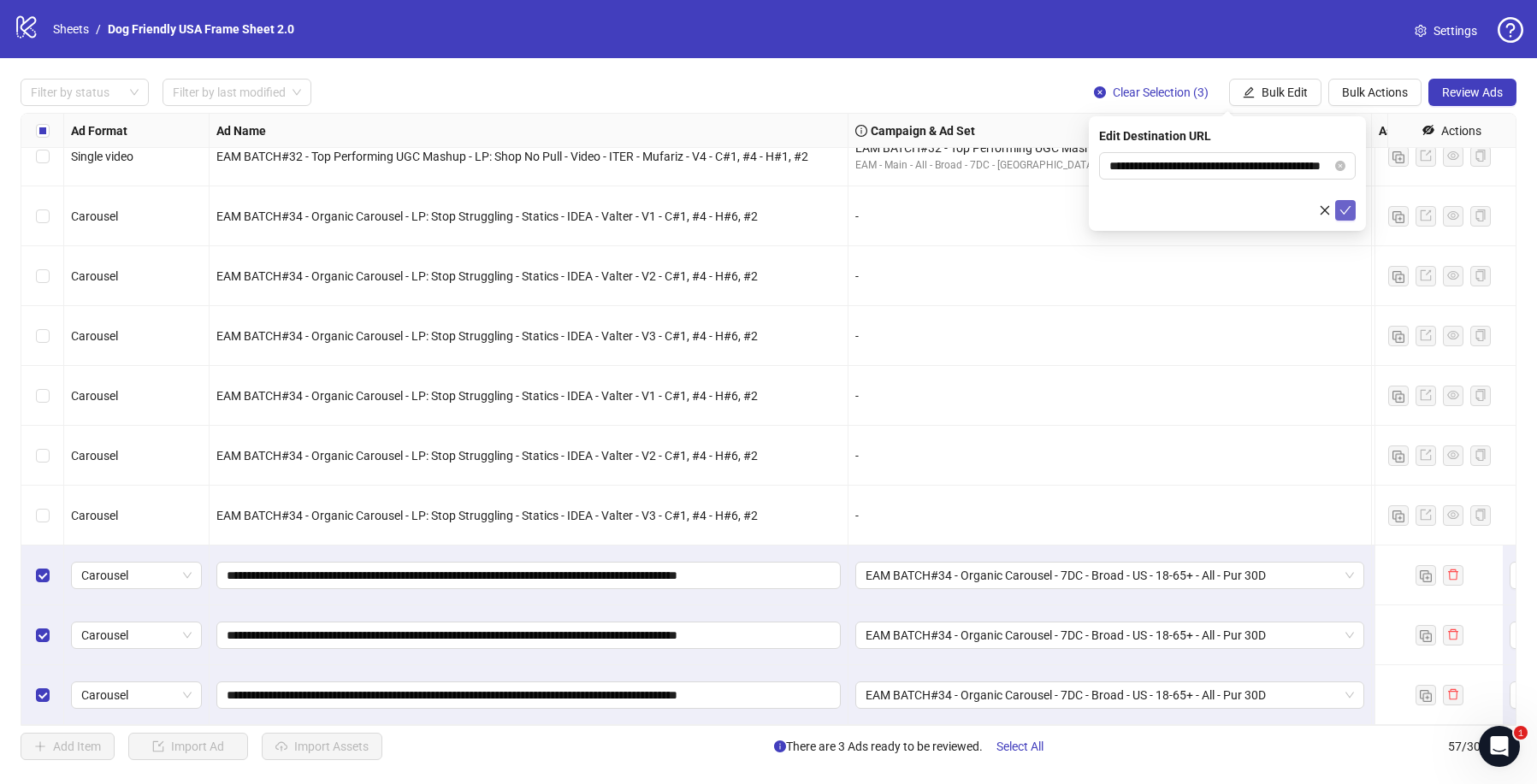 click 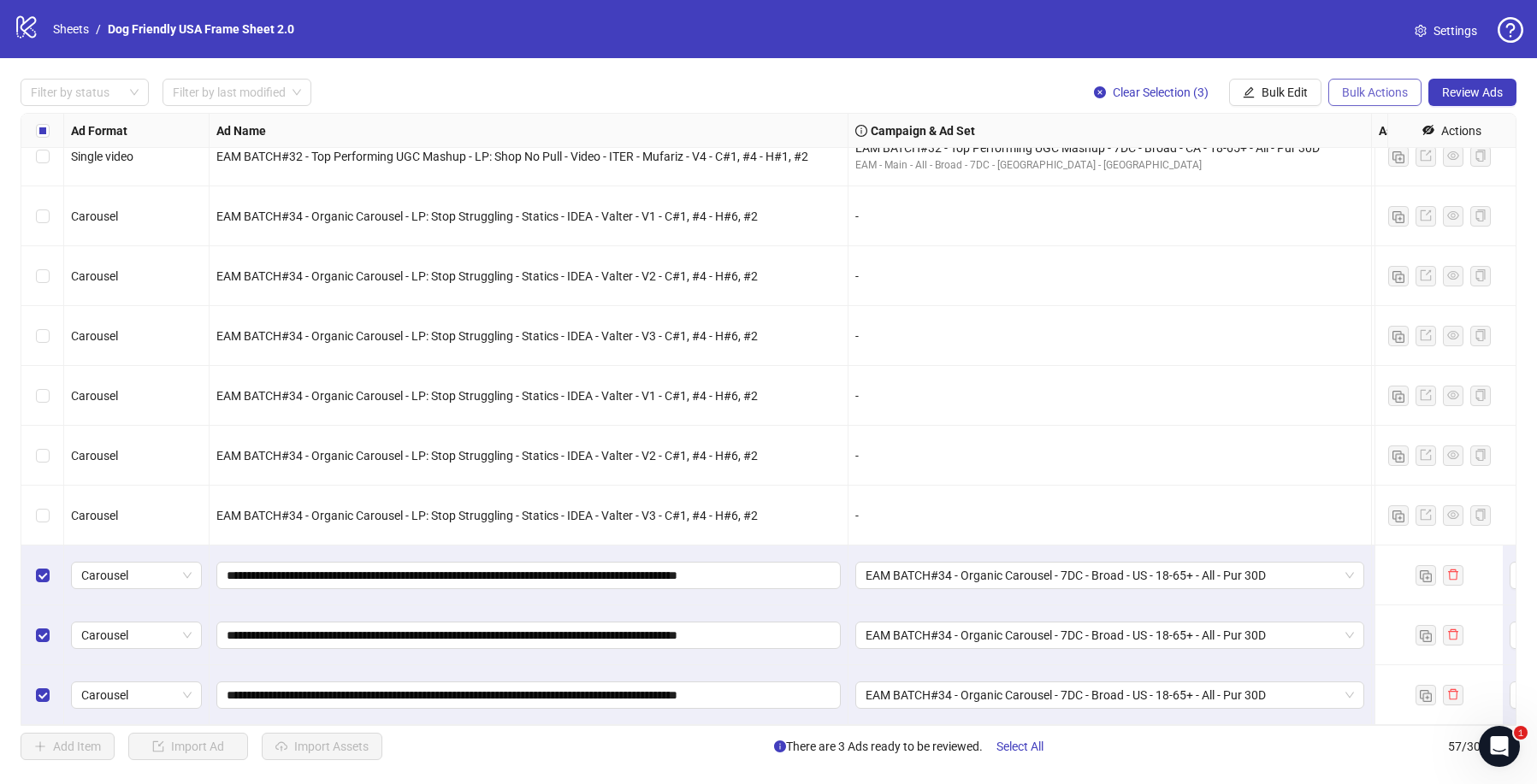 click on "Bulk Actions" at bounding box center (1374, 92) 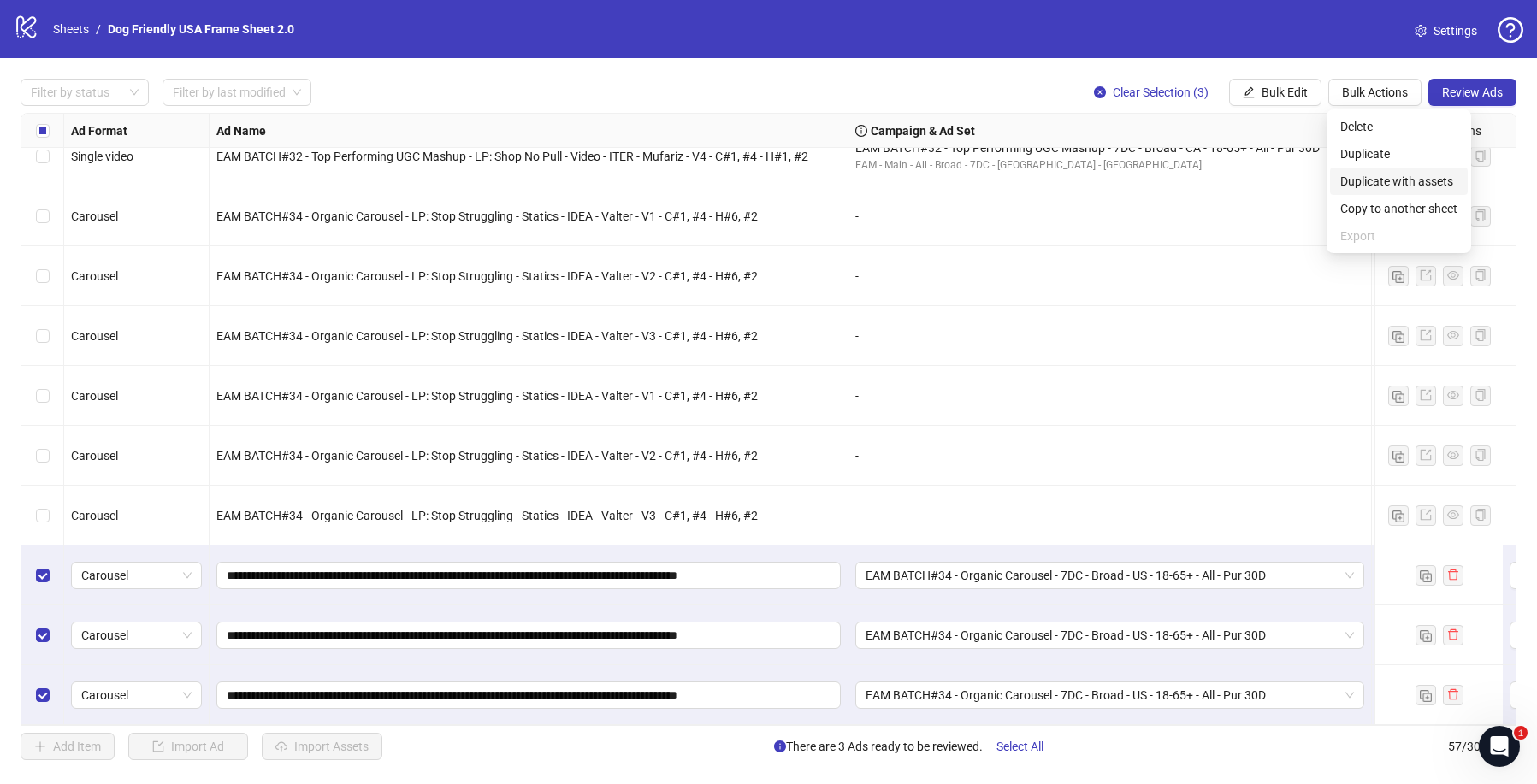 click on "Duplicate with assets" at bounding box center (1398, 181) 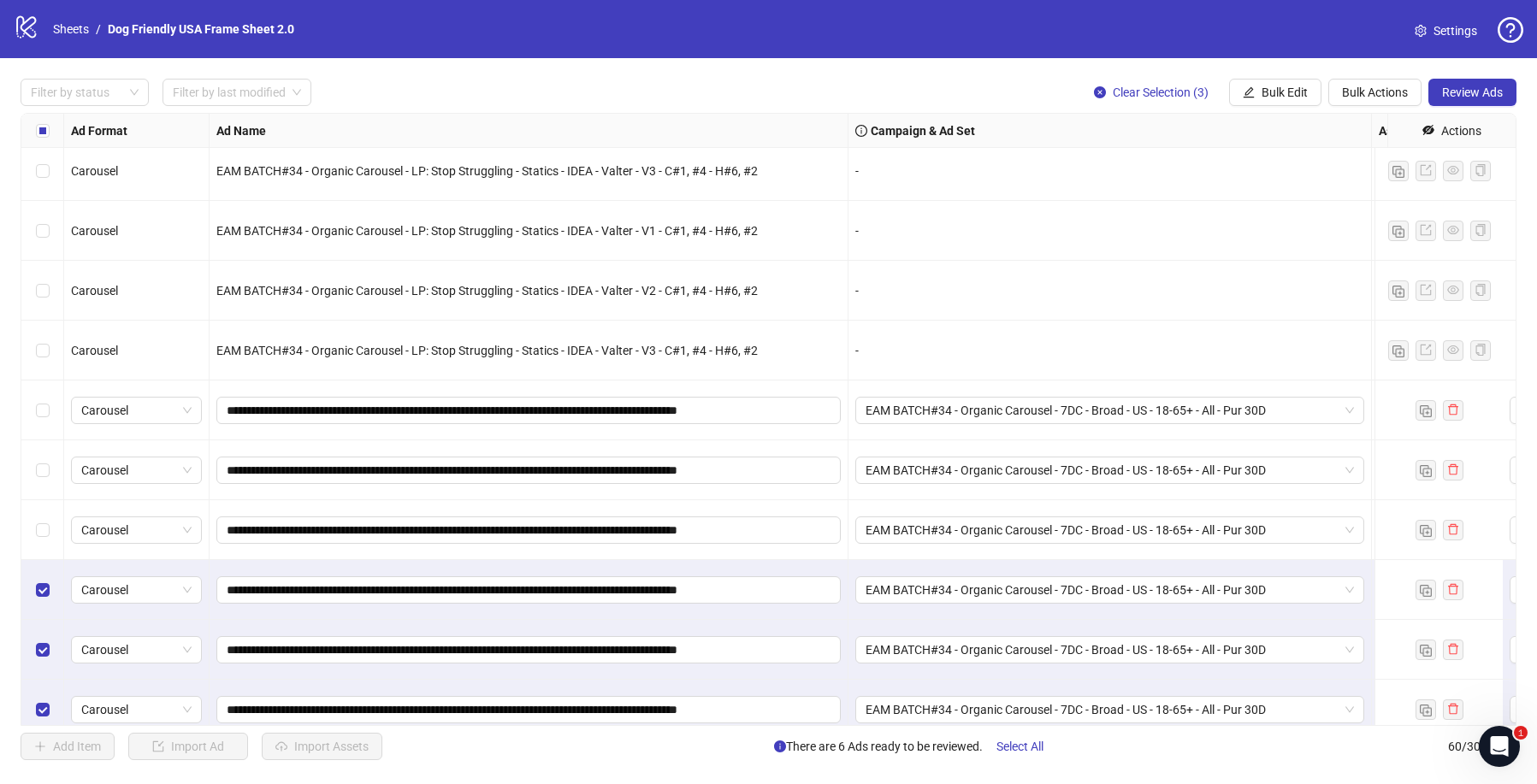 scroll, scrollTop: 3027, scrollLeft: 0, axis: vertical 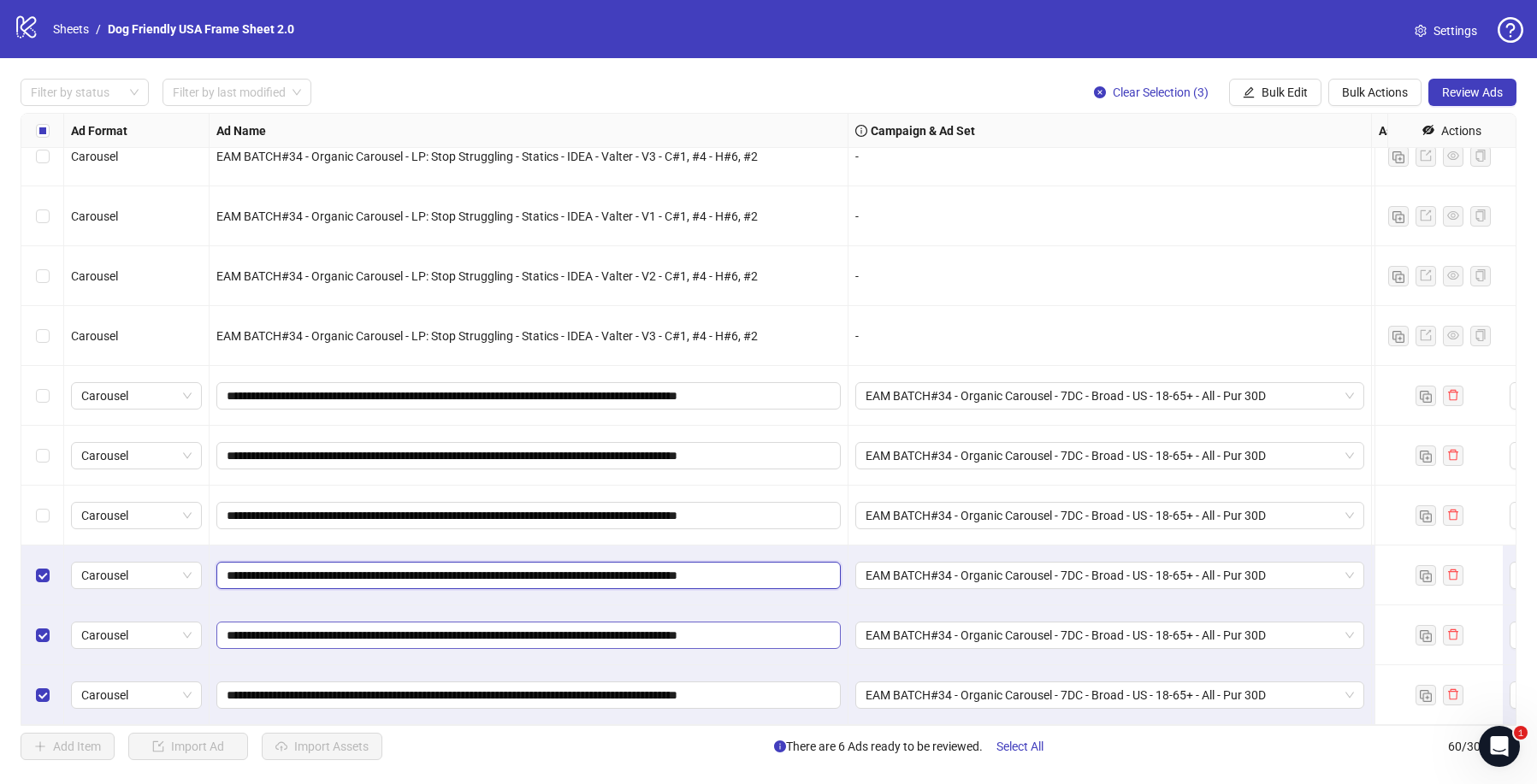 drag, startPoint x: 423, startPoint y: 561, endPoint x: 585, endPoint y: 634, distance: 177.68793 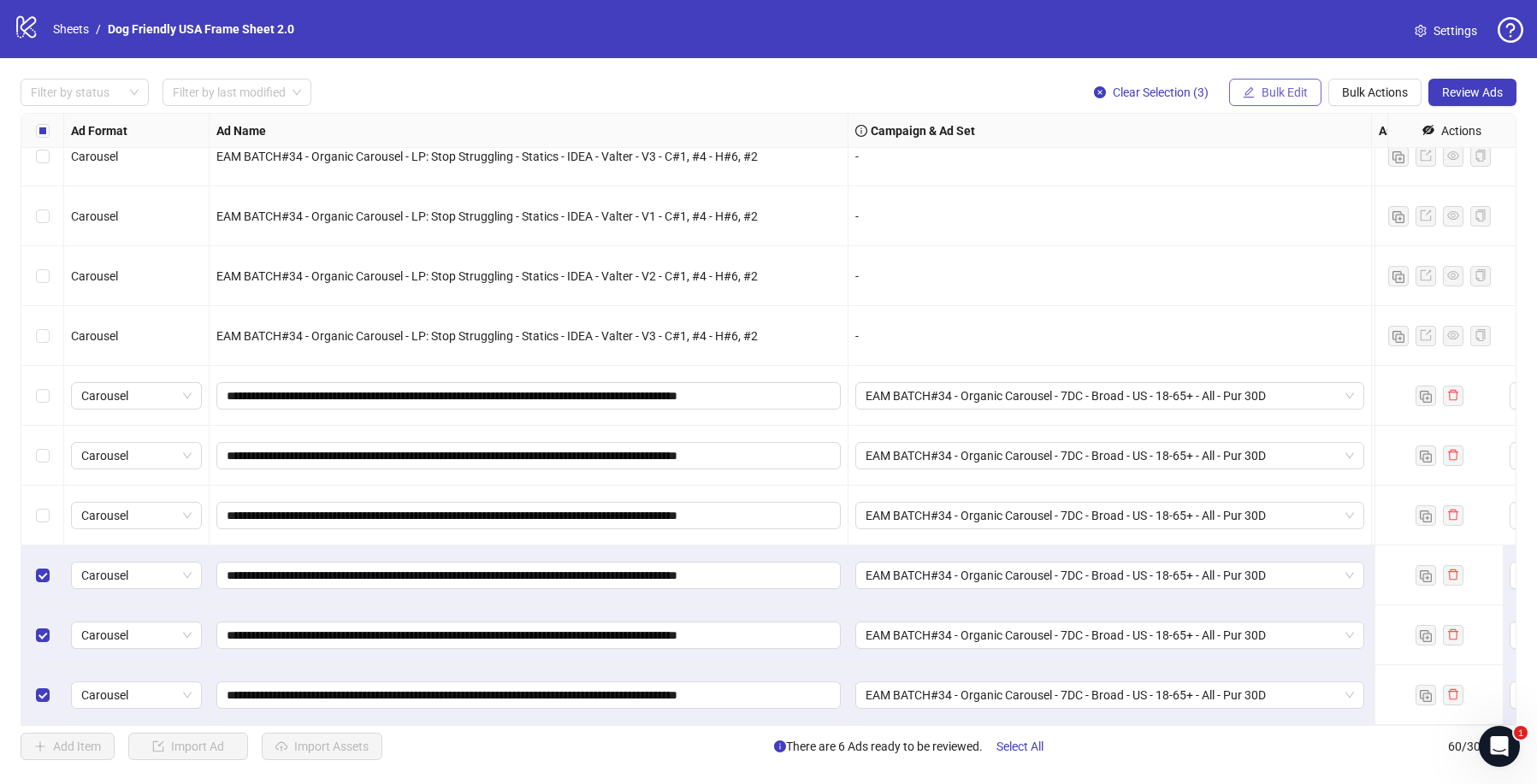 click on "Bulk Edit" at bounding box center (1285, 92) 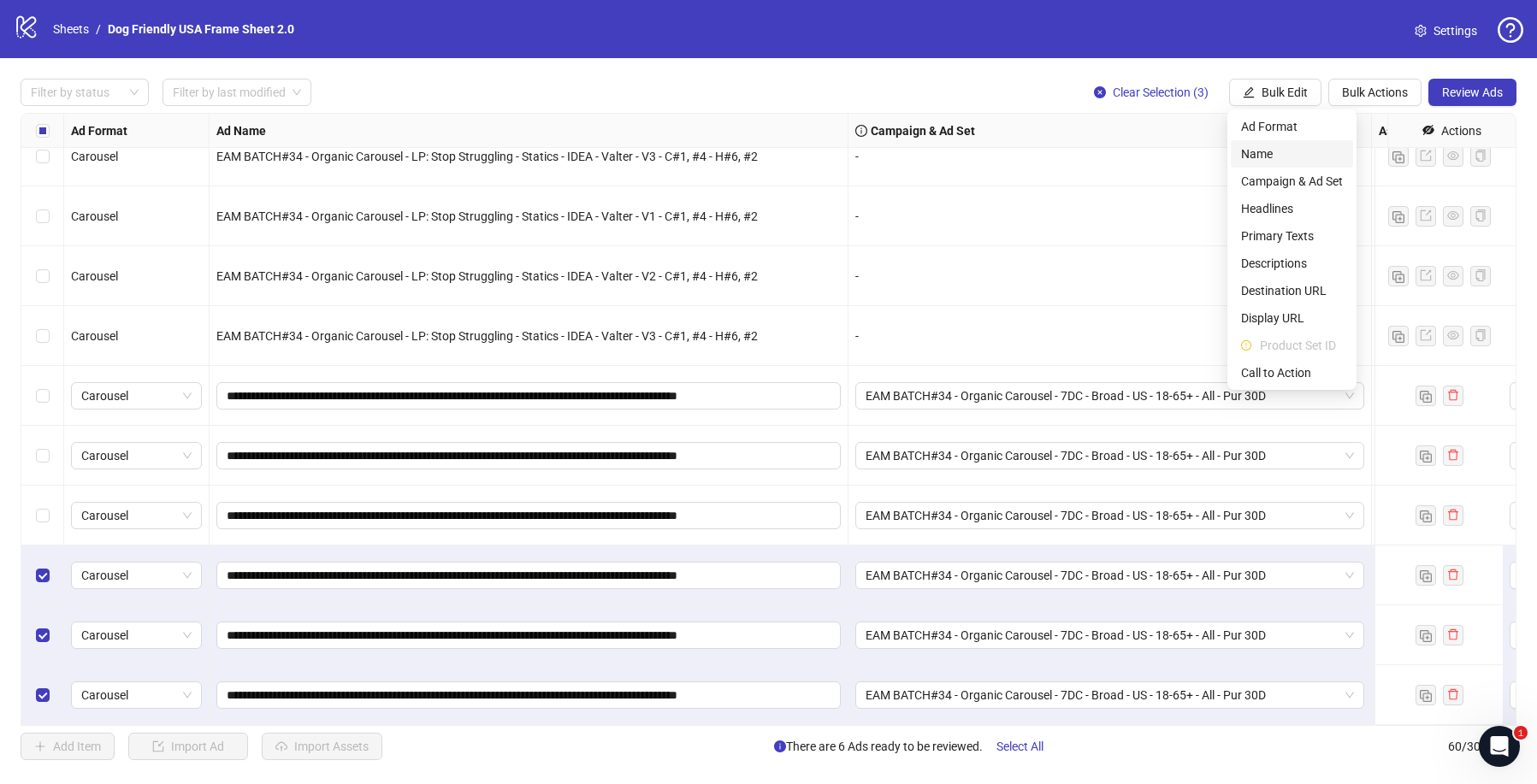 click on "Name" at bounding box center (1292, 154) 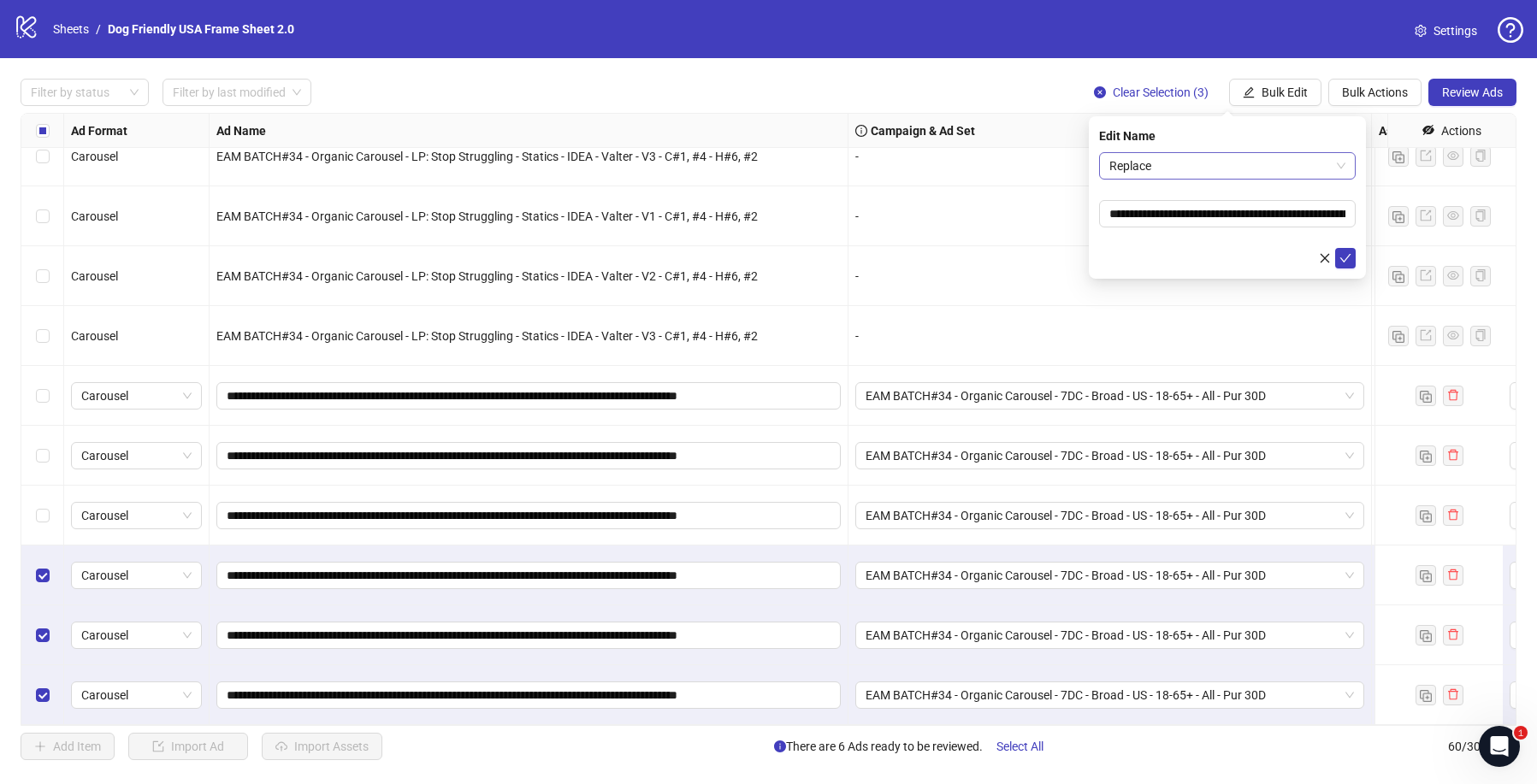 click on "Replace" at bounding box center (1227, 166) 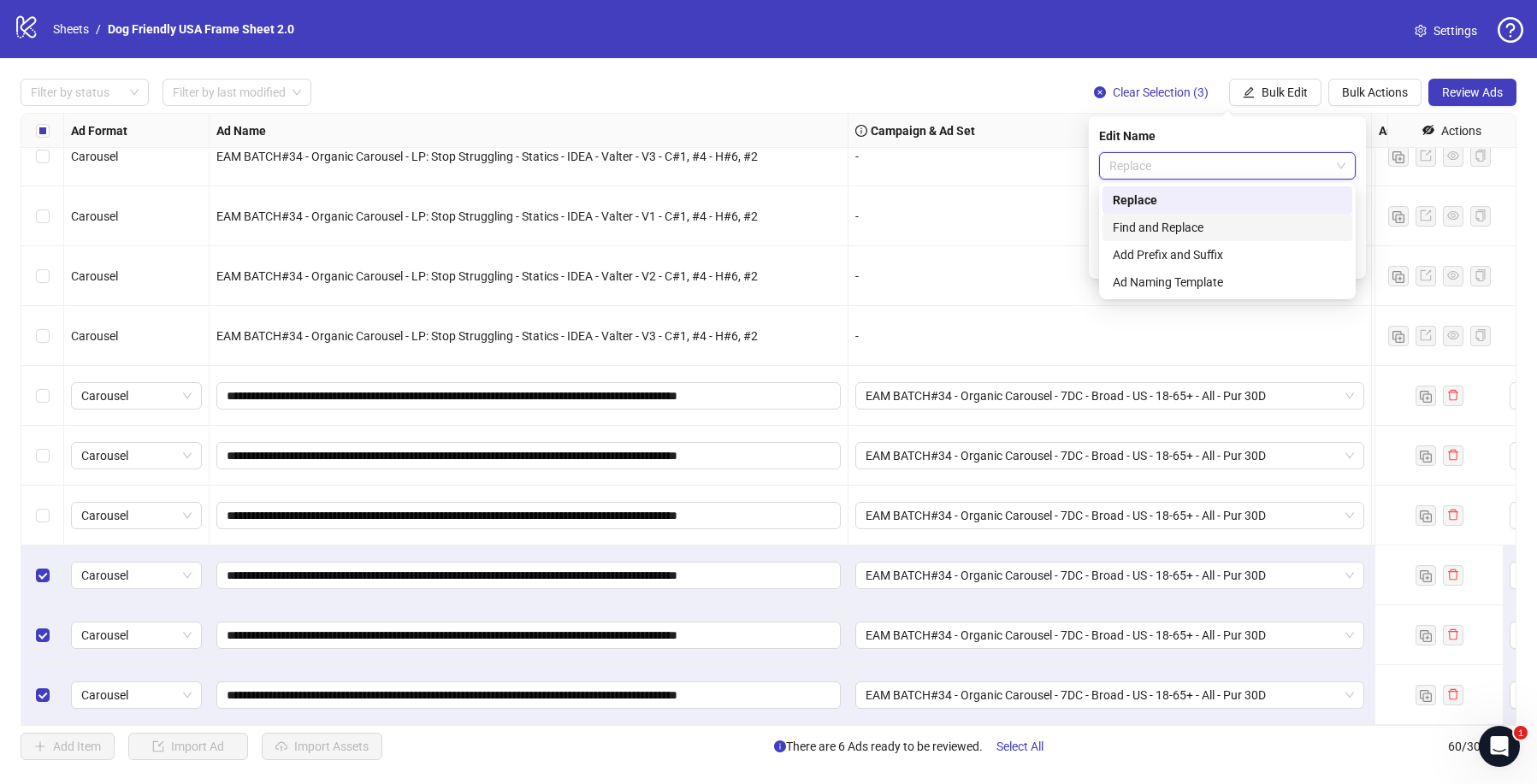 click on "Find and Replace" at bounding box center (1227, 227) 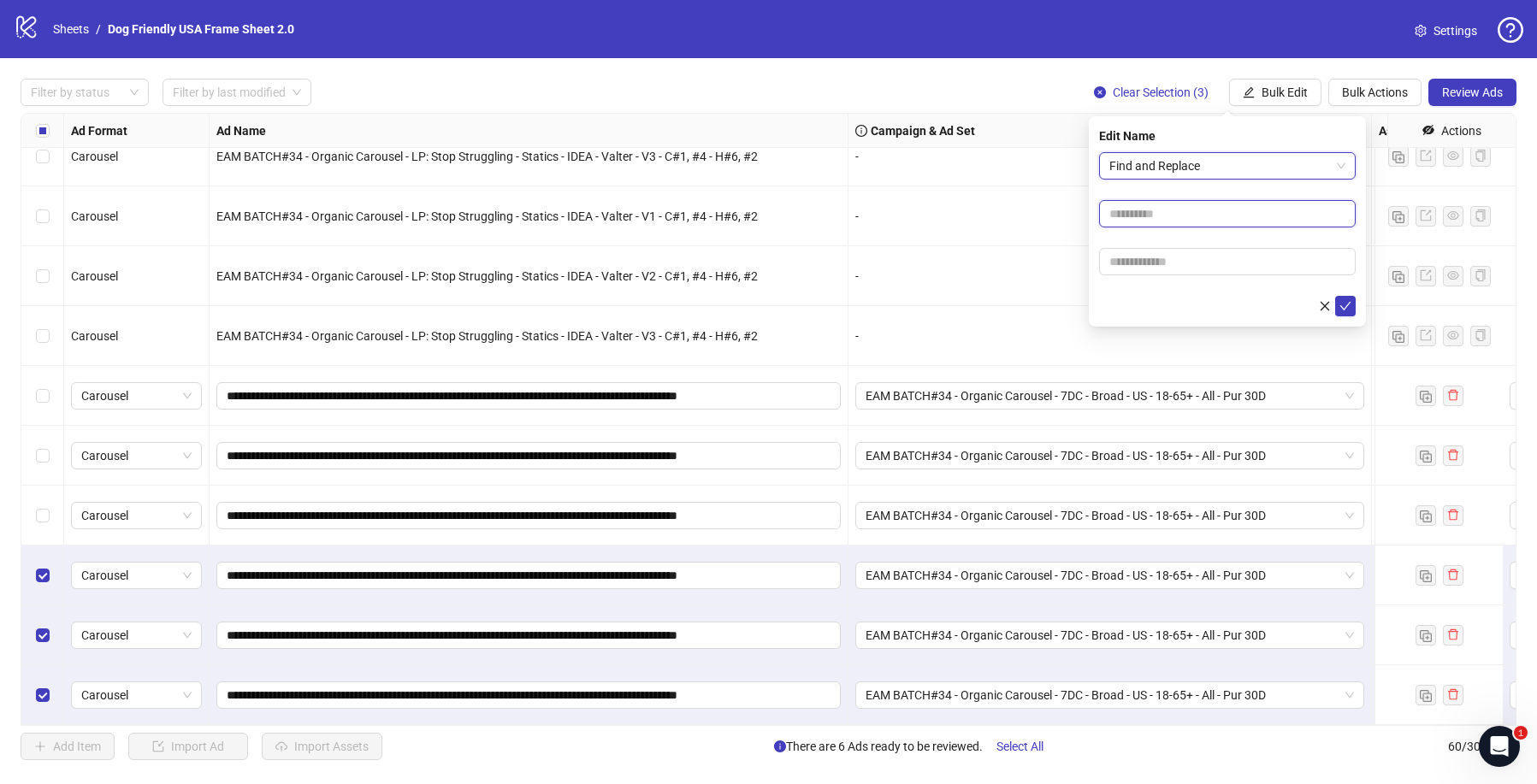 click at bounding box center [1227, 214] 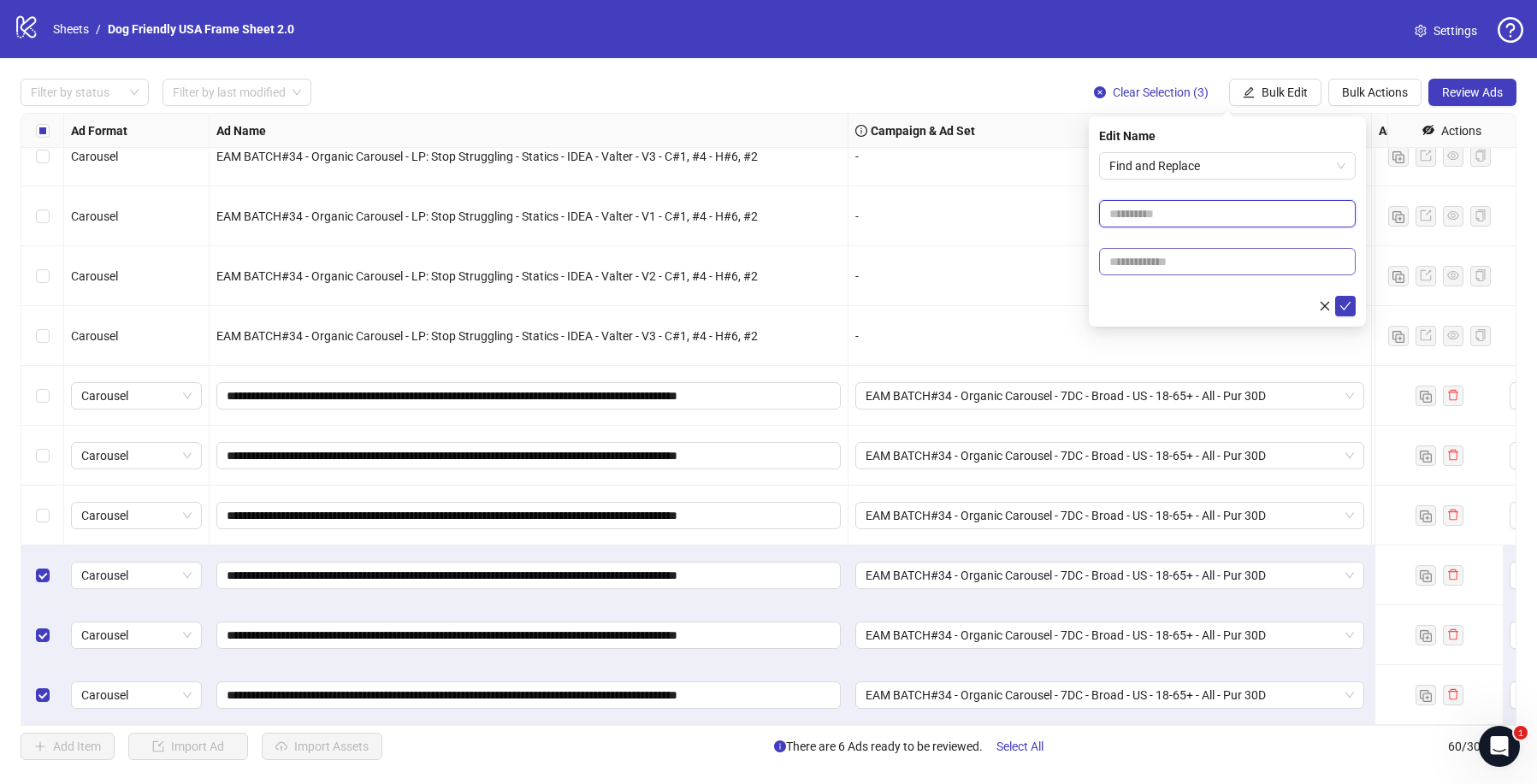 paste on "**********" 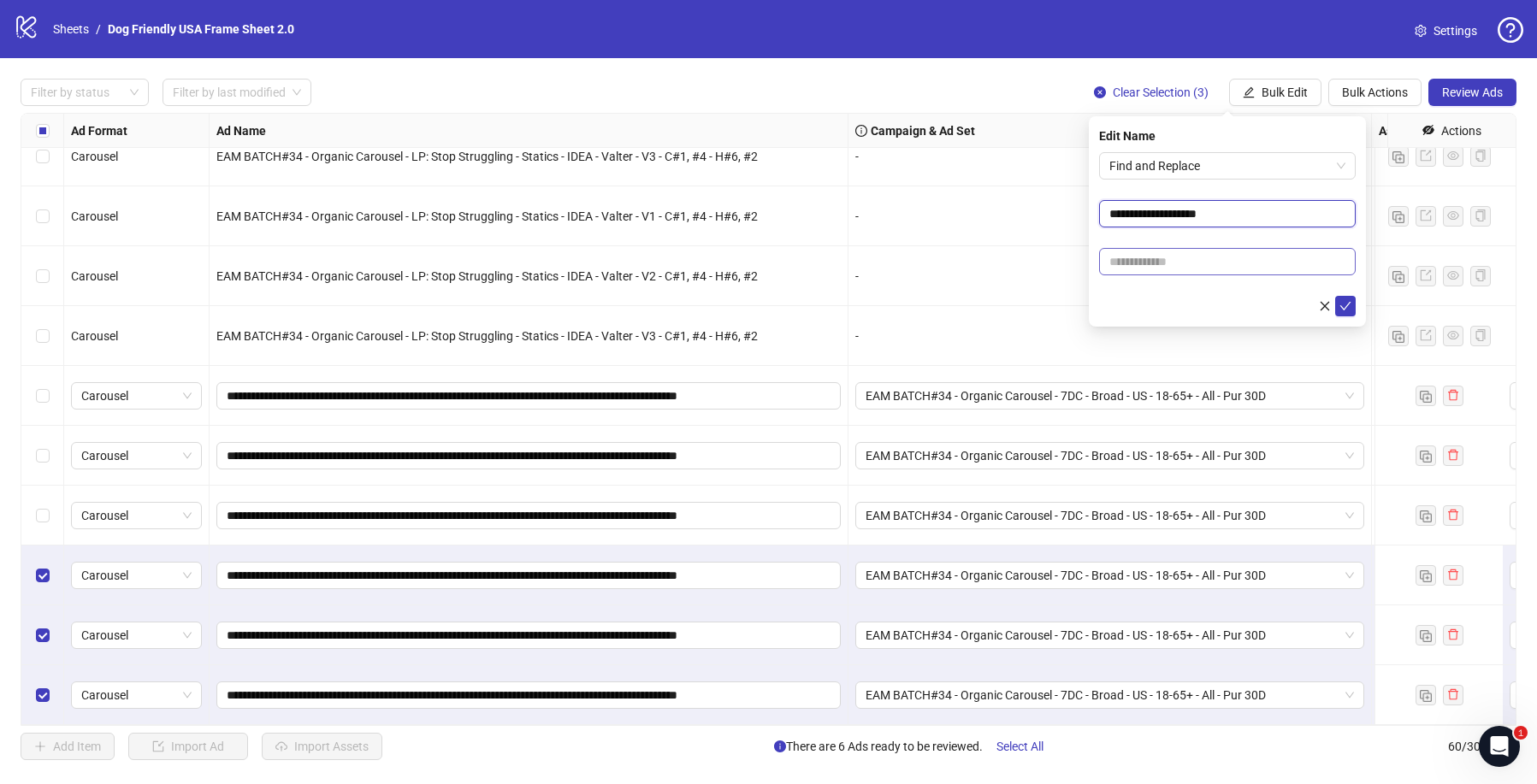 type on "**********" 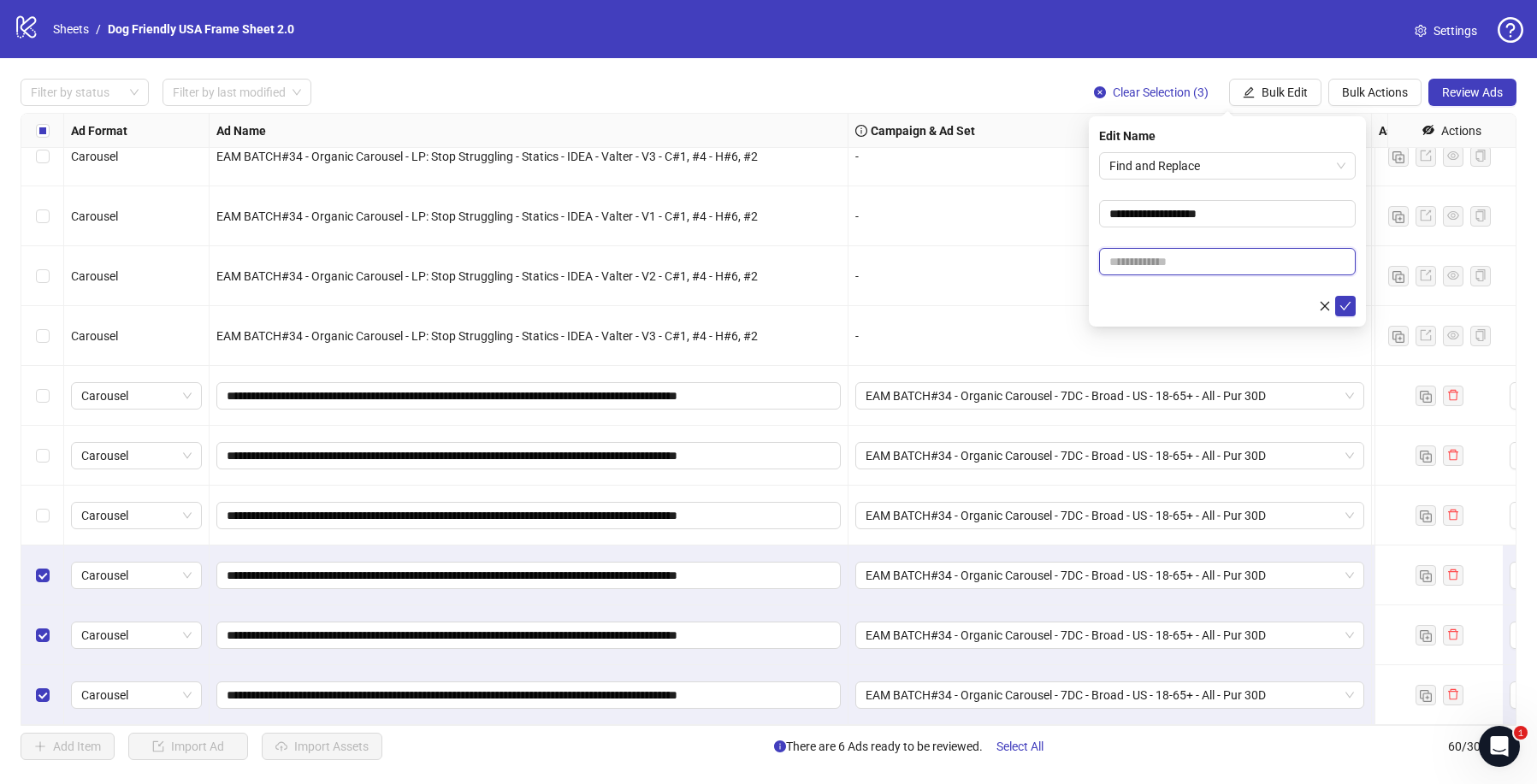 click at bounding box center (1227, 262) 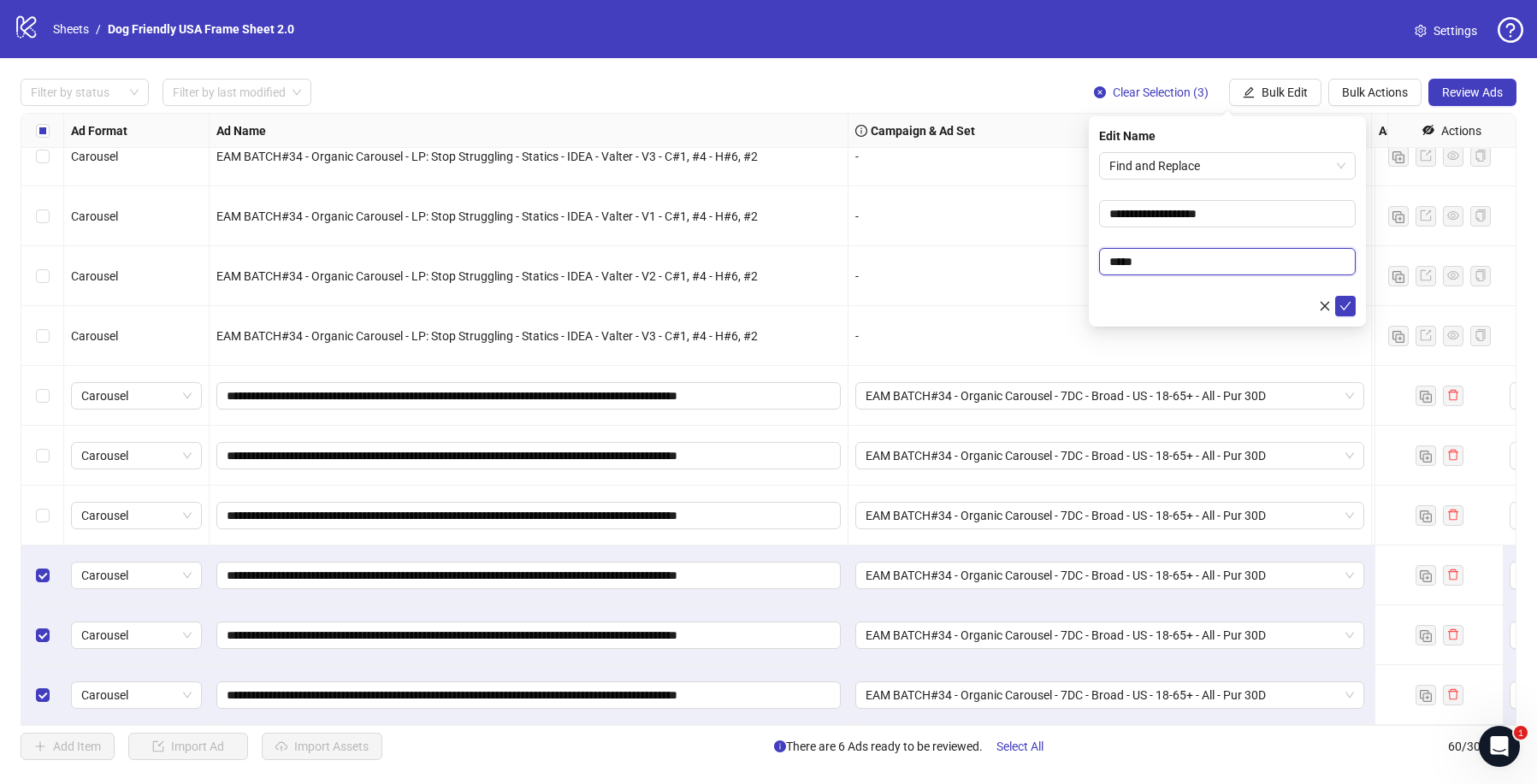 type on "**********" 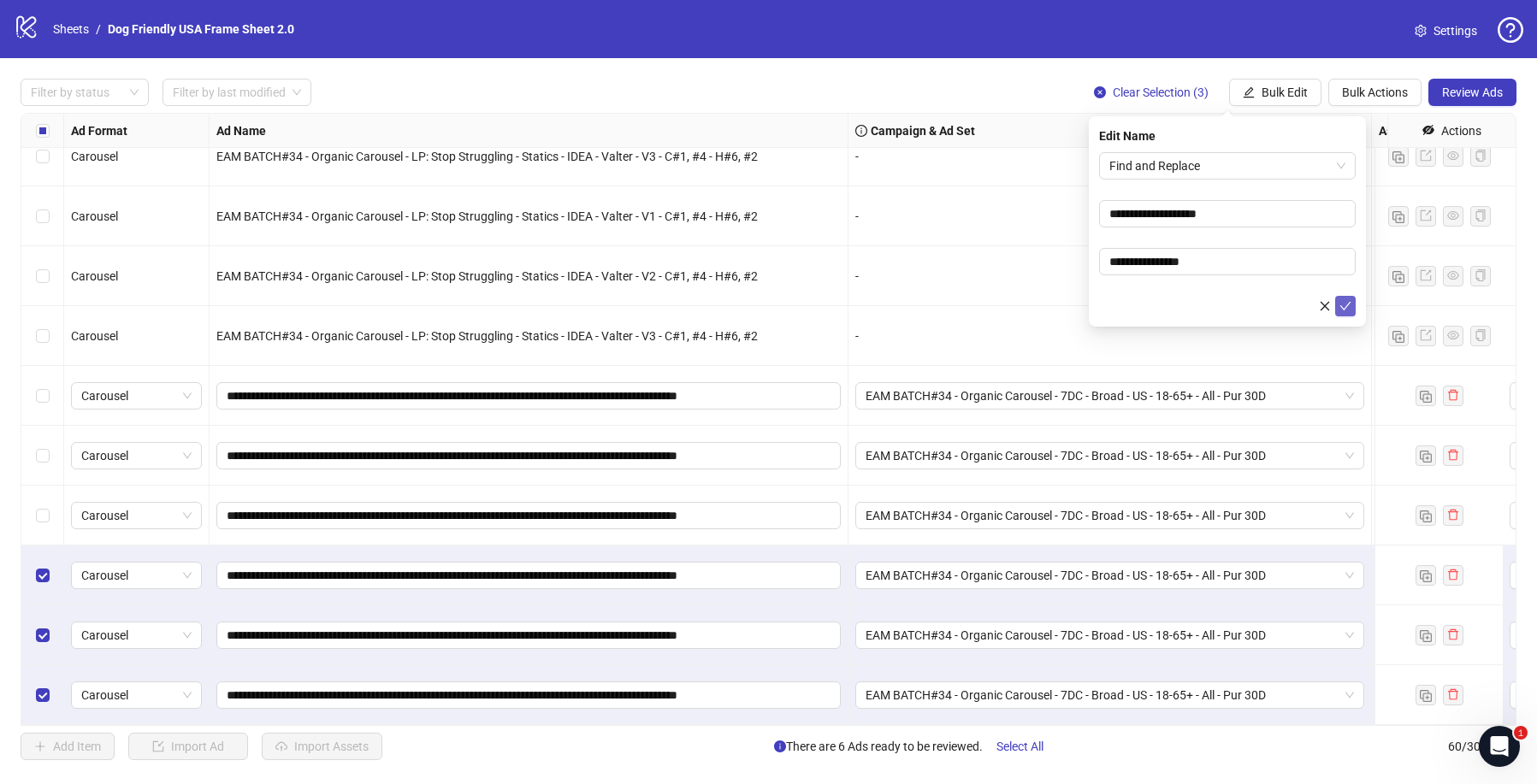 click 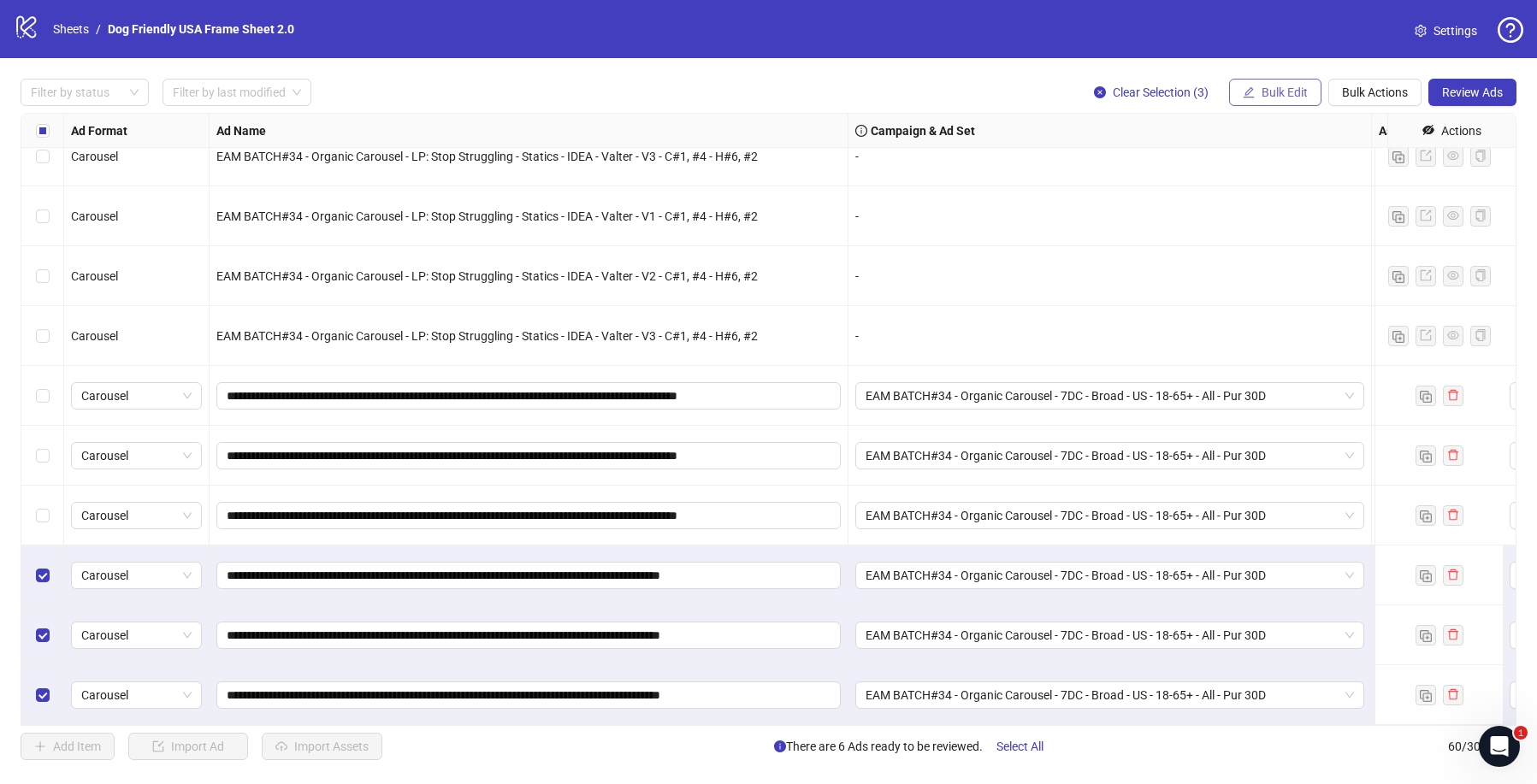 click on "Bulk Edit" at bounding box center [1285, 92] 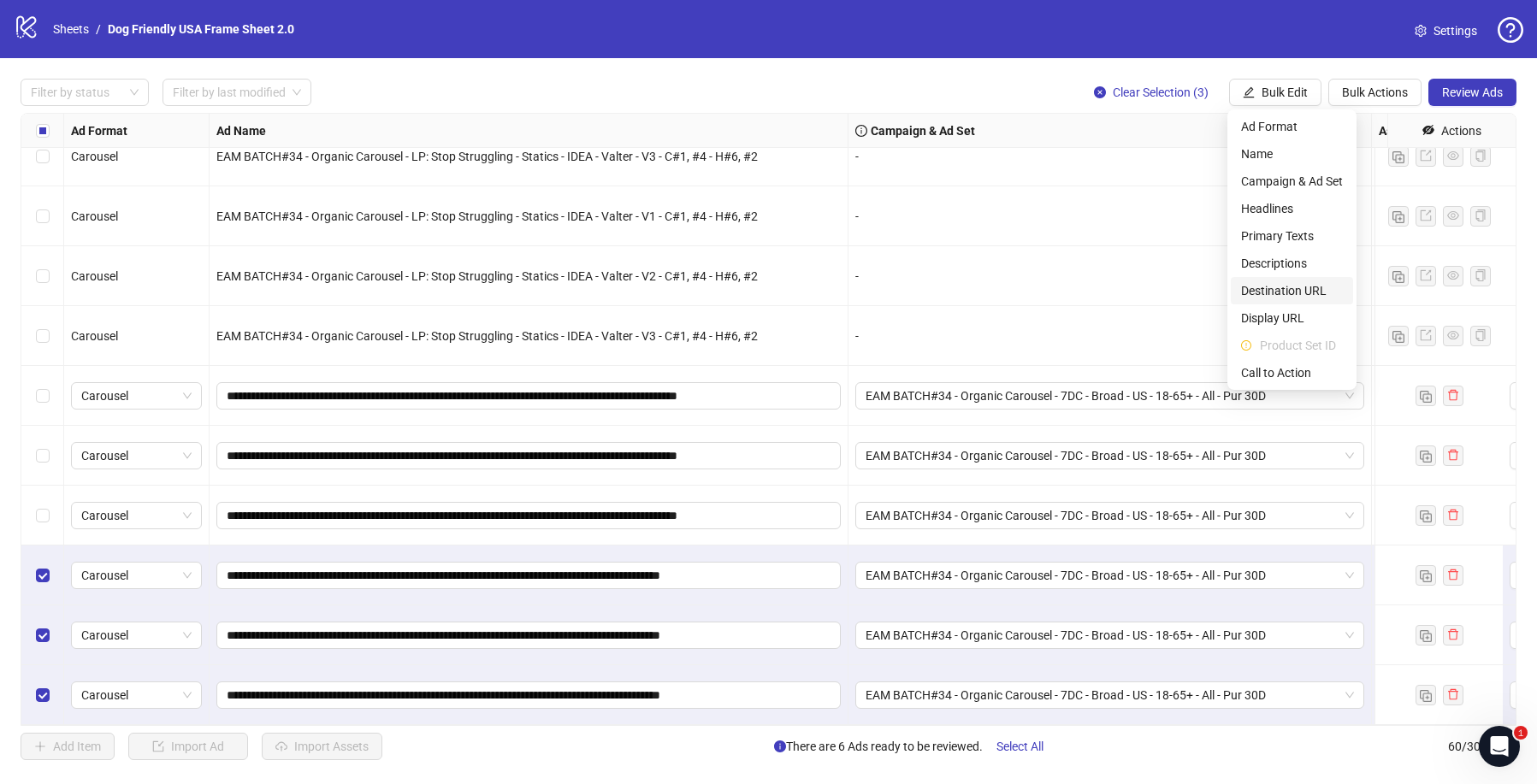 click on "Destination URL" at bounding box center [1292, 291] 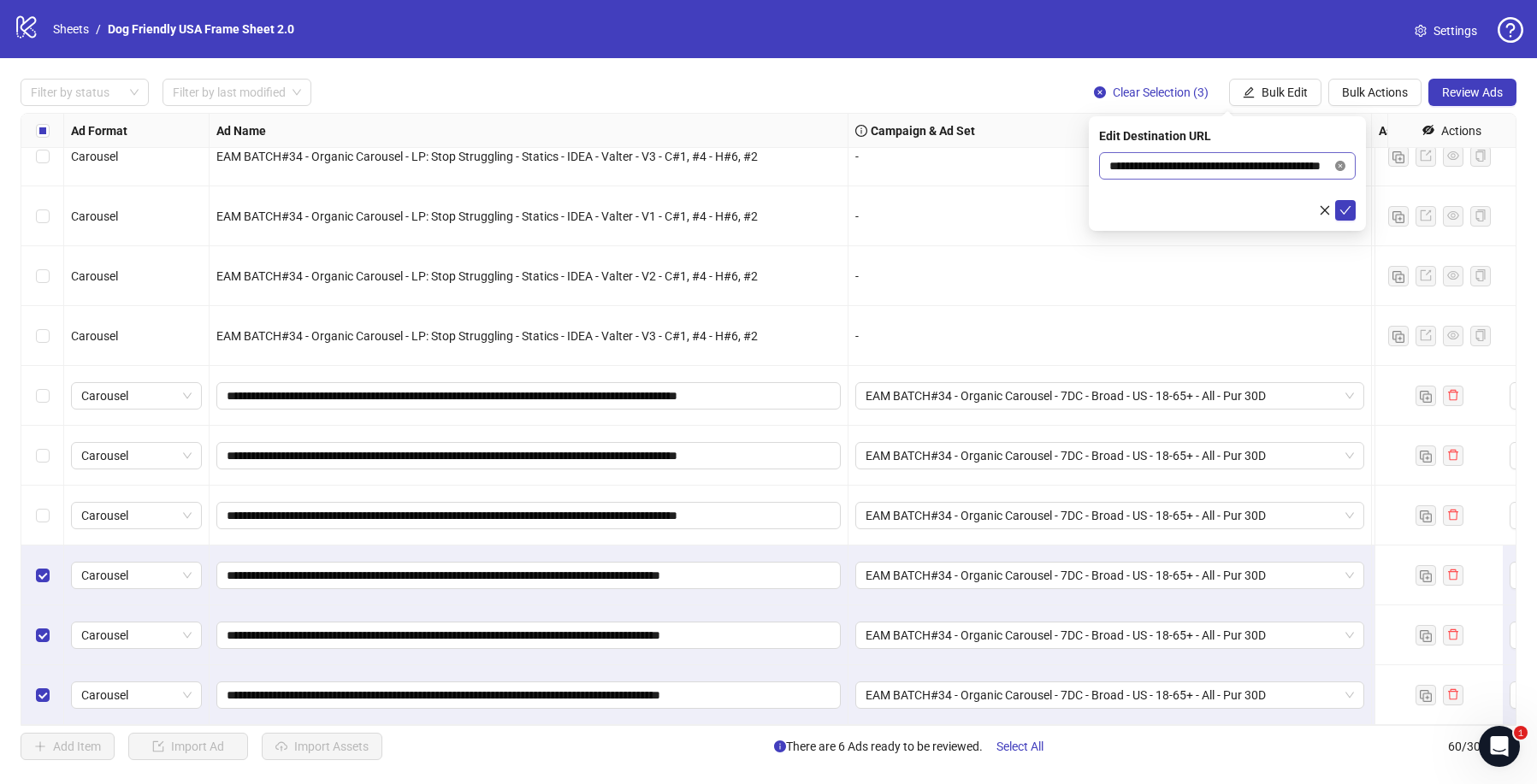 click 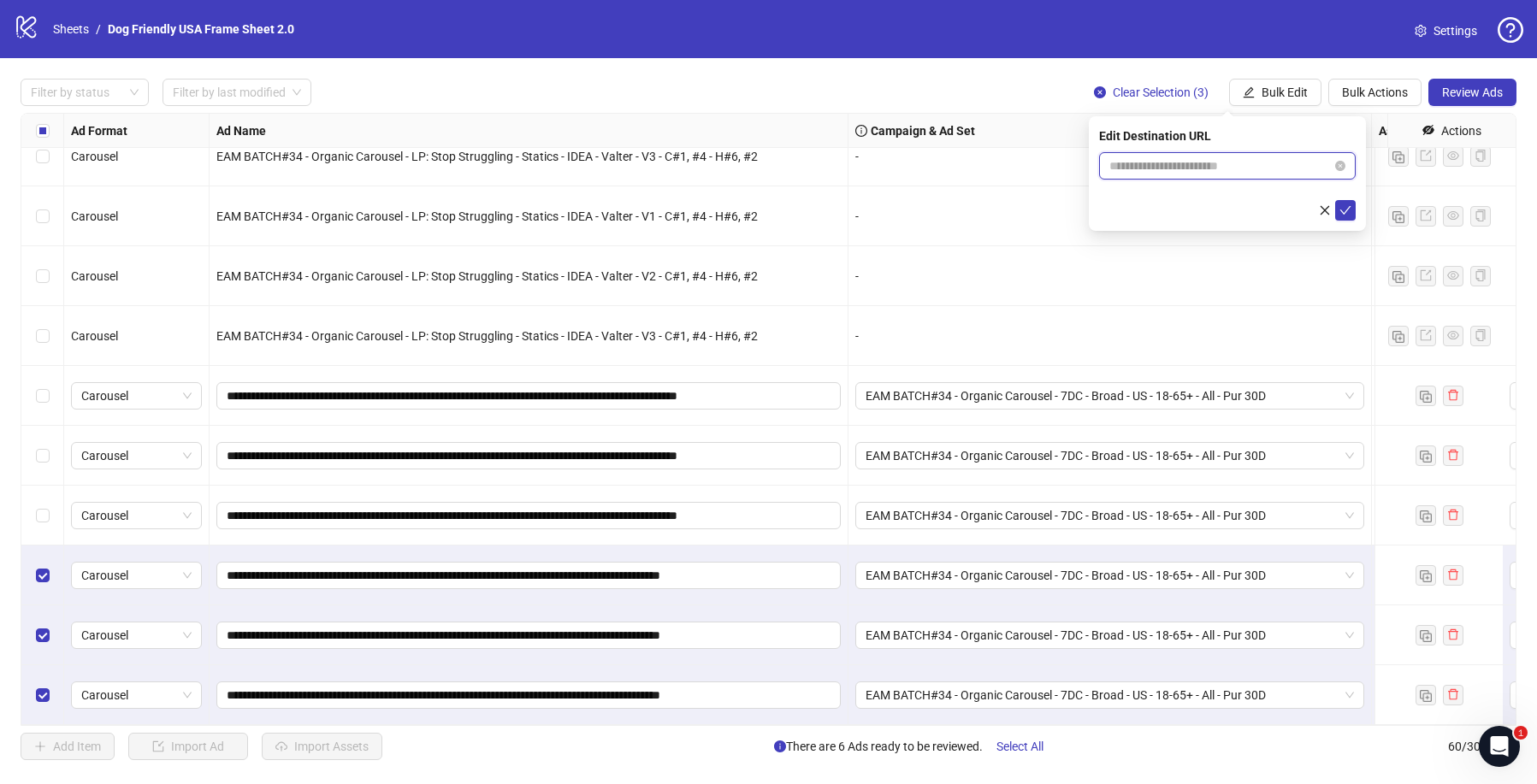 scroll, scrollTop: 0, scrollLeft: 0, axis: both 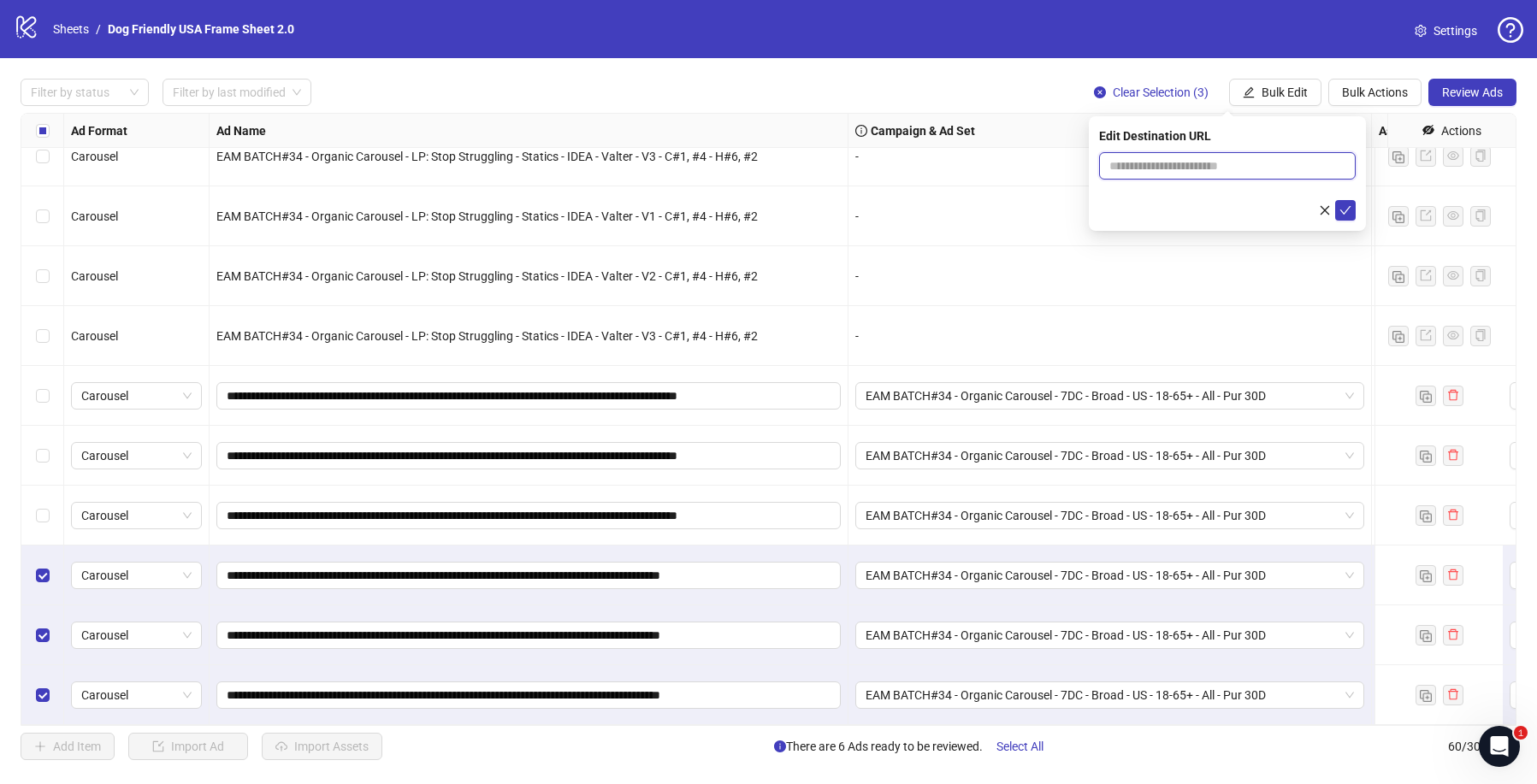 paste on "**********" 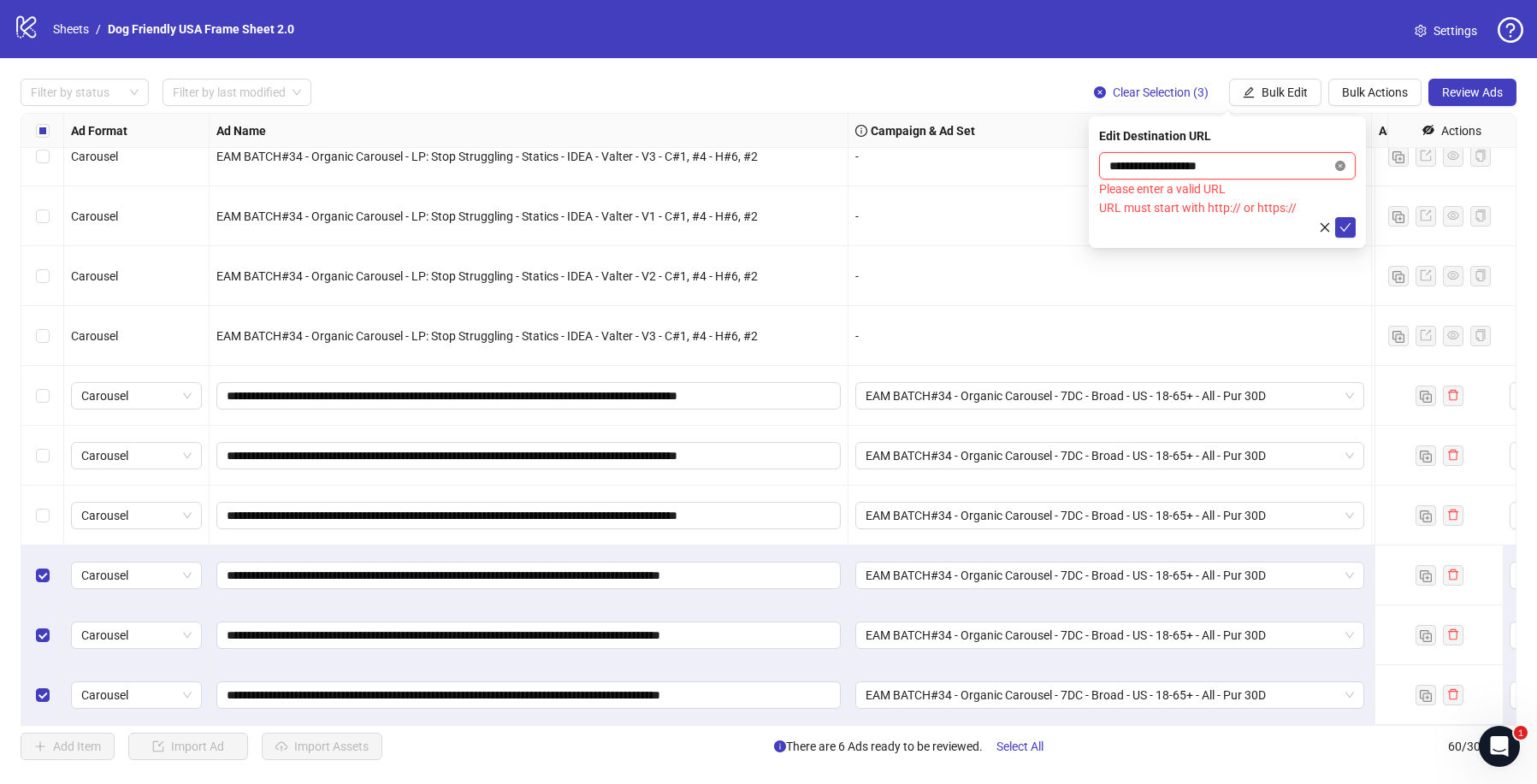 click 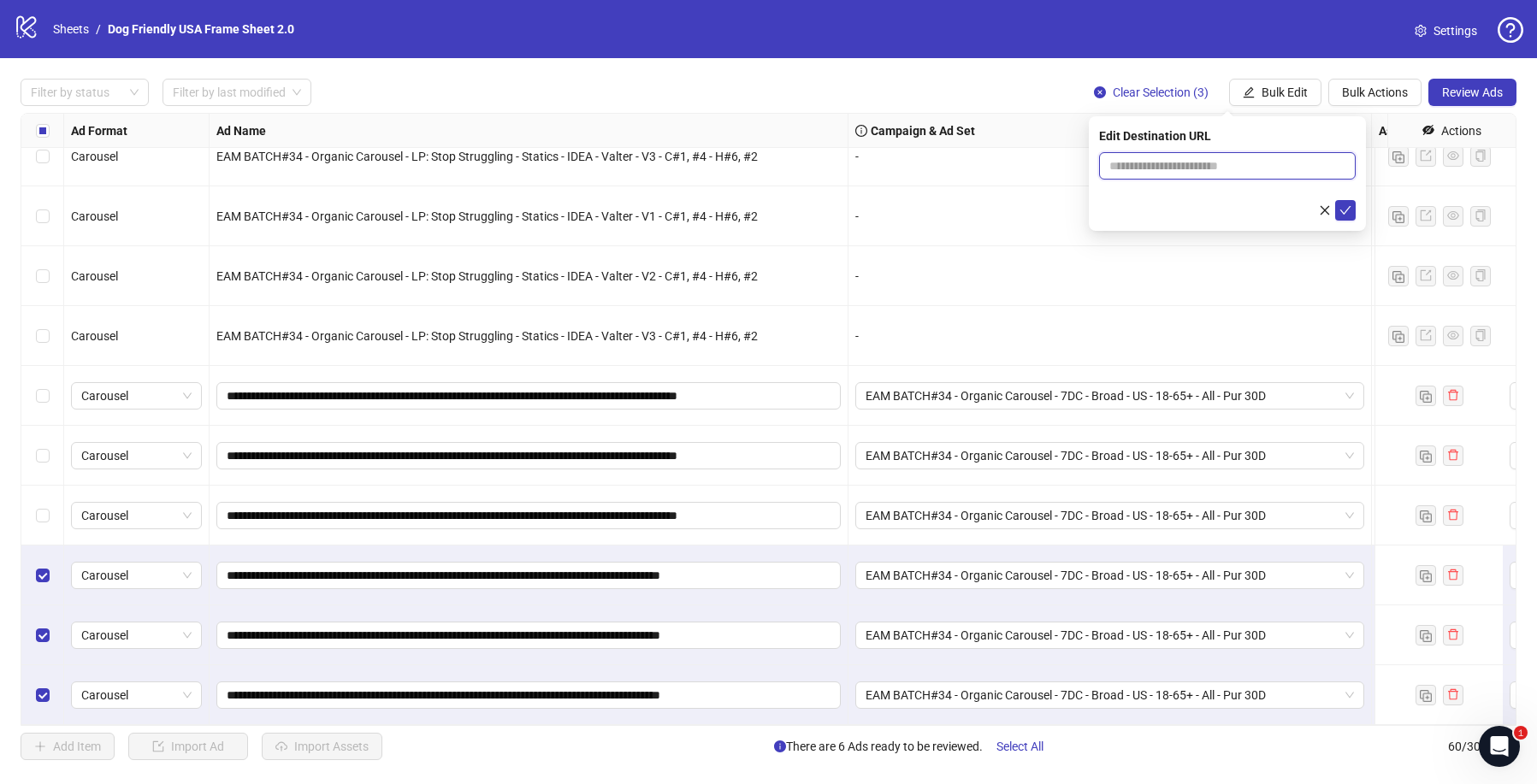 click at bounding box center [1221, 166] 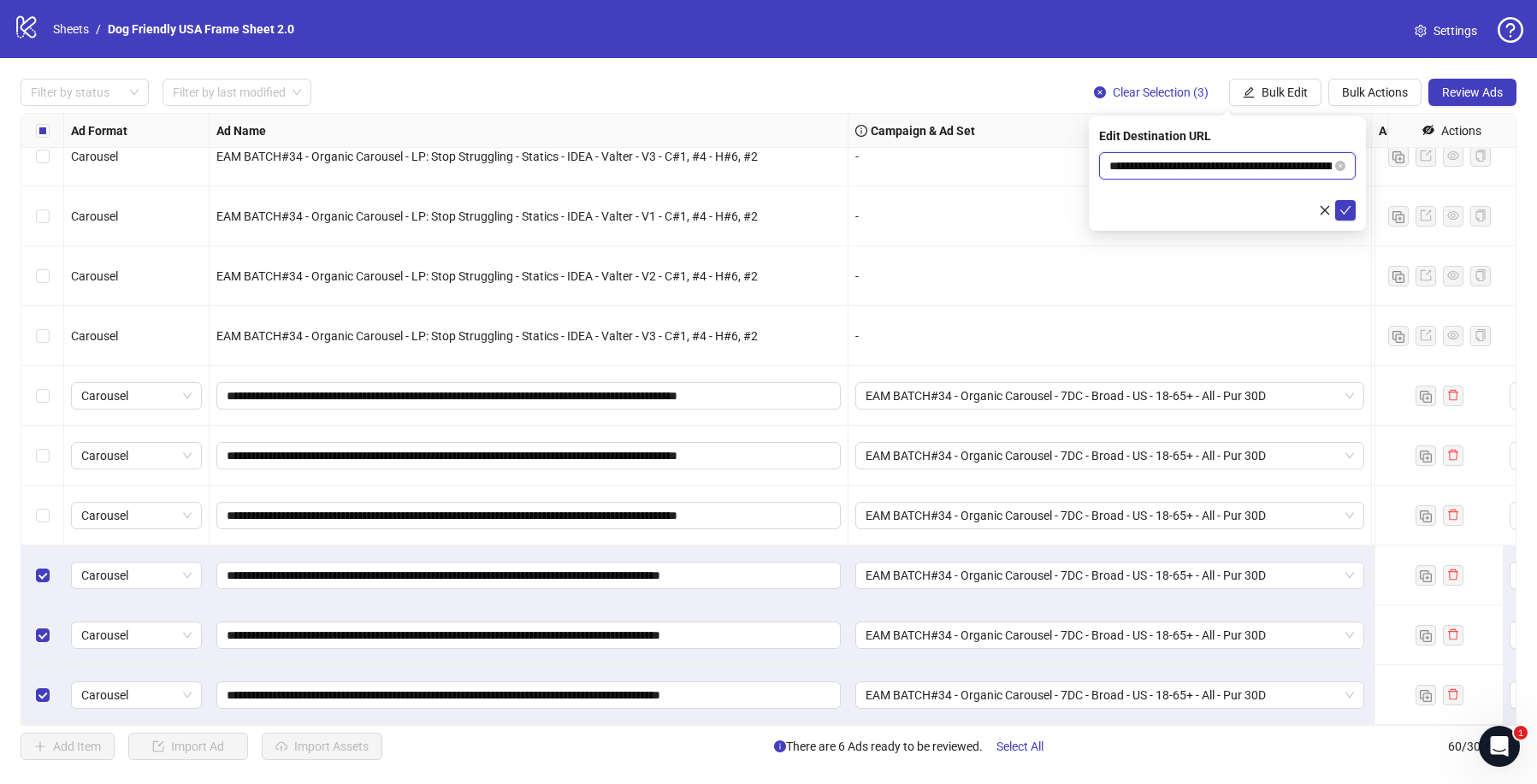 scroll, scrollTop: 0, scrollLeft: 110, axis: horizontal 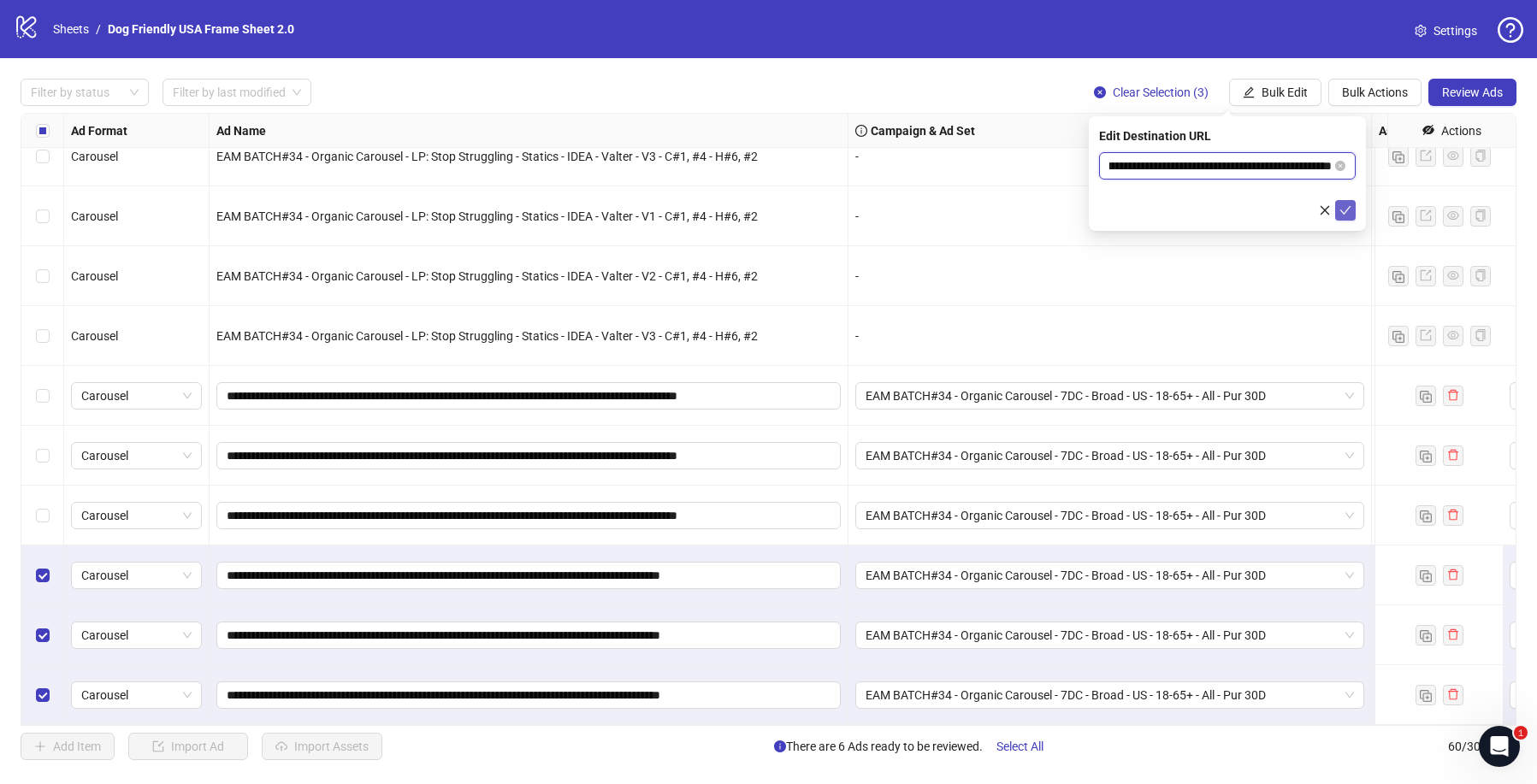 type on "**********" 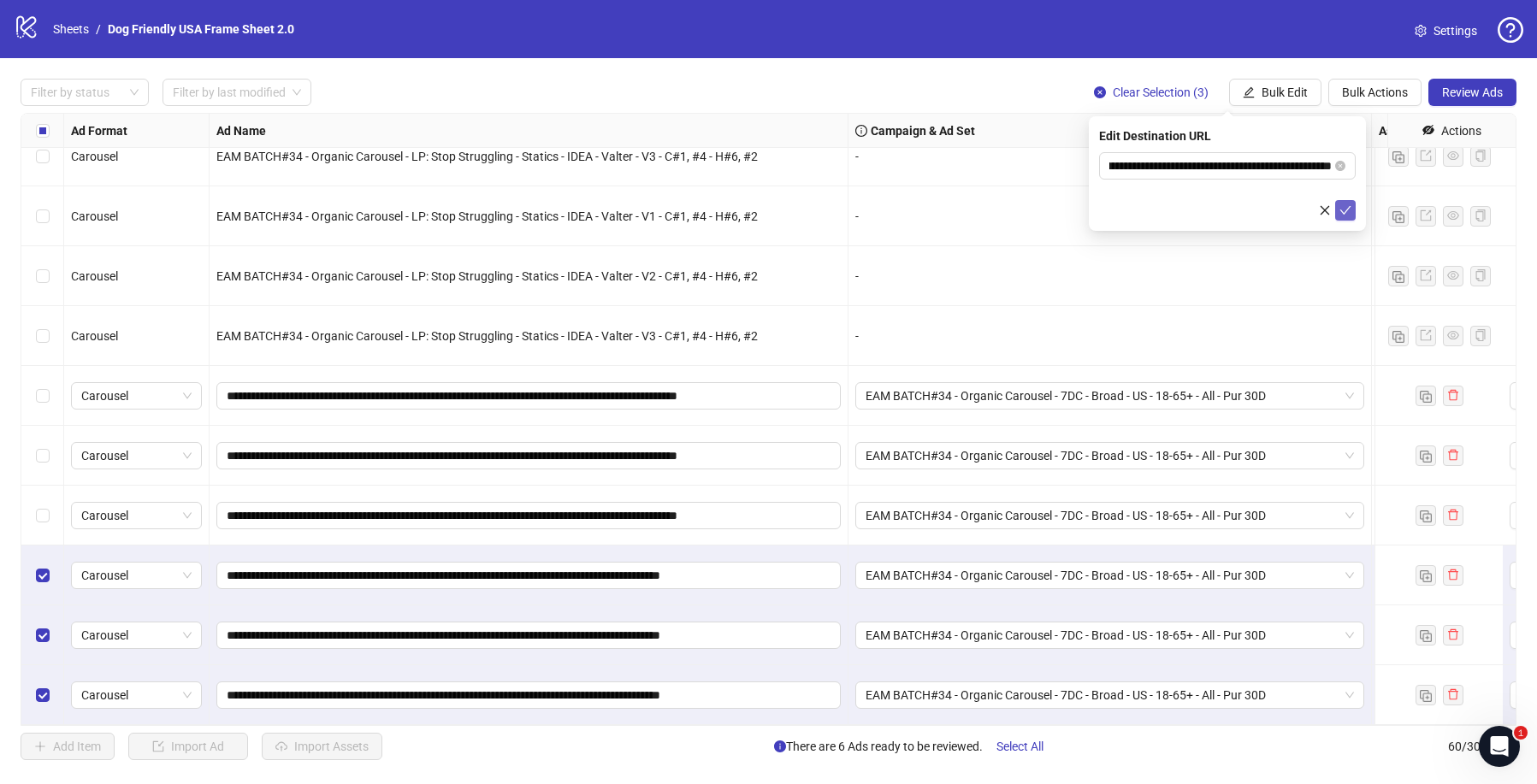 scroll, scrollTop: 0, scrollLeft: 0, axis: both 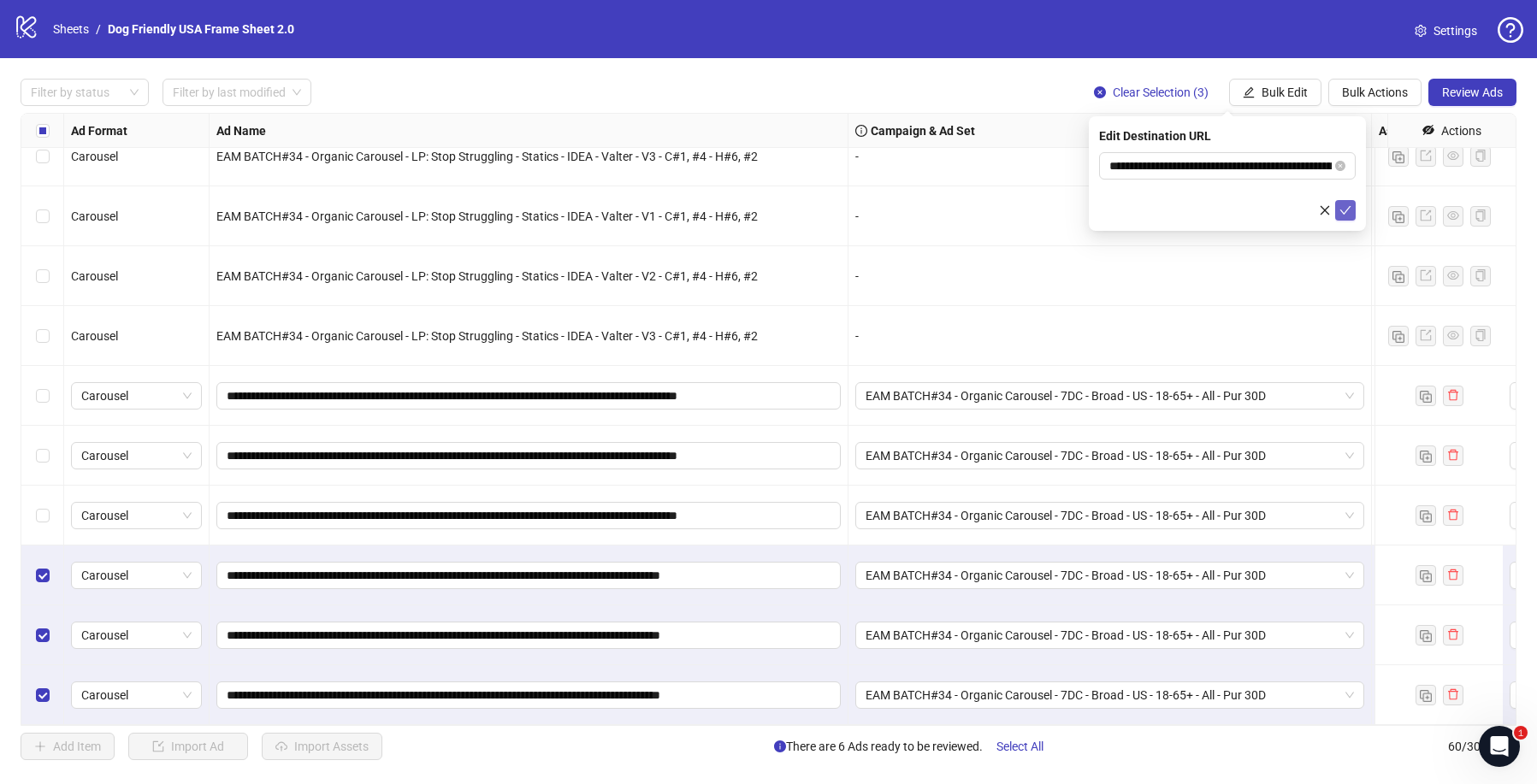 click at bounding box center (1345, 210) 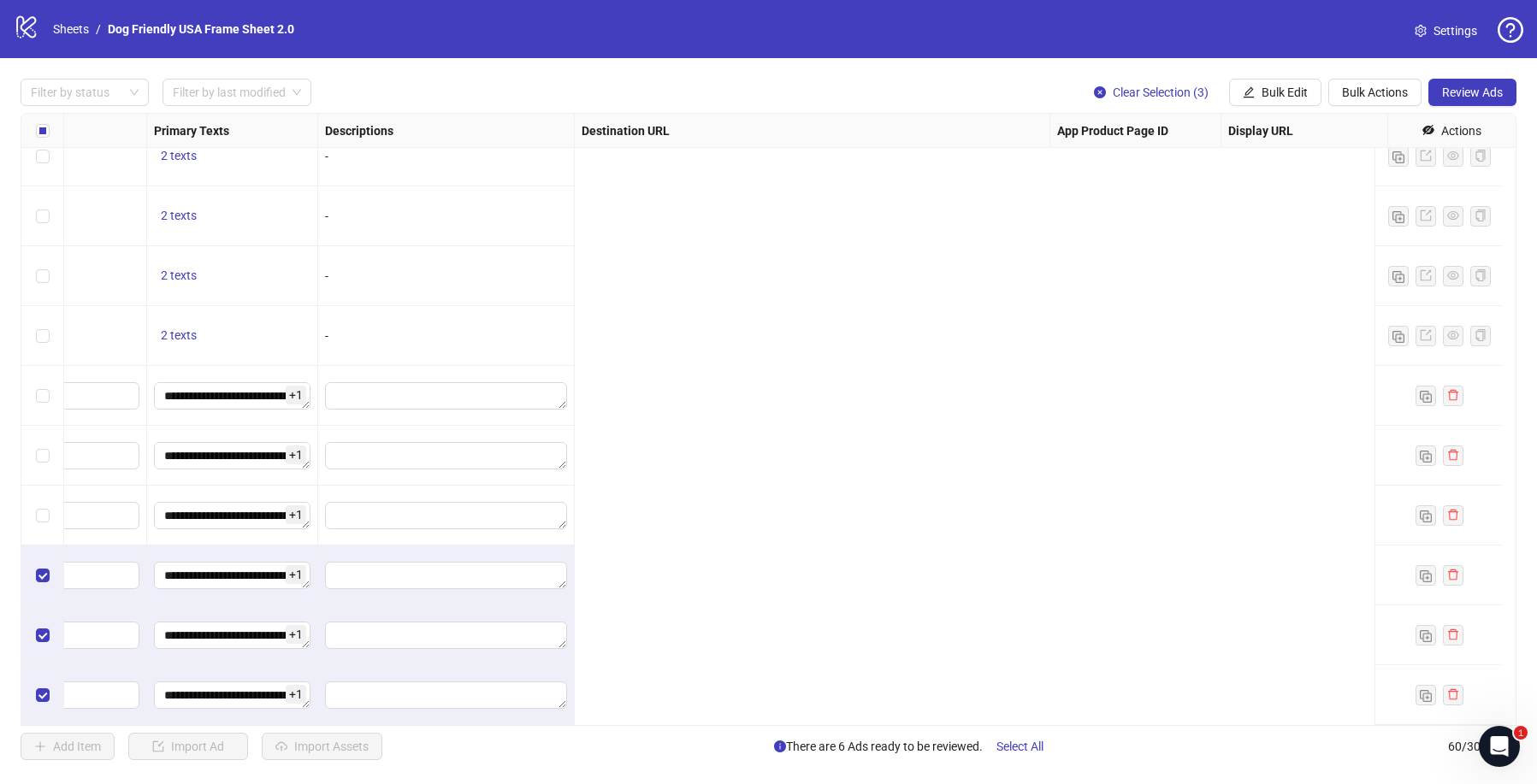scroll, scrollTop: 3027, scrollLeft: 0, axis: vertical 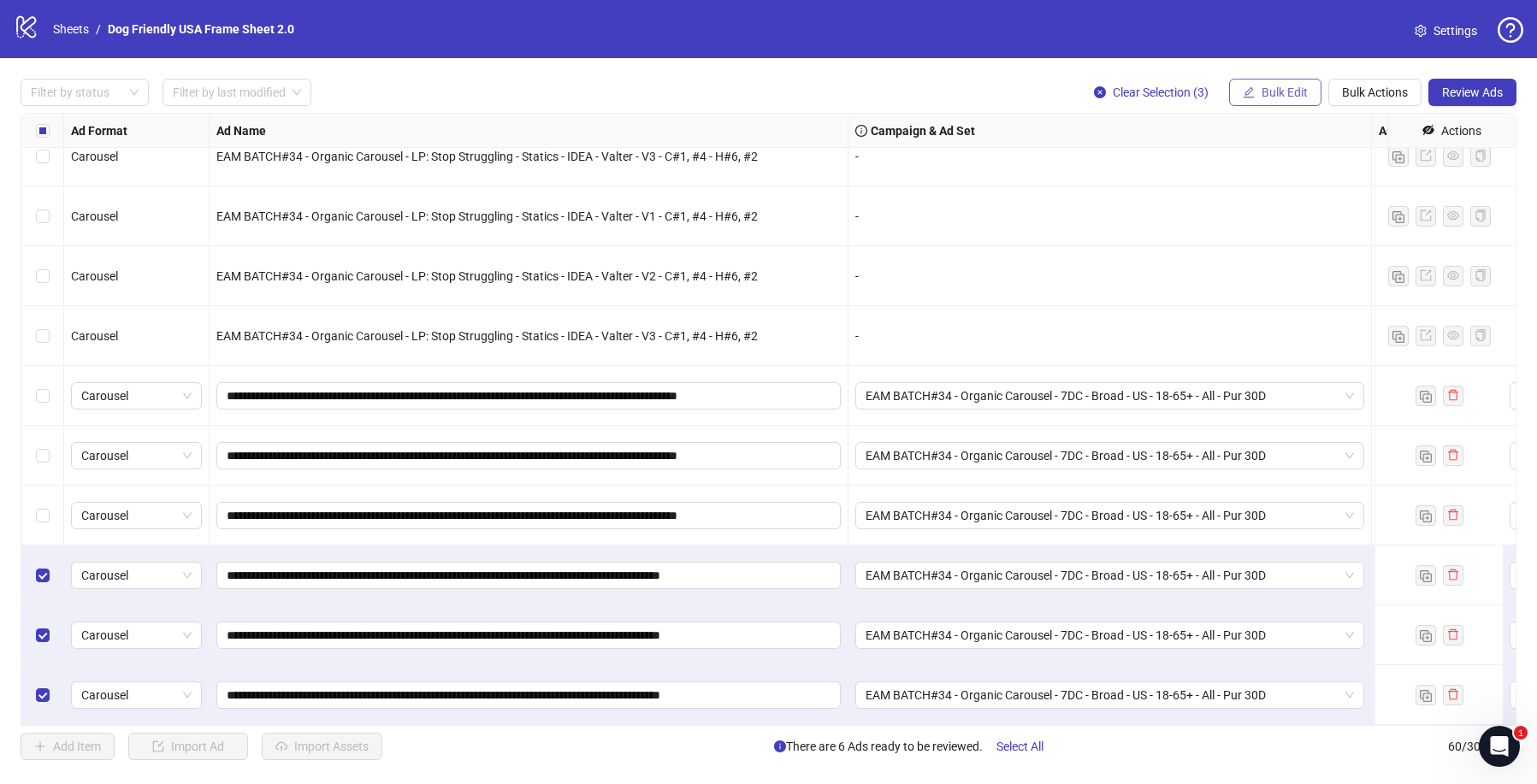 click on "Bulk Edit" at bounding box center (1285, 92) 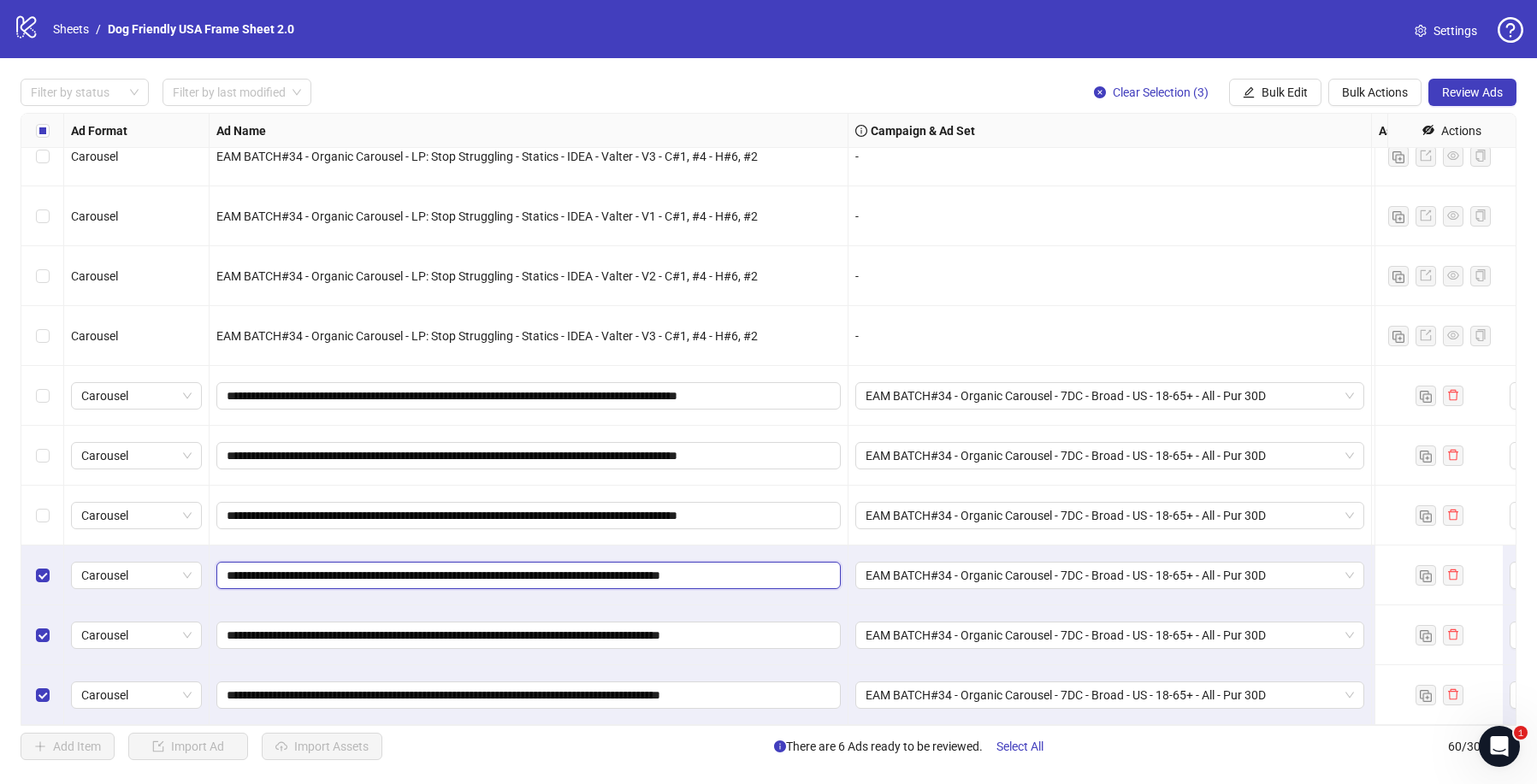 drag, startPoint x: 359, startPoint y: 561, endPoint x: 384, endPoint y: 567, distance: 25.70992 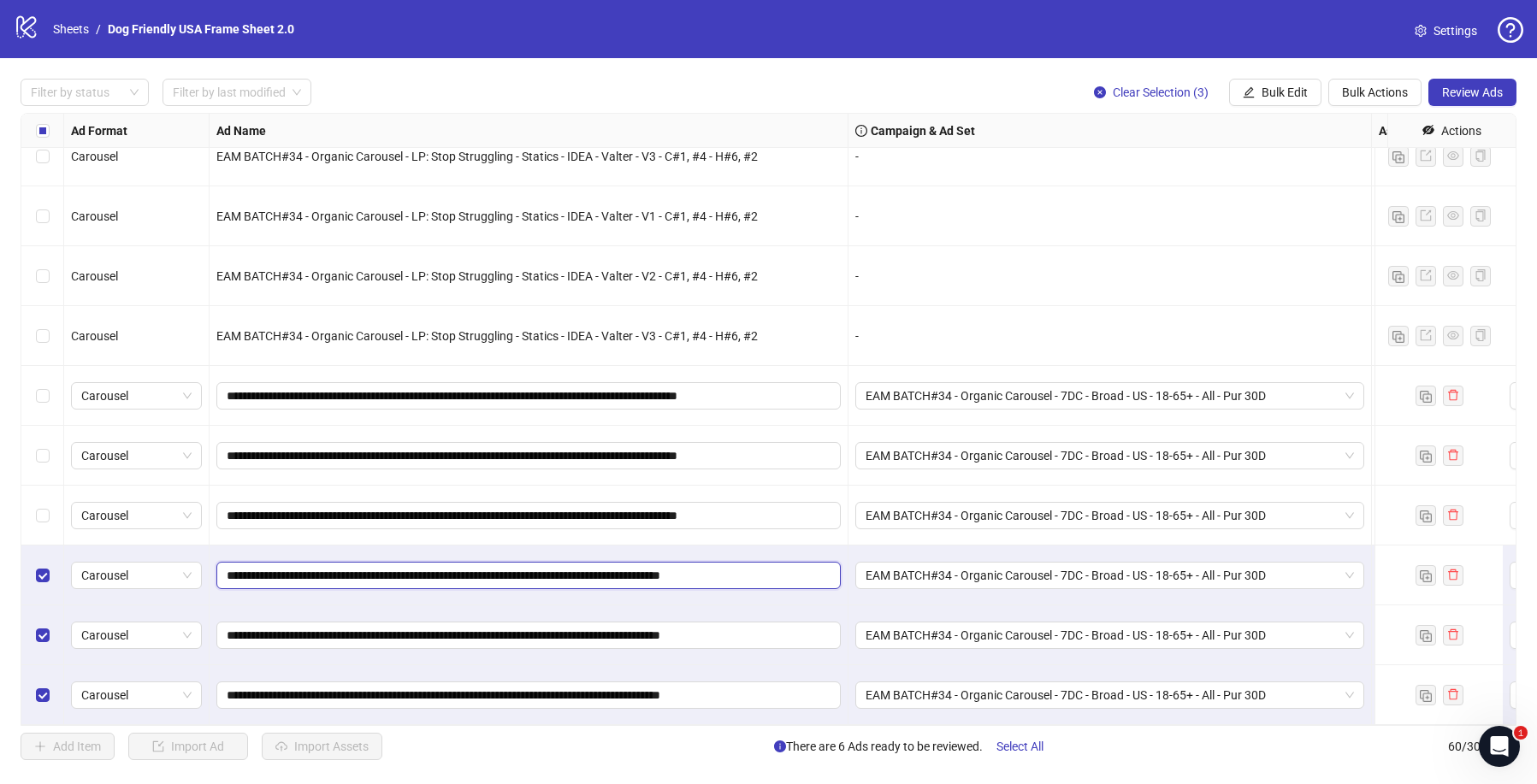 drag, startPoint x: 415, startPoint y: 565, endPoint x: 46, endPoint y: 573, distance: 369.08671 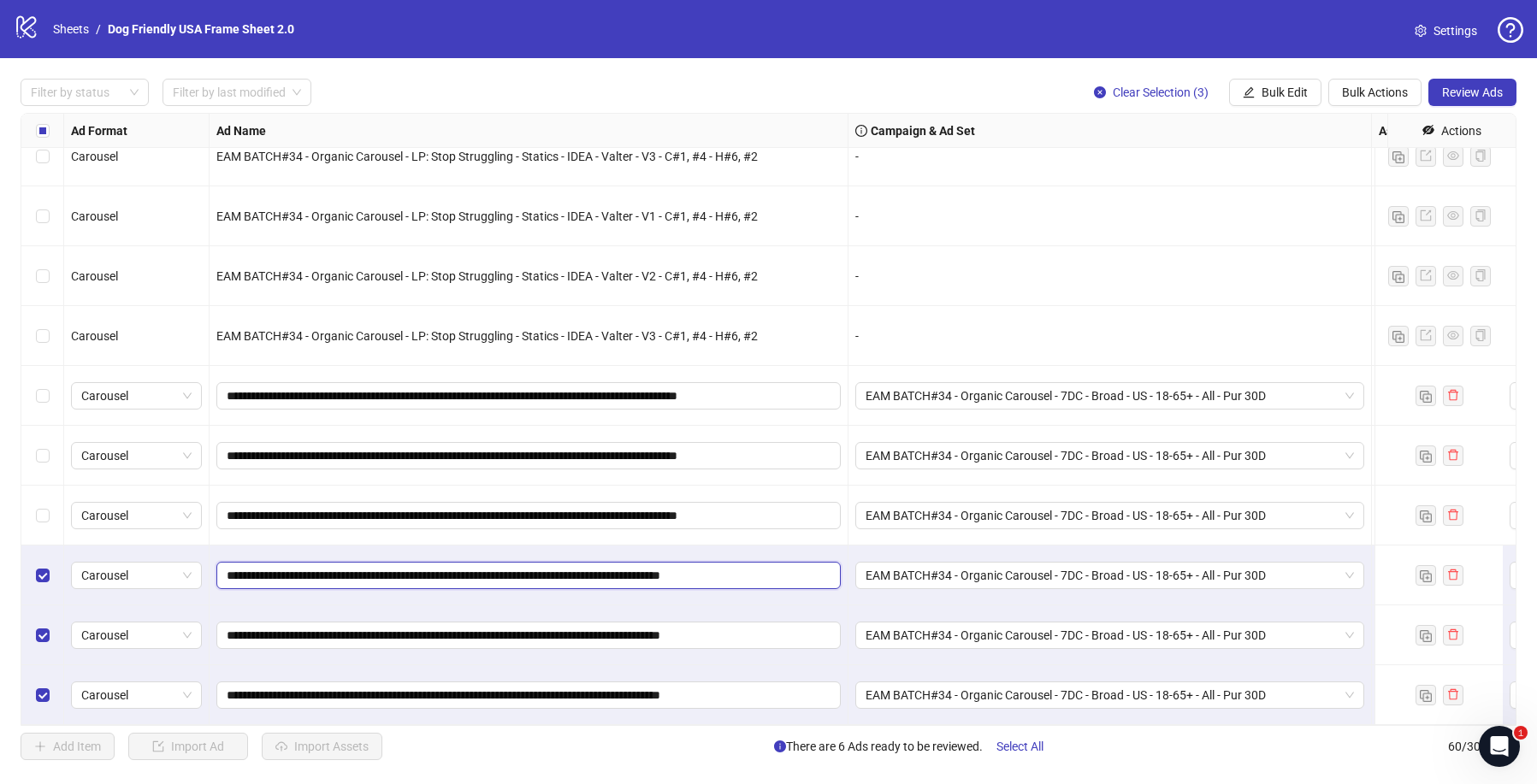 click on "**********" at bounding box center [527, 575] 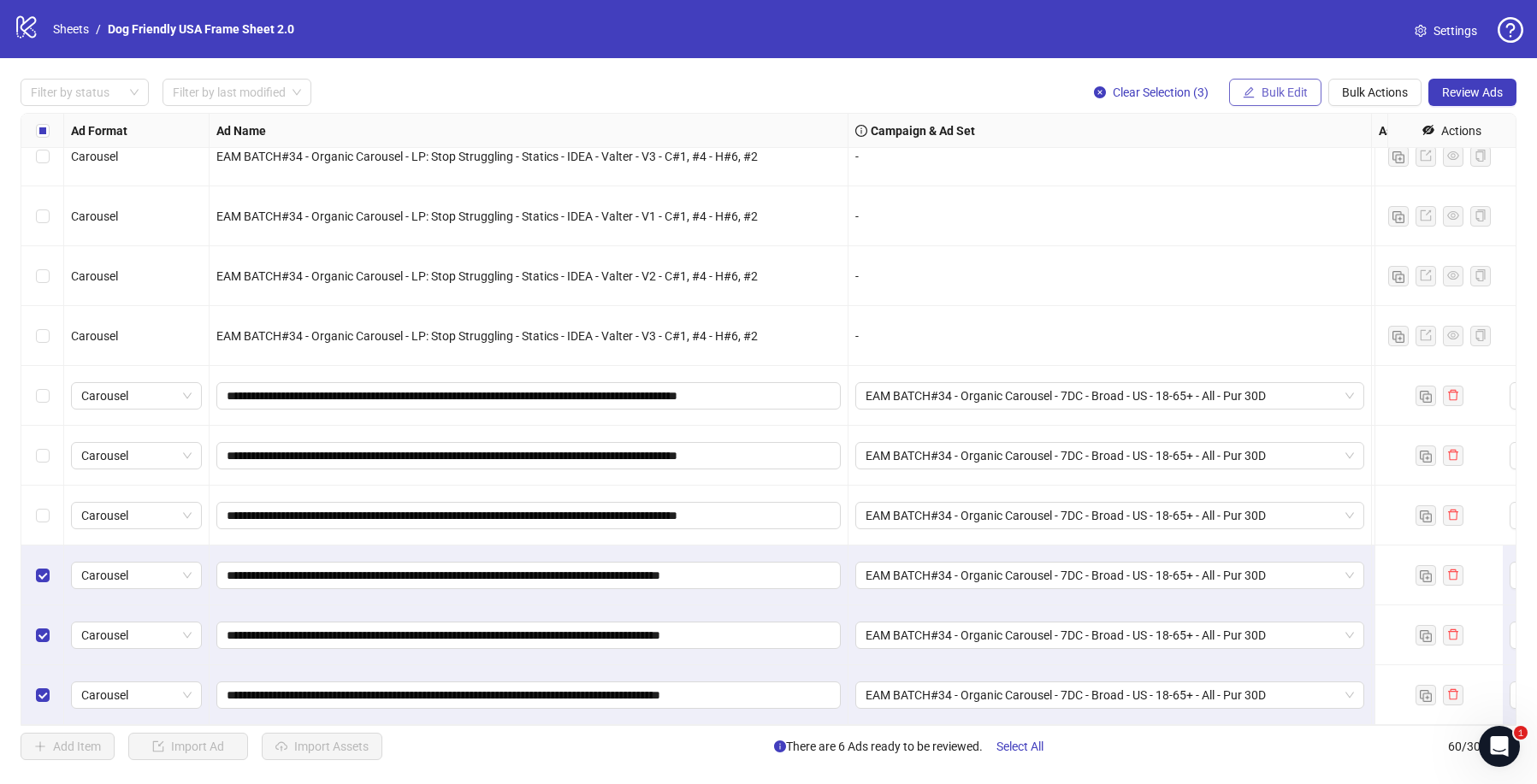 click on "Bulk Edit" at bounding box center (1285, 92) 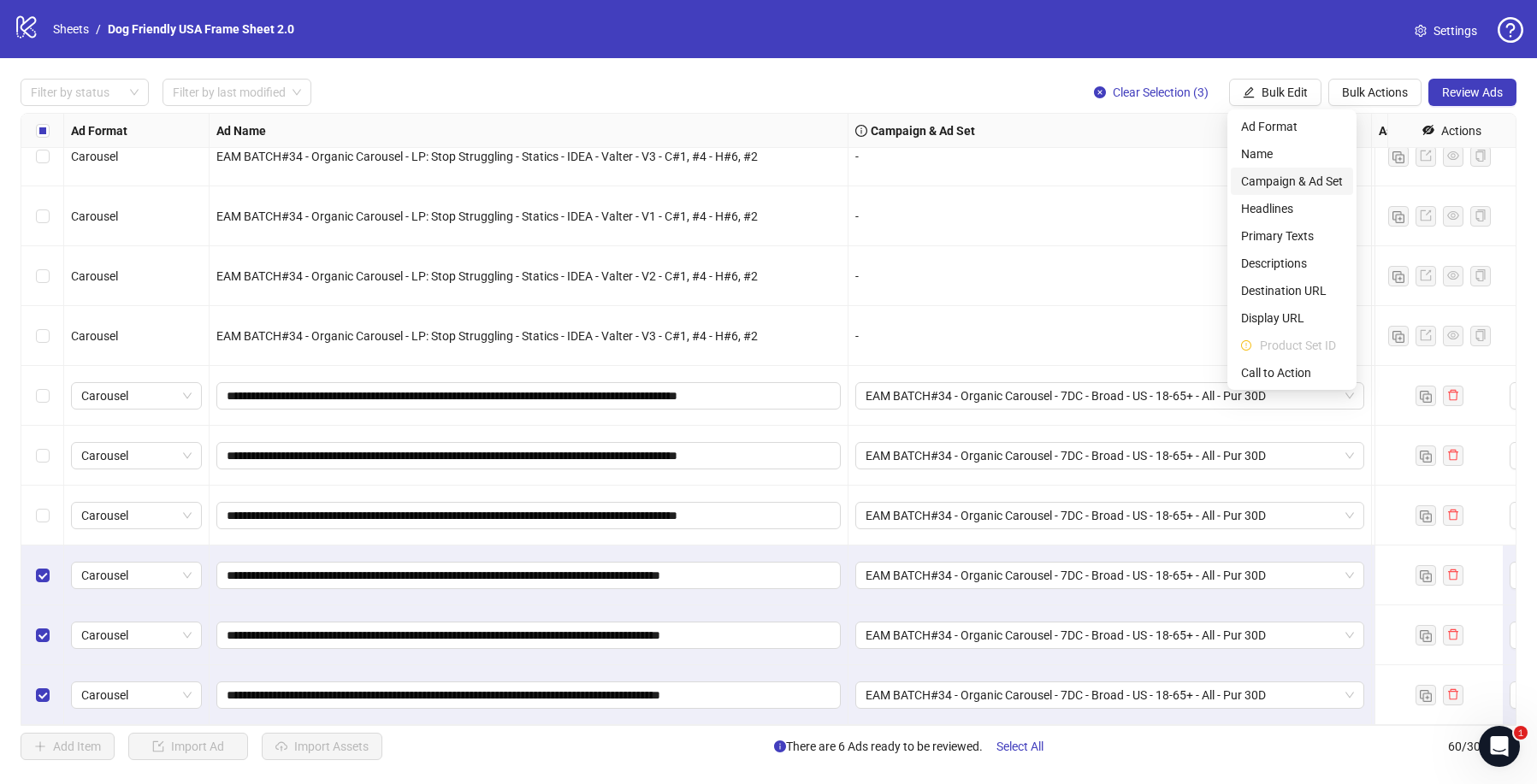 click on "Campaign & Ad Set" at bounding box center [1292, 181] 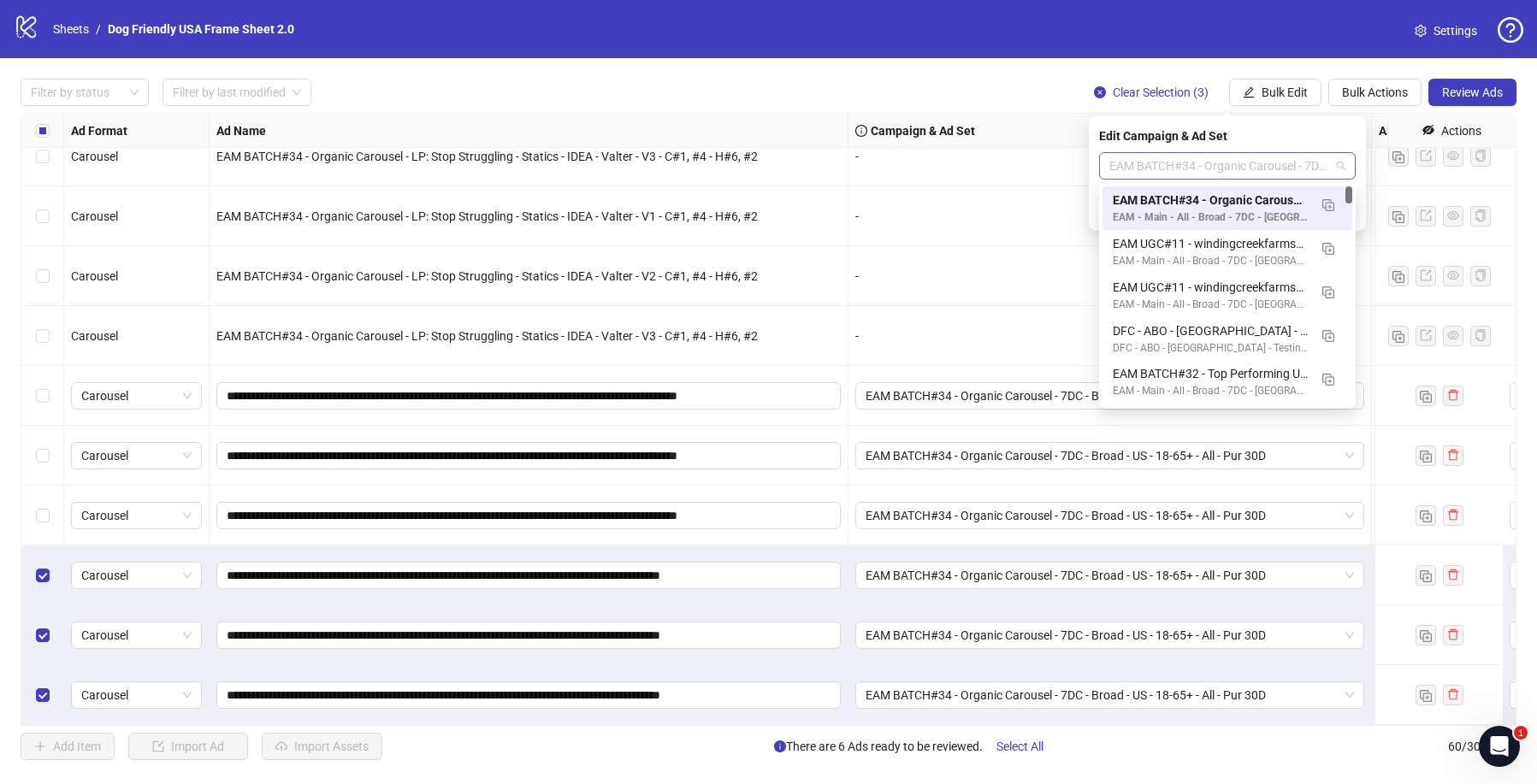 click on "EAM BATCH#34 - Organic Carousel - 7DC - Broad - US - 18-65+ - All - Pur 30D" at bounding box center (1227, 166) 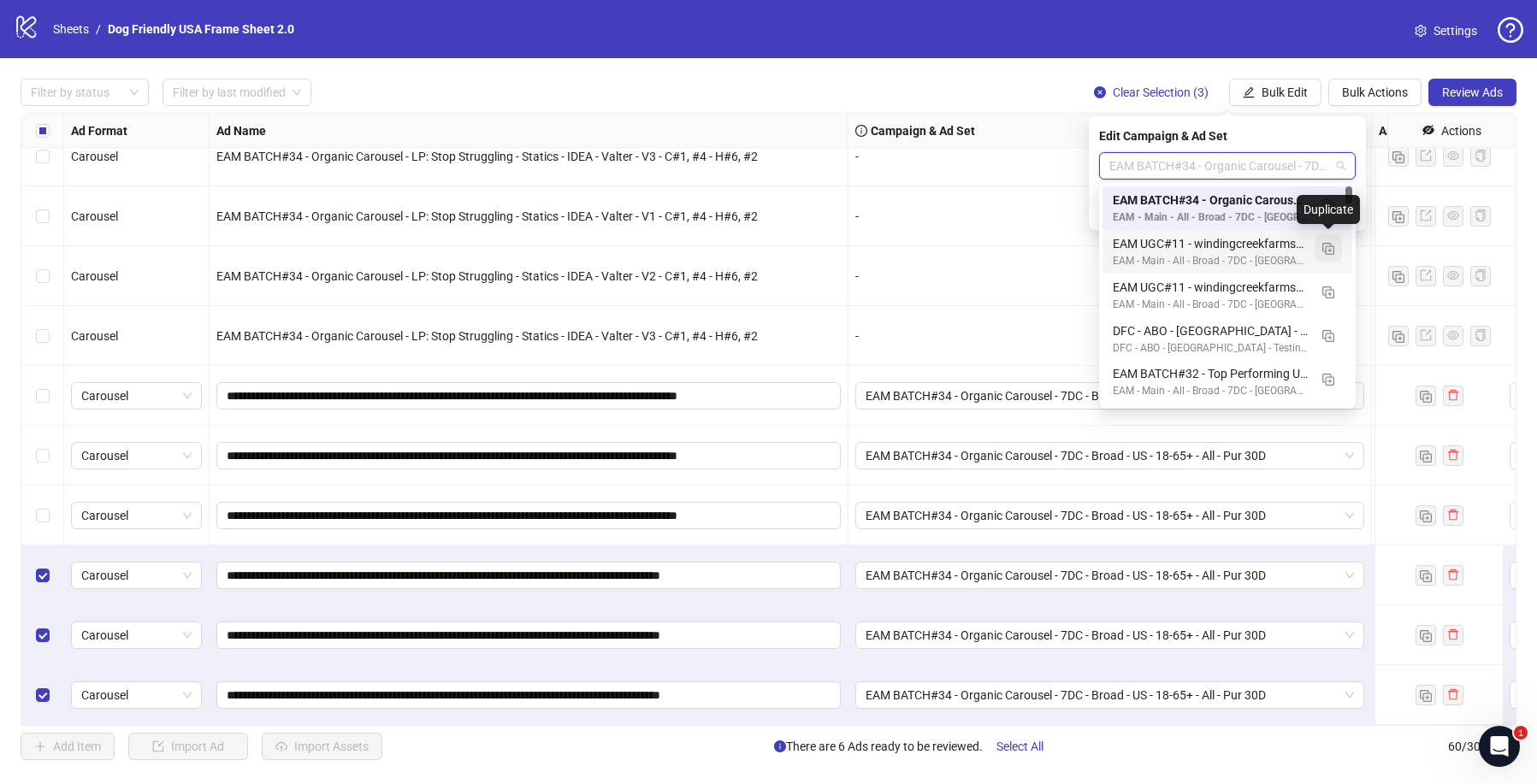 click at bounding box center (1328, 249) 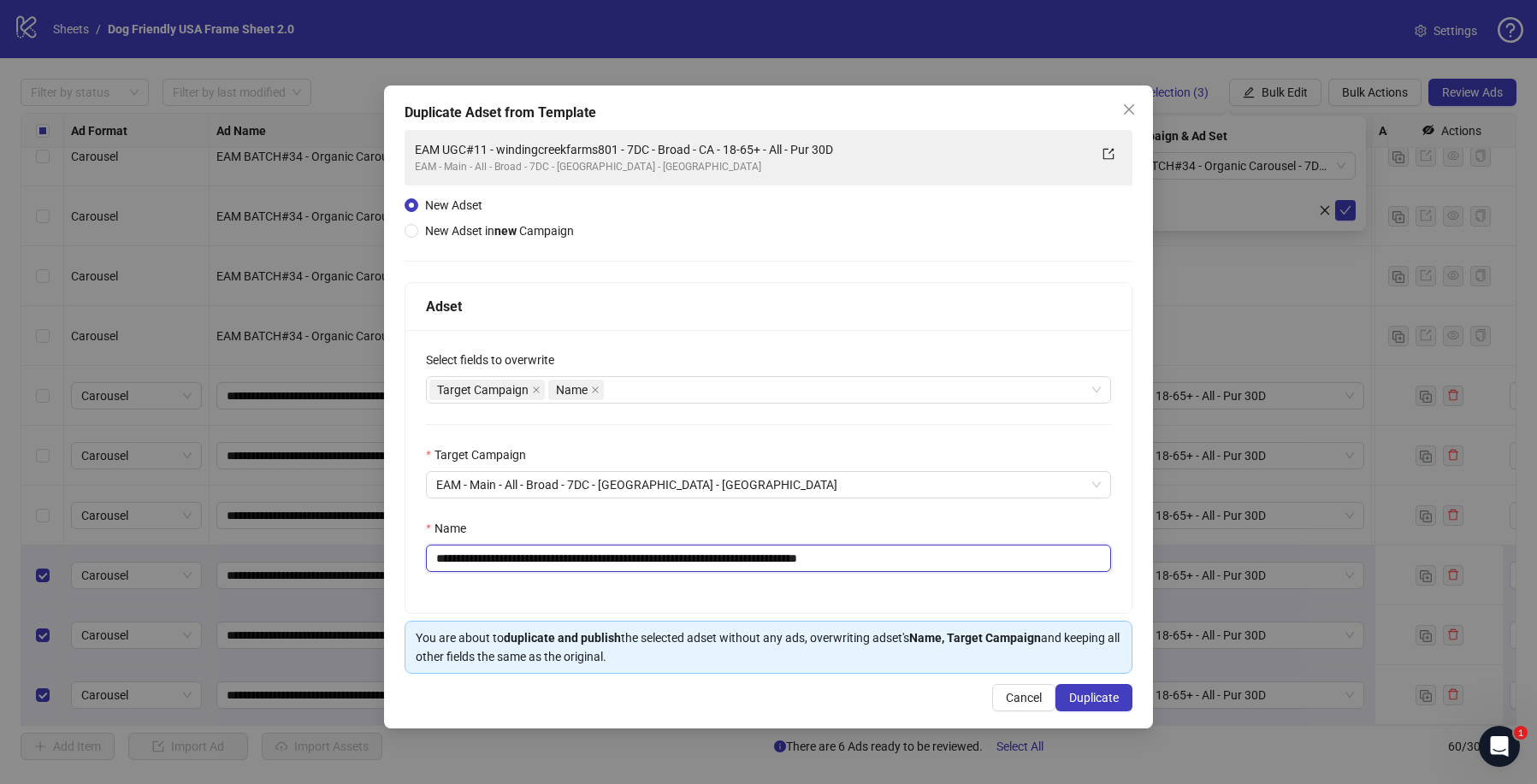 drag, startPoint x: 639, startPoint y: 560, endPoint x: 301, endPoint y: 558, distance: 338.00592 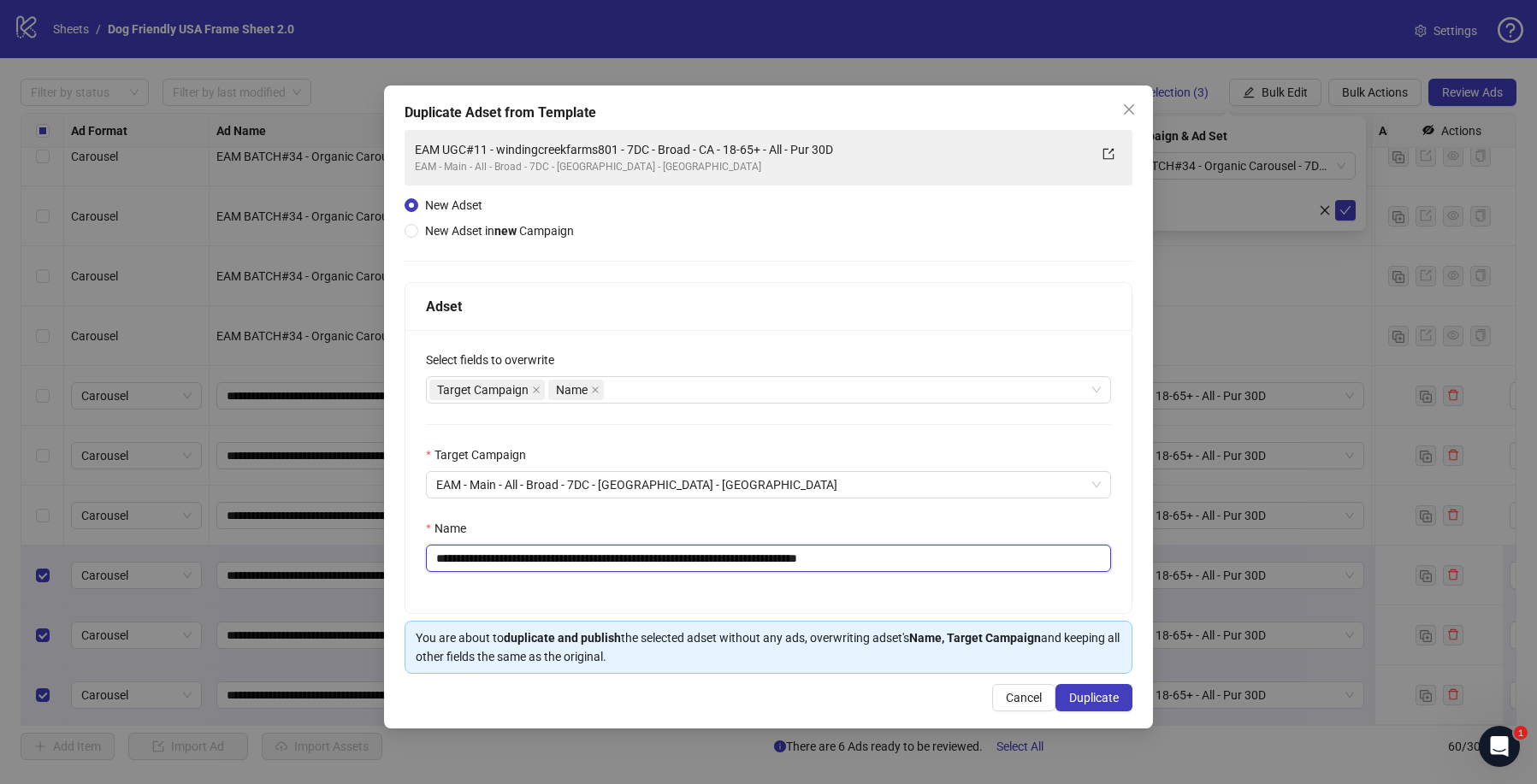 click on "**********" at bounding box center [768, 558] 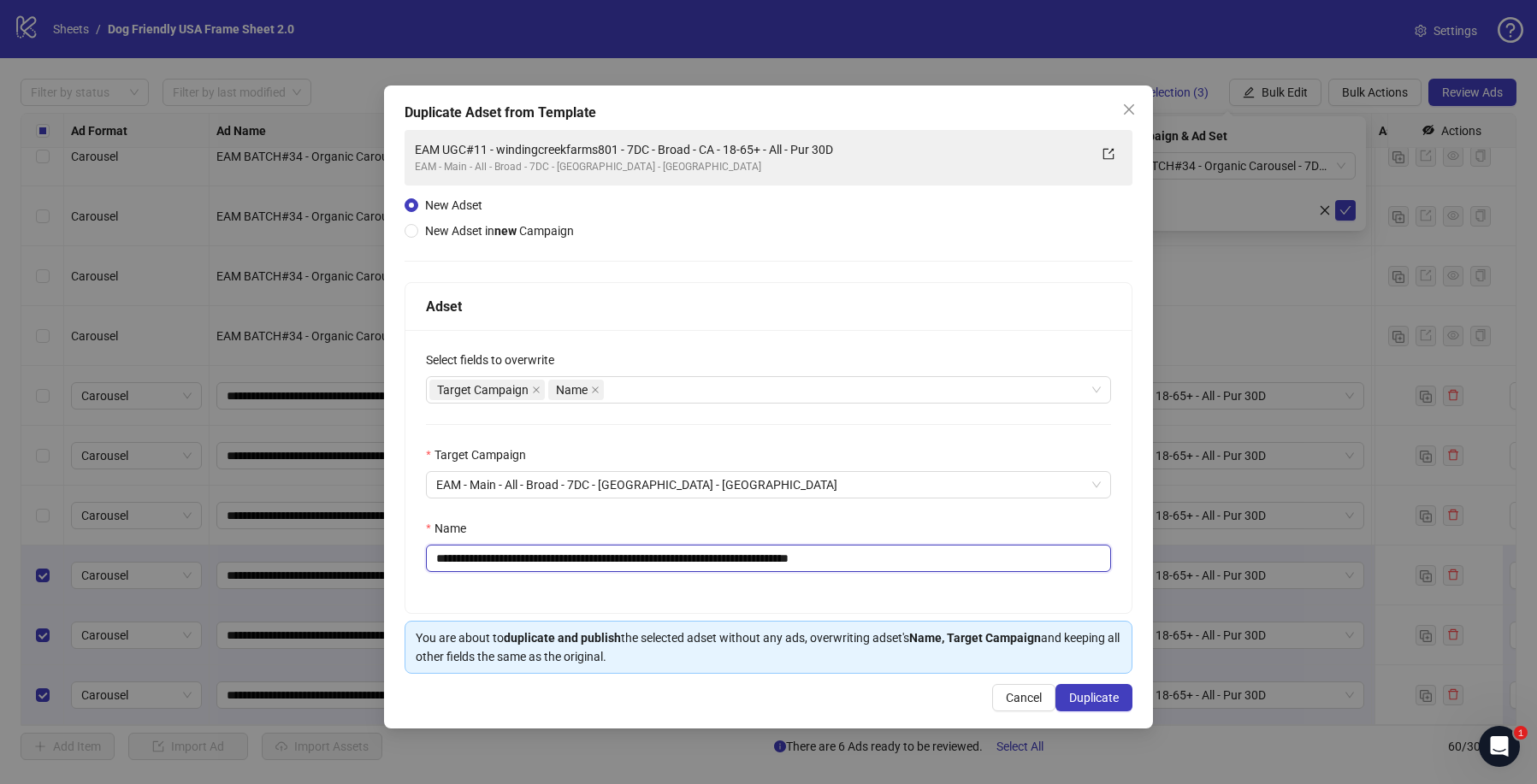 drag, startPoint x: 842, startPoint y: 560, endPoint x: 997, endPoint y: 560, distance: 155 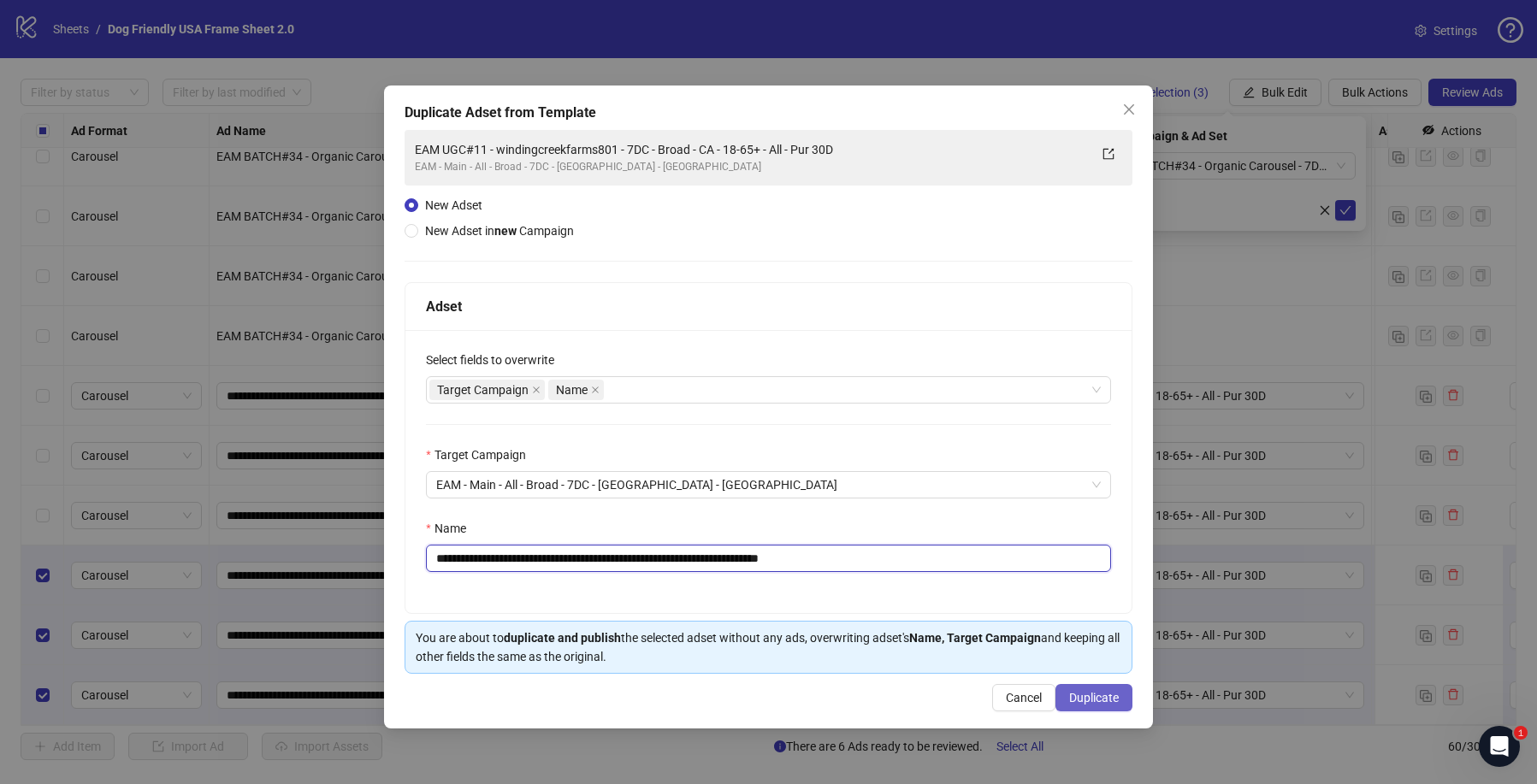 type on "**********" 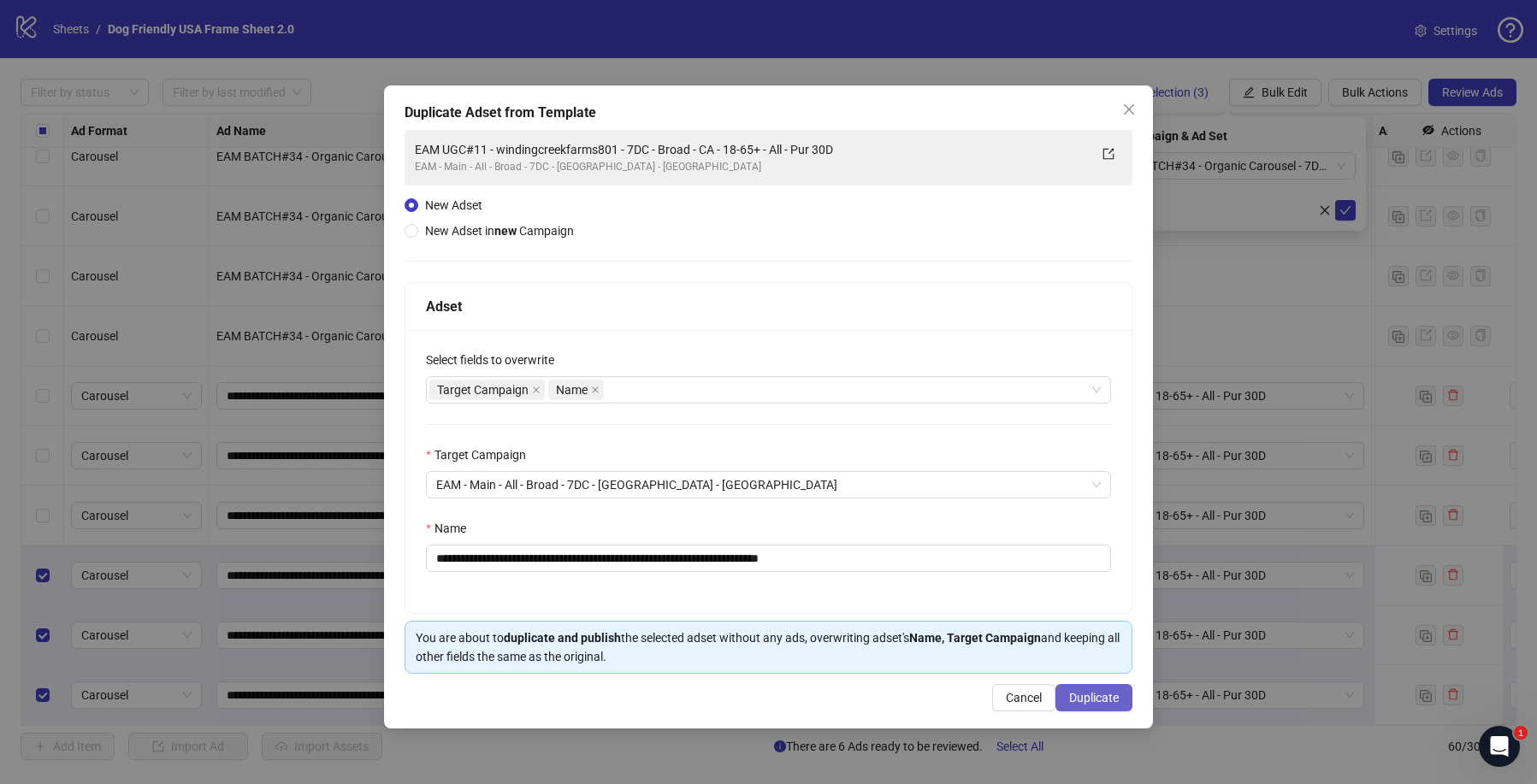 click on "Duplicate" at bounding box center [1094, 698] 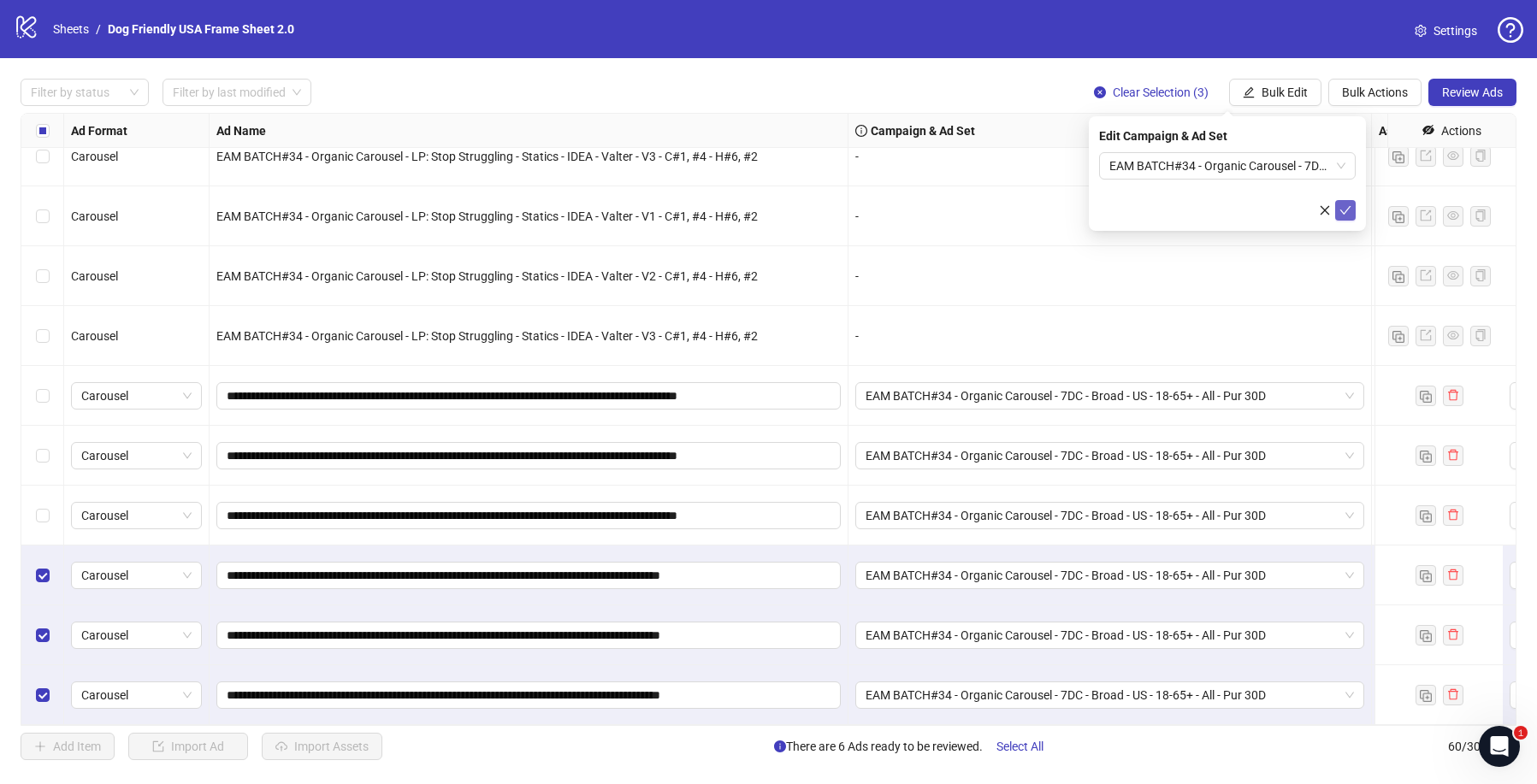 click at bounding box center (1345, 210) 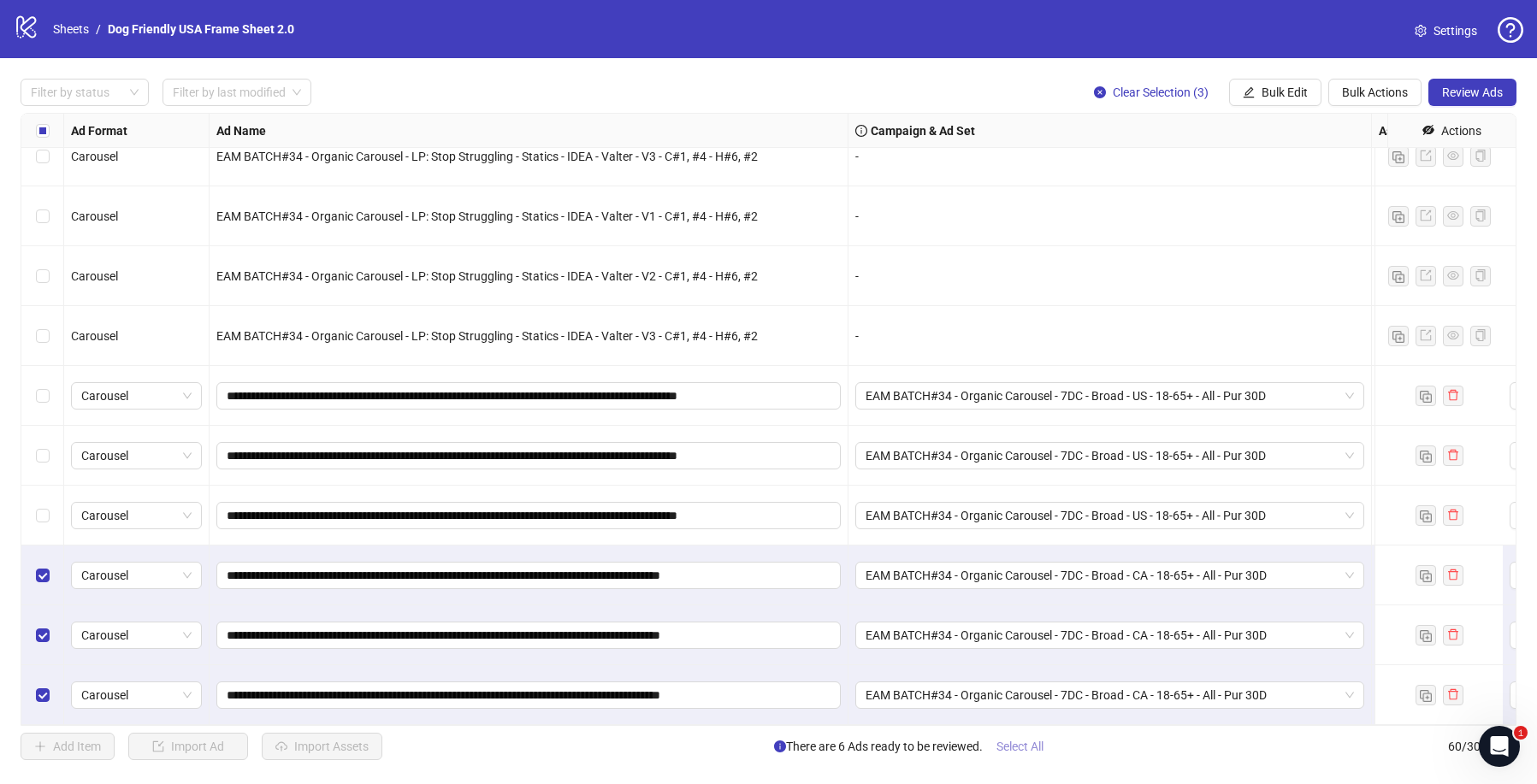 click on "Select All" at bounding box center [1020, 746] 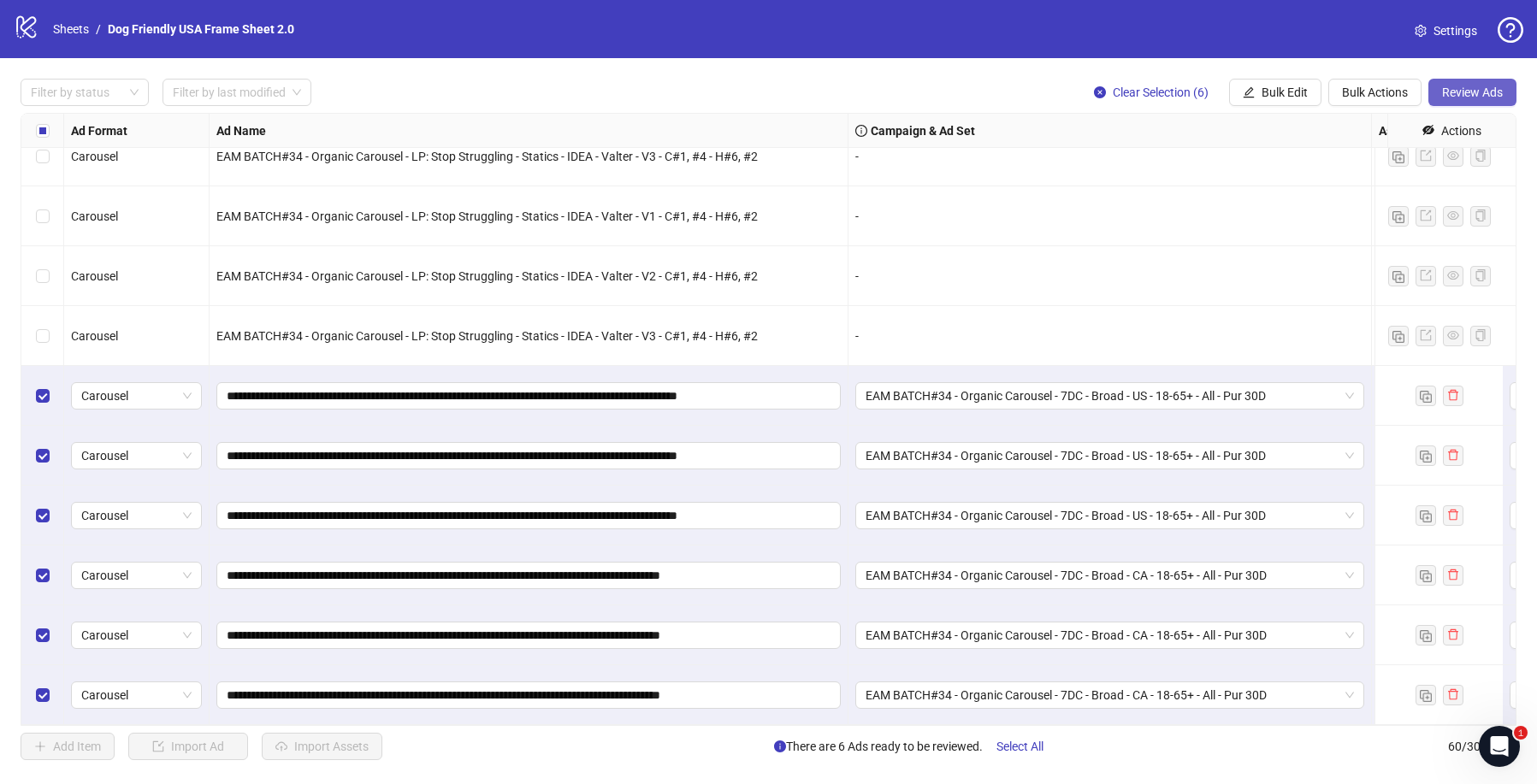 click on "Review Ads" at bounding box center (1472, 92) 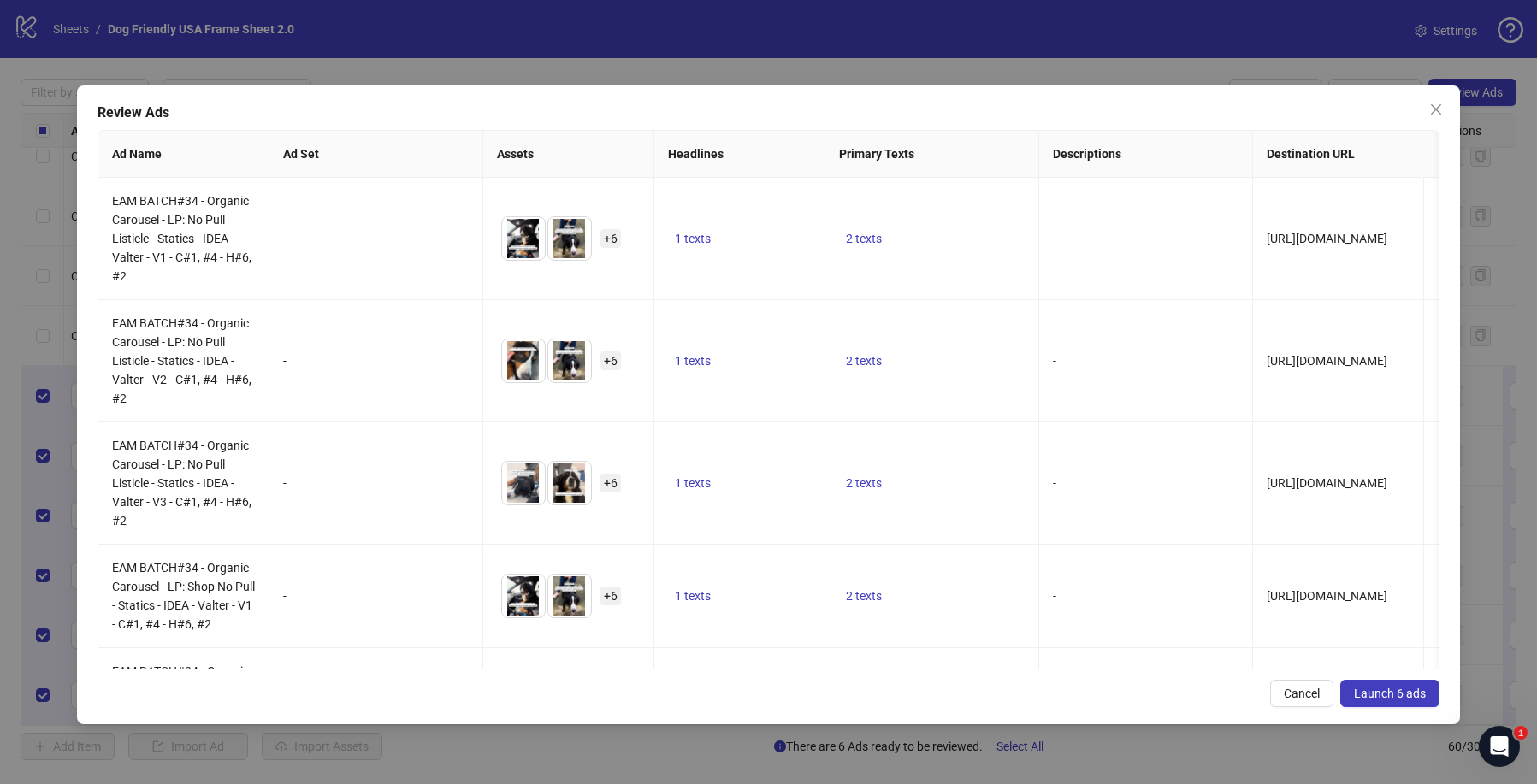 click on "Launch 6 ads" at bounding box center [1390, 693] 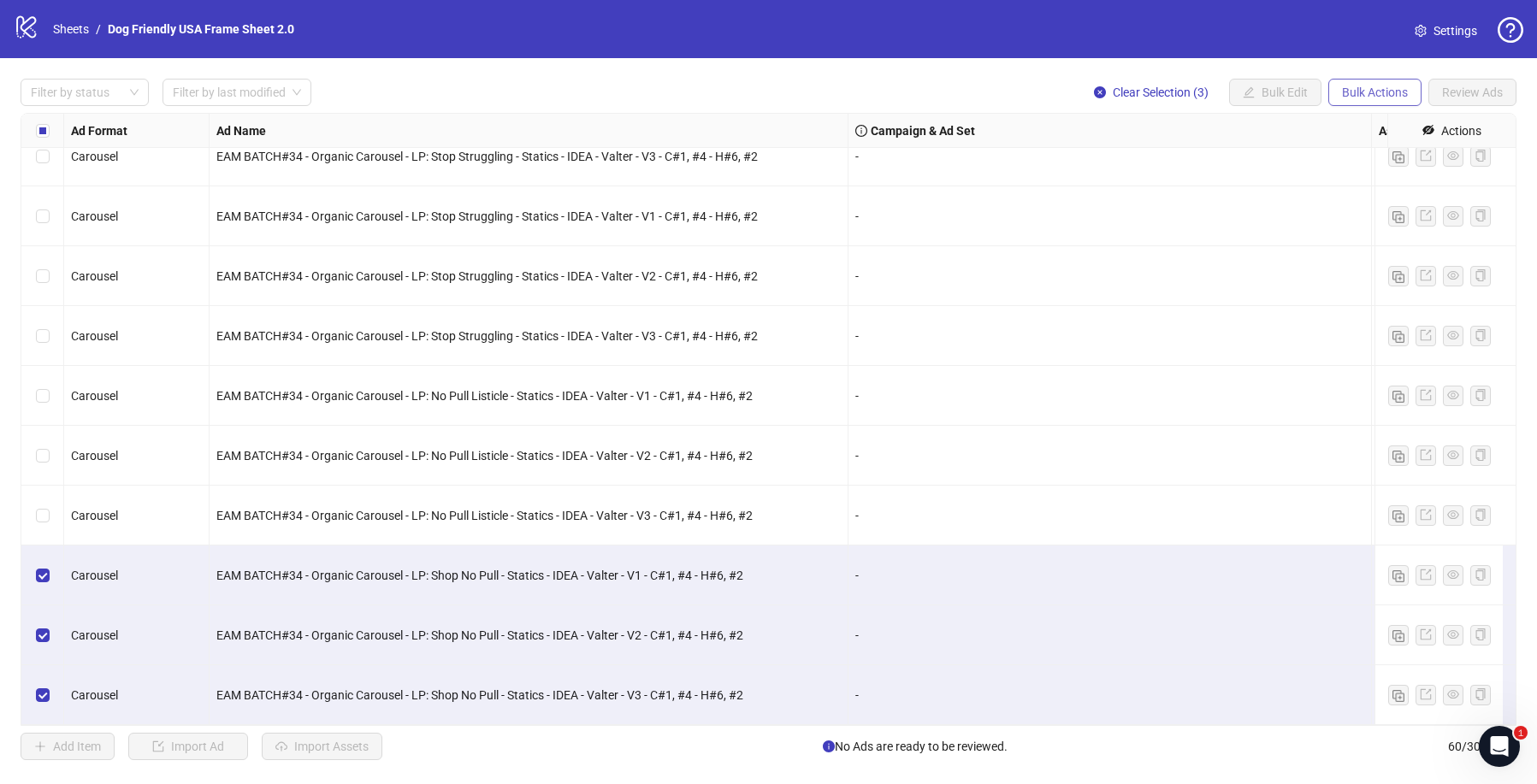 click on "Bulk Actions" at bounding box center (1374, 92) 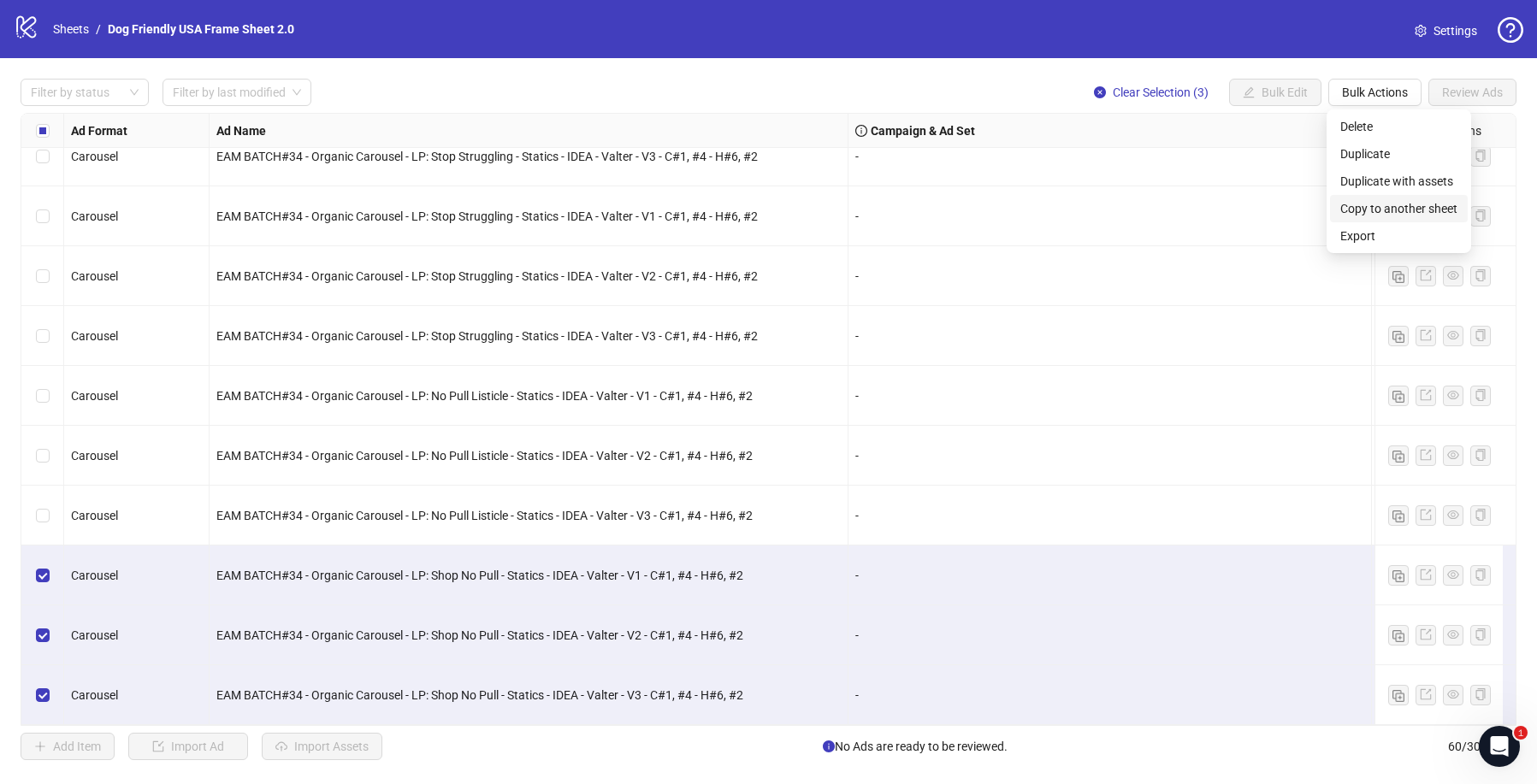 click on "Copy to another sheet" at bounding box center [1398, 209] 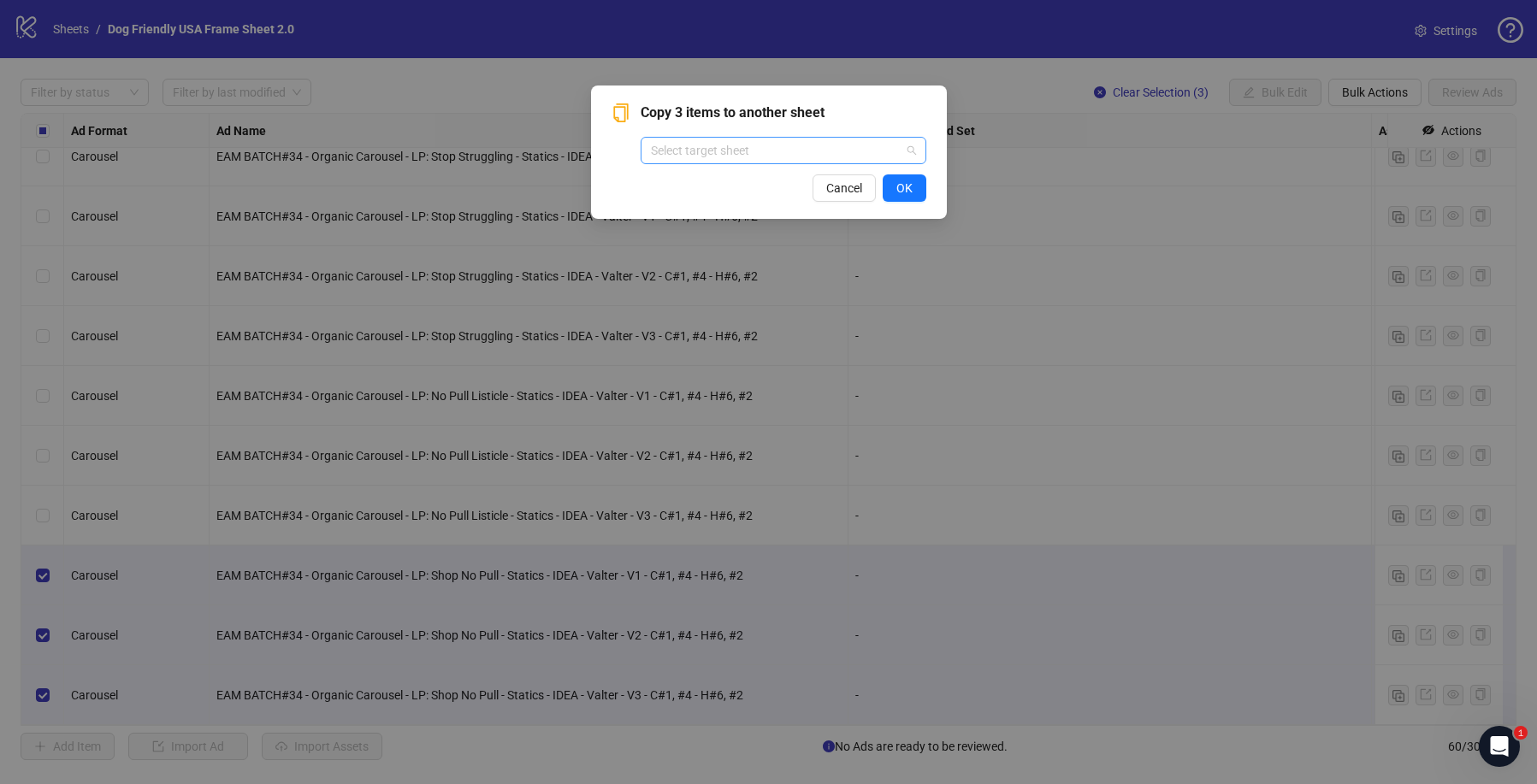 click at bounding box center [776, 150] 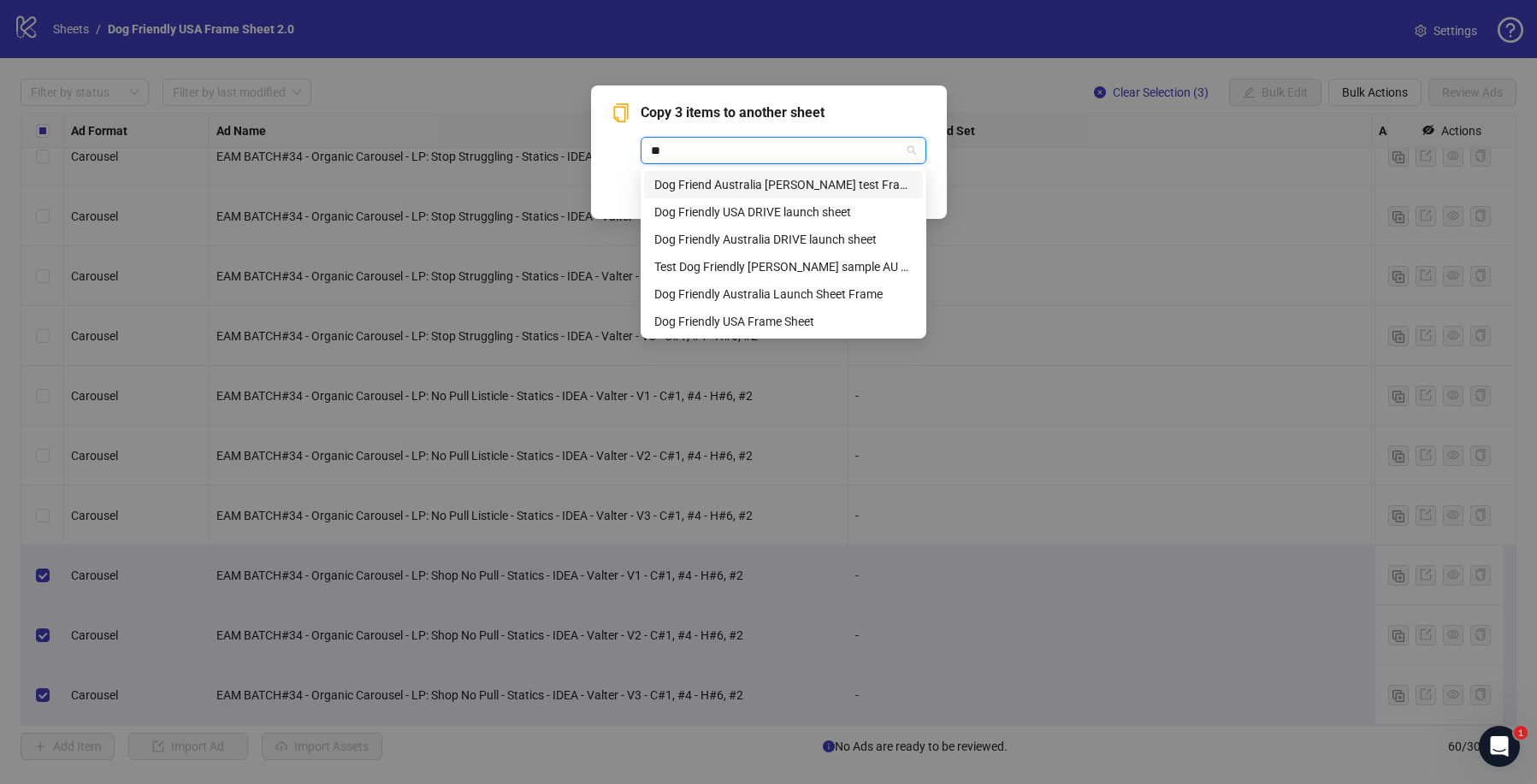 type on "***" 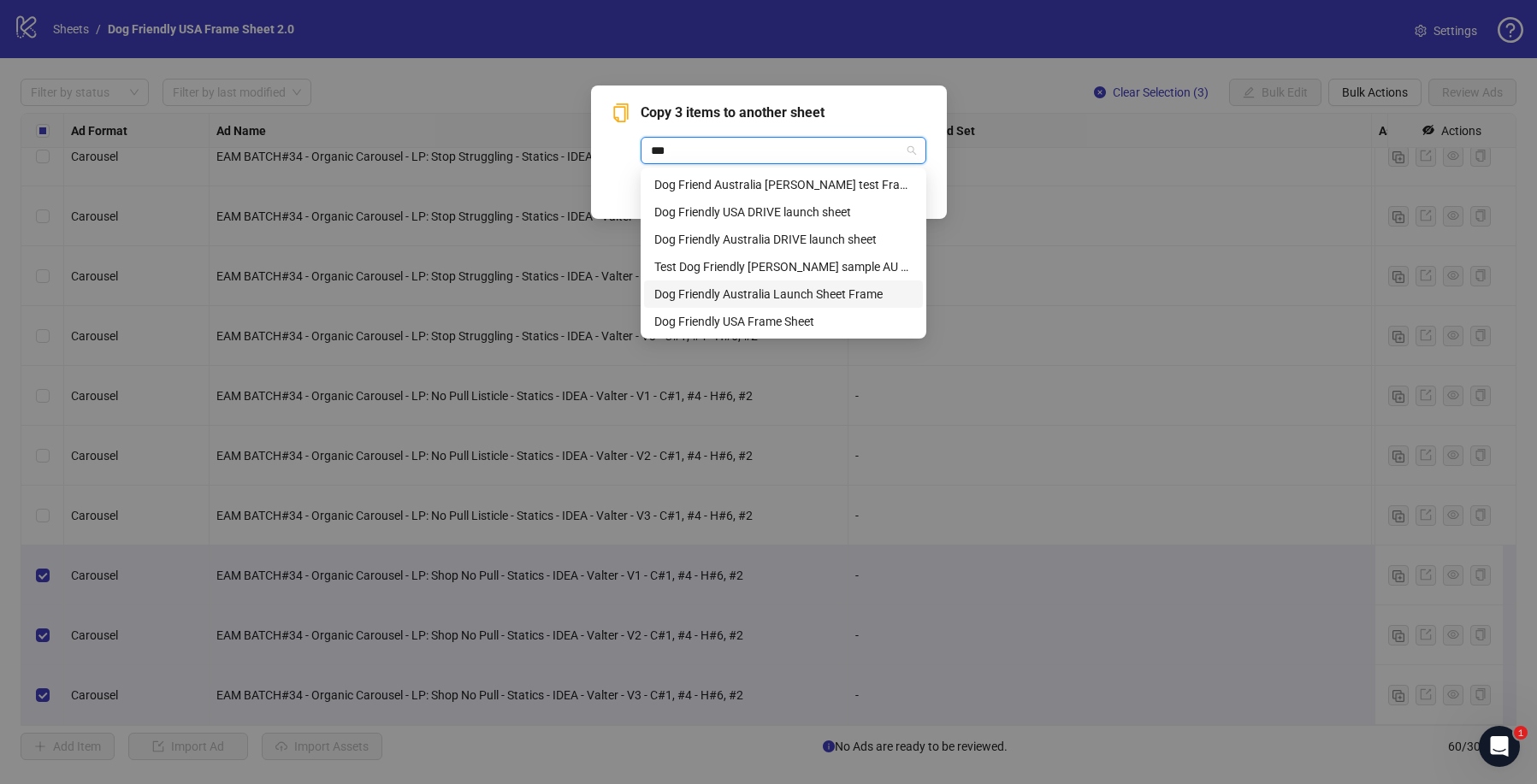 click on "Dog Friendly Australia Launch Sheet Frame" at bounding box center (783, 294) 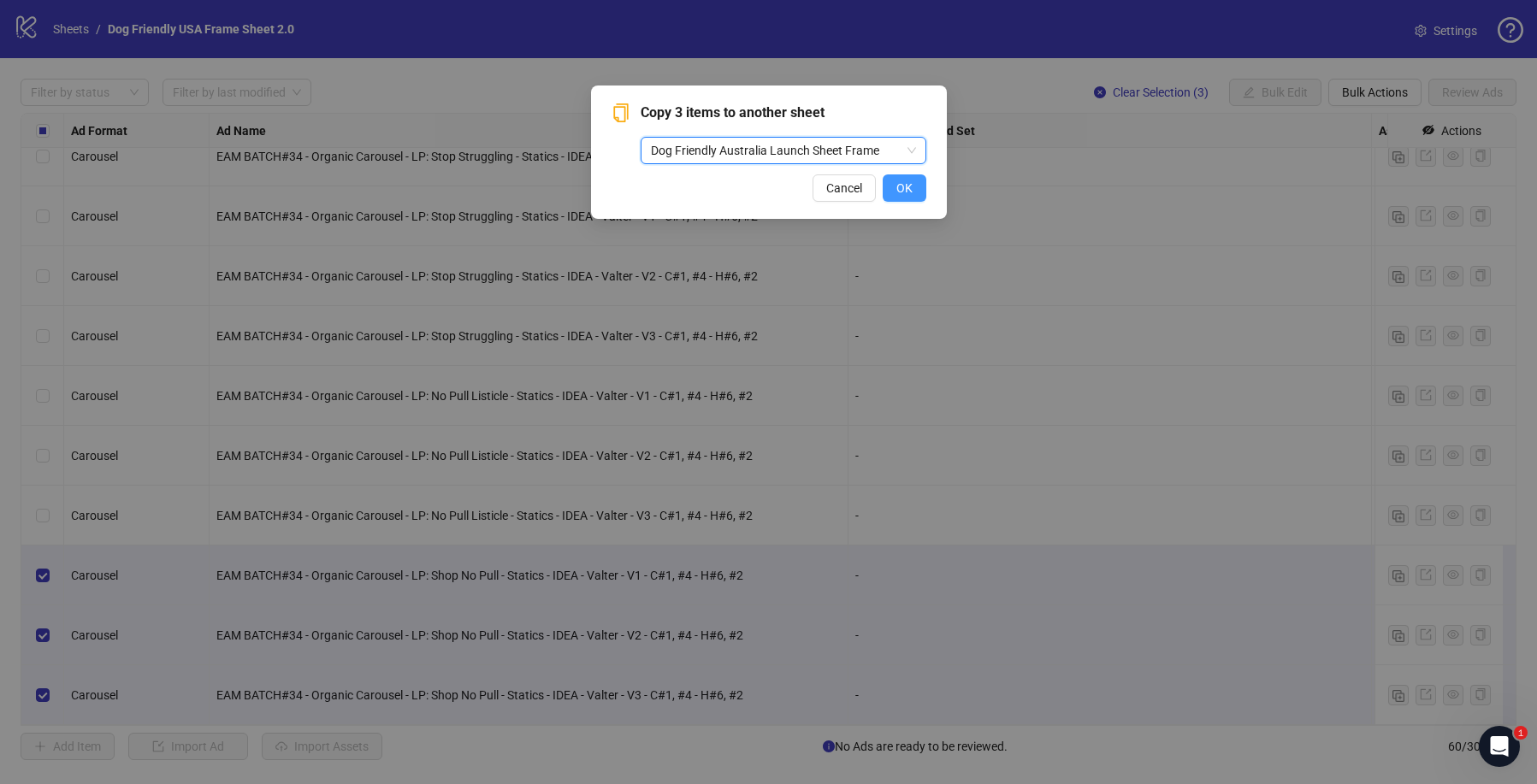 click on "OK" at bounding box center (904, 188) 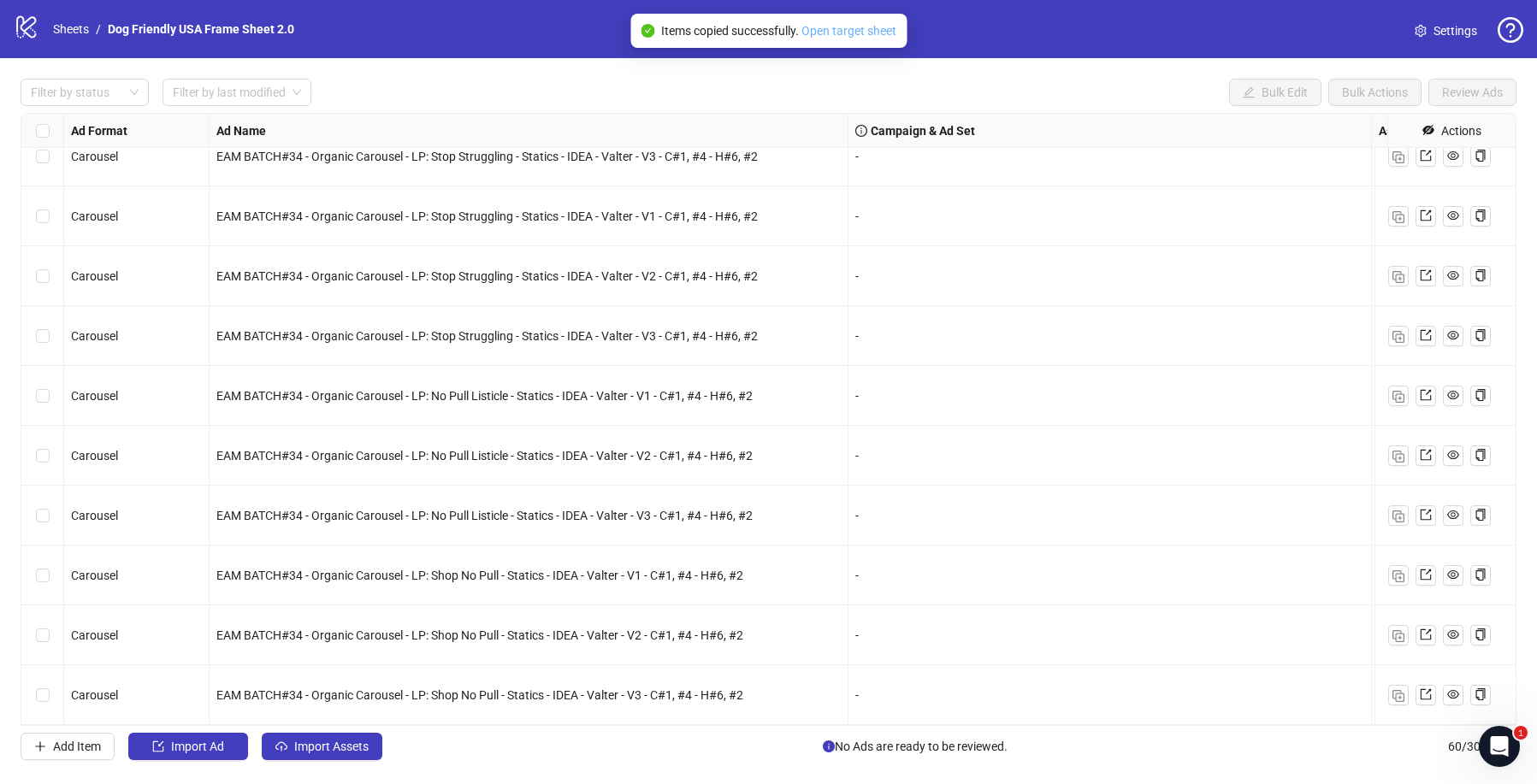 click on "Open target sheet" at bounding box center (848, 31) 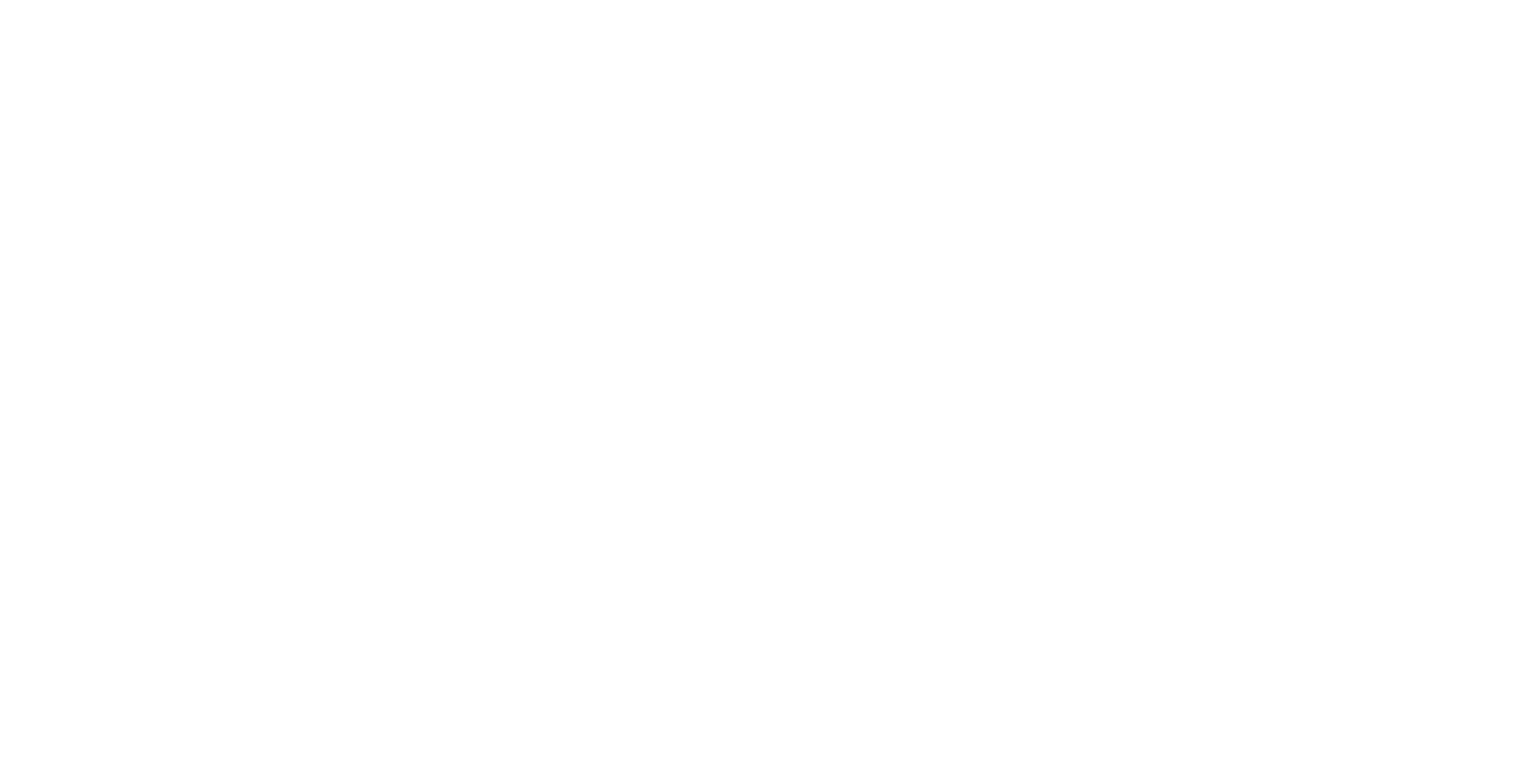scroll, scrollTop: 0, scrollLeft: 0, axis: both 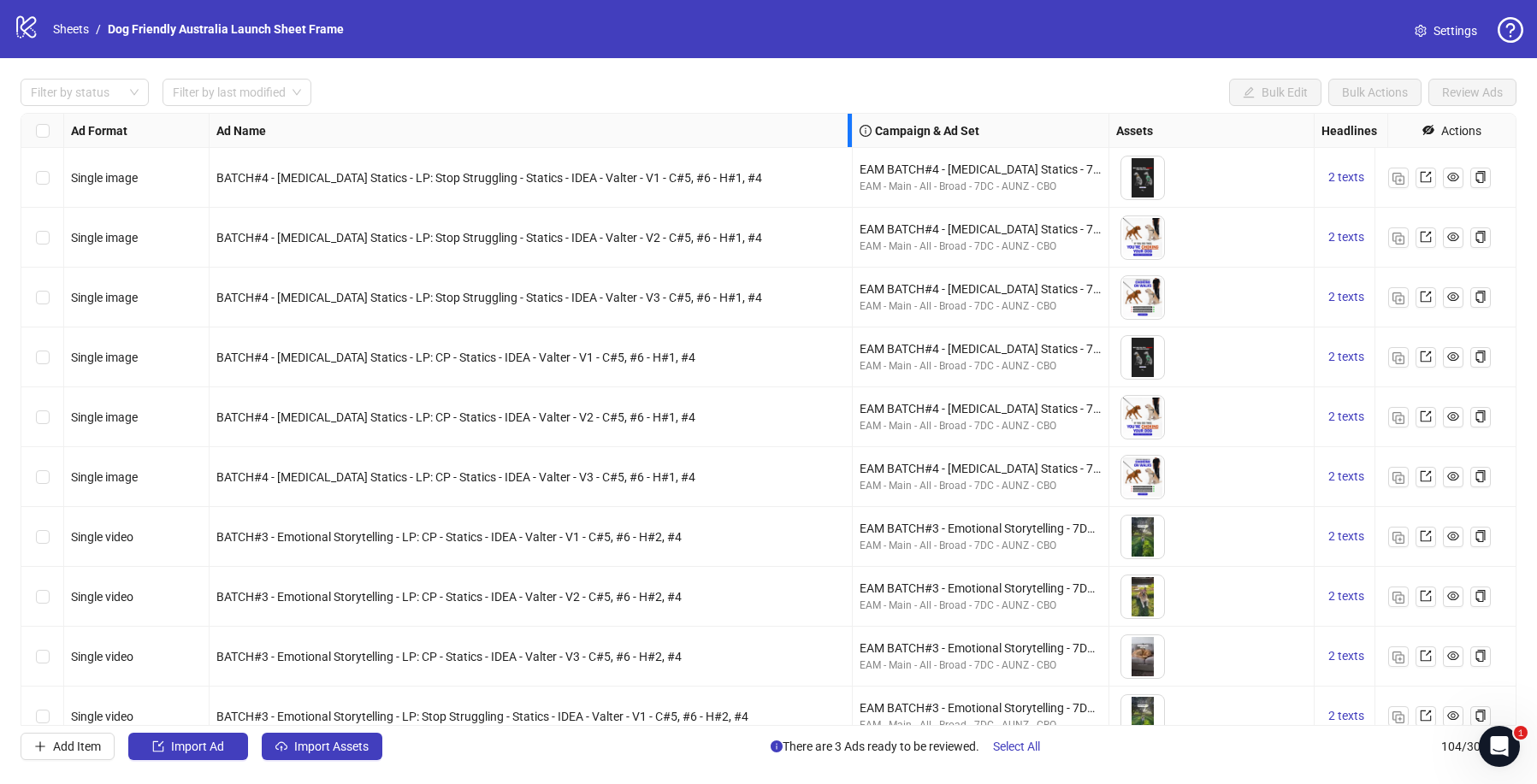 drag, startPoint x: 548, startPoint y: 127, endPoint x: 836, endPoint y: 168, distance: 290.90376 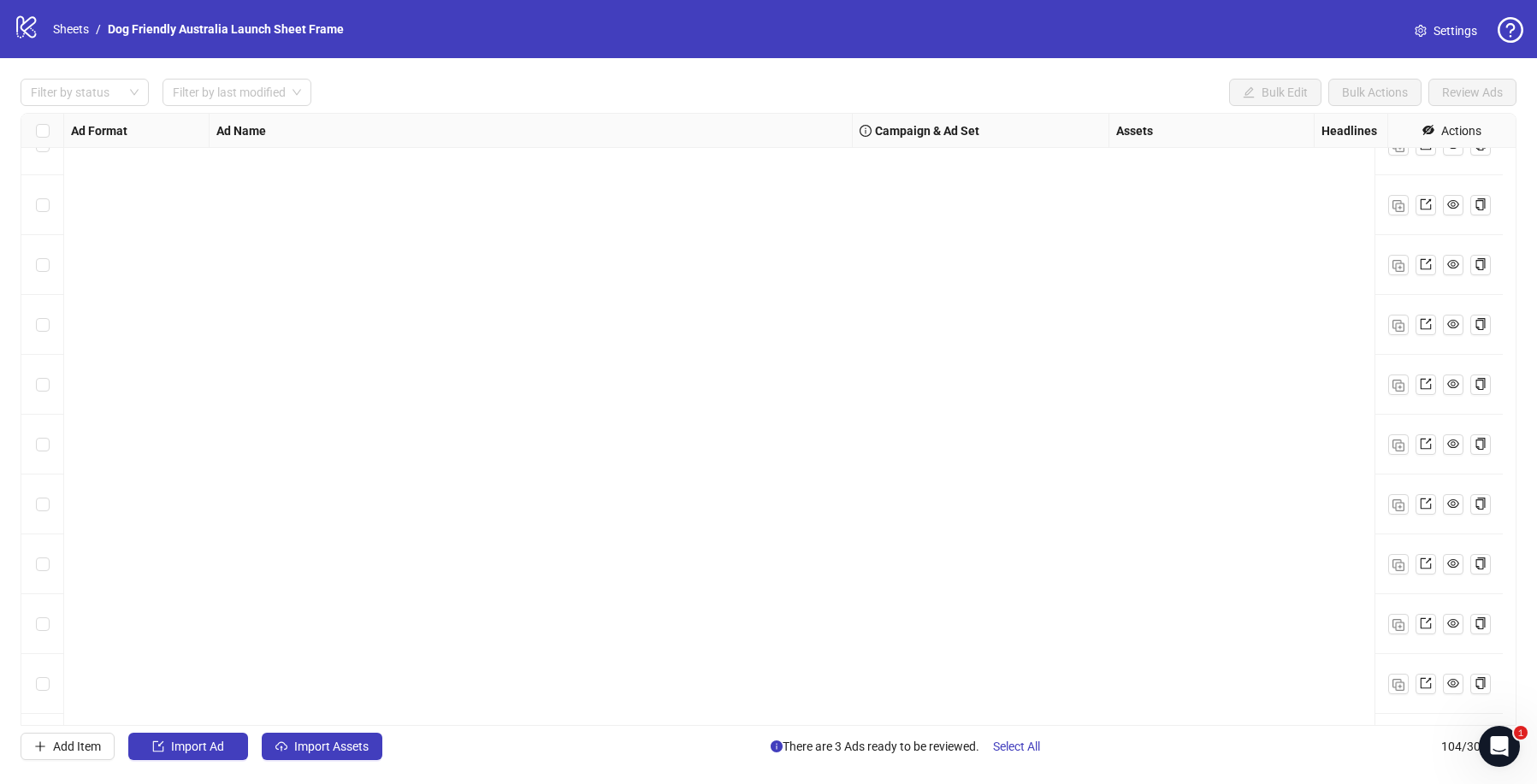 scroll, scrollTop: 5660, scrollLeft: 0, axis: vertical 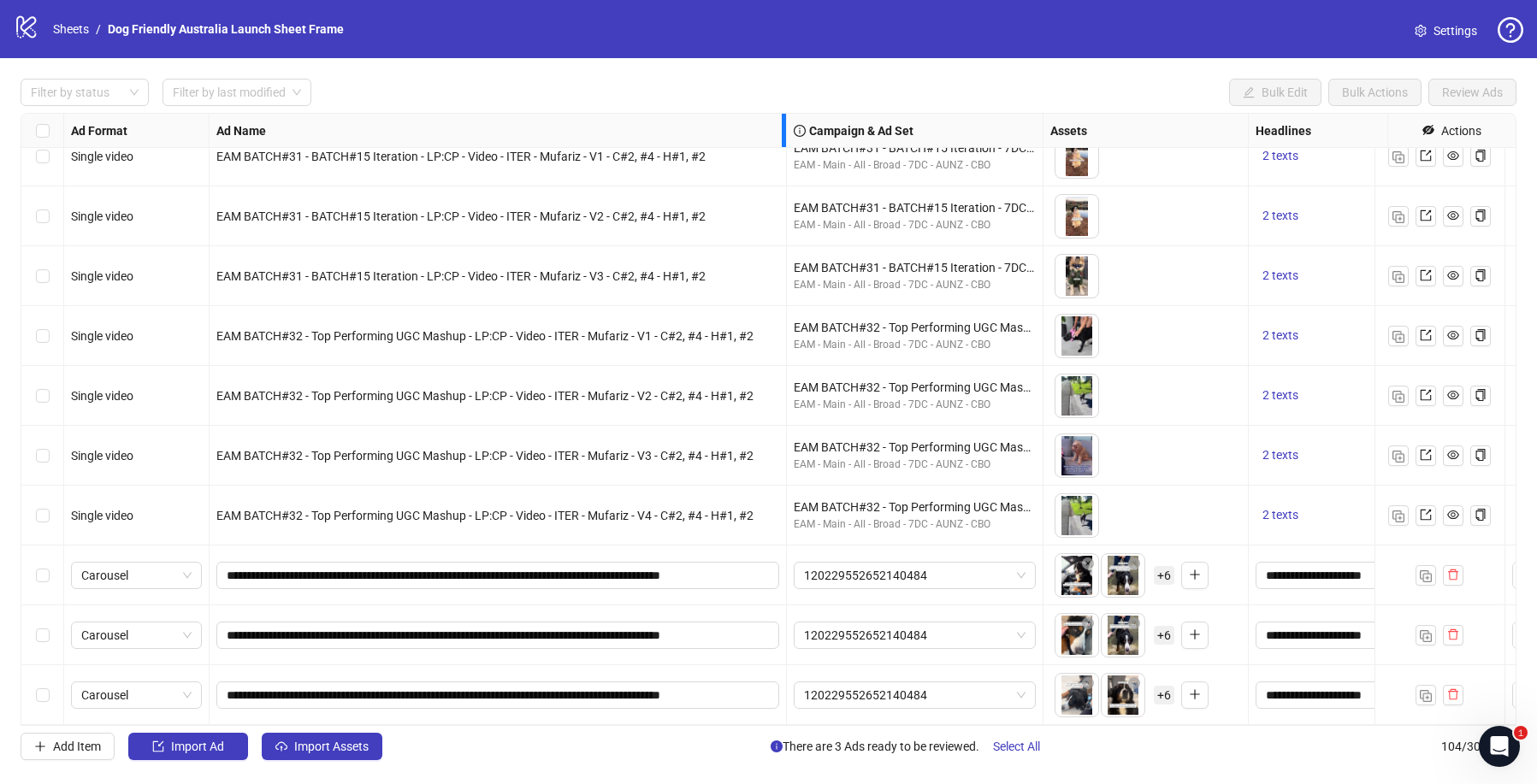 drag, startPoint x: 848, startPoint y: 126, endPoint x: 782, endPoint y: 128, distance: 66.0303 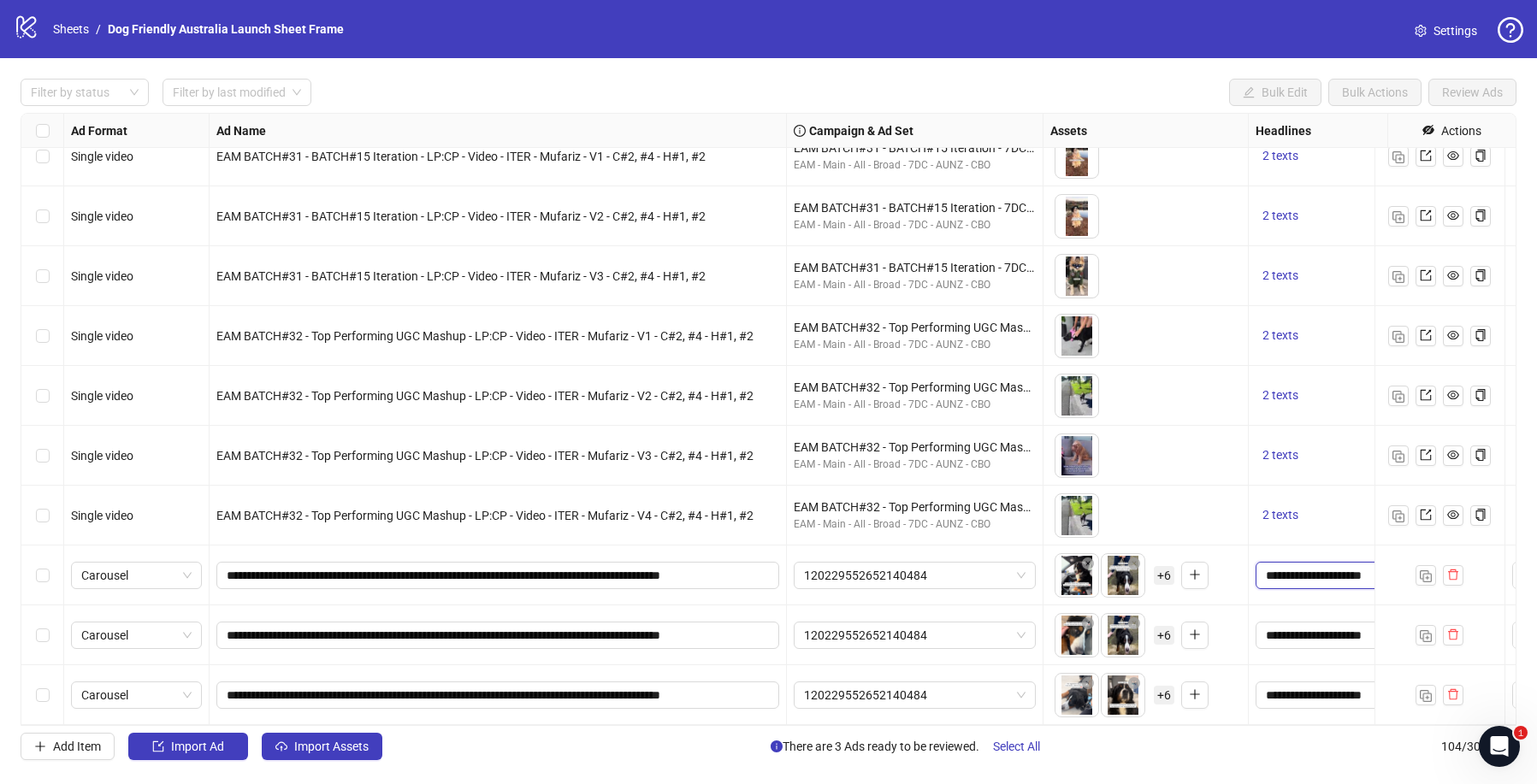 click on "**********" at bounding box center (1374, 575) 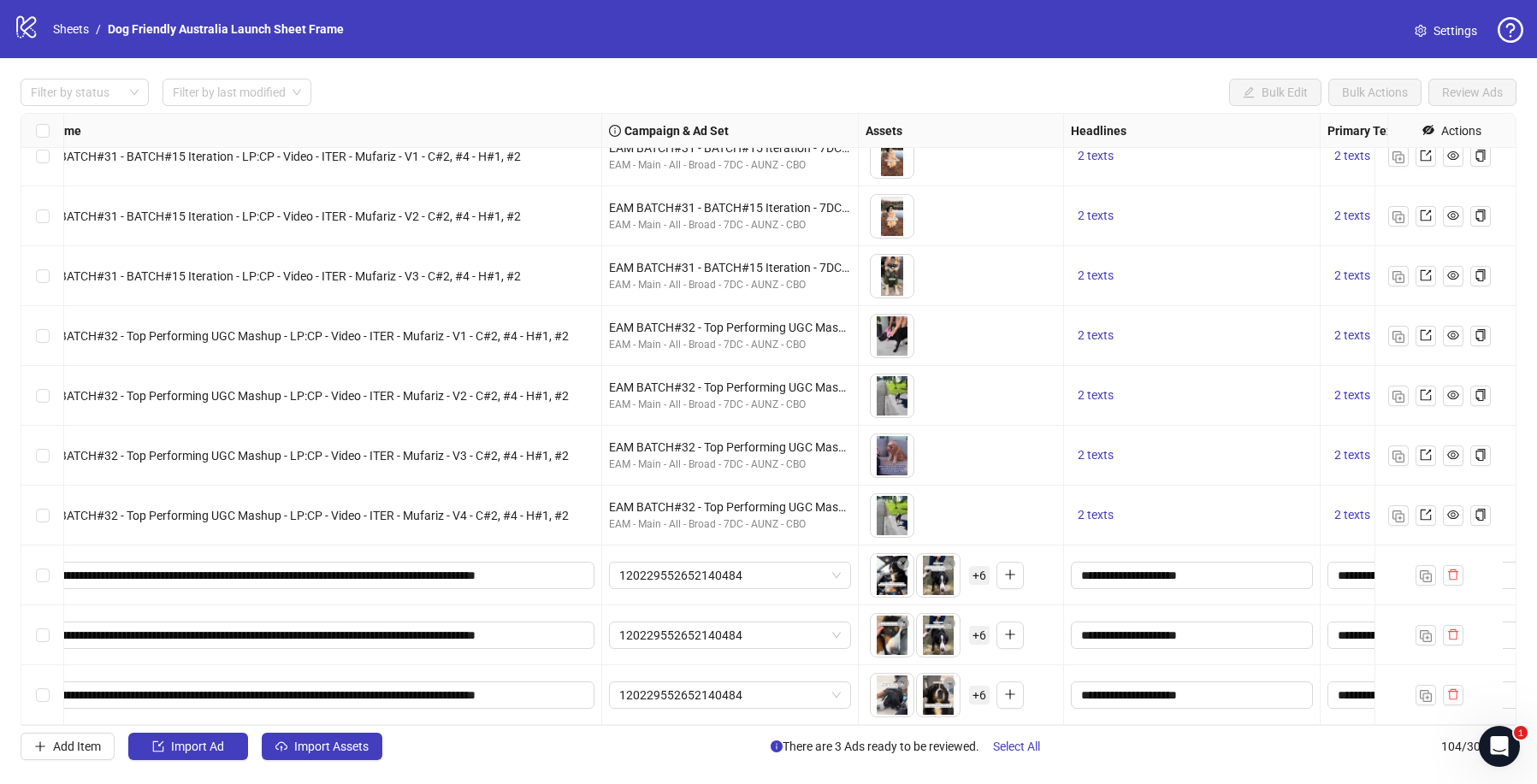 scroll, scrollTop: 5660, scrollLeft: 407, axis: both 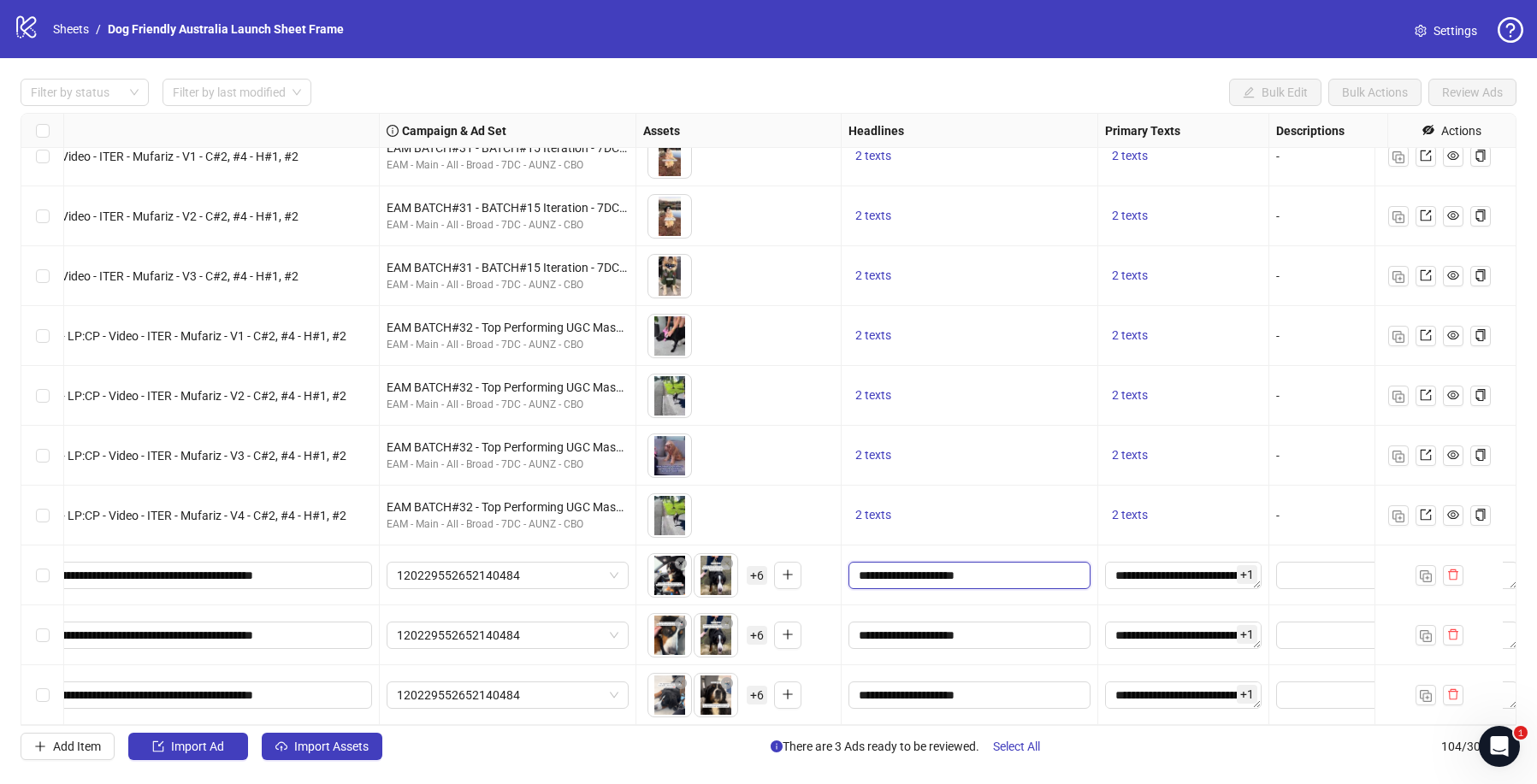 click on "**********" at bounding box center (967, 575) 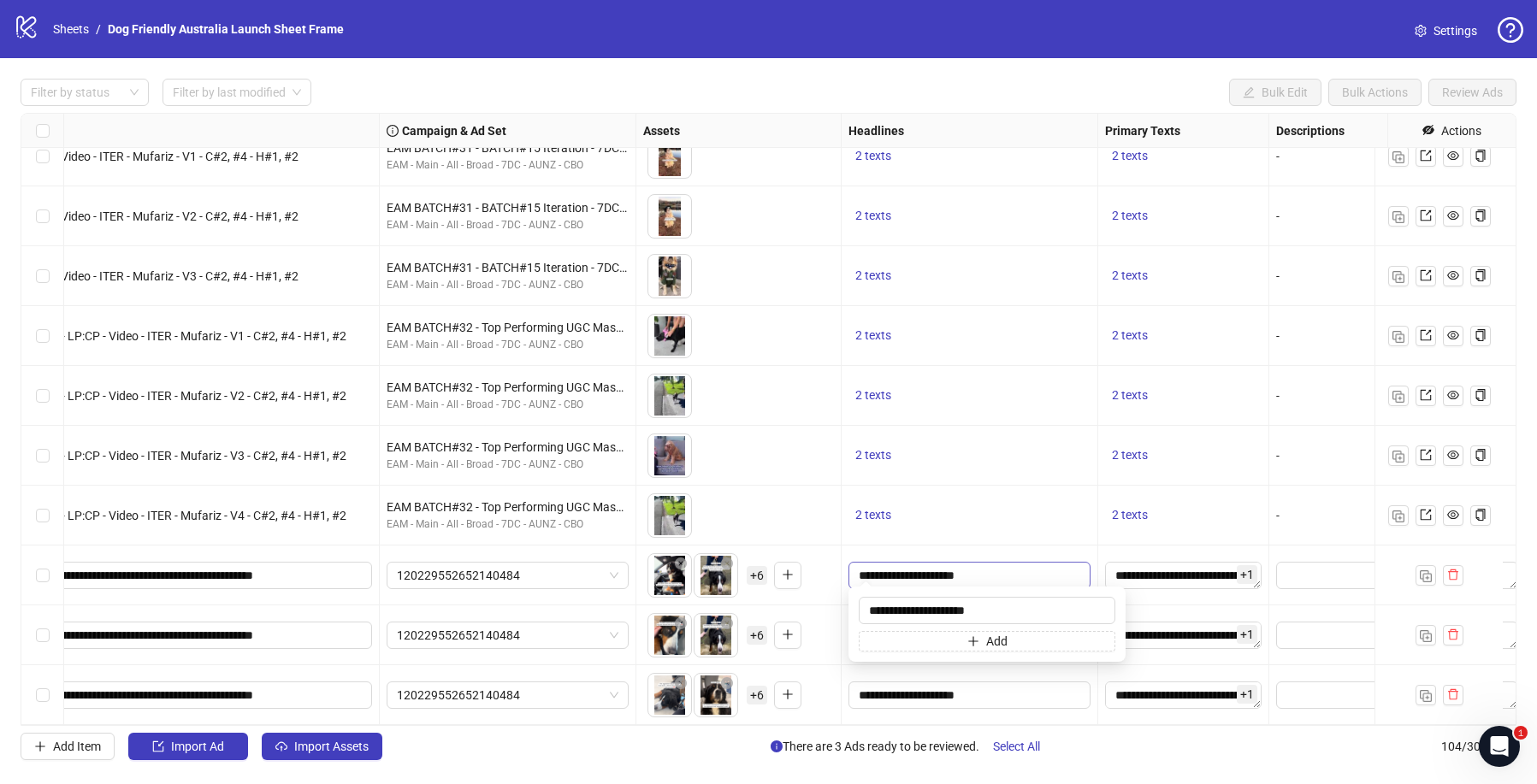 click on "**********" at bounding box center (967, 575) 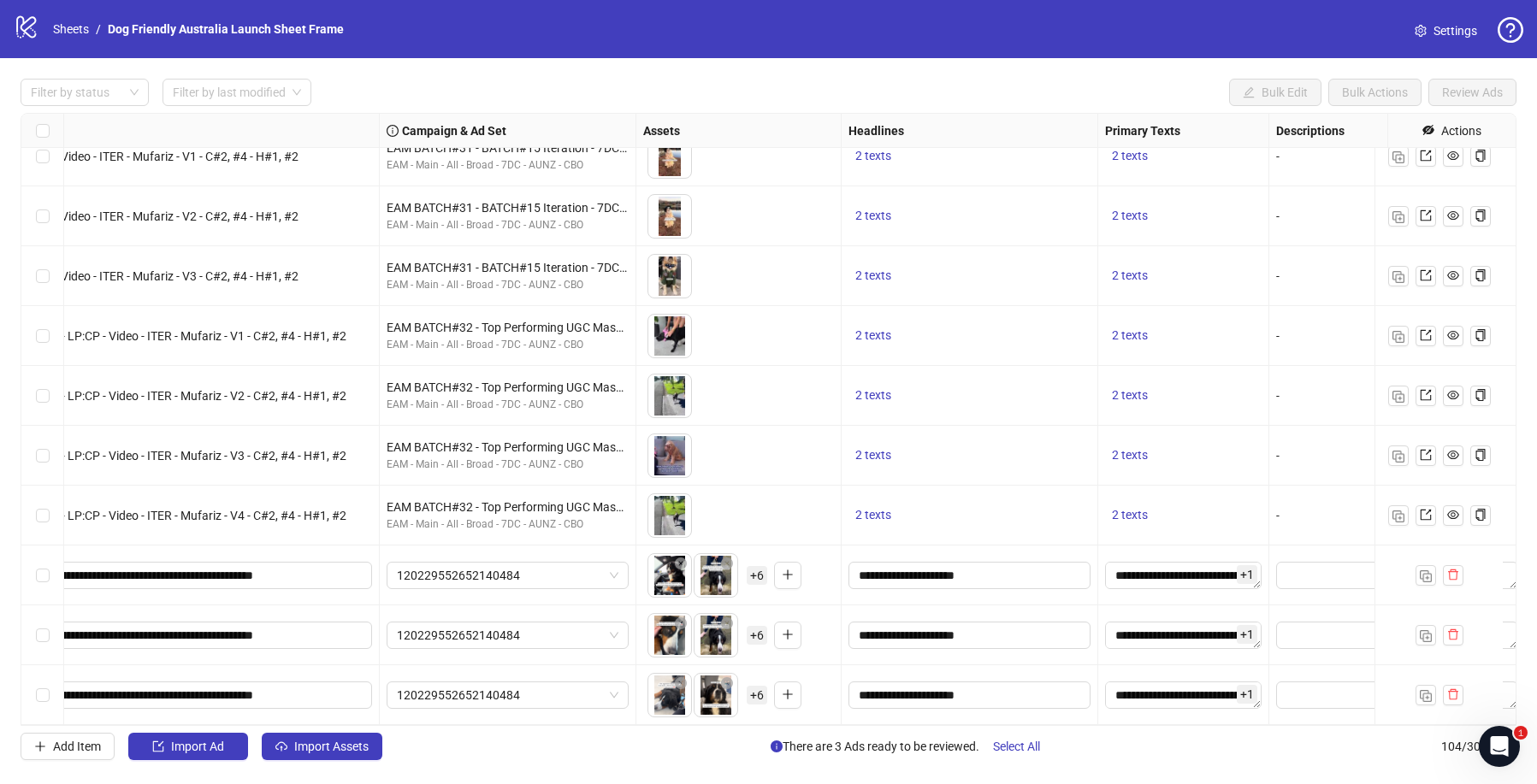 scroll, scrollTop: 5660, scrollLeft: 0, axis: vertical 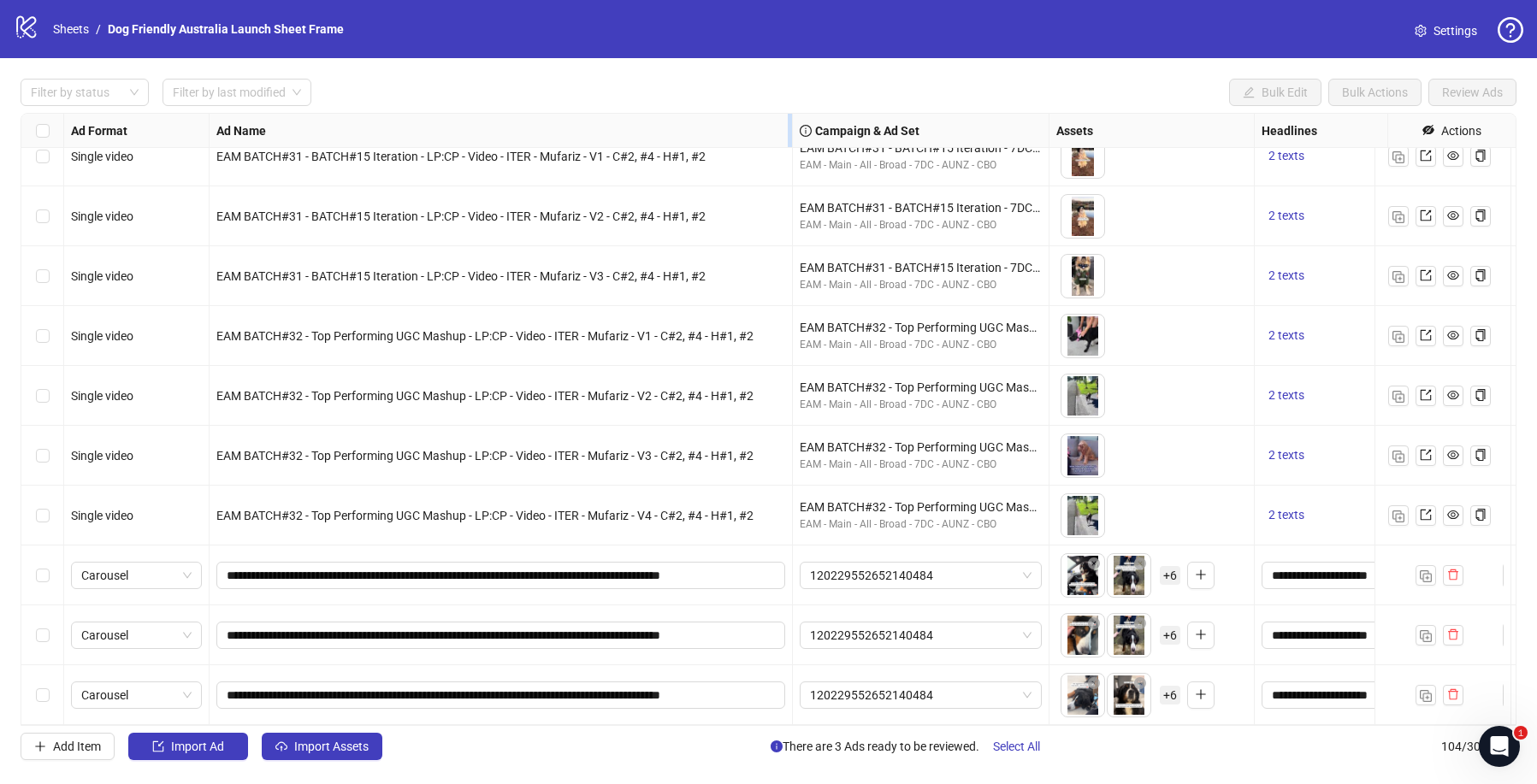 click at bounding box center [789, 130] 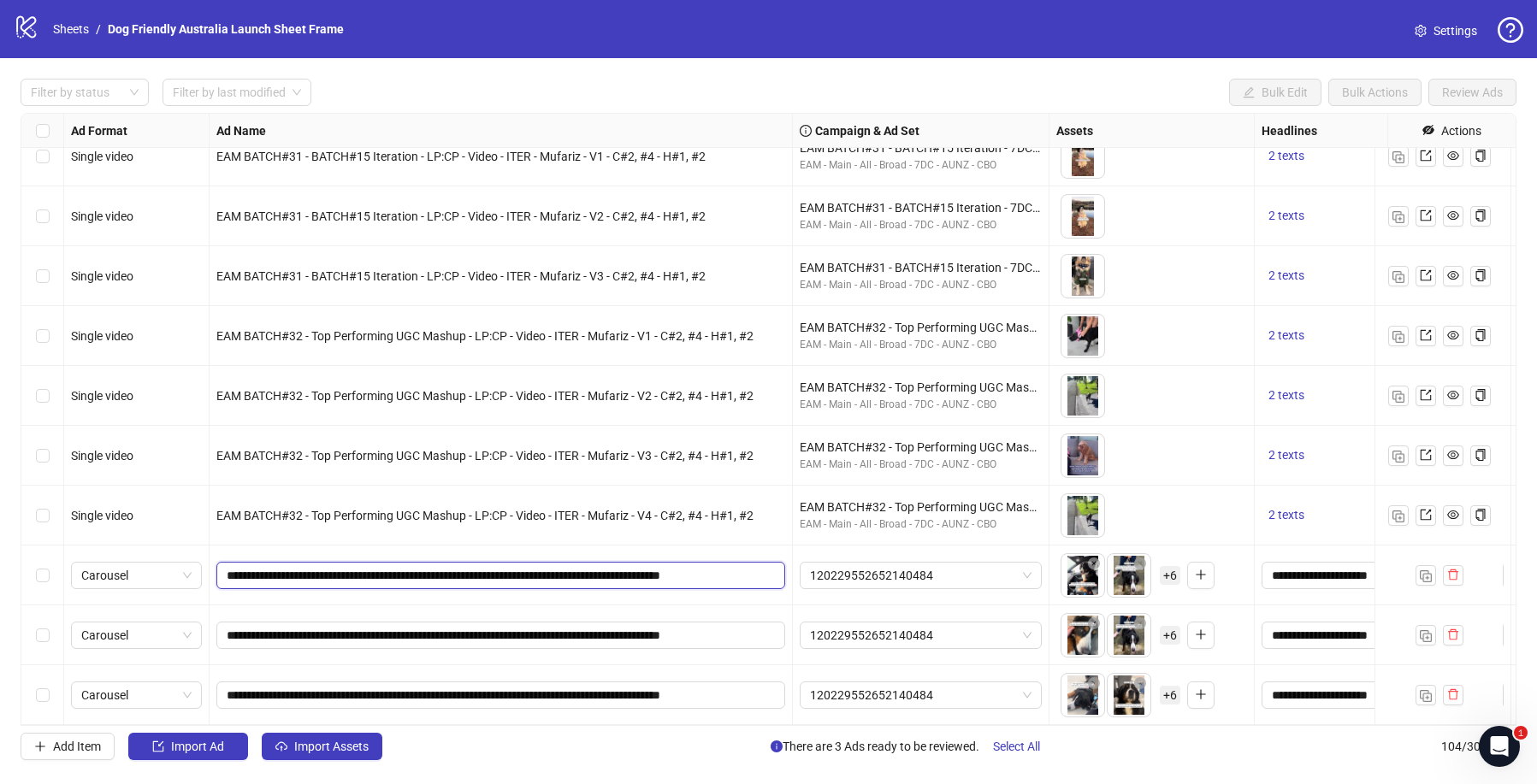 click on "**********" at bounding box center (499, 575) 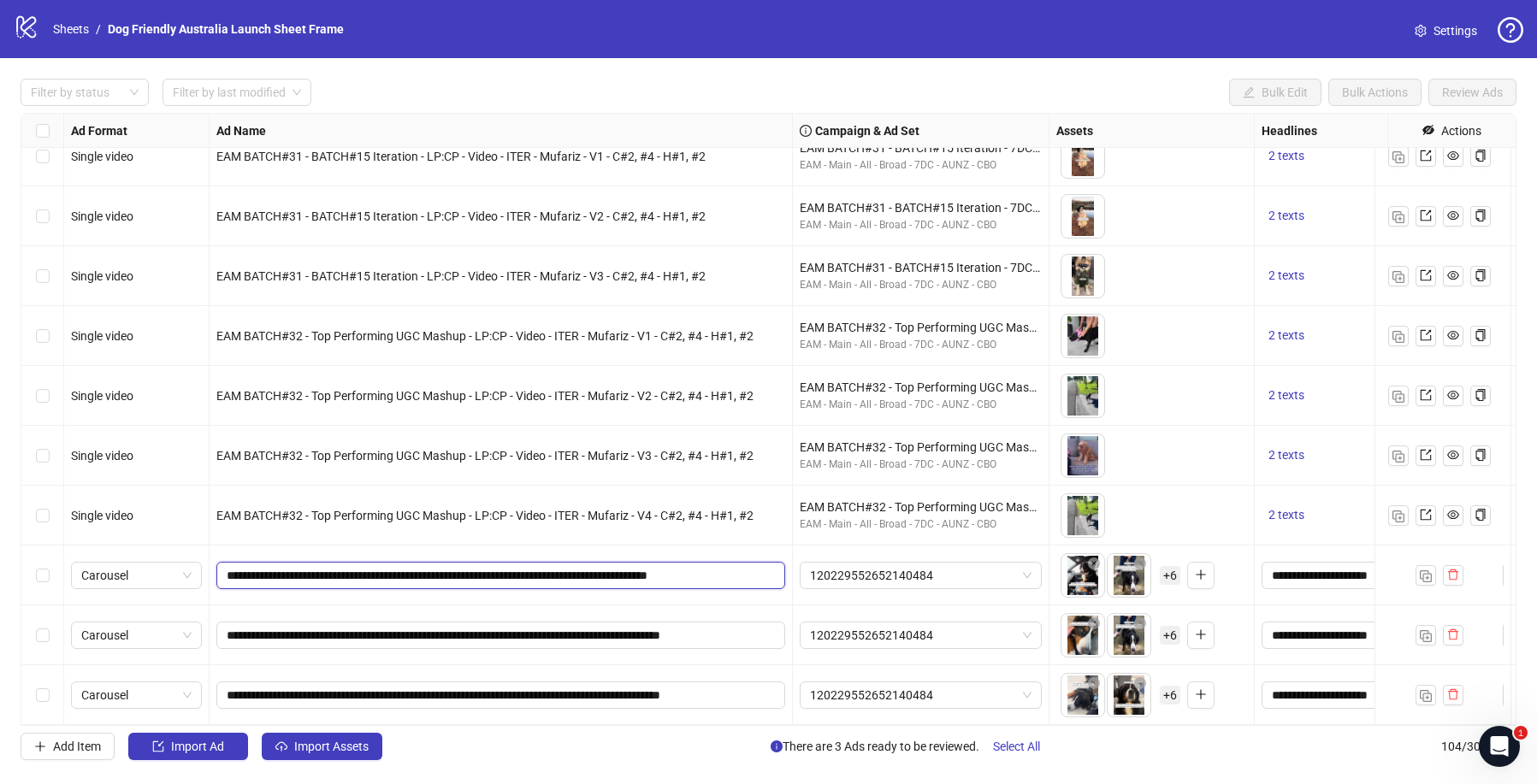 type on "**********" 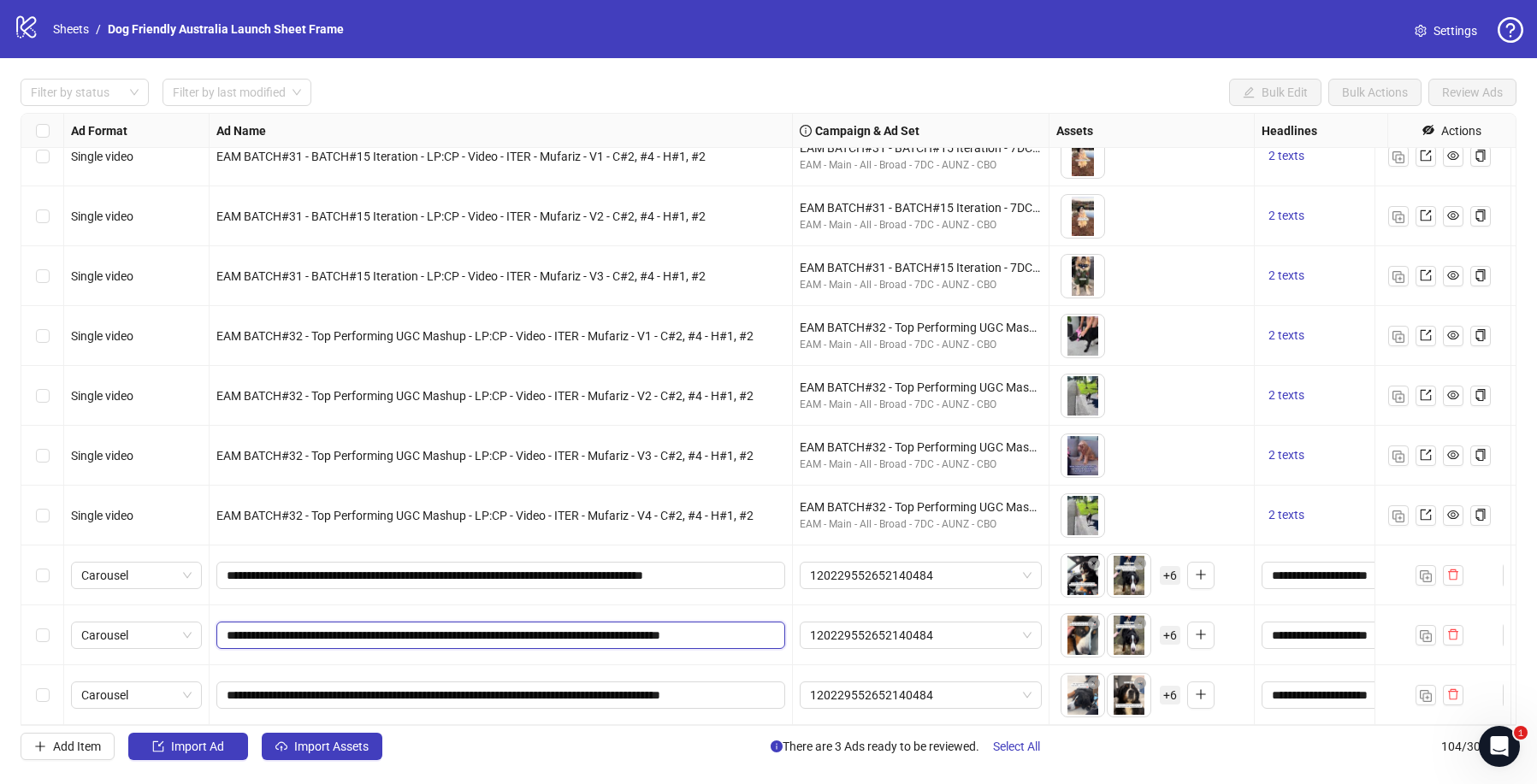 click on "**********" at bounding box center [499, 635] 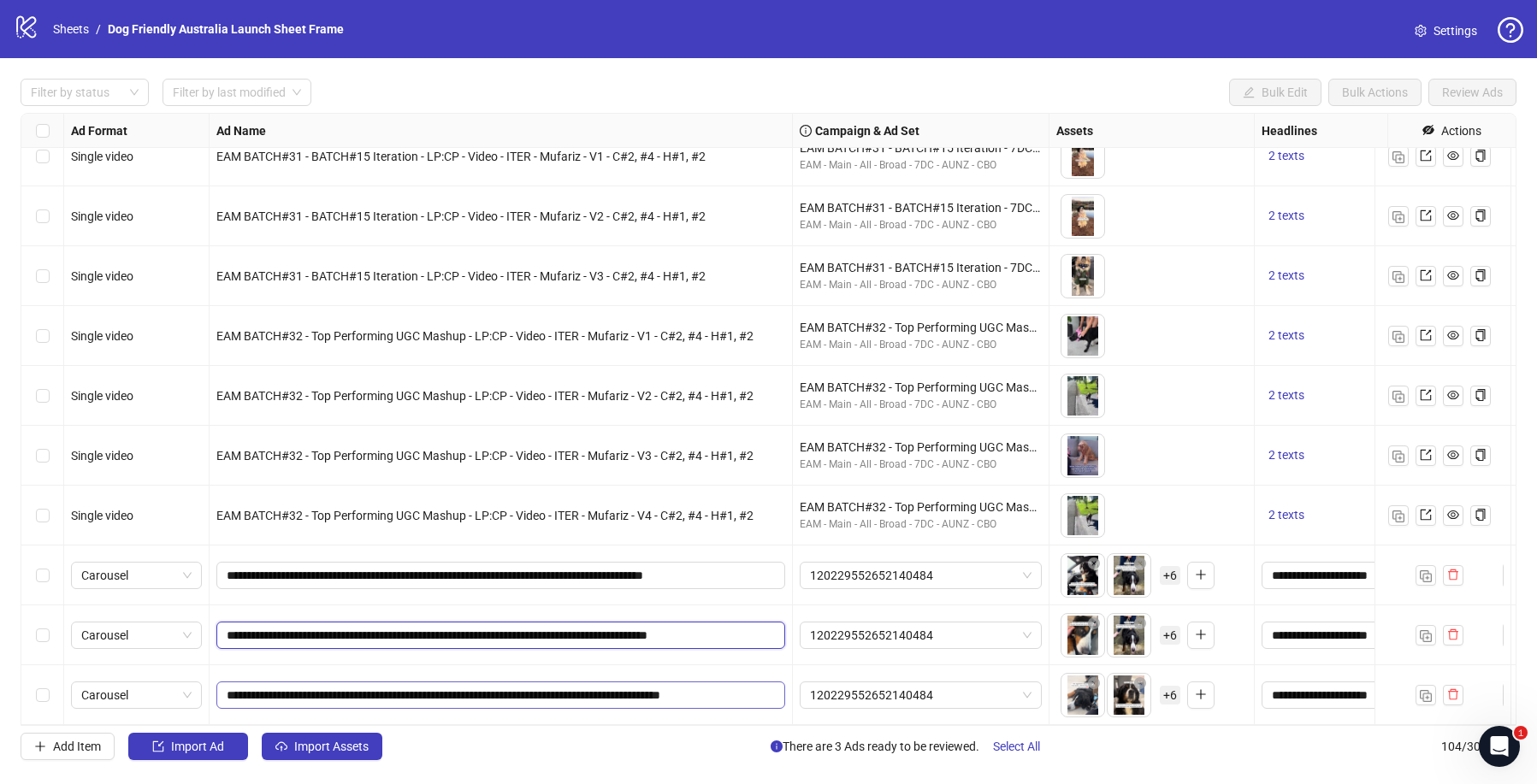 type on "**********" 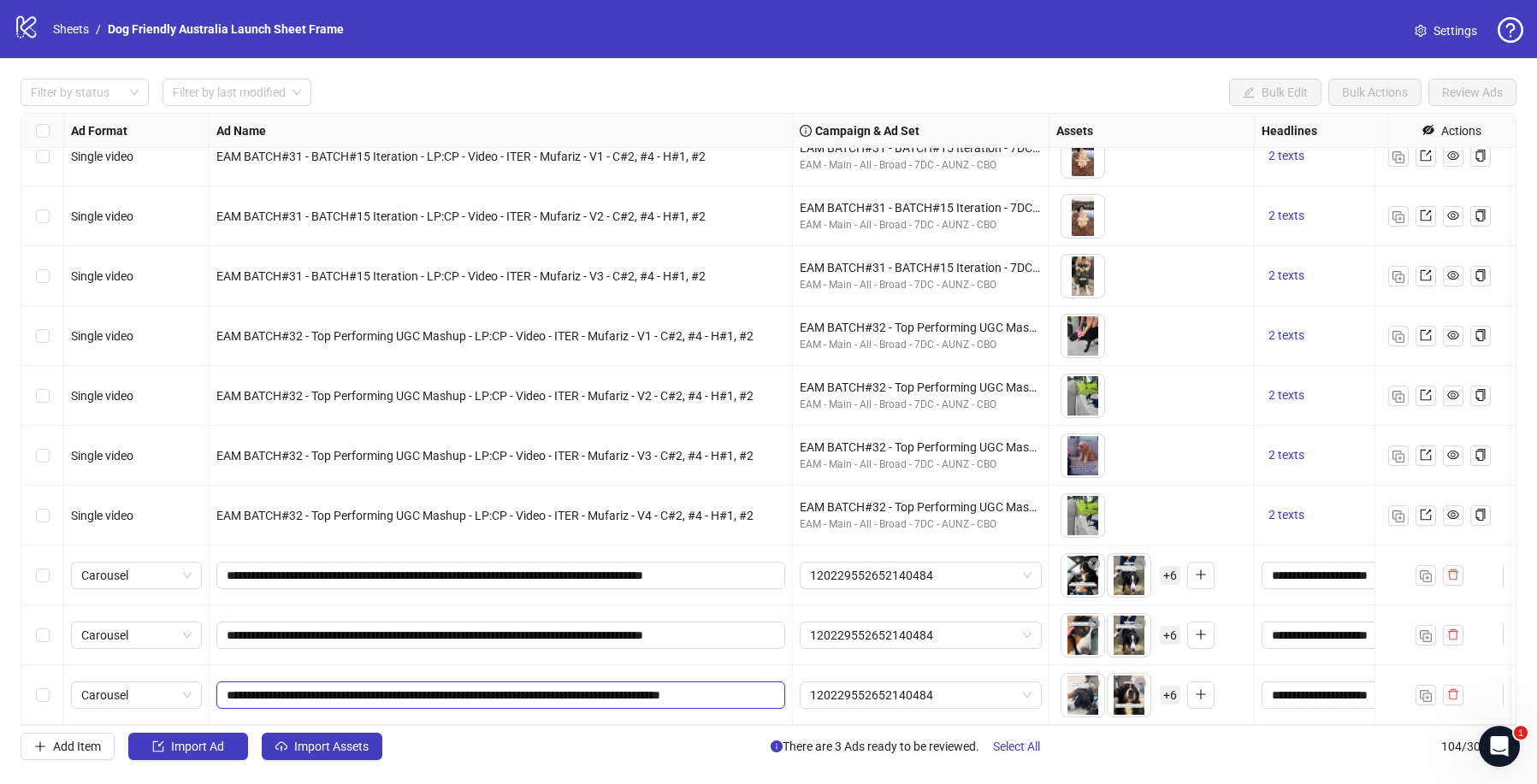 click on "**********" at bounding box center (499, 695) 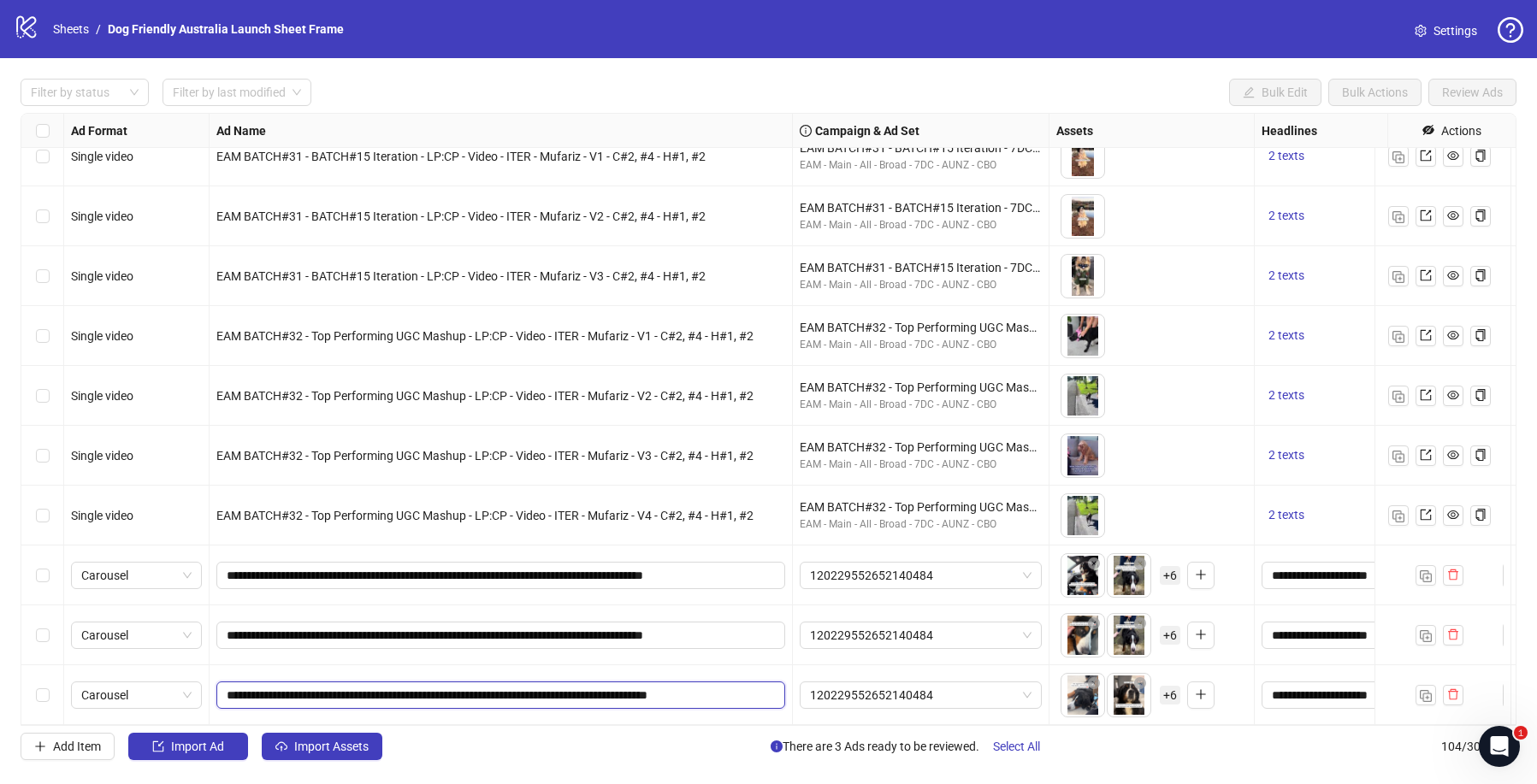 type on "**********" 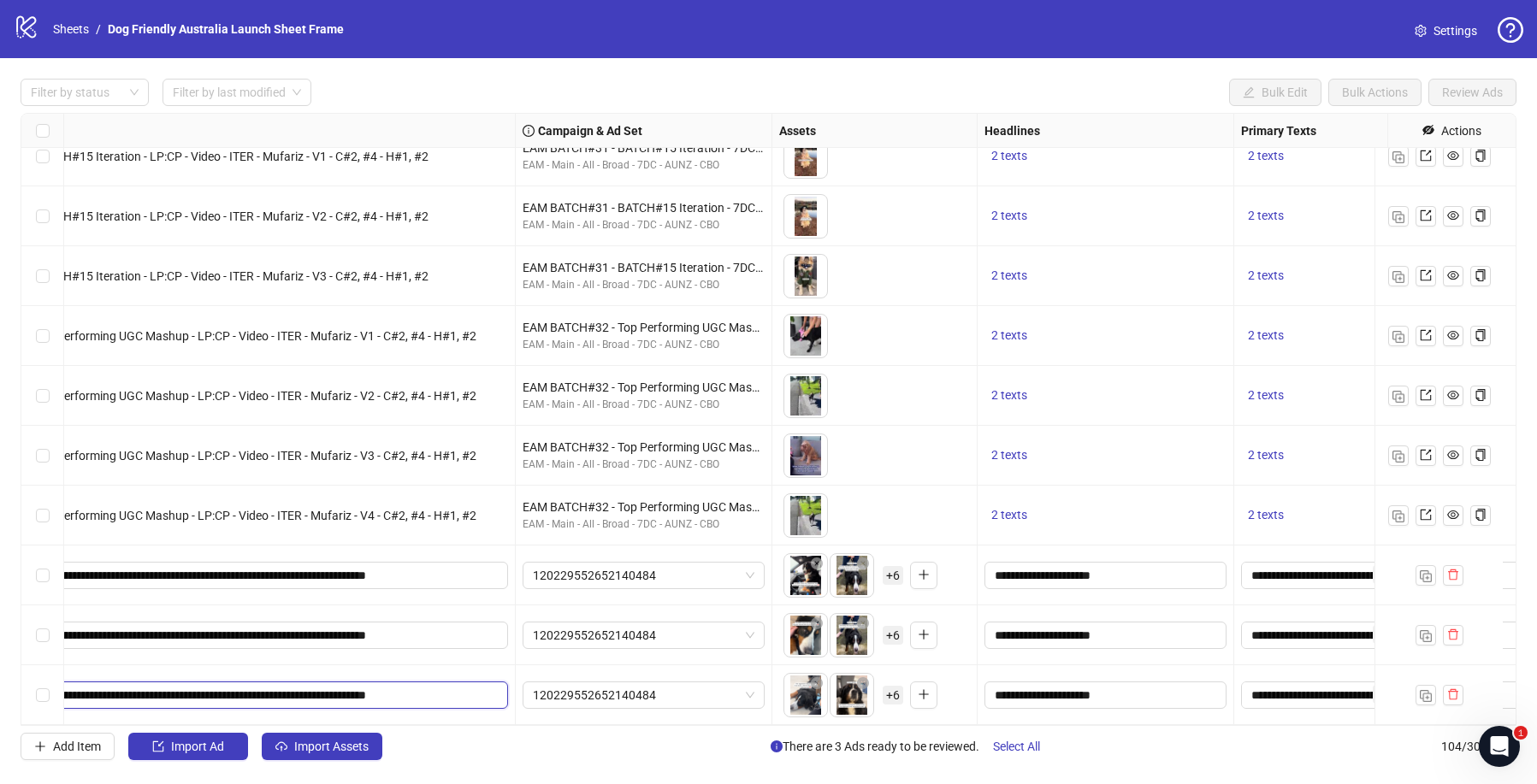 scroll, scrollTop: 5660, scrollLeft: 269, axis: both 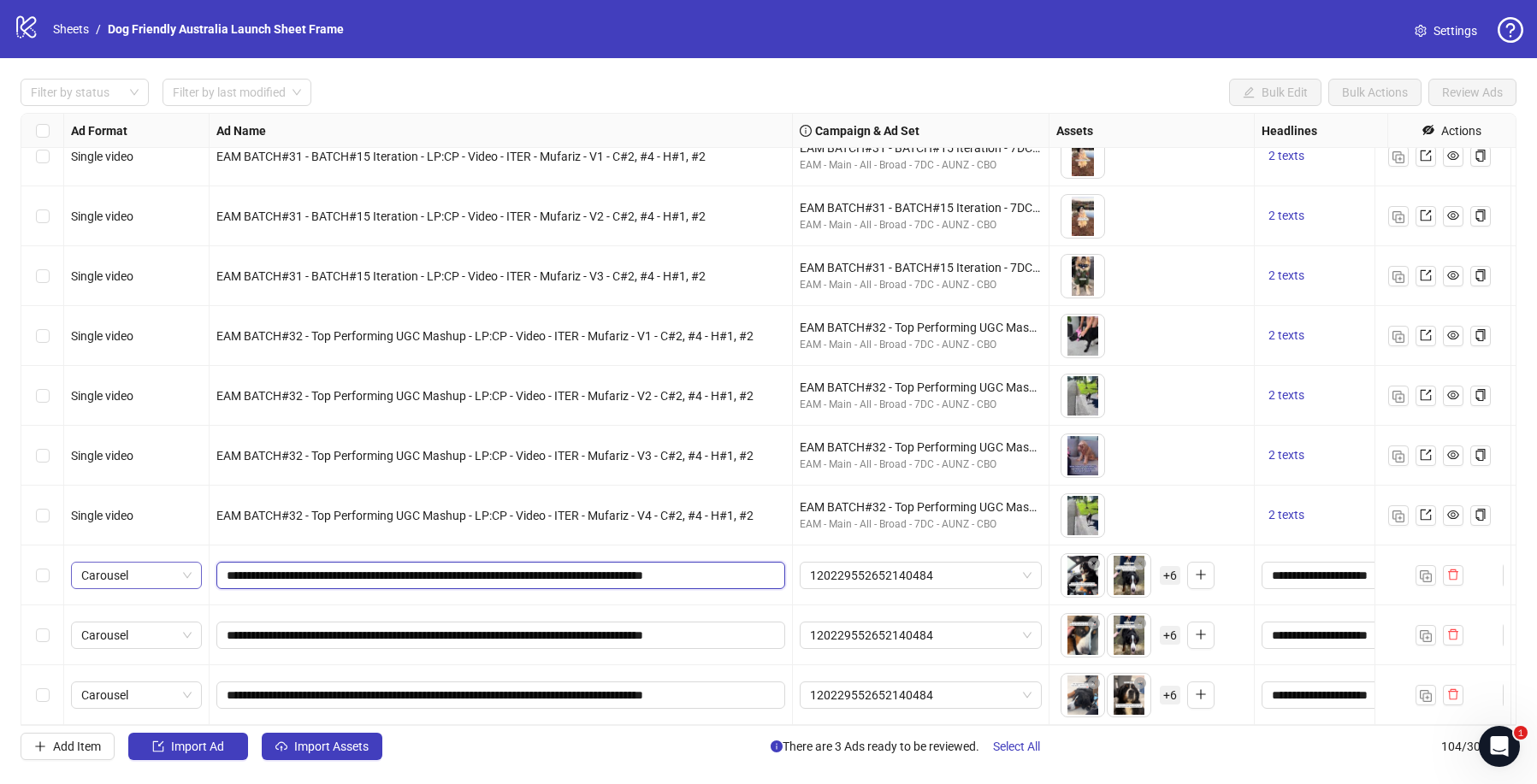 drag, startPoint x: 414, startPoint y: 564, endPoint x: 118, endPoint y: 552, distance: 296.2431 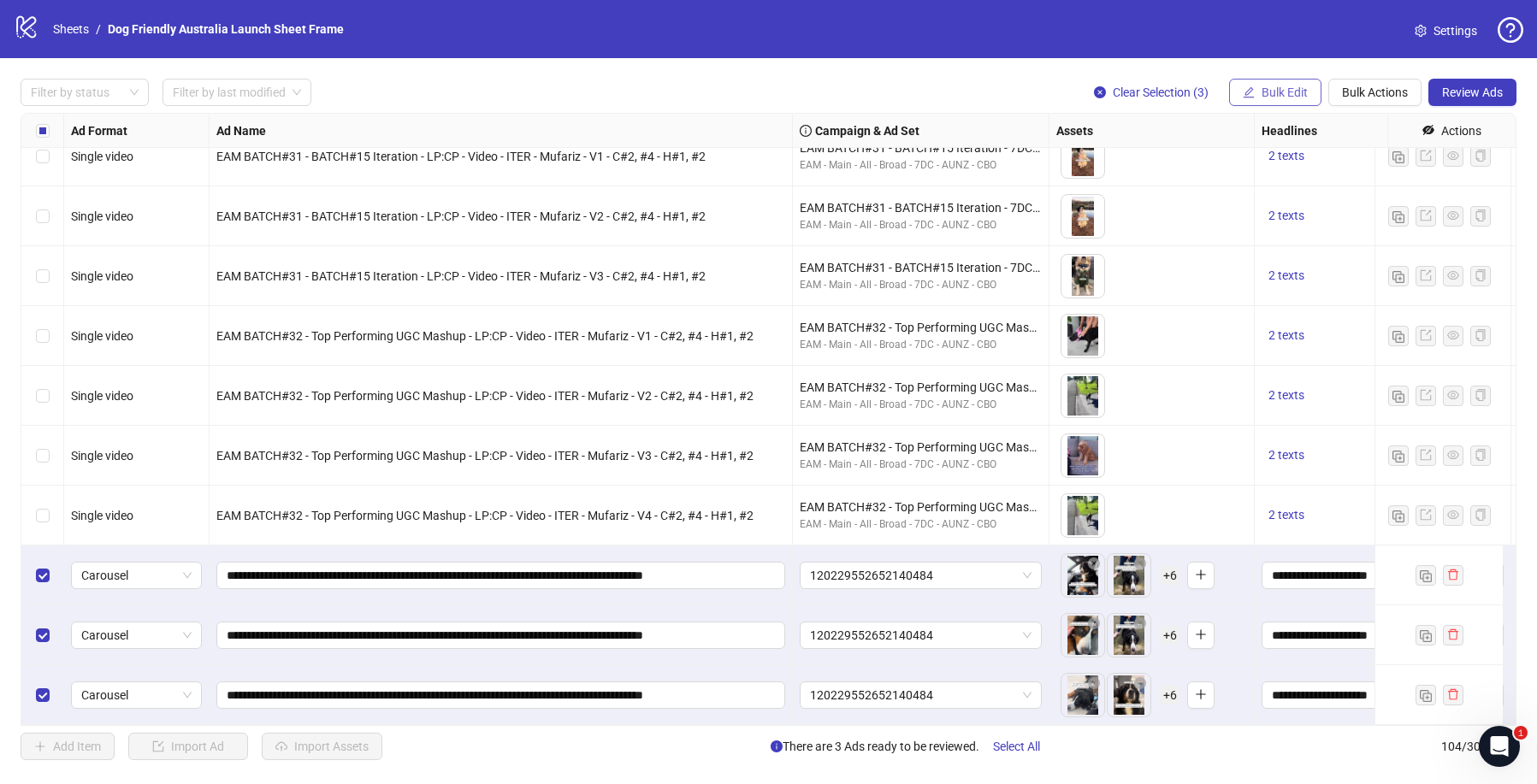 click on "Bulk Edit" at bounding box center (1285, 92) 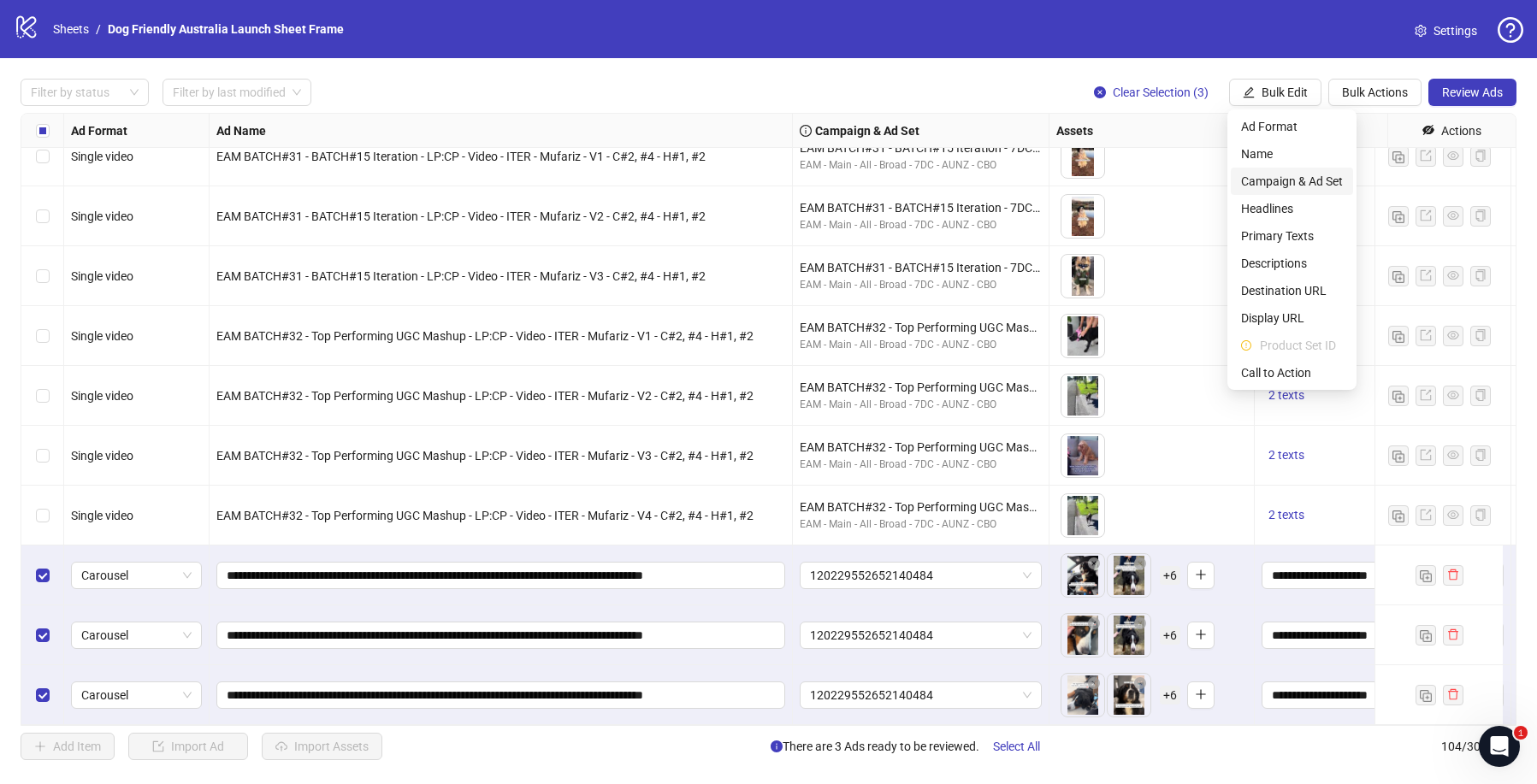 click on "Campaign & Ad Set" at bounding box center (1292, 181) 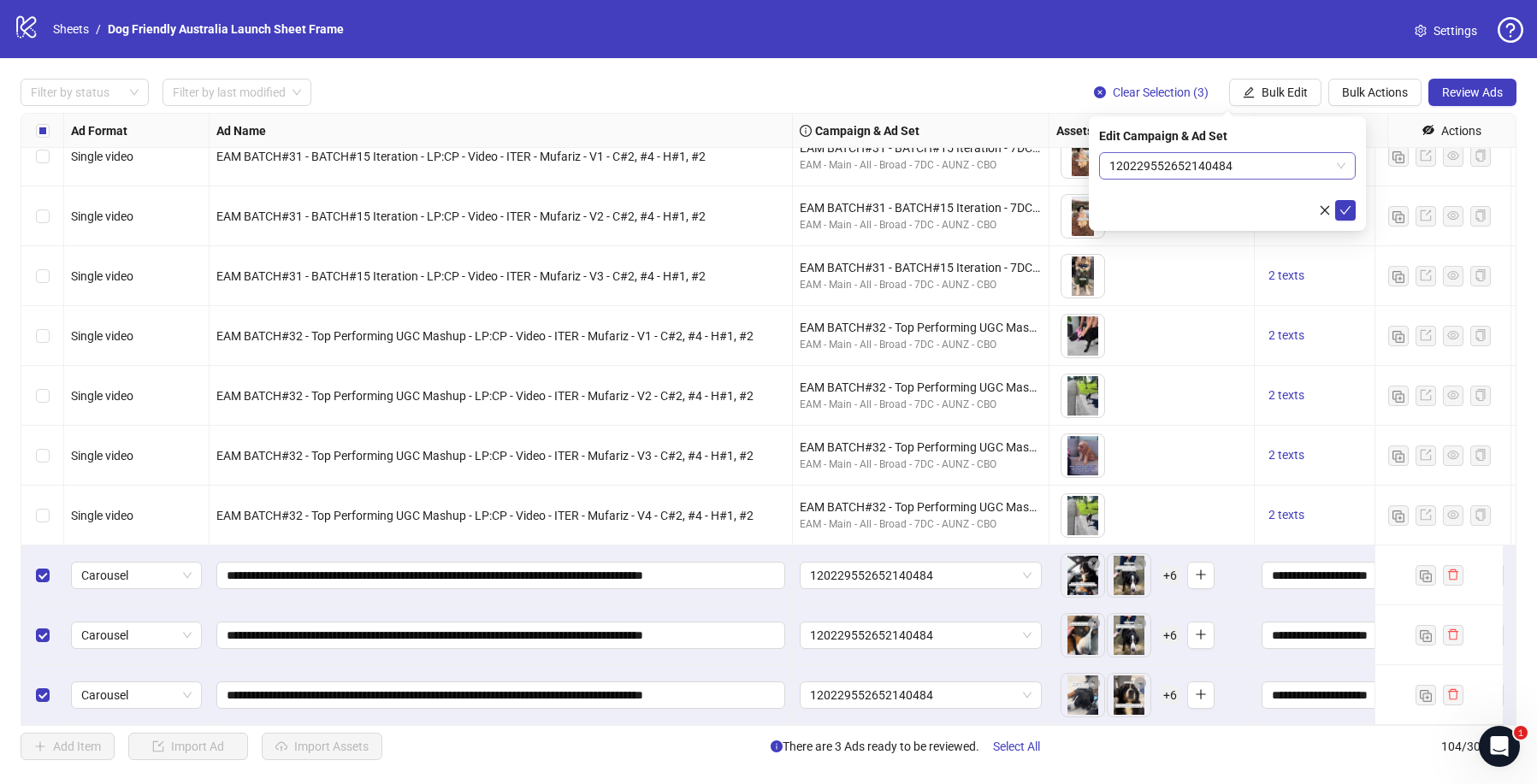 click on "120229552652140484" at bounding box center (1227, 166) 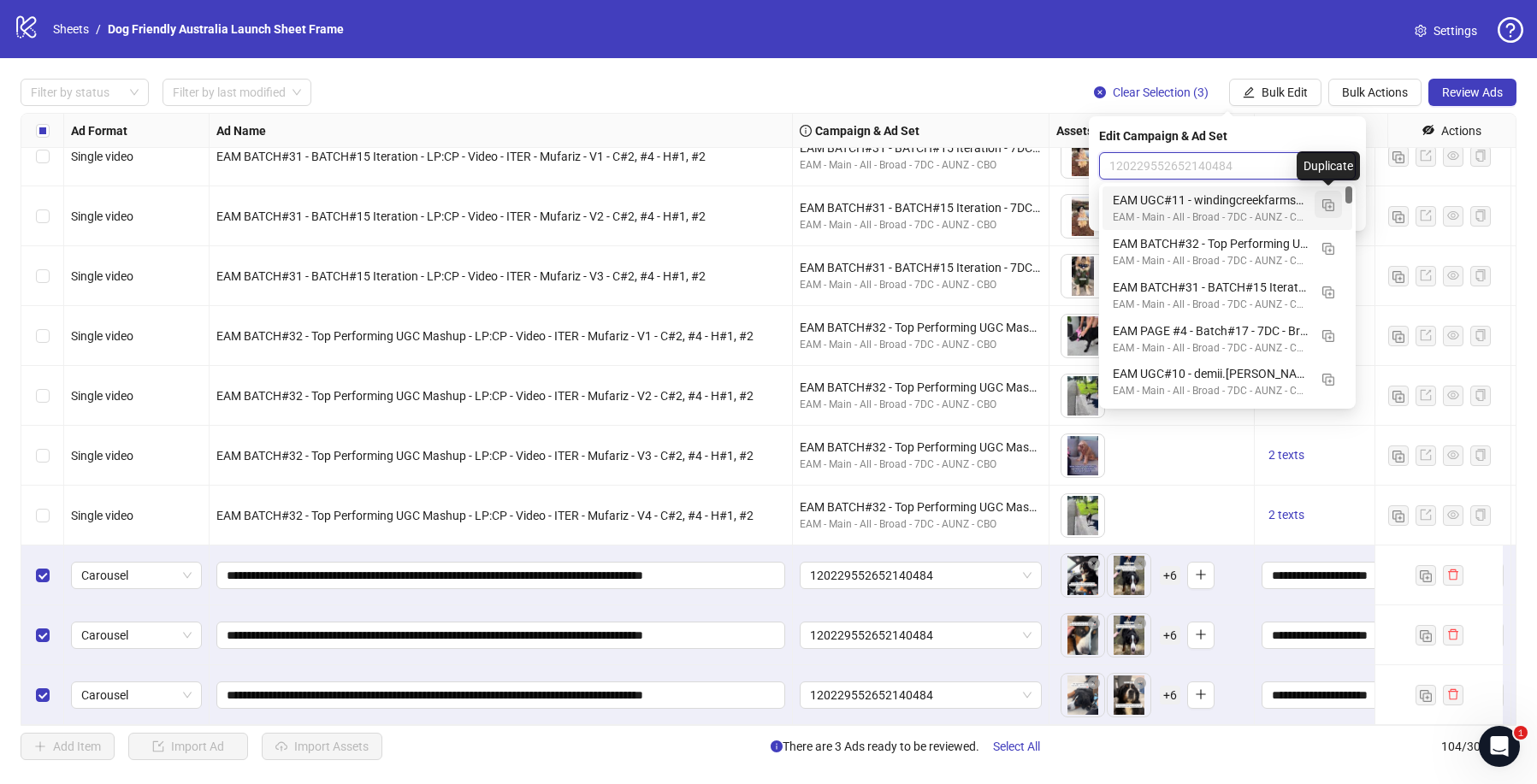 click at bounding box center (1328, 205) 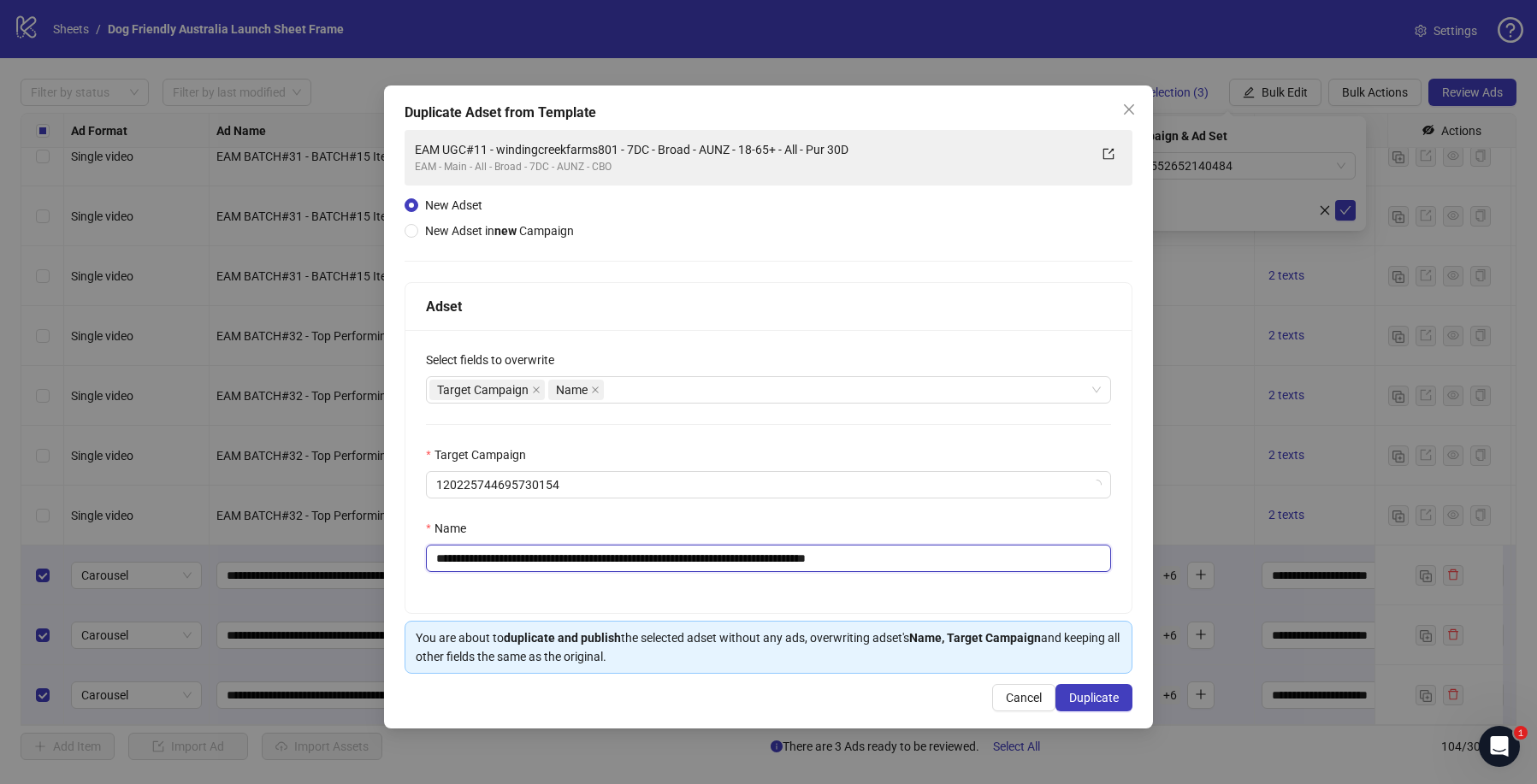 drag, startPoint x: 638, startPoint y: 555, endPoint x: 351, endPoint y: 547, distance: 287.1115 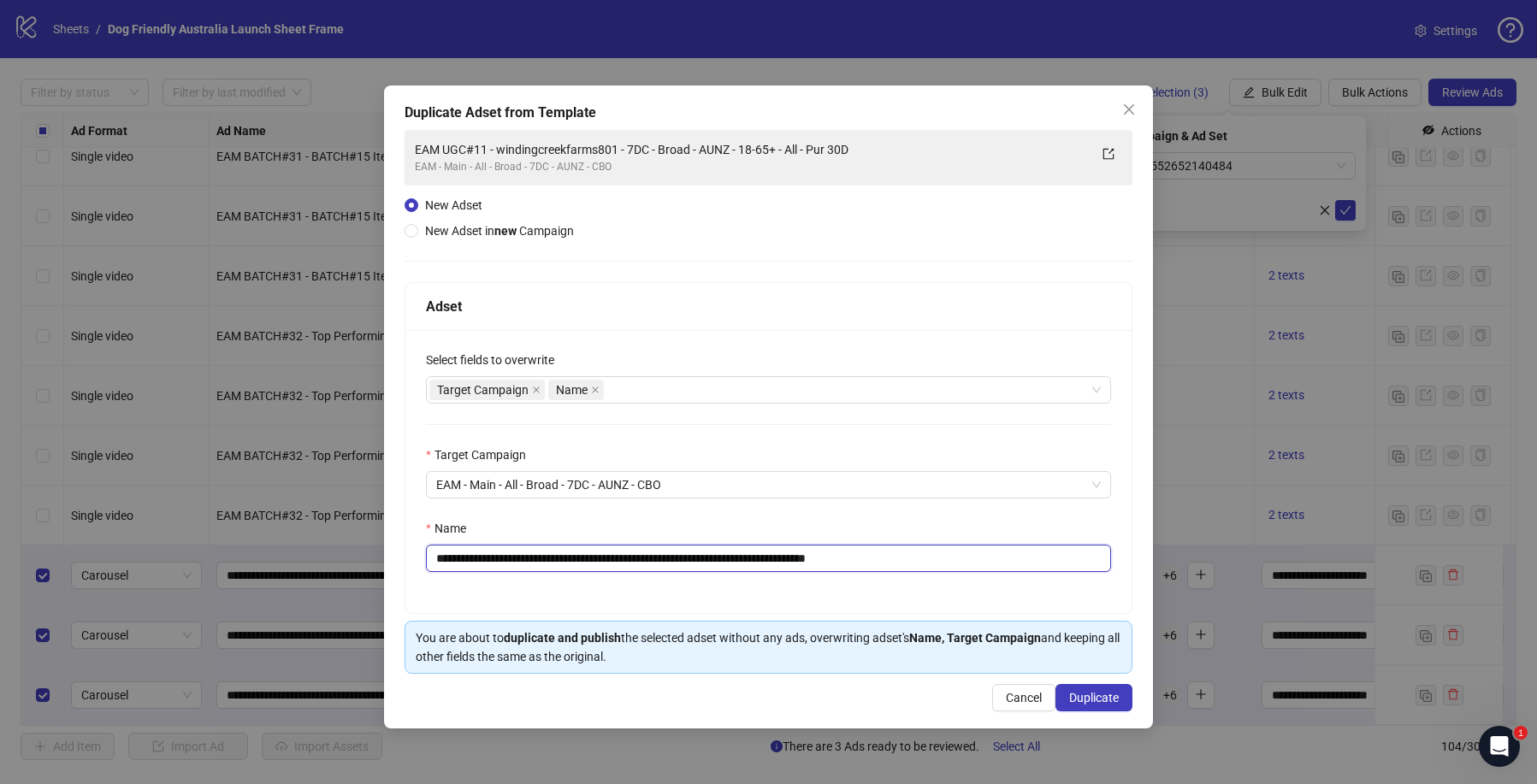 paste 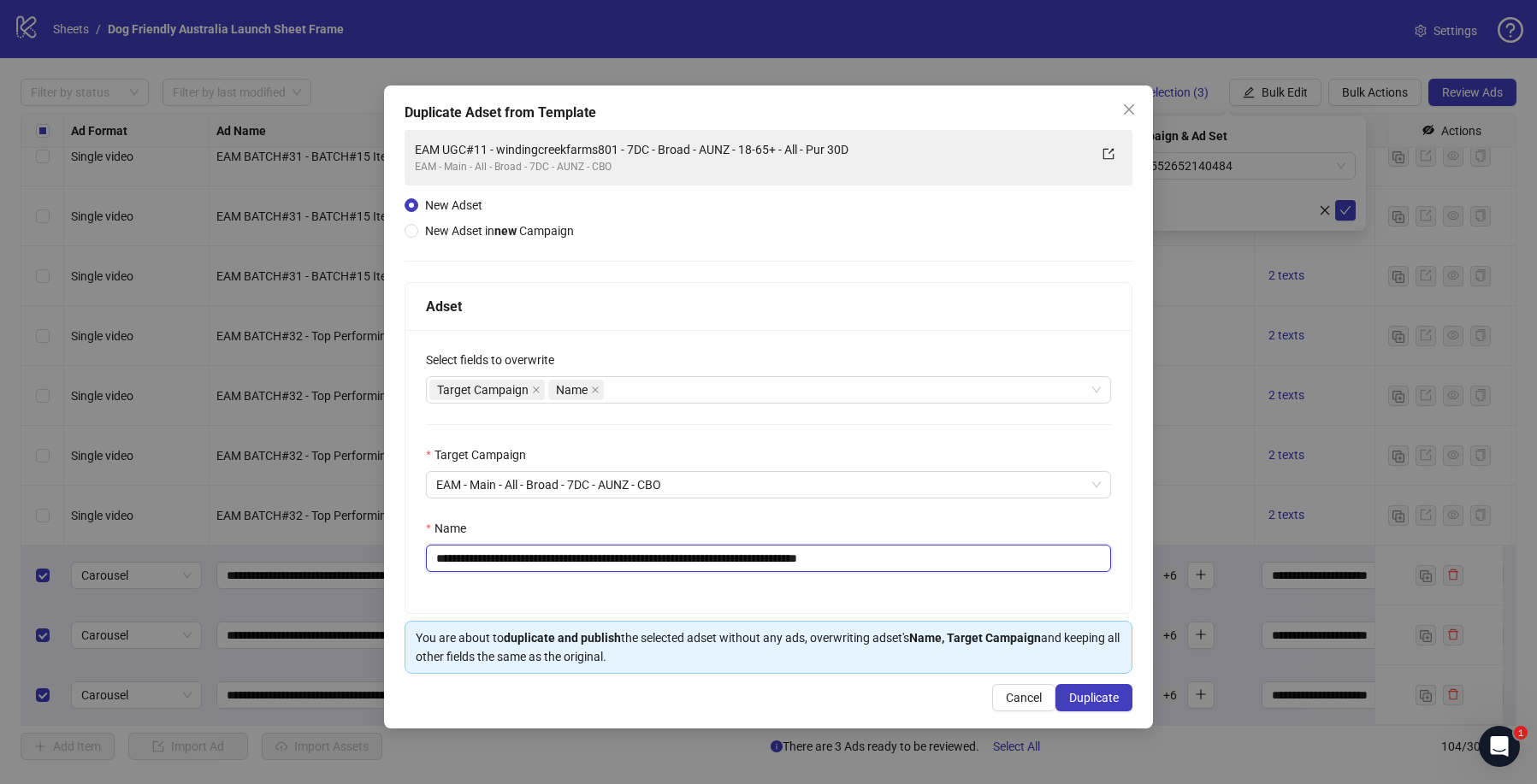 drag, startPoint x: 859, startPoint y: 561, endPoint x: 943, endPoint y: 569, distance: 84.38009 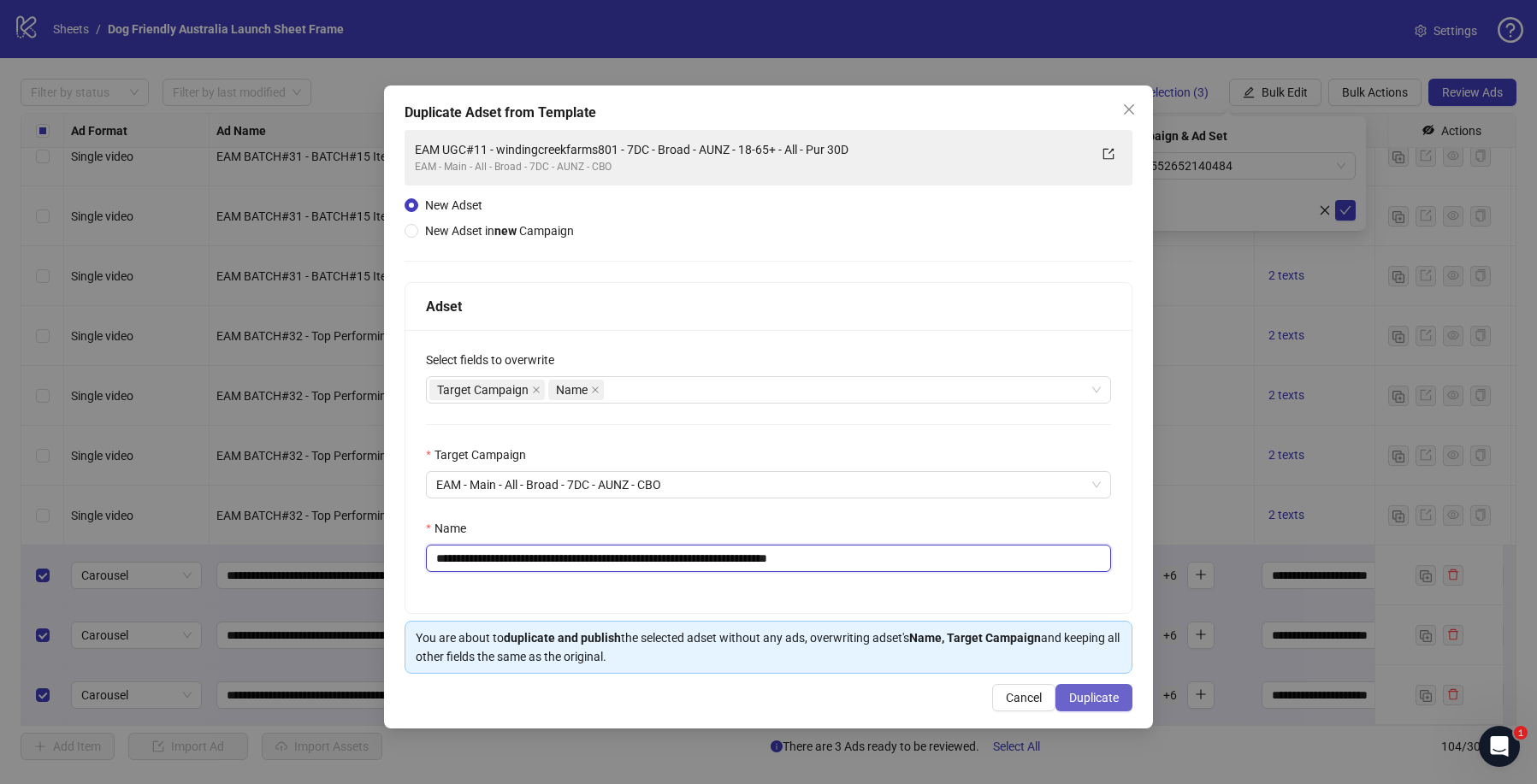 type on "**********" 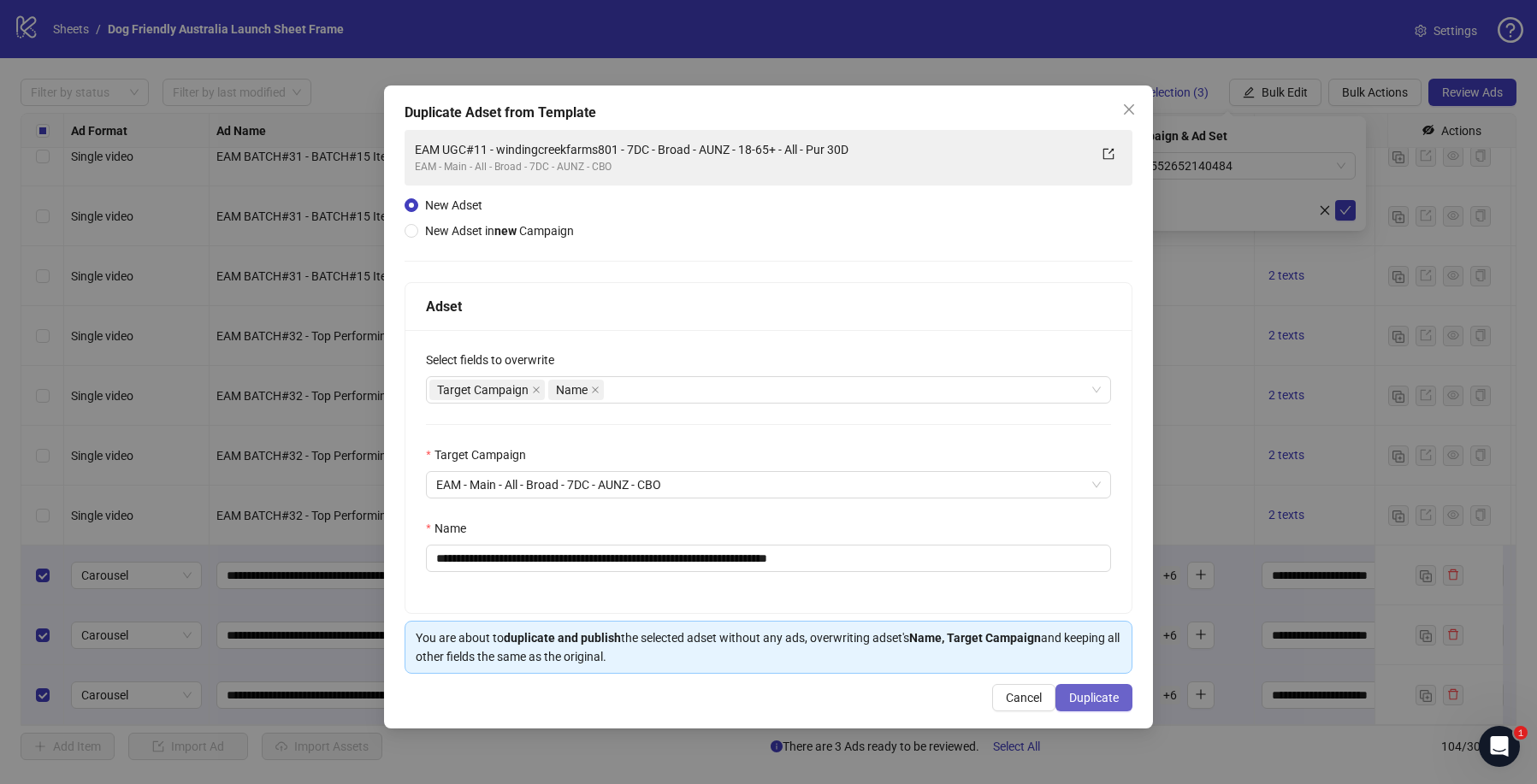 click on "Duplicate" at bounding box center [1094, 698] 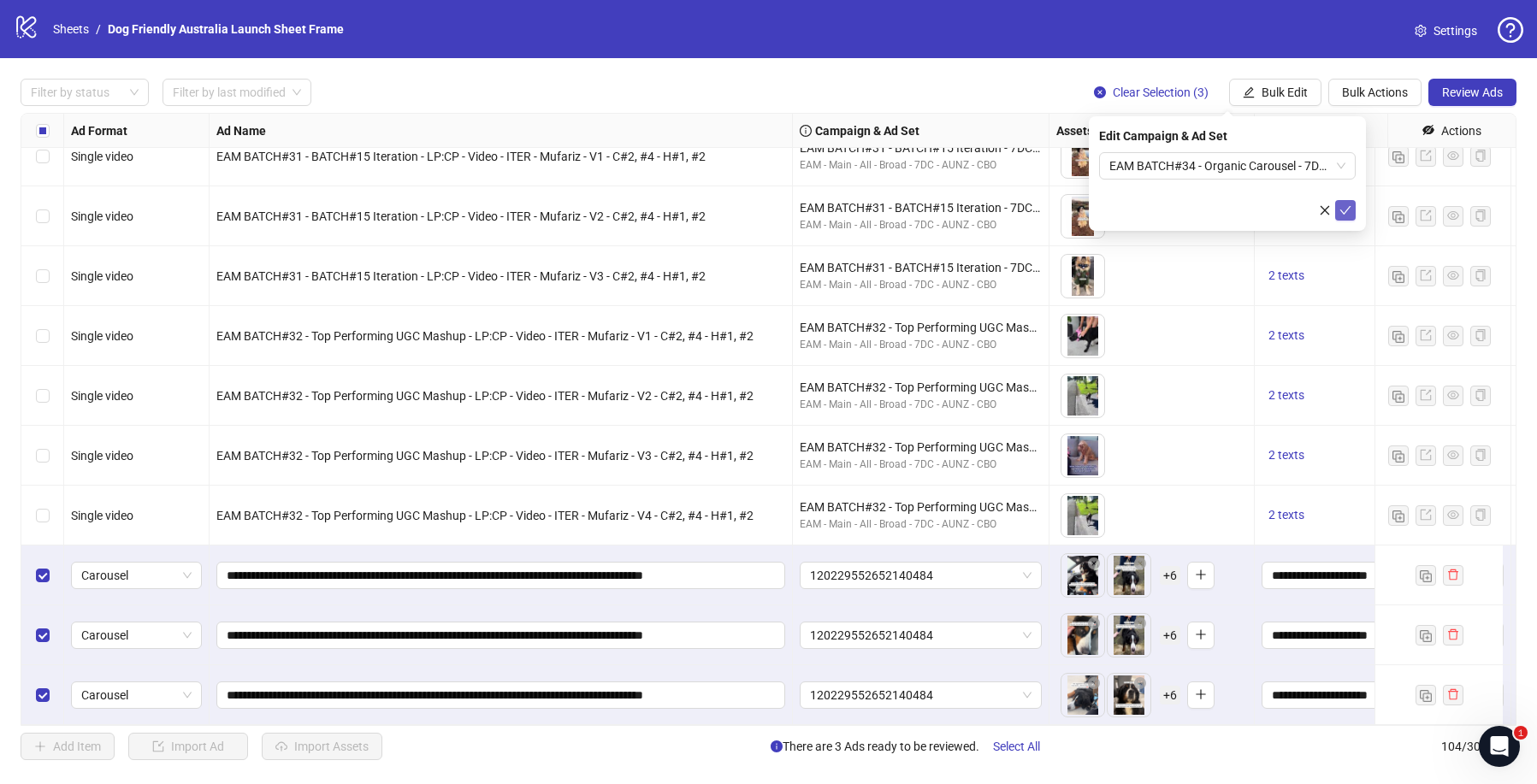 click 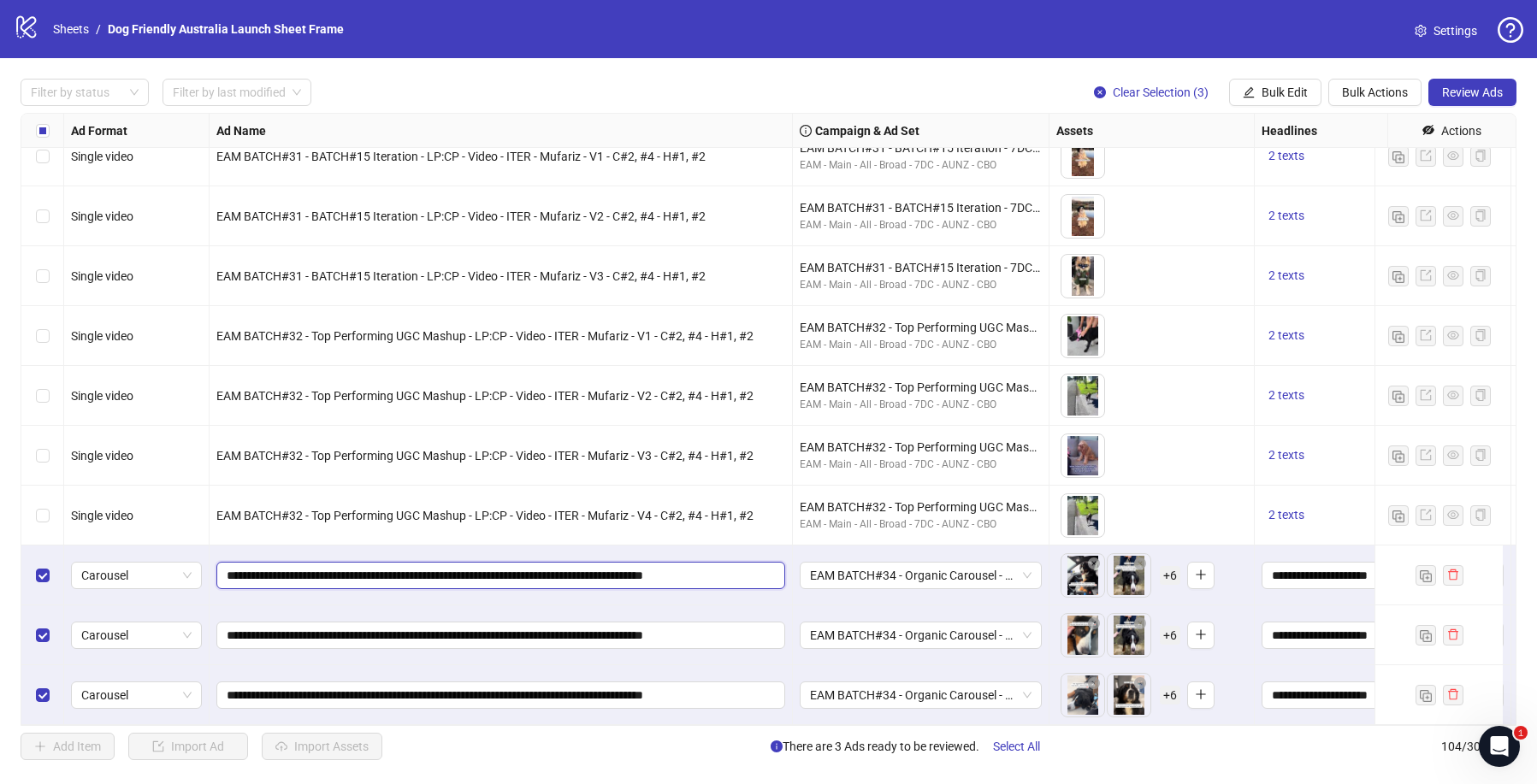 click on "**********" at bounding box center (499, 575) 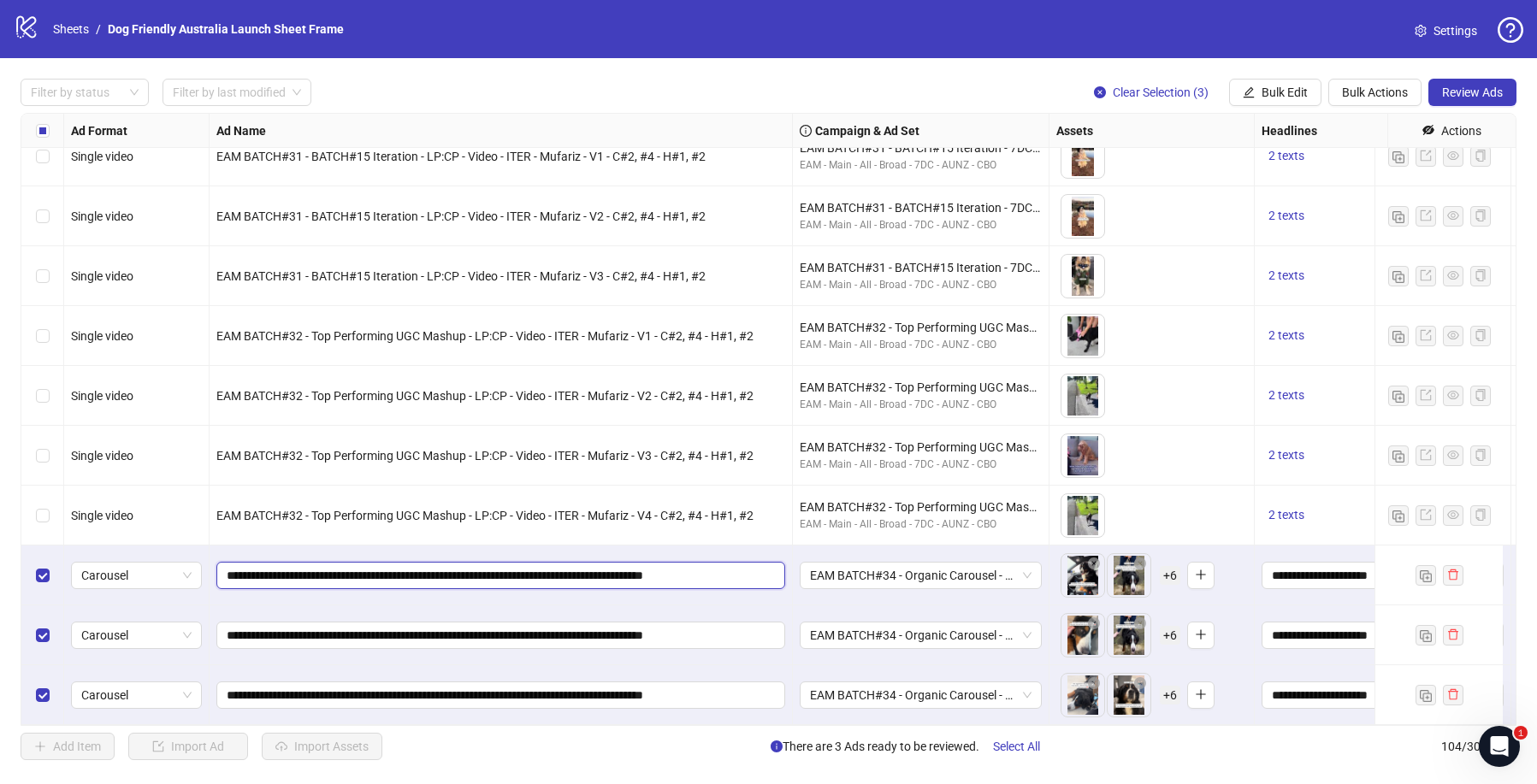 click on "**********" at bounding box center (499, 575) 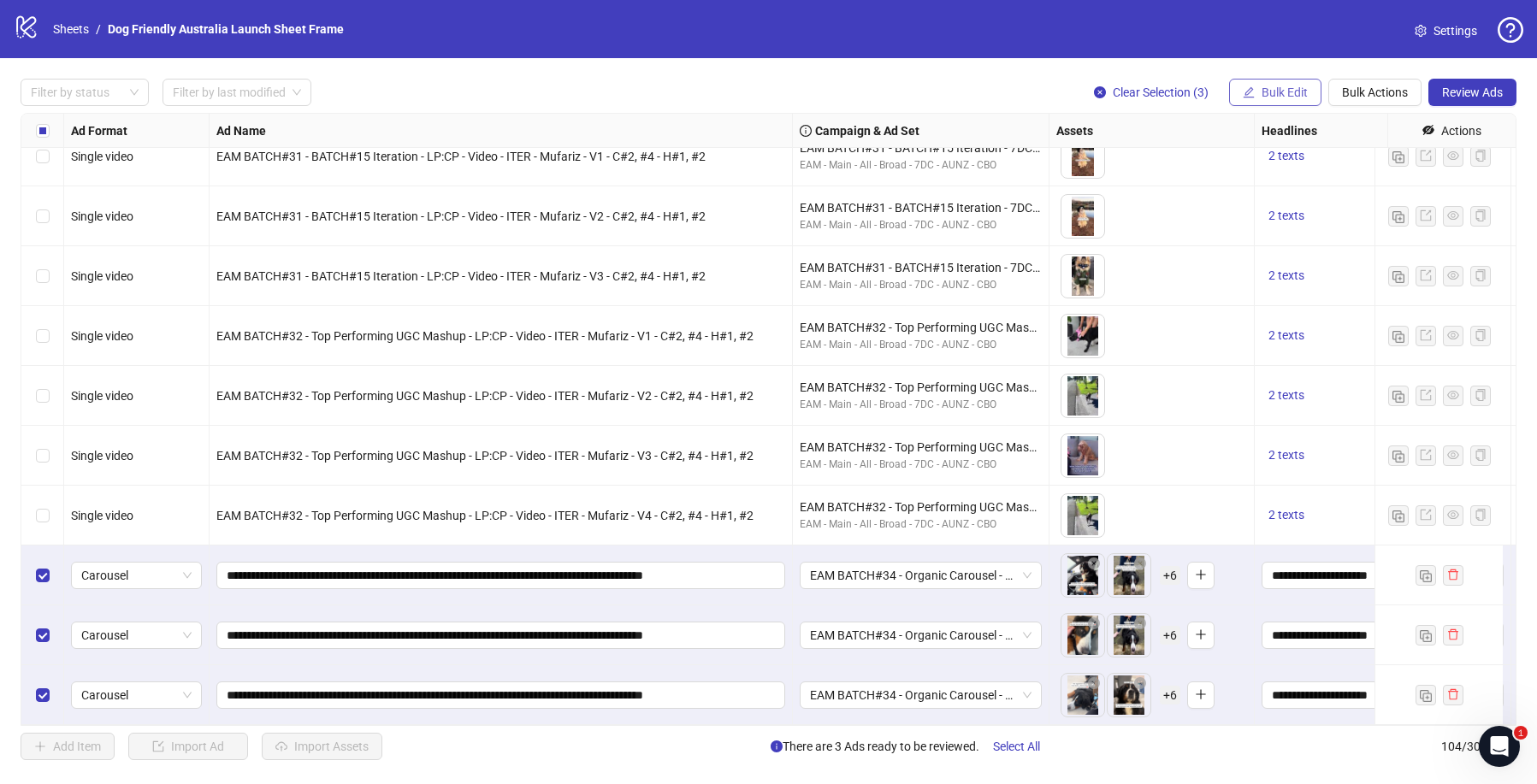click on "Bulk Edit" at bounding box center (1285, 92) 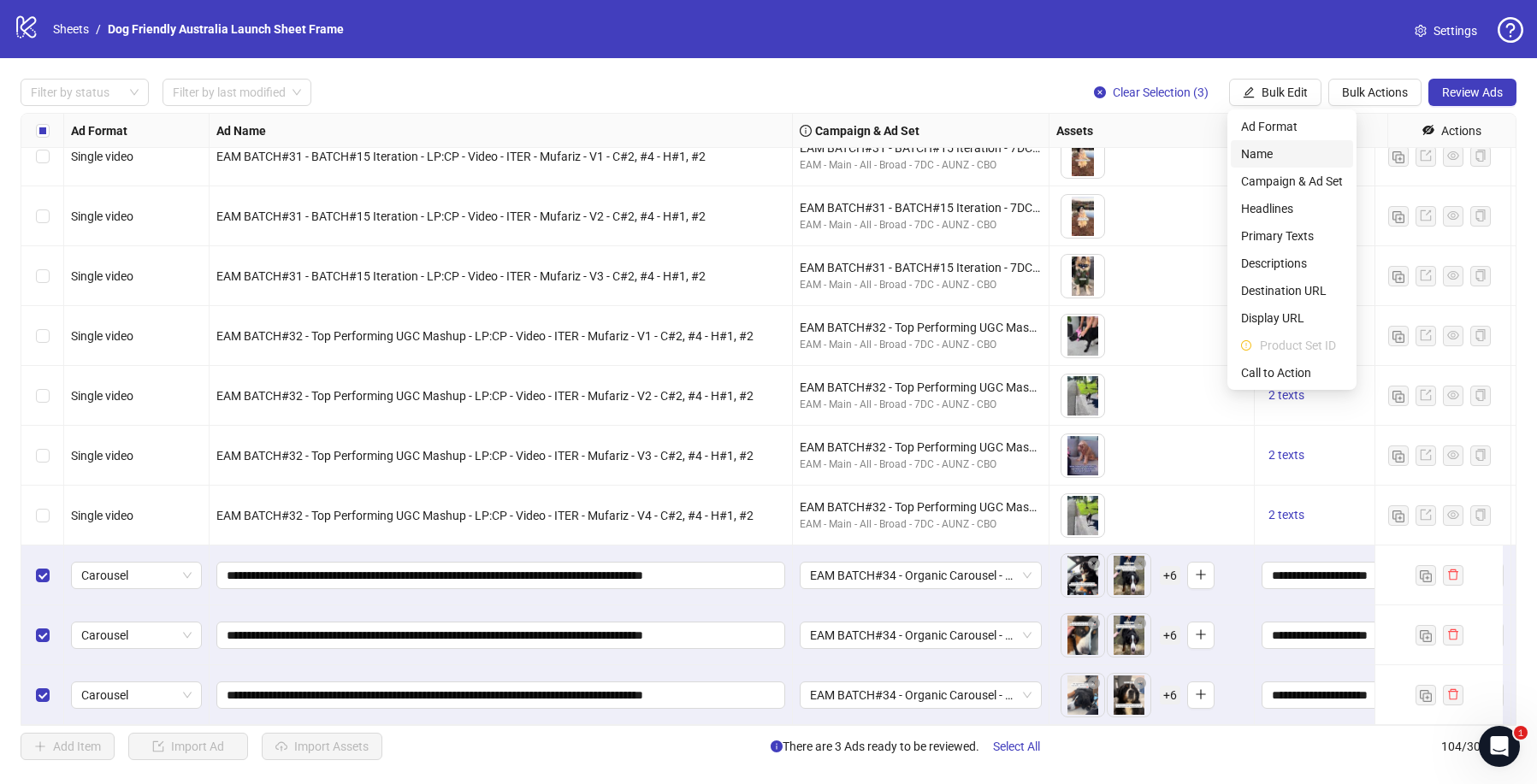click on "Name" at bounding box center [1292, 154] 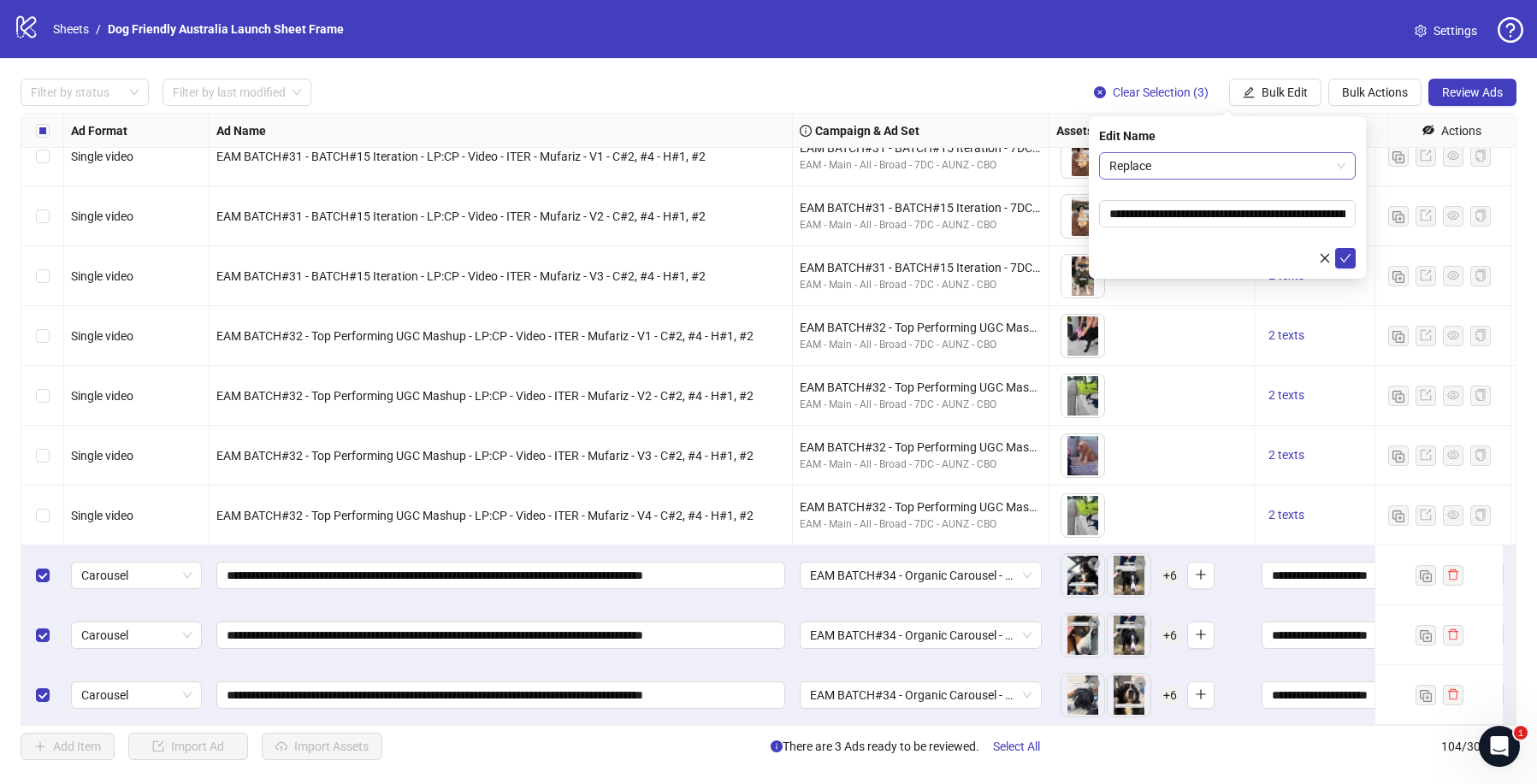 click on "Replace" at bounding box center [1227, 166] 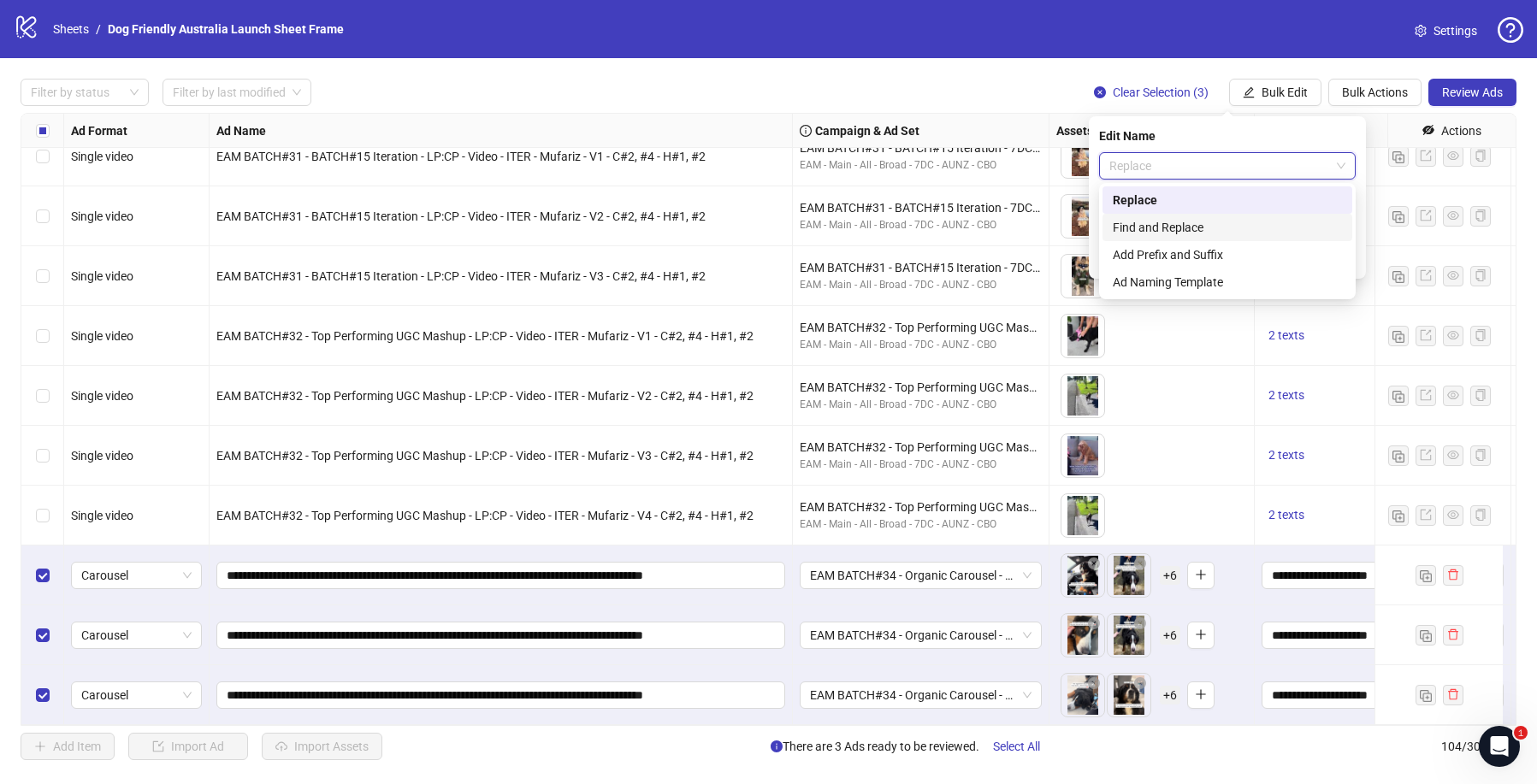 click on "Find and Replace" at bounding box center (1227, 227) 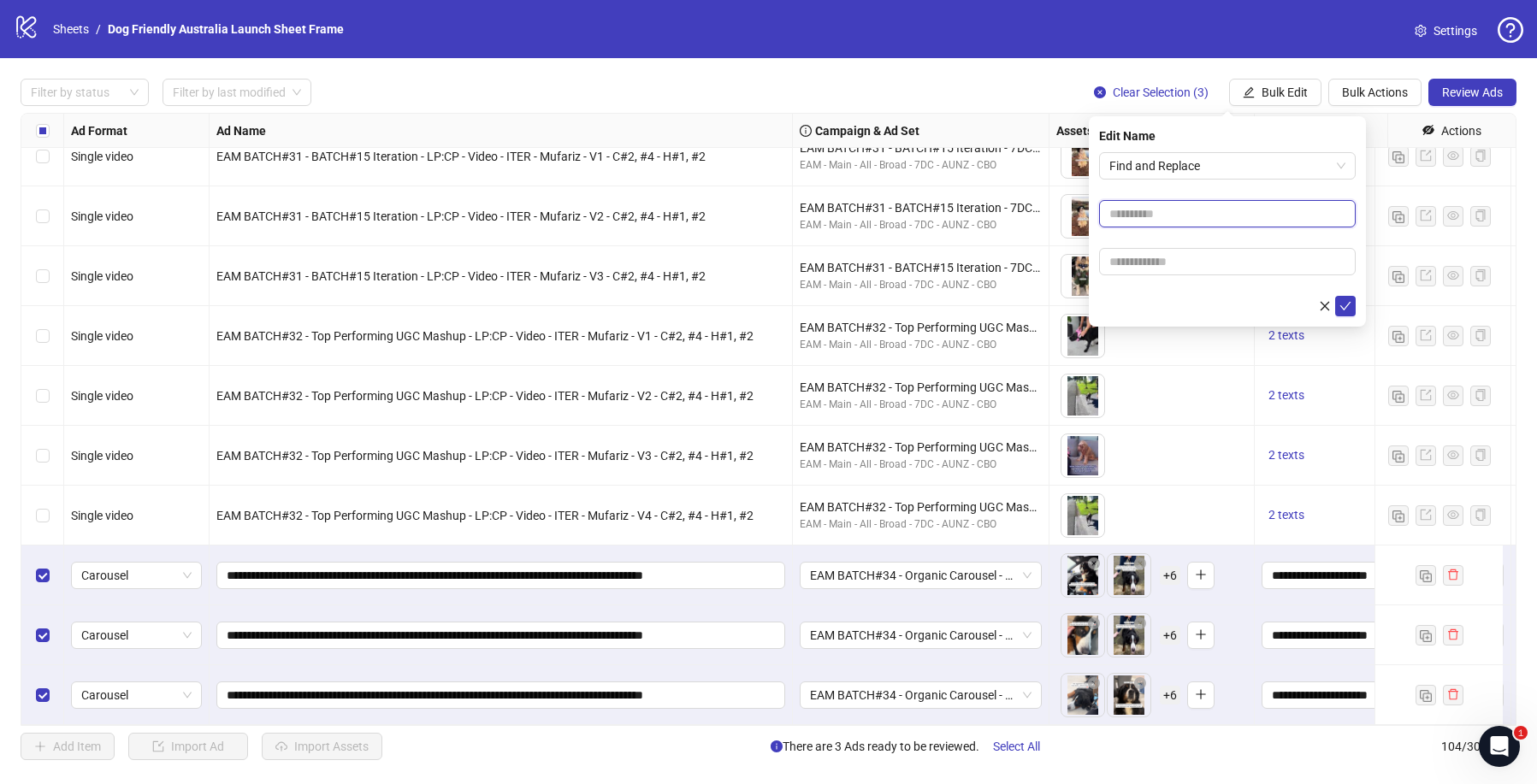 click at bounding box center [1227, 214] 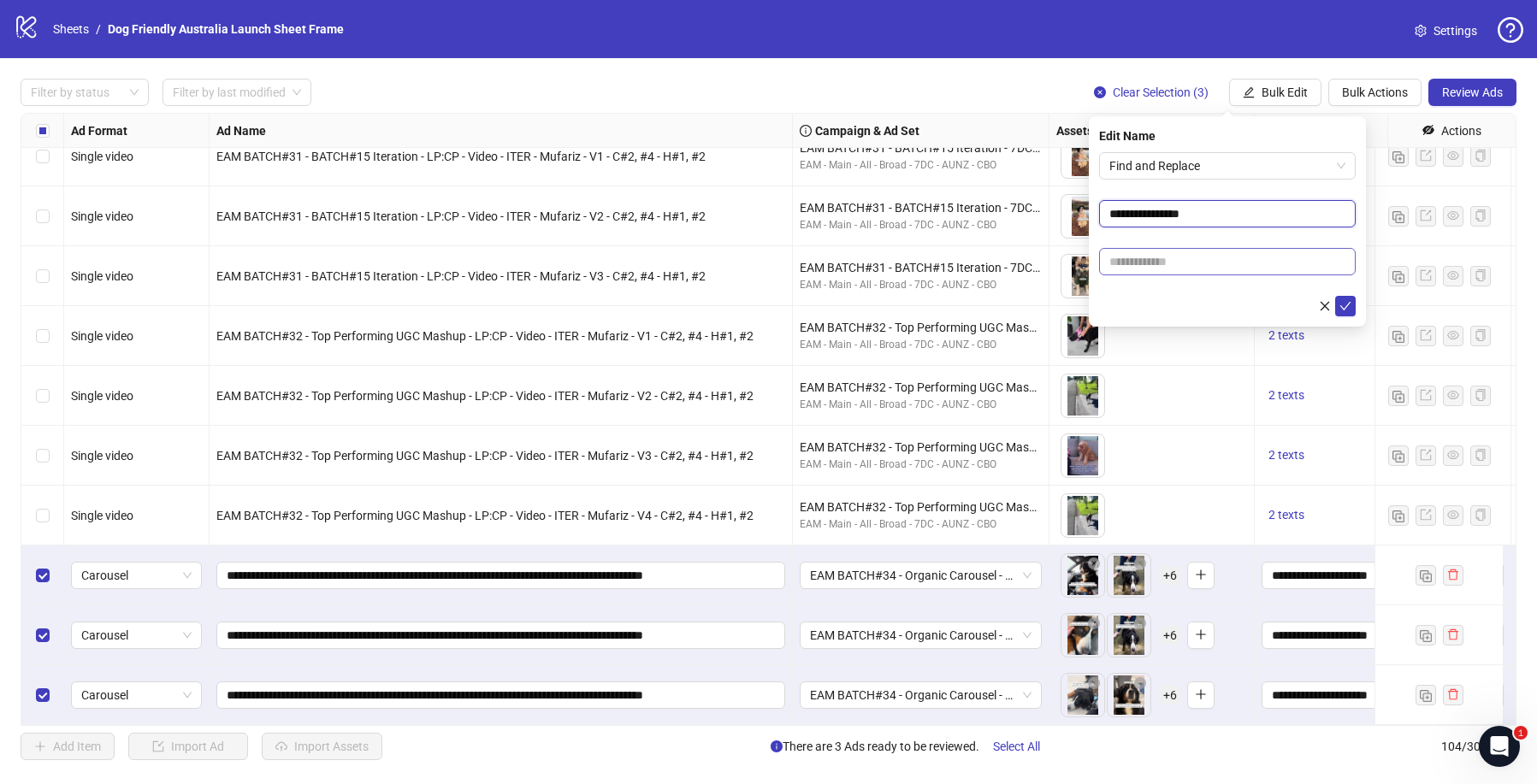 type on "**********" 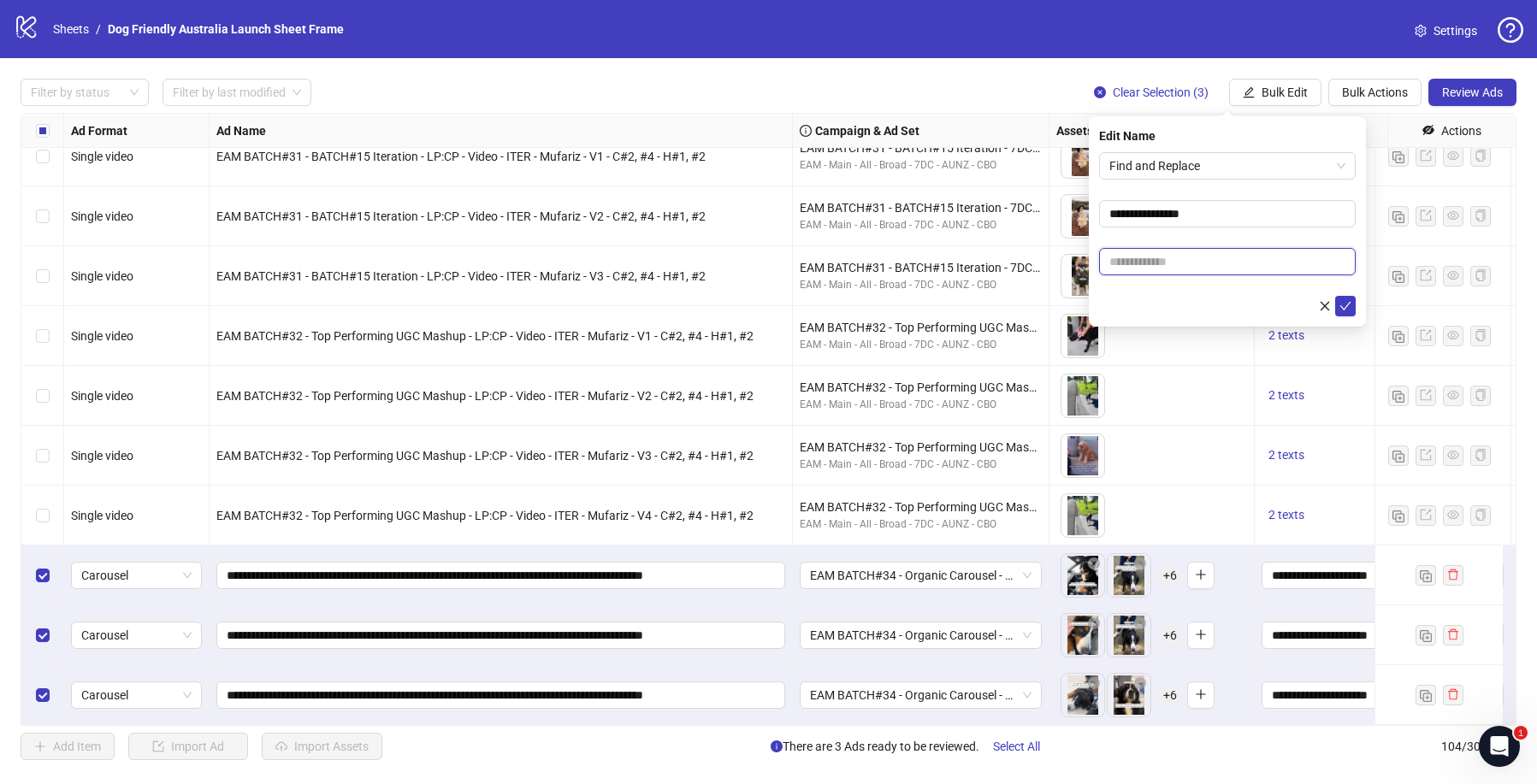 click at bounding box center (1227, 262) 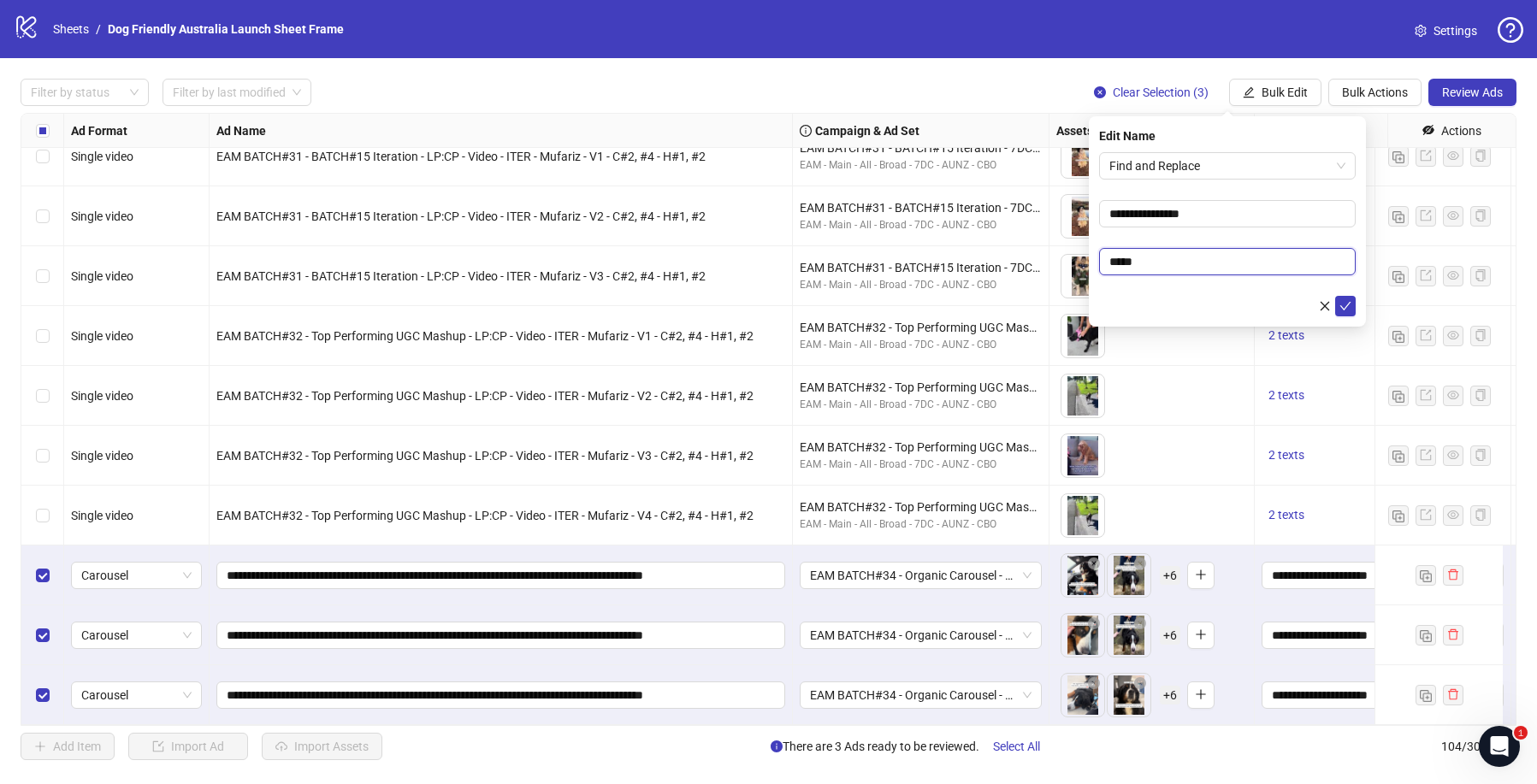 type on "*****" 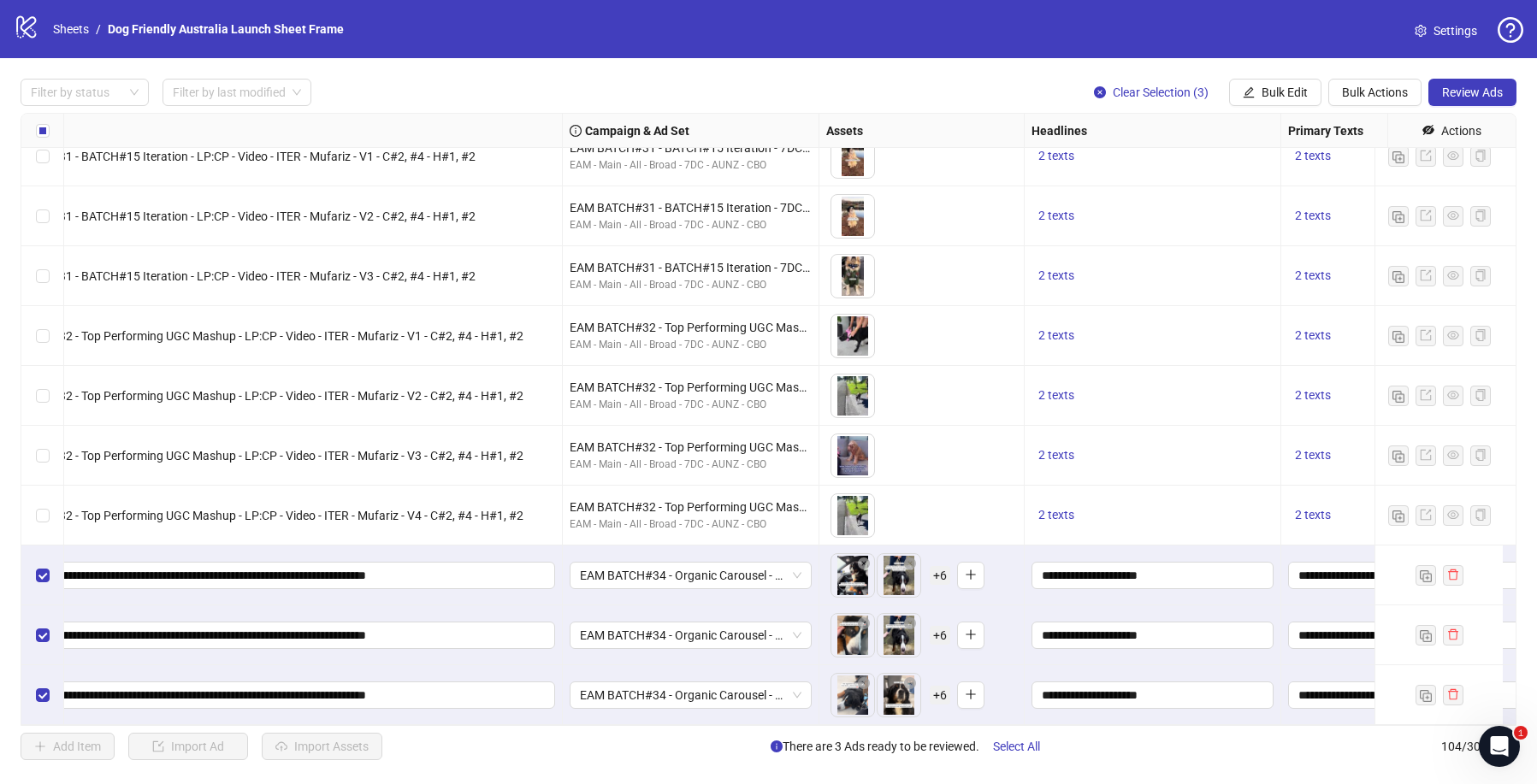 scroll, scrollTop: 5660, scrollLeft: 235, axis: both 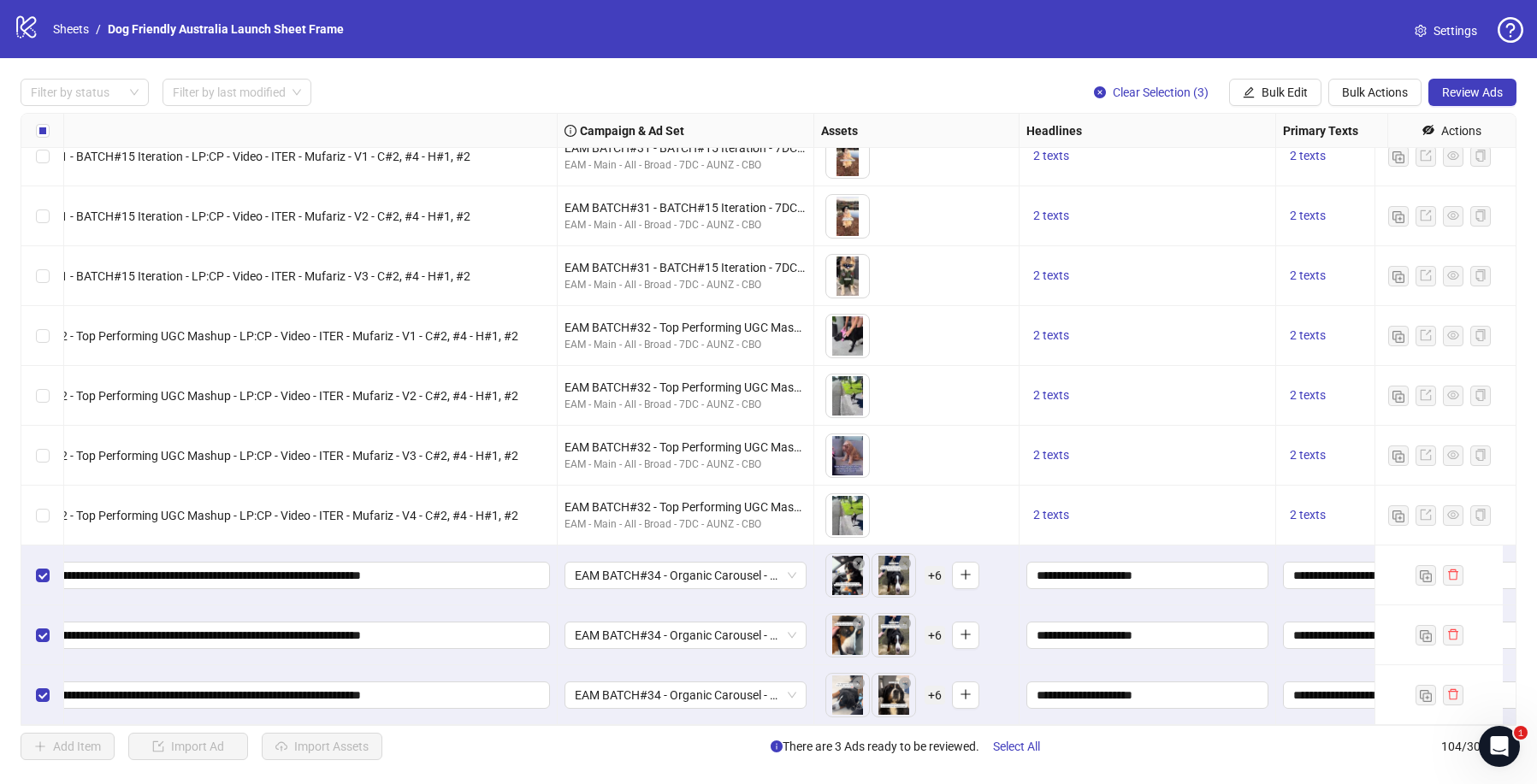 click on "Campaign & Ad Set" at bounding box center [686, 131] 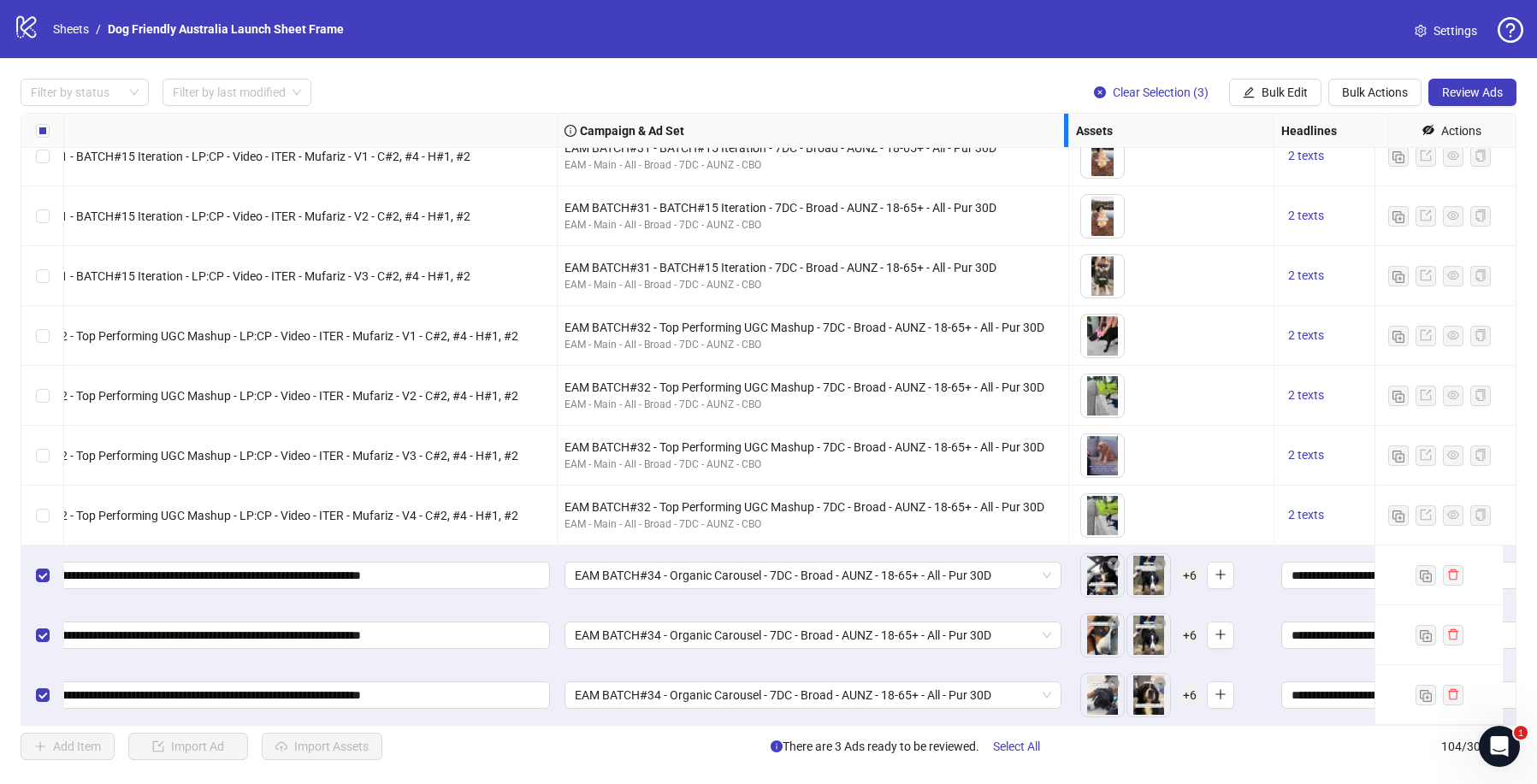 drag, startPoint x: 812, startPoint y: 121, endPoint x: 1063, endPoint y: 149, distance: 252.55692 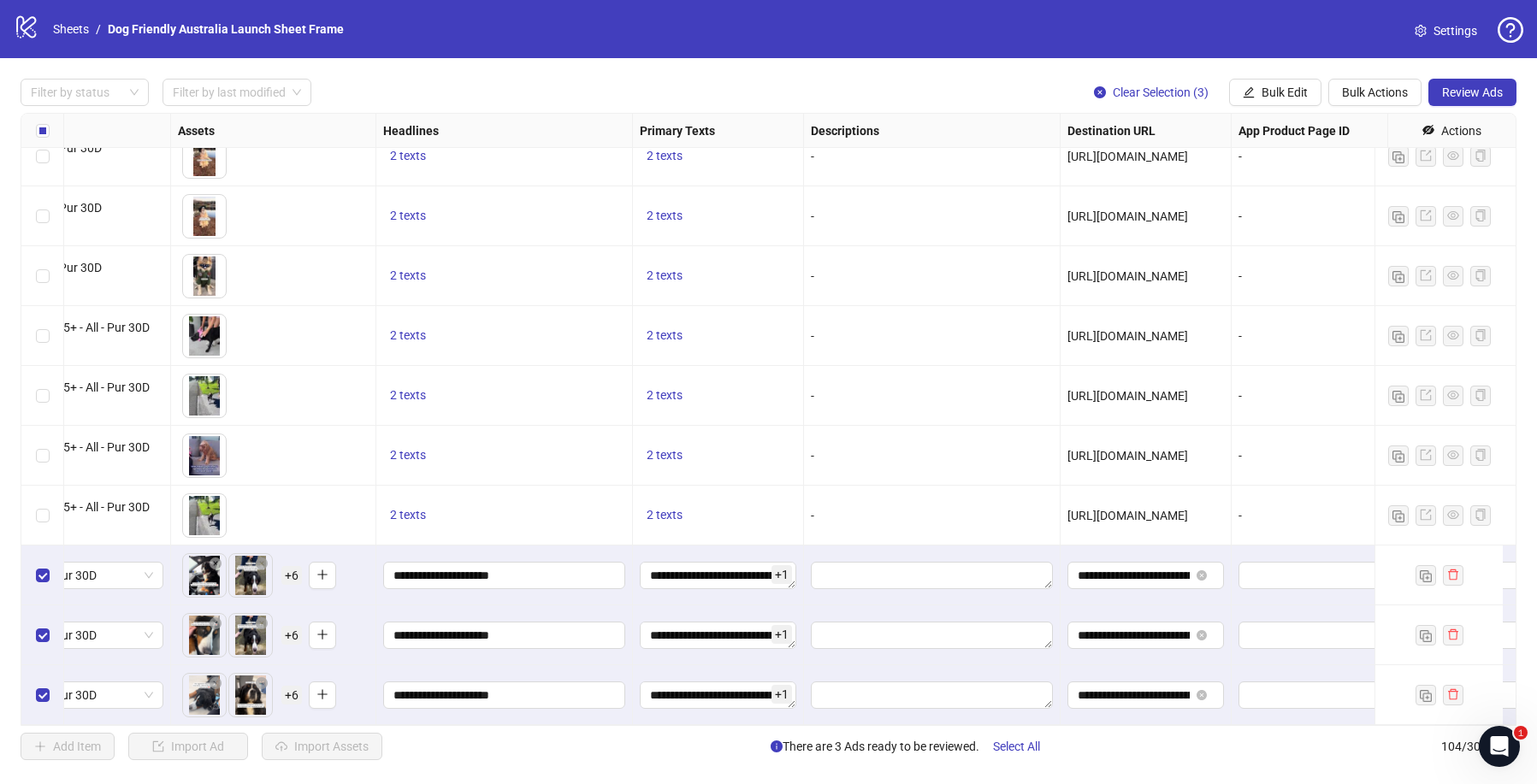 scroll, scrollTop: 5660, scrollLeft: 1408, axis: both 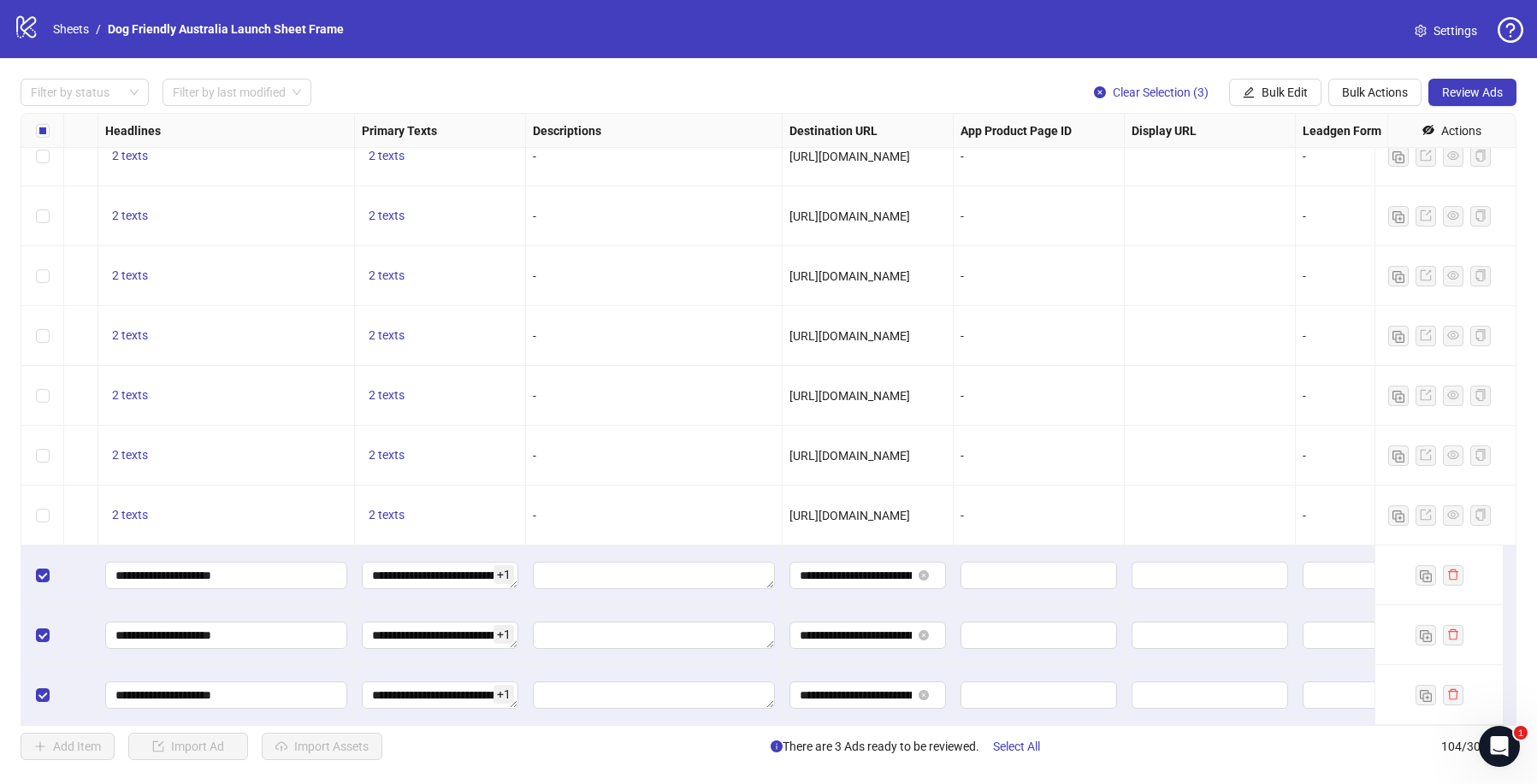 click on "https://www.dogfriendlyco.com/collections/dog-harnesses" at bounding box center (849, 456) 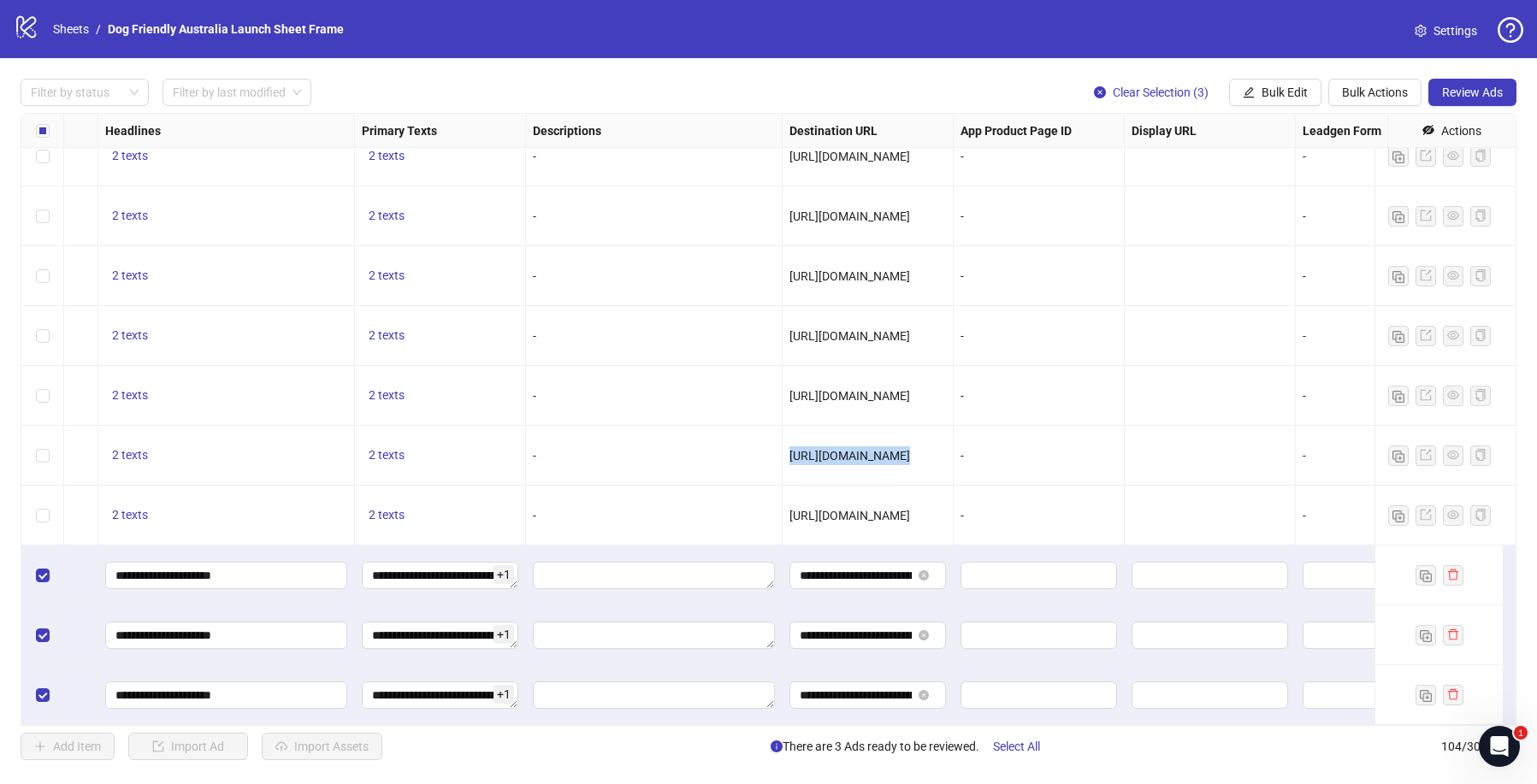 click on "https://www.dogfriendlyco.com/collections/dog-harnesses" at bounding box center (849, 456) 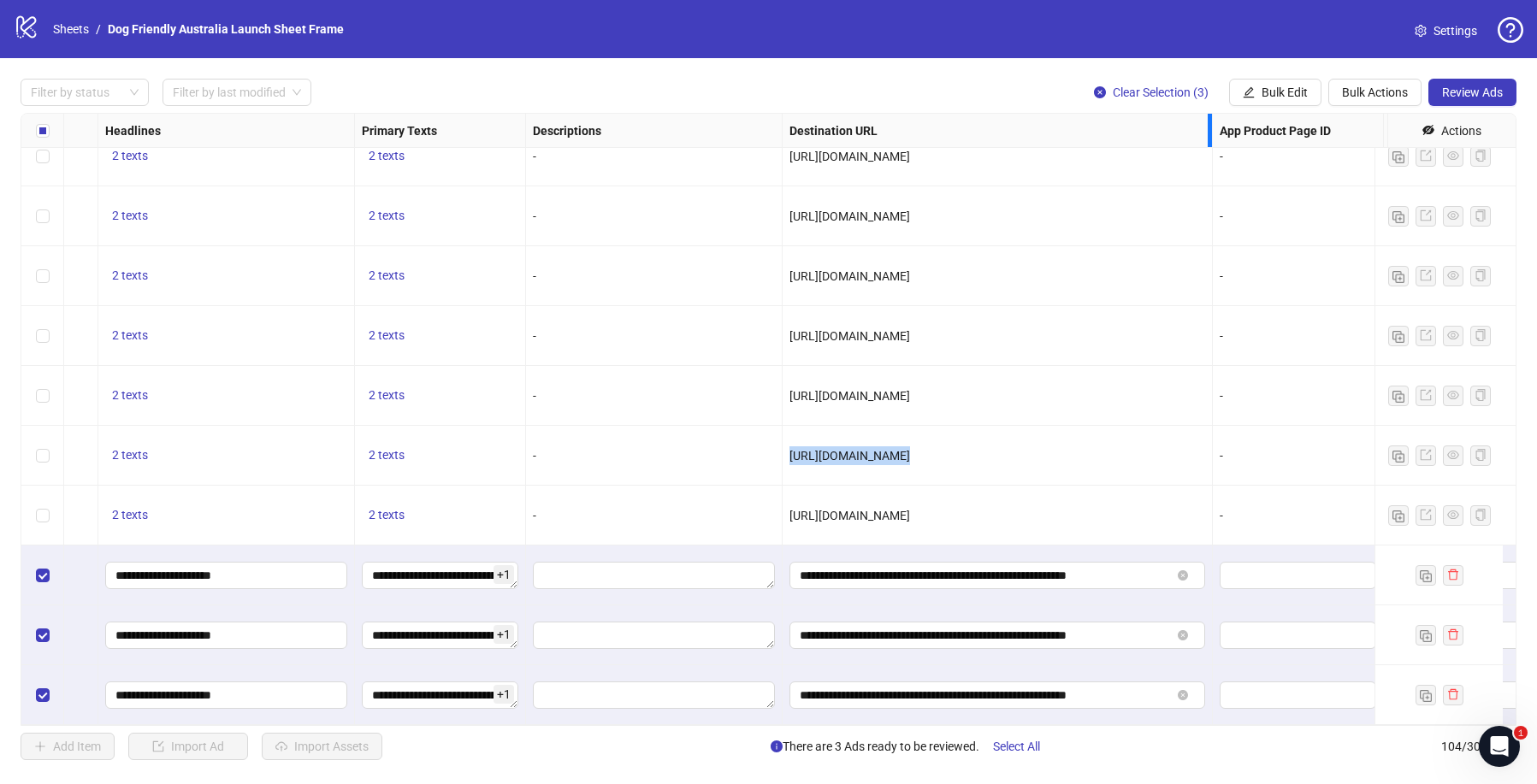 drag, startPoint x: 951, startPoint y: 127, endPoint x: 1210, endPoint y: 150, distance: 260.0192 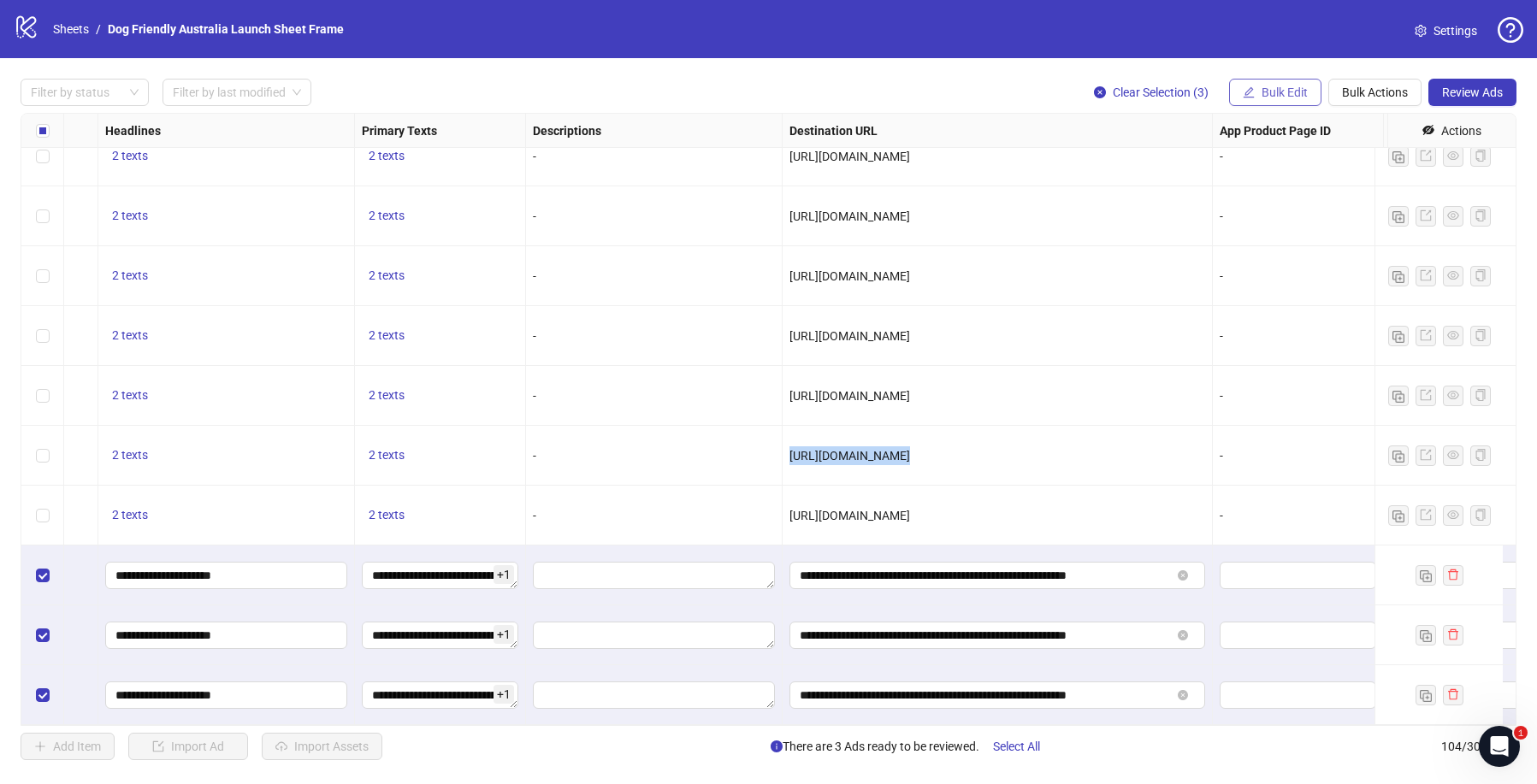 click on "Bulk Edit" at bounding box center (1285, 92) 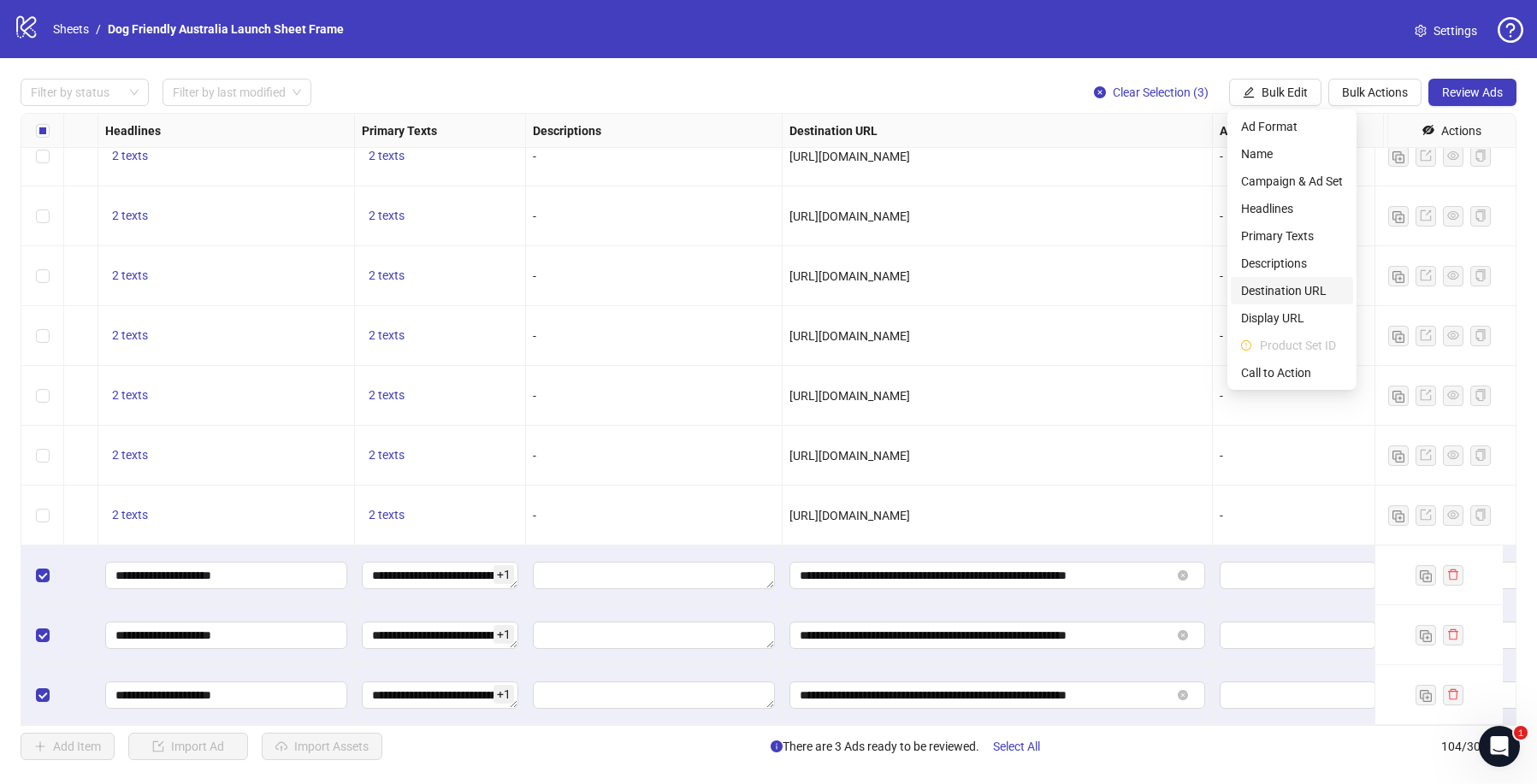 click on "Destination URL" at bounding box center [1292, 291] 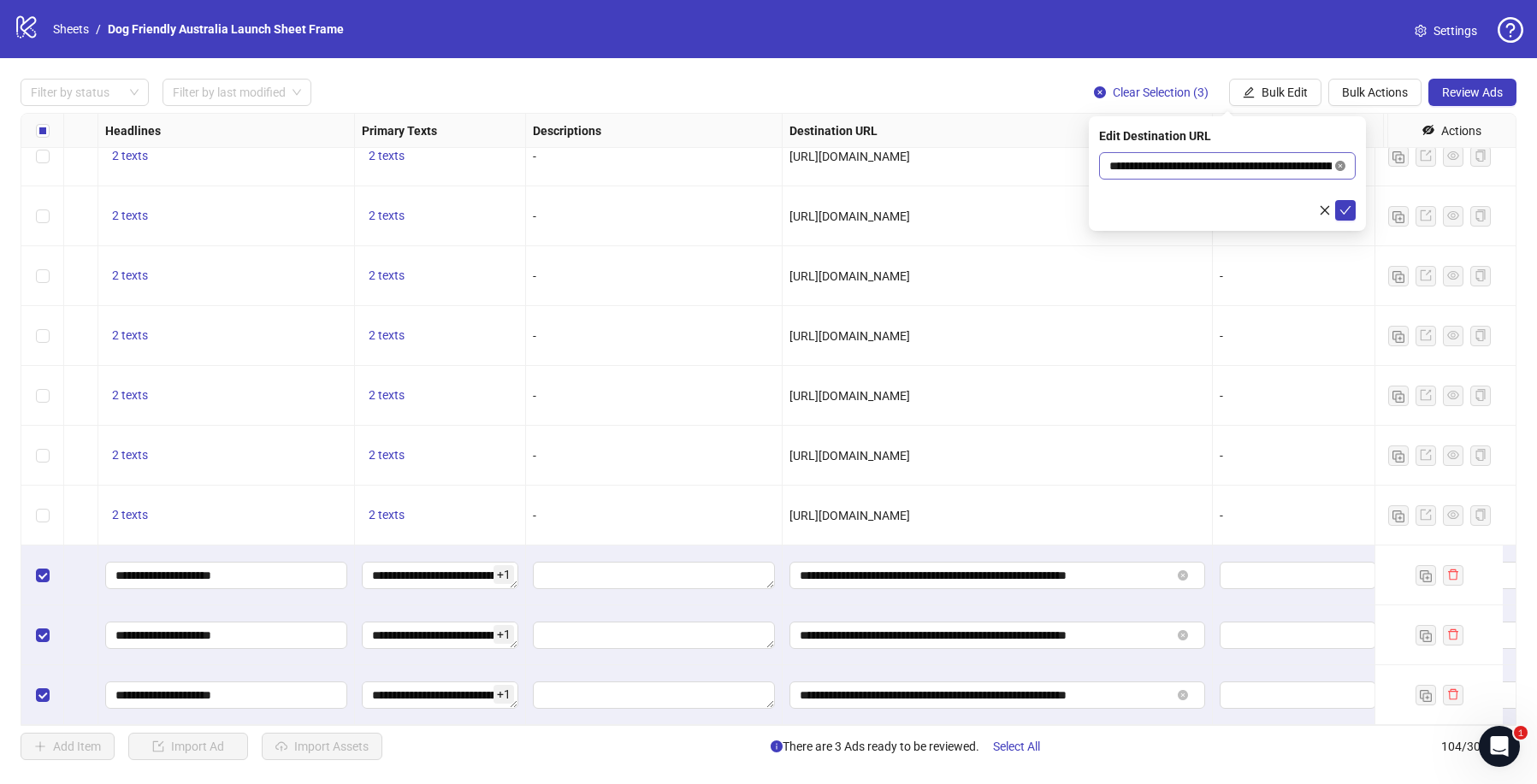 click 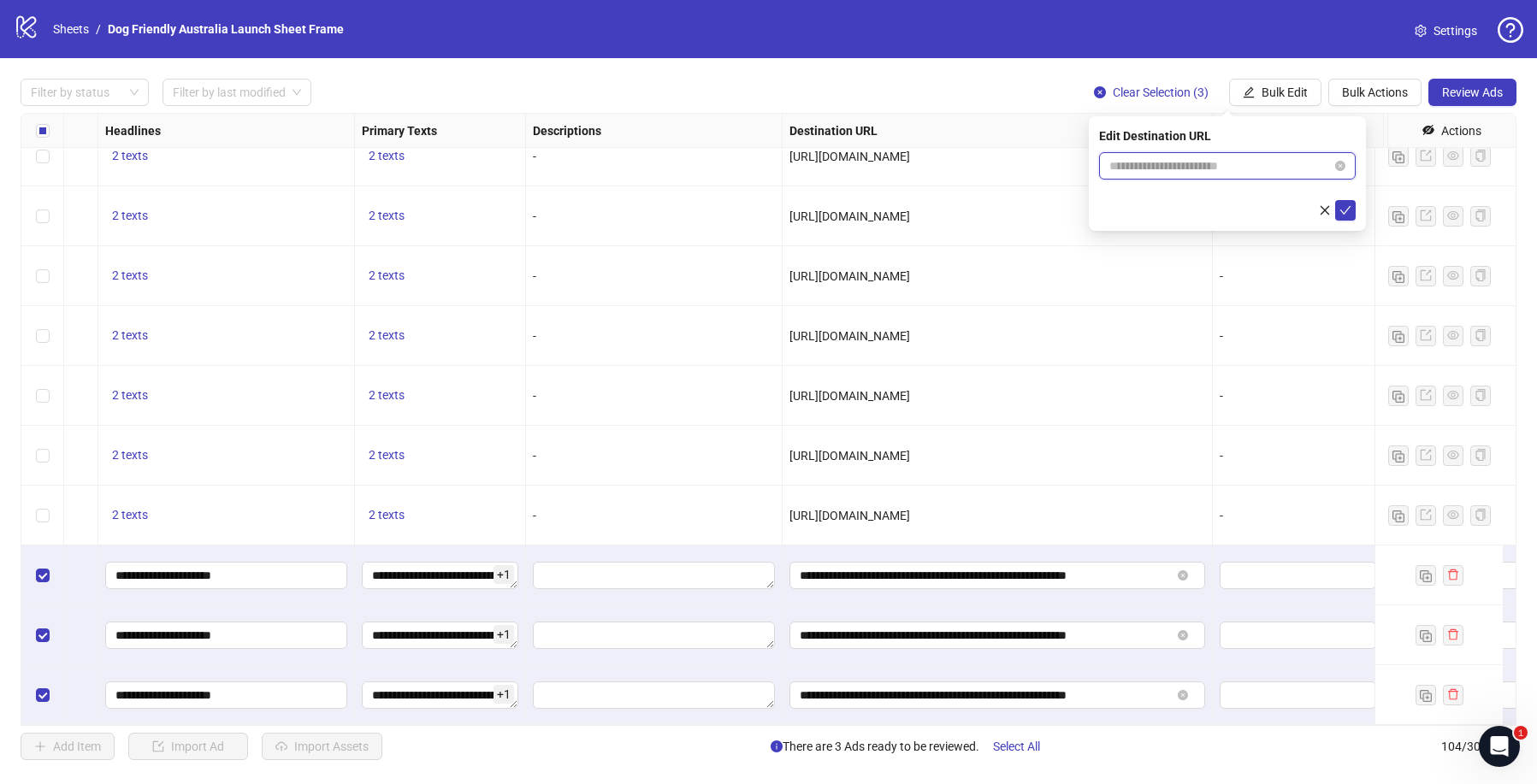 scroll, scrollTop: 0, scrollLeft: 0, axis: both 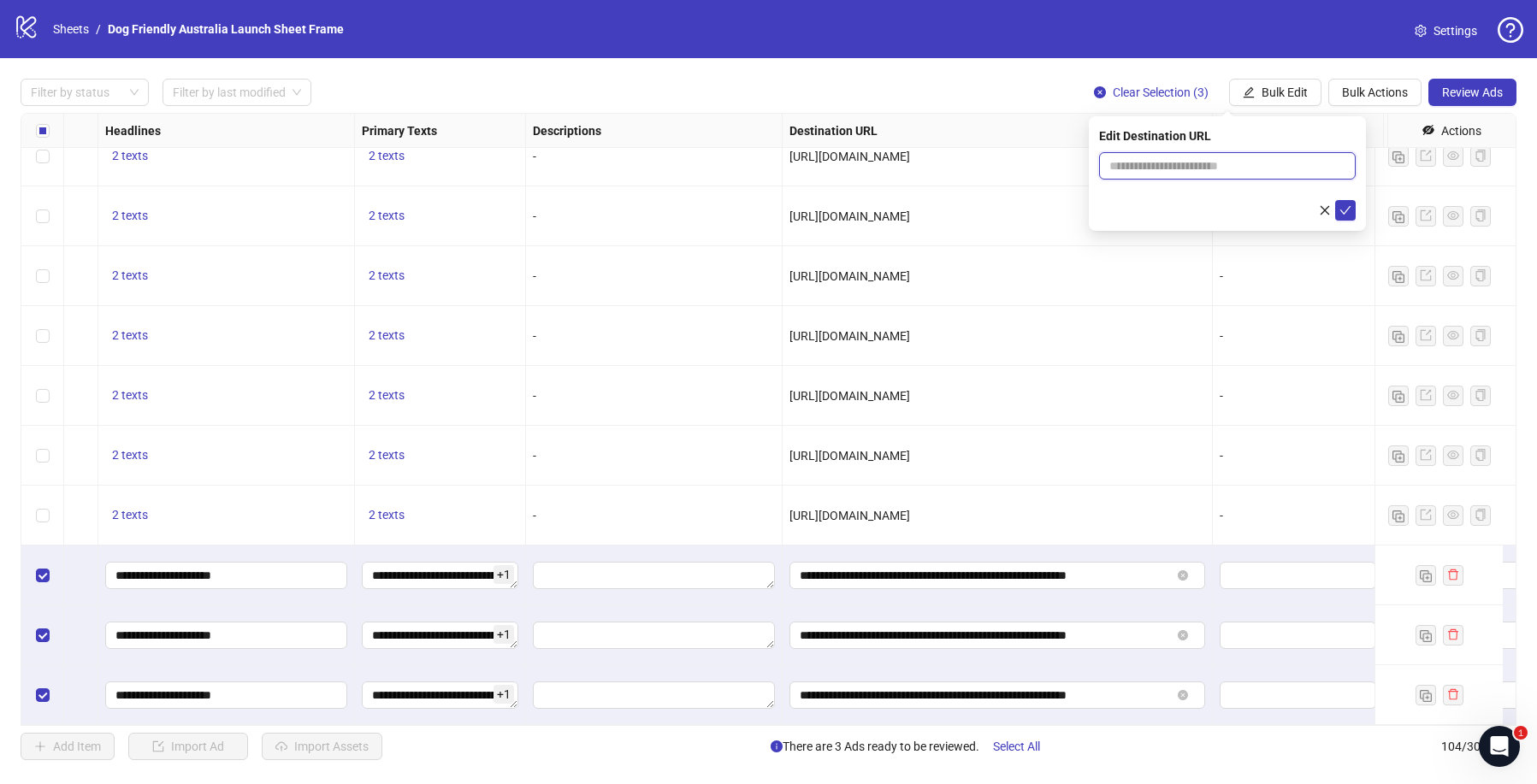 paste on "**********" 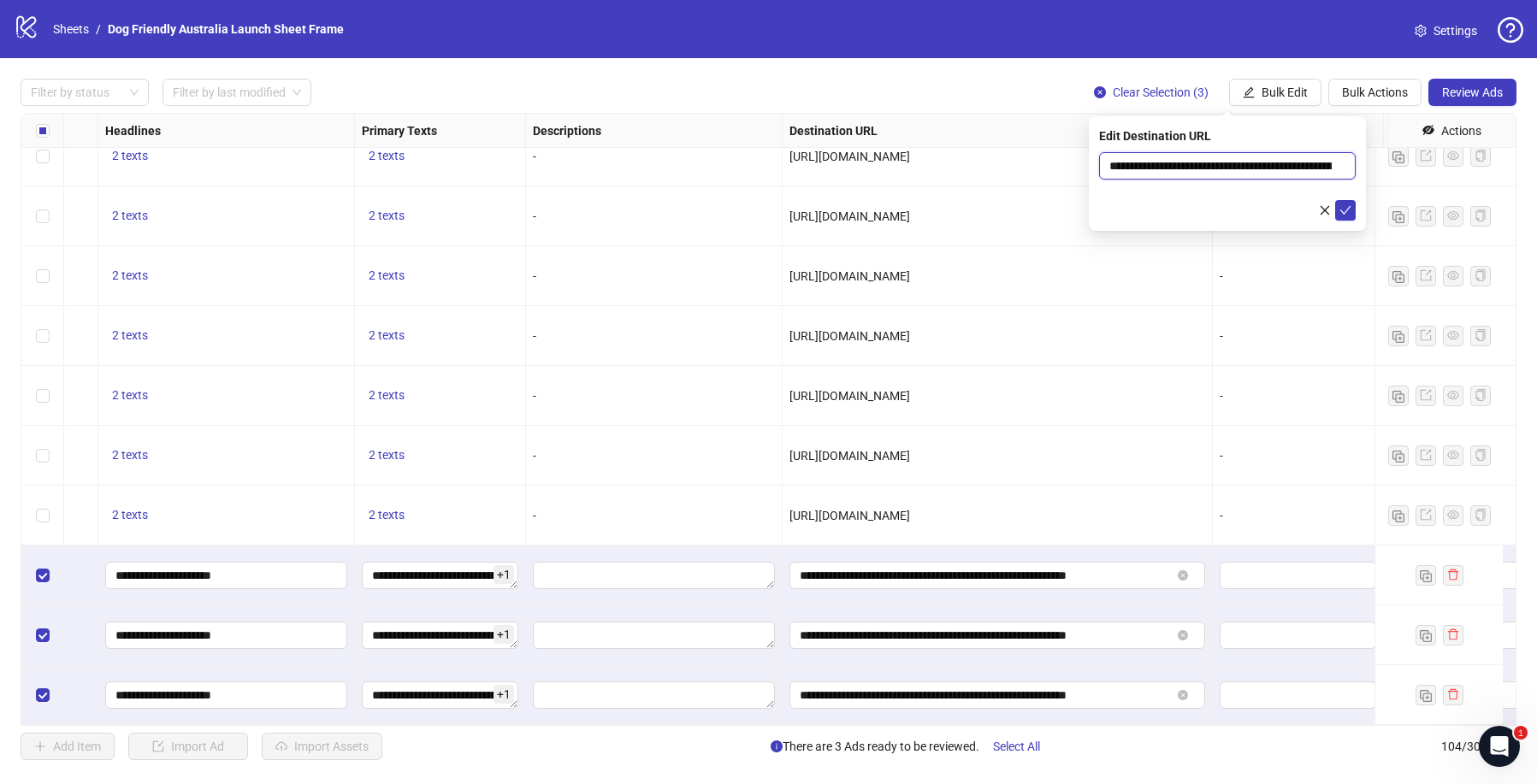 scroll, scrollTop: 0, scrollLeft: 92, axis: horizontal 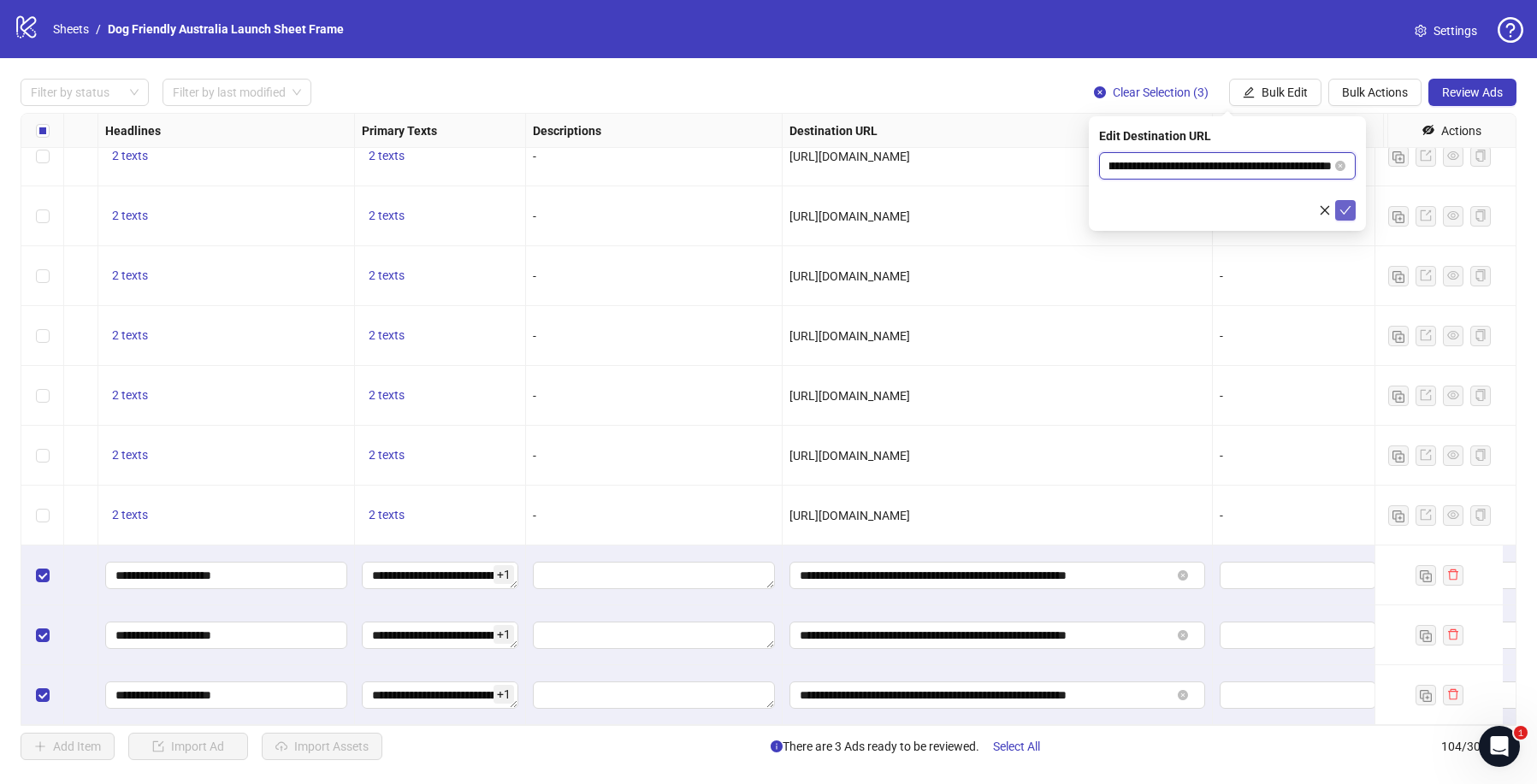 type on "**********" 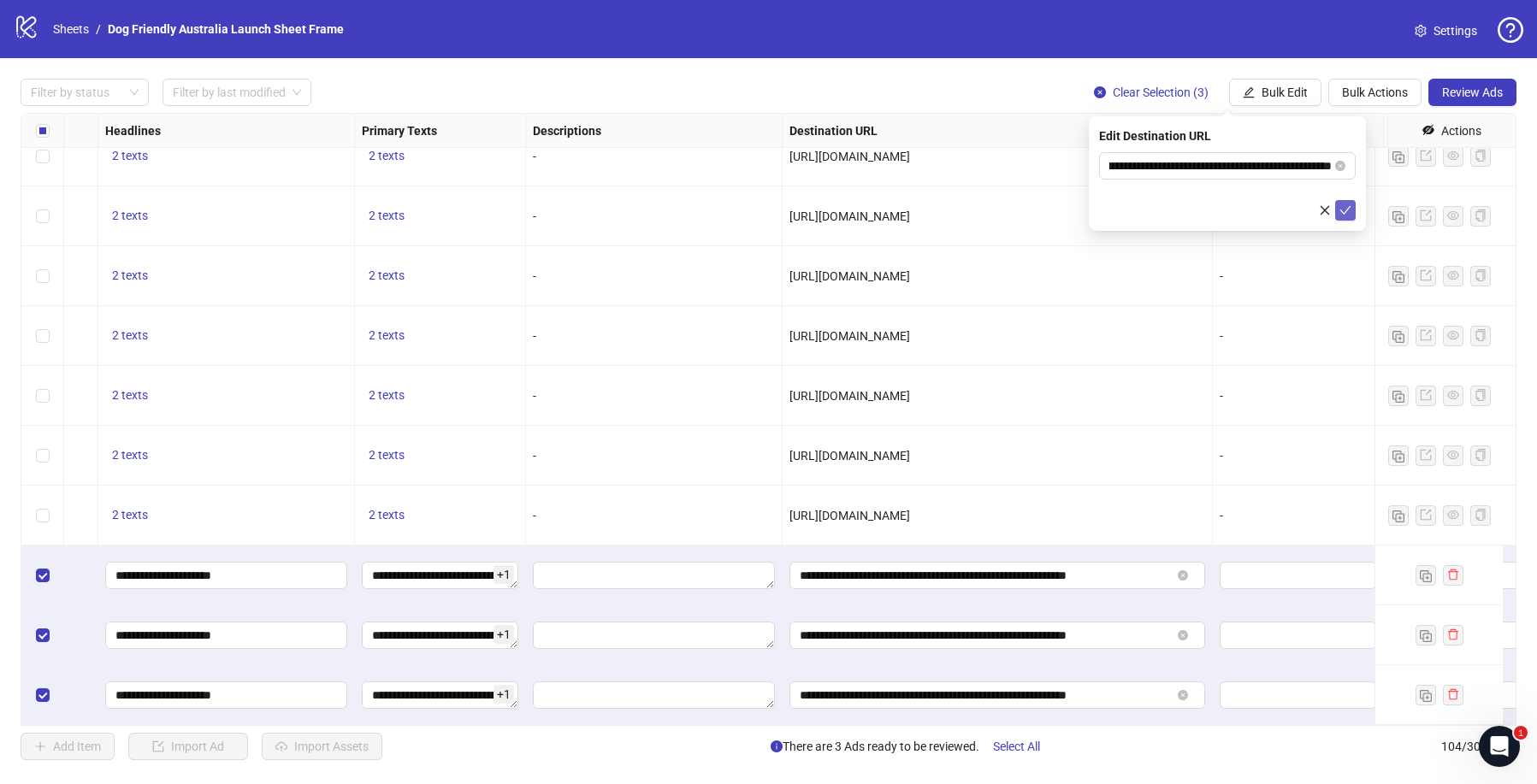 scroll, scrollTop: 0, scrollLeft: 0, axis: both 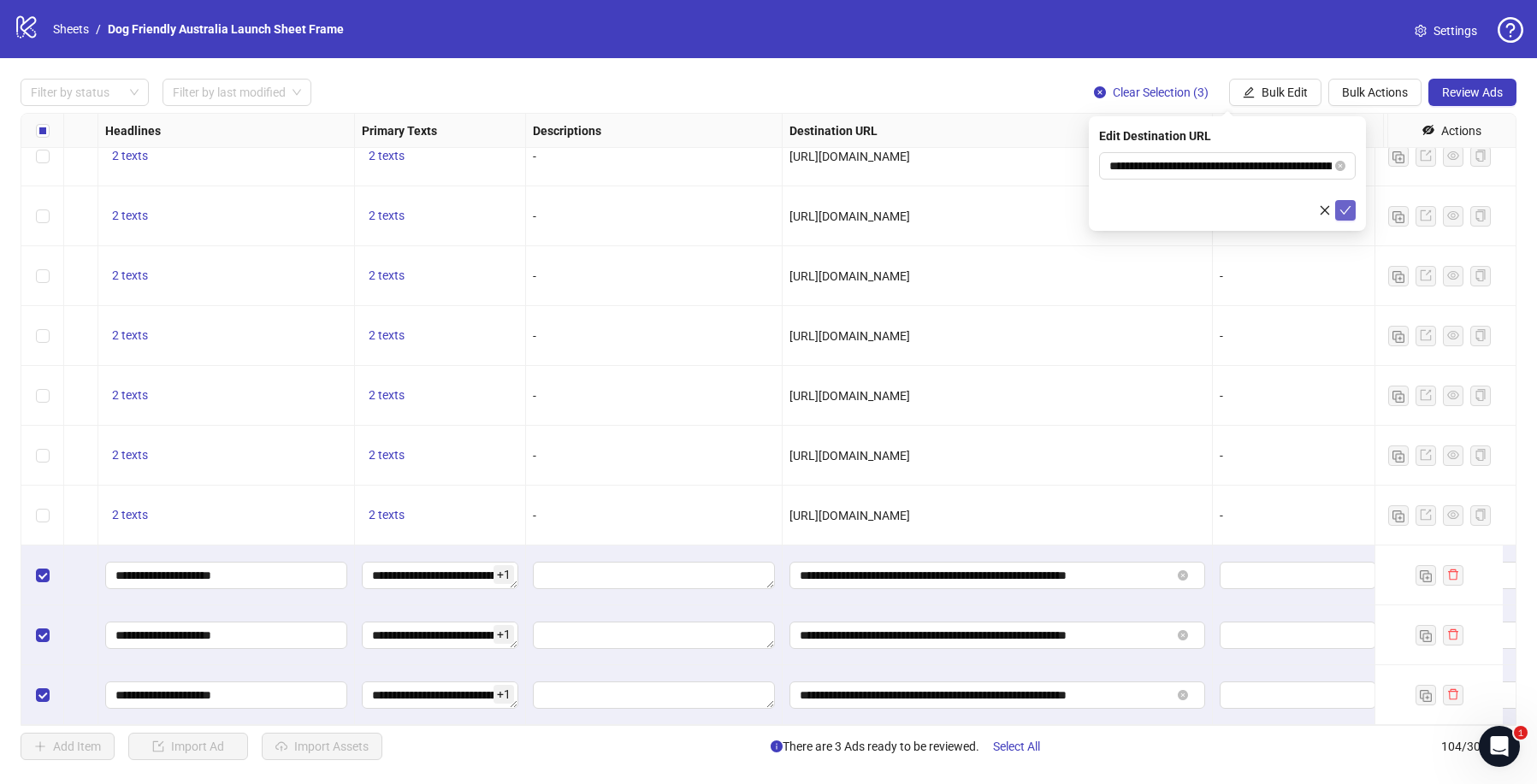 click 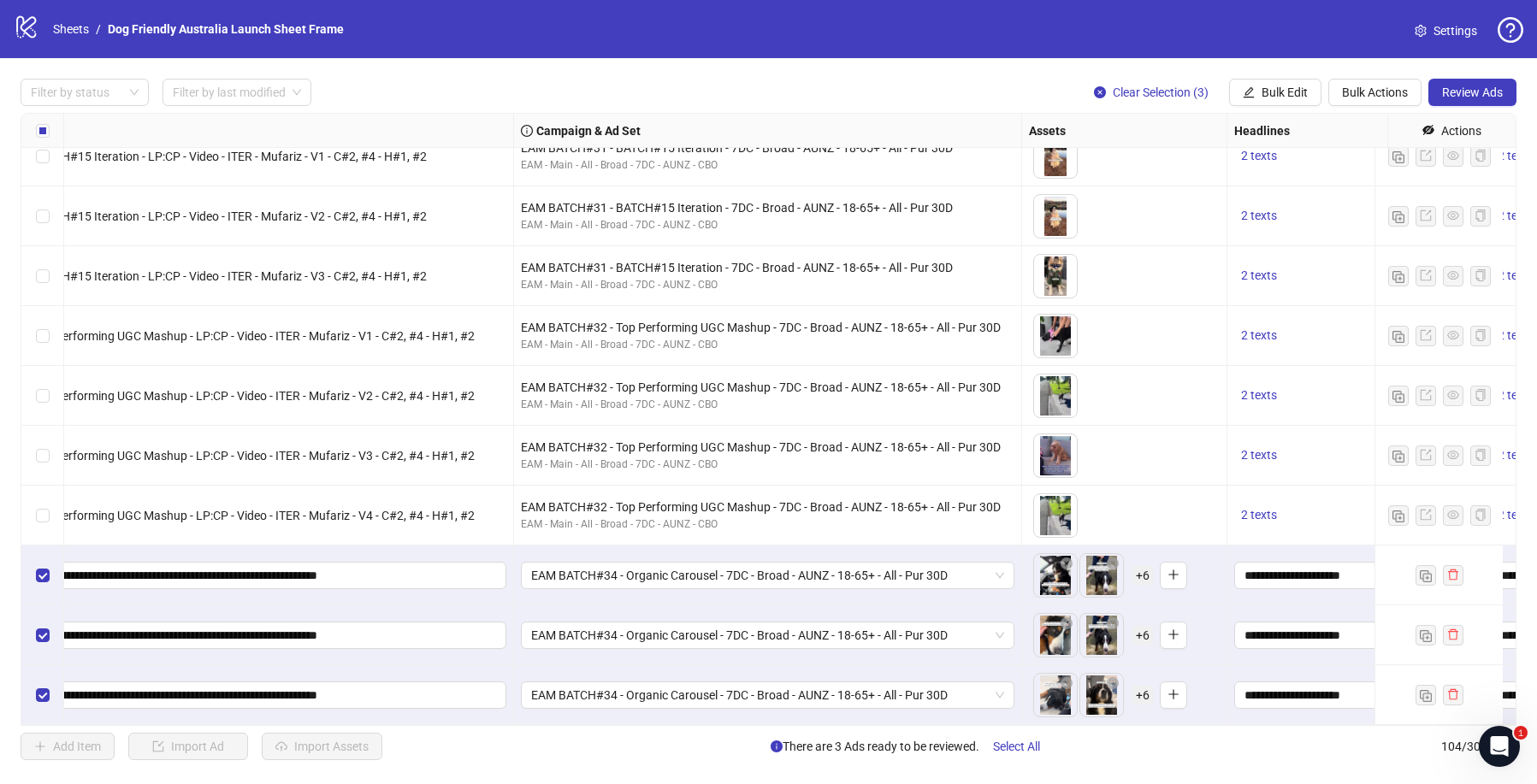 scroll, scrollTop: 5660, scrollLeft: 0, axis: vertical 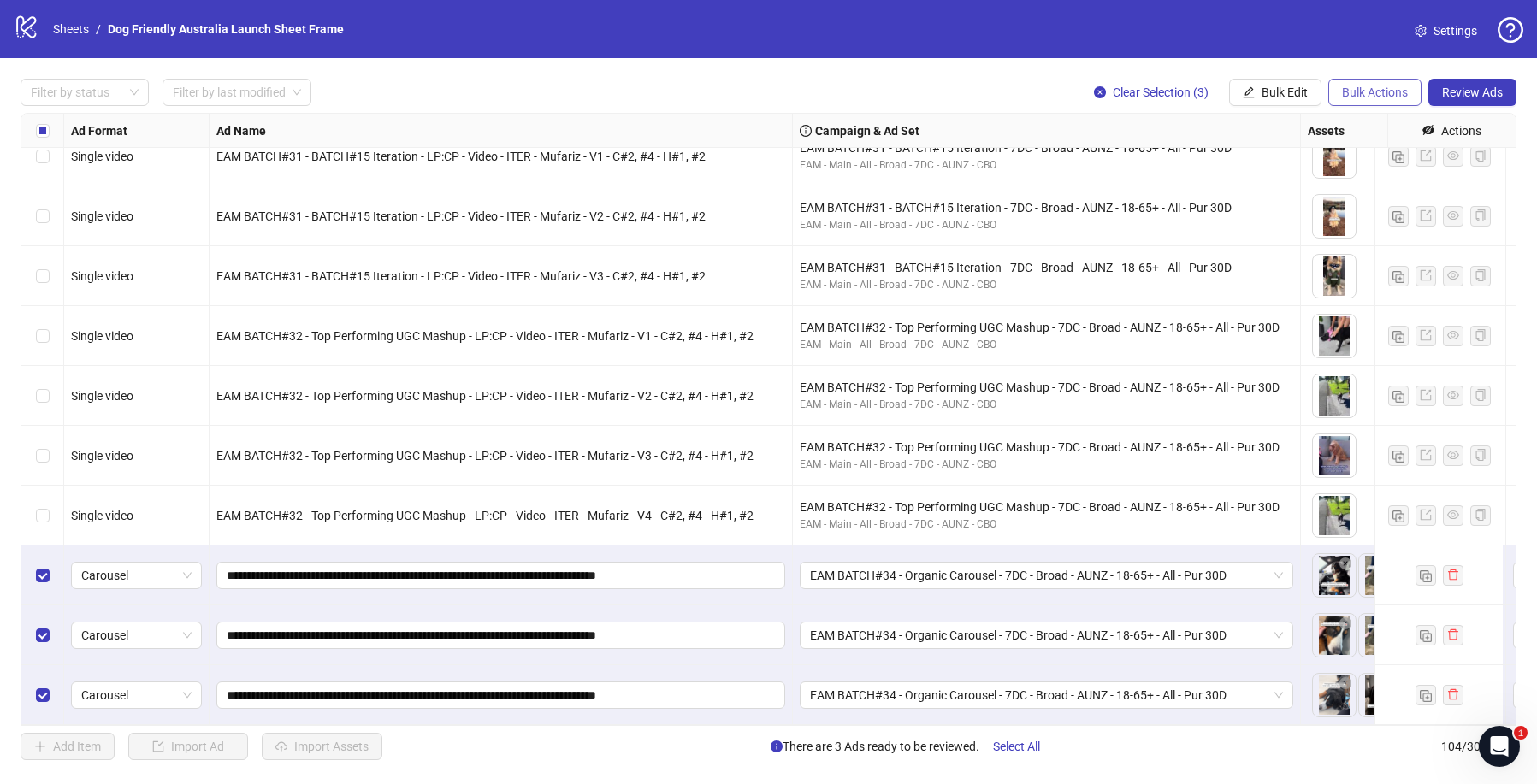 click on "Bulk Actions" at bounding box center (1374, 92) 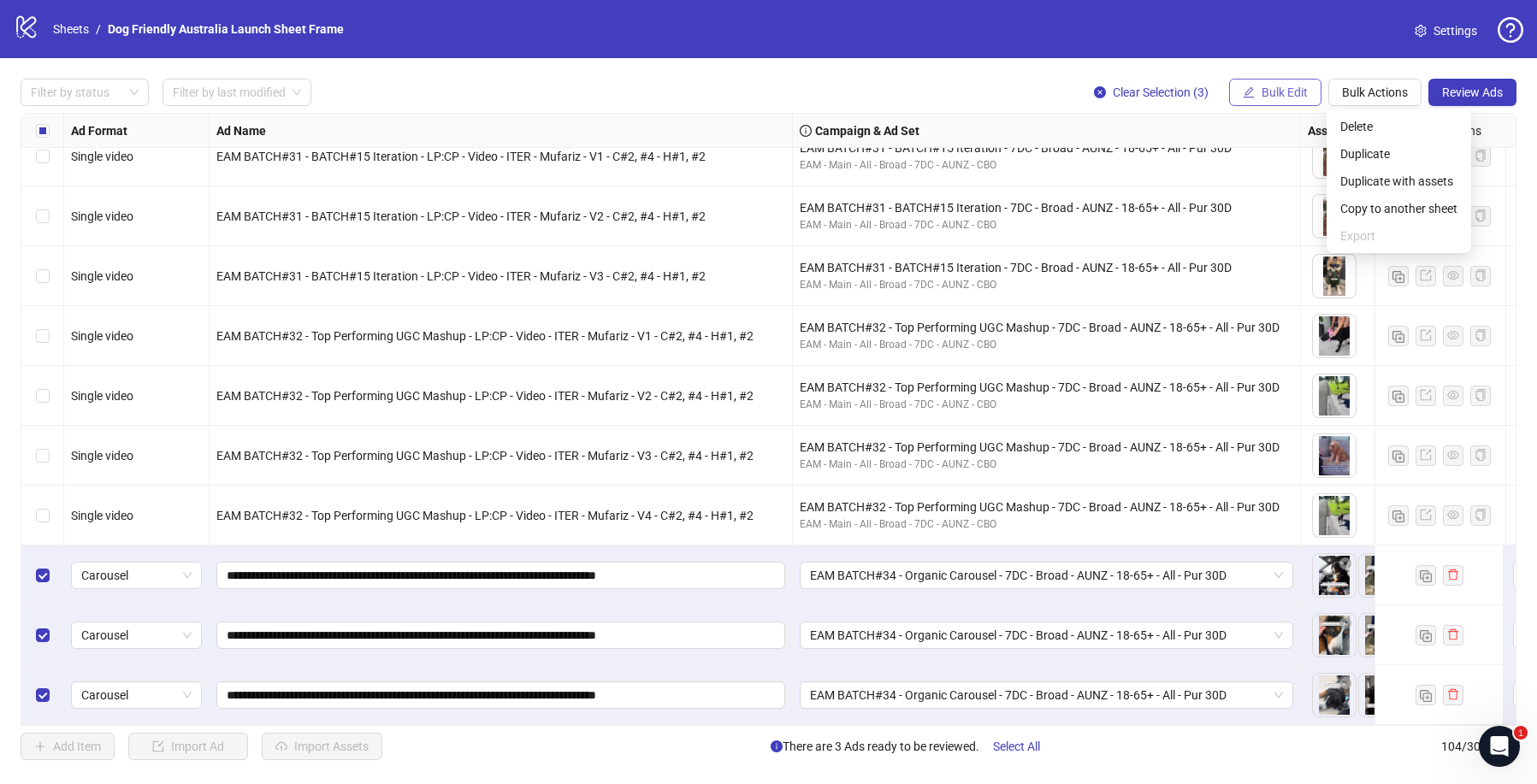 click on "Bulk Edit" at bounding box center (1275, 92) 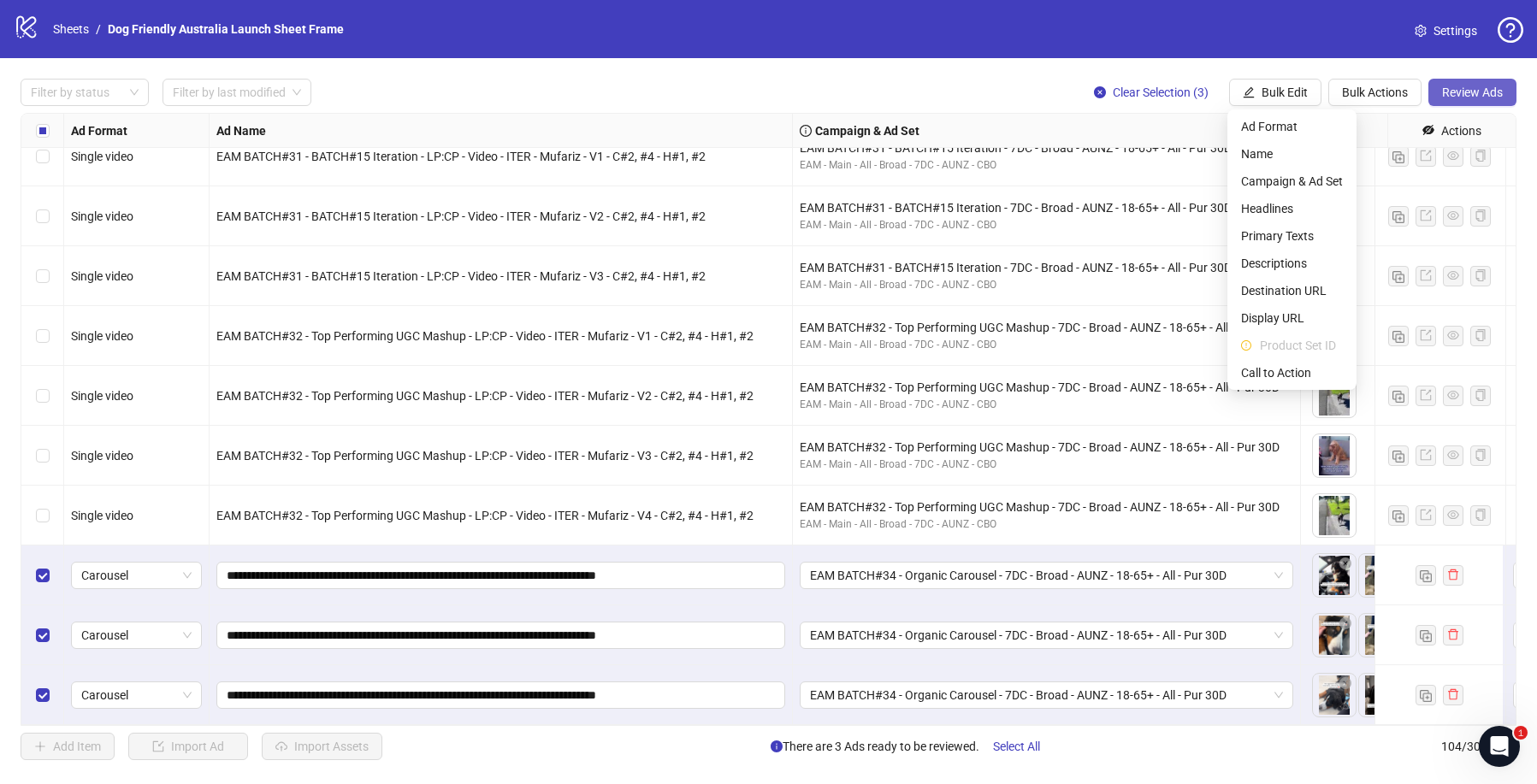 click on "Review Ads" at bounding box center (1472, 92) 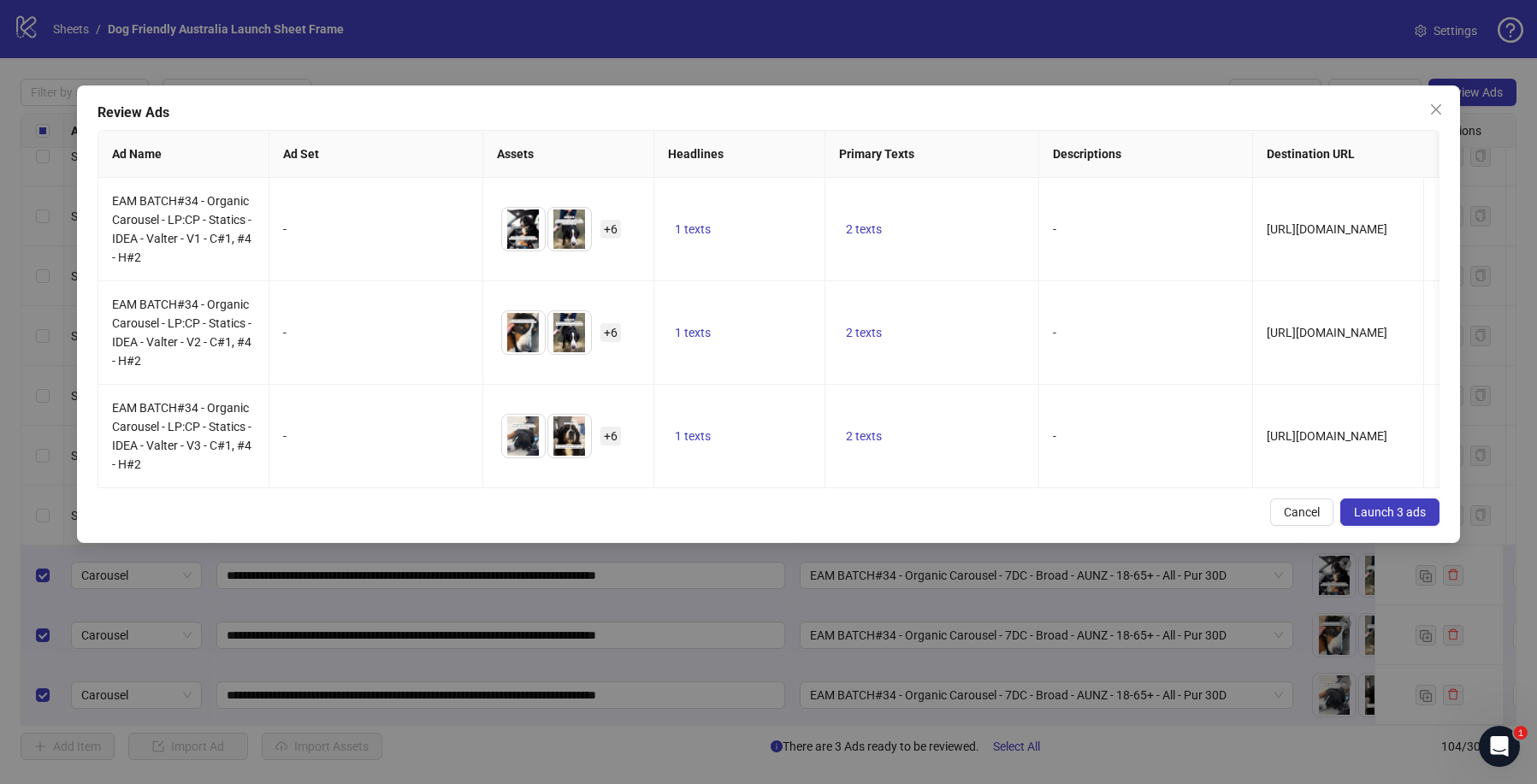 click on "Launch 3 ads" at bounding box center (1390, 512) 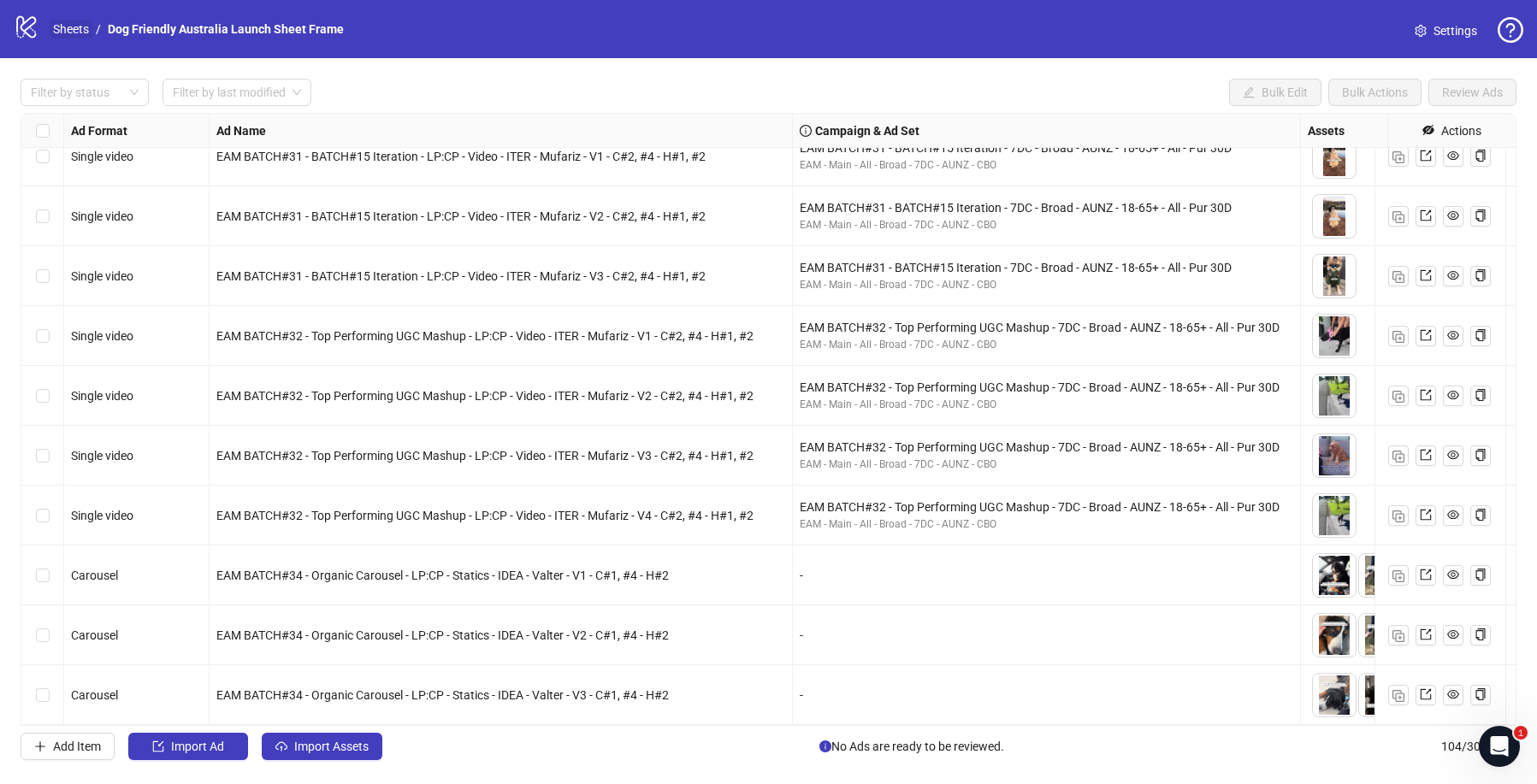 click on "Sheets" at bounding box center [71, 29] 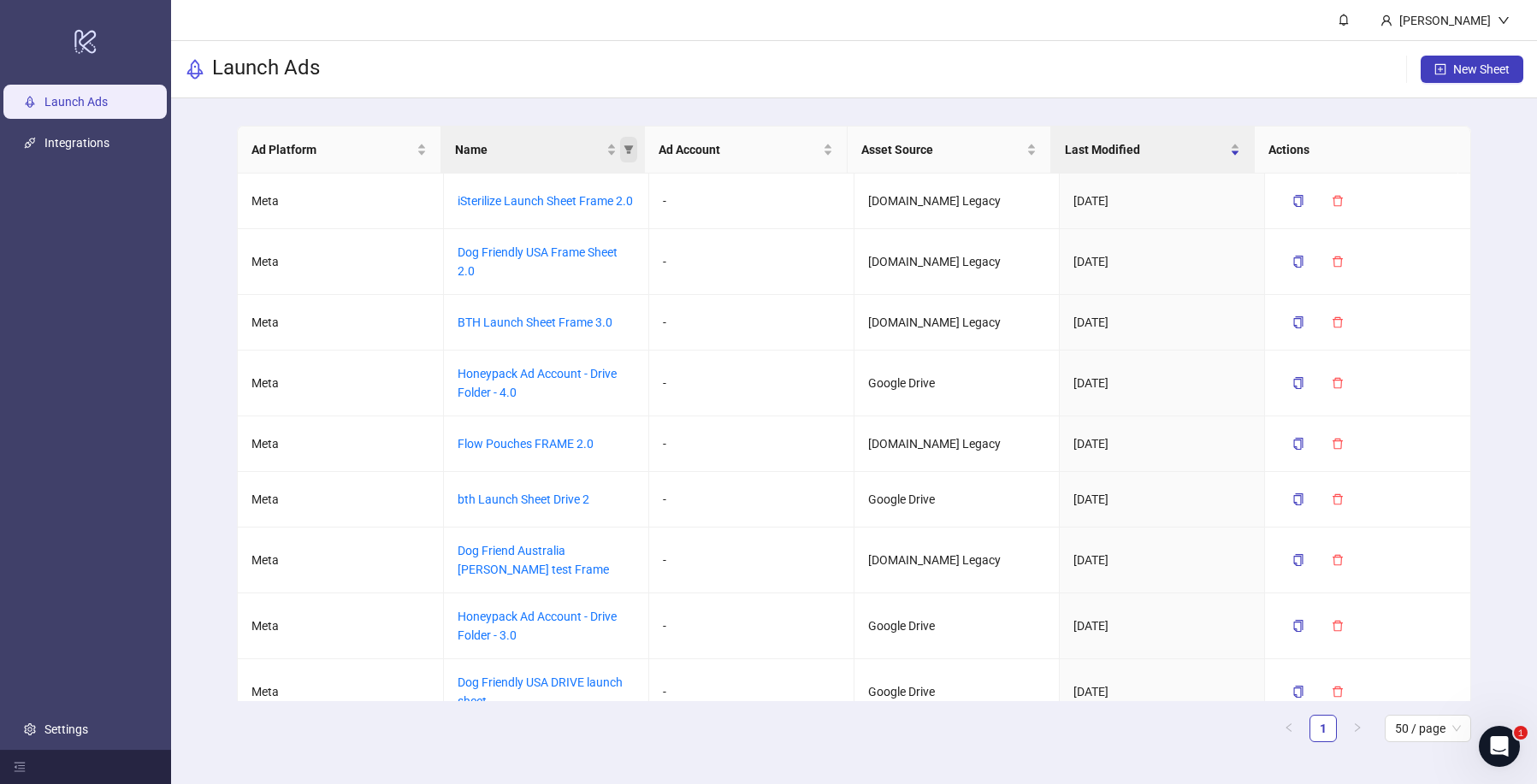 click at bounding box center (629, 150) 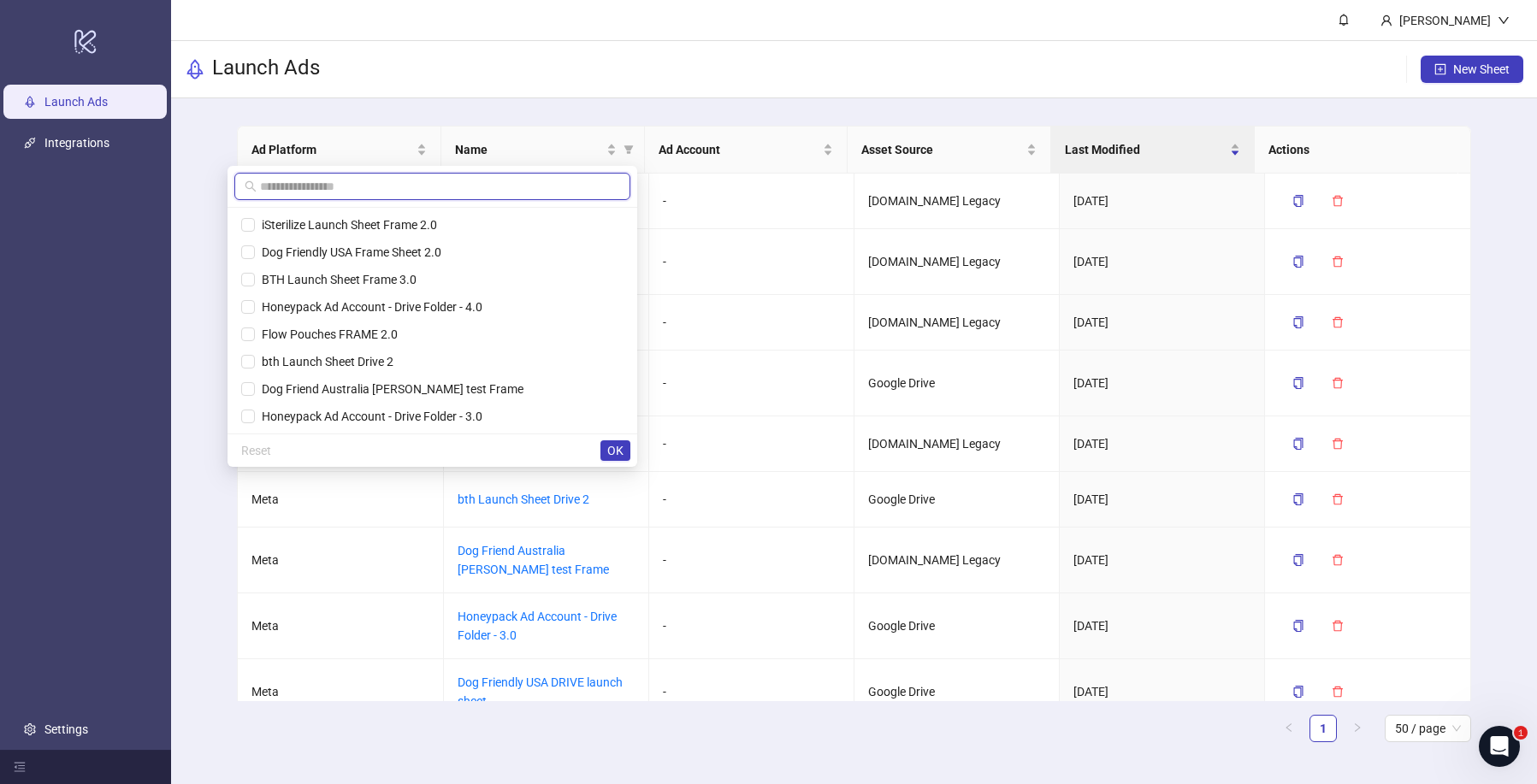 click at bounding box center (440, 186) 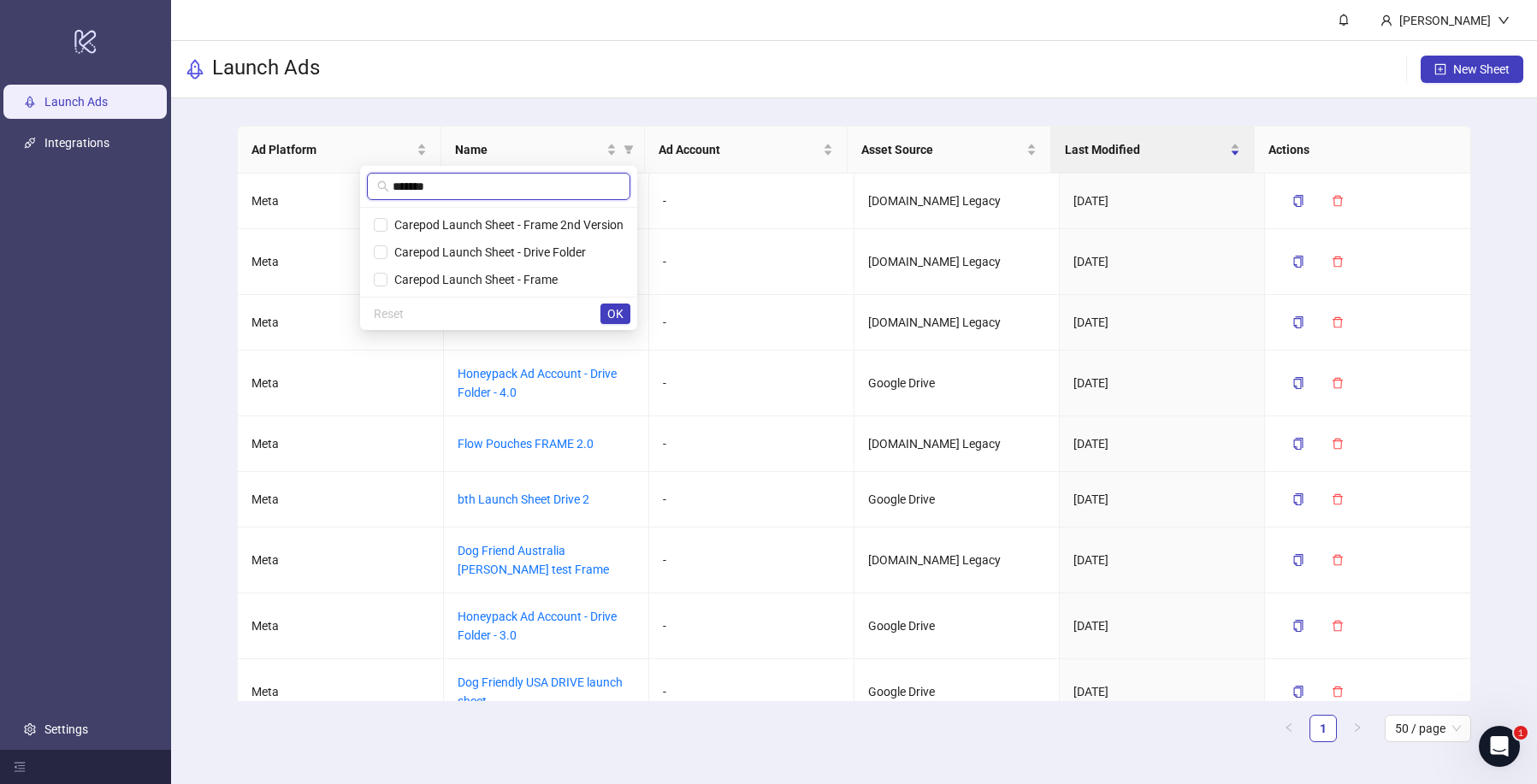 type on "*******" 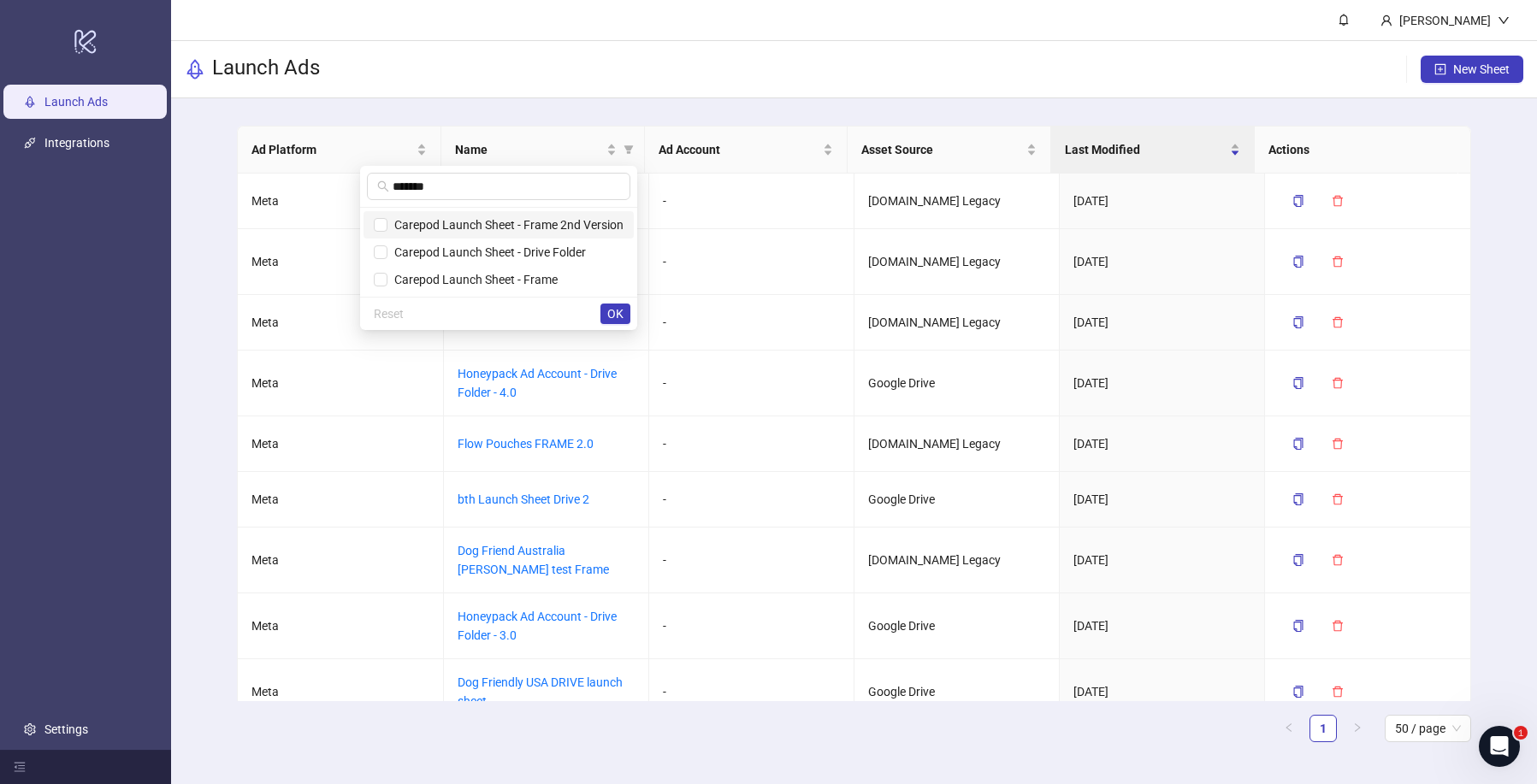 click on "Carepod Launch Sheet - Frame 2nd Version" at bounding box center (505, 225) 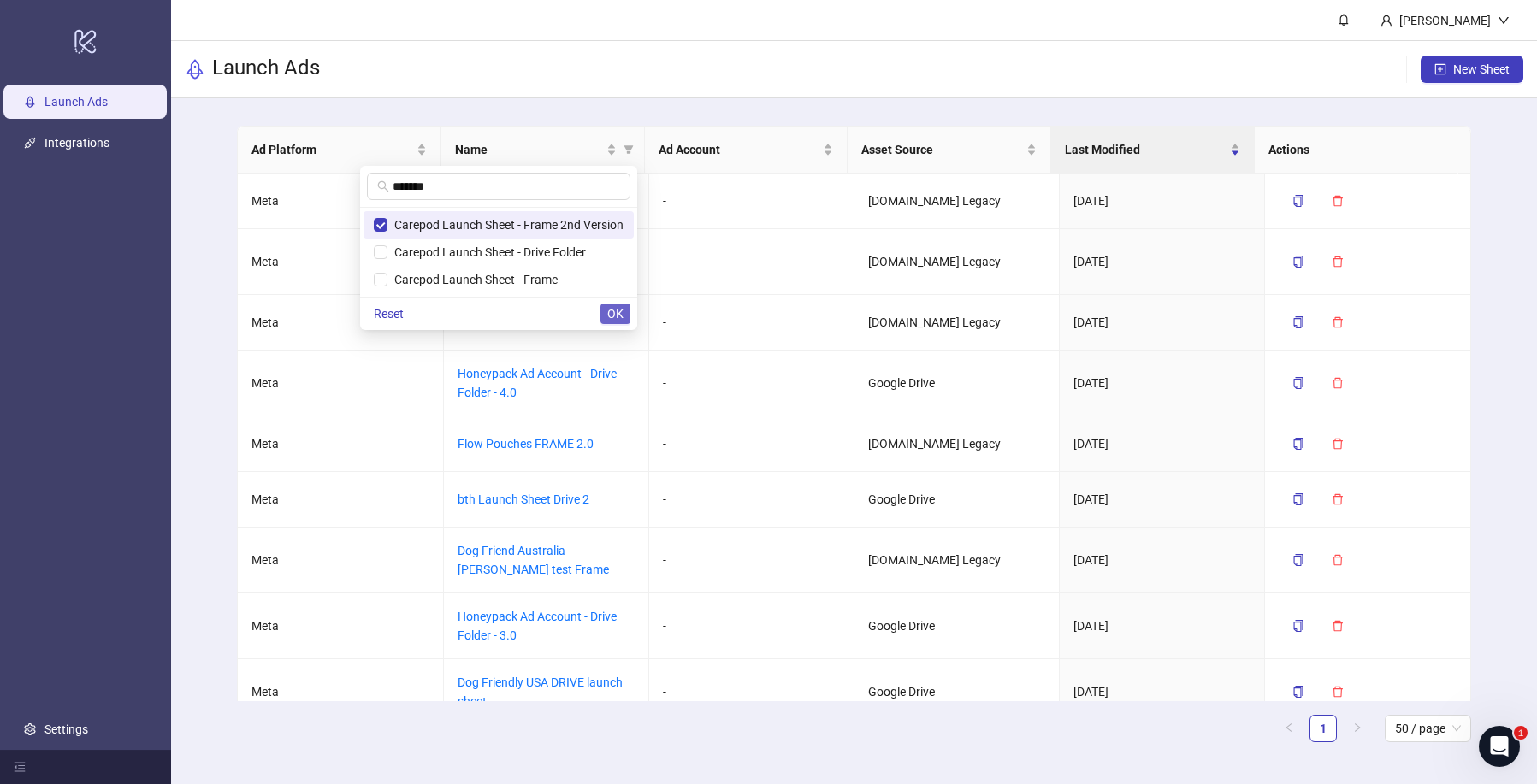 click on "OK" at bounding box center [615, 314] 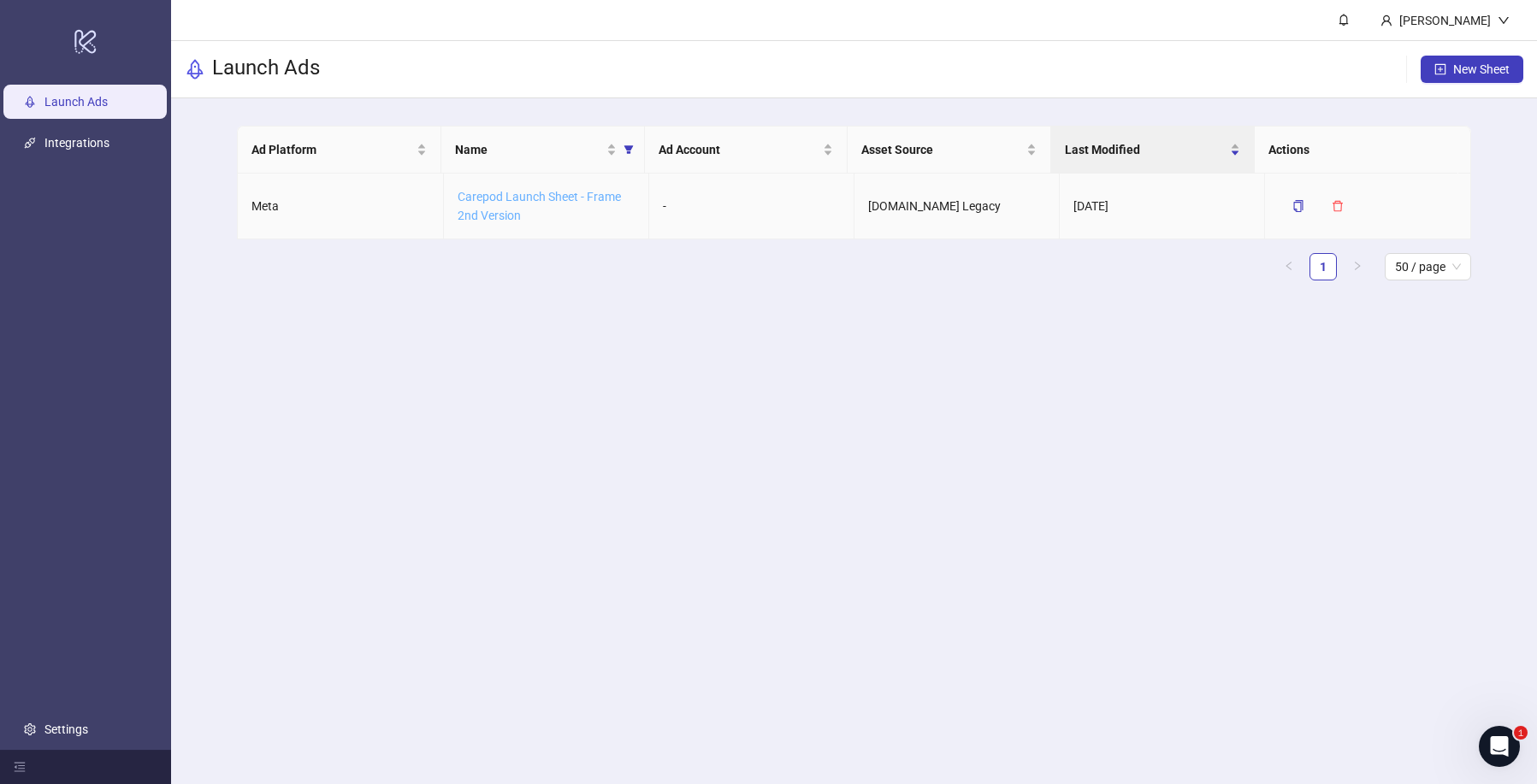 click on "Carepod Launch Sheet - Frame 2nd Version" at bounding box center [539, 206] 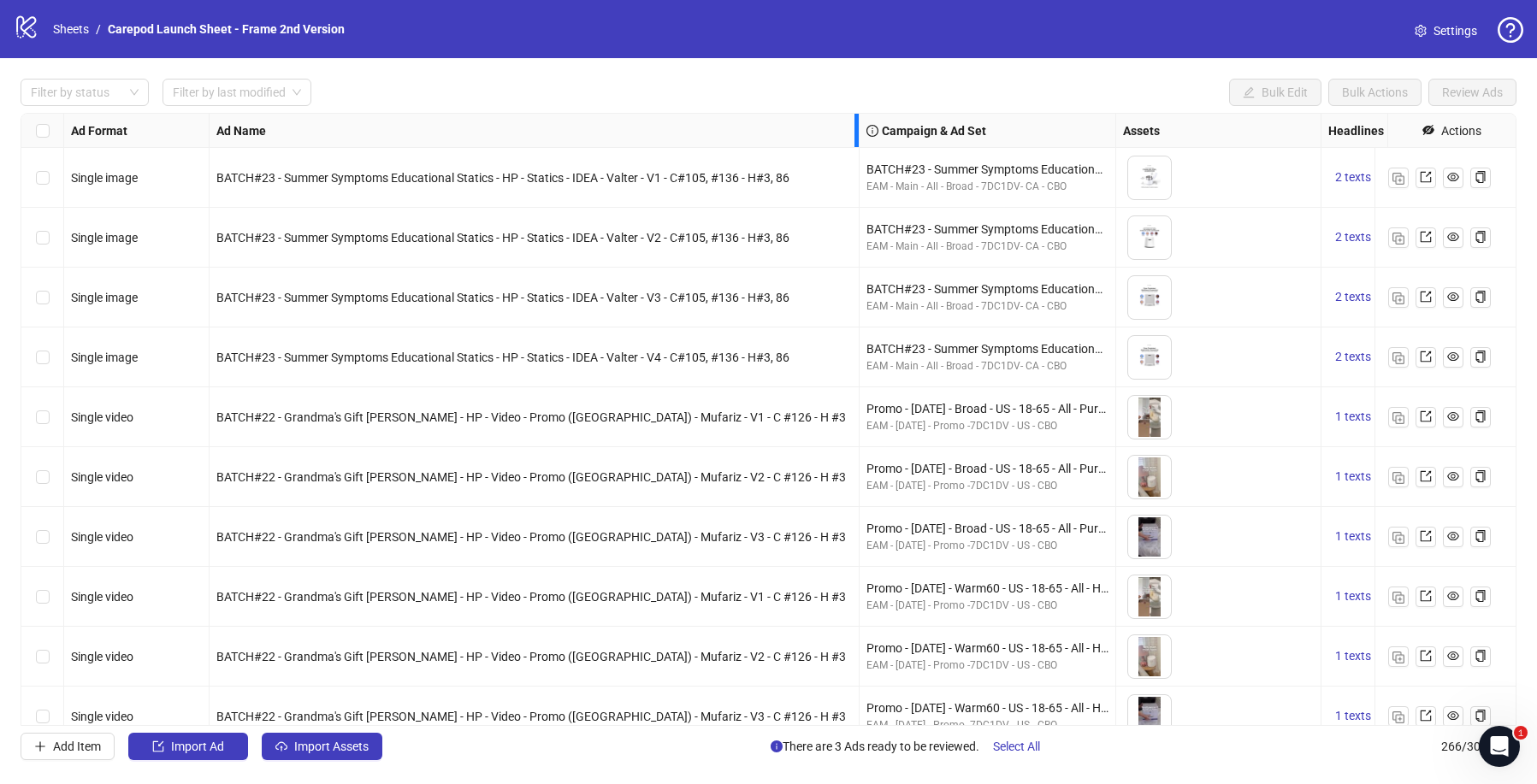drag, startPoint x: 547, startPoint y: 120, endPoint x: 847, endPoint y: 156, distance: 302.15228 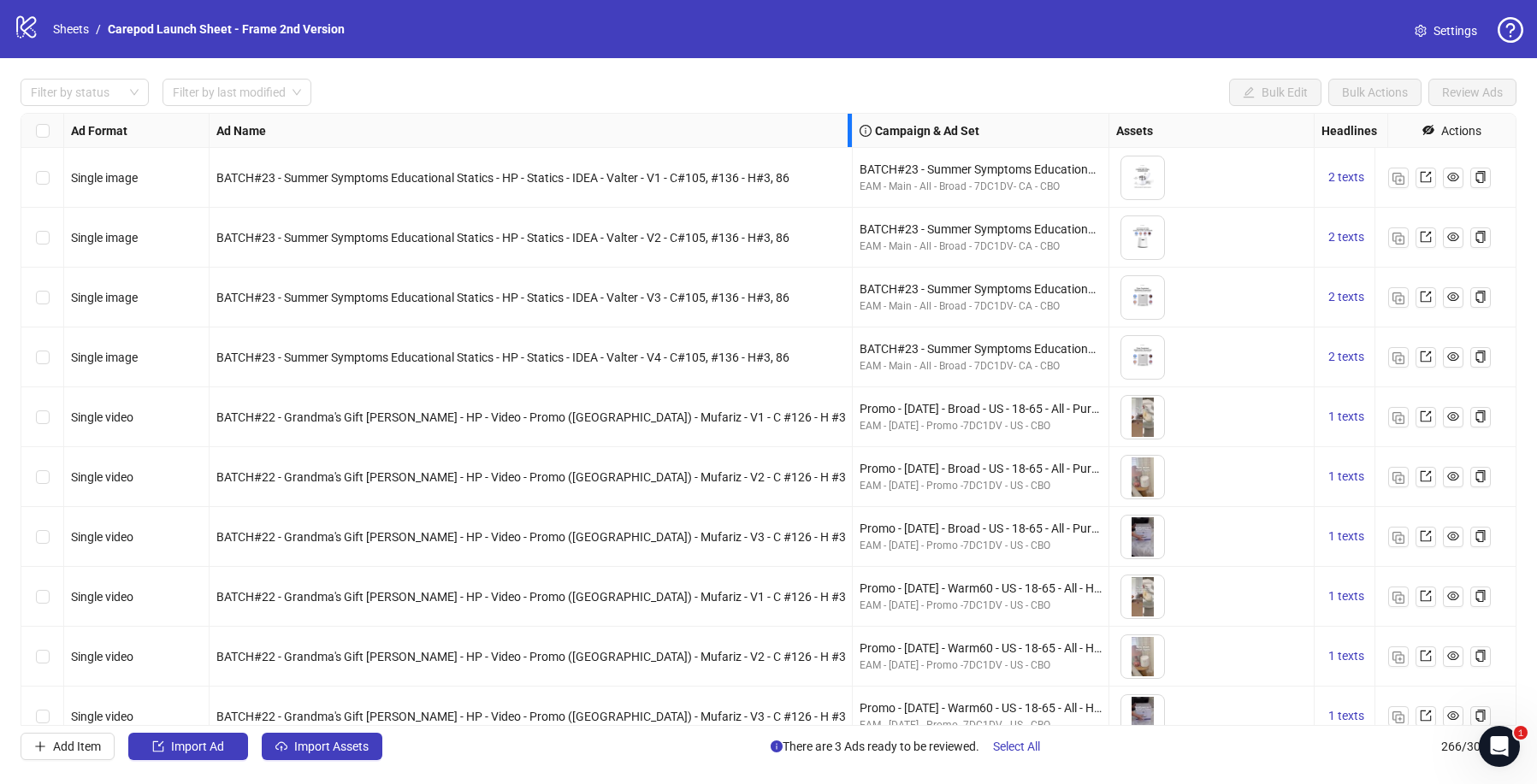 click on "Ad Format Ad Name Campaign & Ad Set Assets Headlines Primary Texts Descriptions Destination URL App Product Page ID Display URL Leadgen Form Product Set ID Call to Action Actions Single image BATCH#23 - Summer Symptoms Educational Statics - HP - Statics - IDEA - Valter - V1 - C#105, #136 - H#3, 86 BATCH#23 - Summer Symptoms Educational Statics - HP - 7DC1DV - Broad - CA - 25+ - All - Purchases 30D EAM - Main - All - Broad - 7DC1DV- CA - CBO
To pick up a draggable item, press the space bar.
While dragging, use the arrow keys to move the item.
Press space again to drop the item in its new position, or press escape to cancel.
2 texts 2 texts Single image BATCH#23 - Summer Symptoms Educational Statics - HP - Statics - IDEA - Valter - V2 - C#105, #136 - H#3, 86 BATCH#23 - Summer Symptoms Educational Statics - HP - 7DC1DV - Broad - CA - 25+ - All - Purchases 30D EAM - Main - All - Broad - 7DC1DV- CA - CBO 2 texts 2 texts Single image EAM - Main - All - Broad - 7DC1DV- CA - CBO 2 texts 2 texts" at bounding box center (1053, 5910) 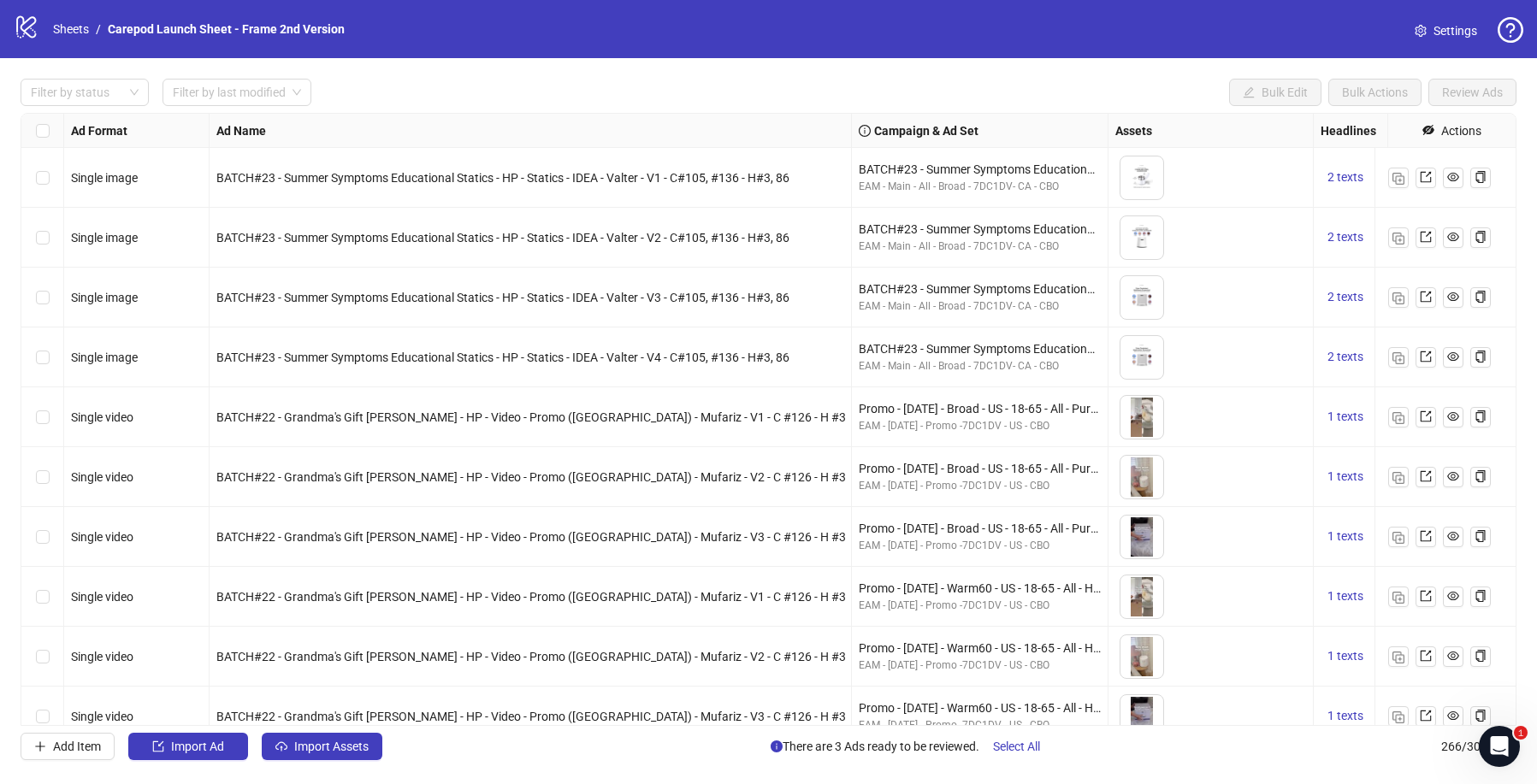 click on "BATCH#23 - Summer Symptoms Educational Statics - HP - Statics - IDEA - Valter - V2 - C#105, #136 - H#3, 86" at bounding box center [503, 238] 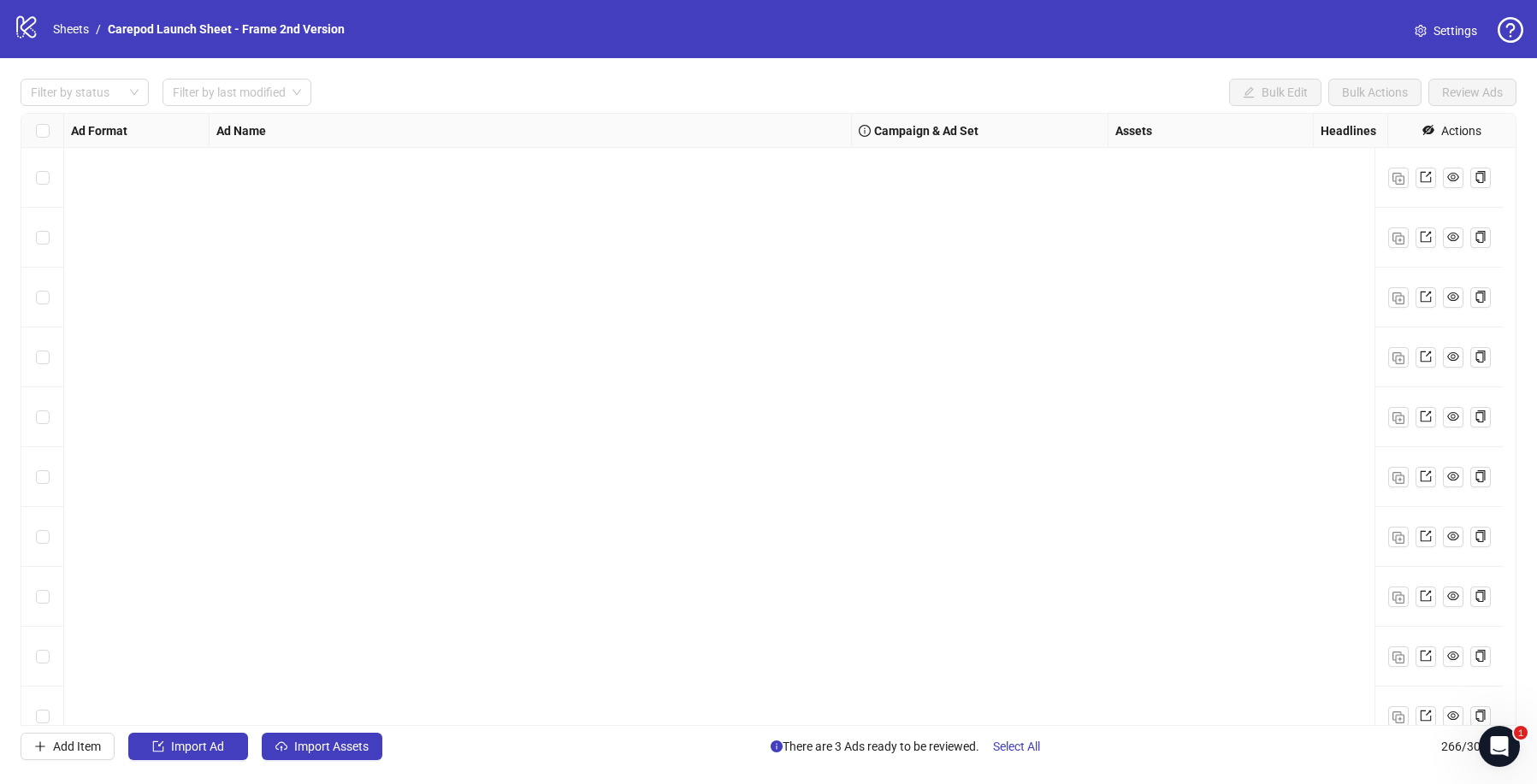 scroll, scrollTop: 15355, scrollLeft: 0, axis: vertical 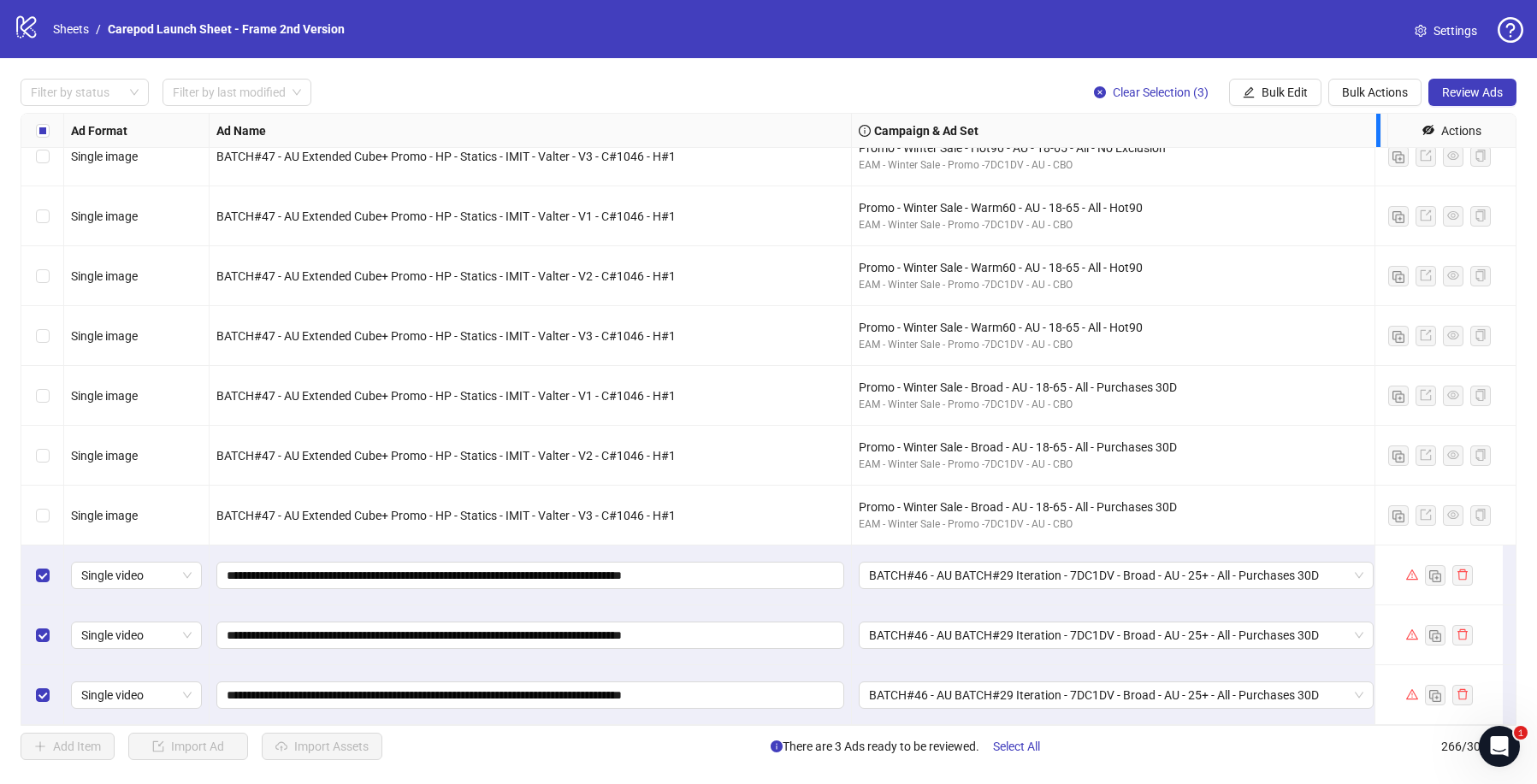 drag, startPoint x: 1106, startPoint y: 119, endPoint x: 1379, endPoint y: 158, distance: 275.77164 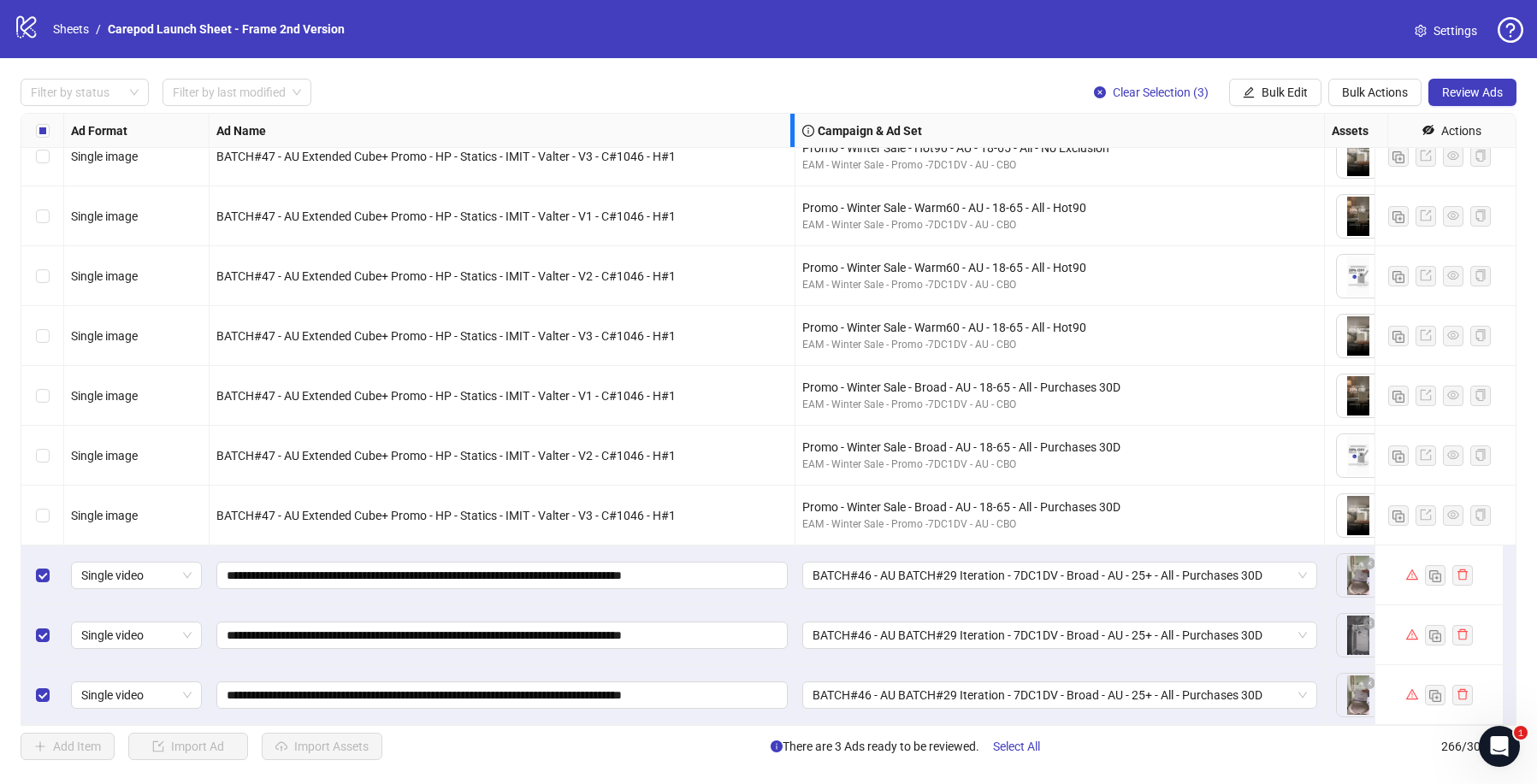 drag, startPoint x: 850, startPoint y: 122, endPoint x: 794, endPoint y: 123, distance: 56.008928 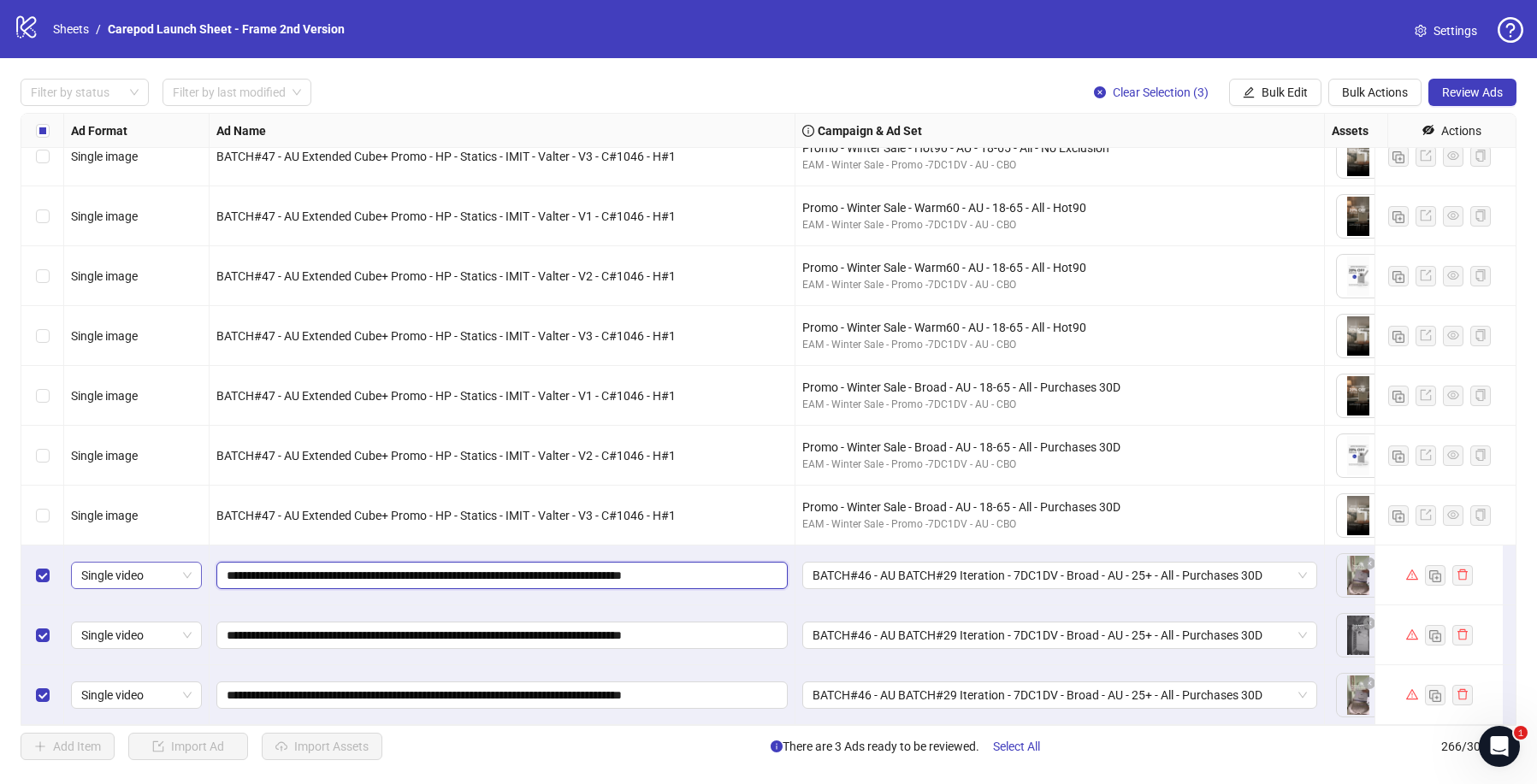 drag, startPoint x: 419, startPoint y: 563, endPoint x: 79, endPoint y: 553, distance: 340.14703 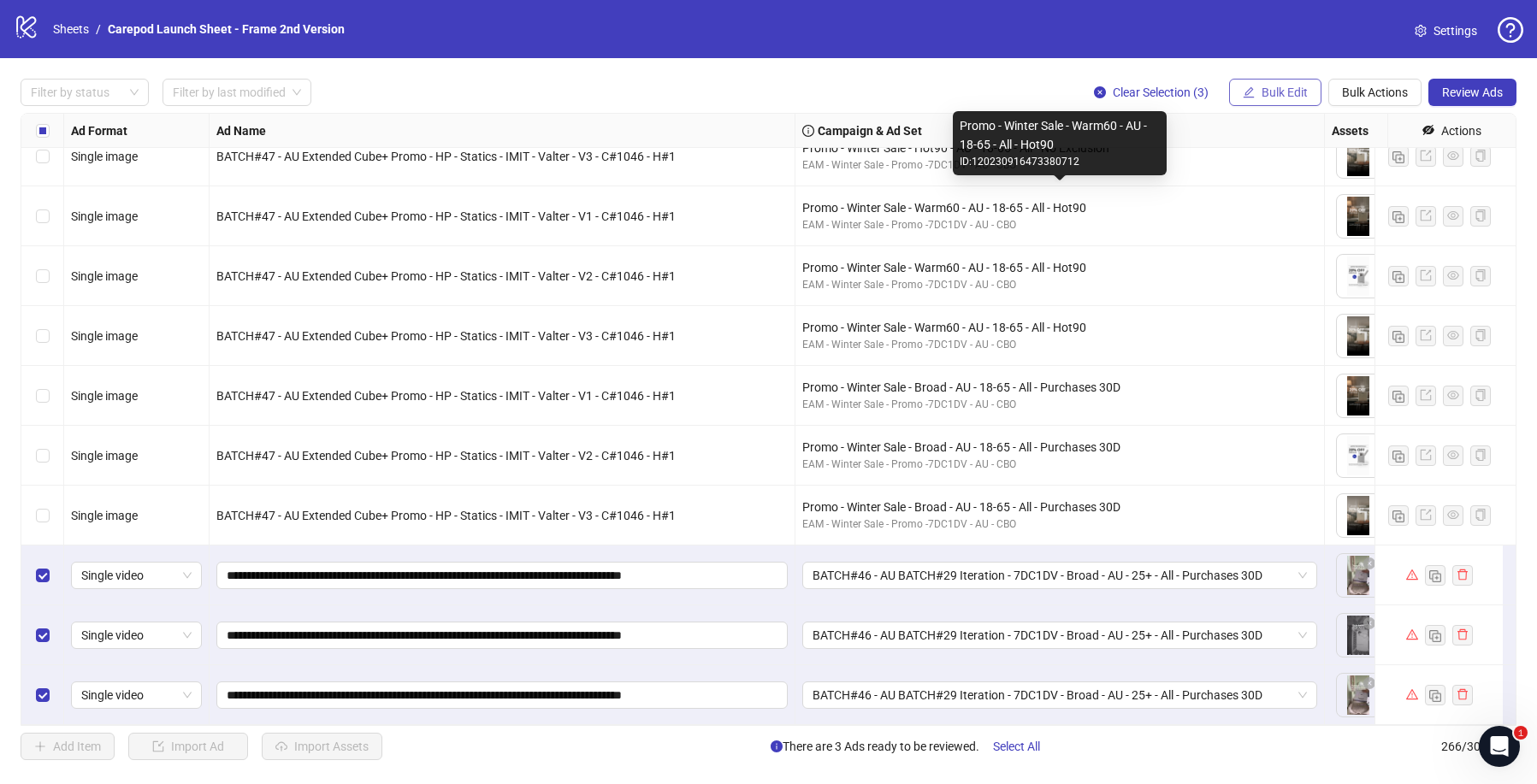 click on "Bulk Edit" at bounding box center (1285, 92) 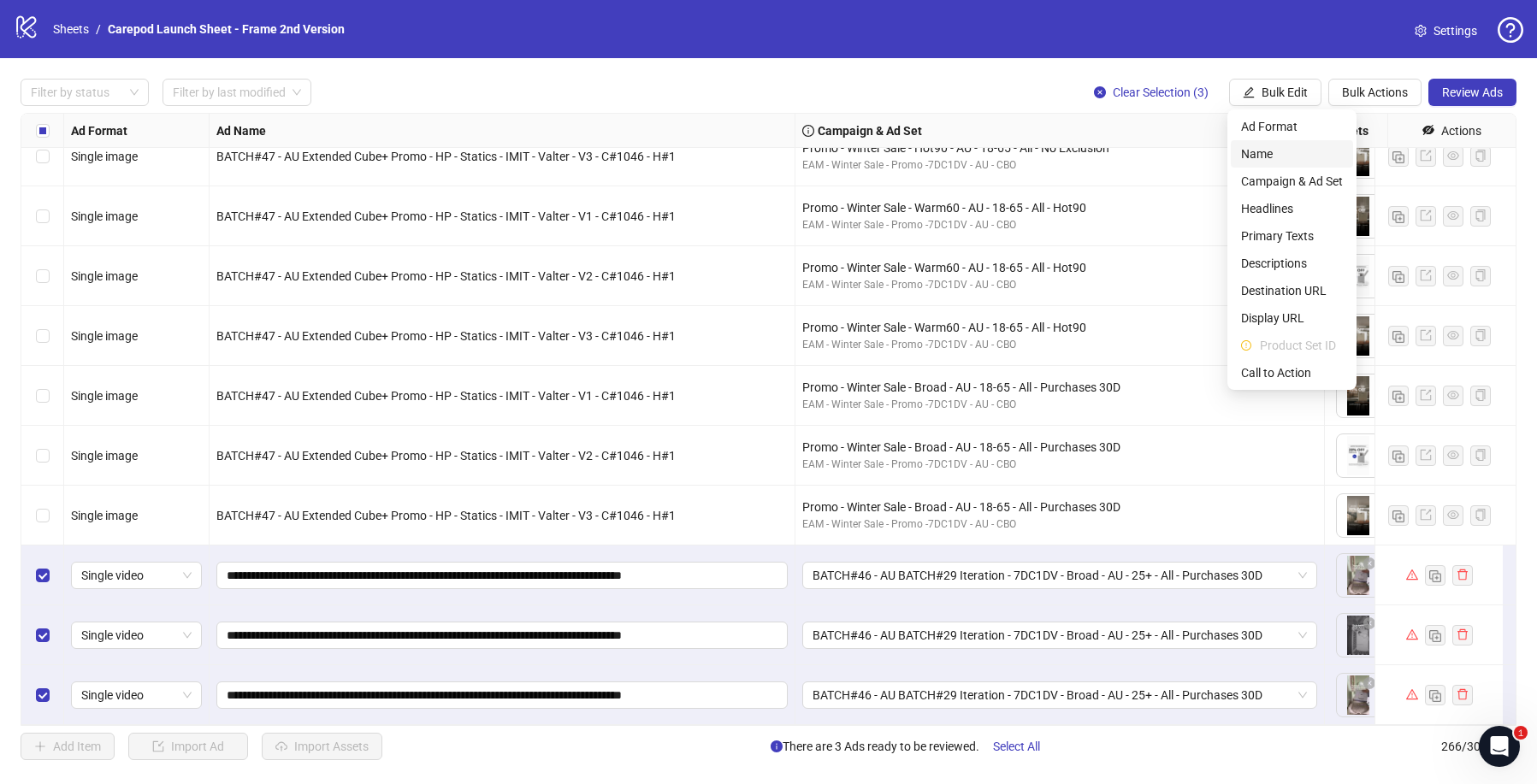 click on "Name" at bounding box center (1292, 154) 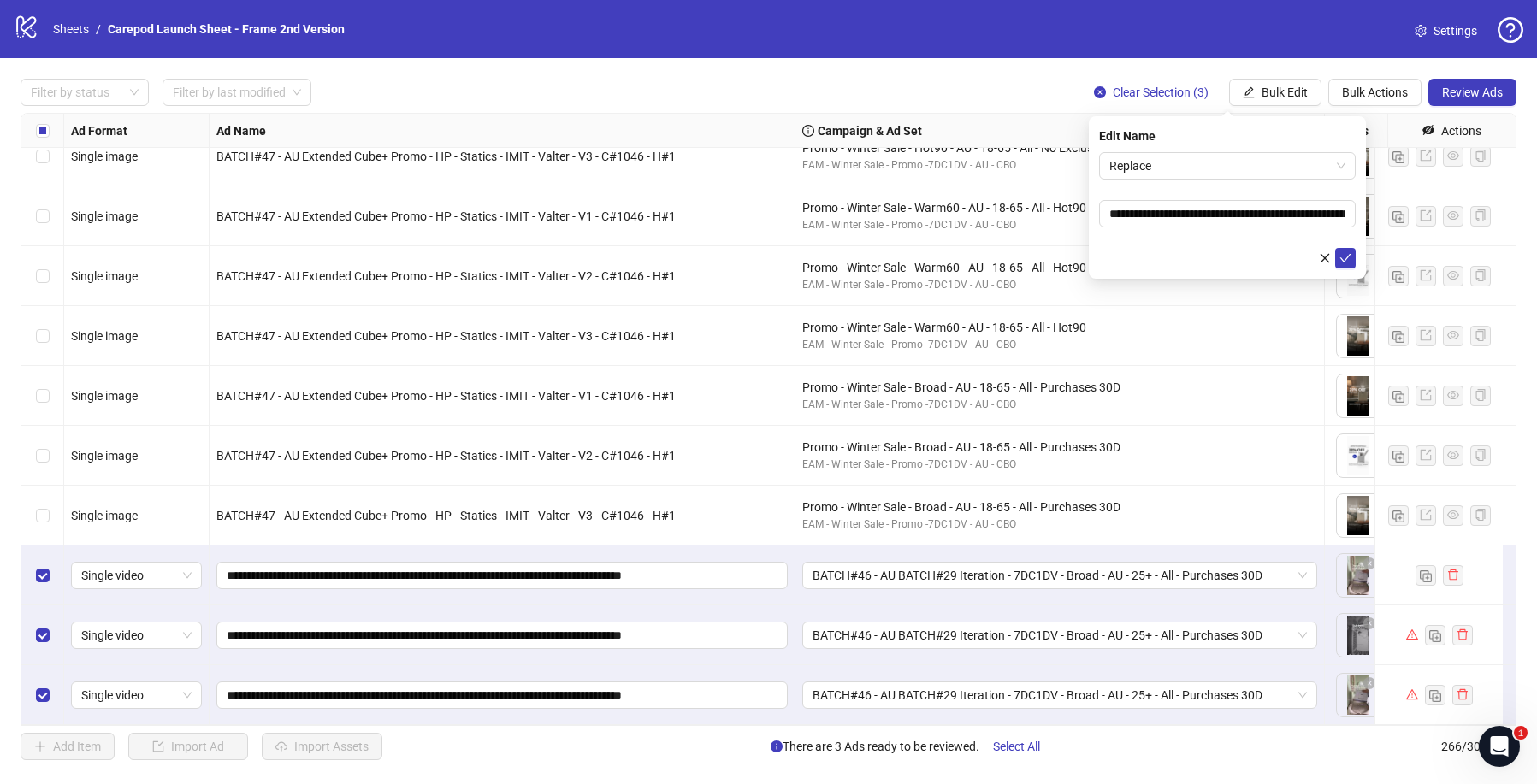 click on "Replace" at bounding box center (1227, 166) 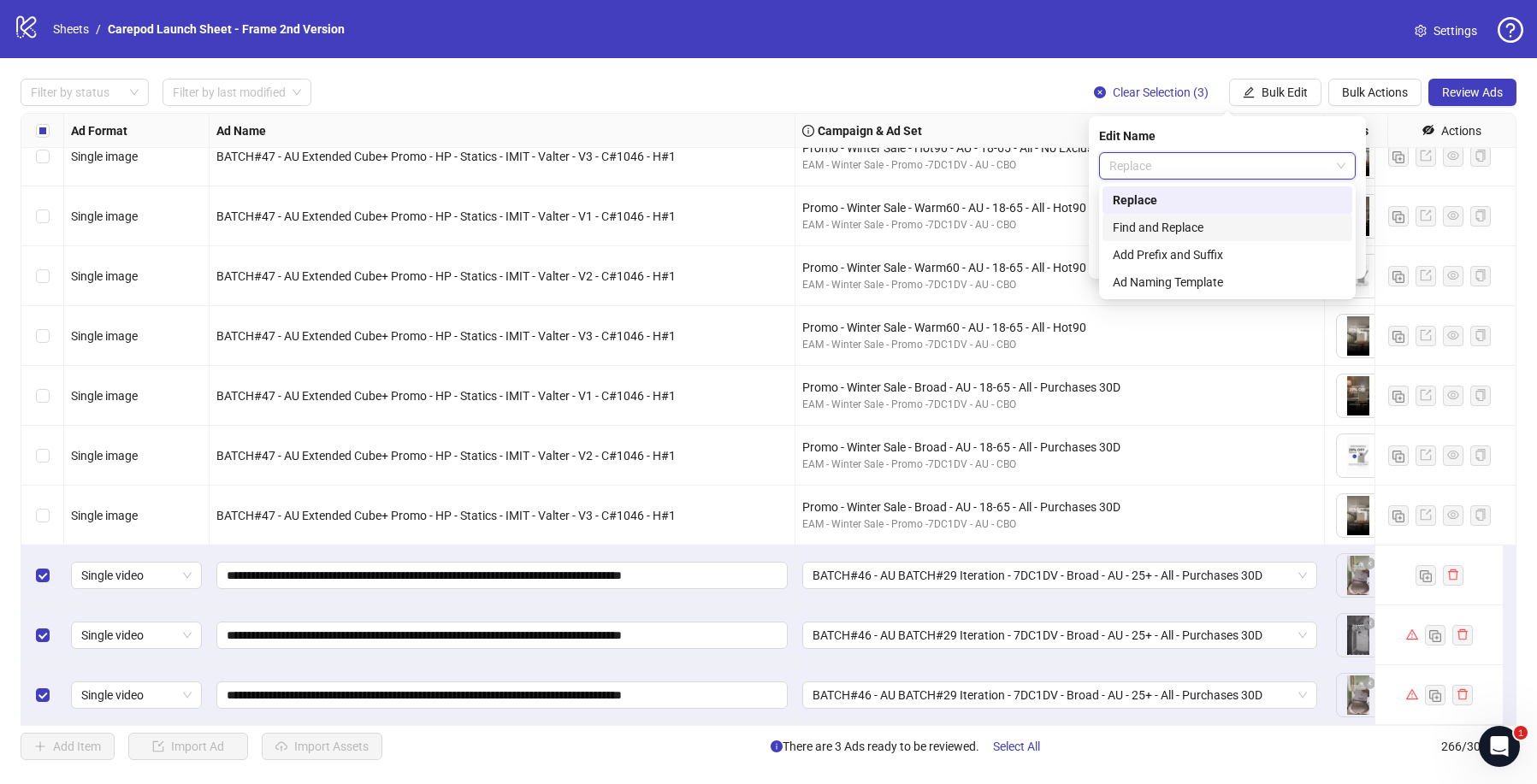 click on "Find and Replace" at bounding box center (1227, 227) 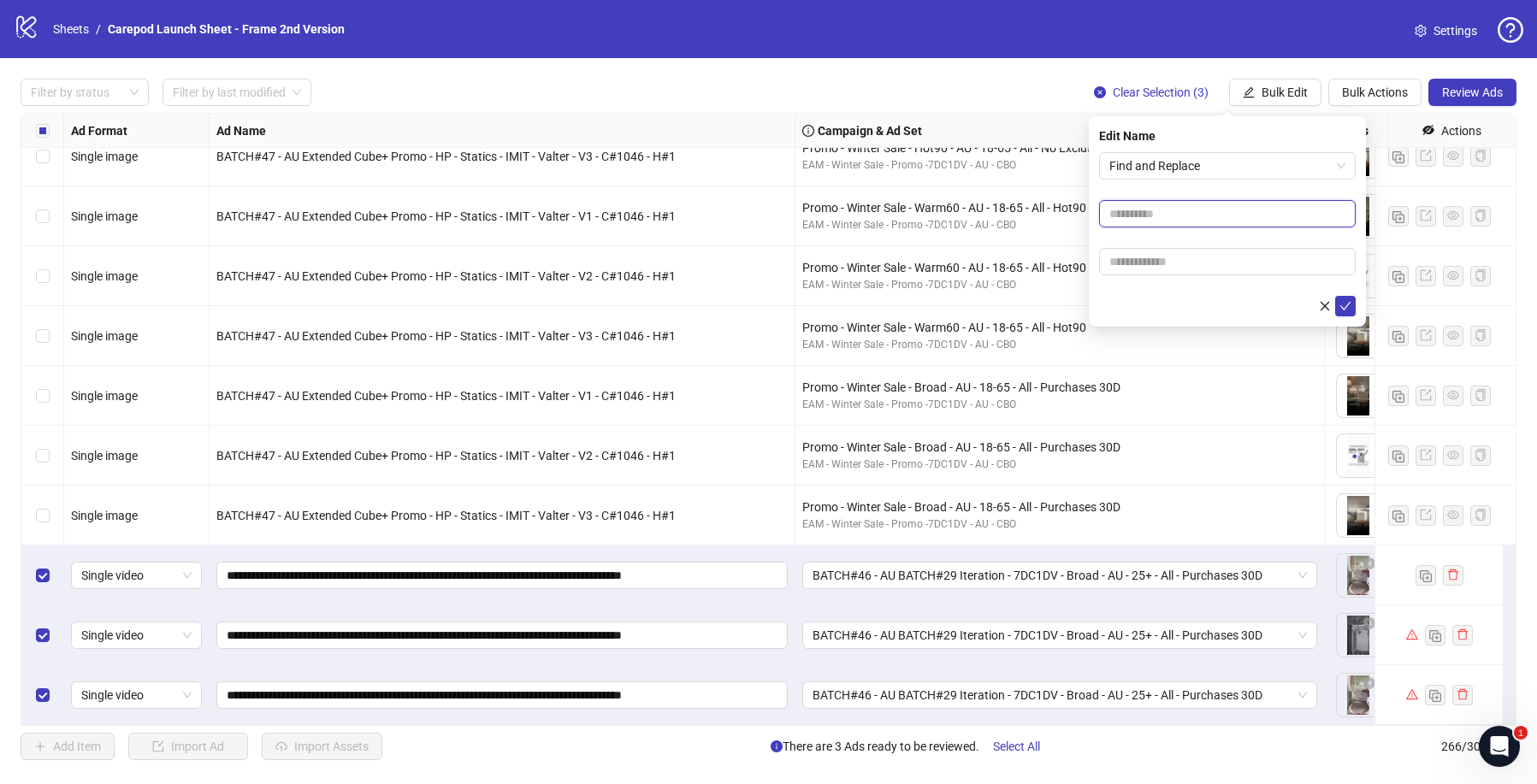 click at bounding box center [1227, 214] 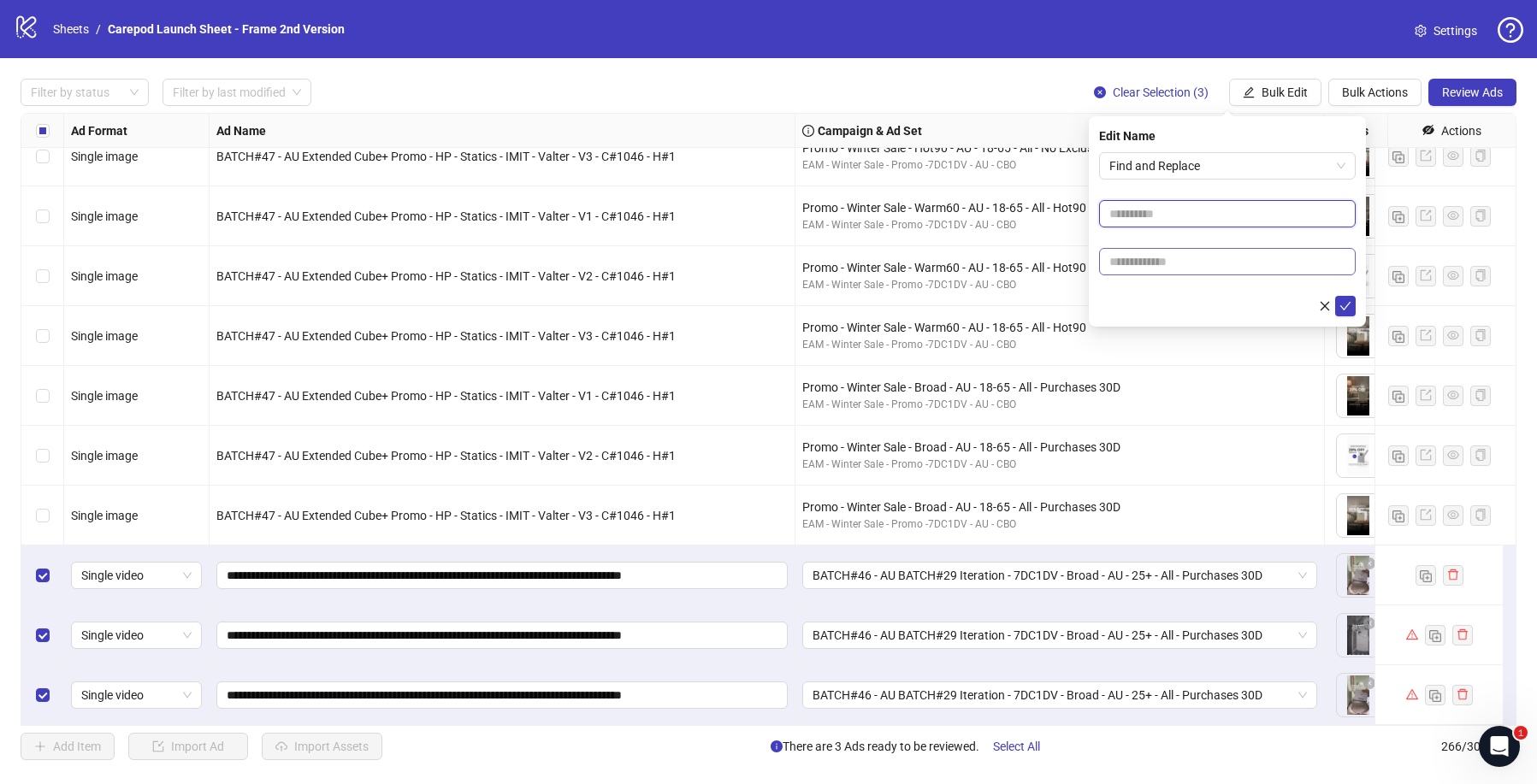paste on "**********" 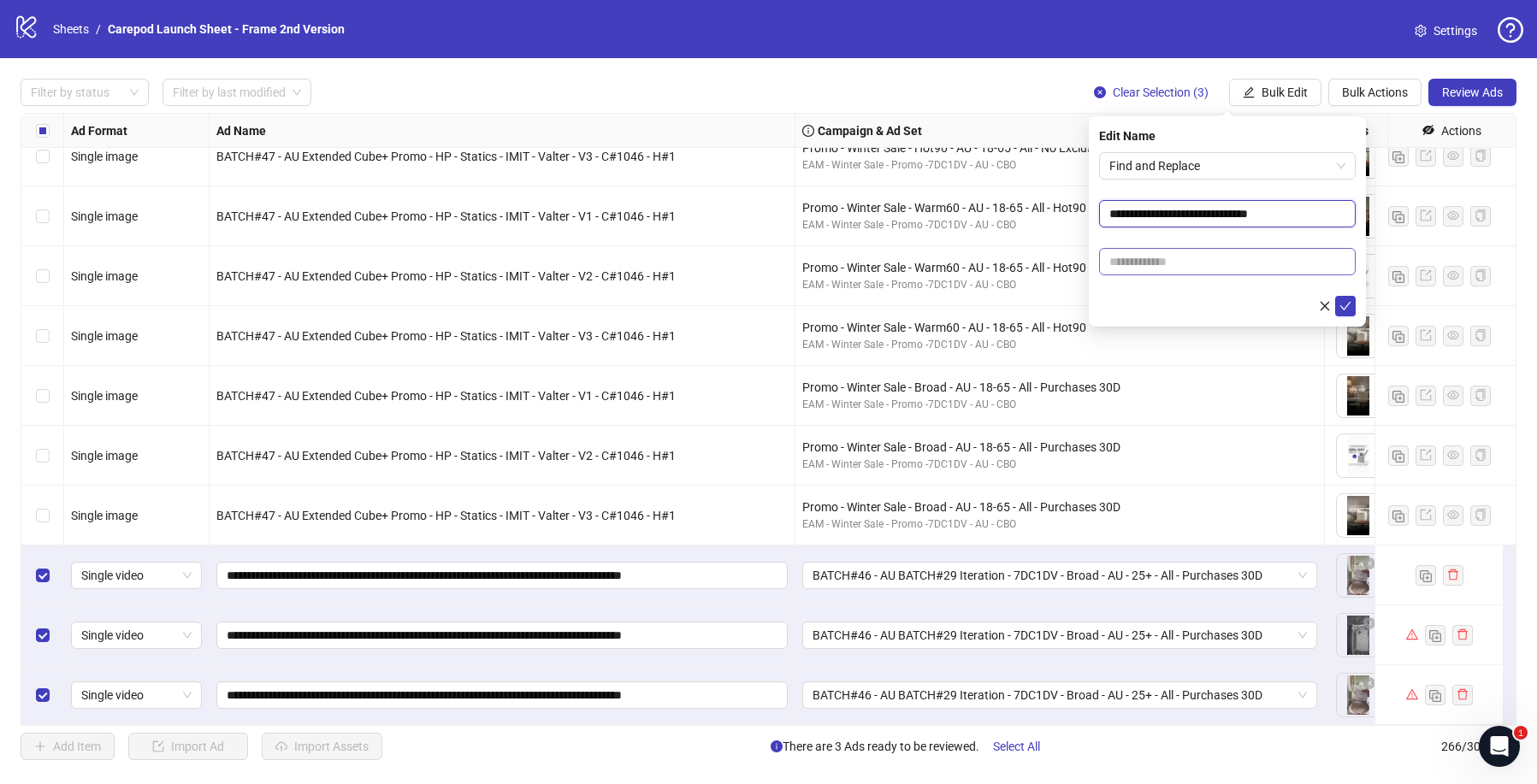 type on "**********" 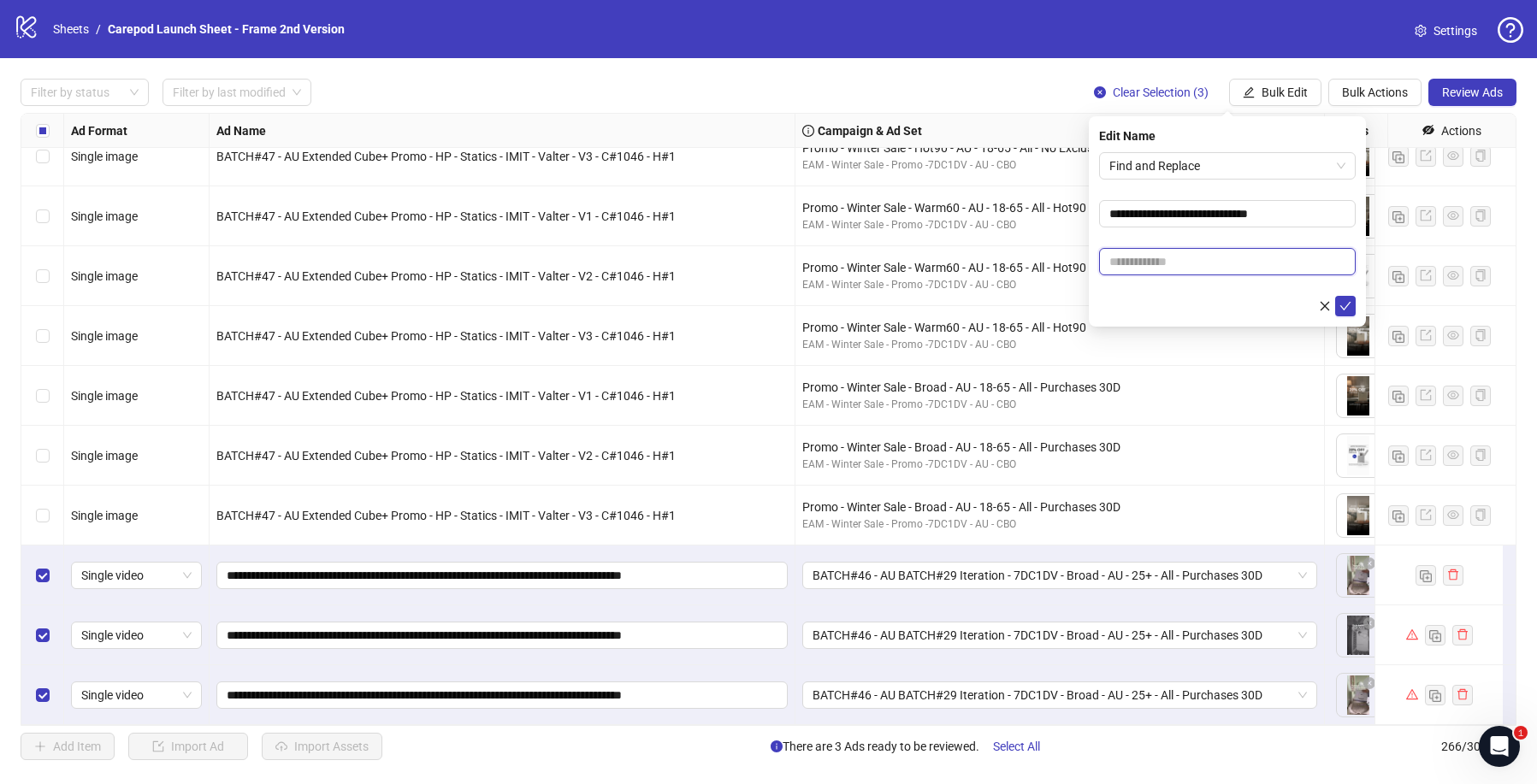 click at bounding box center [1227, 262] 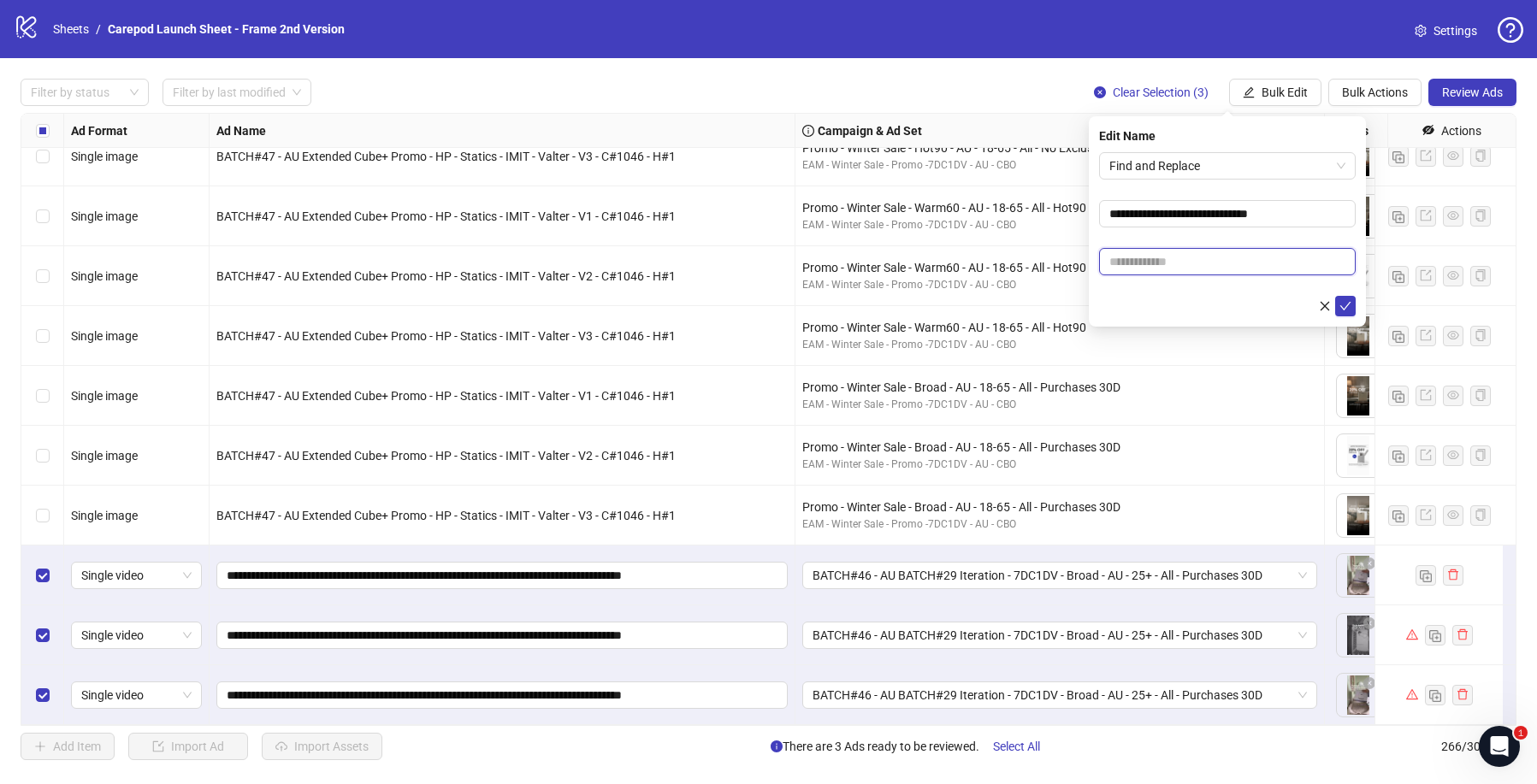 paste on "**********" 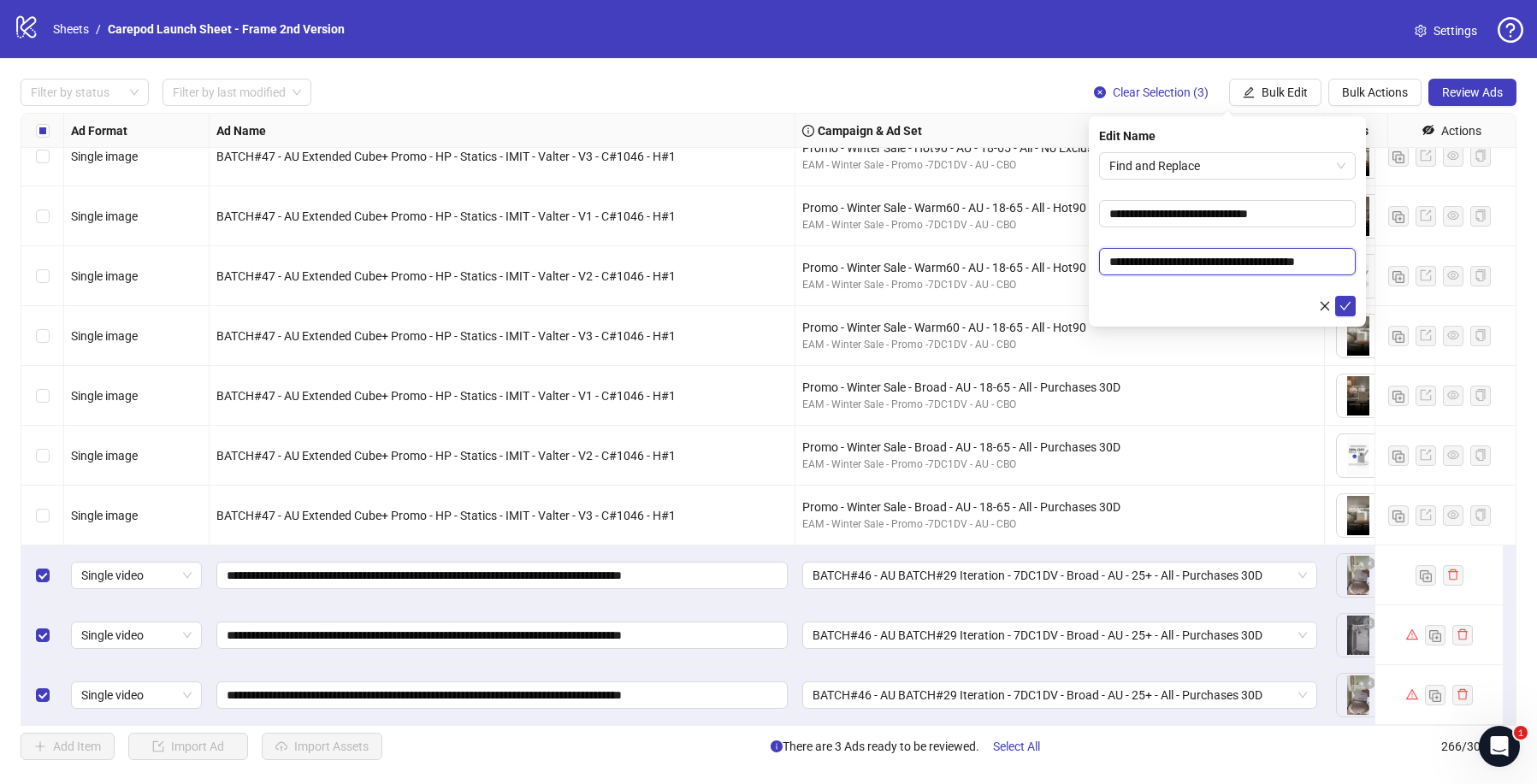 scroll, scrollTop: 0, scrollLeft: 14, axis: horizontal 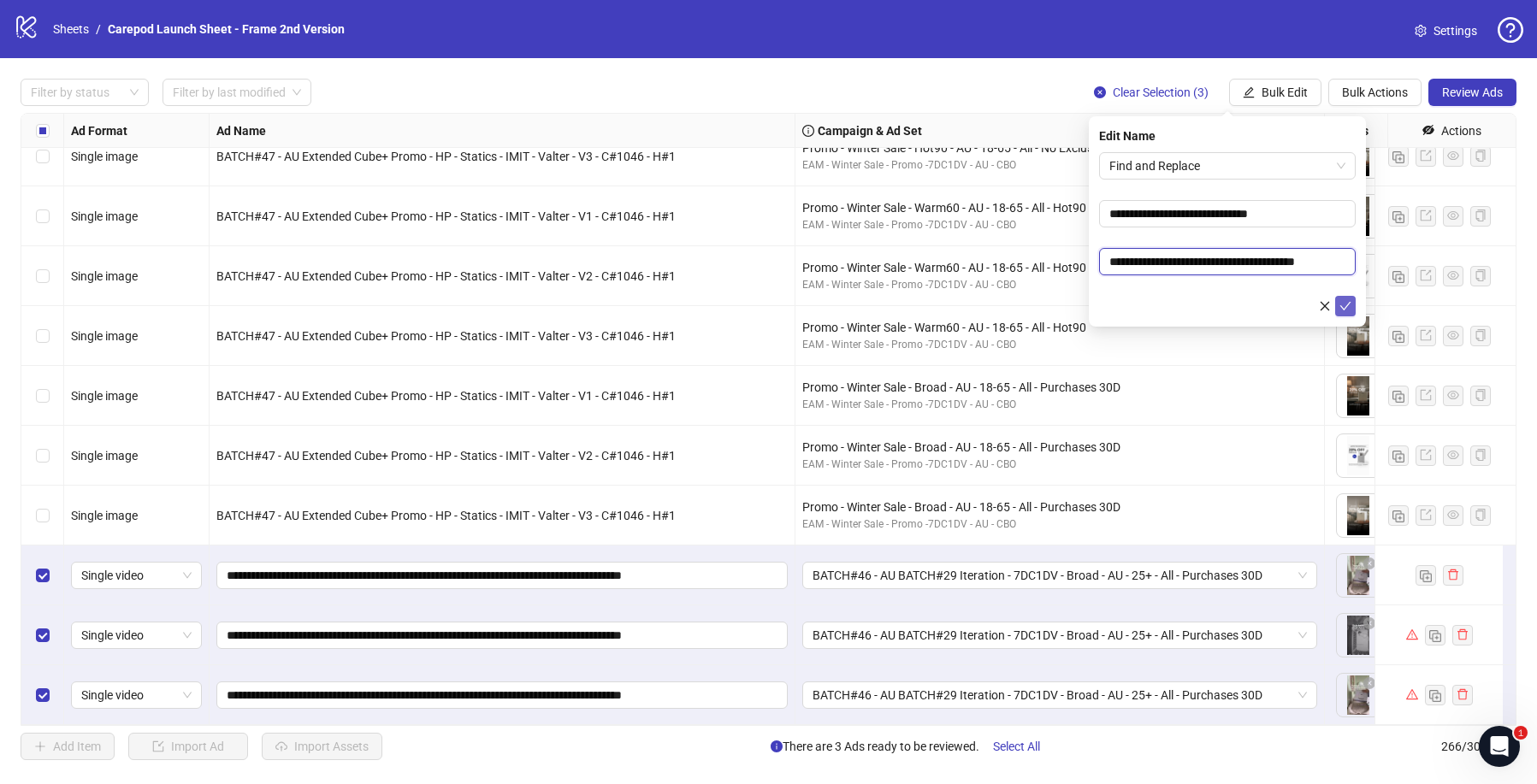 type on "**********" 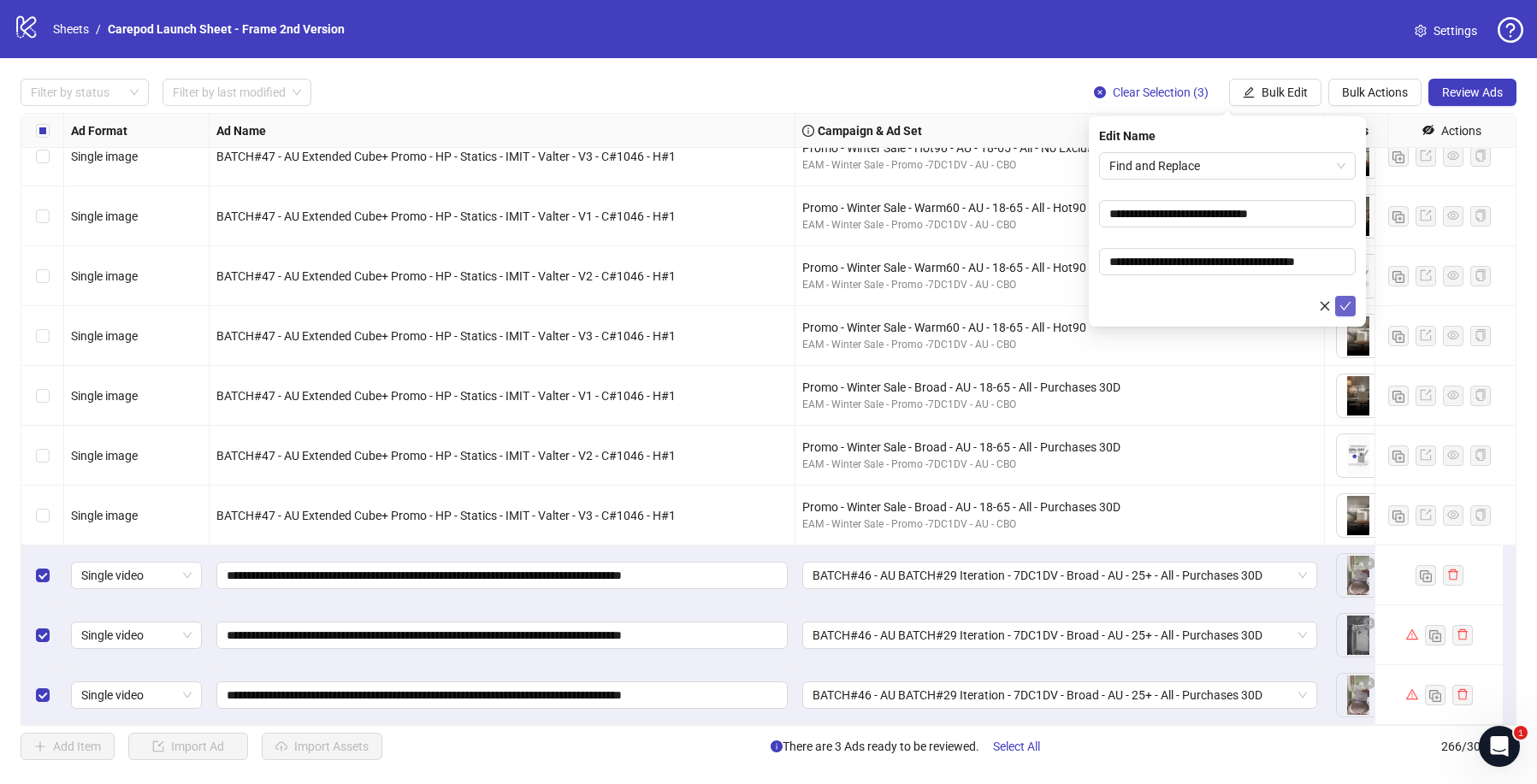 click 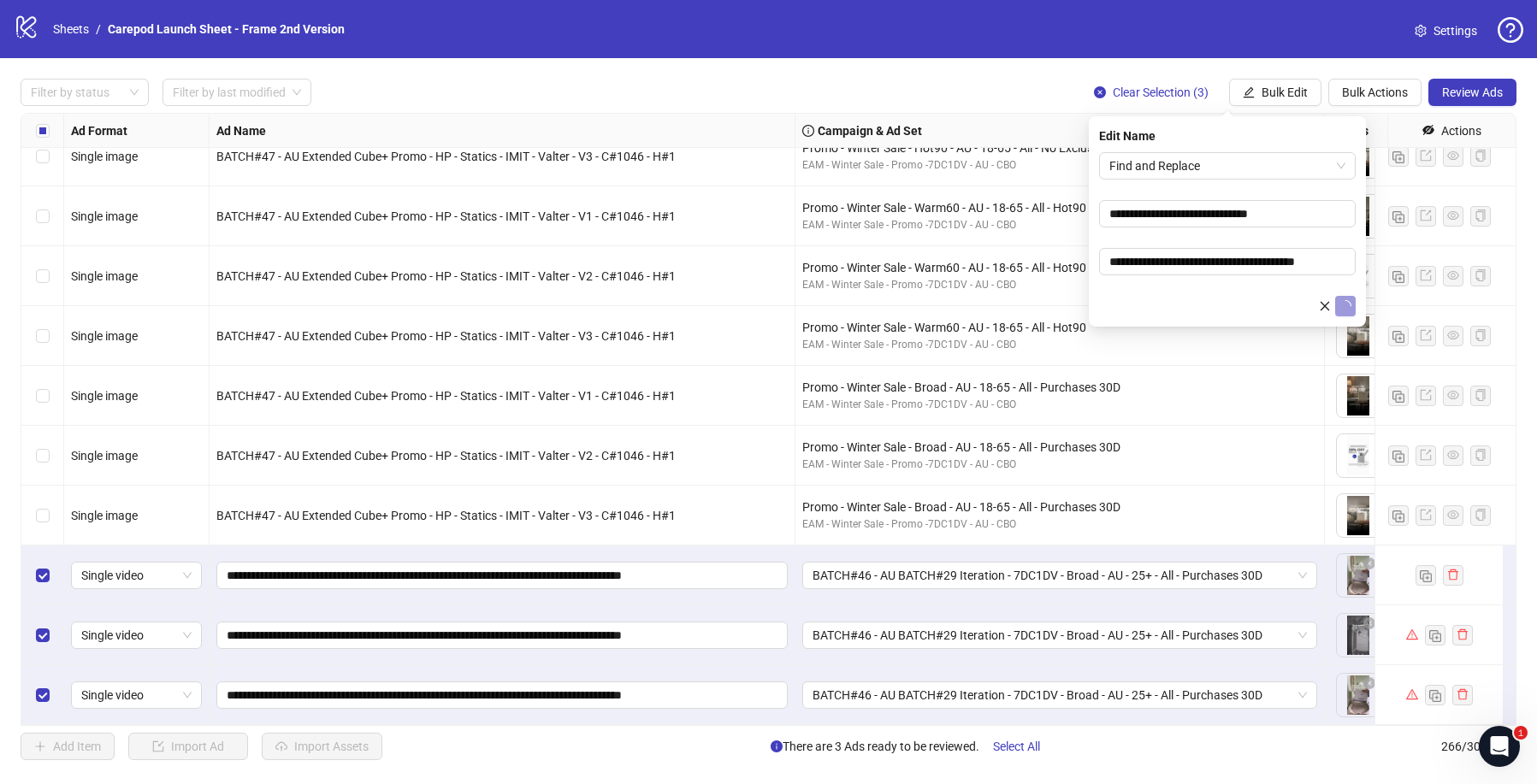 scroll, scrollTop: 0, scrollLeft: 0, axis: both 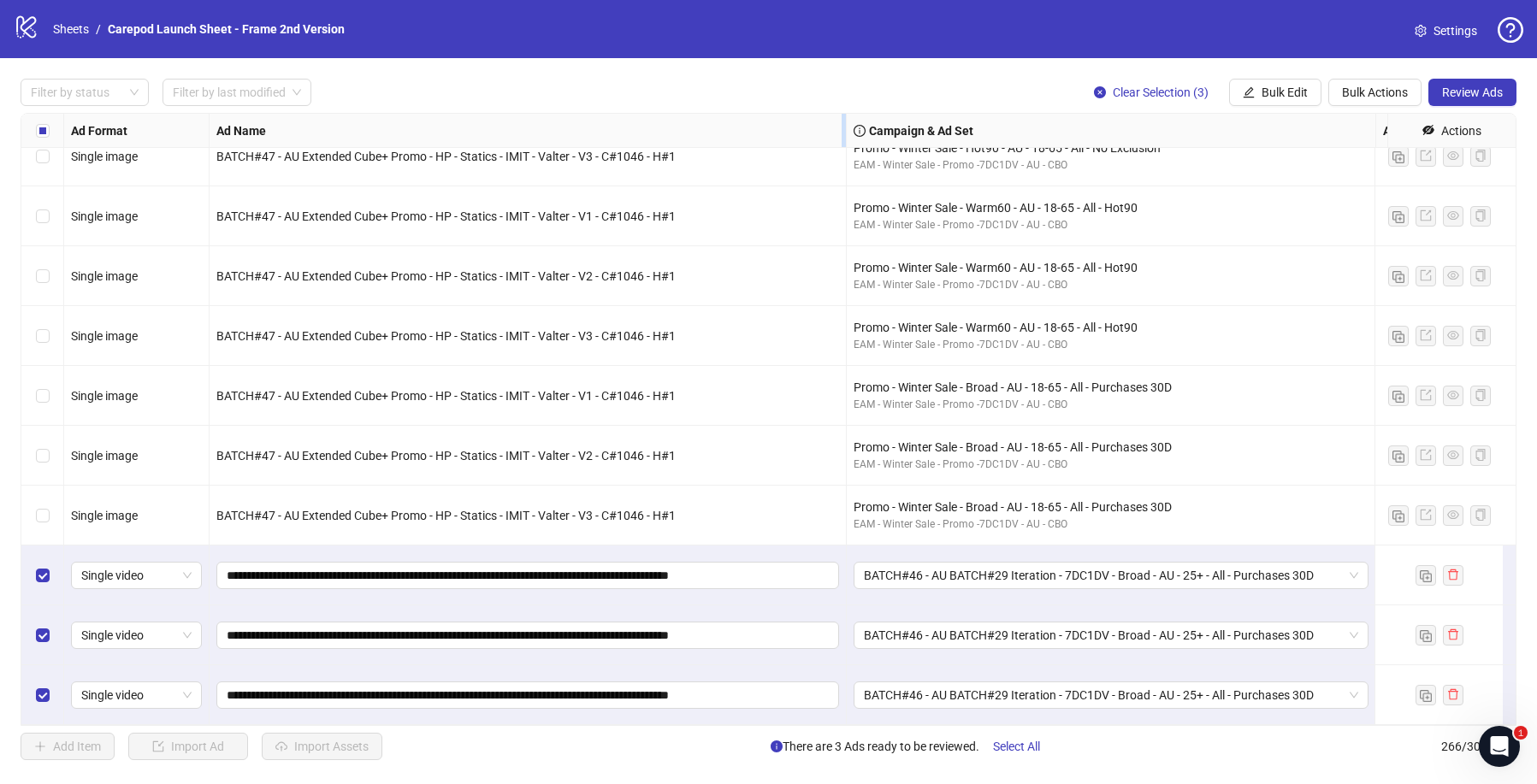 drag, startPoint x: 792, startPoint y: 121, endPoint x: 843, endPoint y: 121, distance: 51 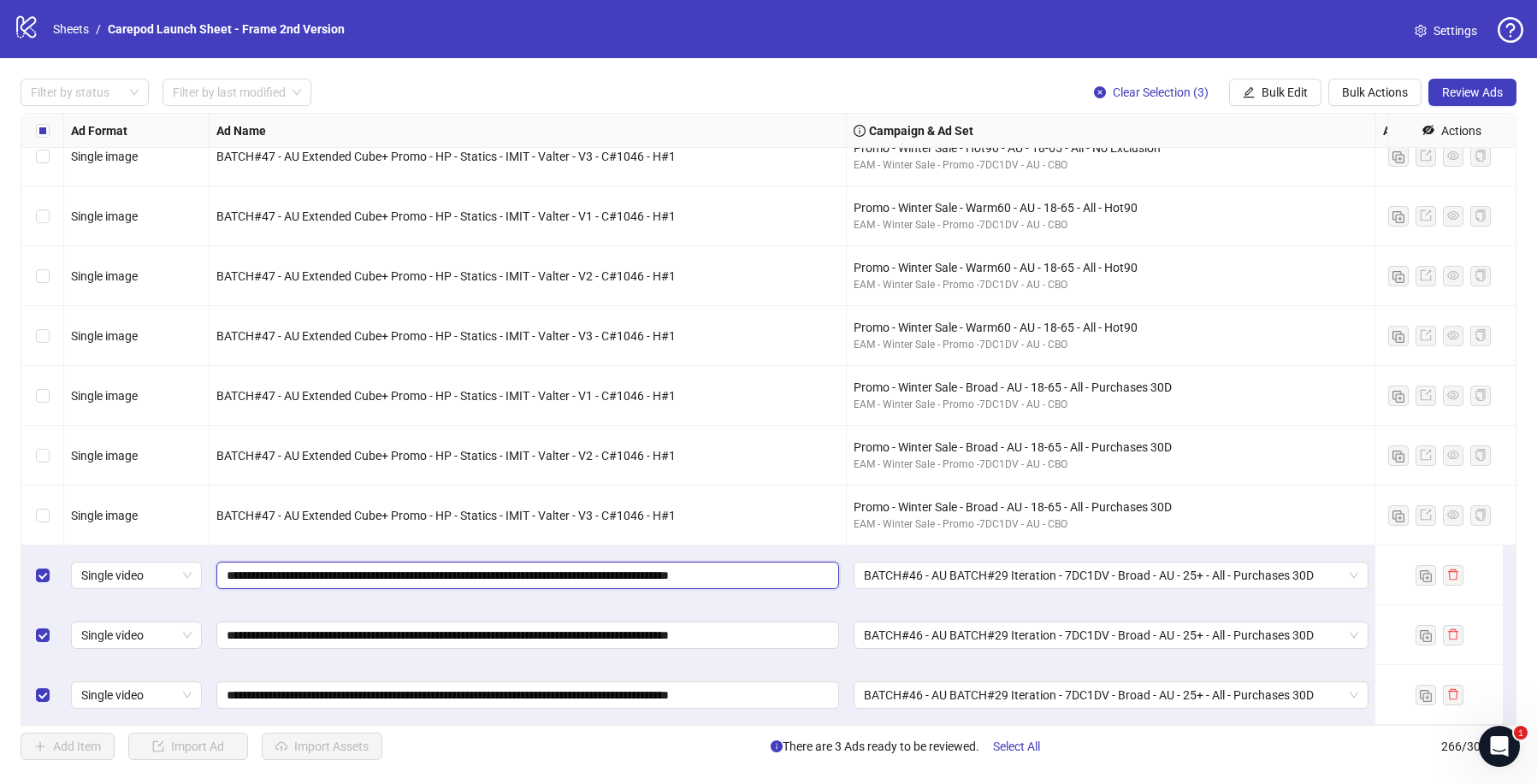 click on "**********" at bounding box center (526, 575) 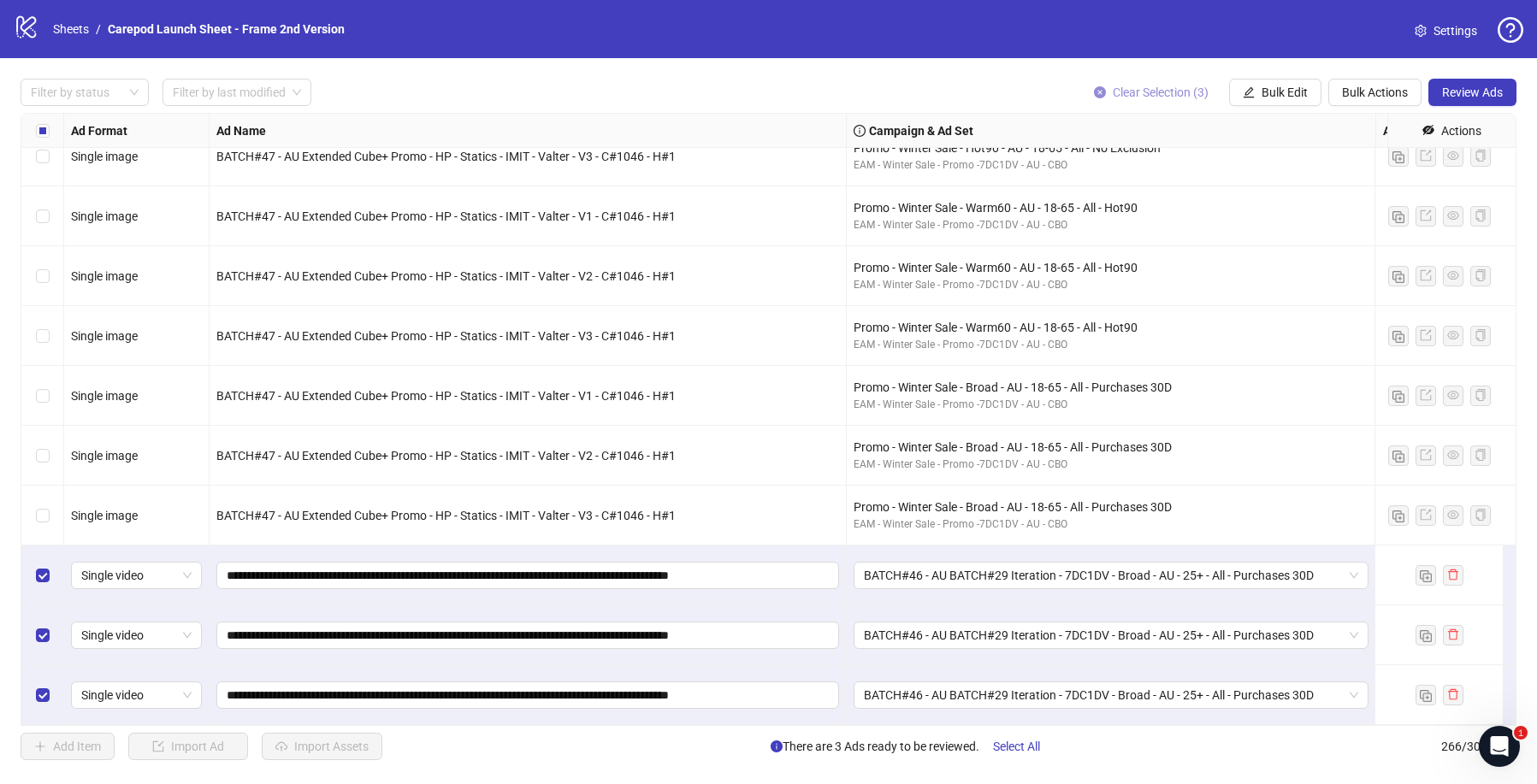 drag, startPoint x: 1173, startPoint y: 91, endPoint x: 1200, endPoint y: 157, distance: 71.30919 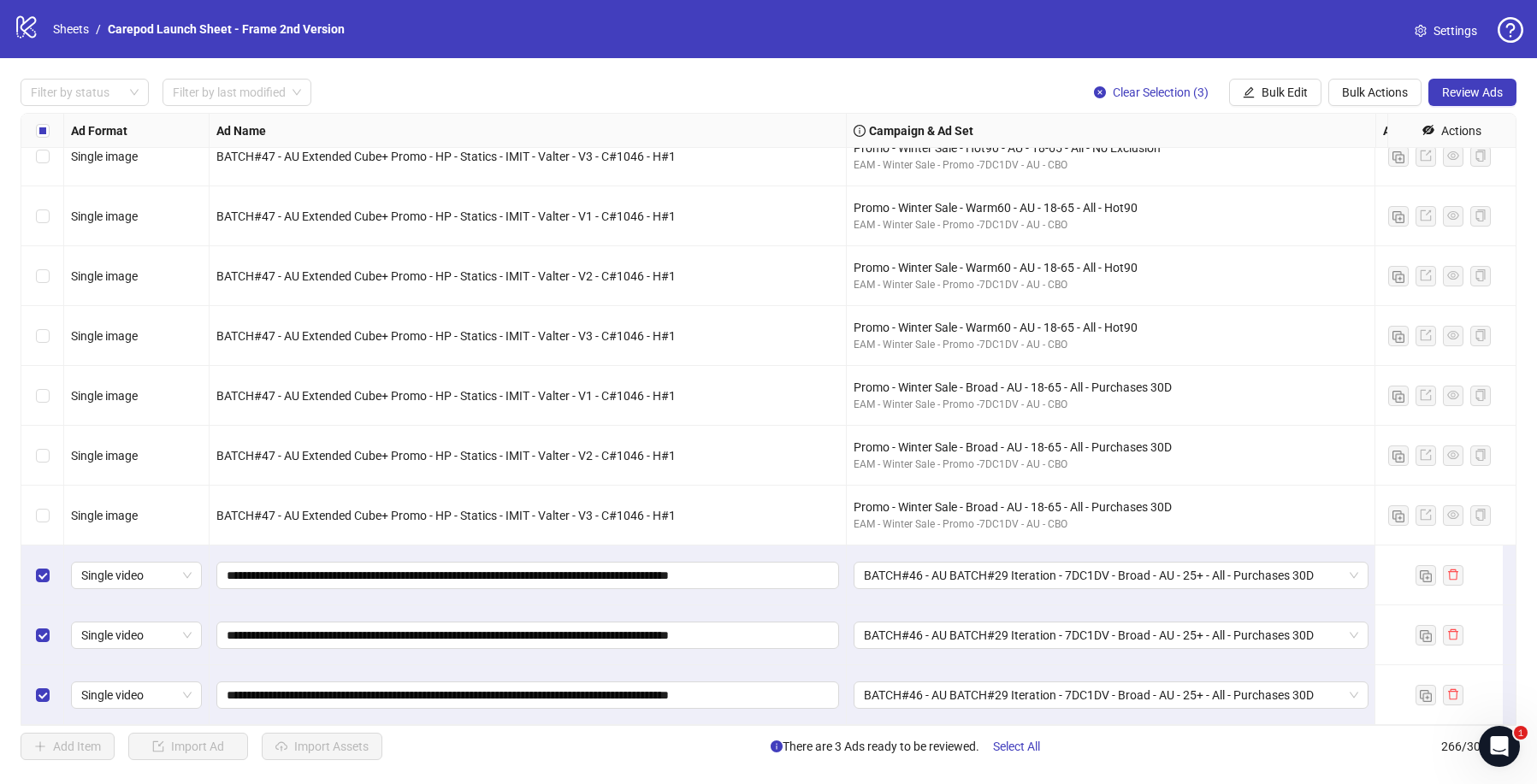 click on "Clear Selection (3)" at bounding box center [1161, 92] 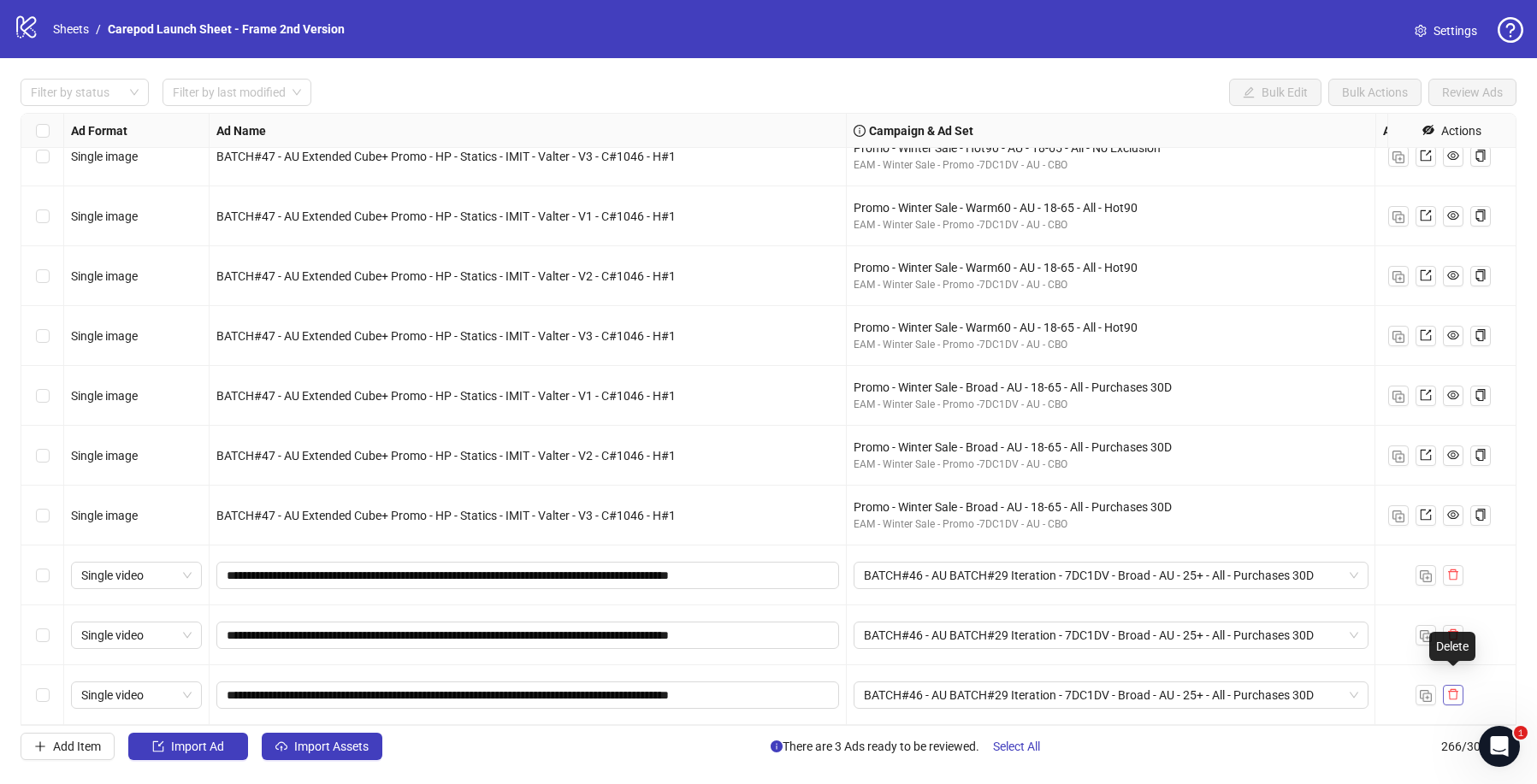 click at bounding box center (1453, 695) 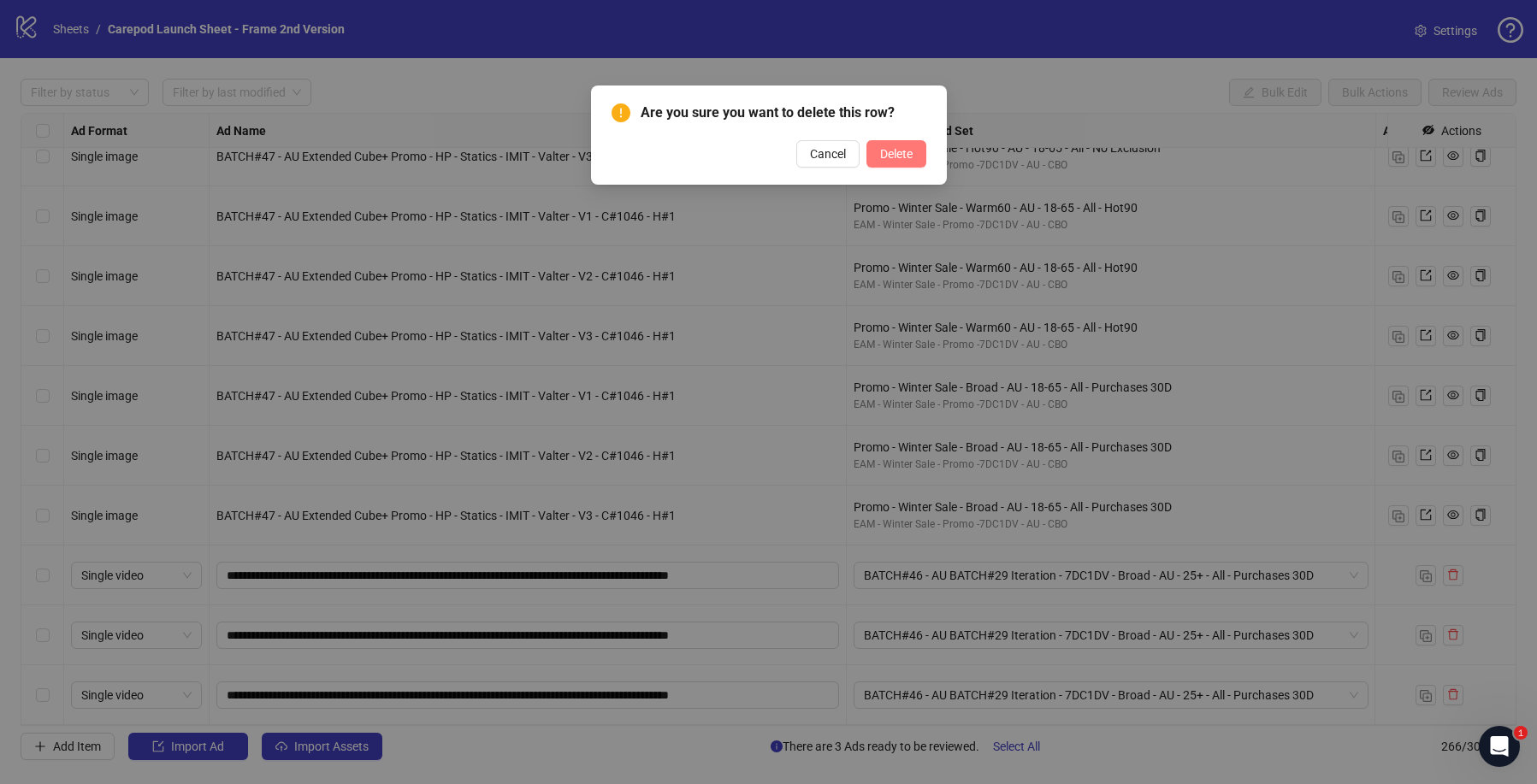 click on "Delete" at bounding box center [896, 154] 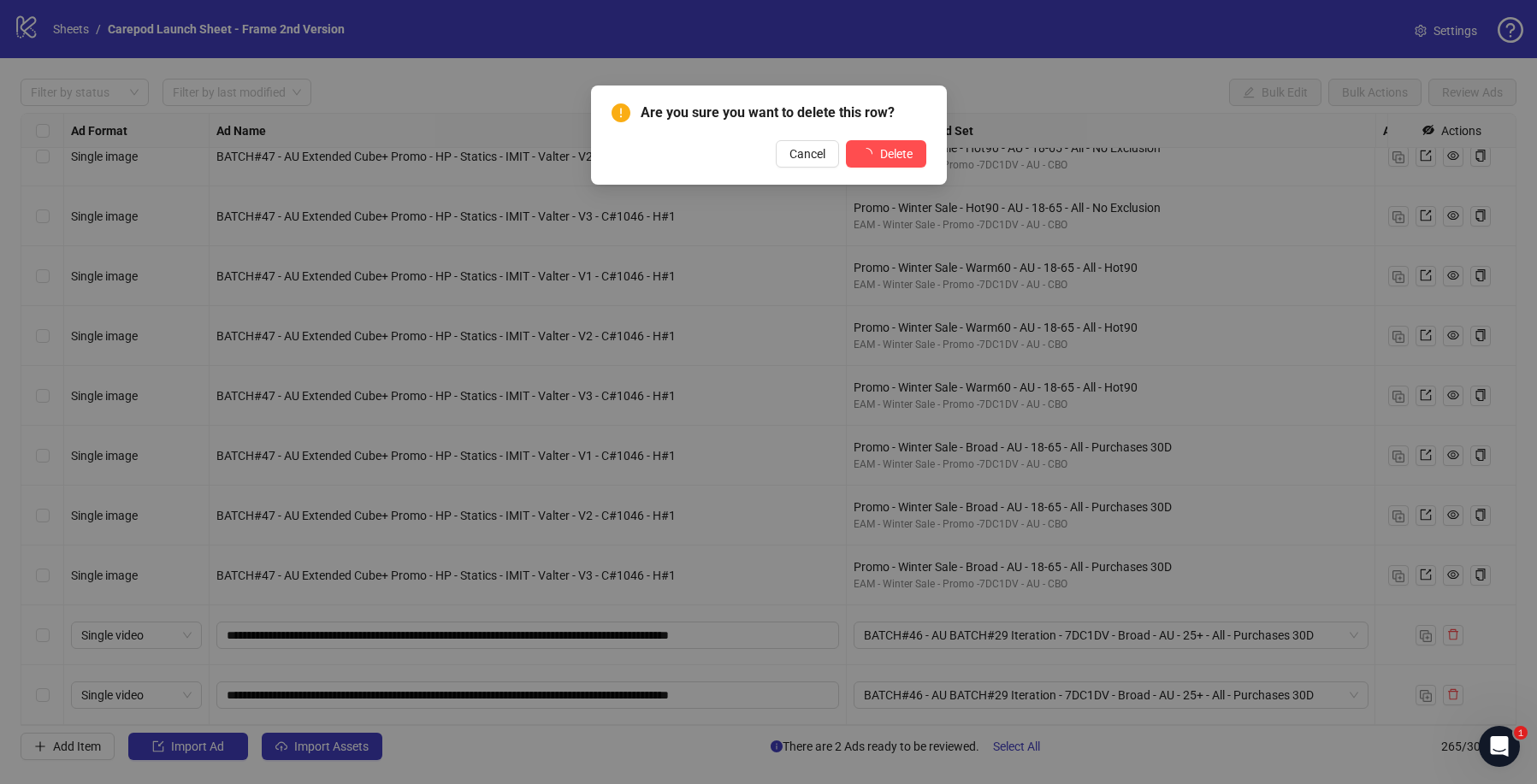 scroll, scrollTop: 15295, scrollLeft: 0, axis: vertical 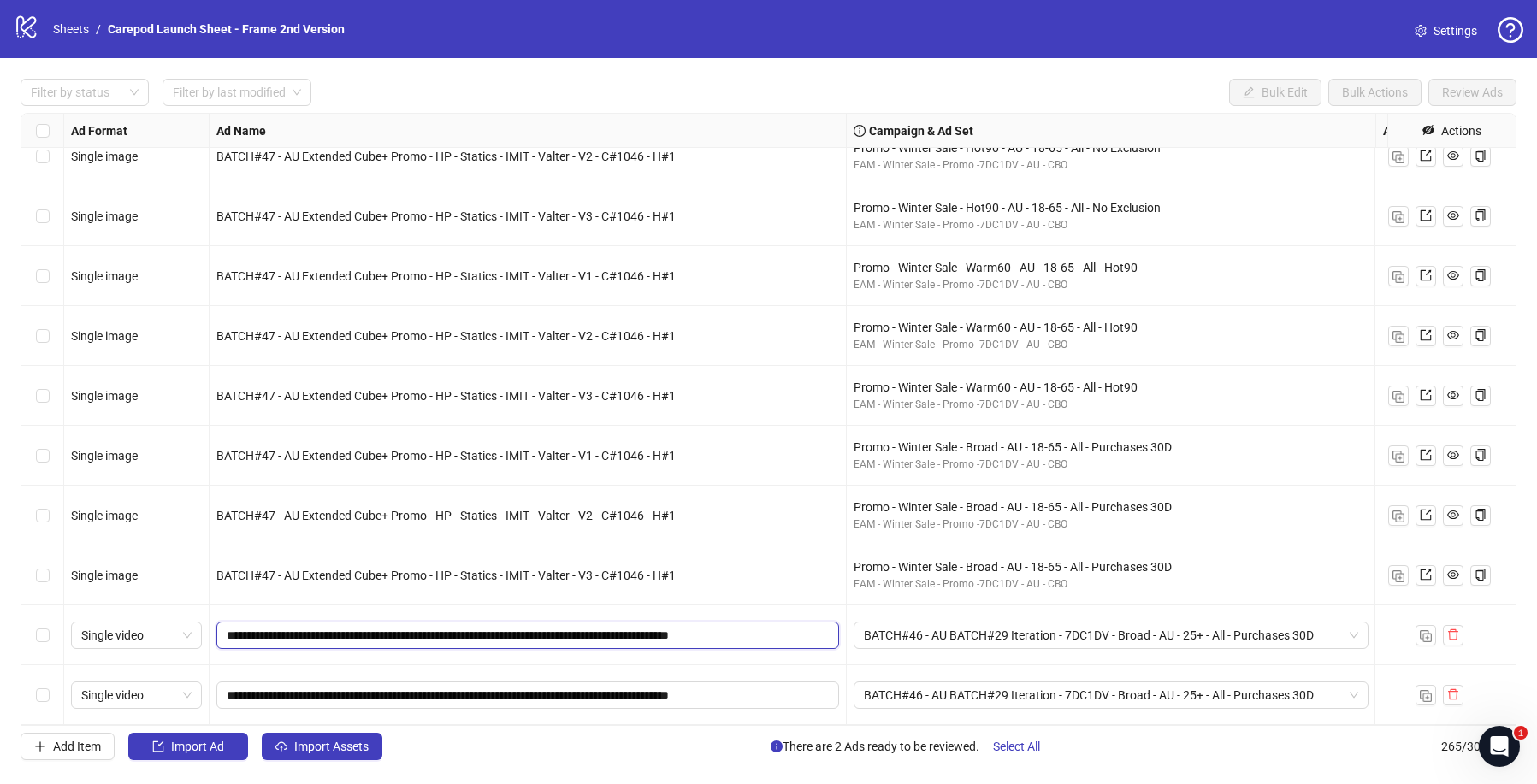 drag, startPoint x: 511, startPoint y: 625, endPoint x: 624, endPoint y: 627, distance: 113.0177 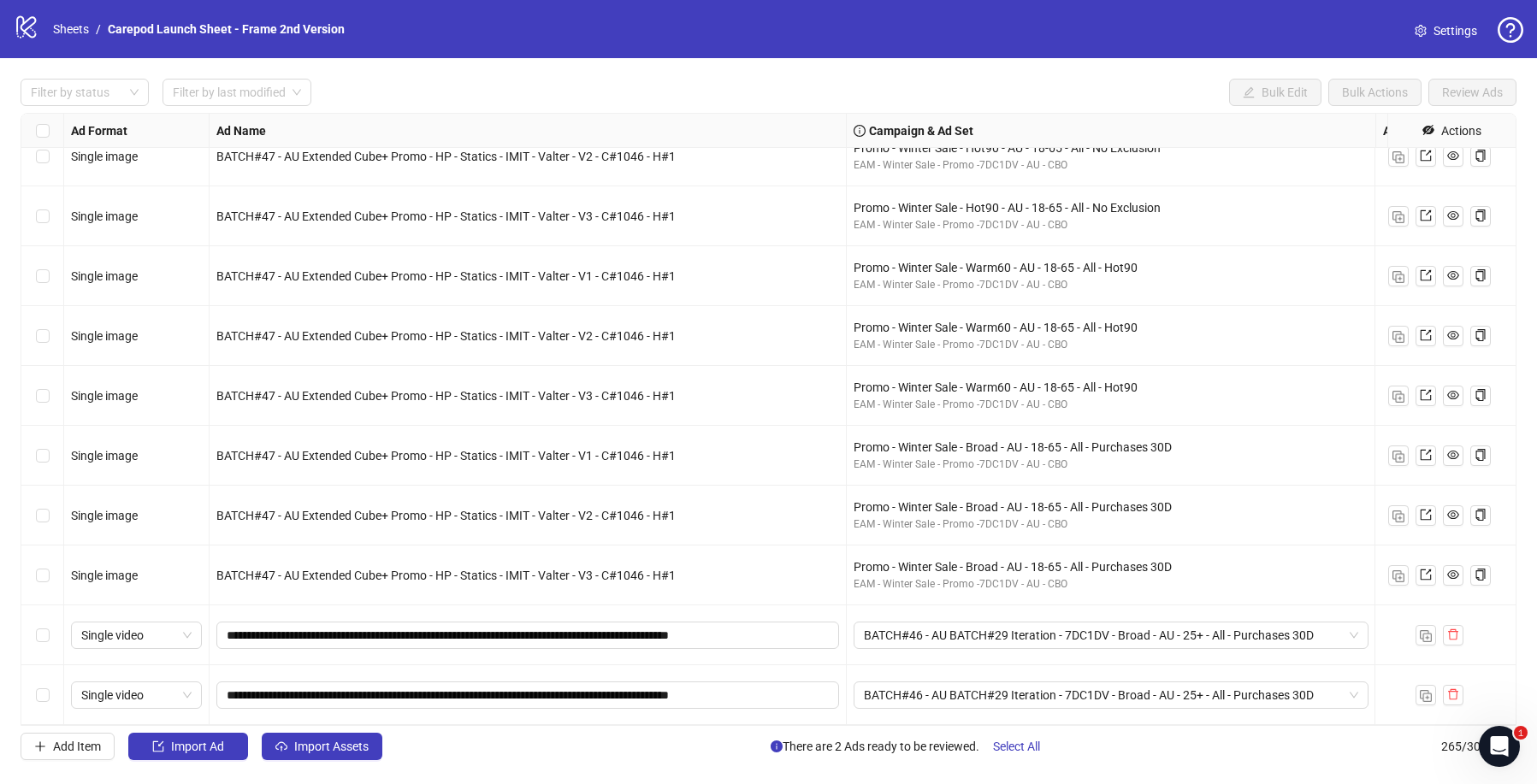 click at bounding box center [43, 635] 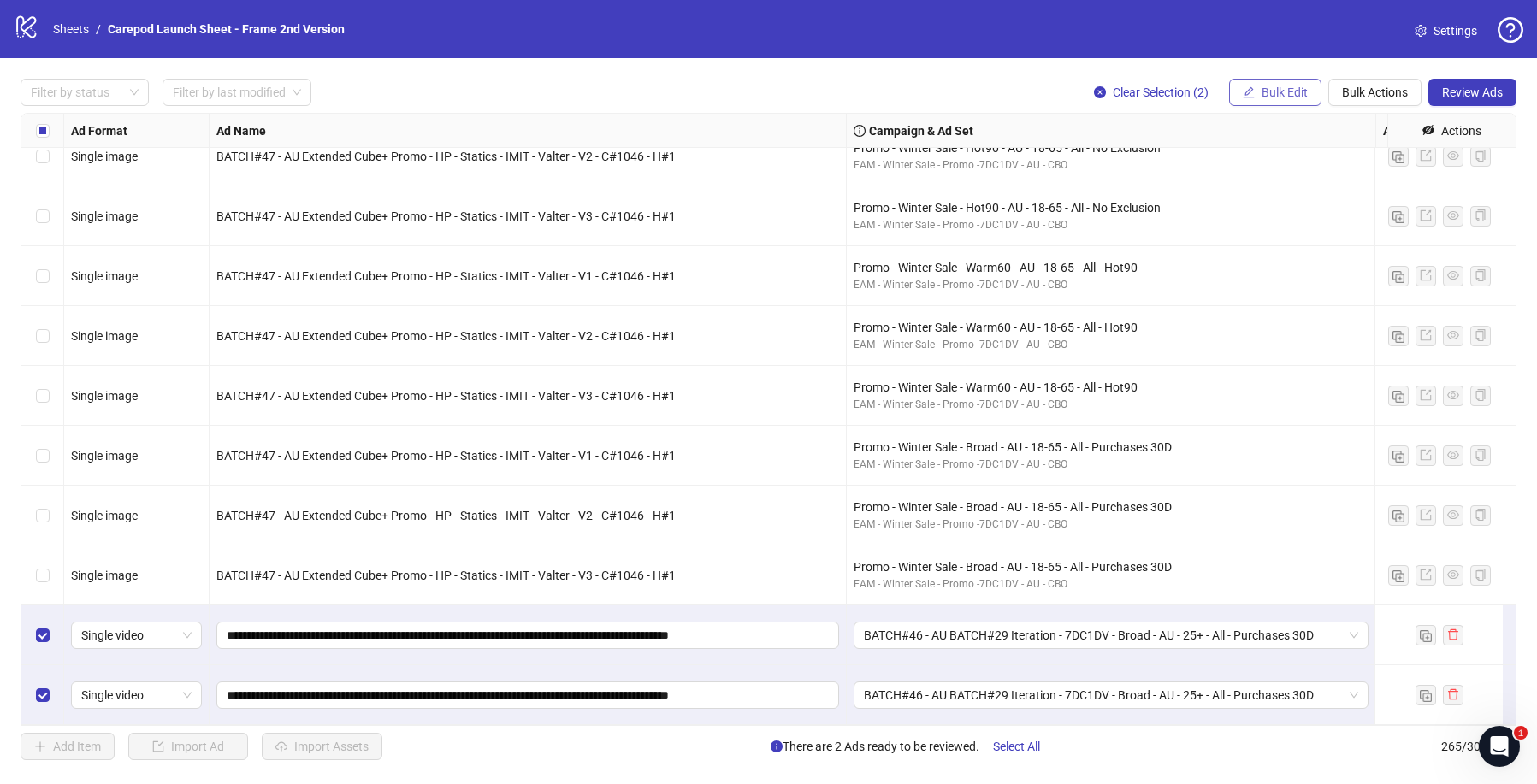 click 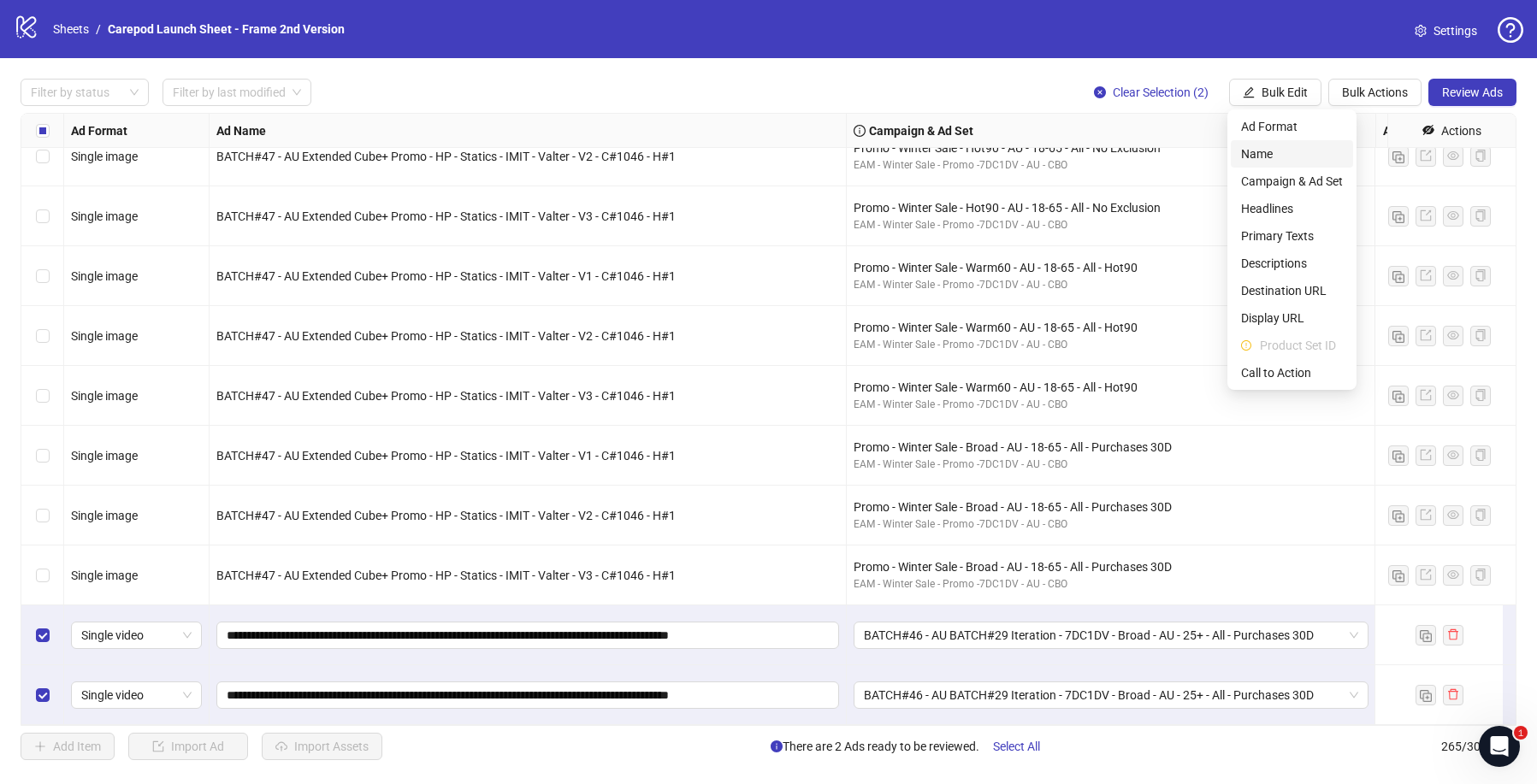 click on "Name" at bounding box center [1292, 154] 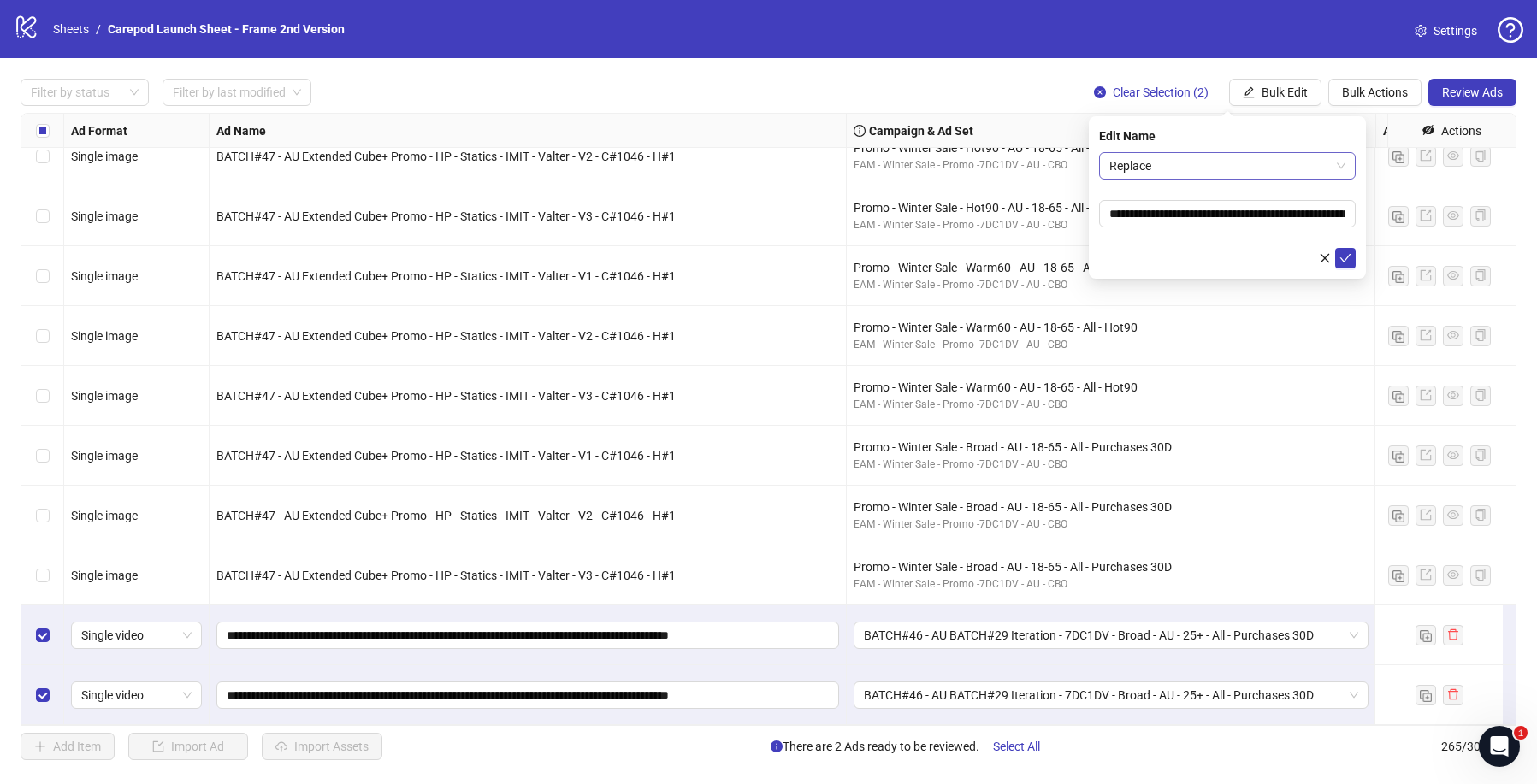 click on "Replace" at bounding box center [1227, 166] 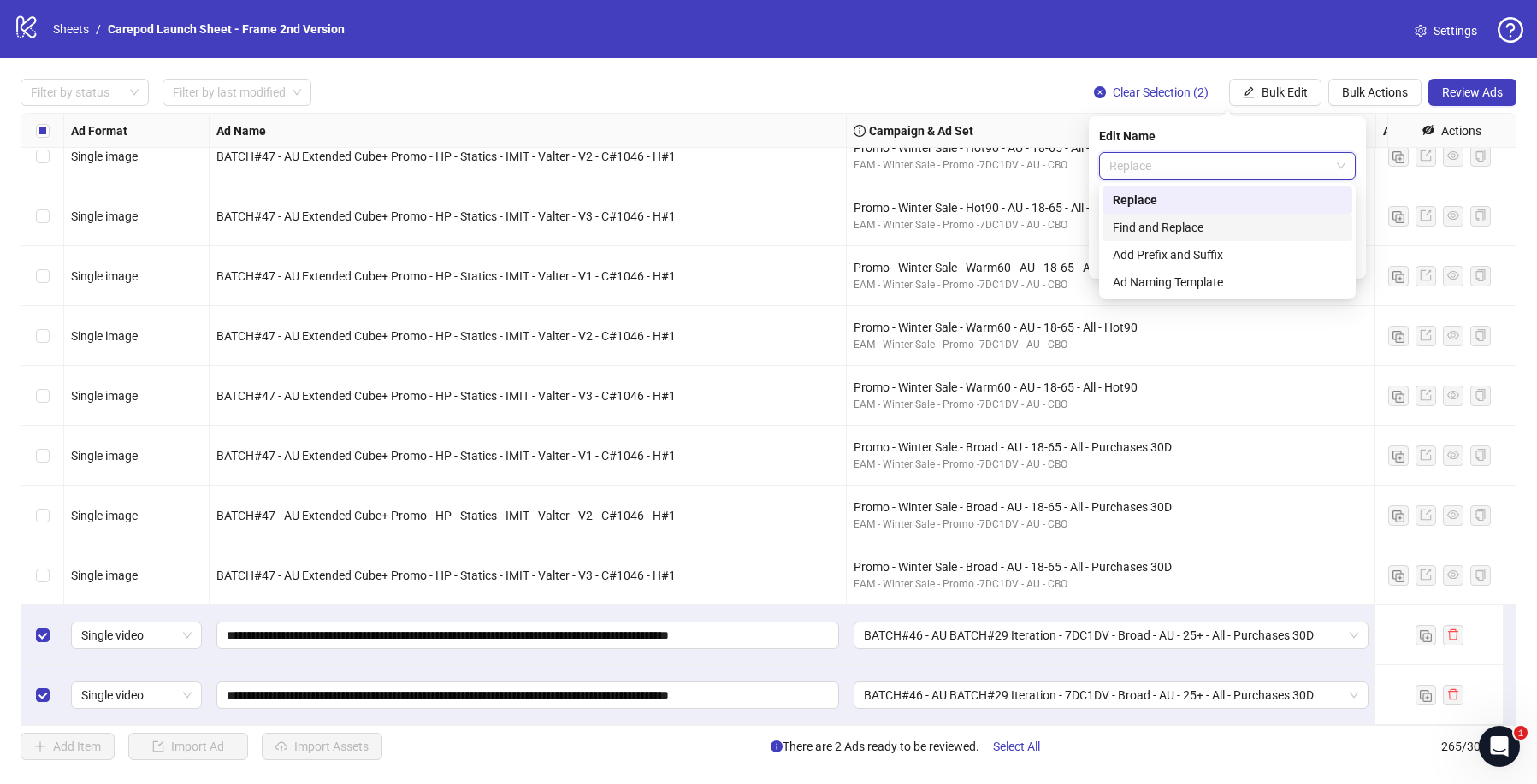 click on "Find and Replace" at bounding box center [1227, 227] 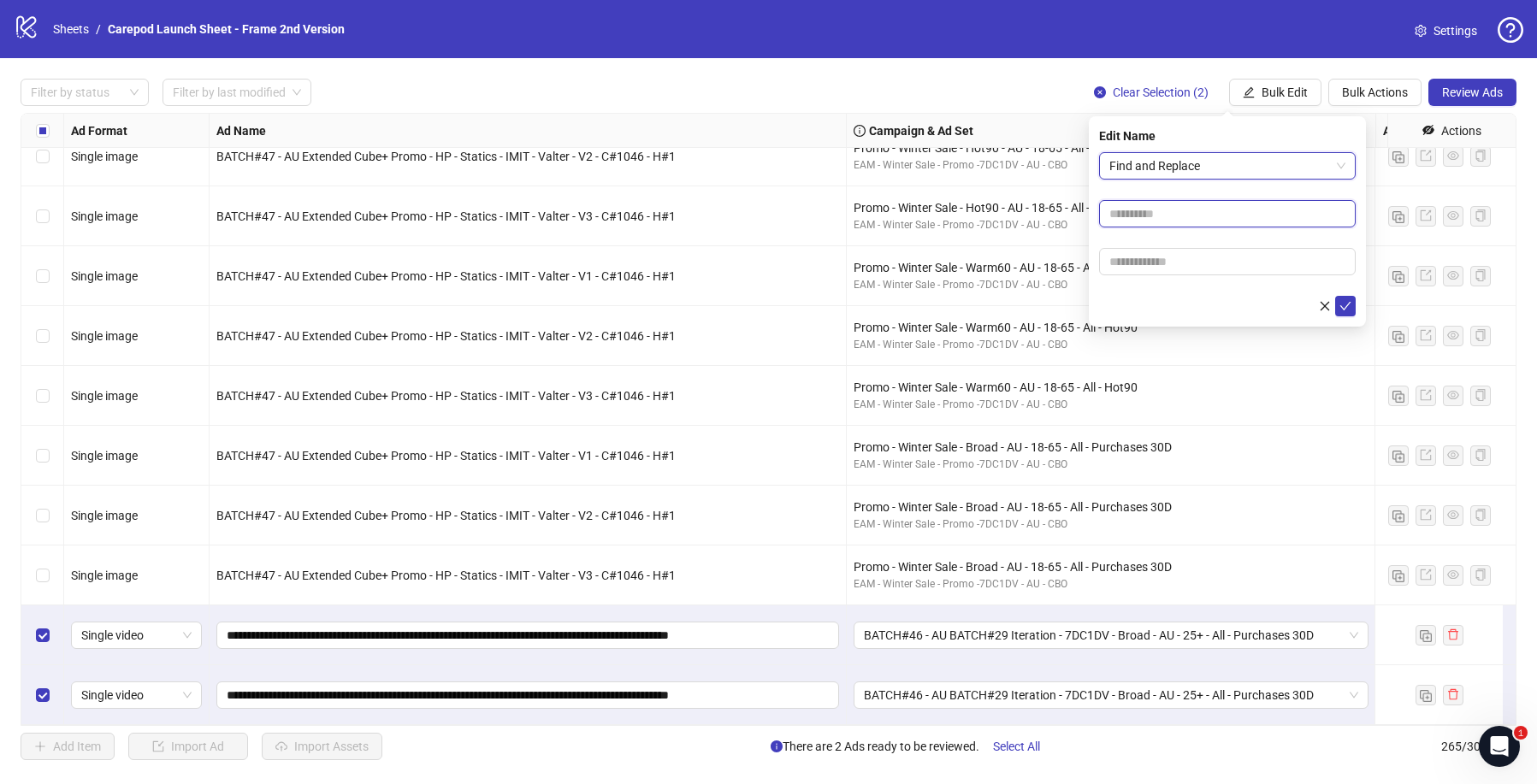click at bounding box center [1227, 214] 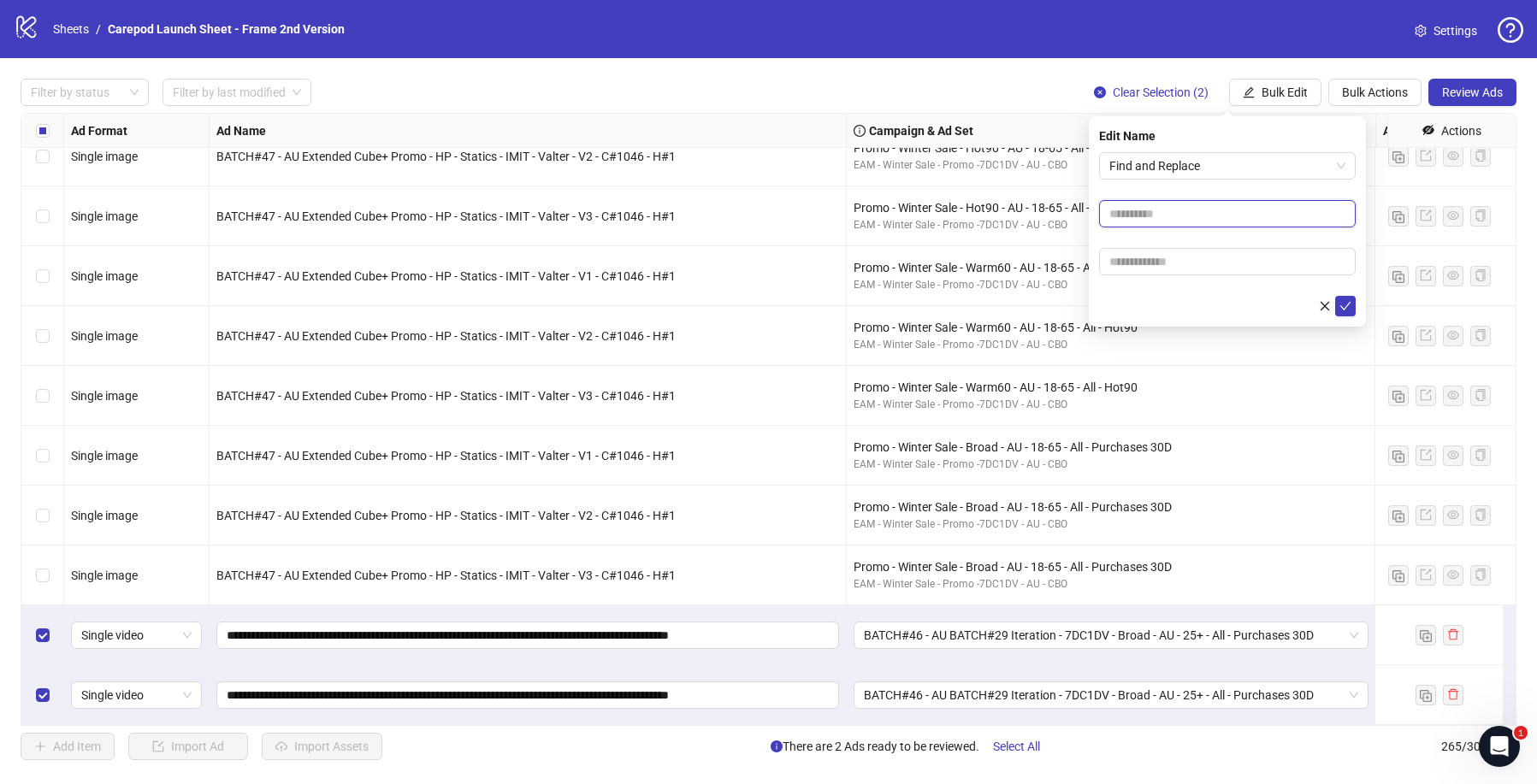 paste on "**********" 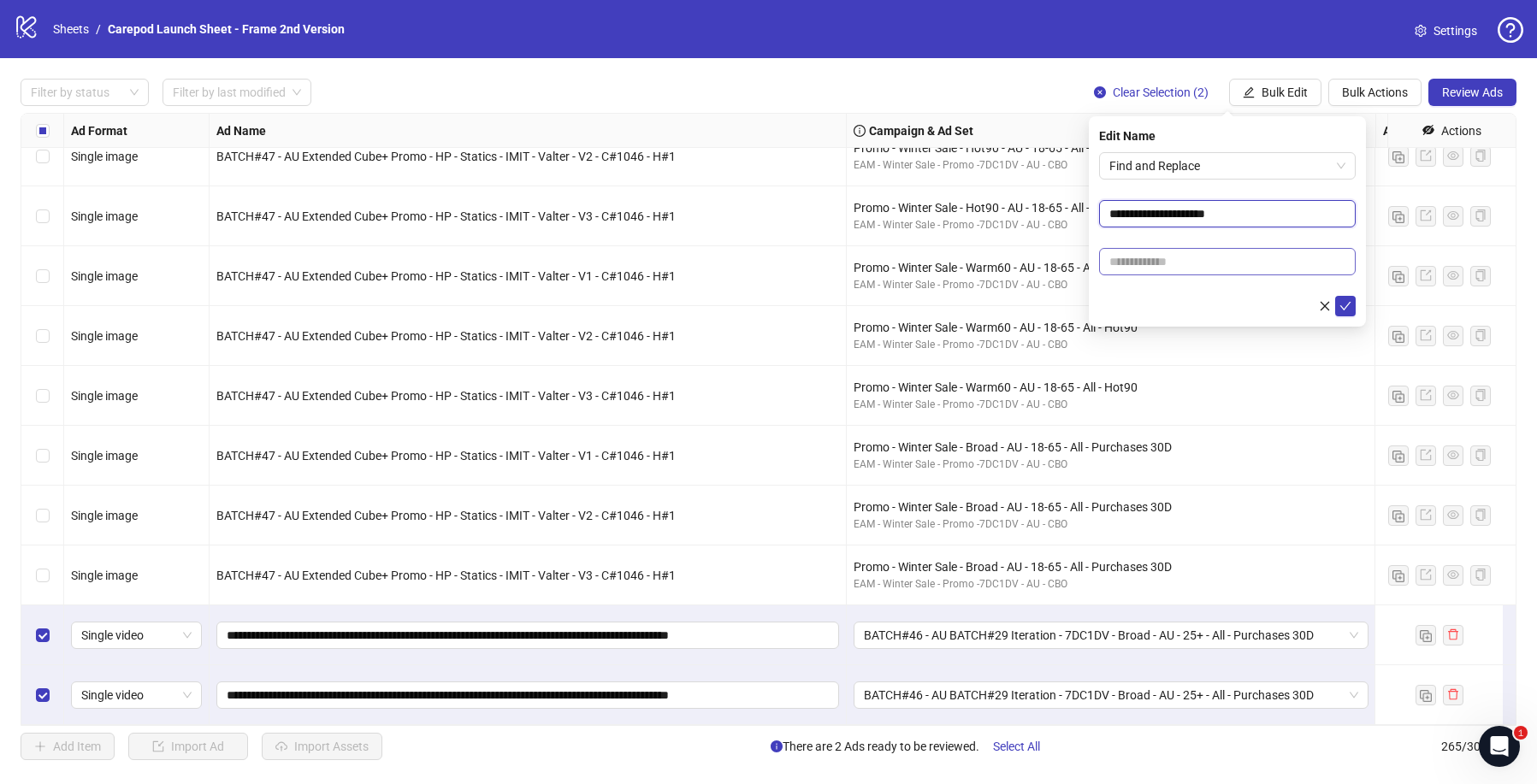 type on "**********" 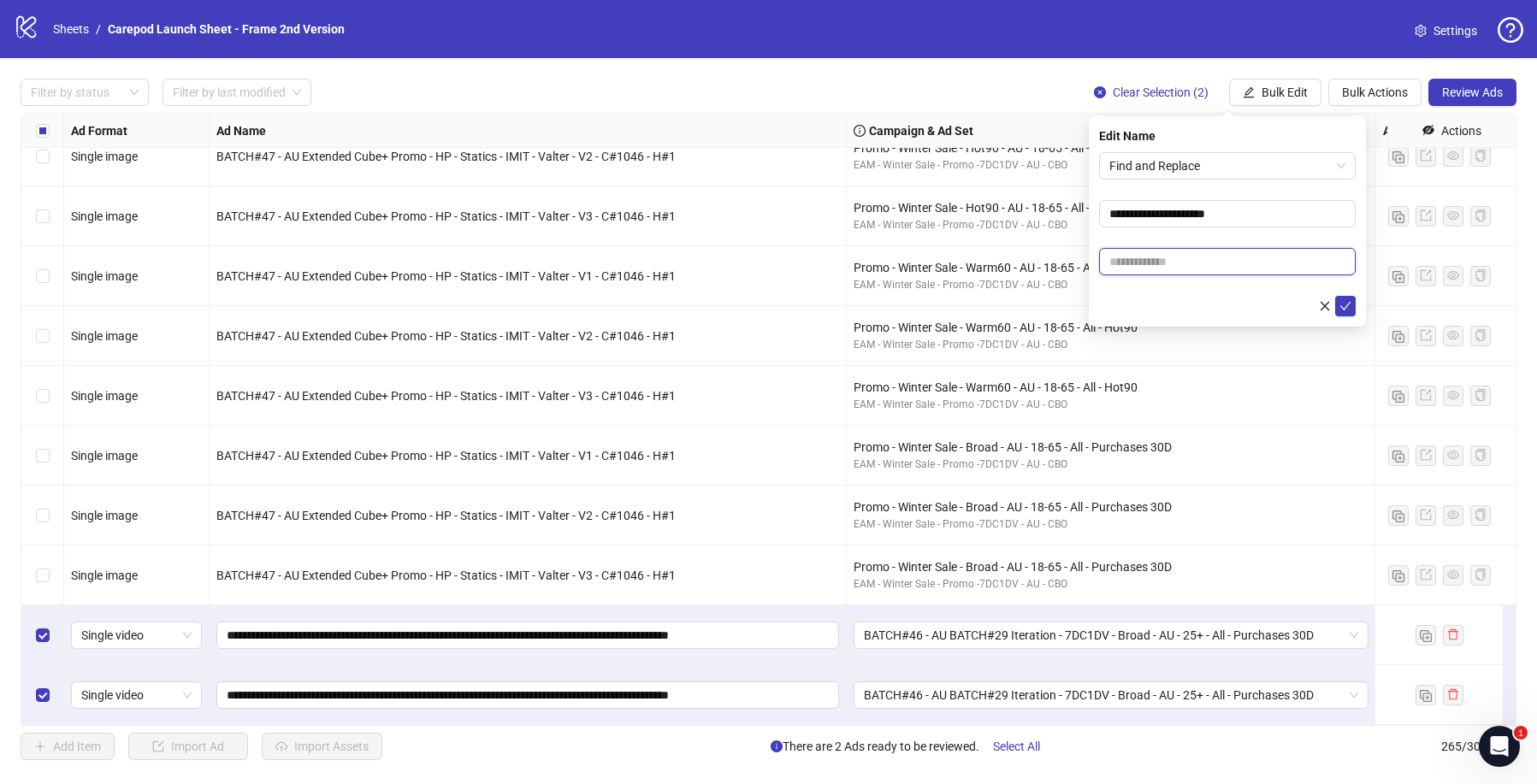 click at bounding box center (1227, 262) 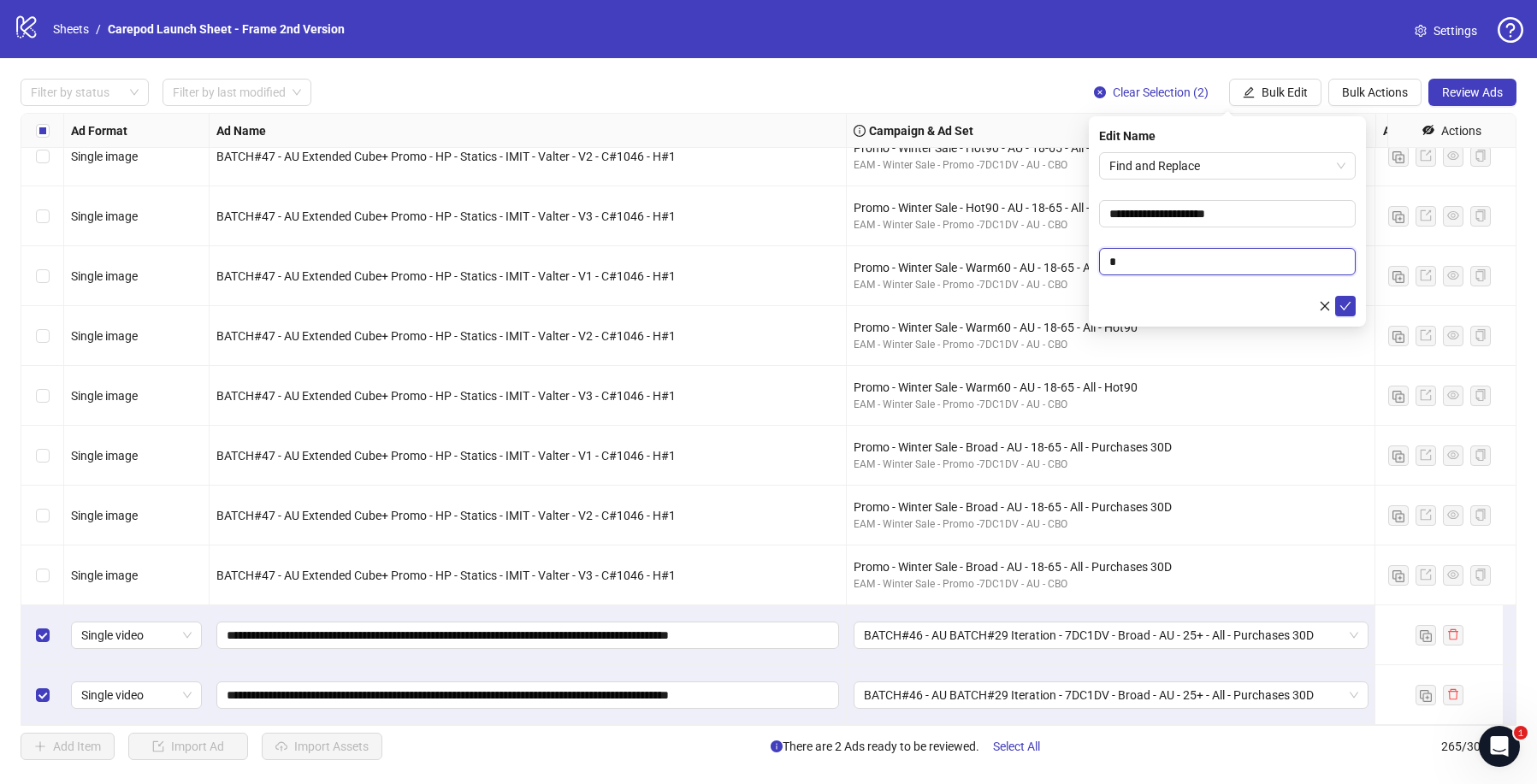 type on "**********" 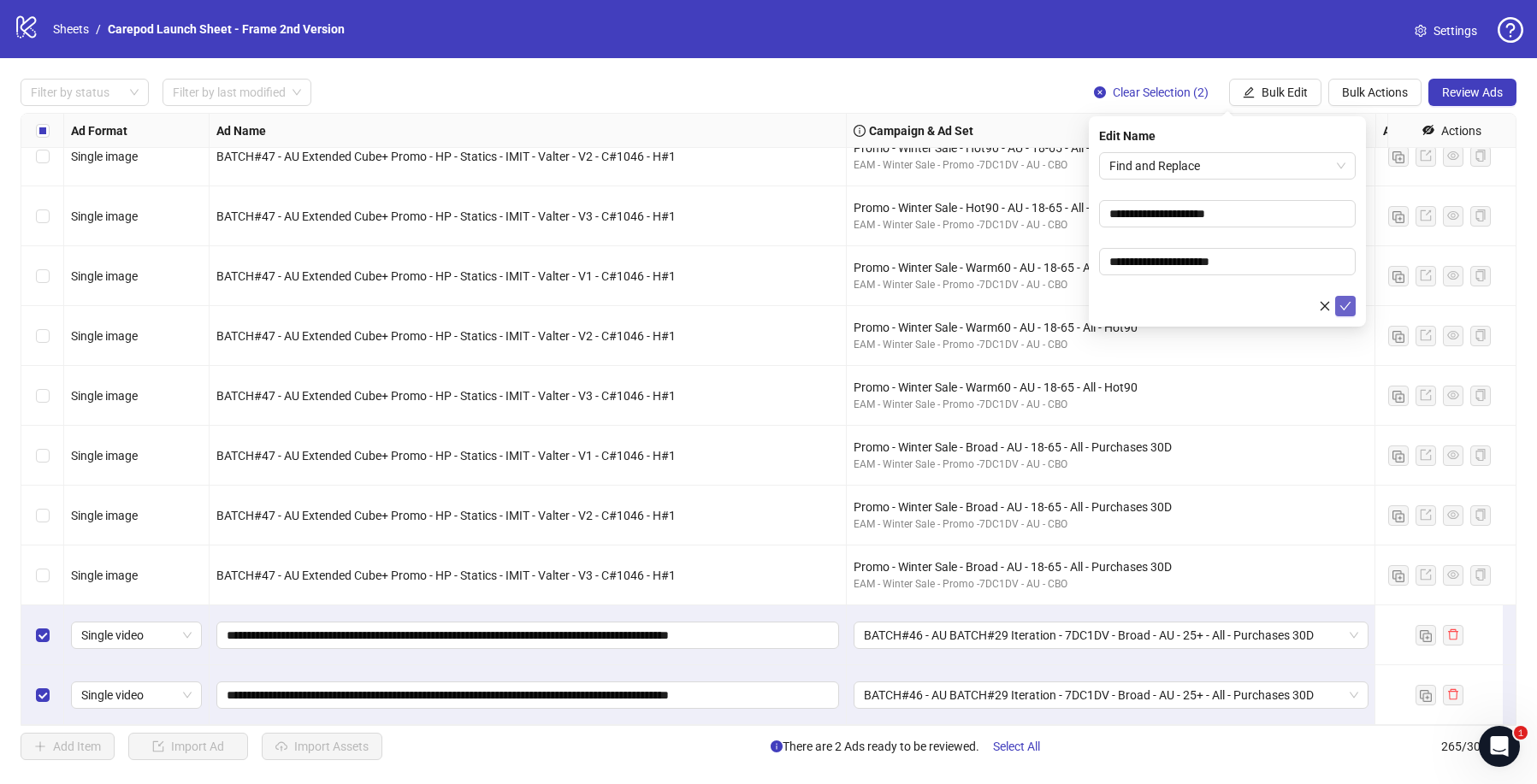 click 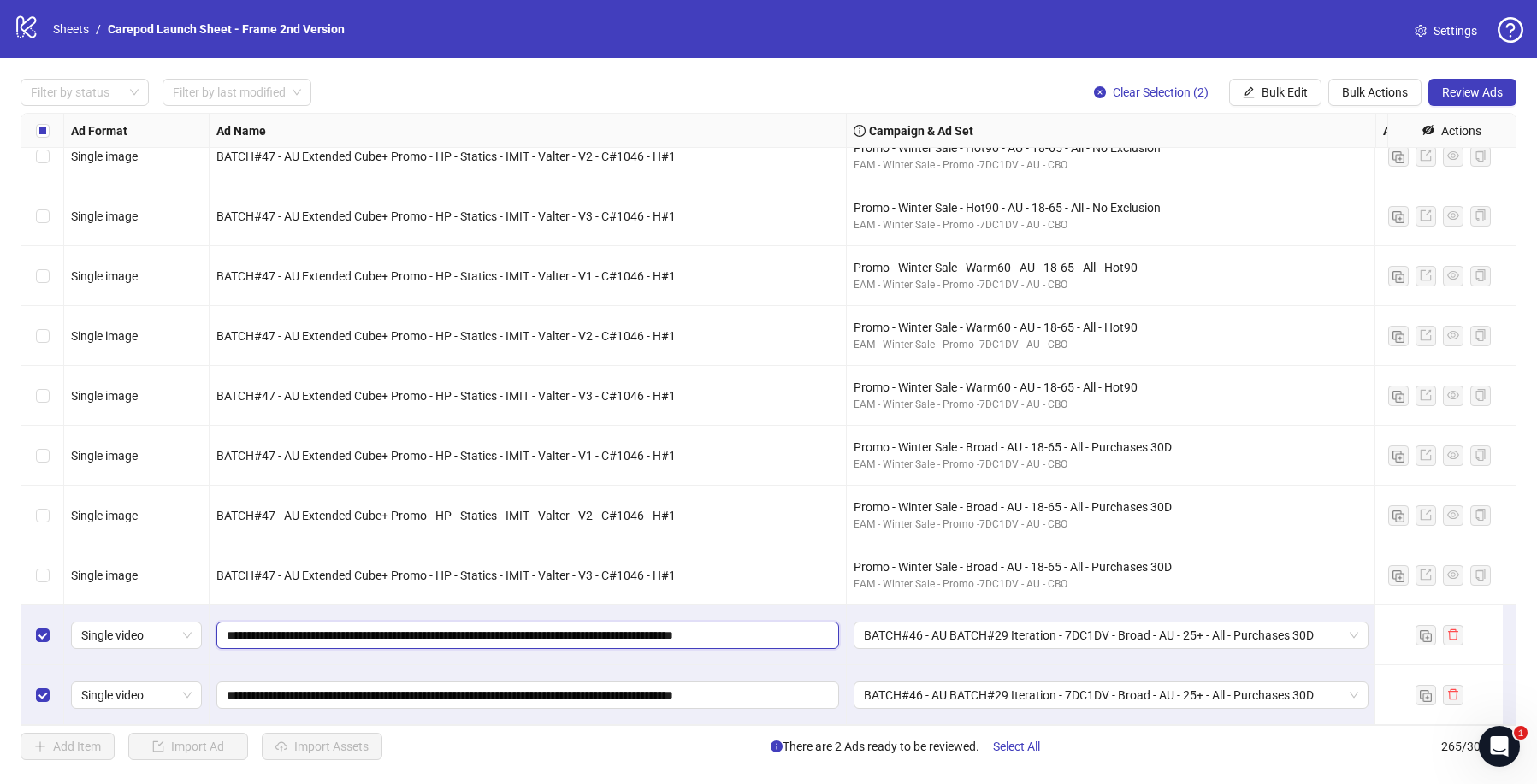 drag, startPoint x: 658, startPoint y: 623, endPoint x: 852, endPoint y: 625, distance: 194.0103 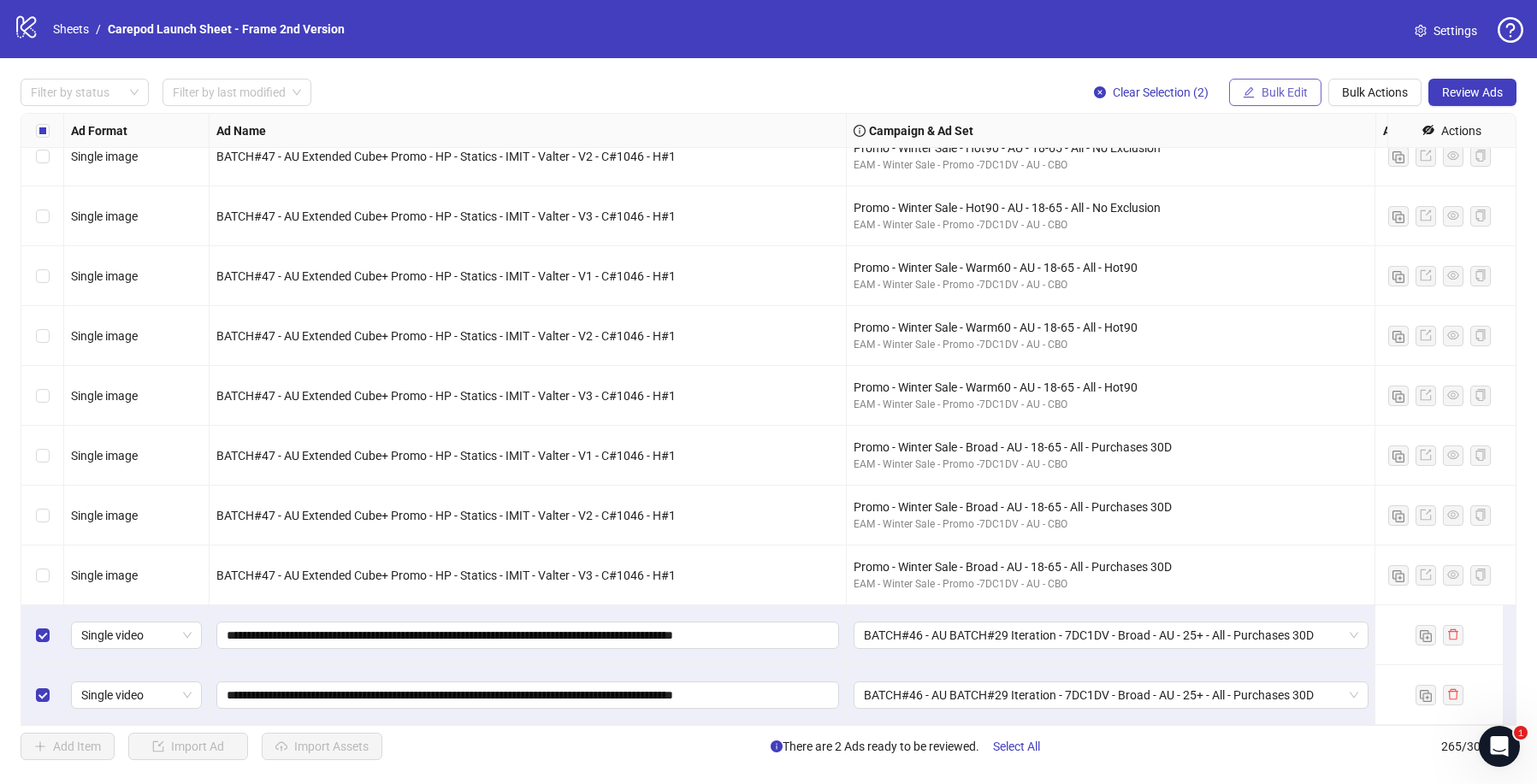 click on "Bulk Edit" at bounding box center (1275, 92) 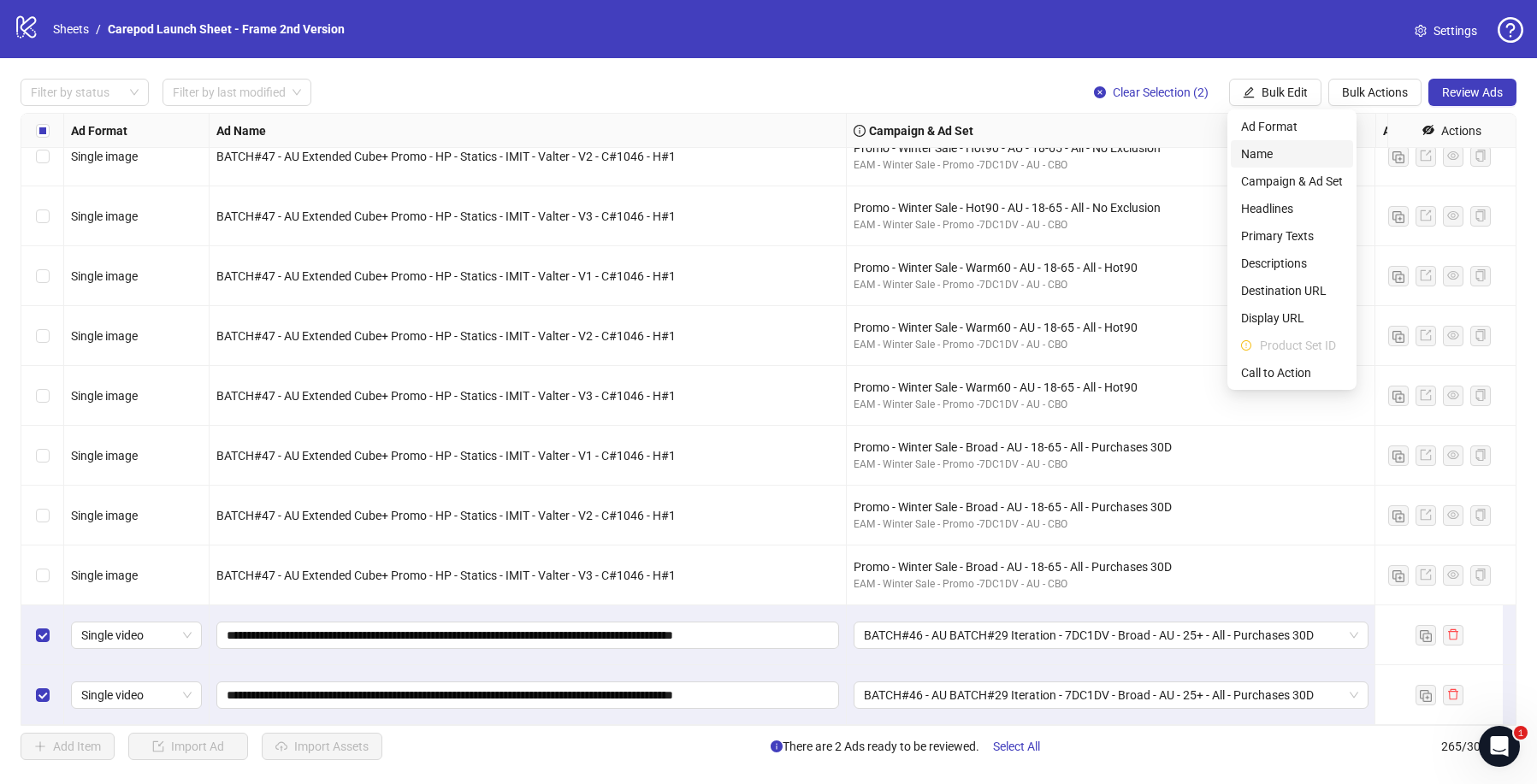 click on "Name" at bounding box center (1292, 154) 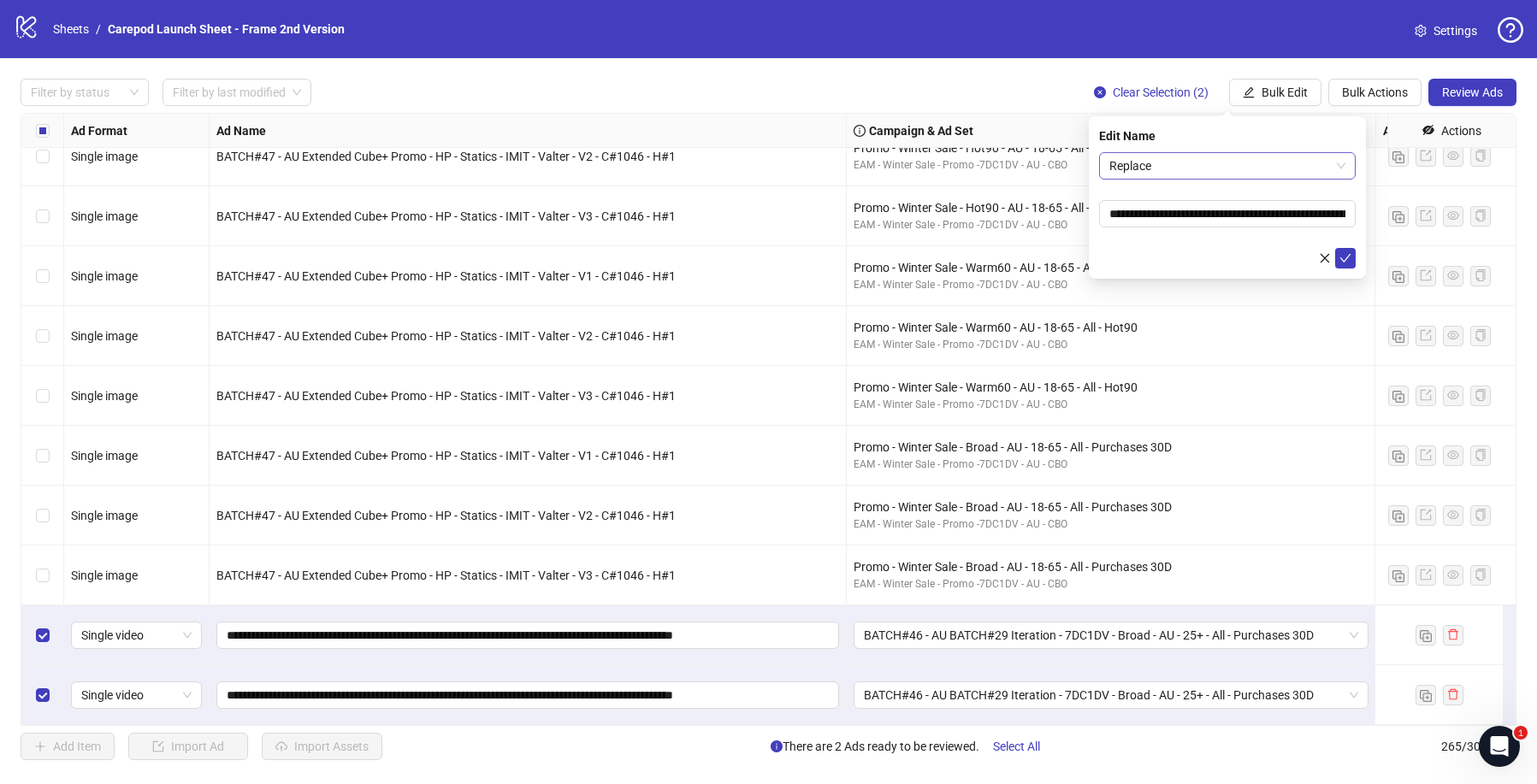 click on "Replace" at bounding box center [1227, 166] 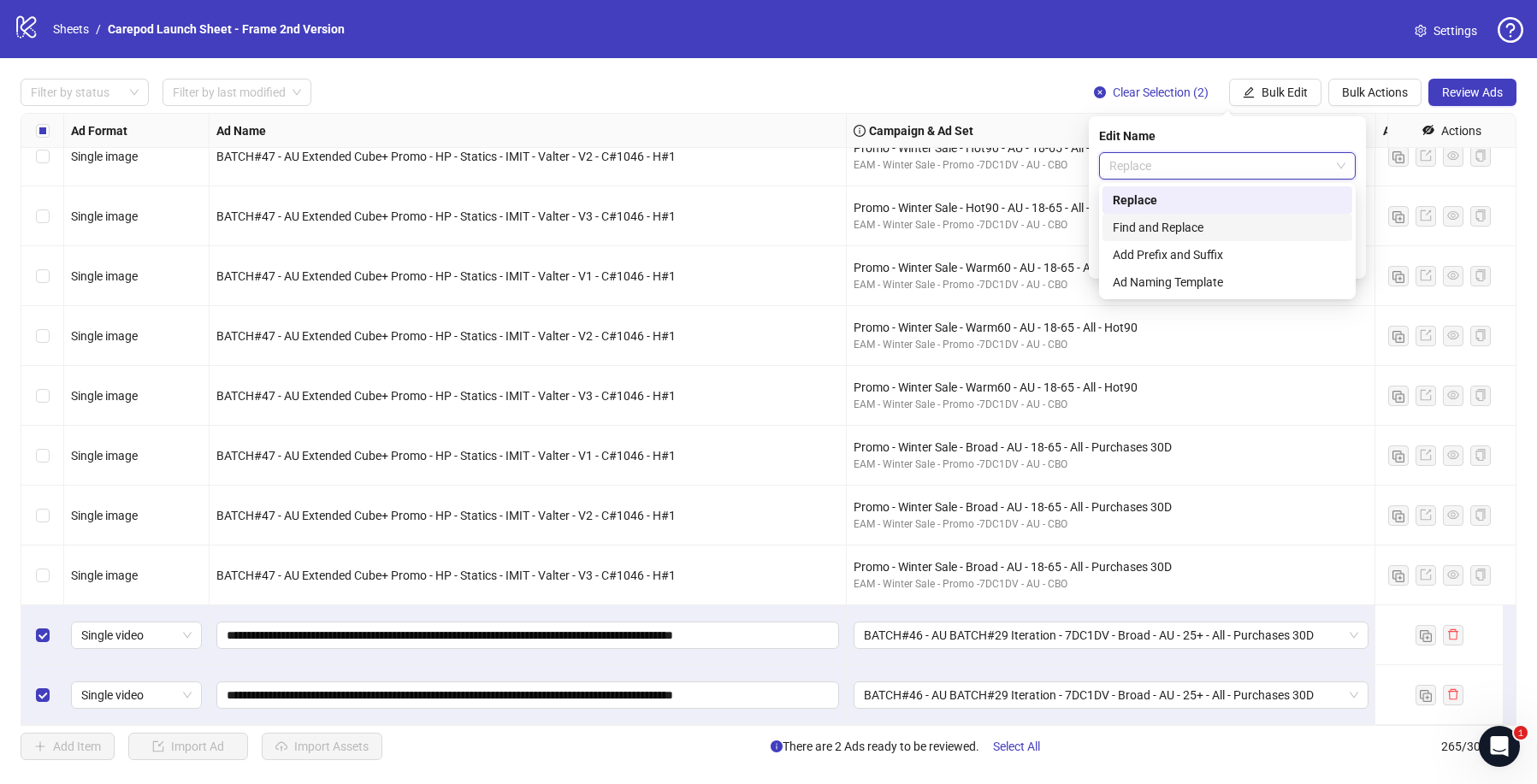 click on "Find and Replace" at bounding box center (1227, 227) 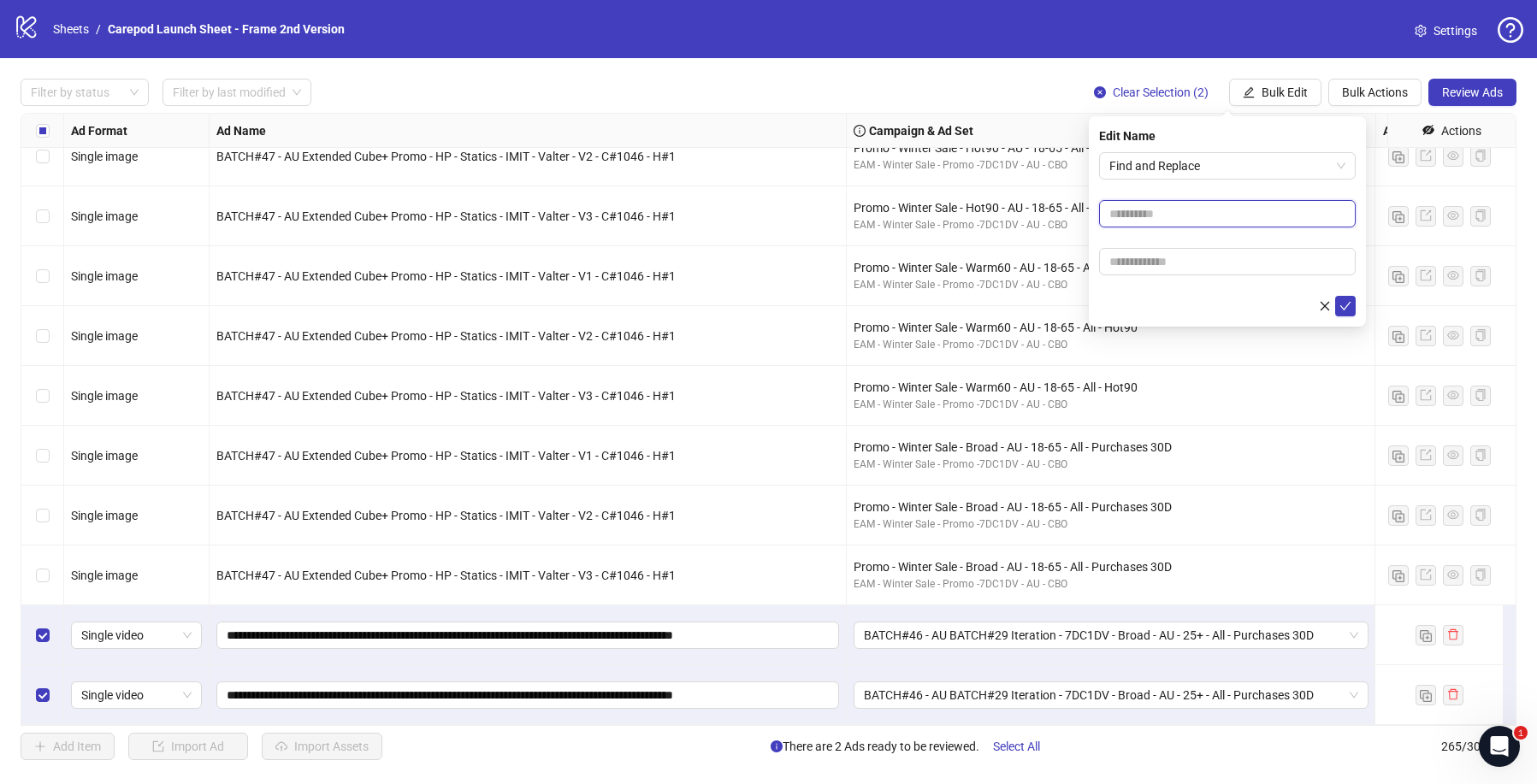 click at bounding box center [1227, 214] 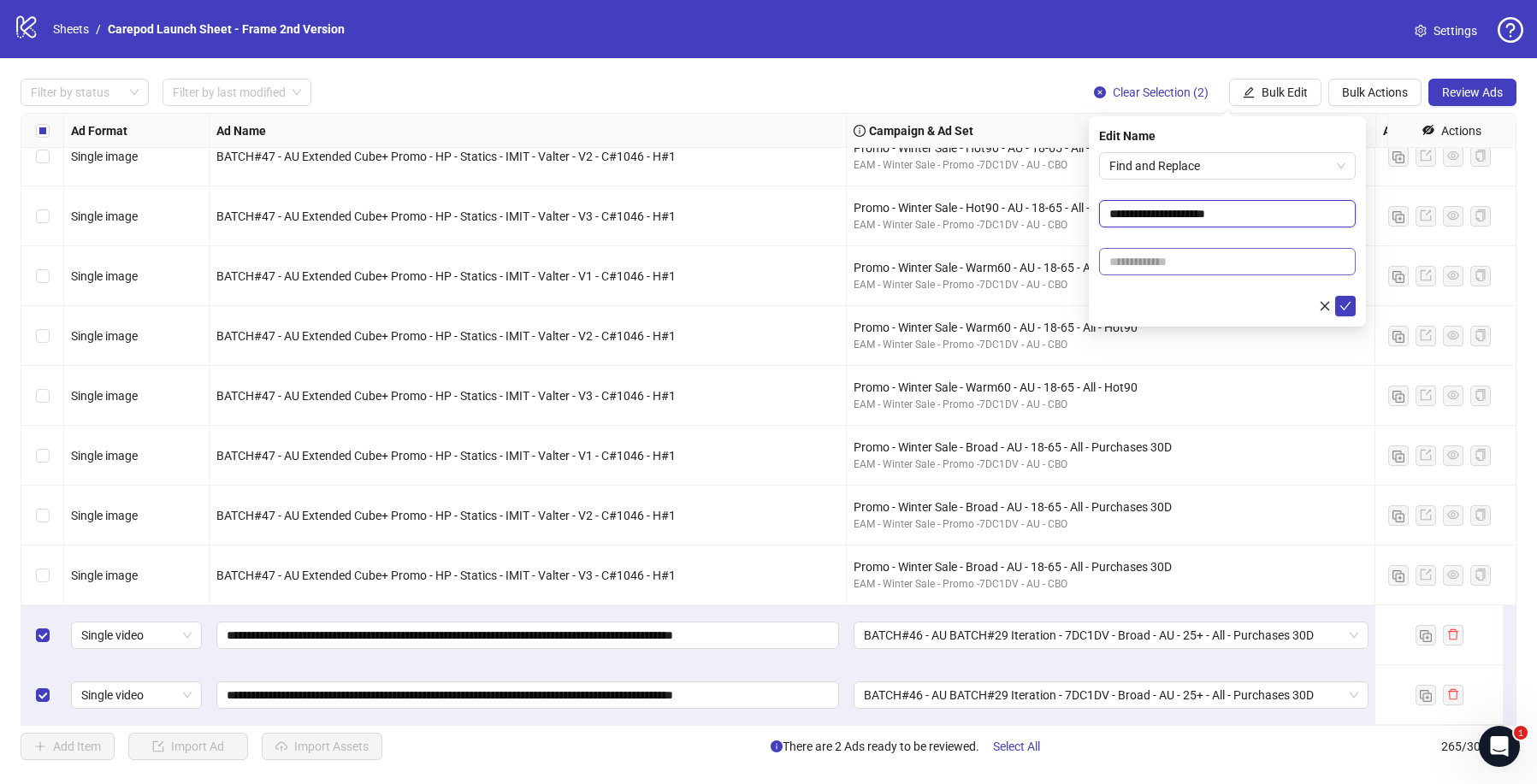 type on "**********" 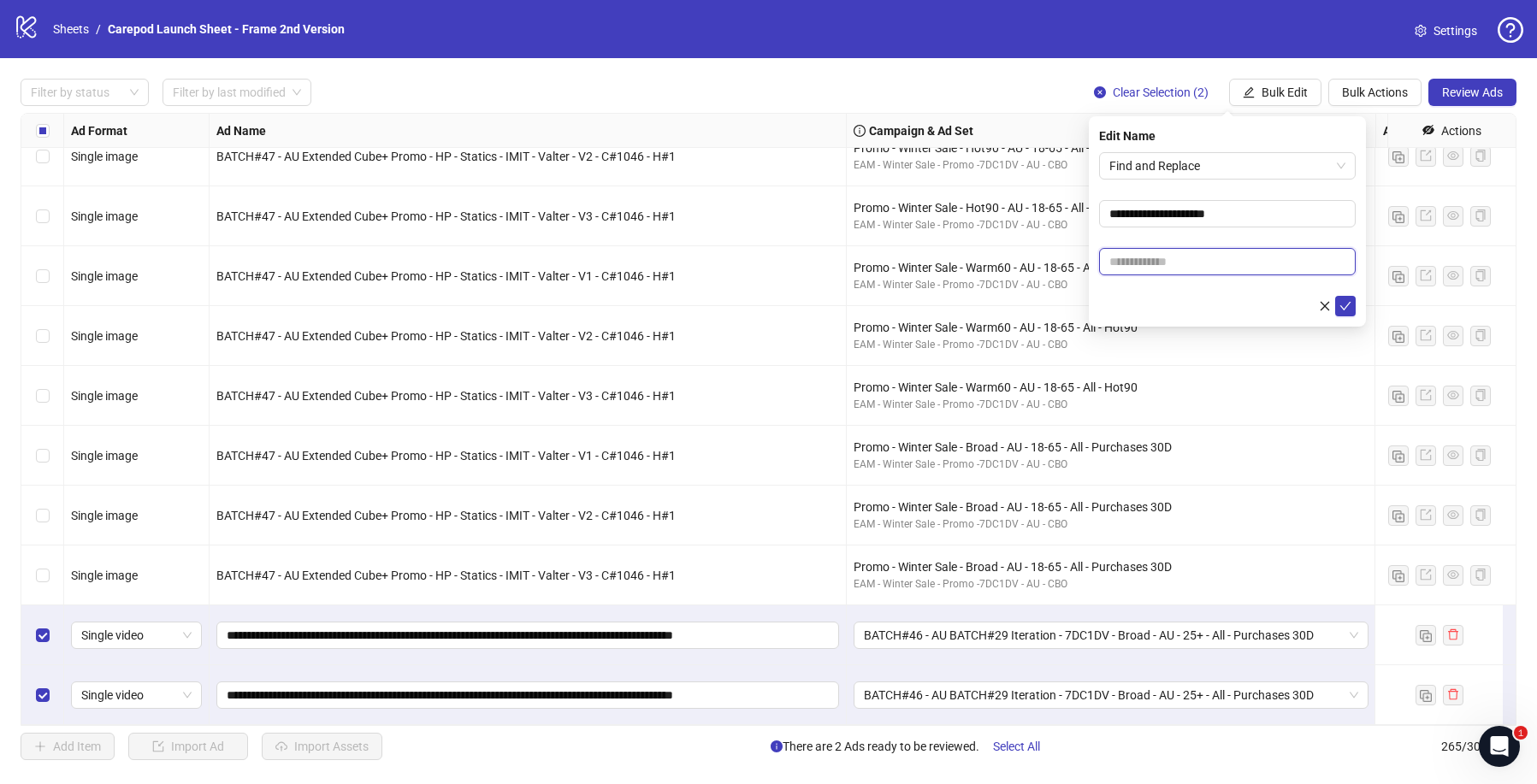 click at bounding box center [1227, 262] 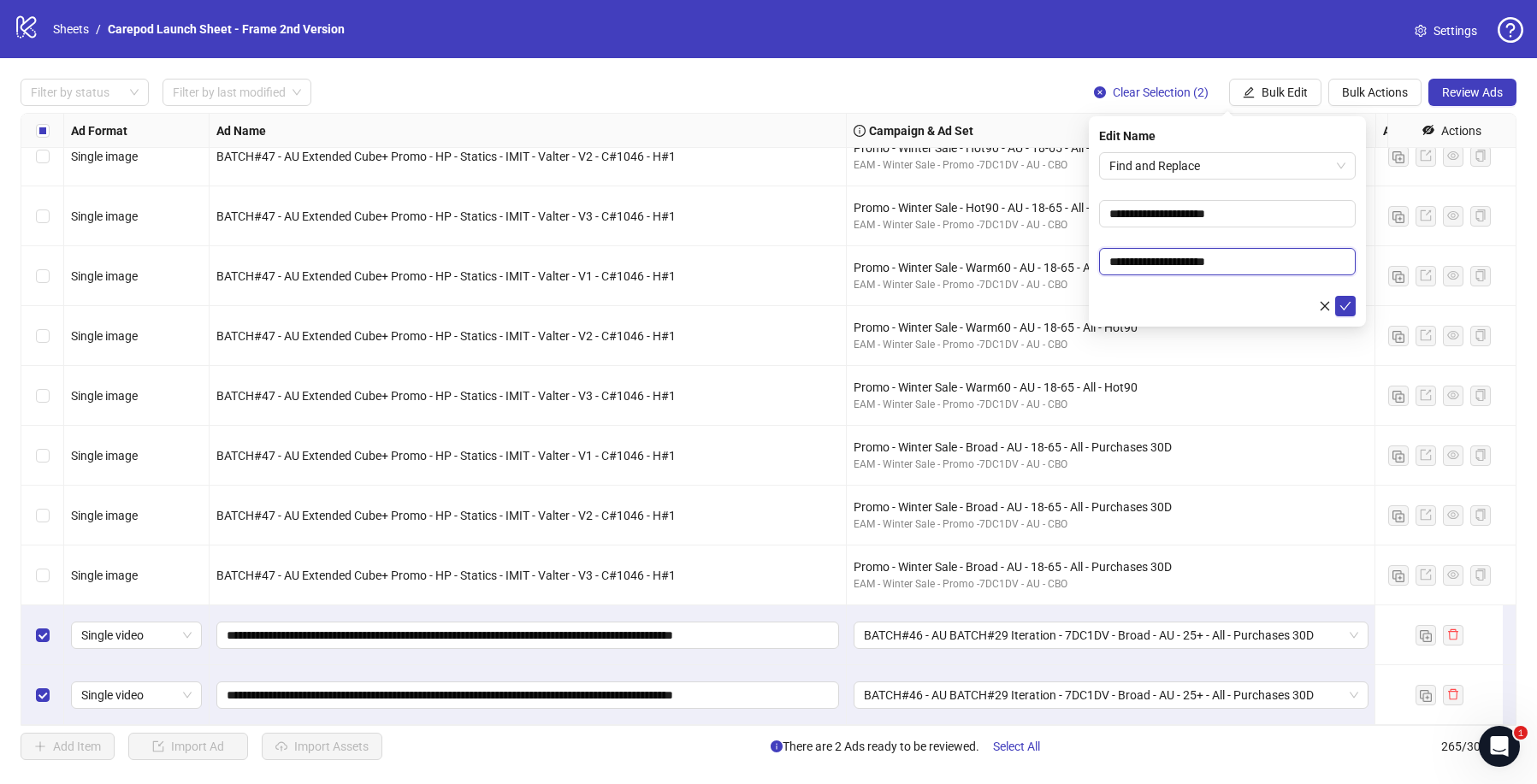 click on "**********" at bounding box center (1227, 262) 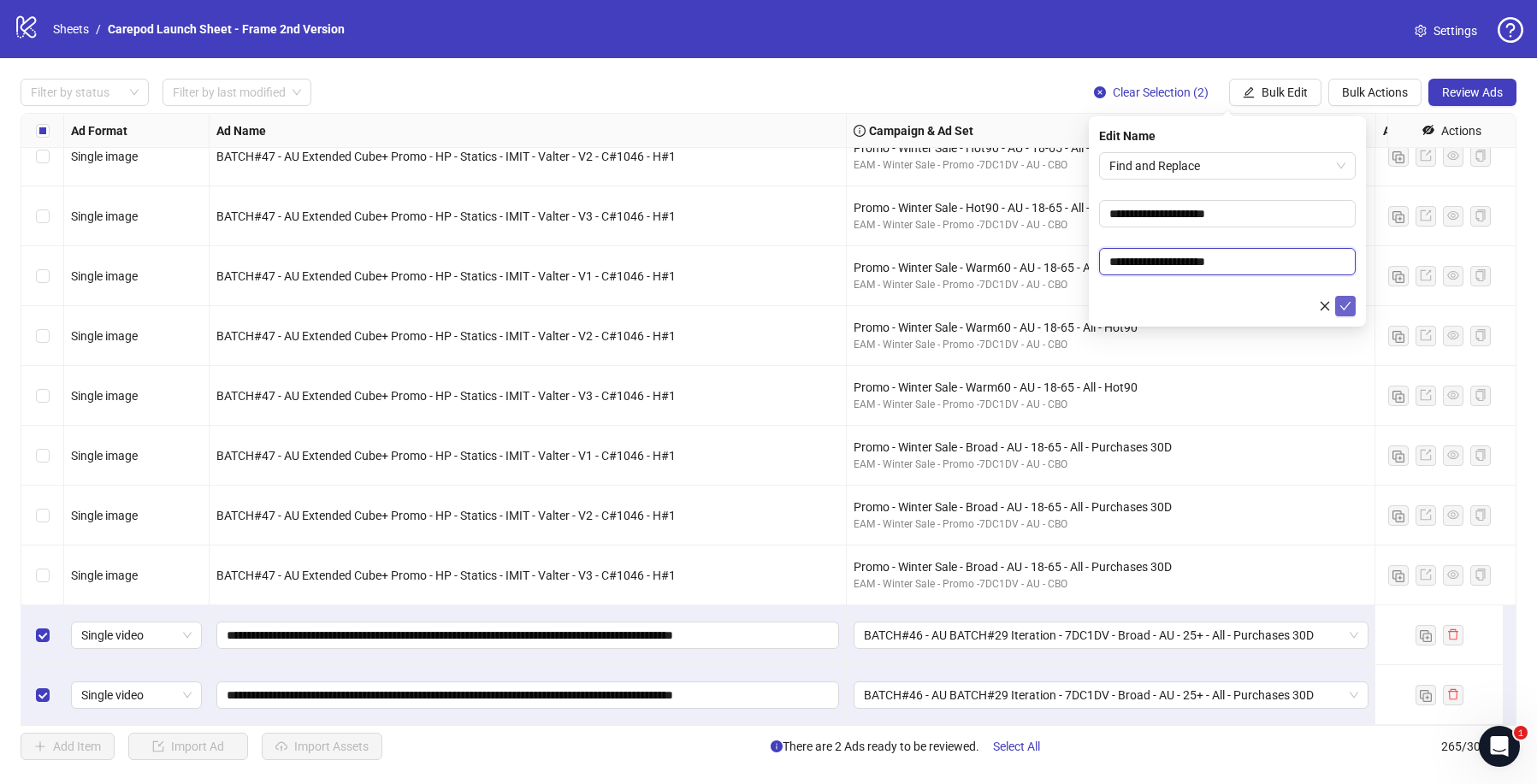 type on "**********" 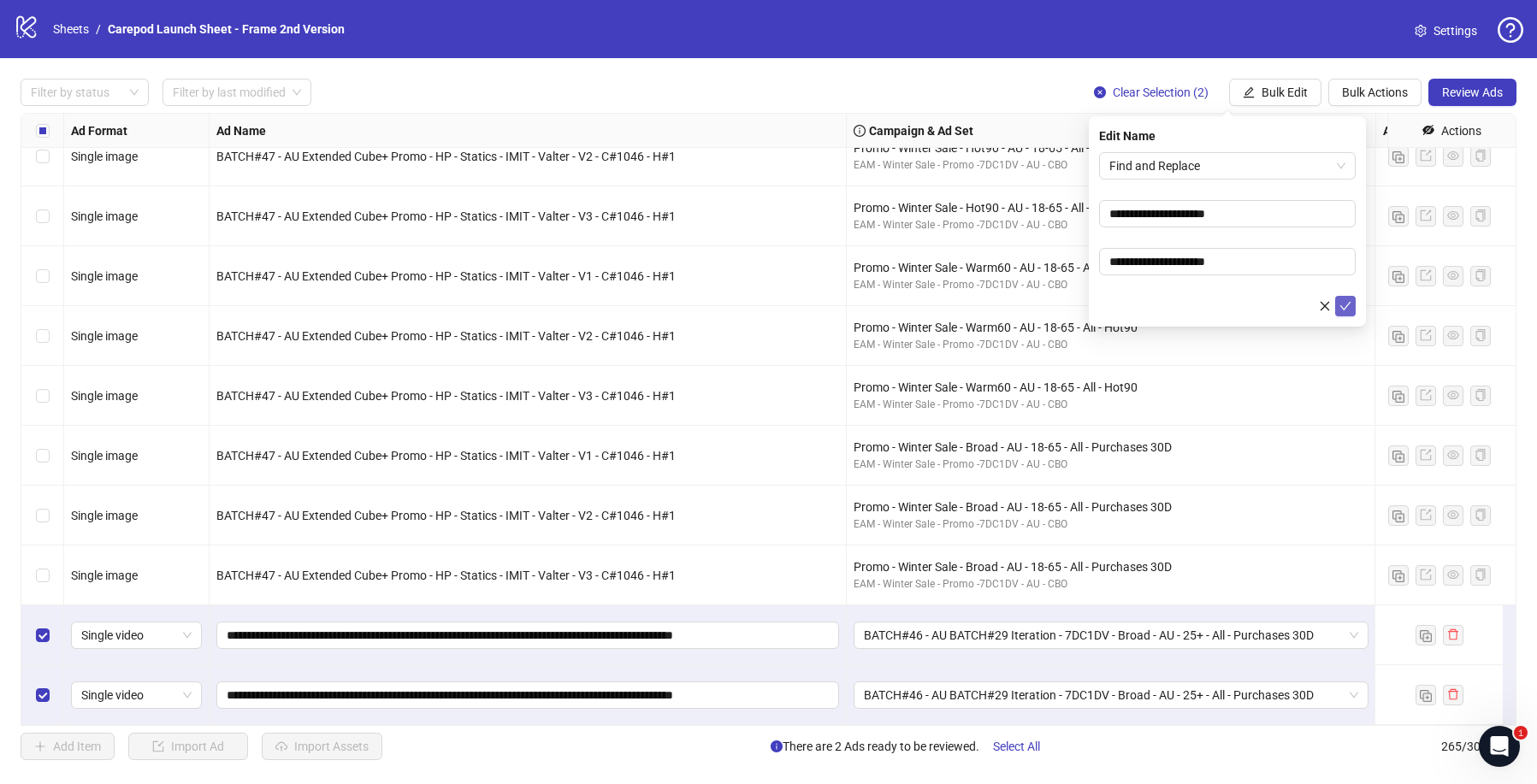 click 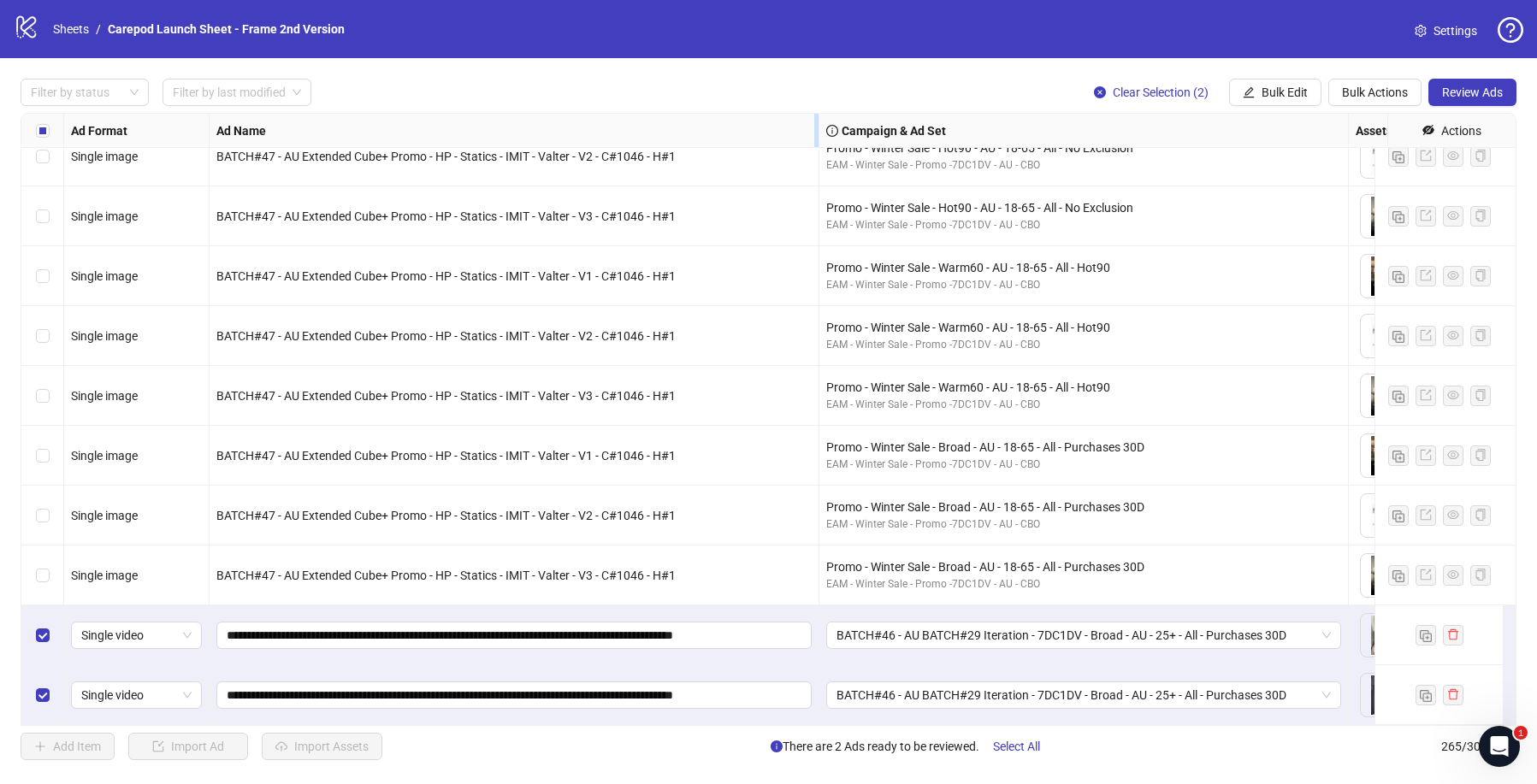 drag, startPoint x: 844, startPoint y: 128, endPoint x: 817, endPoint y: 131, distance: 27.166155 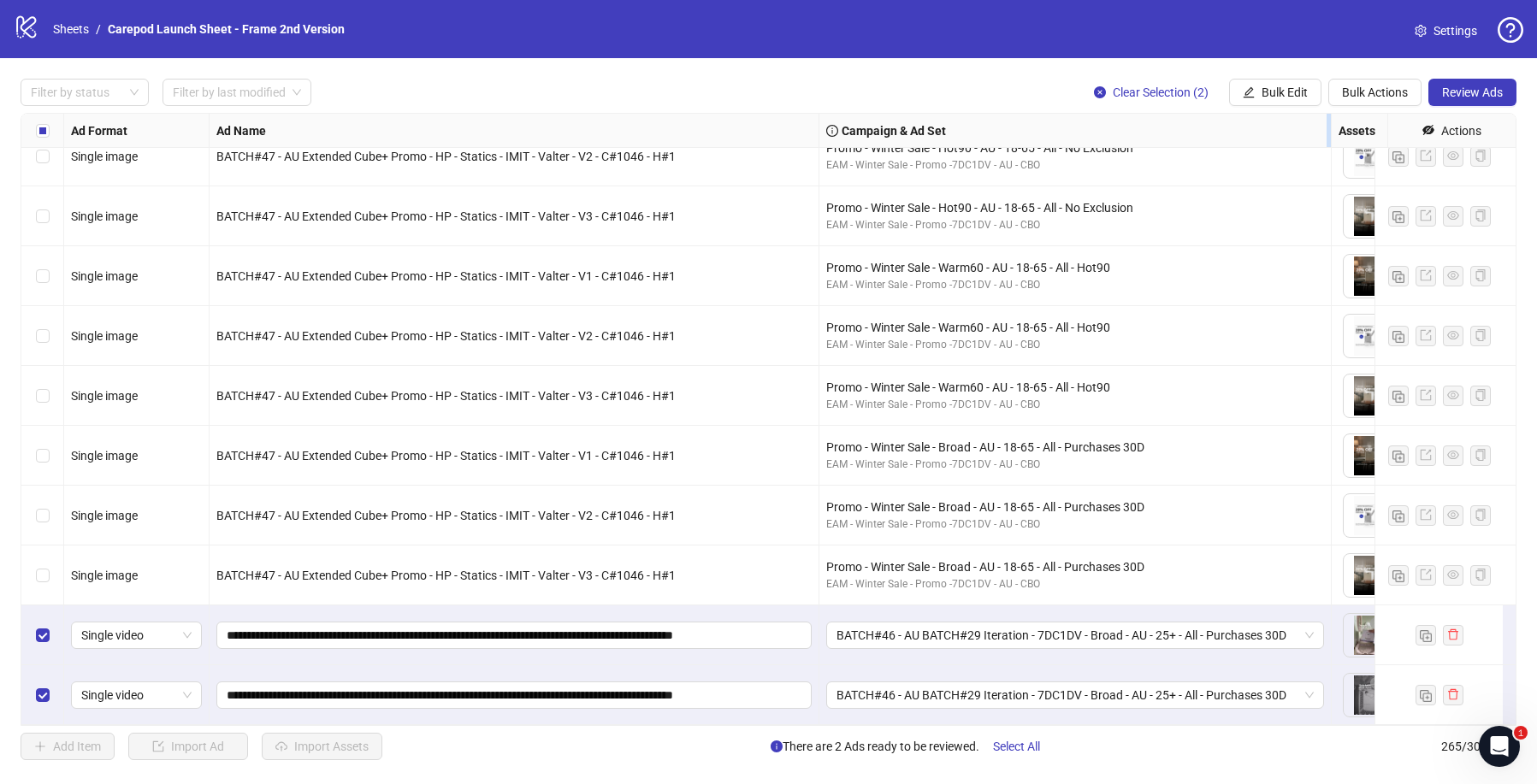 drag, startPoint x: 1344, startPoint y: 122, endPoint x: 1327, endPoint y: 124, distance: 17.11724 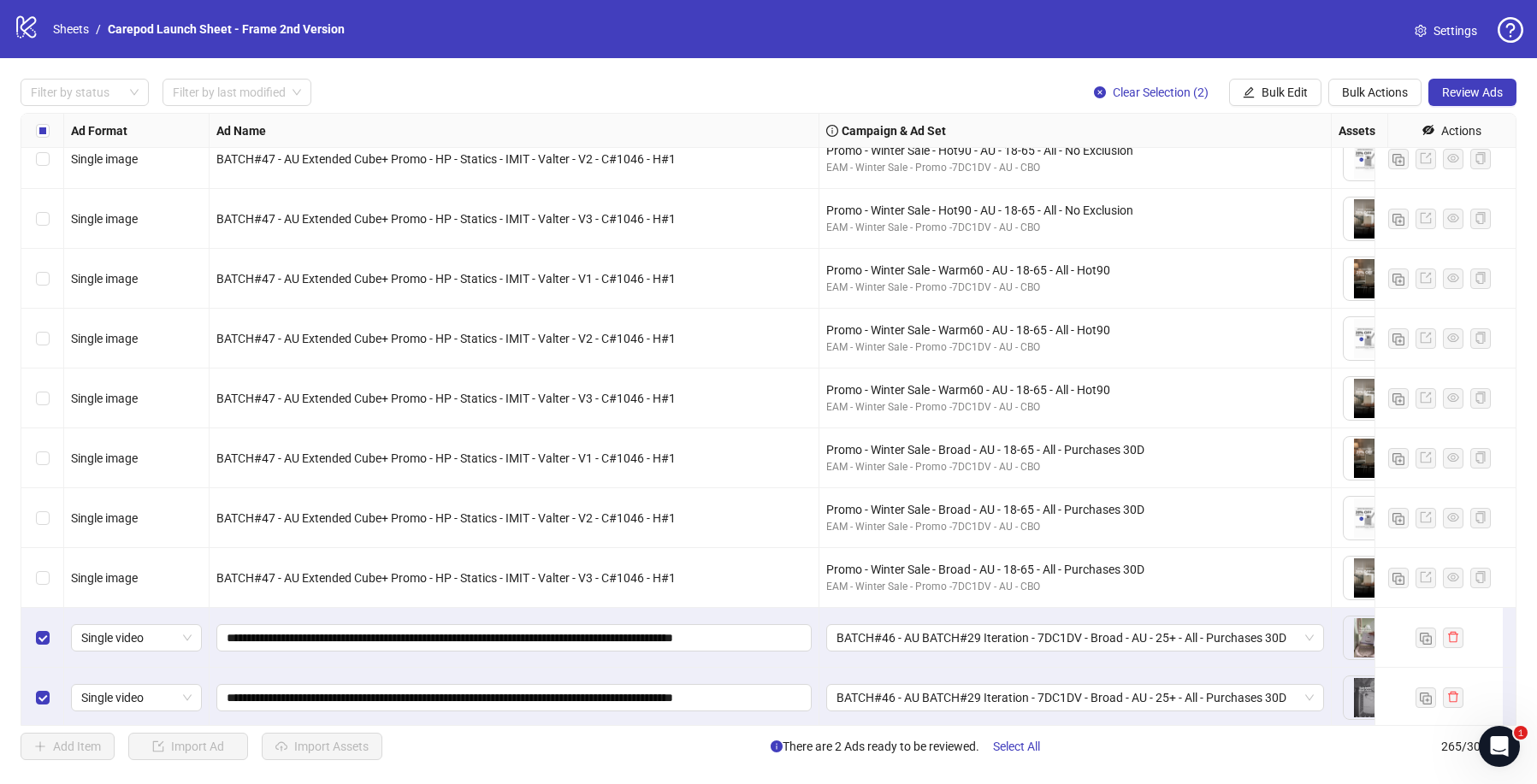 scroll, scrollTop: 15295, scrollLeft: 0, axis: vertical 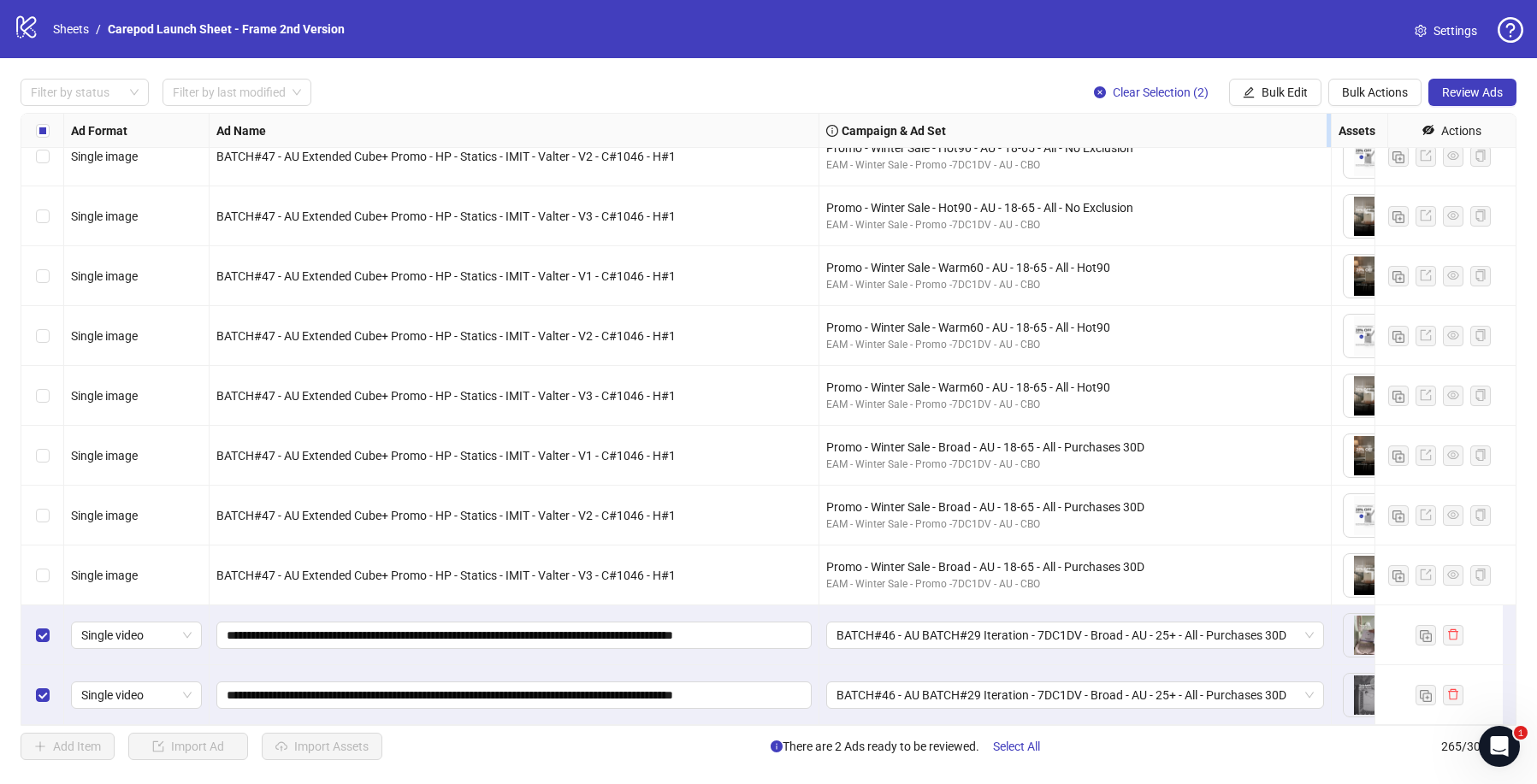 click at bounding box center [1328, 130] 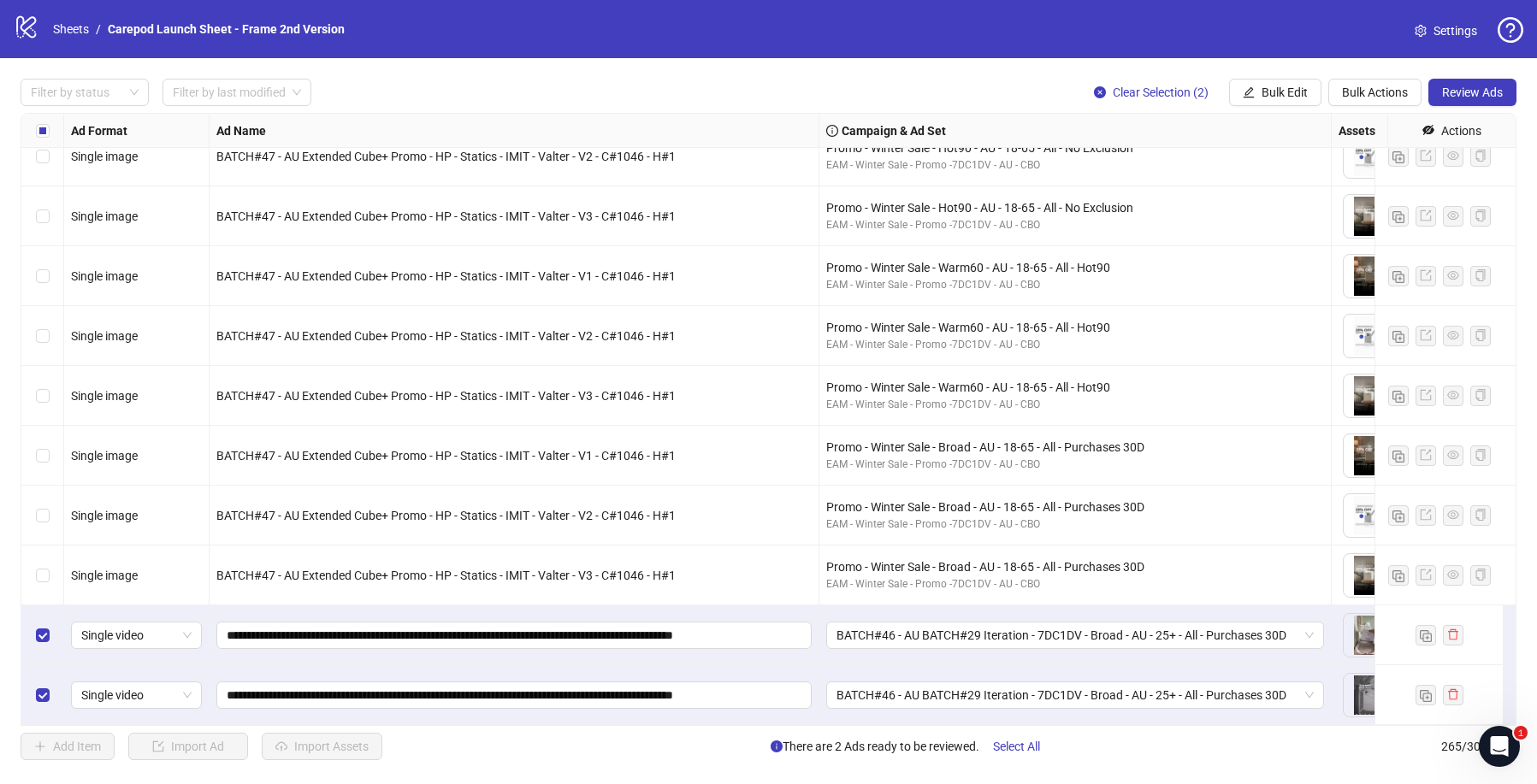 click on "Ad Name" at bounding box center [514, 131] 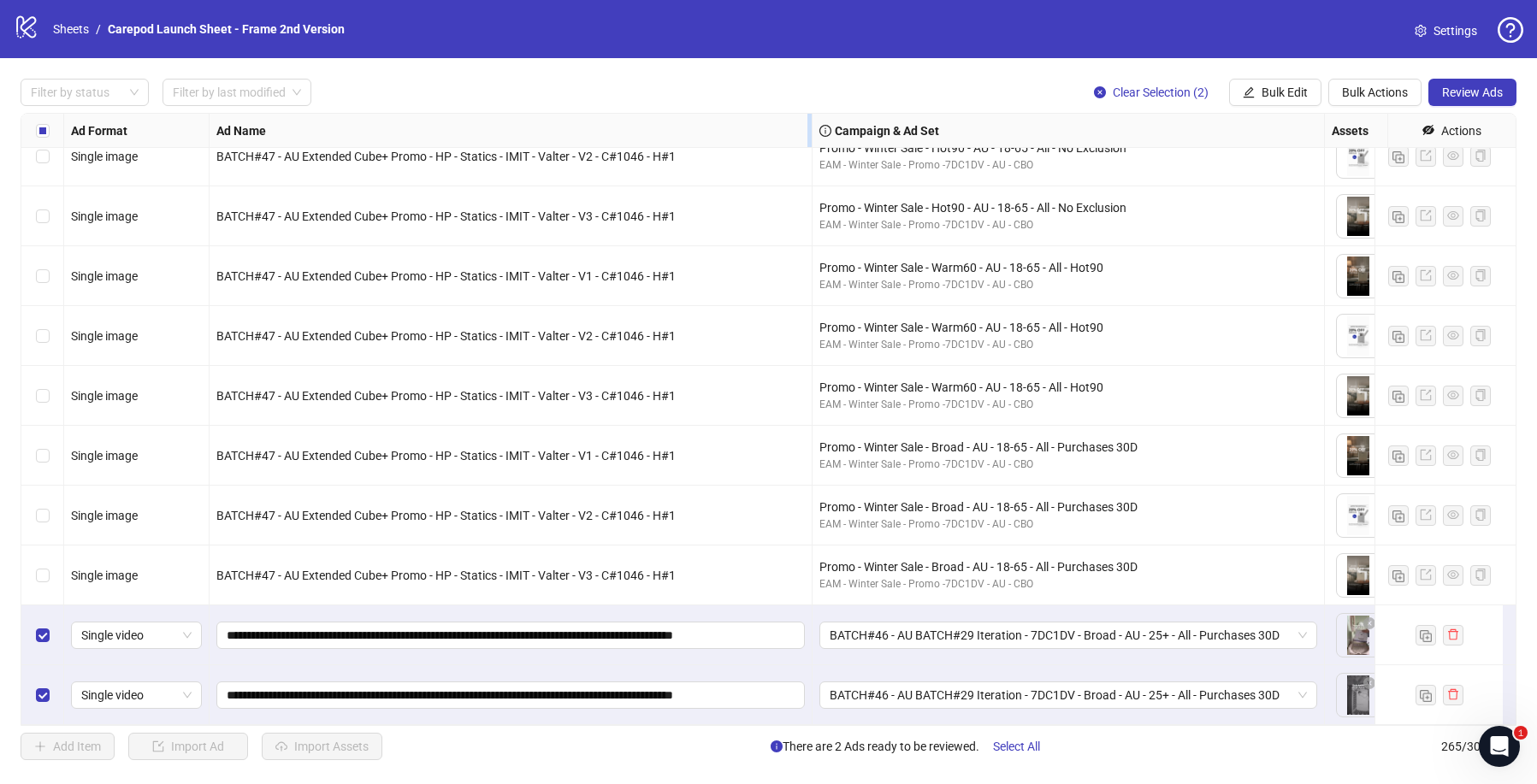 drag, startPoint x: 816, startPoint y: 126, endPoint x: 809, endPoint y: 133, distance: 9.8994949 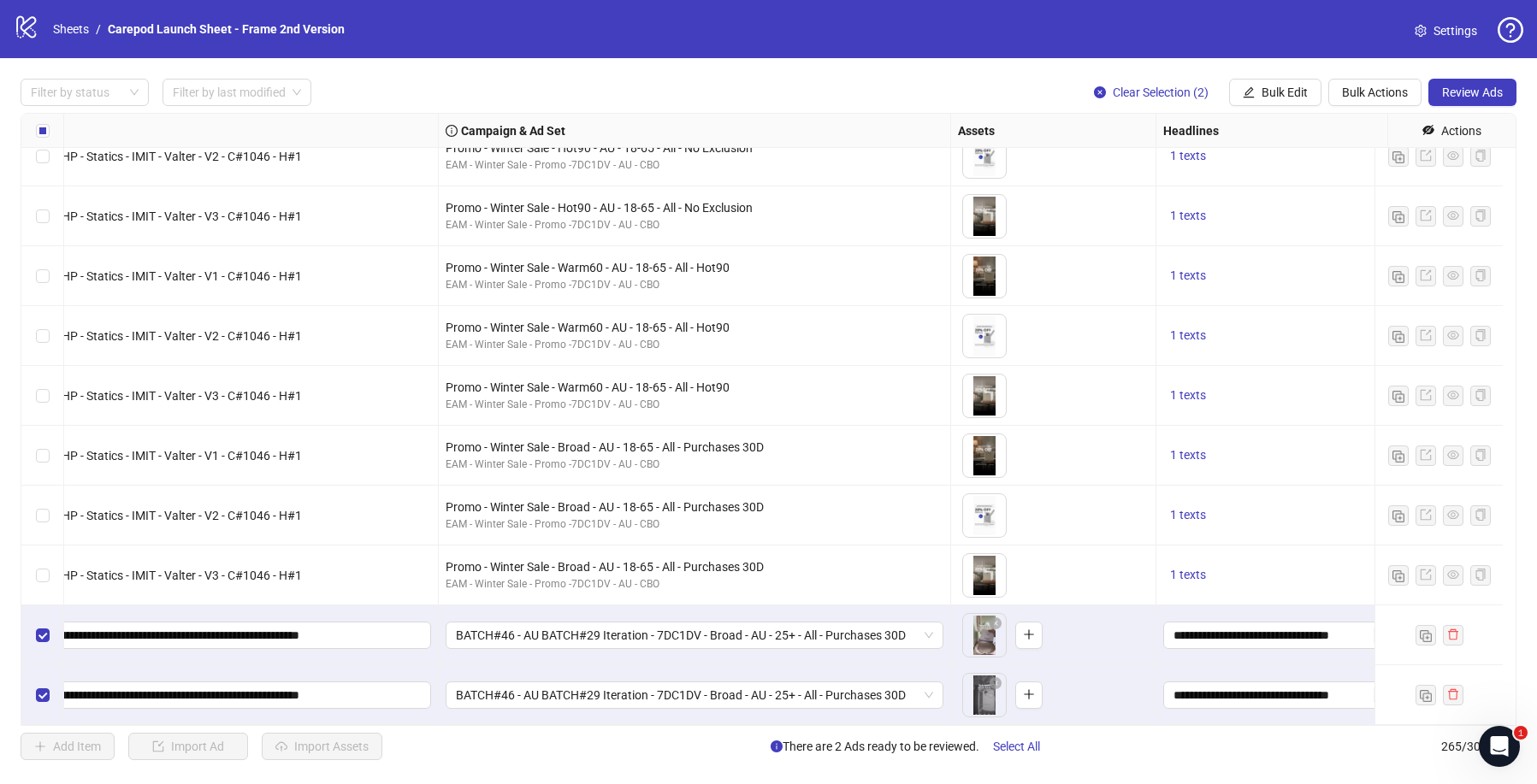 scroll, scrollTop: 15295, scrollLeft: 0, axis: vertical 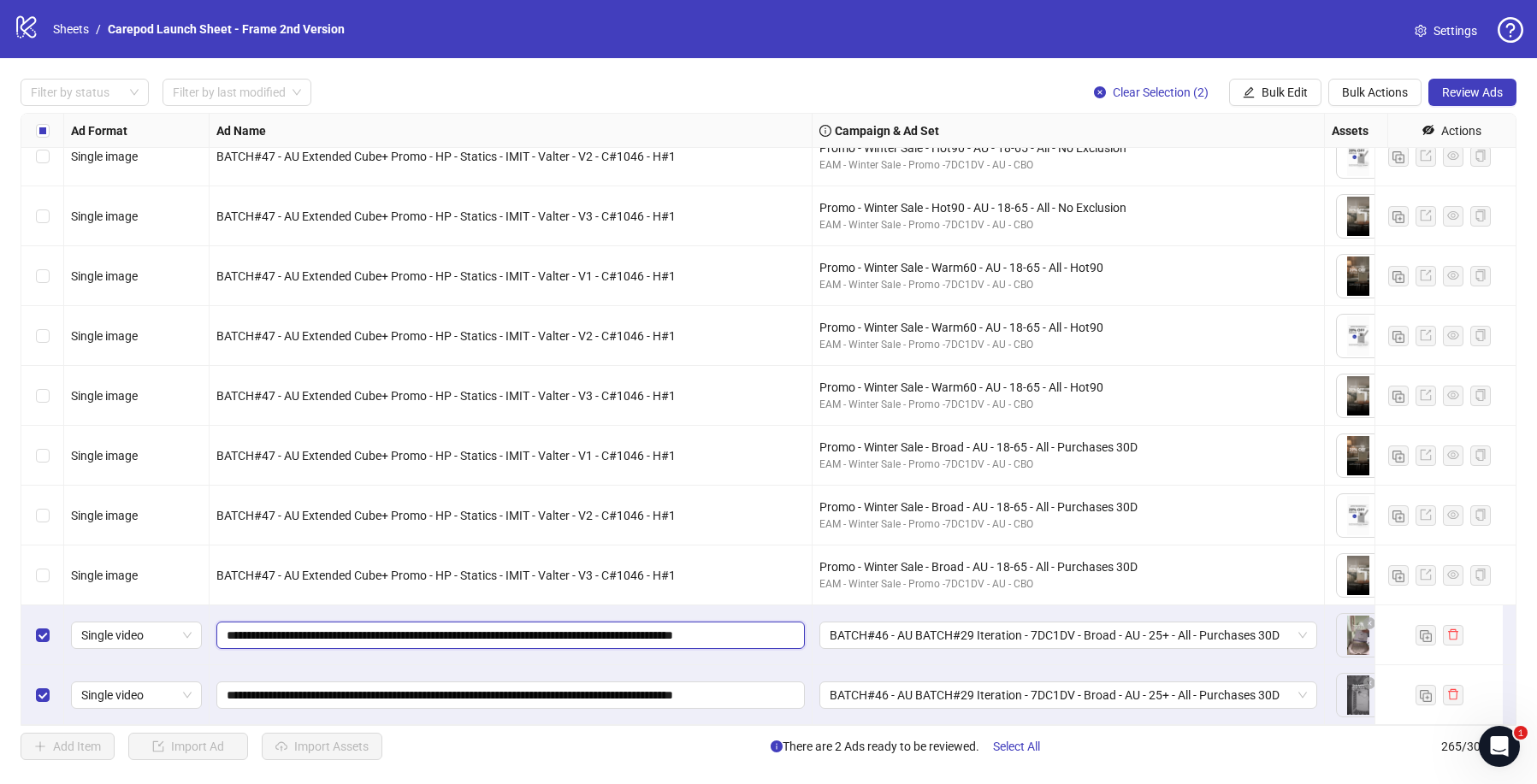 click on "**********" at bounding box center (509, 635) 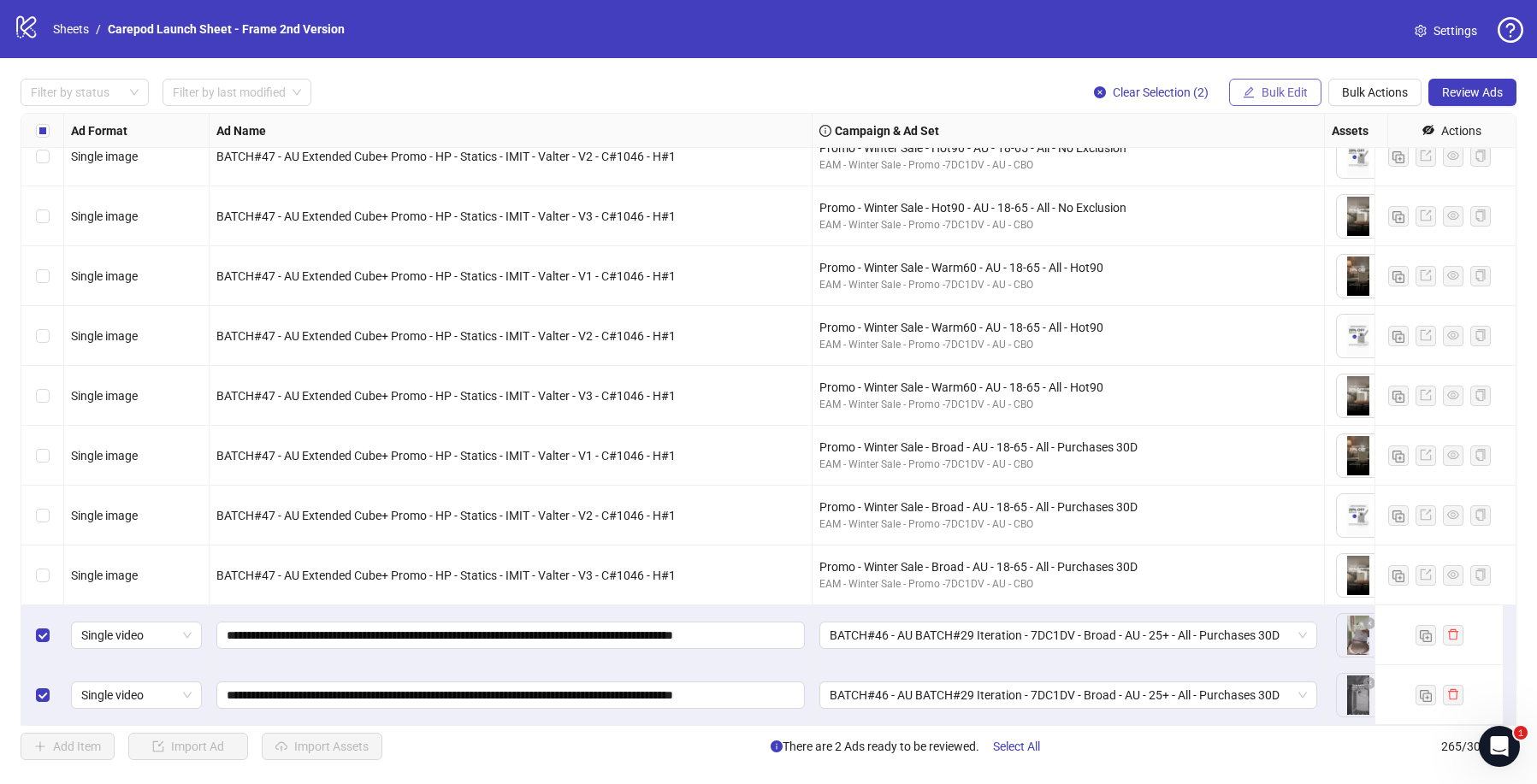 click on "Bulk Edit" at bounding box center [1275, 92] 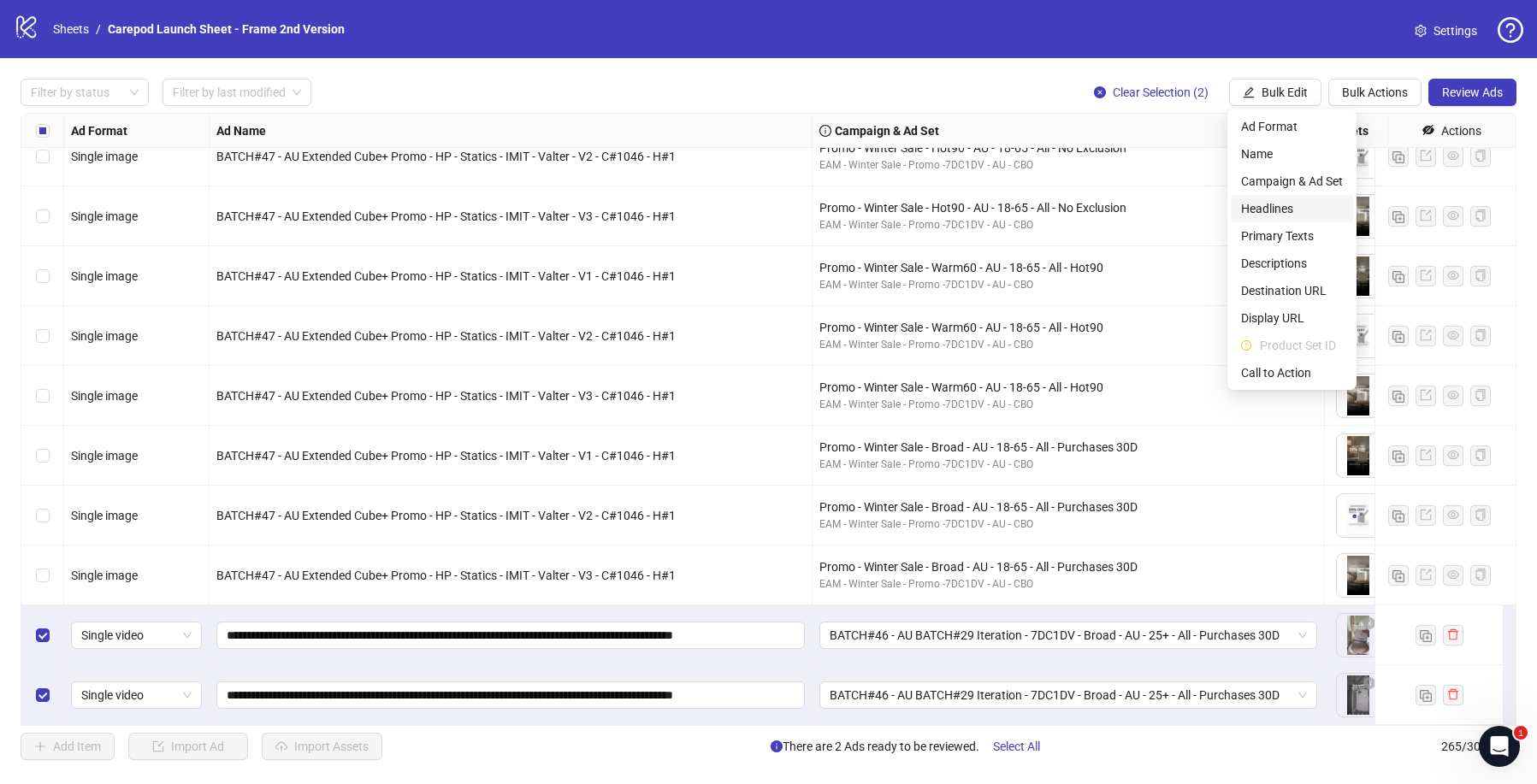 click on "Headlines" at bounding box center (1292, 209) 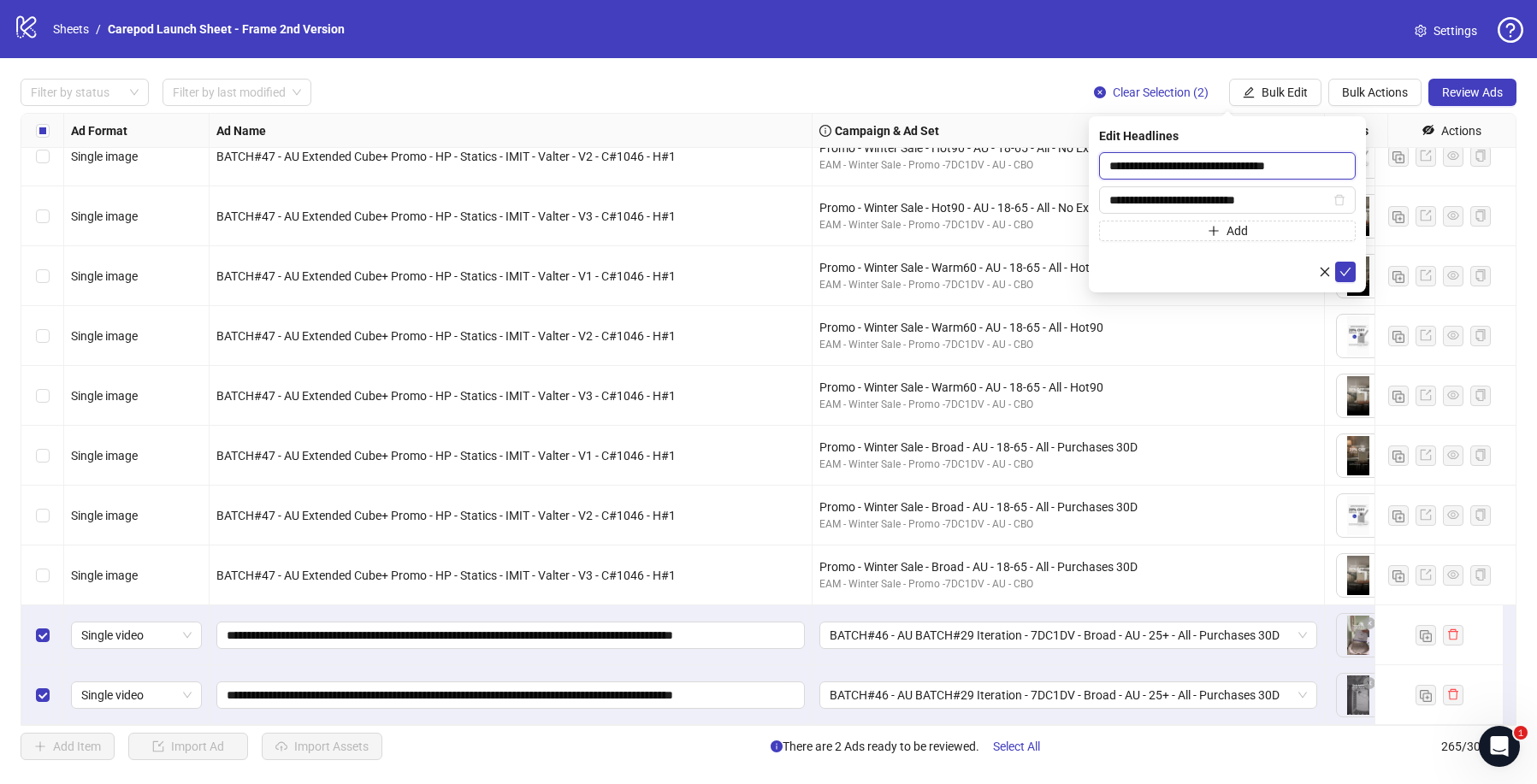 click on "**********" at bounding box center (1227, 166) 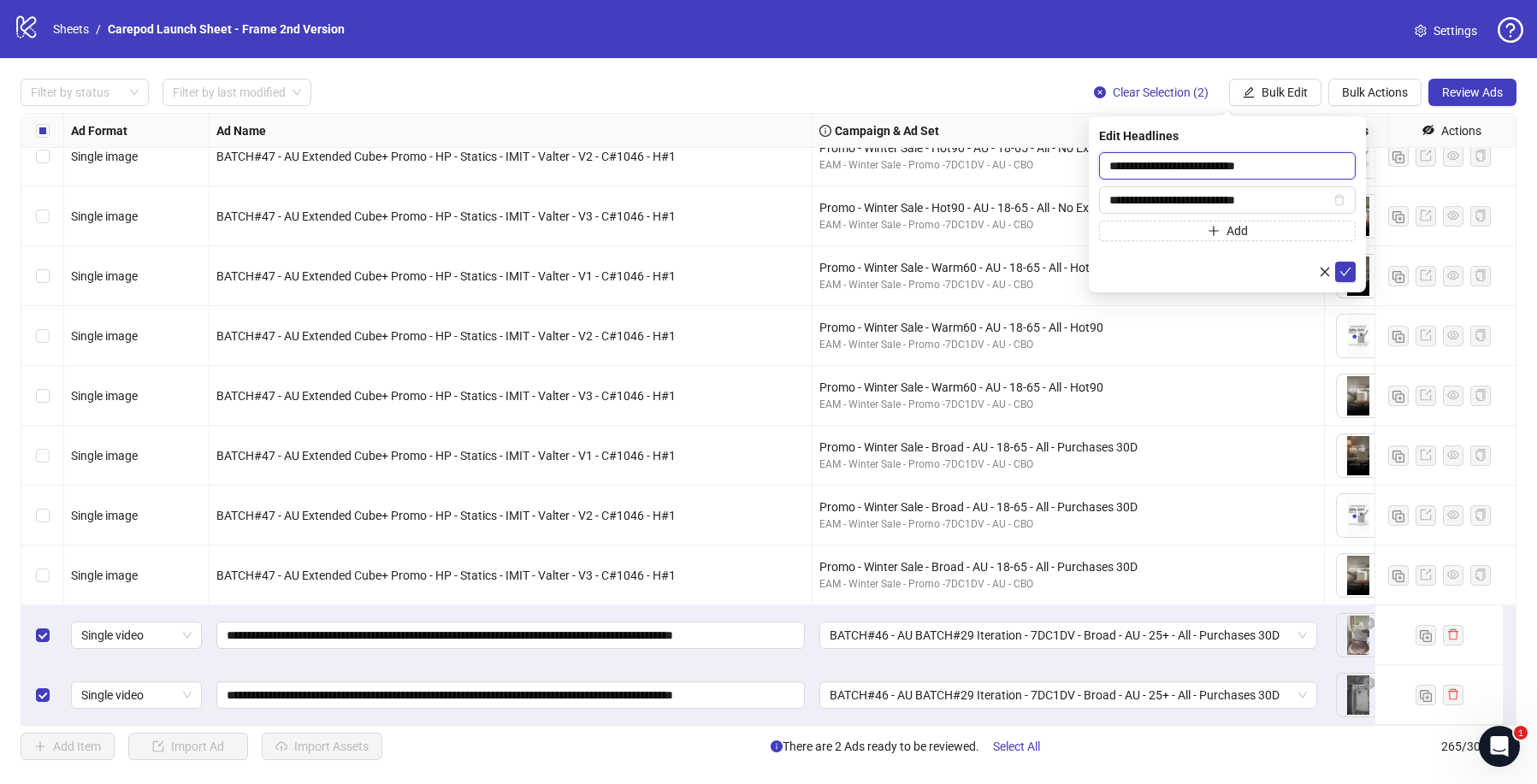 type on "**********" 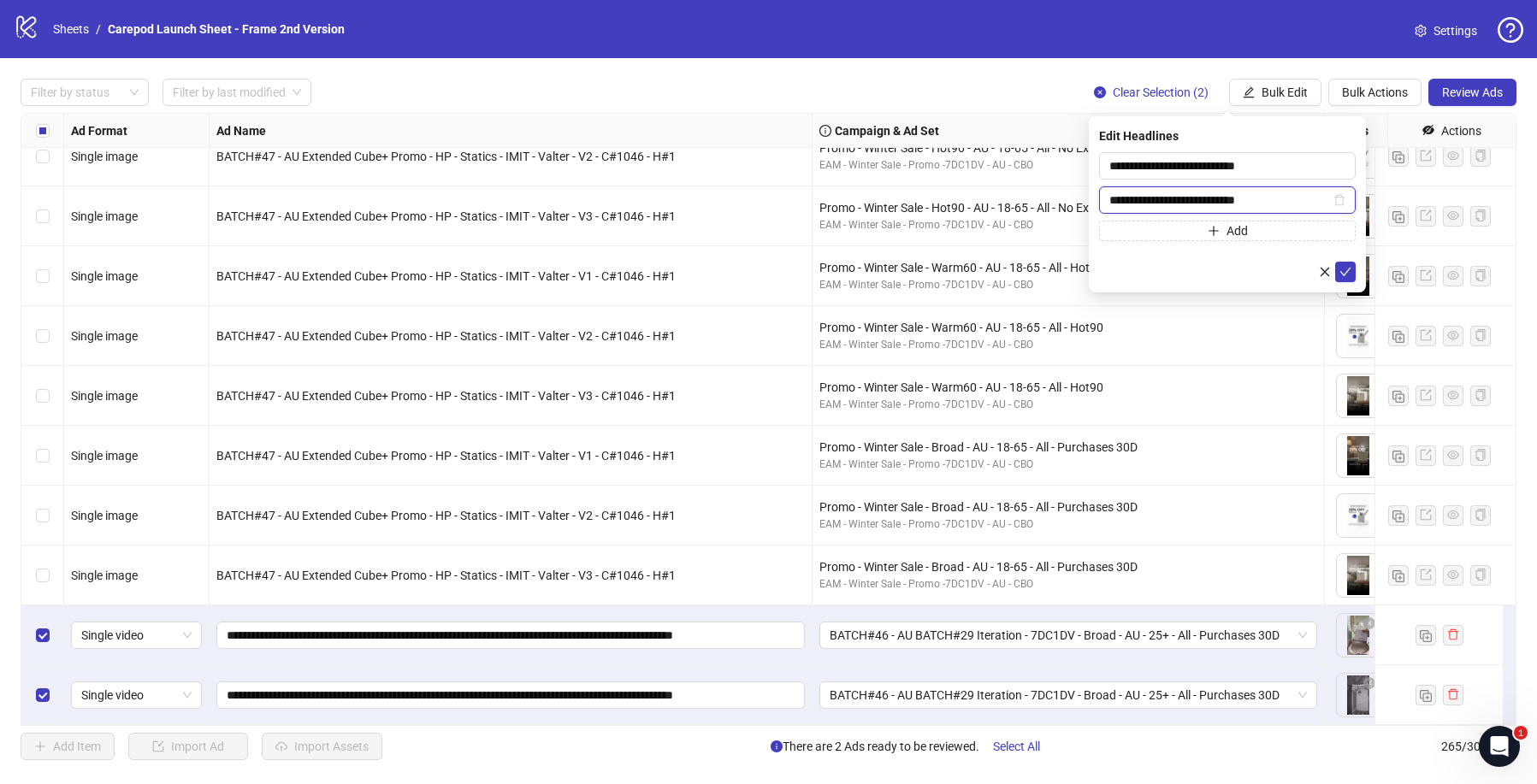click on "**********" at bounding box center (1220, 200) 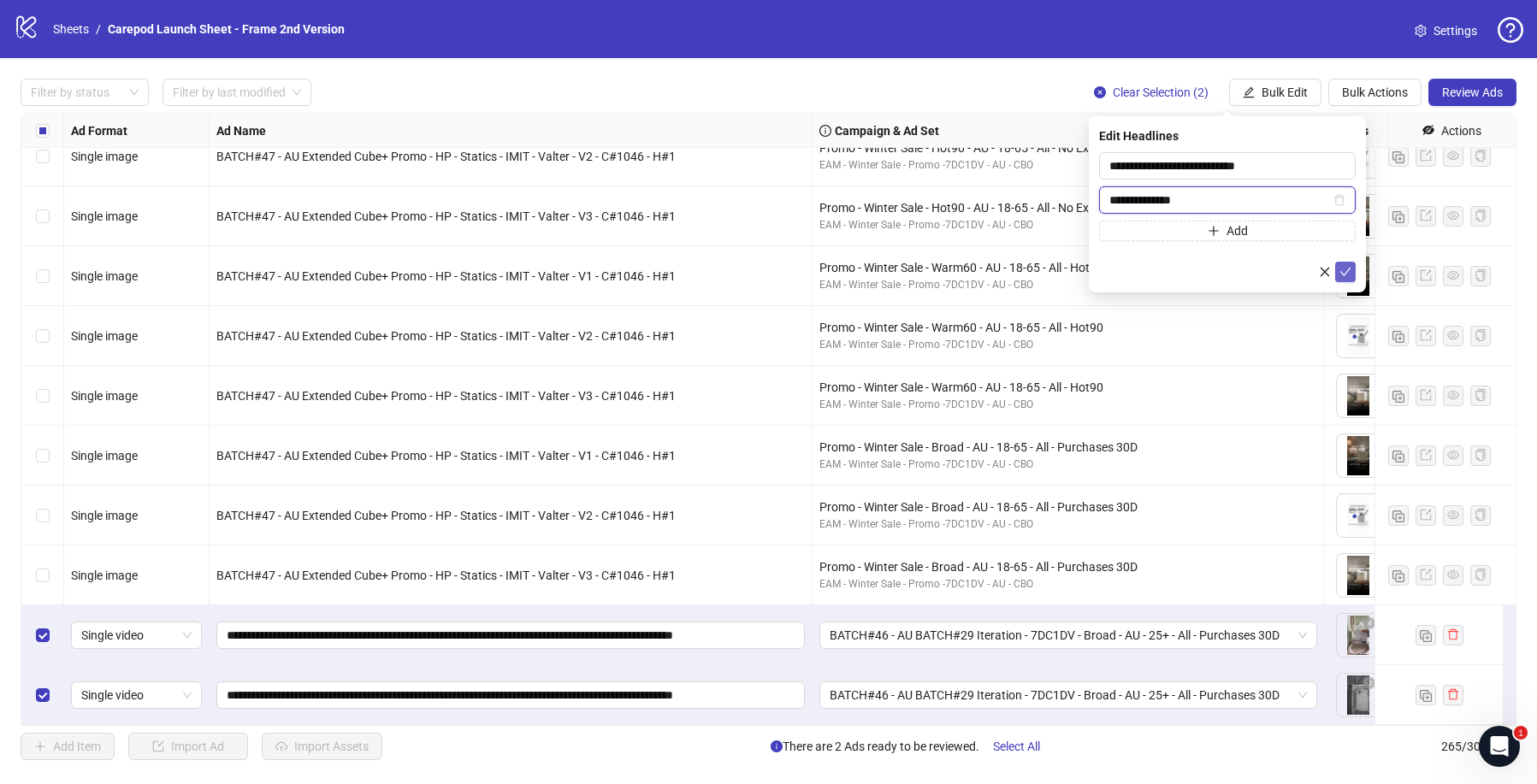type on "**********" 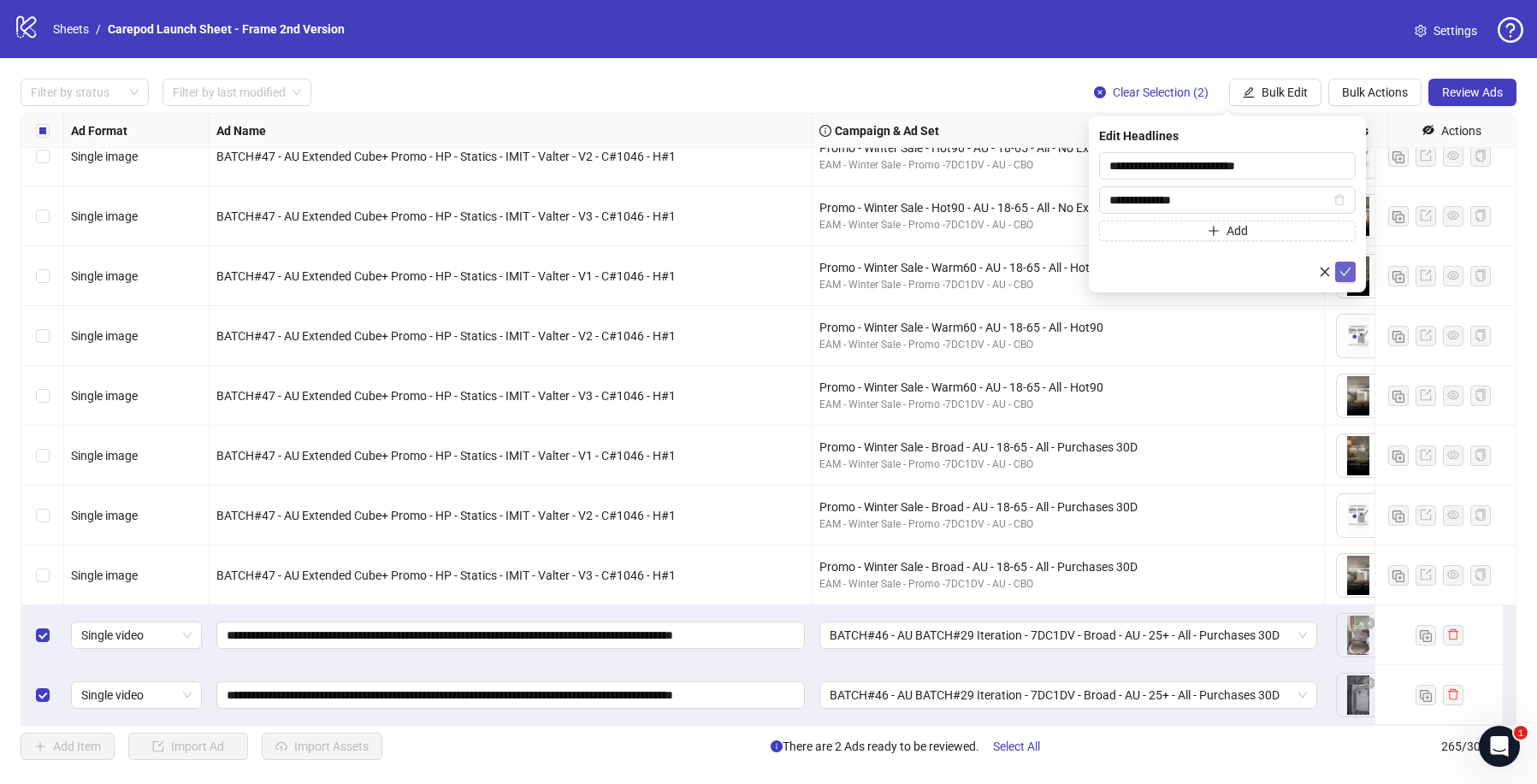 click 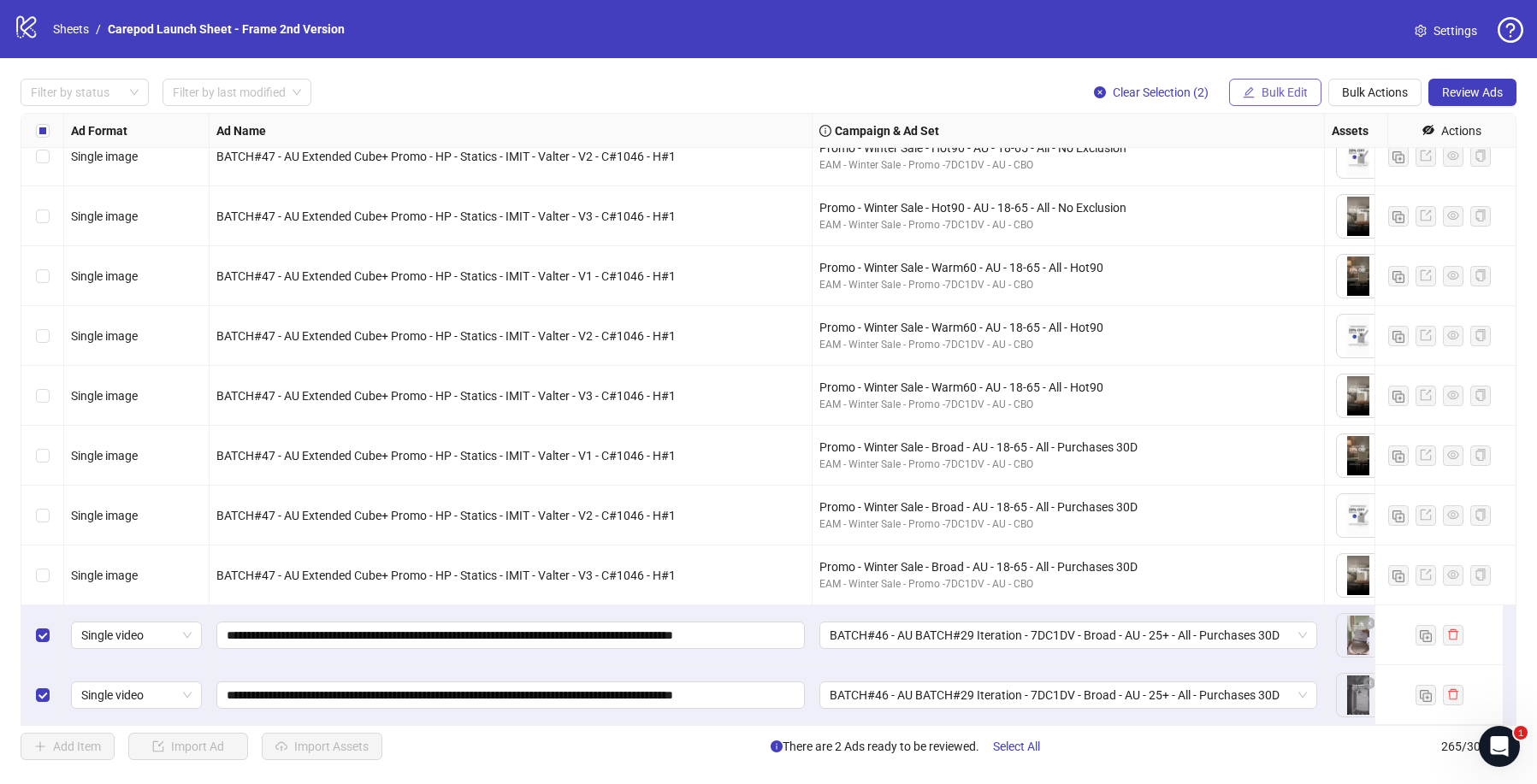 click on "Bulk Edit" at bounding box center (1285, 92) 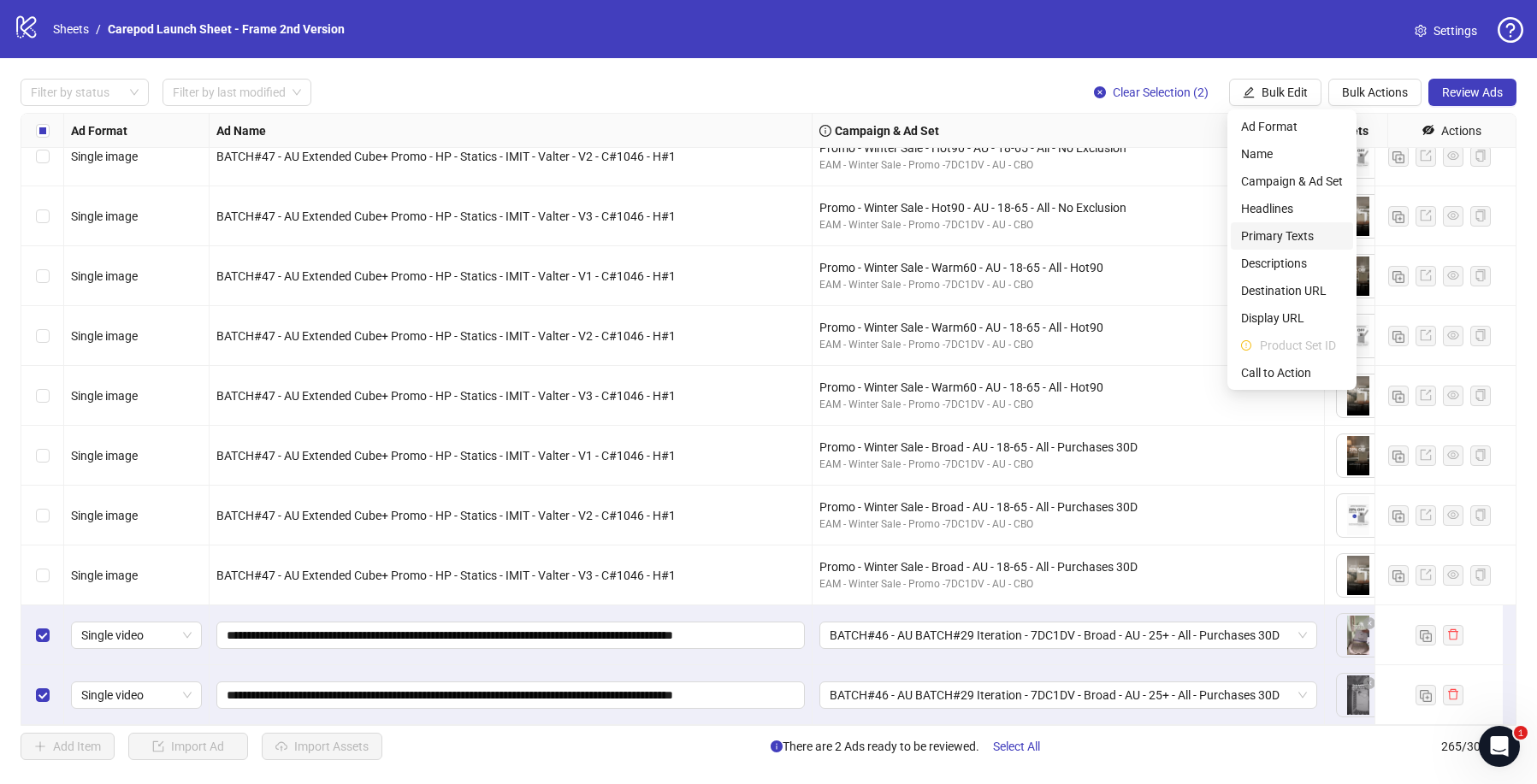 click on "Primary Texts" at bounding box center [1292, 236] 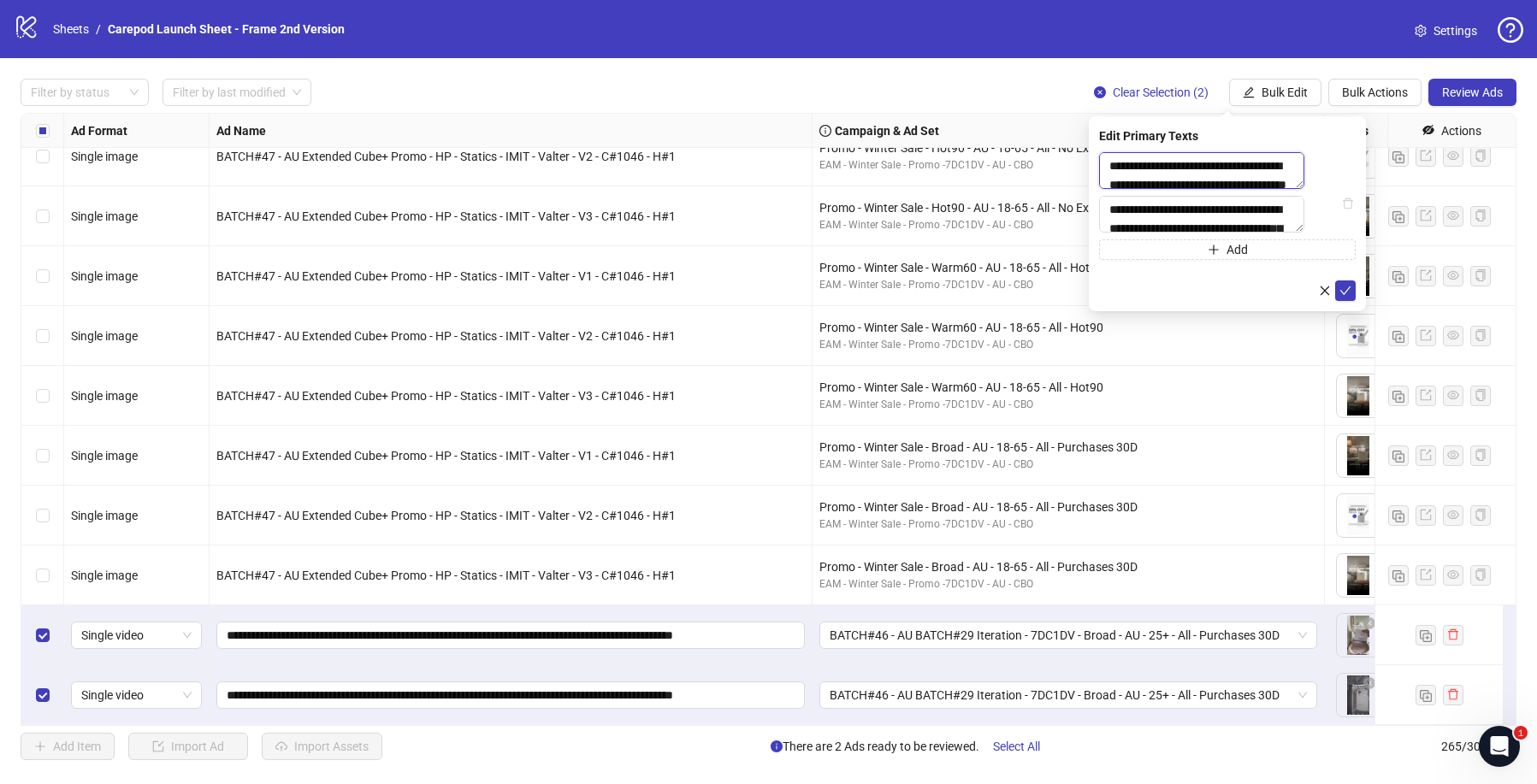 click on "**********" at bounding box center [1202, 170] 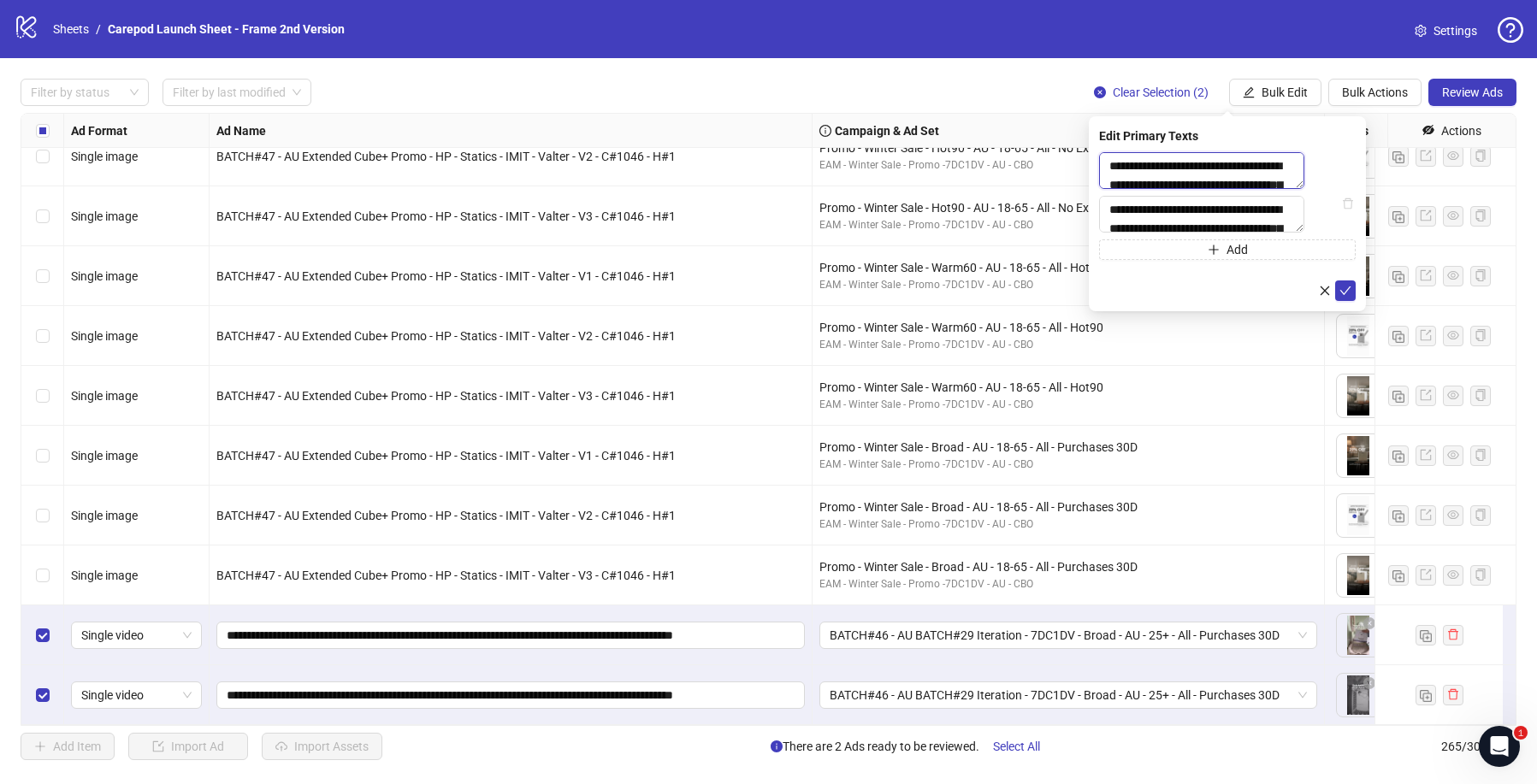 scroll, scrollTop: 220, scrollLeft: 0, axis: vertical 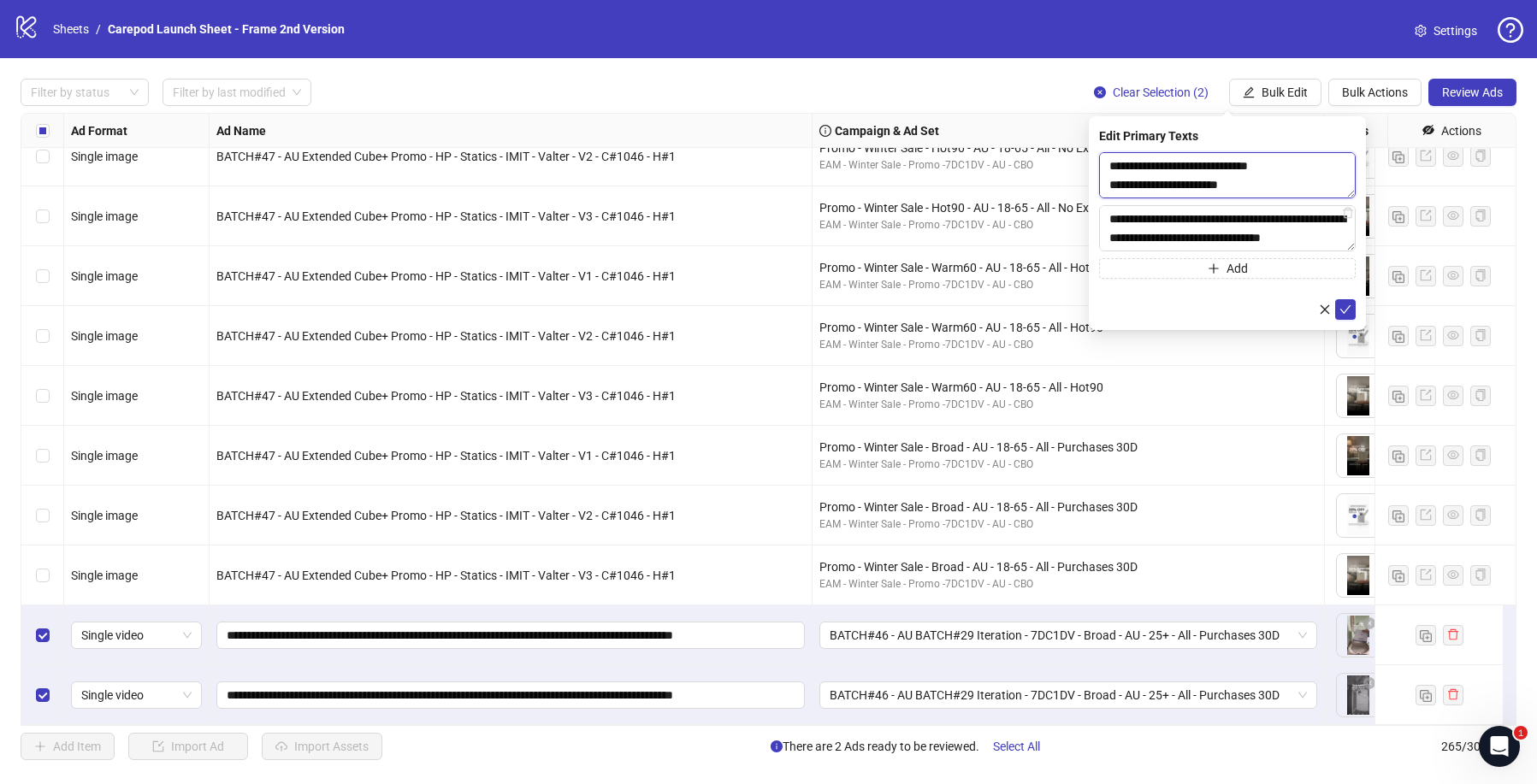 type on "**********" 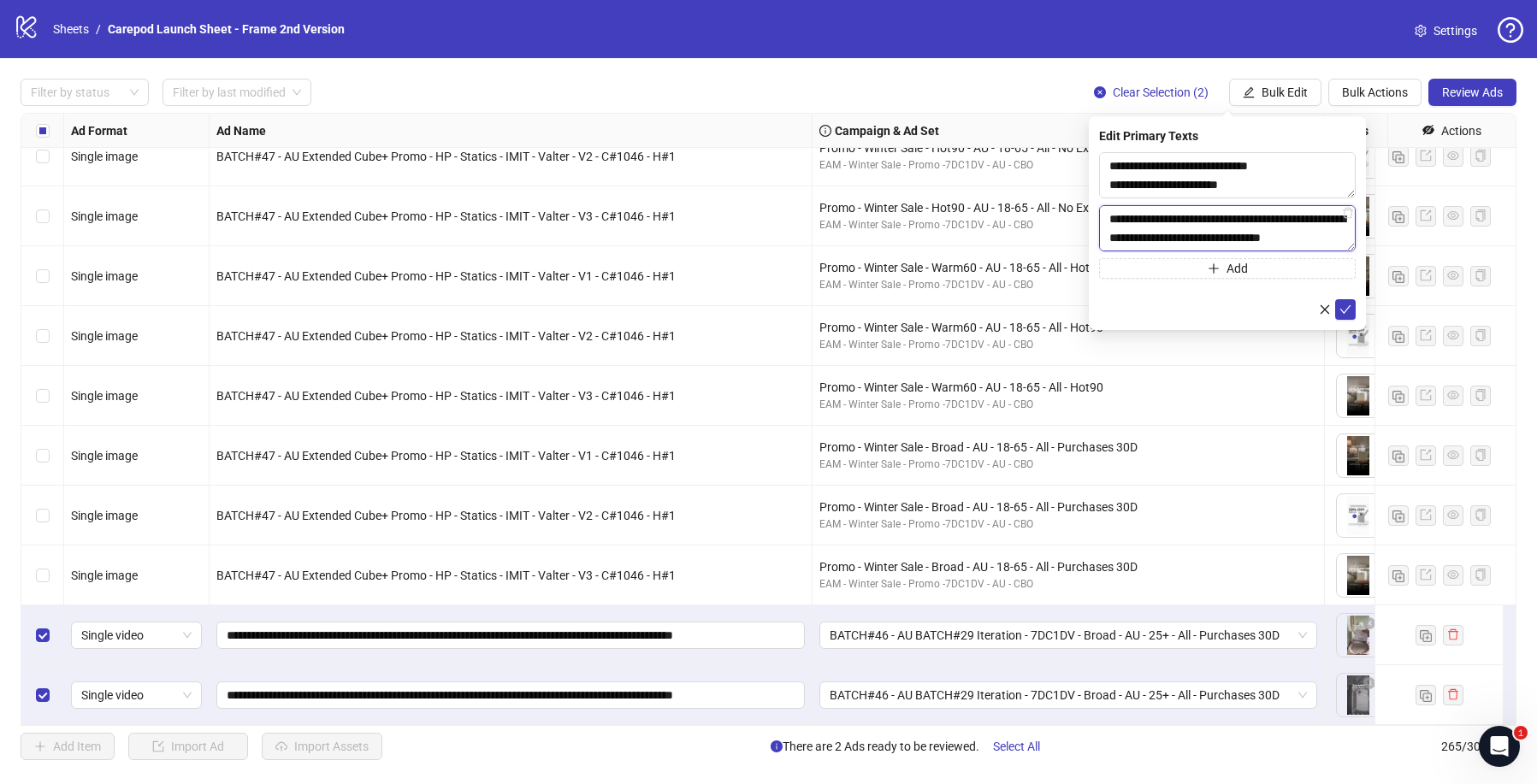 click on "**********" at bounding box center (1227, 228) 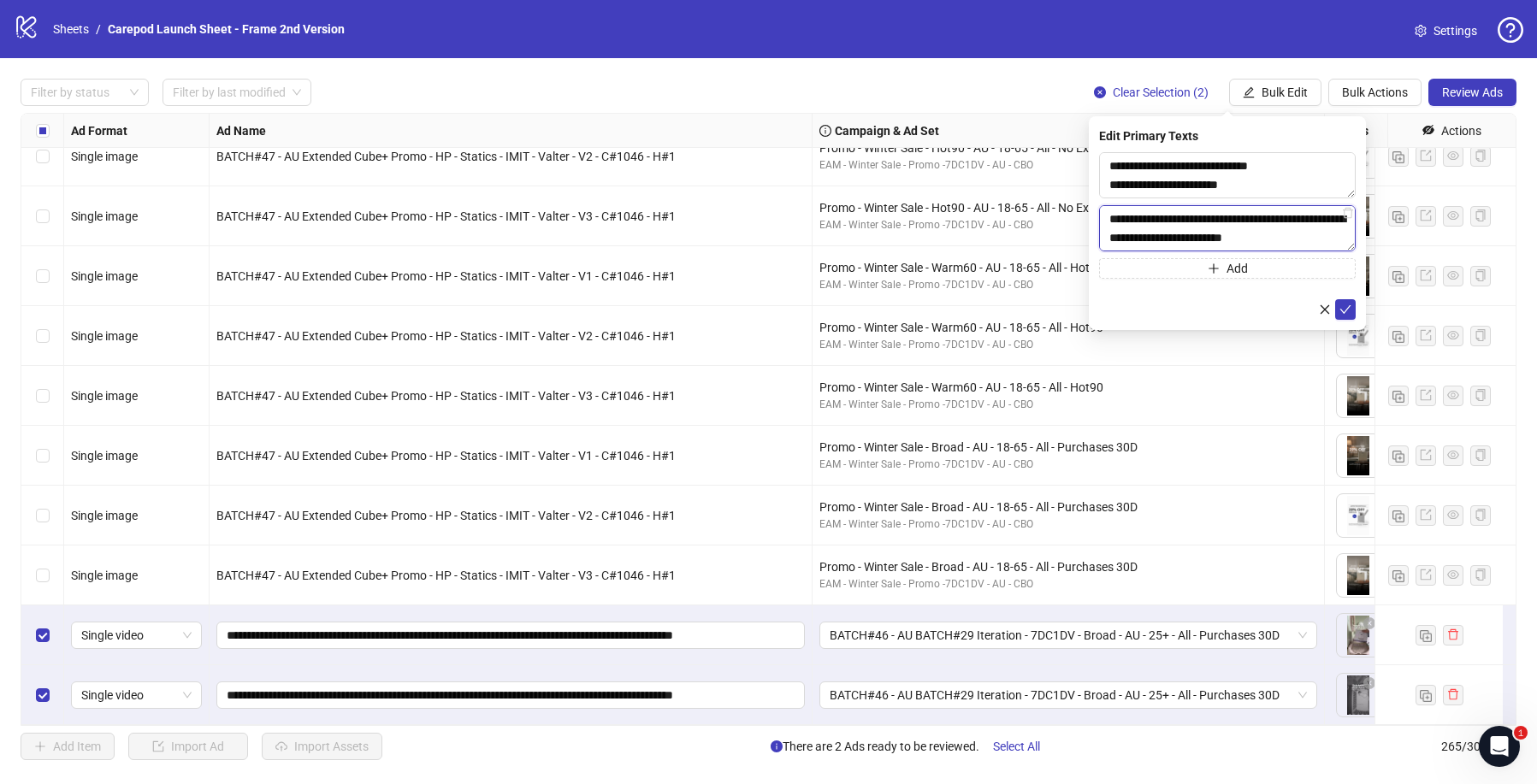 scroll, scrollTop: 220, scrollLeft: 0, axis: vertical 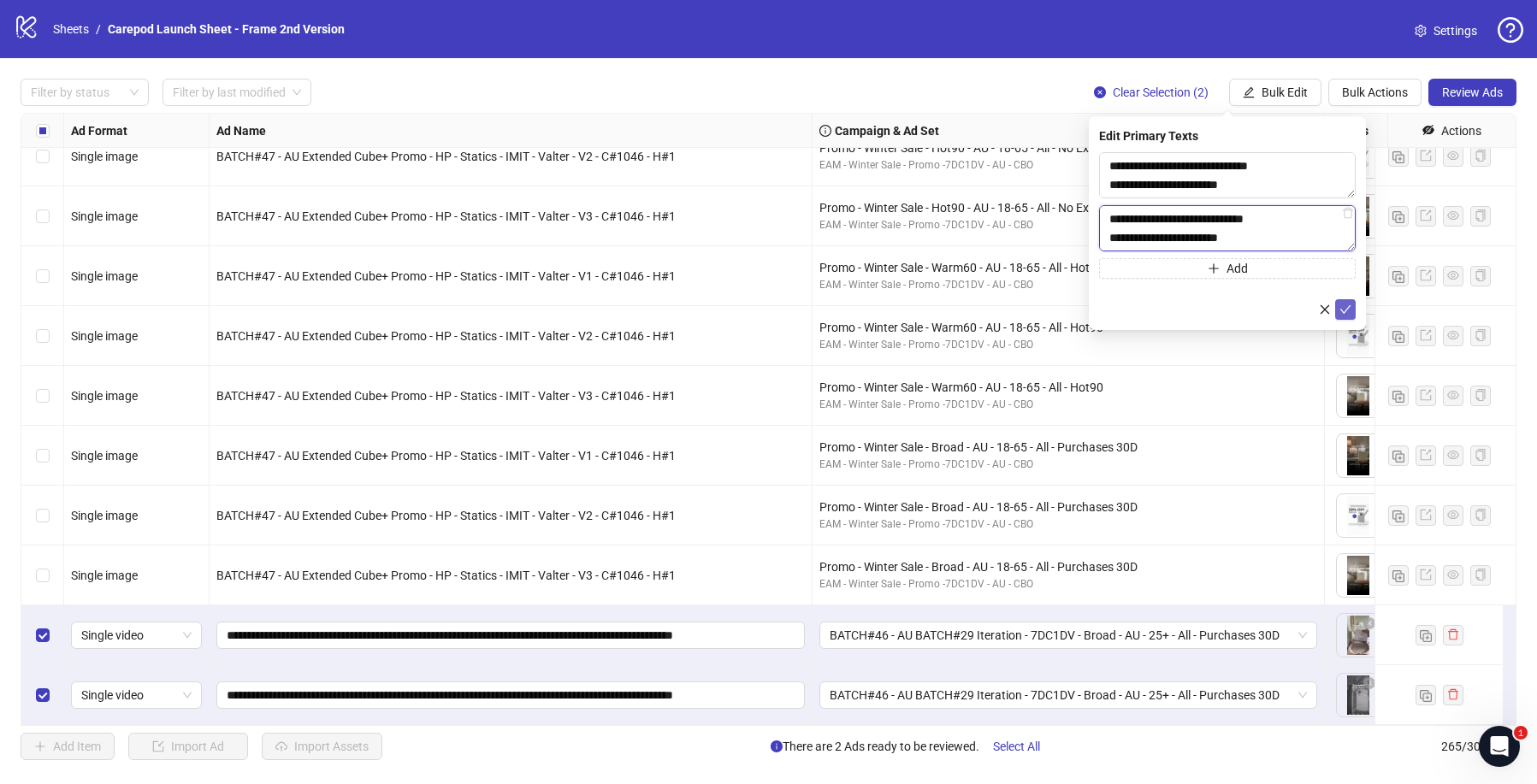 type on "**********" 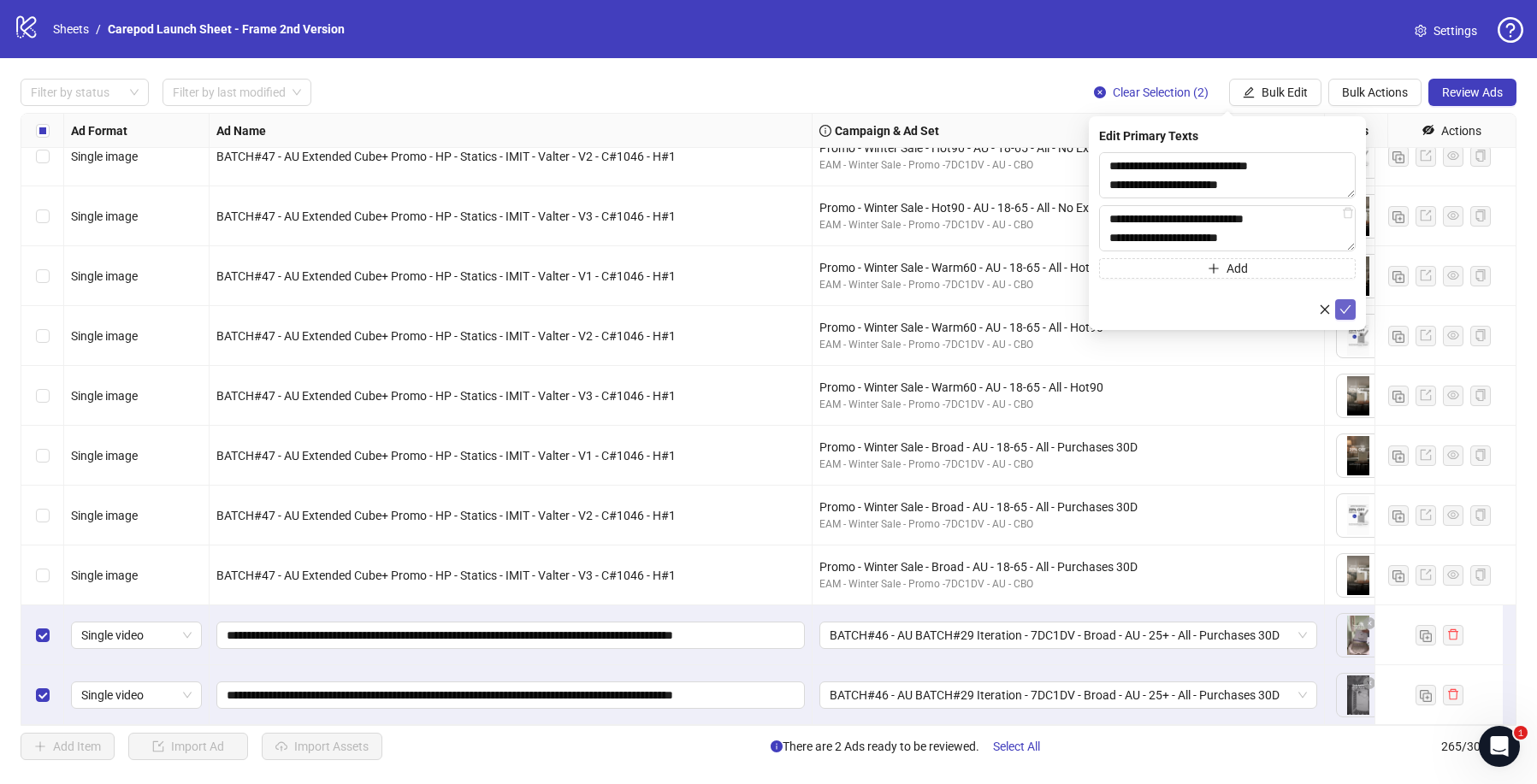 click 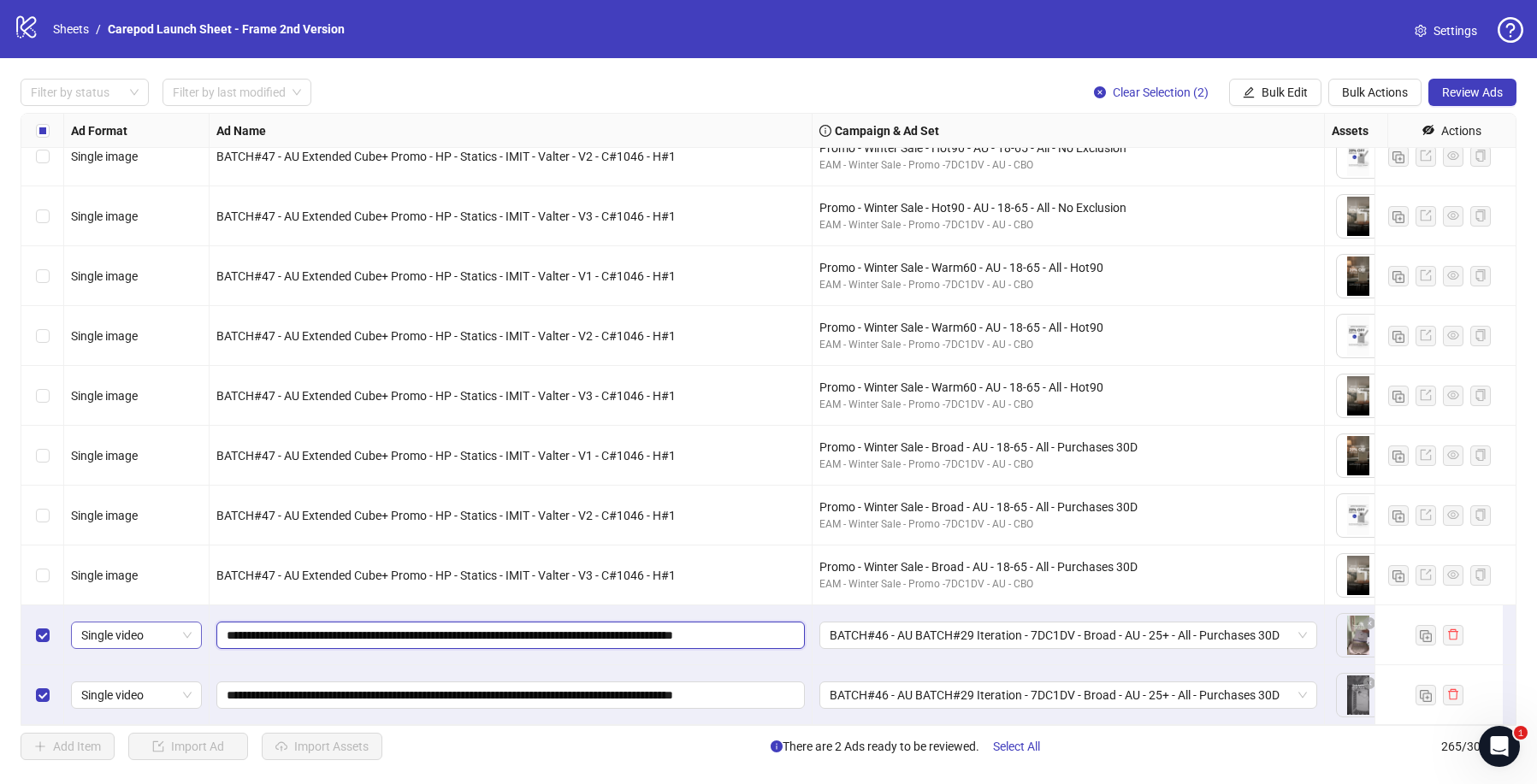 drag, startPoint x: 476, startPoint y: 624, endPoint x: 166, endPoint y: 618, distance: 310.0581 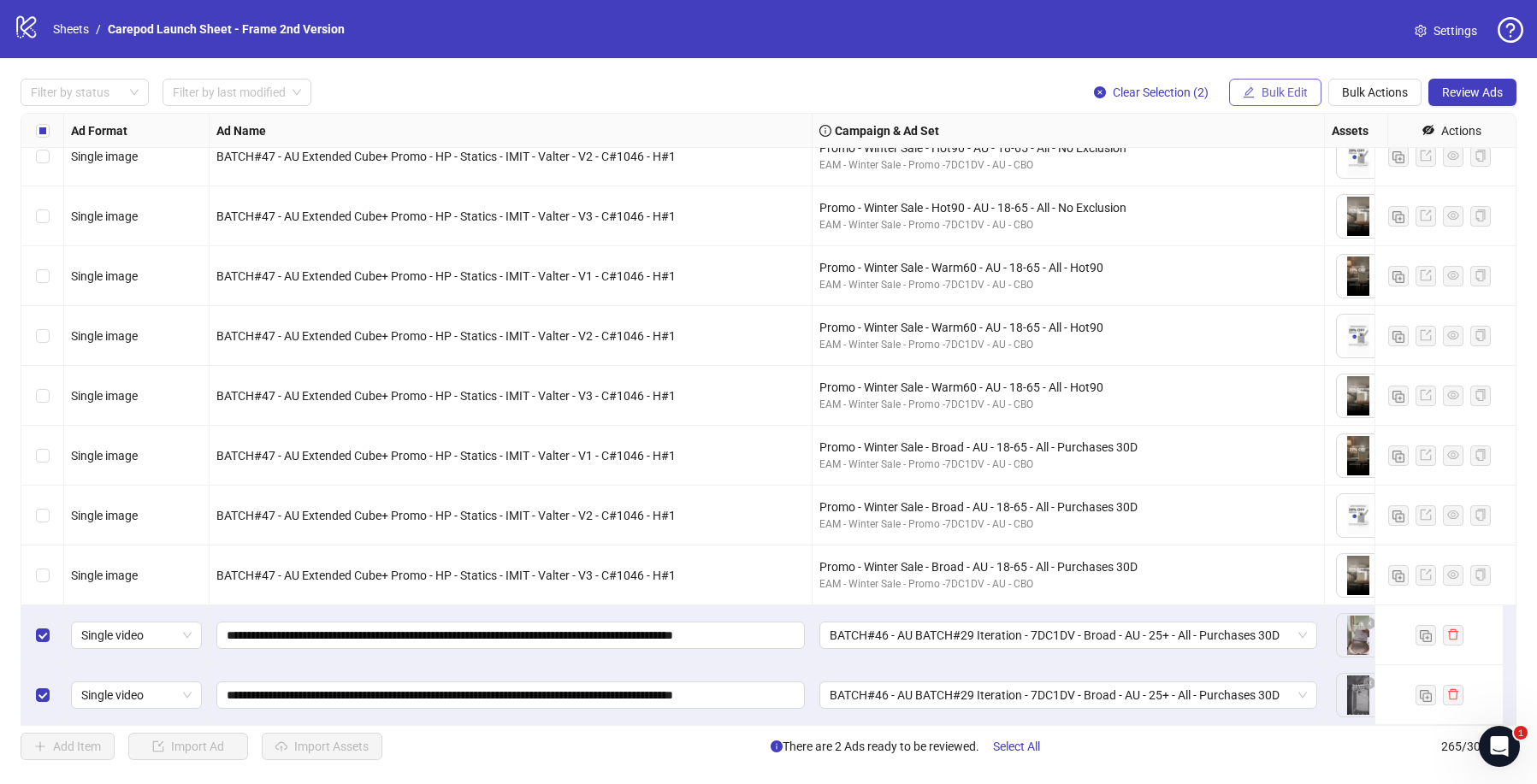 click on "Bulk Edit" at bounding box center [1285, 92] 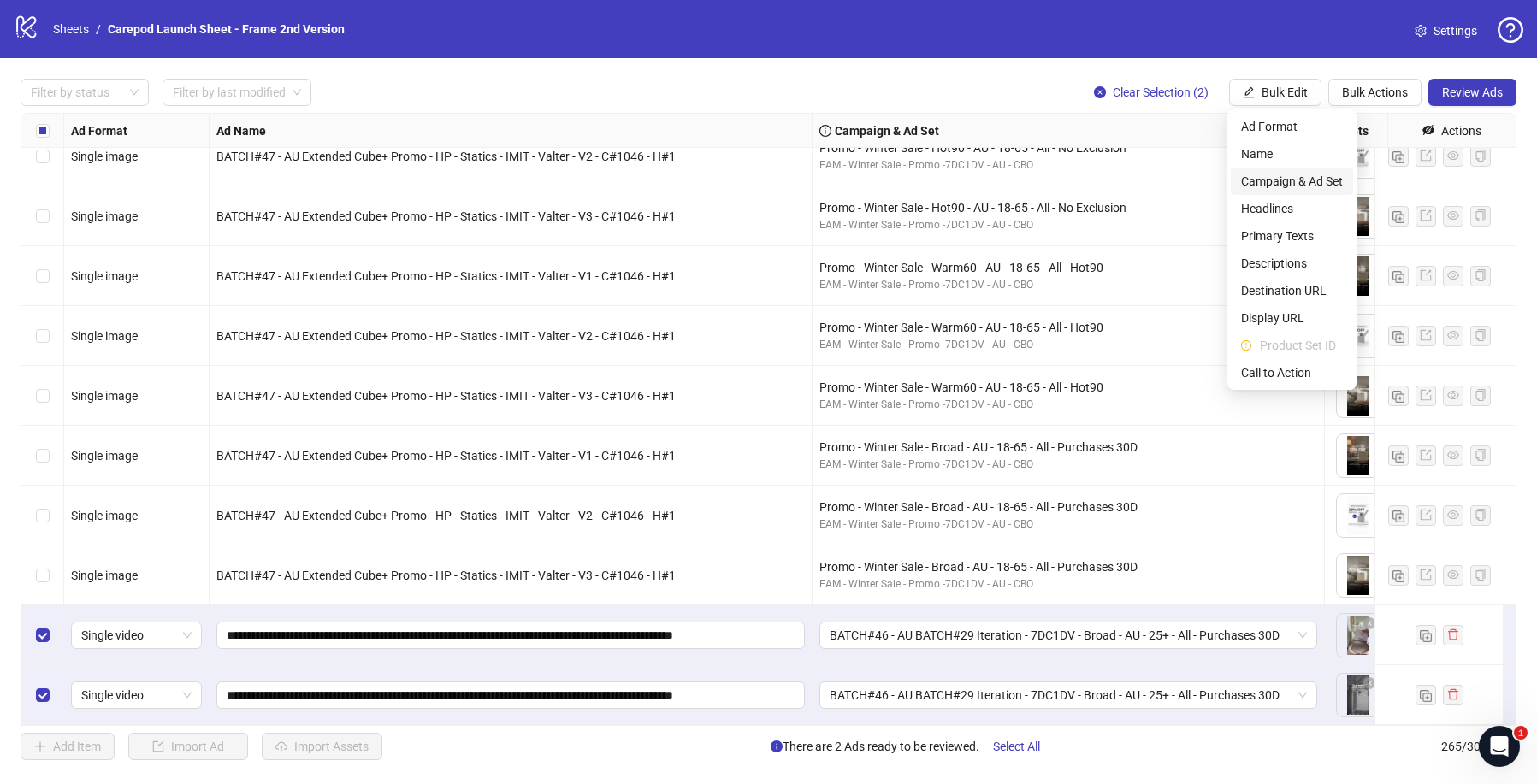 click on "Campaign & Ad Set" at bounding box center [1292, 181] 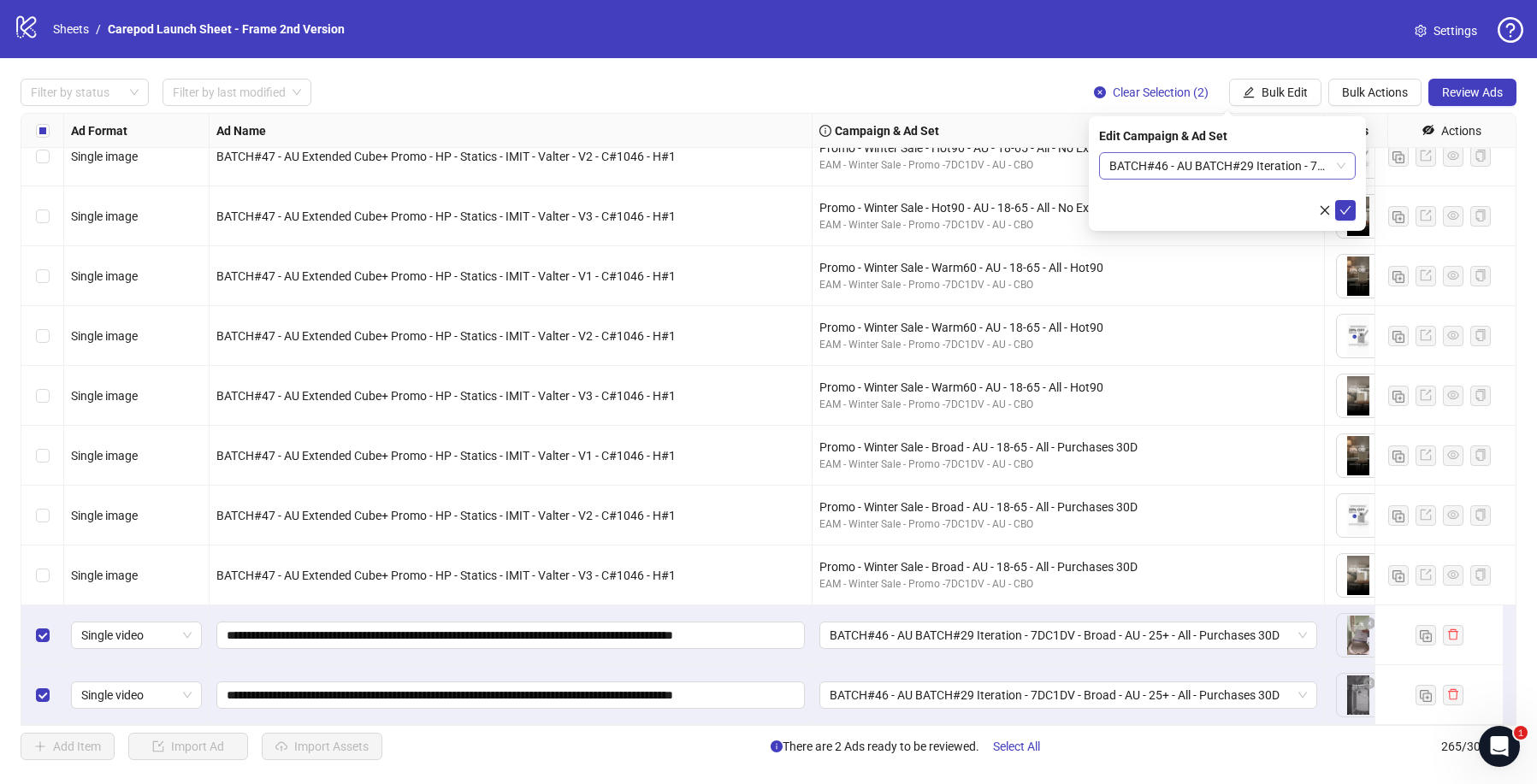 click on "BATCH#46 - AU BATCH#29 Iteration - 7DC1DV - Broad - AU - 25+ - All - Purchases 30D" at bounding box center [1227, 166] 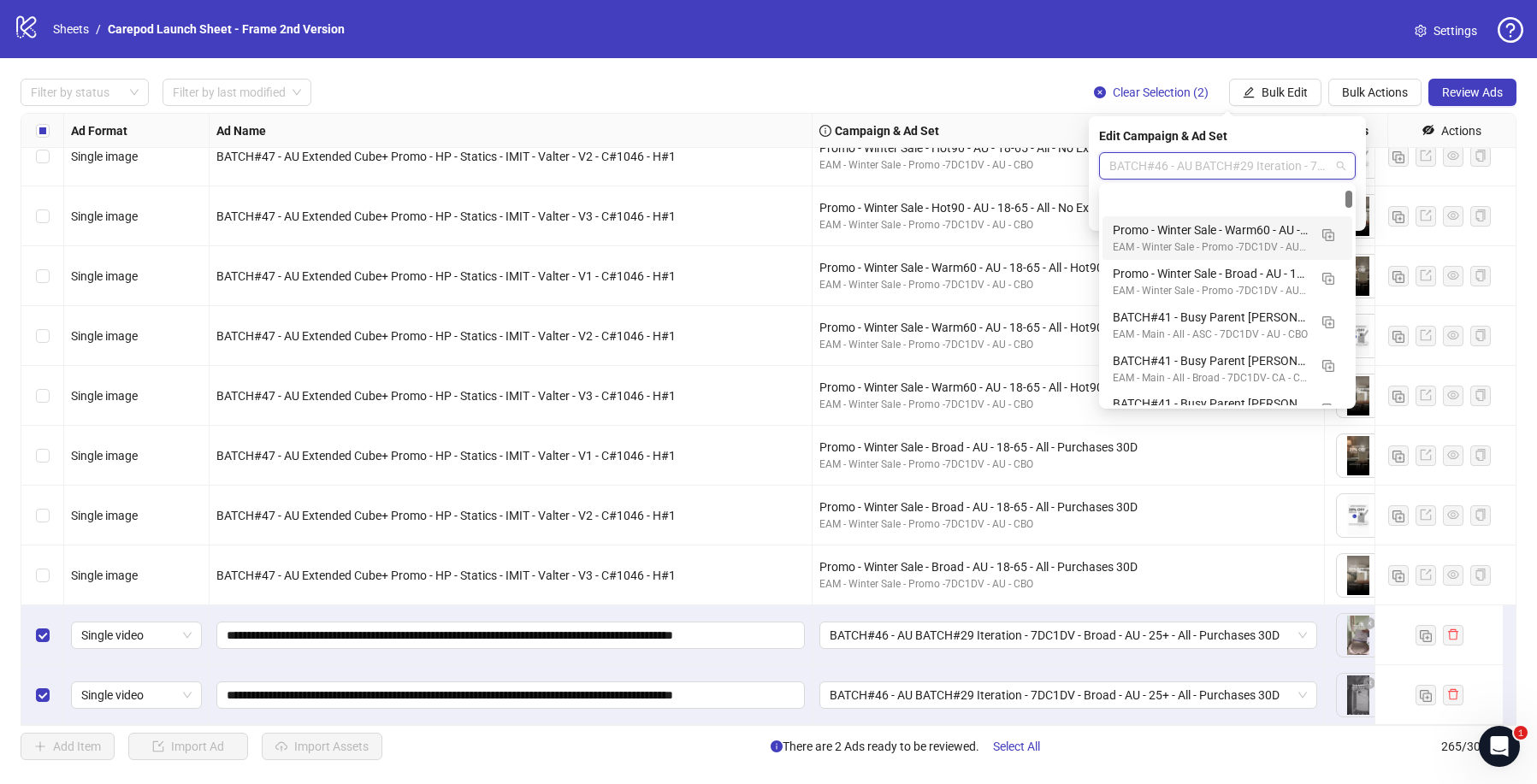 scroll, scrollTop: 91, scrollLeft: 0, axis: vertical 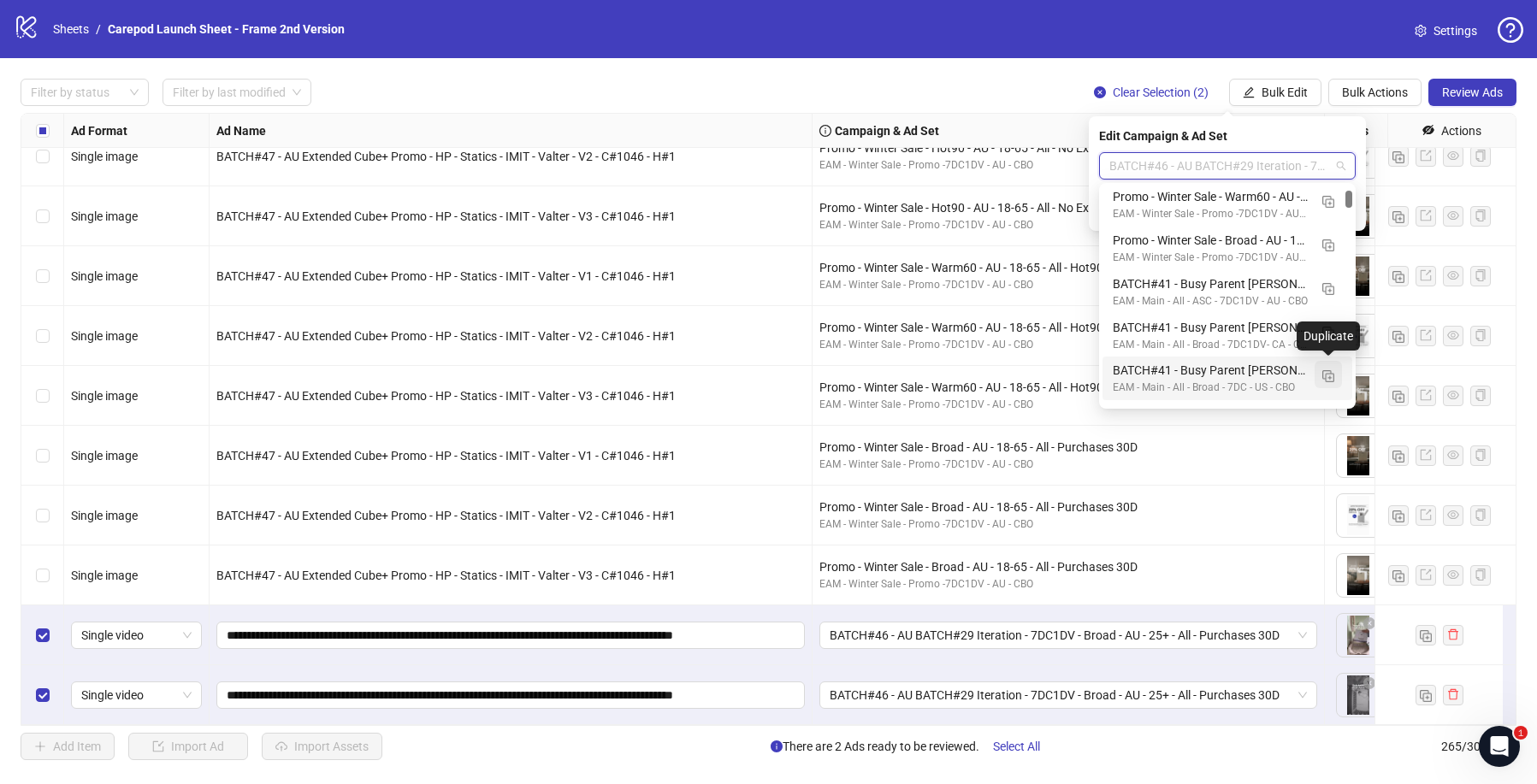 click at bounding box center (1328, 376) 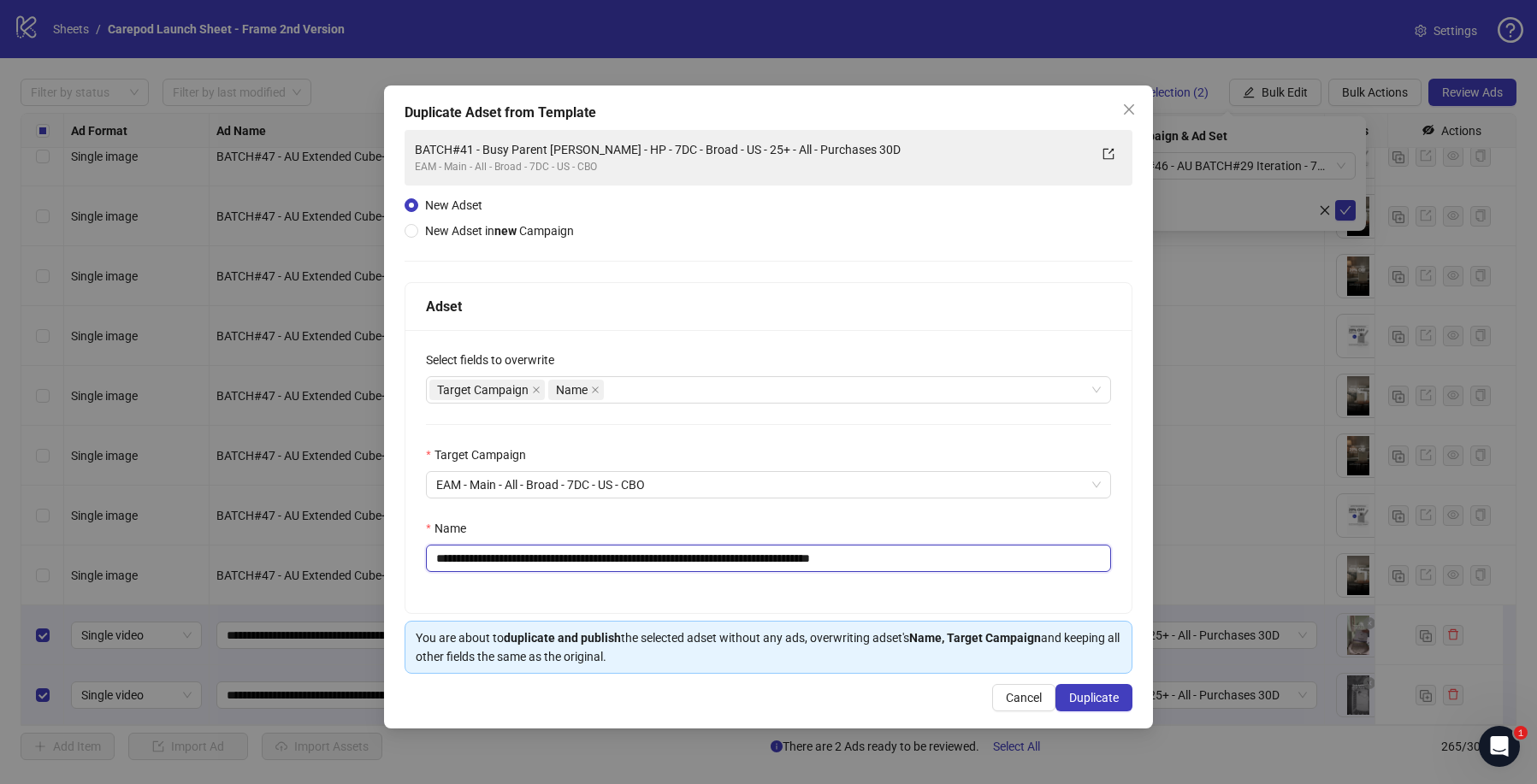 drag, startPoint x: 599, startPoint y: 560, endPoint x: 272, endPoint y: 553, distance: 327.07491 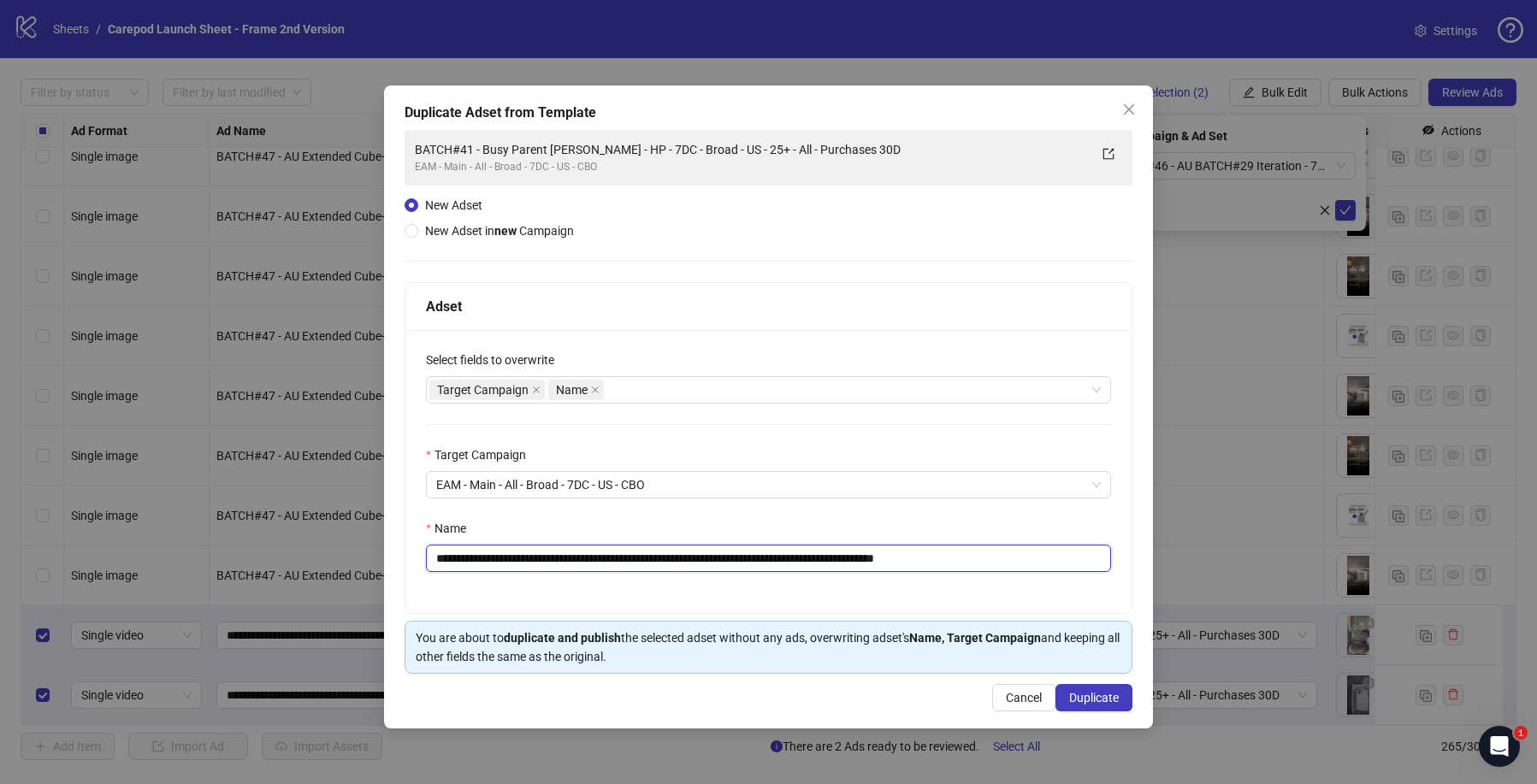 drag, startPoint x: 957, startPoint y: 561, endPoint x: 1067, endPoint y: 561, distance: 110 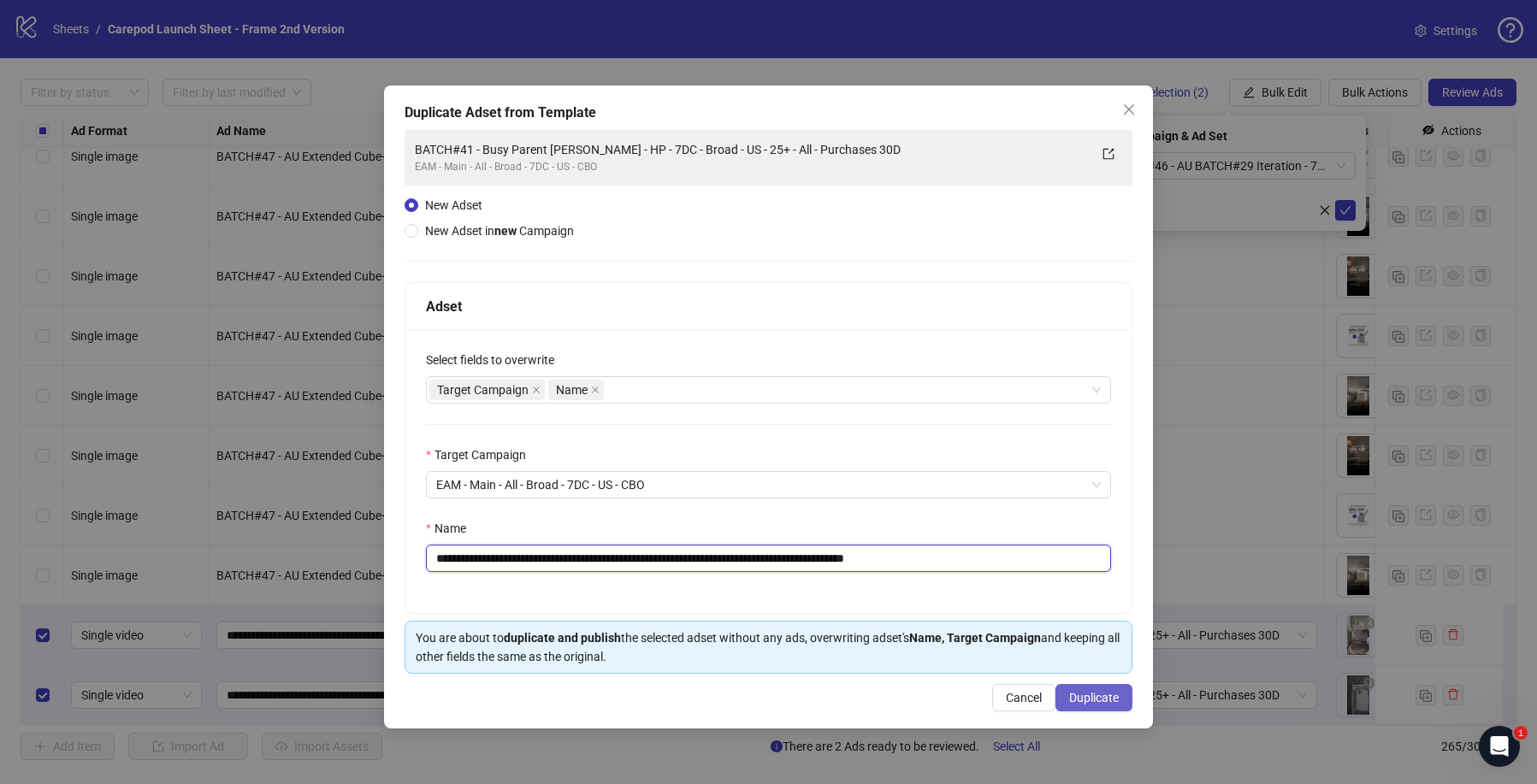 type on "**********" 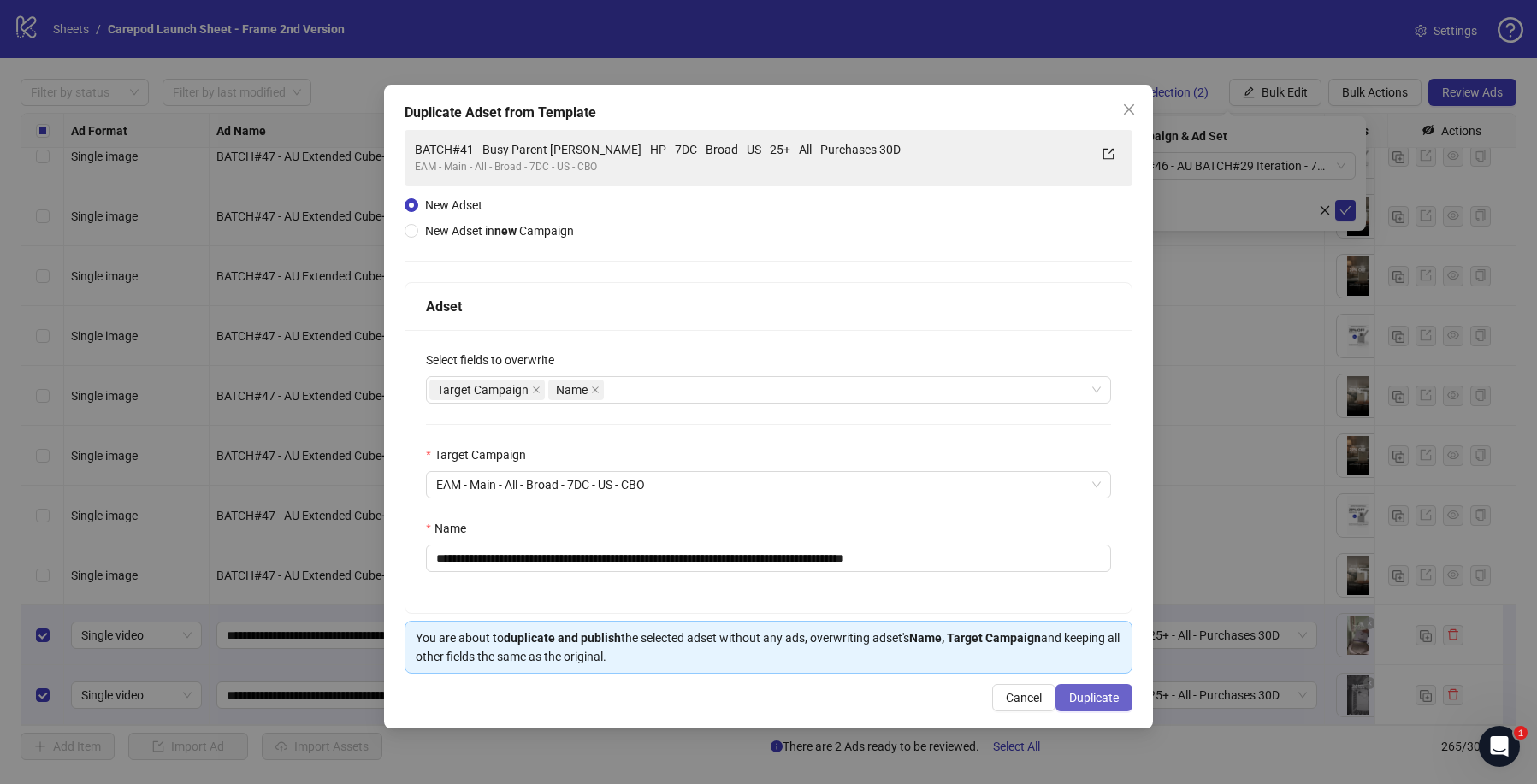 click on "Duplicate" at bounding box center (1094, 698) 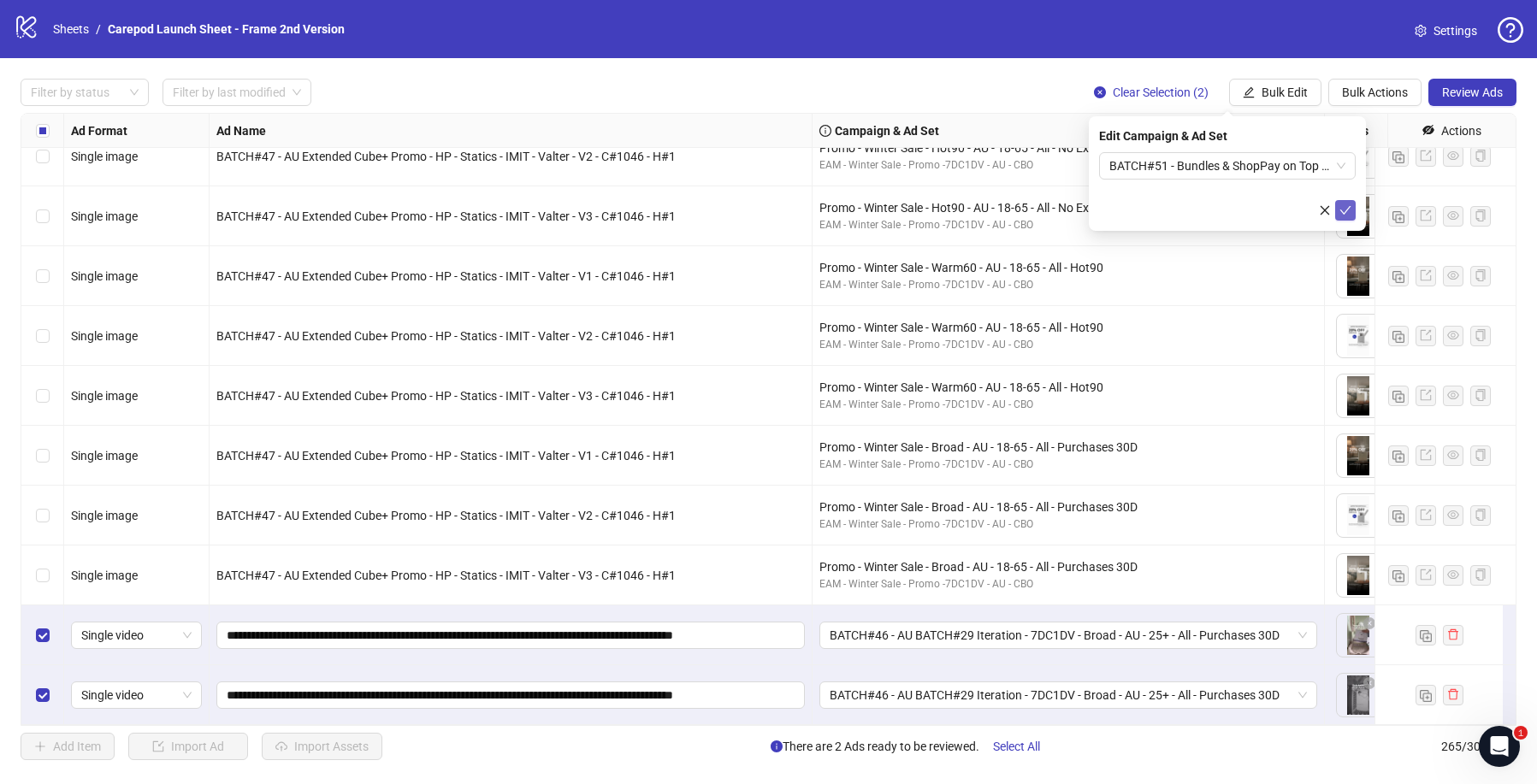 click at bounding box center [1345, 210] 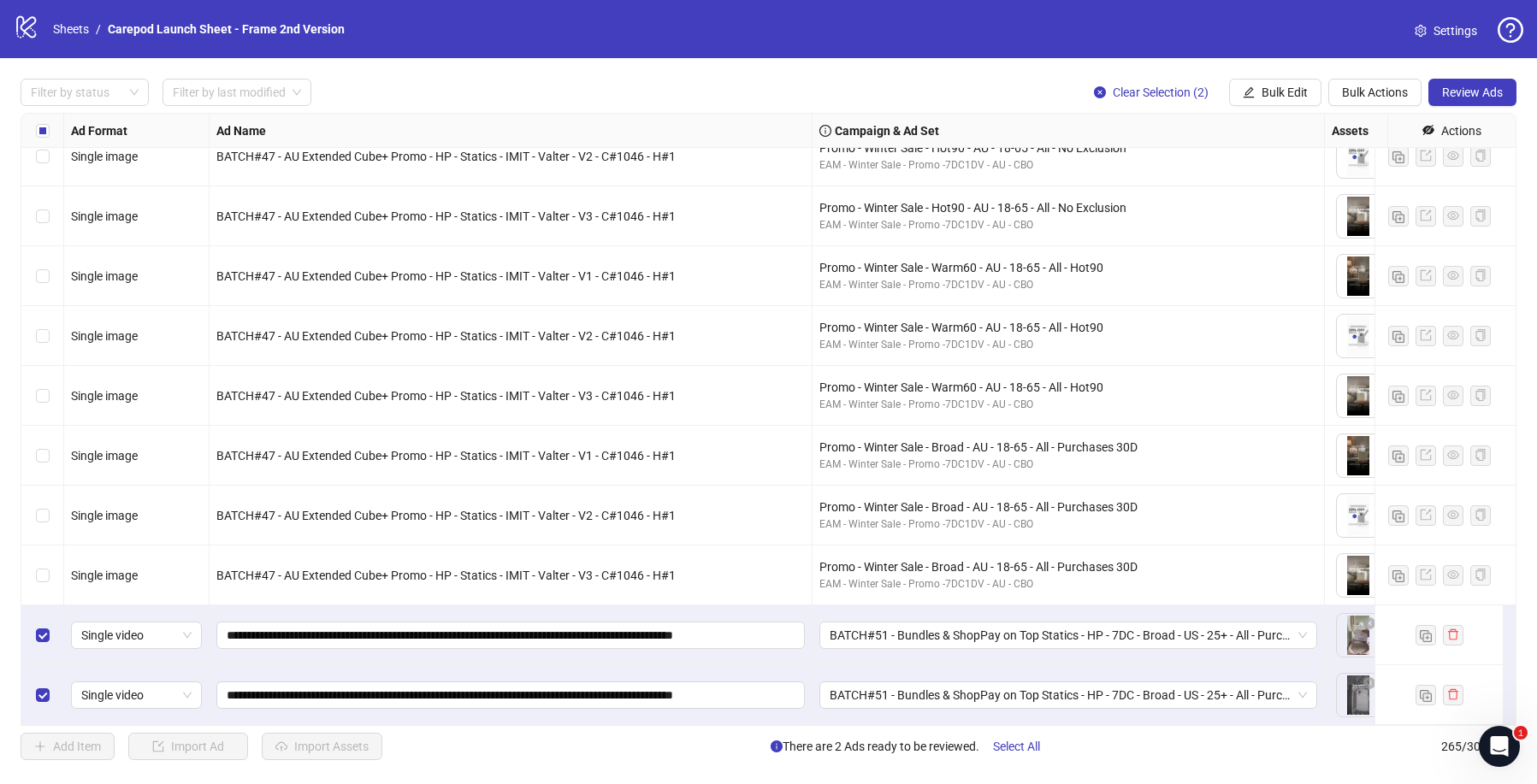 scroll, scrollTop: 15295, scrollLeft: 352, axis: both 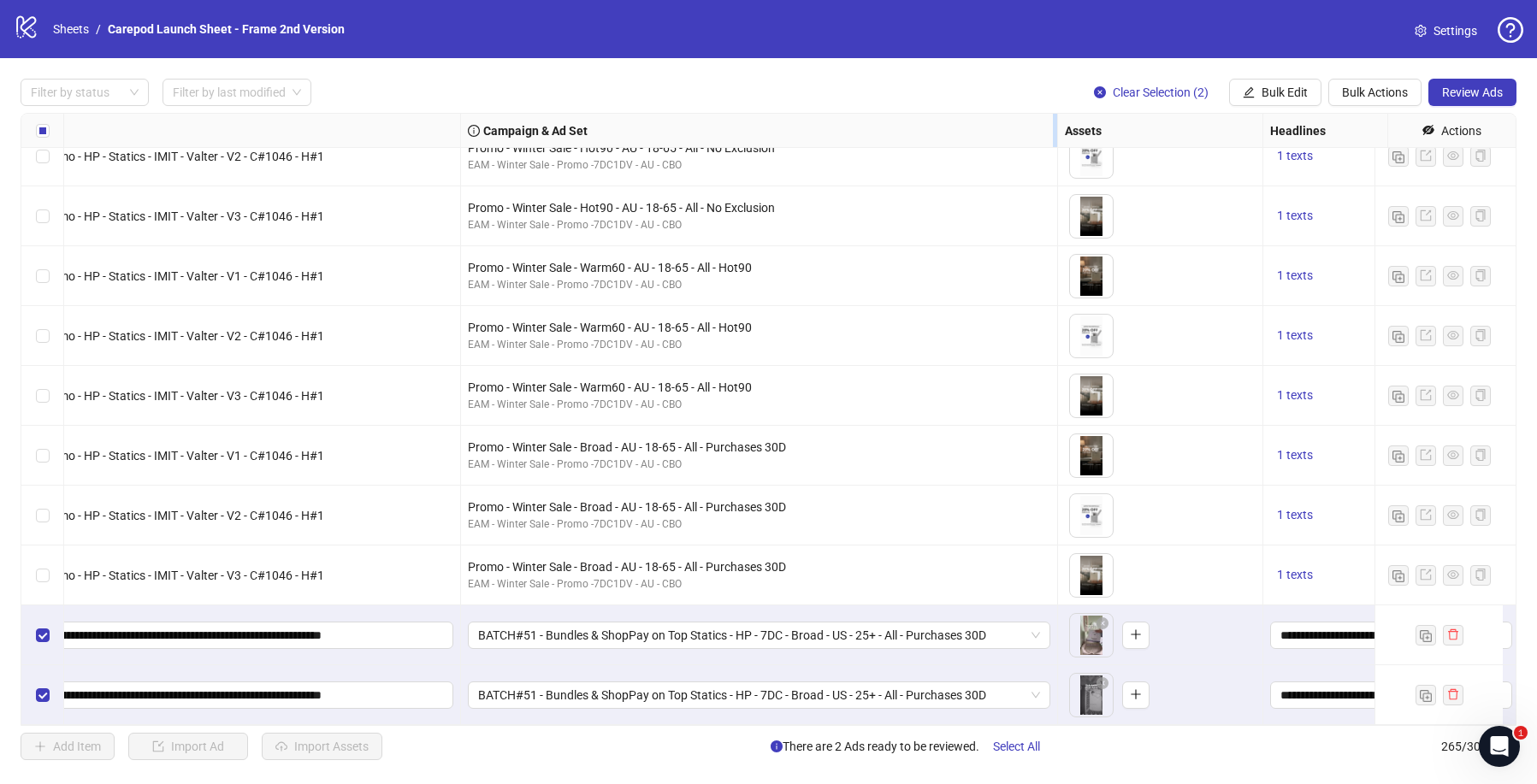 drag, startPoint x: 969, startPoint y: 123, endPoint x: 1054, endPoint y: 128, distance: 85.14693 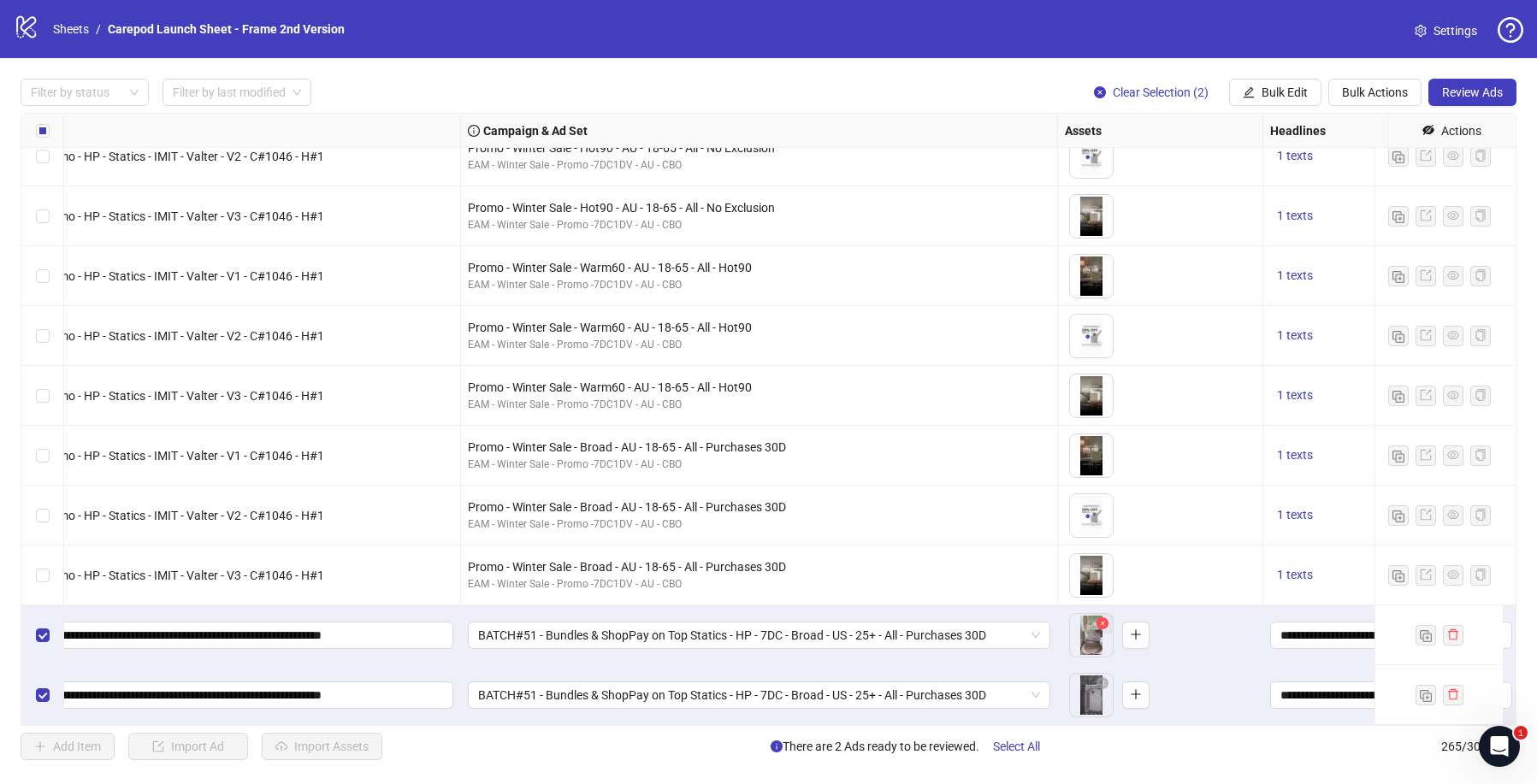 click at bounding box center [1103, 624] 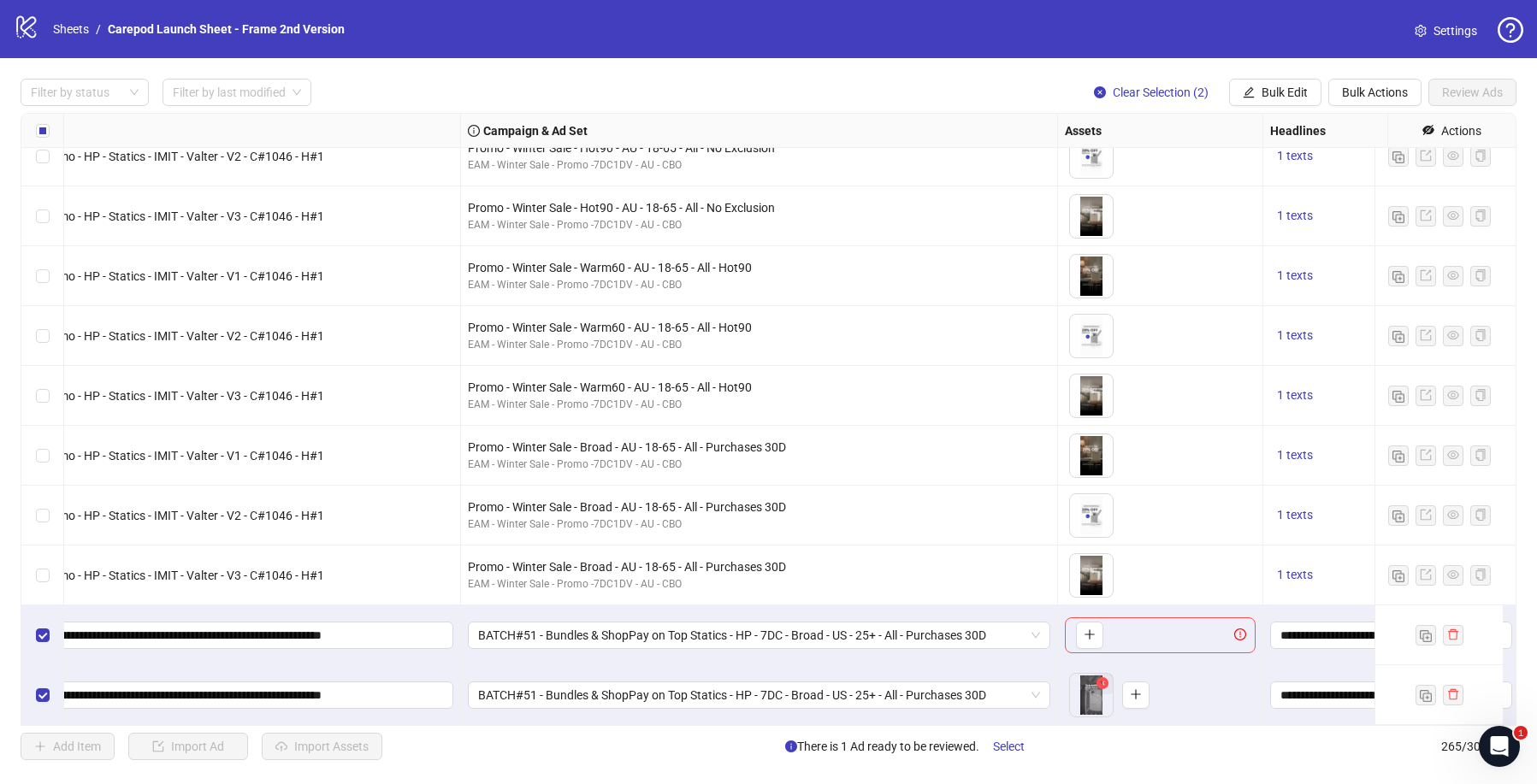 click 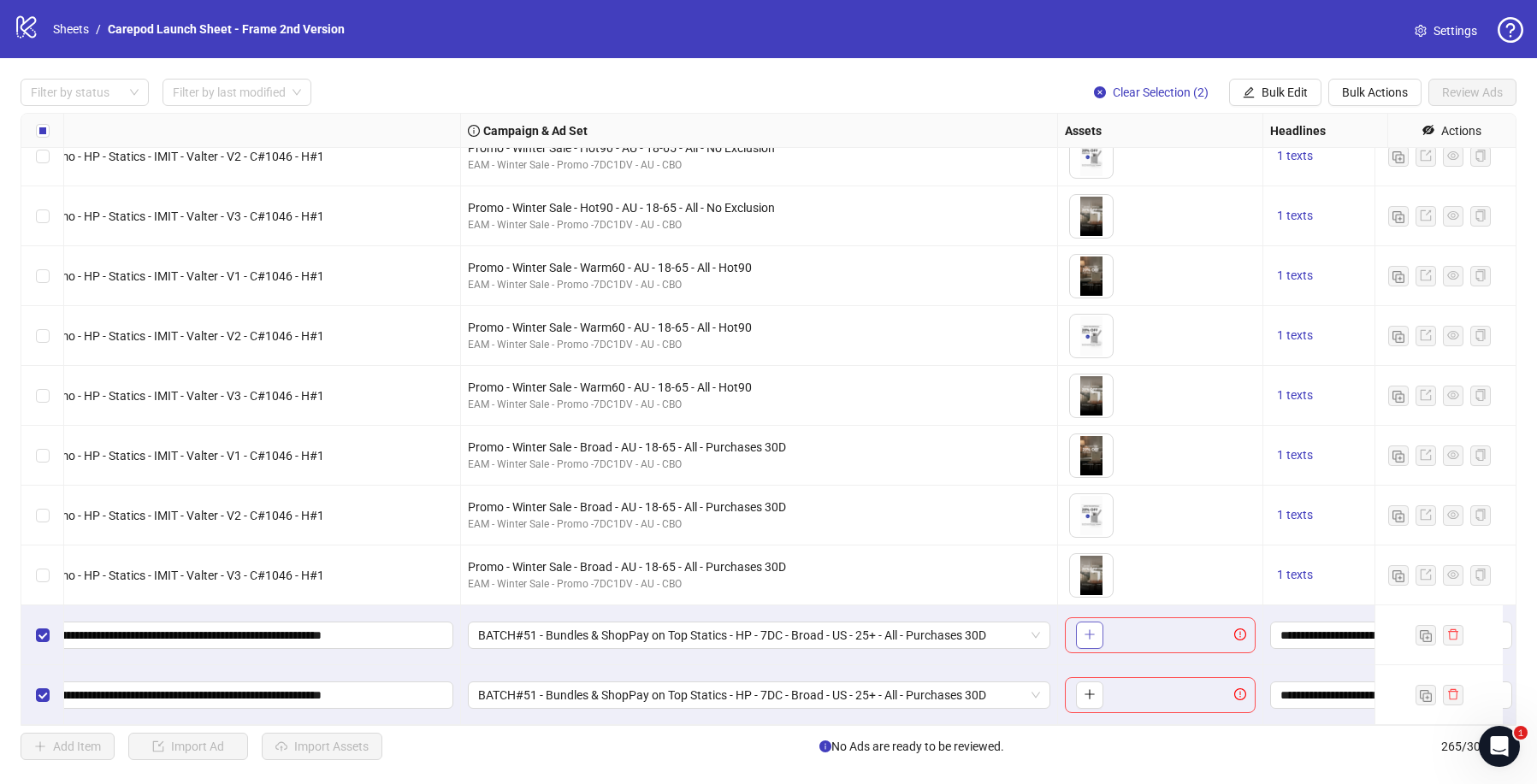 click at bounding box center [1090, 635] 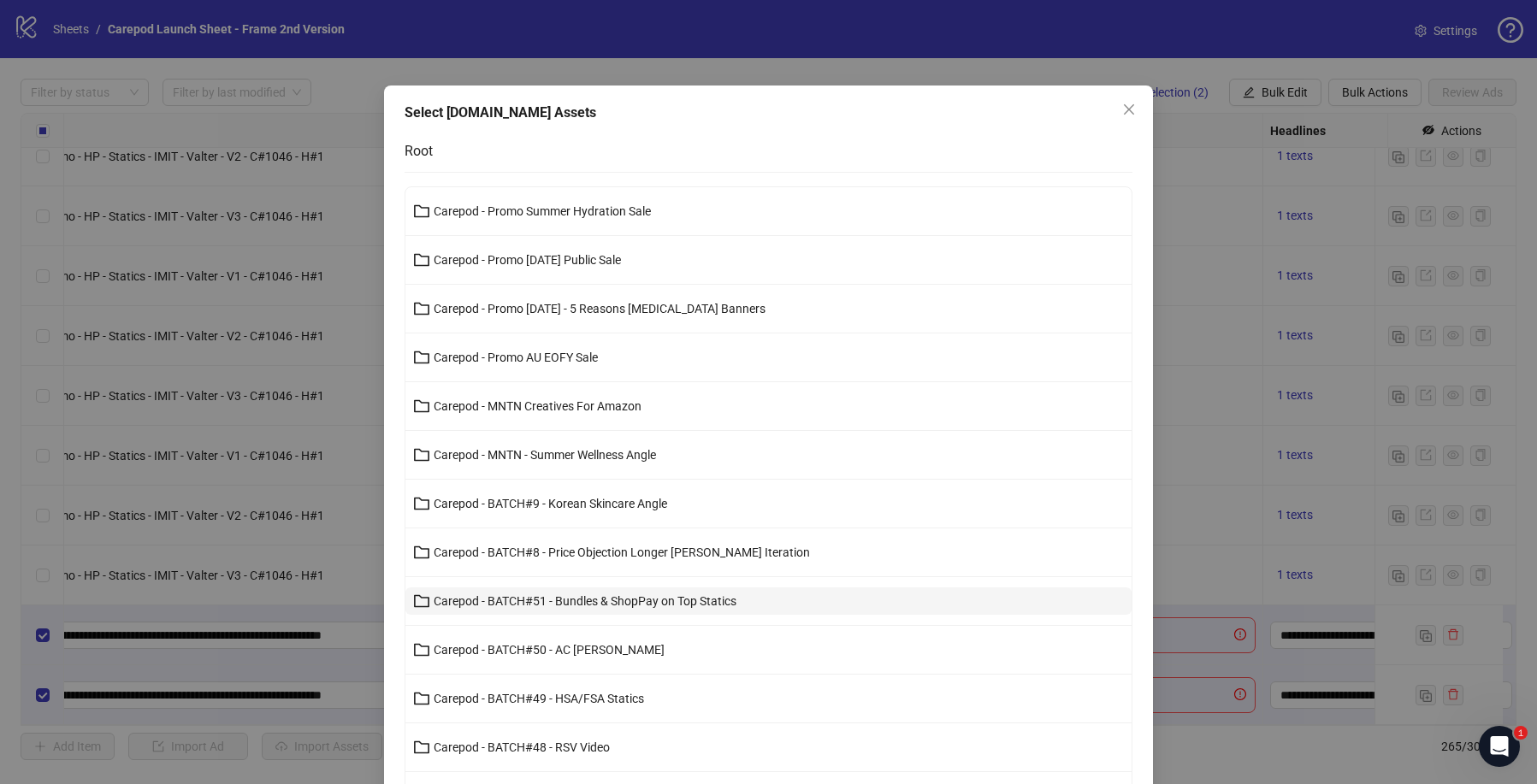 click on "Carepod - BATCH#51 - Bundles & ShopPay on Top Statics" at bounding box center [585, 601] 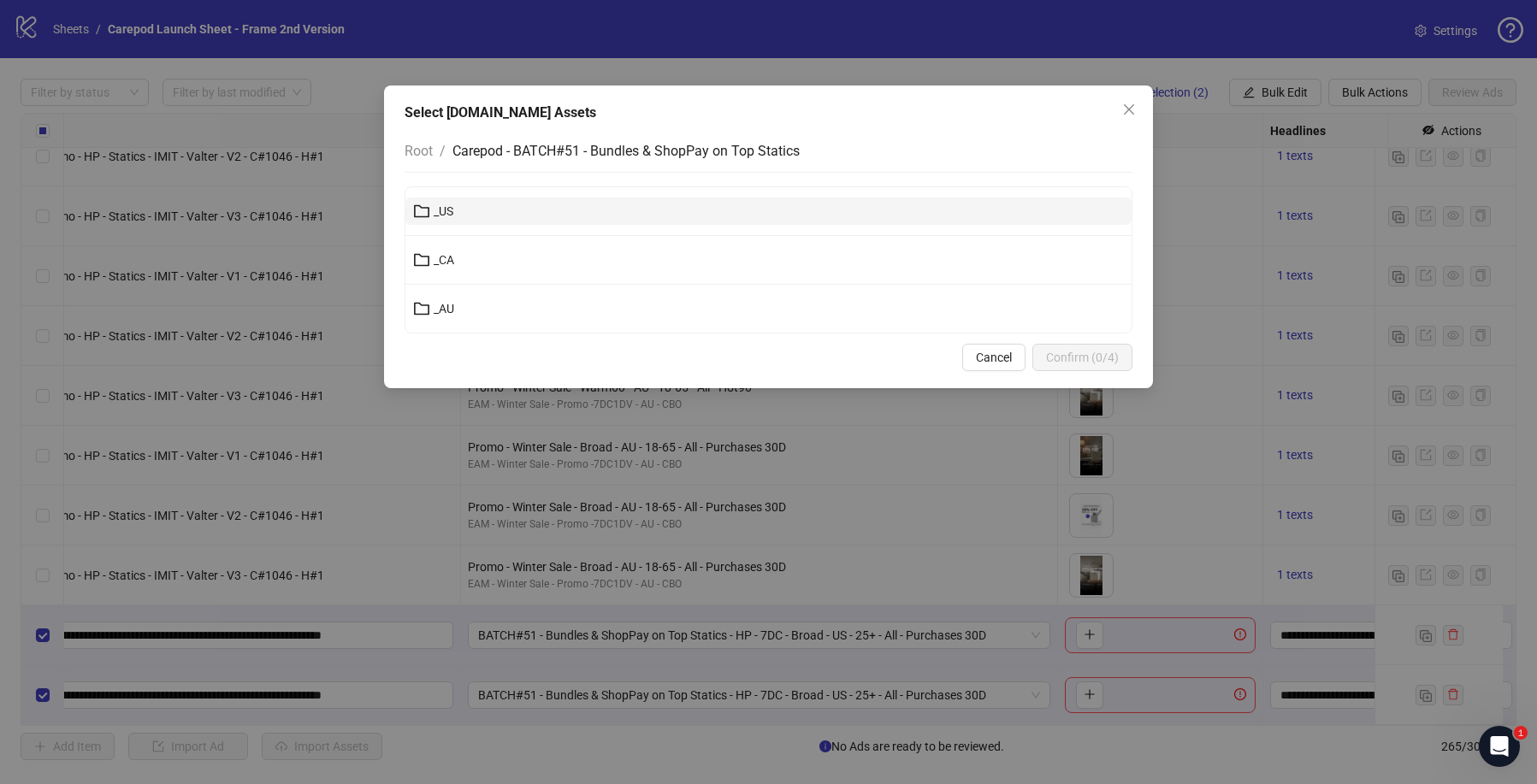 click on "_US" at bounding box center (443, 211) 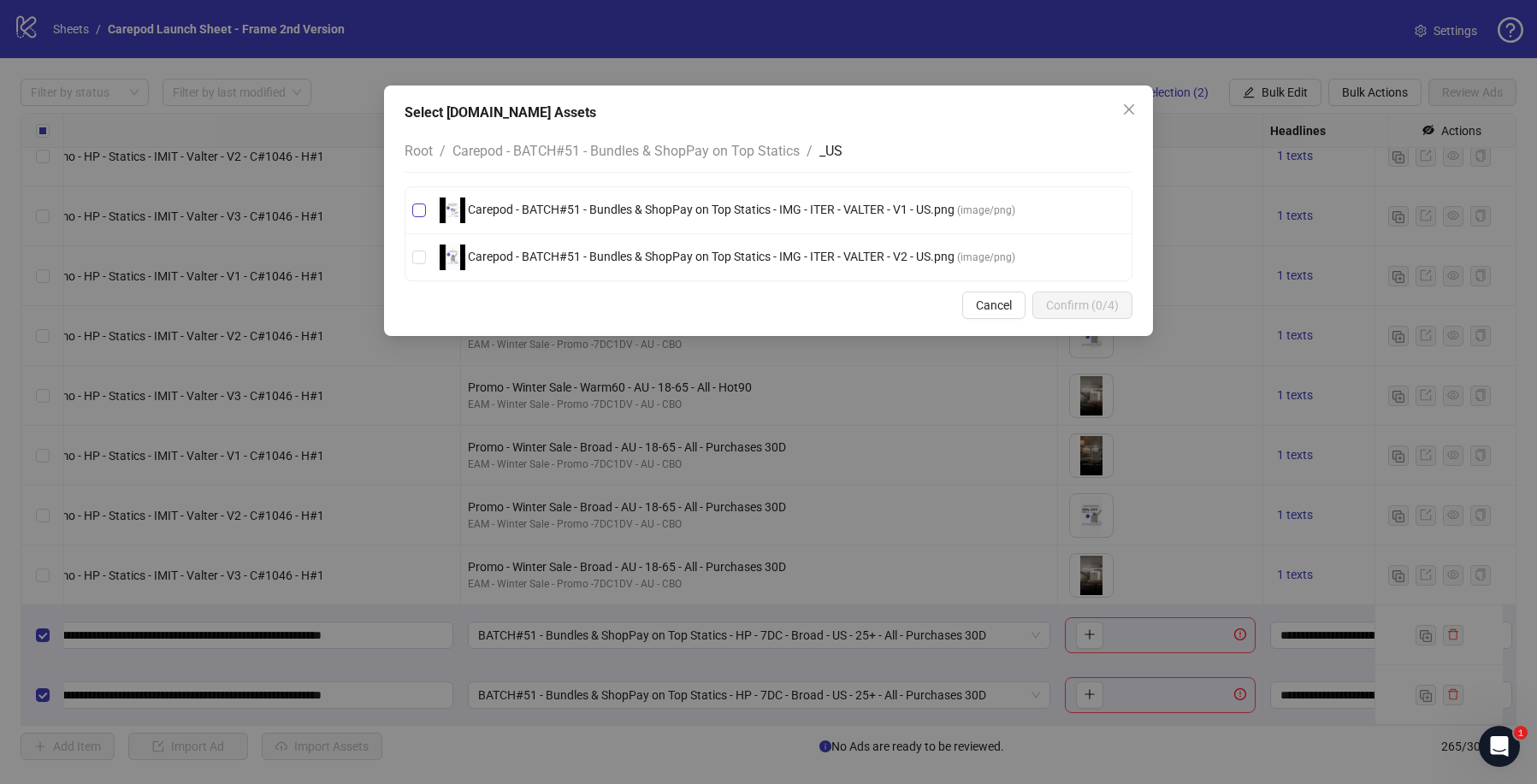 click on "Carepod - BATCH#51 - Bundles & ShopPay on Top Statics - IMG - ITER - VALTER - V1 - US.png" at bounding box center [711, 209] 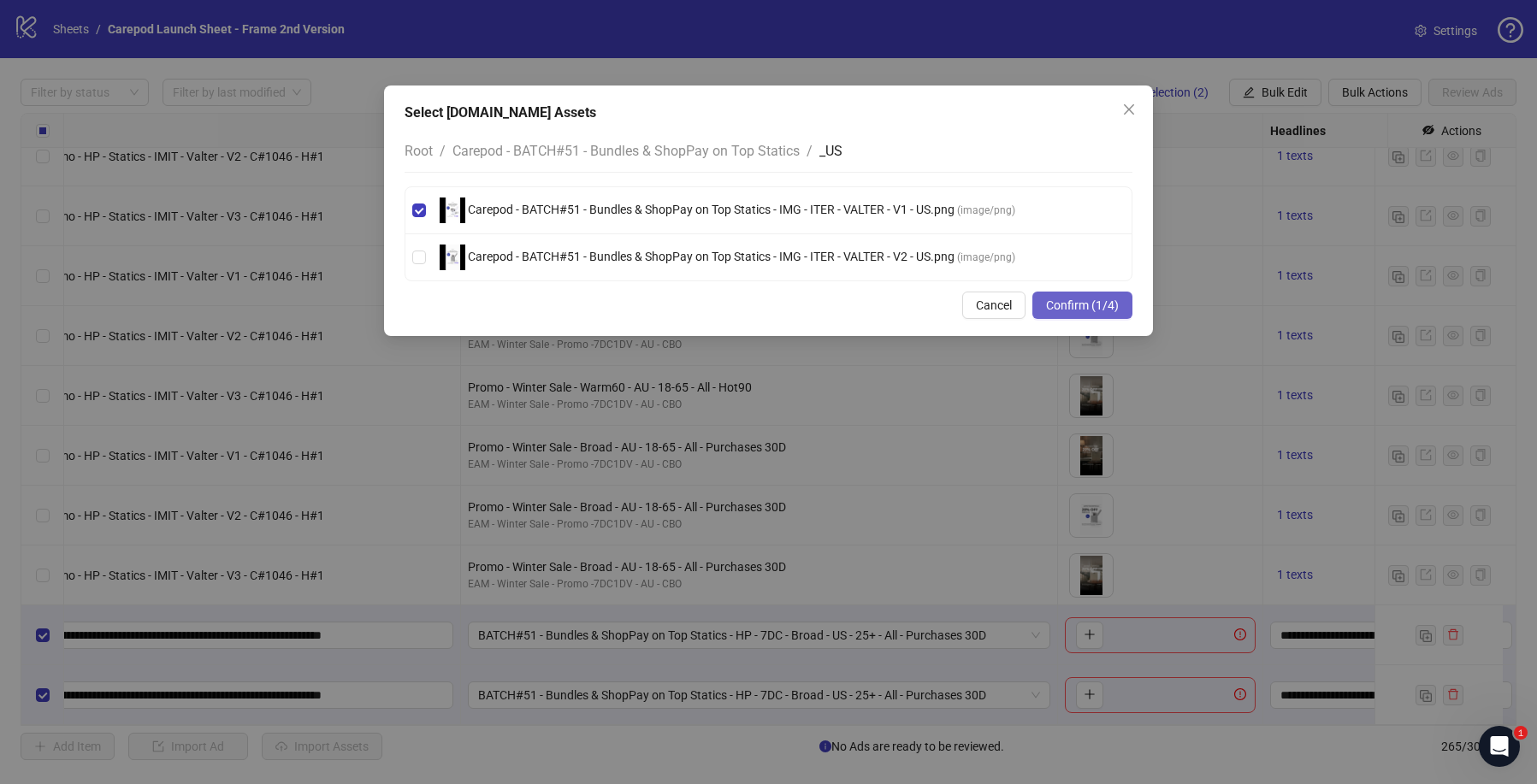 click on "Confirm (1/4)" at bounding box center [1082, 305] 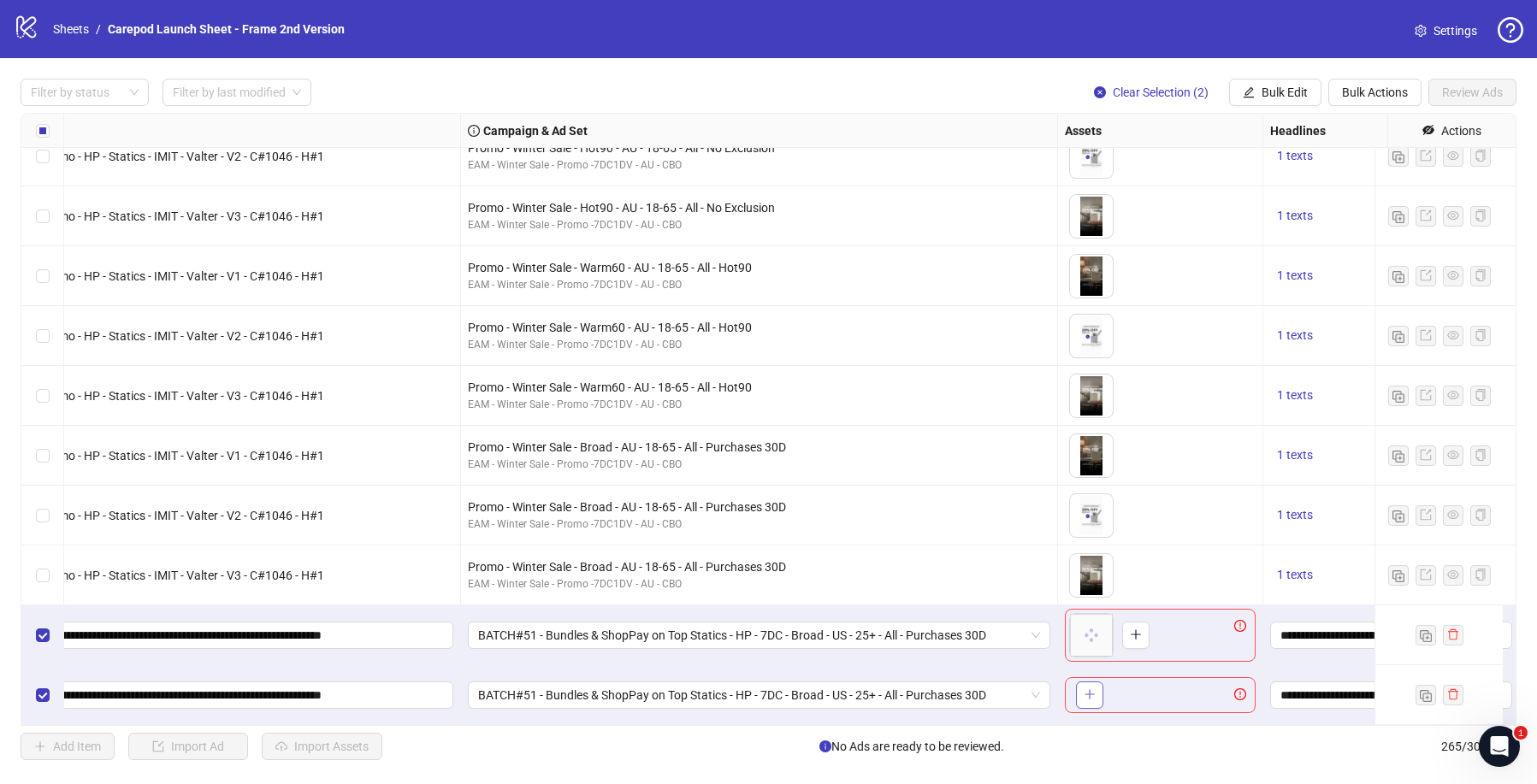 click 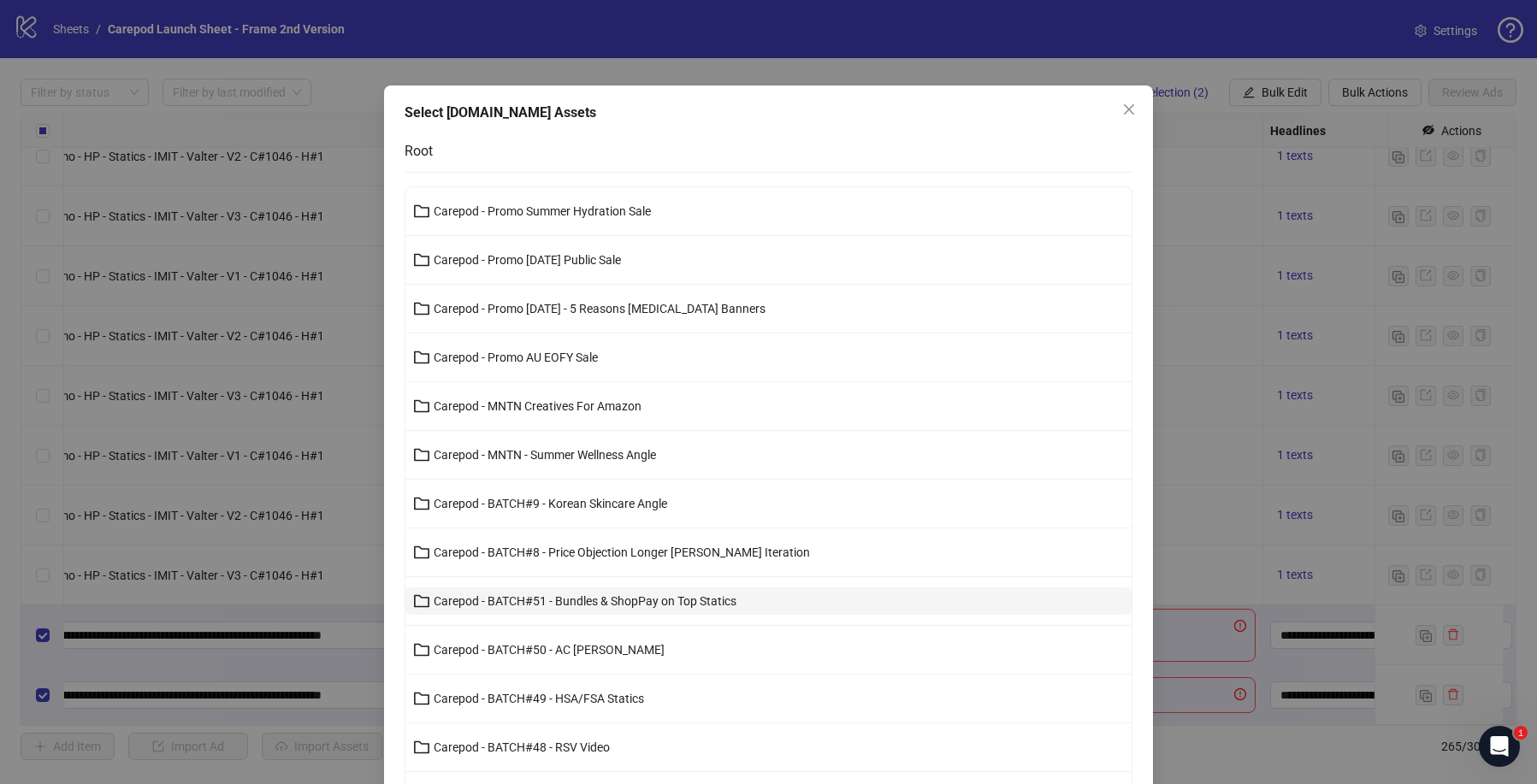 click on "Carepod - BATCH#51 - Bundles & ShopPay on Top Statics" at bounding box center [585, 601] 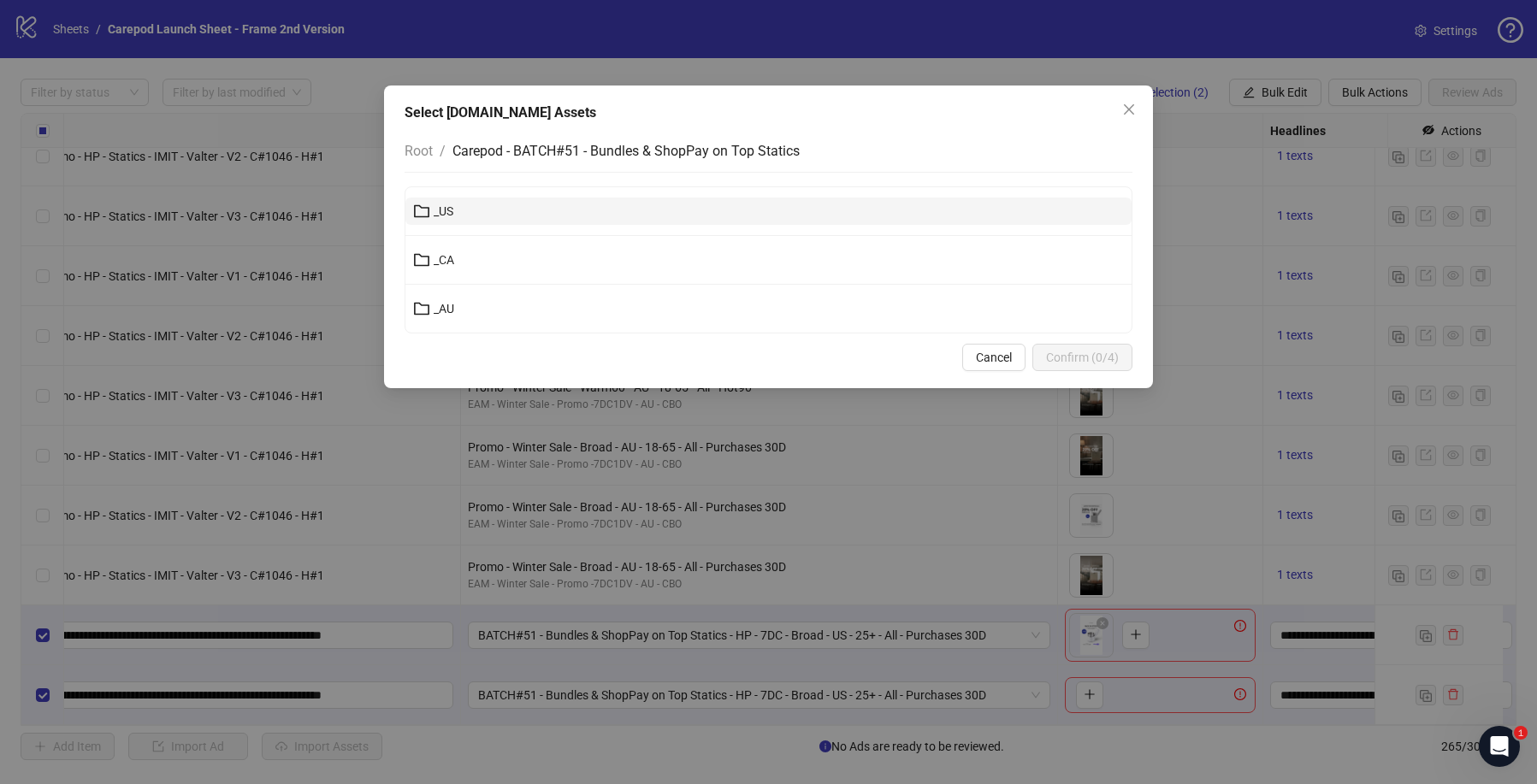 click on "_US" at bounding box center [768, 211] 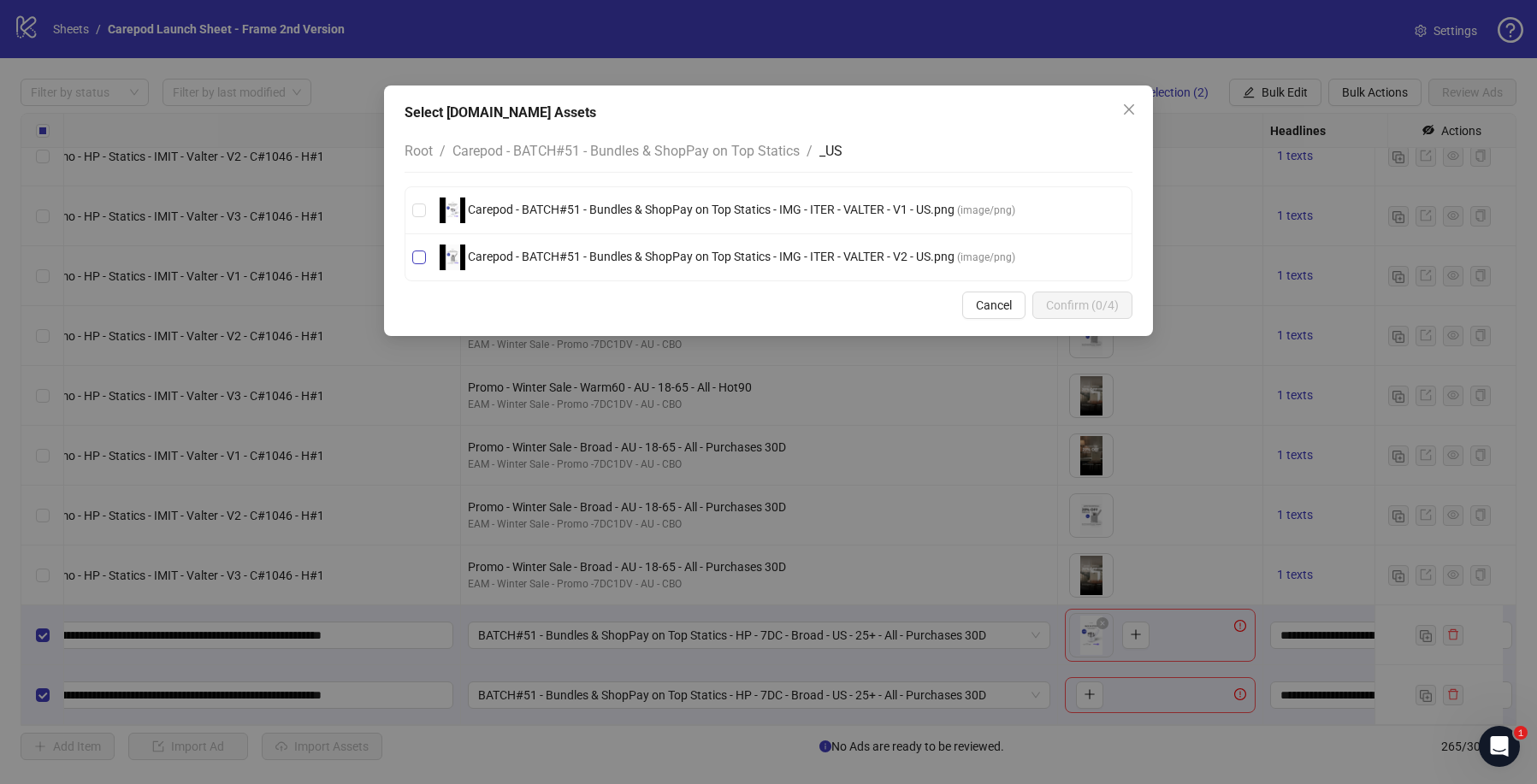 click on "Carepod - BATCH#51 - Bundles & ShopPay on Top Statics - IMG - ITER - VALTER - V2 - US.png" at bounding box center (711, 256) 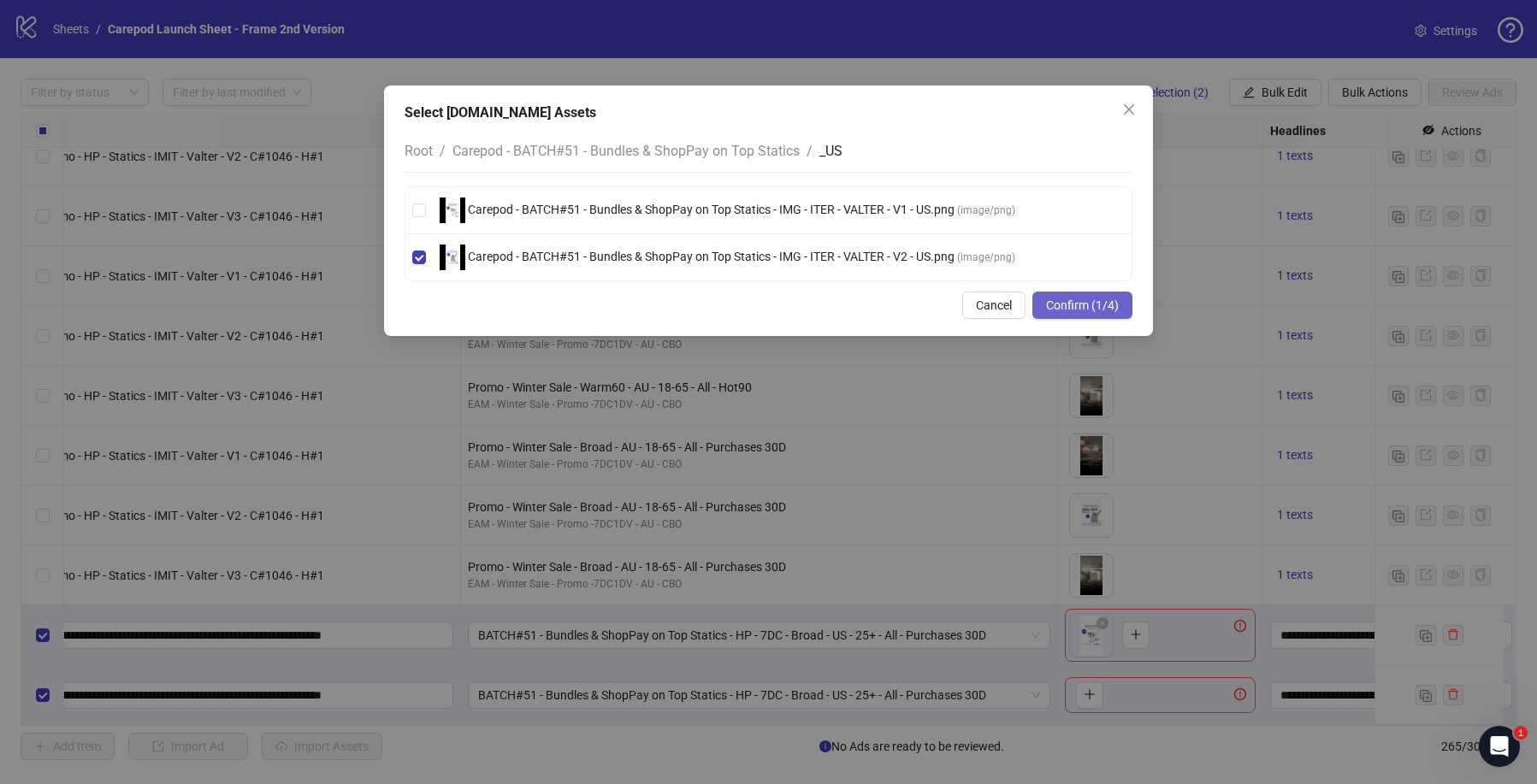 click on "Confirm (1/4)" at bounding box center (1082, 305) 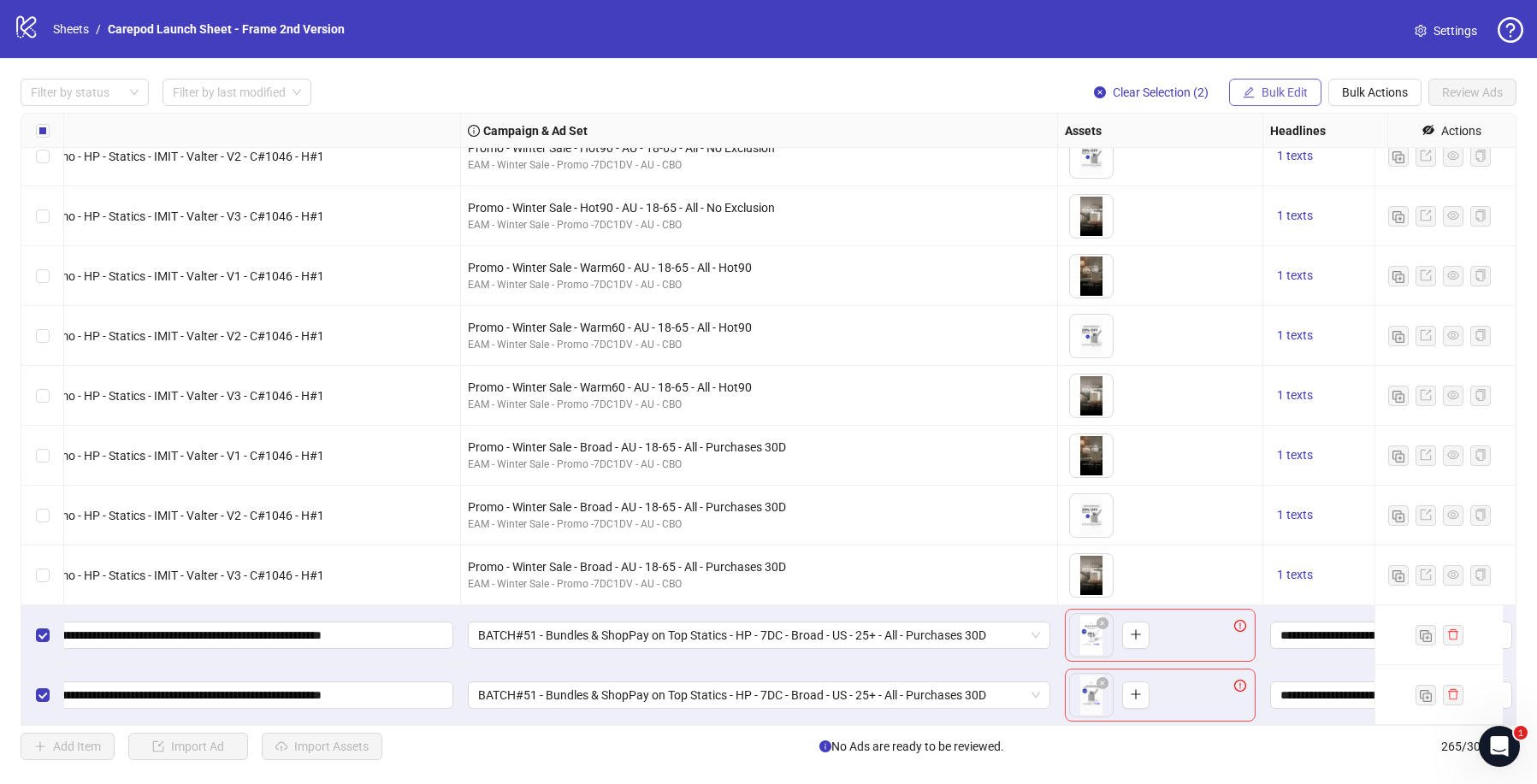 click on "Bulk Edit" at bounding box center (1285, 92) 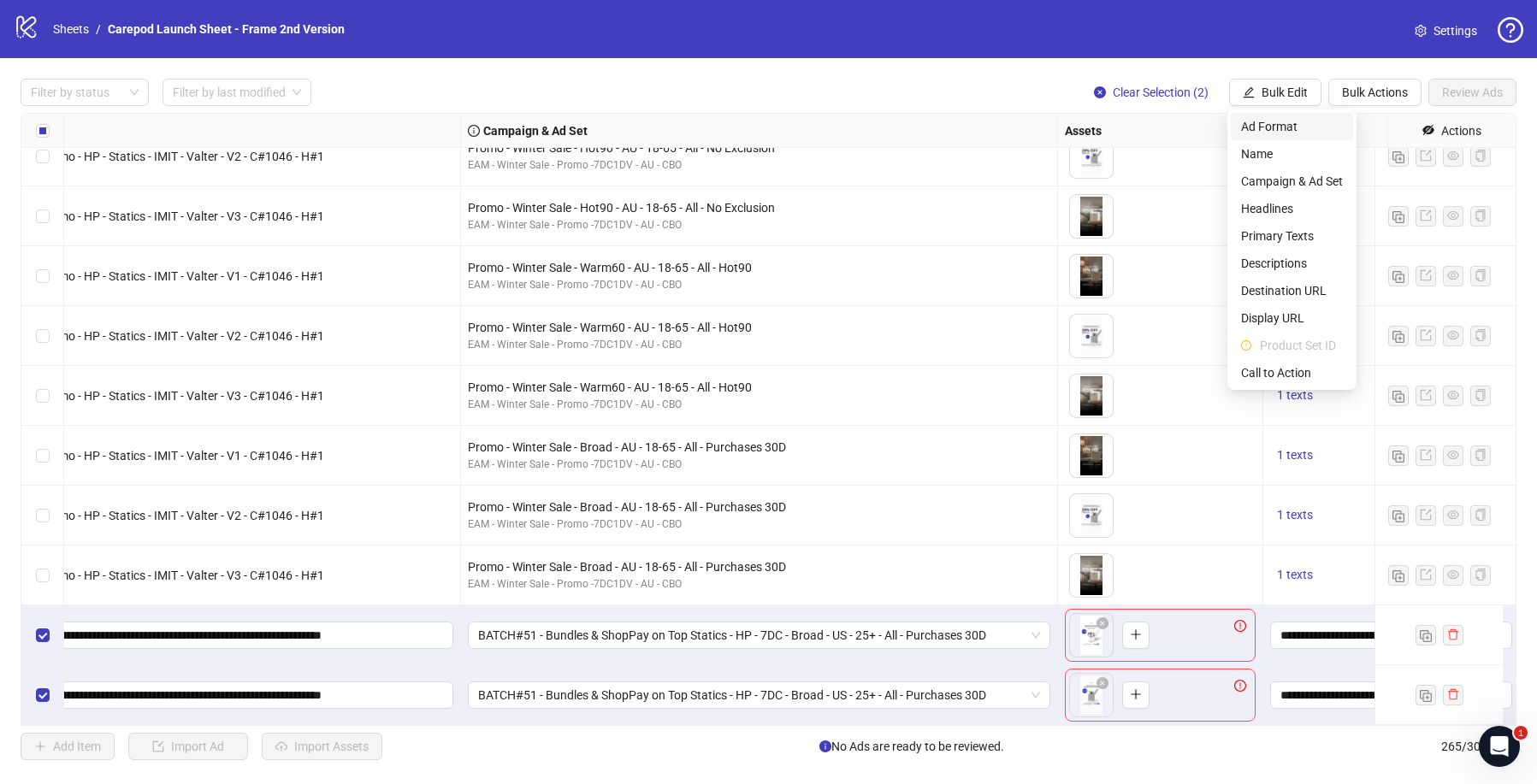click on "Ad Format" at bounding box center (1292, 127) 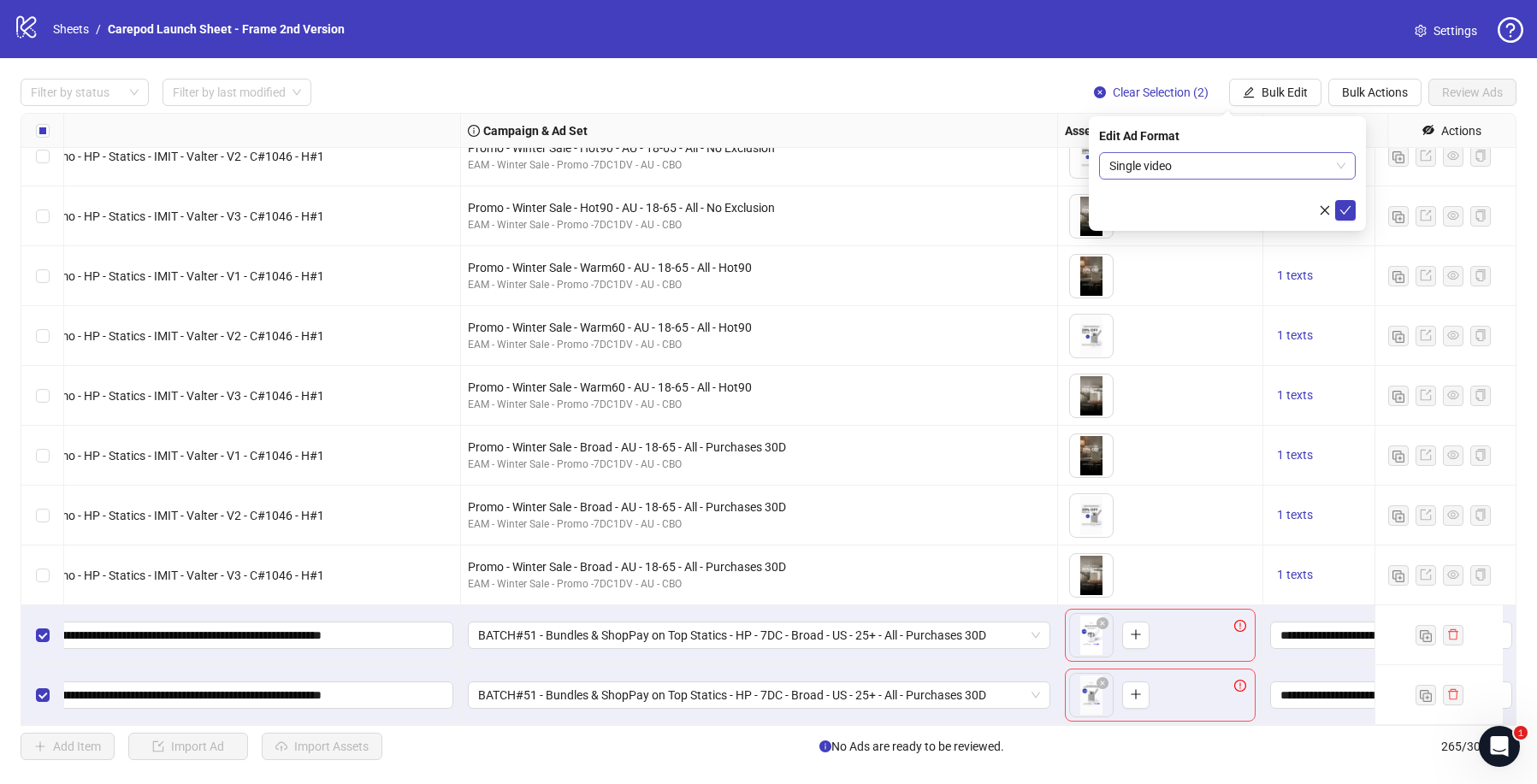 click on "Single video" at bounding box center [1227, 166] 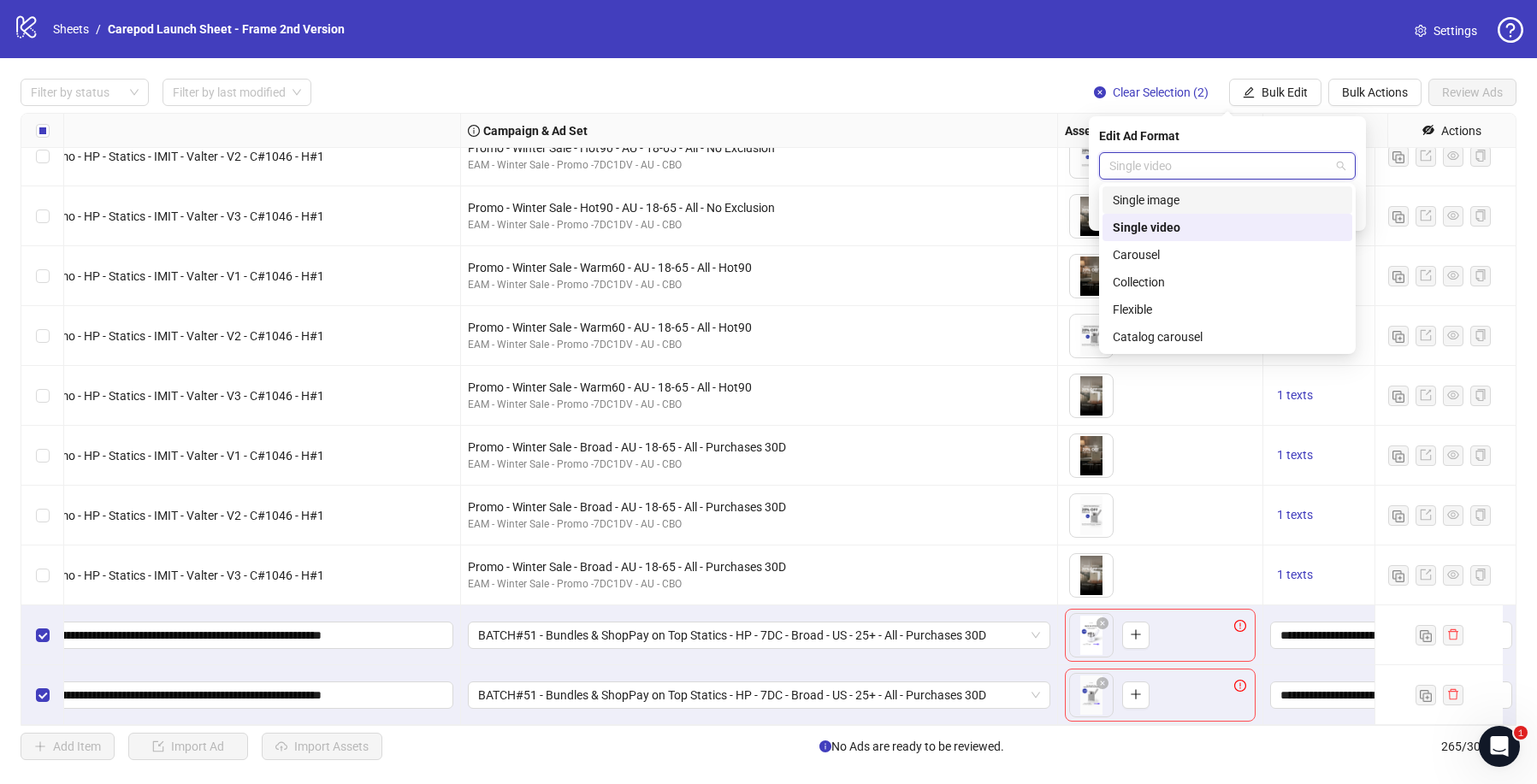 click on "Single image" at bounding box center (1227, 200) 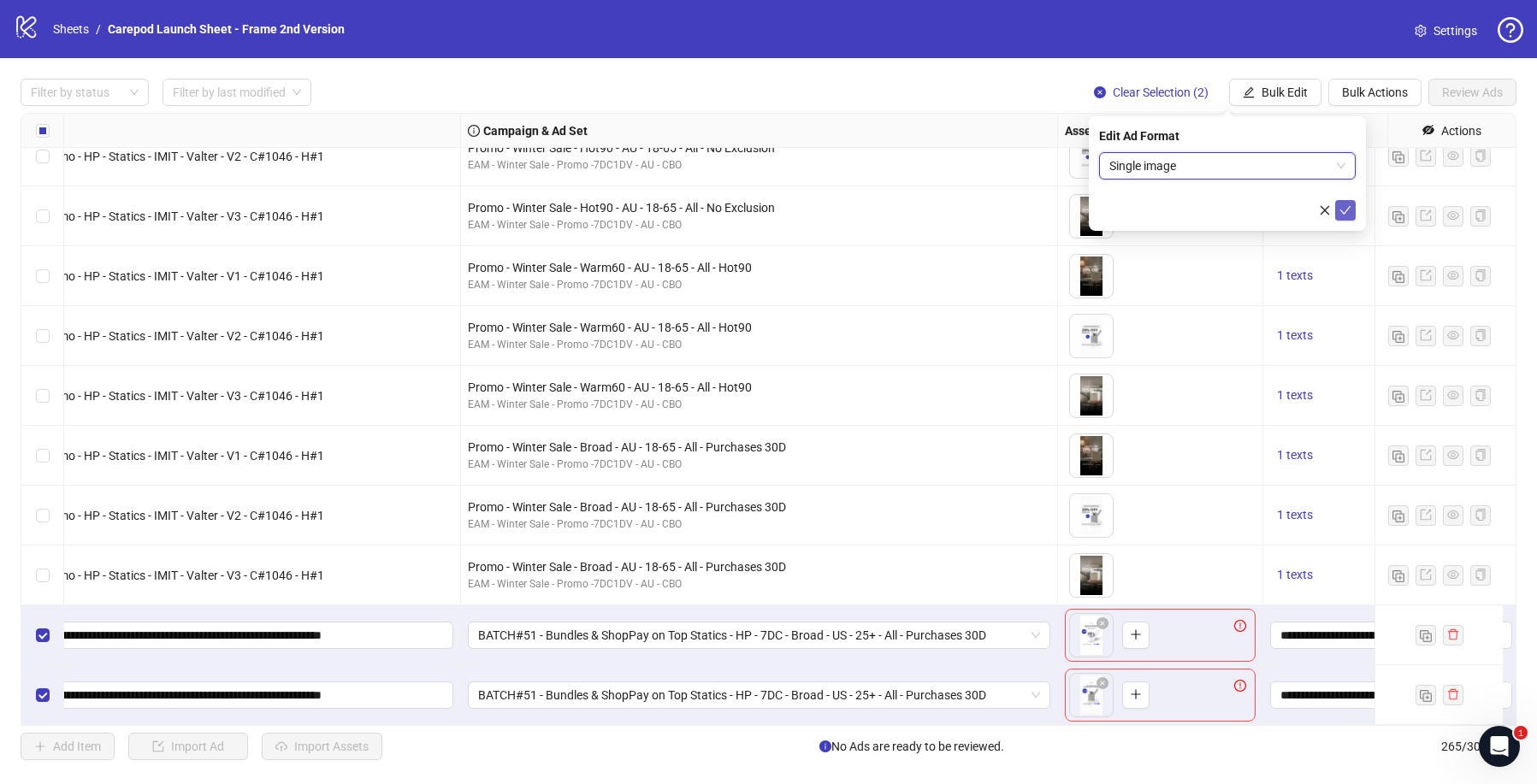 click 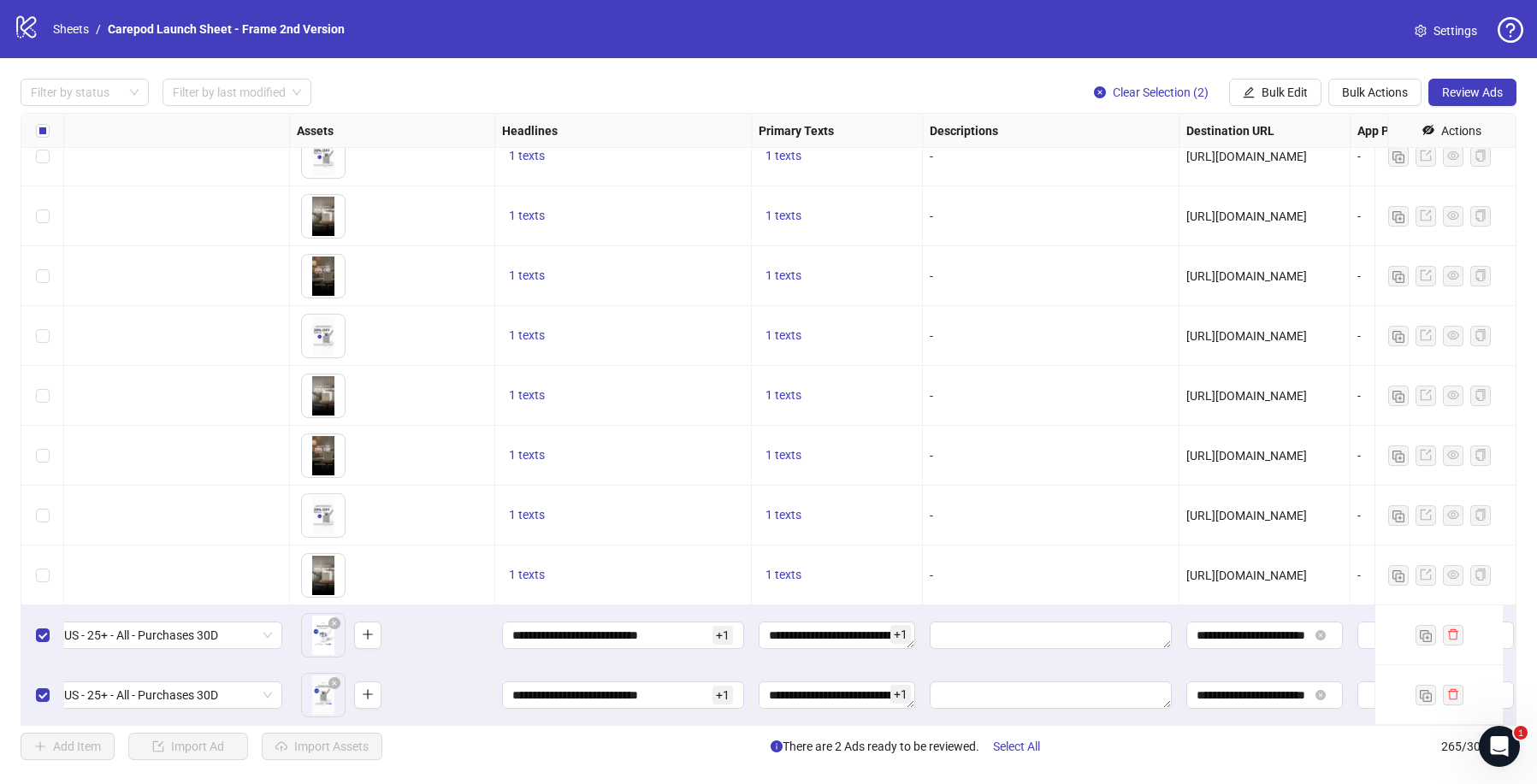 scroll, scrollTop: 15295, scrollLeft: 1488, axis: both 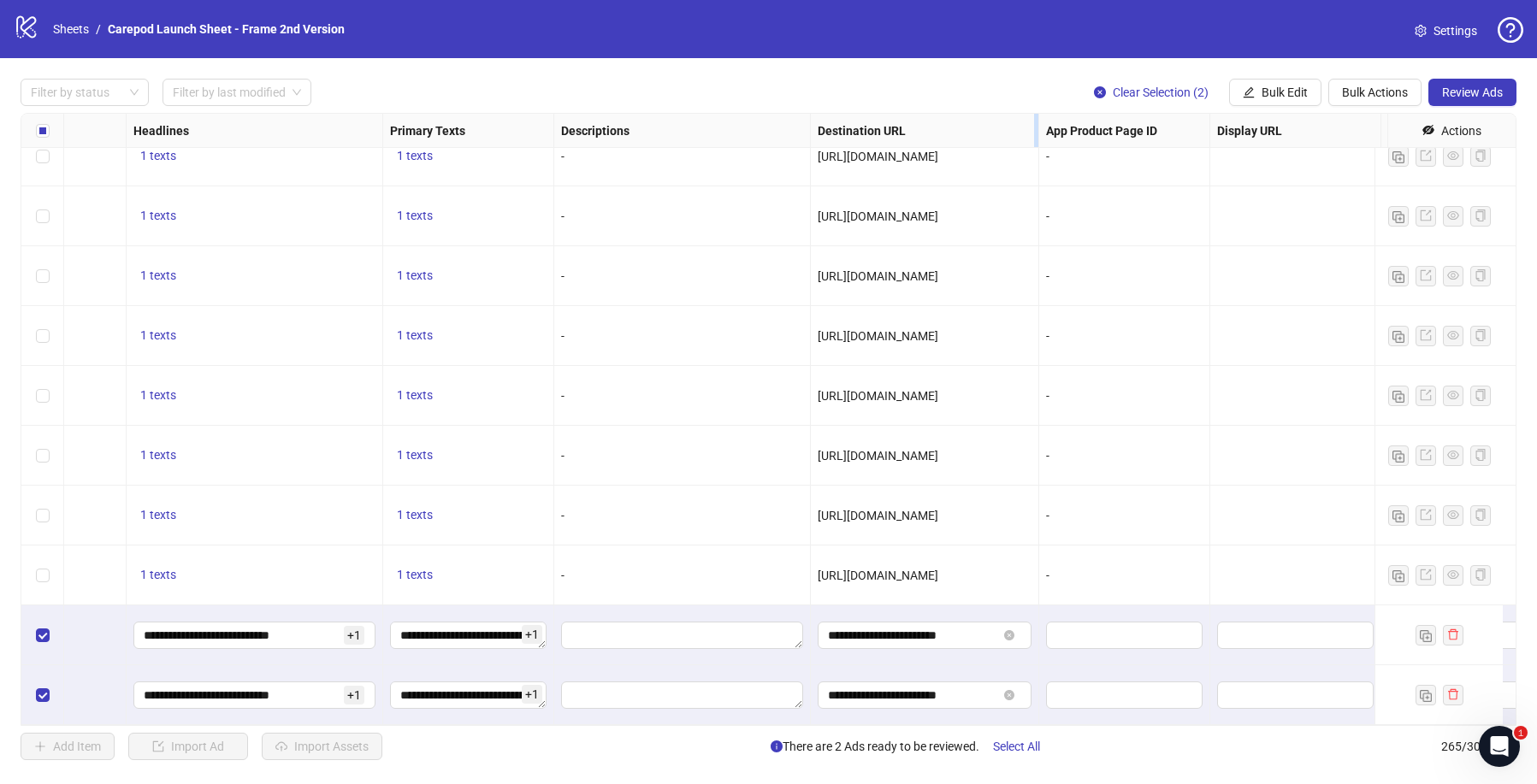 drag, startPoint x: 979, startPoint y: 123, endPoint x: 1025, endPoint y: 139, distance: 48.70318 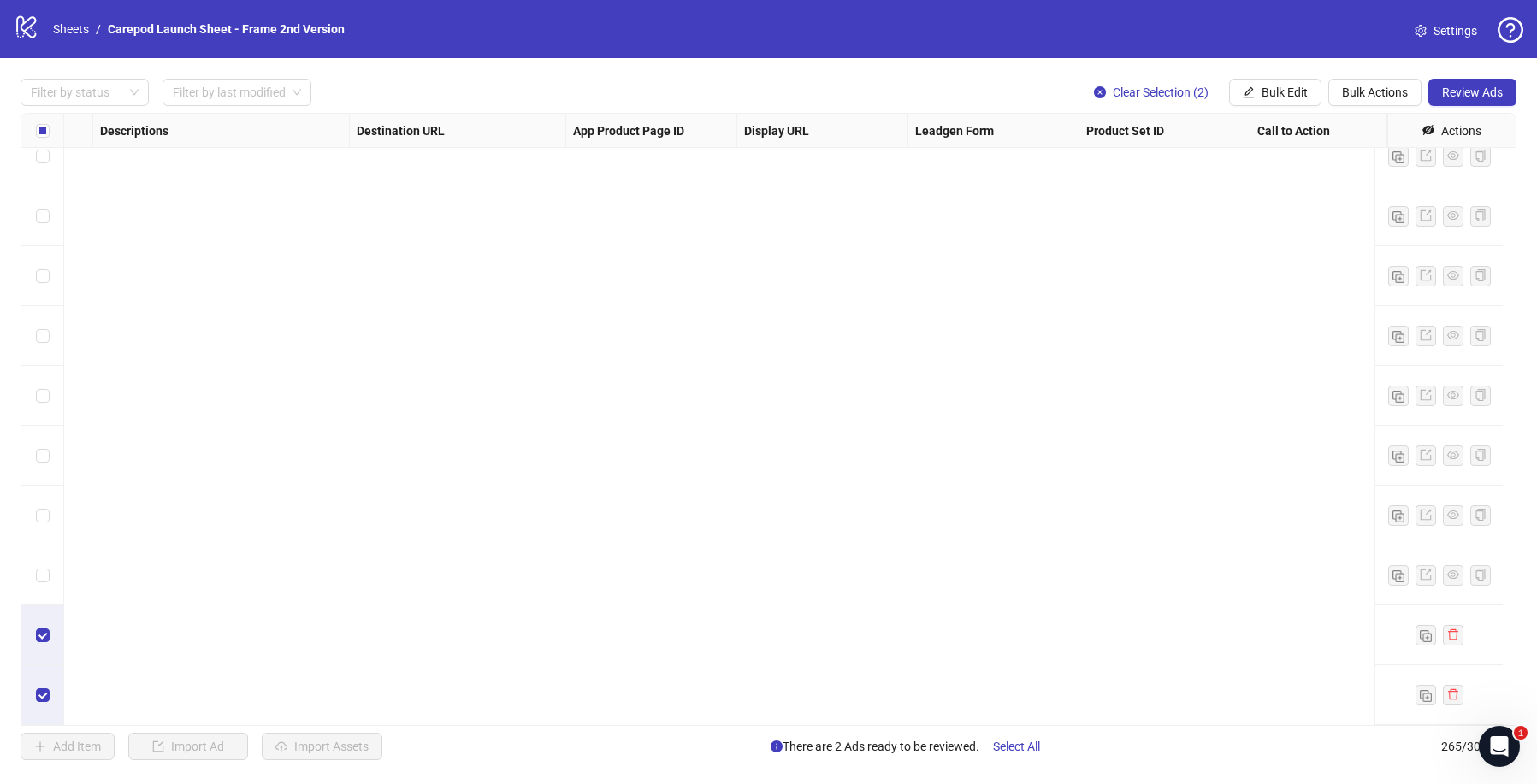 scroll, scrollTop: 15295, scrollLeft: 0, axis: vertical 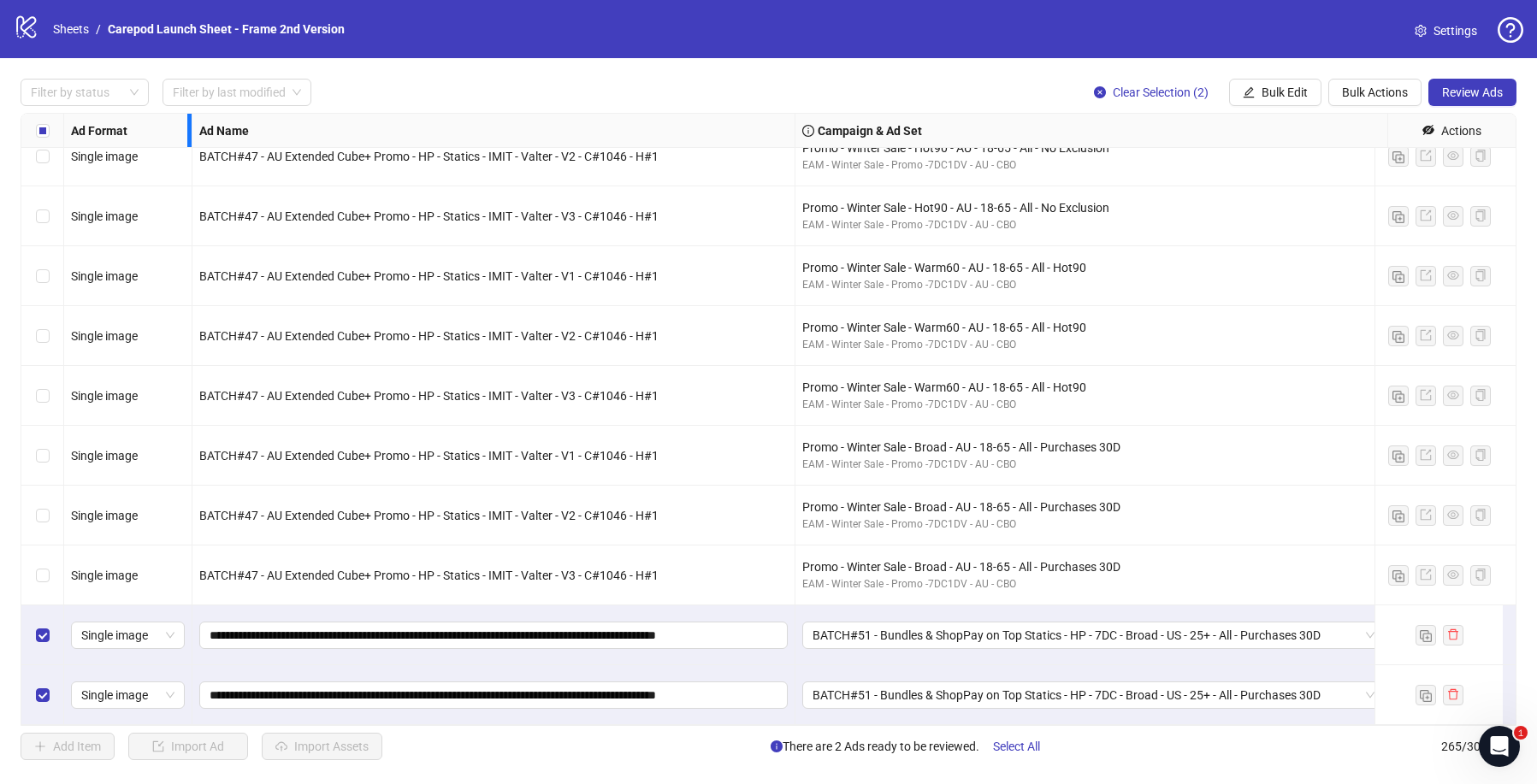 drag, startPoint x: 205, startPoint y: 127, endPoint x: 160, endPoint y: 127, distance: 45 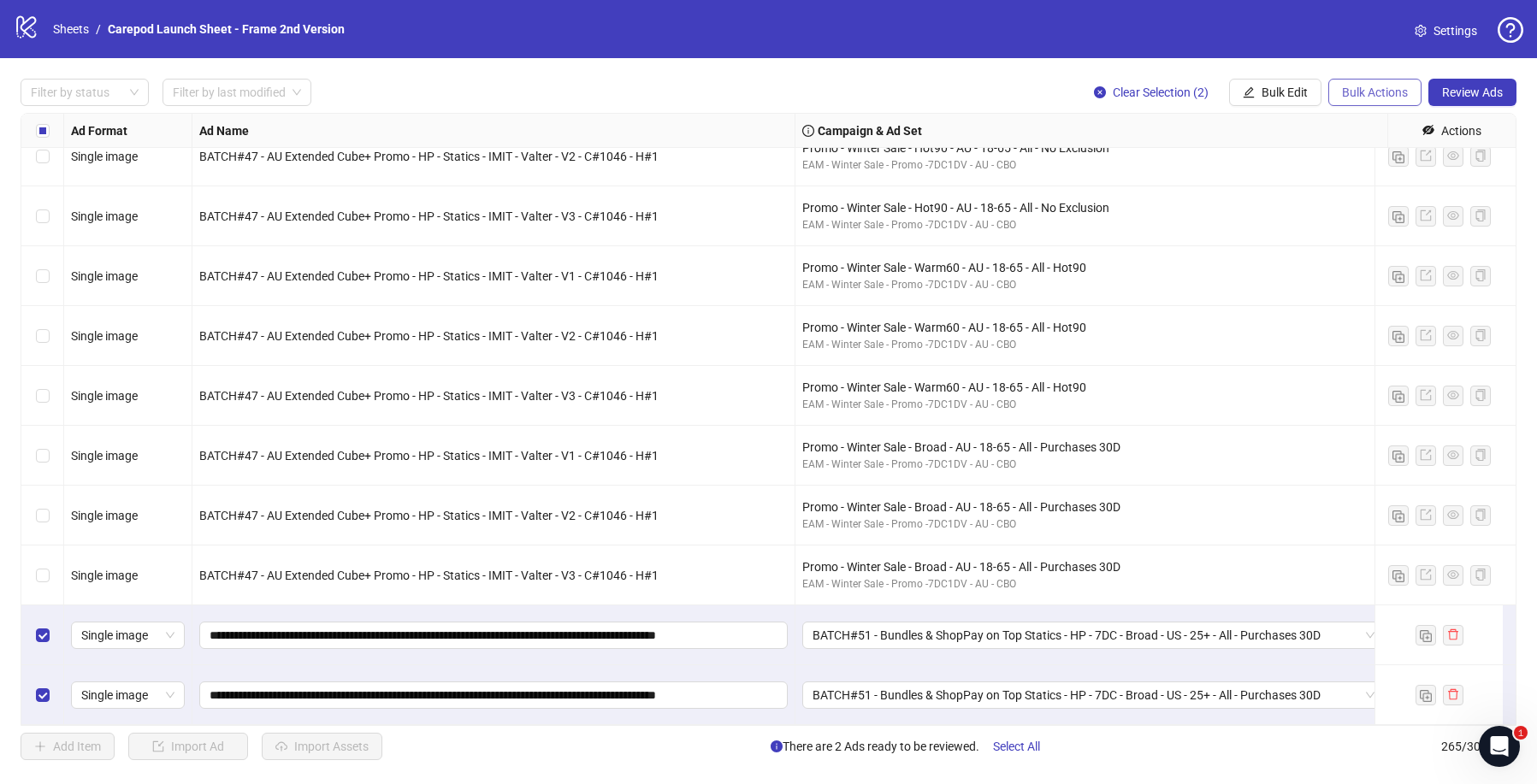 click on "Bulk Actions" at bounding box center (1374, 92) 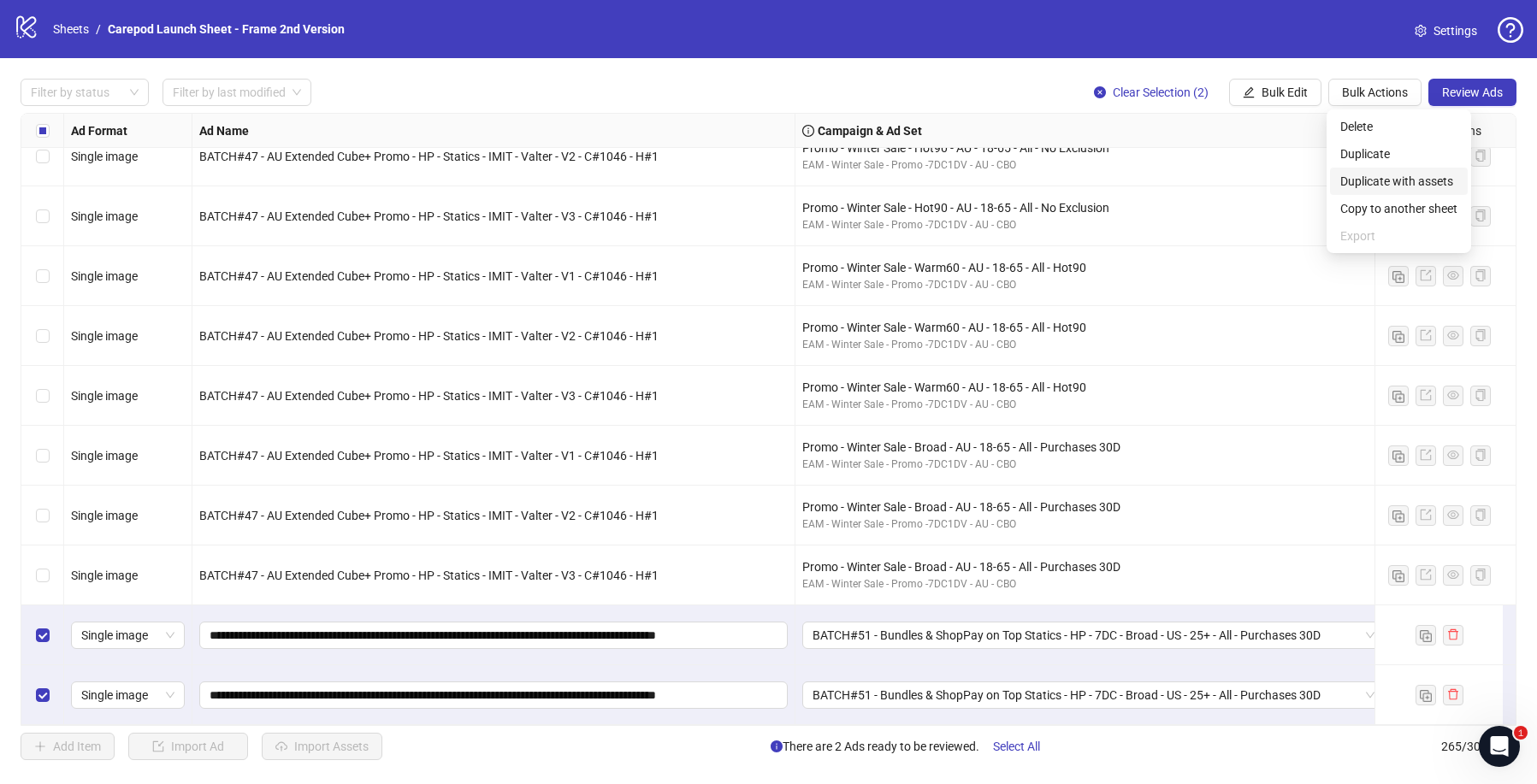 click on "Duplicate with assets" at bounding box center (1398, 181) 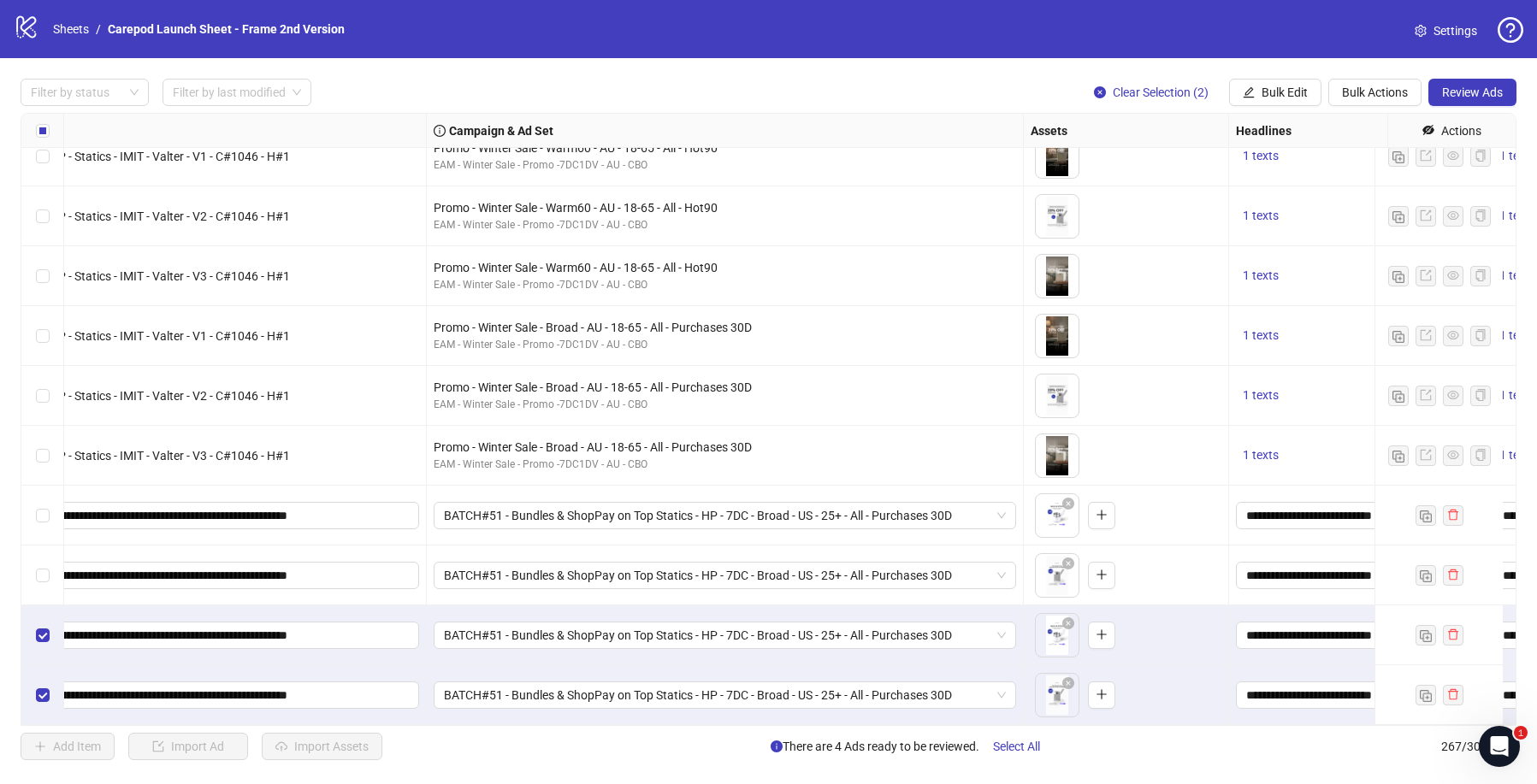 scroll, scrollTop: 15415, scrollLeft: 758, axis: both 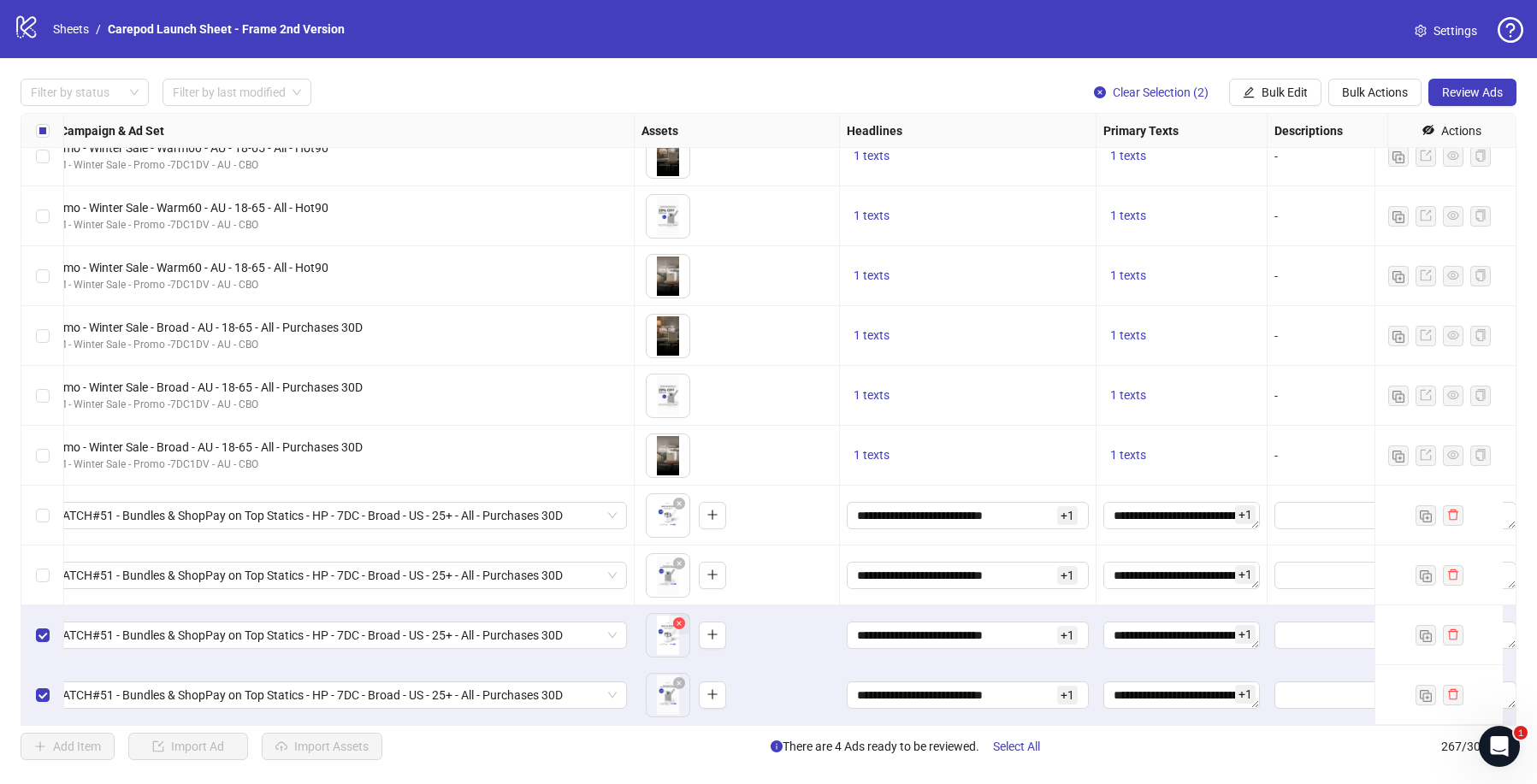 click 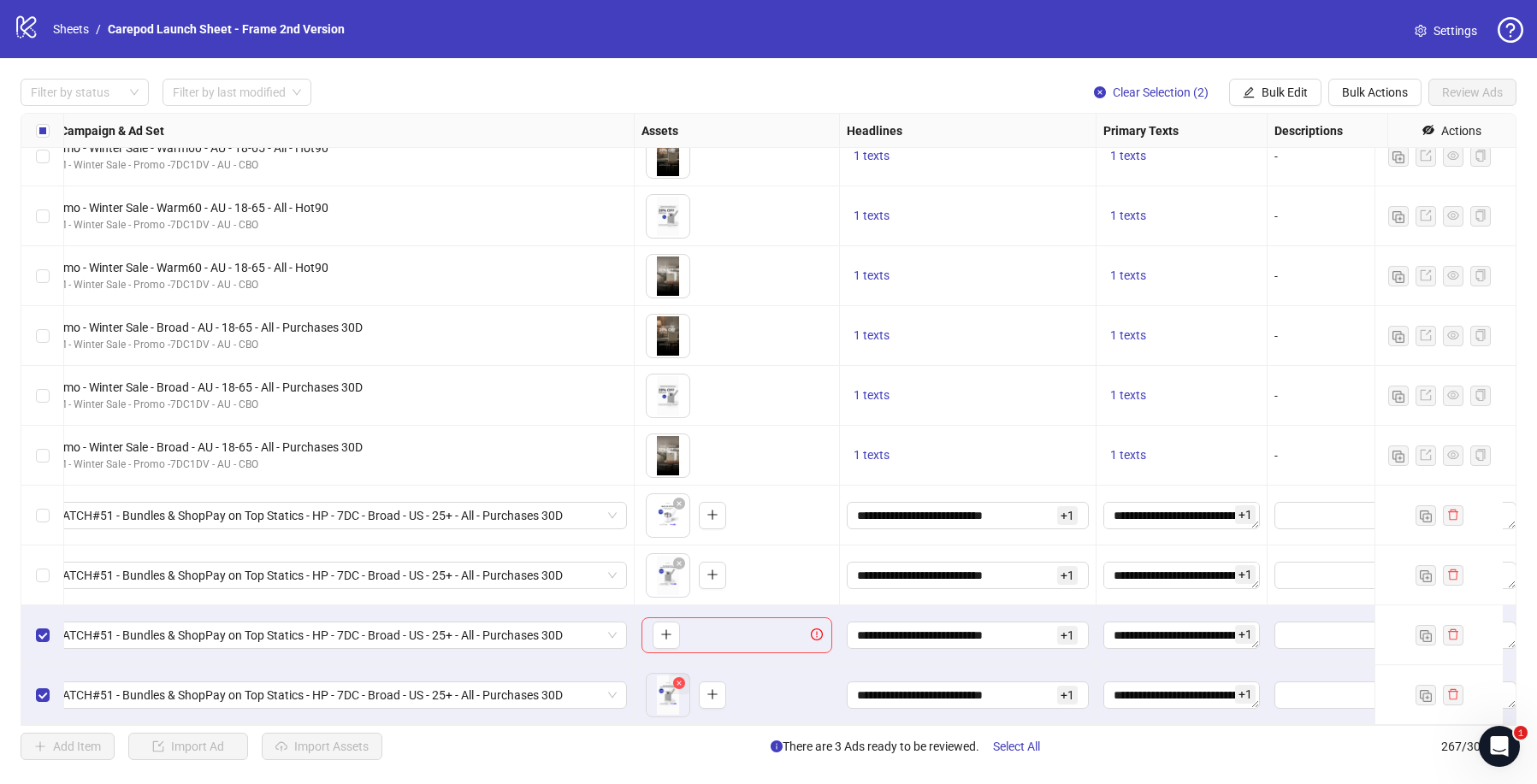 click 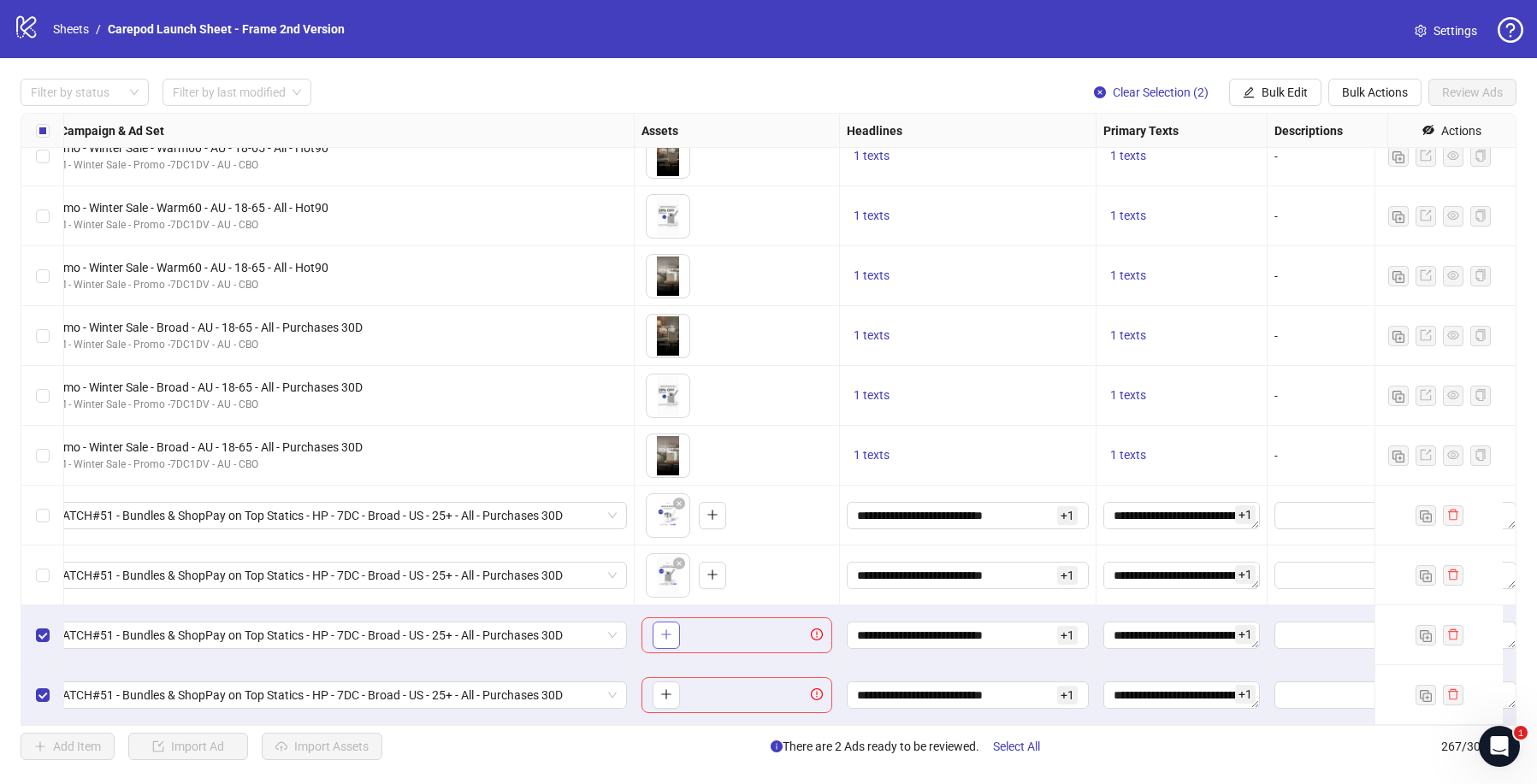 click at bounding box center (666, 635) 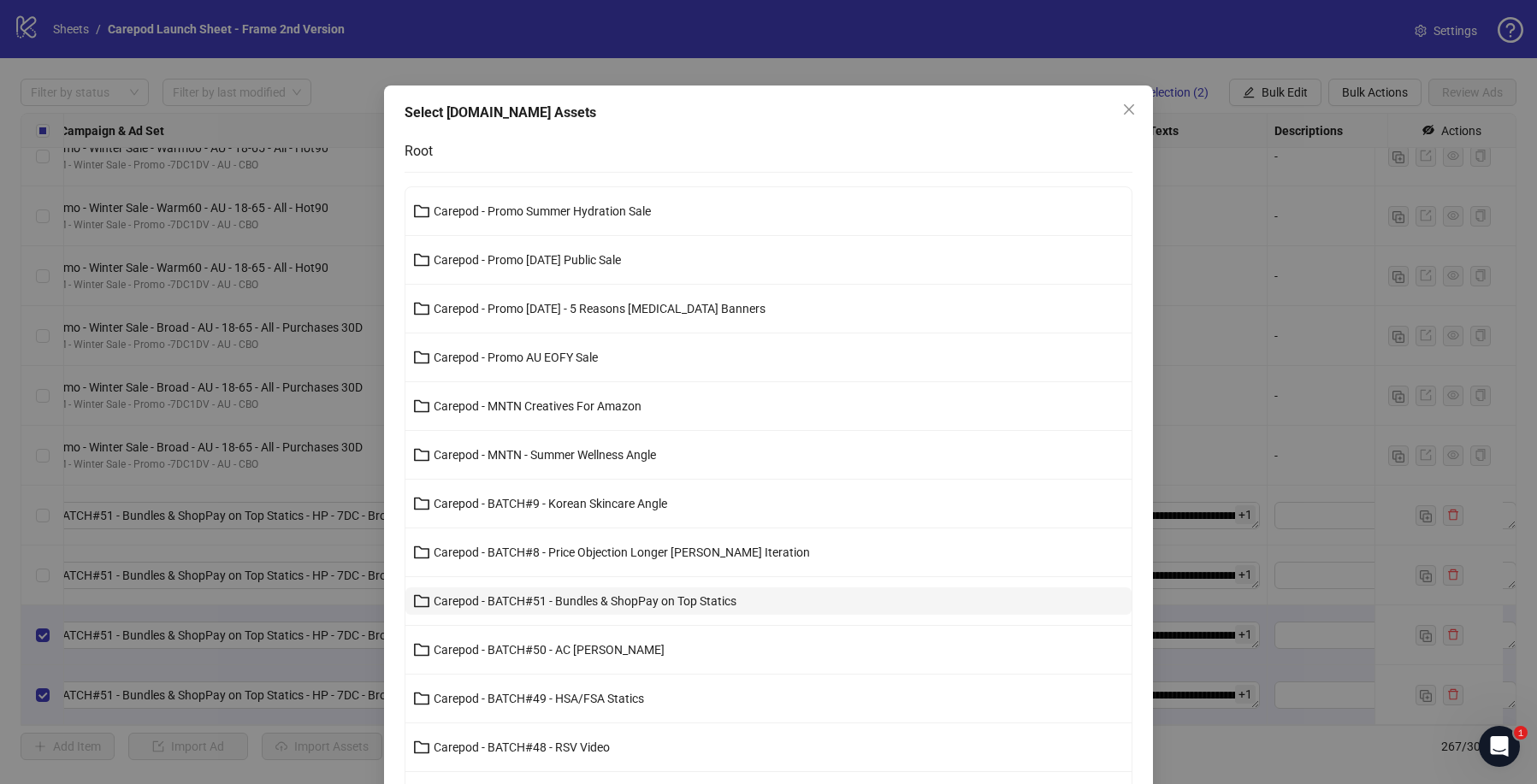 click on "Carepod - BATCH#51 - Bundles & ShopPay on Top Statics" at bounding box center (585, 601) 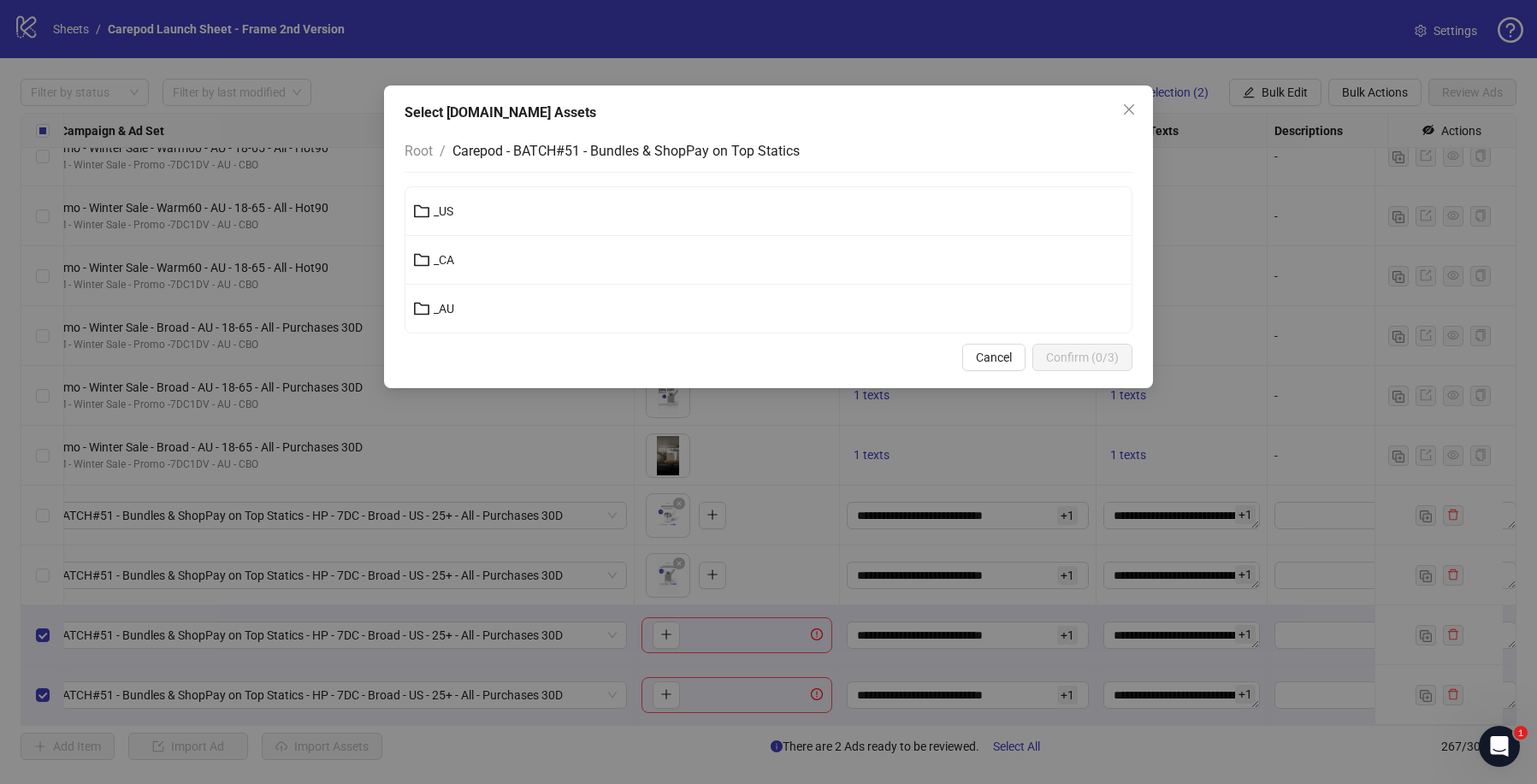 click on "_CA" at bounding box center (768, 260) 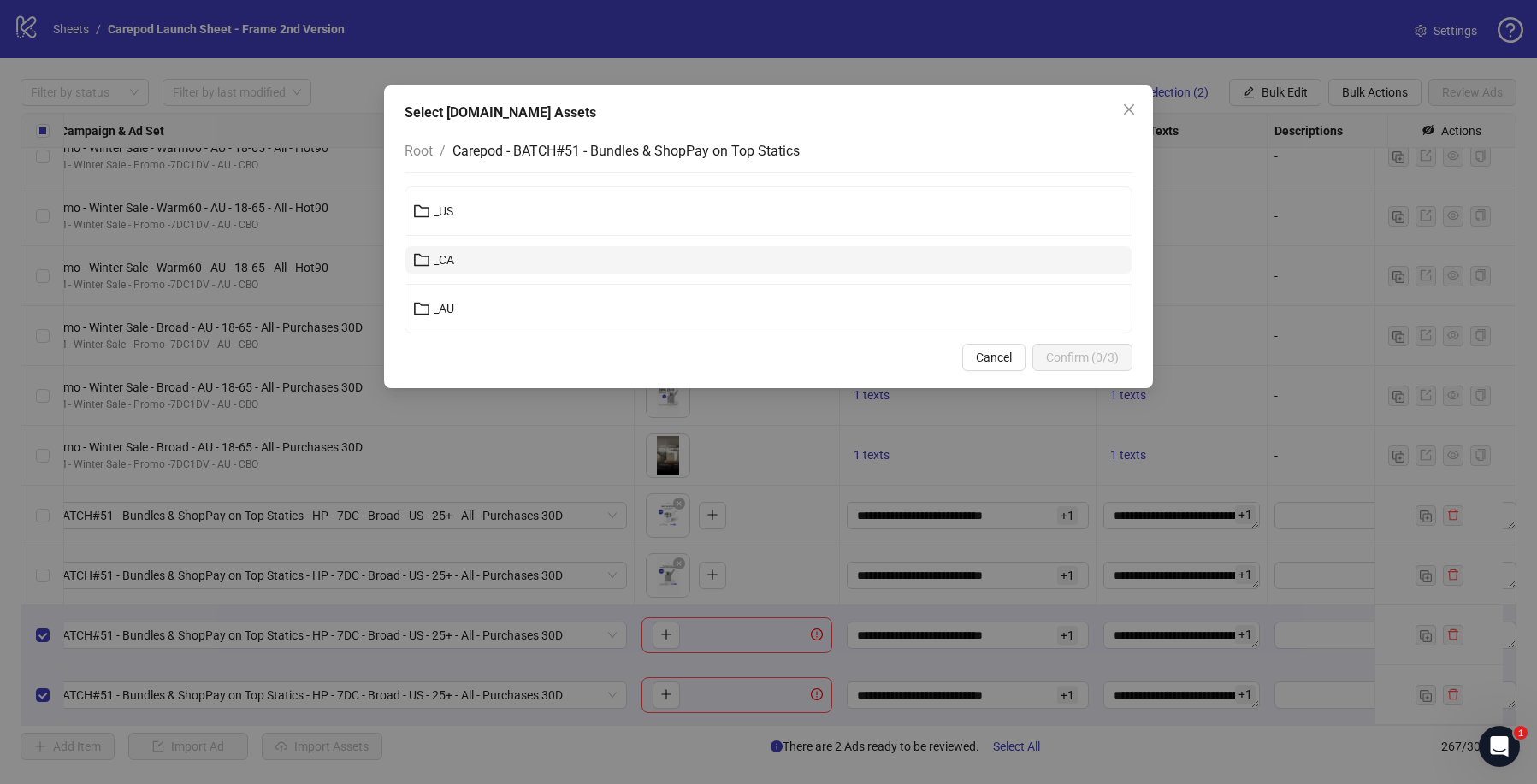 click on "_CA" at bounding box center (768, 260) 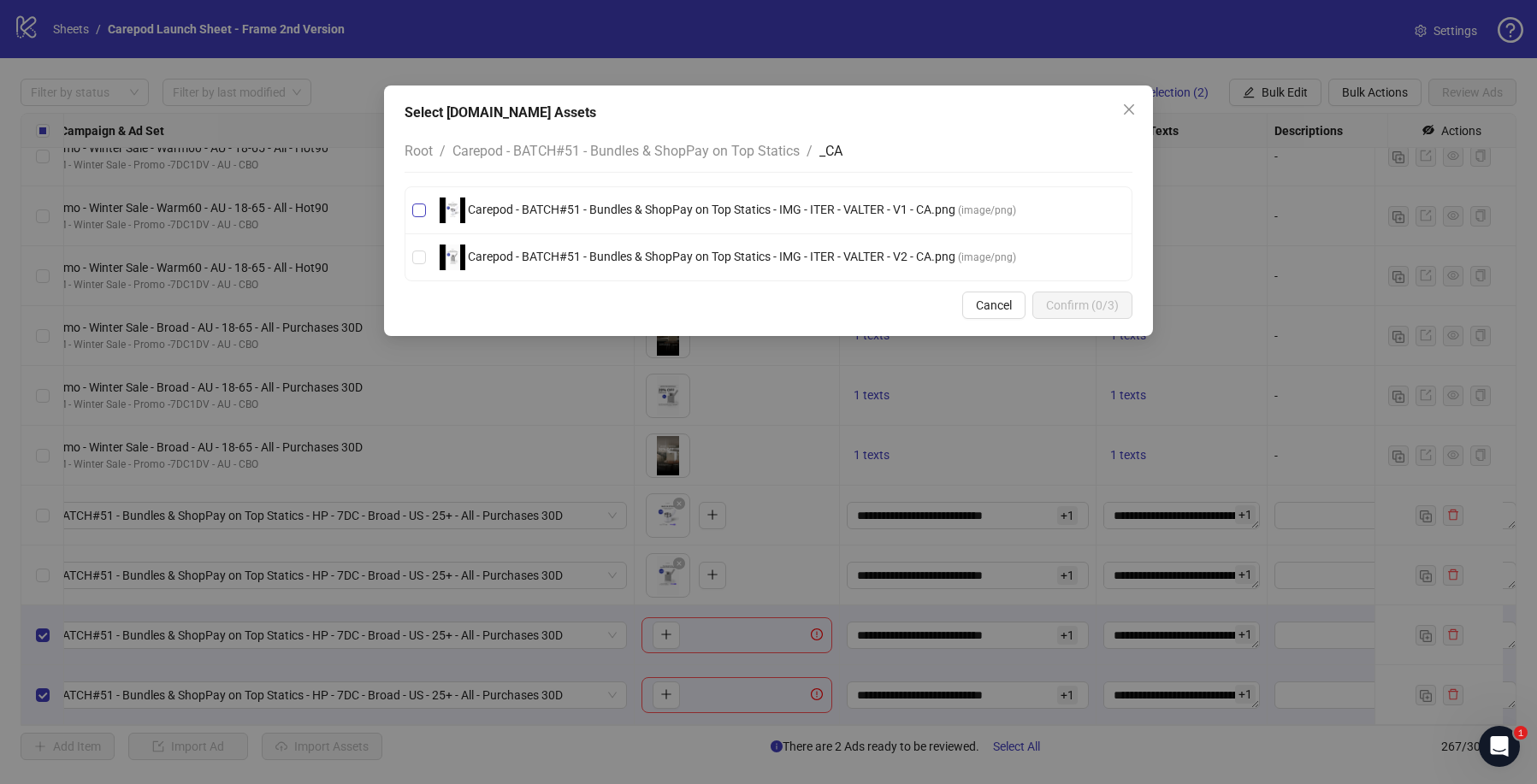 click on "Carepod - BATCH#51 - Bundles & ShopPay on Top Statics - IMG - ITER - VALTER - V1 - CA.png" at bounding box center [712, 209] 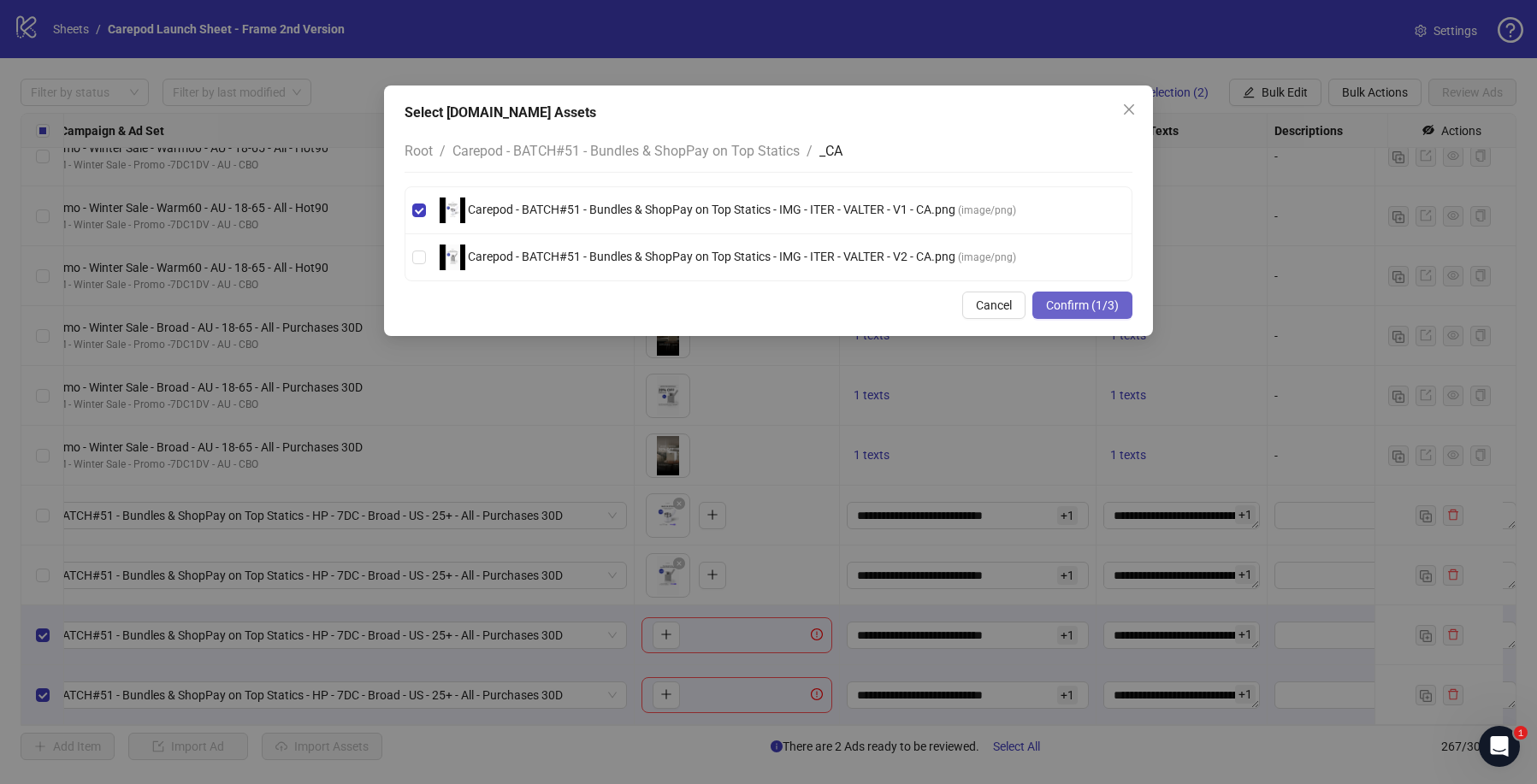 click on "Confirm (1/3)" at bounding box center (1082, 305) 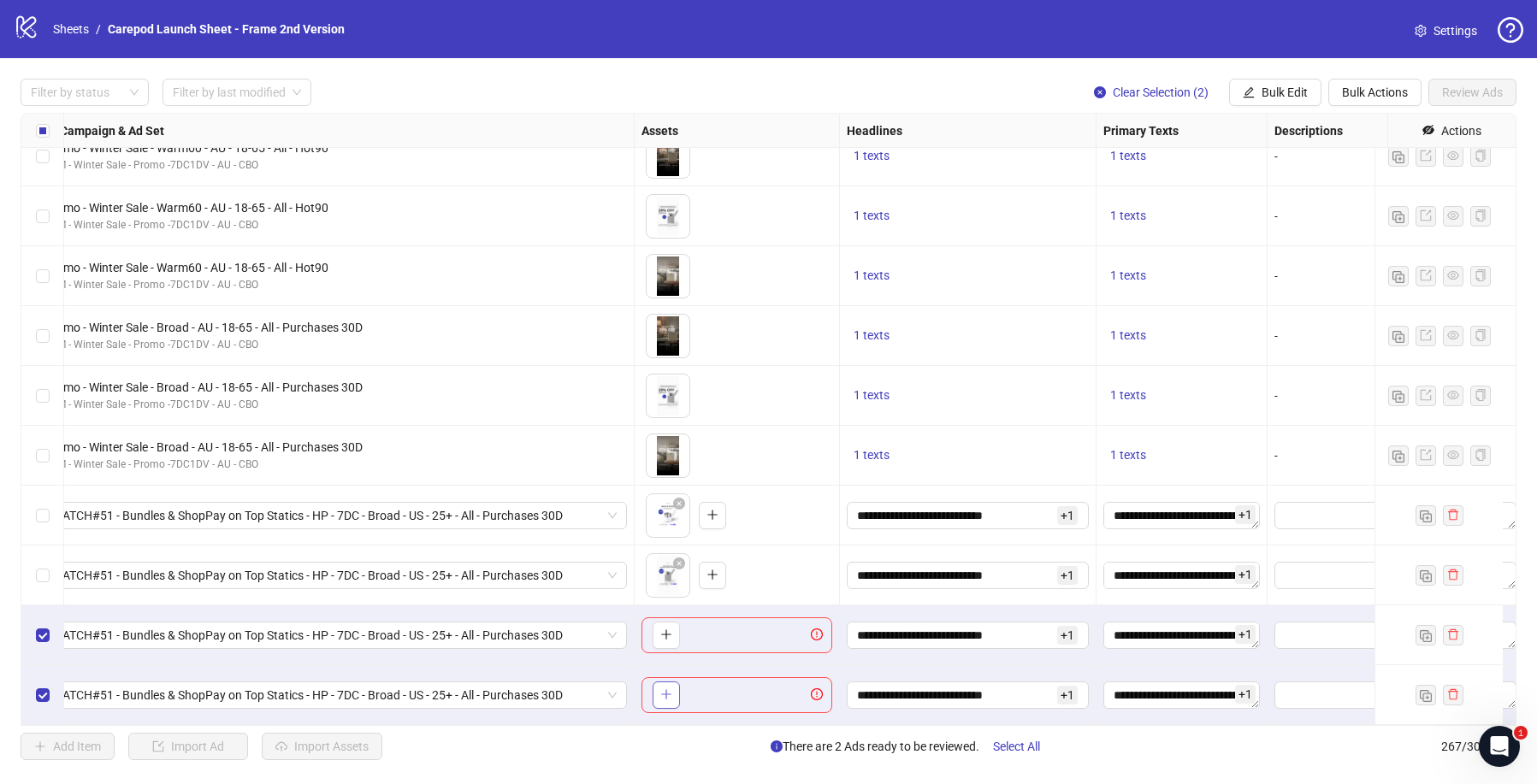 click 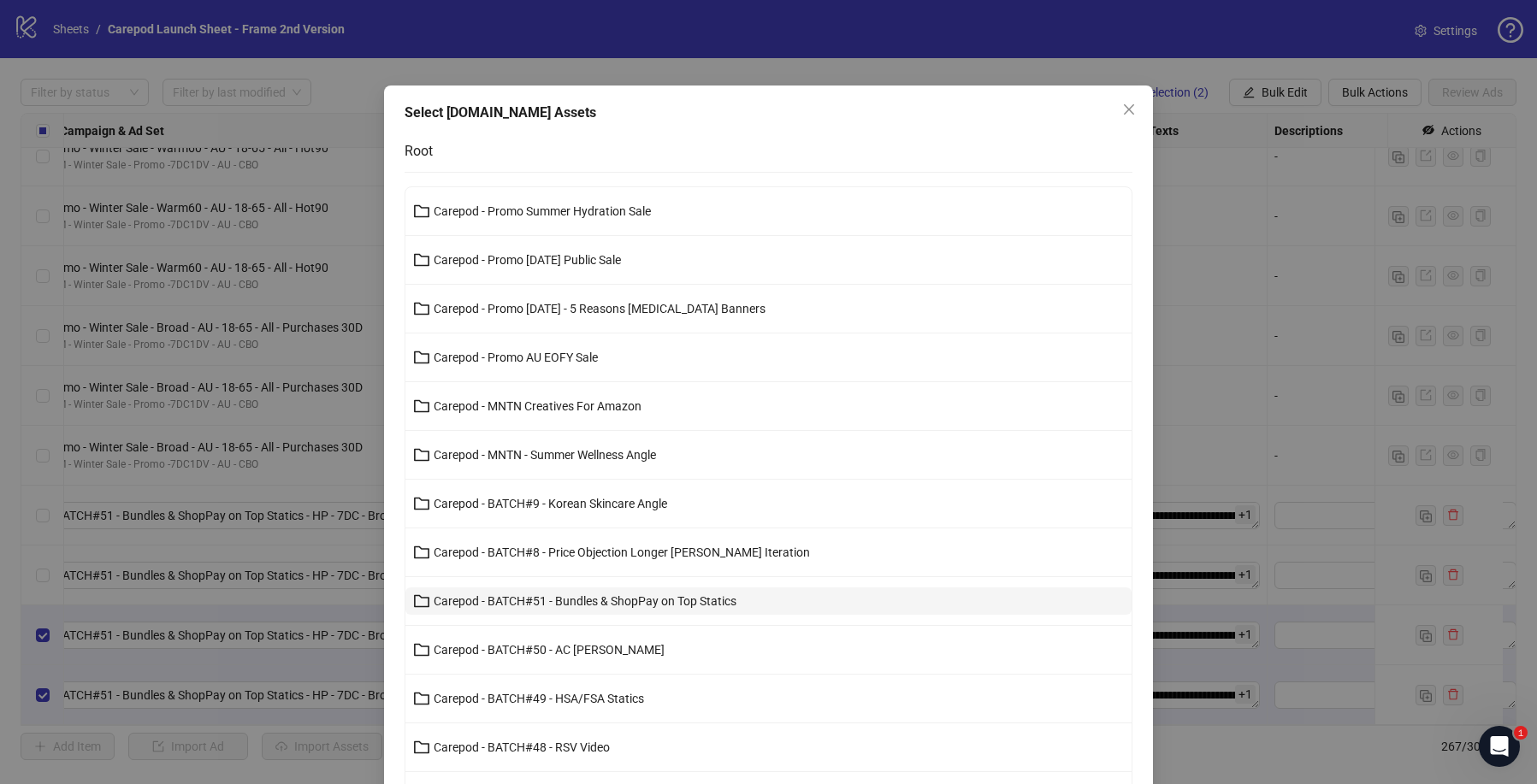 click on "Carepod - BATCH#51 - Bundles & ShopPay on Top Statics" at bounding box center (585, 601) 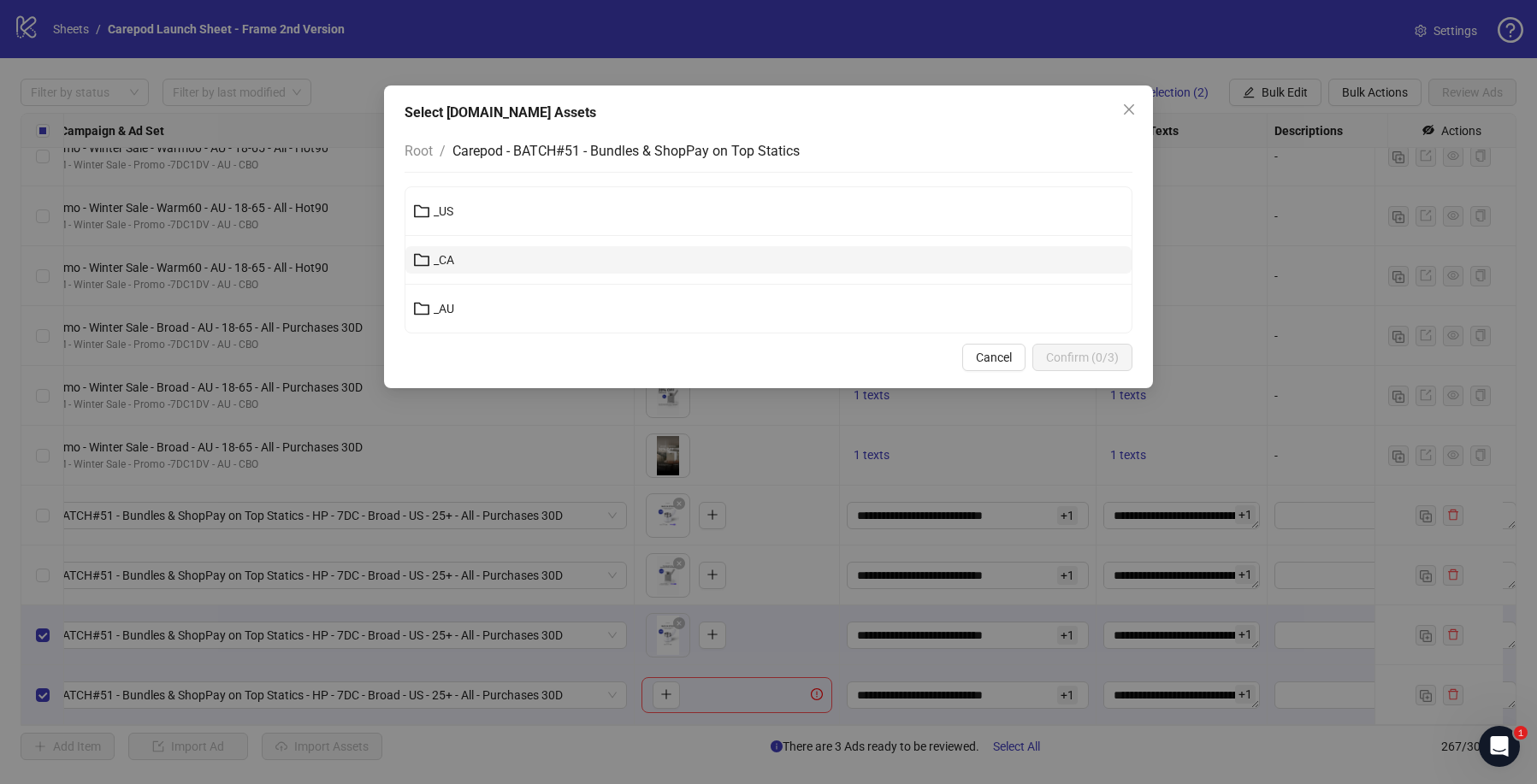 click on "_CA" at bounding box center (444, 260) 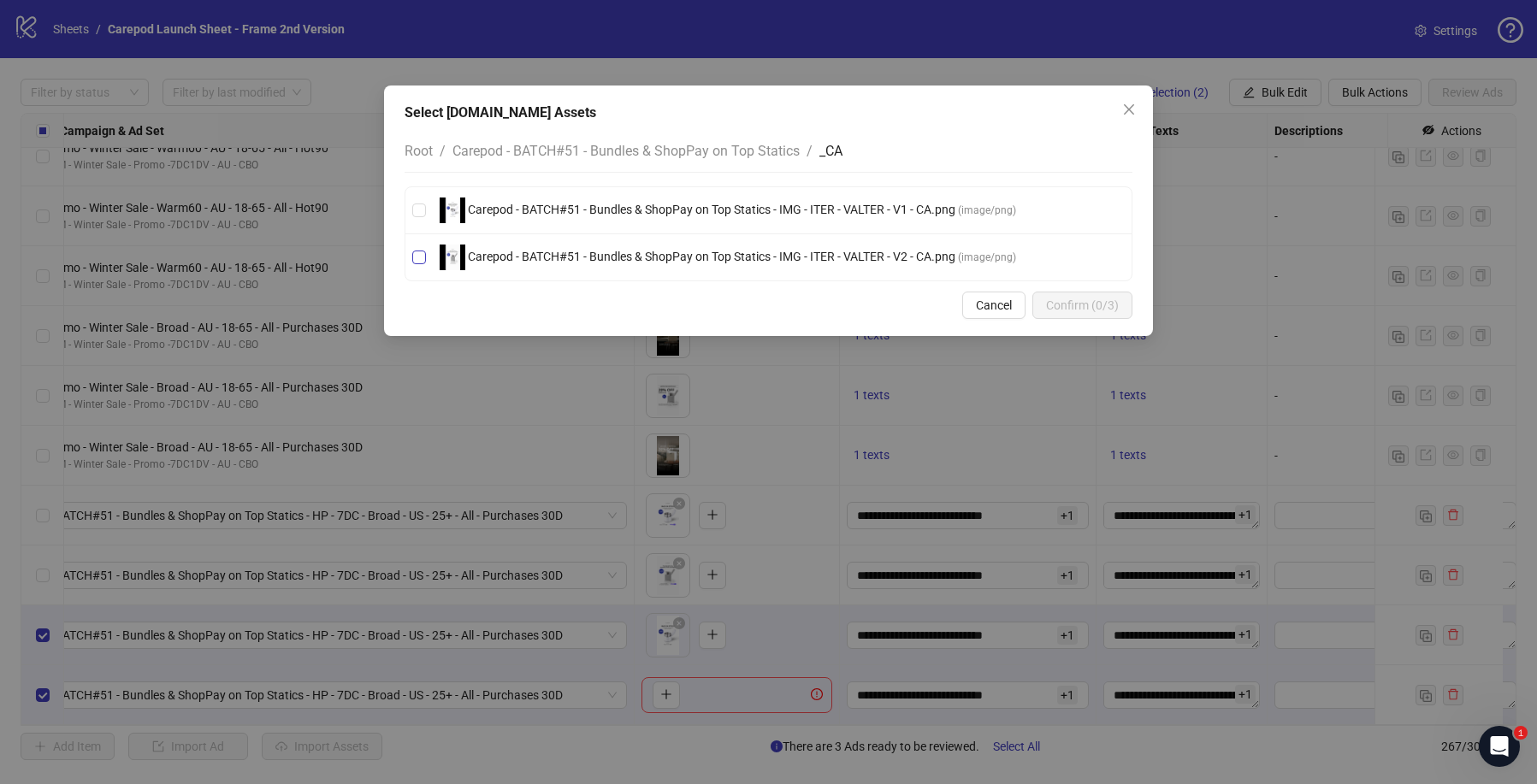 click on "Carepod - BATCH#51 - Bundles & ShopPay on Top Statics - IMG - ITER - VALTER - V2 - CA.png" at bounding box center (712, 256) 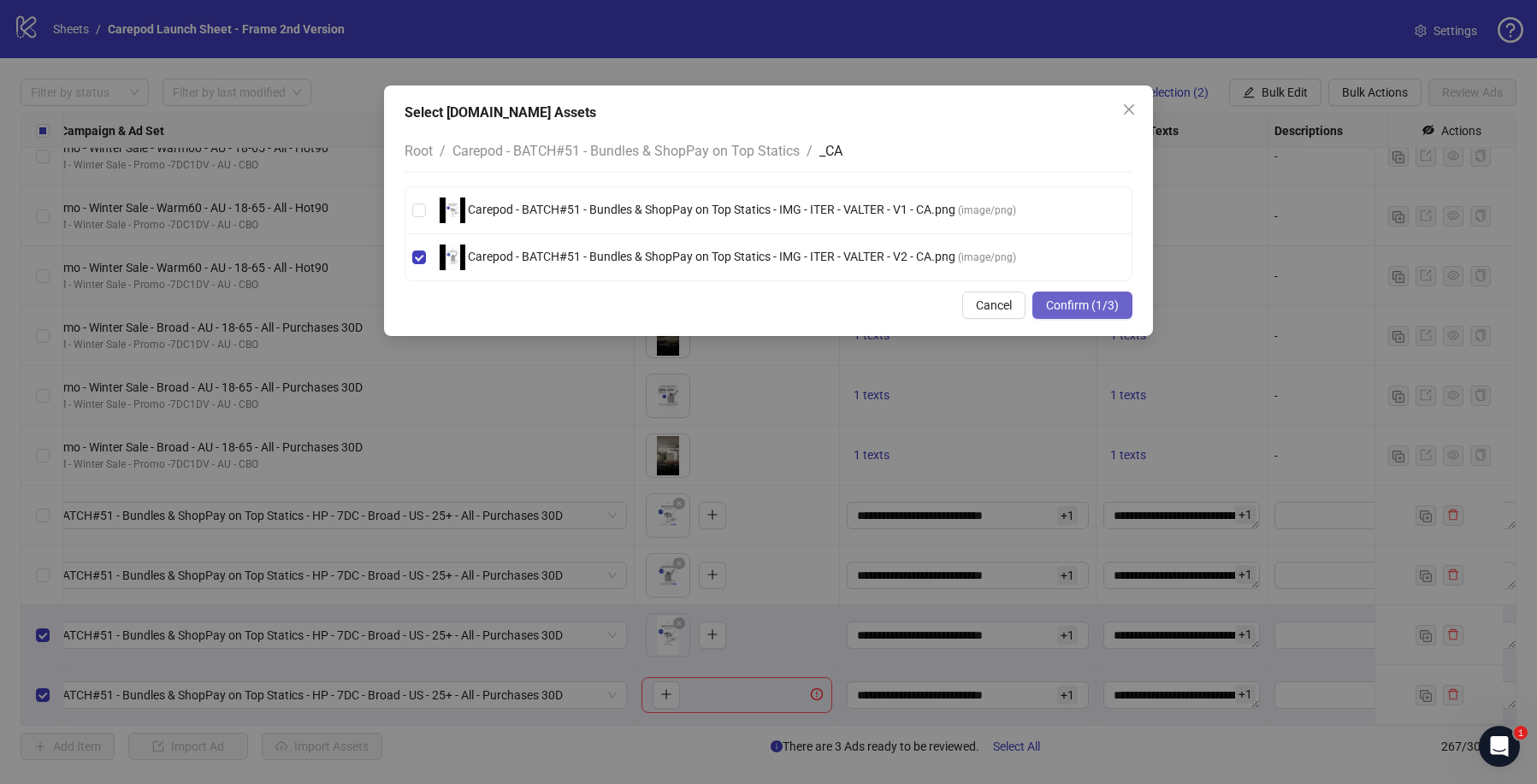 click on "Confirm (1/3)" at bounding box center (1082, 305) 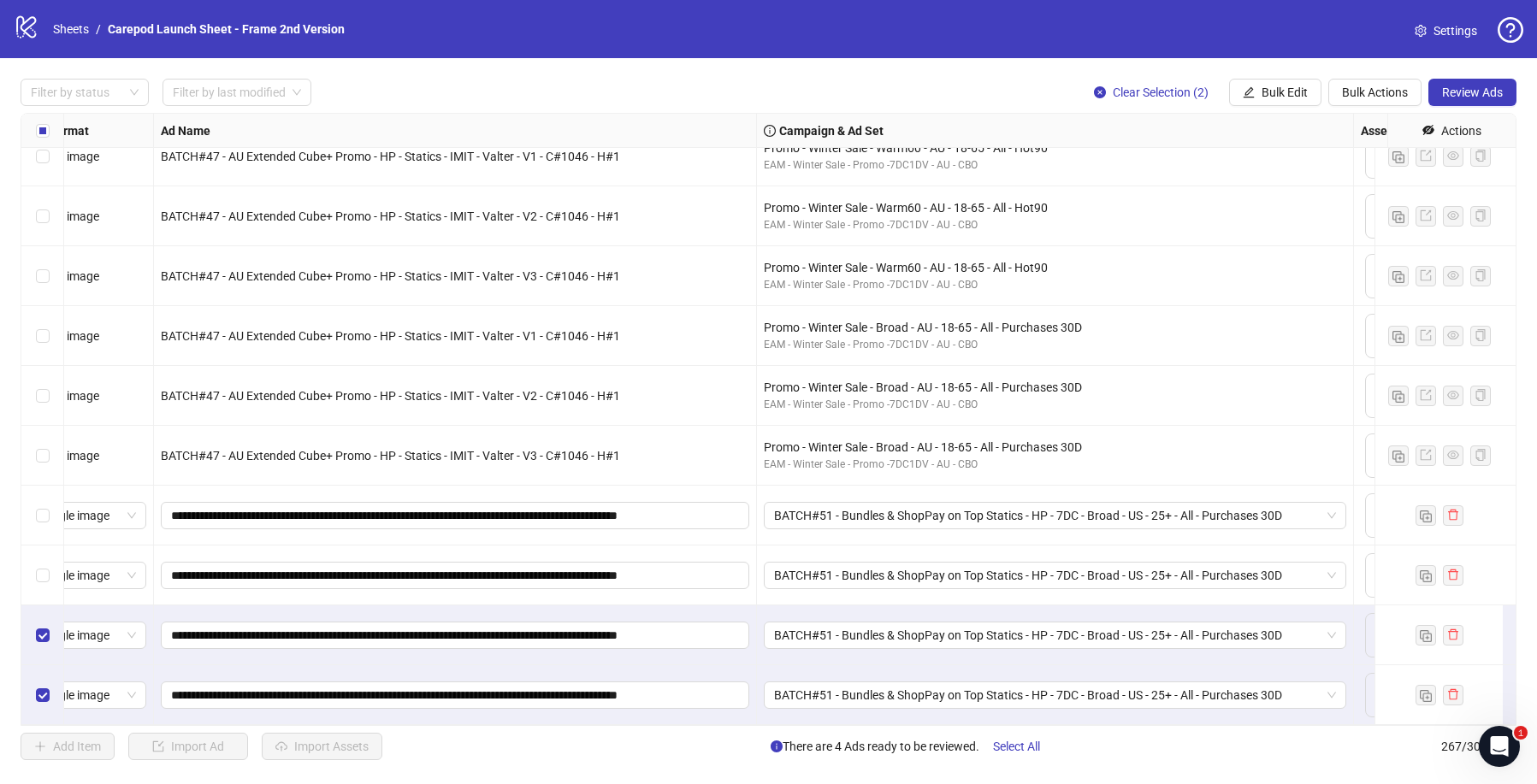 scroll, scrollTop: 15415, scrollLeft: 0, axis: vertical 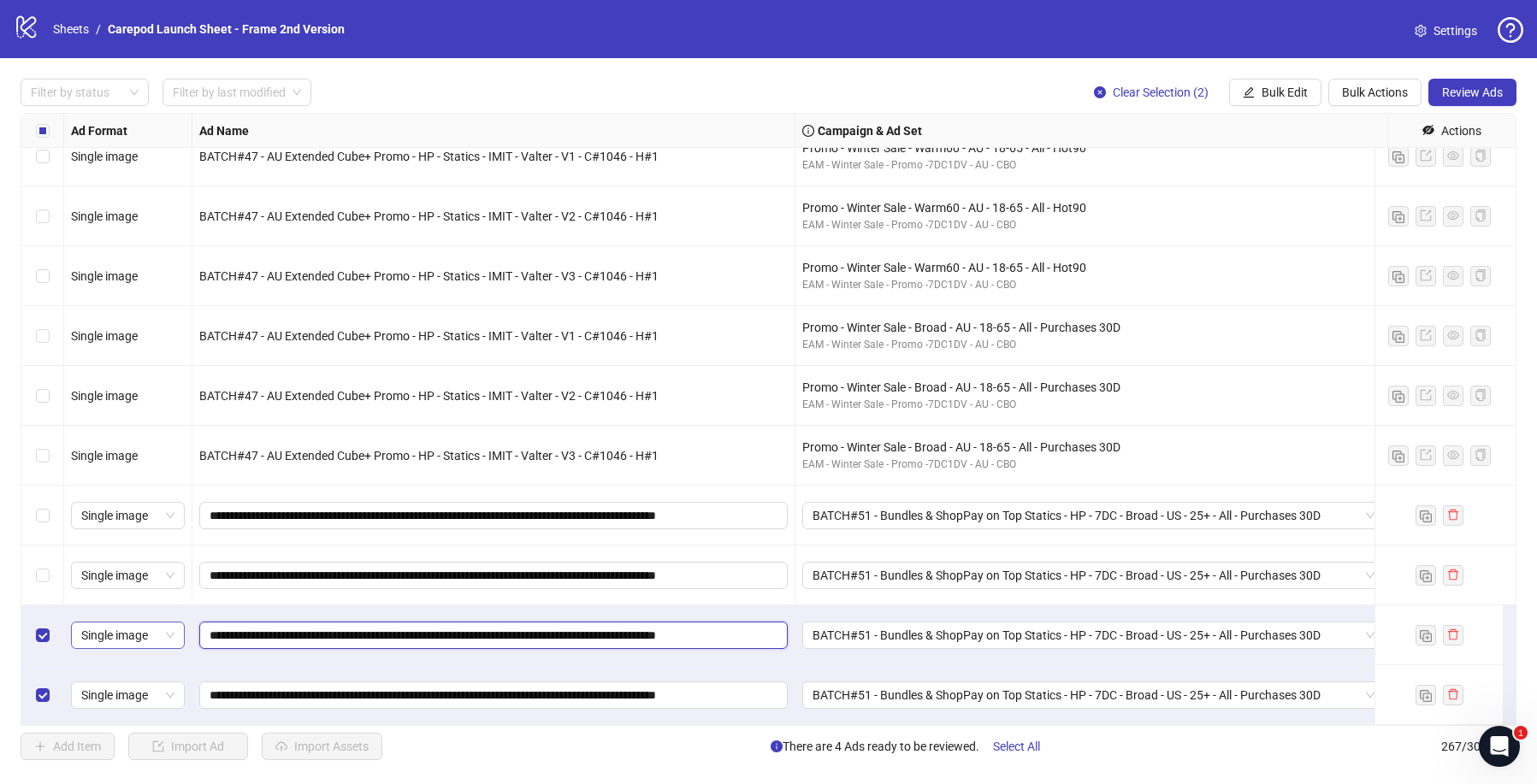 drag, startPoint x: 458, startPoint y: 626, endPoint x: 143, endPoint y: 616, distance: 315.15869 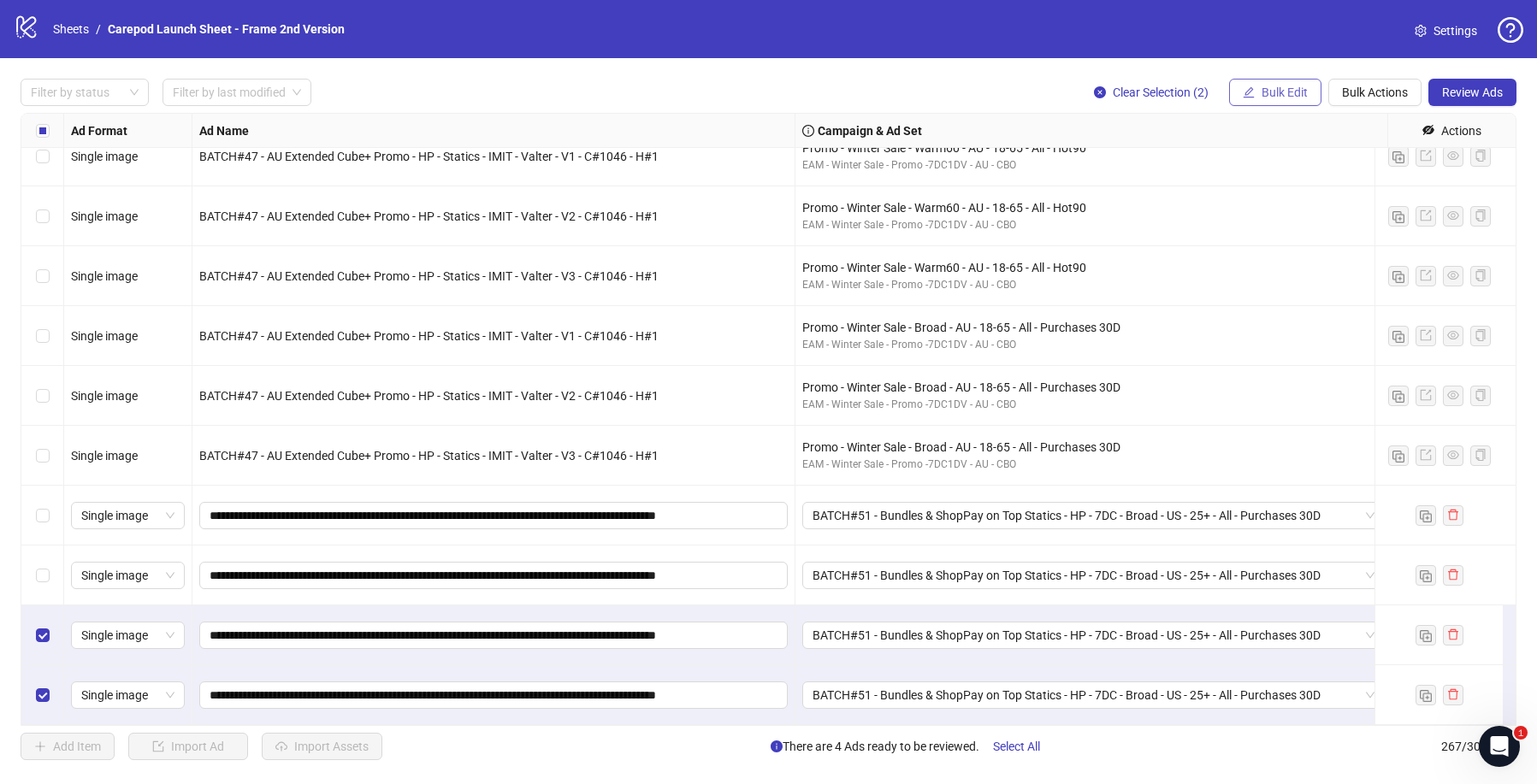 click on "Bulk Edit" at bounding box center (1285, 92) 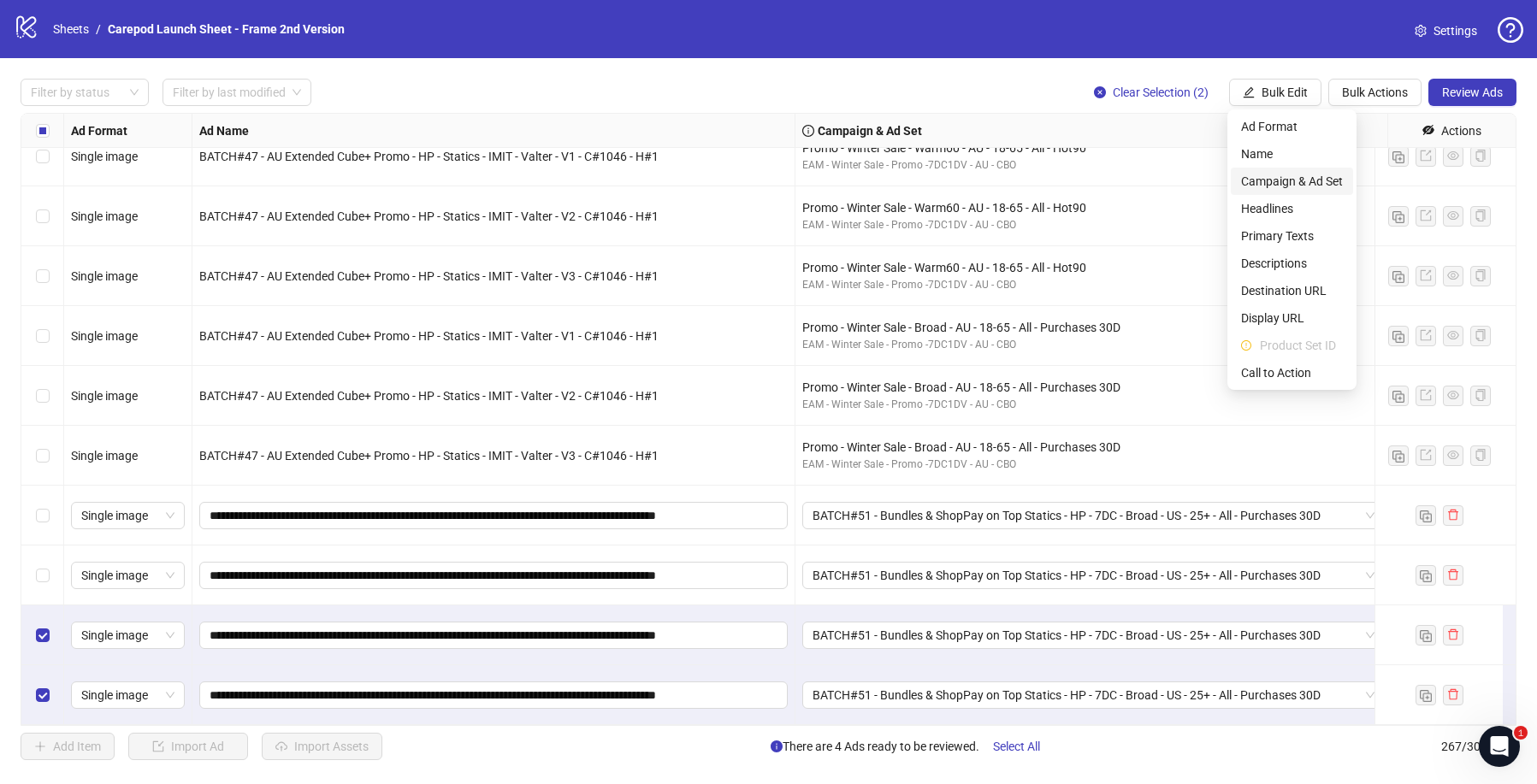 click on "Campaign & Ad Set" at bounding box center (1292, 181) 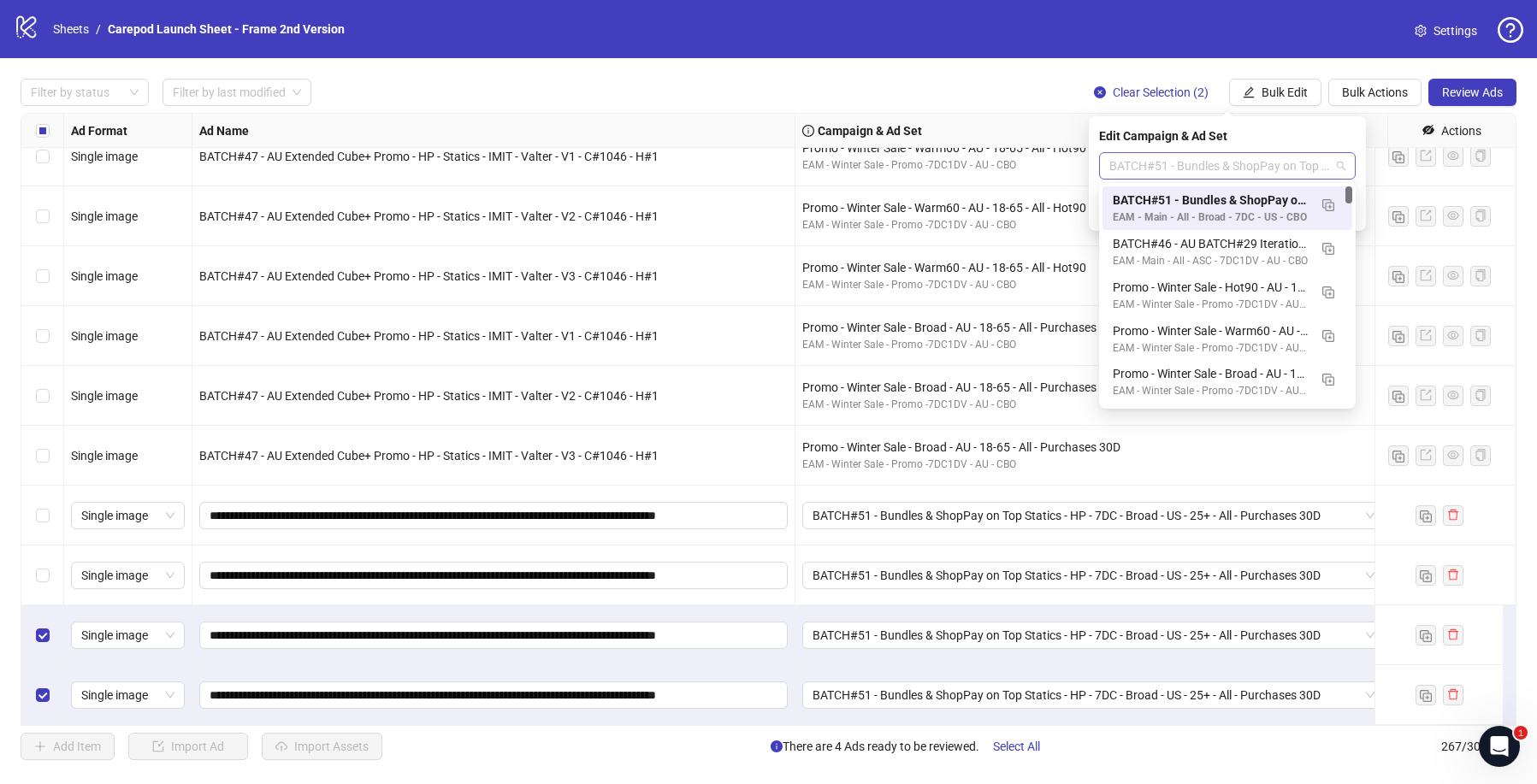 click on "BATCH#51 - Bundles & ShopPay on Top Statics - HP - 7DC - Broad - US - 25+ - All - Purchases 30D" at bounding box center (1227, 166) 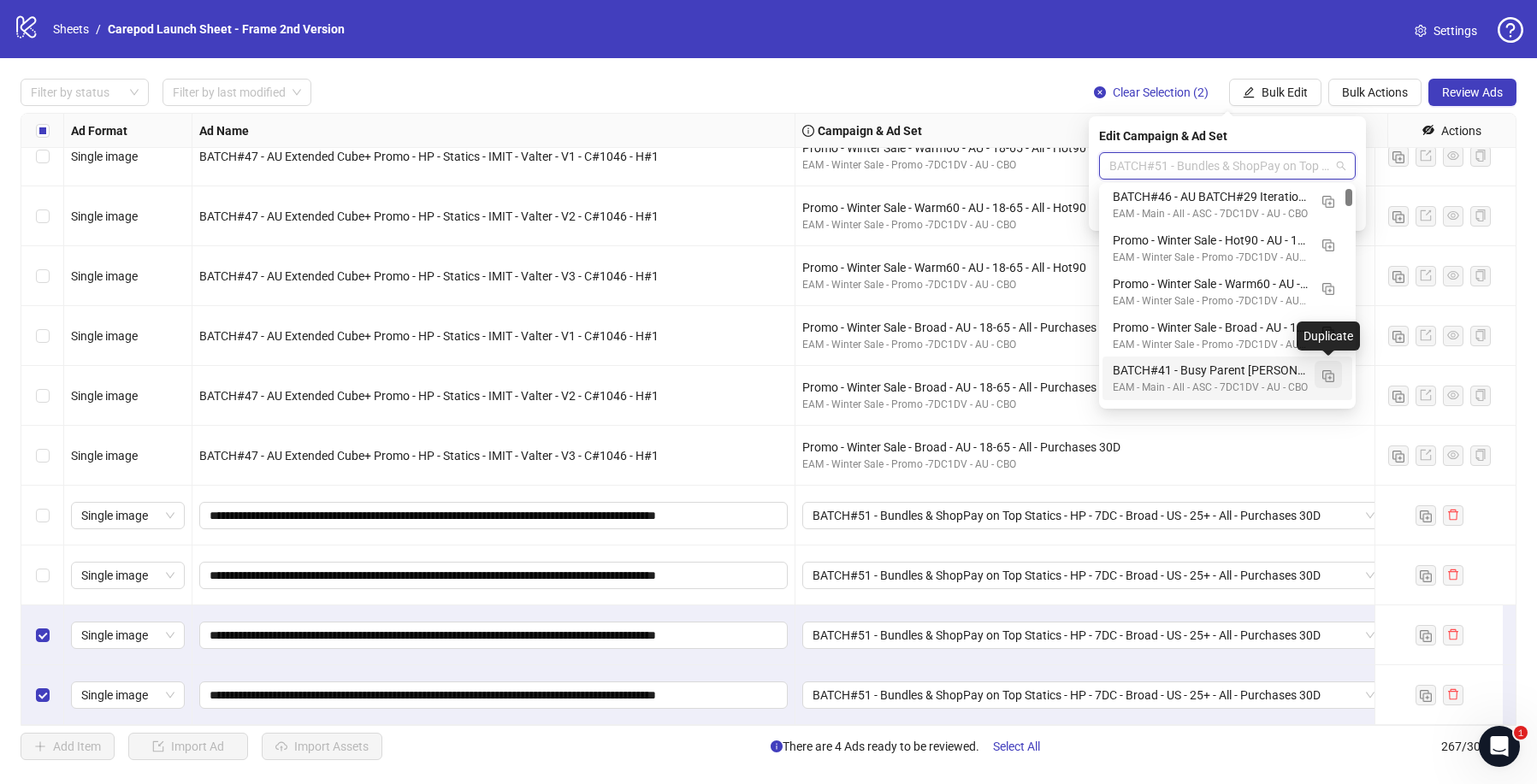 scroll, scrollTop: 91, scrollLeft: 0, axis: vertical 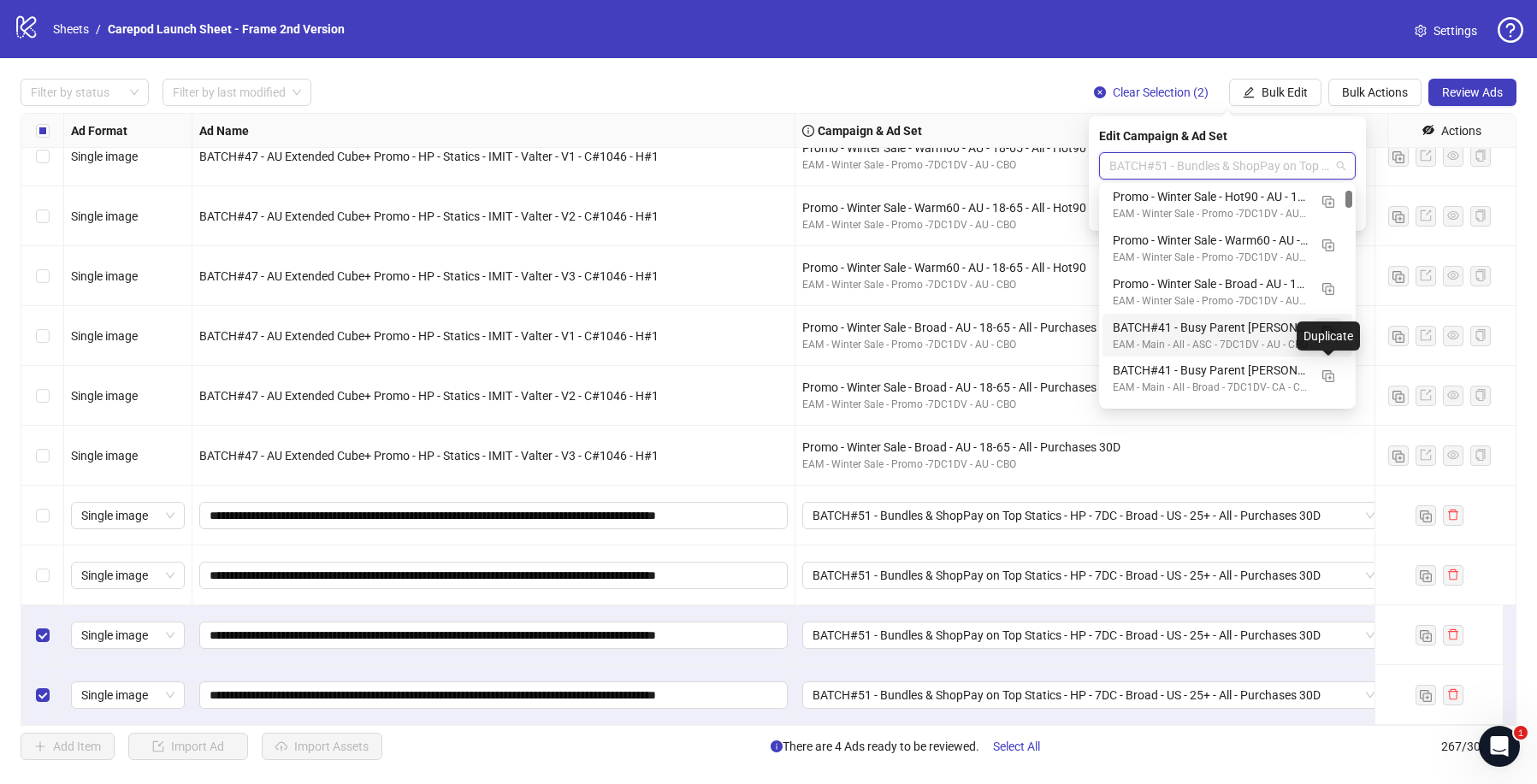 click at bounding box center (1328, 376) 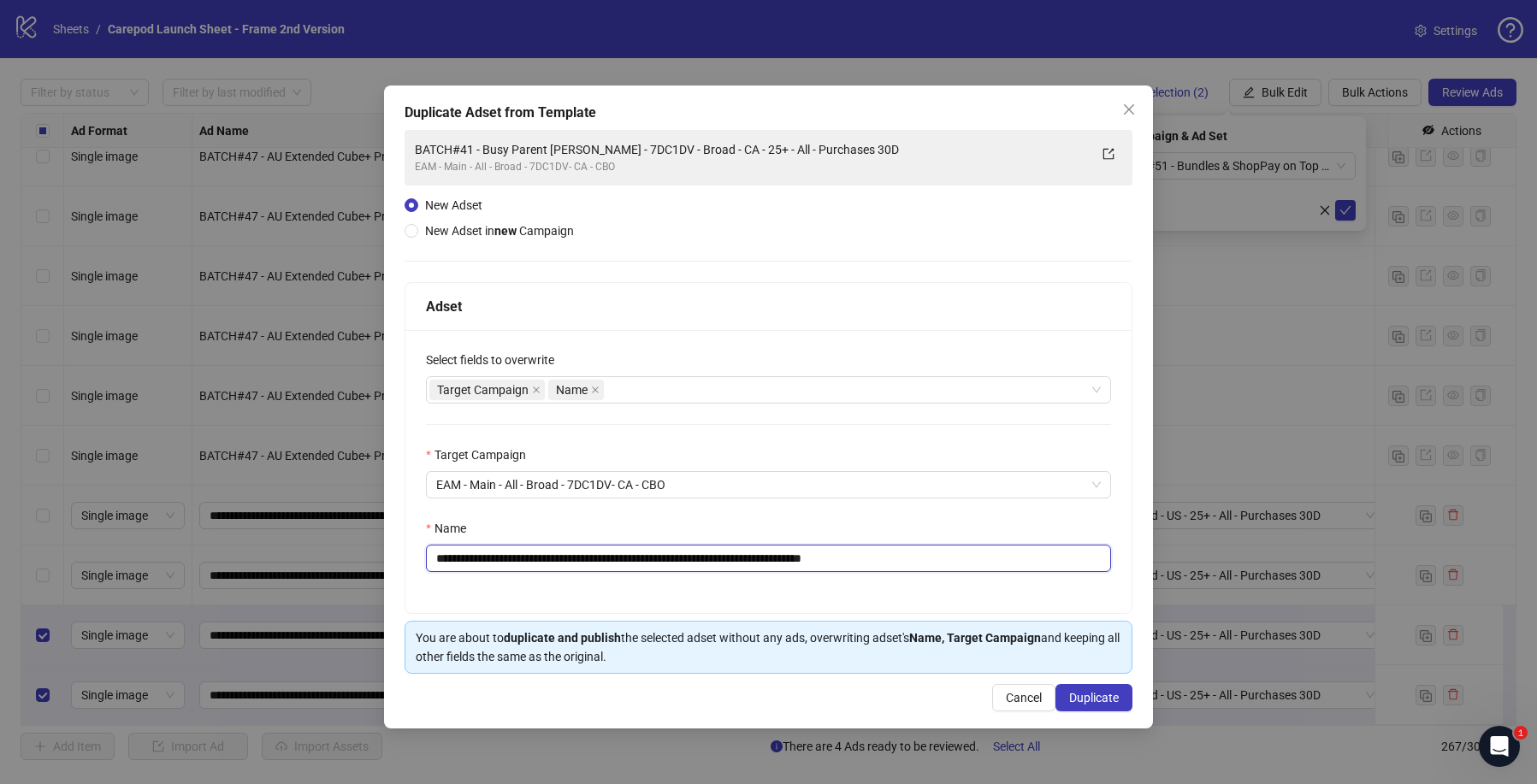 drag, startPoint x: 600, startPoint y: 561, endPoint x: 346, endPoint y: 560, distance: 254.00197 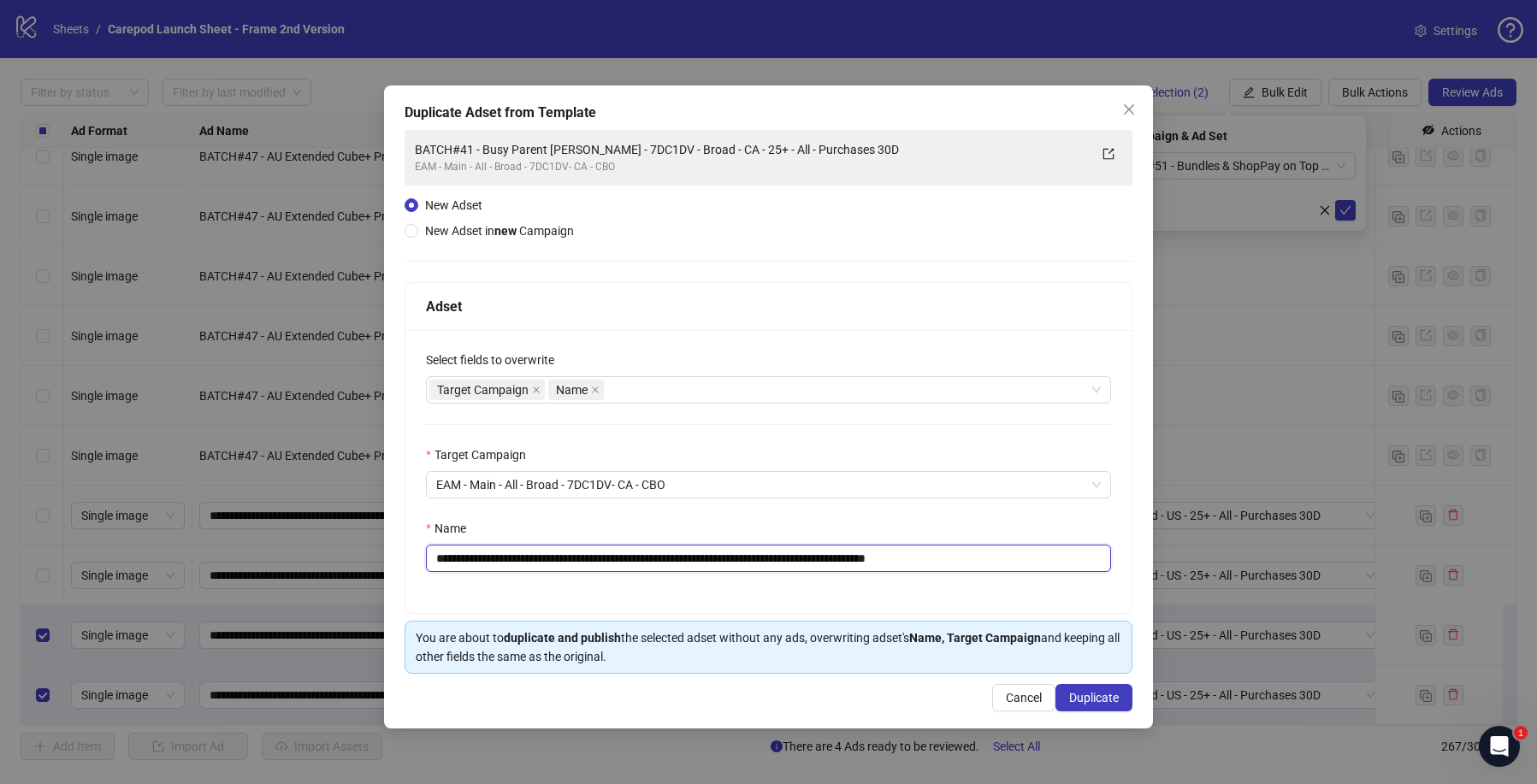 drag, startPoint x: 948, startPoint y: 561, endPoint x: 1078, endPoint y: 563, distance: 130.01538 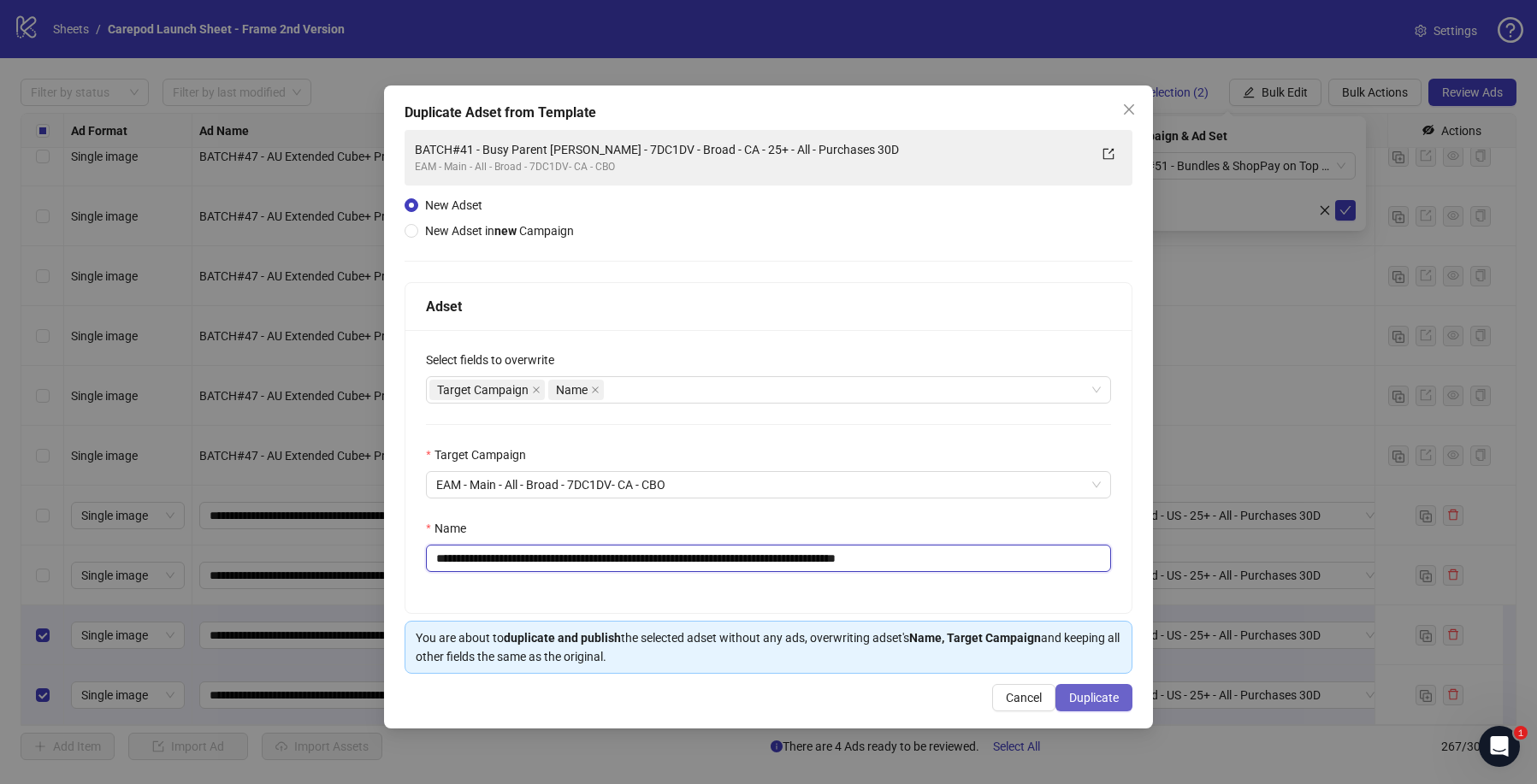 type on "**********" 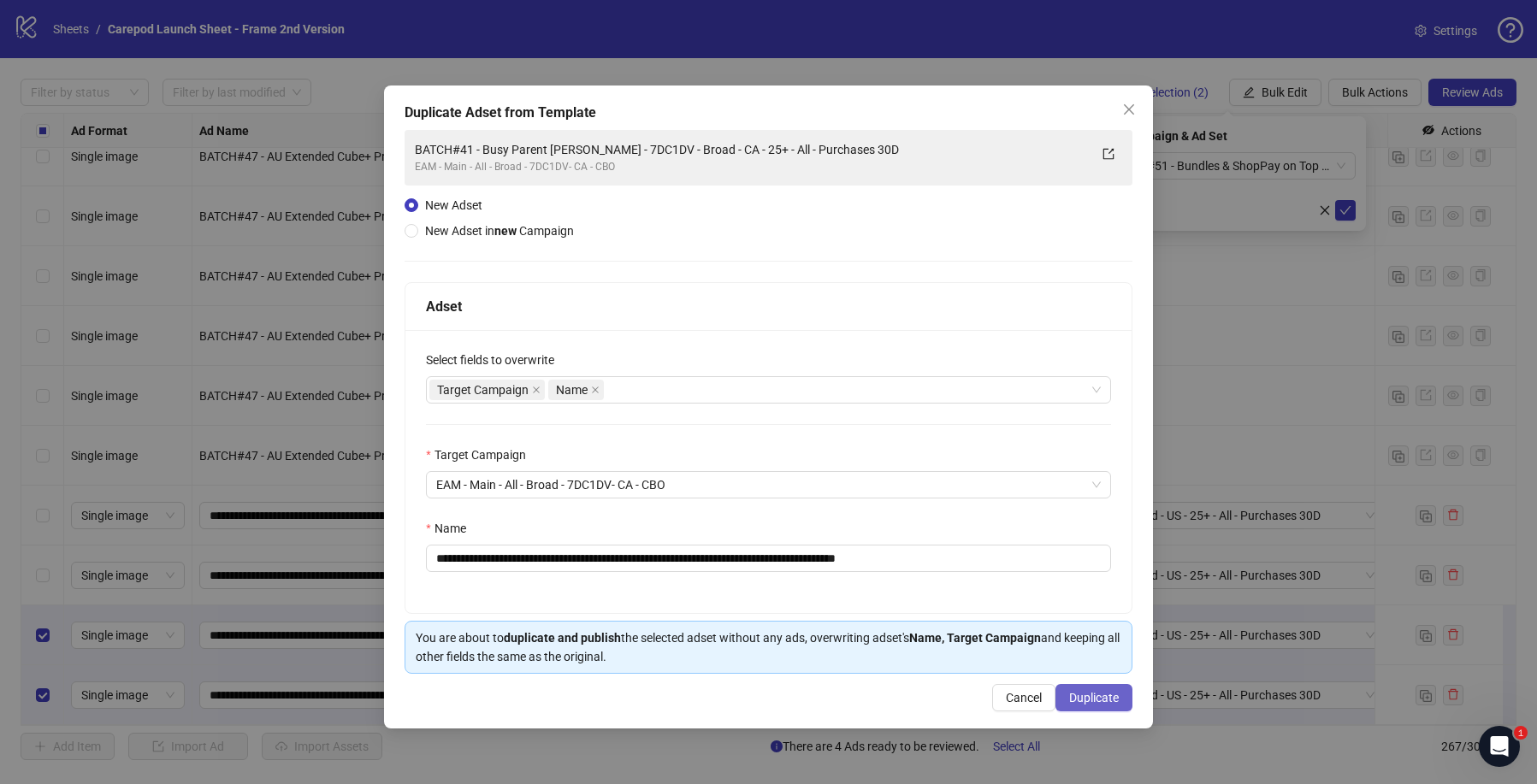 click on "Duplicate" at bounding box center [1094, 698] 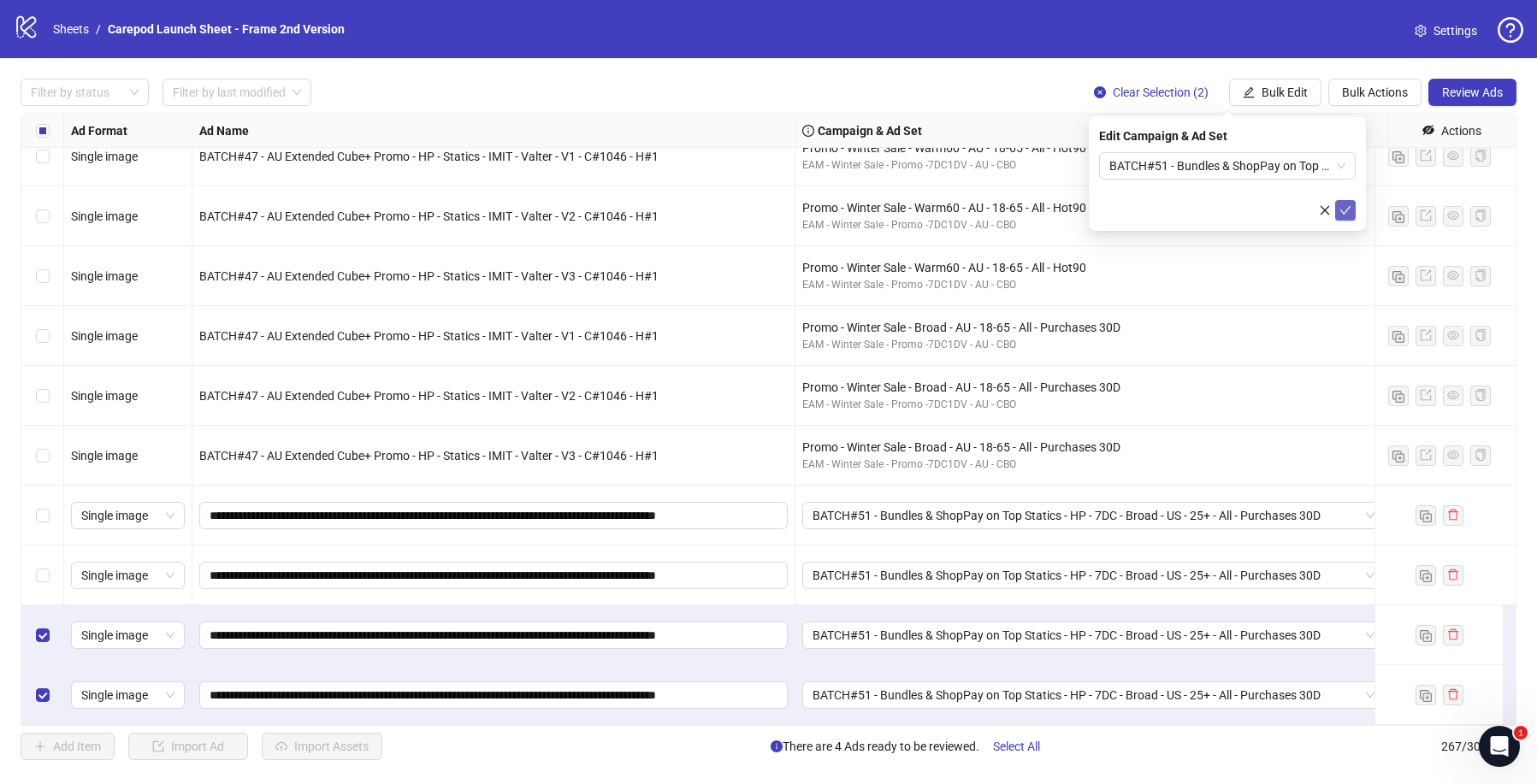click 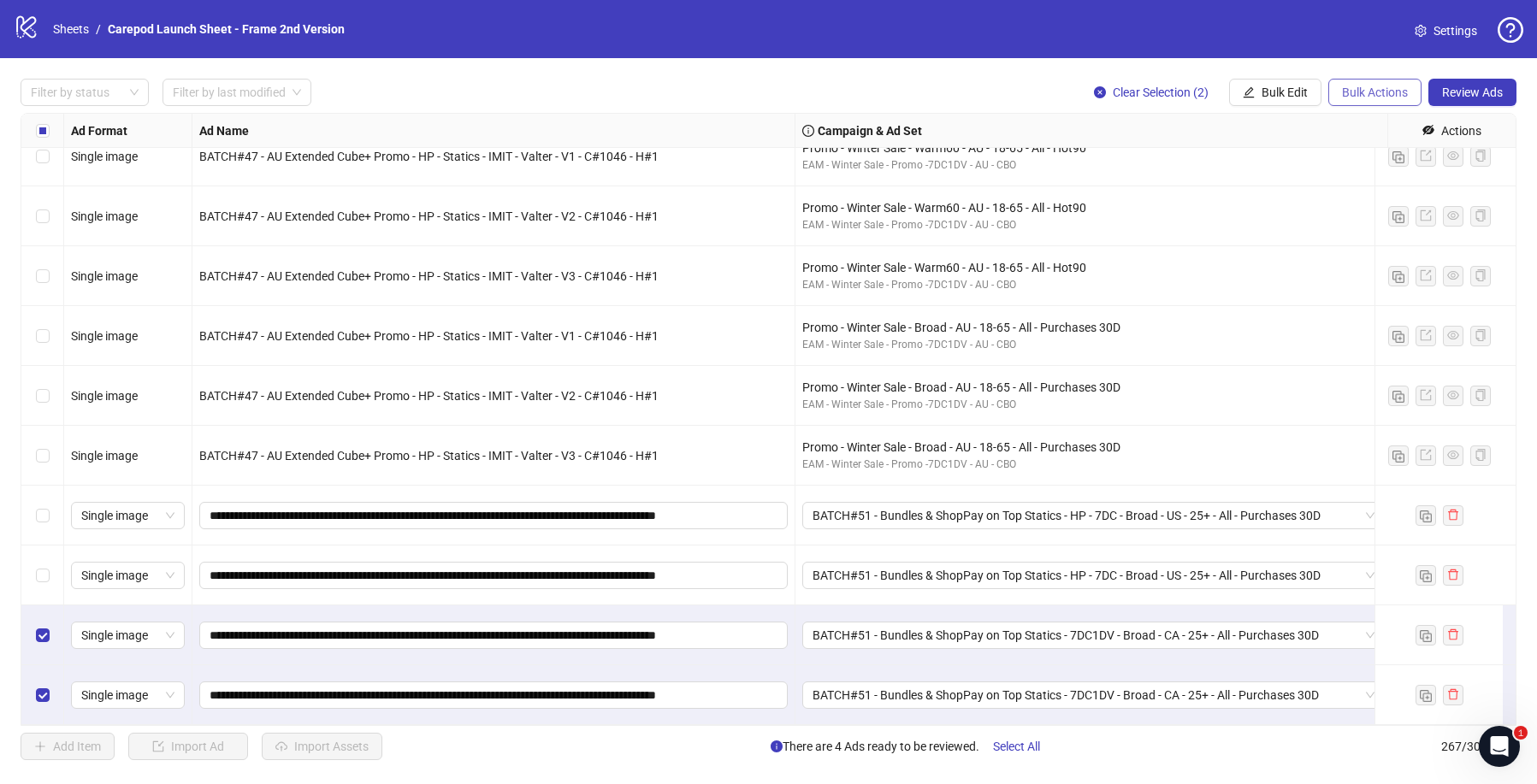 click on "Bulk Actions" at bounding box center (1374, 92) 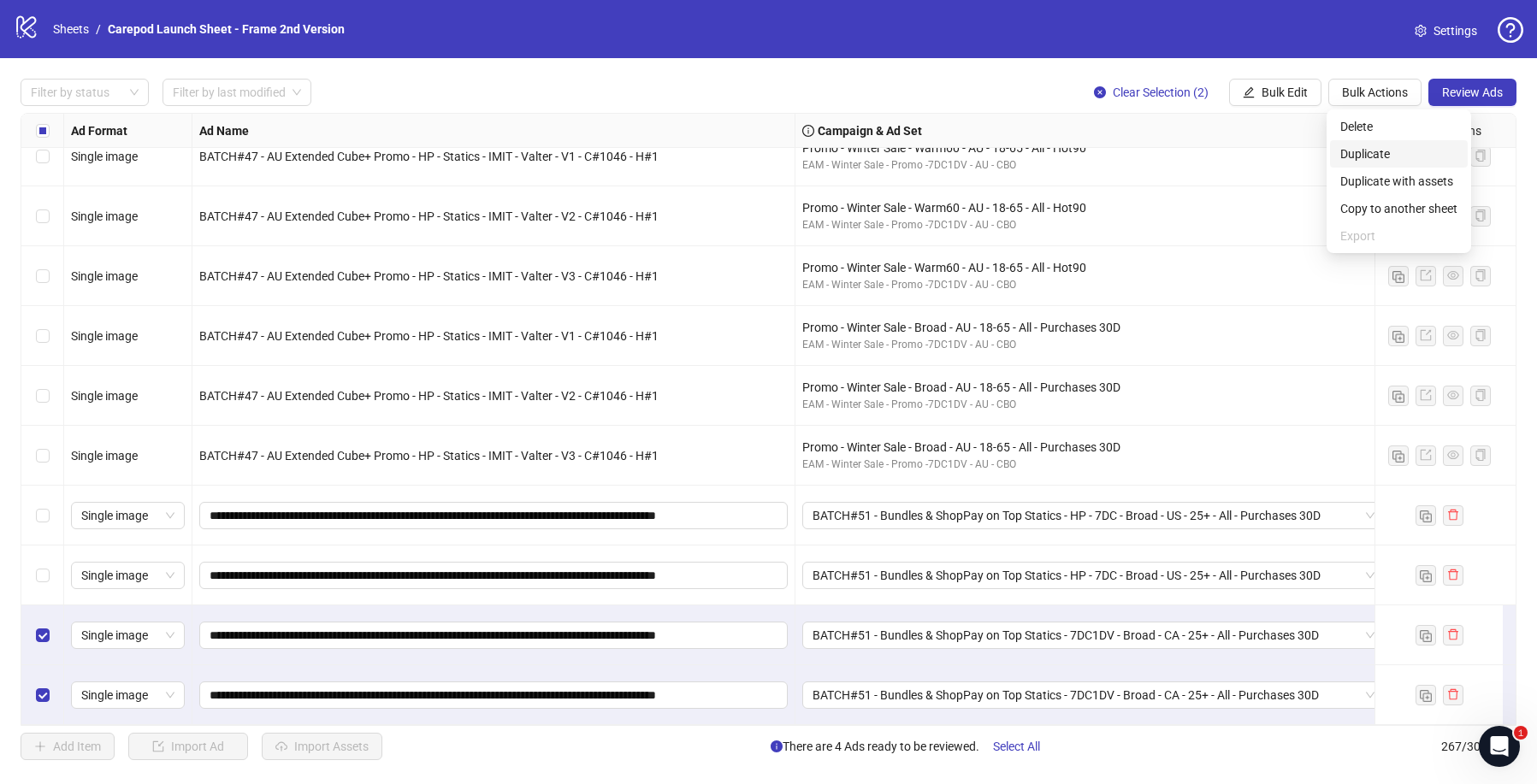 click on "Duplicate" at bounding box center (1398, 154) 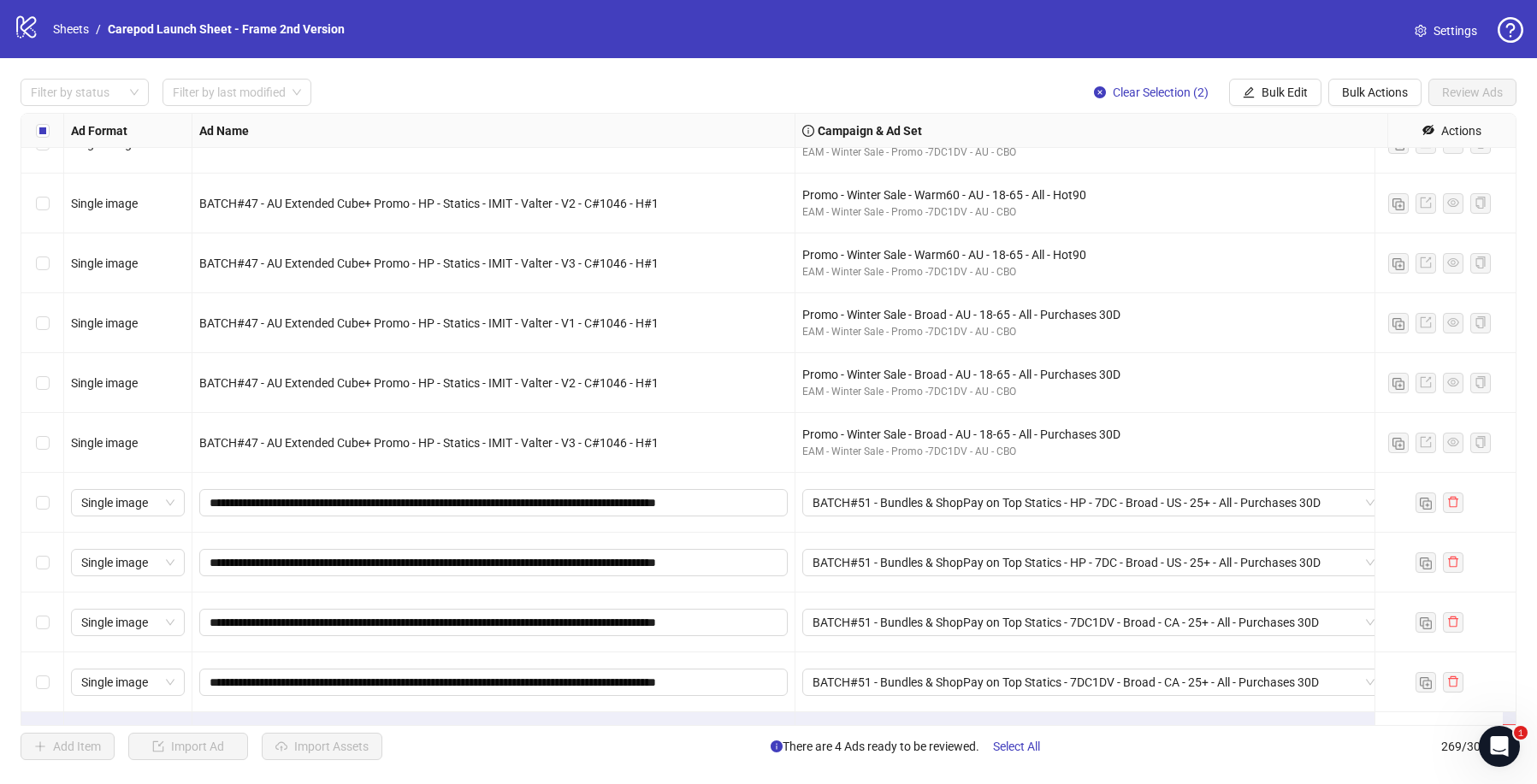 scroll, scrollTop: 15535, scrollLeft: 0, axis: vertical 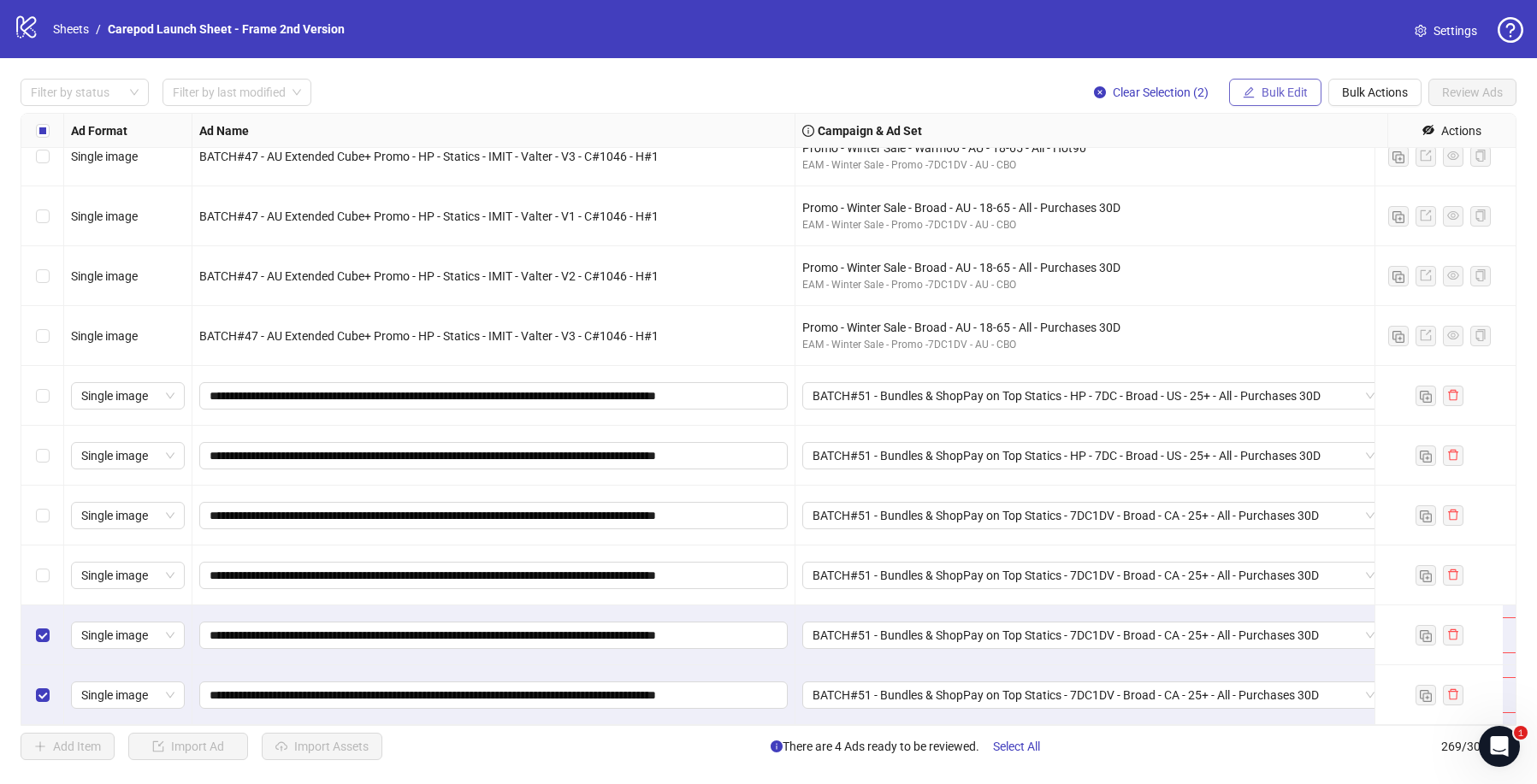 click on "Bulk Edit" at bounding box center (1285, 92) 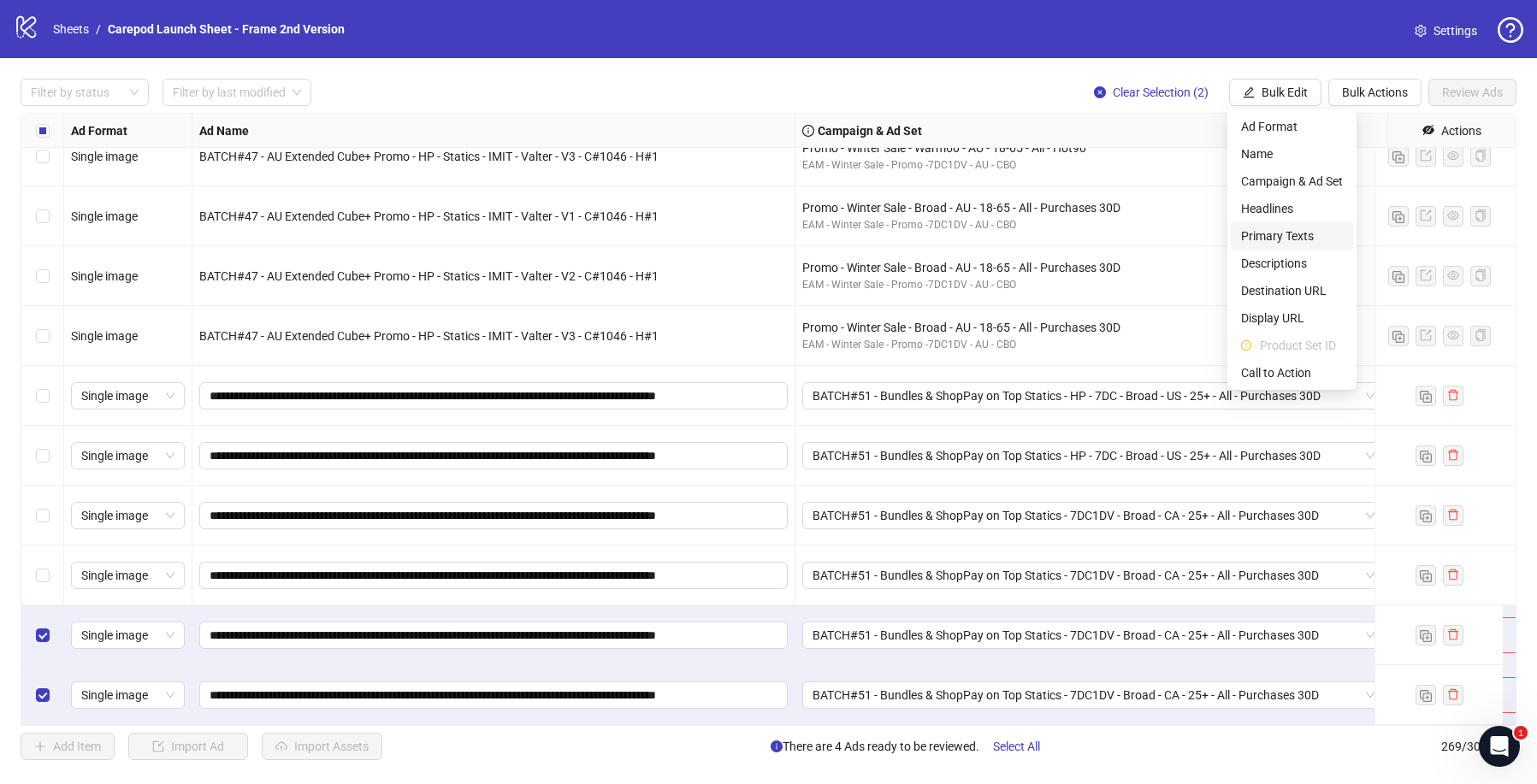 click on "Primary Texts" at bounding box center (1292, 236) 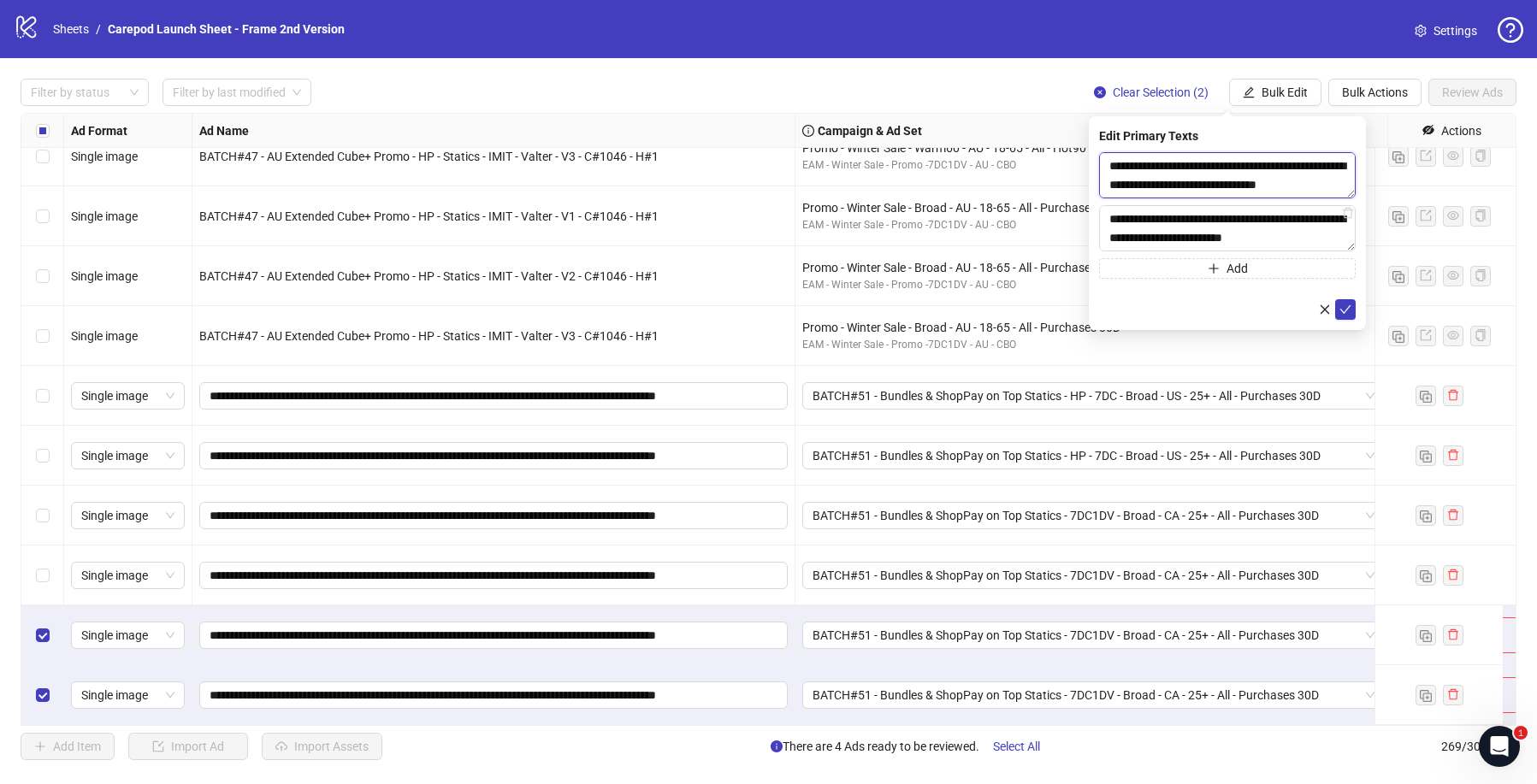 click on "**********" at bounding box center (1227, 175) 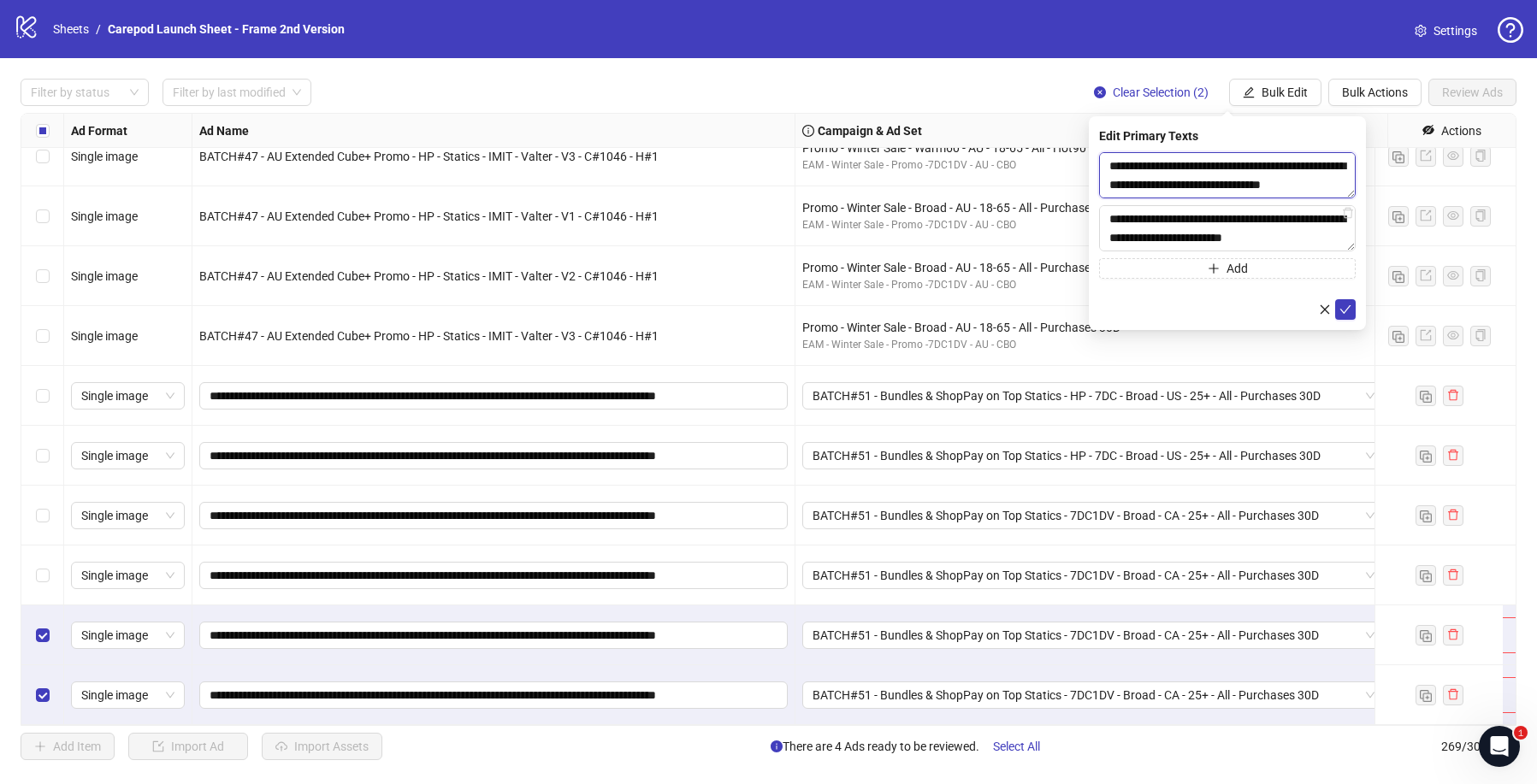scroll, scrollTop: 220, scrollLeft: 0, axis: vertical 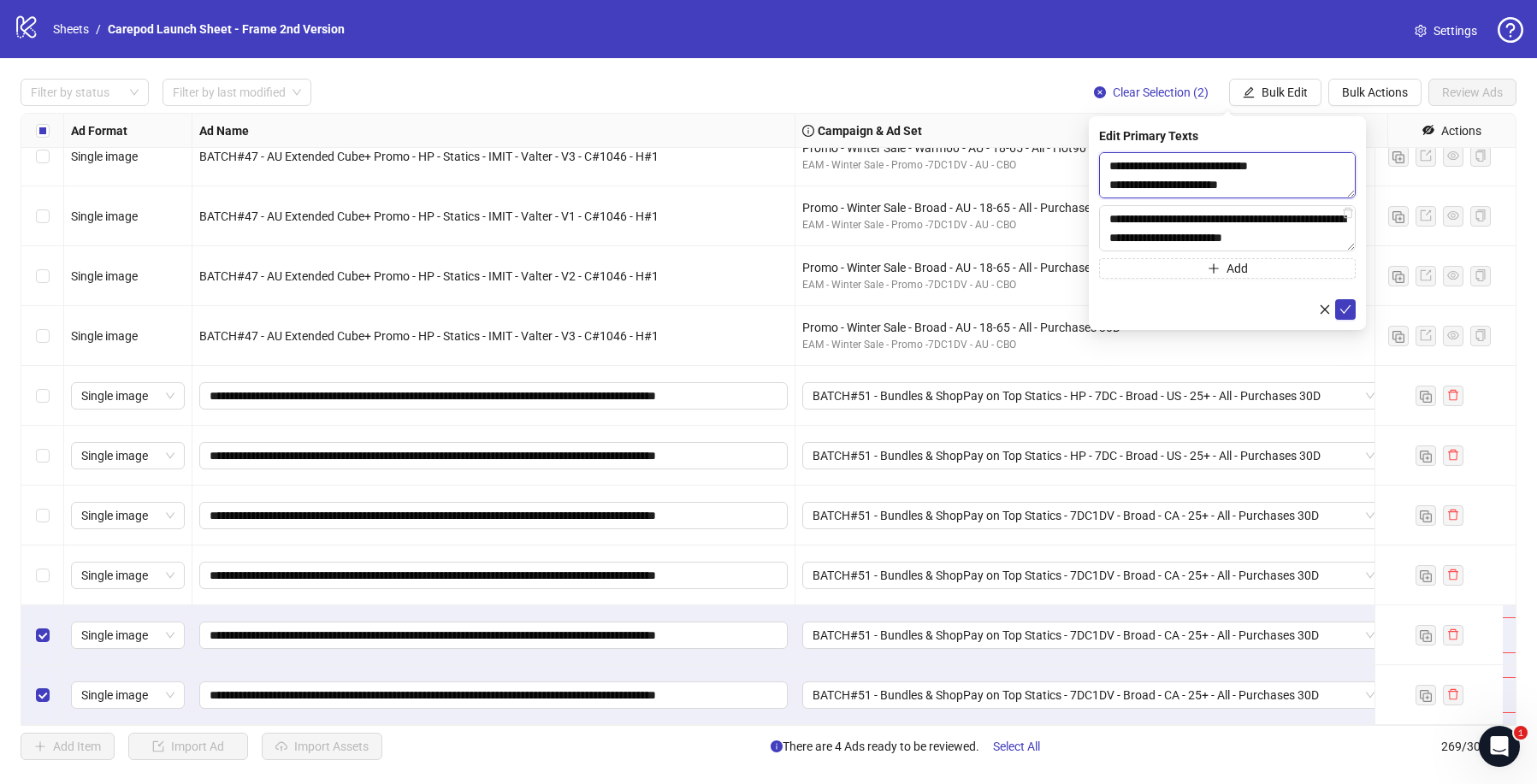 type on "**********" 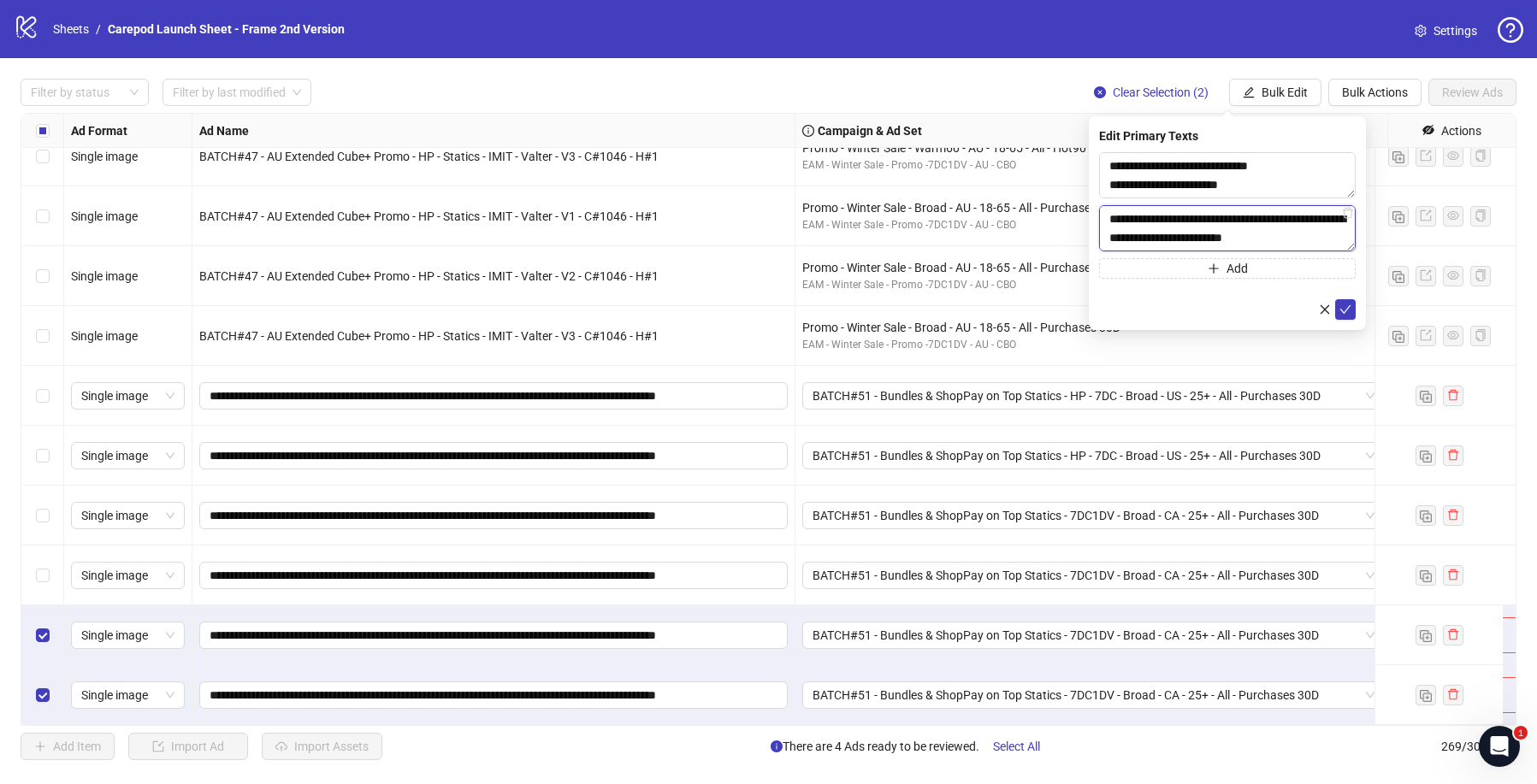 click on "**********" at bounding box center [1227, 228] 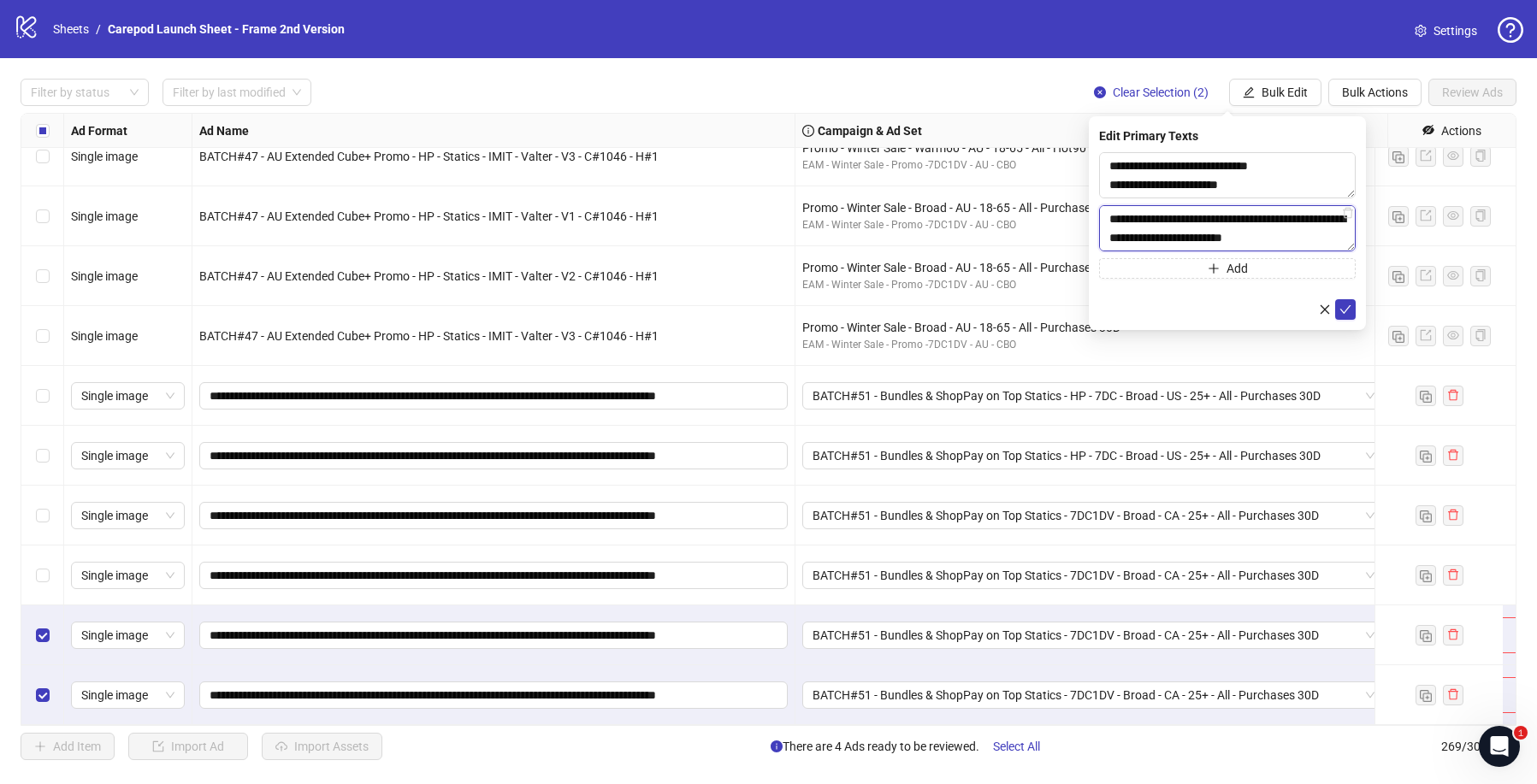 paste on "*
*
*" 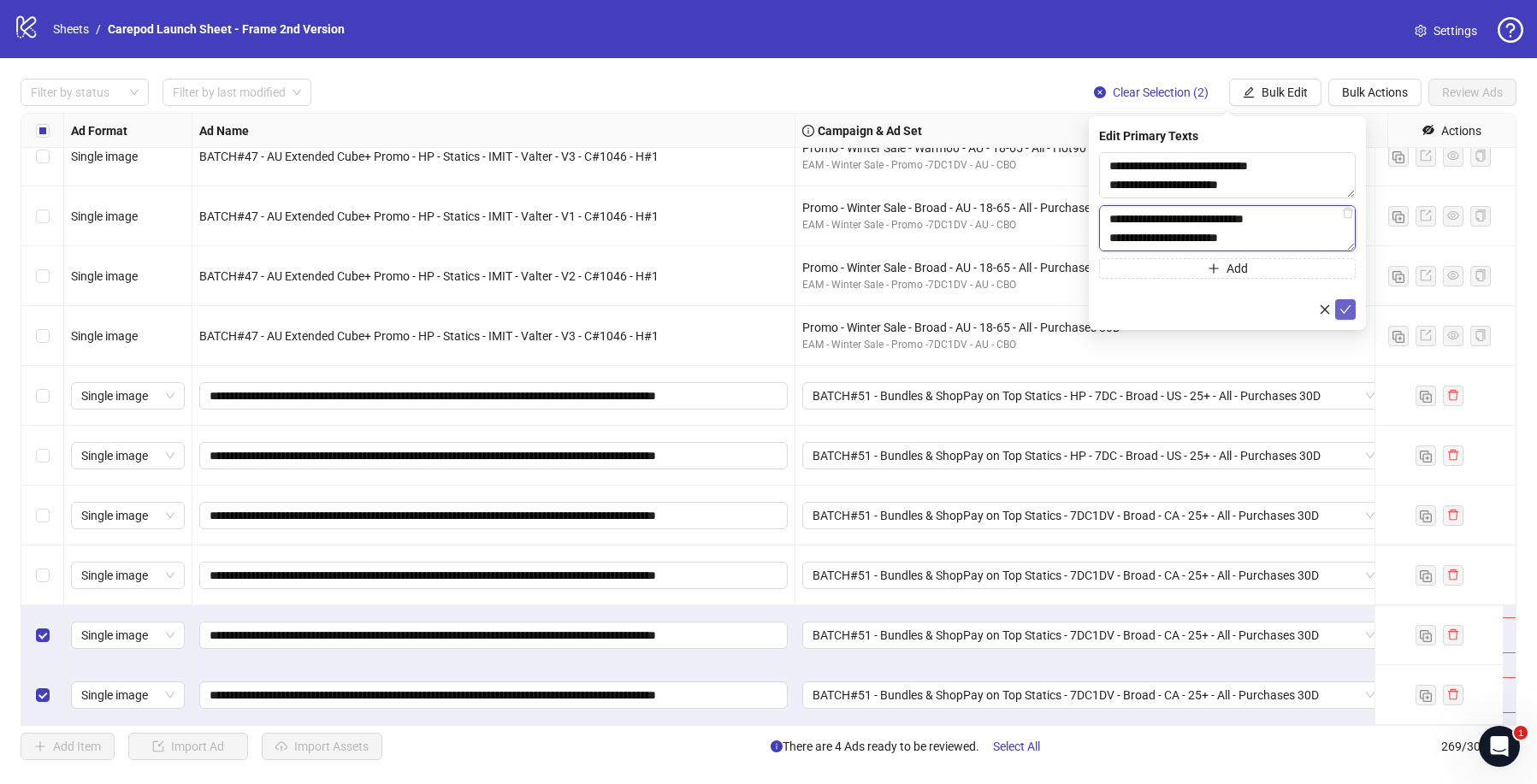 type on "**********" 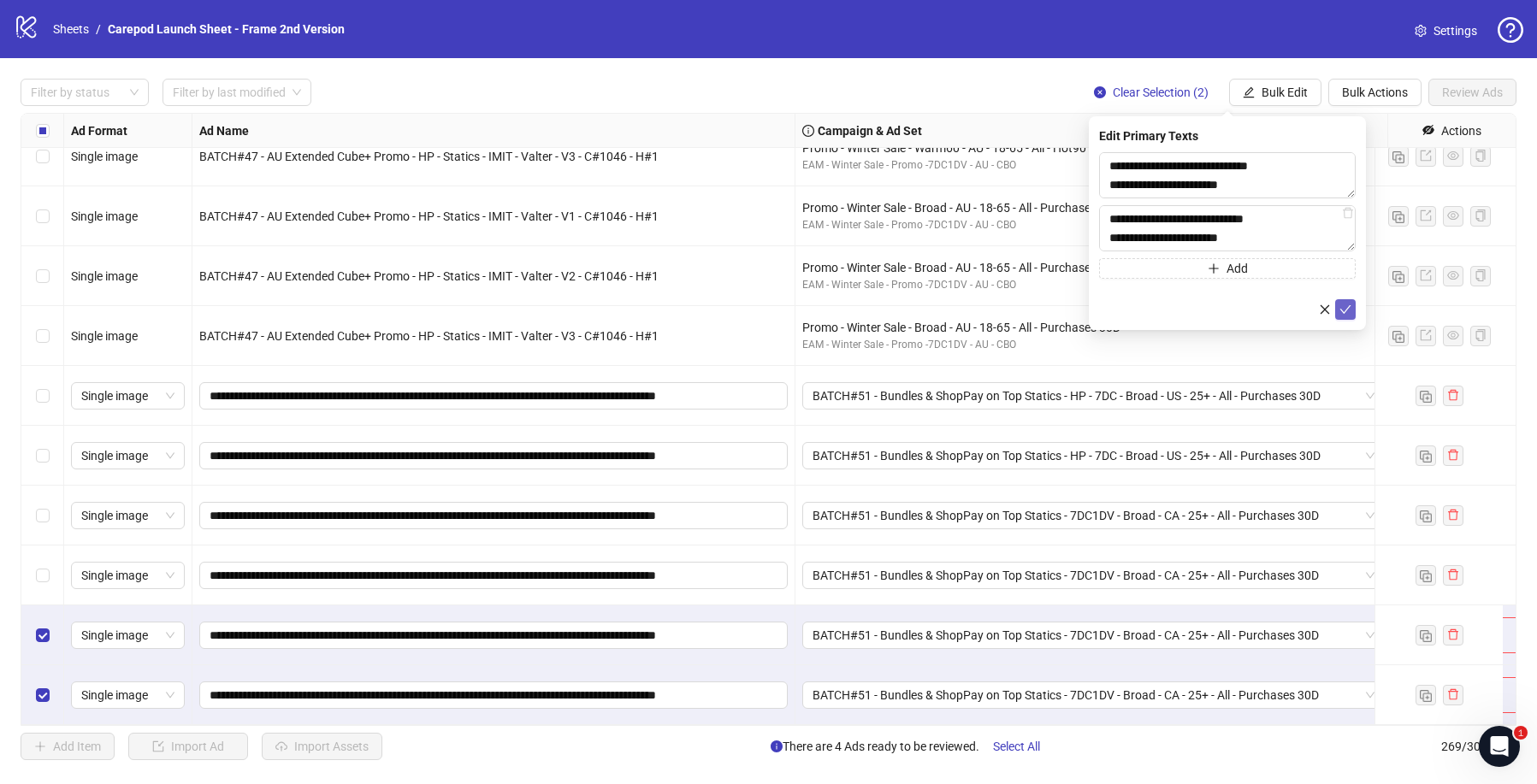 click 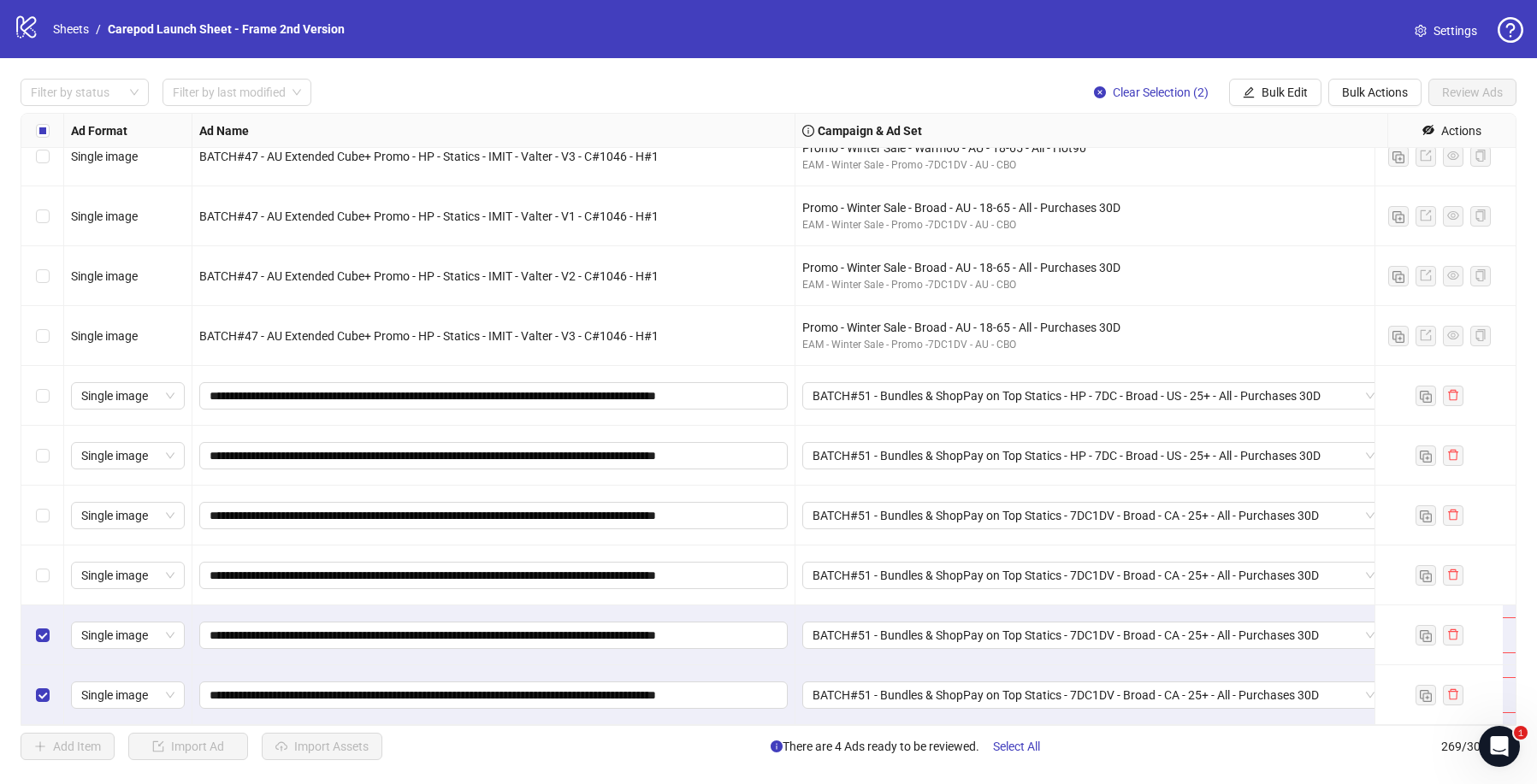 scroll, scrollTop: 15535, scrollLeft: 541, axis: both 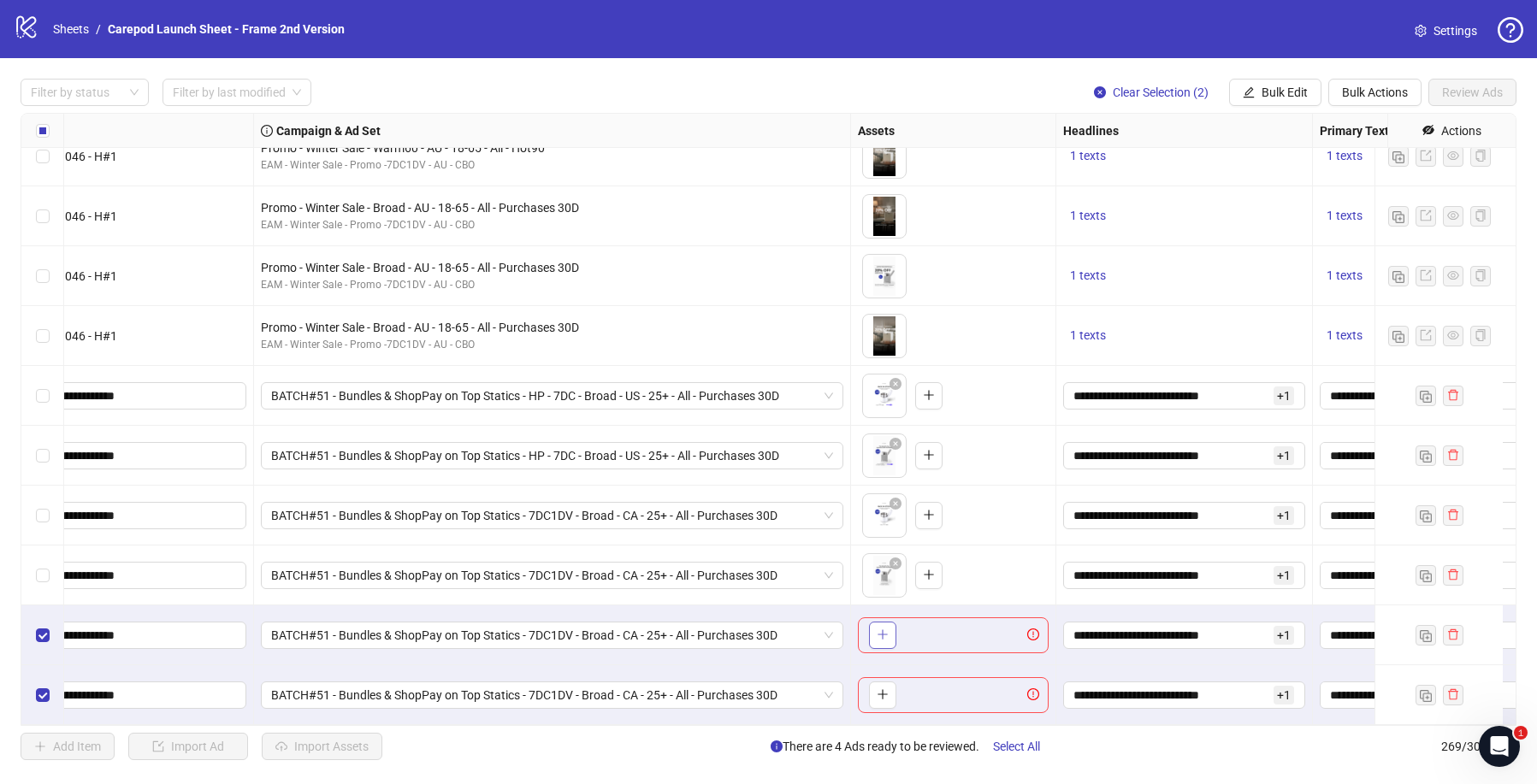 click 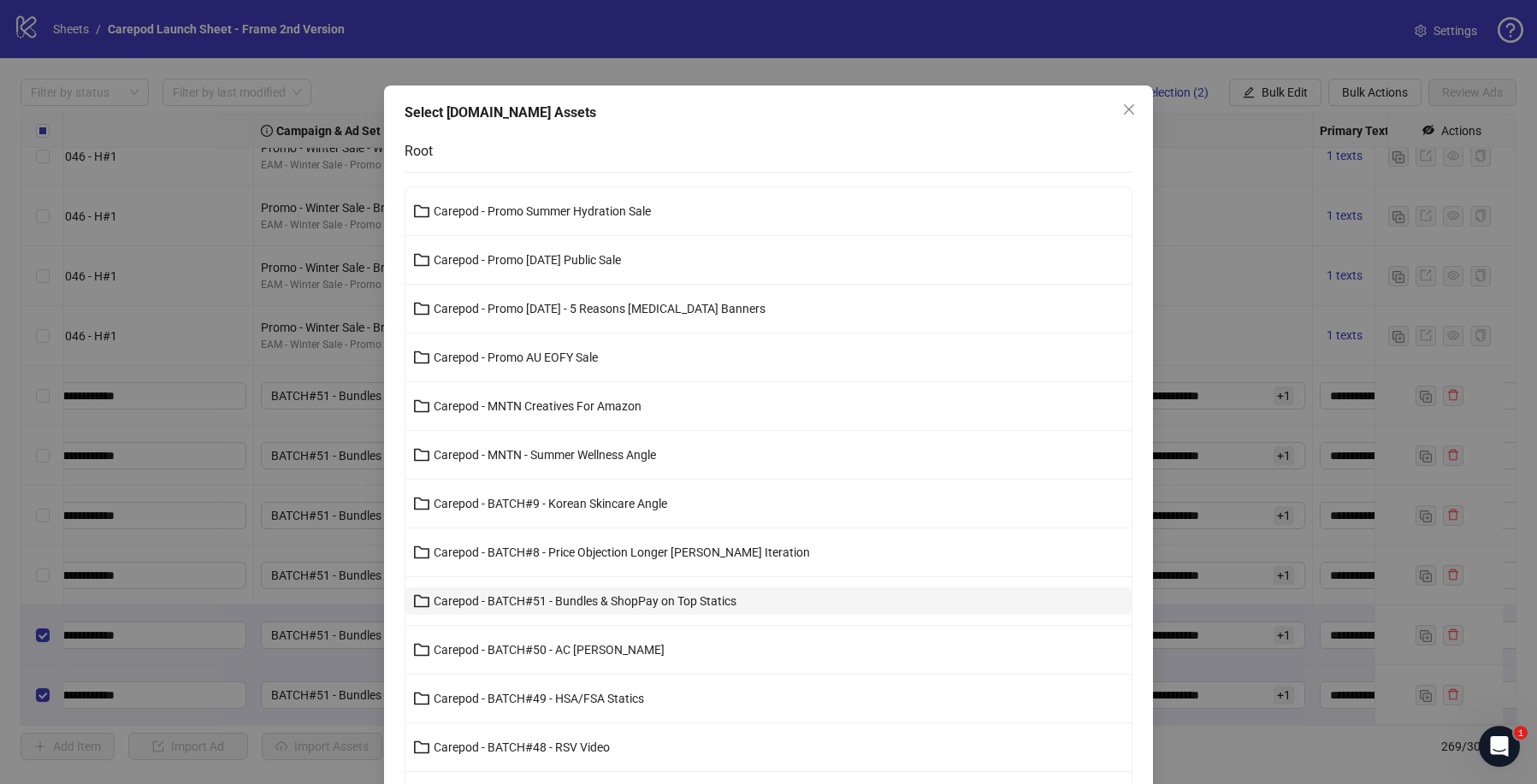 click on "Carepod - BATCH#51 - Bundles & ShopPay on Top Statics" at bounding box center [585, 601] 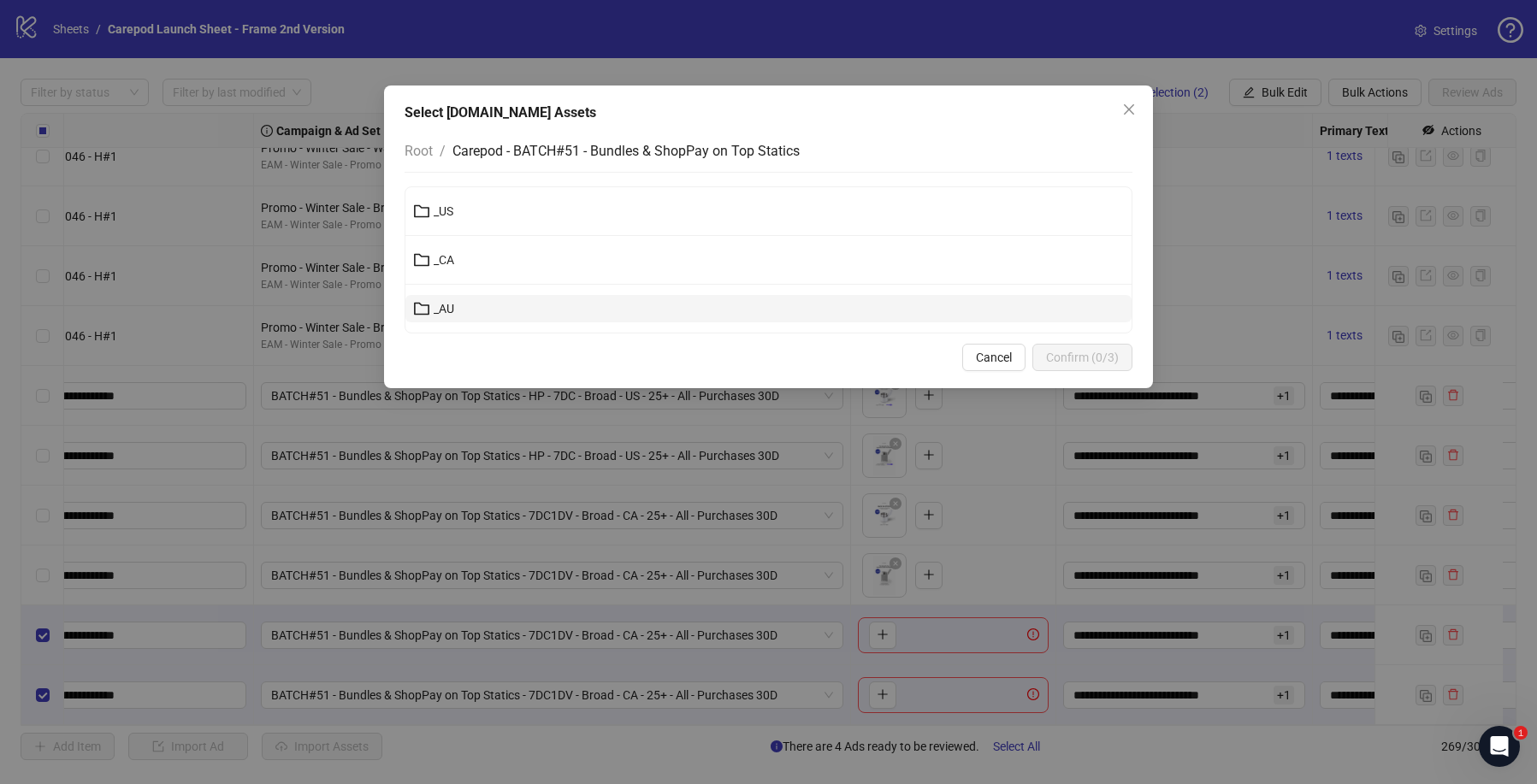 click on "_AU" at bounding box center [768, 309] 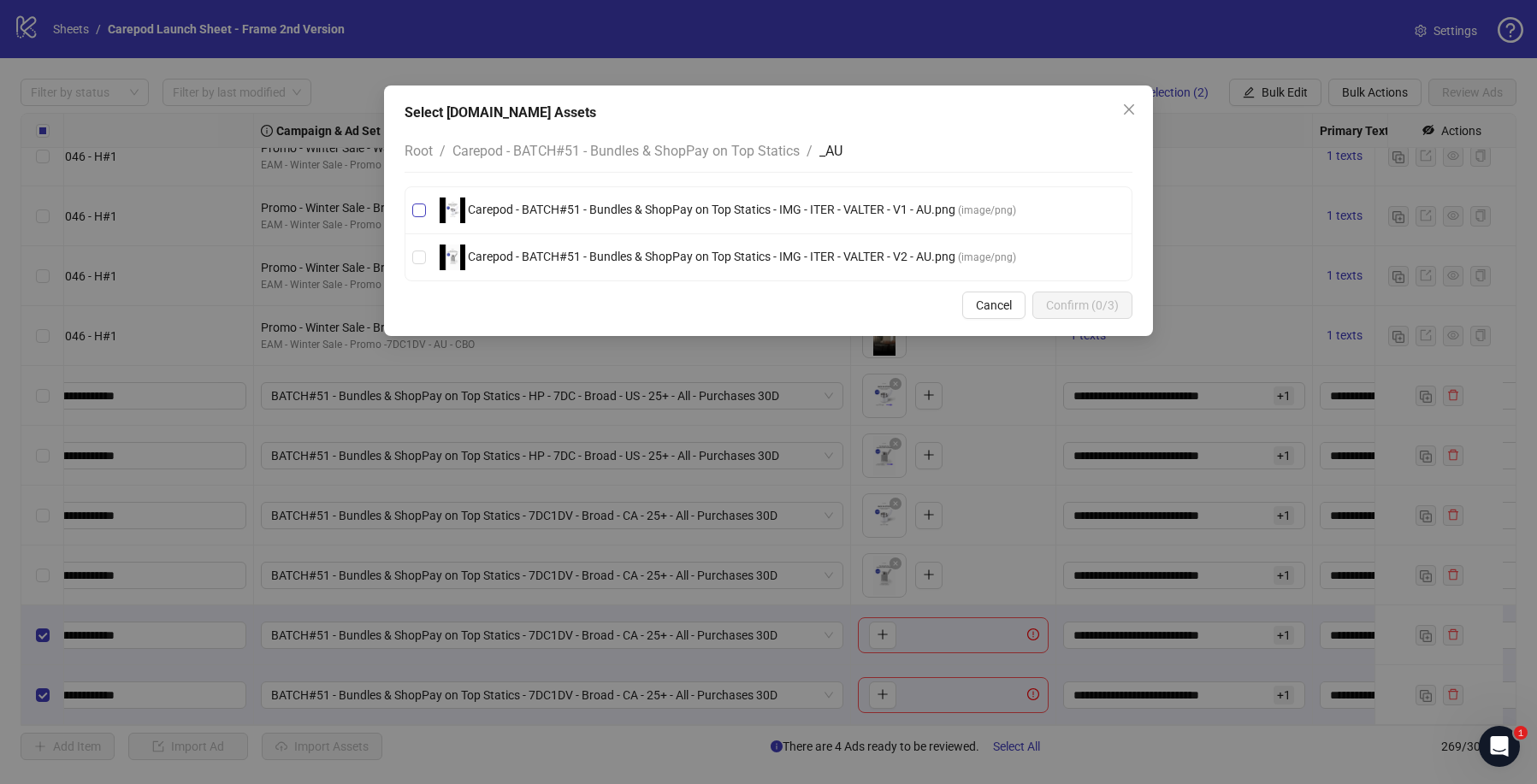 click on "Carepod - BATCH#51 - Bundles & ShopPay on Top Statics - IMG - ITER - VALTER - V1 - AU.png" at bounding box center [712, 209] 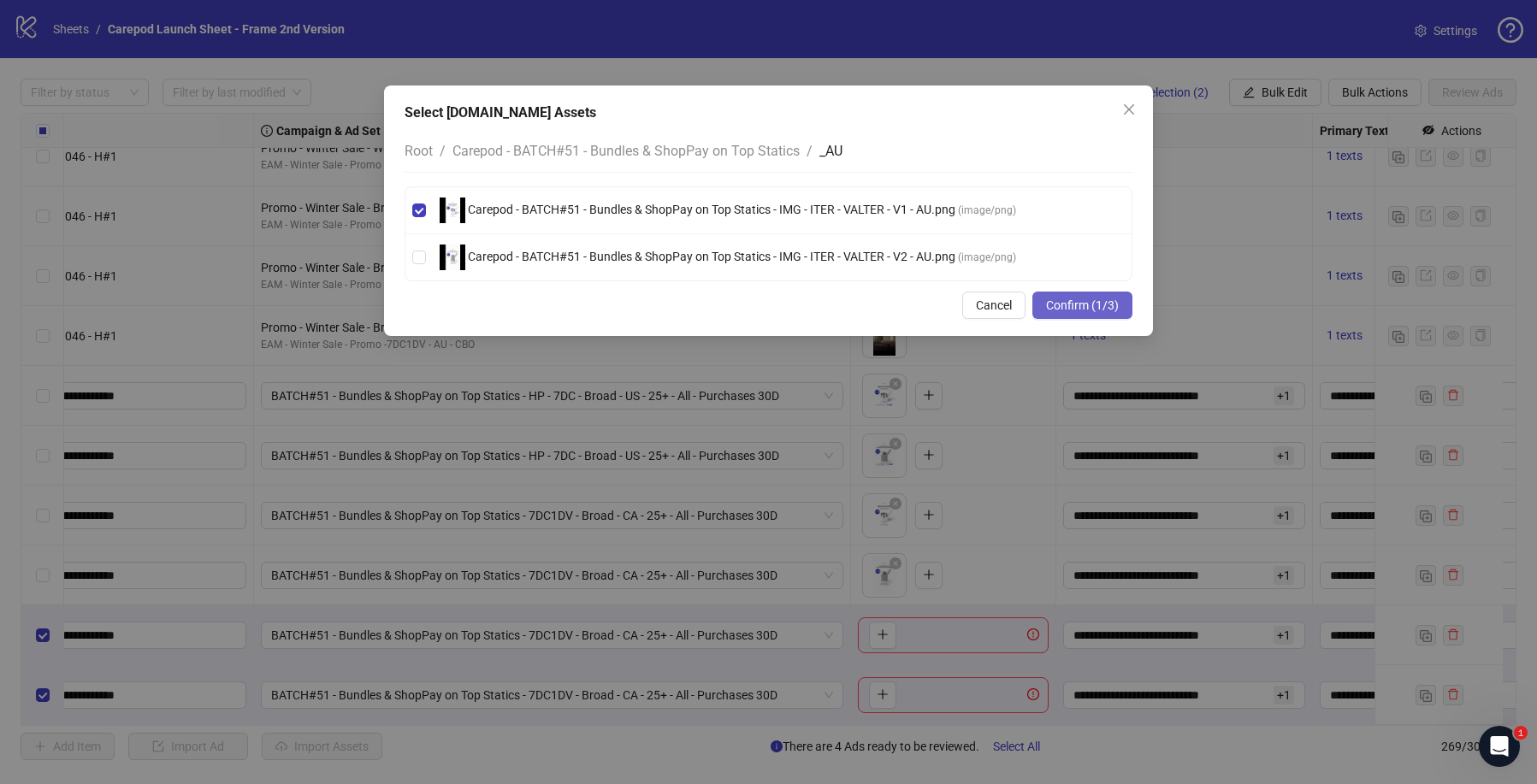 click on "Confirm (1/3)" at bounding box center (1082, 305) 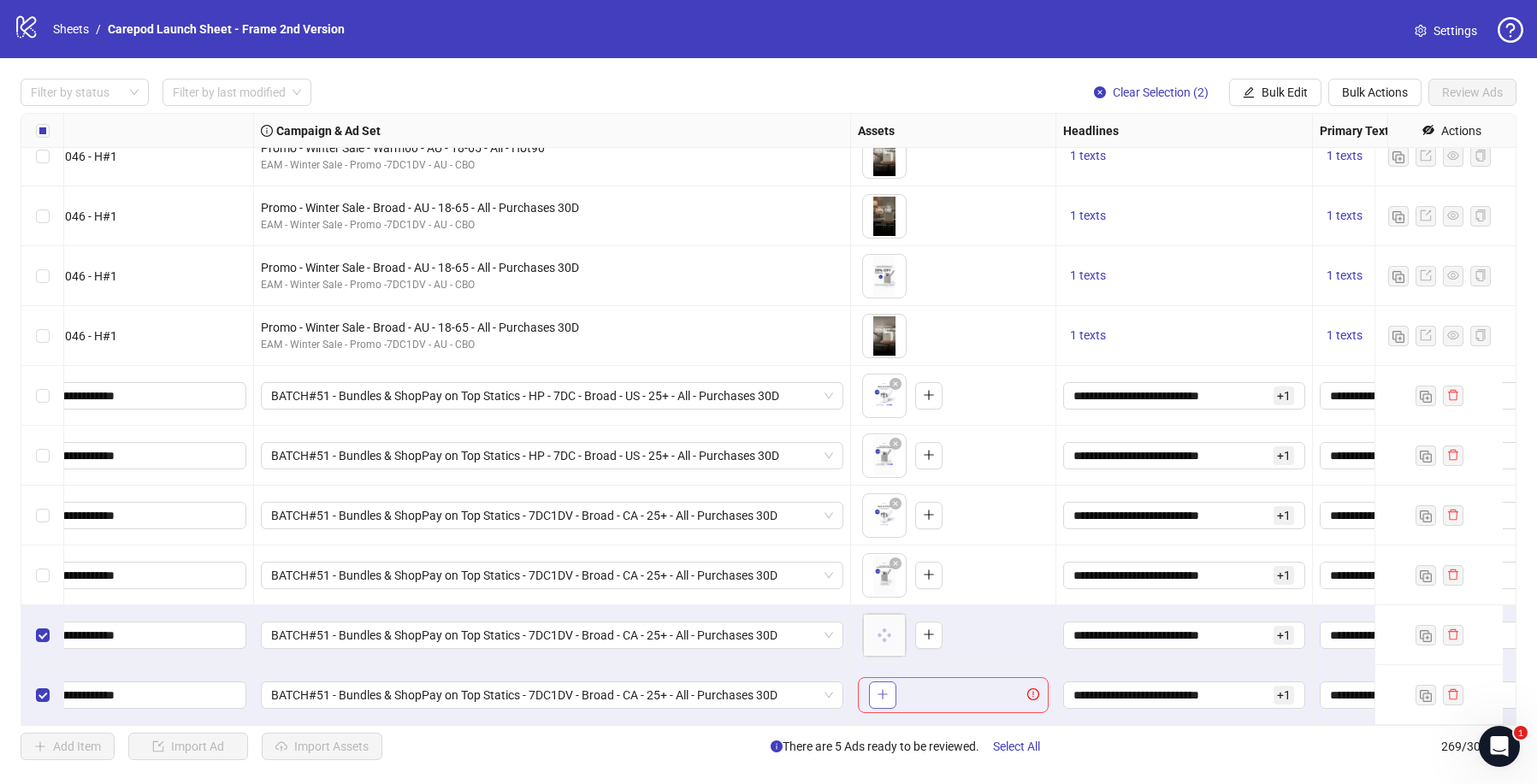 click 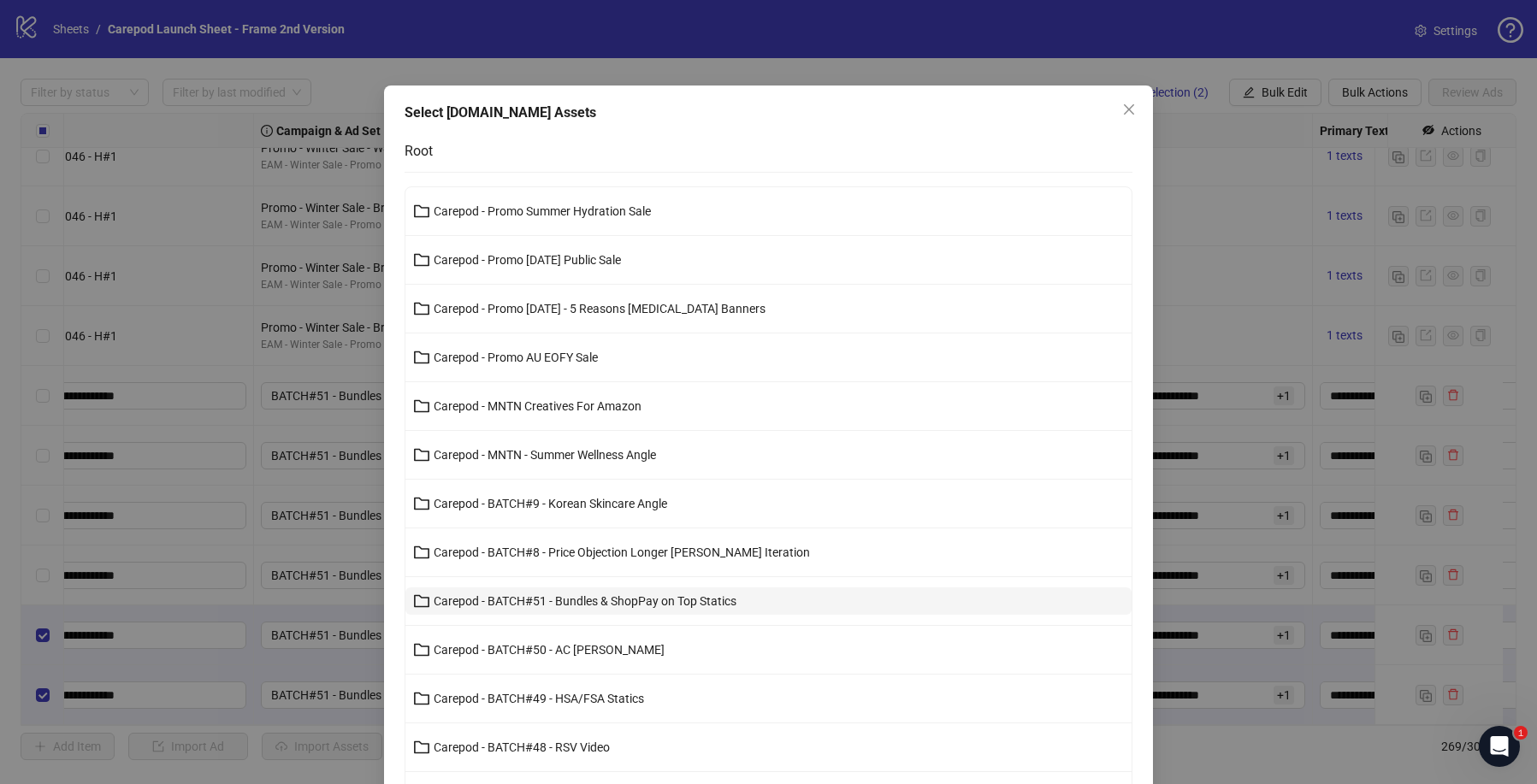 click on "Carepod - BATCH#51 - Bundles & ShopPay on Top Statics" at bounding box center (768, 601) 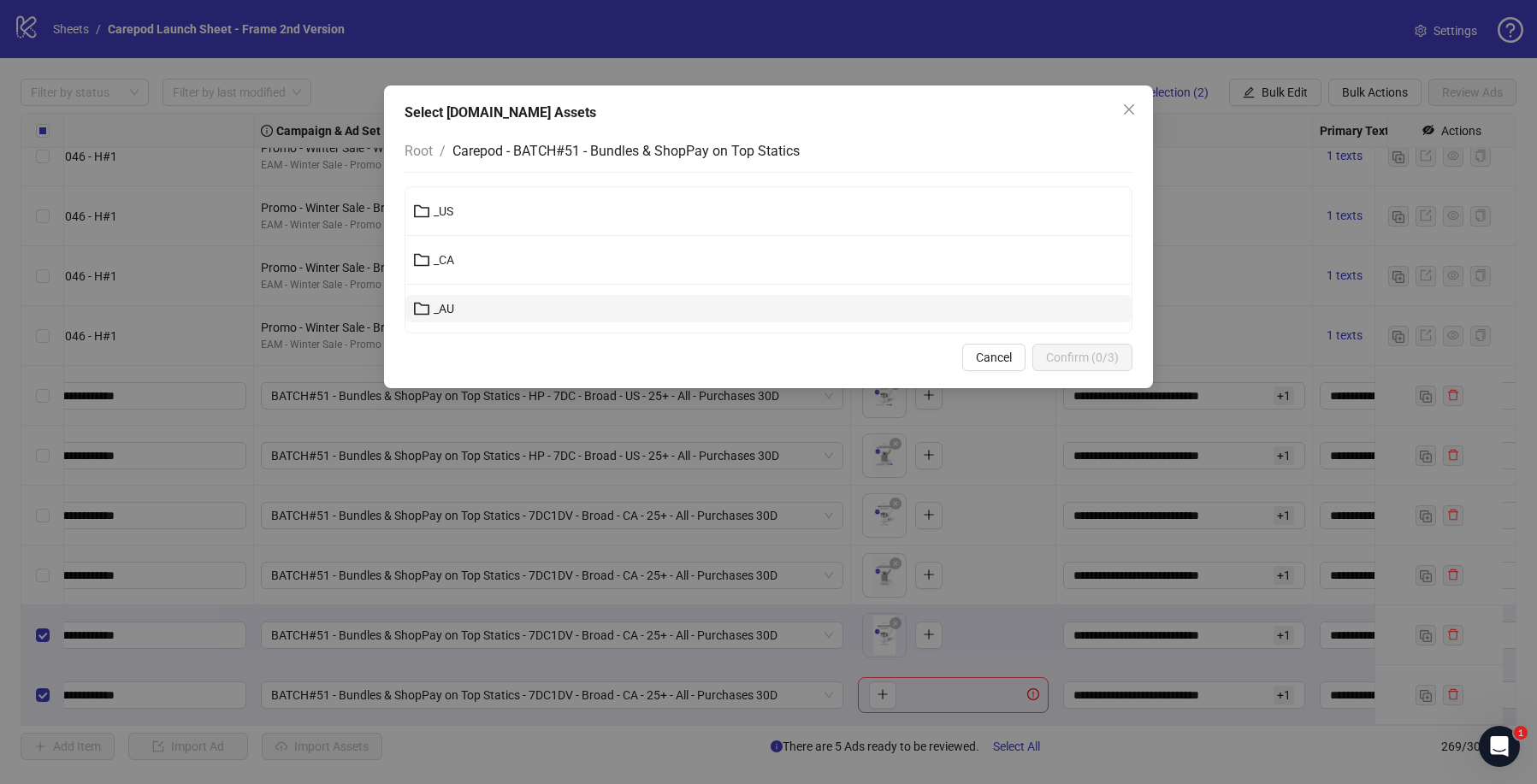 click on "_AU" at bounding box center [768, 309] 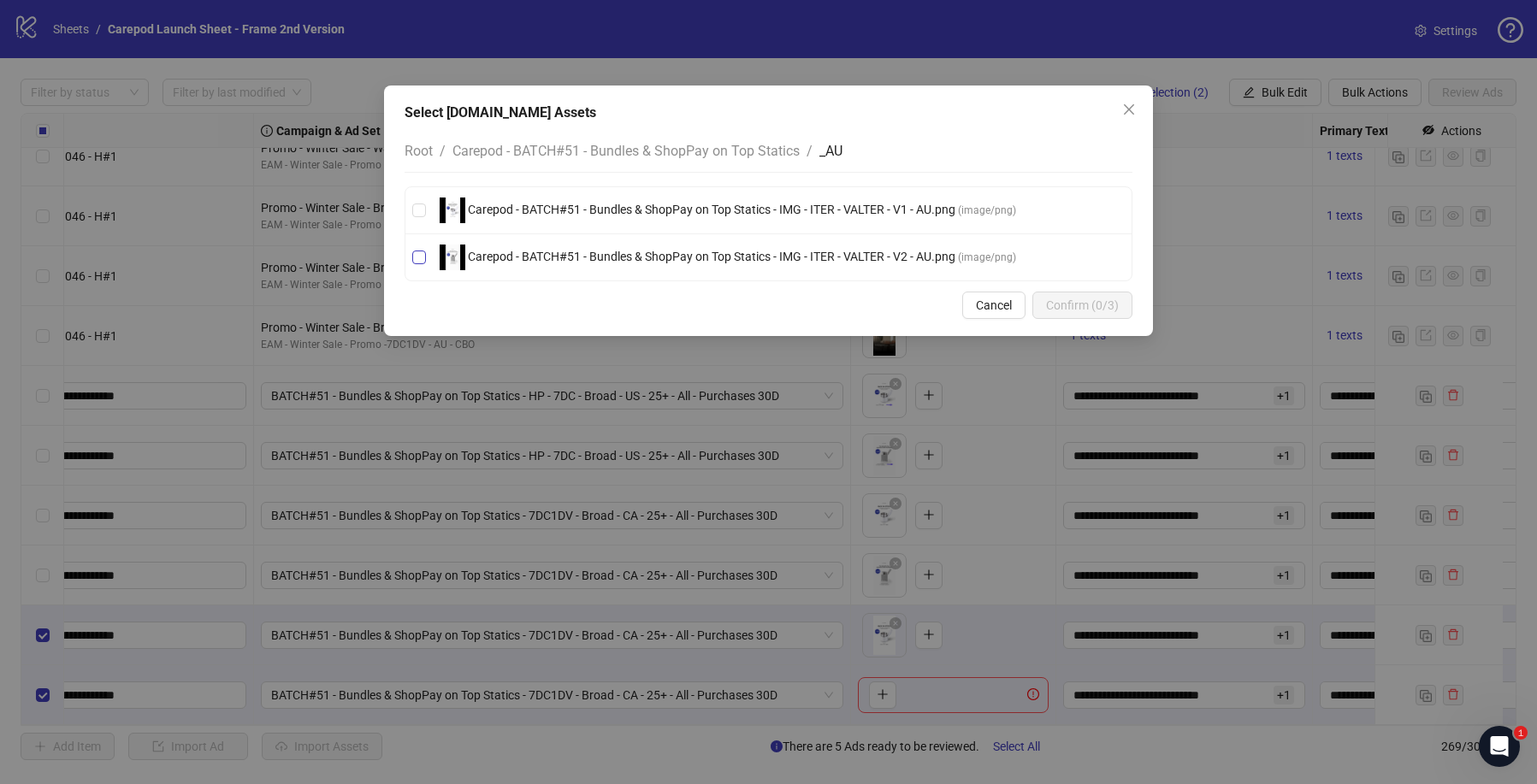 click on "Carepod - BATCH#51 - Bundles & ShopPay on Top Statics - IMG - ITER - VALTER - V2 - AU.png" at bounding box center [712, 256] 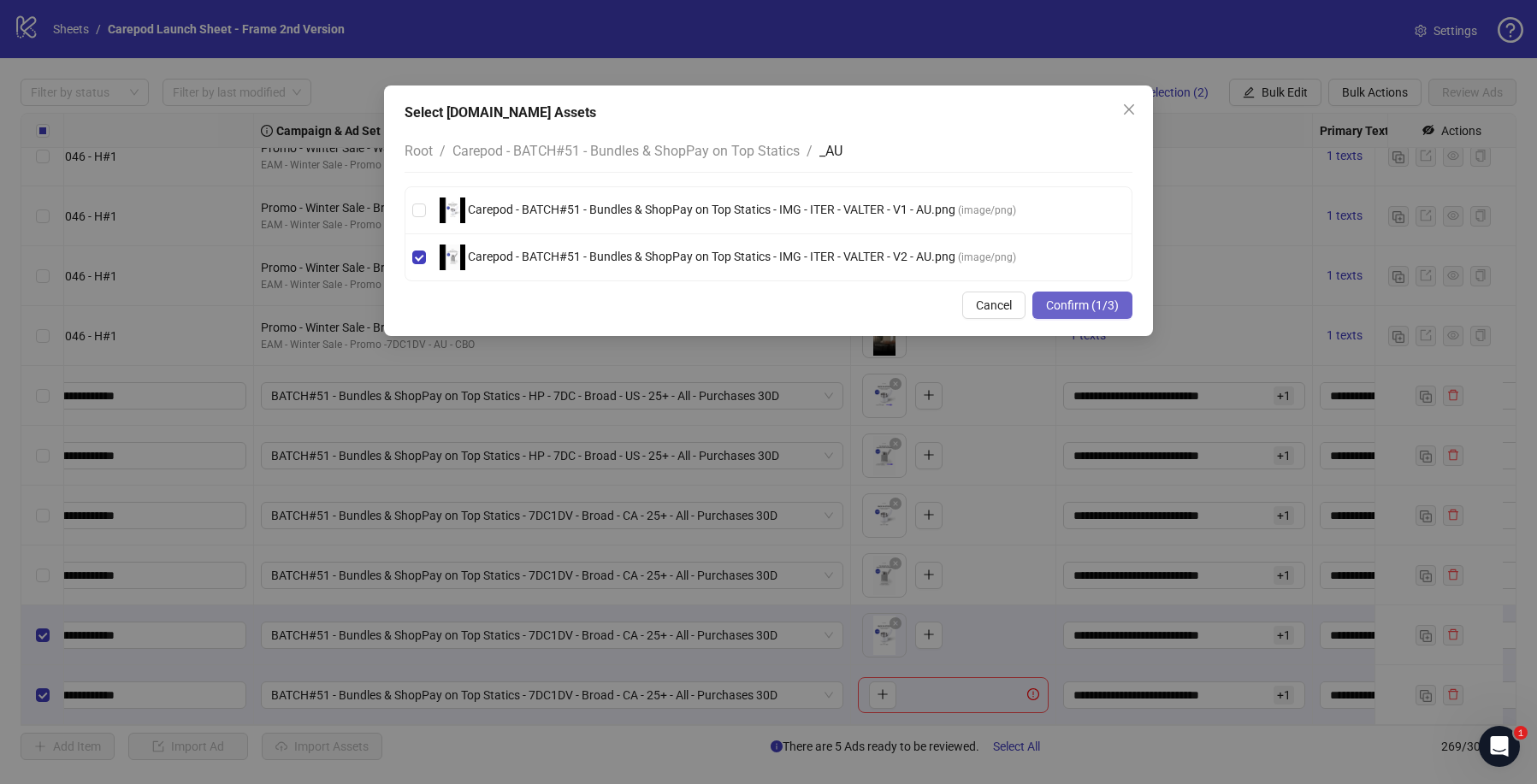 click on "Confirm (1/3)" at bounding box center [1082, 305] 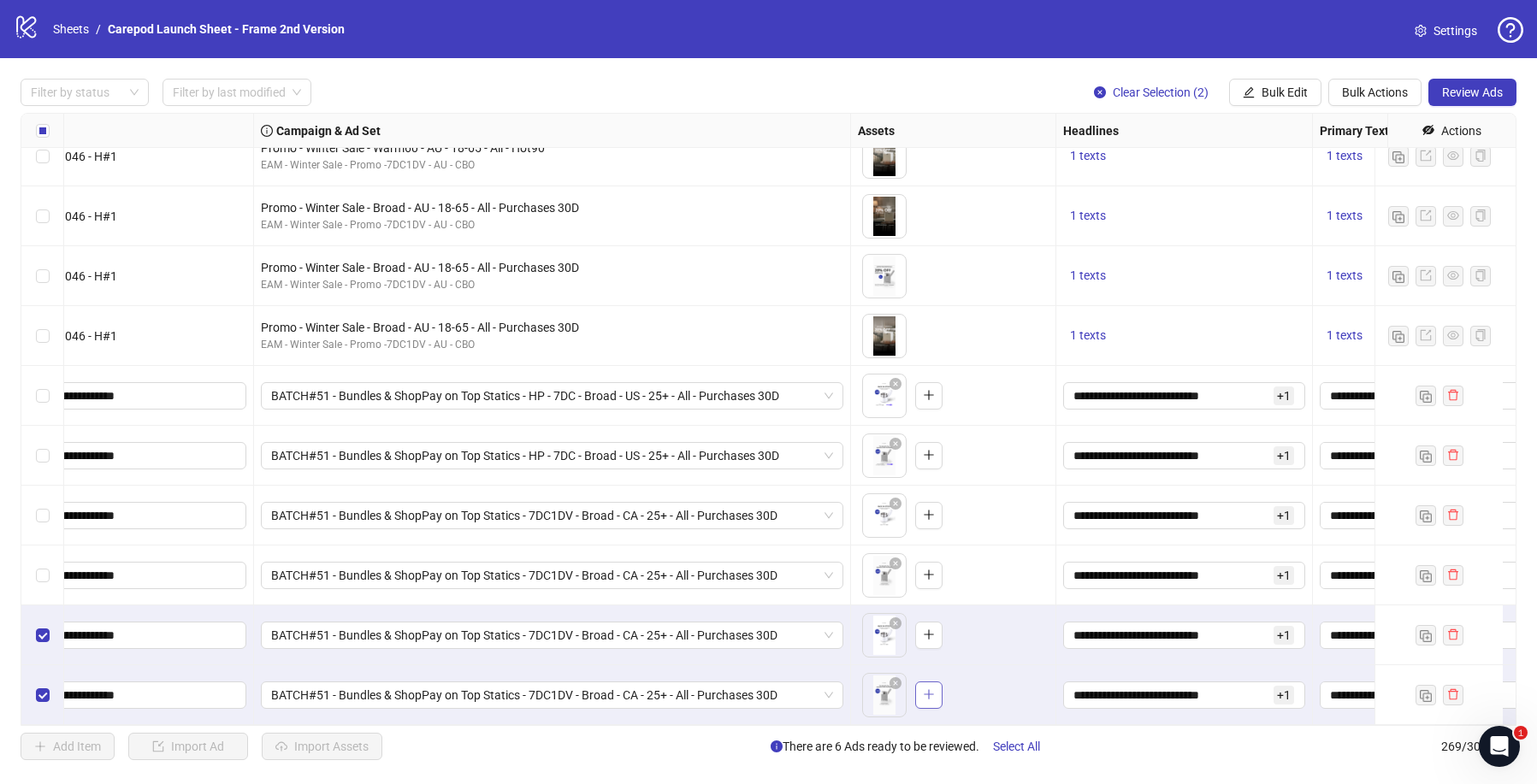 click at bounding box center [929, 695] 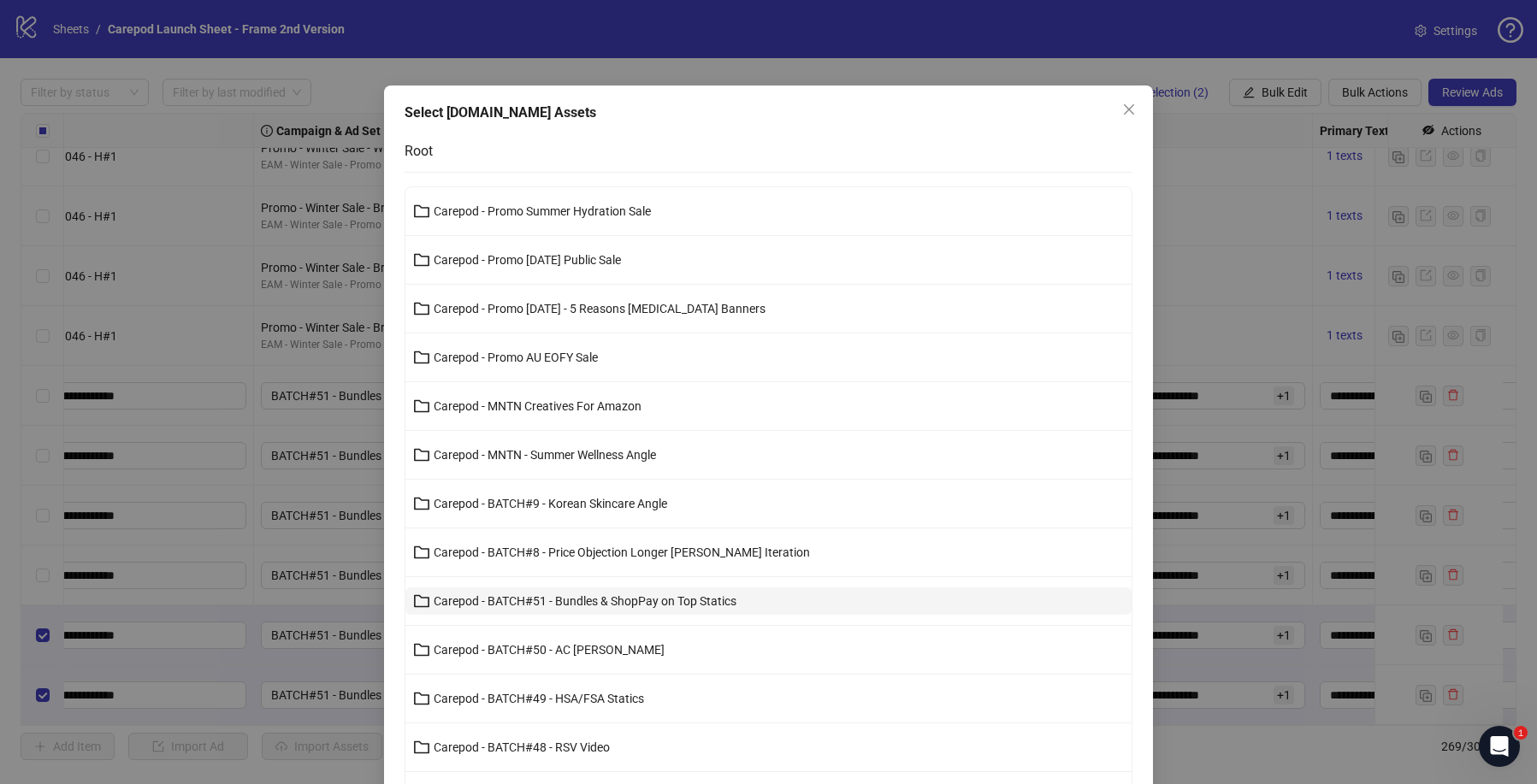 click on "Carepod - BATCH#51 - Bundles & ShopPay on Top Statics" at bounding box center [585, 601] 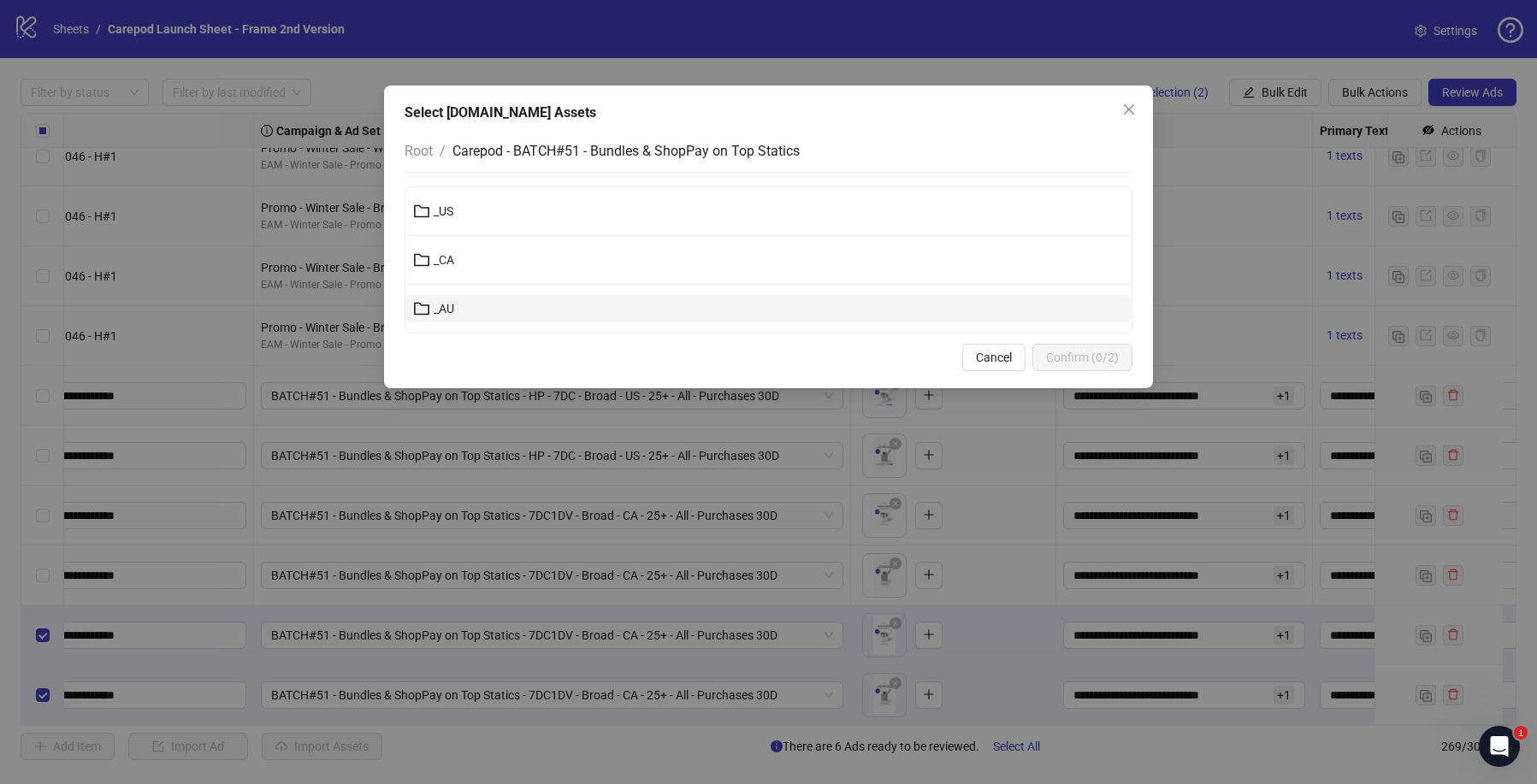 click on "_AU" at bounding box center (444, 309) 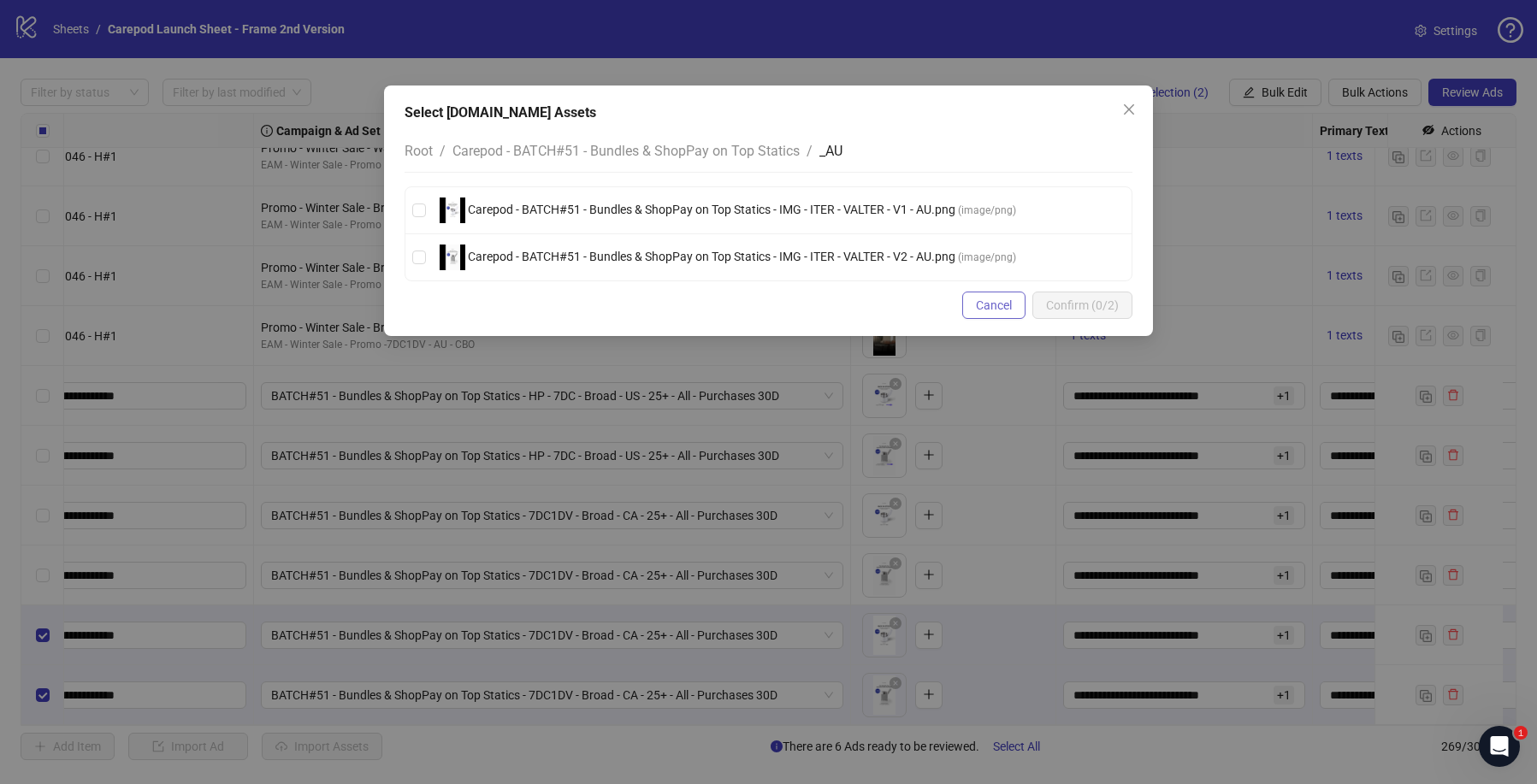 click on "Cancel" at bounding box center (994, 305) 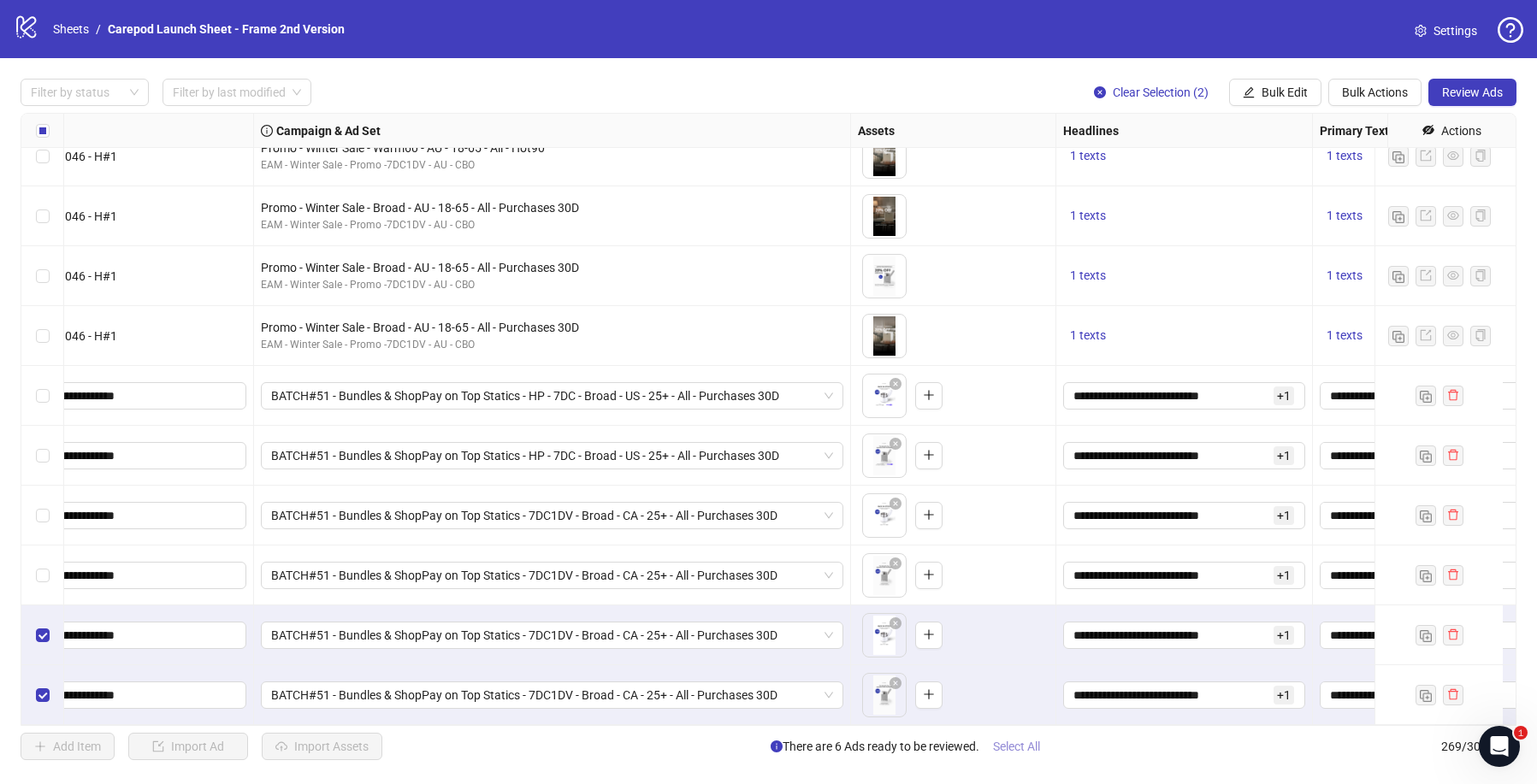 click on "Select All" at bounding box center [1016, 746] 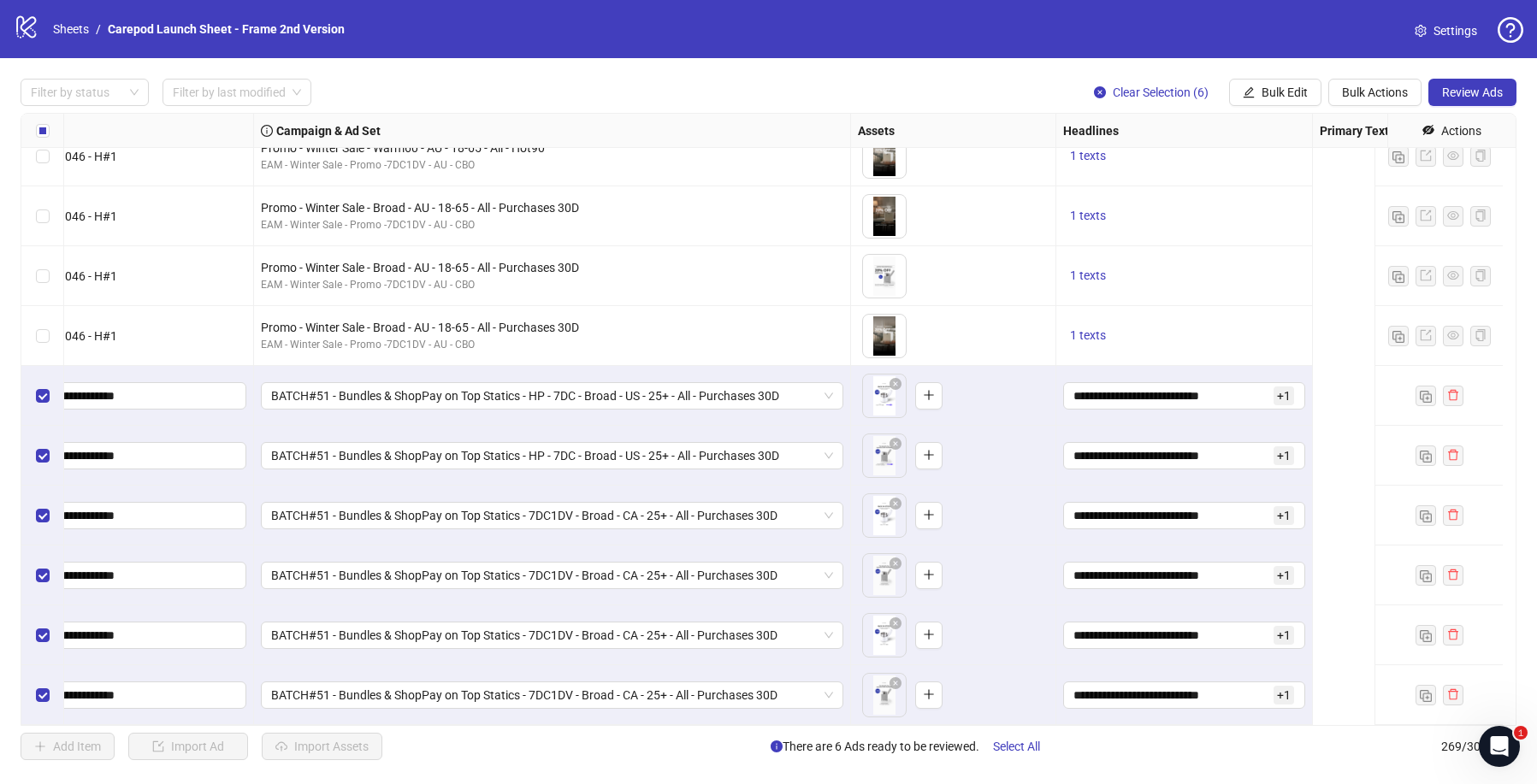 scroll, scrollTop: 15535, scrollLeft: 0, axis: vertical 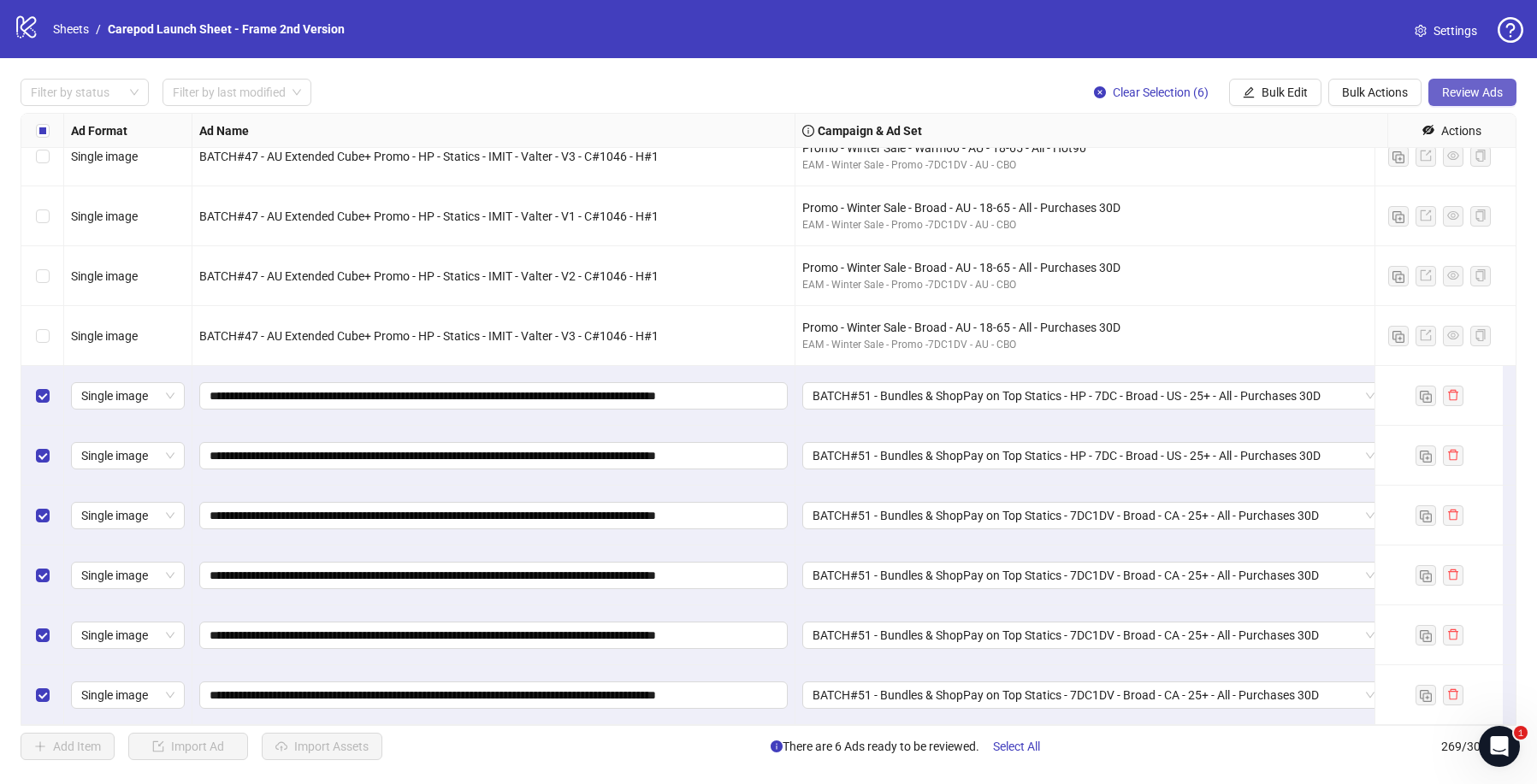 click on "Review Ads" at bounding box center [1472, 92] 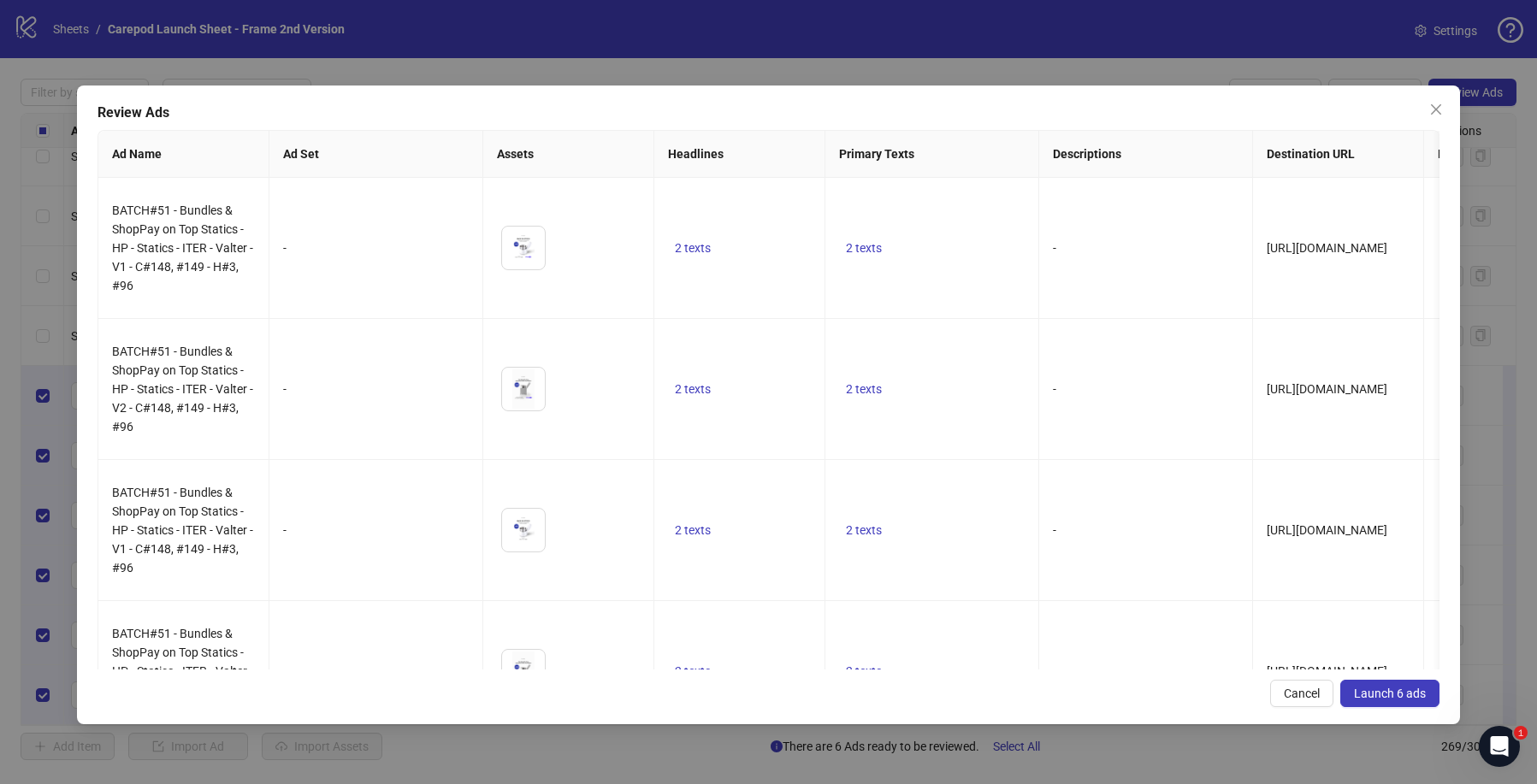 click on "Launch 6 ads" at bounding box center (1390, 693) 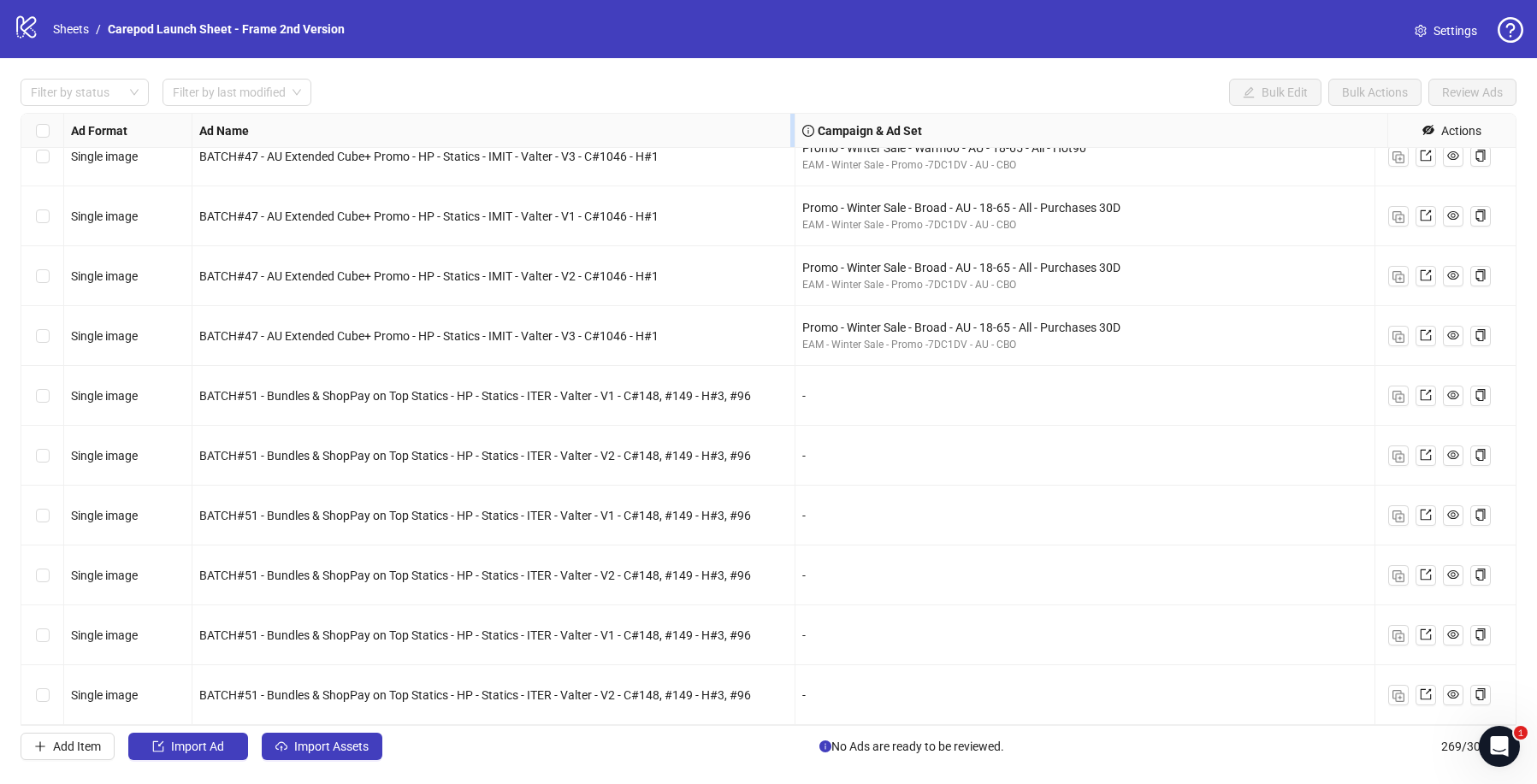 click at bounding box center (792, 130) 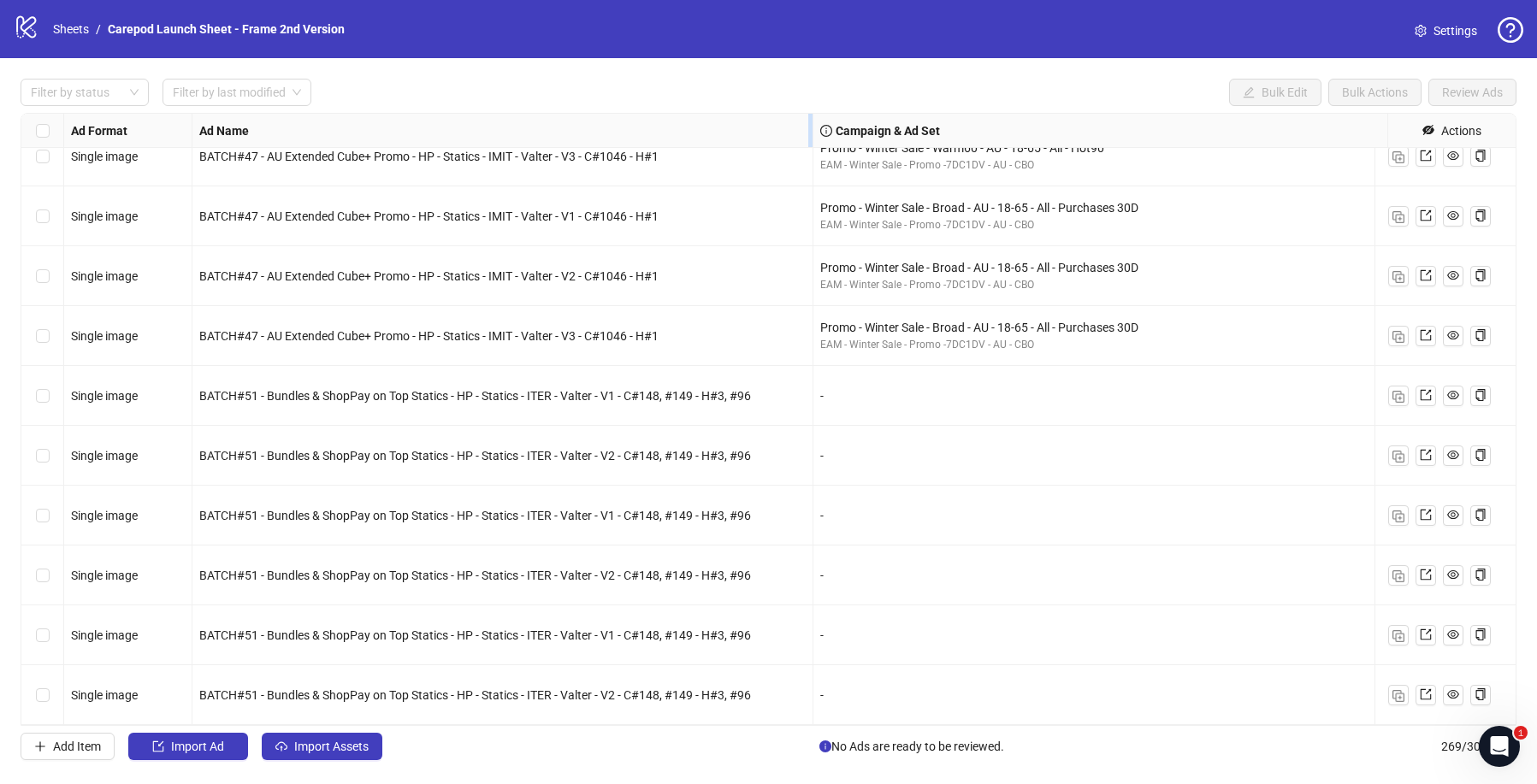 drag, startPoint x: 791, startPoint y: 126, endPoint x: 809, endPoint y: 133, distance: 19.313208 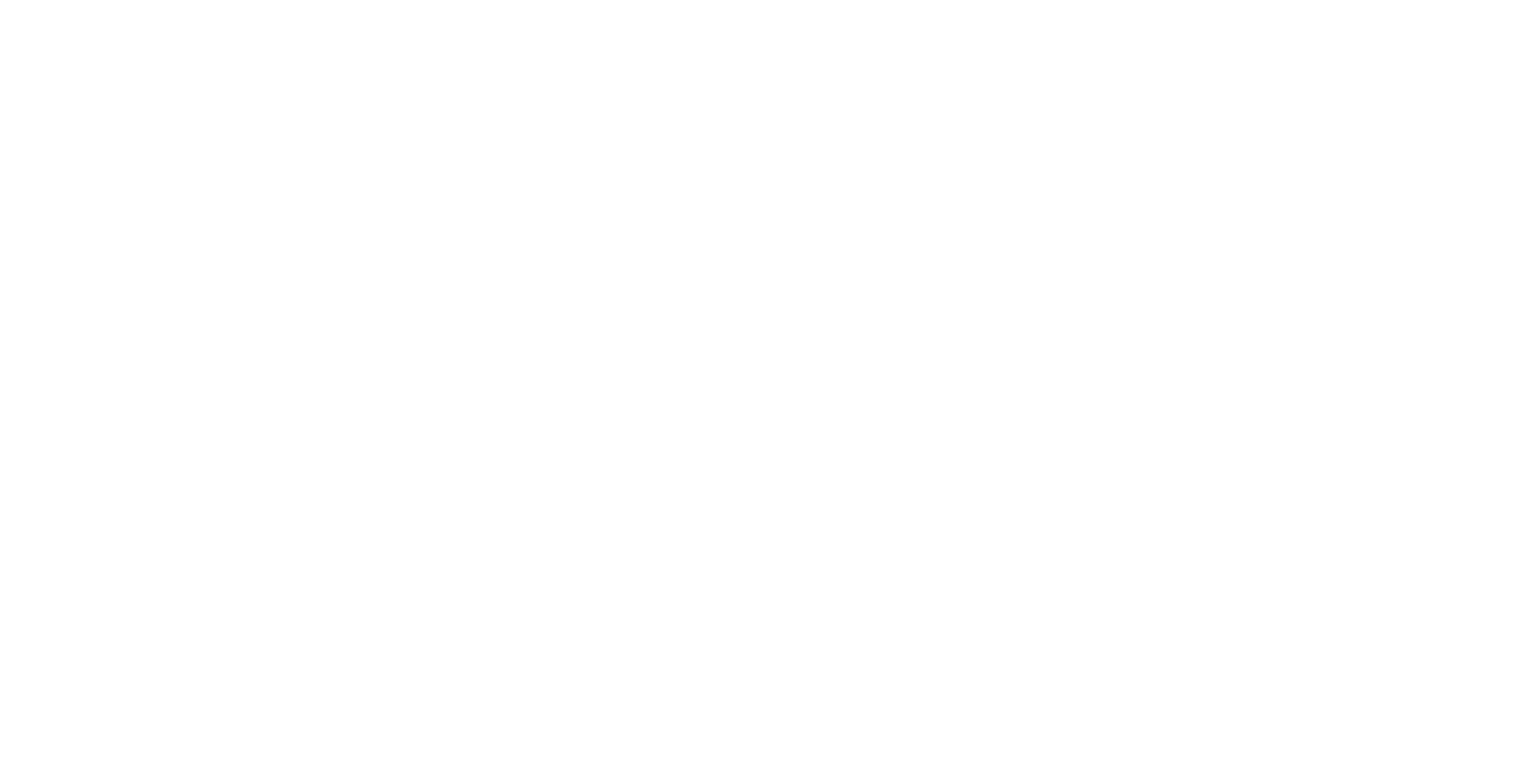 scroll, scrollTop: 0, scrollLeft: 0, axis: both 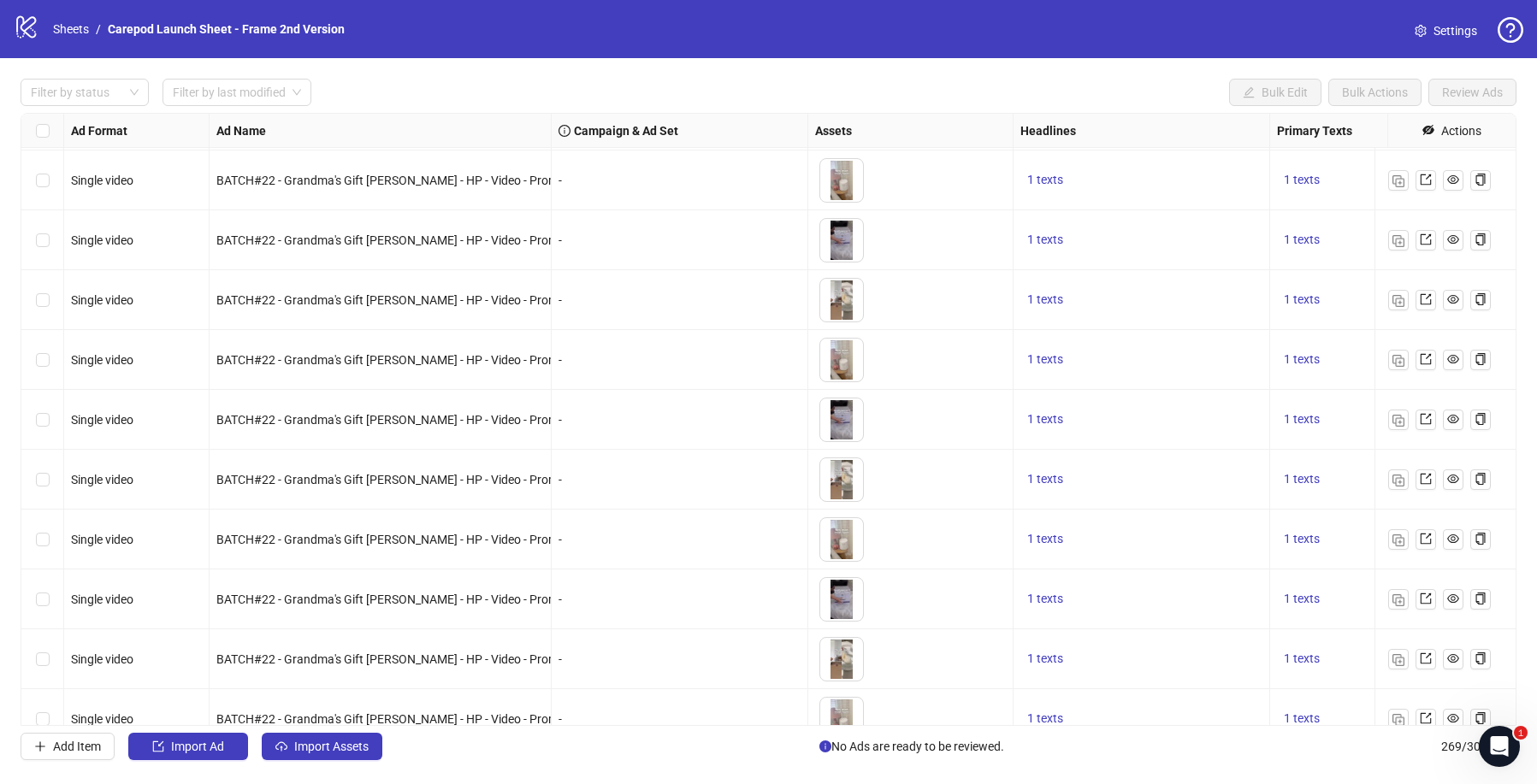 click on "Ad Format Ad Name Campaign & Ad Set Assets Headlines Primary Texts Descriptions Destination URL App Product Page ID Display URL Leadgen Form Product Set ID Call to Action Actions Single video BATCH#22 - Grandma's Gift AI VO - HP - Video - Promo (US) - Mufariz  - V3 - C #126 - H #3 -
To pick up a draggable item, press the space bar.
While dragging, use the arrow keys to move the item.
Press space again to drop the item in its new position, or press escape to cancel.
1 texts 1 texts - https://hellocarepod.com/ Single video BATCH#22 - Grandma's Gift AI VO - HP - Video - Promo (CA) - Mufariz  - V1 - C #126 - H #3 -
To pick up a draggable item, press the space bar.
While dragging, use the arrow keys to move the item.
Press space again to drop the item in its new position, or press escape to cancel.
1 texts 1 texts - https://hellocarepod.com/ Single video BATCH#22 - Grandma's Gift AI VO - HP - Video - Promo (CA) - Mufariz  - V2 - C #126 - H #3 - 1 texts 1 texts - Single video - - - -" at bounding box center (768, 419) 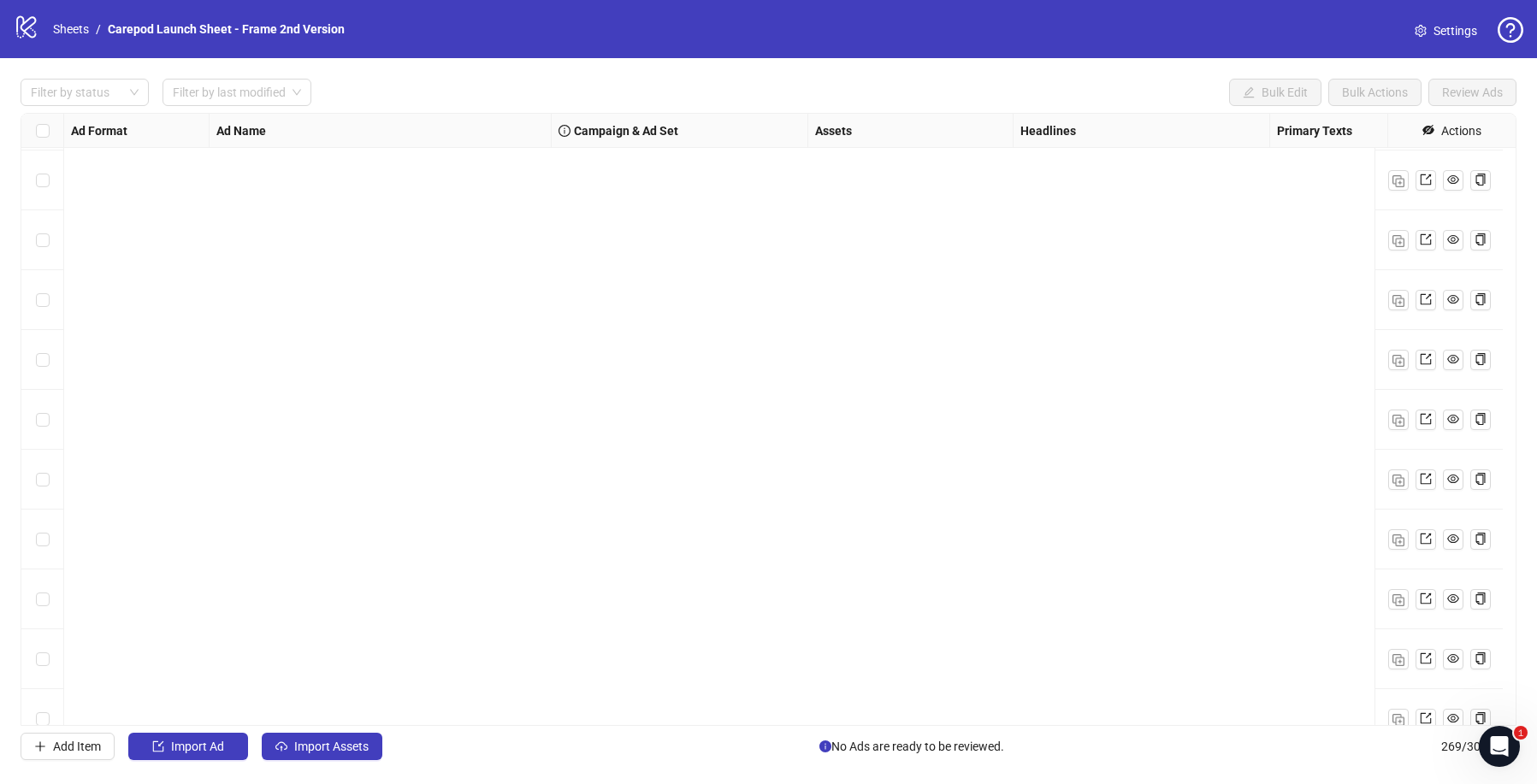 scroll, scrollTop: 15535, scrollLeft: 0, axis: vertical 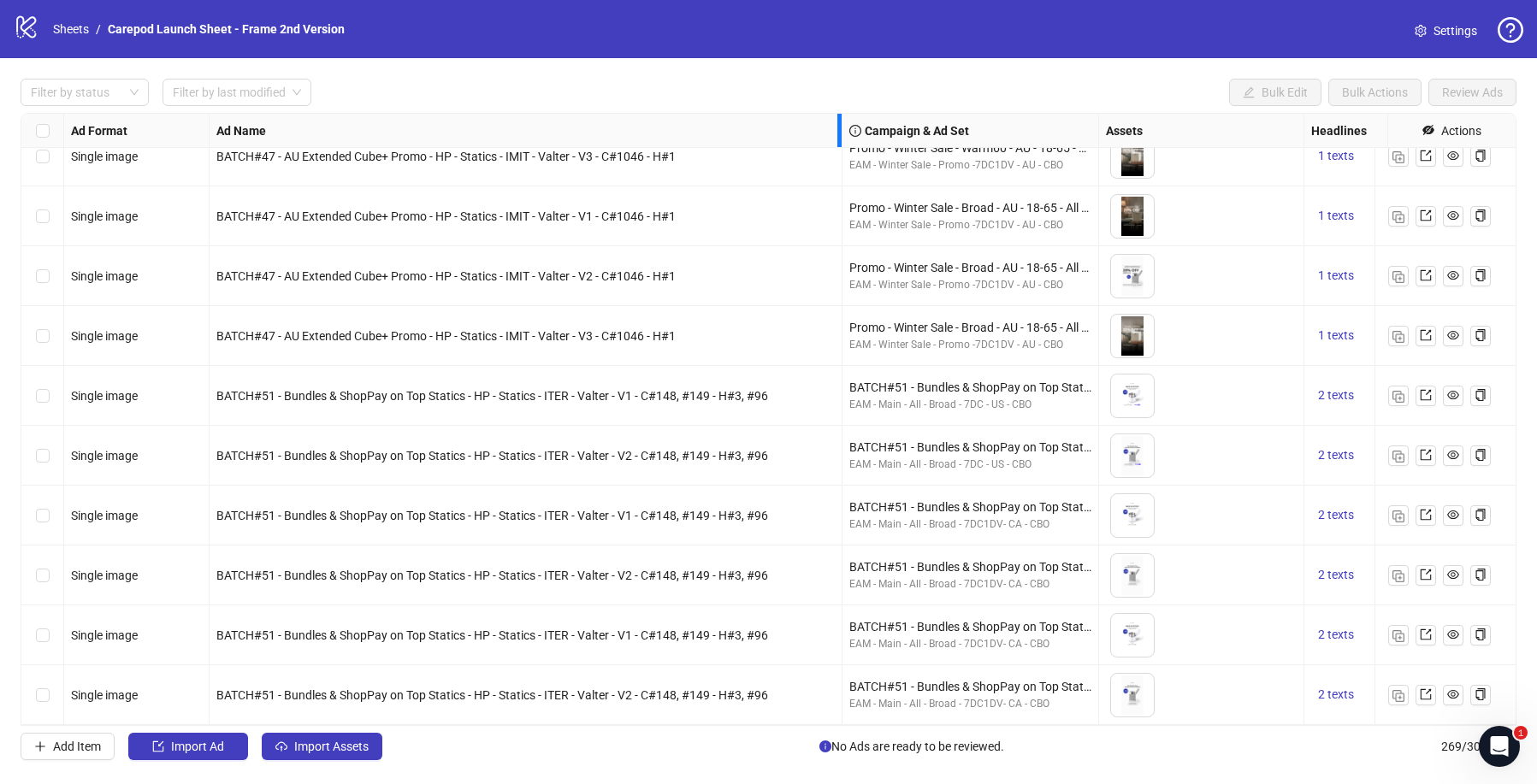 drag, startPoint x: 548, startPoint y: 131, endPoint x: 839, endPoint y: 151, distance: 291.686 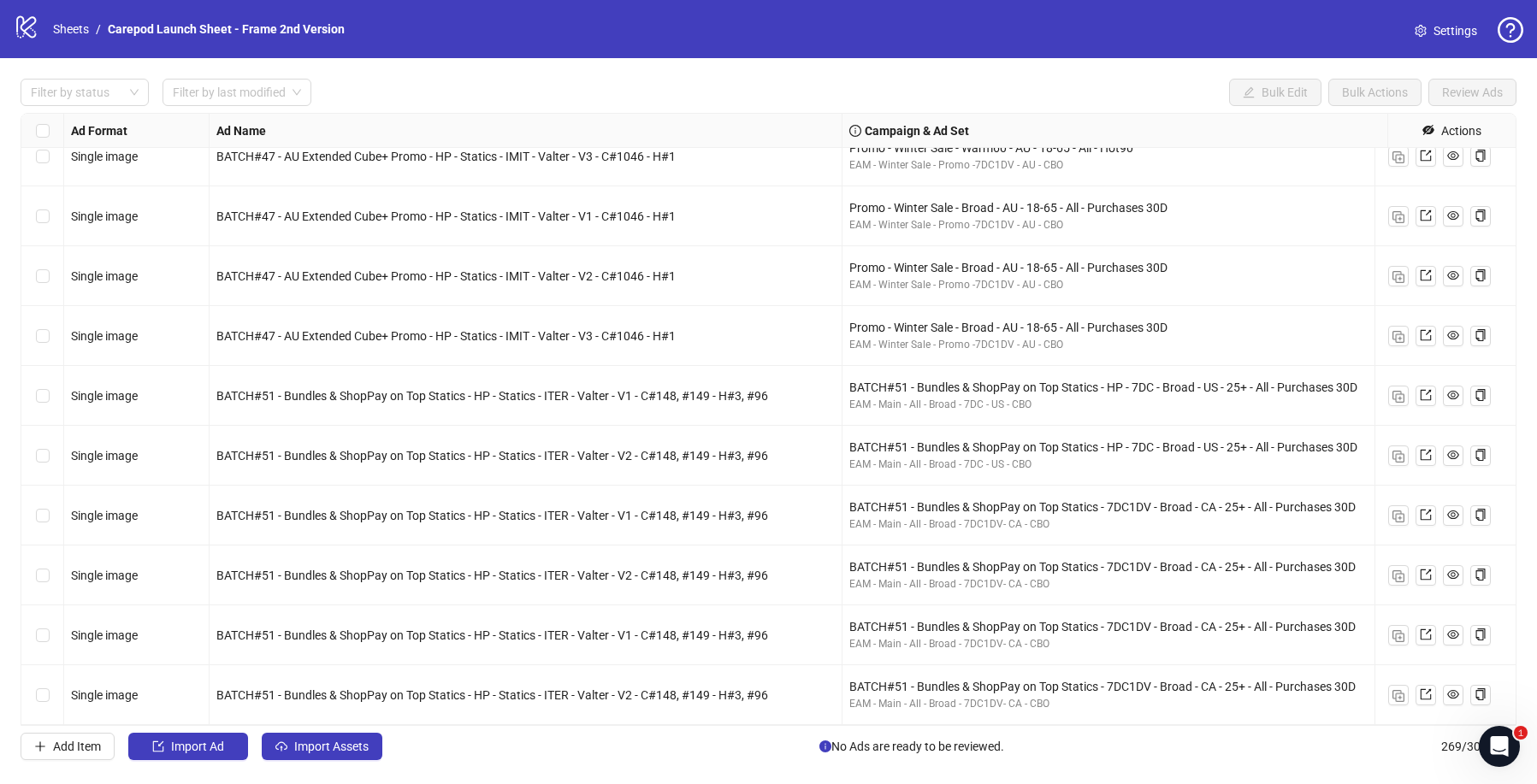 drag, startPoint x: 1097, startPoint y: 120, endPoint x: 1280, endPoint y: 280, distance: 243.08229 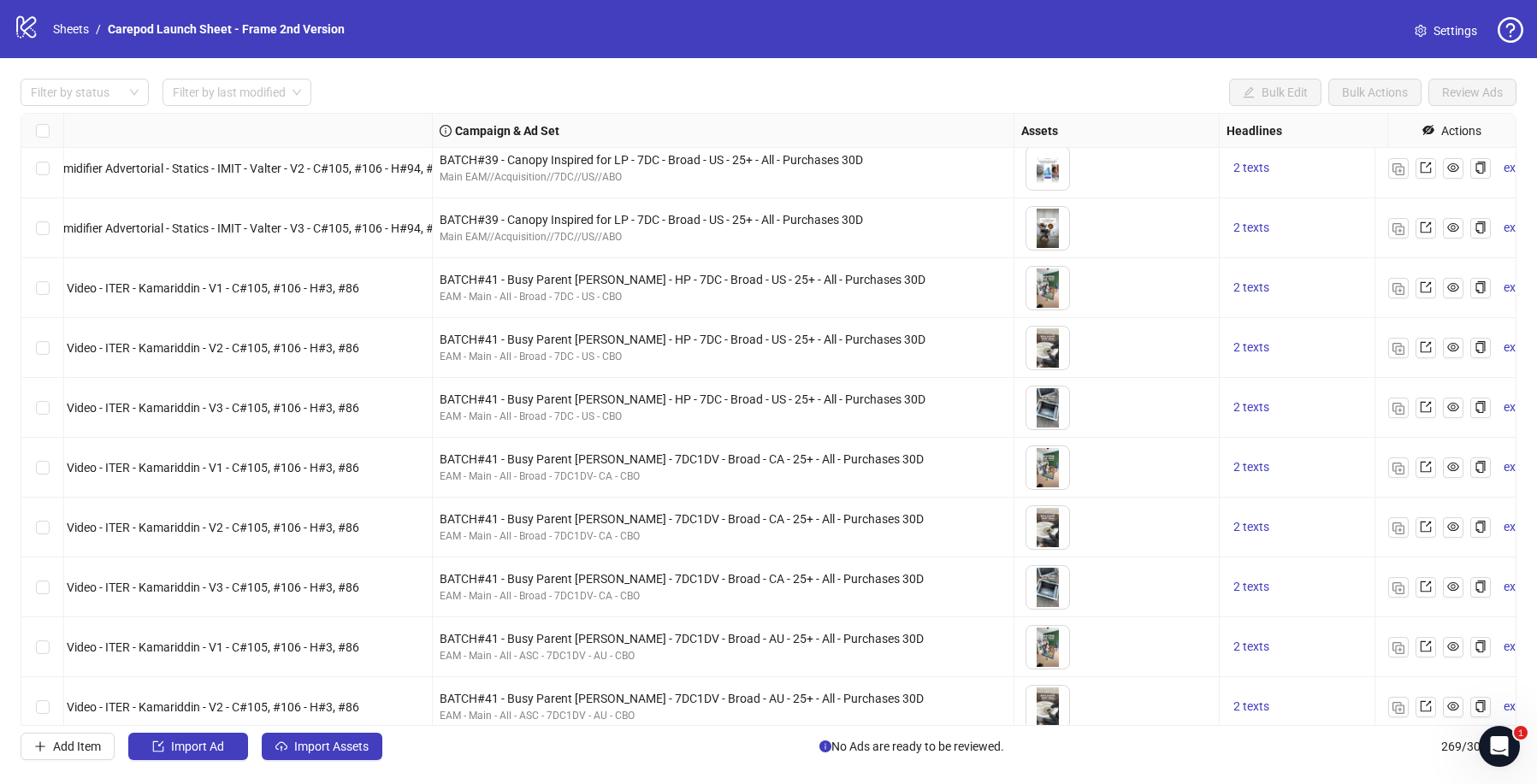 scroll, scrollTop: 14429, scrollLeft: 410, axis: both 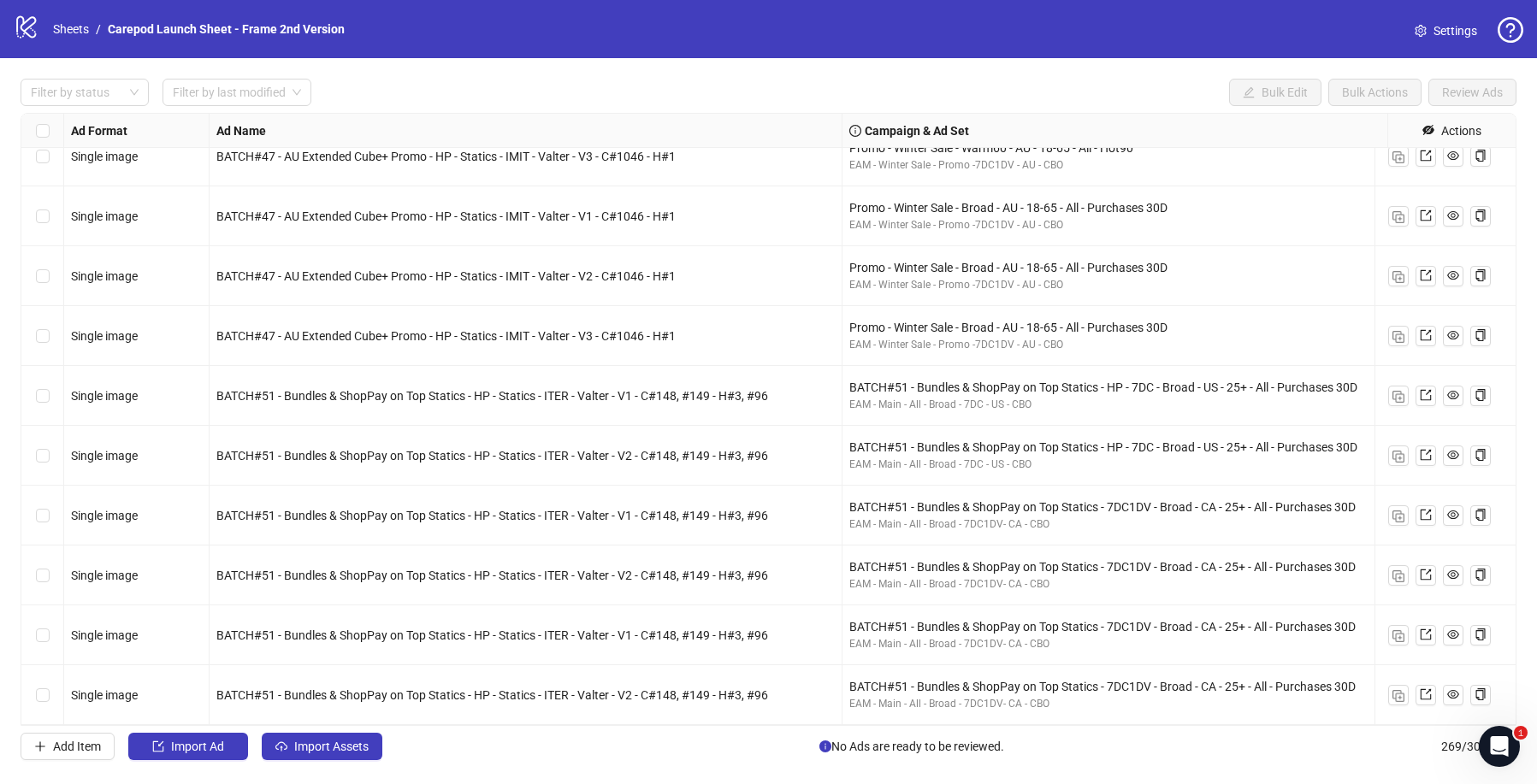 click at bounding box center [43, 635] 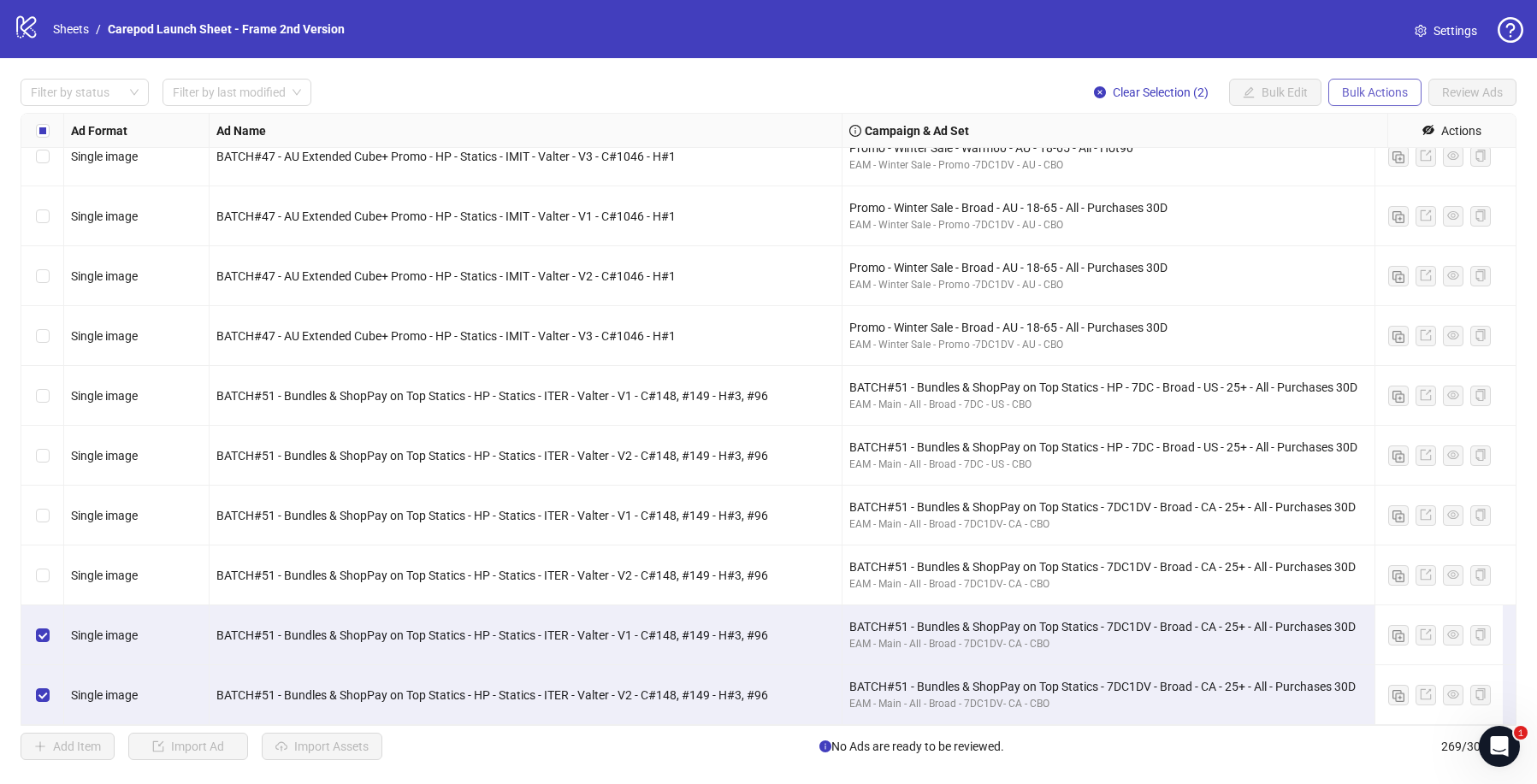 click on "Bulk Actions" at bounding box center [1374, 92] 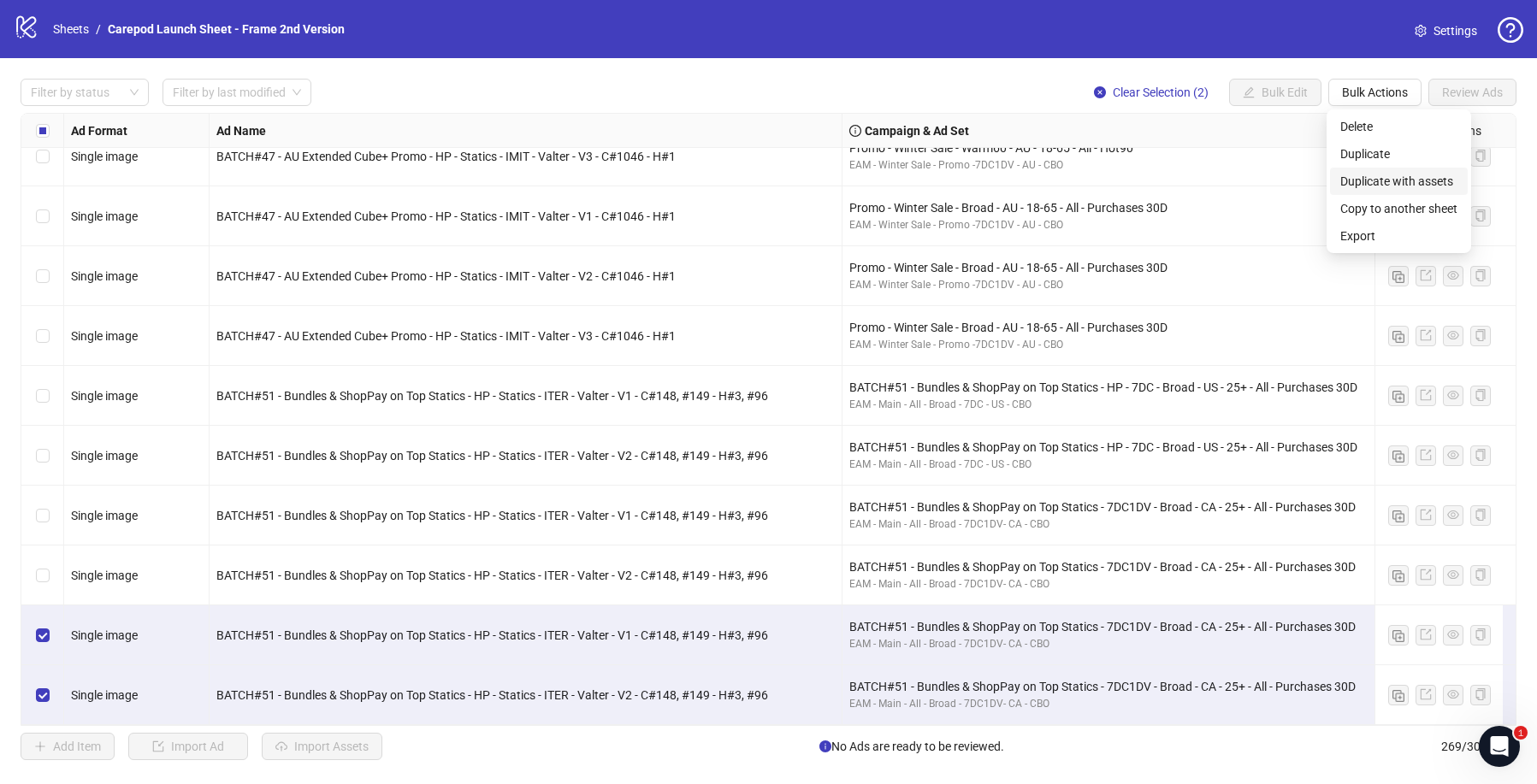 click on "Duplicate with assets" at bounding box center [1398, 181] 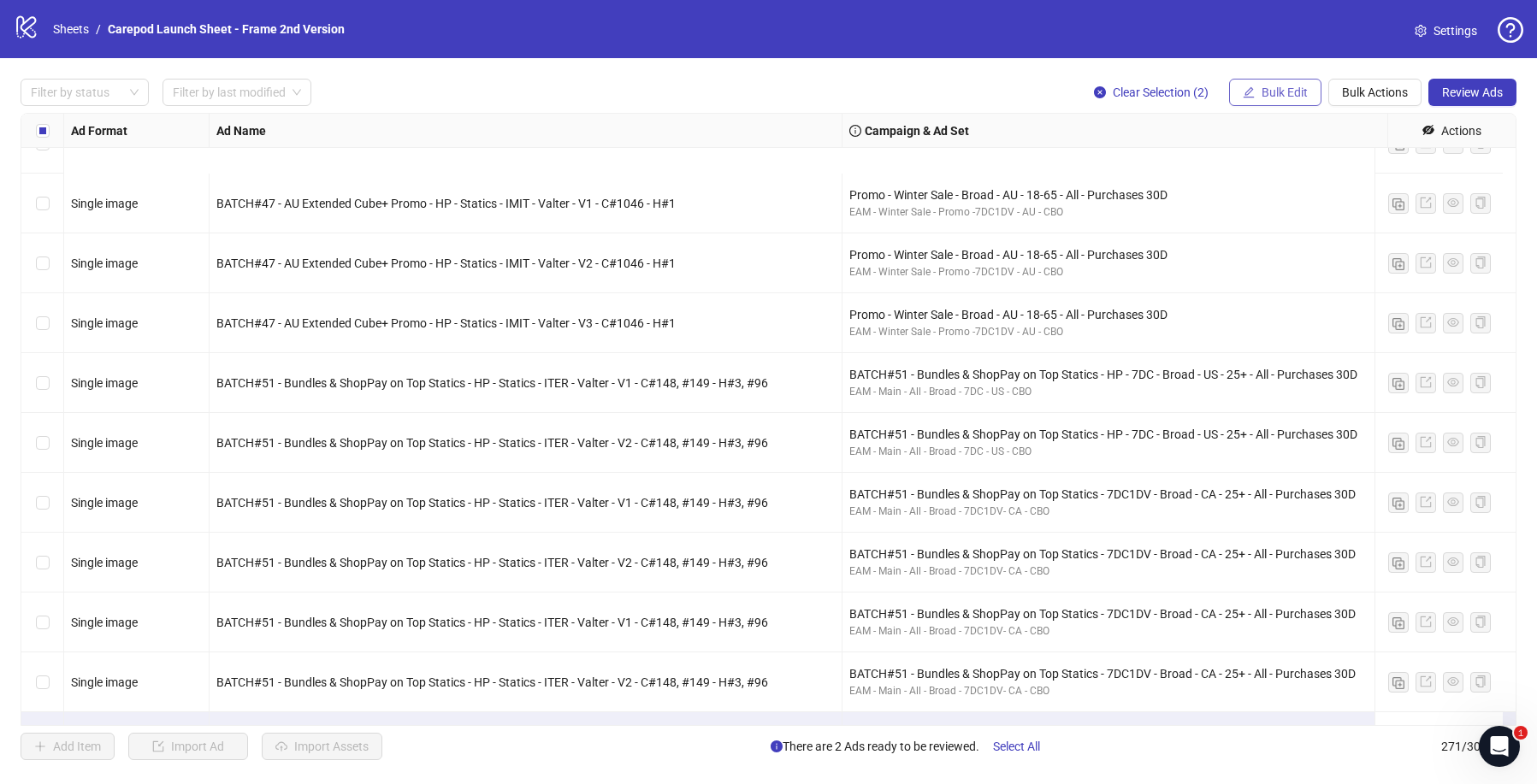 scroll, scrollTop: 15654, scrollLeft: 0, axis: vertical 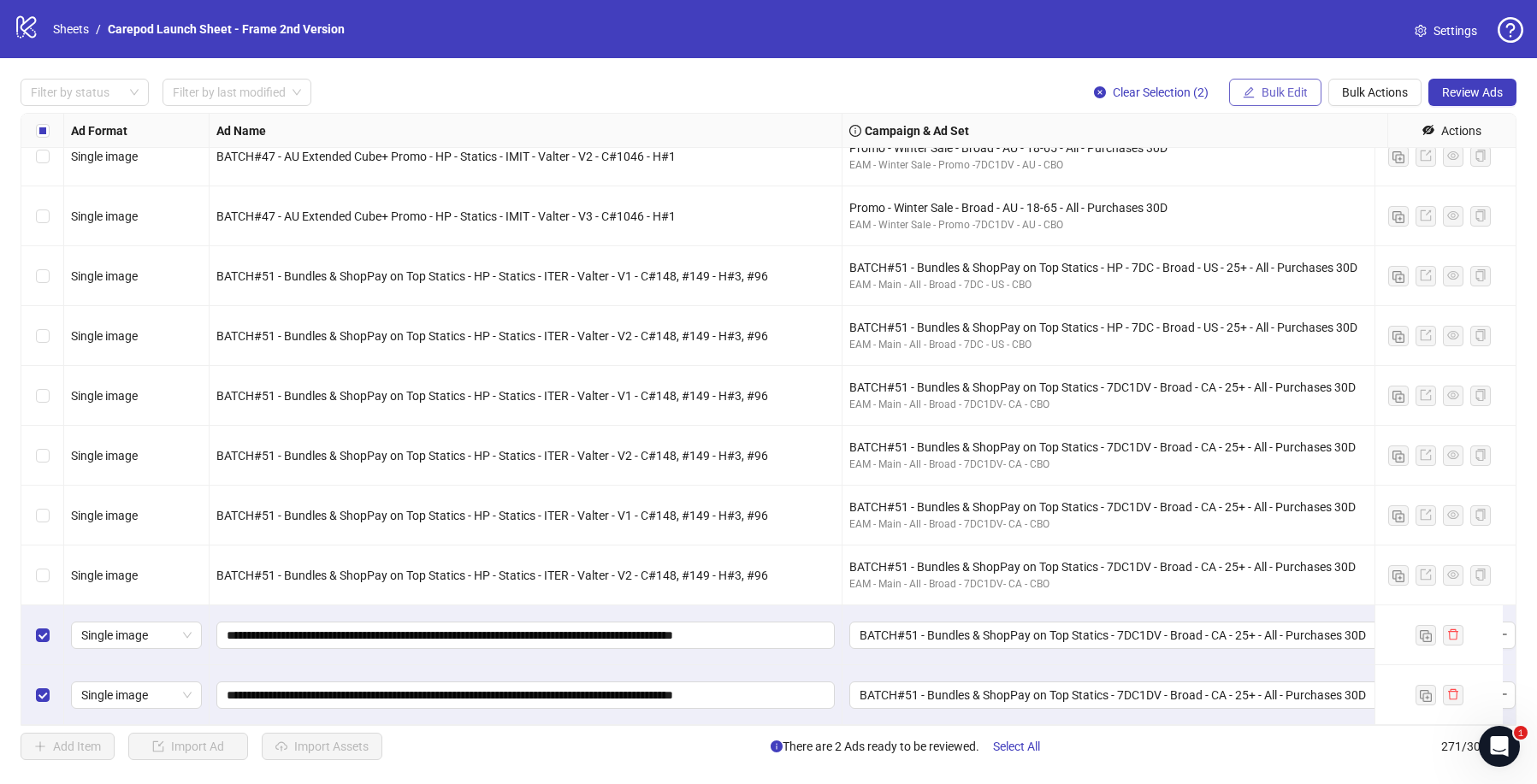 click on "Bulk Edit" at bounding box center [1285, 92] 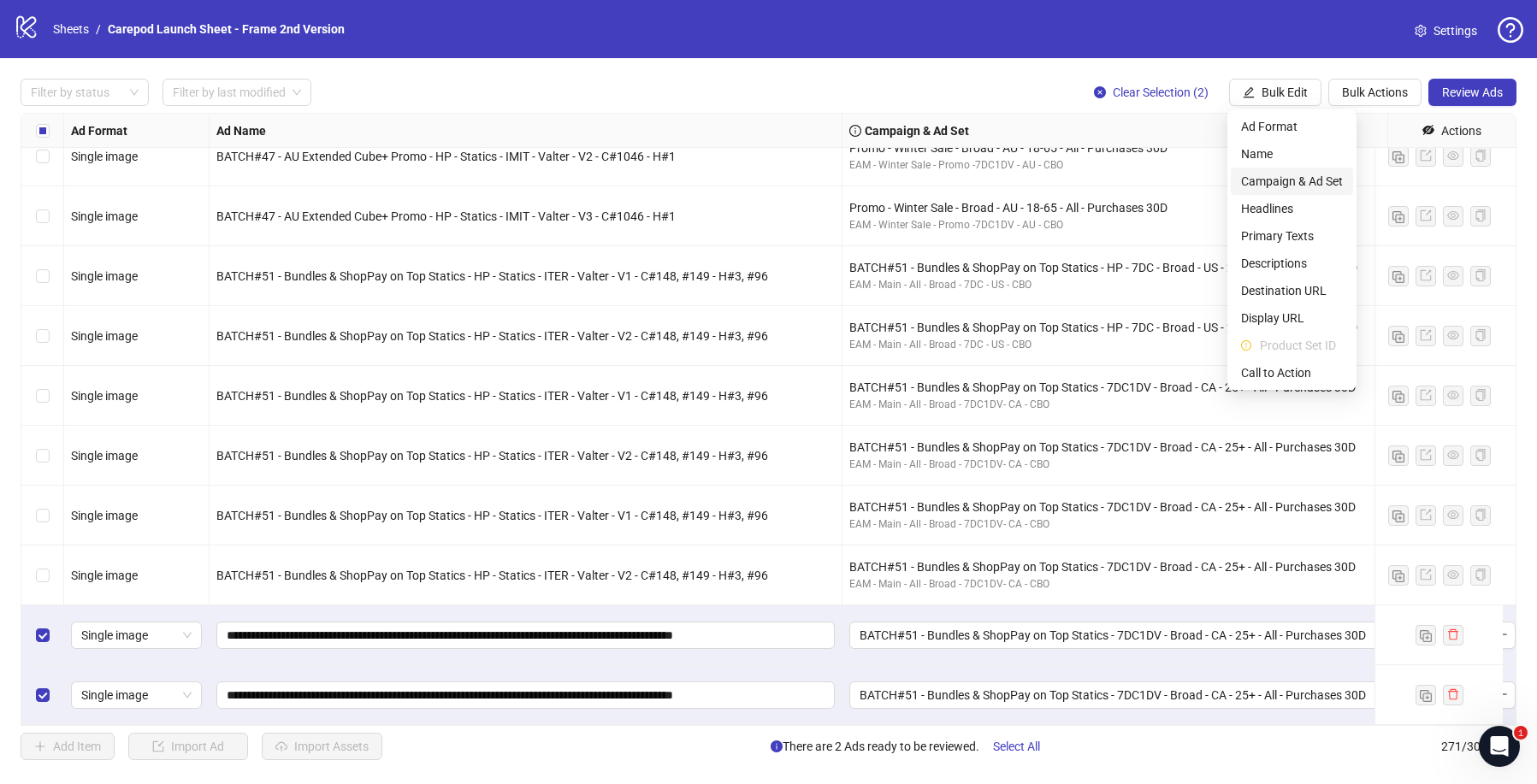click on "Campaign & Ad Set" at bounding box center (1292, 181) 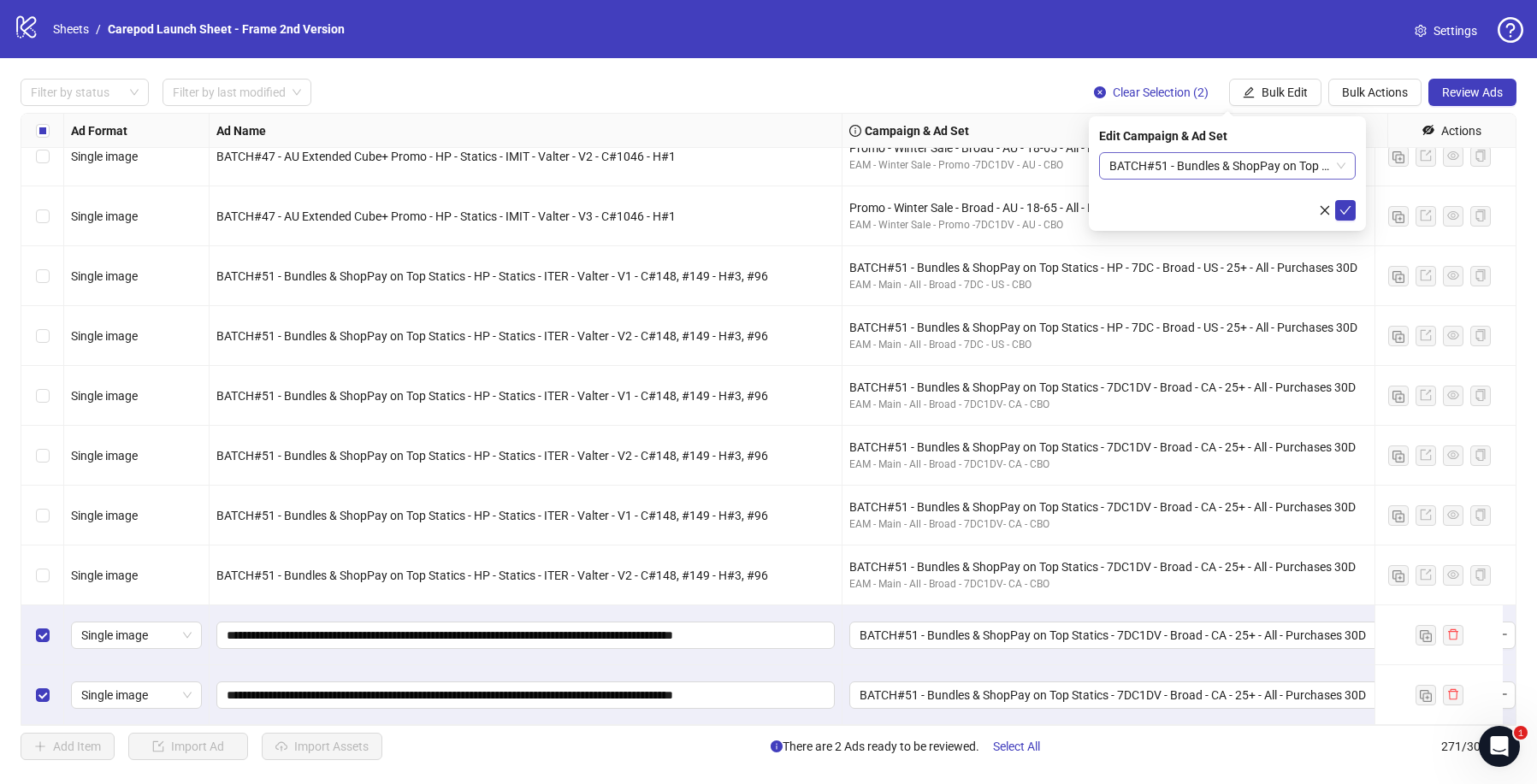 click on "BATCH#51 - Bundles & ShopPay on Top Statics - 7DC1DV - Broad - CA - 25+ - All - Purchases 30D" at bounding box center [1227, 166] 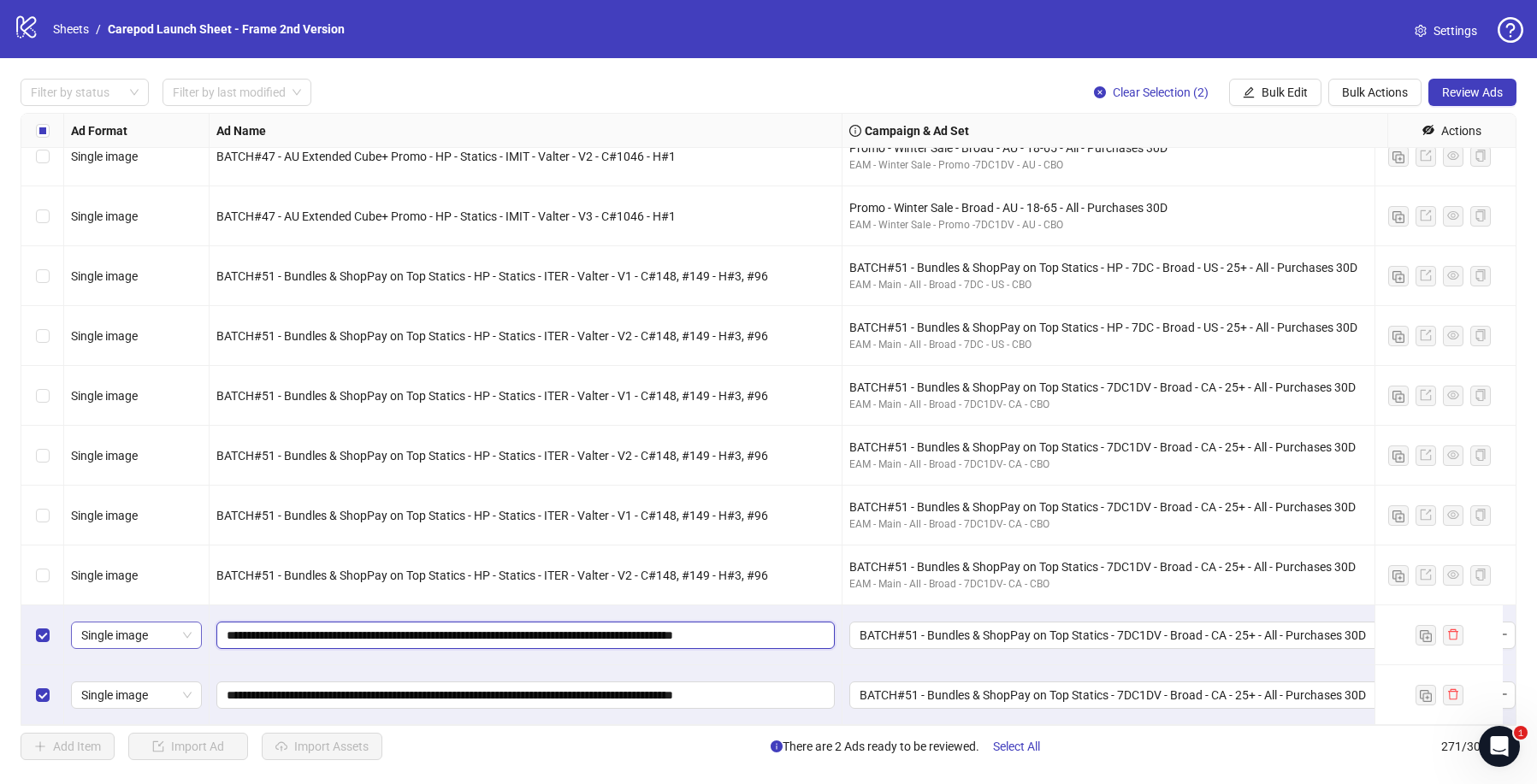 drag, startPoint x: 476, startPoint y: 624, endPoint x: 131, endPoint y: 612, distance: 345.2086 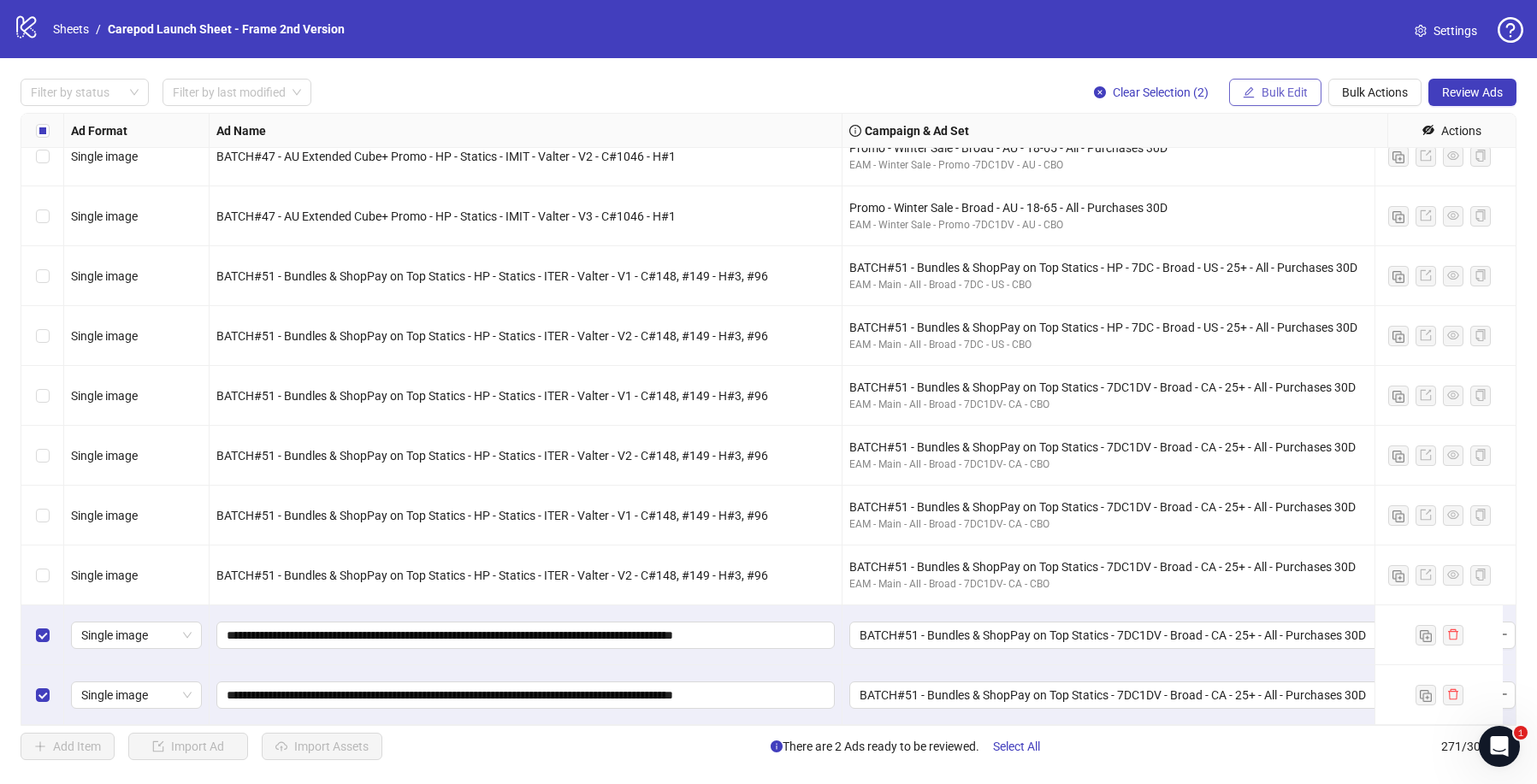 click on "Bulk Edit" at bounding box center (1285, 92) 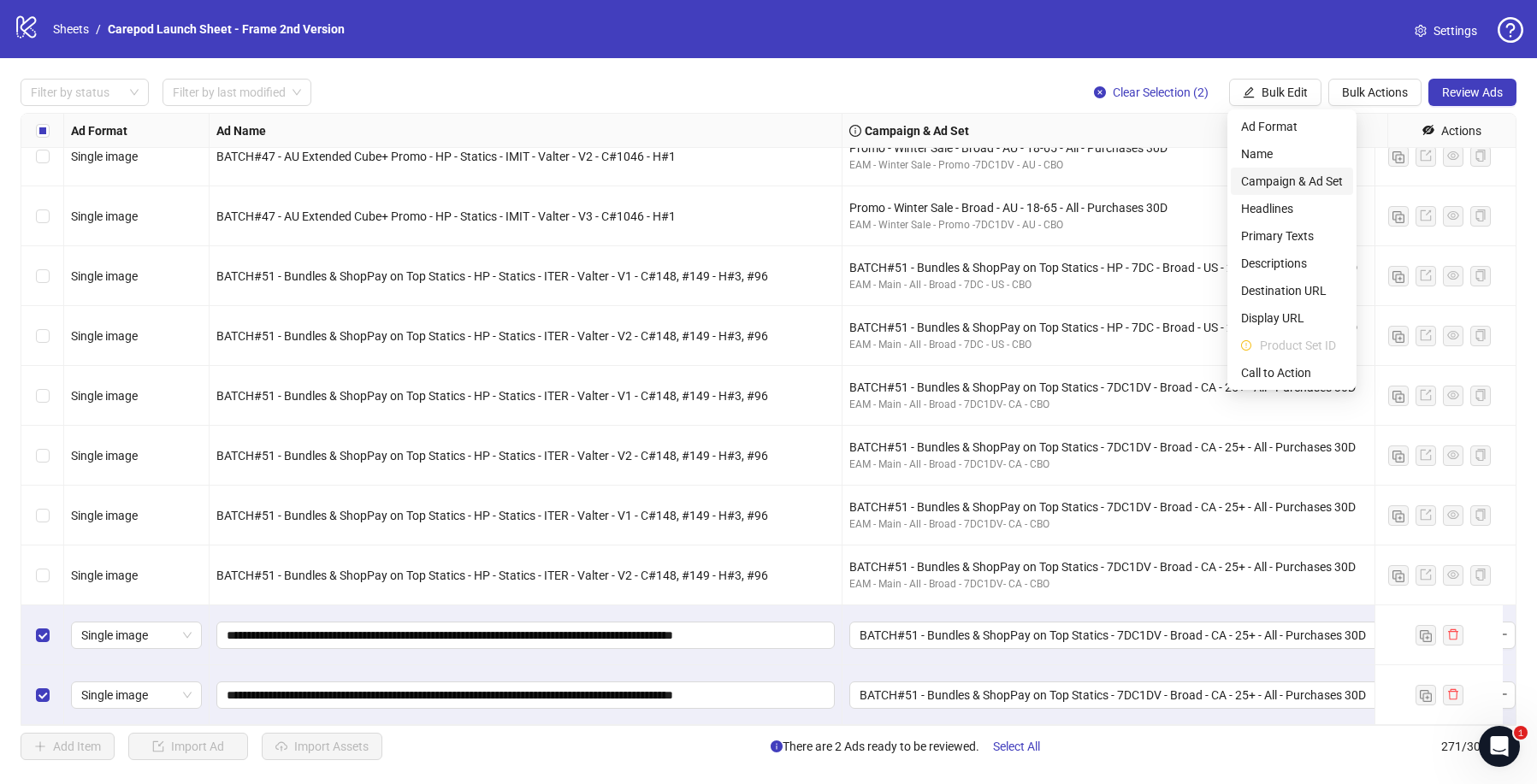 click on "Campaign & Ad Set" at bounding box center (1292, 181) 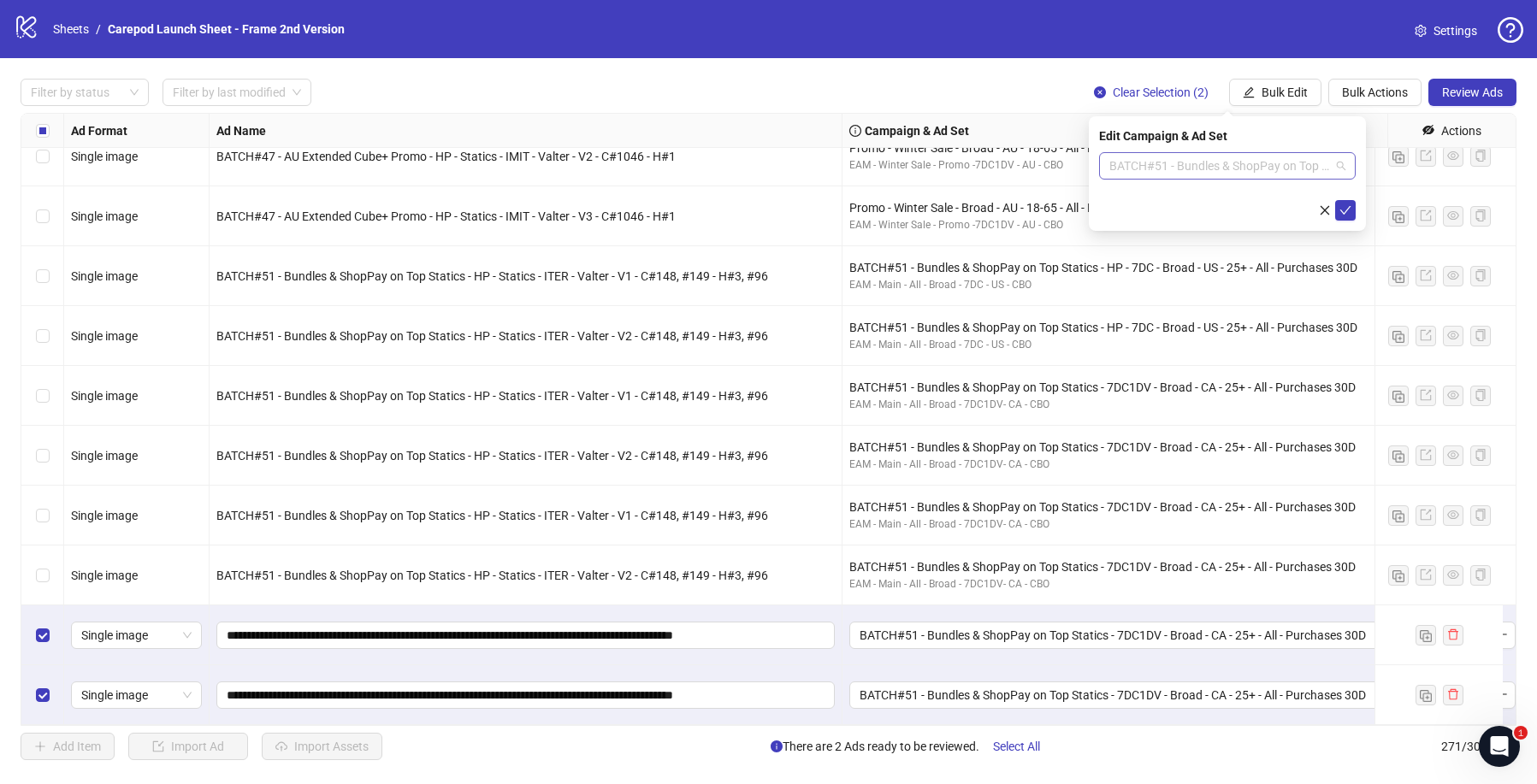 click on "BATCH#51 - Bundles & ShopPay on Top Statics - 7DC1DV - Broad - CA - 25+ - All - Purchases 30D" at bounding box center [1227, 166] 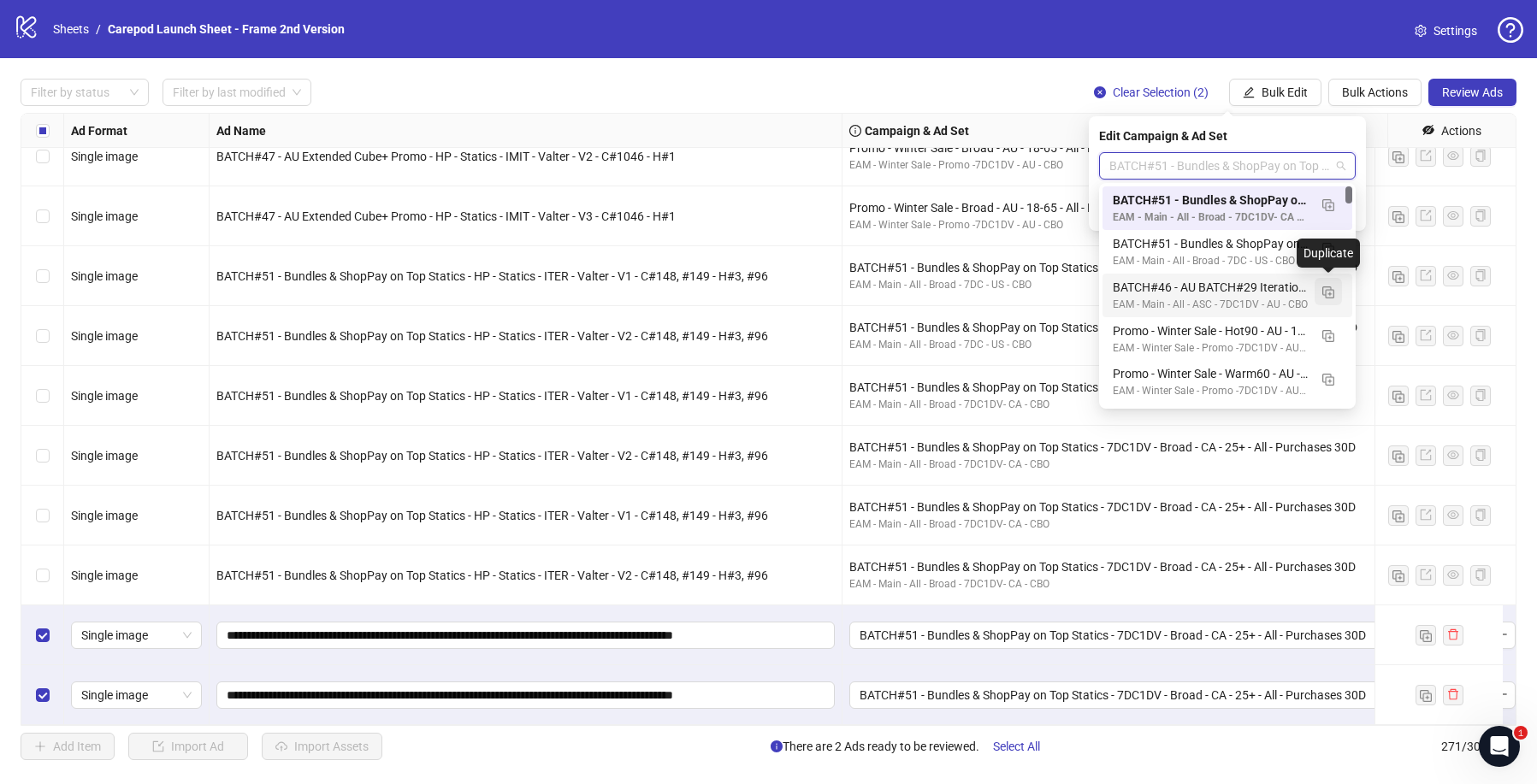 click at bounding box center (1328, 292) 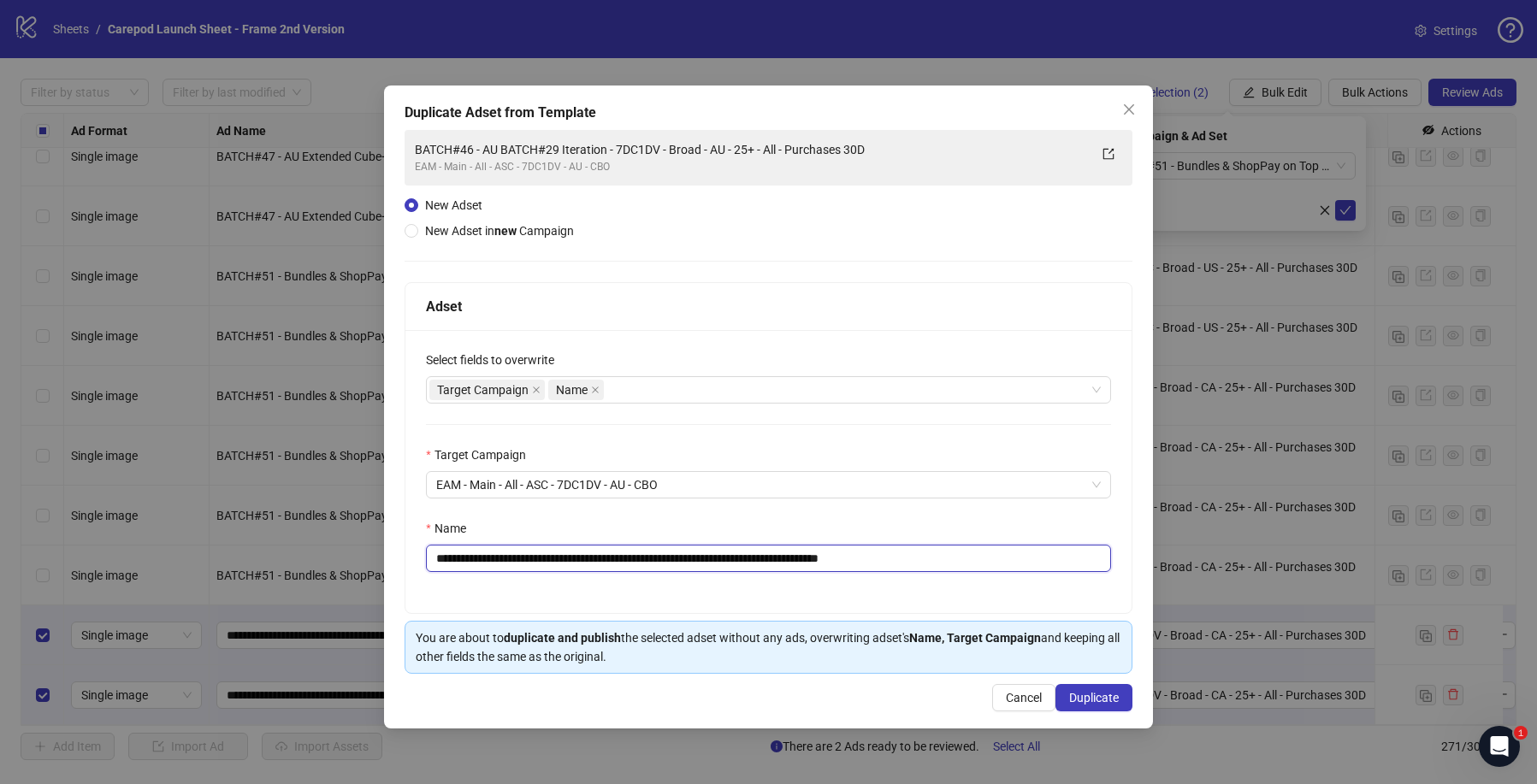drag, startPoint x: 610, startPoint y: 559, endPoint x: 412, endPoint y: 552, distance: 198.1237 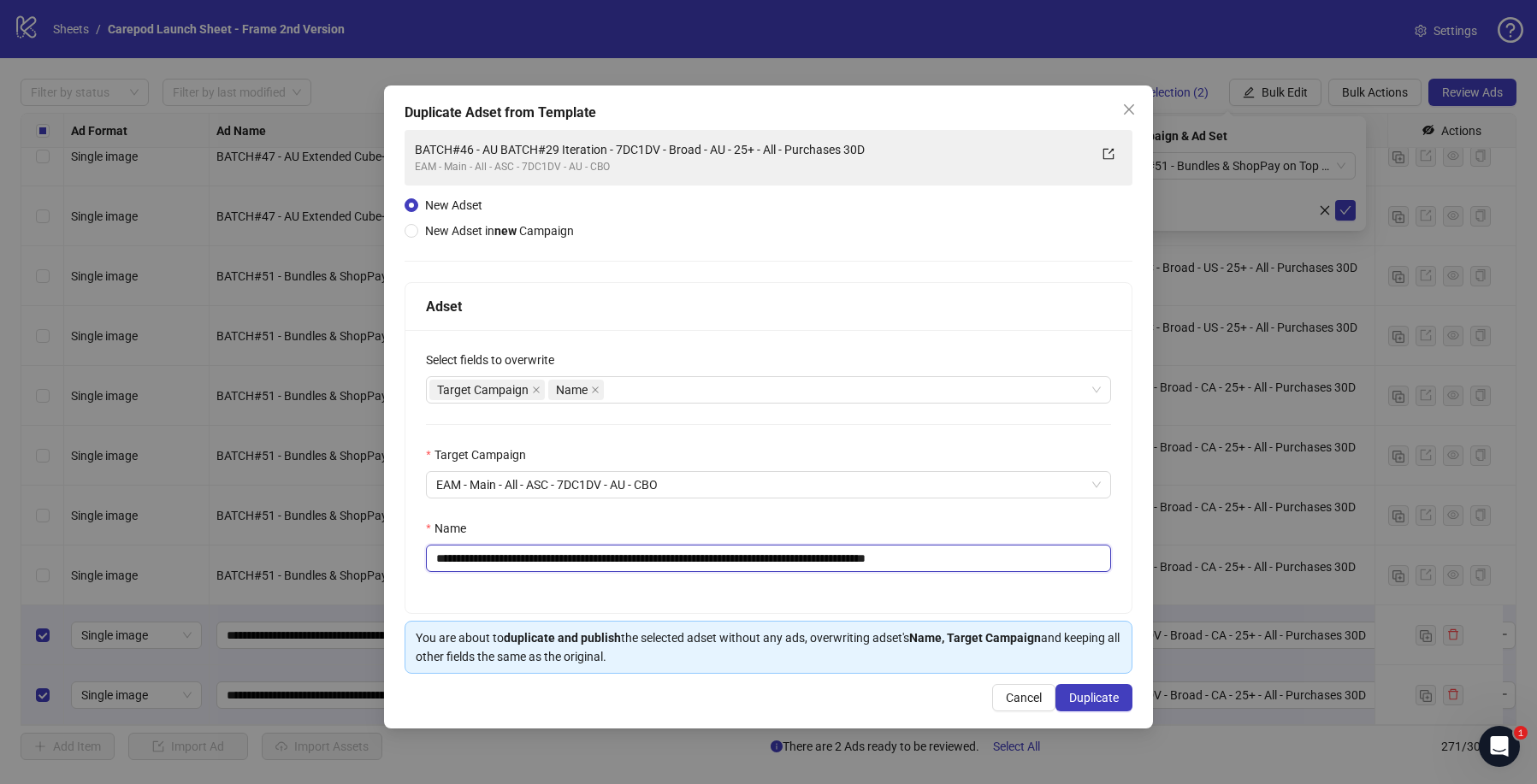drag, startPoint x: 947, startPoint y: 559, endPoint x: 1044, endPoint y: 559, distance: 97 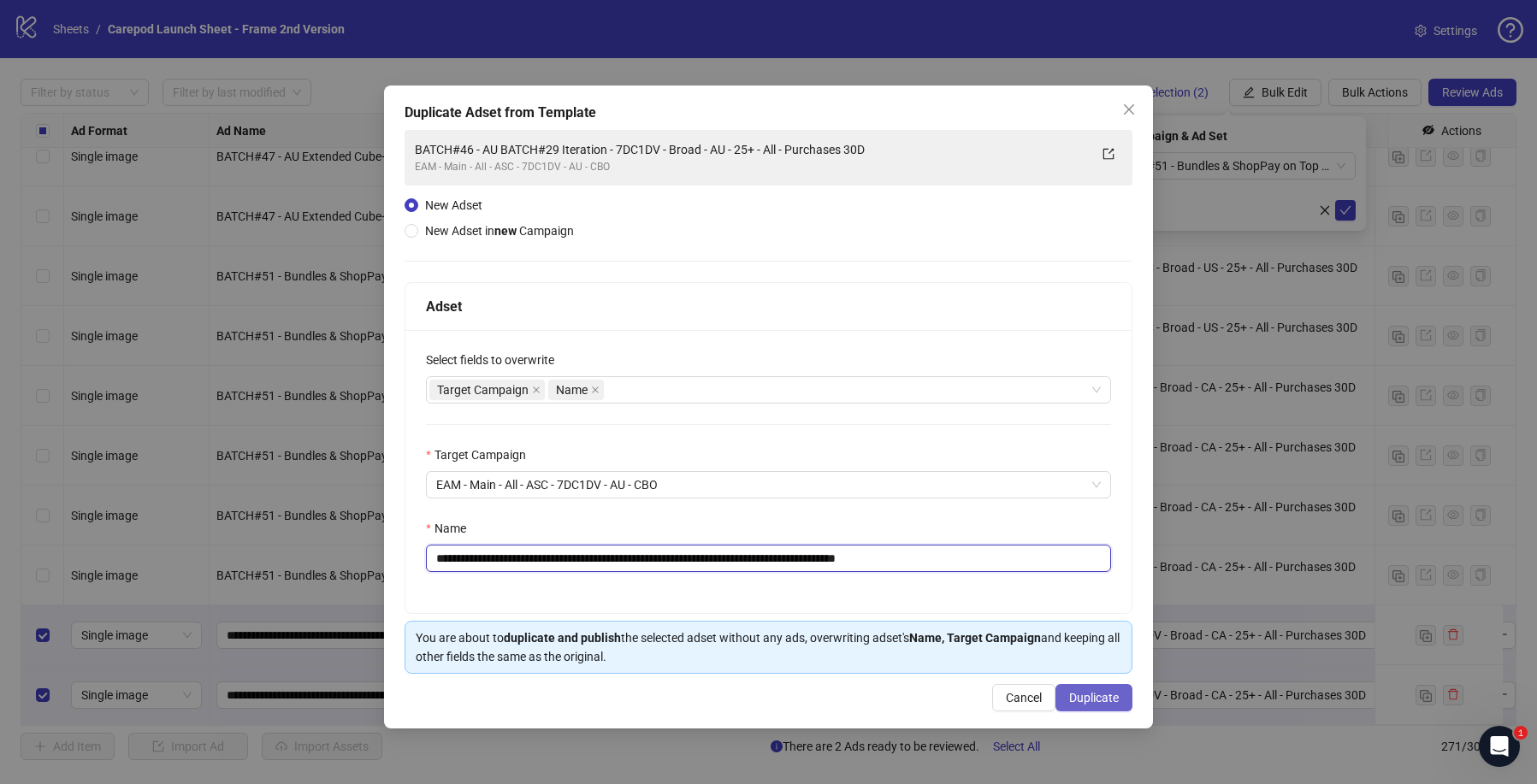 type on "**********" 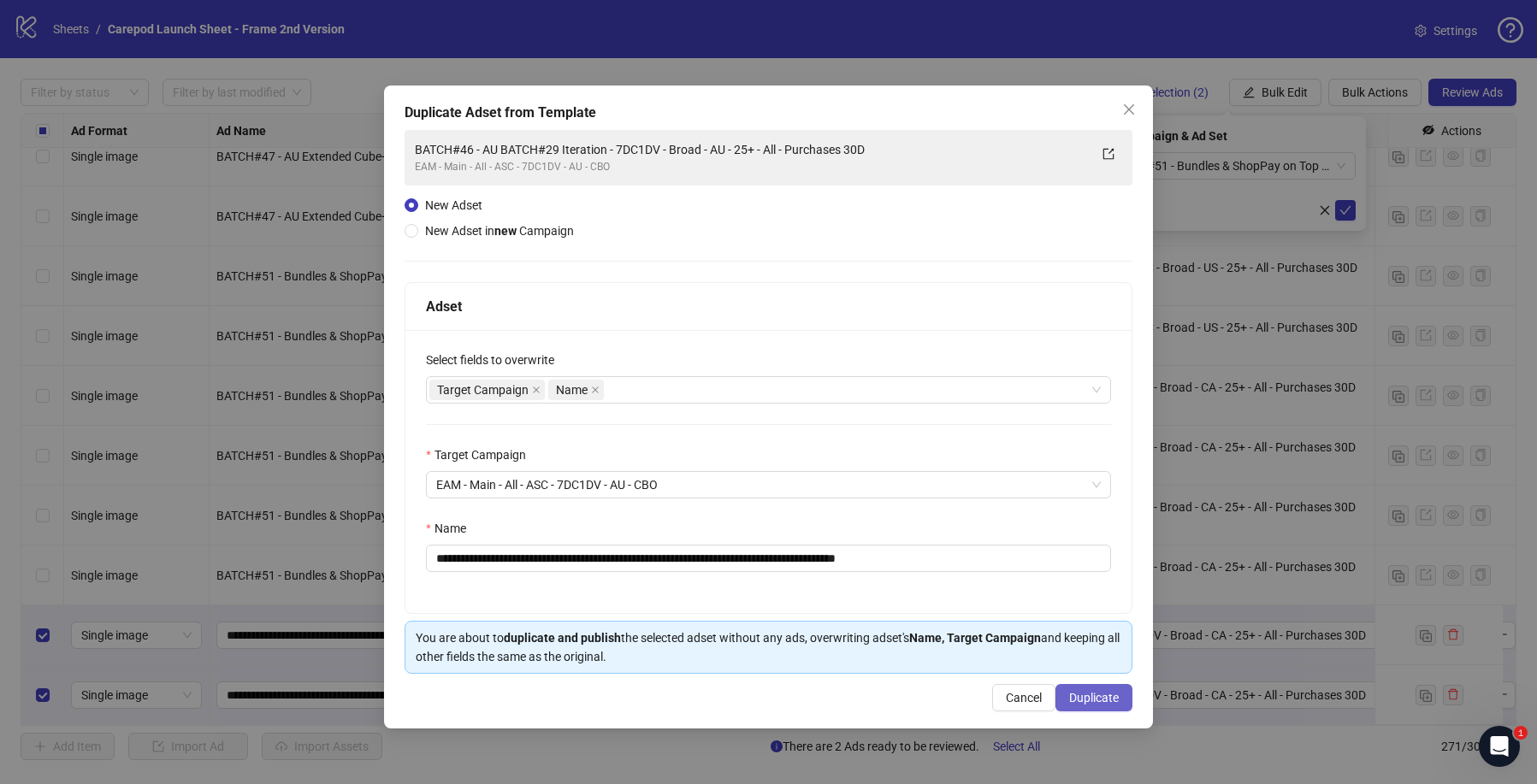 click on "Duplicate" at bounding box center [1094, 698] 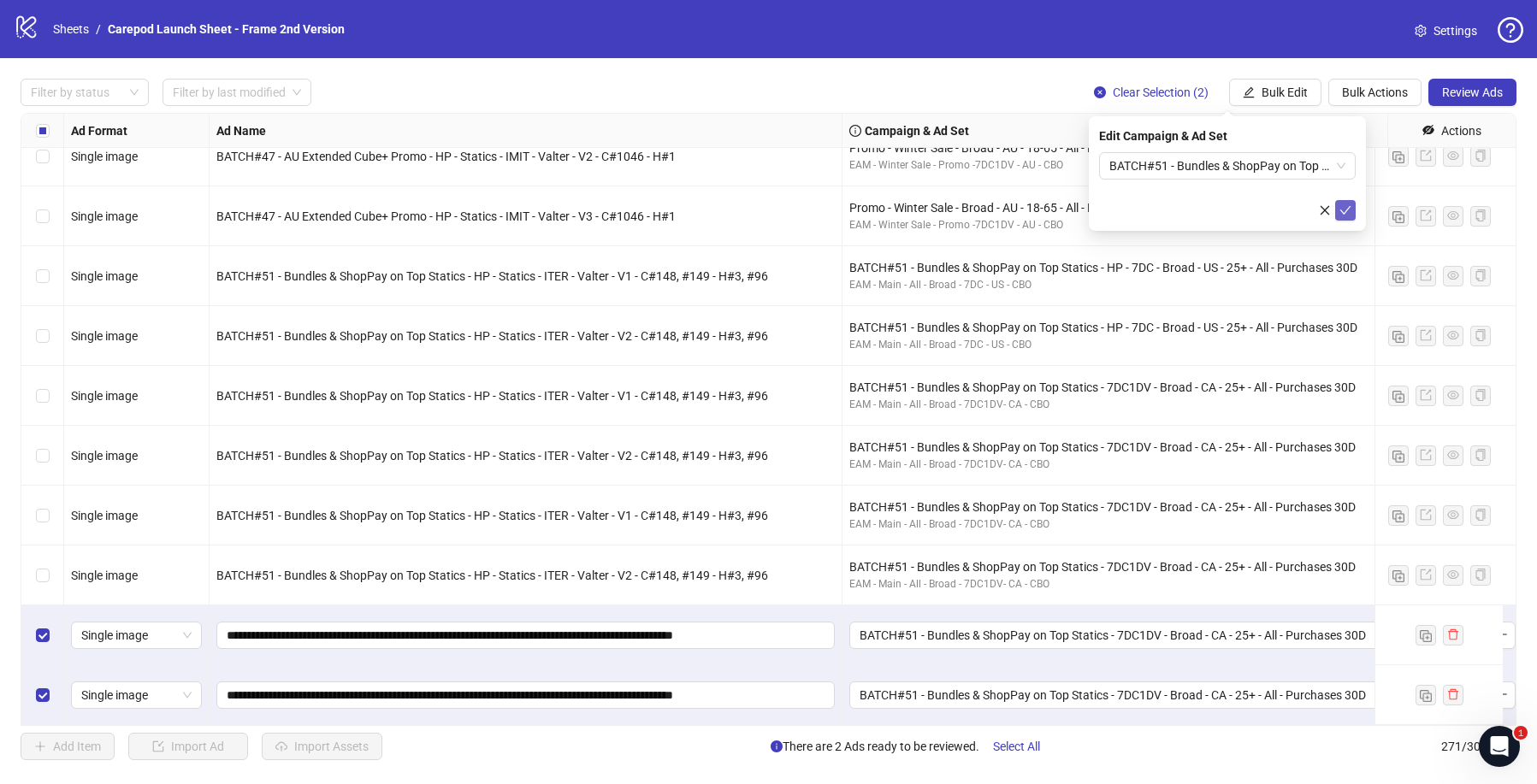 click 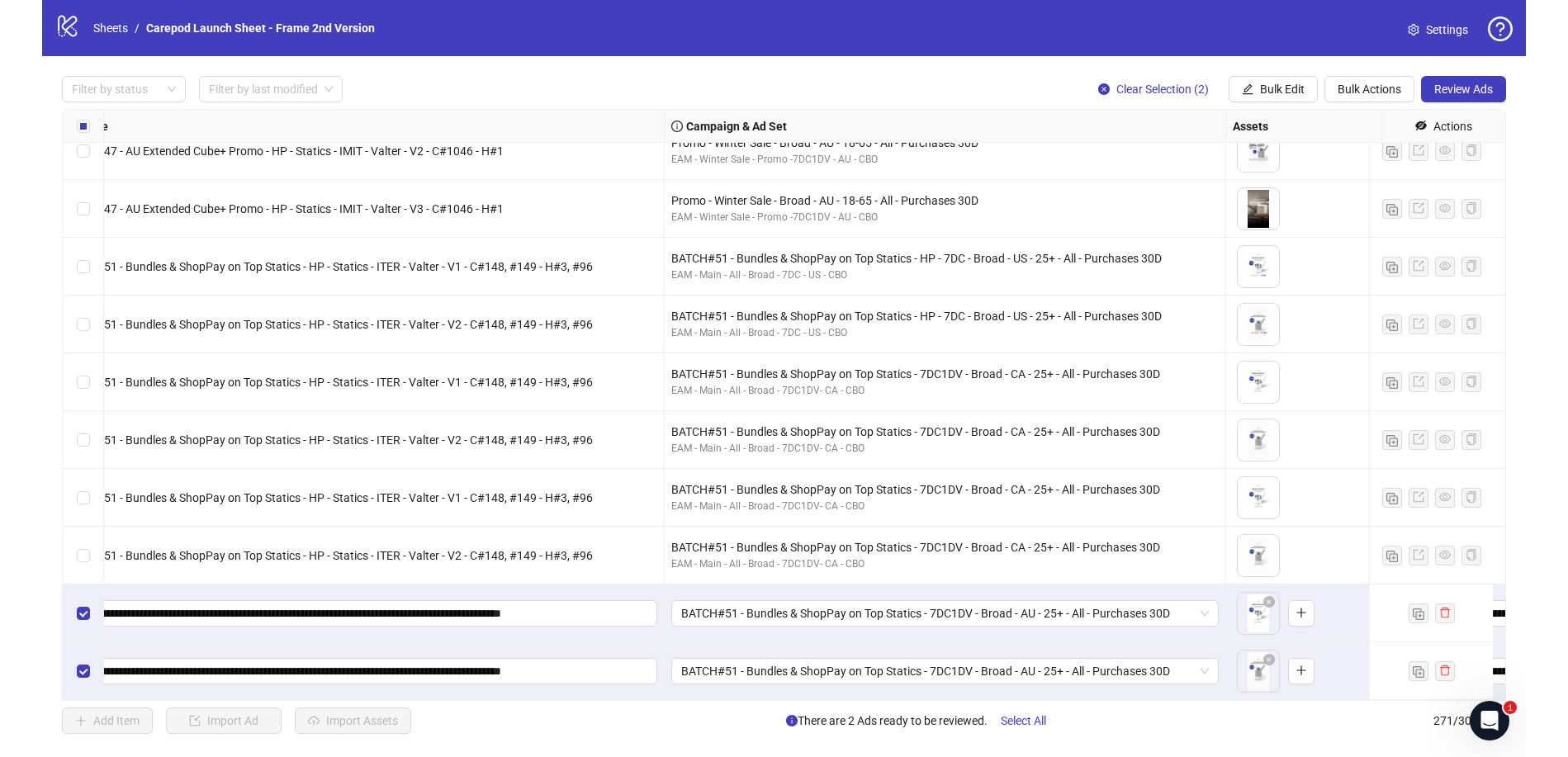 scroll, scrollTop: 15115, scrollLeft: 184, axis: both 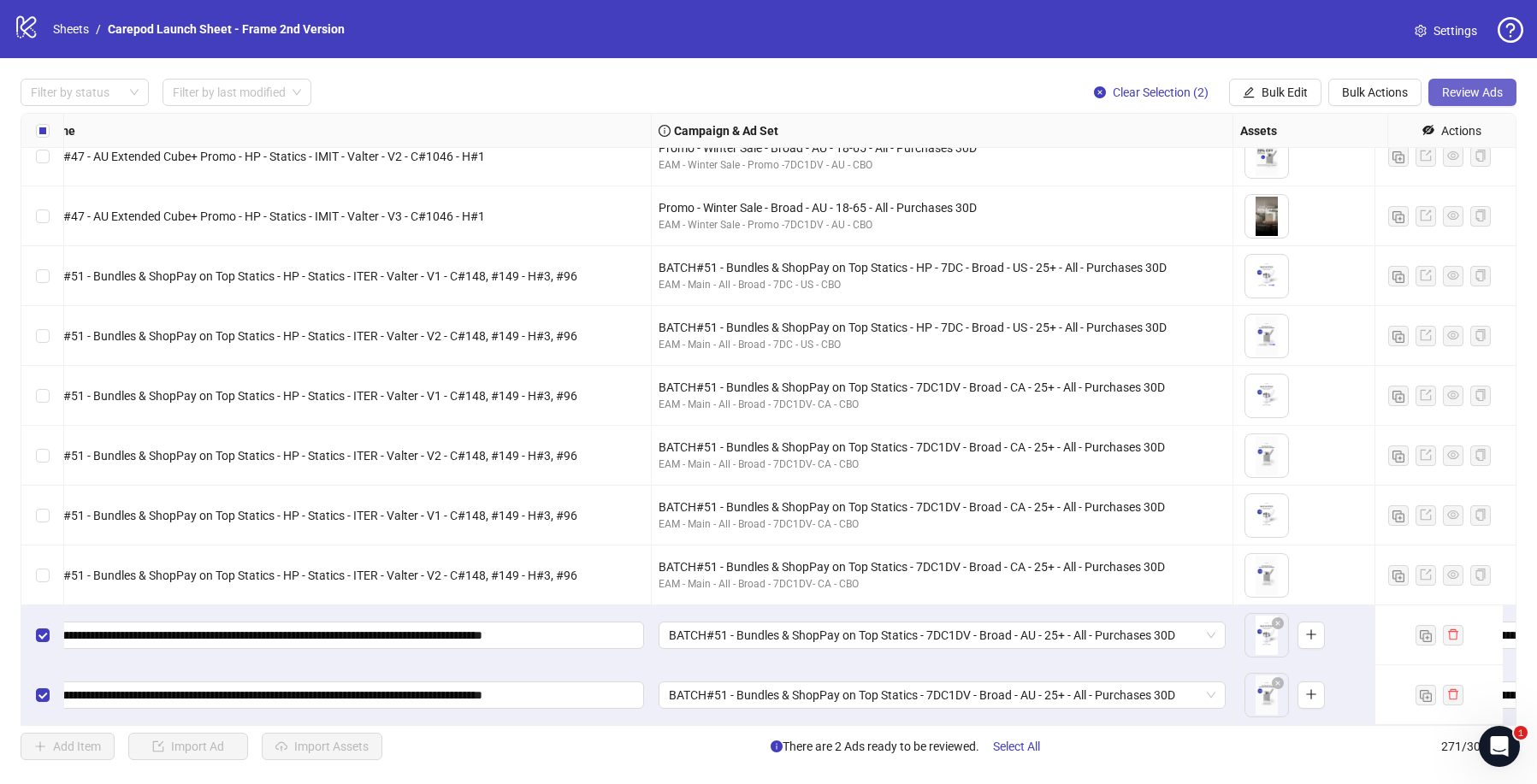 click on "Review Ads" at bounding box center [1472, 92] 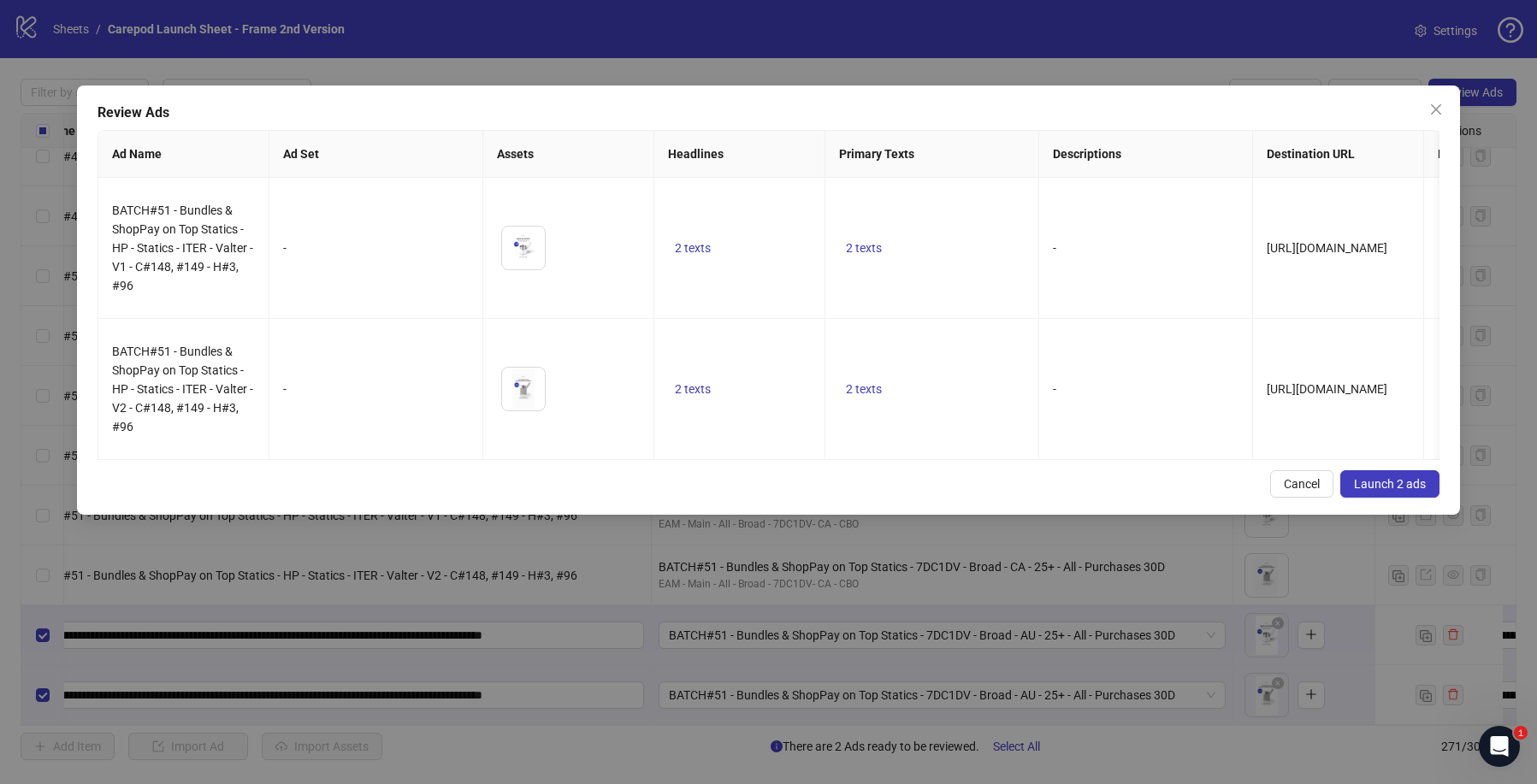 click on "Launch 2 ads" at bounding box center [1390, 484] 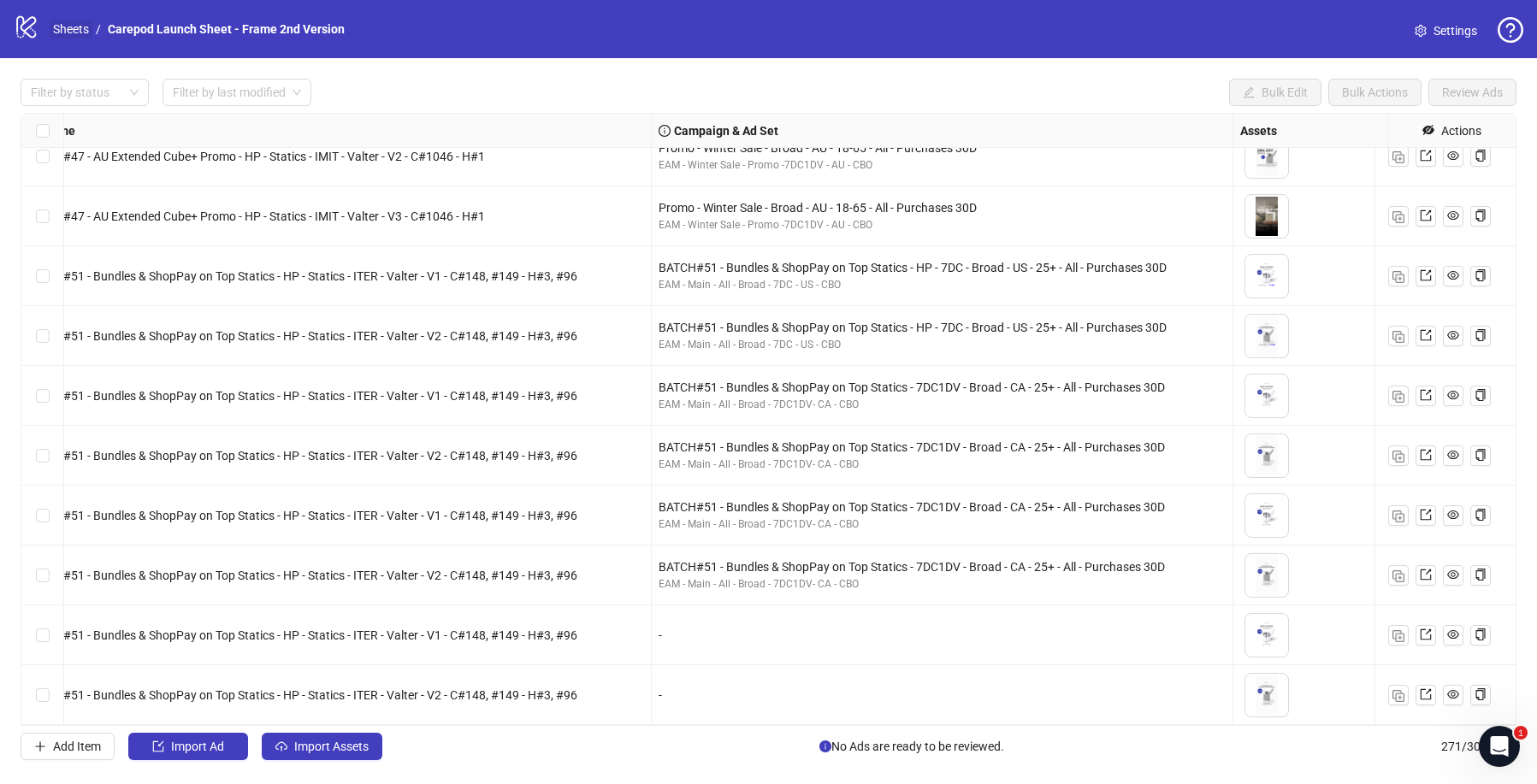 click on "Sheets" at bounding box center [71, 29] 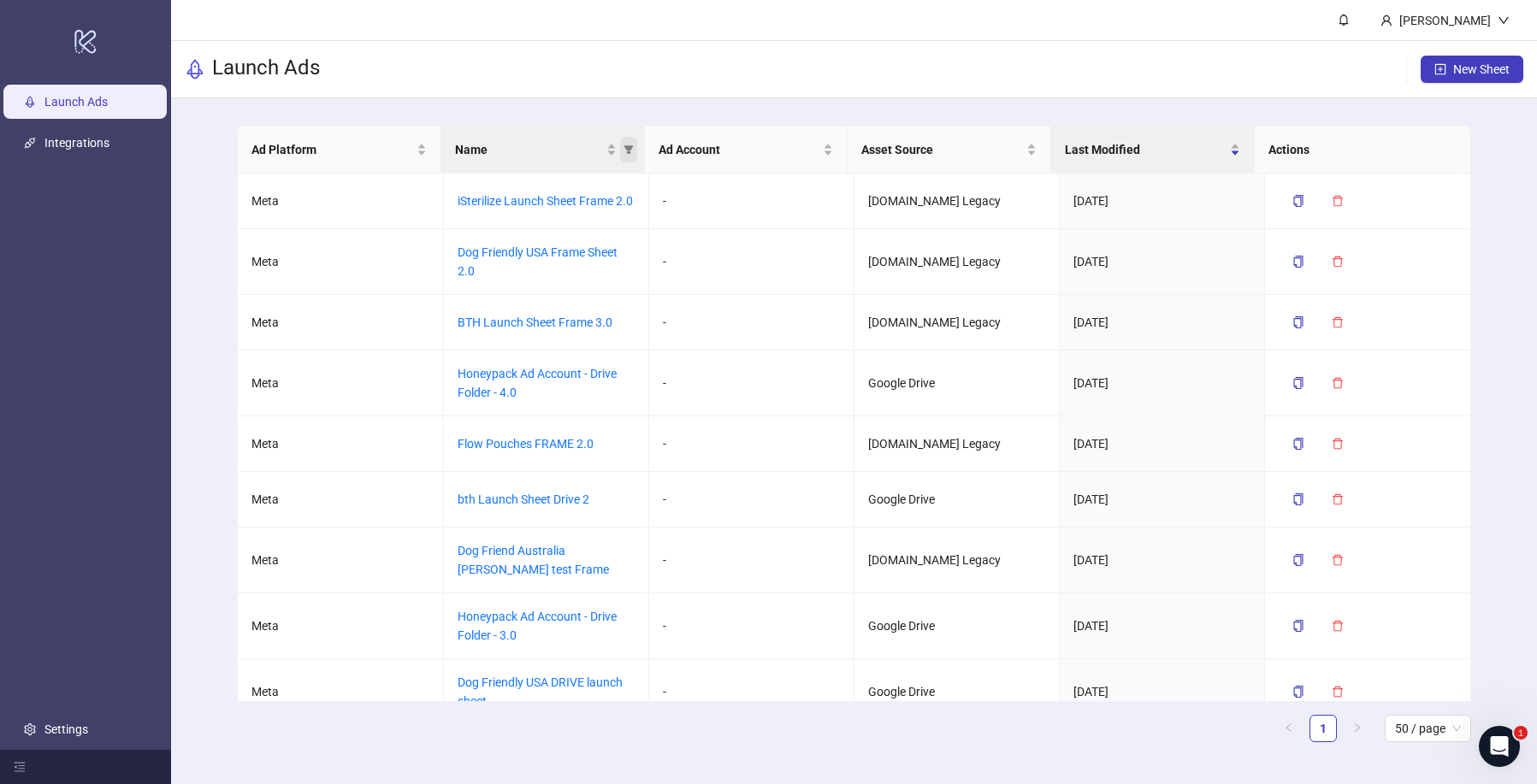 click 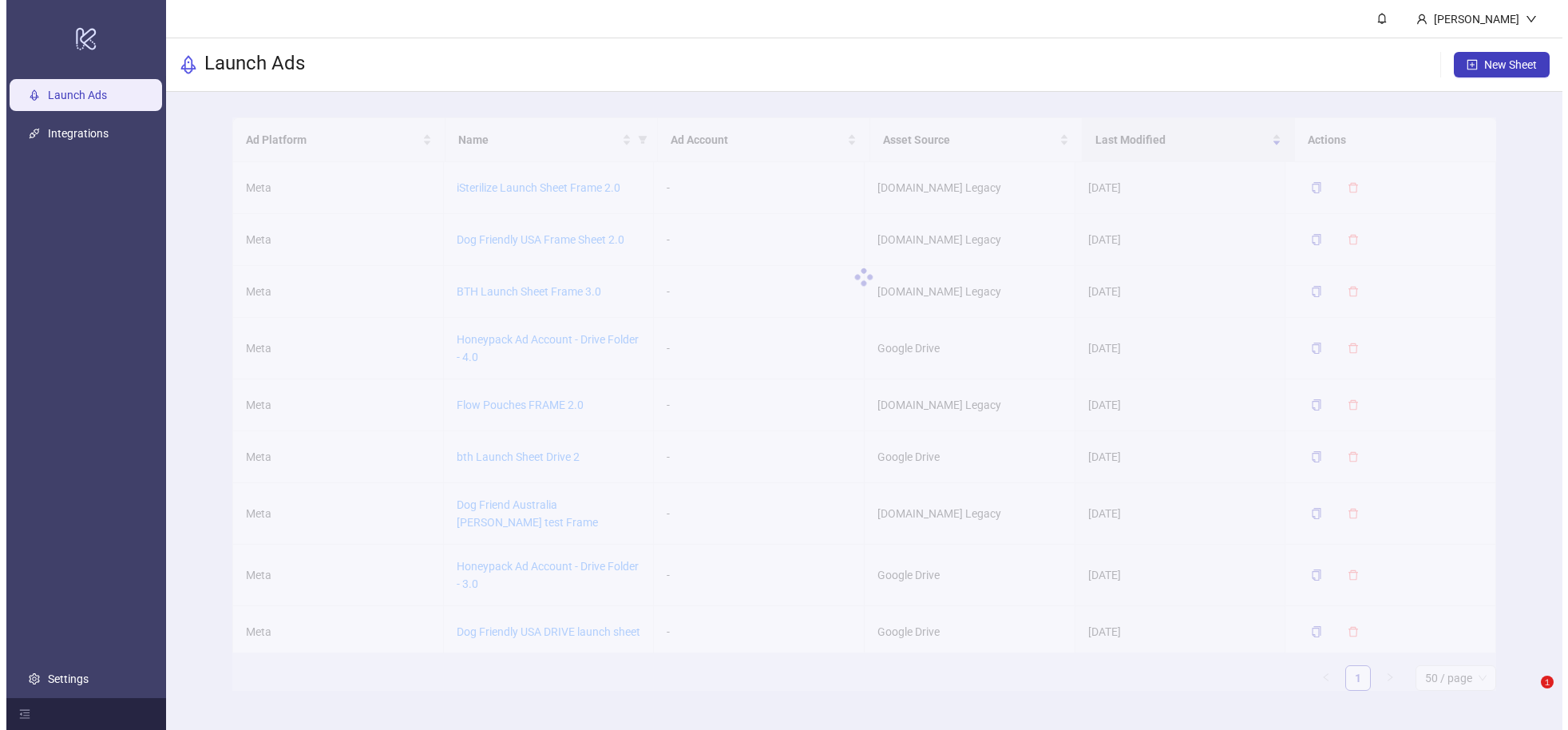 scroll, scrollTop: 0, scrollLeft: 0, axis: both 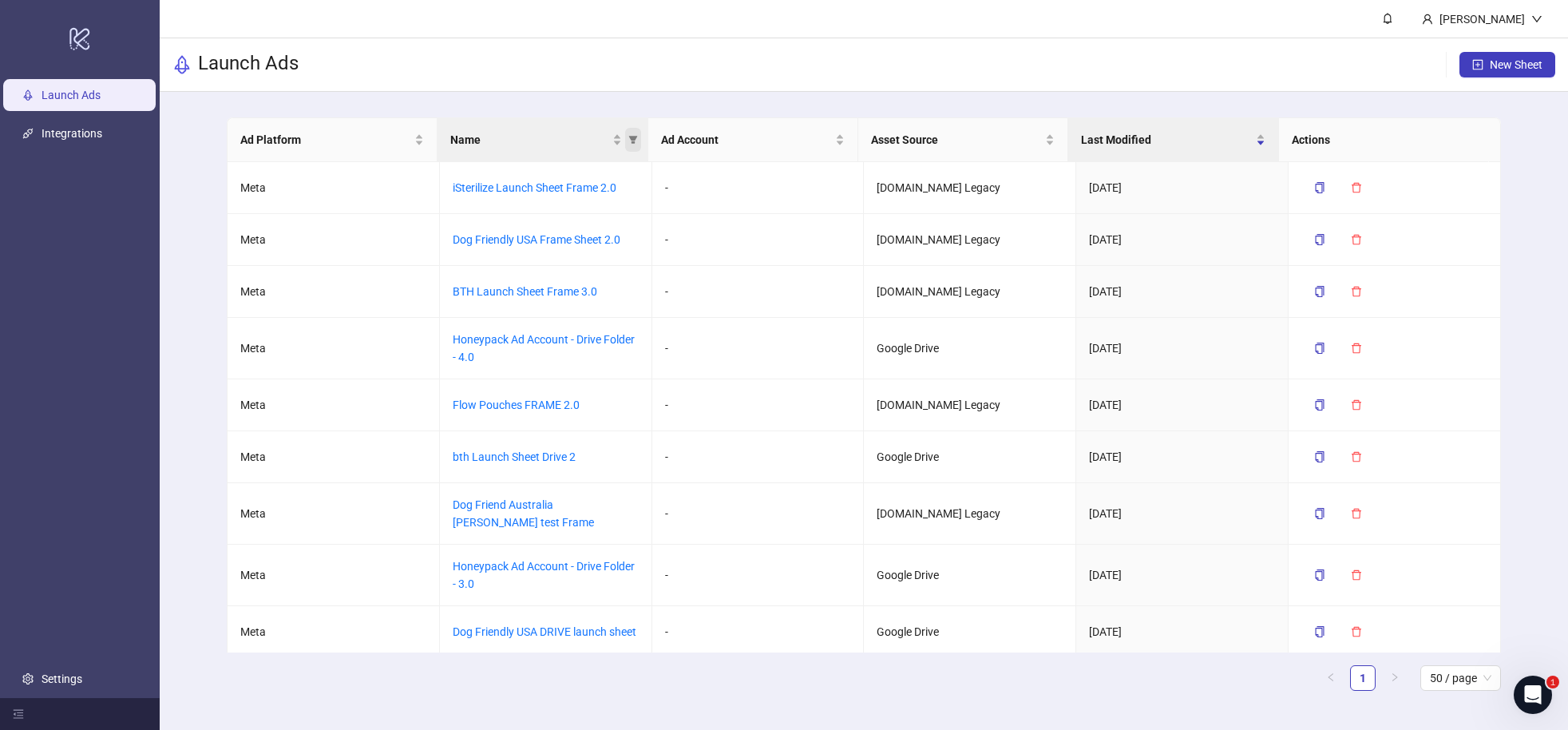 click at bounding box center (633, 140) 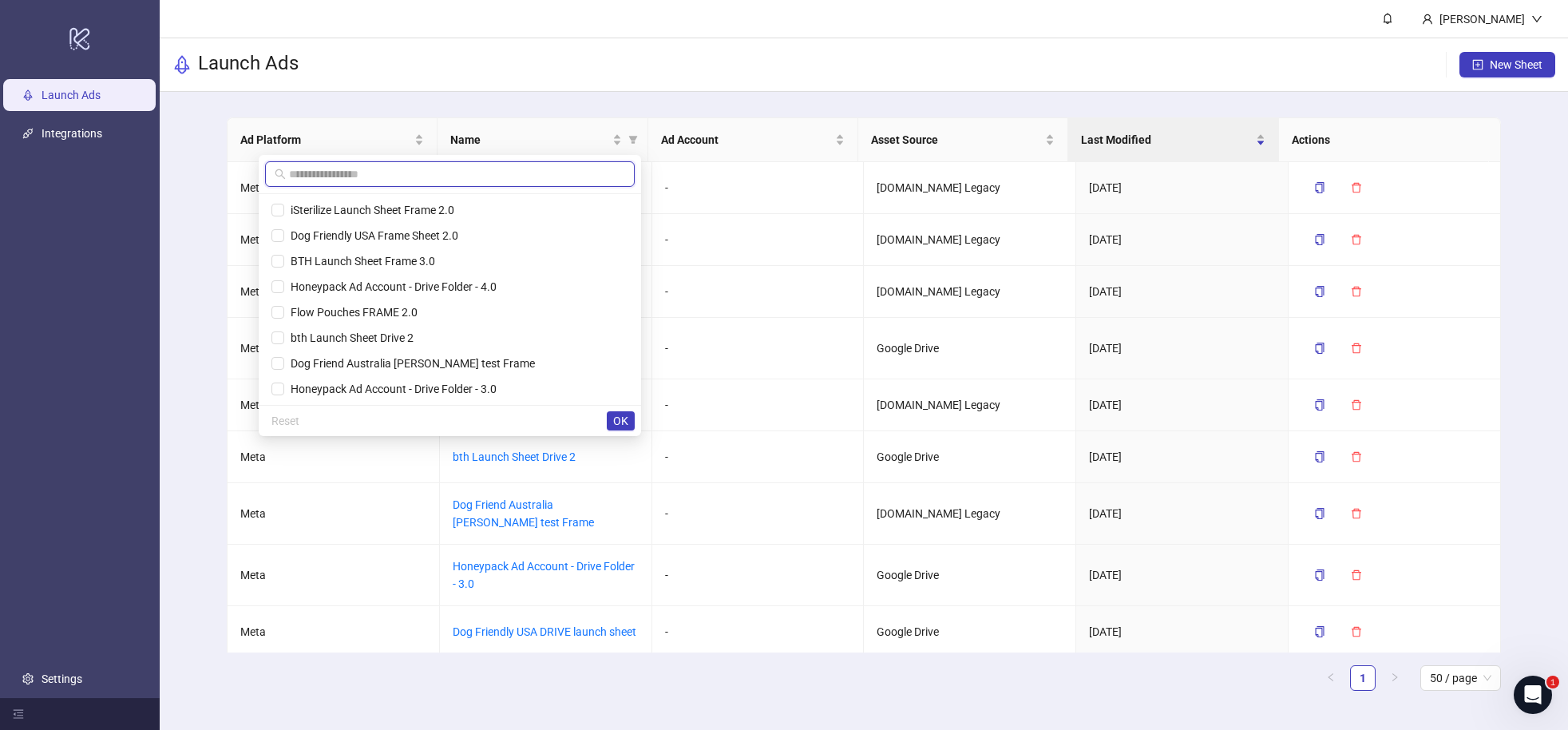 click at bounding box center (457, 174) 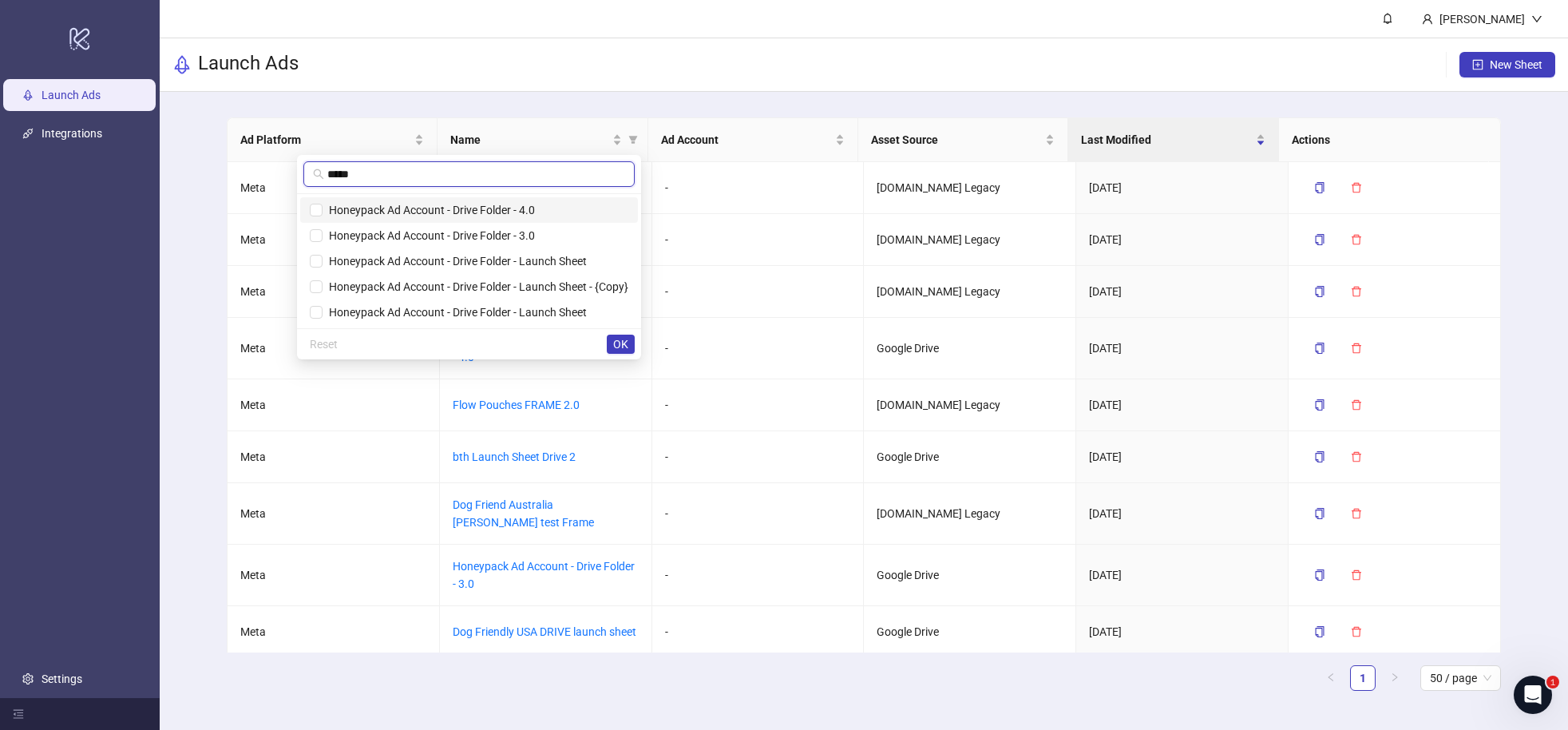 type on "*****" 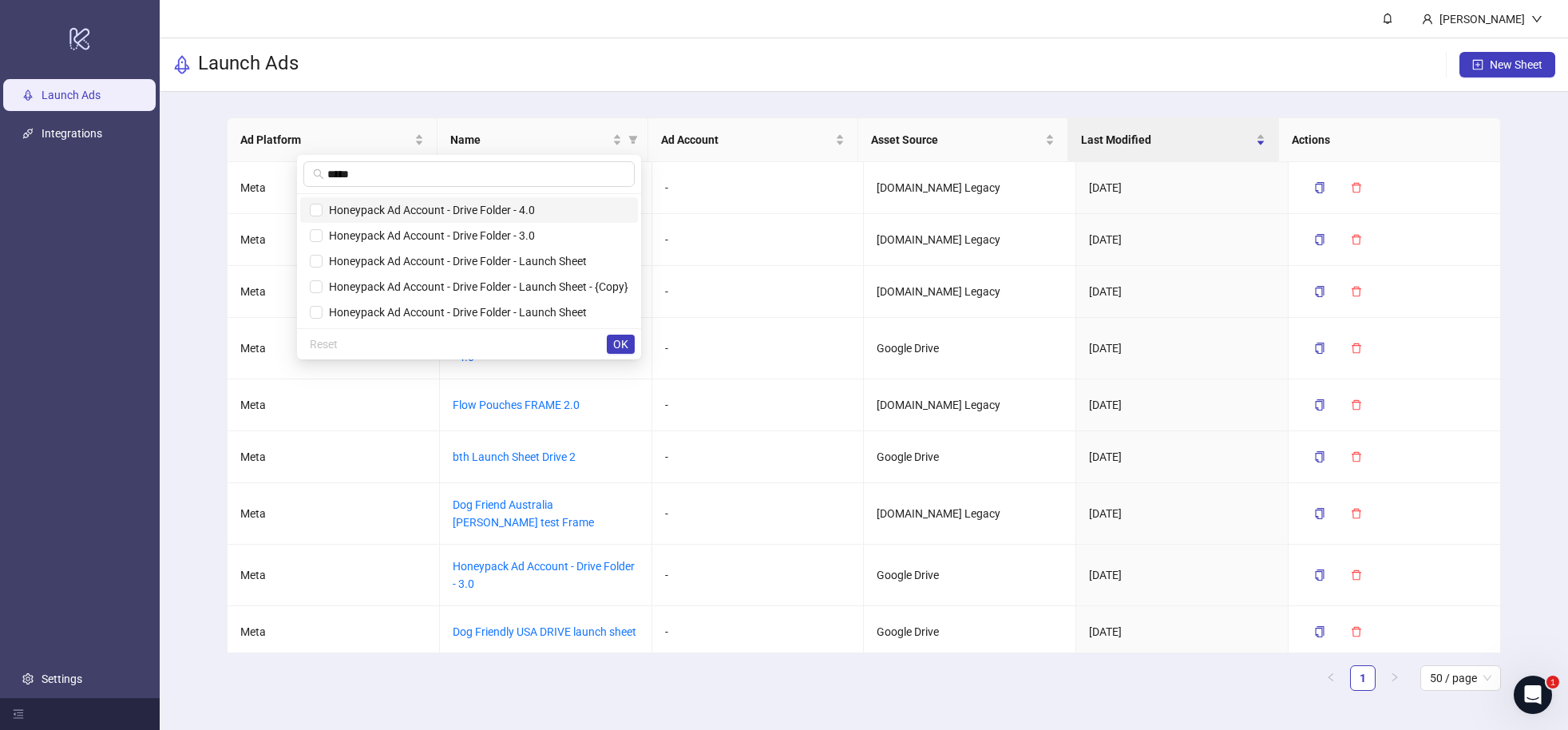 click on "Honeypack Ad Account - Drive Folder -  4.0" at bounding box center [429, 210] 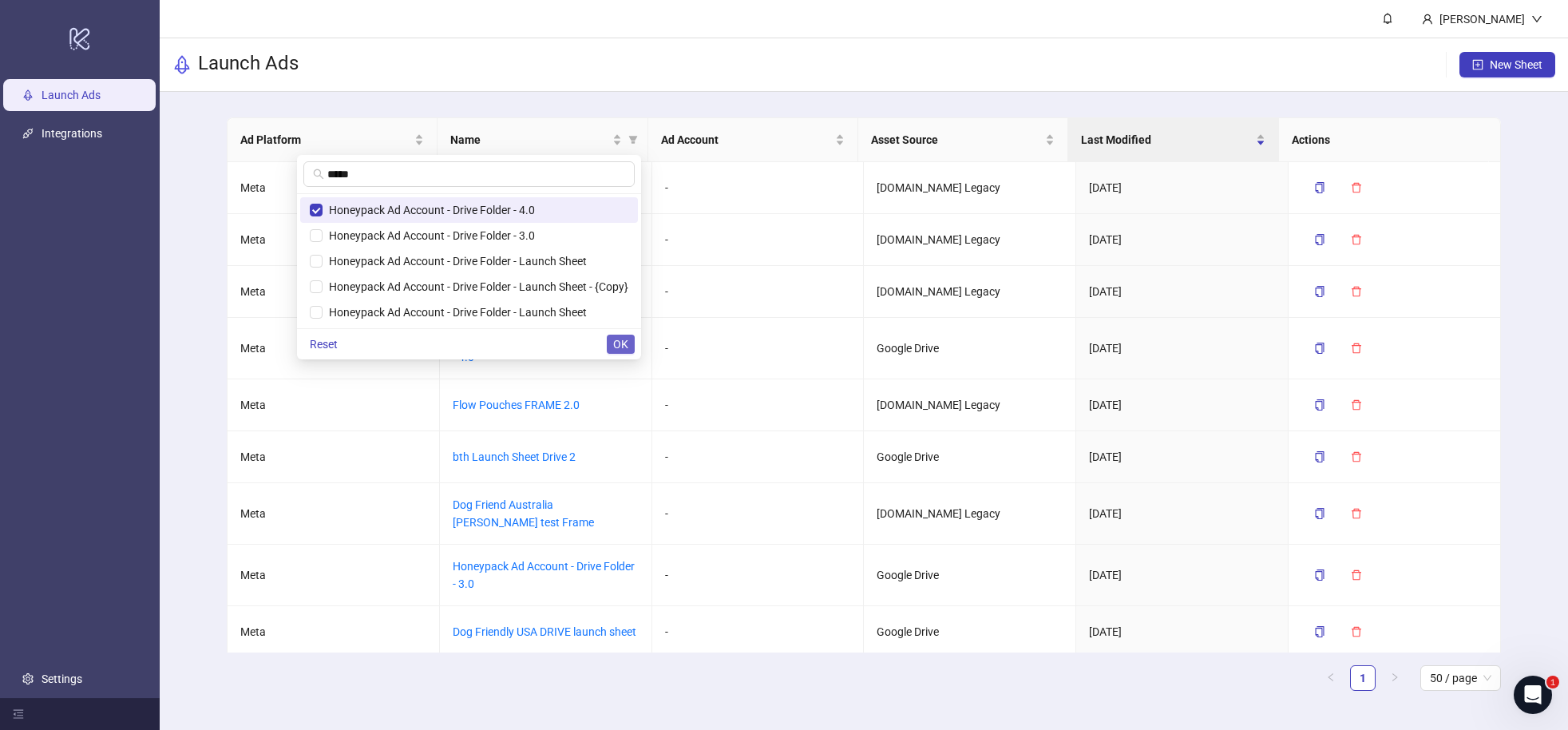 click on "OK" at bounding box center (620, 344) 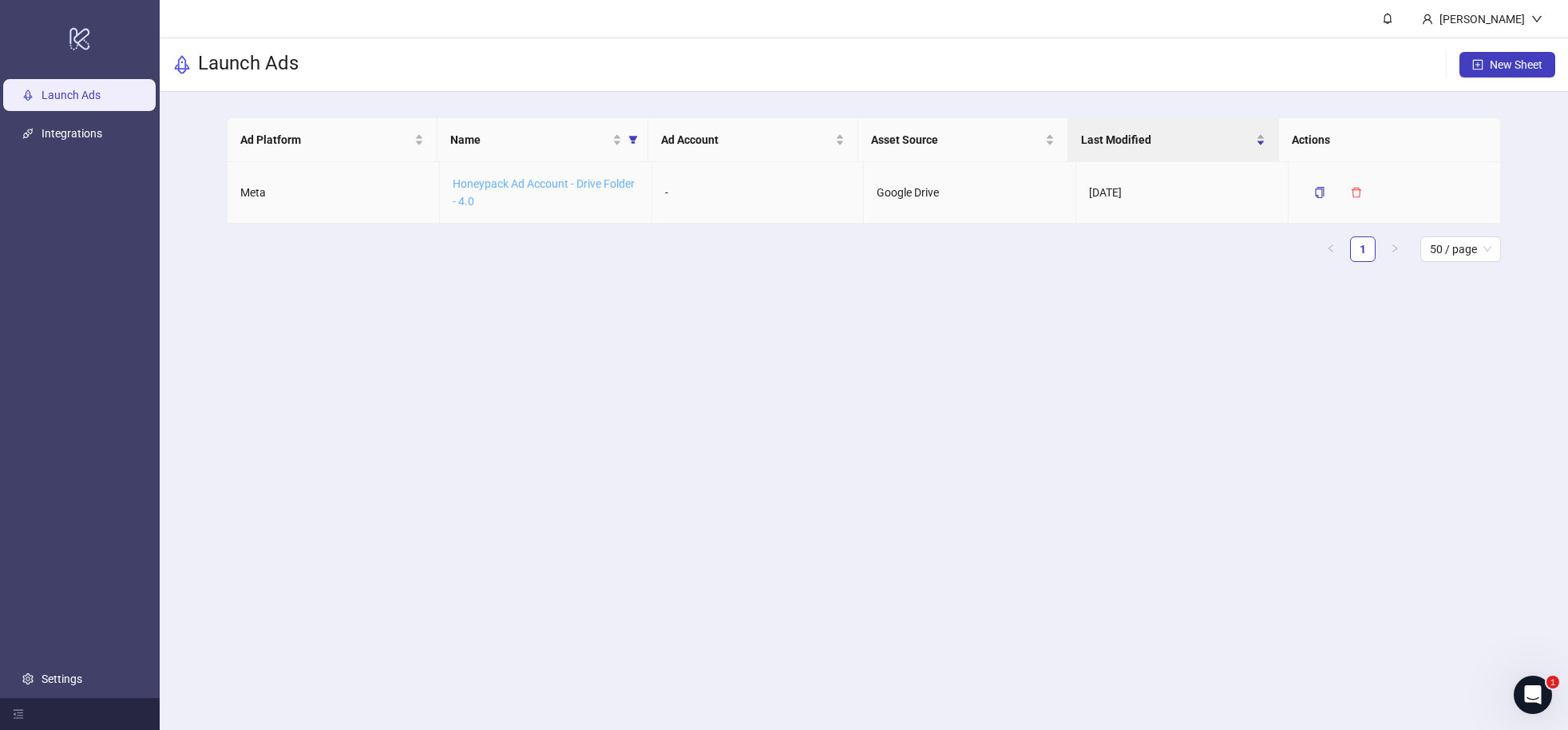 click on "Honeypack Ad Account - Drive Folder -  4.0" at bounding box center [544, 192] 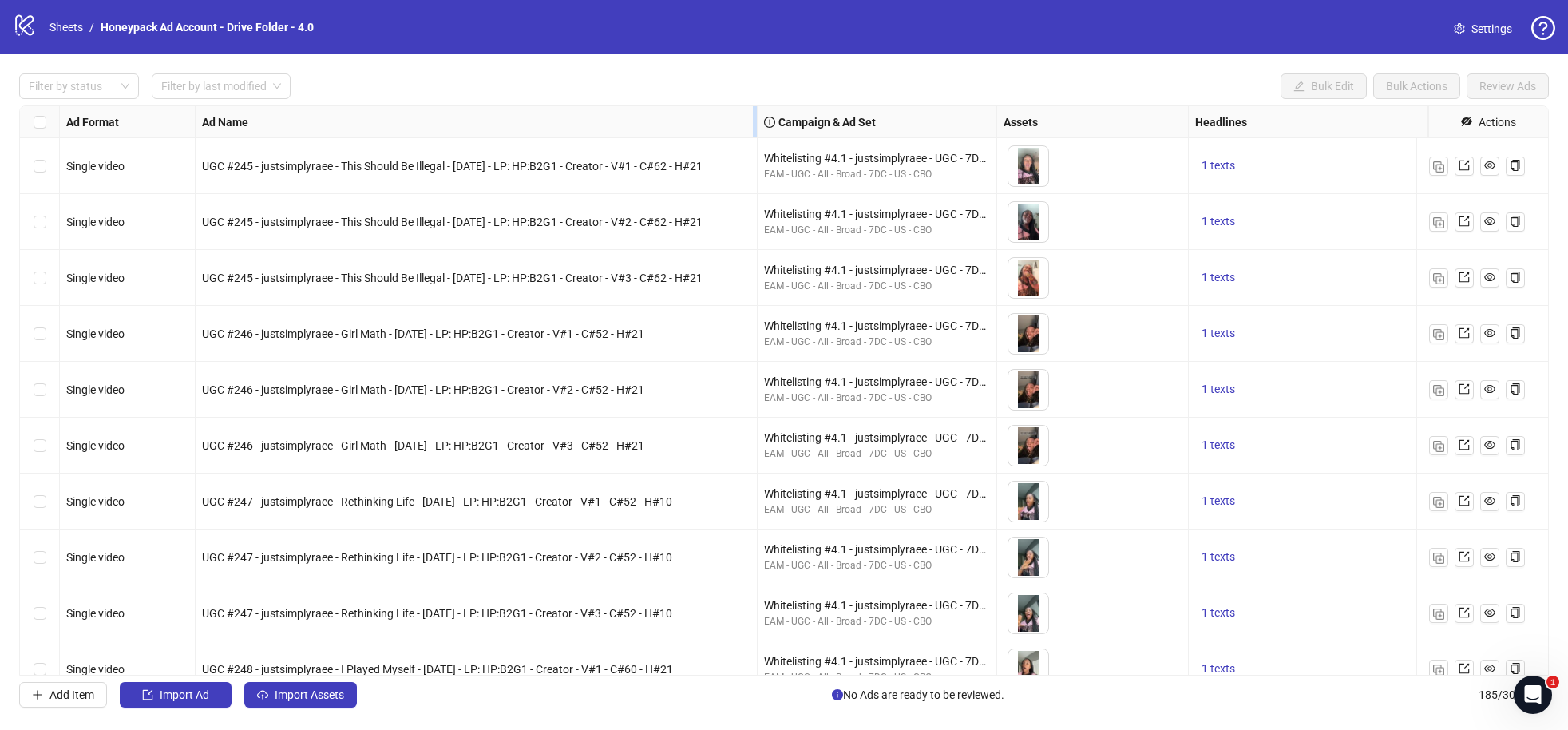 drag, startPoint x: 513, startPoint y: 117, endPoint x: 756, endPoint y: 120, distance: 243.0185 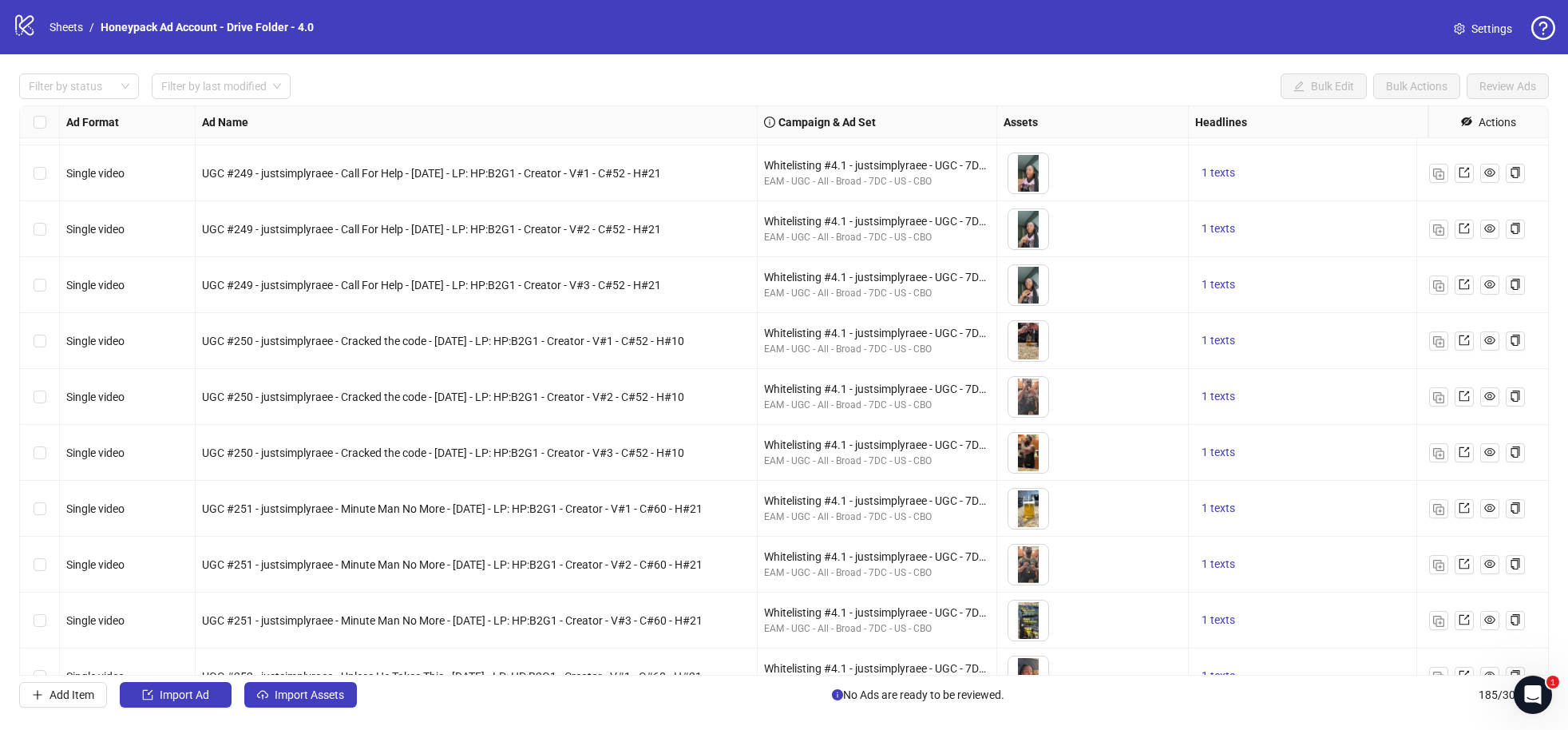 scroll, scrollTop: 753, scrollLeft: 0, axis: vertical 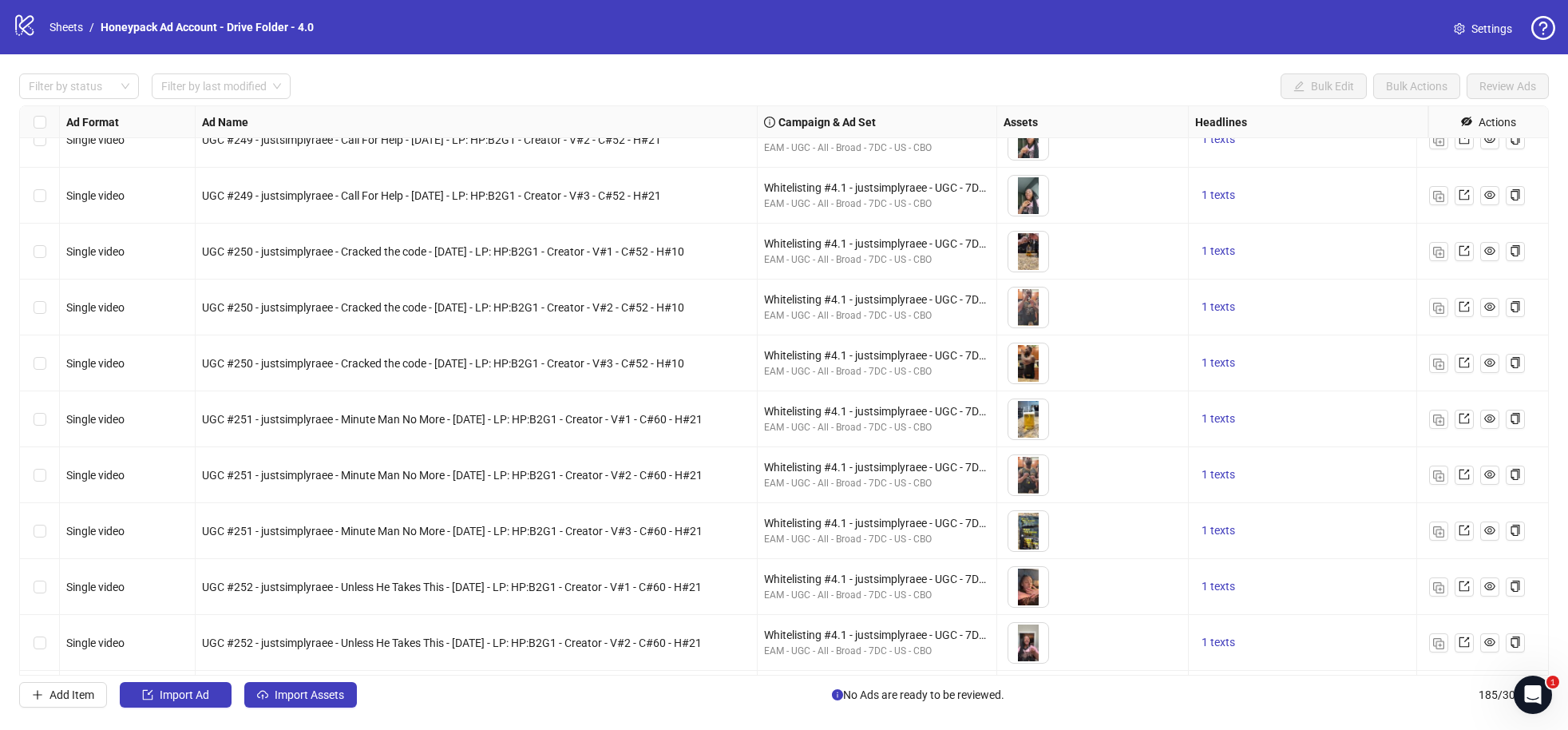 click on "UGC #251 - justsimplyraee - Minute Man No More - June 27 -  LP: HP:B2G1 - Creator - V#1 - C#60 - H#21" at bounding box center [477, 419] 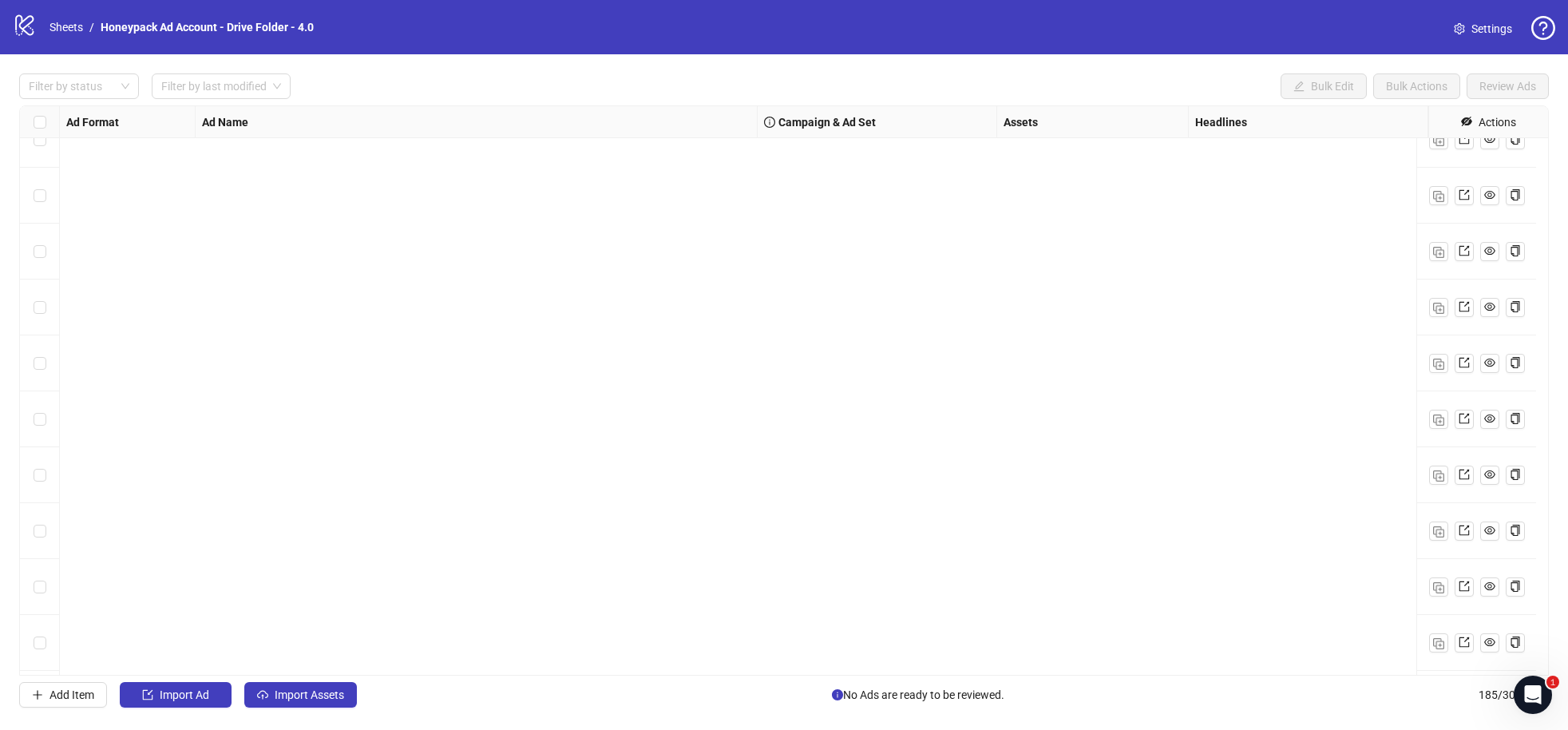 scroll, scrollTop: 9818, scrollLeft: 0, axis: vertical 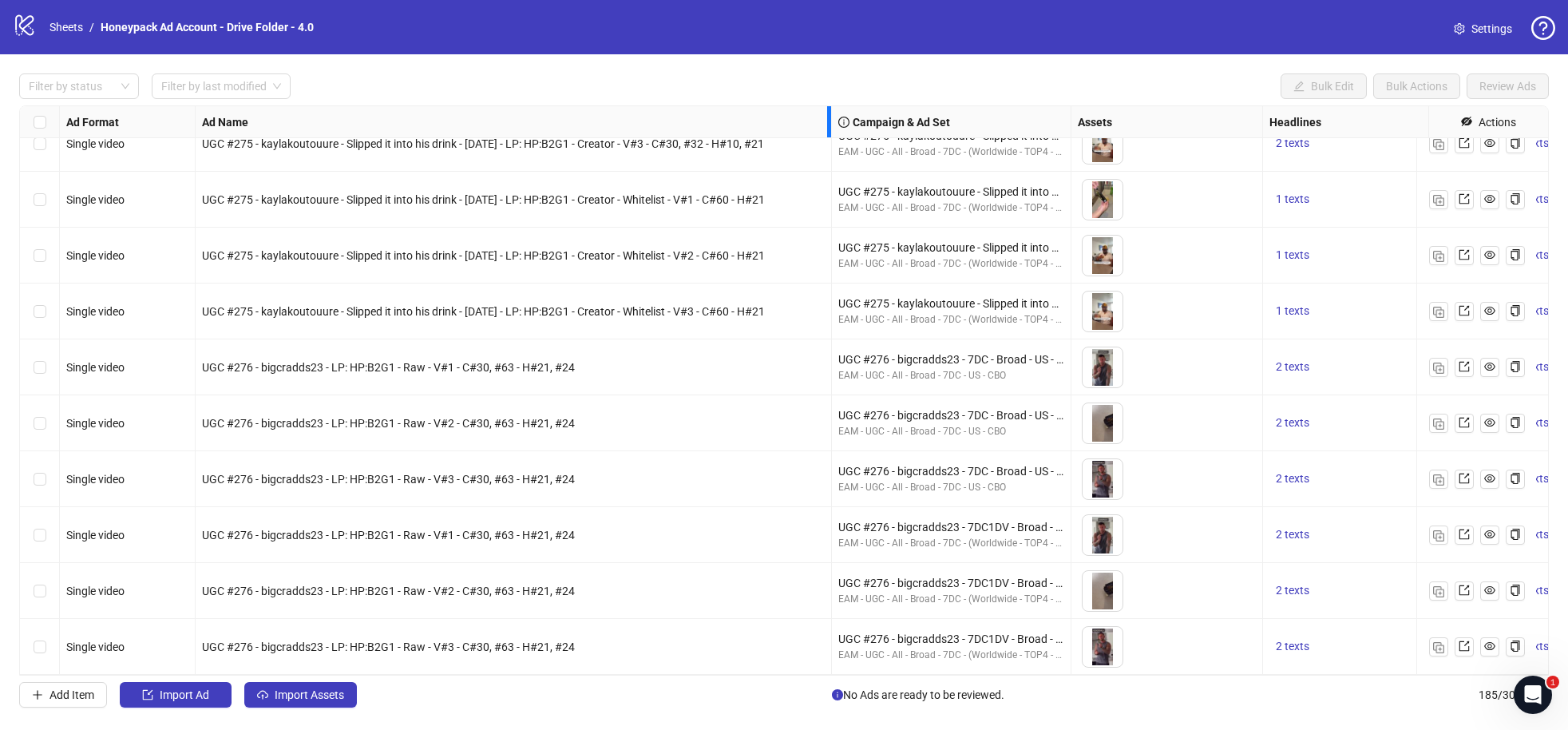 drag, startPoint x: 754, startPoint y: 117, endPoint x: 828, endPoint y: 113, distance: 74.10803 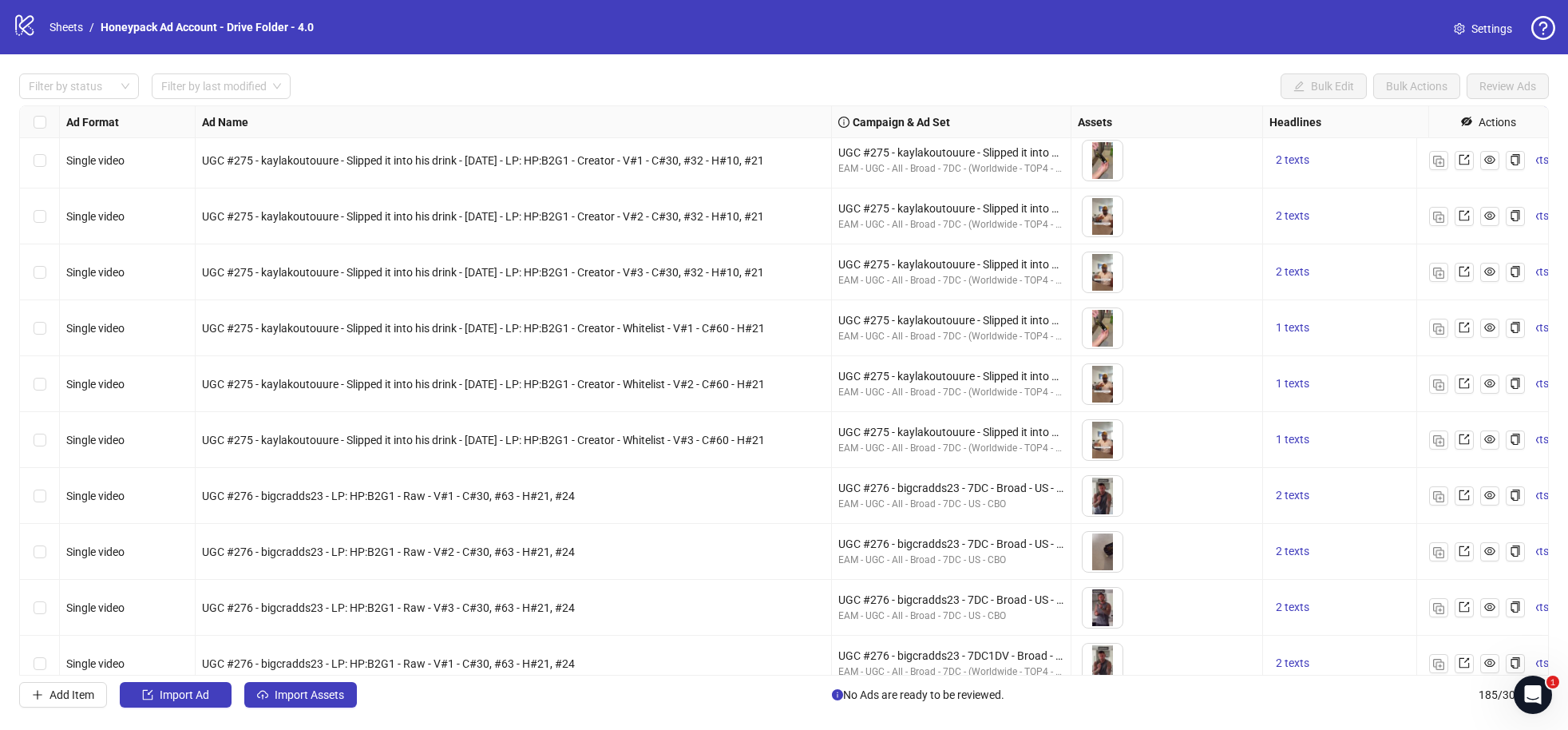 scroll, scrollTop: 9676, scrollLeft: 0, axis: vertical 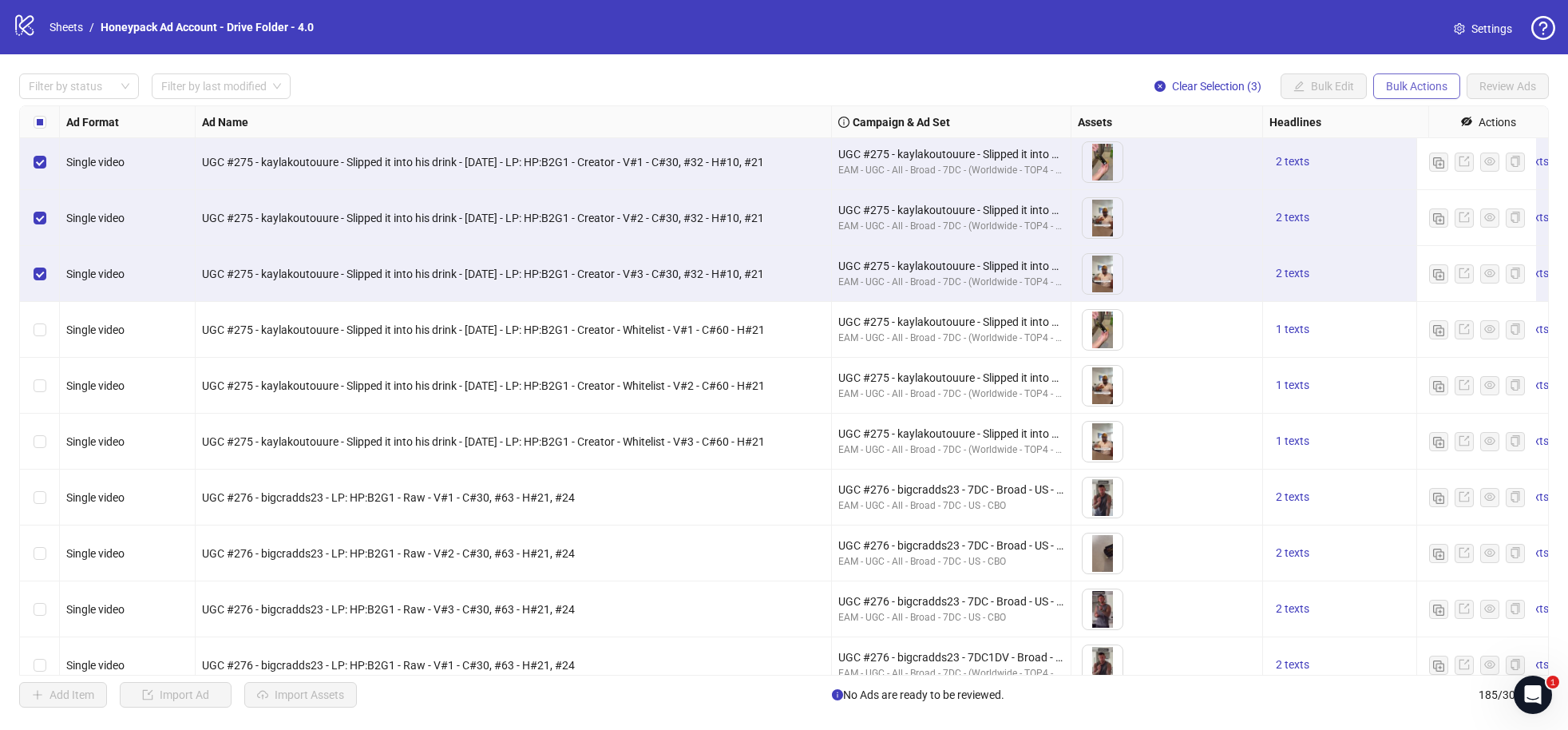 click on "Bulk Actions" at bounding box center [1416, 86] 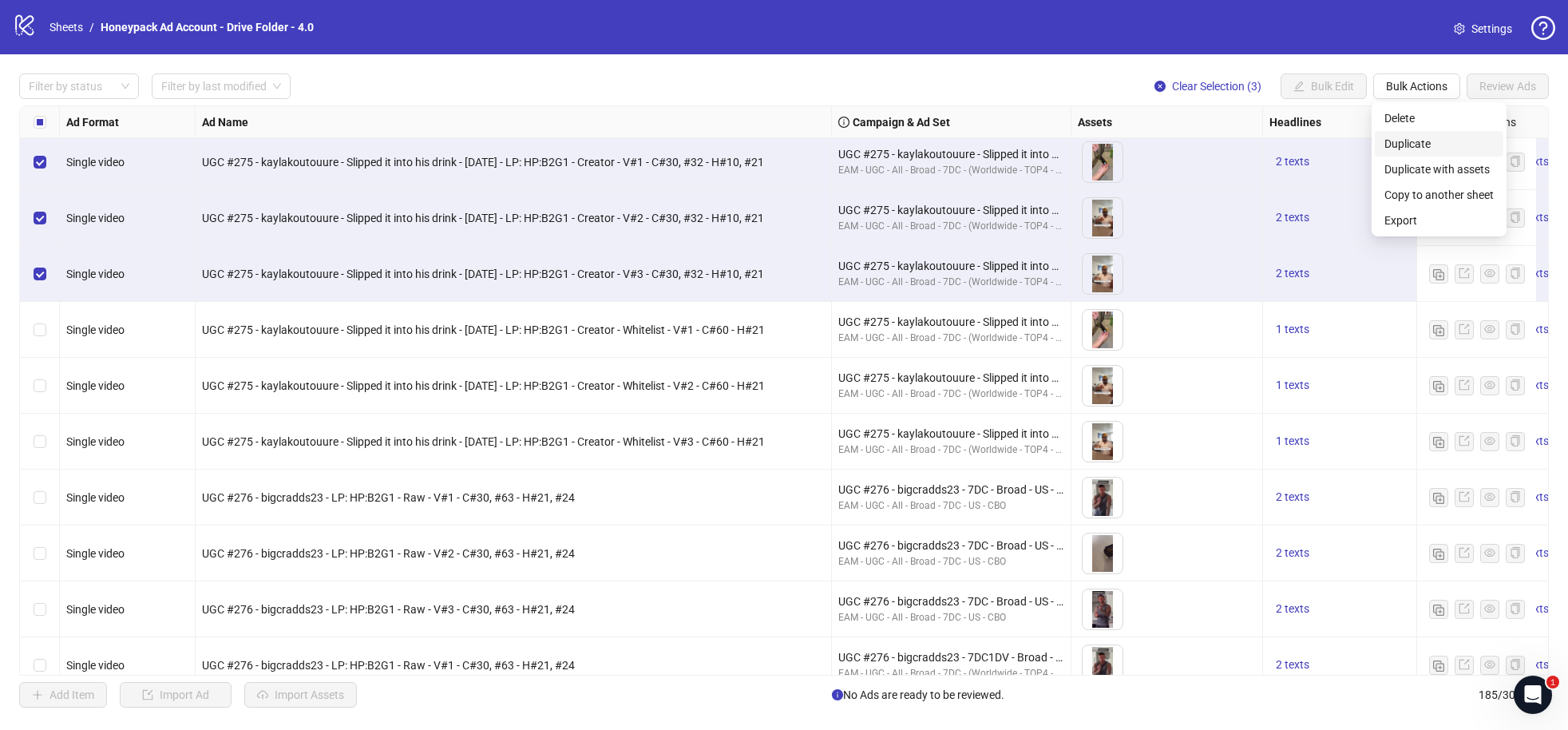 click on "Duplicate" at bounding box center (1439, 144) 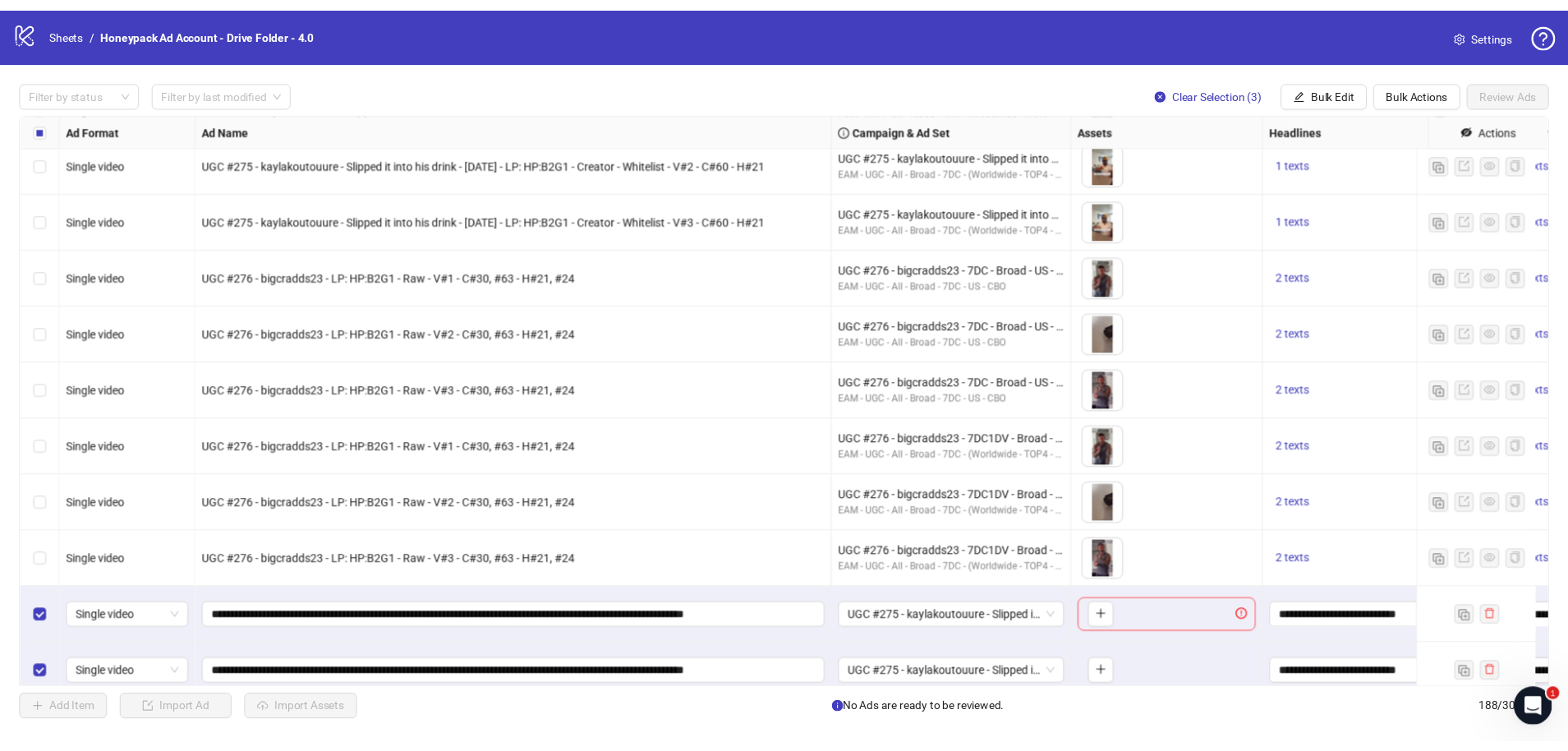 scroll, scrollTop: 10273, scrollLeft: 0, axis: vertical 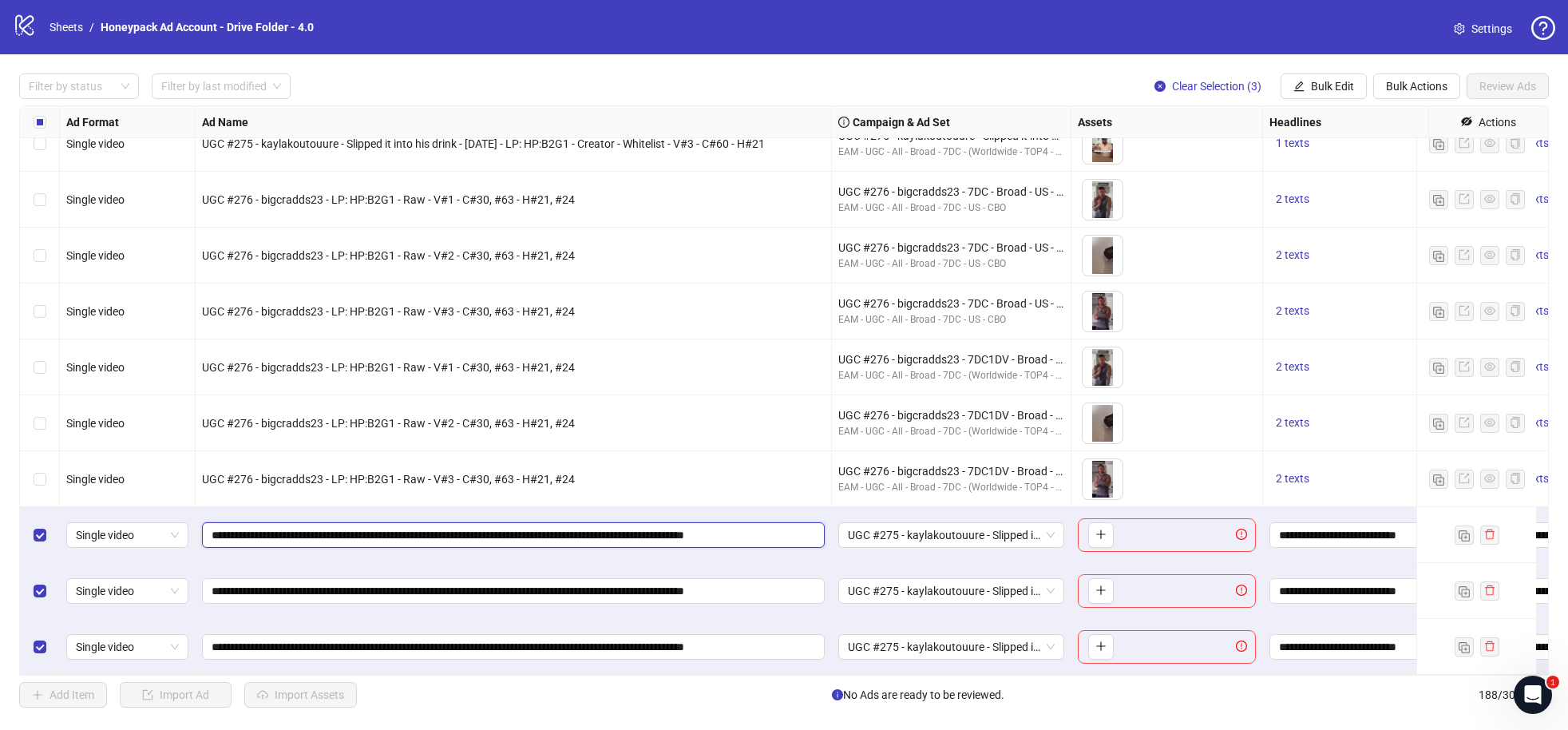 drag, startPoint x: 213, startPoint y: 524, endPoint x: 469, endPoint y: 522, distance: 256.00781 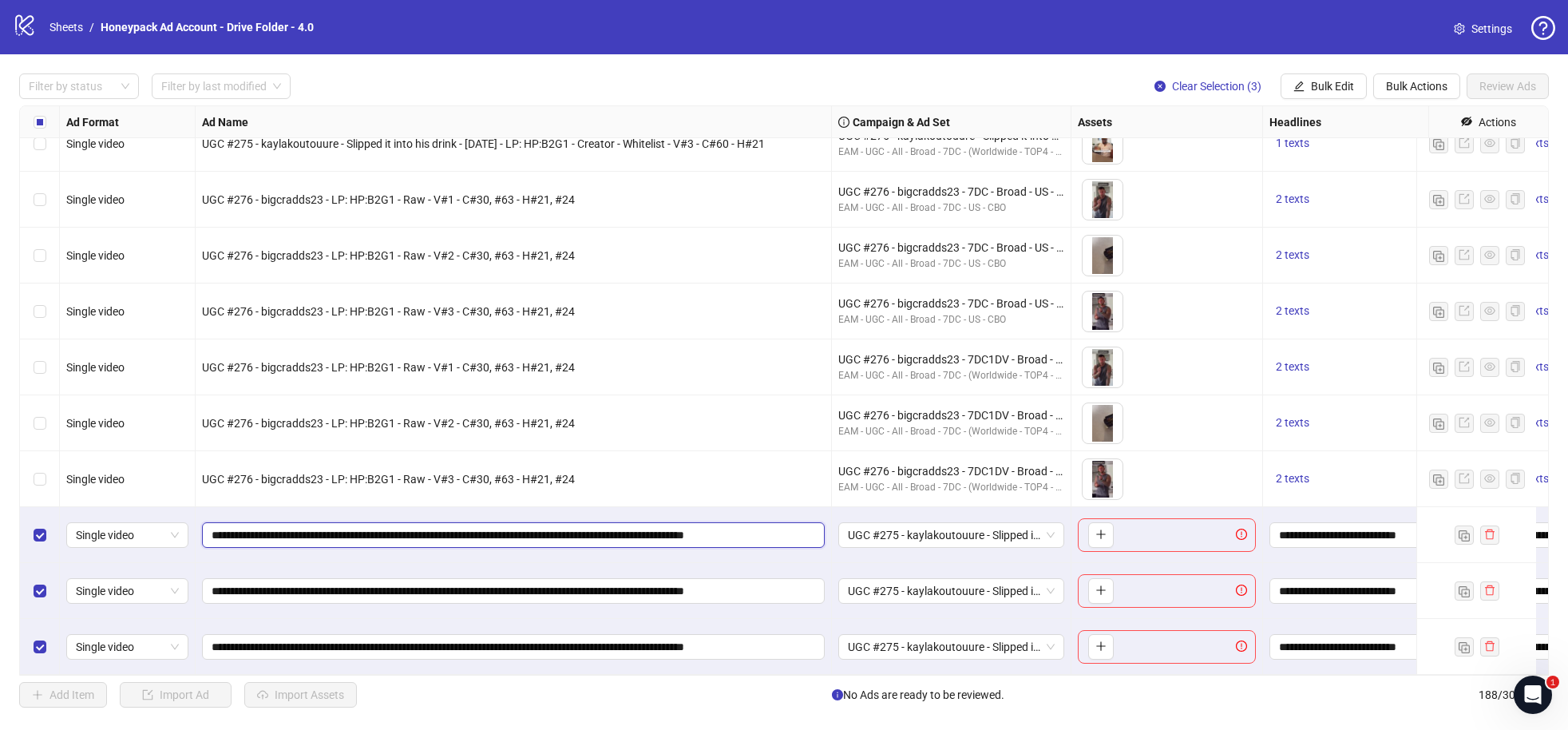 click on "**********" at bounding box center (512, 535) 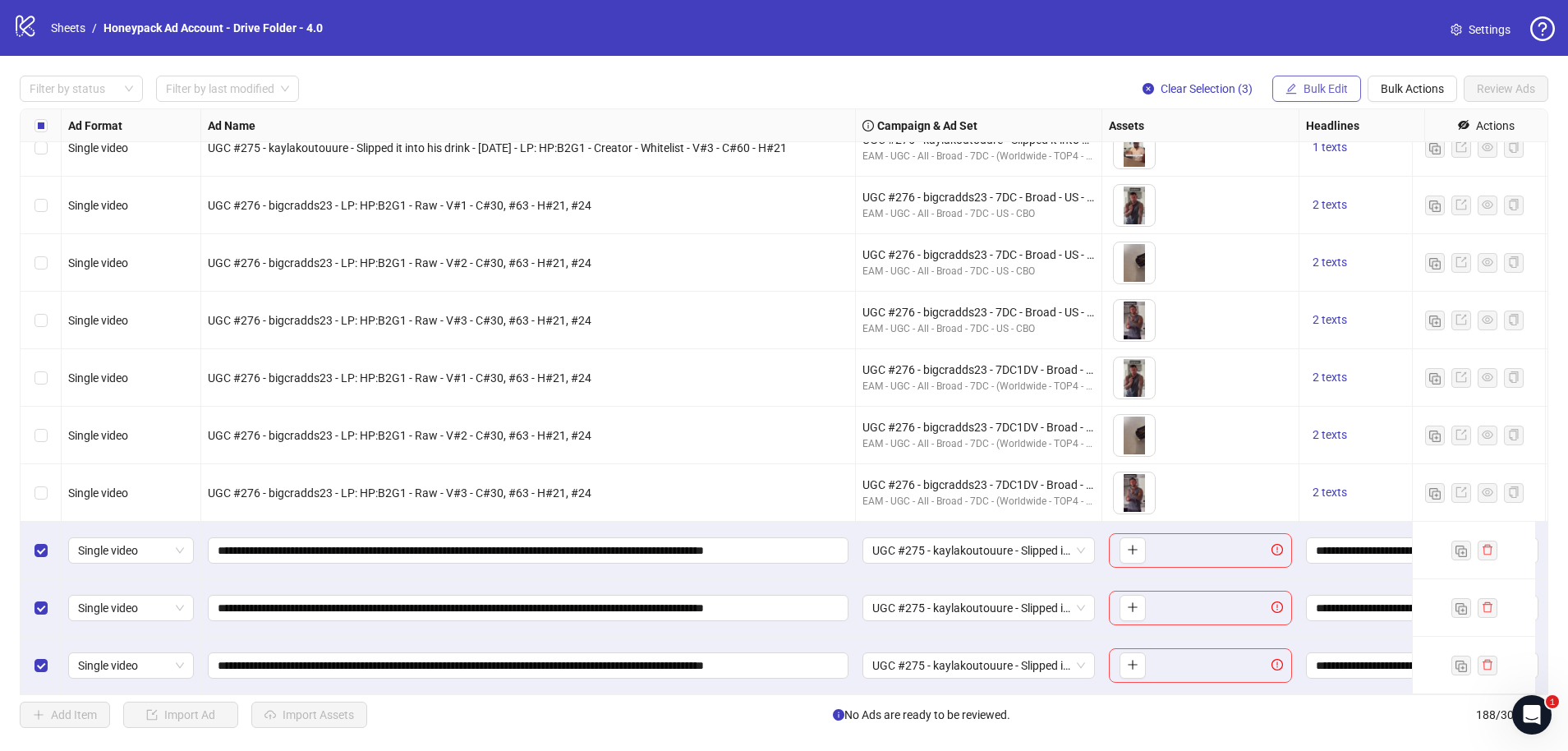 click on "Bulk Edit" at bounding box center [1317, 89] 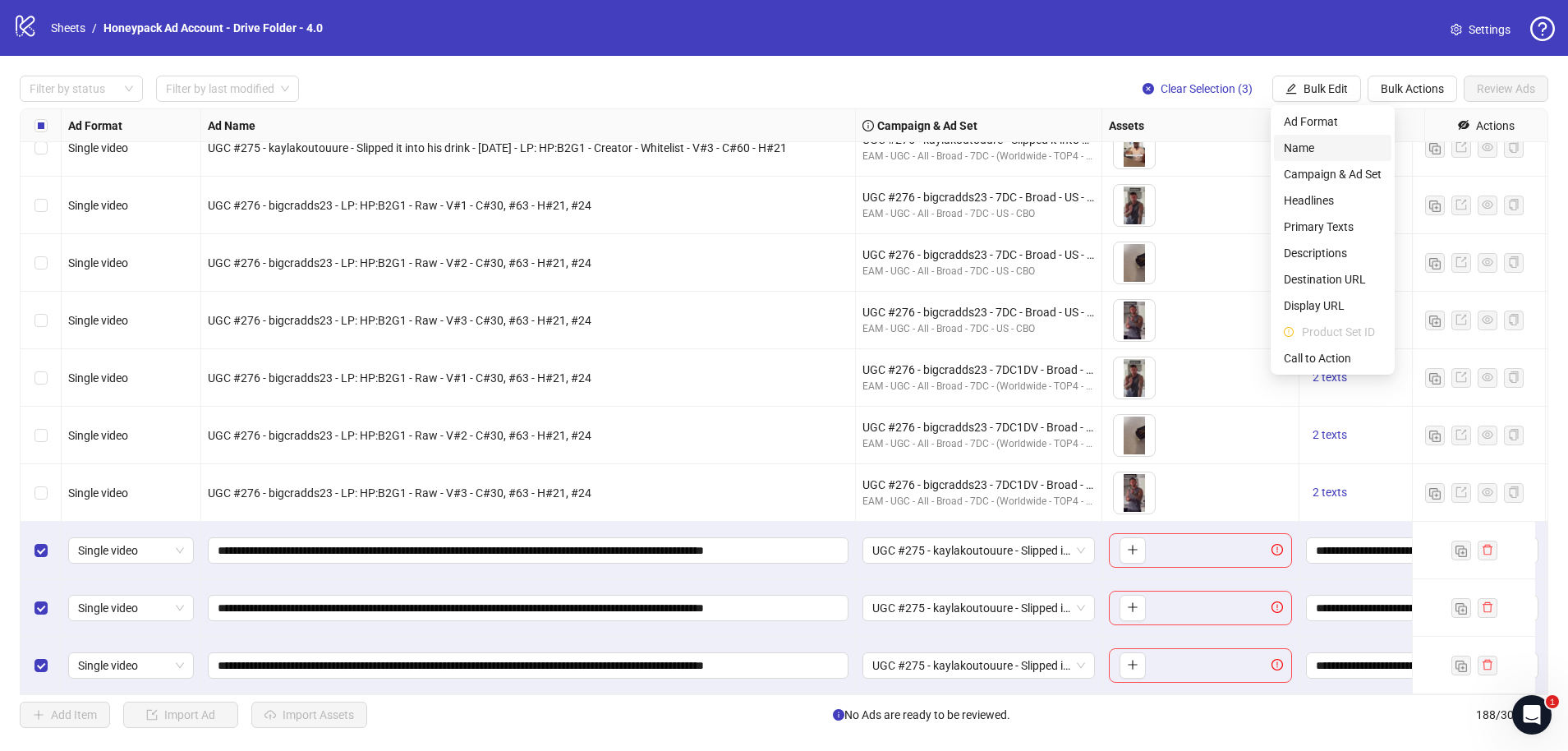 click on "Name" at bounding box center (1332, 148) 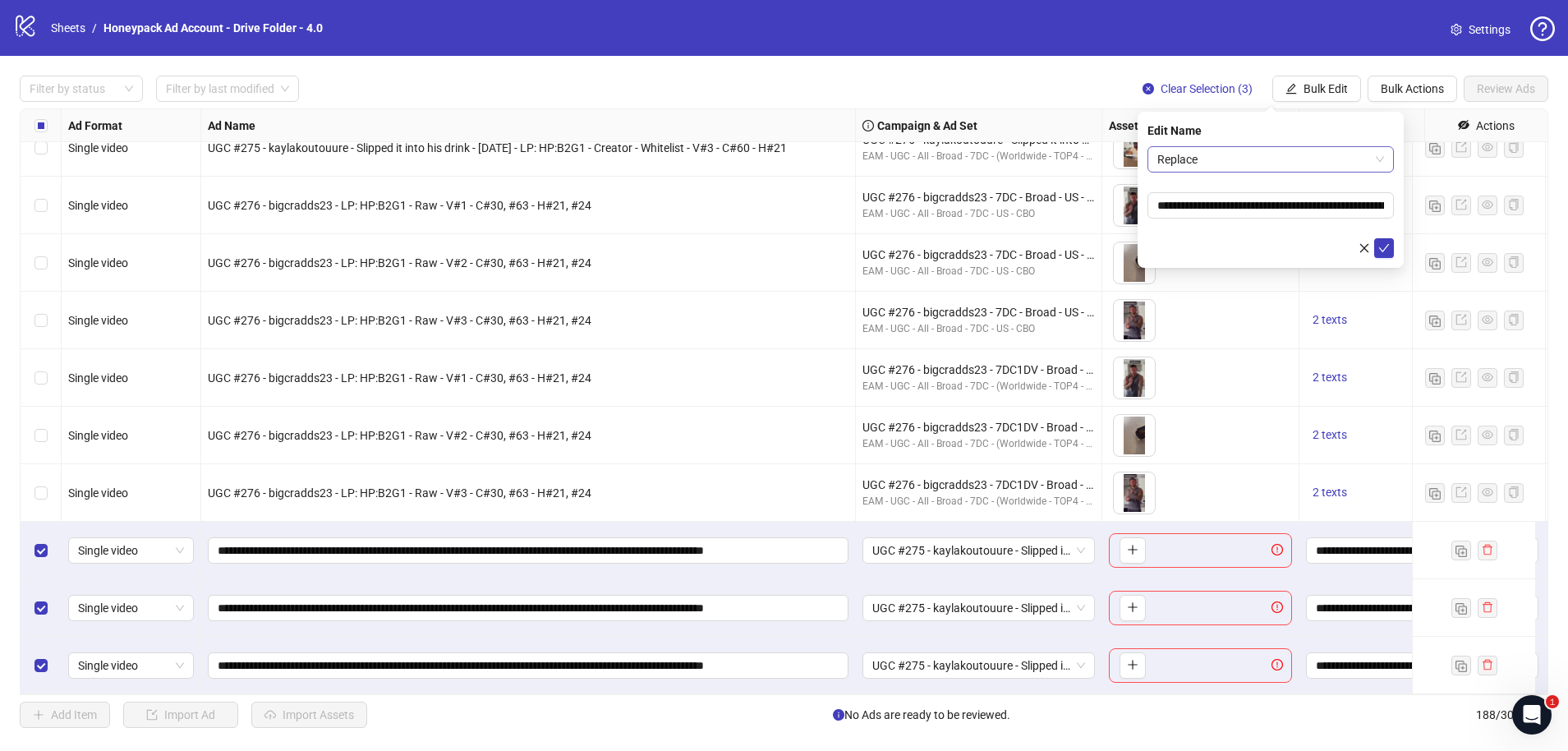 click on "Replace" at bounding box center (1271, 159) 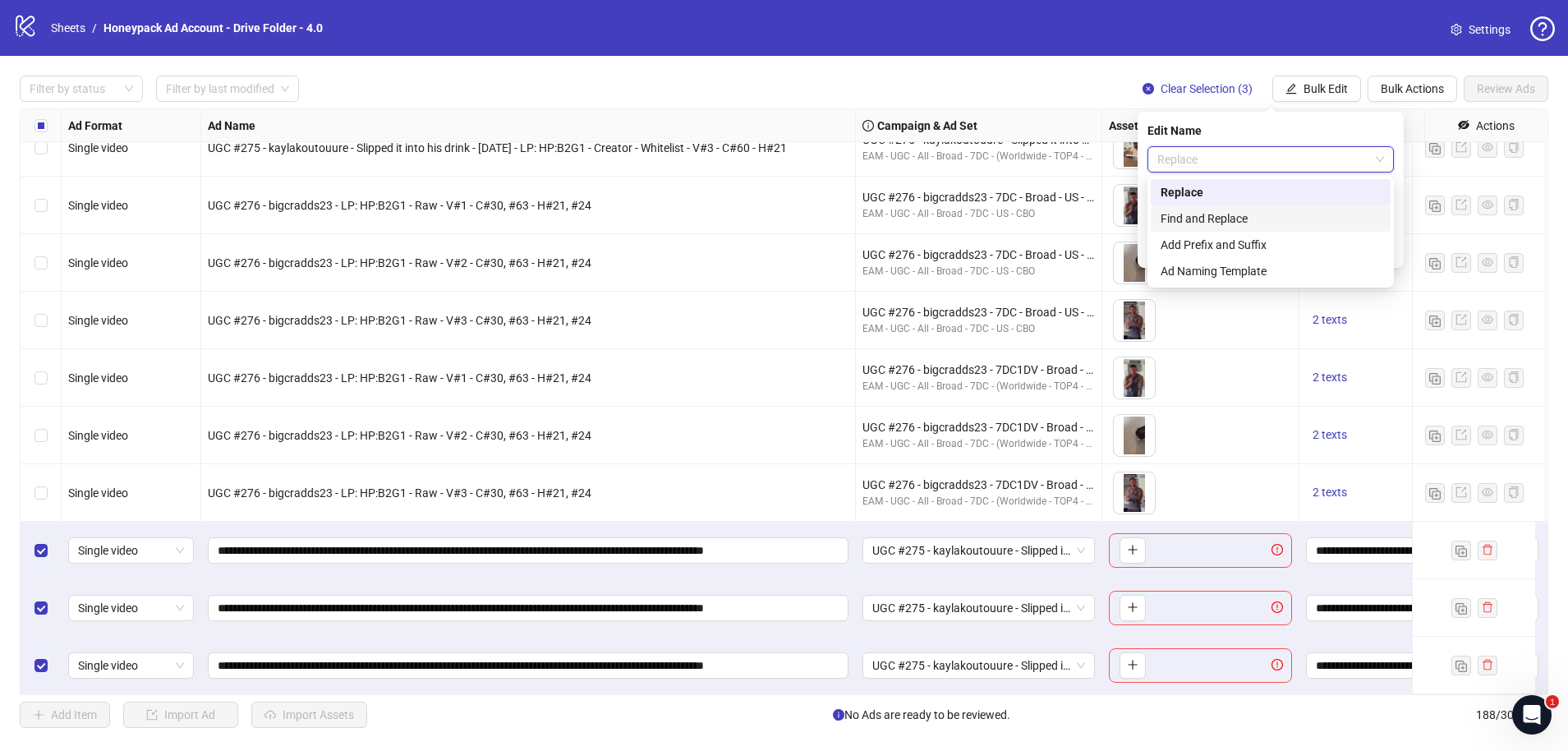 click on "Find and Replace" at bounding box center (1271, 219) 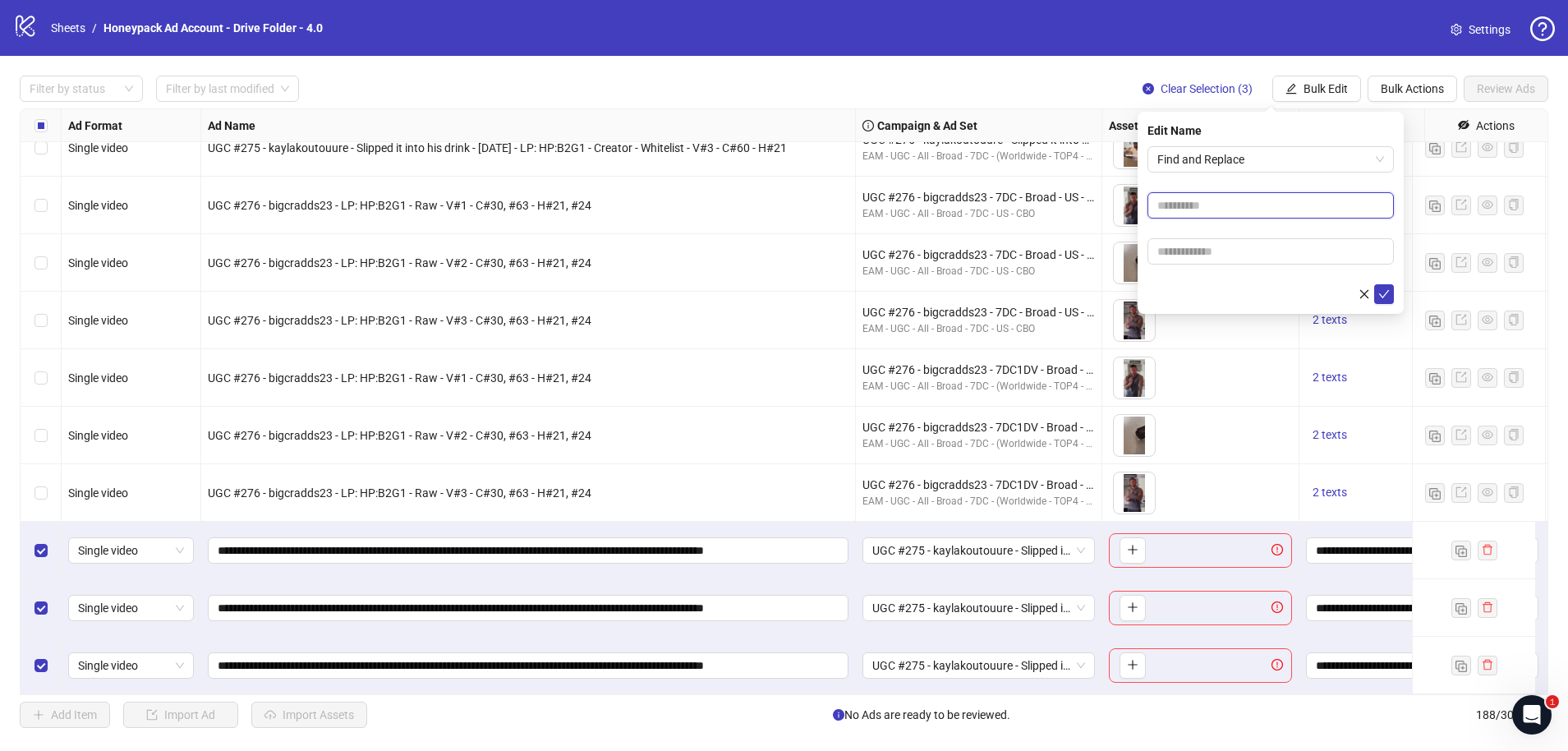 click at bounding box center (1271, 205) 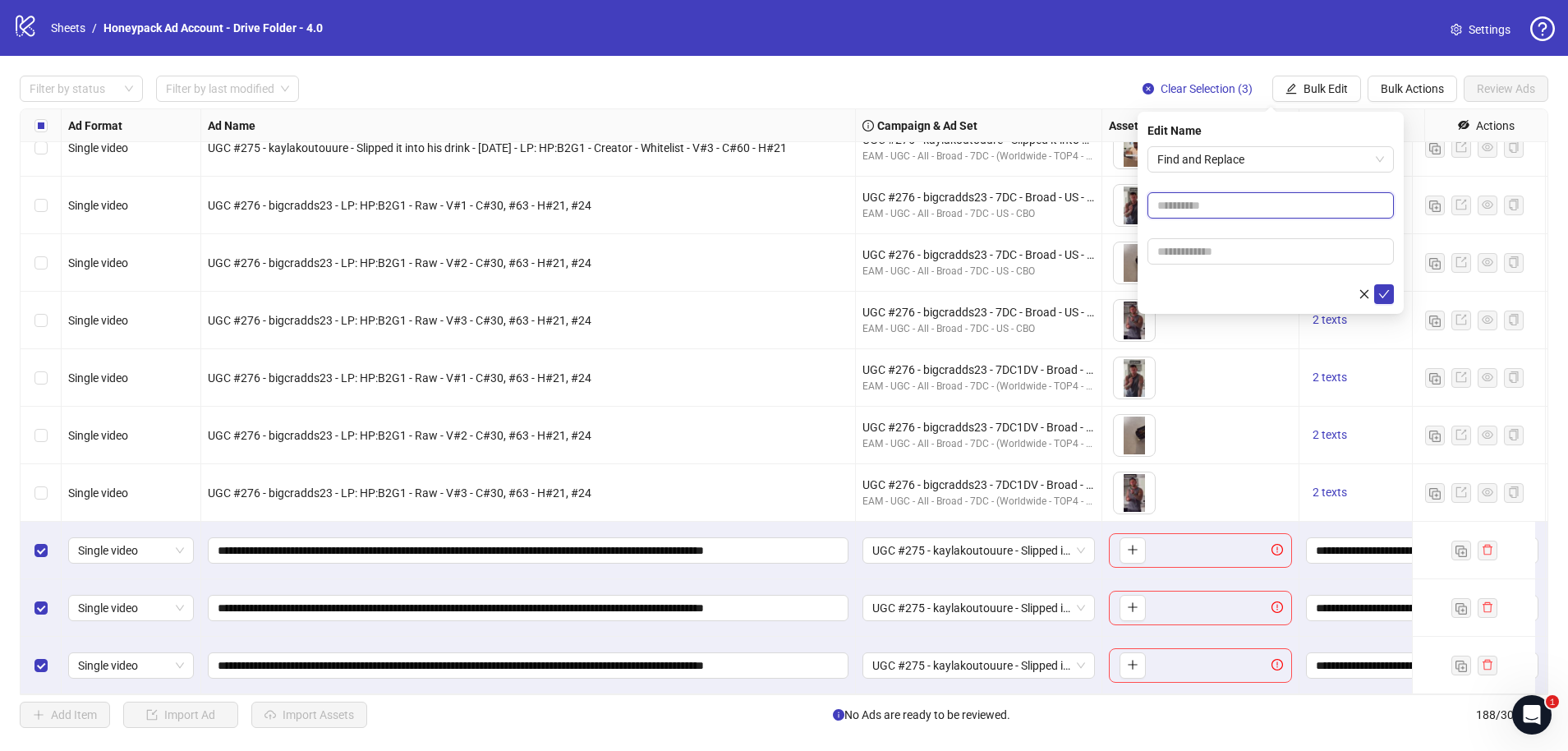 paste on "**********" 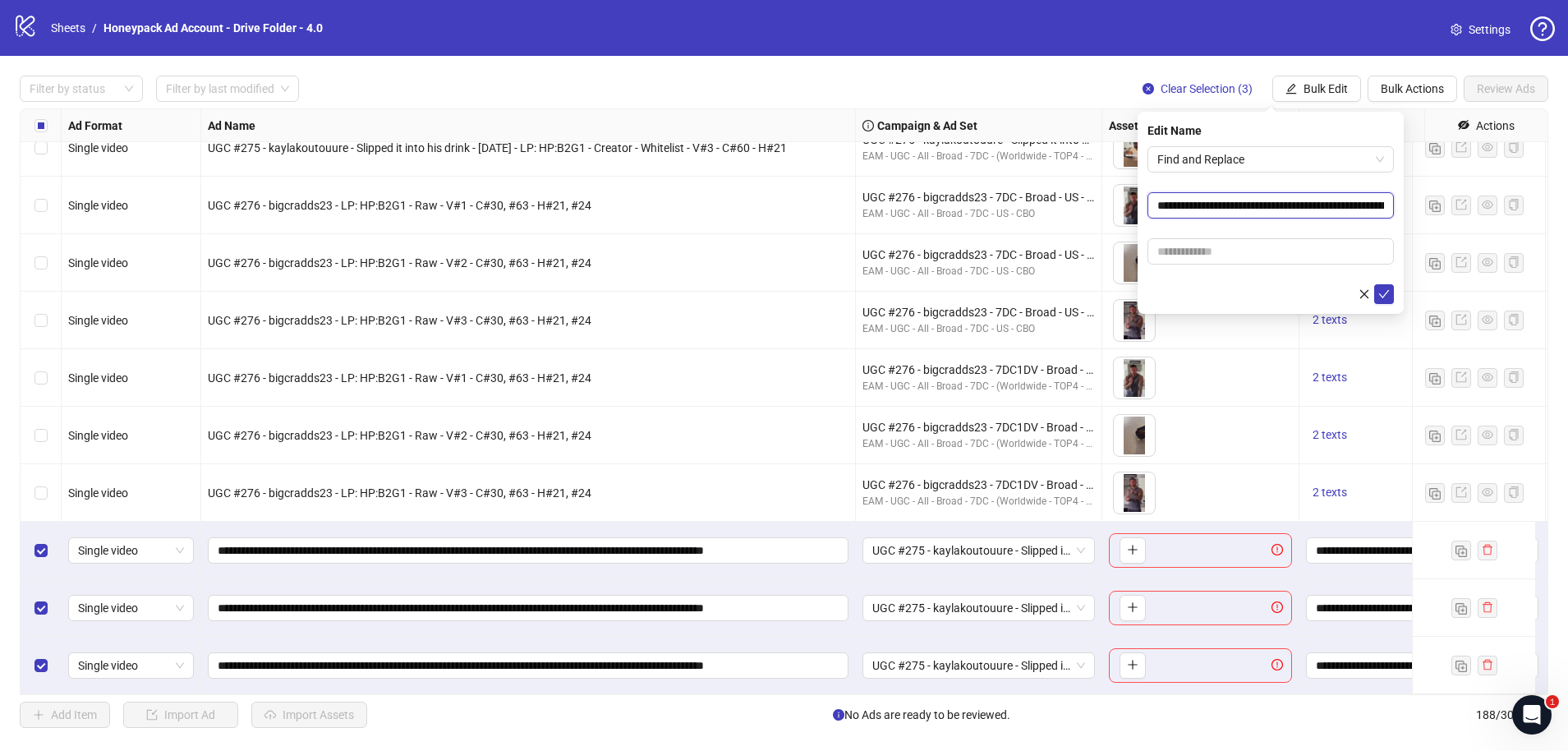 scroll, scrollTop: 0, scrollLeft: 86, axis: horizontal 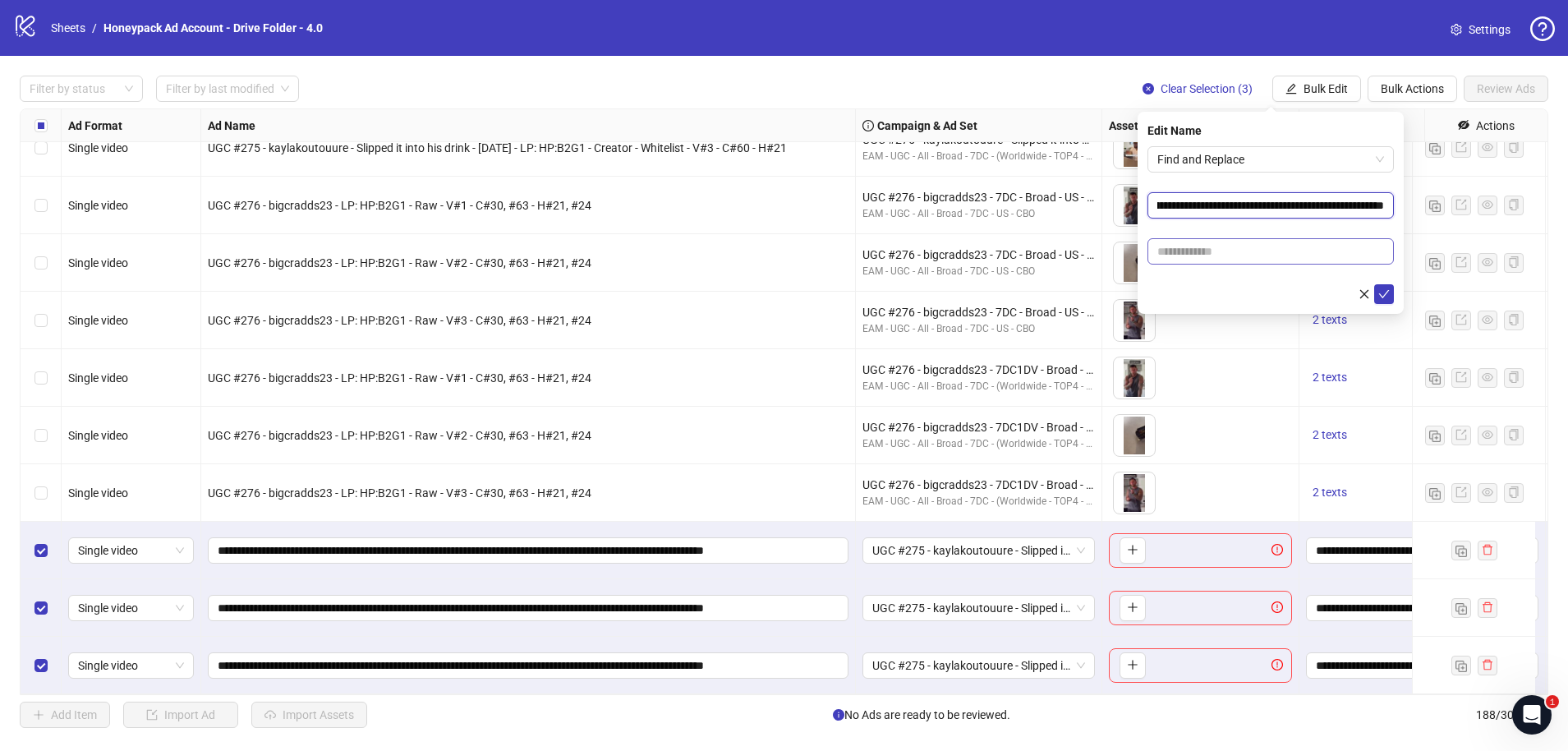 type on "**********" 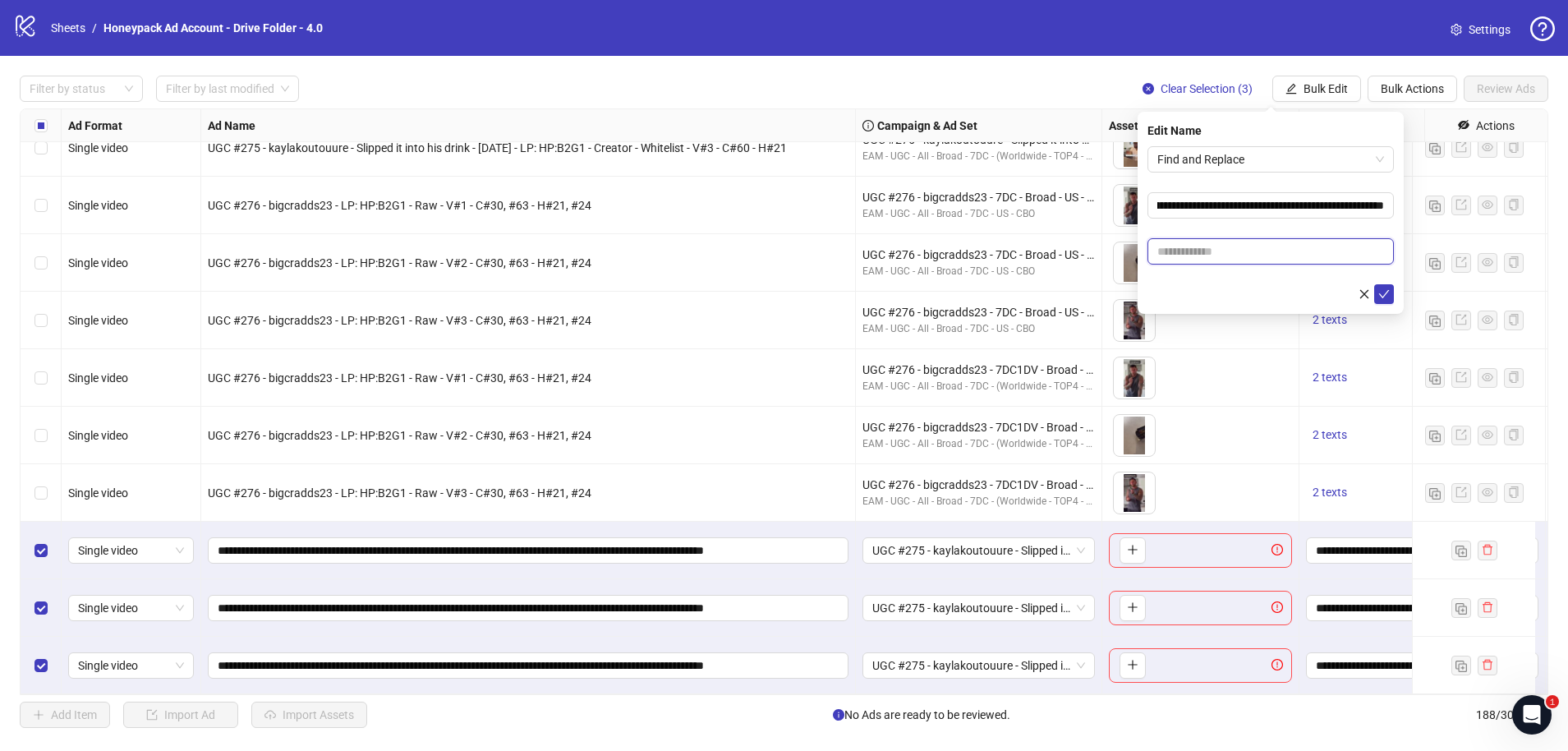 scroll, scrollTop: 0, scrollLeft: 0, axis: both 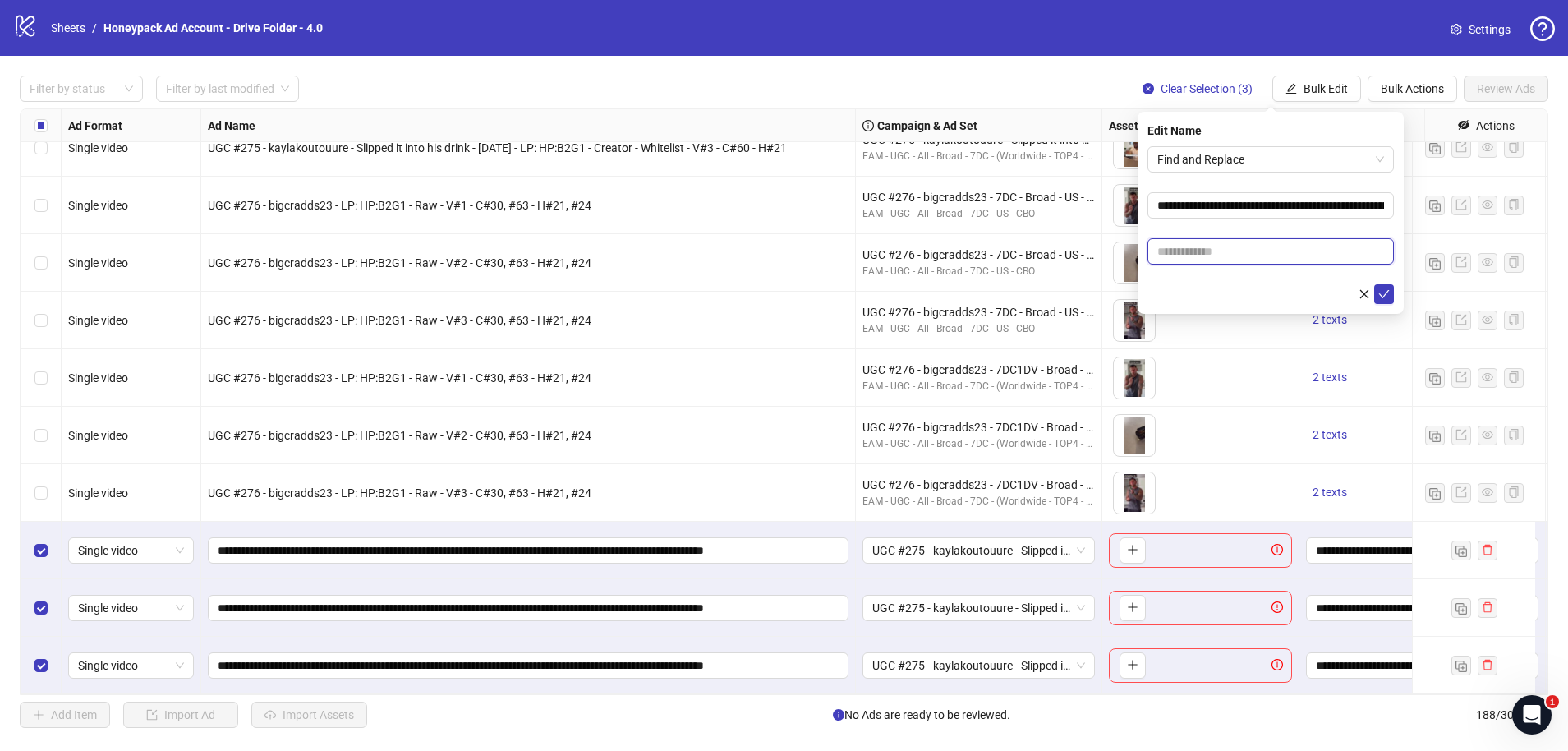 click at bounding box center (1271, 251) 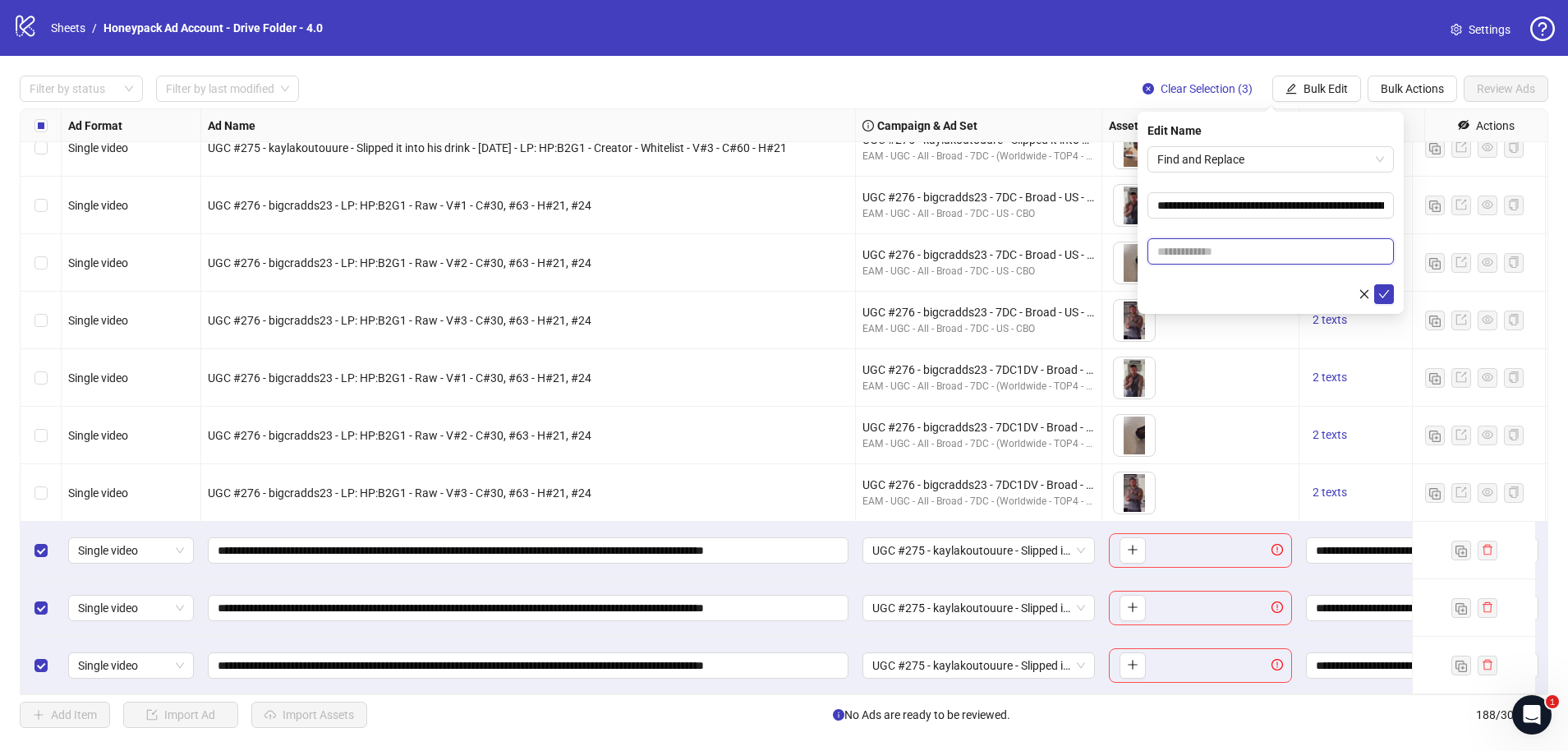 paste on "**********" 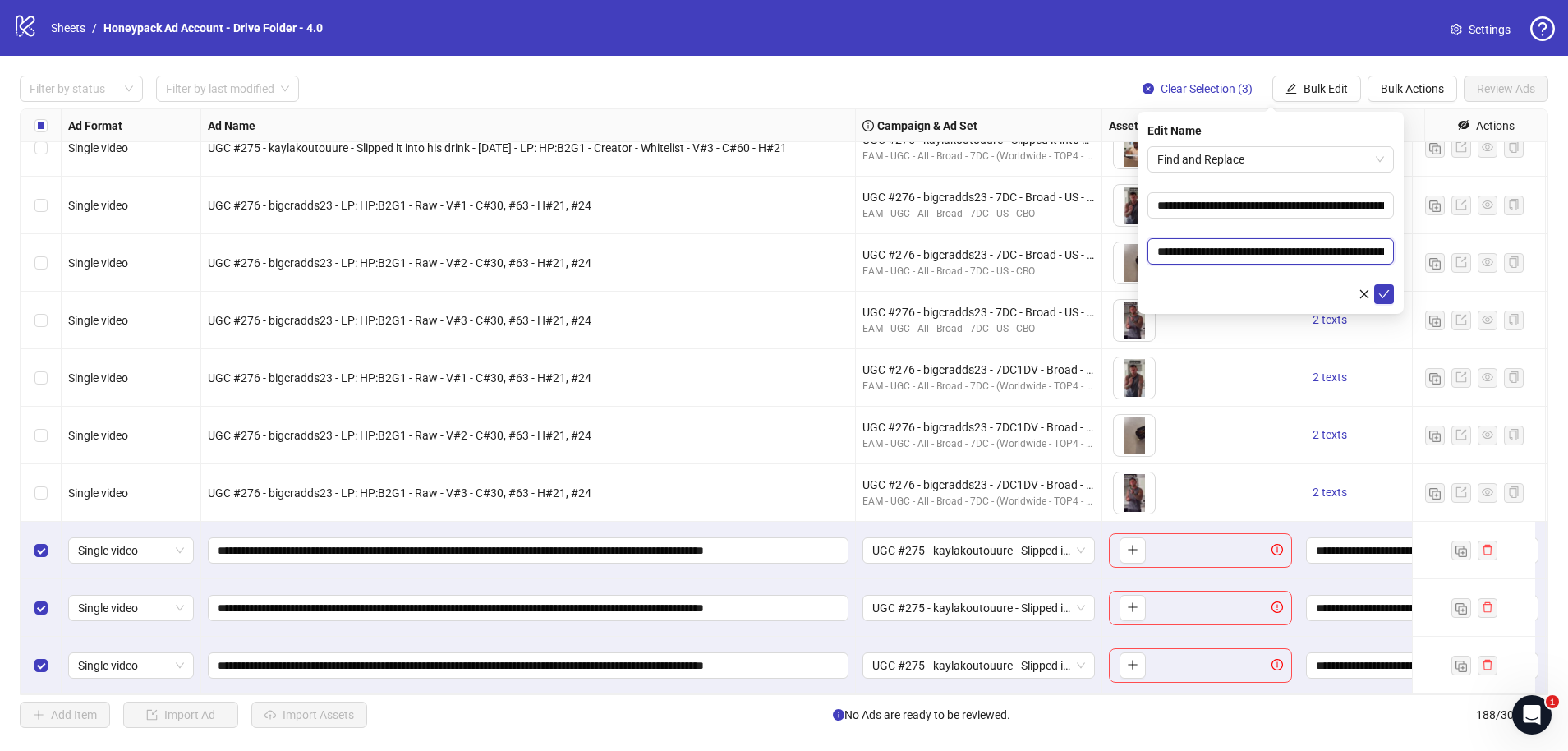 scroll, scrollTop: 0, scrollLeft: 86, axis: horizontal 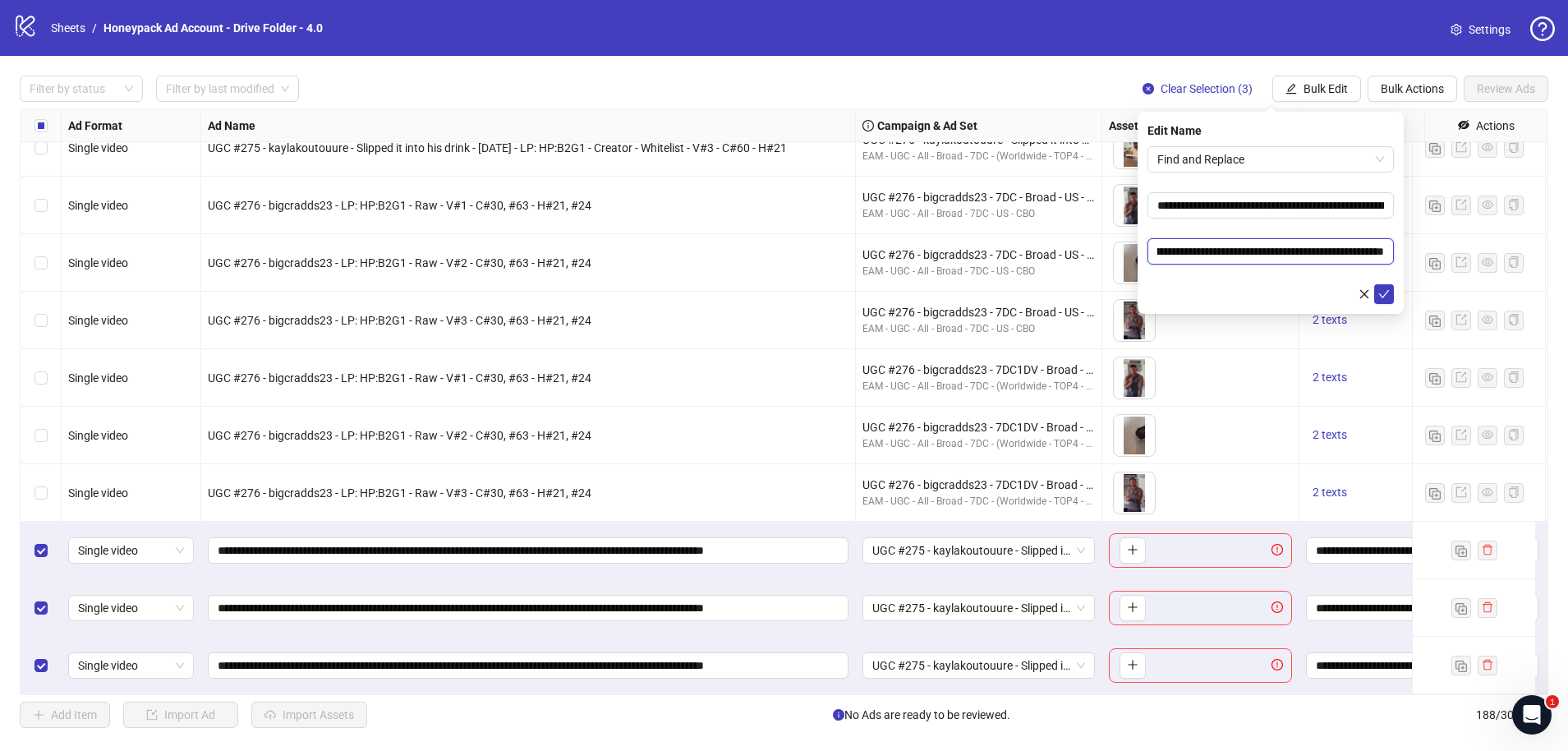 click on "logo/logo-mobile Sheets / Honeypack Ad Account - Drive Folder -  4.0 Settings   Filter by status Filter by last modified Clear Selection (3) Bulk Edit Bulk Actions Review Ads Ad Format Ad Name Campaign & Ad Set Assets Headlines Primary Texts Descriptions Destination URL App Product Page ID Display URL Leadgen Form Product Set ID Call to Action Actions Single video UGC #275 - kaylakoutouure - Slipped it into his drink - June 27 -  LP: HP:B2G1 - Creator - Whitelist - V#2 - C#60 - H#21 UGC #275 - kaylakoutouure - Slipped it into his drink - June 27 - 7DC1DV - Broad - WW - 30-65 - All - No Exlcusion EAM - UGC - All - Broad - 7DC - (Worldwide - TOP4 - LTC) - CBO
To pick up a draggable item, press the space bar.
While dragging, use the arrow keys to move the item.
Press space again to drop the item in its new position, or press escape to cancel.
1 texts 1 texts - Single video UGC #275 - kaylakoutouure - Slipped it into his drink - June 27 -  LP: HP:B2G1 - Creator - Whitelist - V#3 - C#60 - H#21 - -" at bounding box center [784, 376] 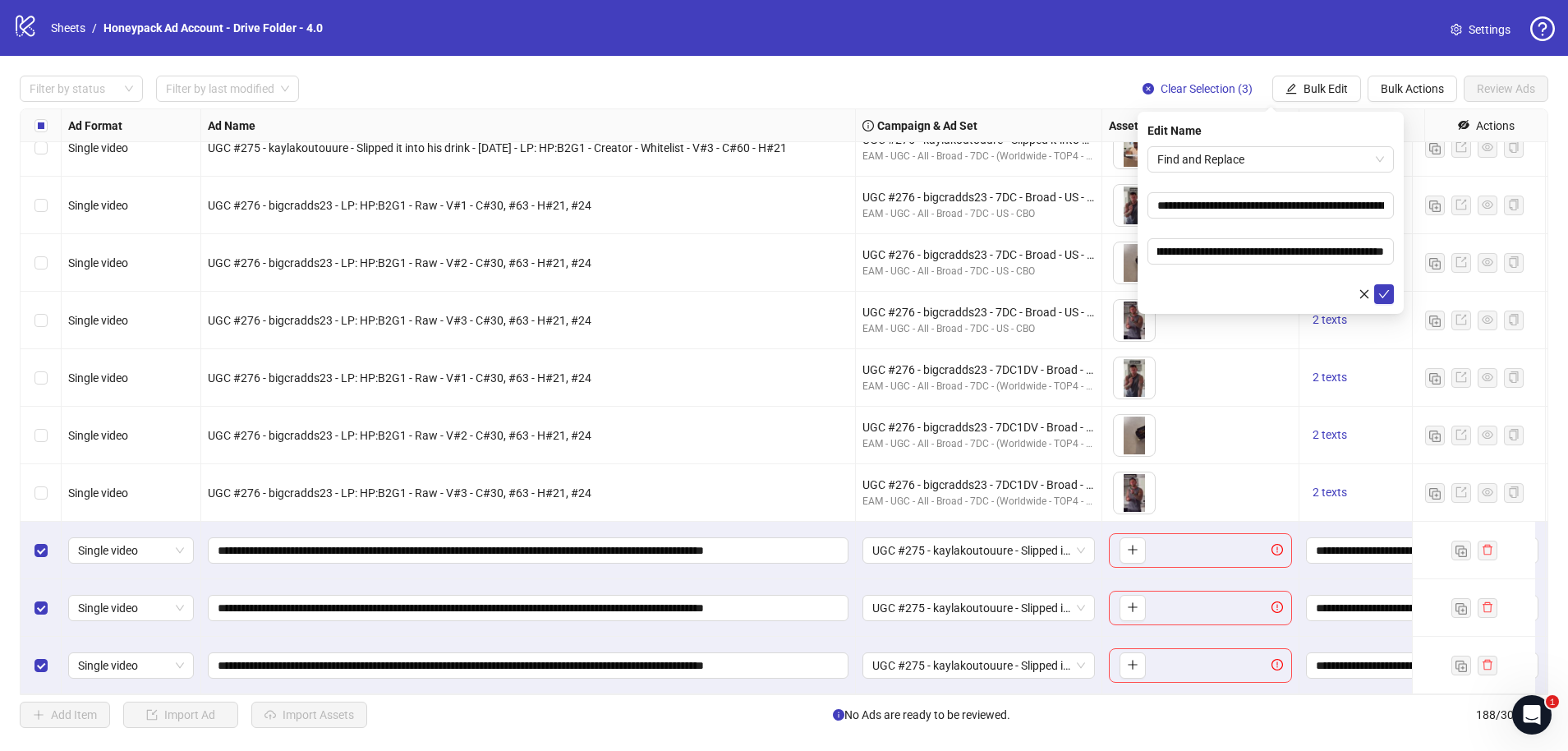 scroll, scrollTop: 0, scrollLeft: 0, axis: both 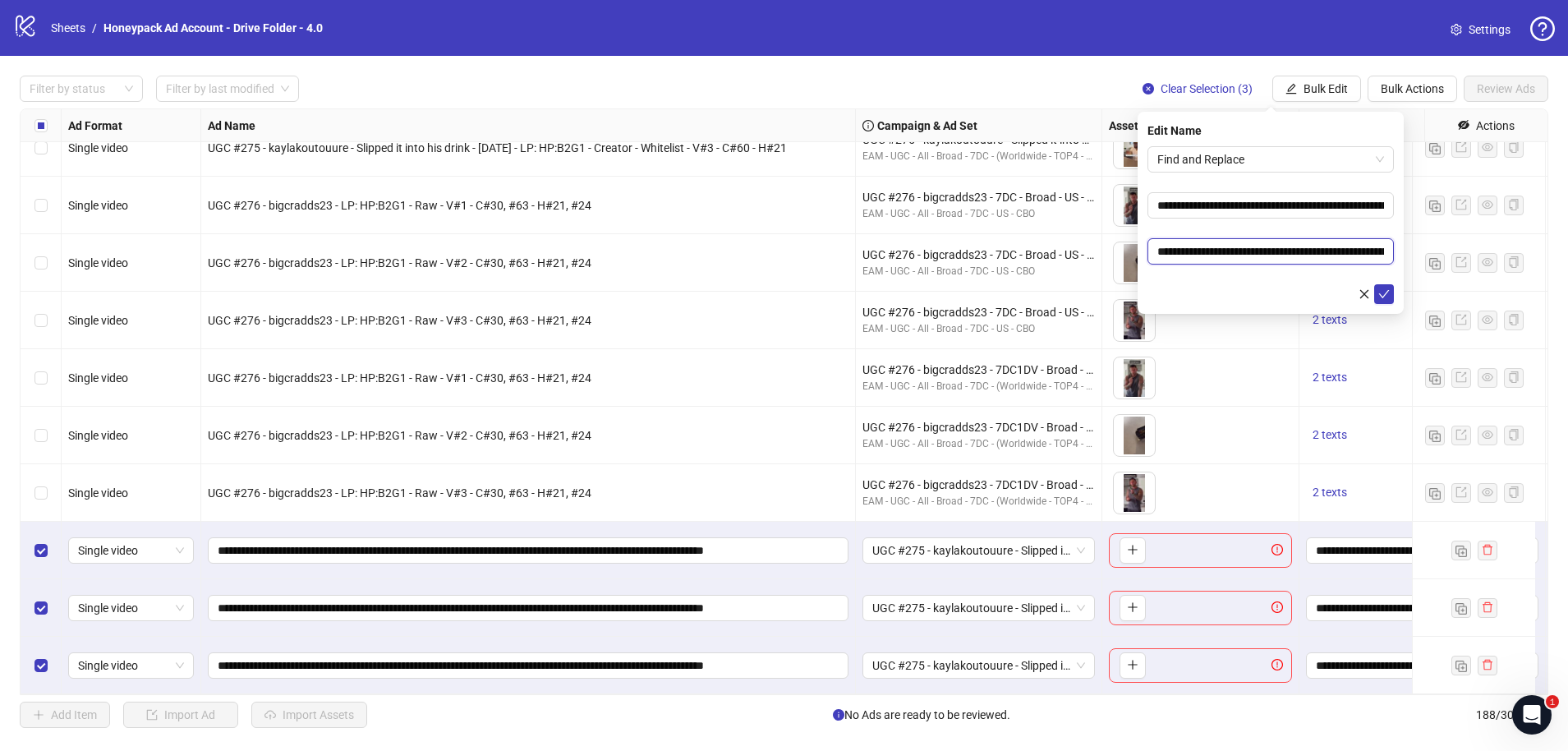 paste 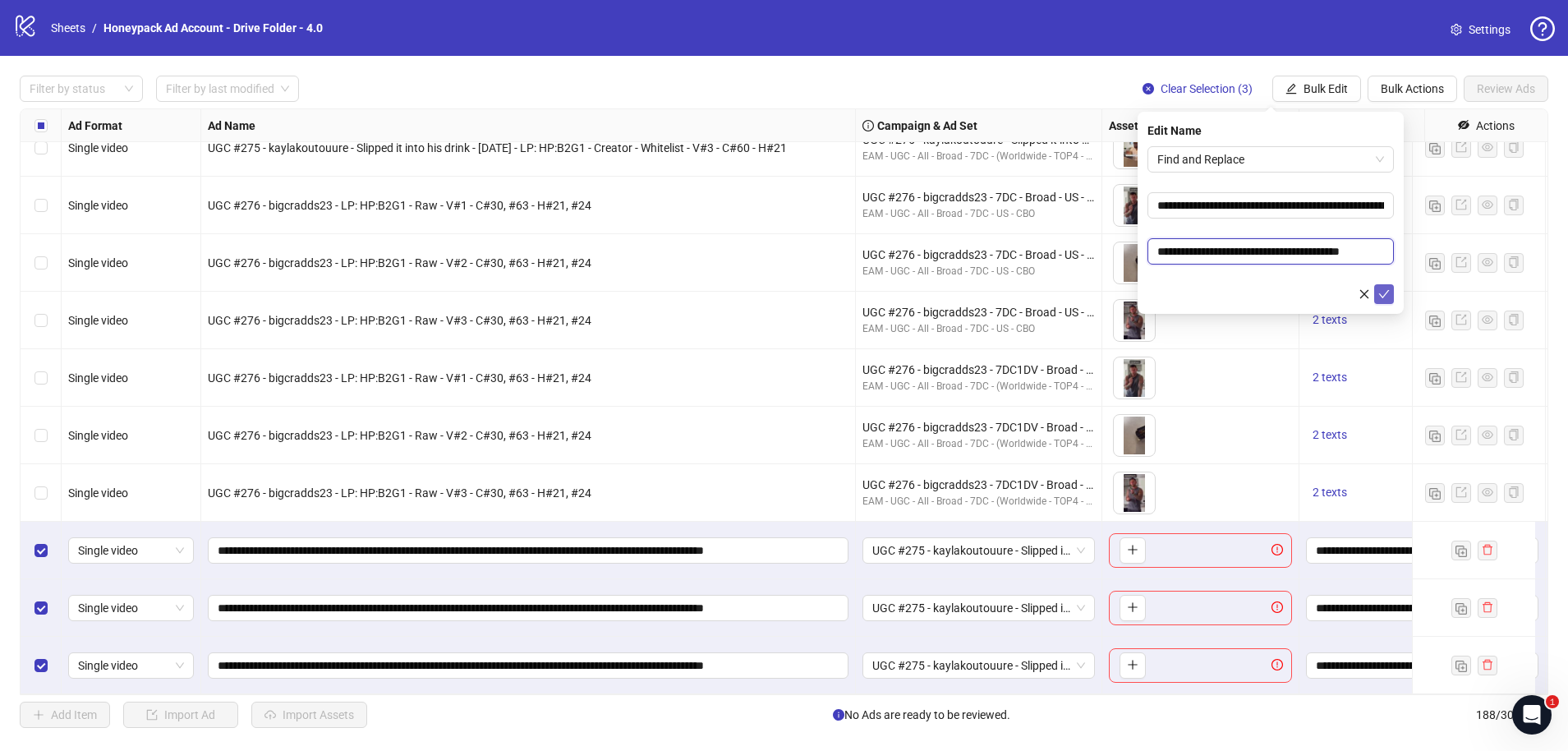 type on "**********" 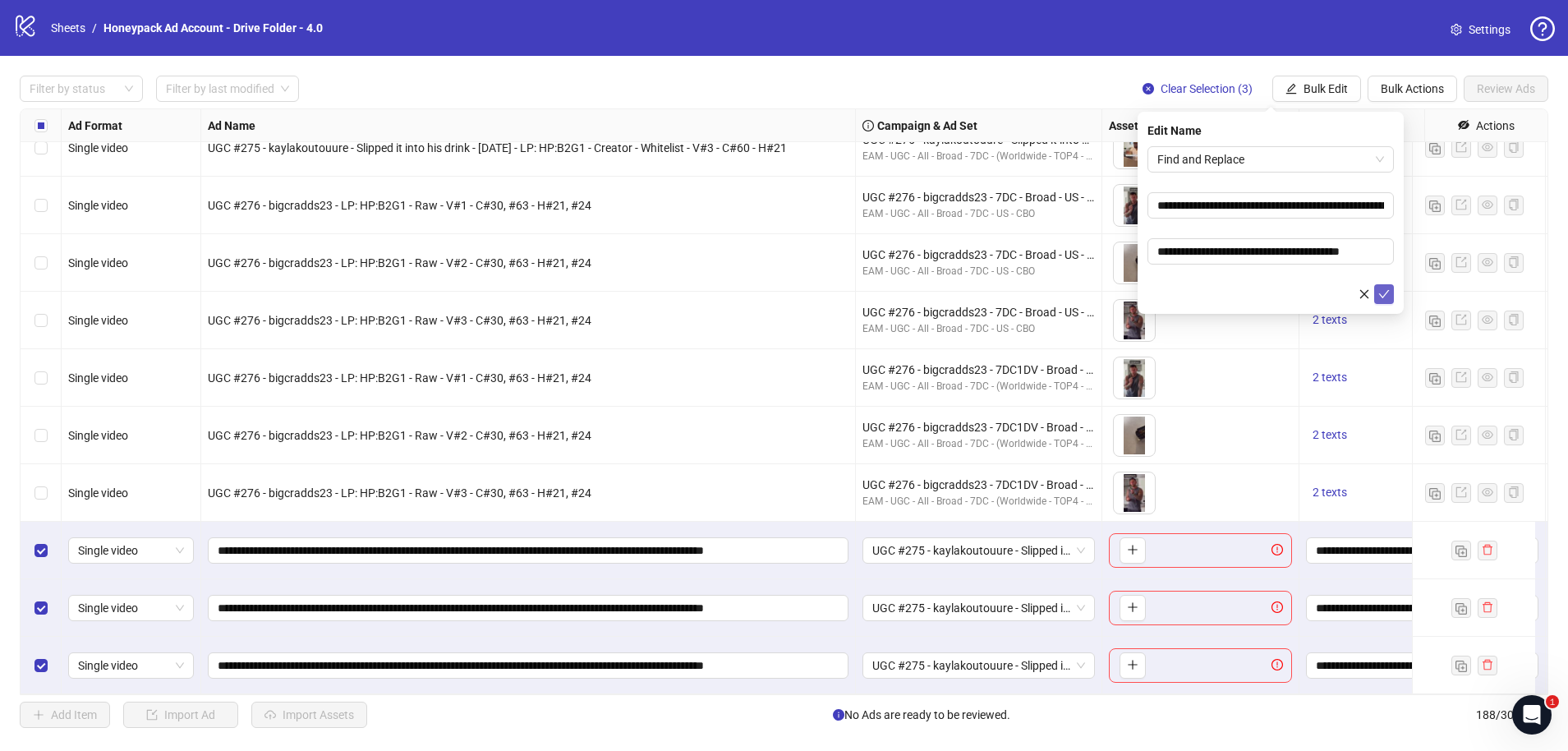 click 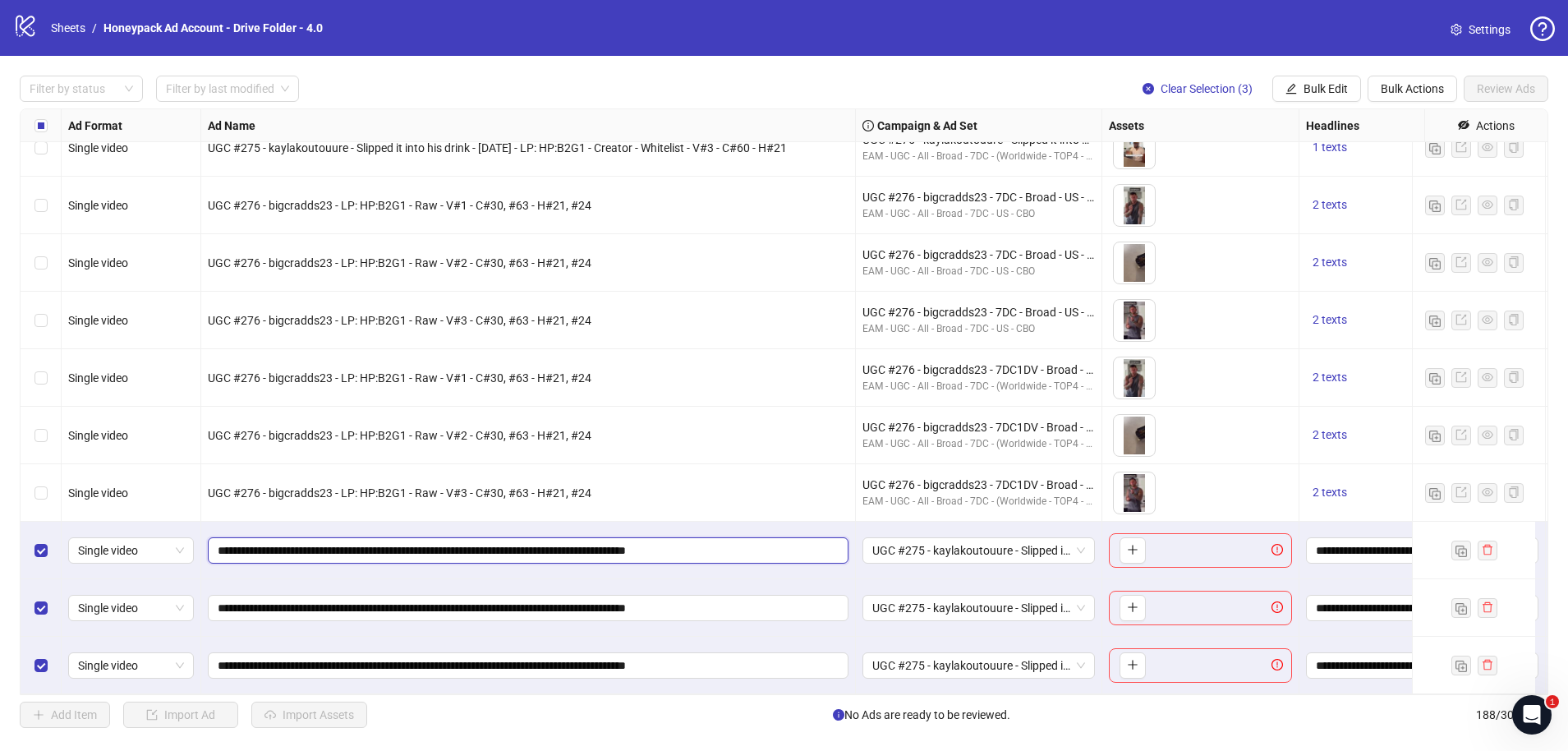 drag, startPoint x: 604, startPoint y: 540, endPoint x: 808, endPoint y: 539, distance: 204.00245 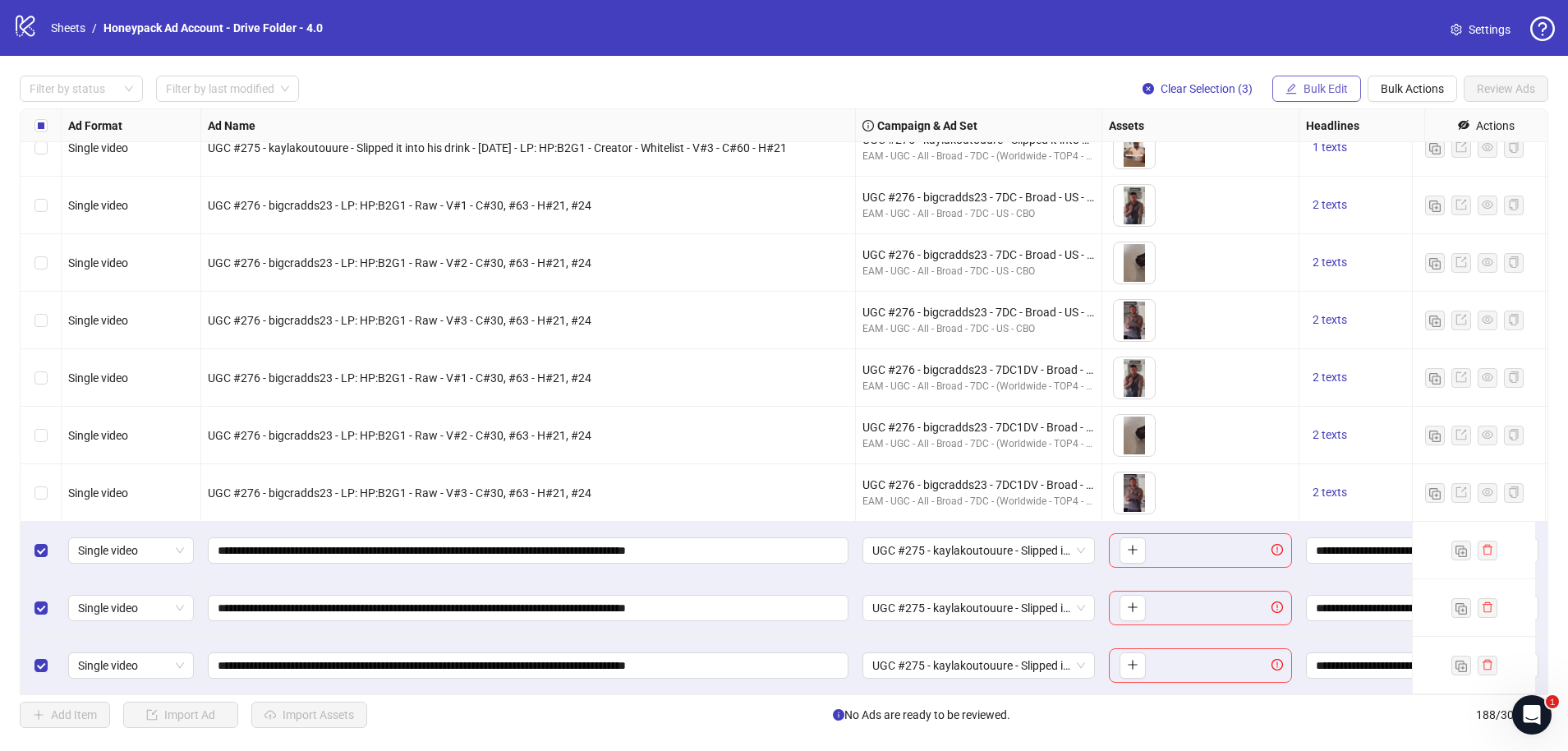 click on "Bulk Edit" at bounding box center [1326, 89] 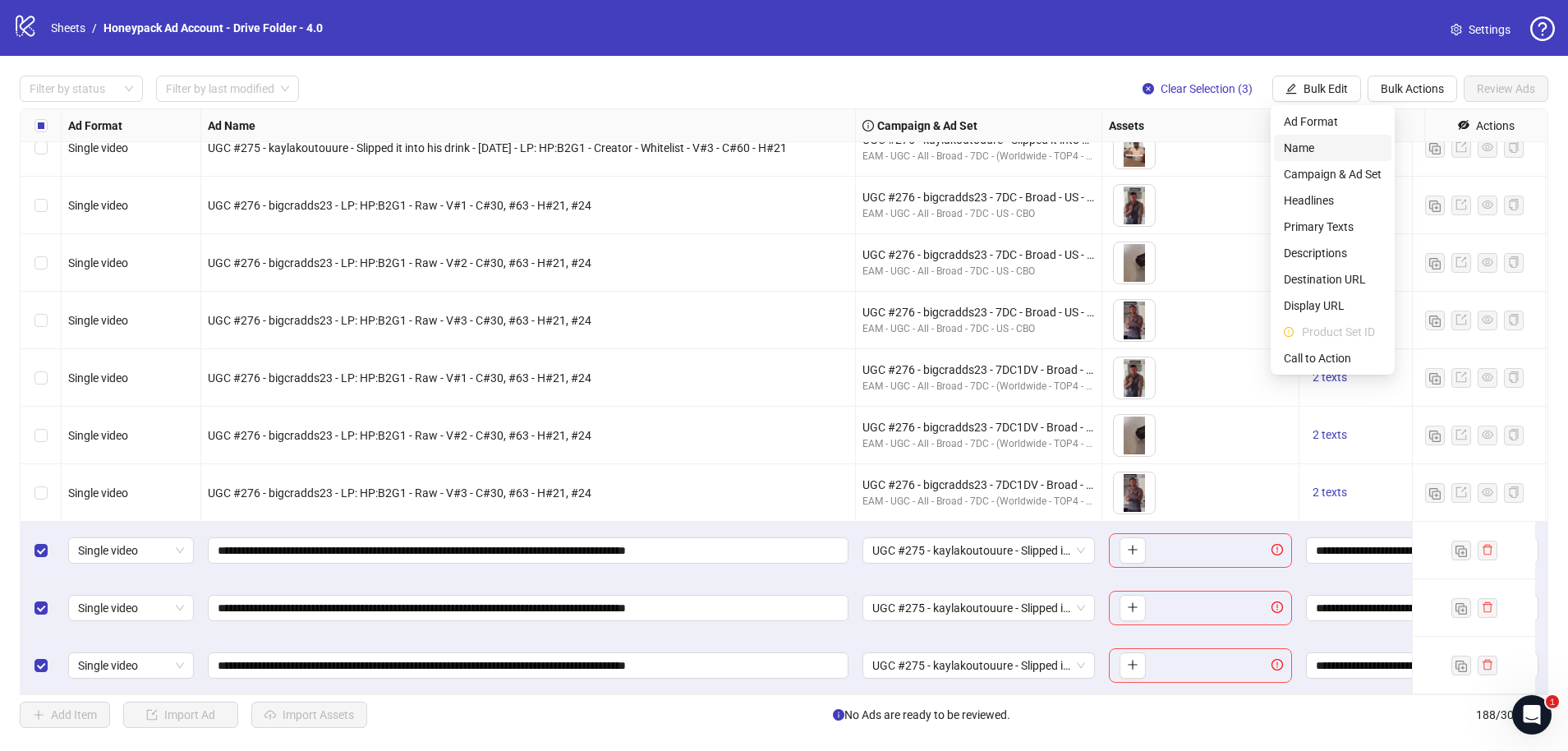 click on "Name" at bounding box center (1332, 148) 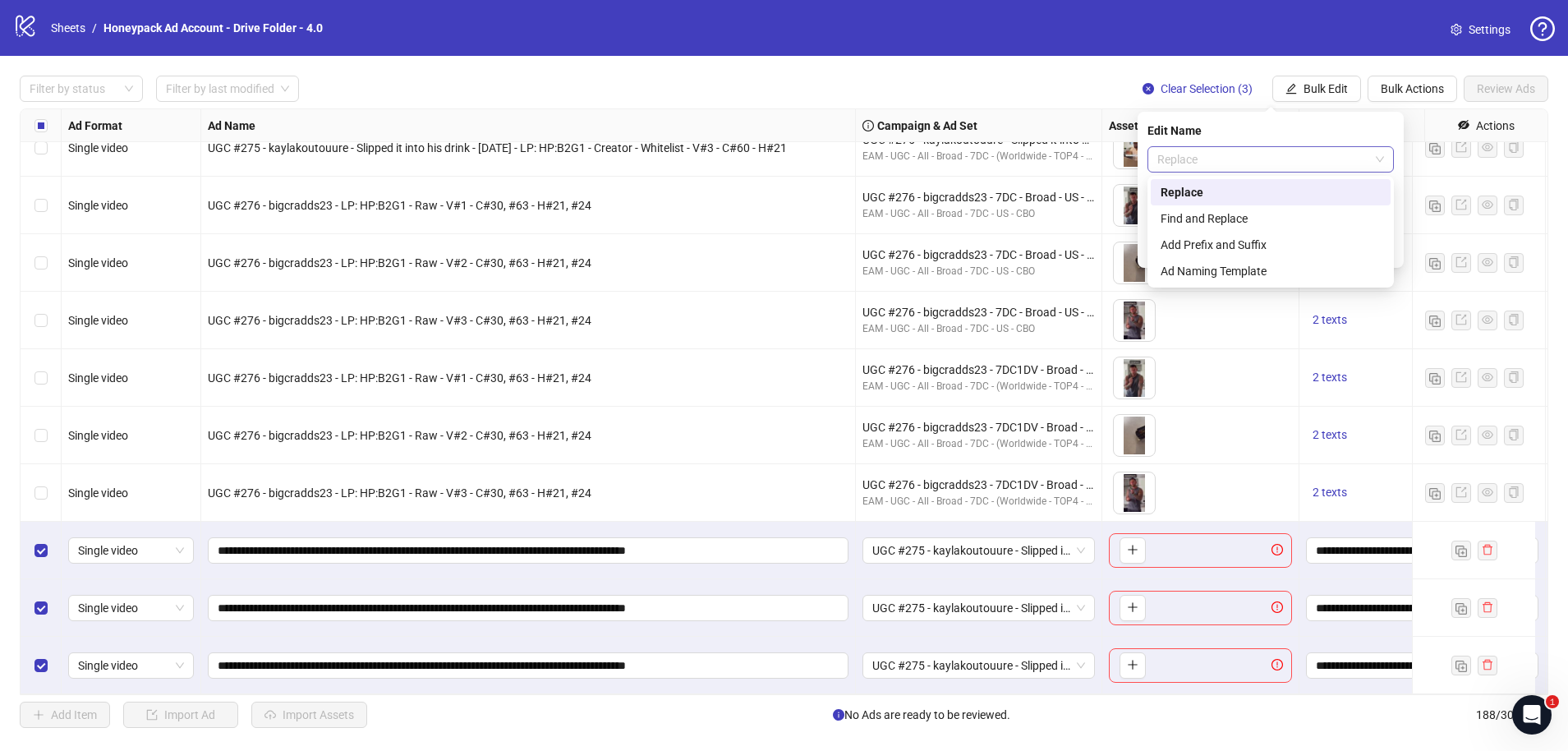 click on "Replace" at bounding box center [1271, 159] 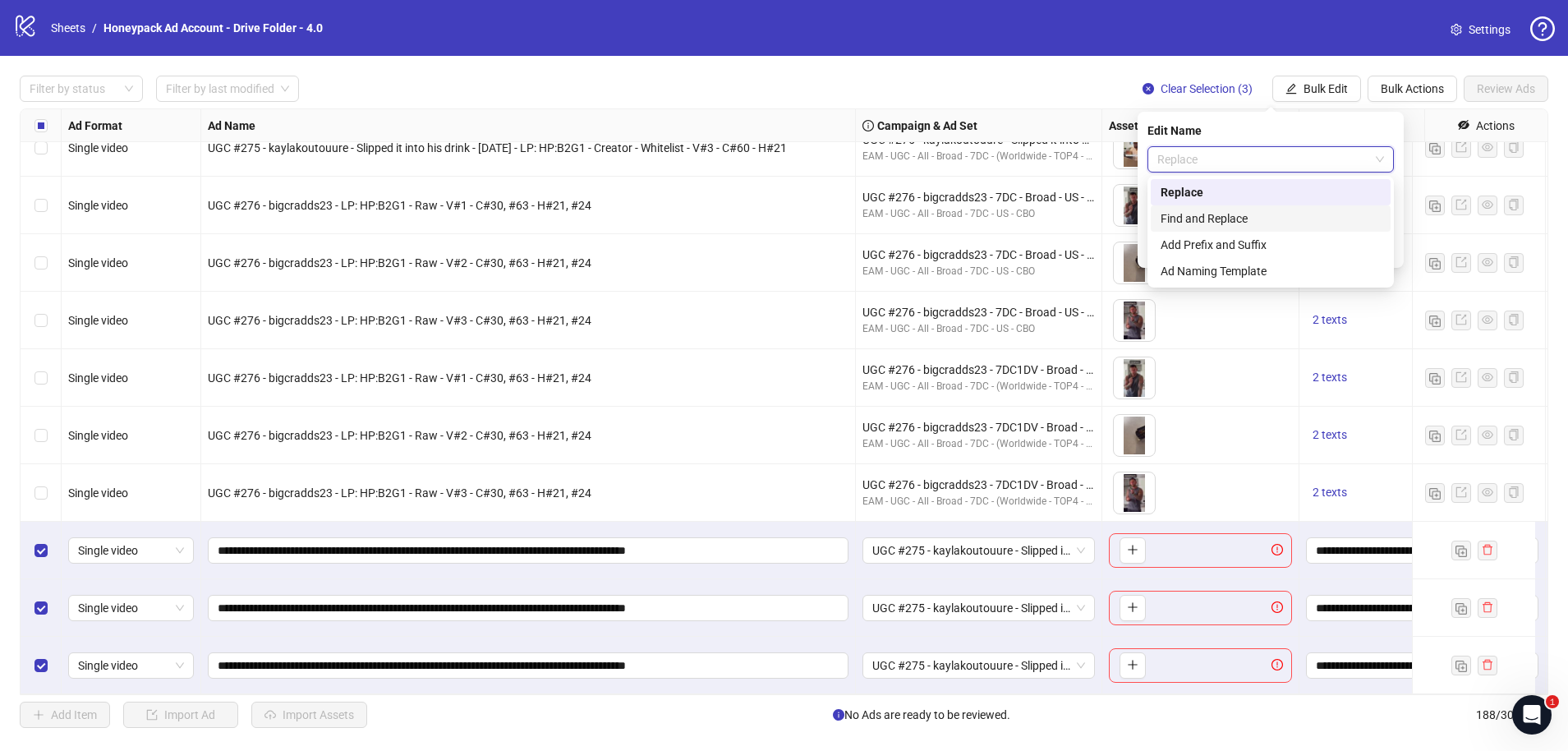 click on "Find and Replace" at bounding box center (1271, 219) 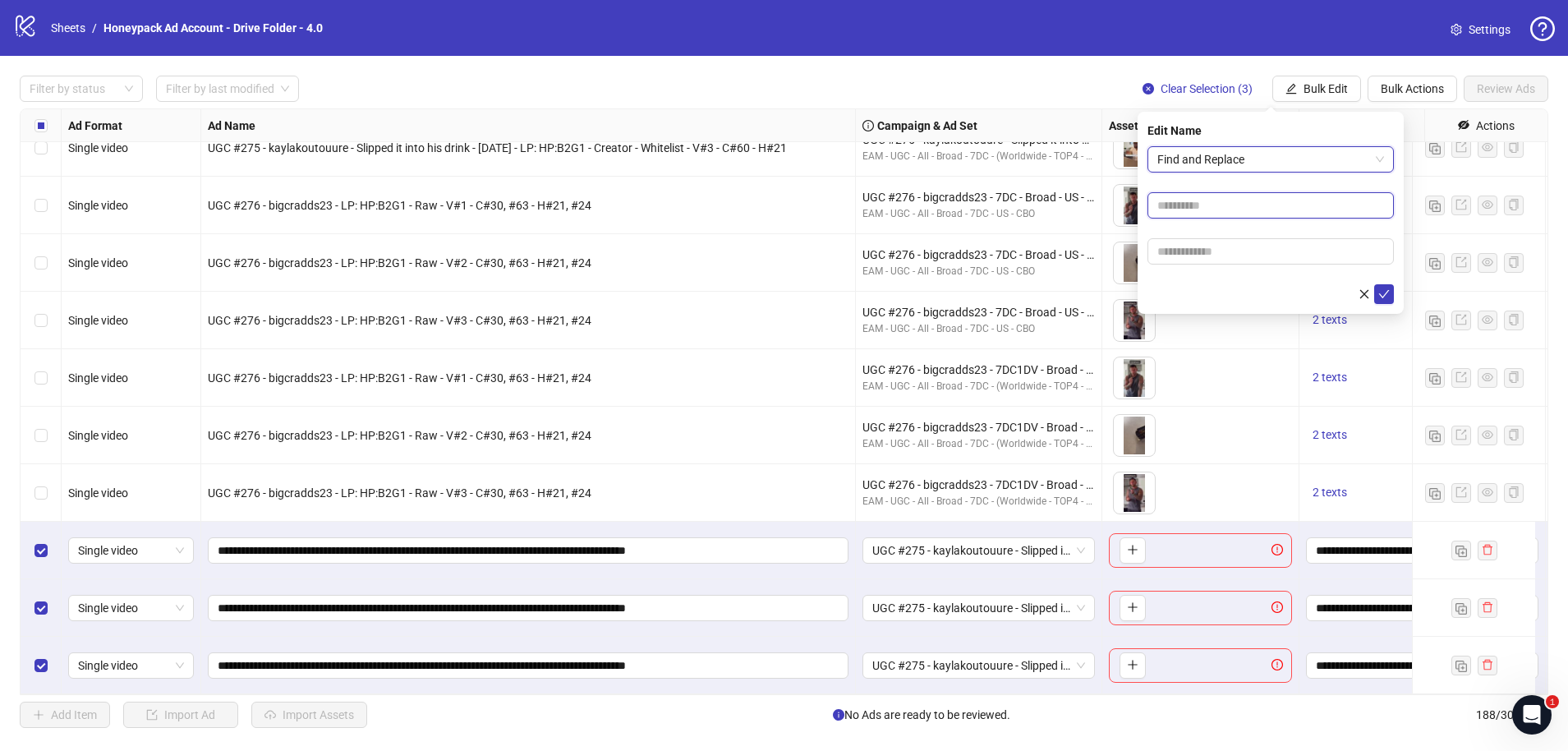 click at bounding box center (1271, 205) 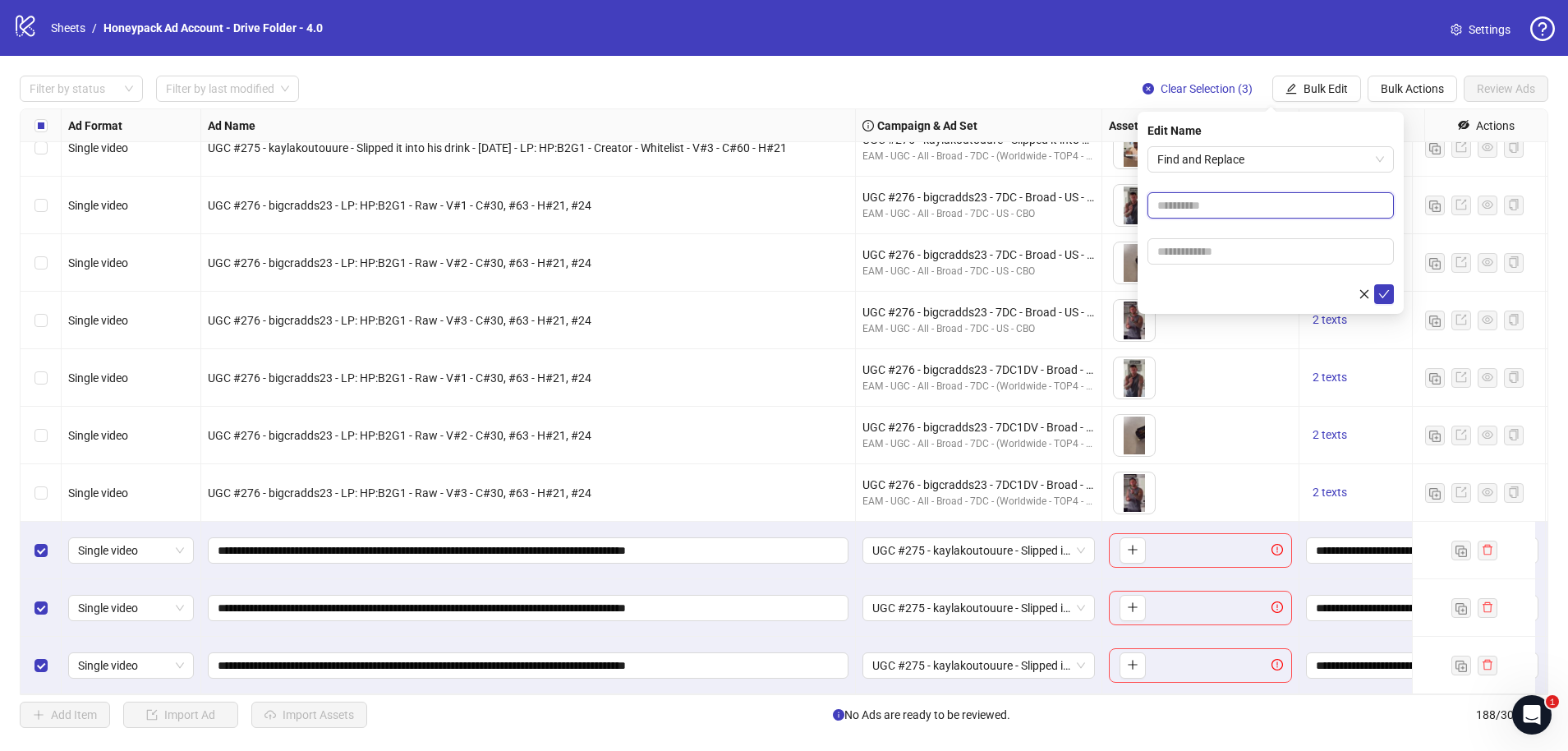 paste on "**********" 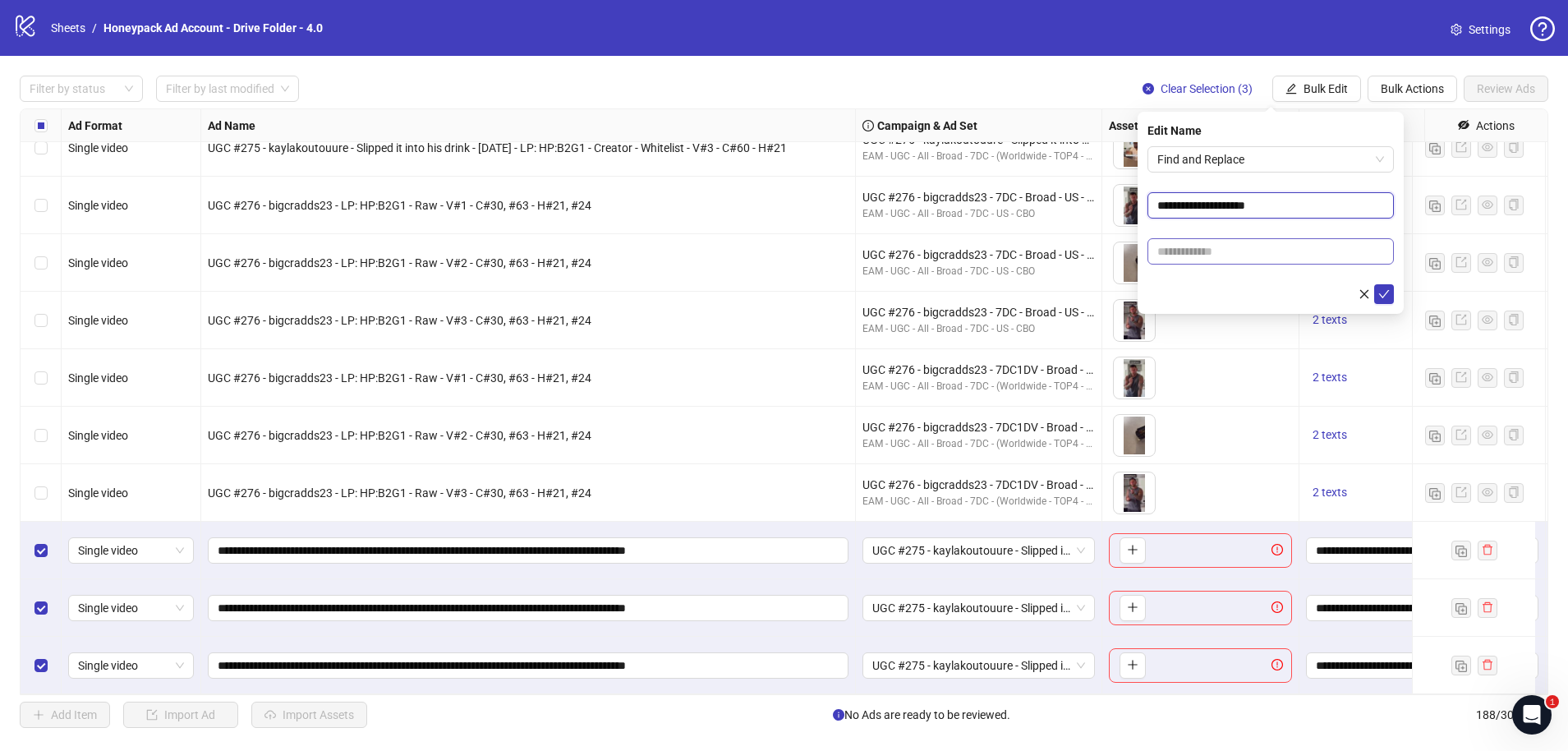 type on "**********" 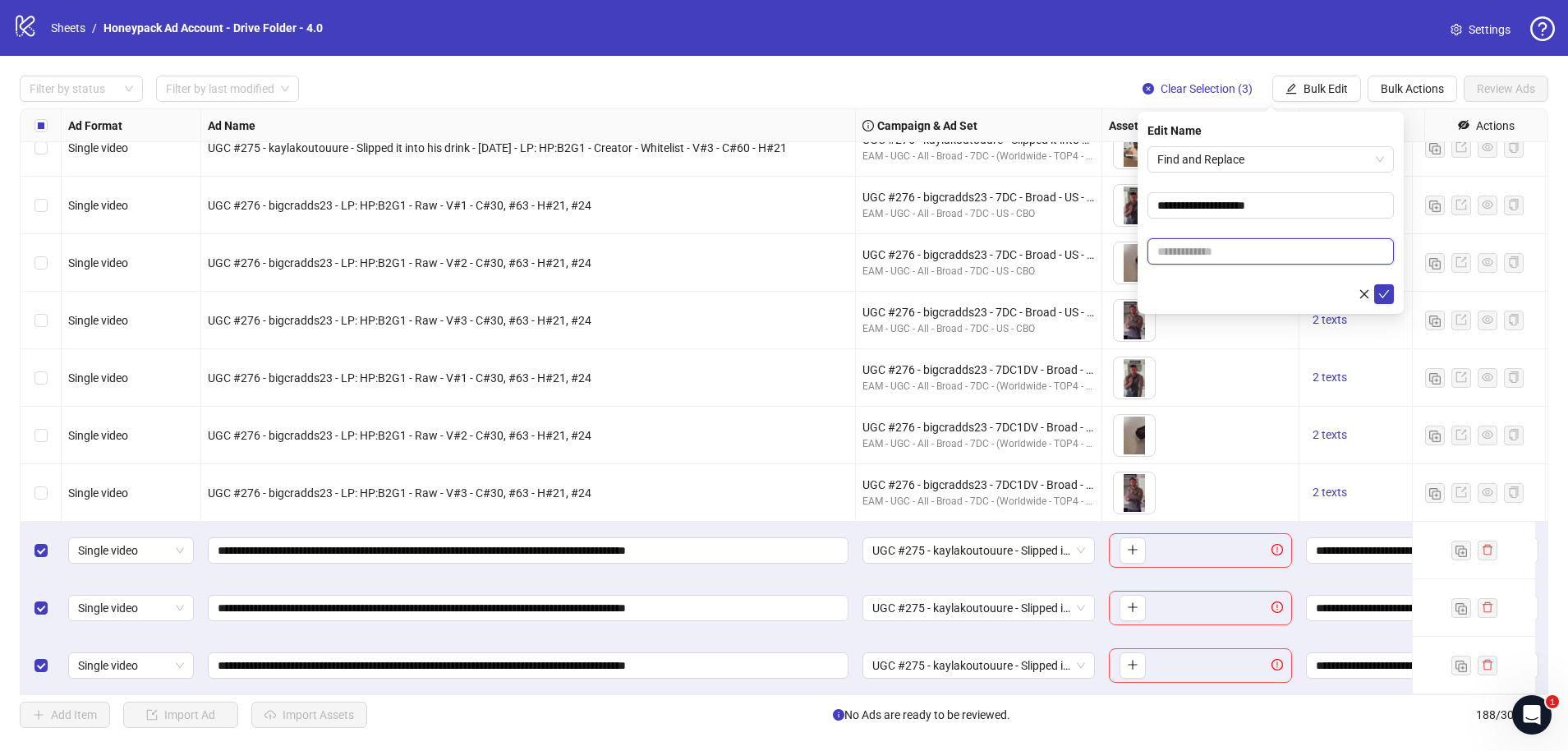 click at bounding box center [1271, 251] 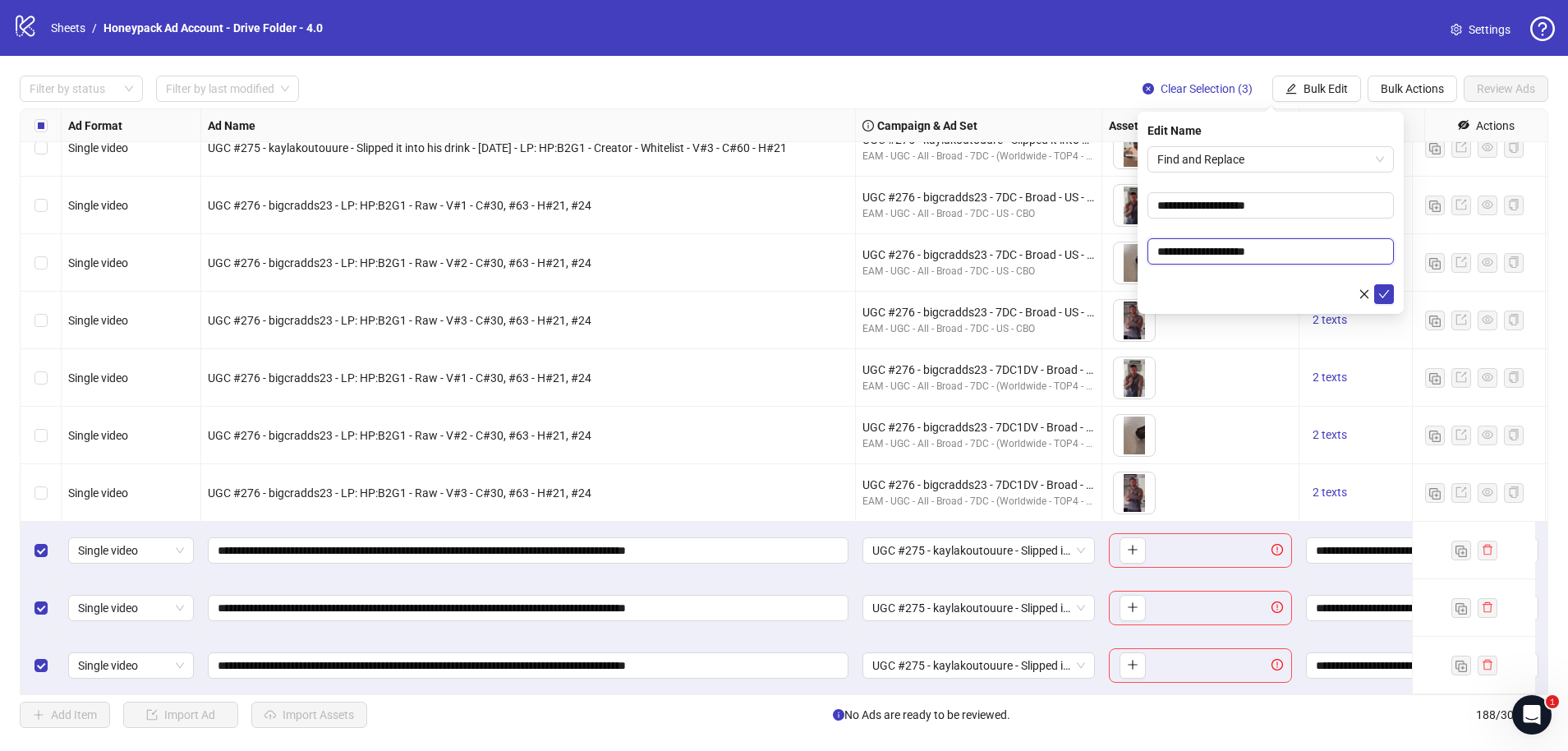 click on "**********" at bounding box center (1271, 251) 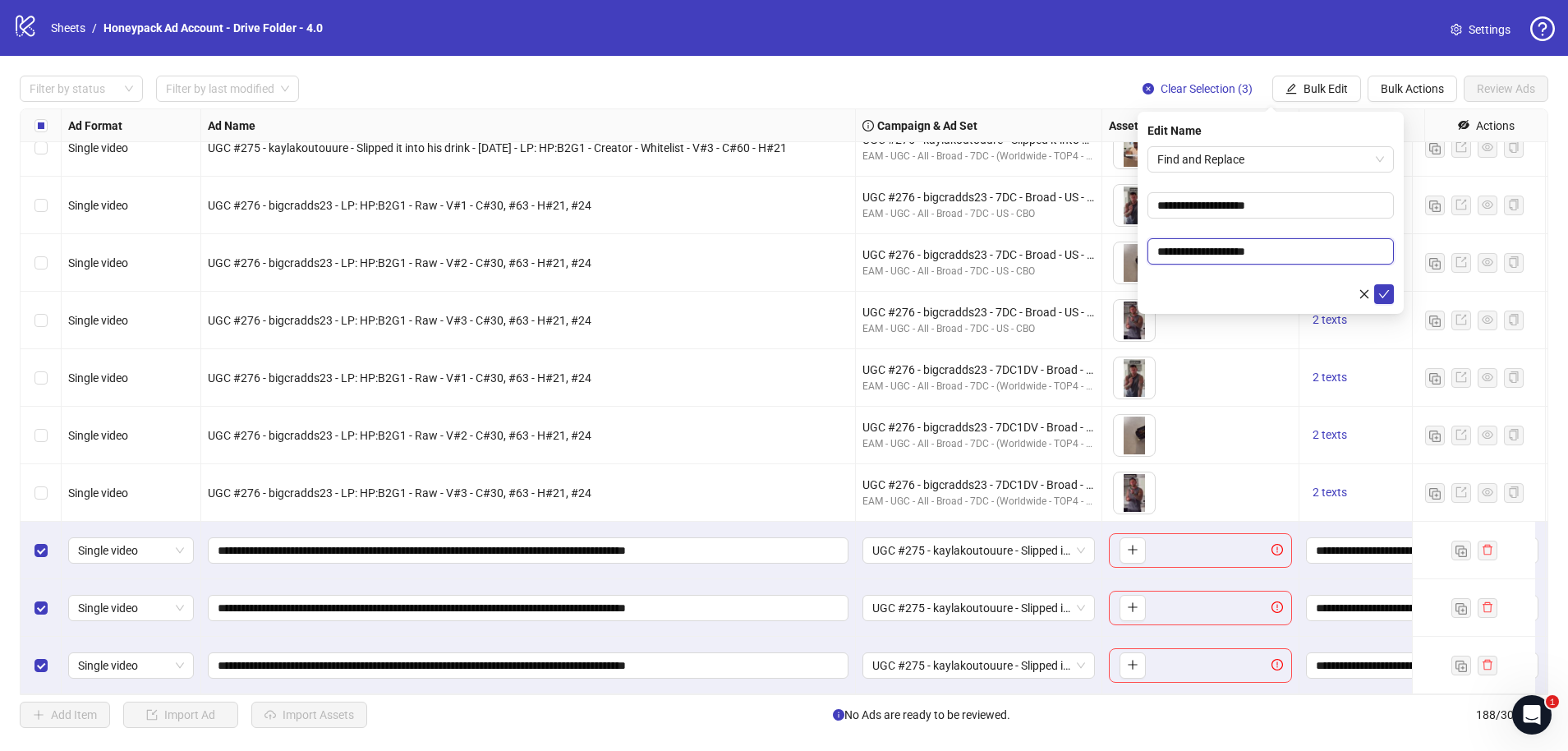 click on "**********" at bounding box center (1271, 251) 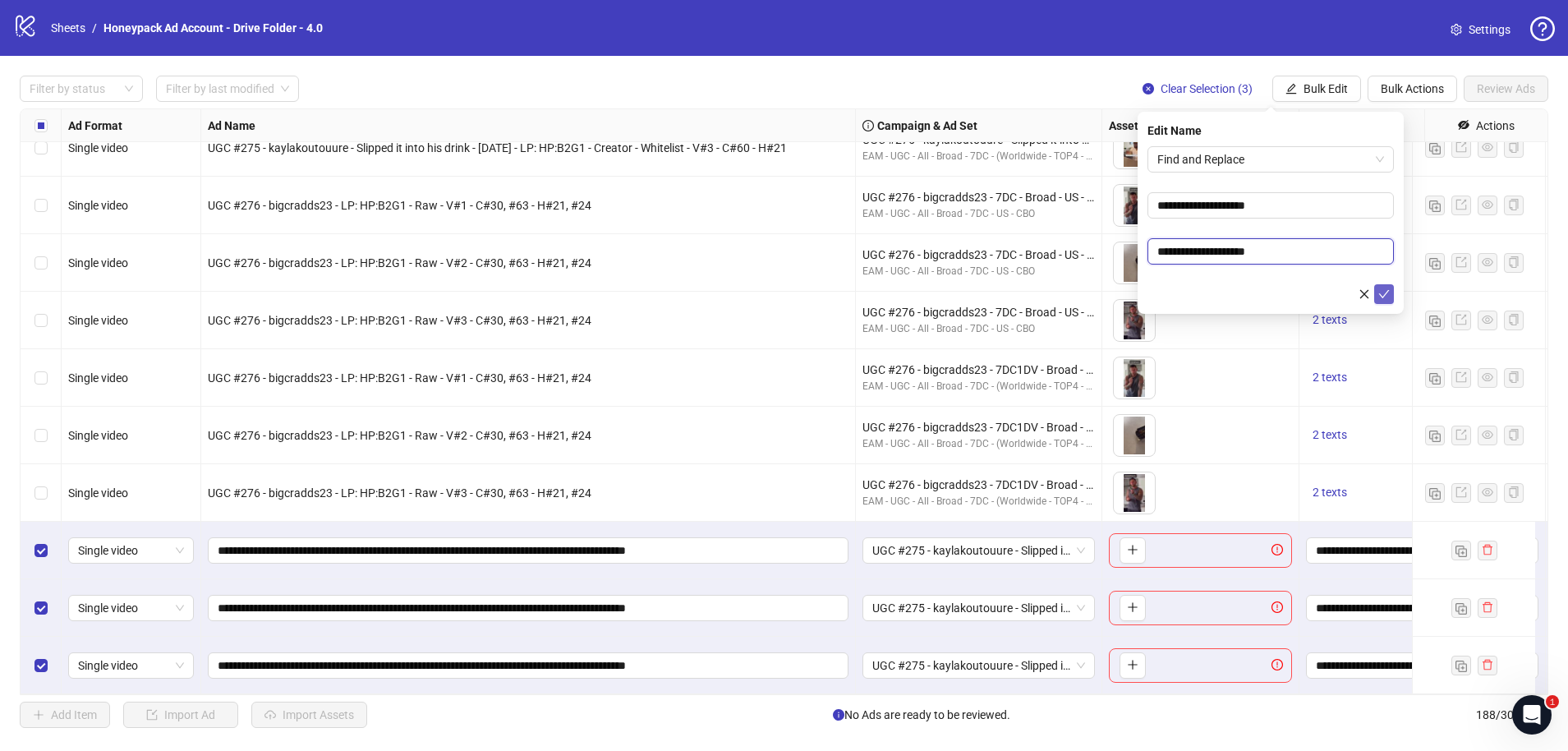type on "**********" 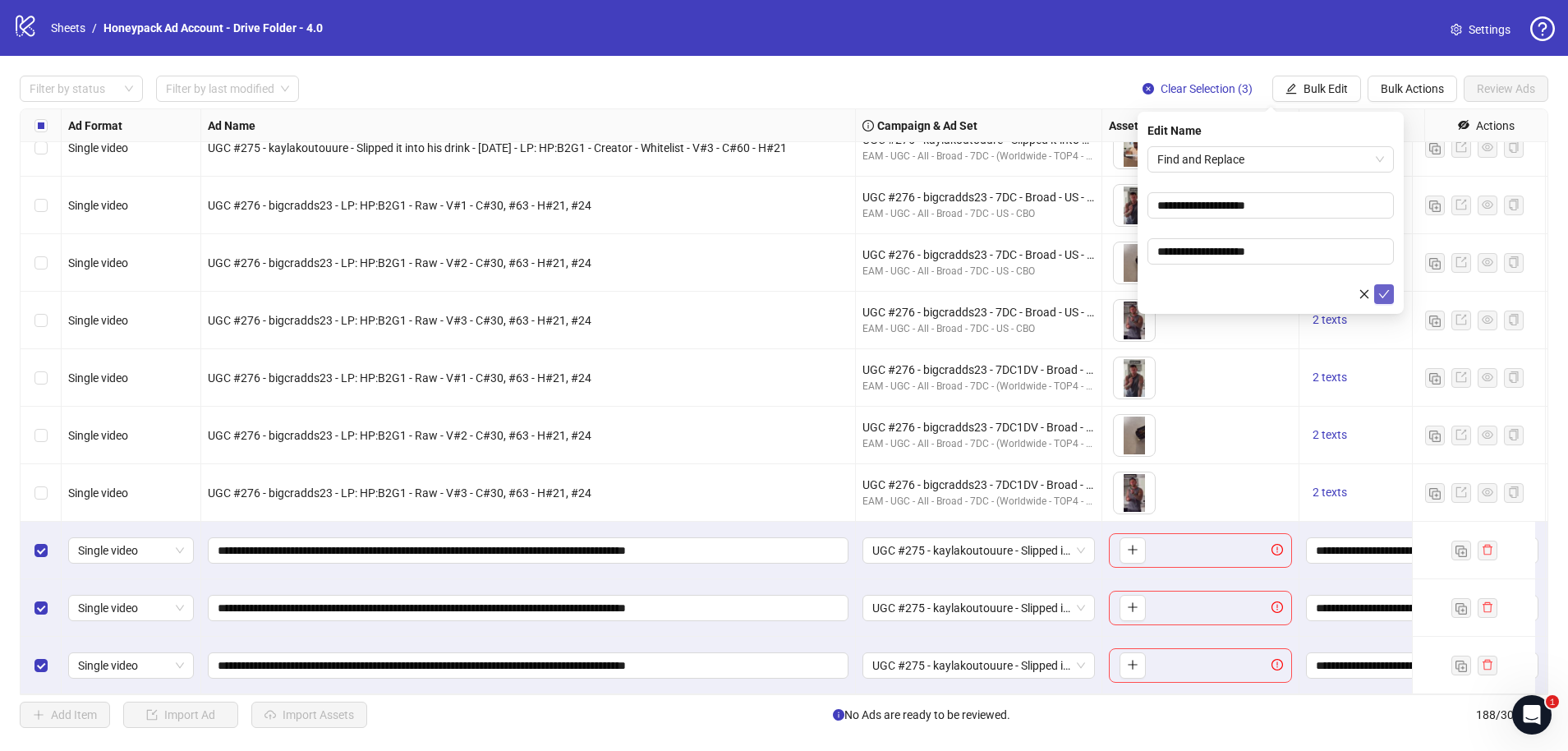 click 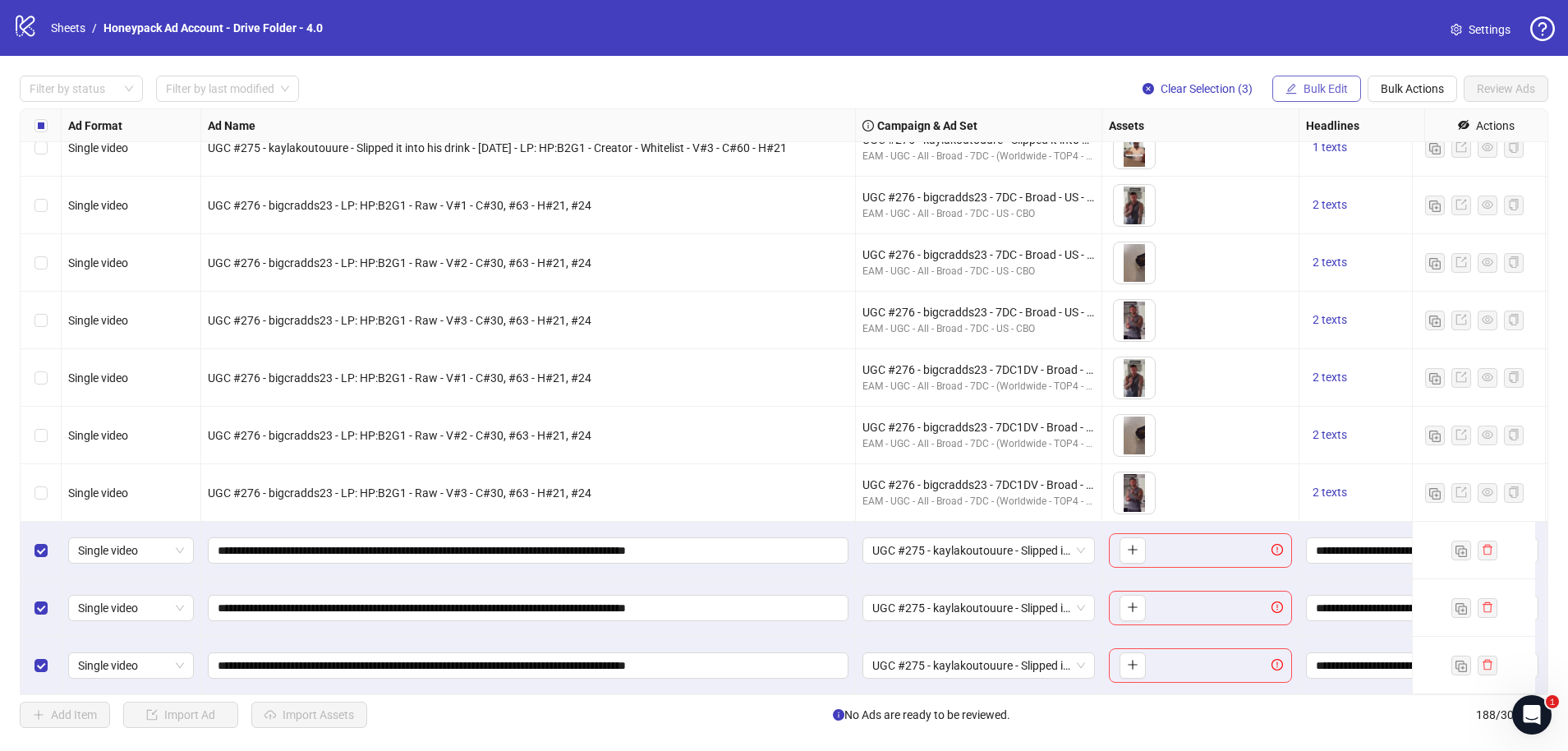 click on "Bulk Edit" at bounding box center (1326, 89) 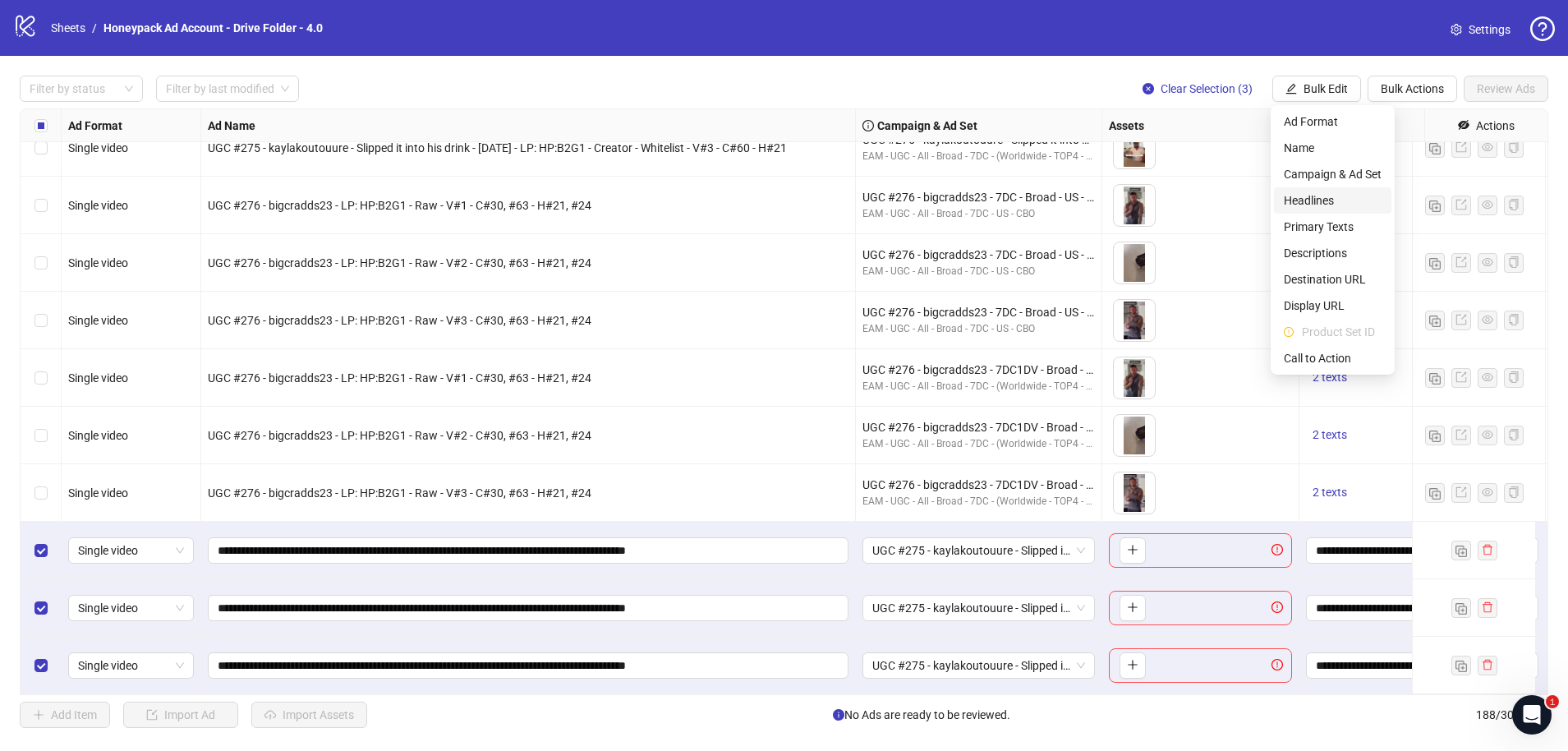 click on "Headlines" at bounding box center [1332, 200] 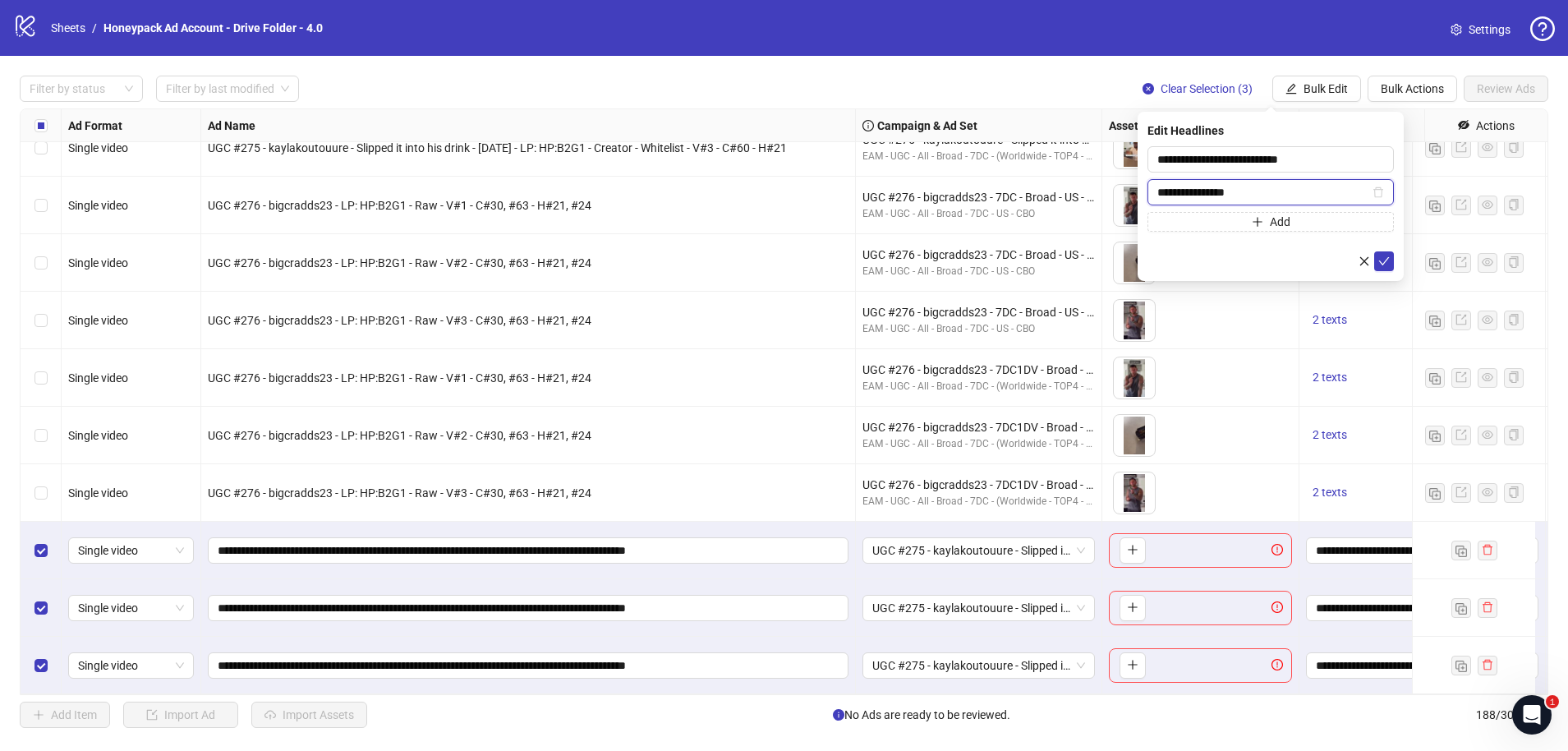 click on "**********" at bounding box center (1263, 192) 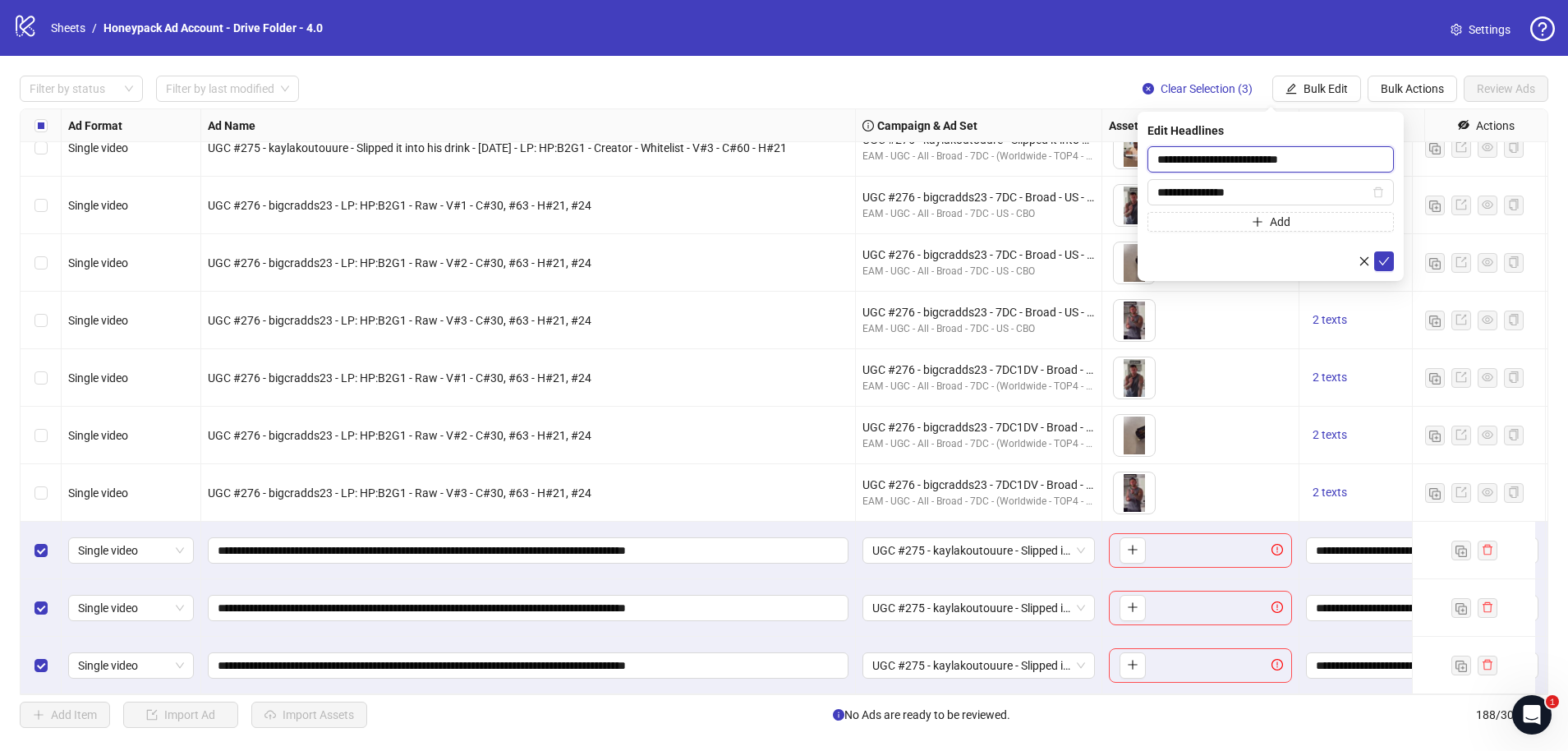 click on "**********" at bounding box center [1271, 159] 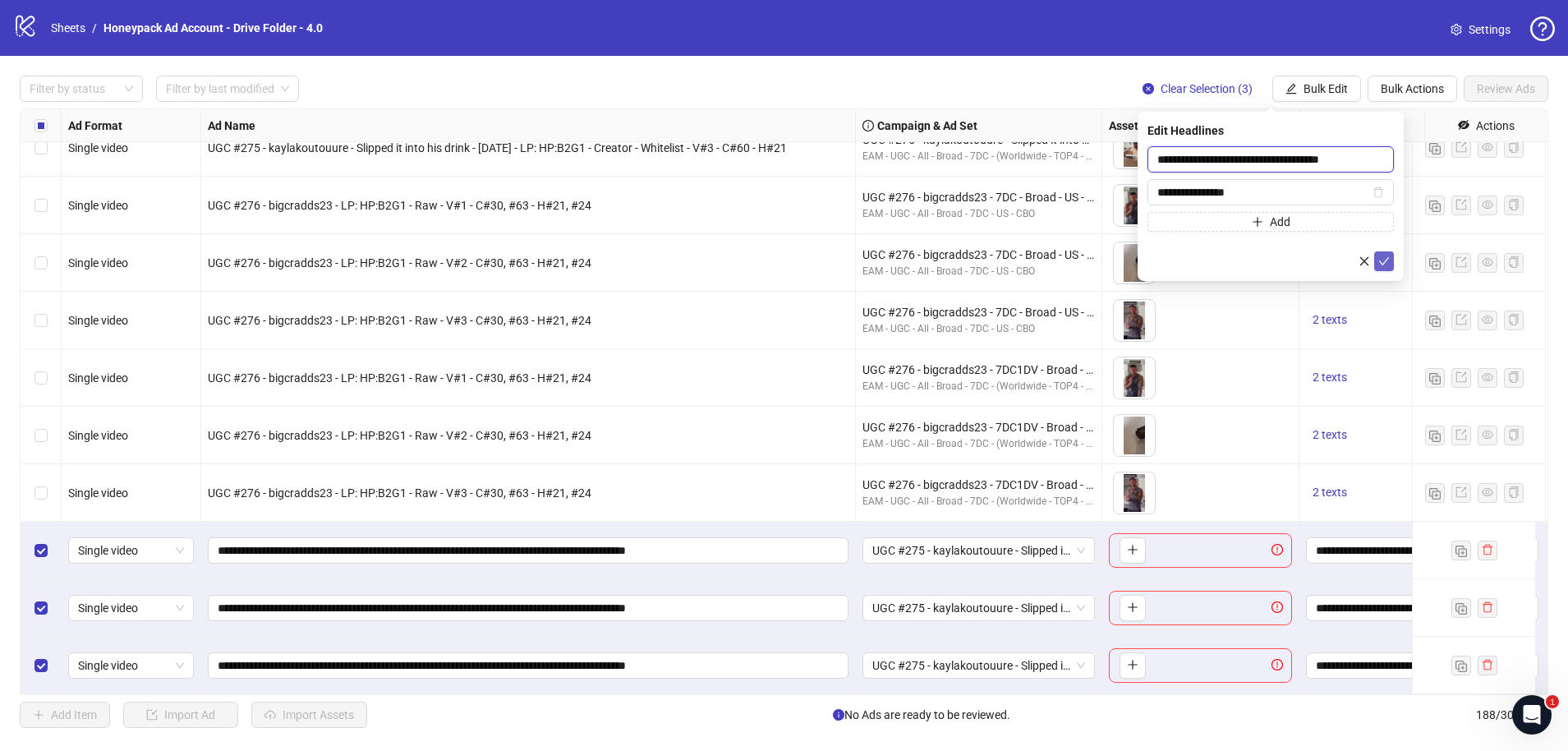 type on "**********" 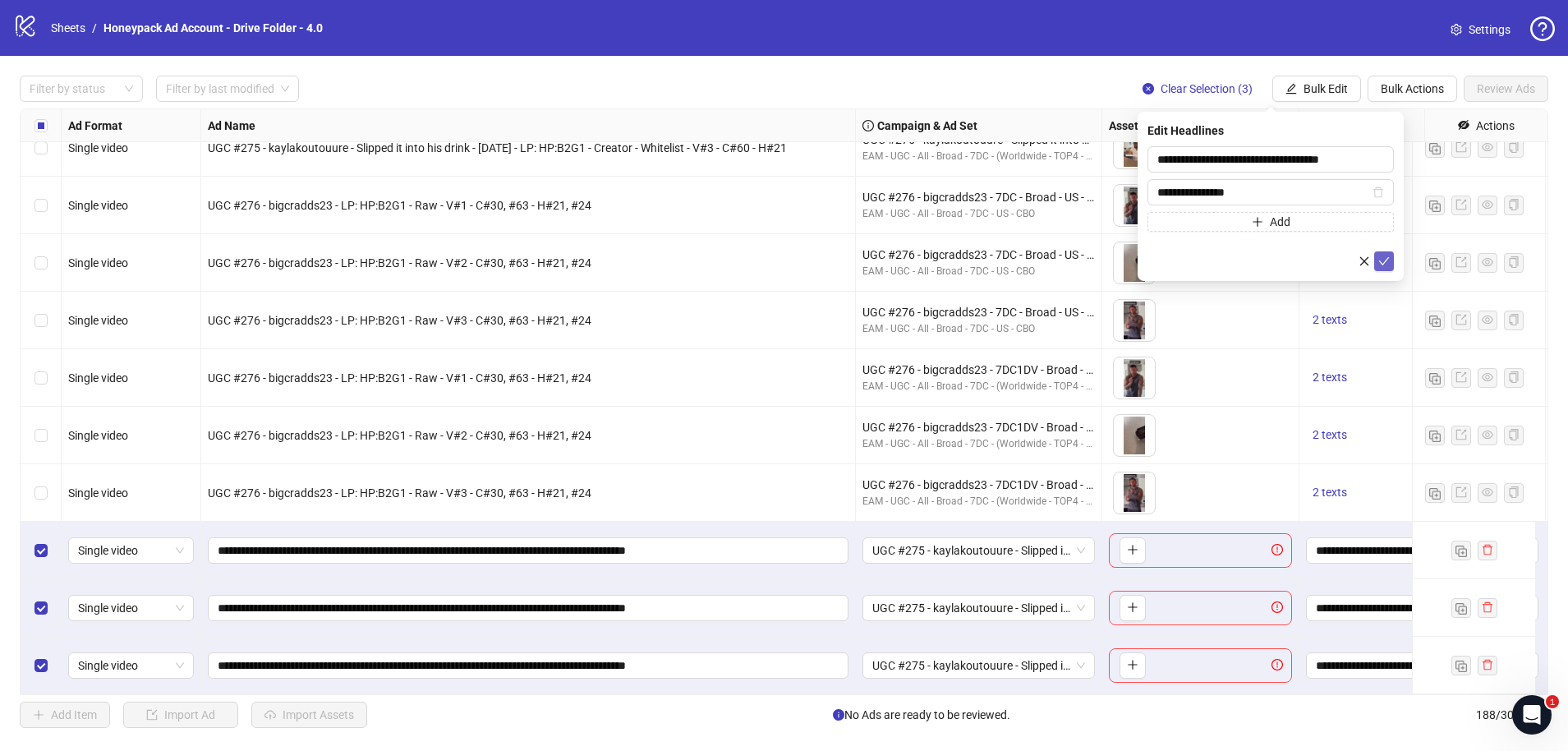 click 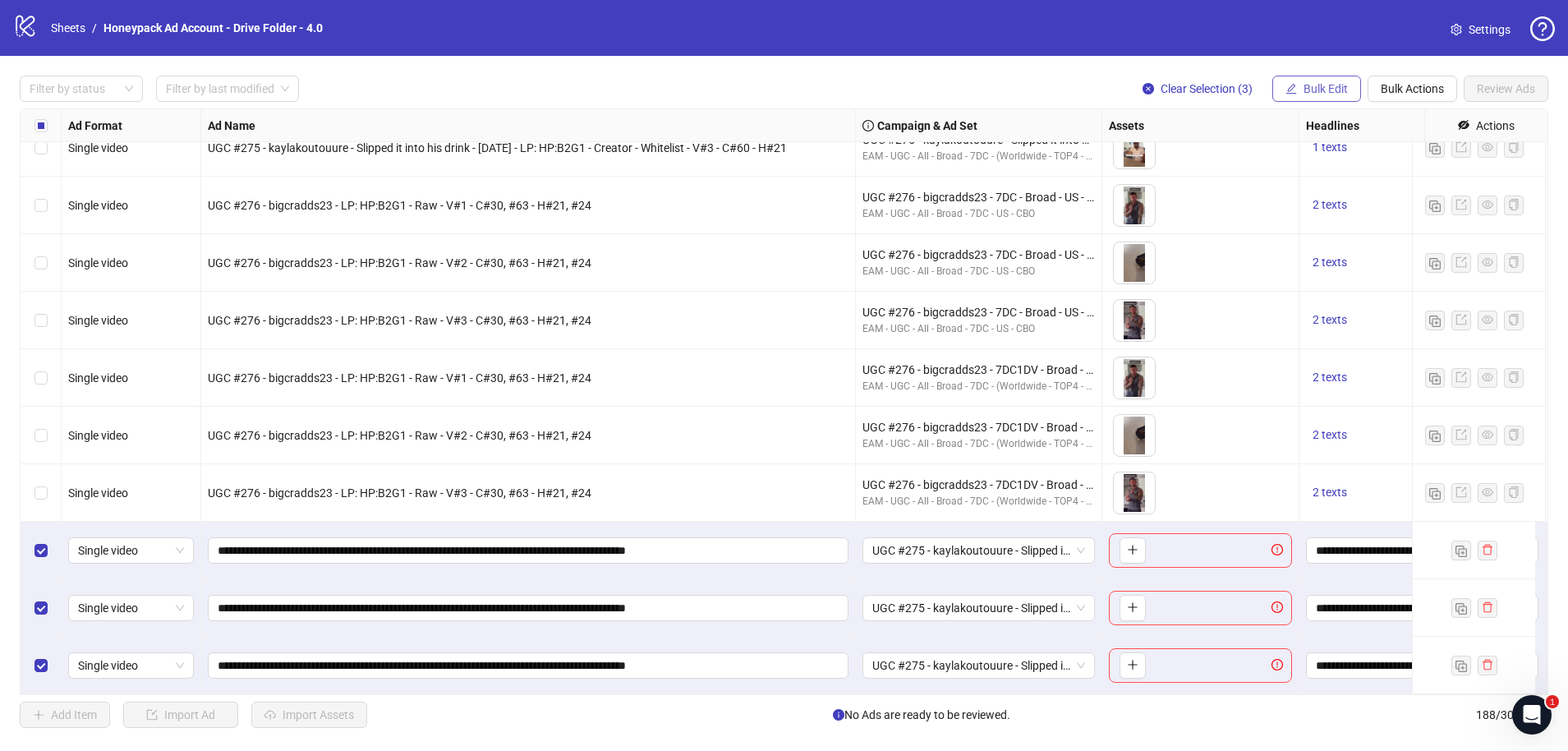 click on "Bulk Edit" at bounding box center [1326, 89] 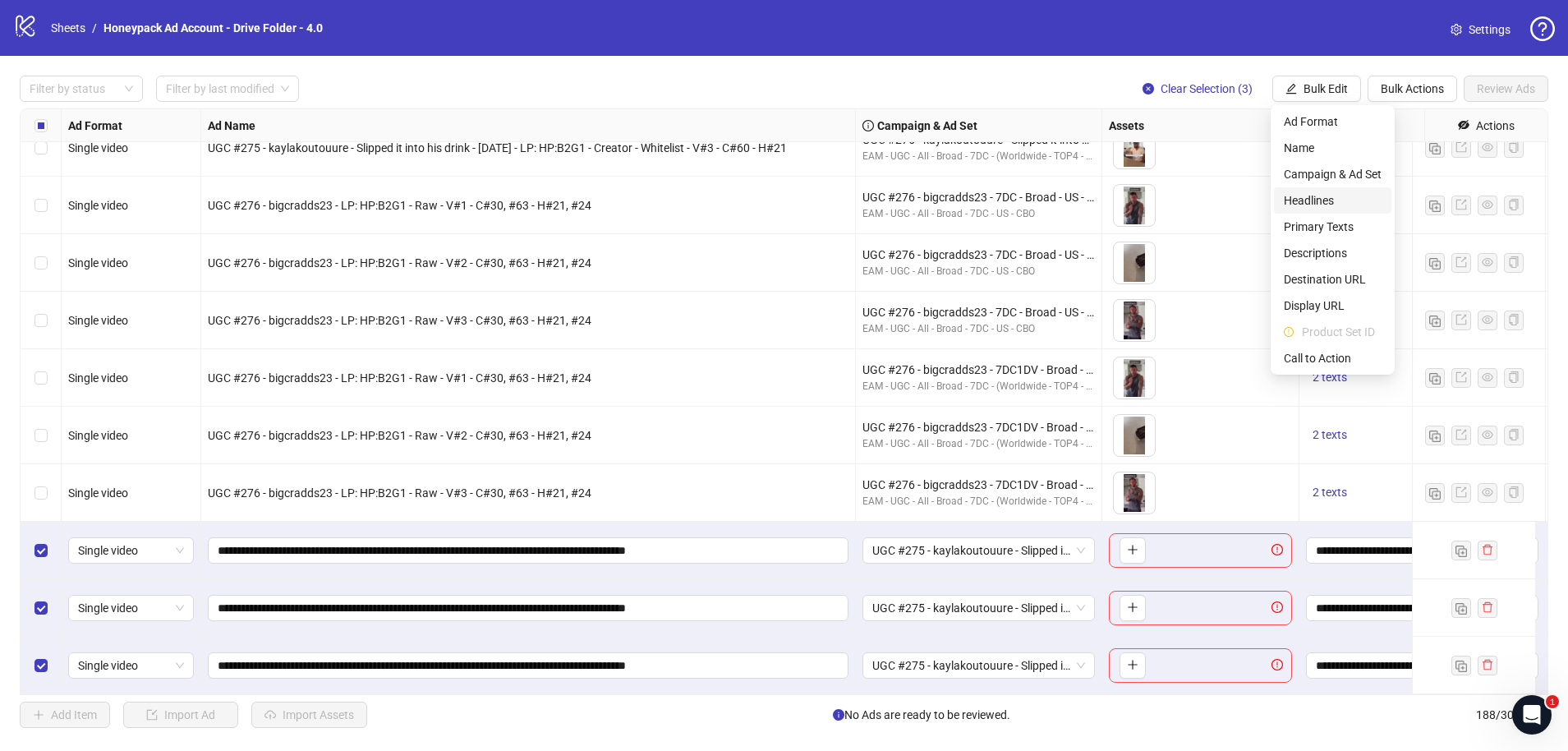 click on "Headlines" at bounding box center [1332, 200] 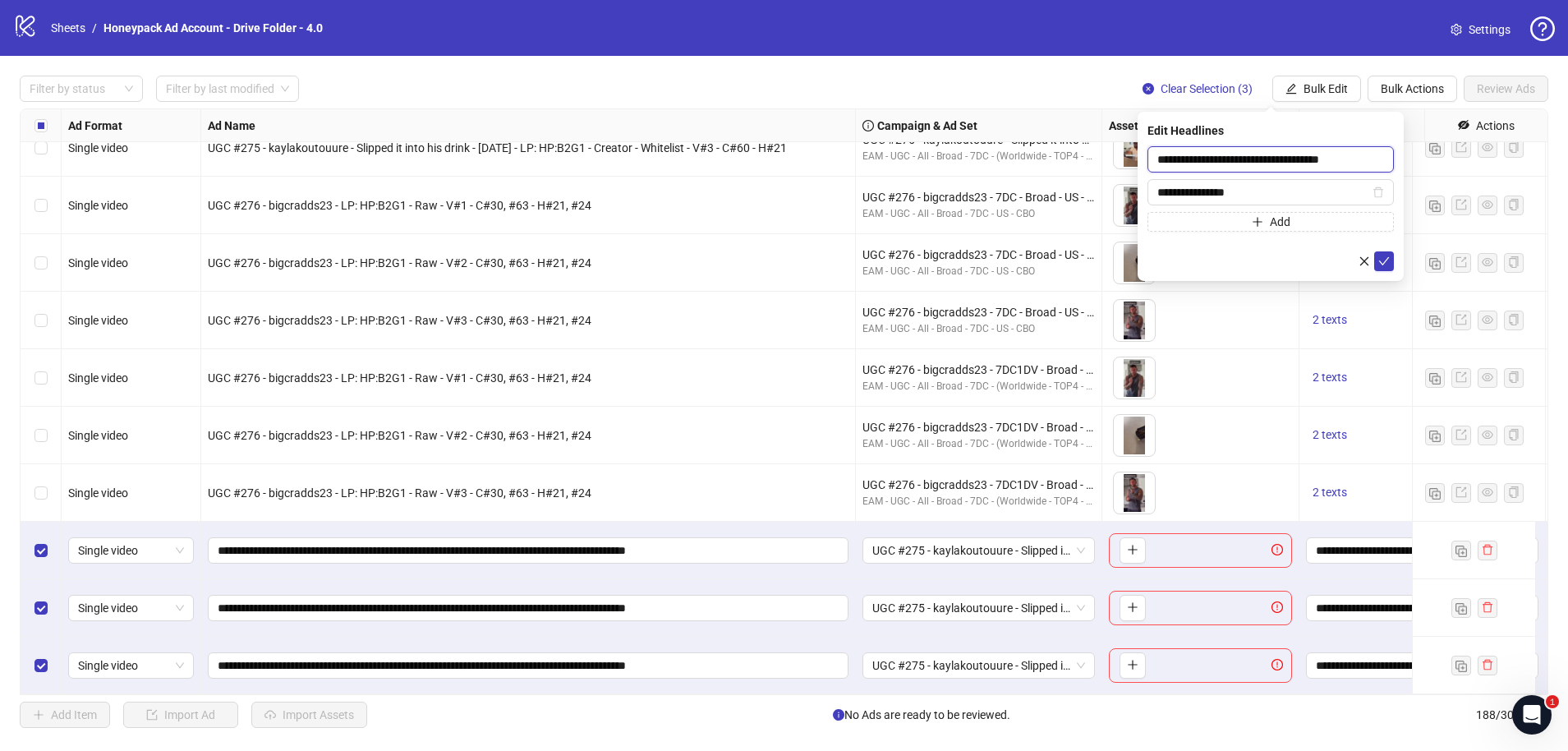 click on "**********" at bounding box center (1271, 159) 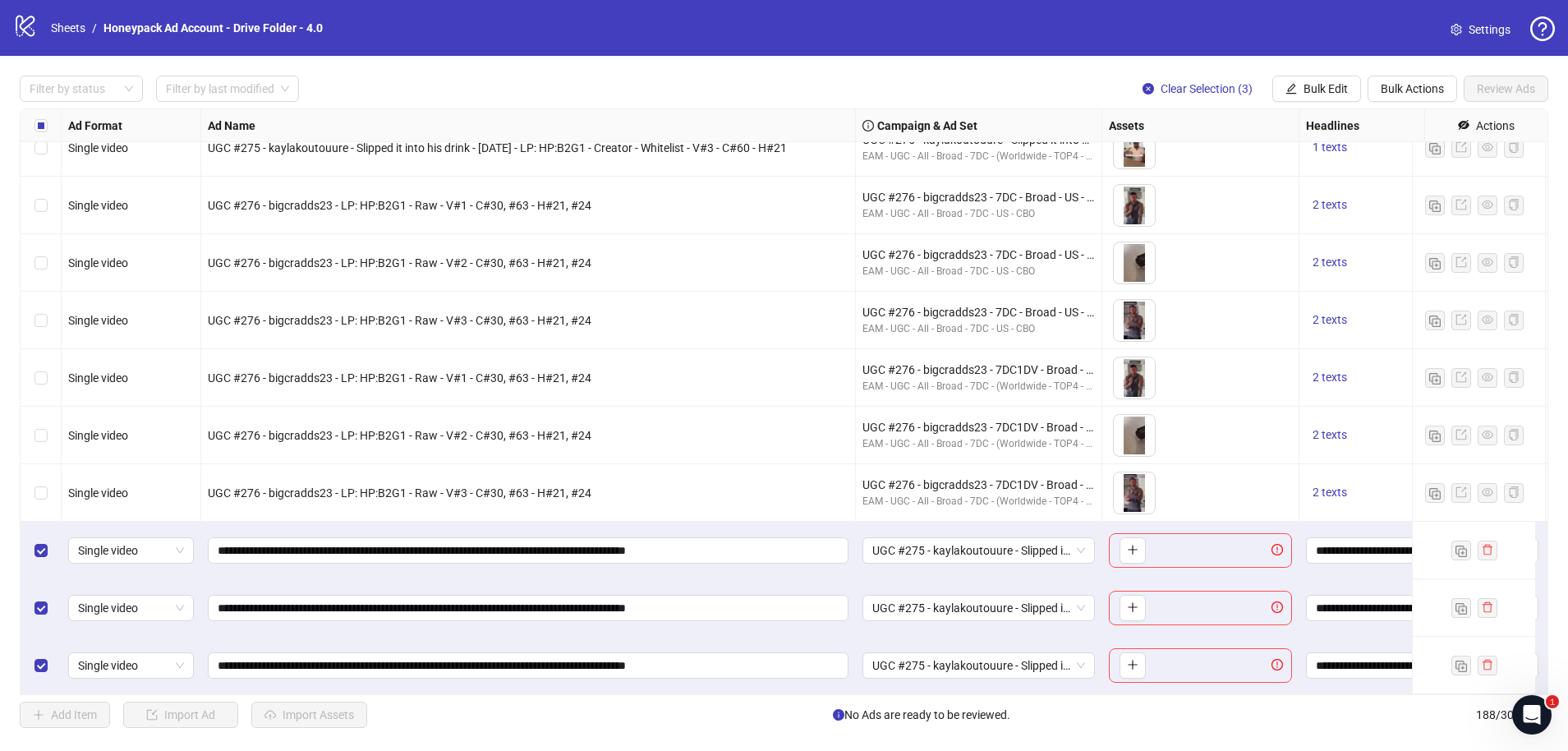 drag, startPoint x: 1319, startPoint y: 85, endPoint x: 1317, endPoint y: 103, distance: 18.11077 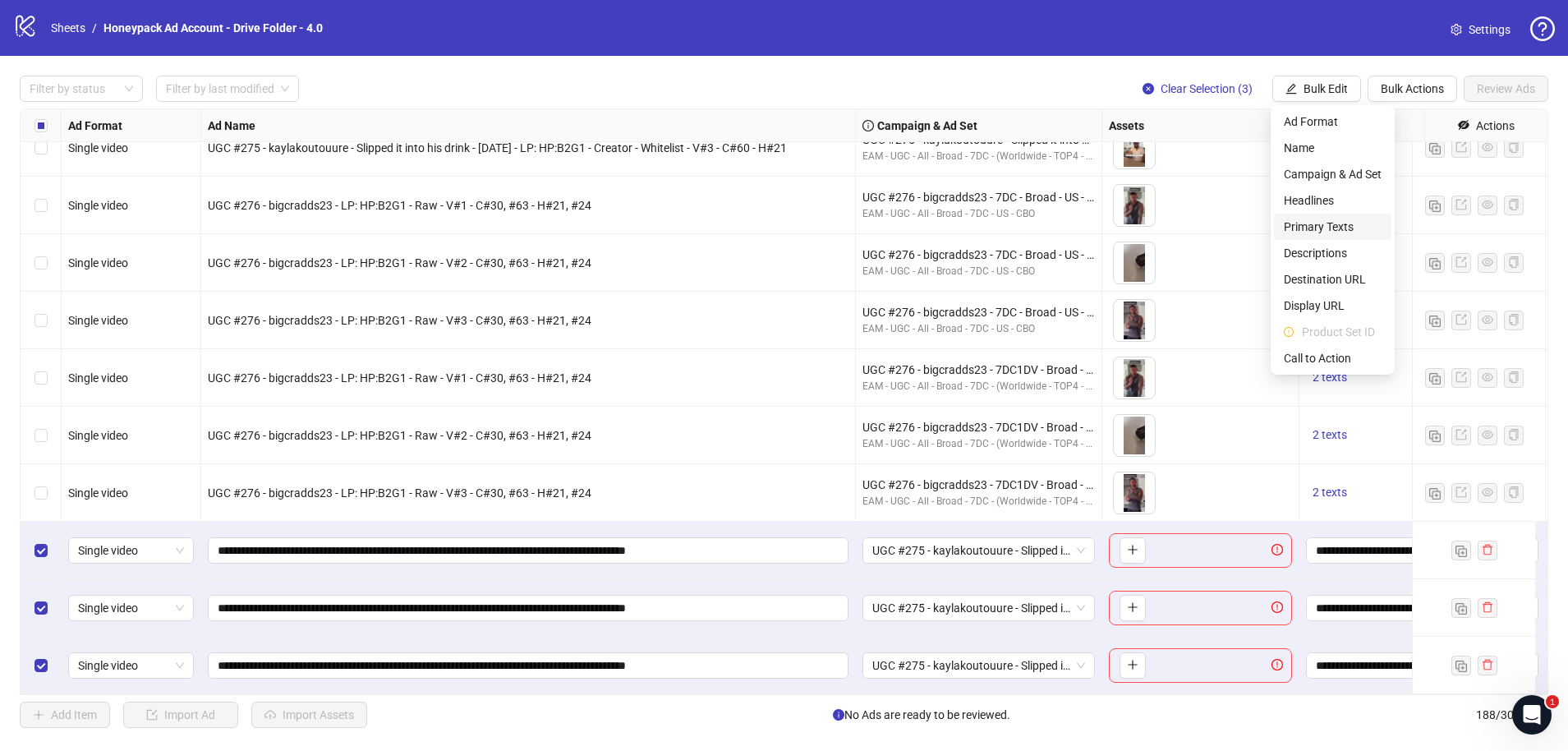 click on "Primary Texts" at bounding box center [1332, 227] 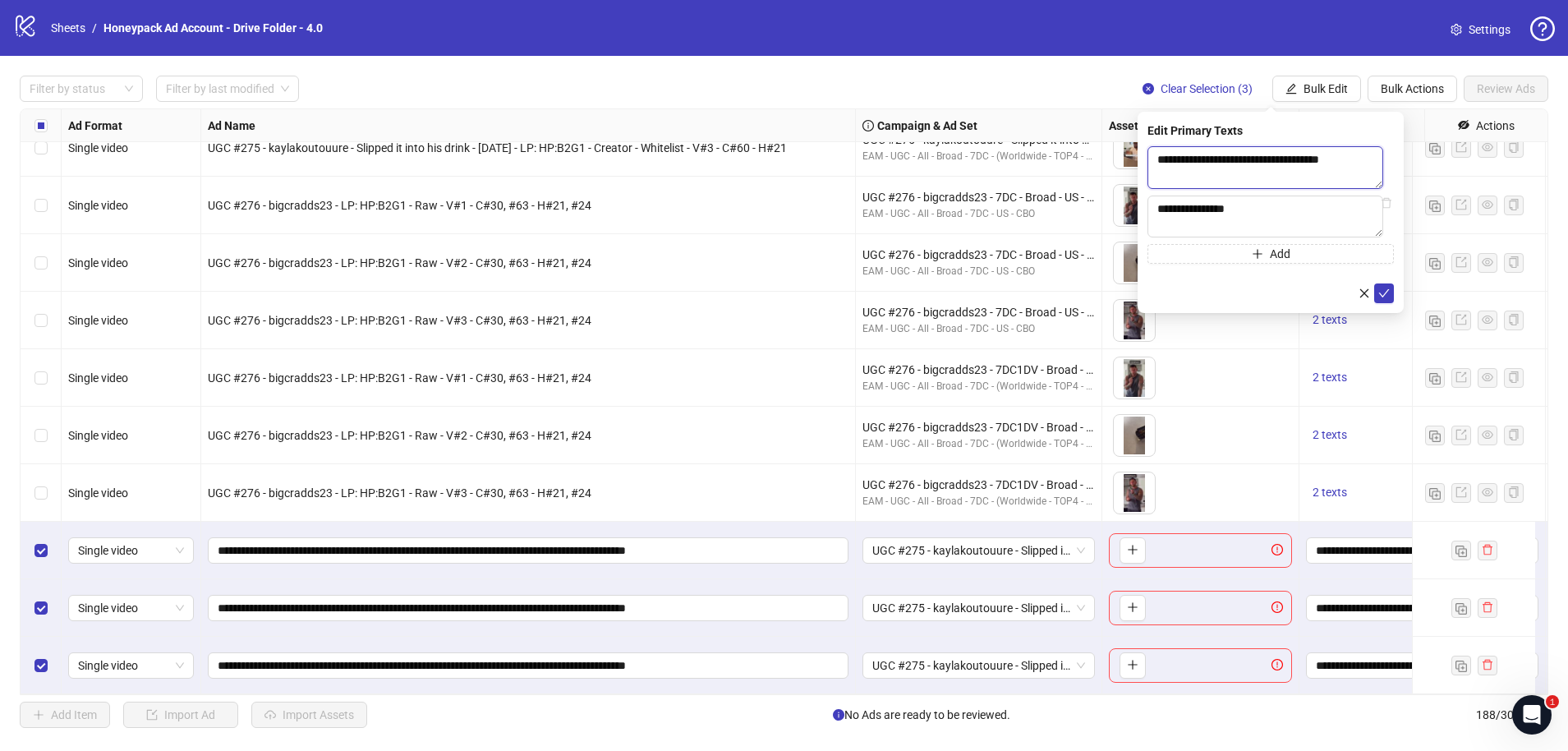 click on "**********" at bounding box center (1265, 168) 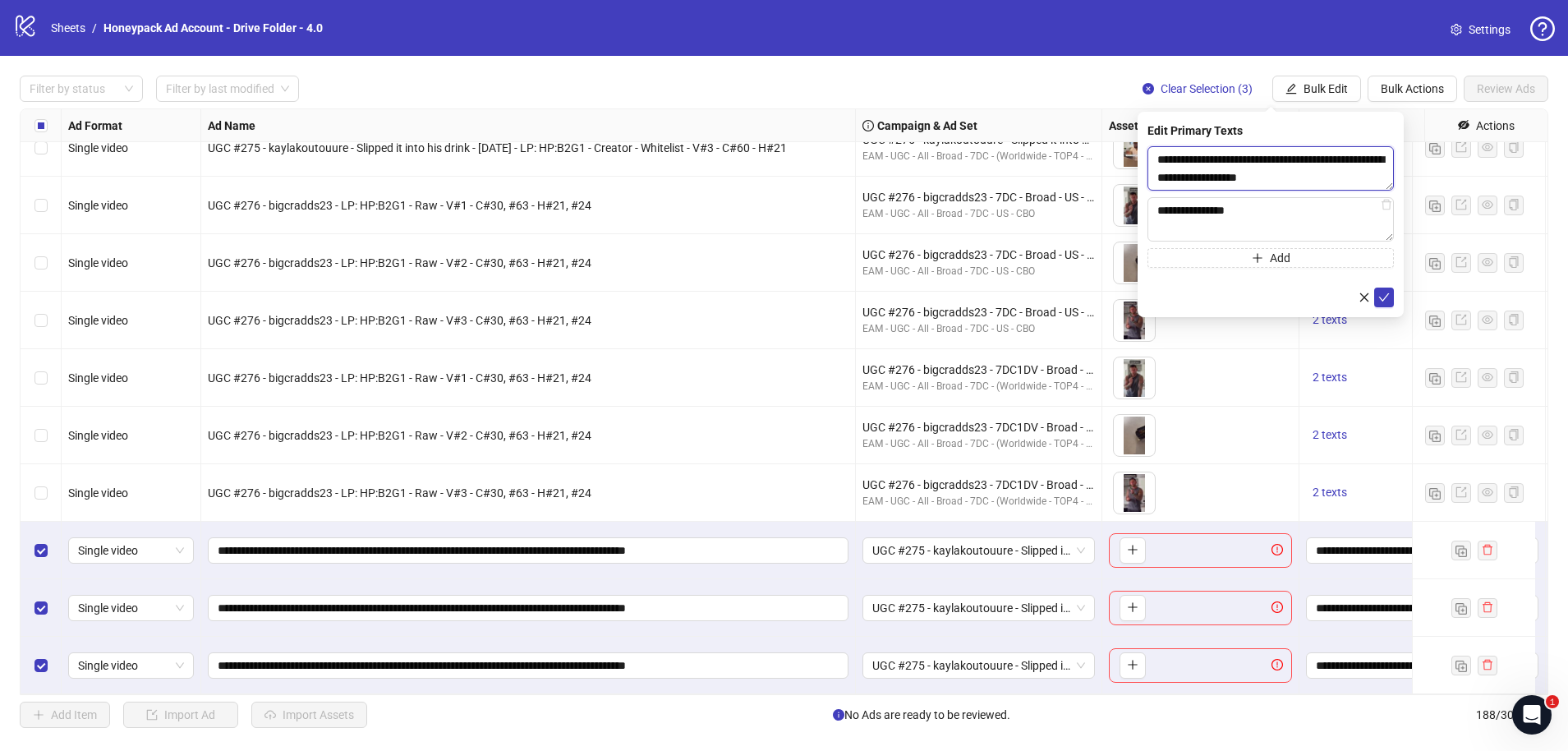 type on "**********" 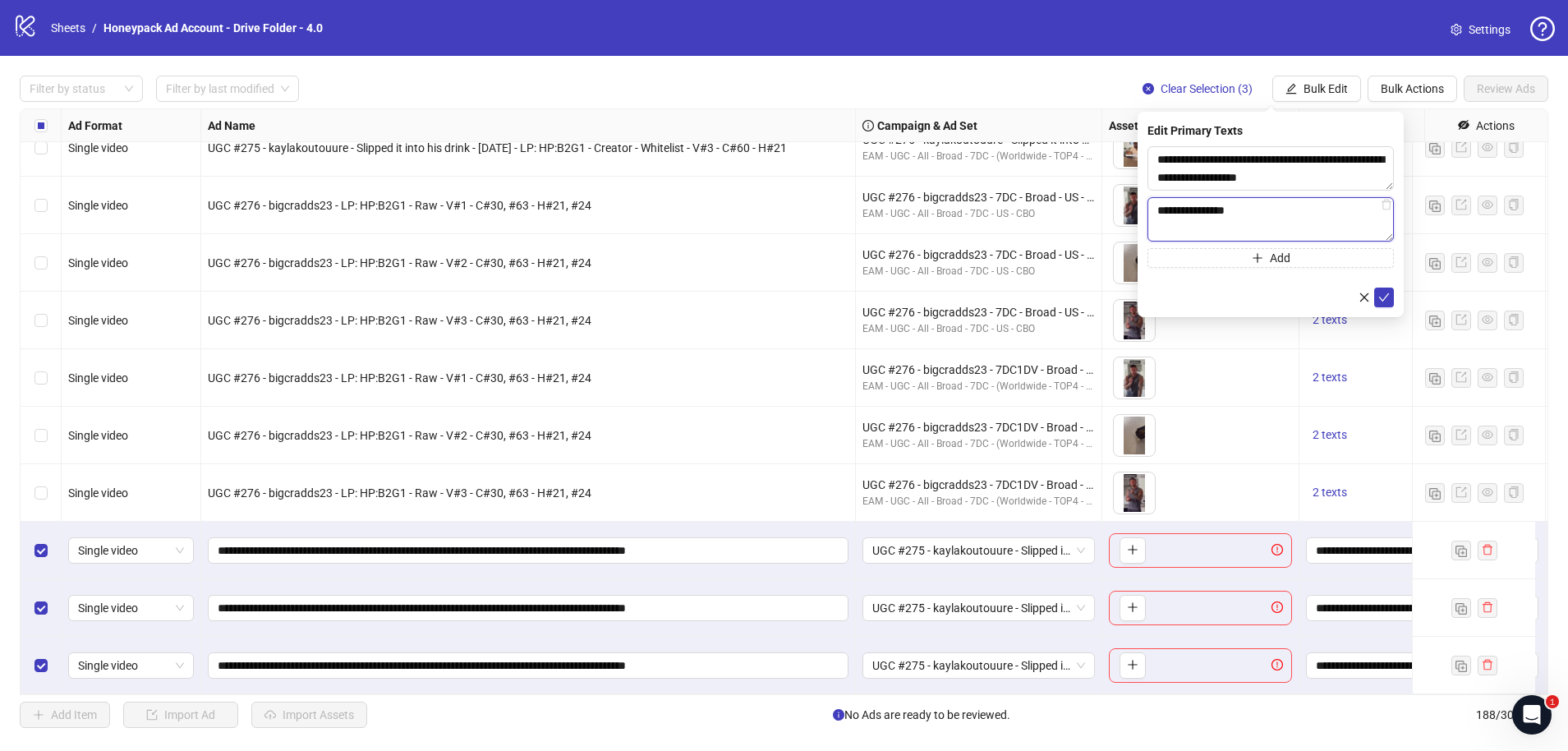 click on "**********" at bounding box center (1271, 219) 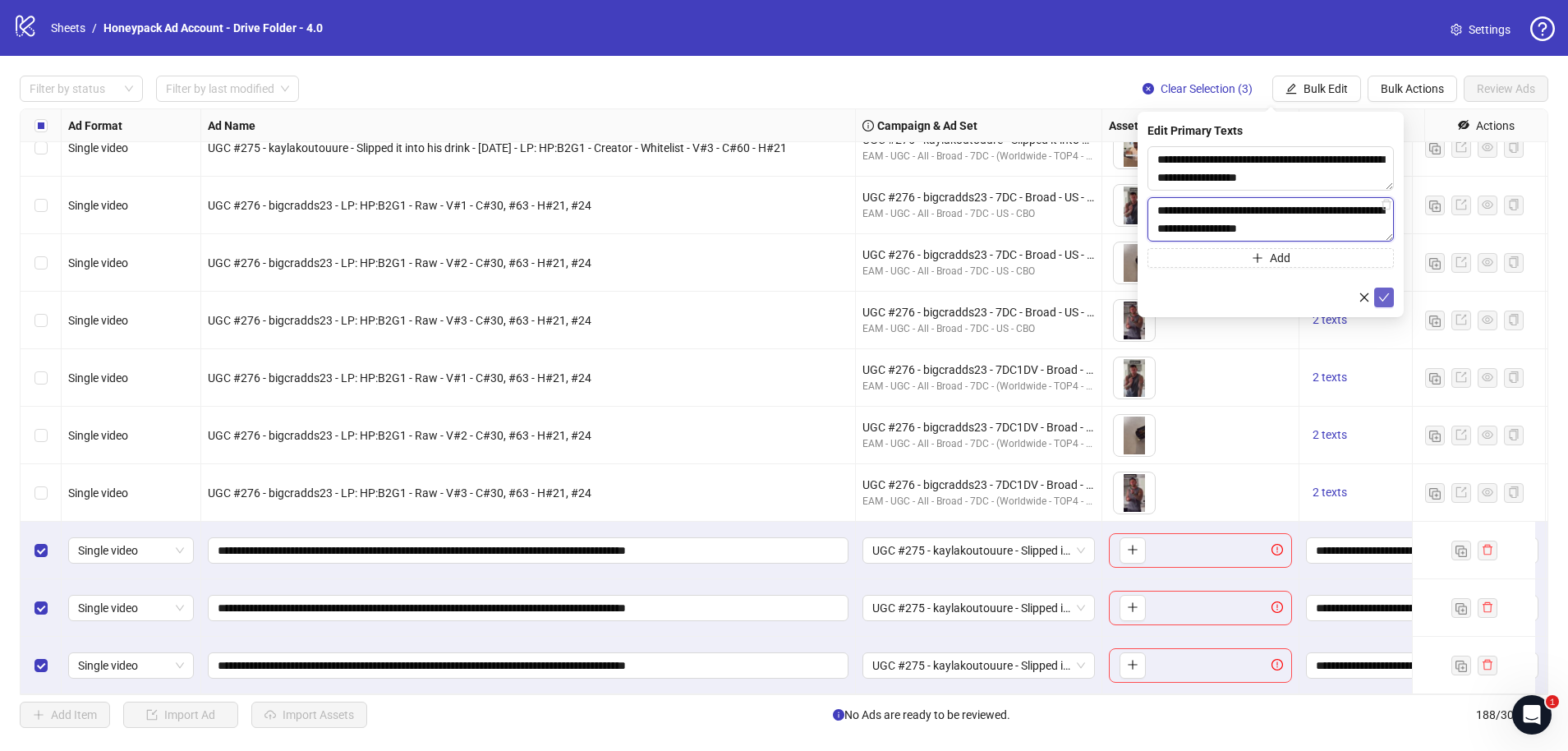 type on "**********" 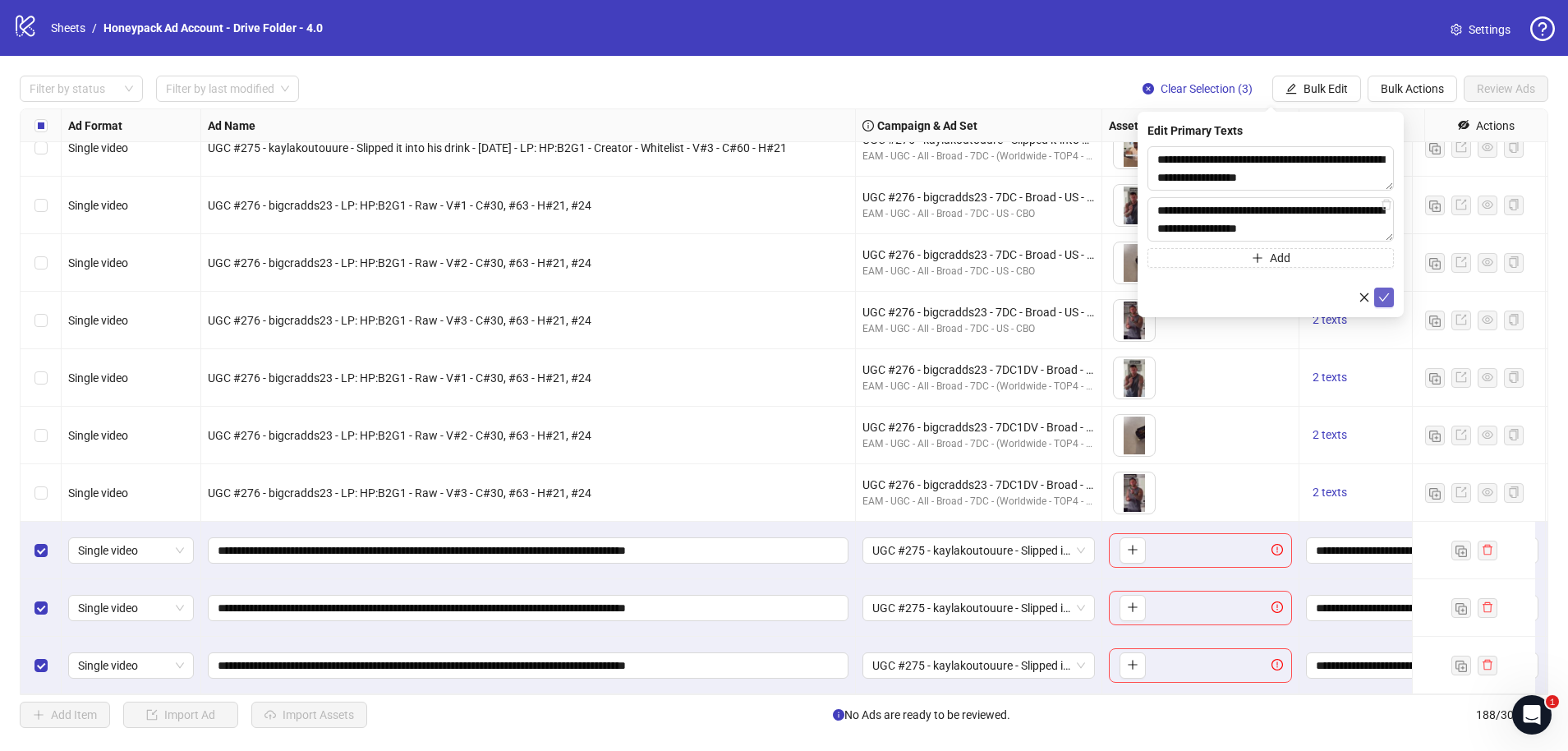 click 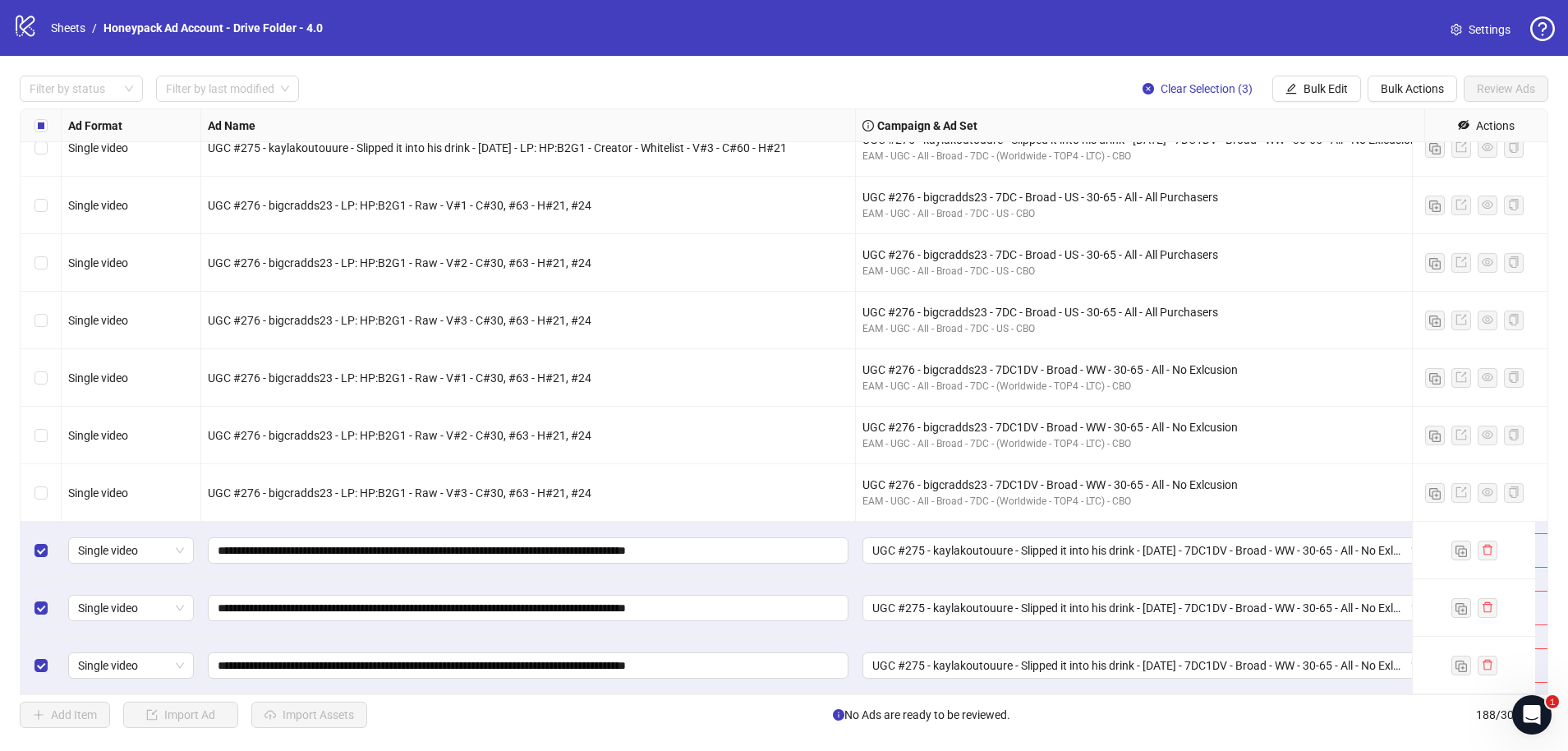 drag, startPoint x: 1284, startPoint y: 120, endPoint x: 1432, endPoint y: 121, distance: 148.00338 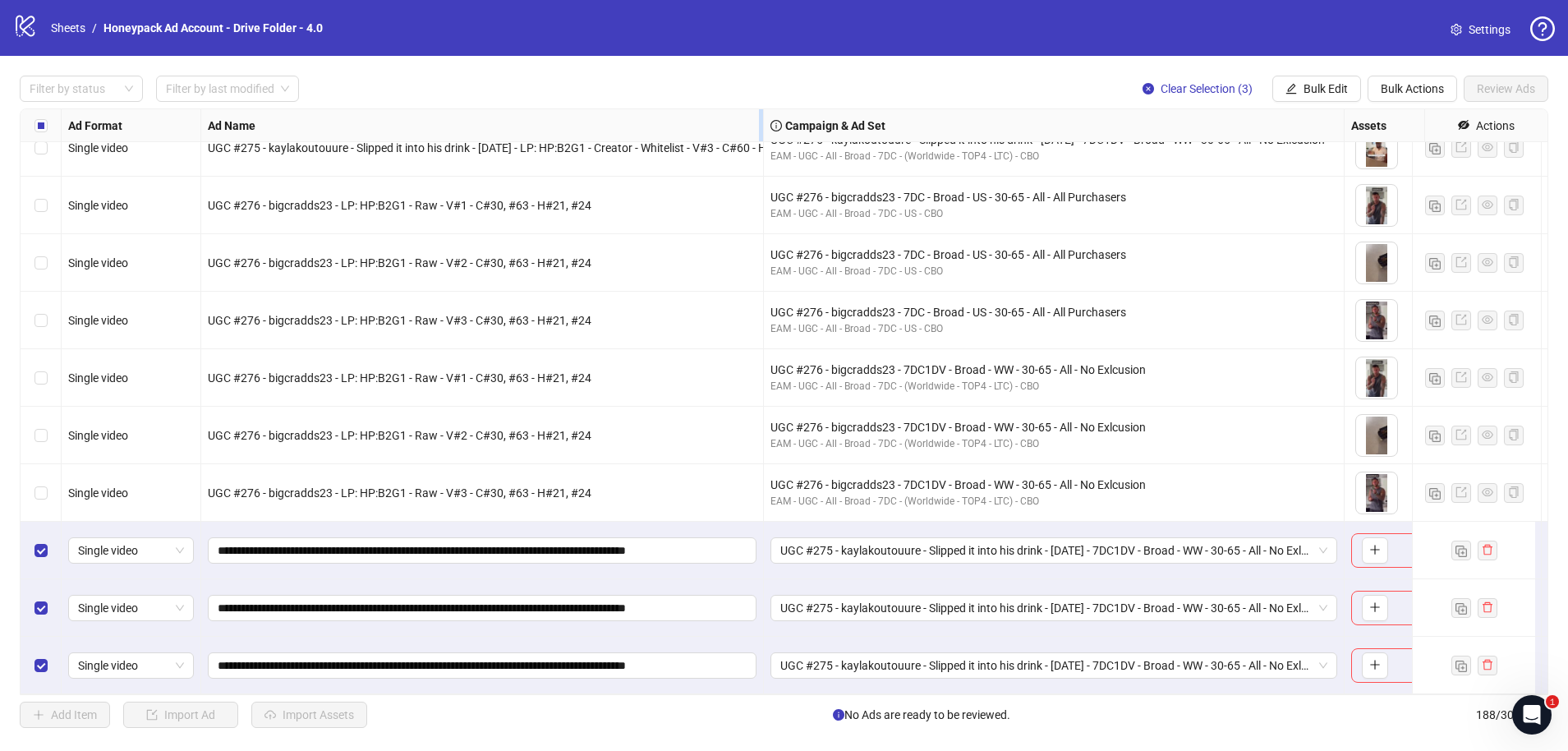 drag, startPoint x: 853, startPoint y: 121, endPoint x: 761, endPoint y: 131, distance: 92.54188 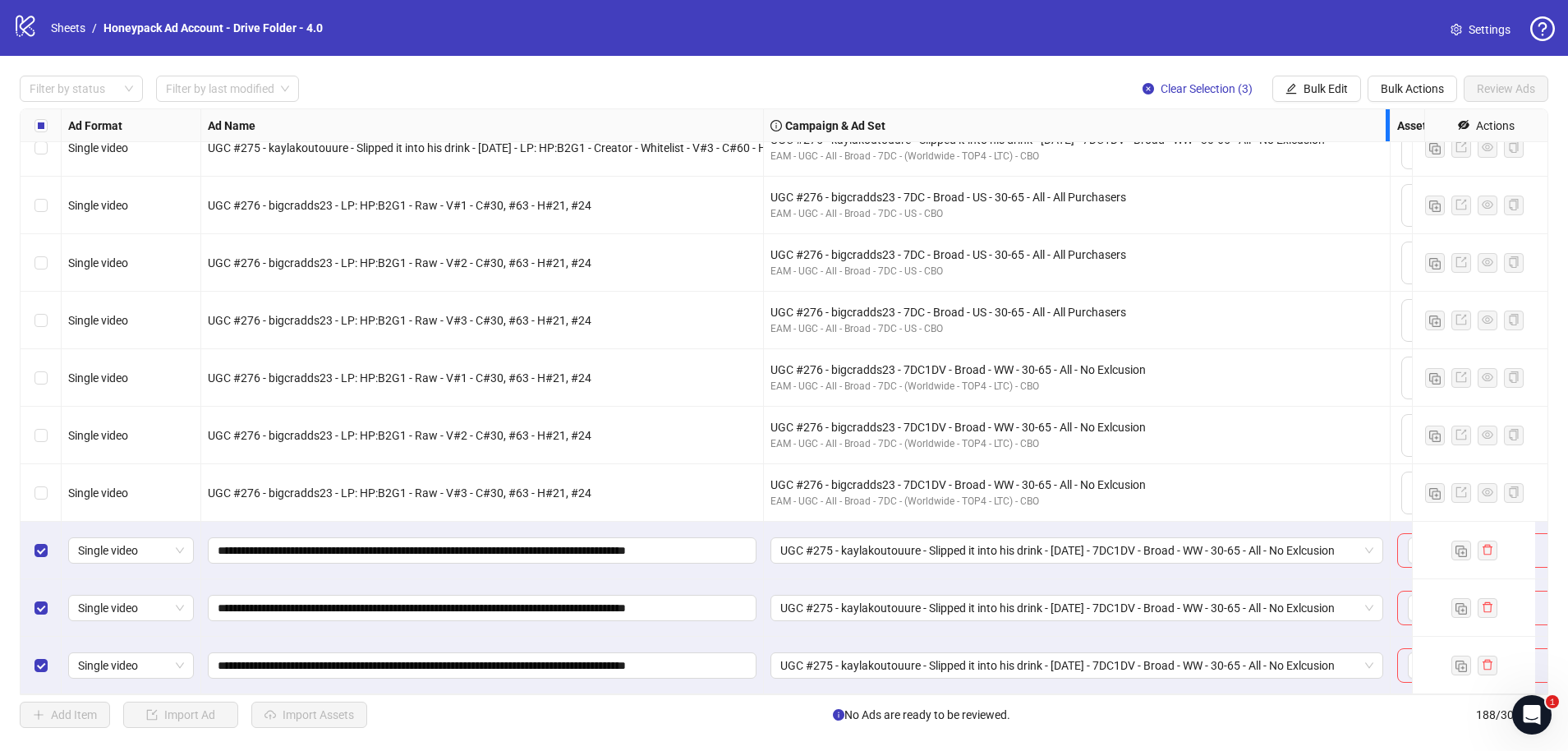 drag, startPoint x: 1340, startPoint y: 117, endPoint x: 1386, endPoint y: 117, distance: 46 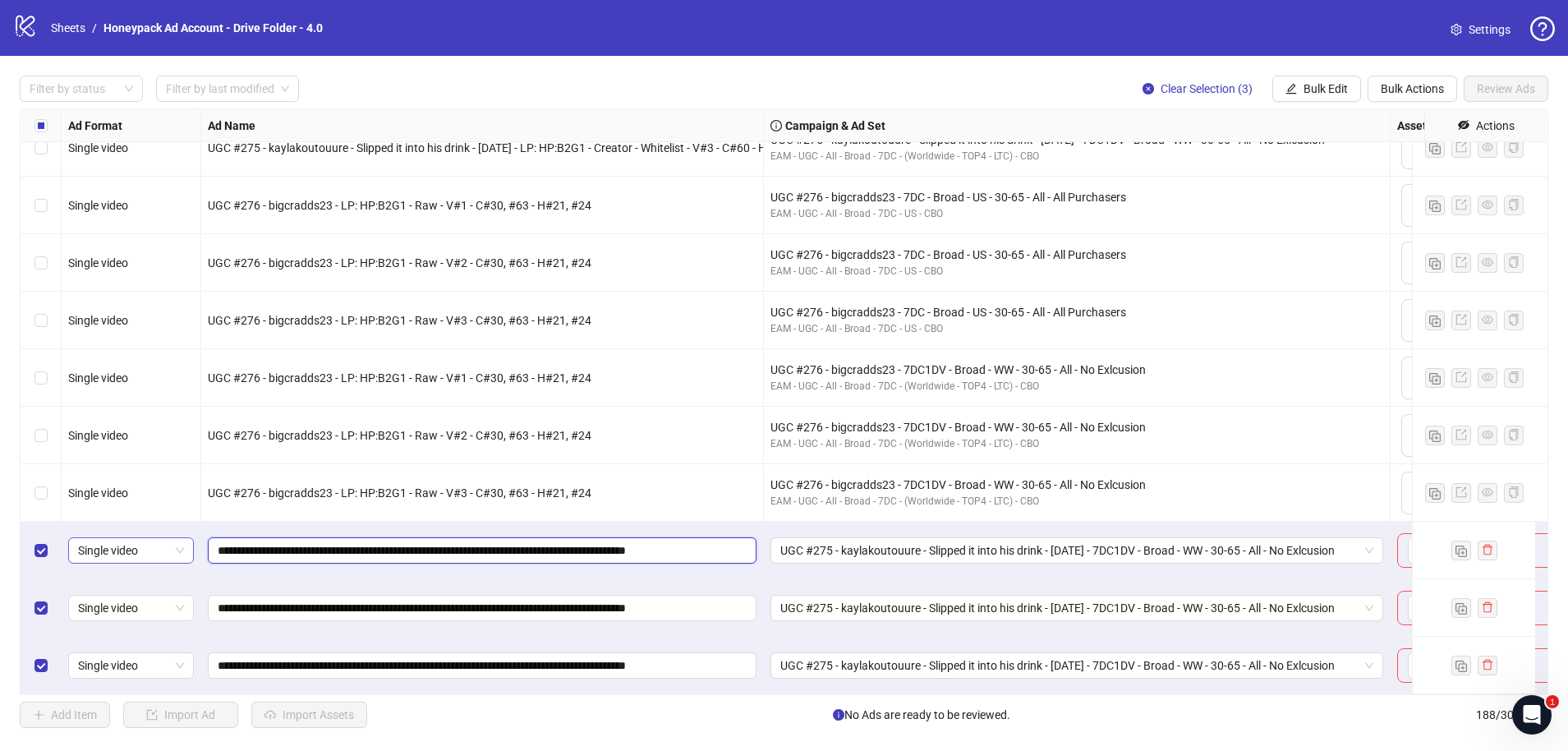 drag, startPoint x: 441, startPoint y: 540, endPoint x: 114, endPoint y: 540, distance: 327 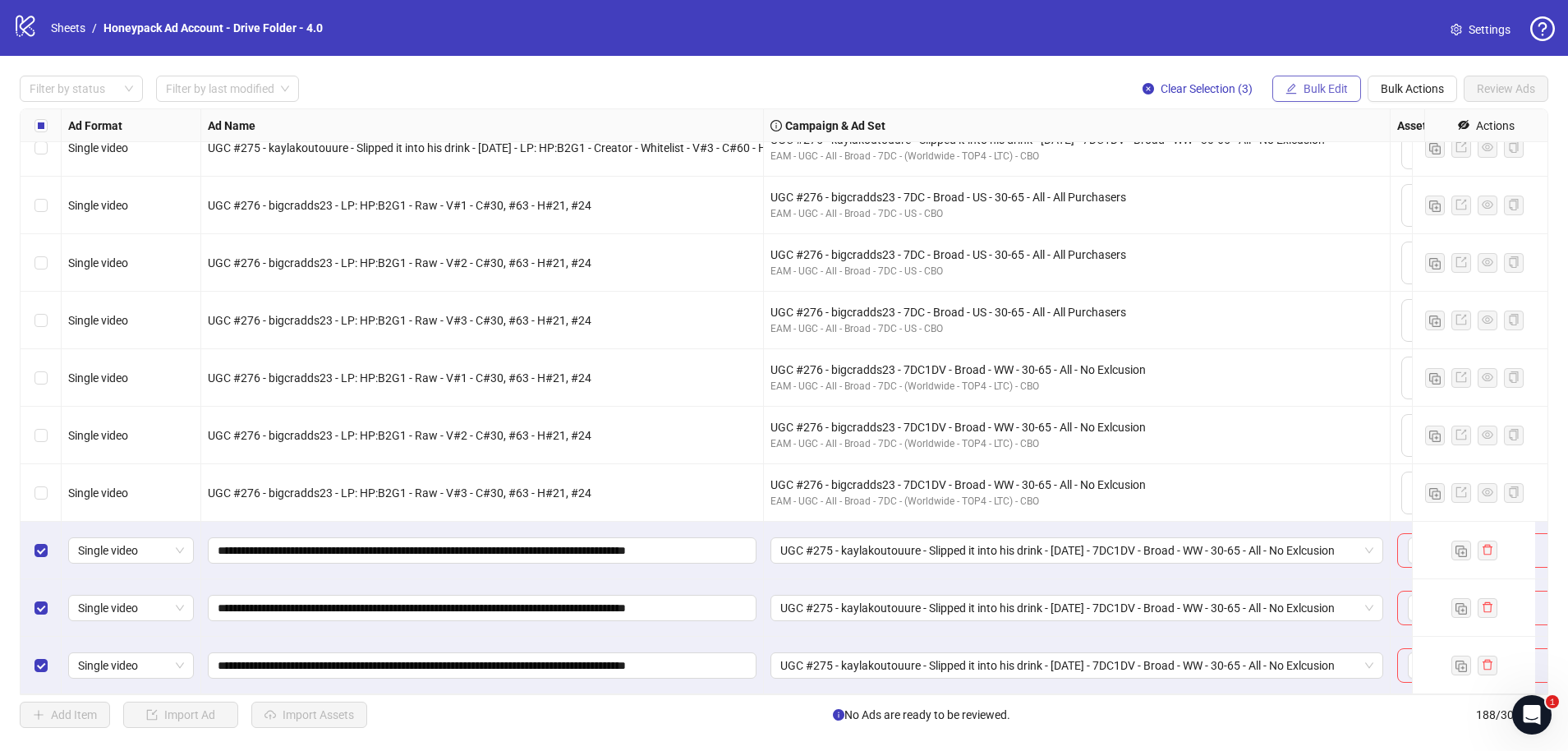 click on "Bulk Edit" at bounding box center [1326, 89] 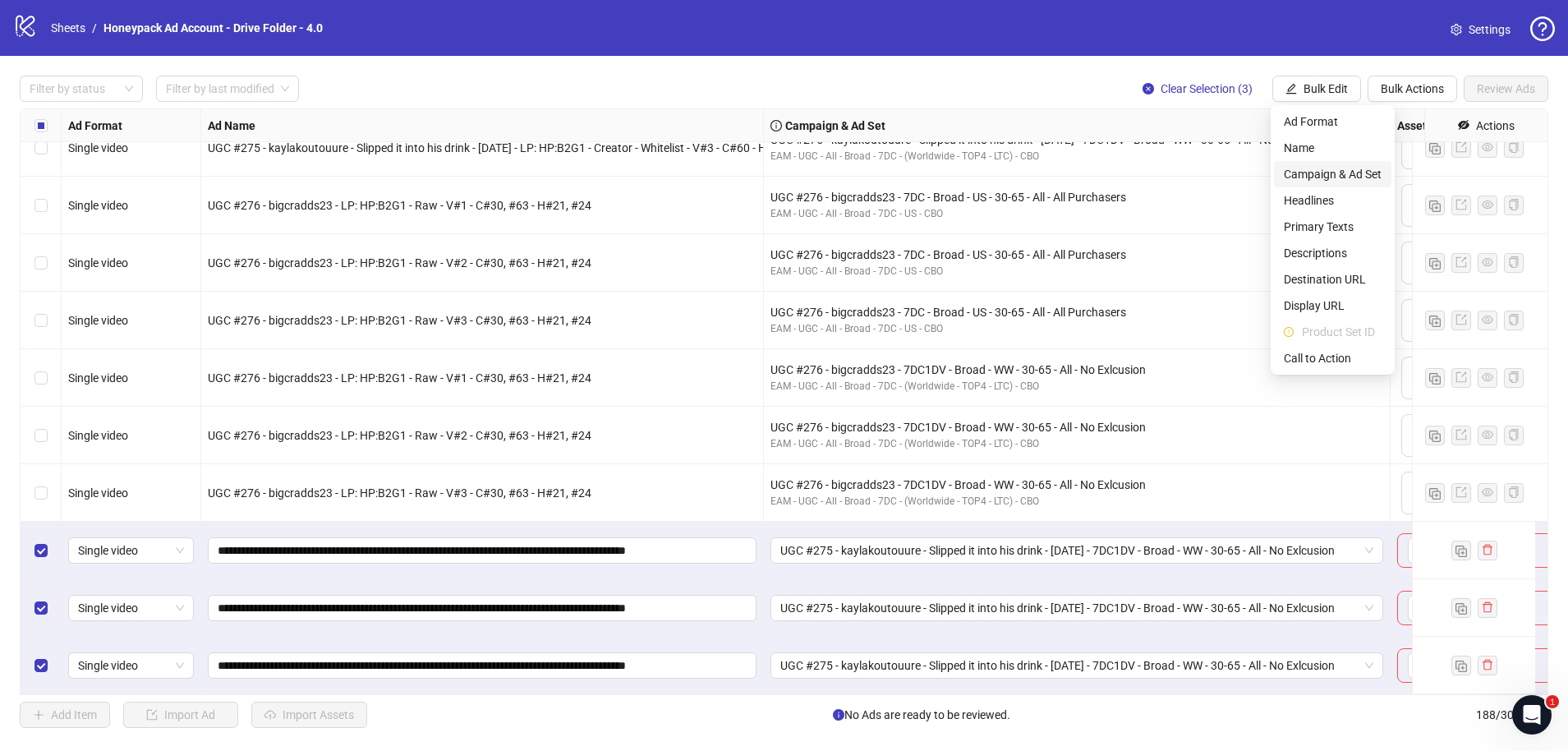 click on "Campaign & Ad Set" at bounding box center [1332, 174] 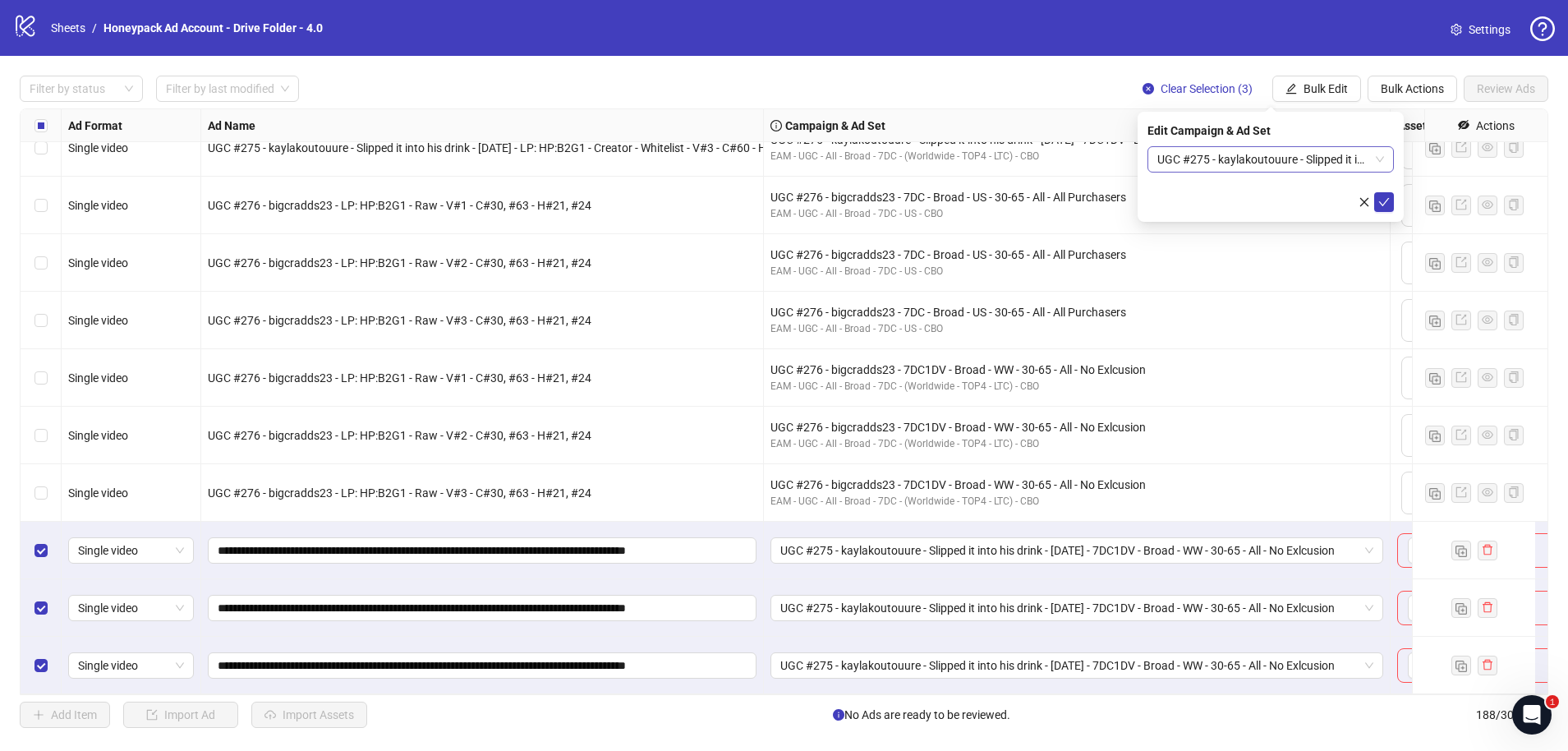 click on "UGC #275 - kaylakoutouure - Slipped it into his drink - [DATE] - 7DC1DV - Broad - WW - 30-65 - All - No Exlcusion" at bounding box center [1271, 159] 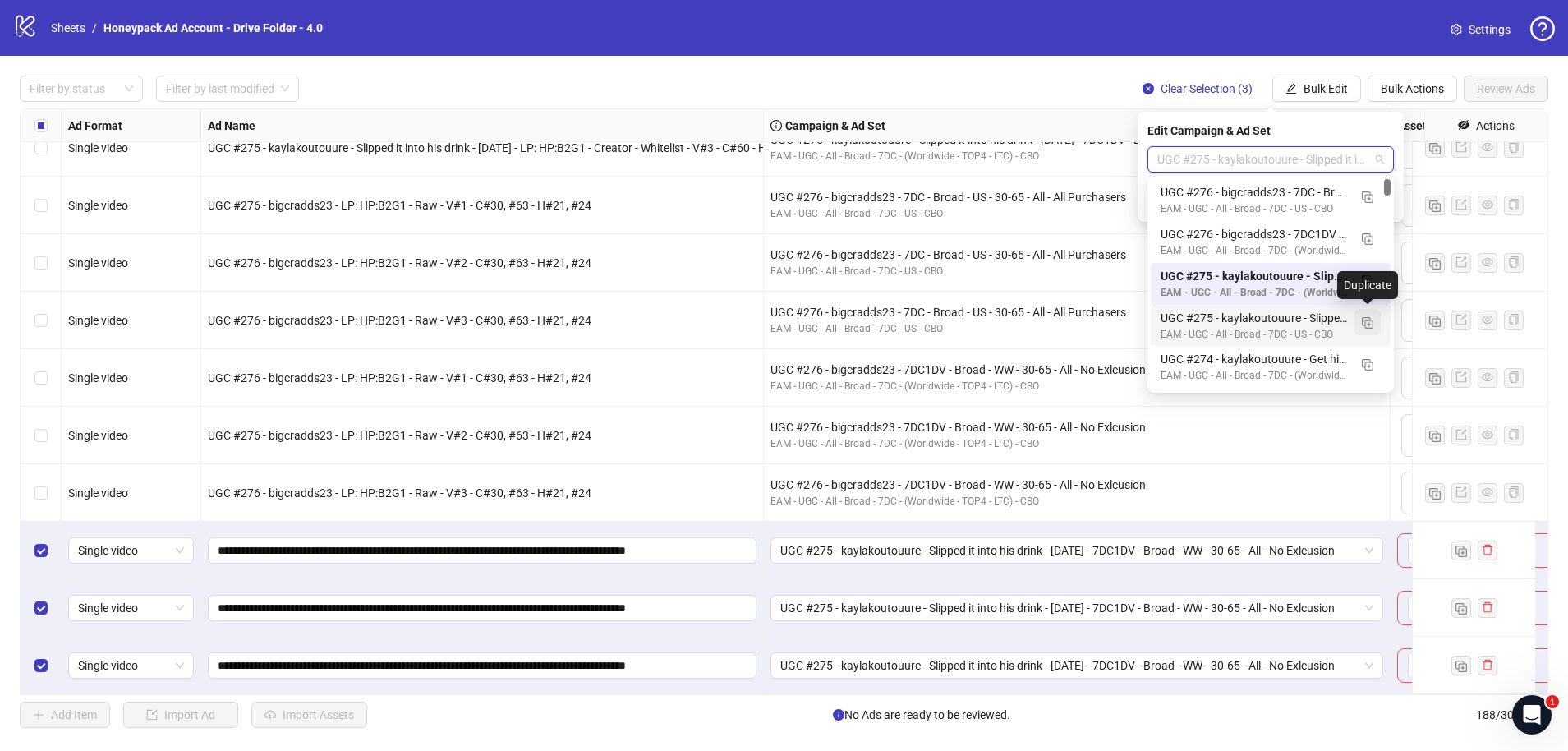 click at bounding box center [1368, 323] 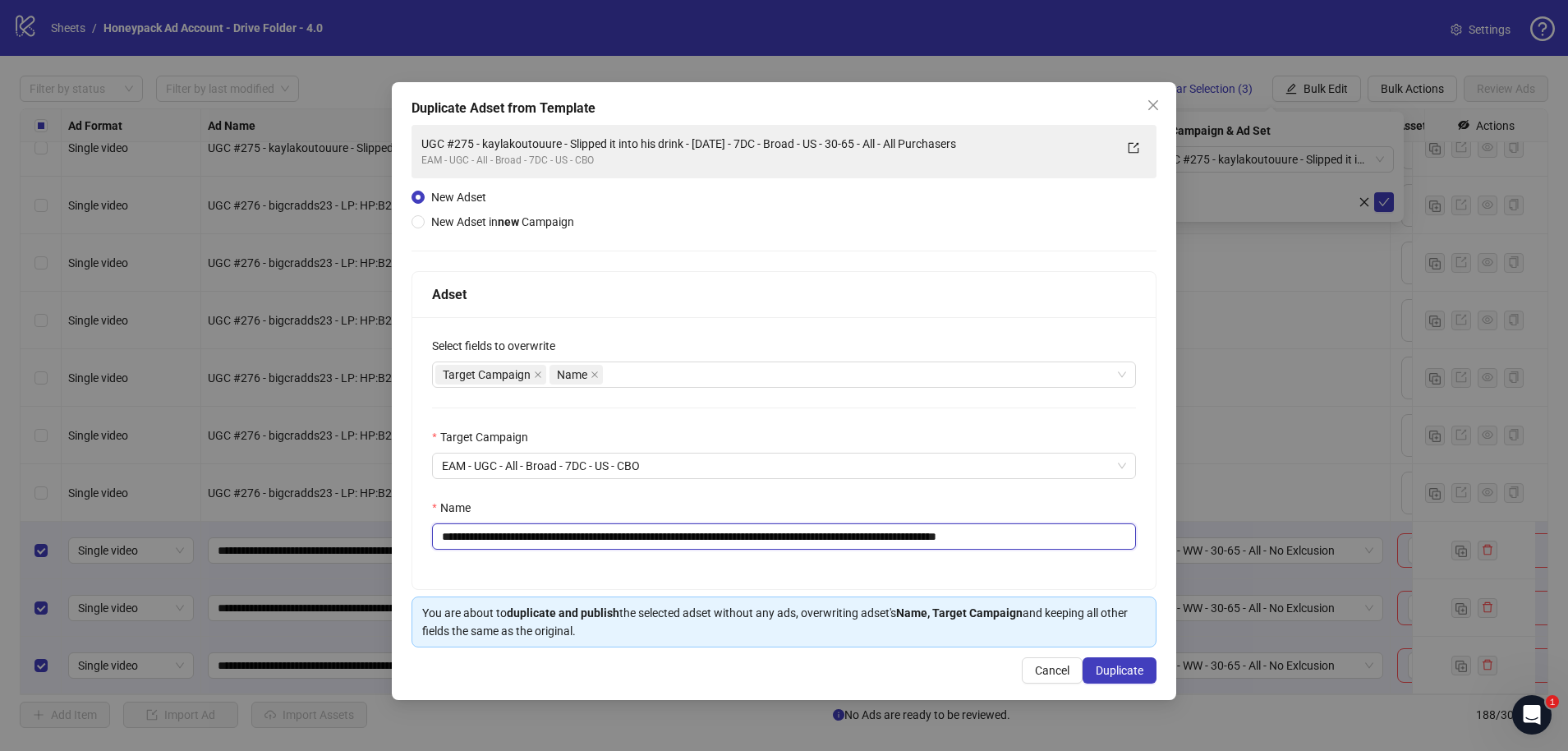 drag, startPoint x: 755, startPoint y: 534, endPoint x: 405, endPoint y: 529, distance: 350.03571 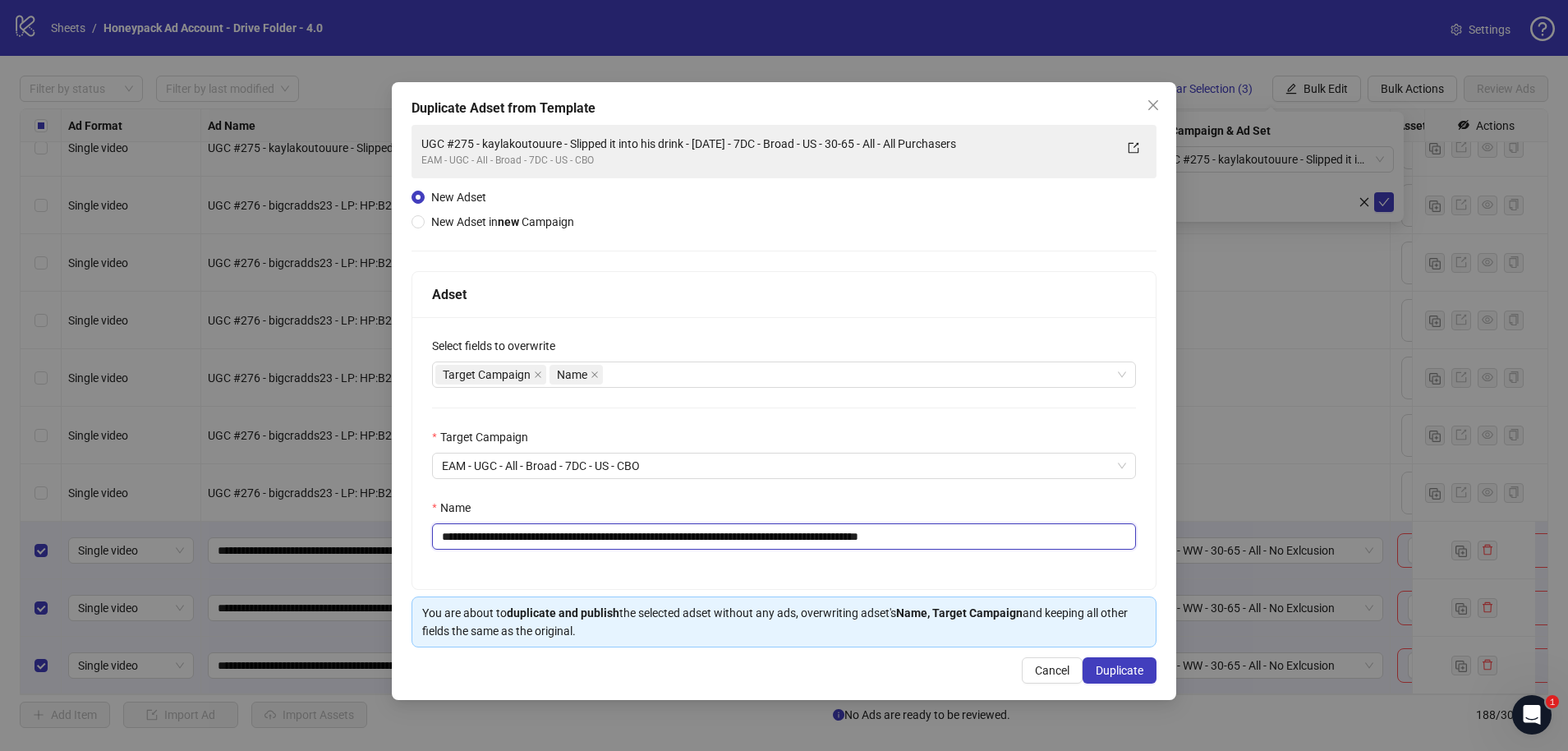 drag, startPoint x: 899, startPoint y: 537, endPoint x: 1083, endPoint y: 537, distance: 184 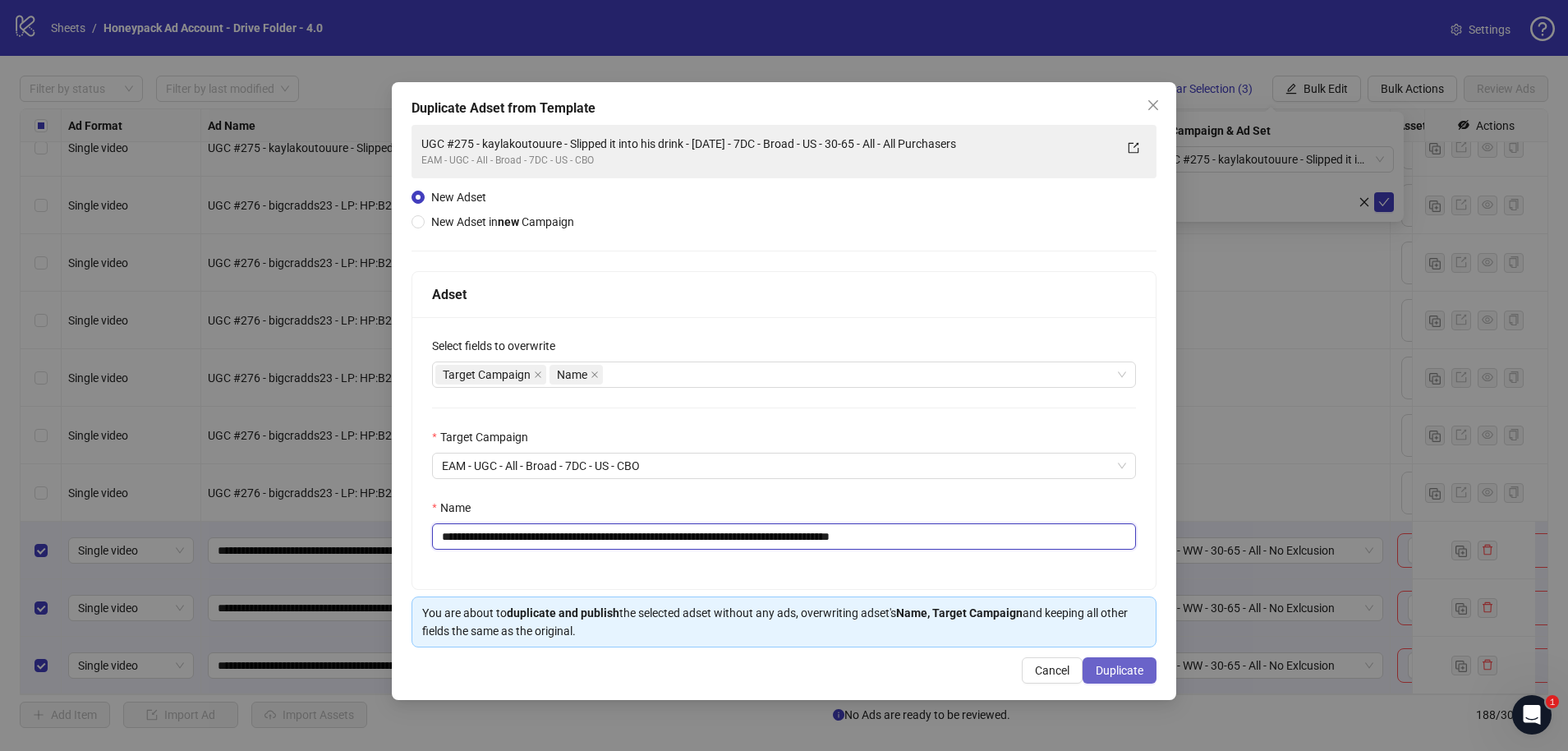type on "**********" 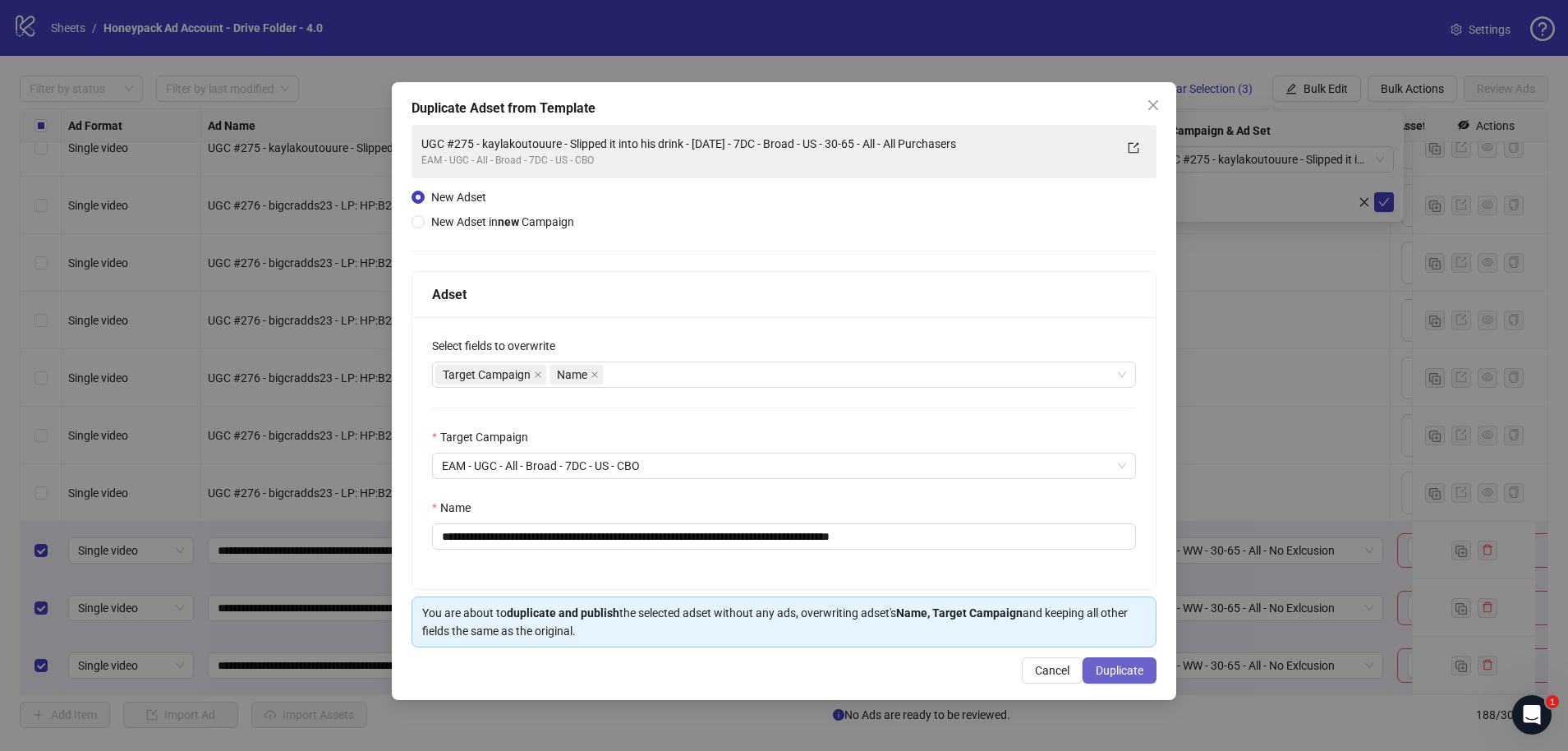 click on "Duplicate" at bounding box center [1120, 670] 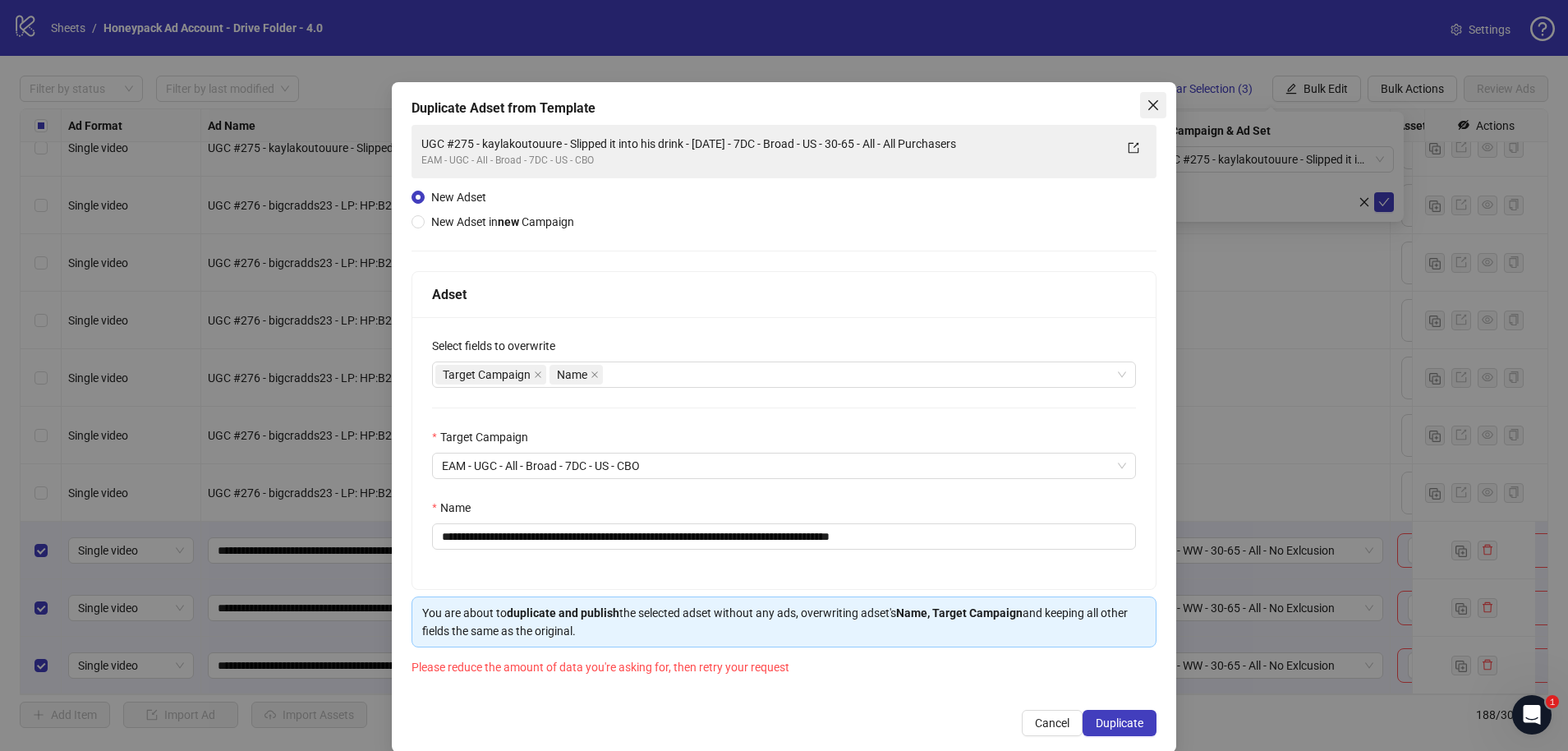 click at bounding box center [1153, 105] 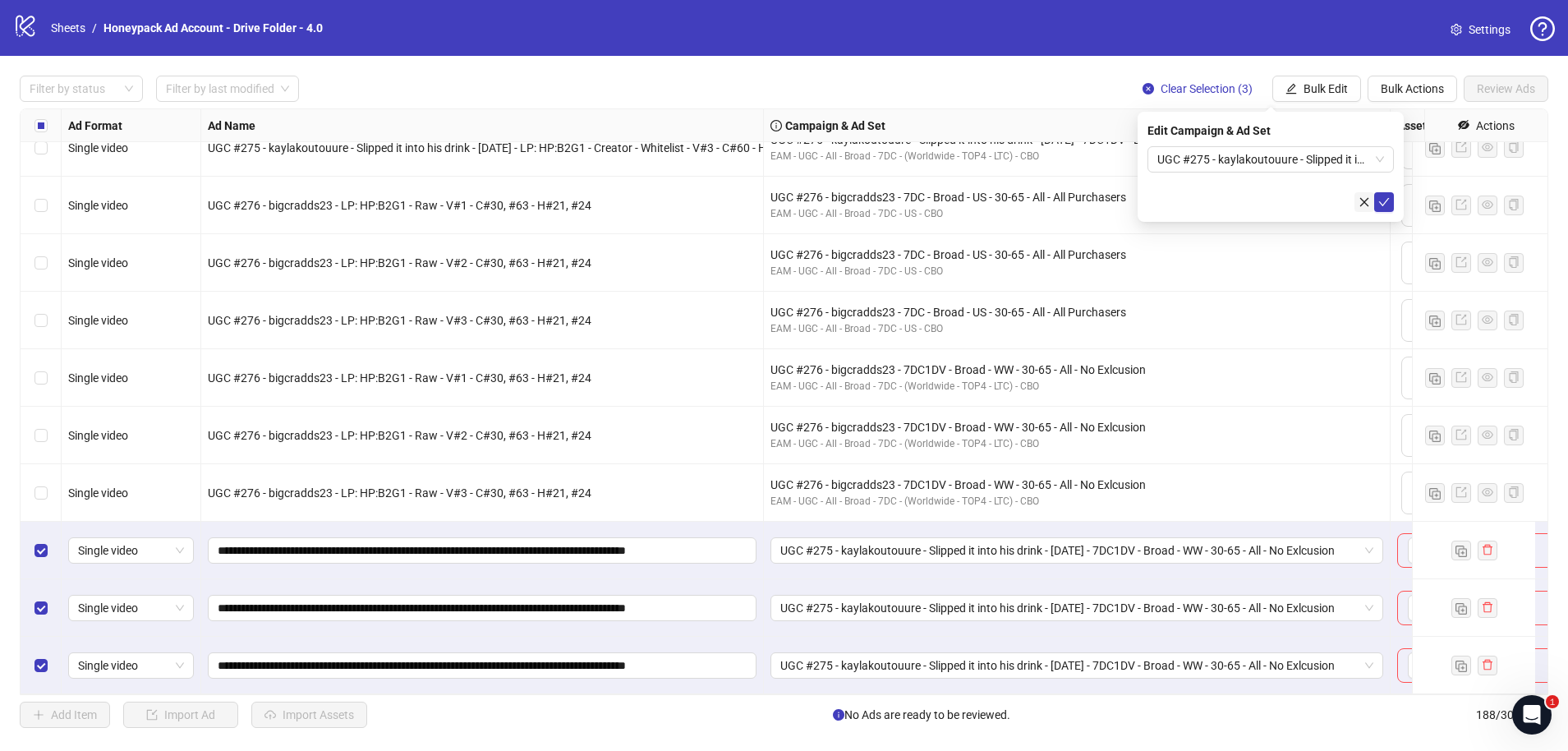 click 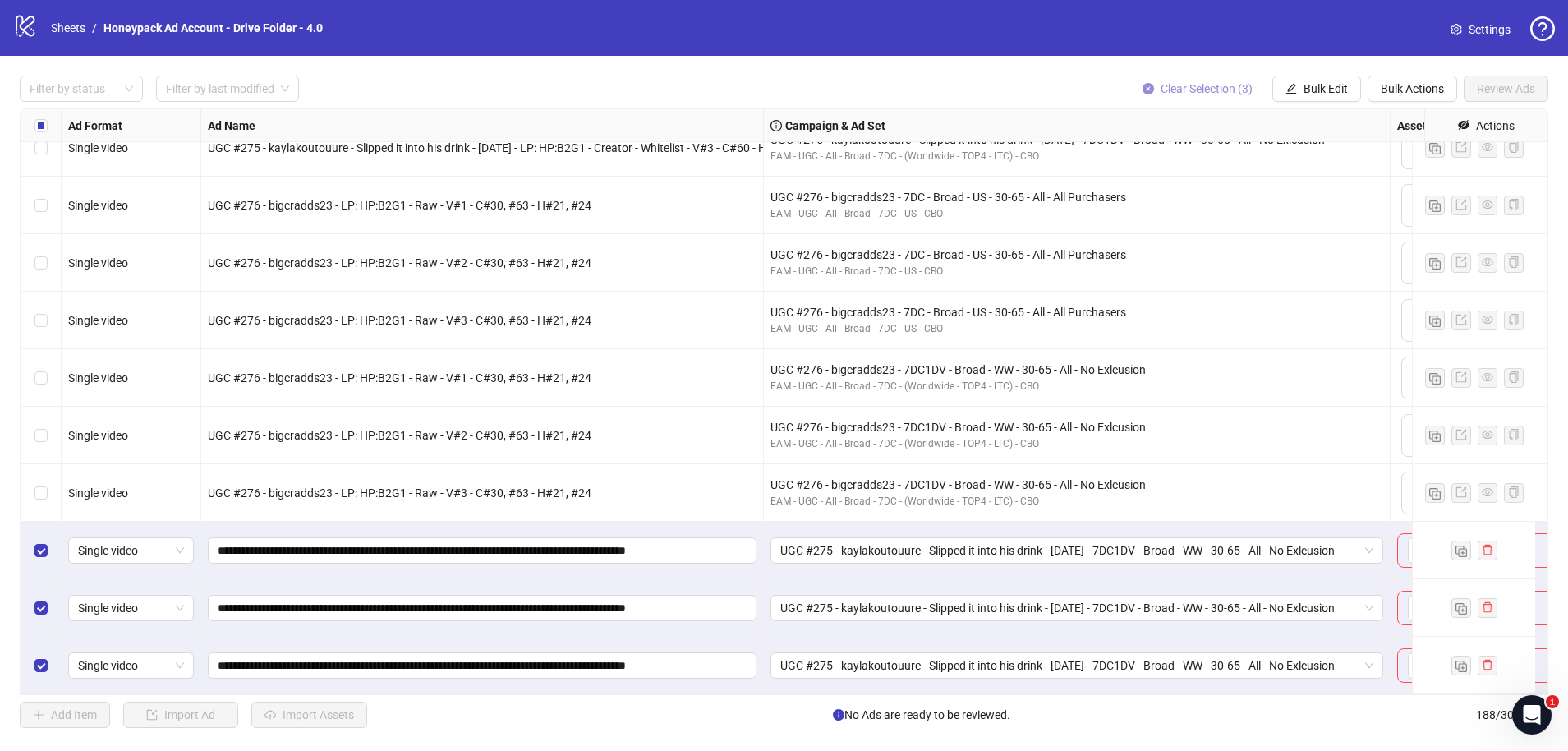 click on "Clear Selection (3)" at bounding box center [1207, 89] 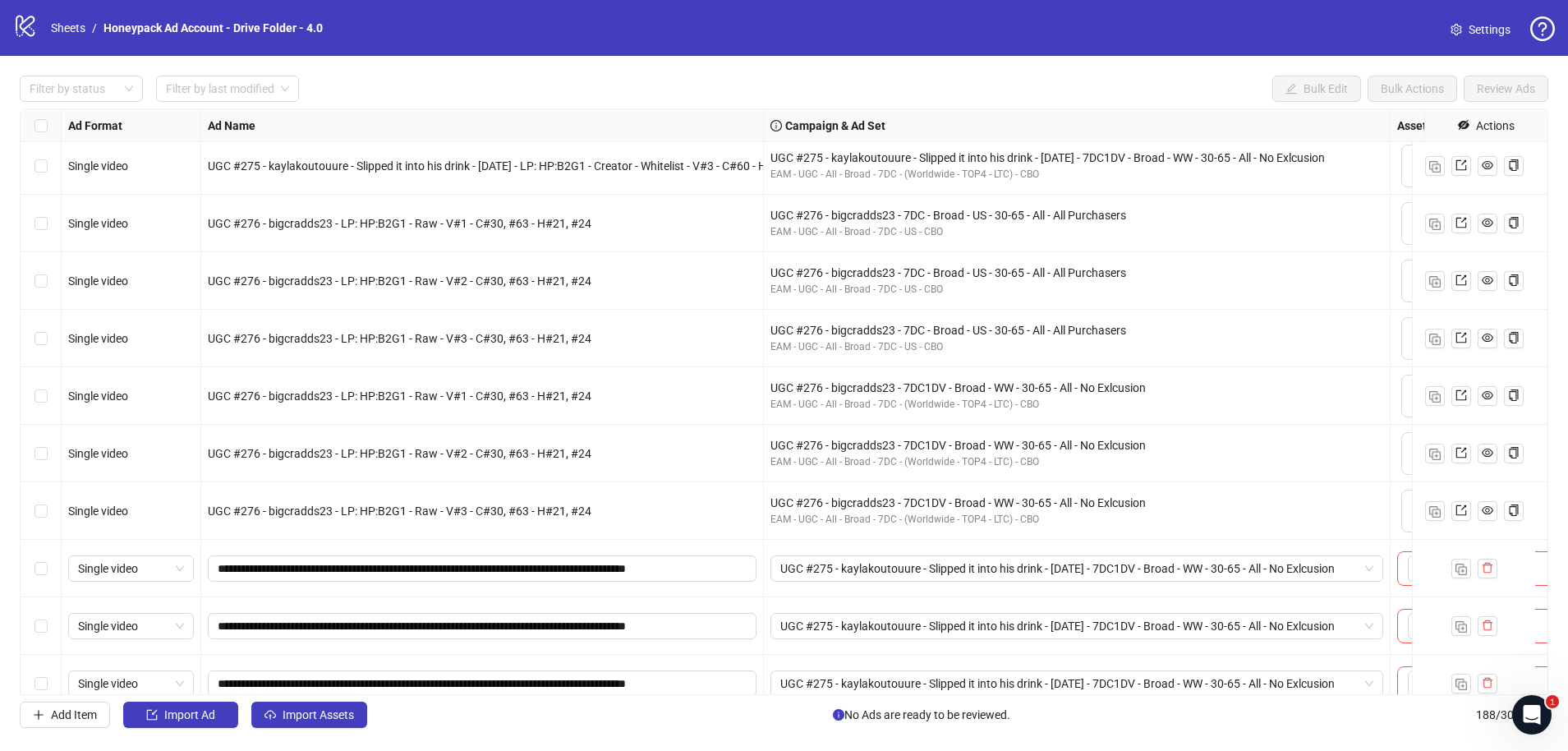 scroll, scrollTop: 10240, scrollLeft: 0, axis: vertical 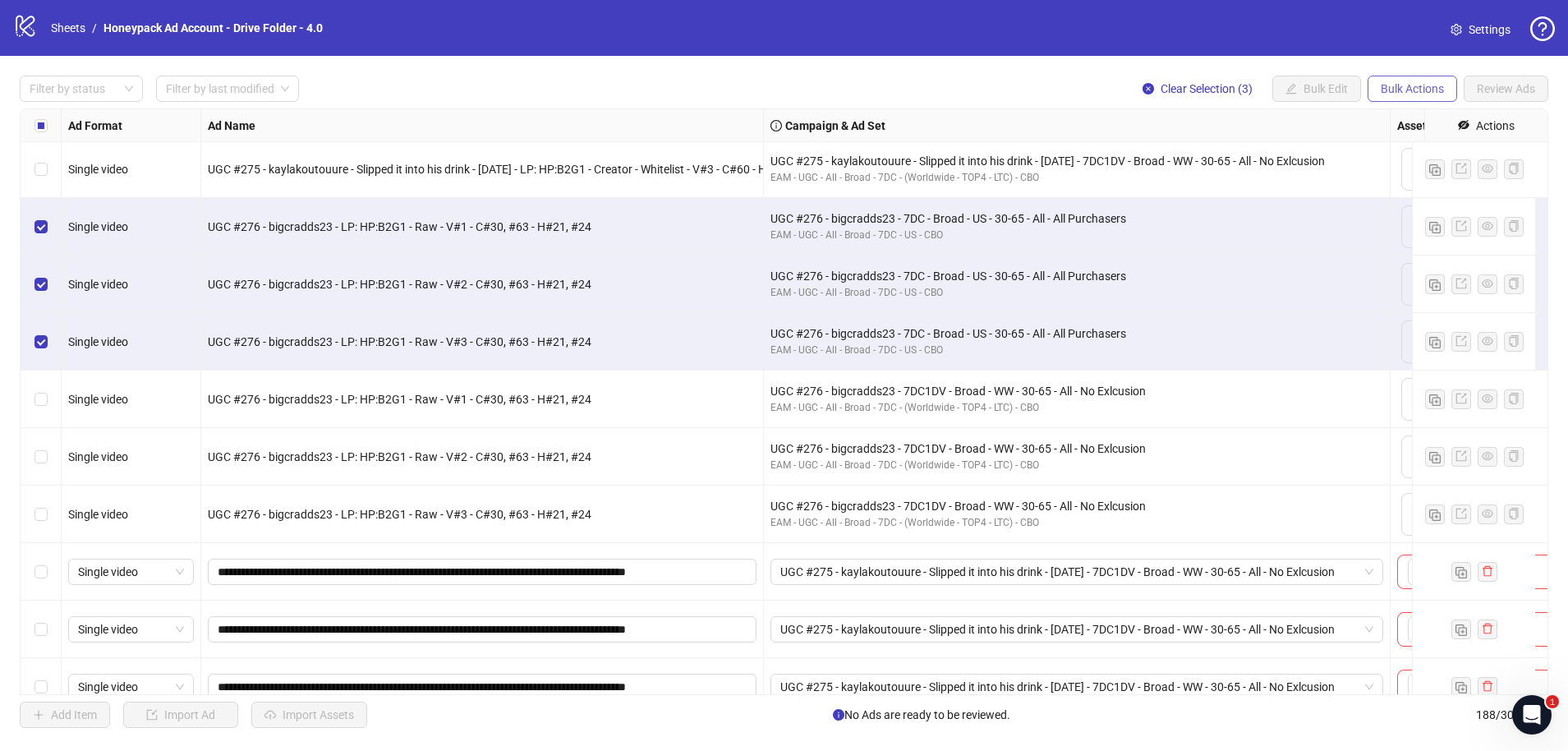 click on "Bulk Actions" at bounding box center [1412, 89] 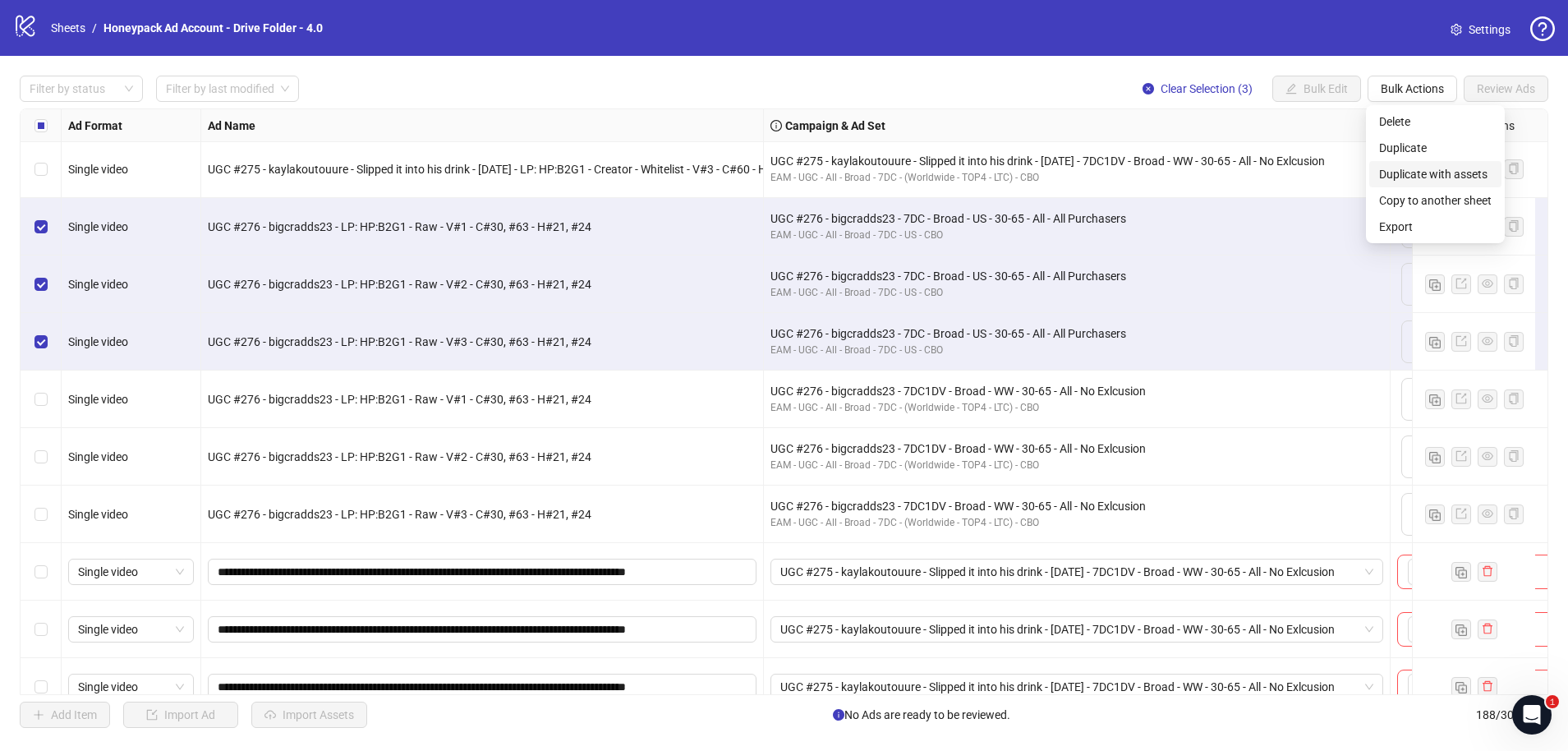 click on "Duplicate with assets" at bounding box center (1435, 174) 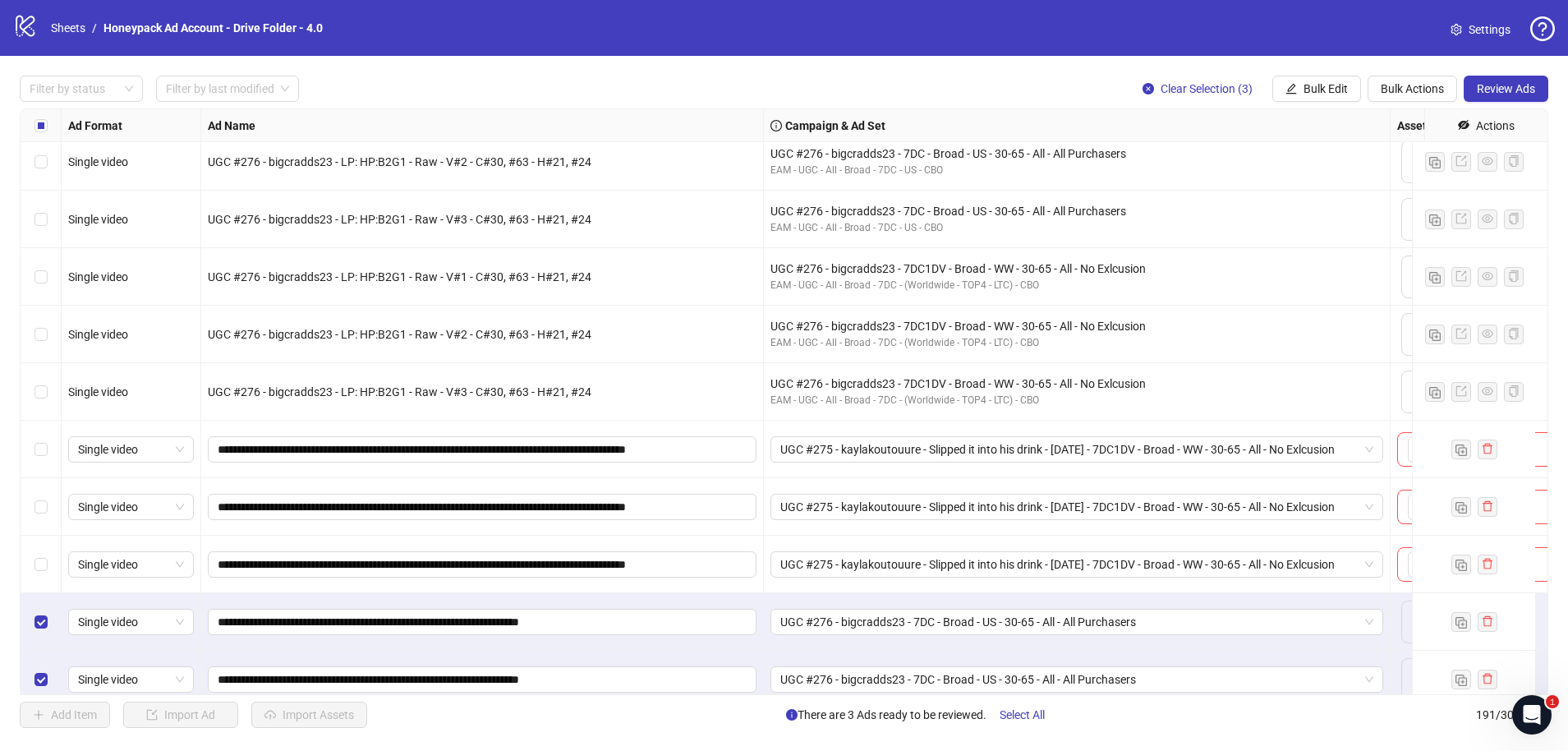 scroll, scrollTop: 10446, scrollLeft: 0, axis: vertical 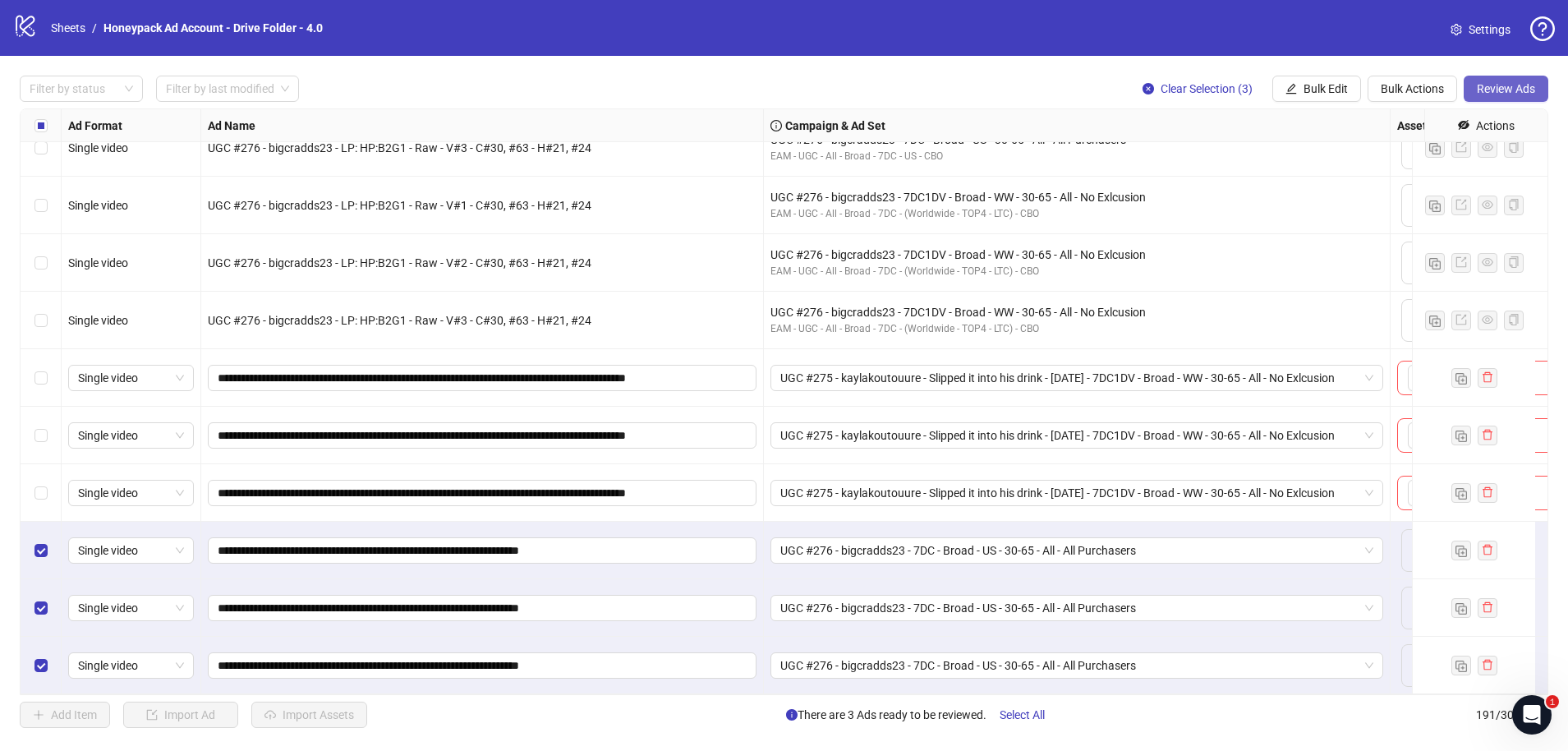 click on "Review Ads" at bounding box center (1506, 89) 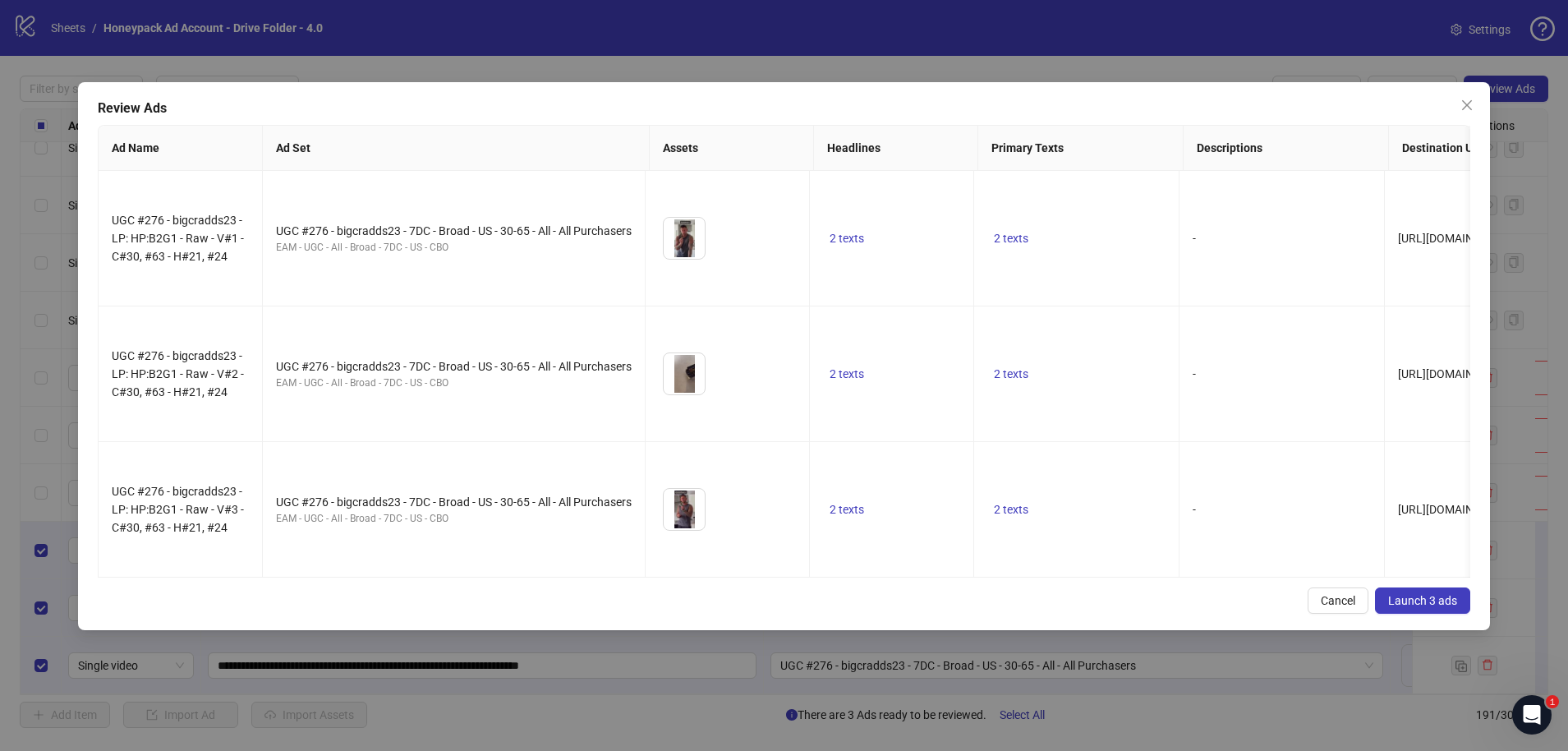 click on "Launch 3 ads" at bounding box center [1423, 601] 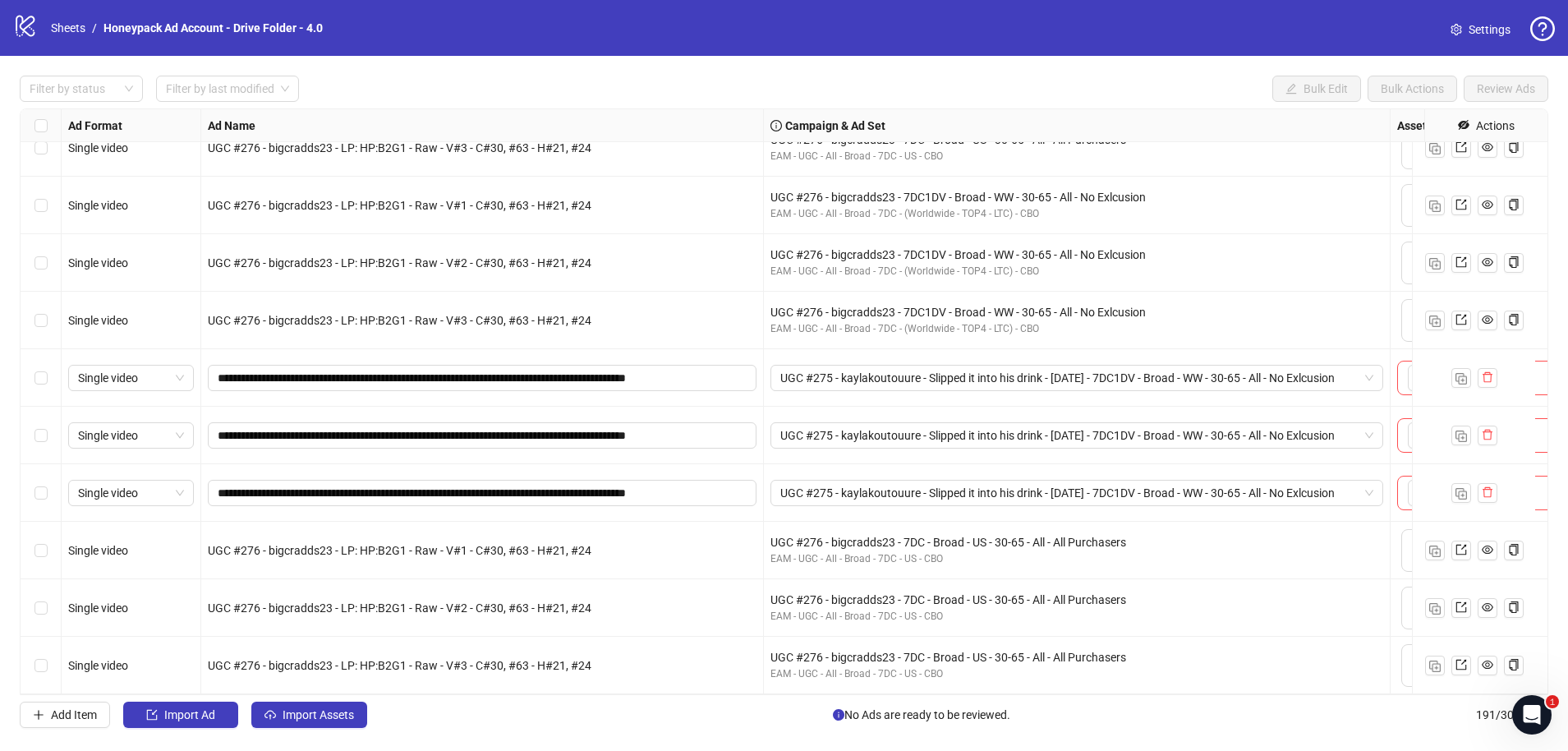 click at bounding box center (41, 378) 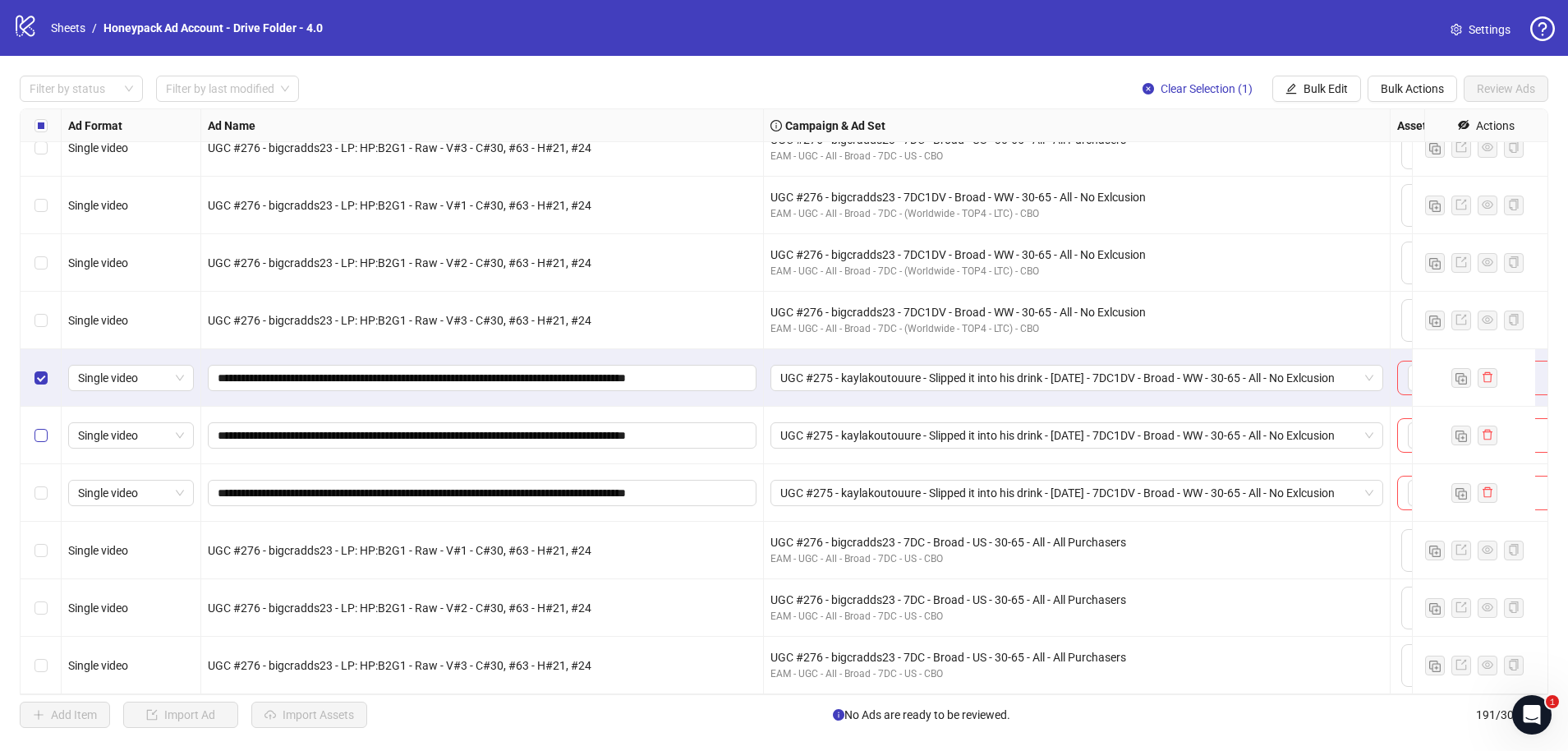 click at bounding box center [41, 435] 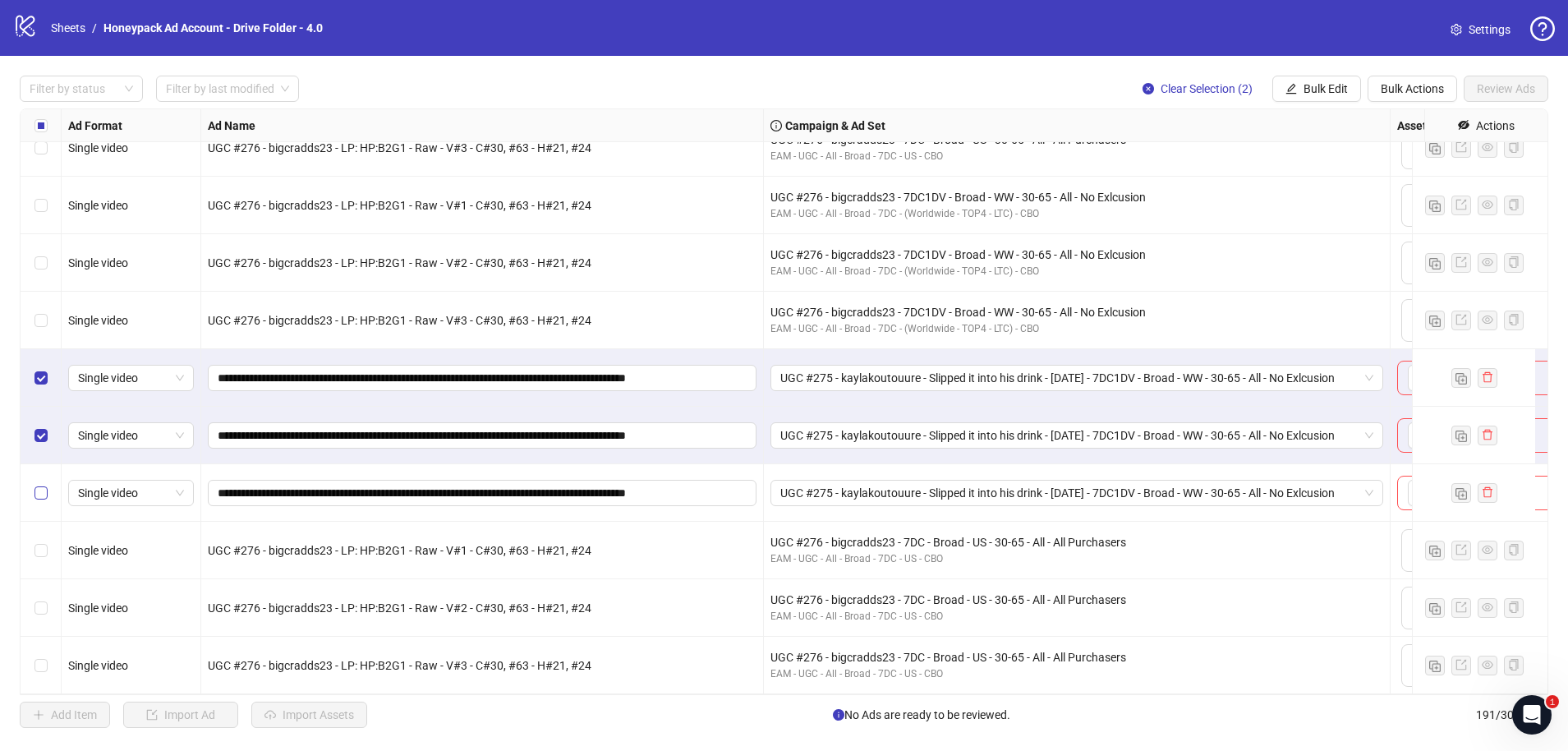 click at bounding box center (41, 493) 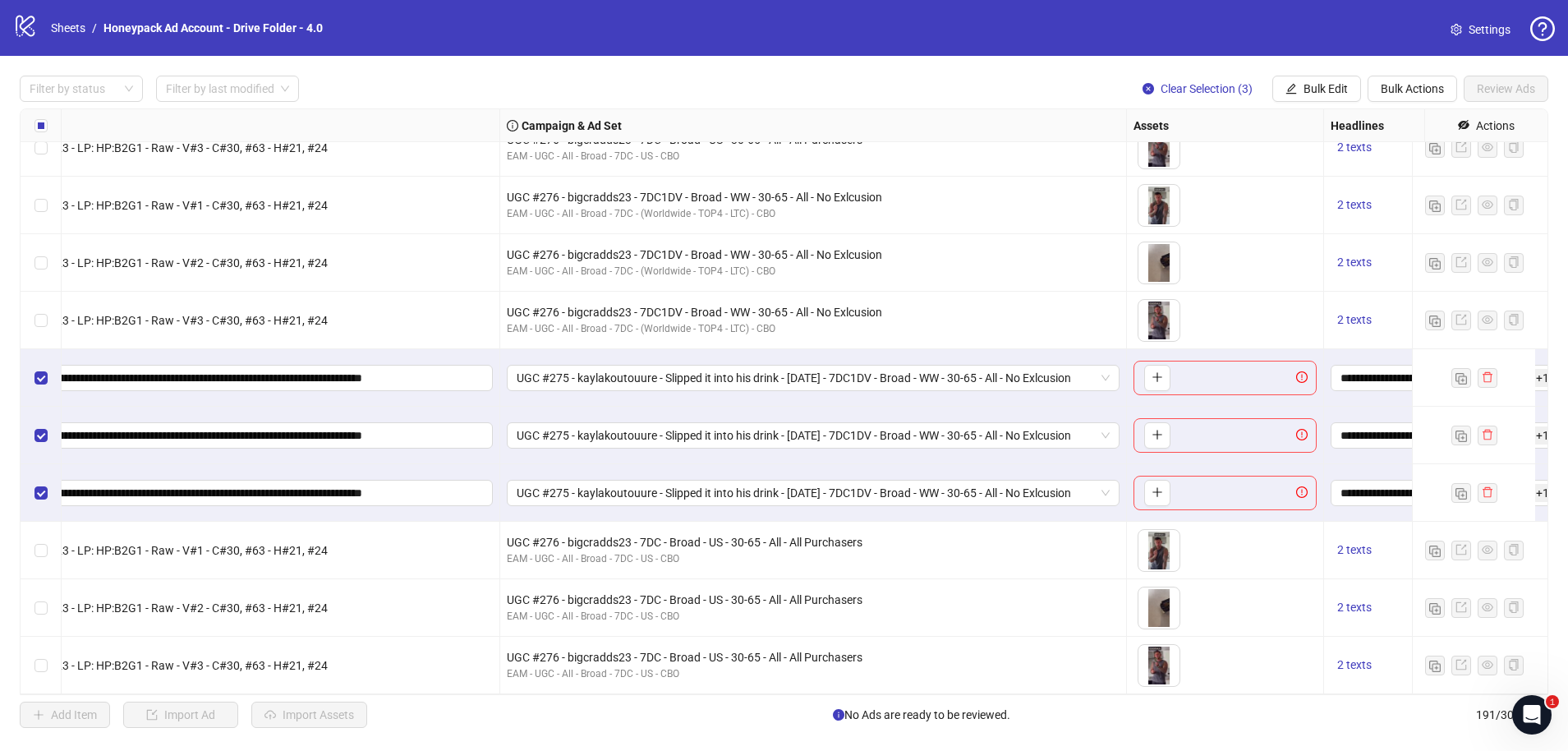 scroll, scrollTop: 10446, scrollLeft: 373, axis: both 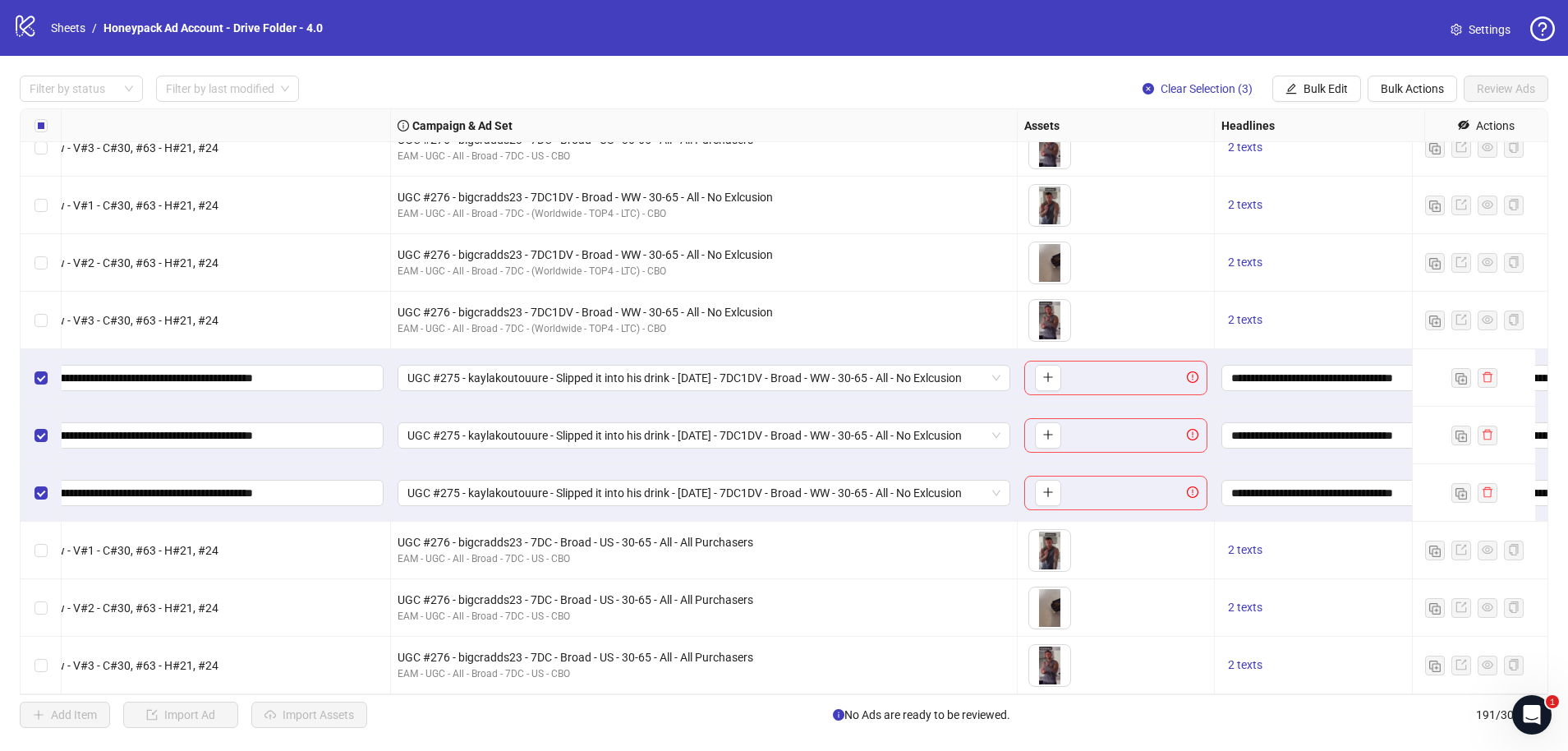 drag, startPoint x: 238, startPoint y: 702, endPoint x: 264, endPoint y: 701, distance: 26.01922 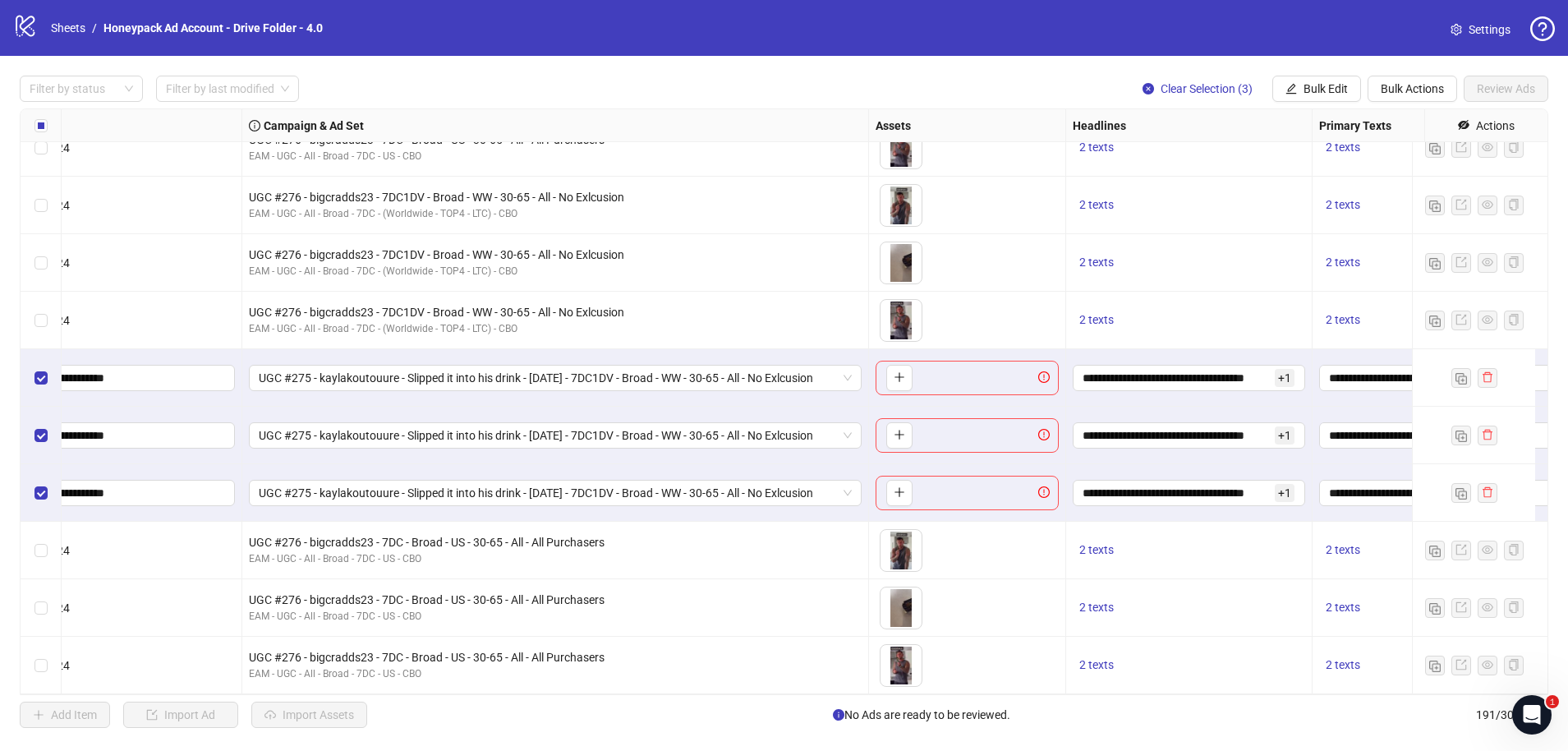 scroll, scrollTop: 10446, scrollLeft: 502, axis: both 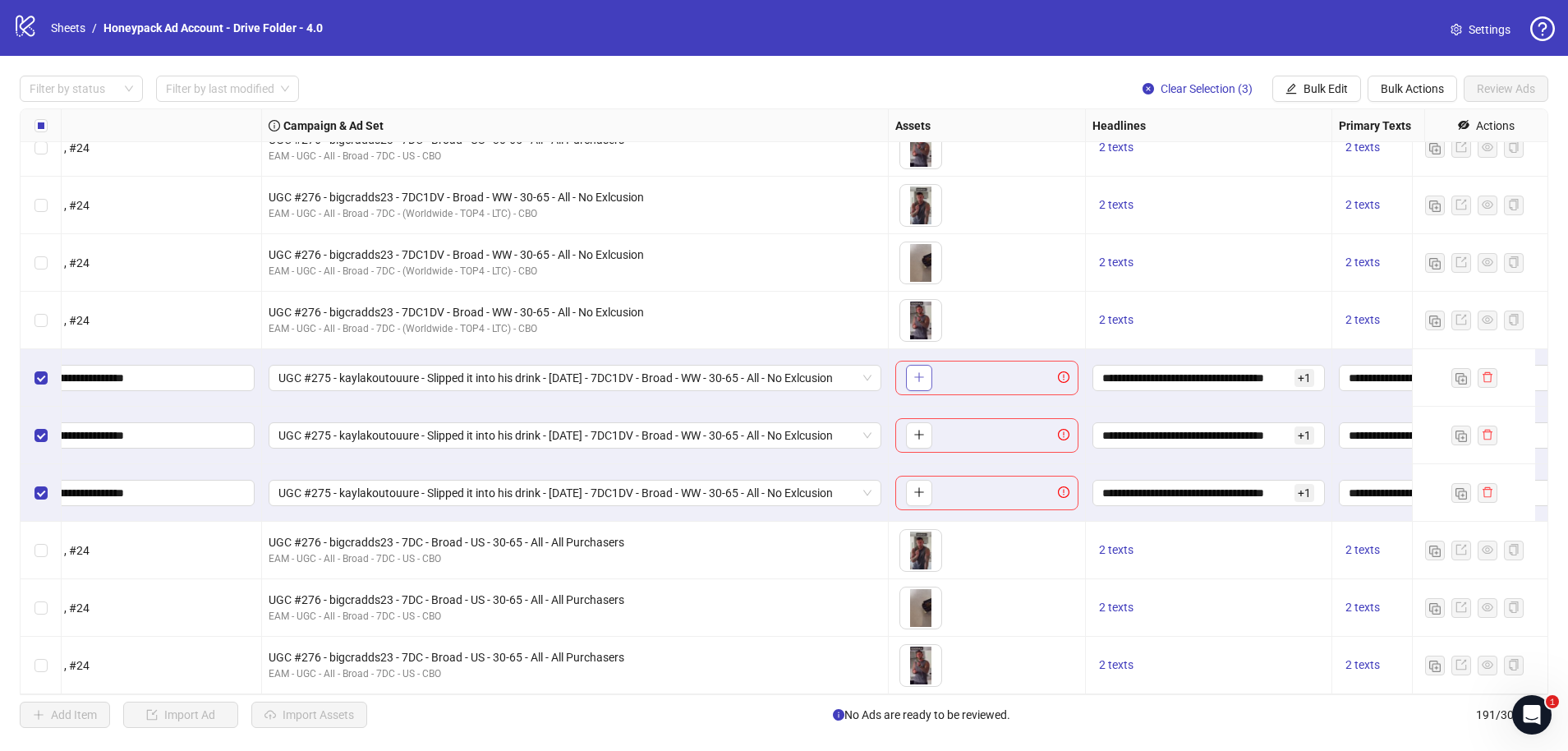 click 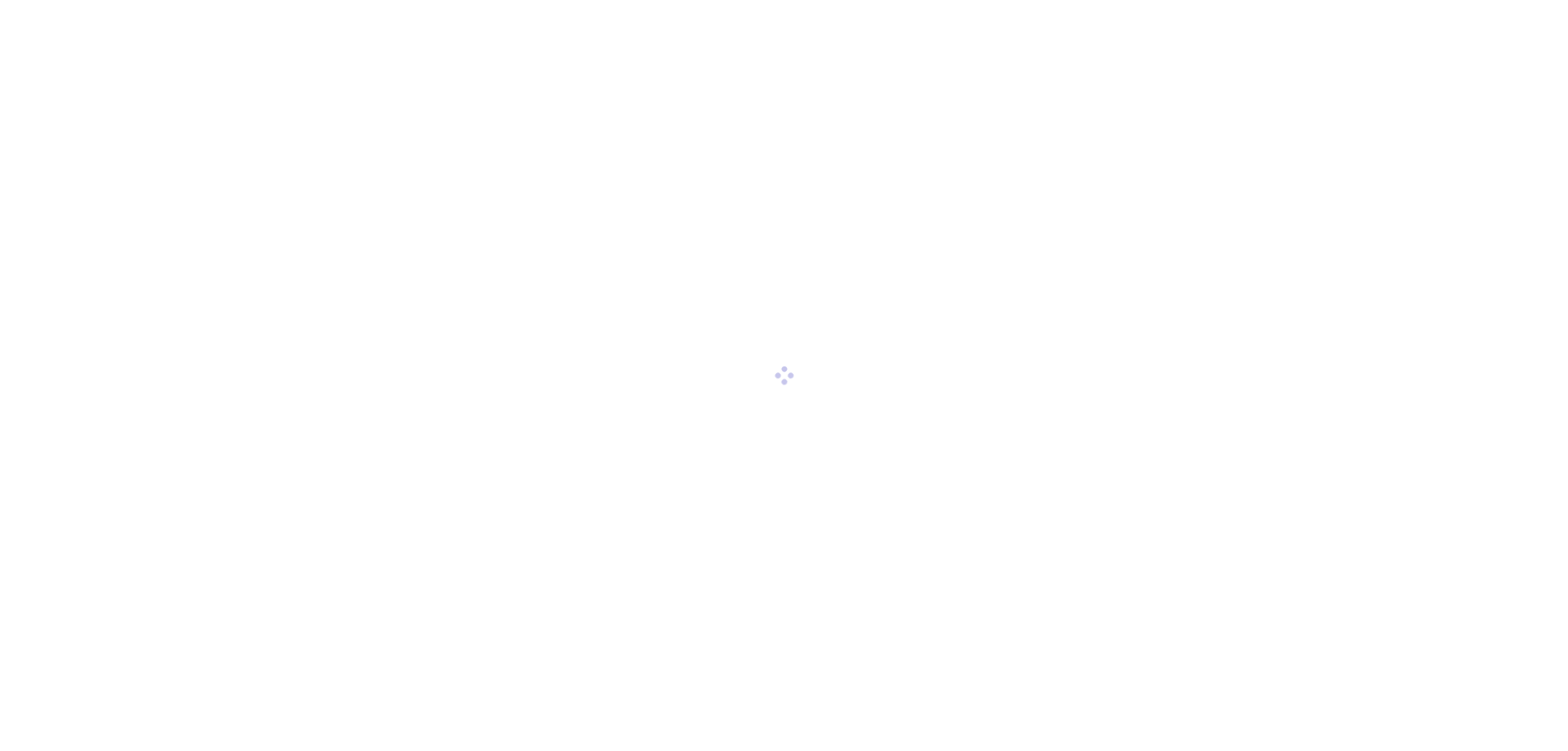scroll, scrollTop: 0, scrollLeft: 0, axis: both 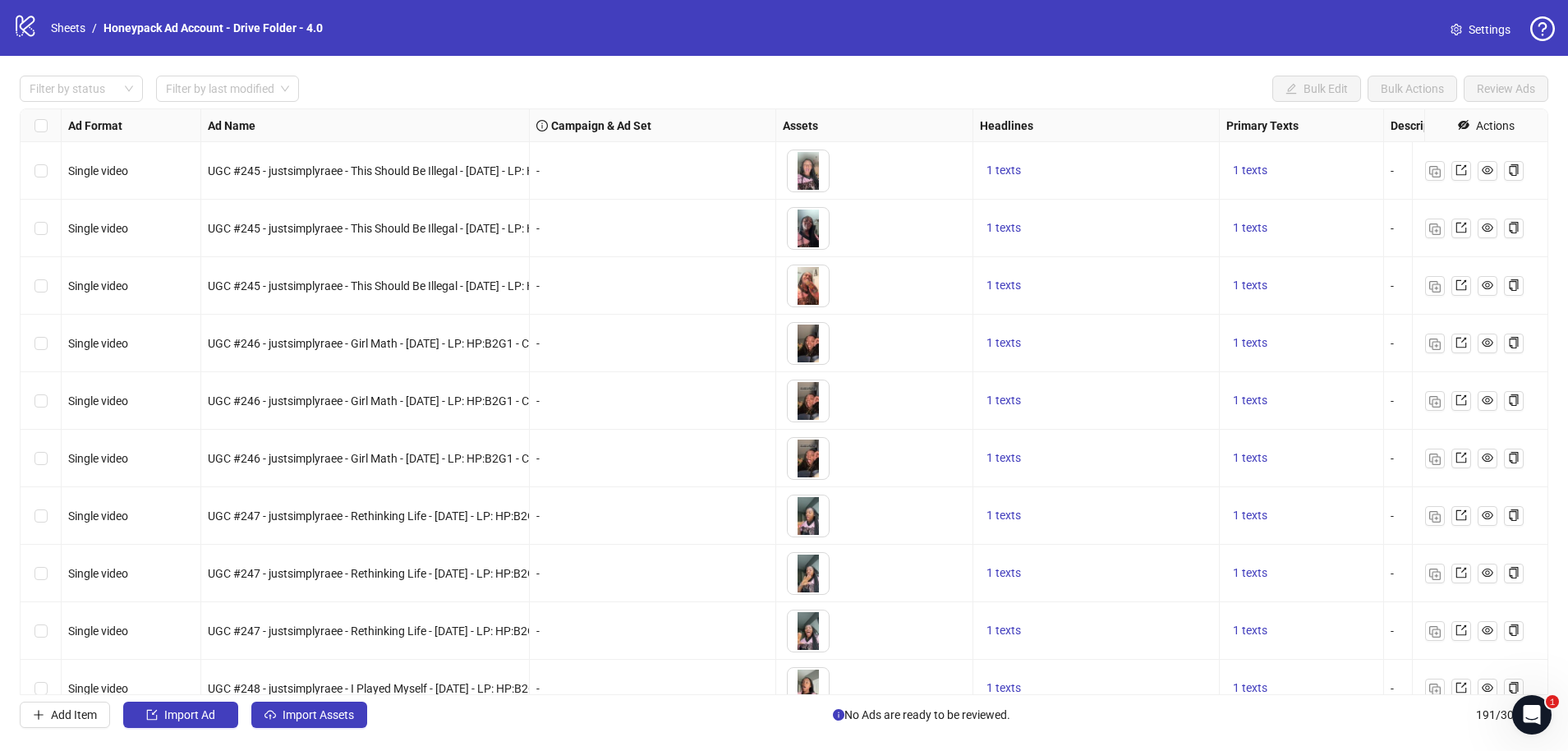 click on "UGC #245 - justsimplyraee - This Should Be Illegal - [DATE] -  LP: HP:B2G1 - Creator - V#2 - C#62 - H#21" at bounding box center (366, 228) 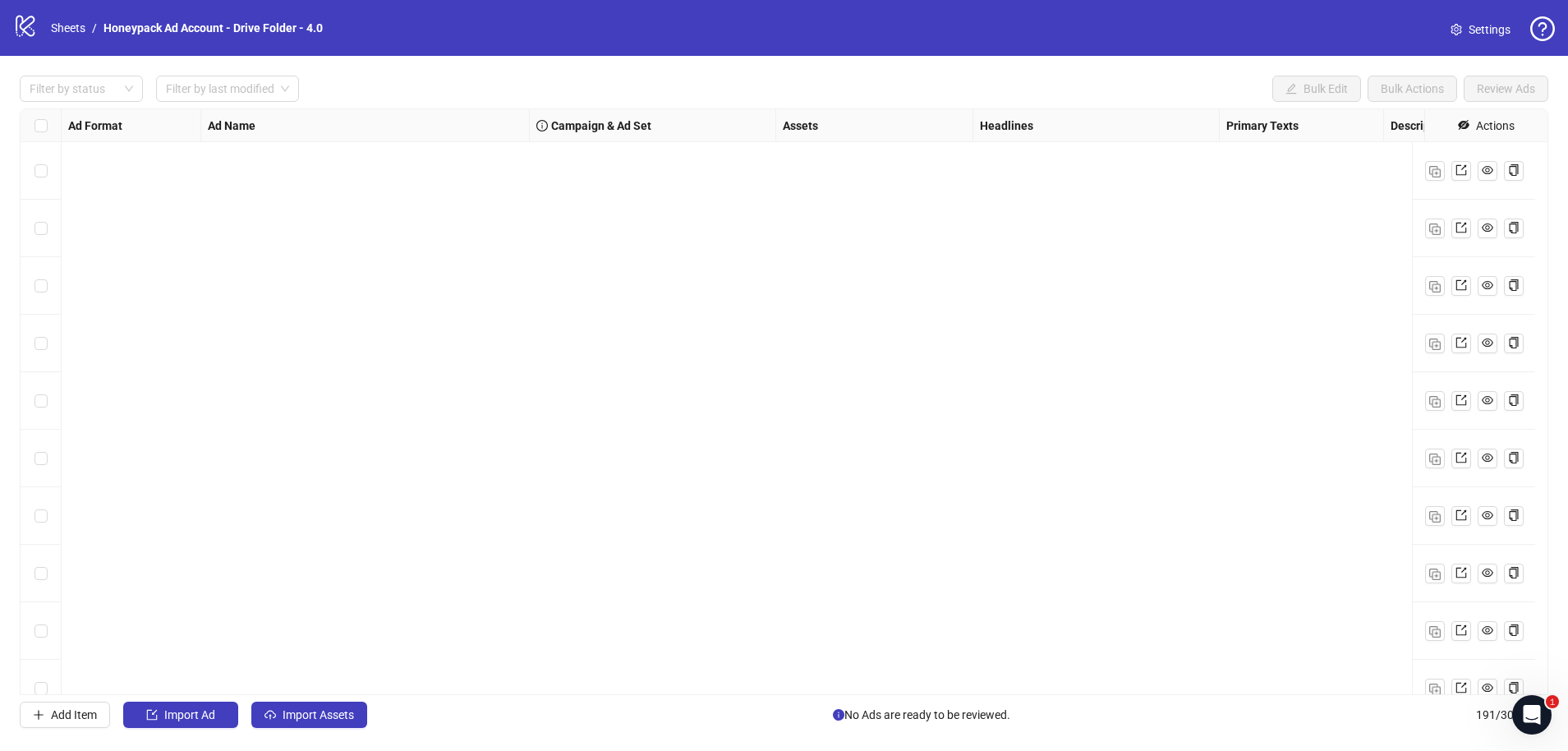 scroll, scrollTop: 10446, scrollLeft: 0, axis: vertical 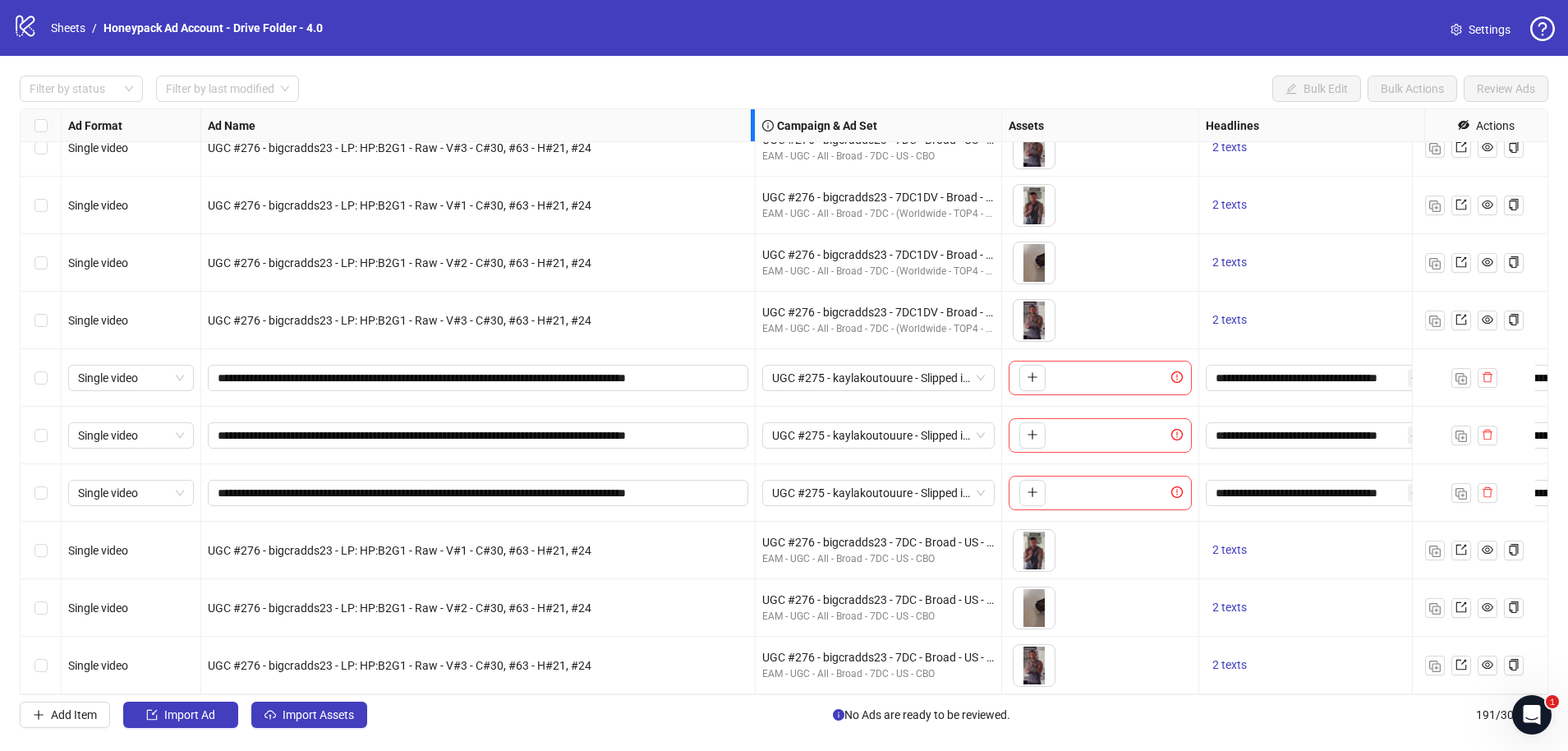 drag, startPoint x: 526, startPoint y: 116, endPoint x: 752, endPoint y: 147, distance: 228.1162 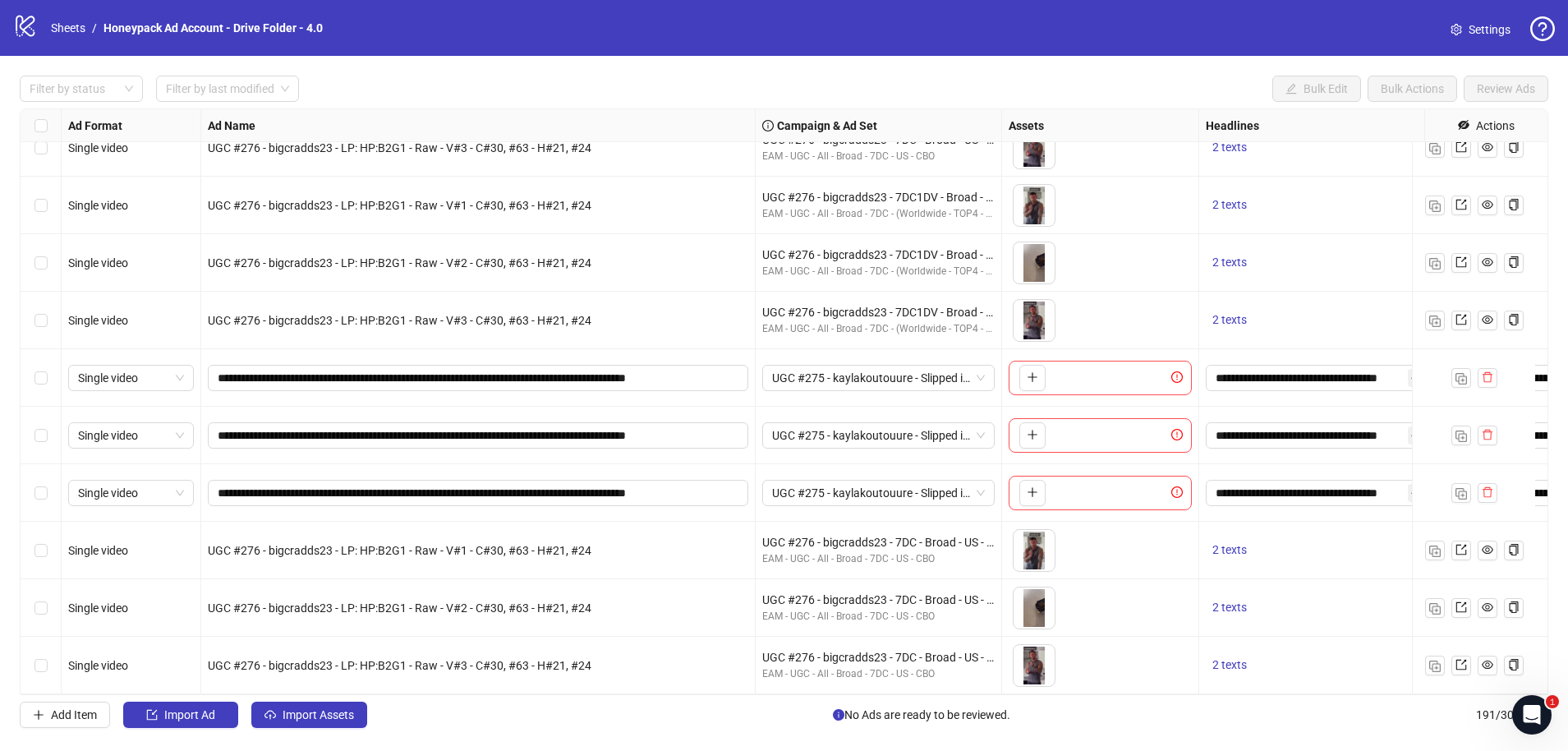 click at bounding box center (41, 378) 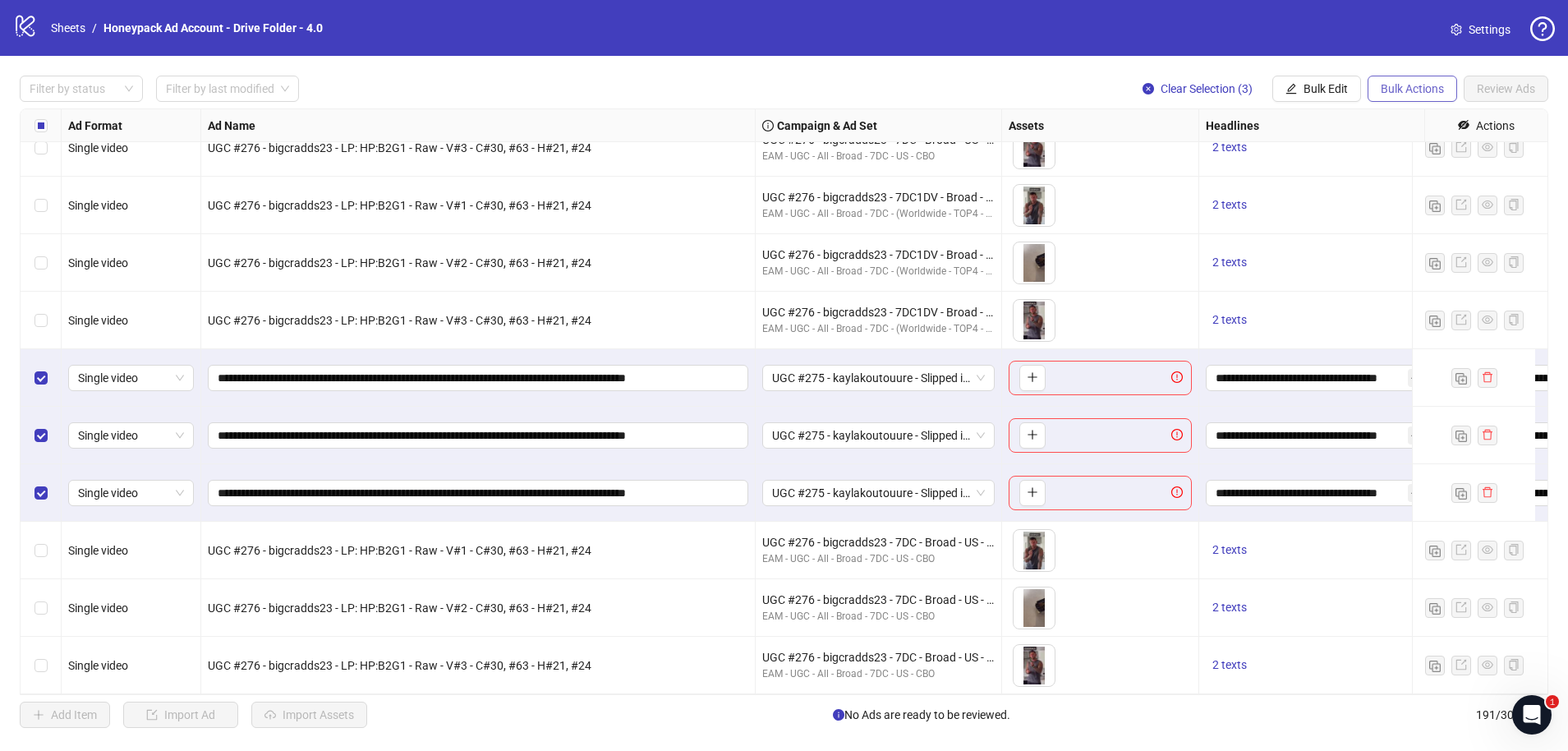 click on "Bulk Actions" at bounding box center [1412, 89] 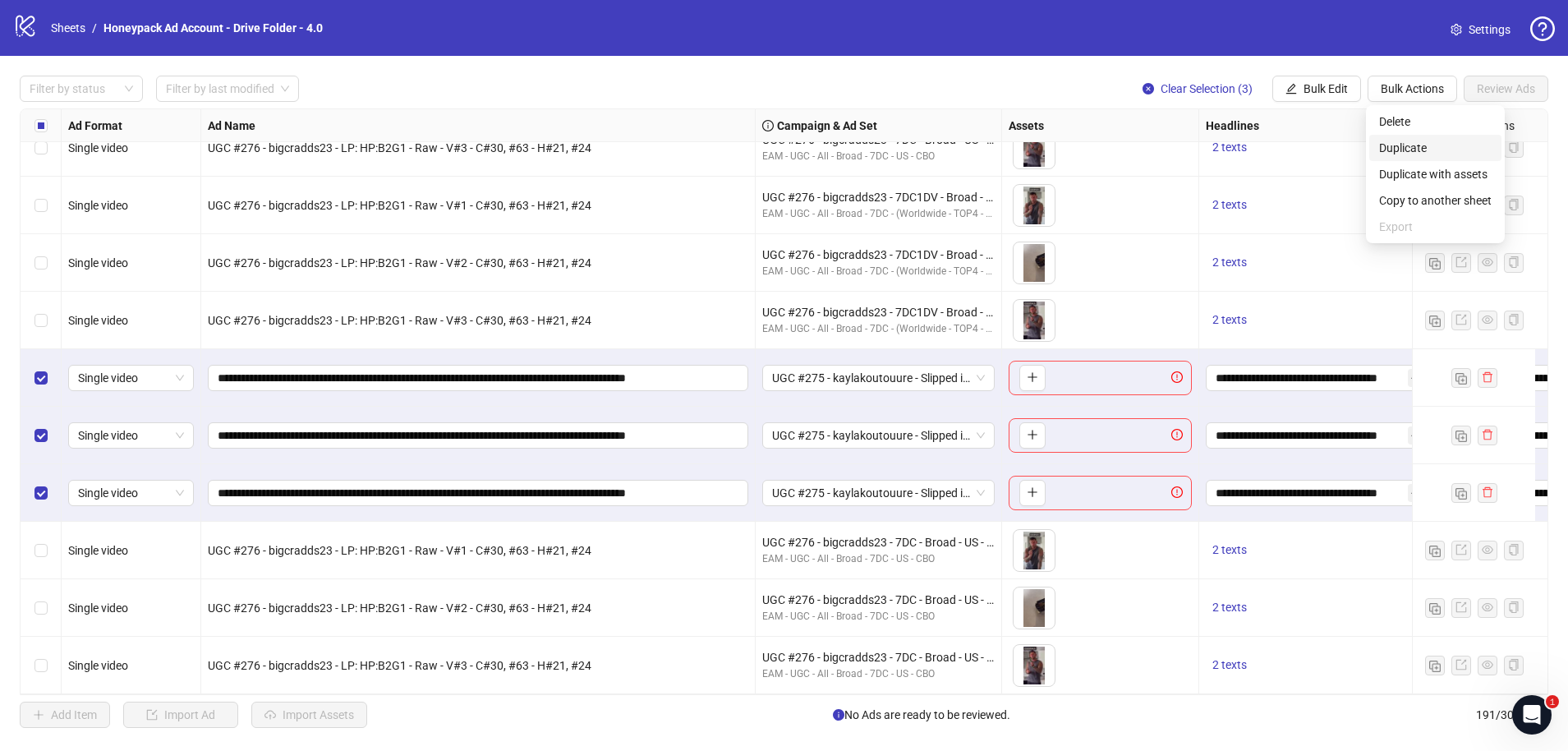 click on "Duplicate" at bounding box center [1435, 148] 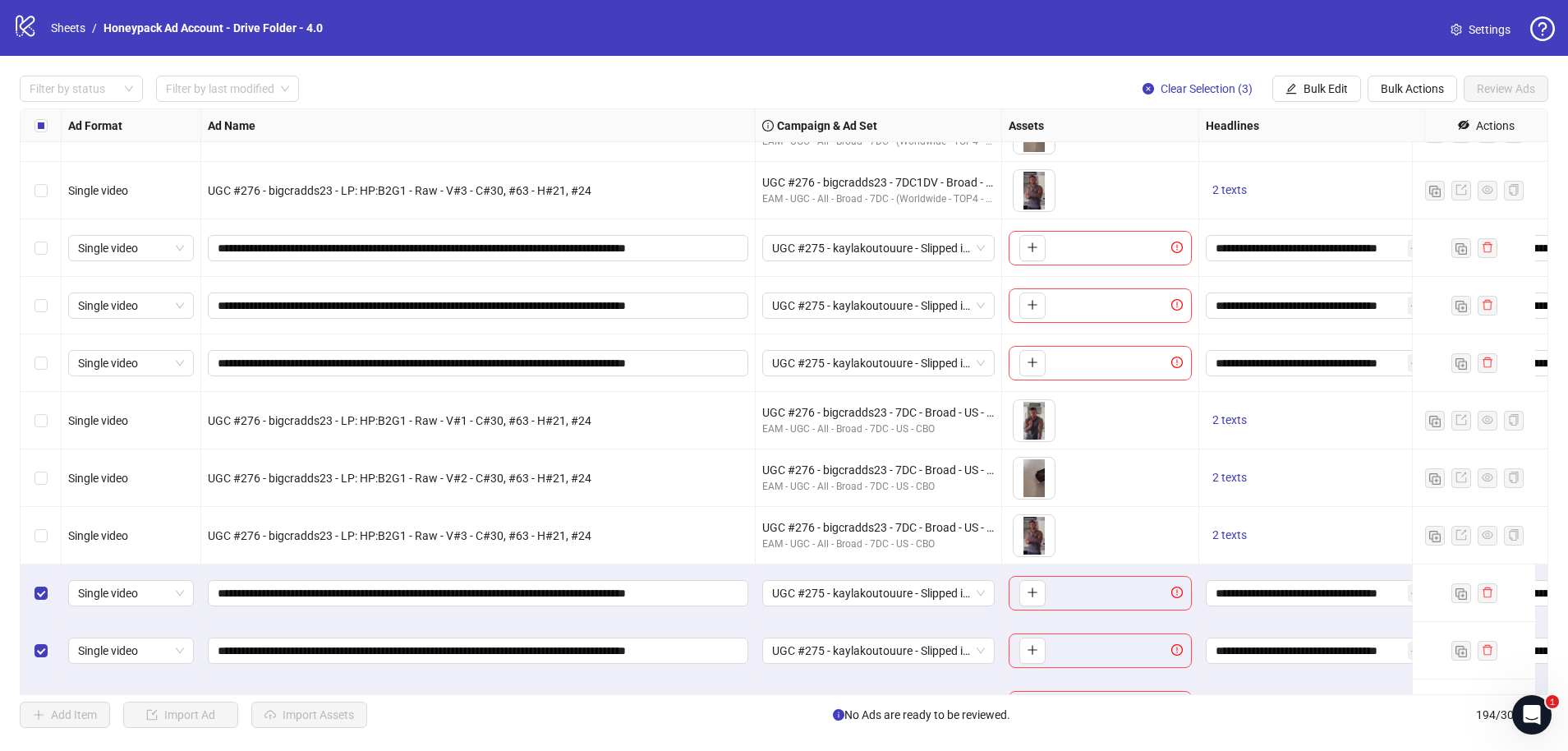 scroll, scrollTop: 10618, scrollLeft: 0, axis: vertical 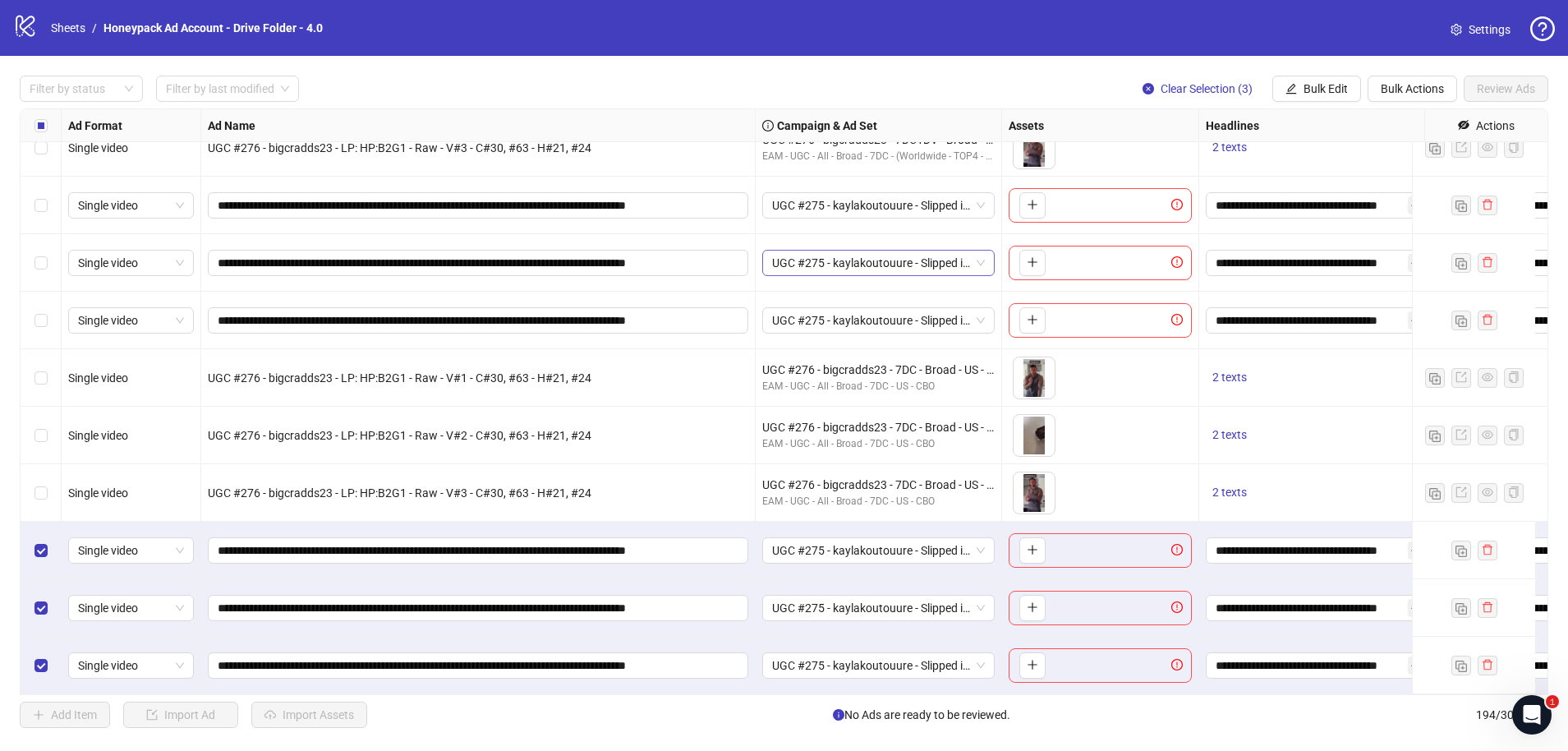 click on "Clear Selection (3)" at bounding box center [1207, 89] 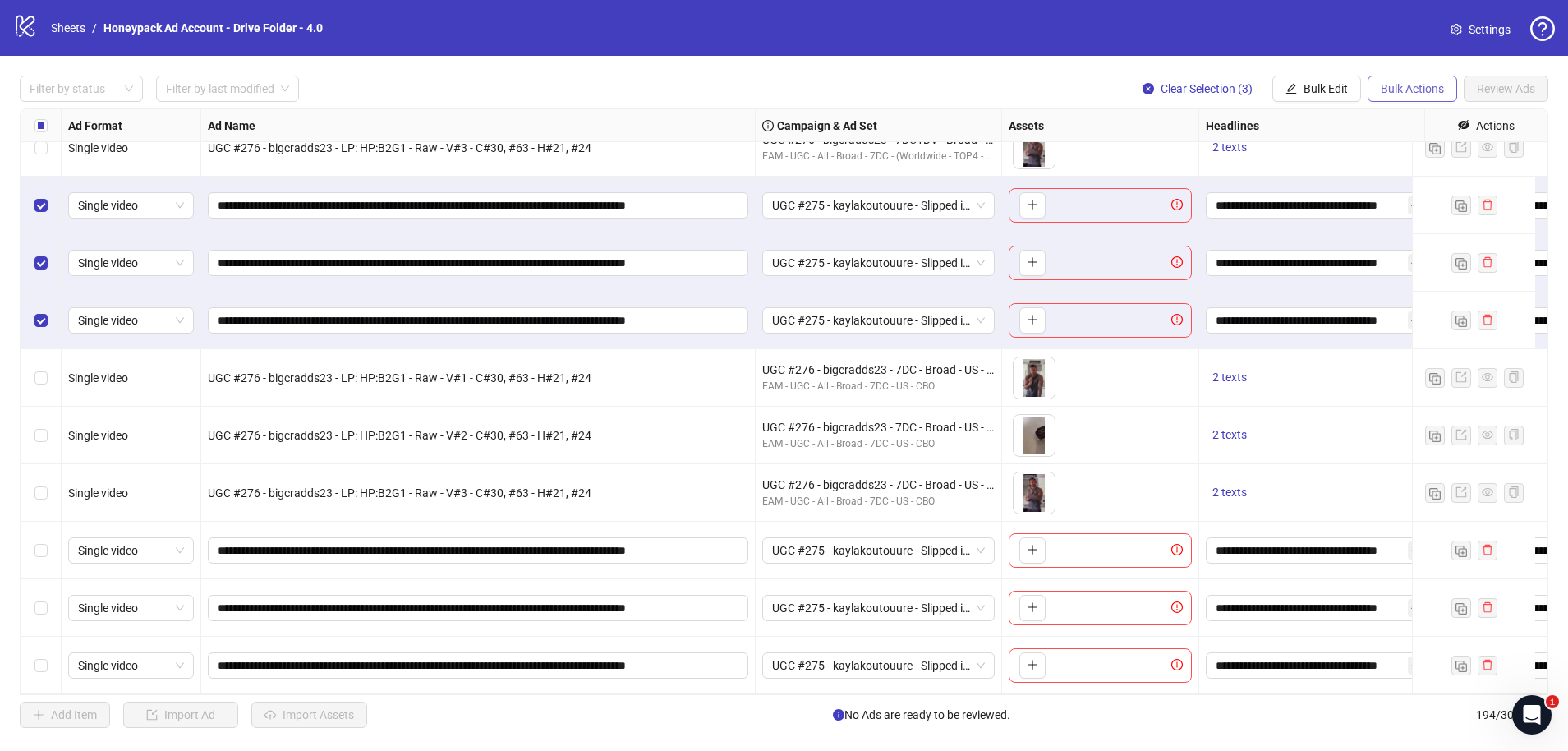 click on "Bulk Actions" at bounding box center (1412, 89) 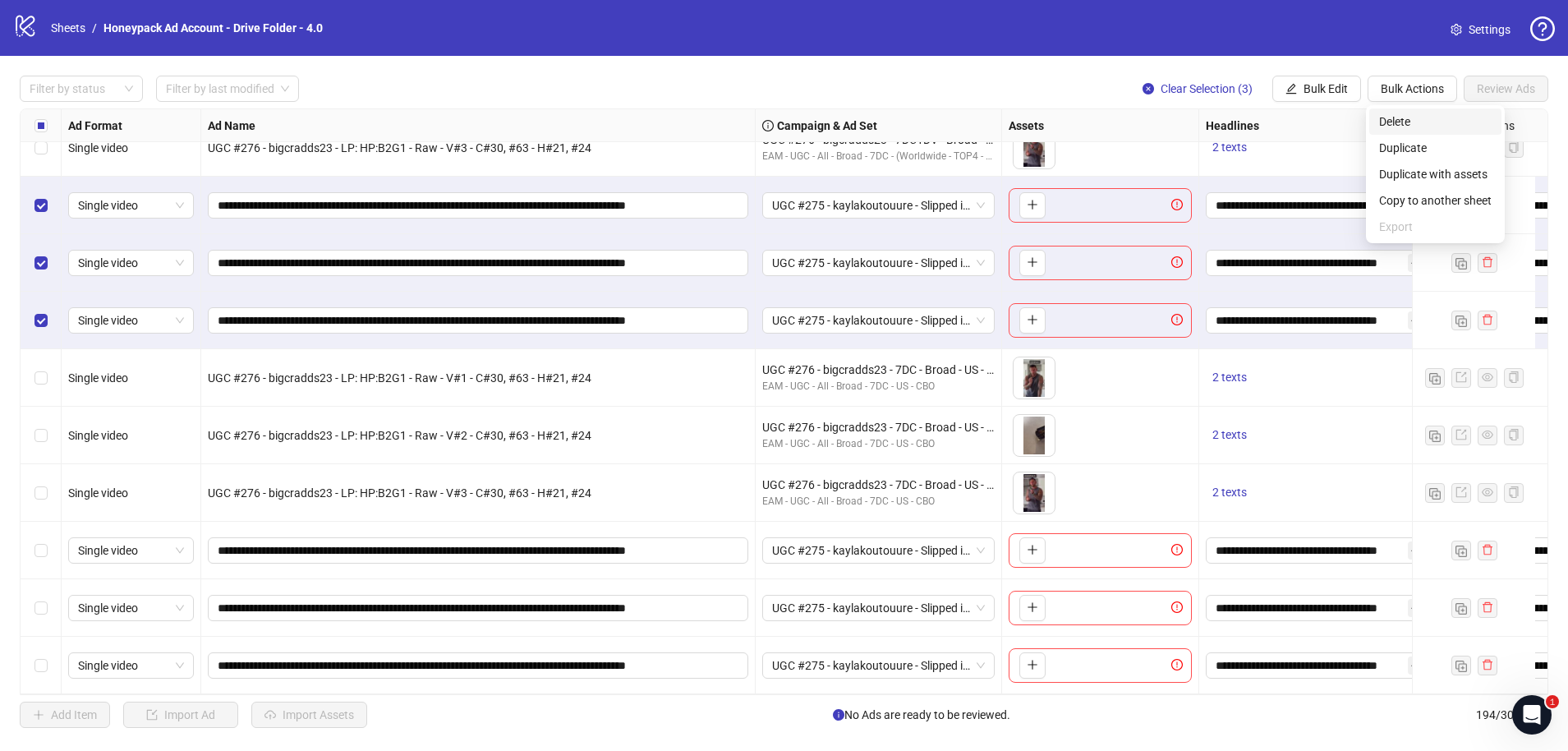 click on "Delete" at bounding box center [1435, 122] 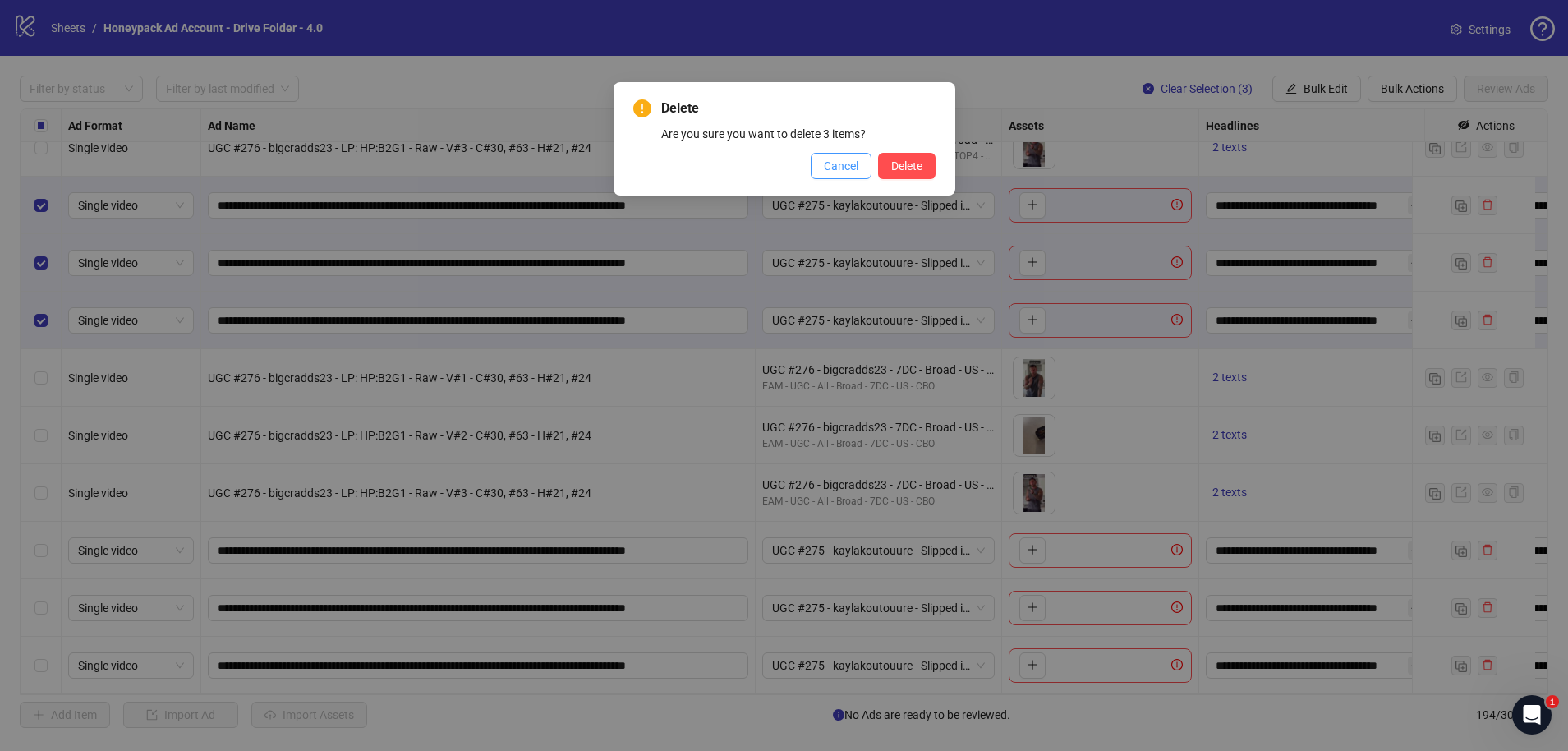 click on "Cancel" at bounding box center [841, 166] 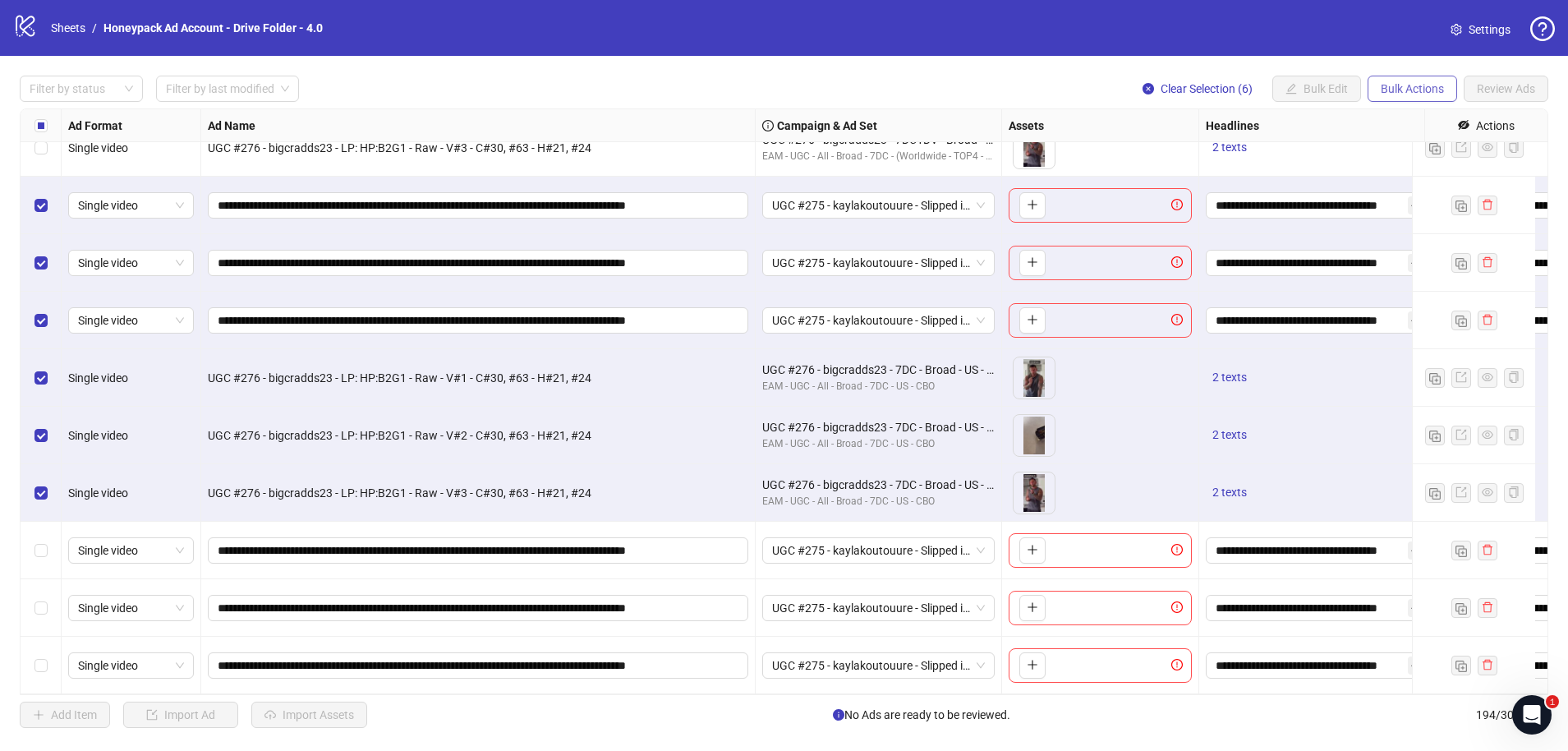 click on "Bulk Actions" at bounding box center (1412, 89) 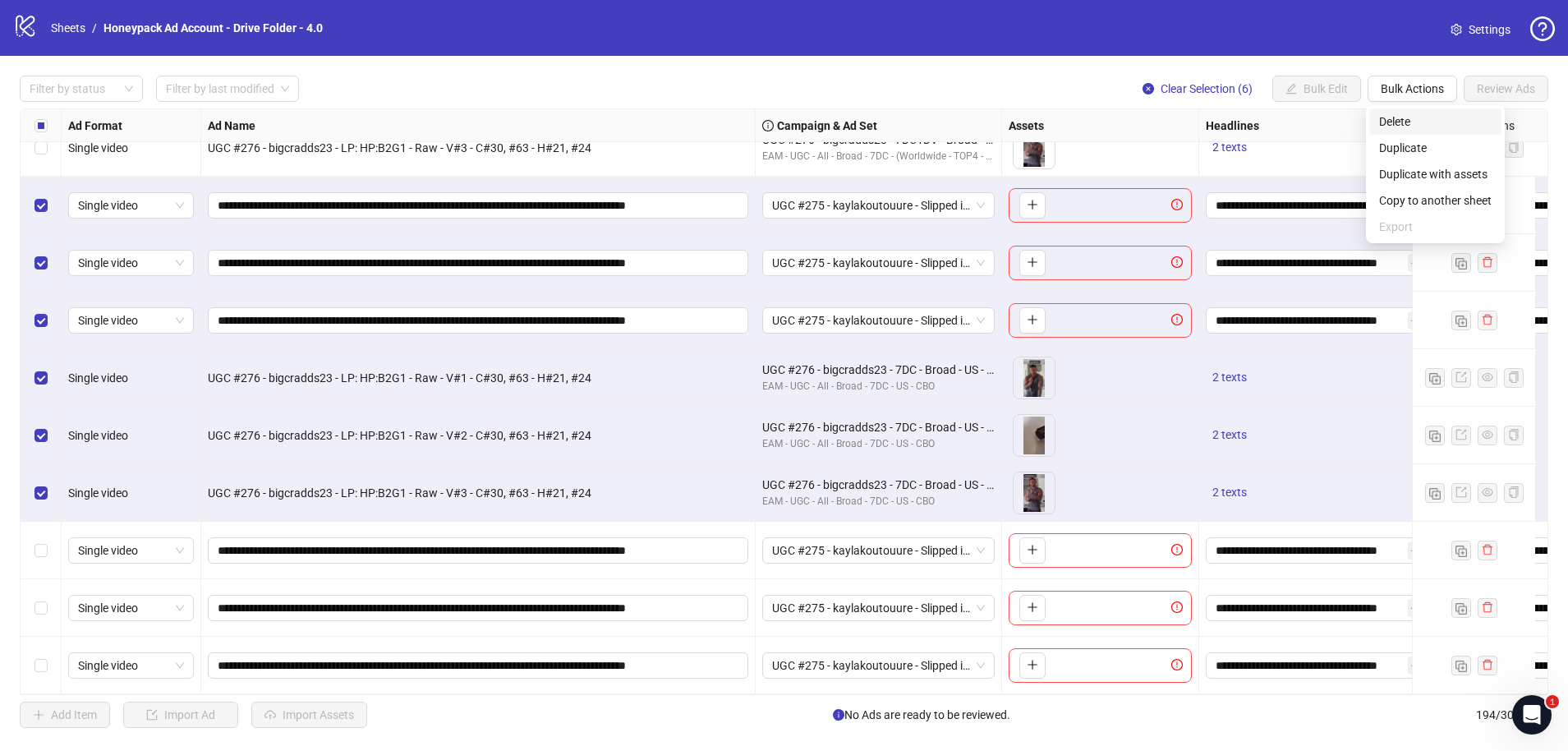 click on "Delete" at bounding box center (1435, 122) 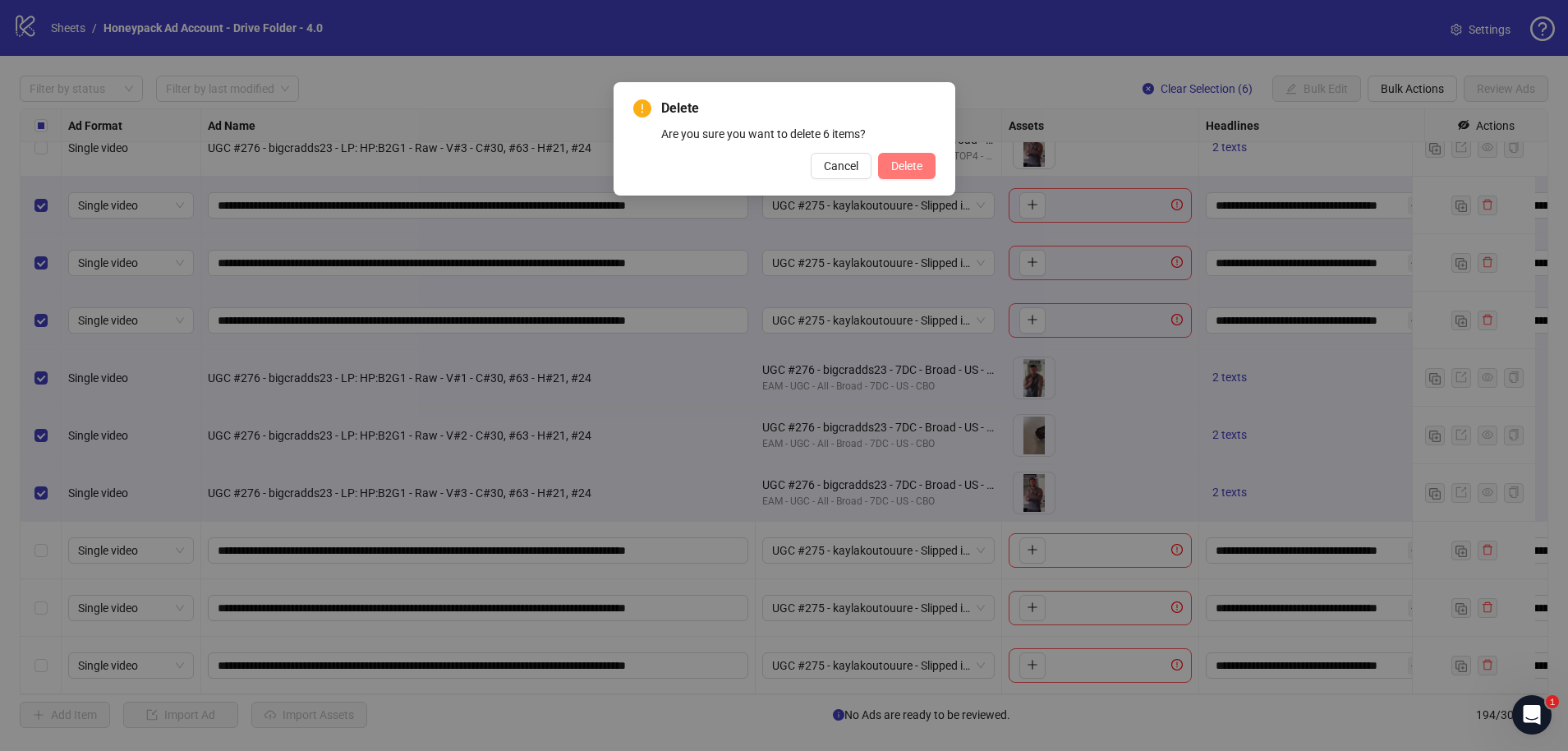 click on "Delete" at bounding box center (907, 166) 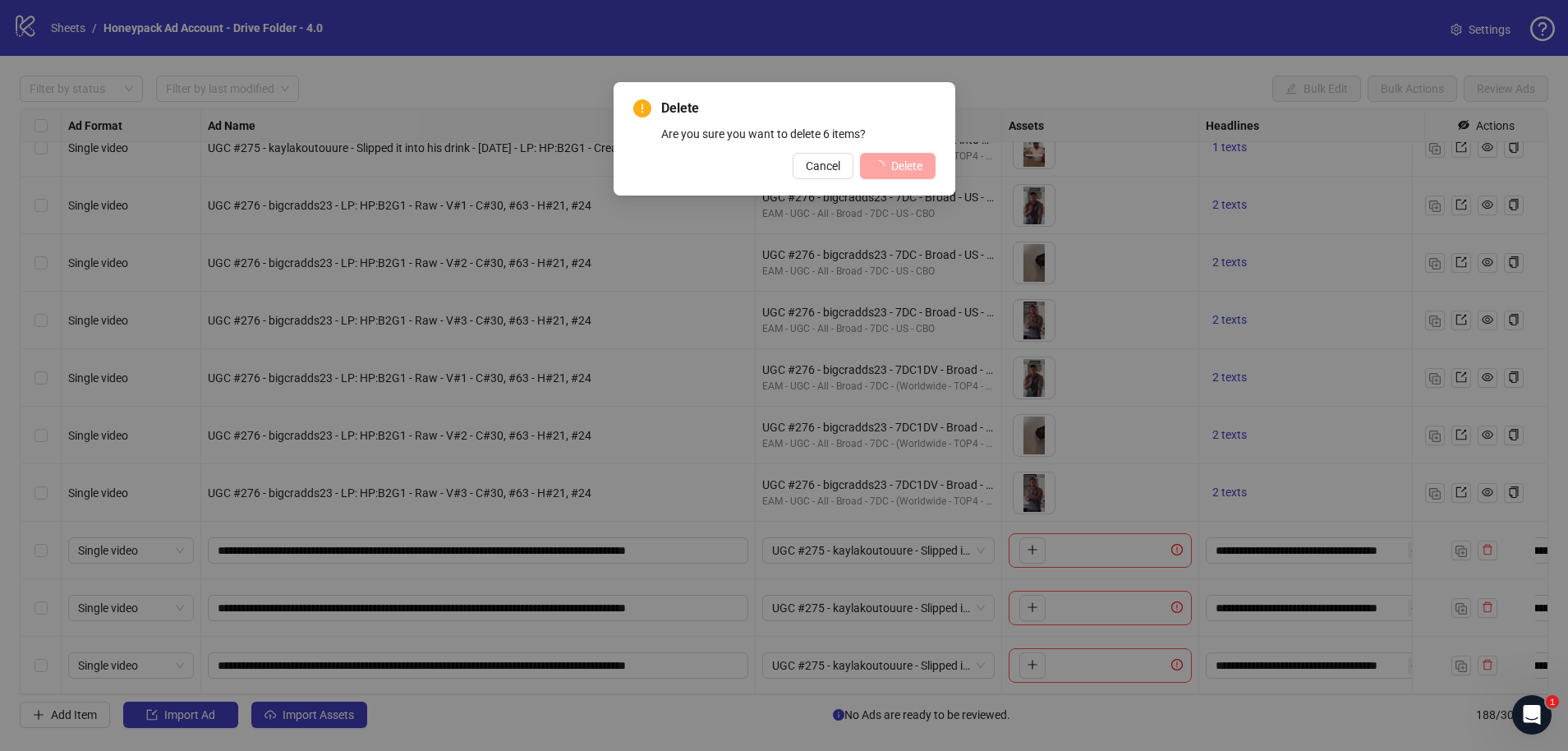 scroll, scrollTop: 10273, scrollLeft: 0, axis: vertical 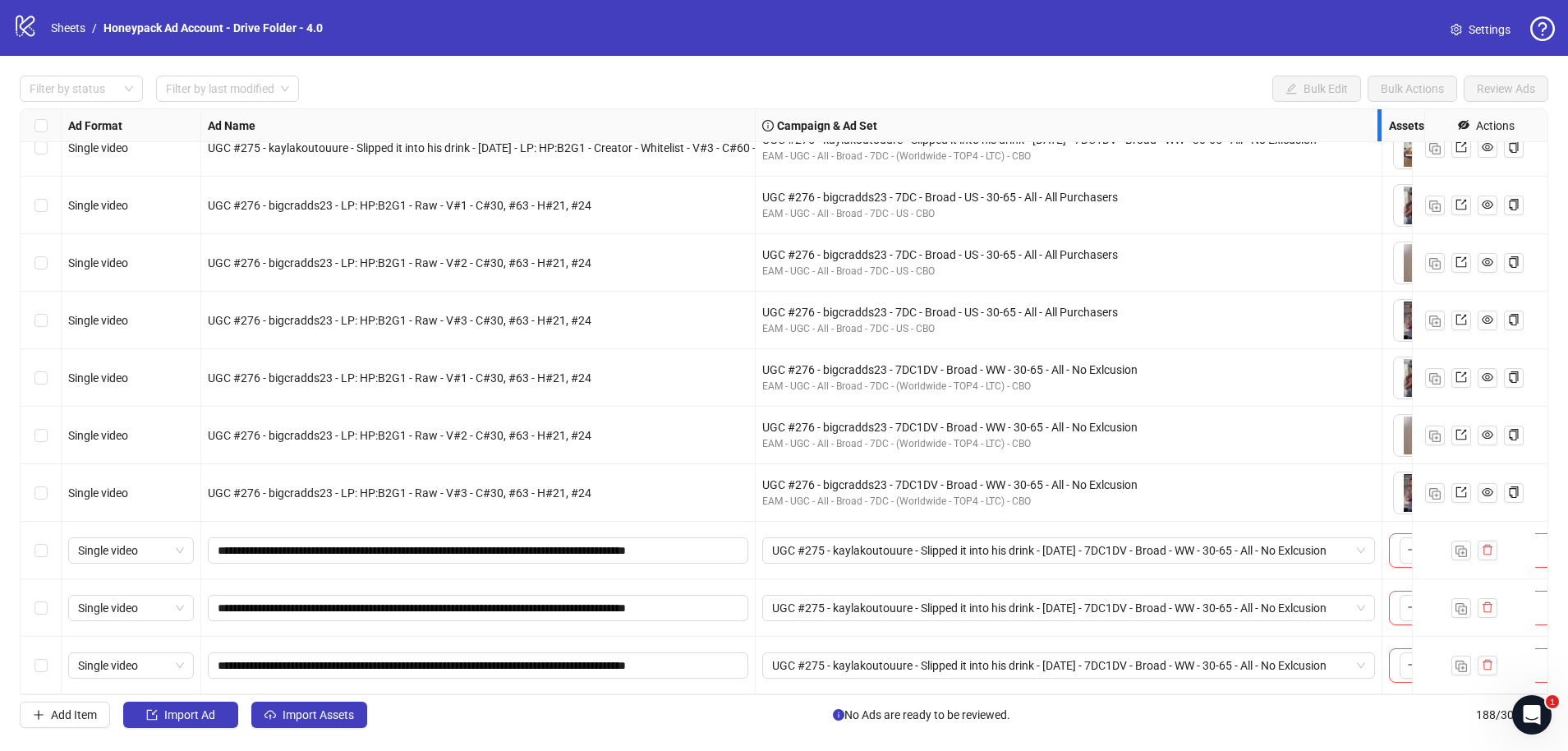drag, startPoint x: 998, startPoint y: 114, endPoint x: 1374, endPoint y: 143, distance: 377.1167 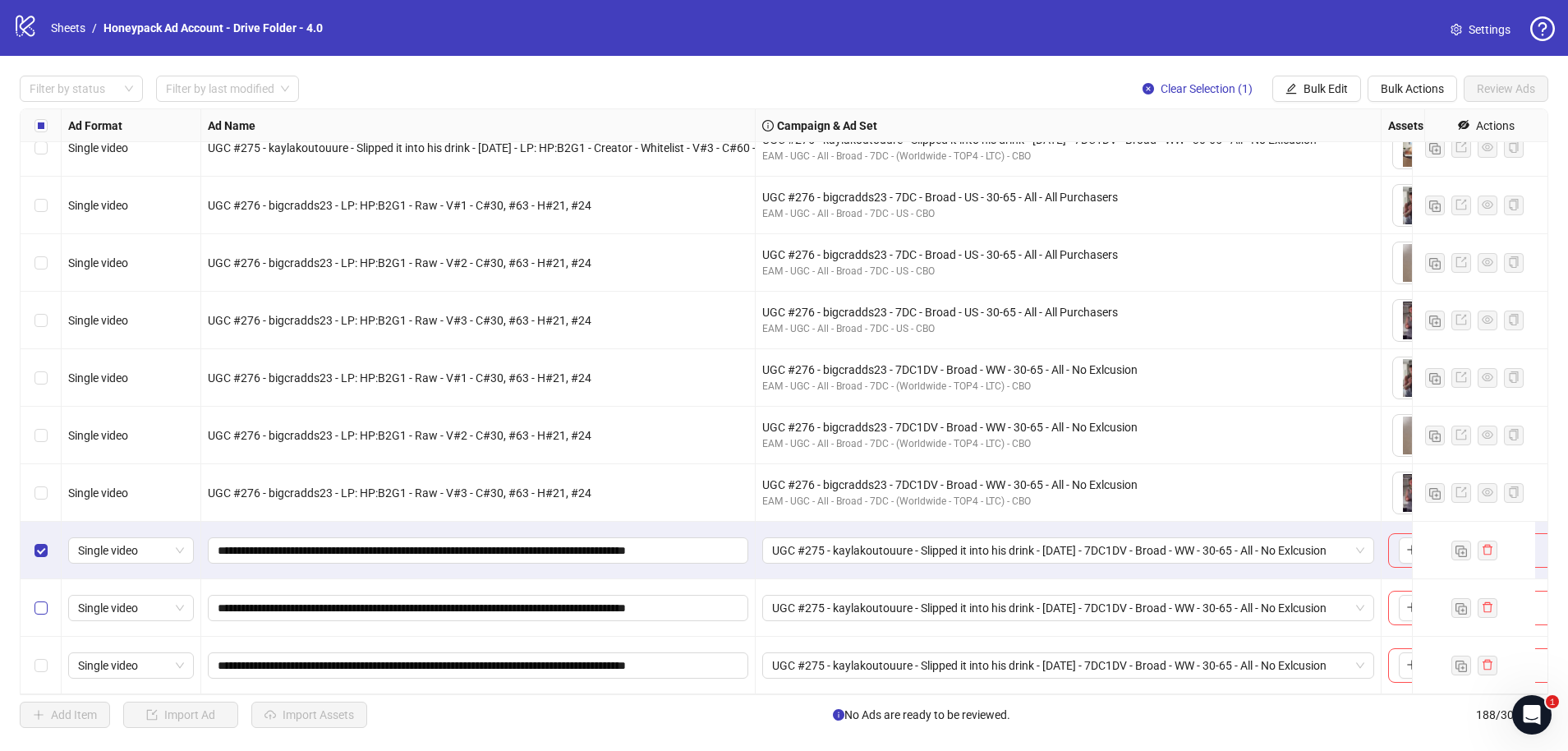 click at bounding box center (41, 608) 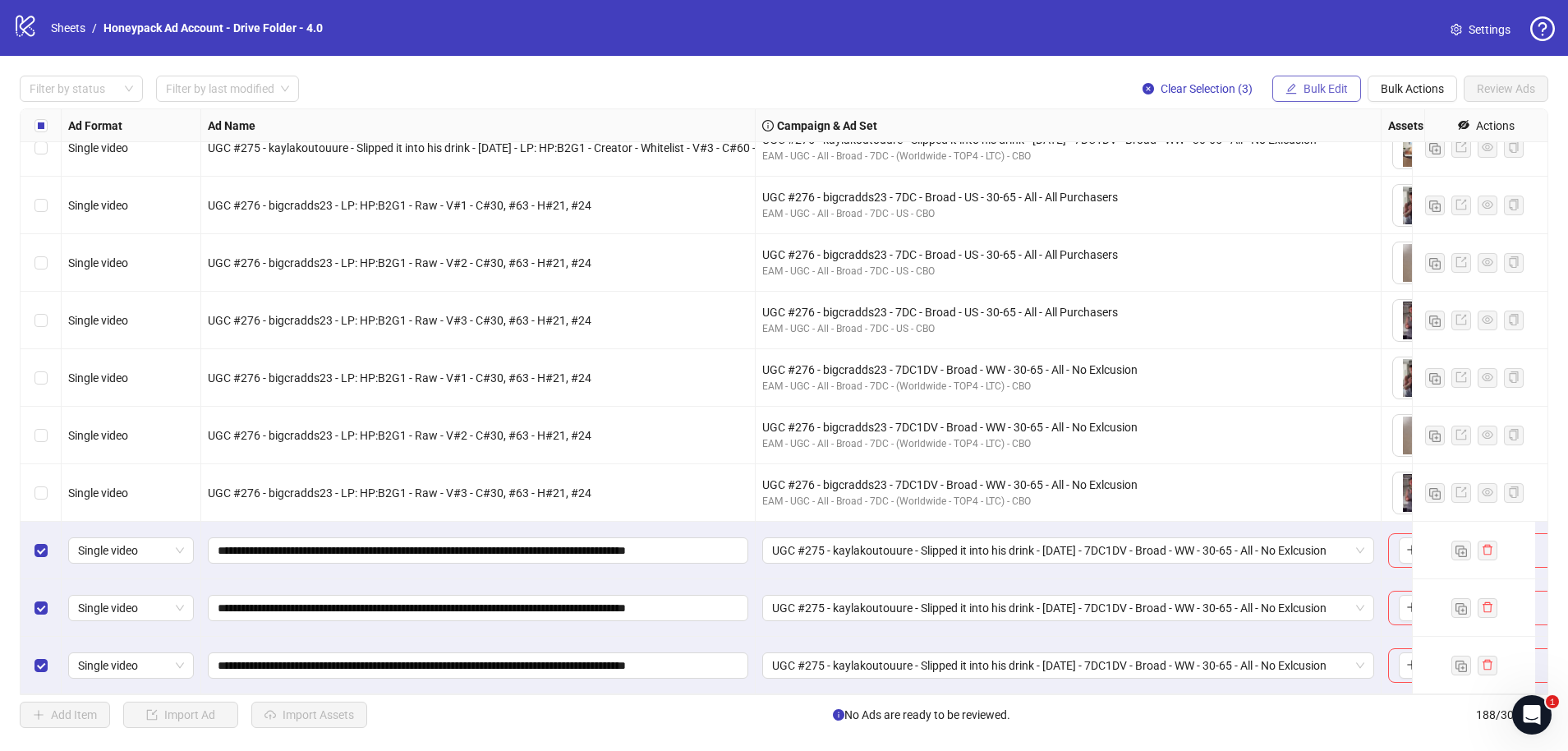click on "Bulk Edit" at bounding box center [1317, 89] 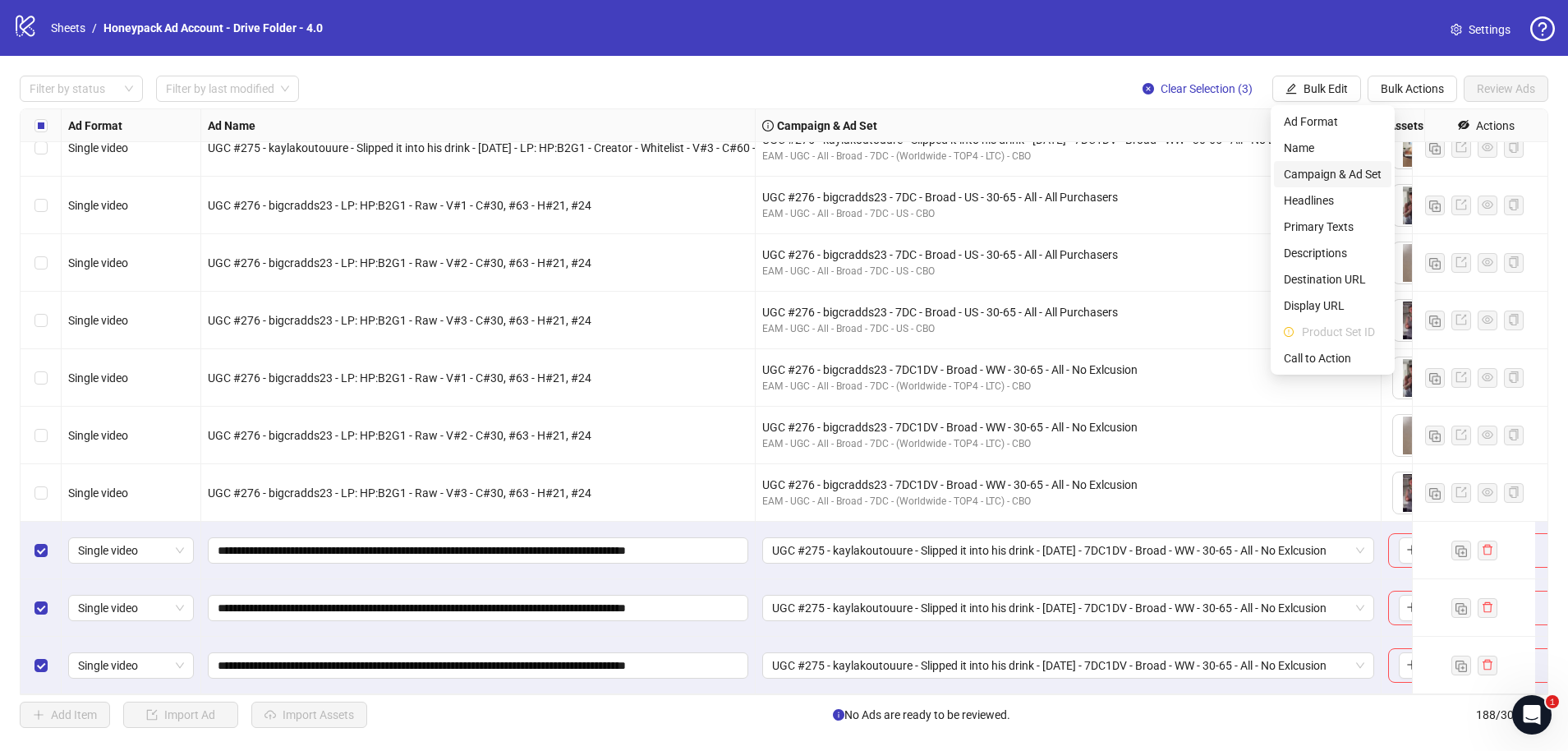 click on "Campaign & Ad Set" at bounding box center (1332, 174) 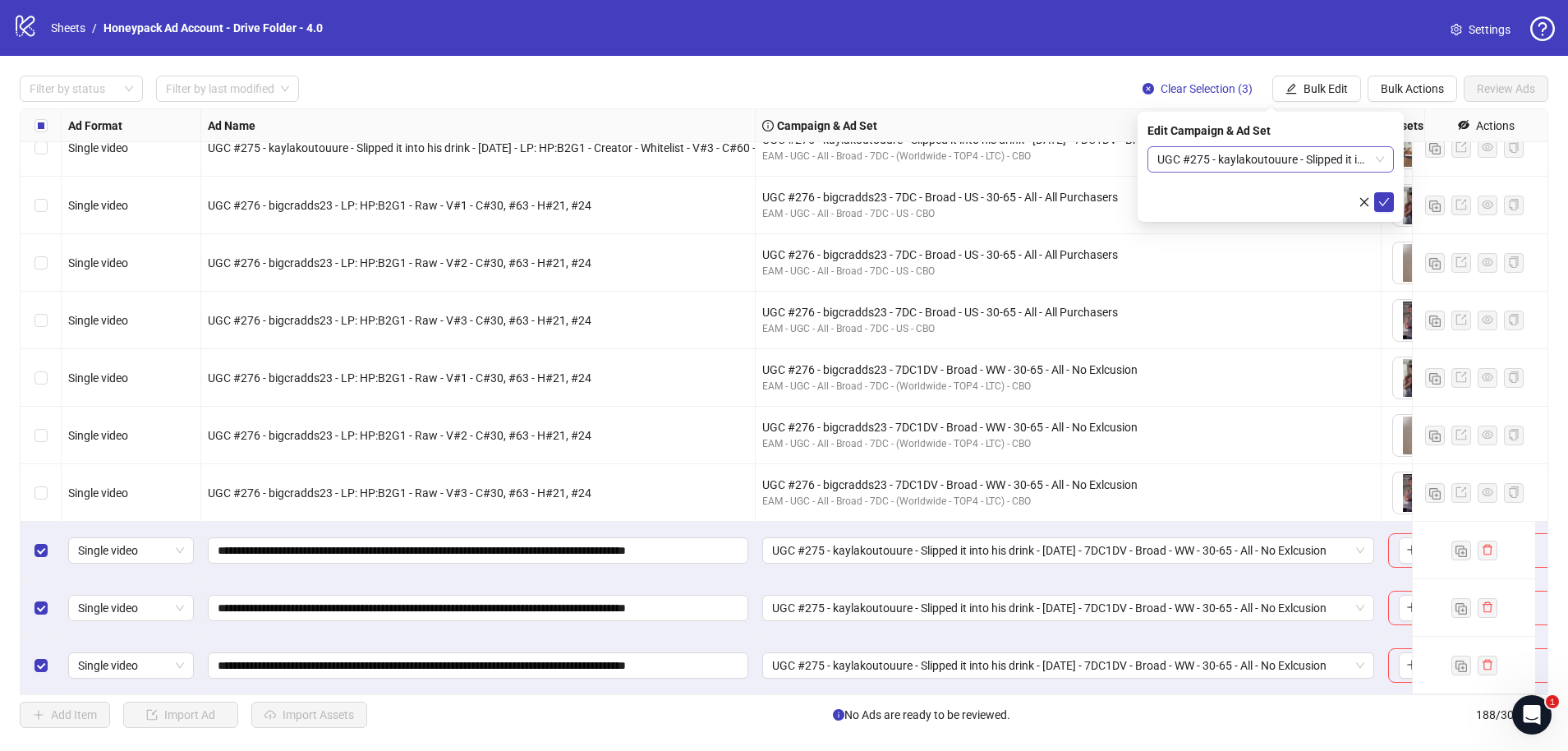 click on "UGC #275 - kaylakoutouure - Slipped it into his drink - [DATE] - 7DC1DV - Broad - WW - 30-65 - All - No Exlcusion" at bounding box center [1271, 159] 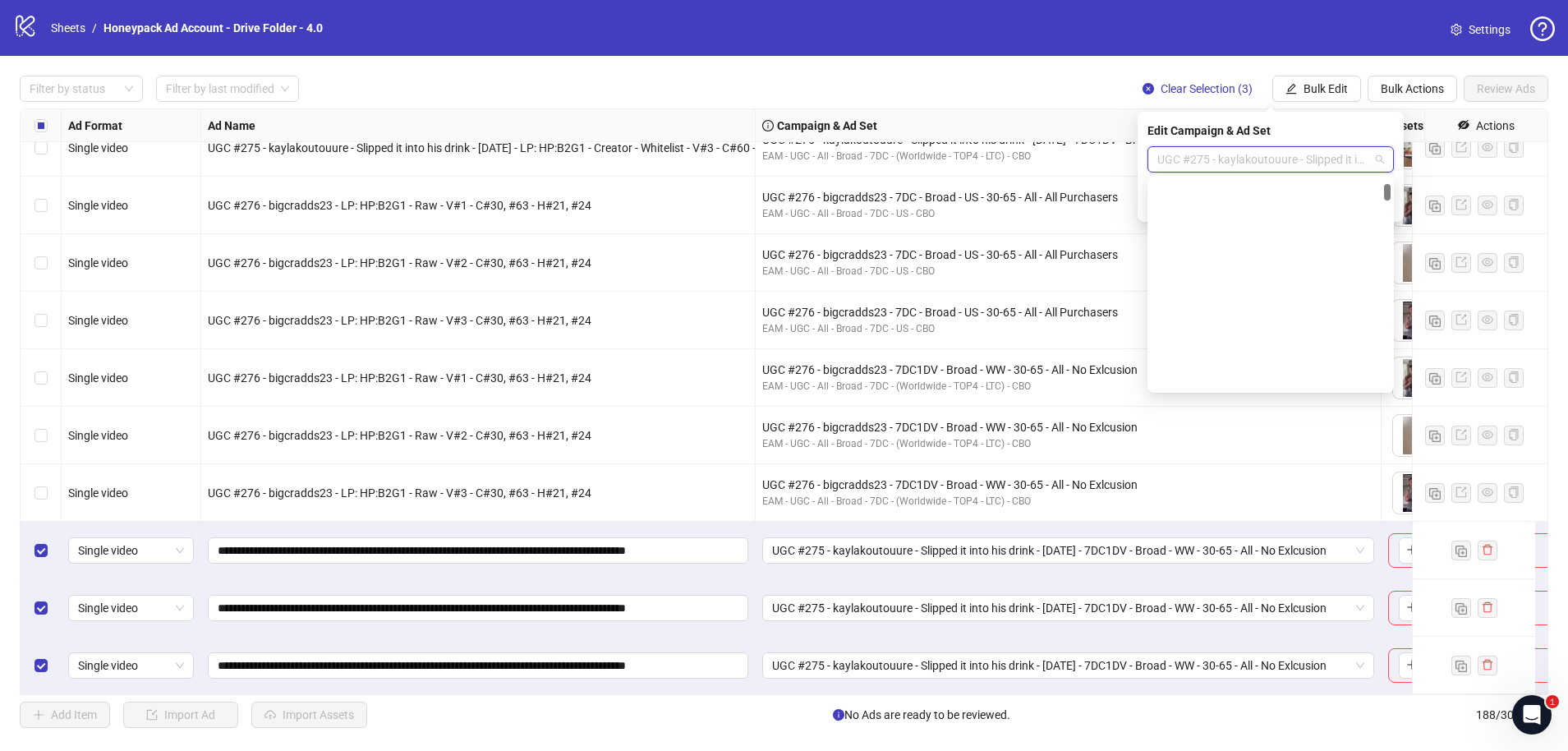 scroll, scrollTop: 251, scrollLeft: 0, axis: vertical 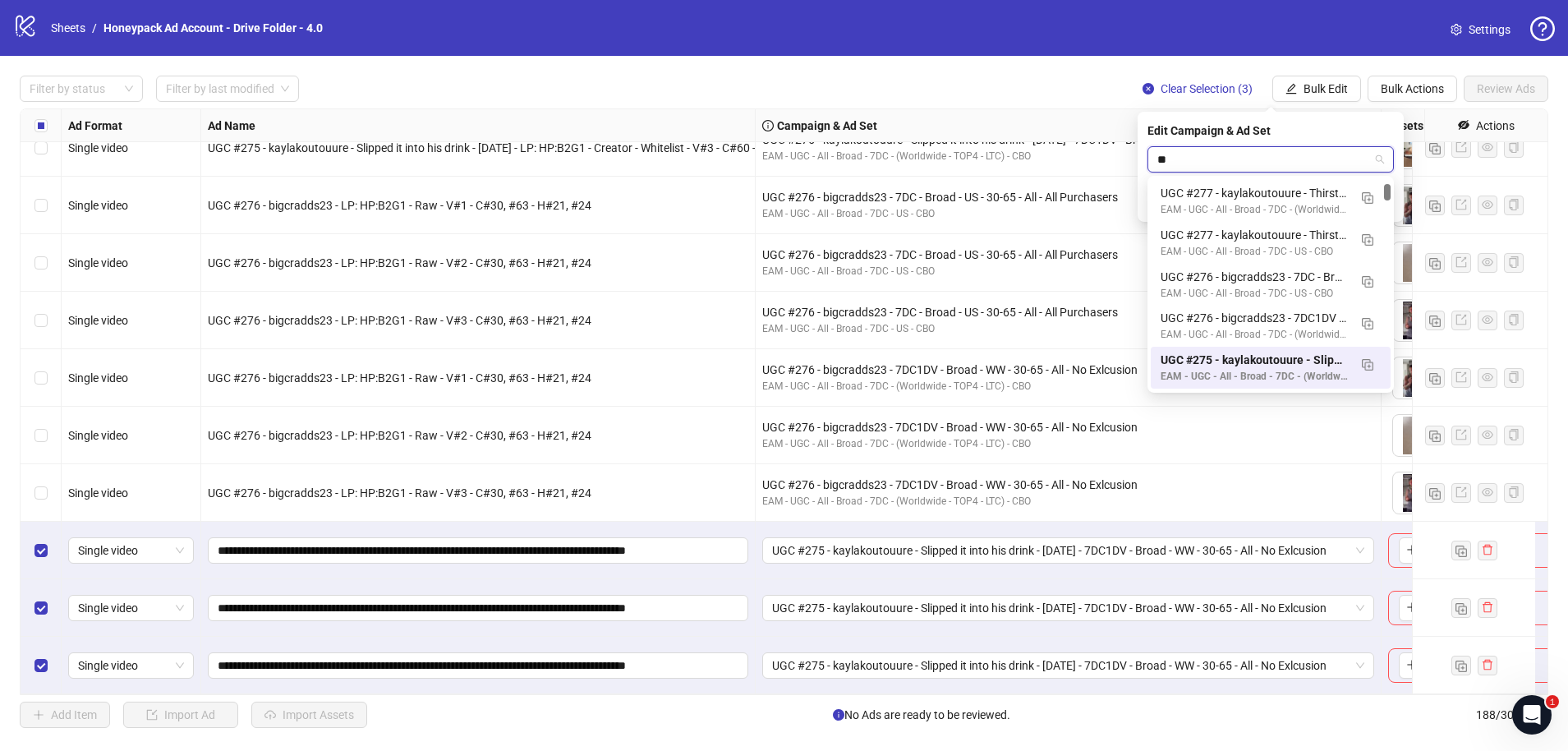 type on "***" 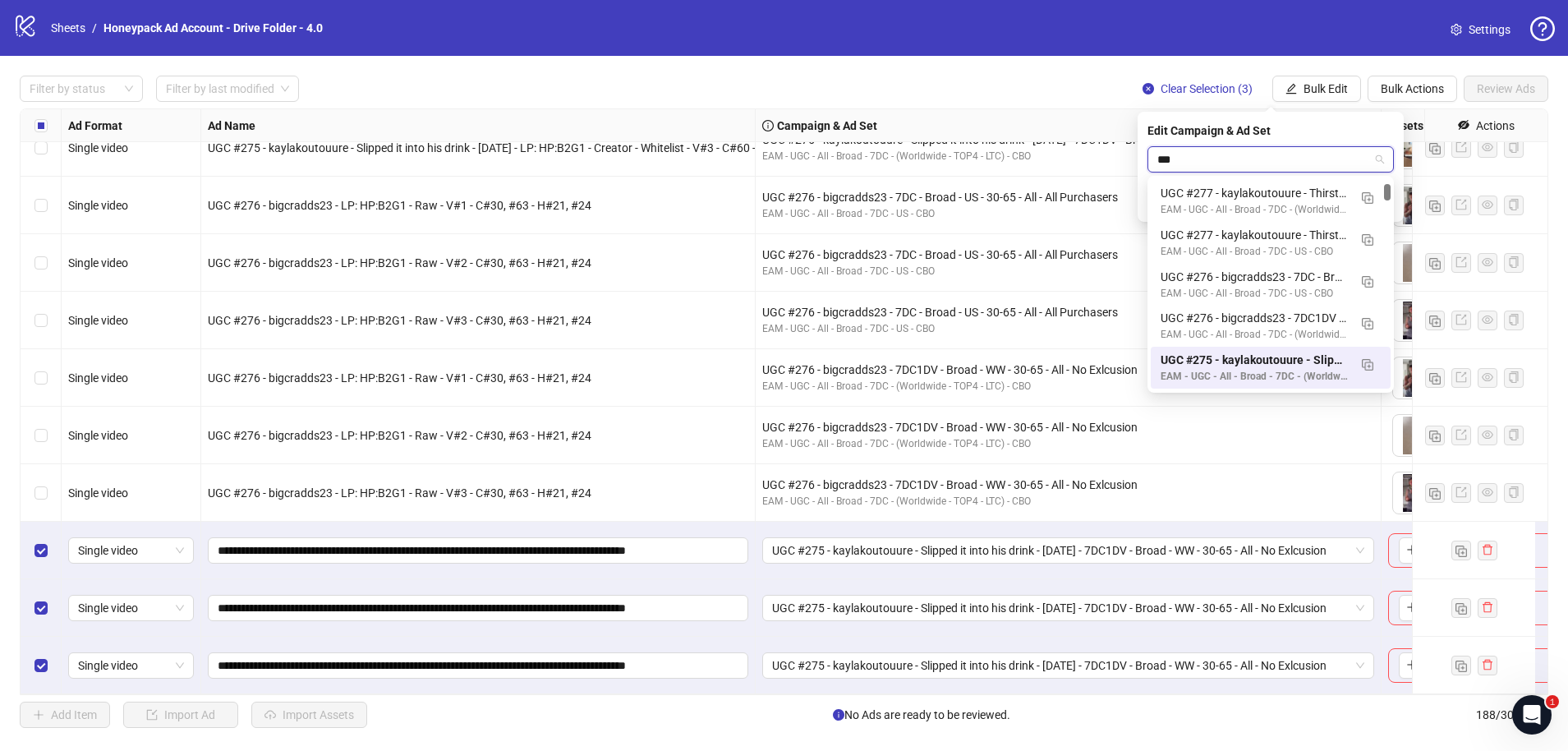 scroll, scrollTop: 0, scrollLeft: 0, axis: both 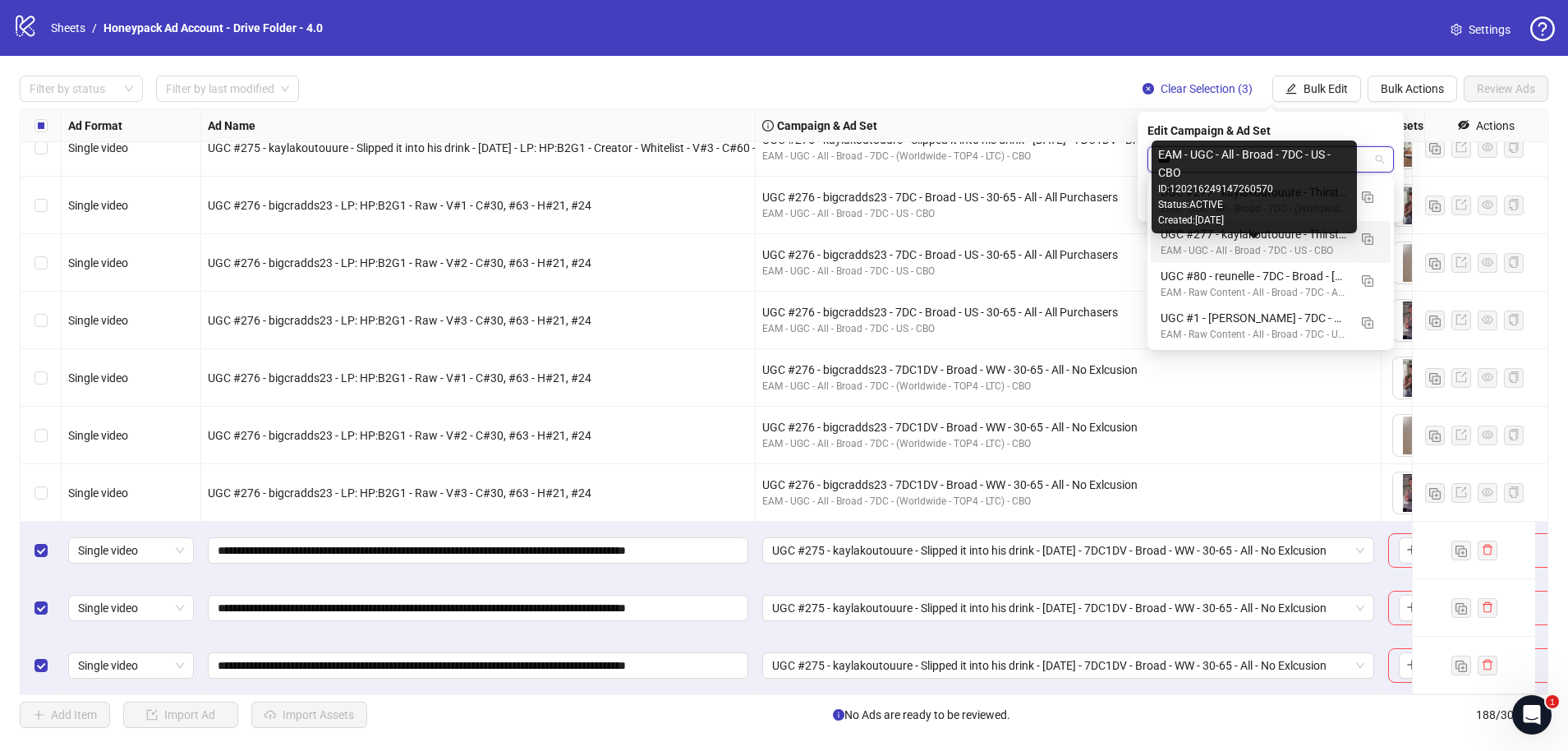 click on "EAM - UGC - All - Broad - 7DC - US - CBO" at bounding box center (1254, 251) 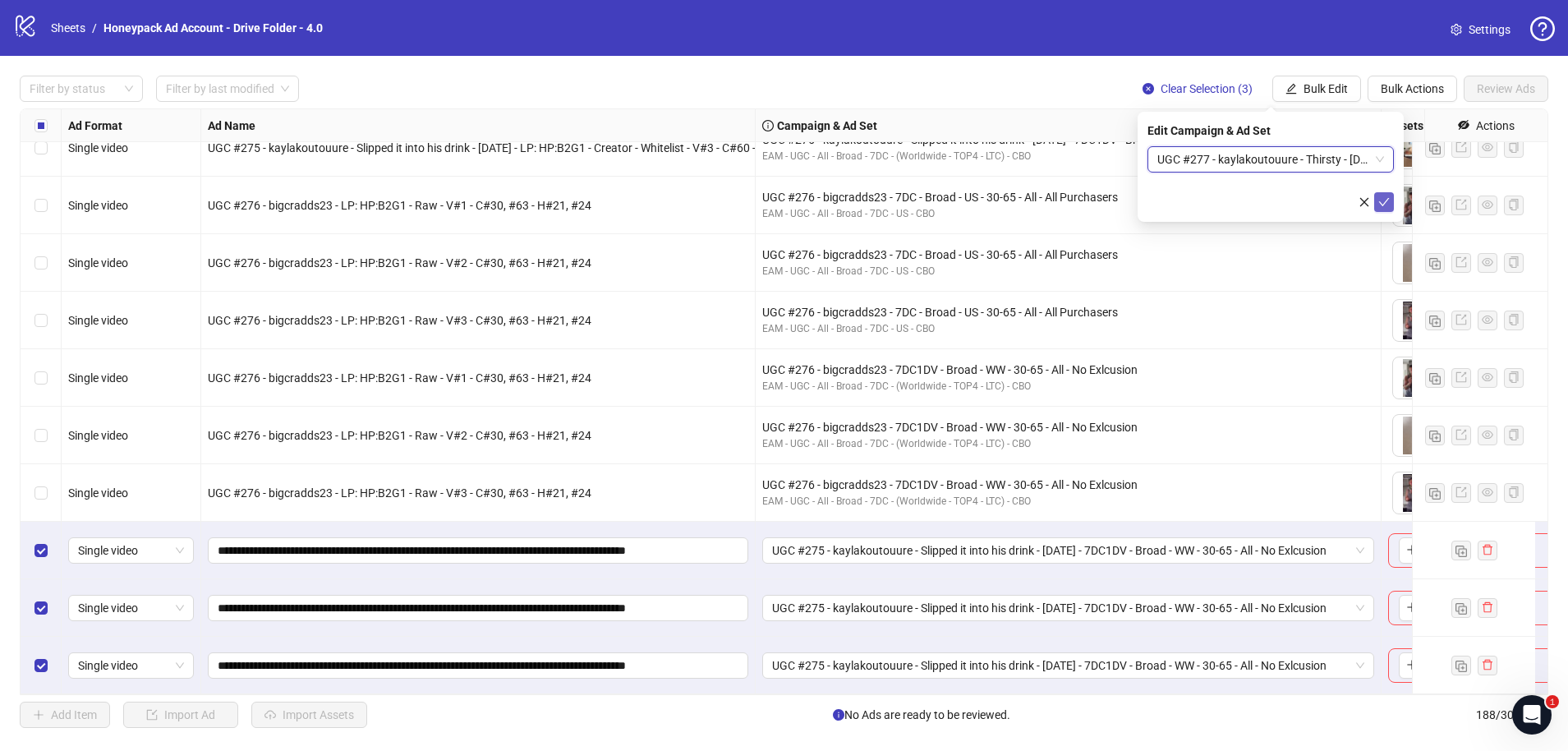 click 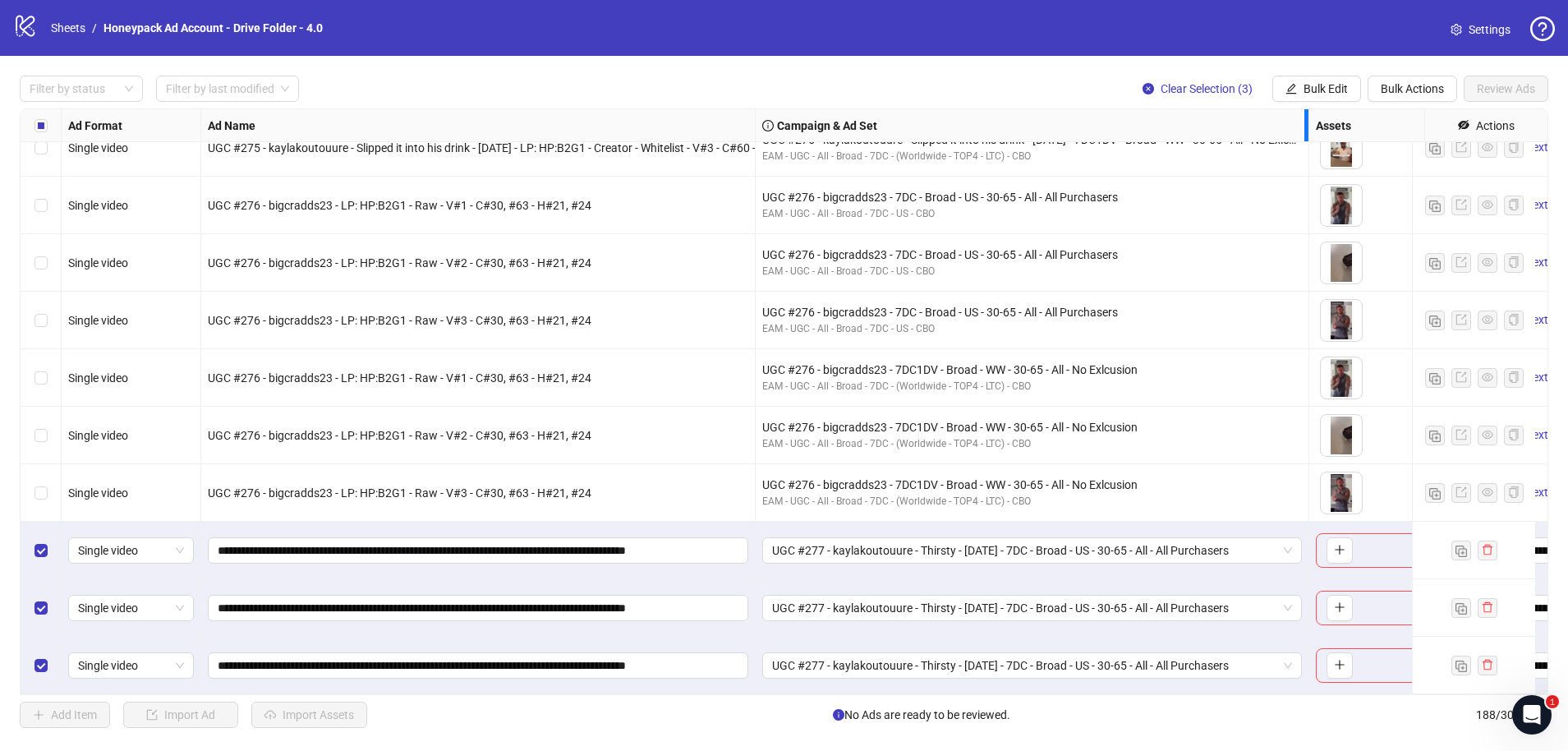 drag, startPoint x: 1377, startPoint y: 116, endPoint x: 1305, endPoint y: 127, distance: 72.835431 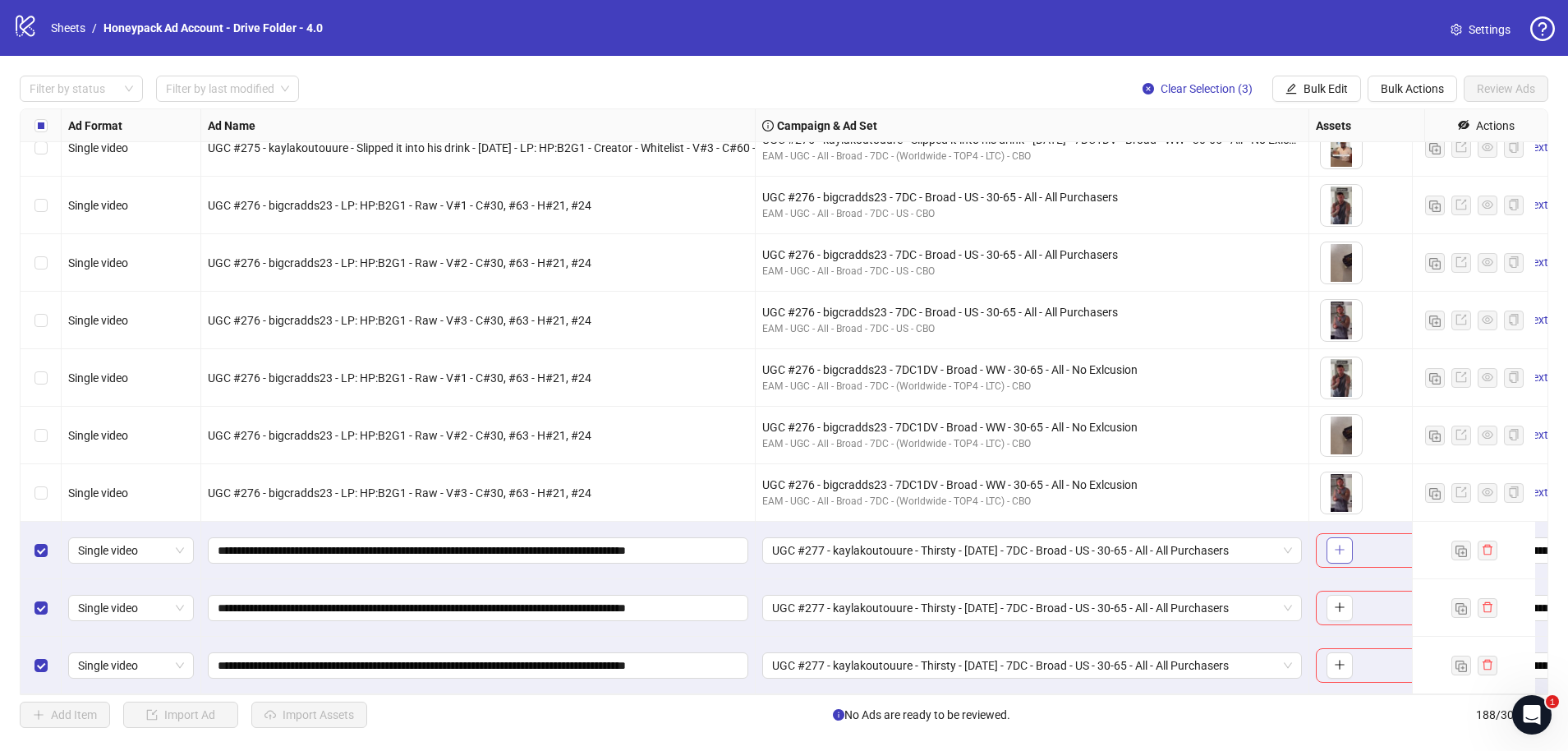 click 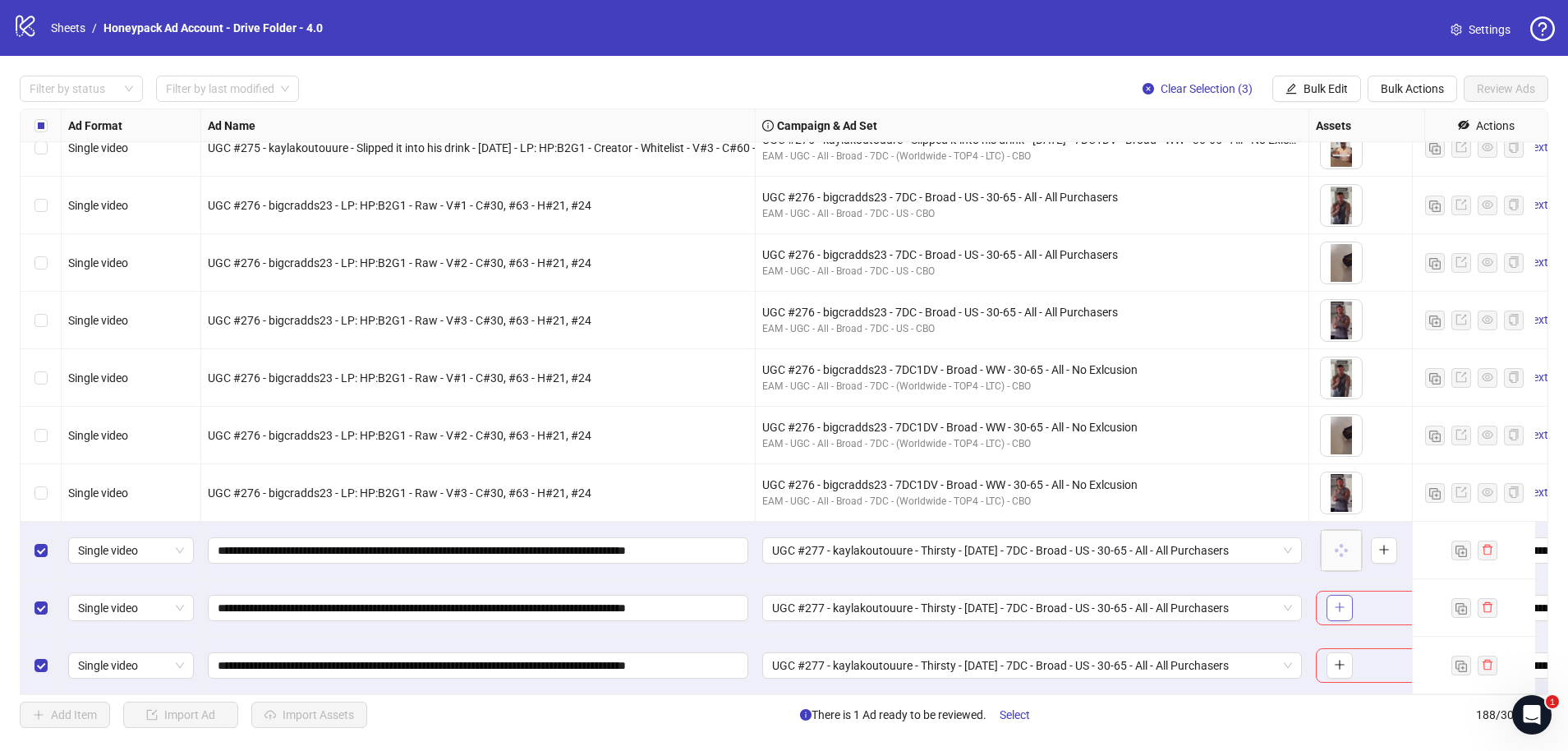 click at bounding box center [1340, 608] 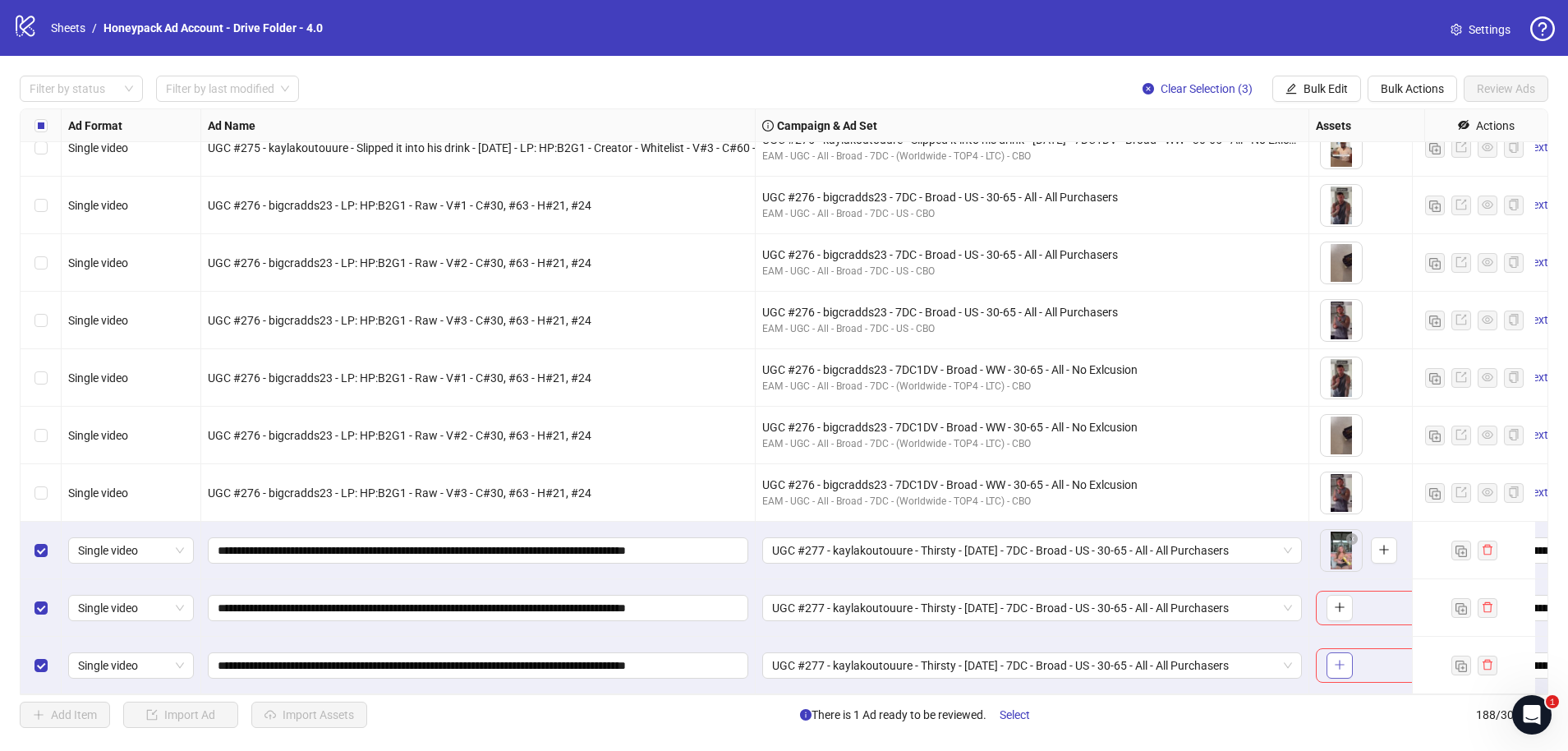 click 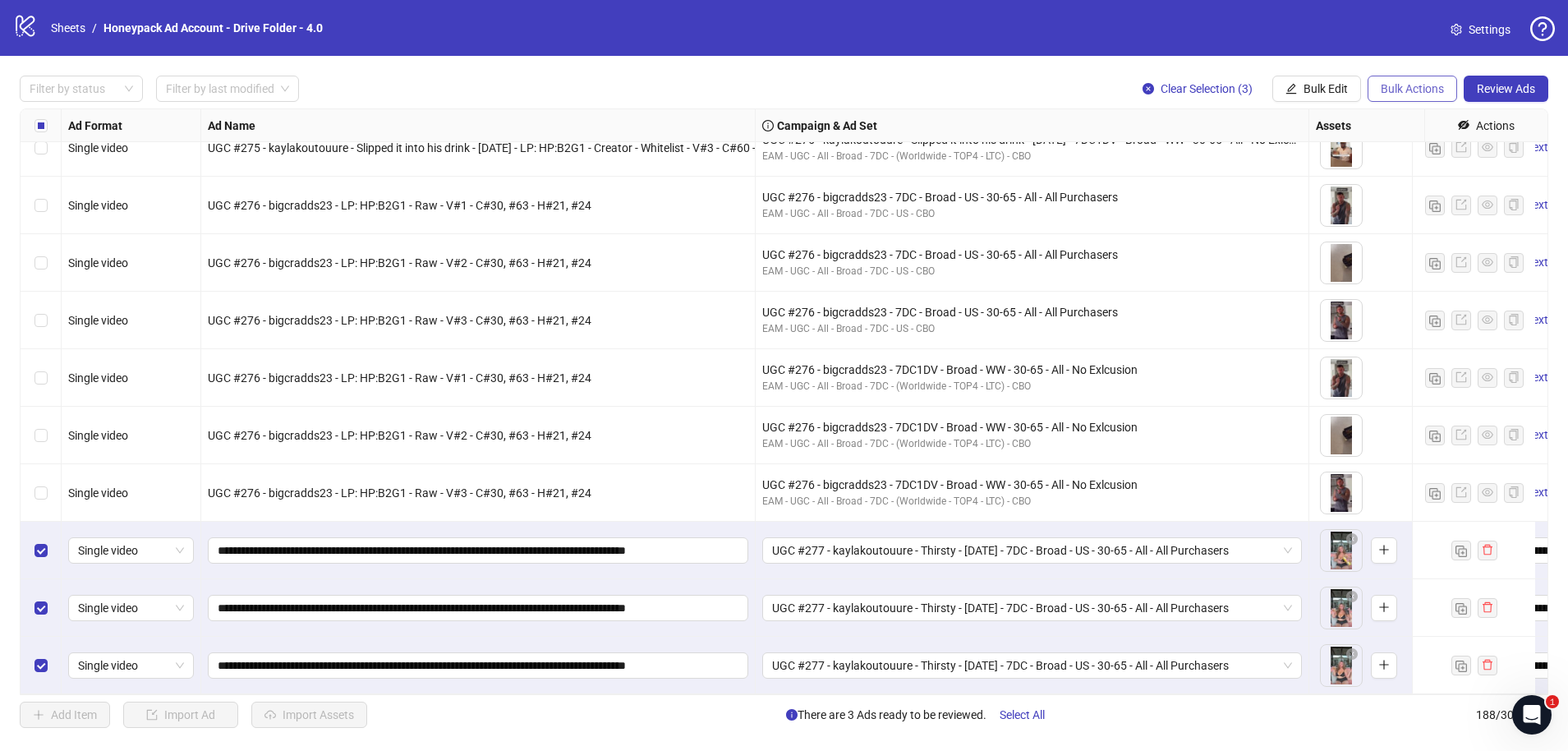 click on "Bulk Actions" at bounding box center [1412, 89] 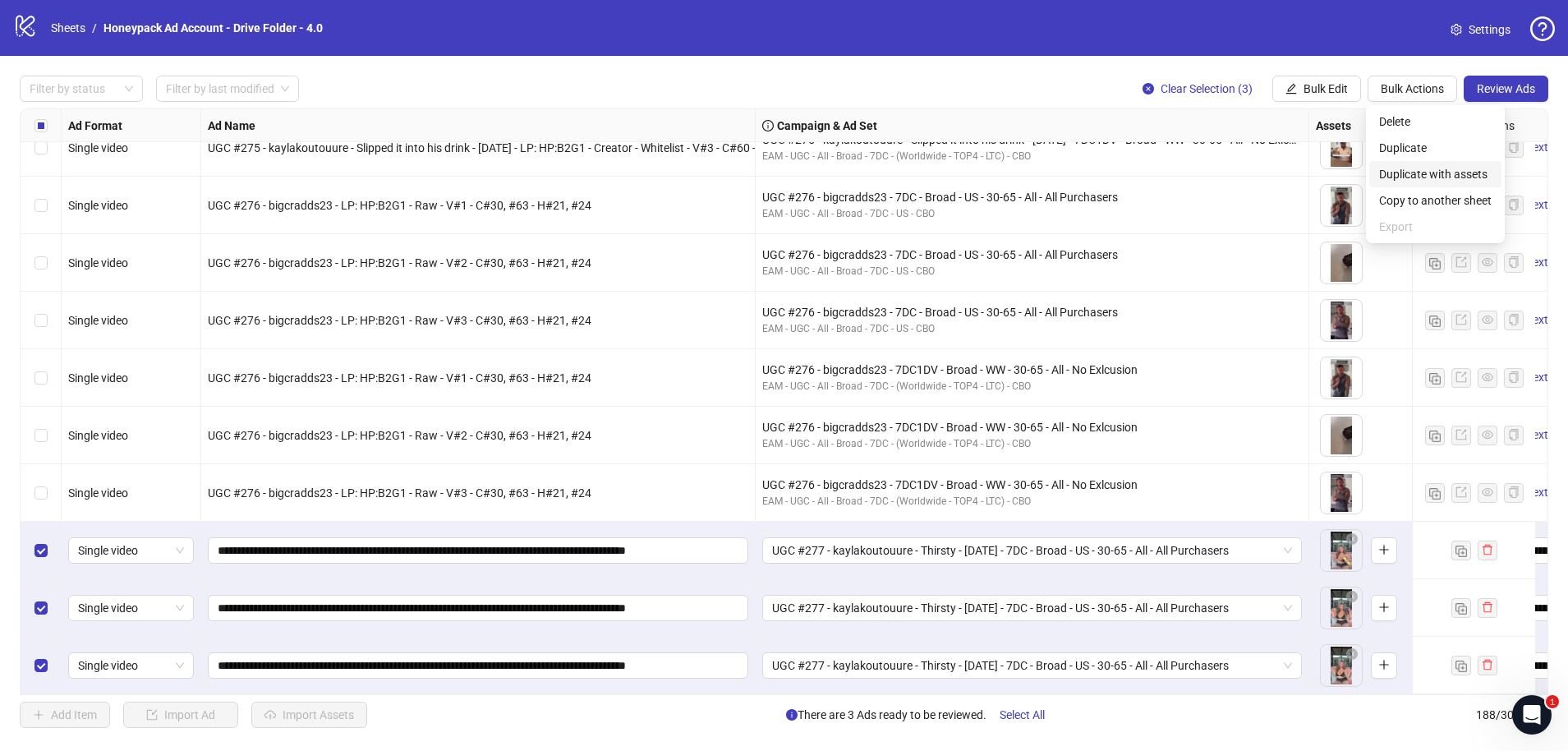 click on "Duplicate with assets" at bounding box center (1435, 174) 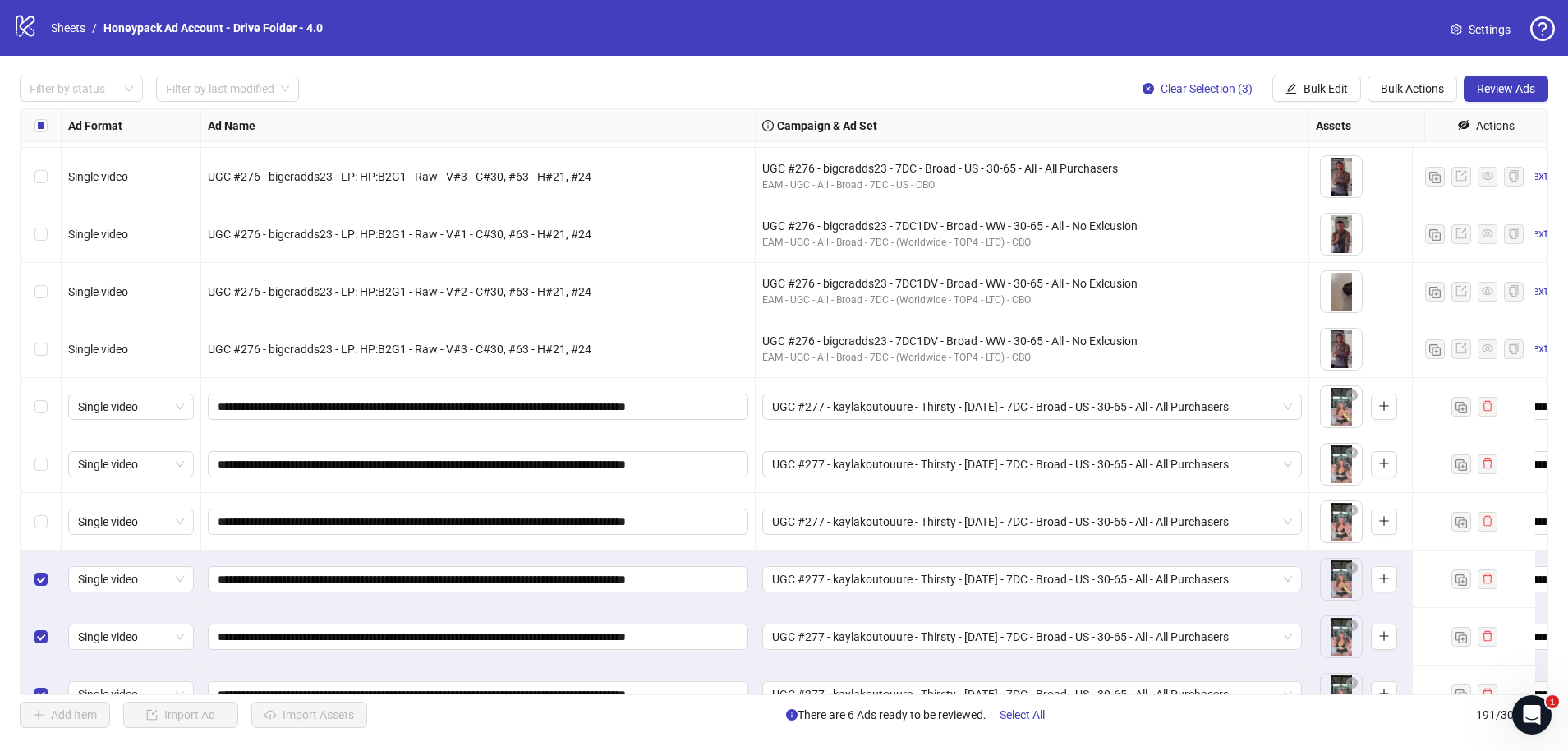 scroll, scrollTop: 10446, scrollLeft: 0, axis: vertical 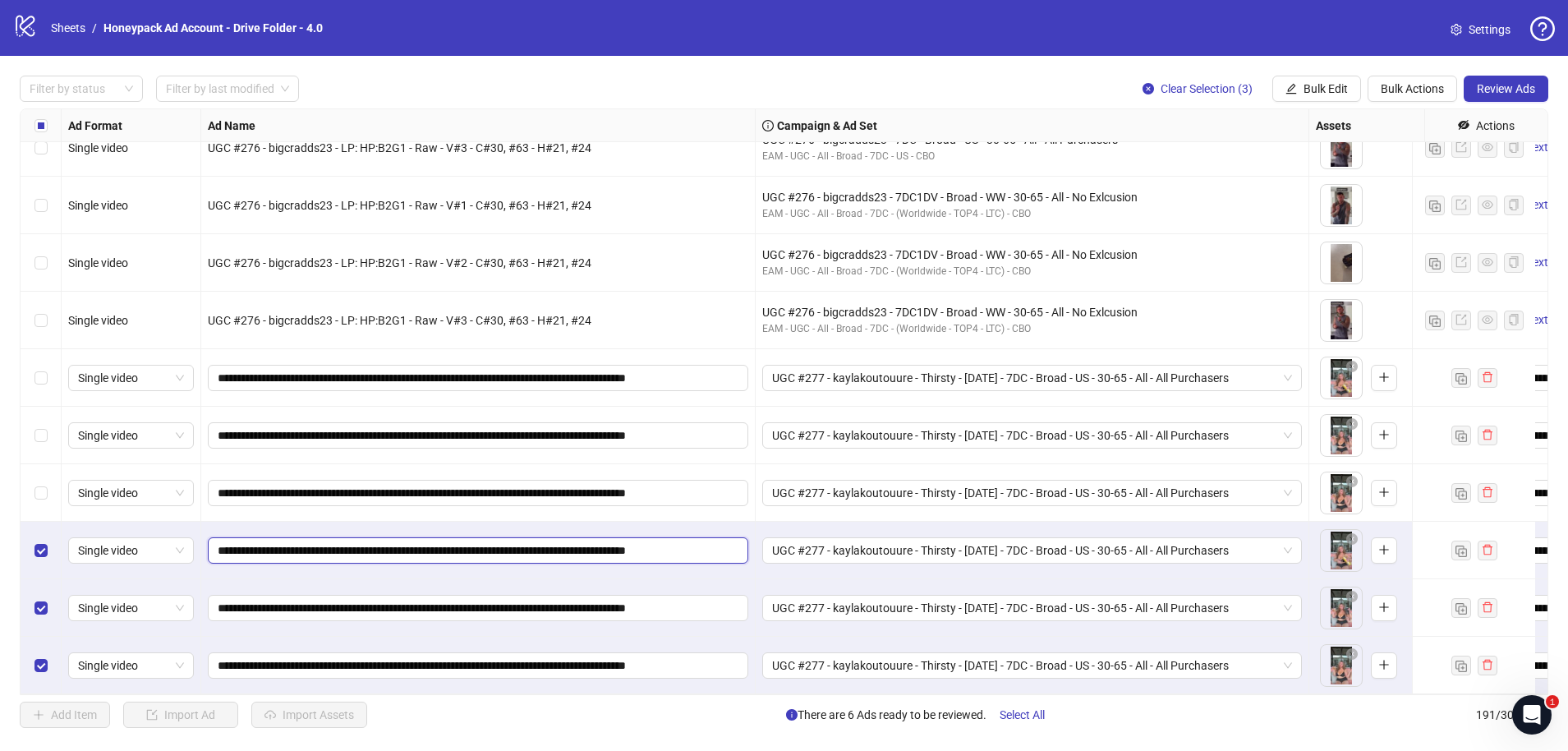 drag, startPoint x: 603, startPoint y: 540, endPoint x: 750, endPoint y: 539, distance: 147.0034 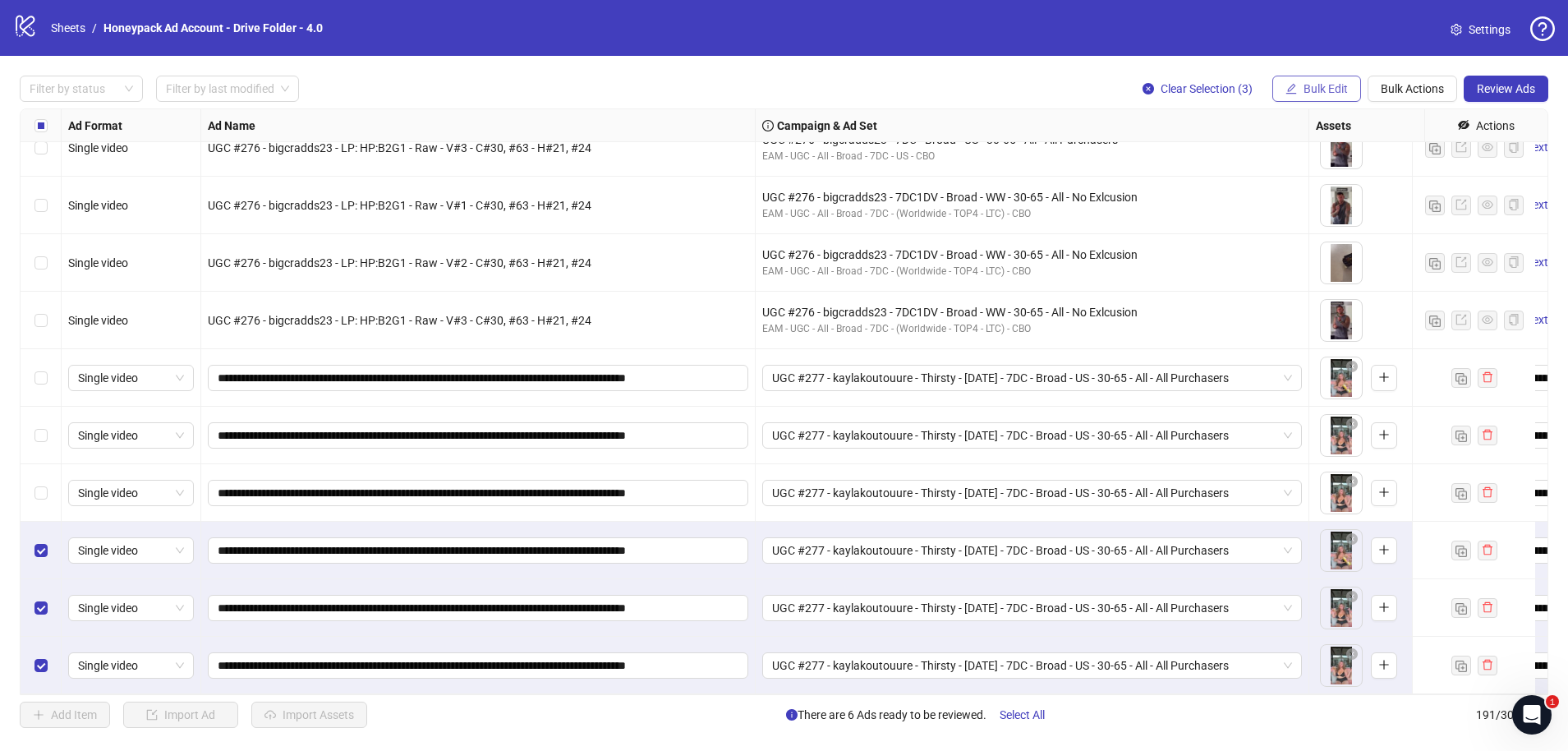 click on "Bulk Edit" at bounding box center (1326, 89) 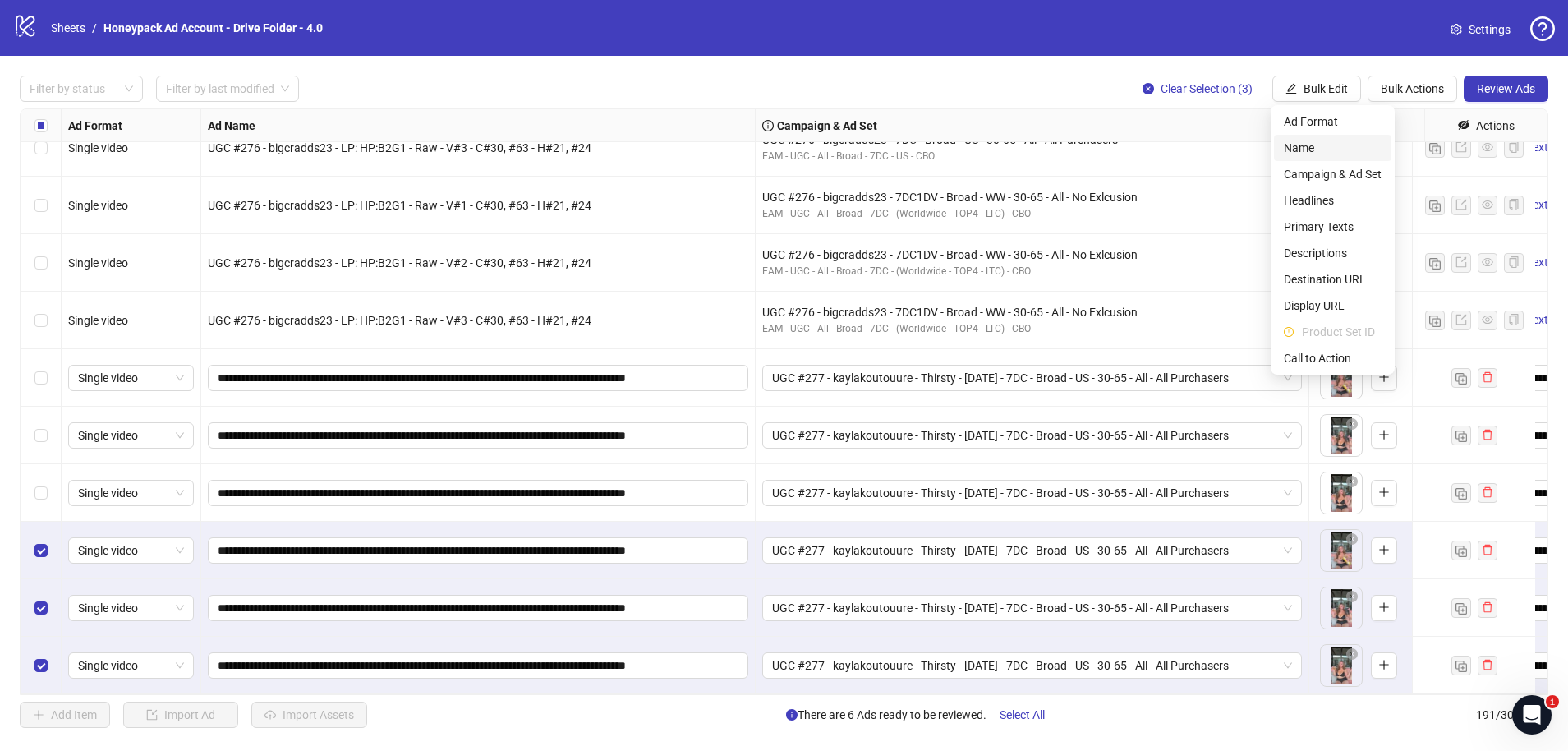 click on "Name" at bounding box center [1332, 148] 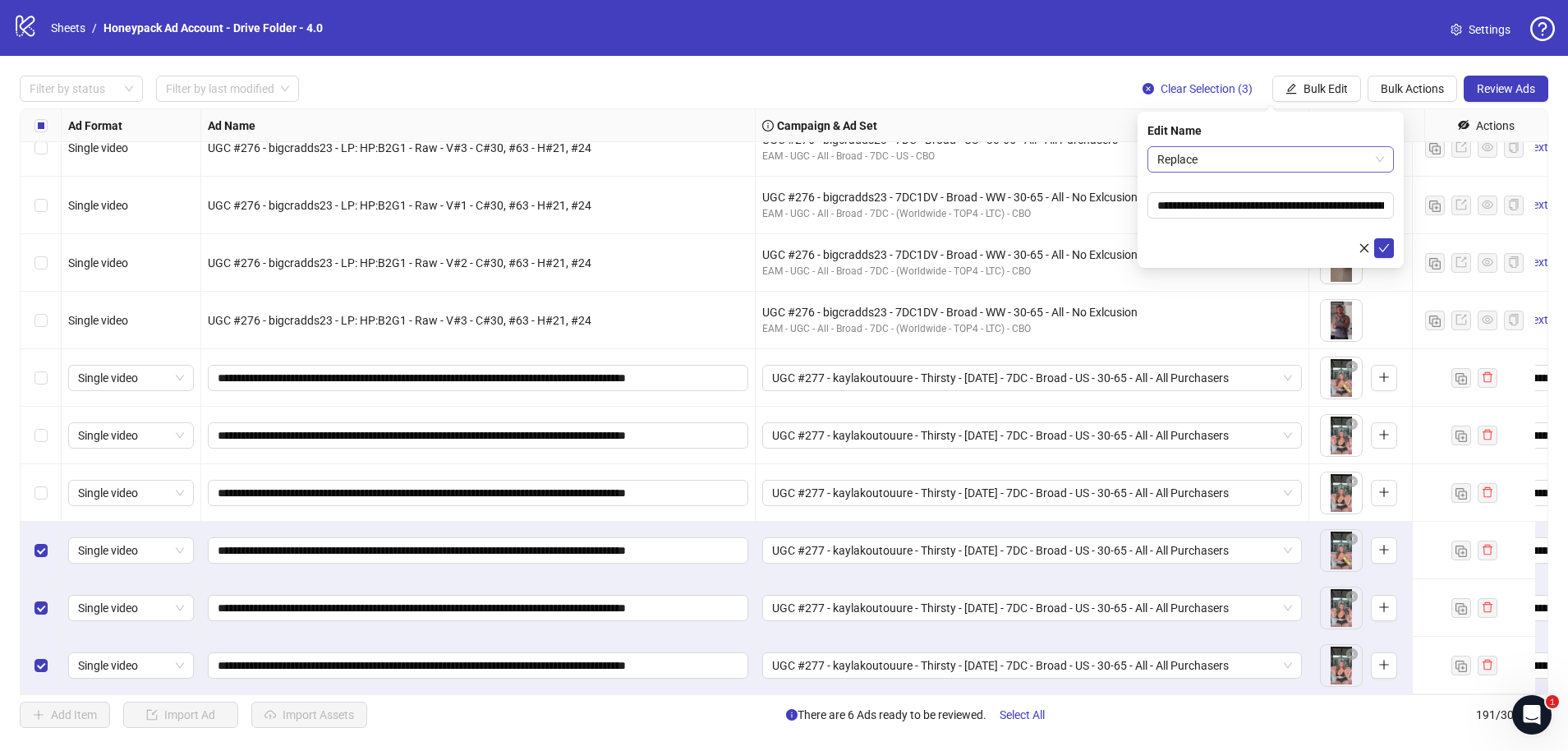 click on "Replace" at bounding box center [1271, 159] 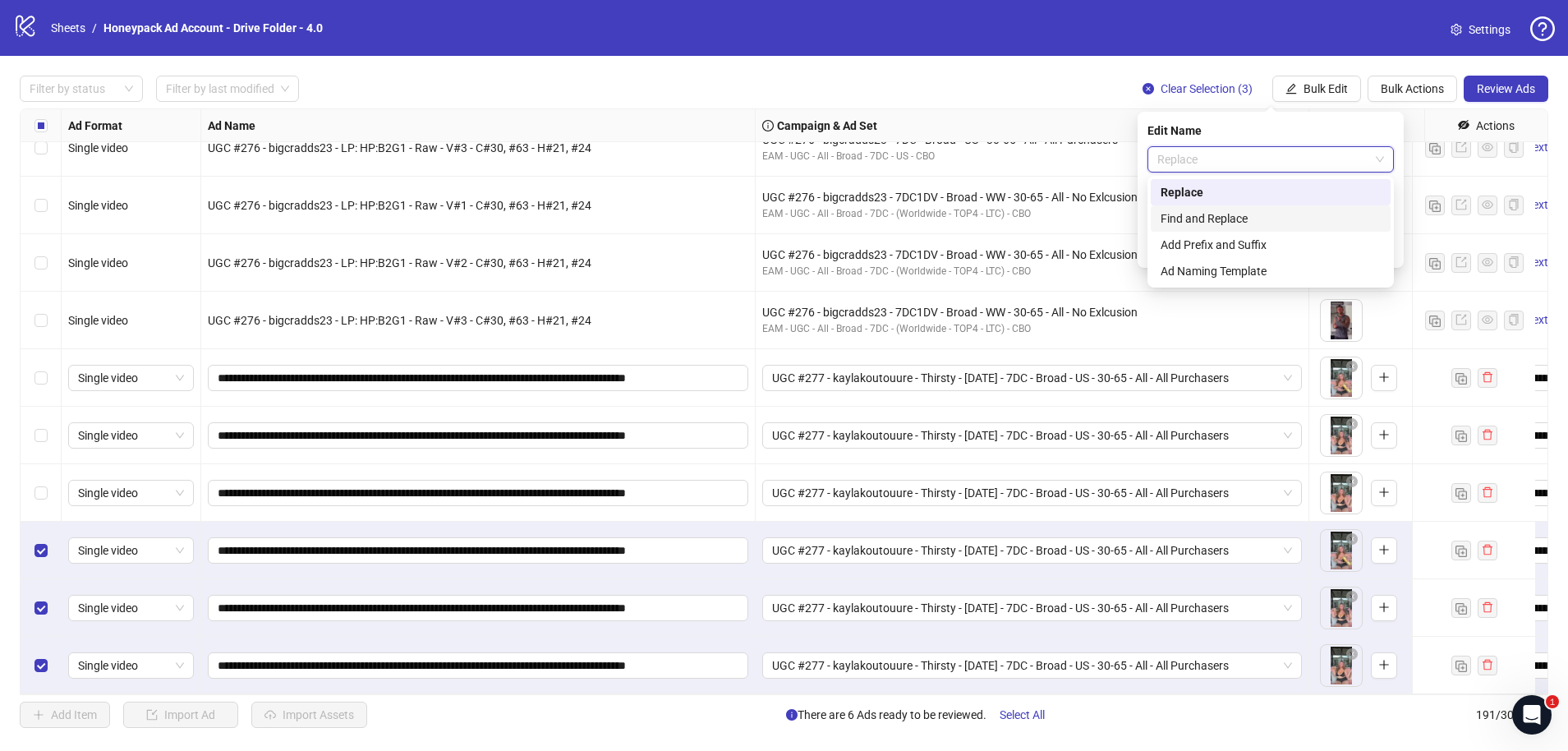 click on "Find and Replace" at bounding box center (1271, 219) 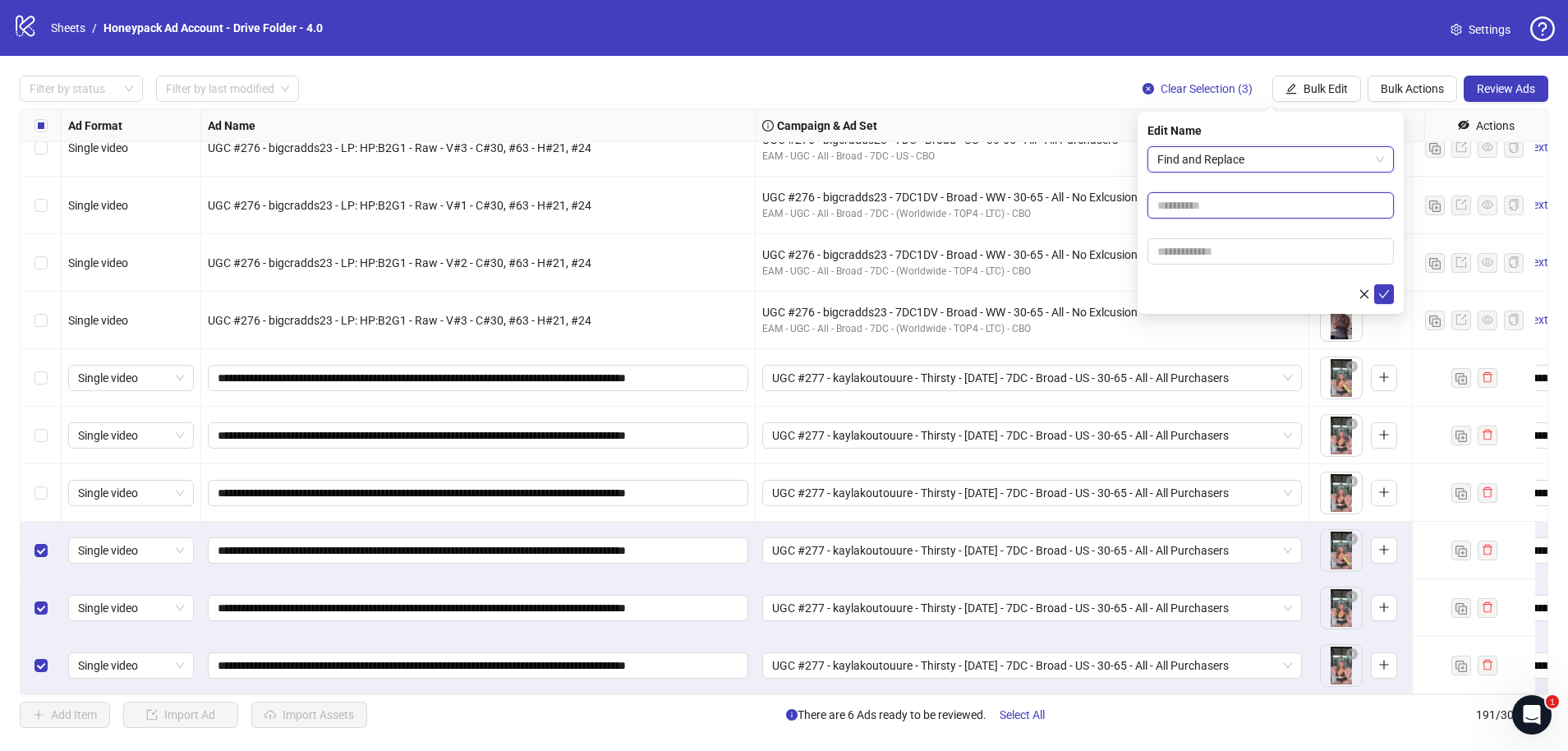 click at bounding box center [1271, 205] 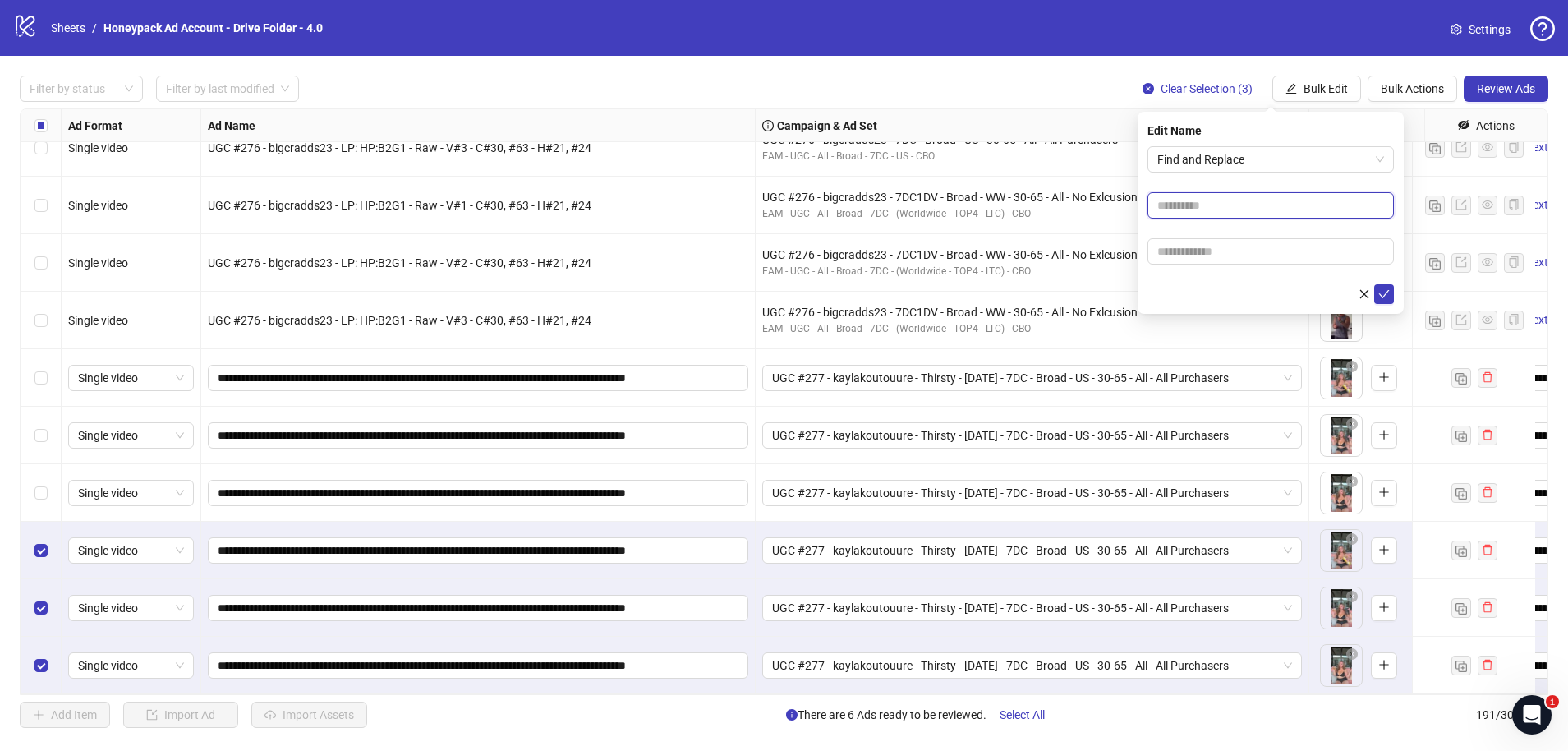 paste on "**********" 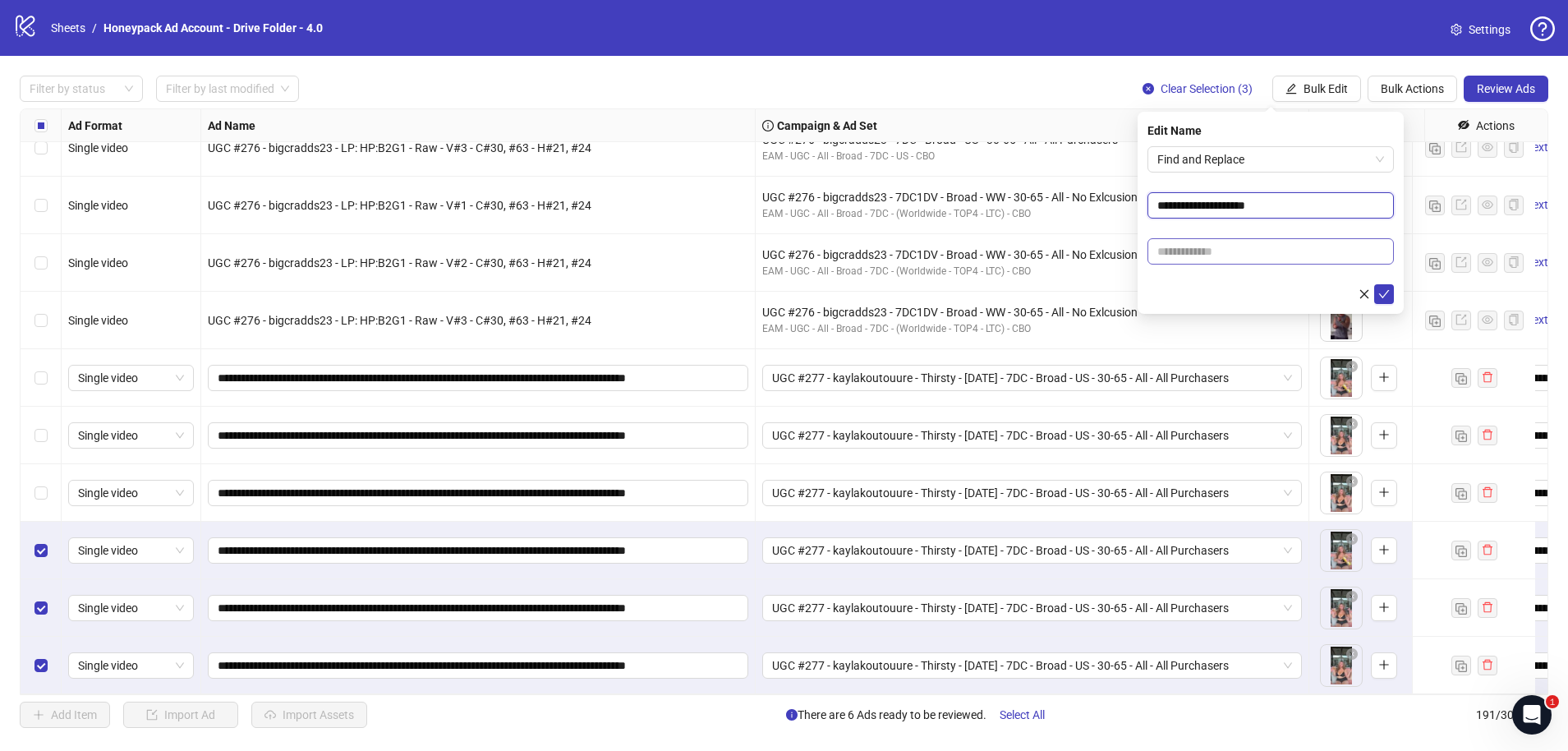 type on "**********" 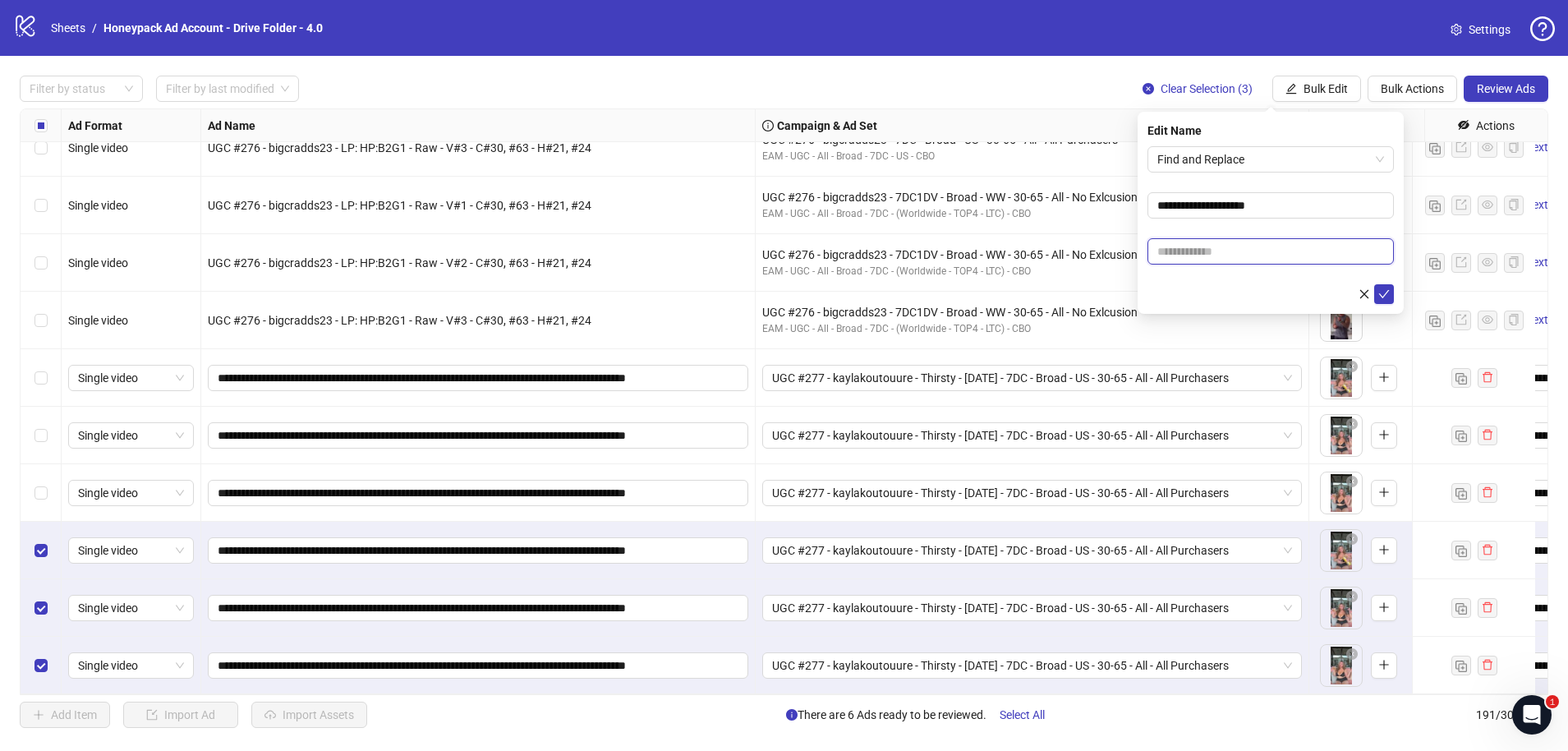 click at bounding box center [1271, 251] 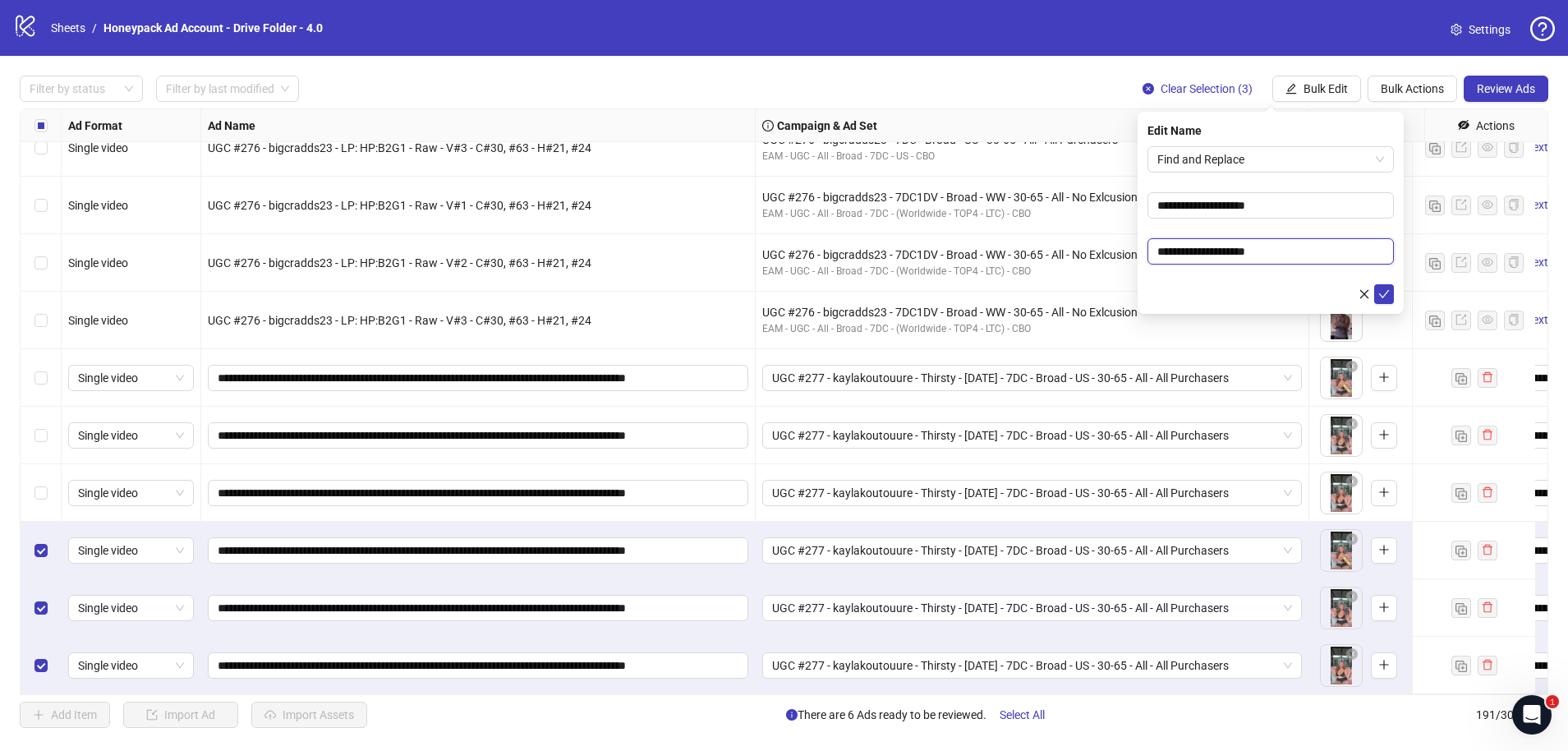 drag, startPoint x: 1192, startPoint y: 252, endPoint x: 1163, endPoint y: 255, distance: 29.154759 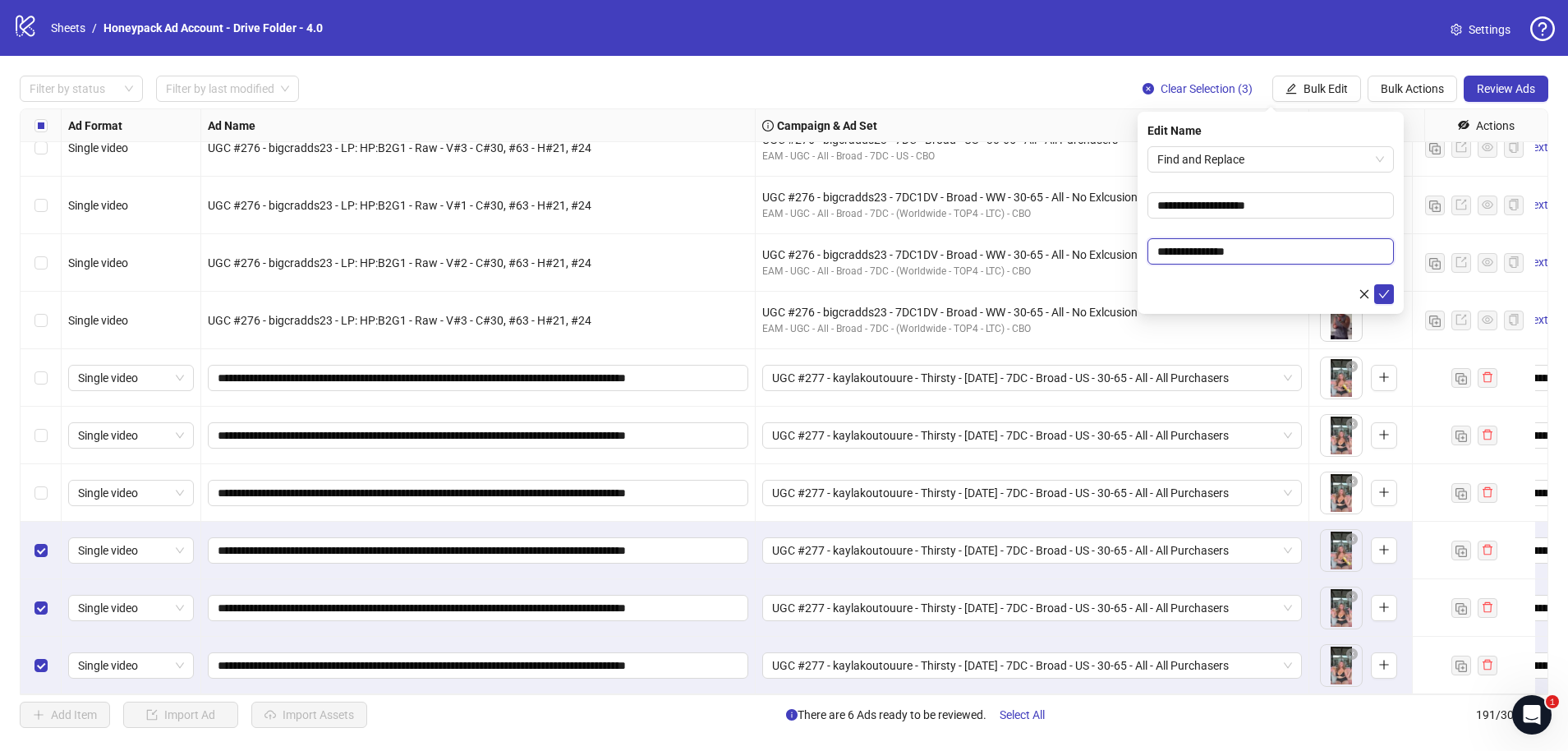 click on "**********" at bounding box center (1271, 251) 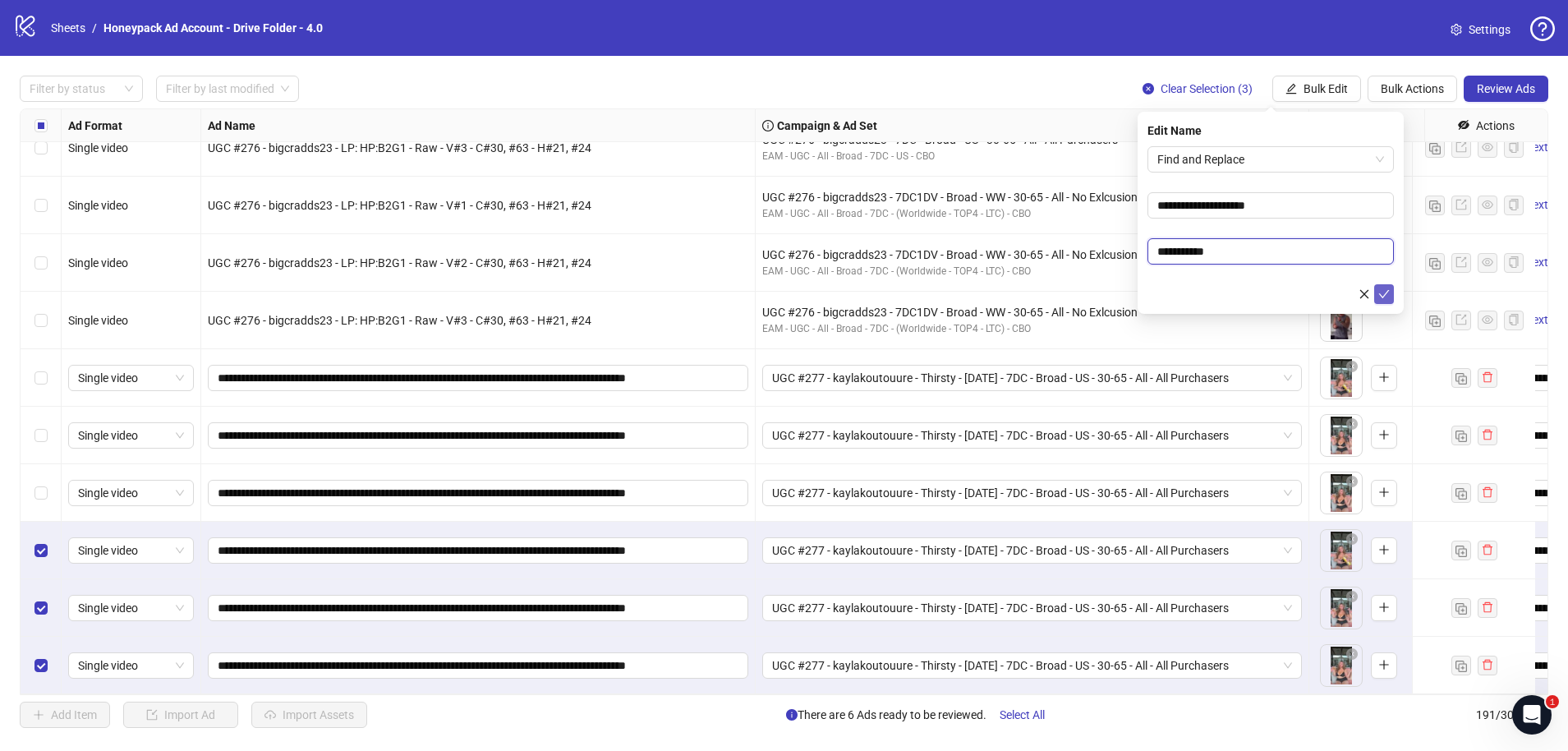 type on "**********" 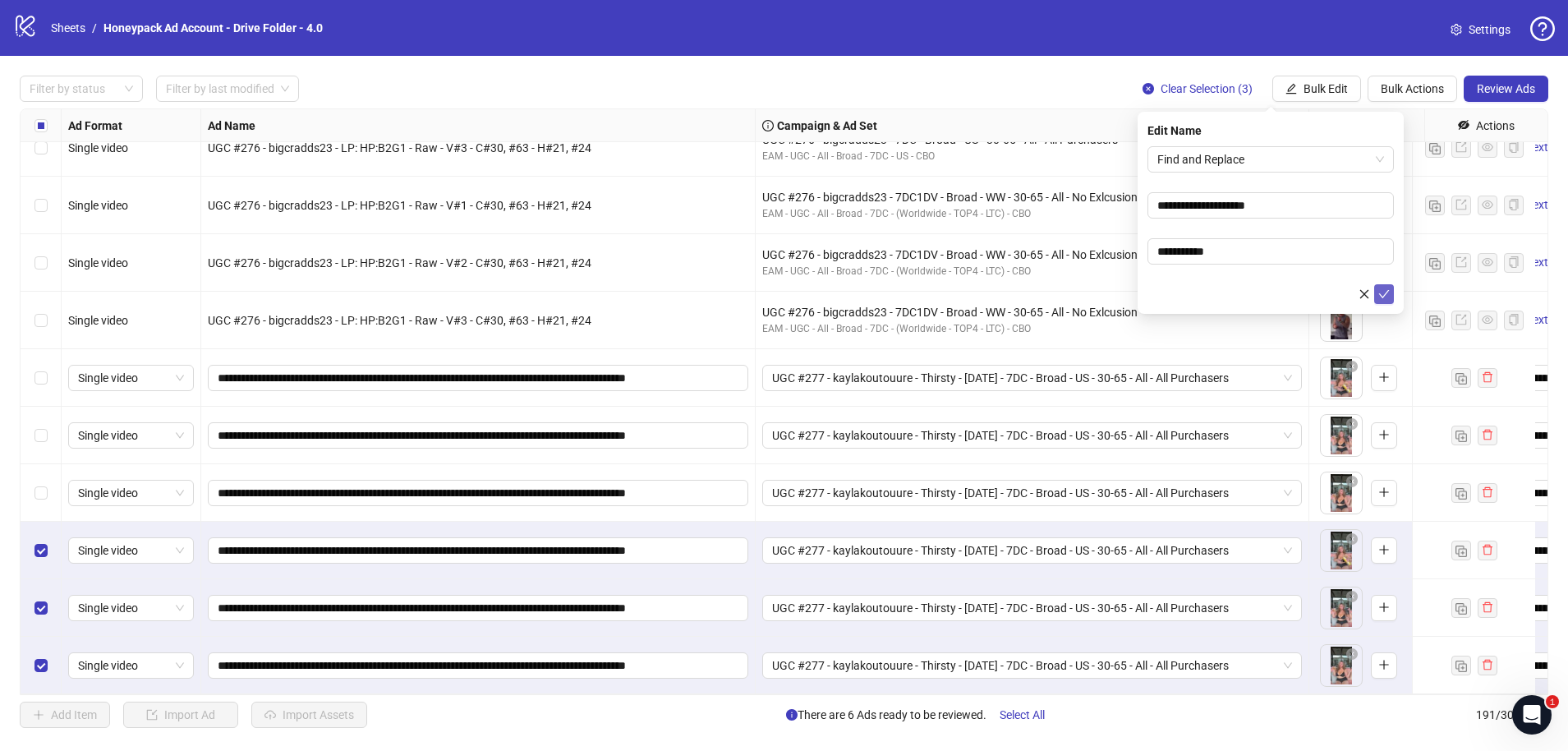 click at bounding box center [1384, 294] 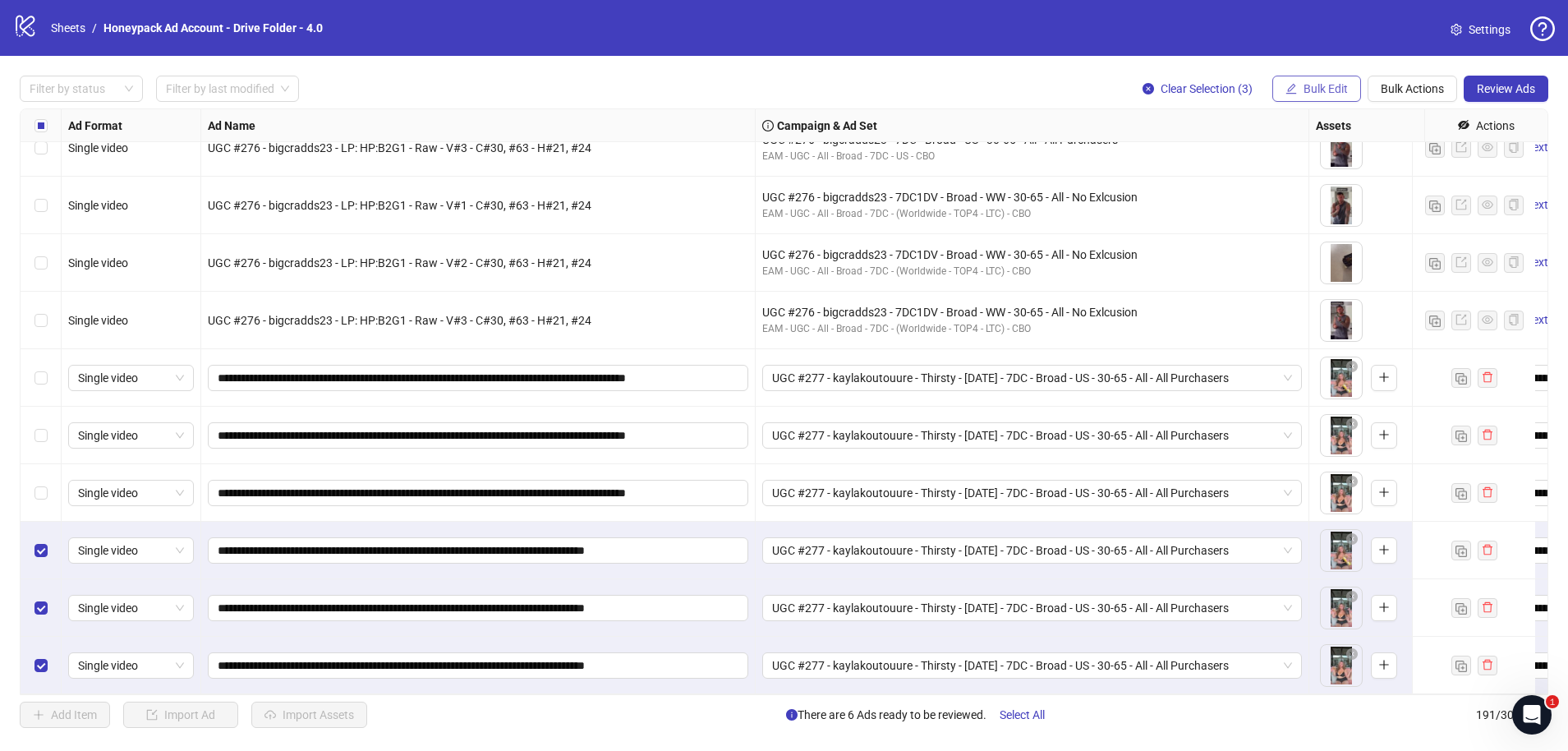 click on "Bulk Edit" at bounding box center (1326, 89) 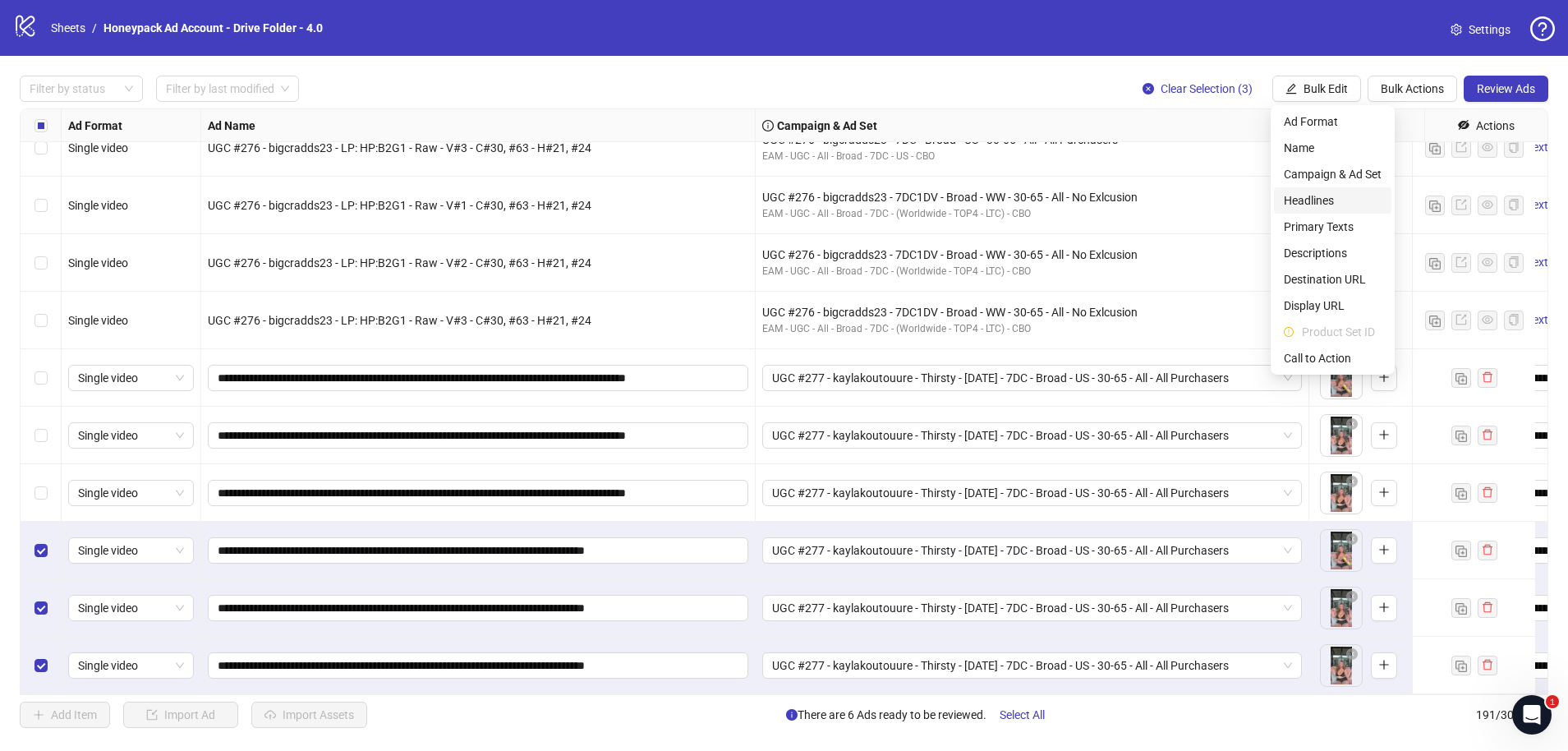 click on "Headlines" at bounding box center [1332, 200] 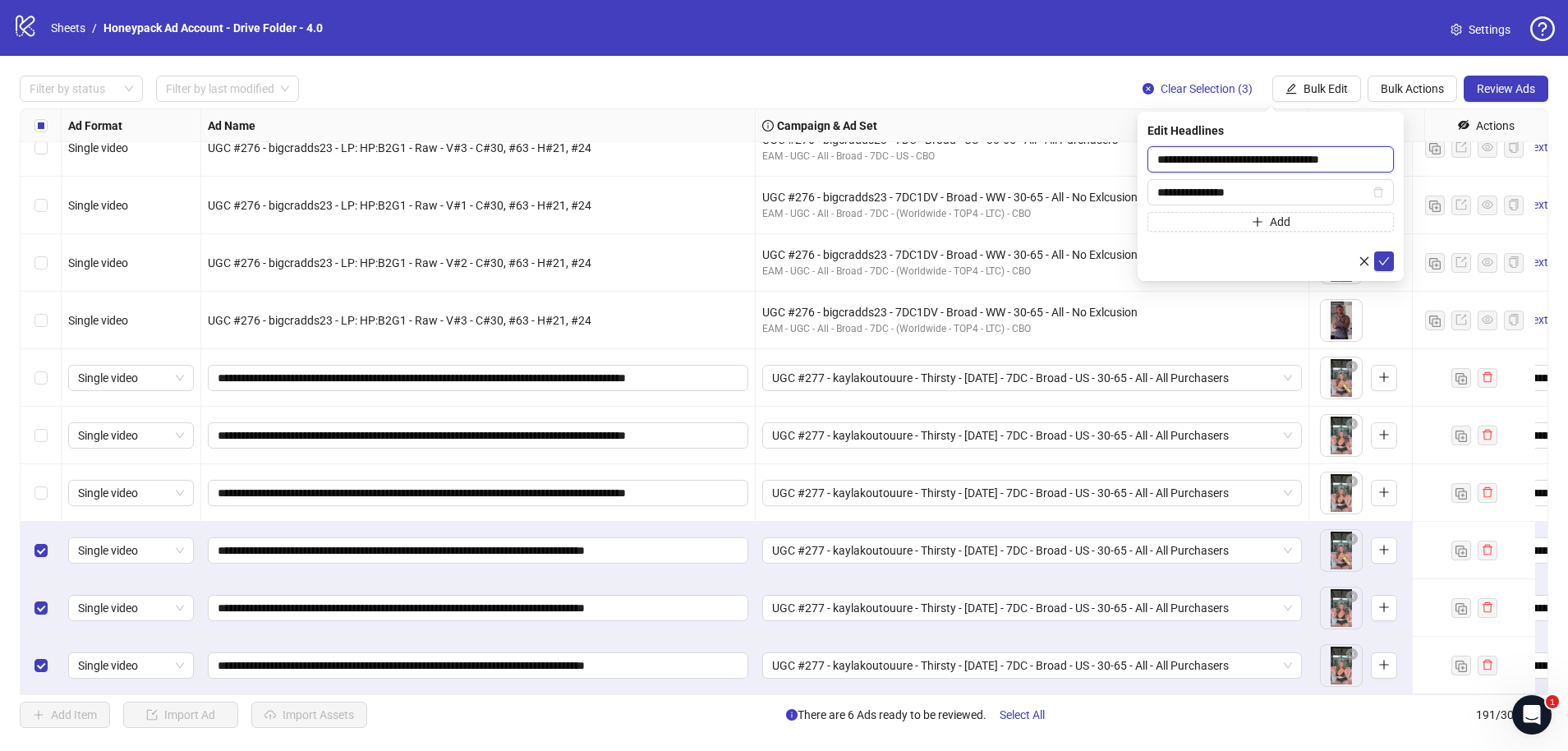 click on "**********" at bounding box center (1271, 159) 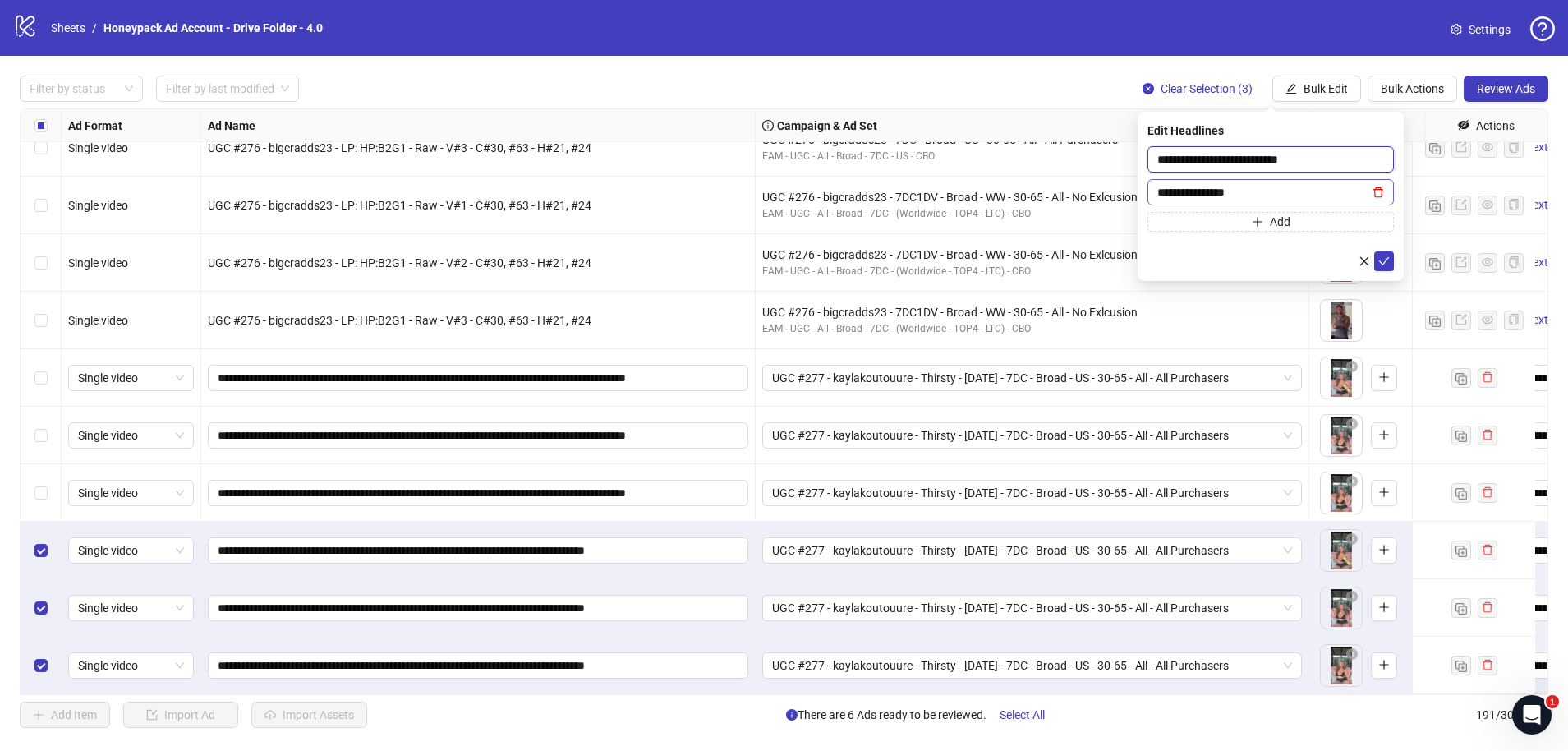 type on "**********" 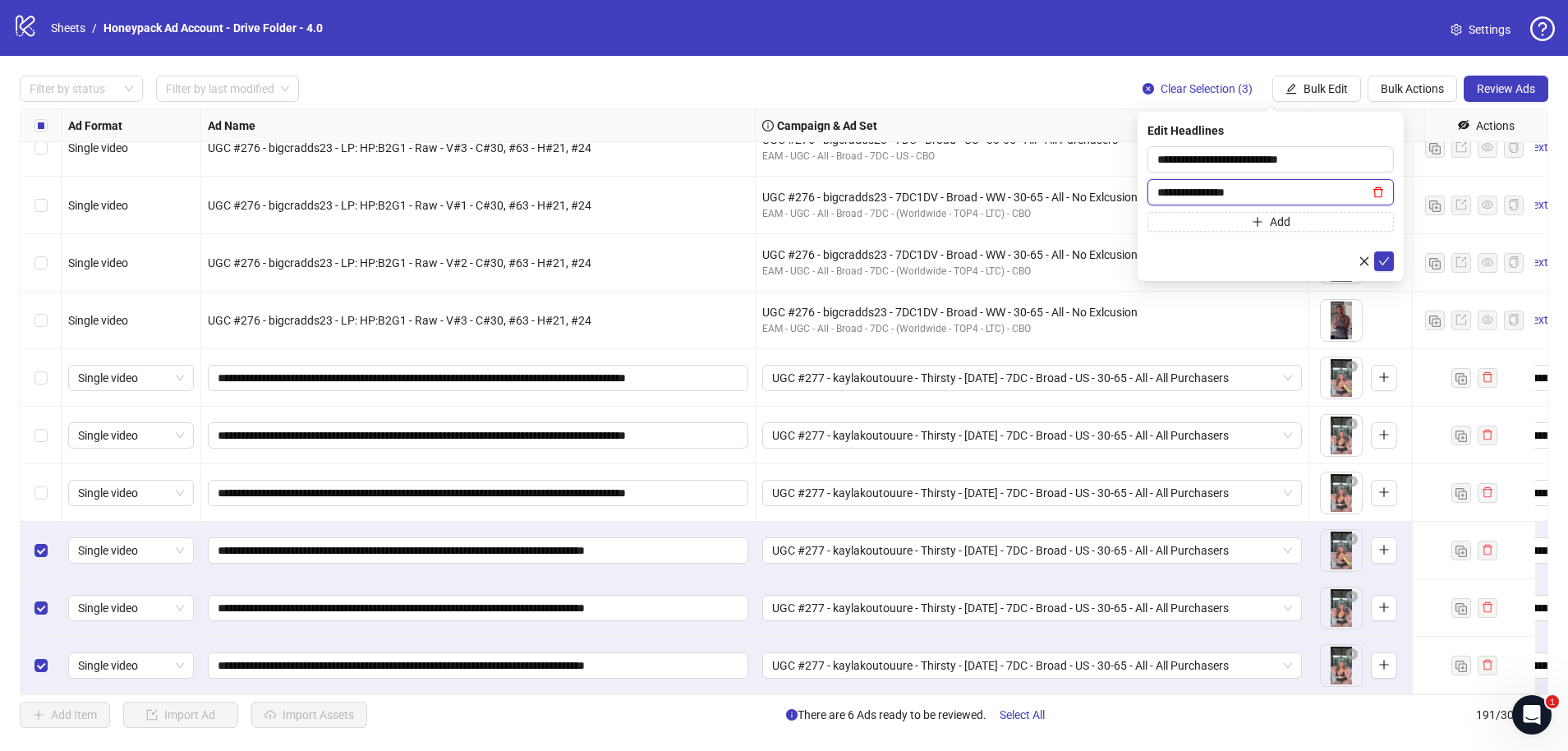 click 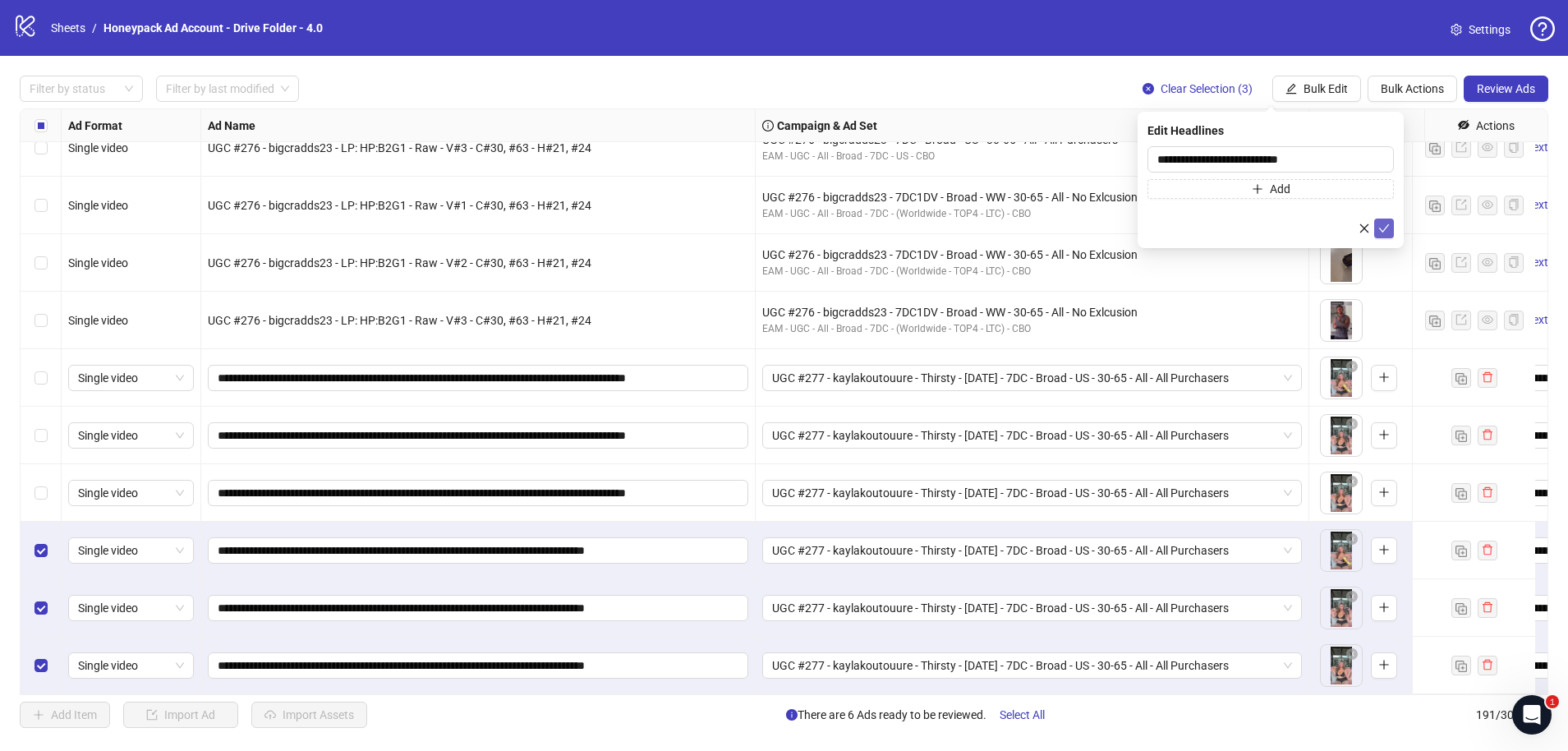 click 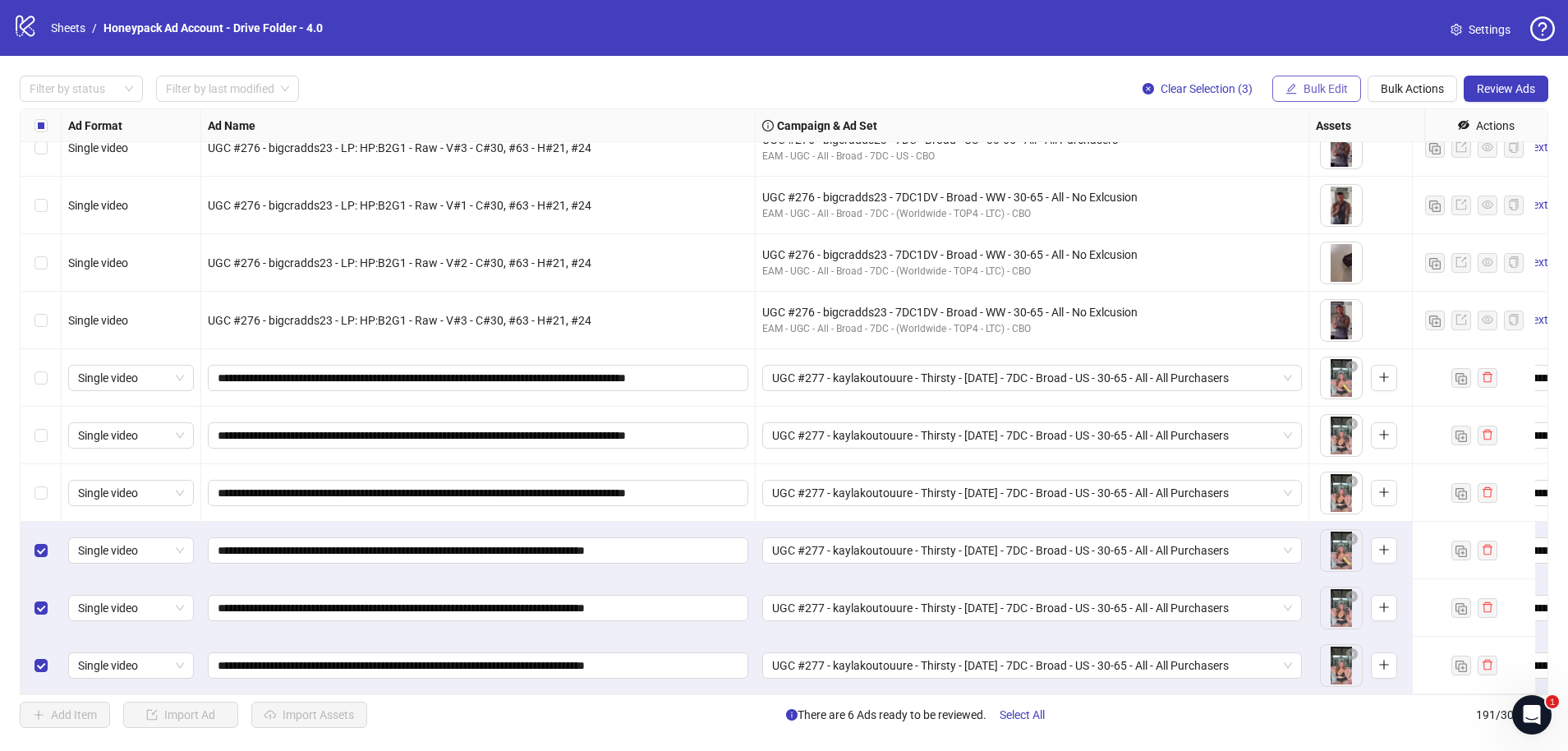 click on "Bulk Edit" at bounding box center [1317, 89] 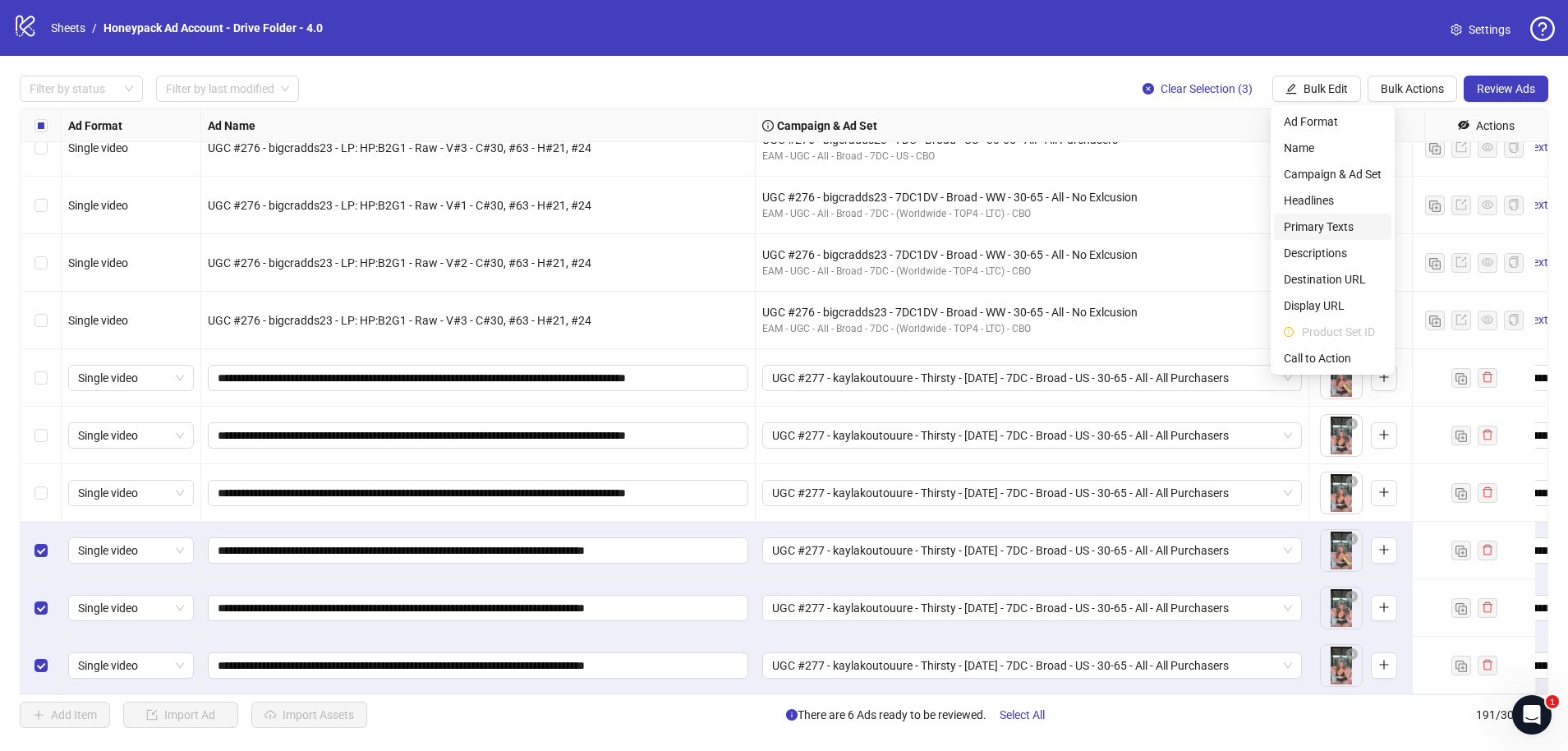 click on "Primary Texts" at bounding box center (1332, 227) 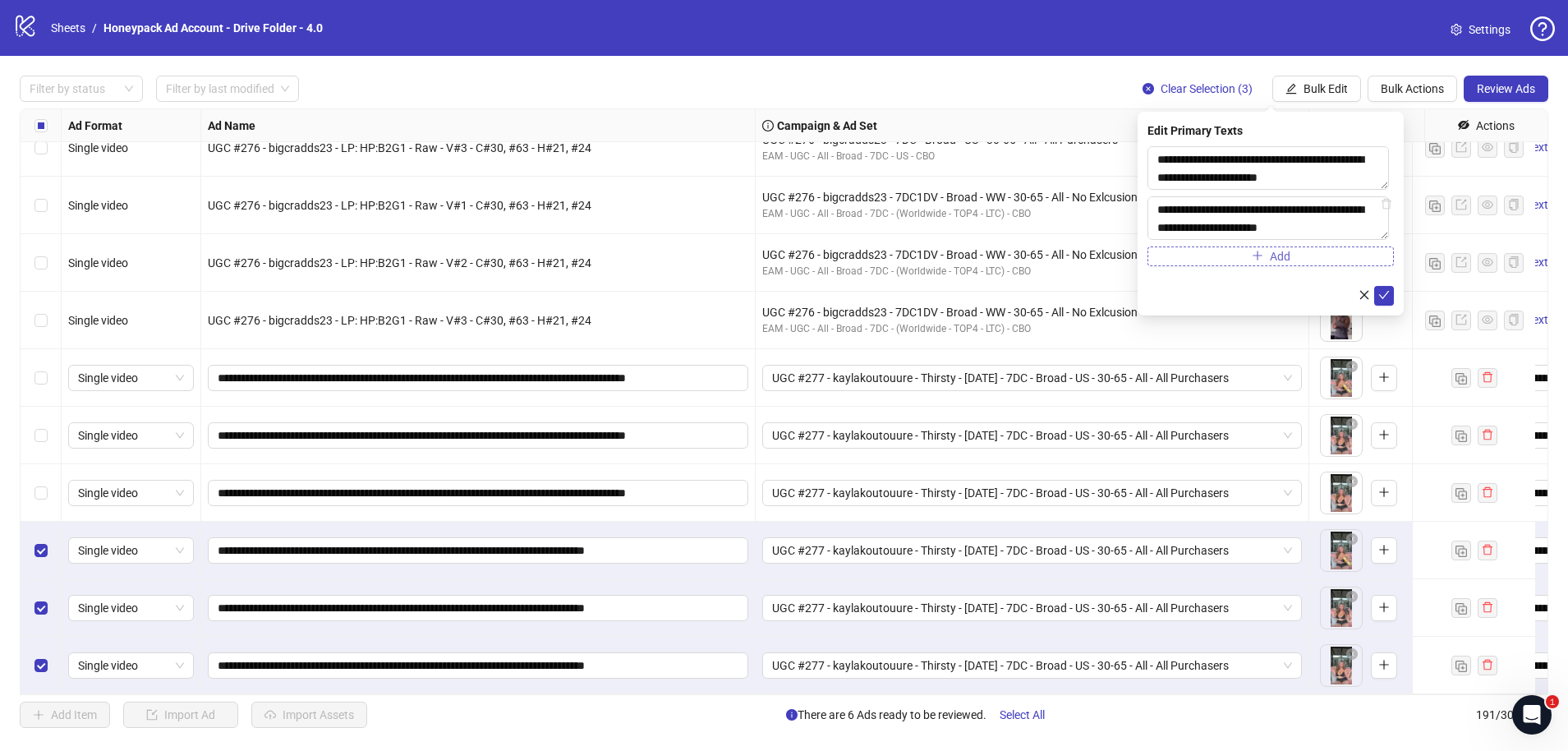 drag, startPoint x: 1388, startPoint y: 205, endPoint x: 1366, endPoint y: 198, distance: 23.086793 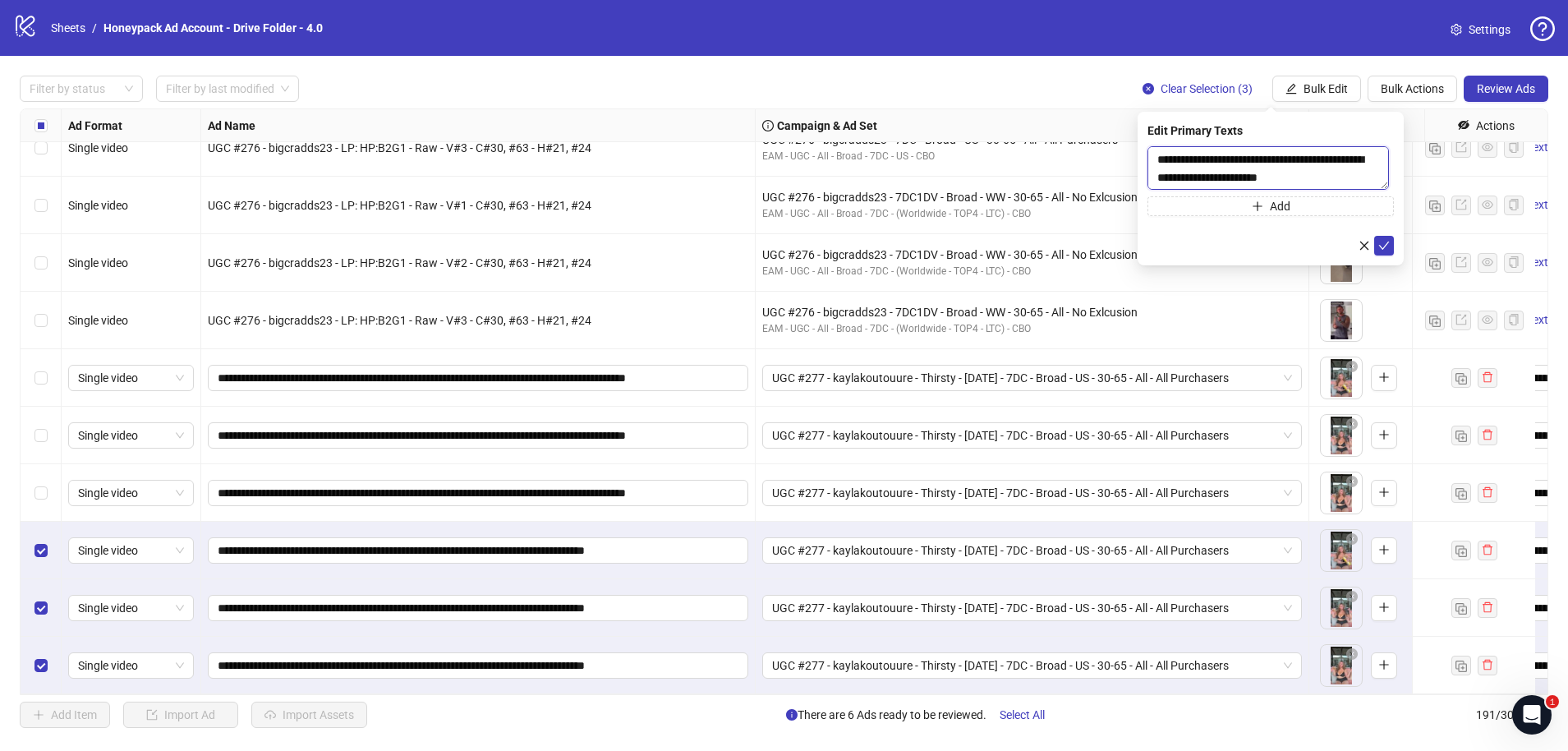 click on "**********" at bounding box center (1268, 168) 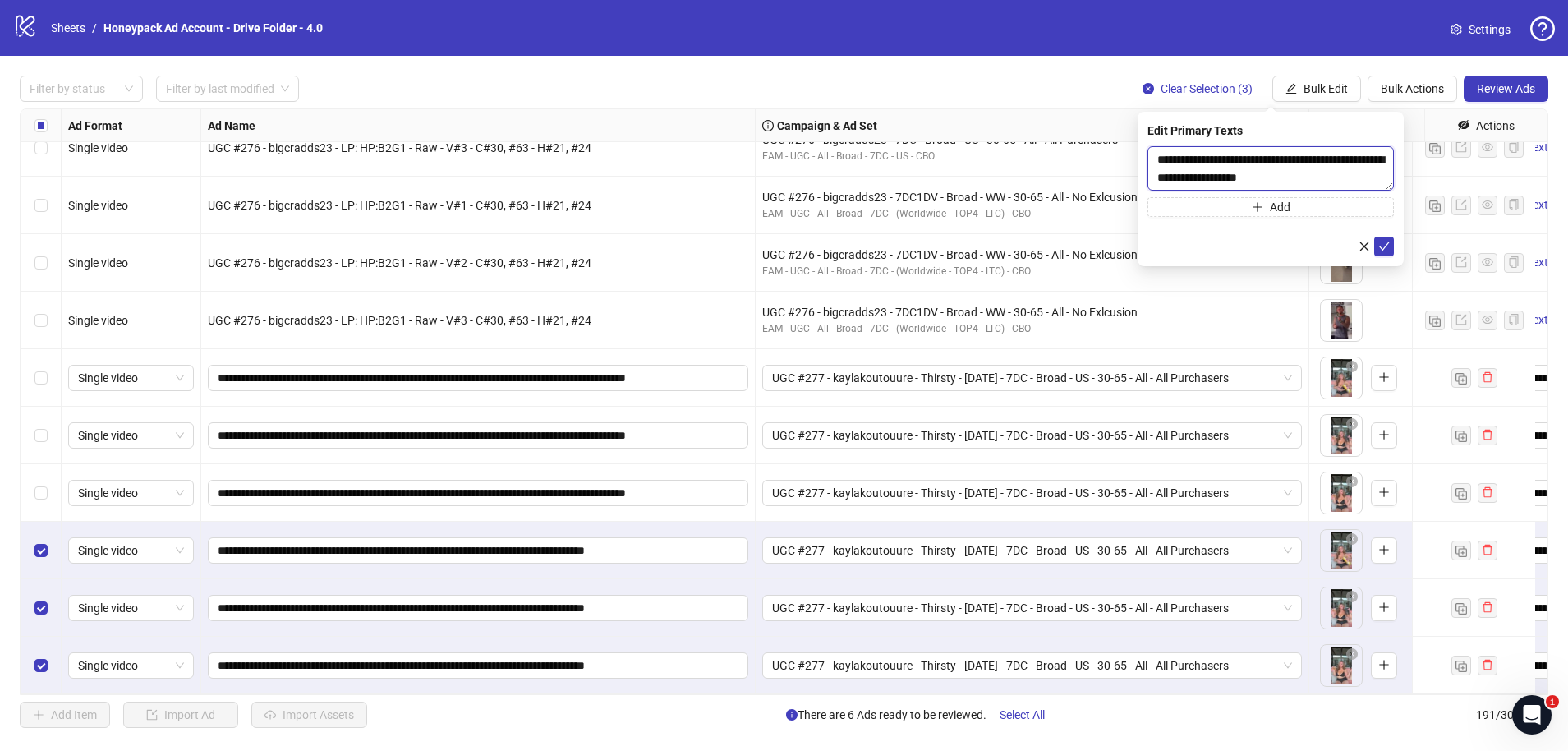 click on "**********" at bounding box center [1271, 168] 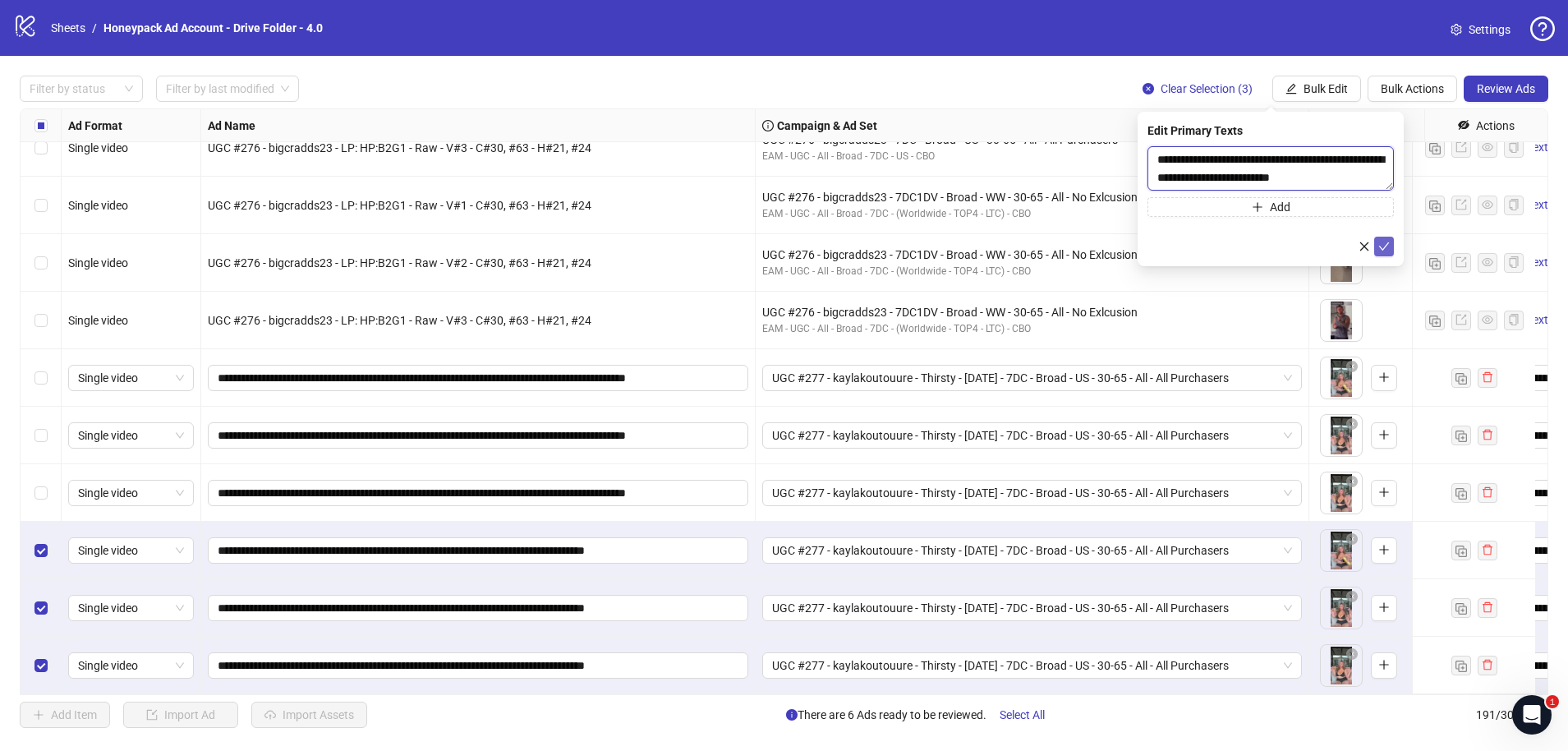 type on "**********" 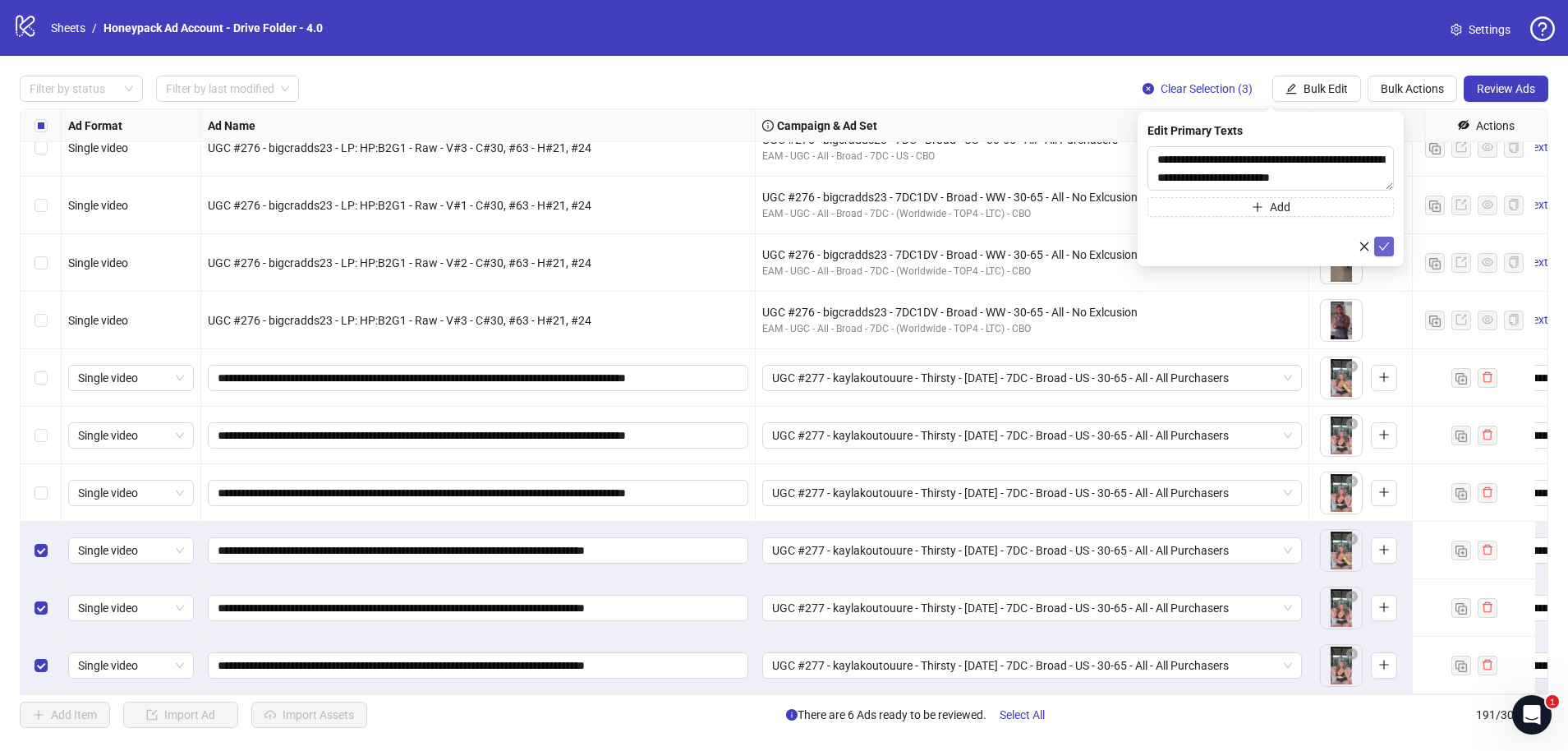 click 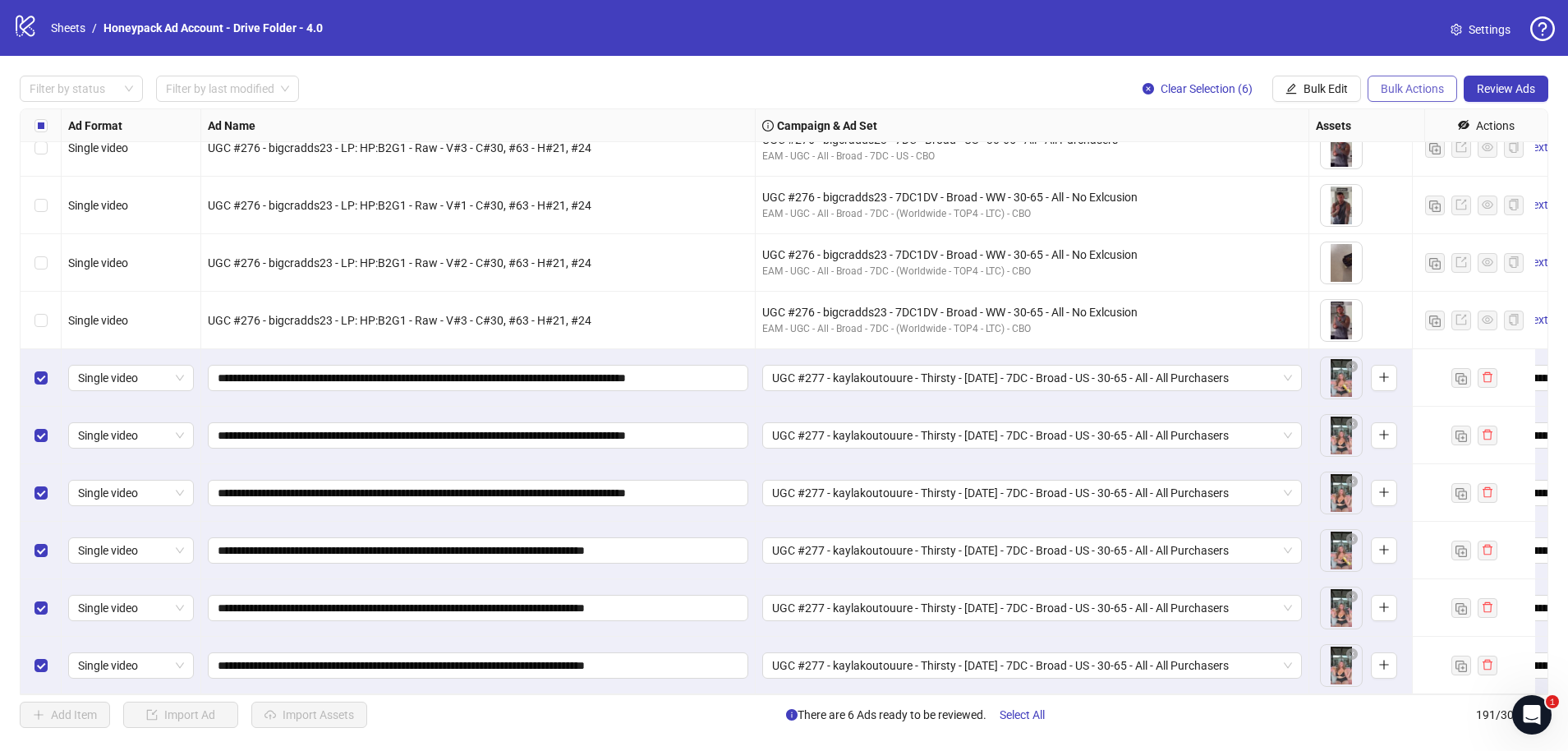 click on "Bulk Actions" at bounding box center (1412, 89) 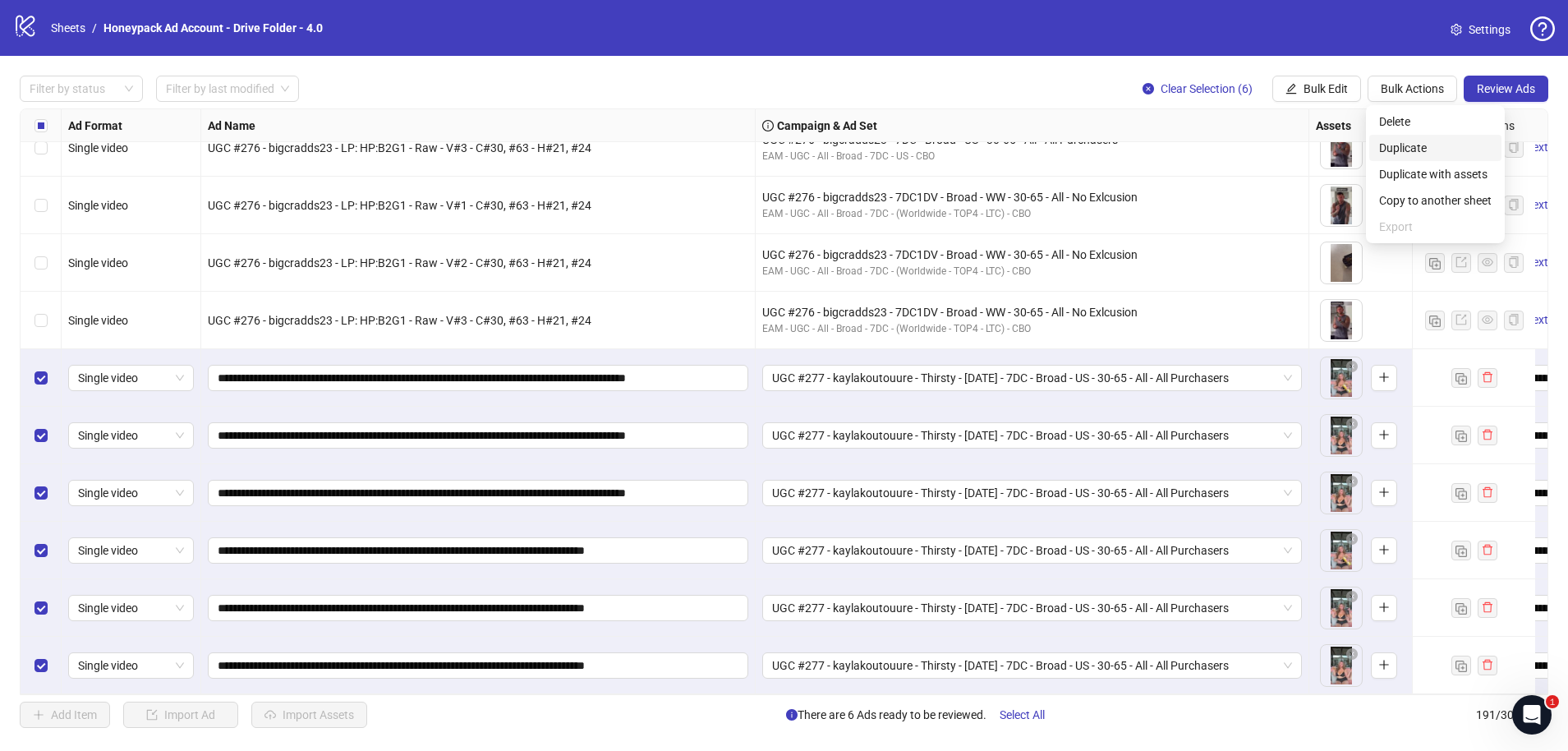 click on "Duplicate" at bounding box center (1435, 148) 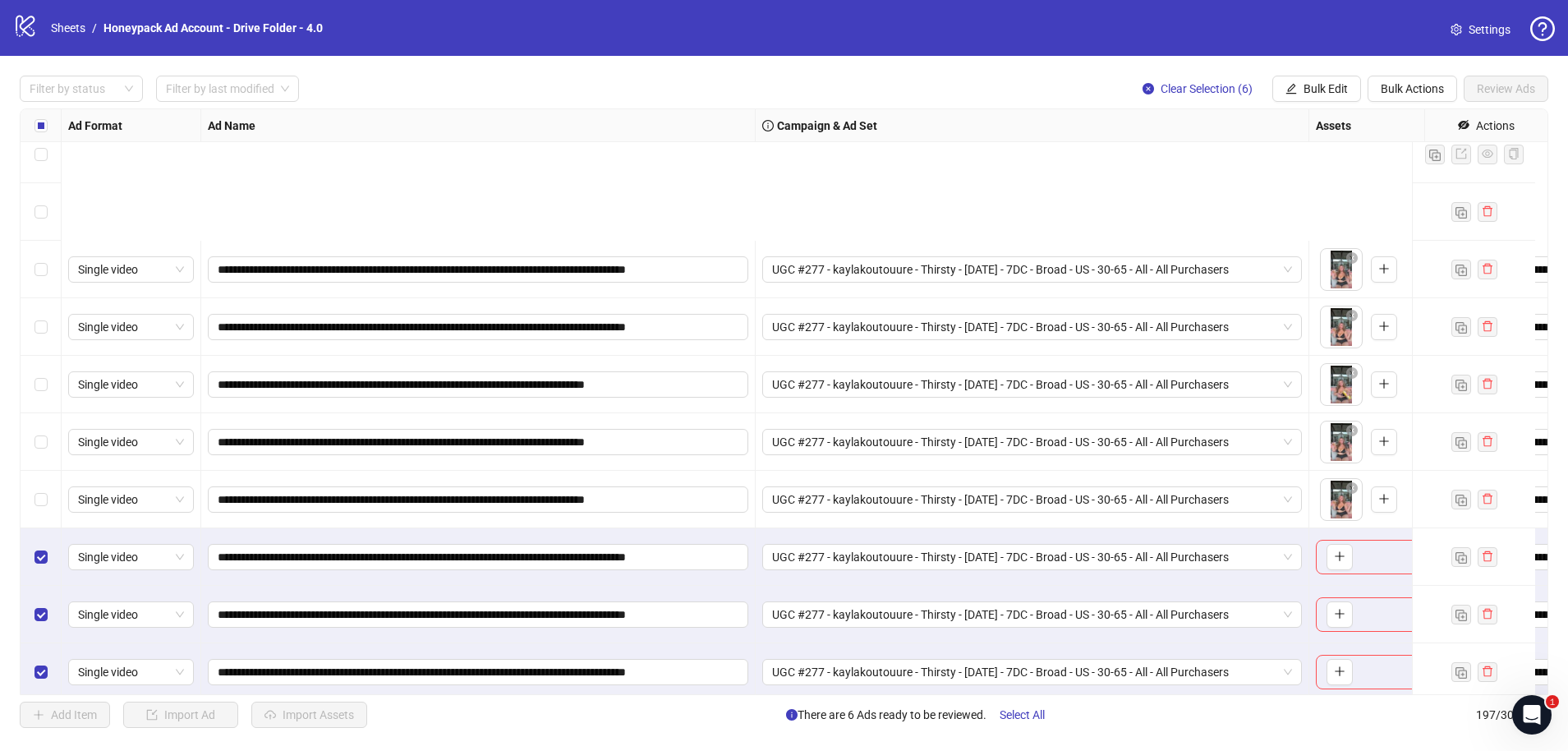 scroll, scrollTop: 10791, scrollLeft: 0, axis: vertical 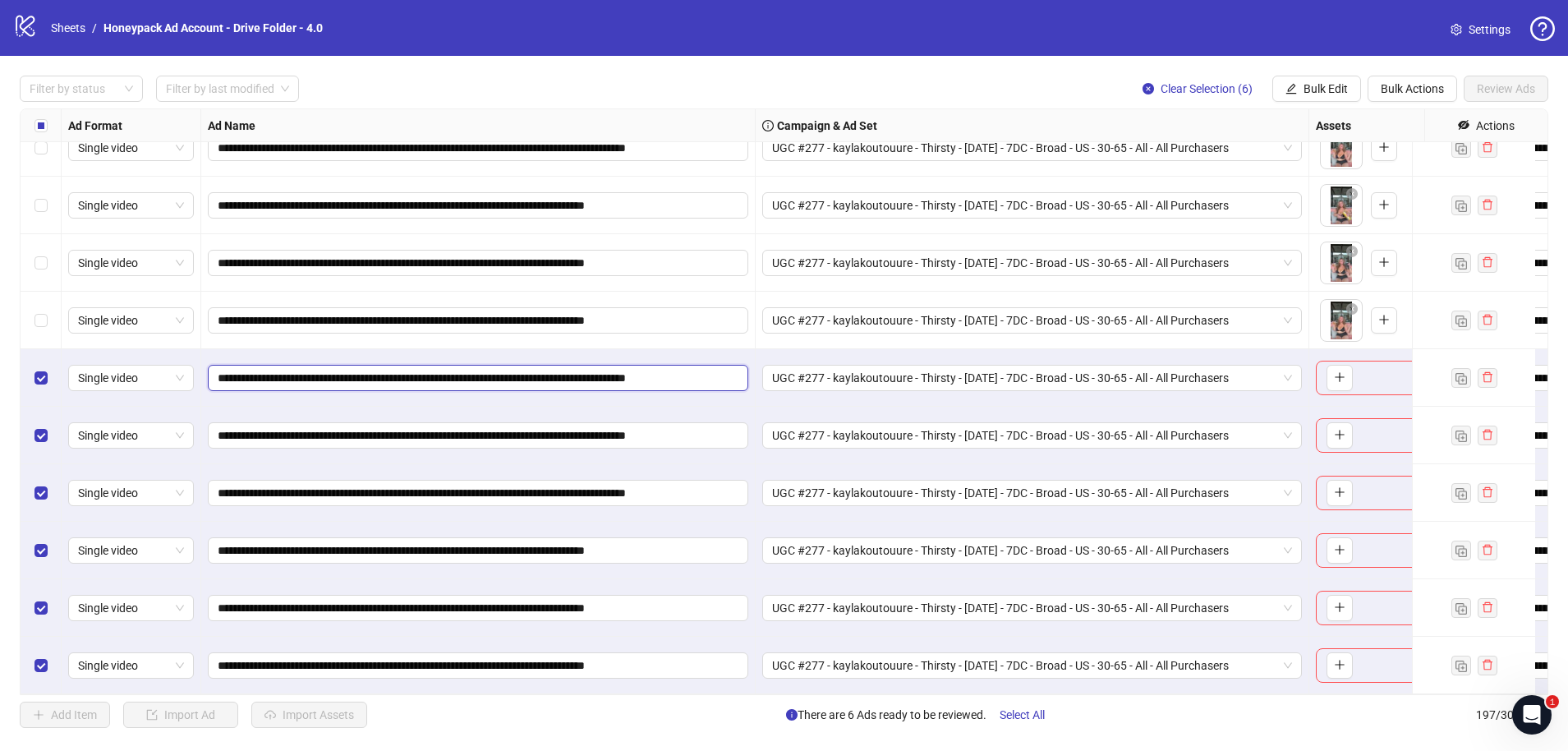 click on "**********" at bounding box center [476, 378] 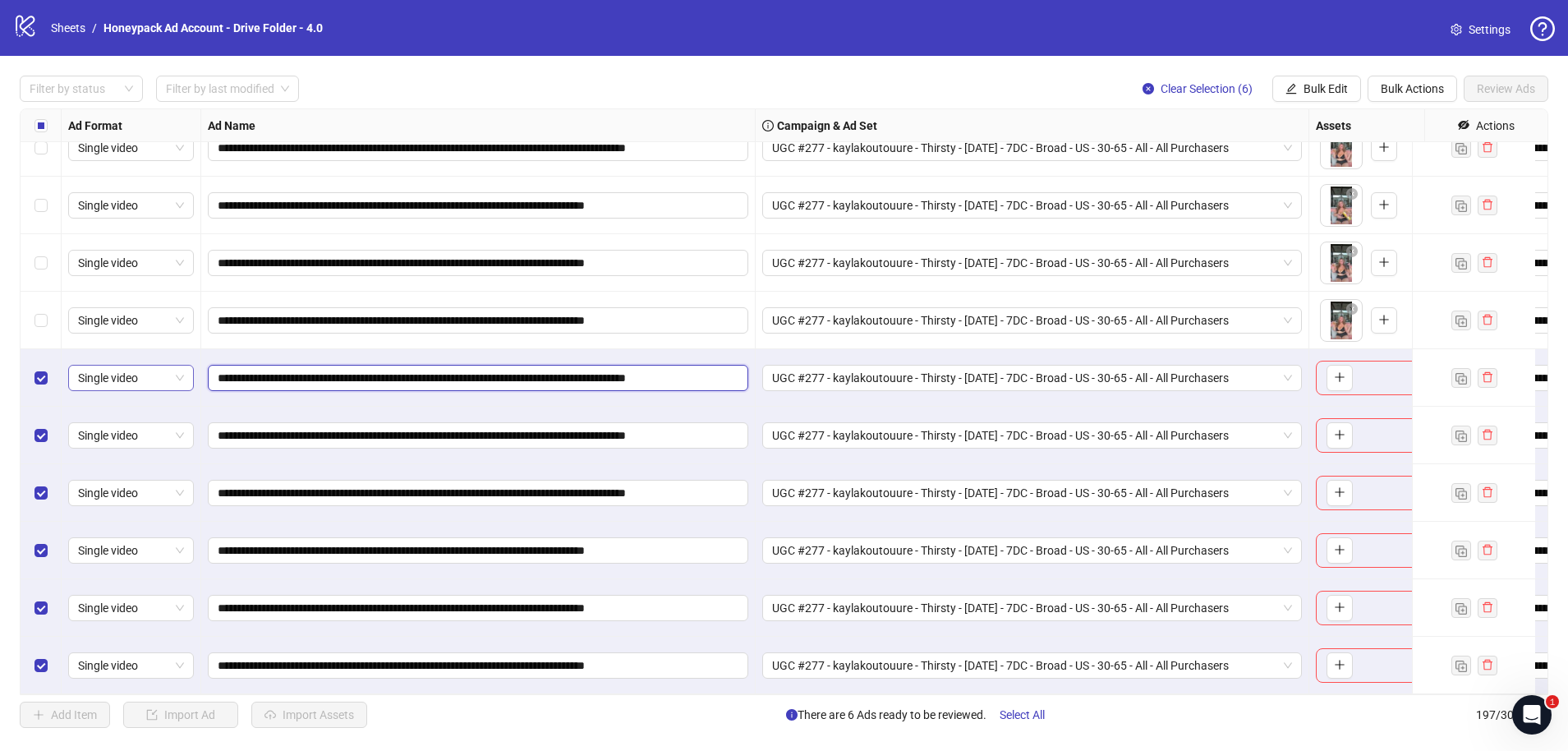 drag, startPoint x: 269, startPoint y: 367, endPoint x: 70, endPoint y: 367, distance: 199 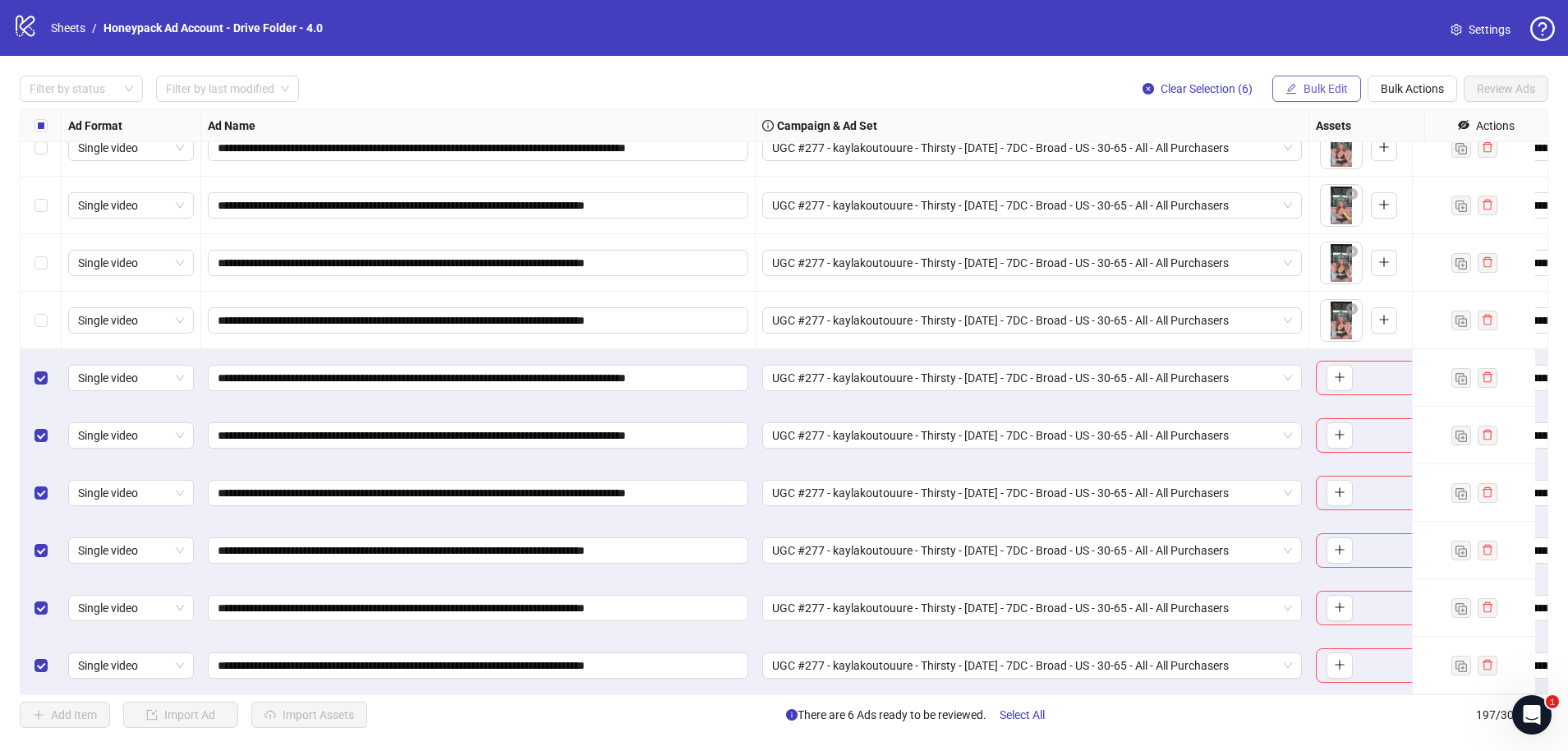 click on "Bulk Edit" at bounding box center (1326, 89) 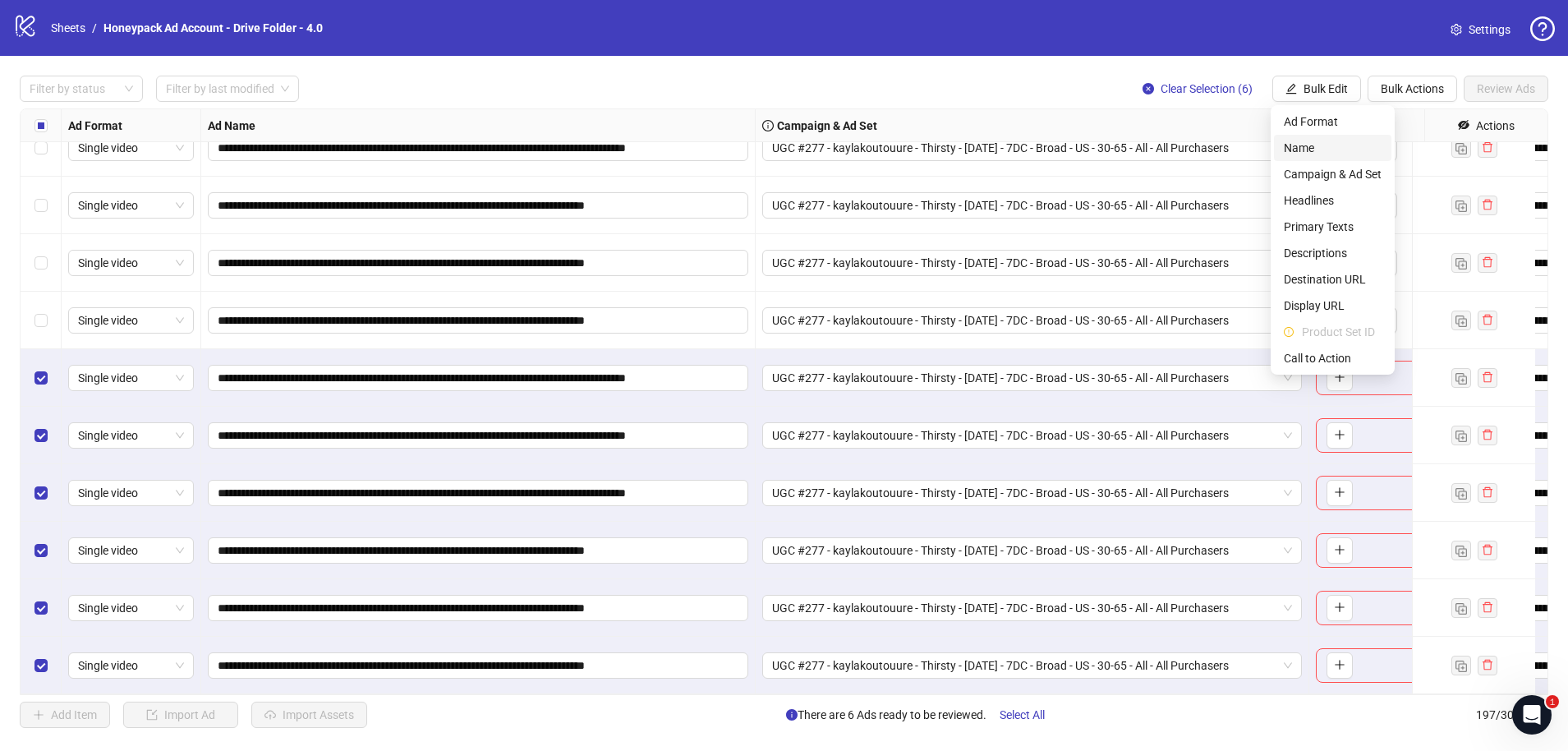 click on "Name" at bounding box center [1332, 148] 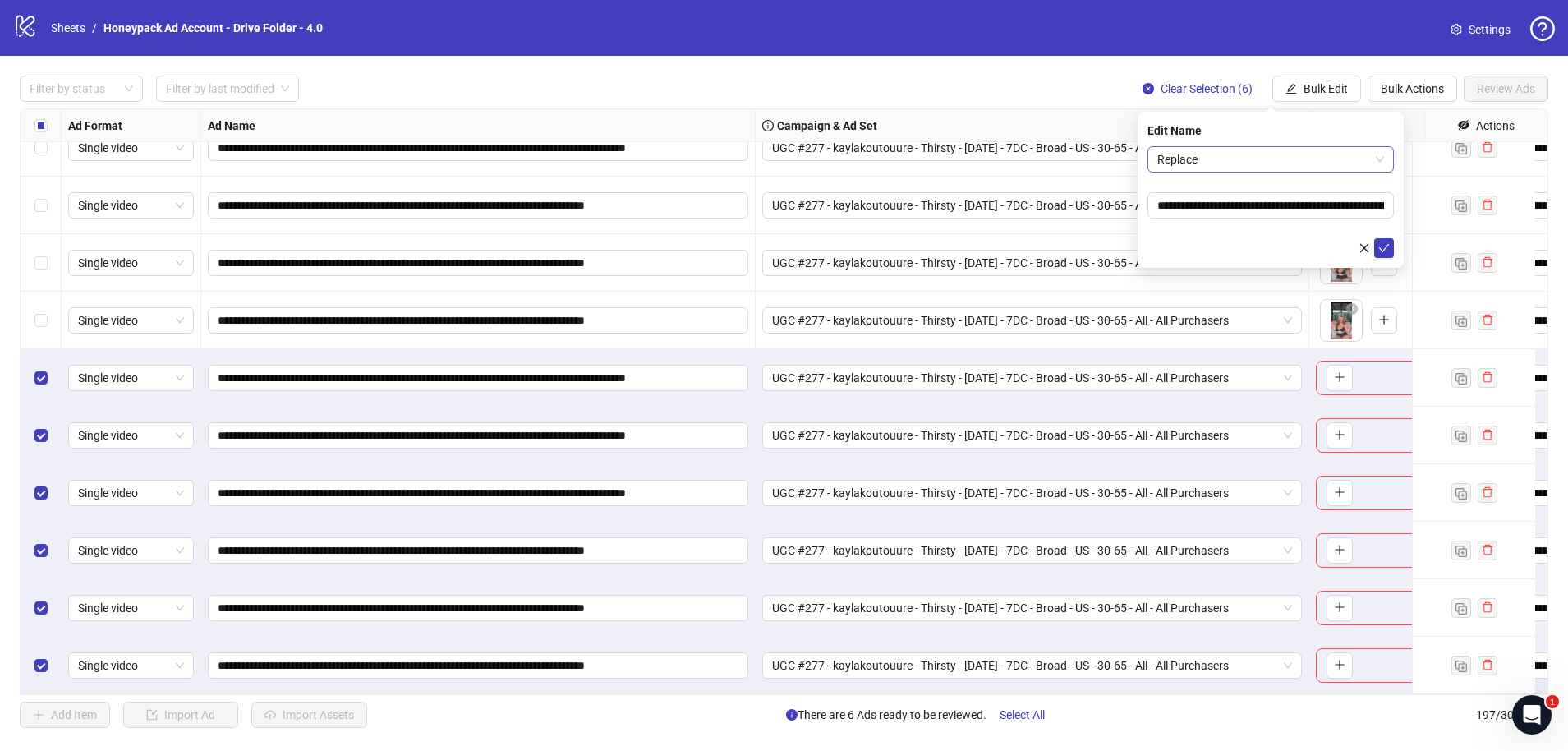 click on "Replace" at bounding box center (1271, 159) 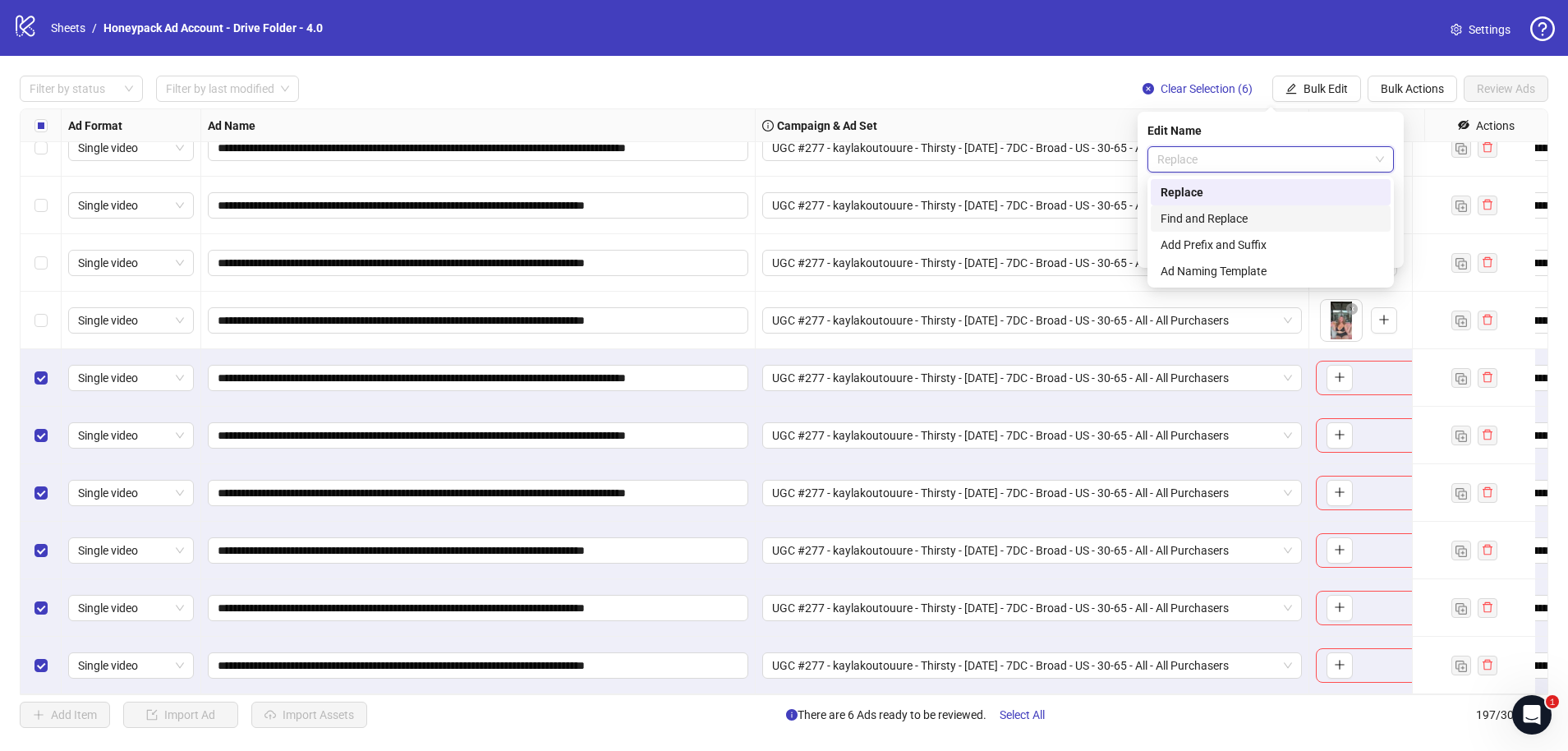 click on "Find and Replace" at bounding box center [1271, 219] 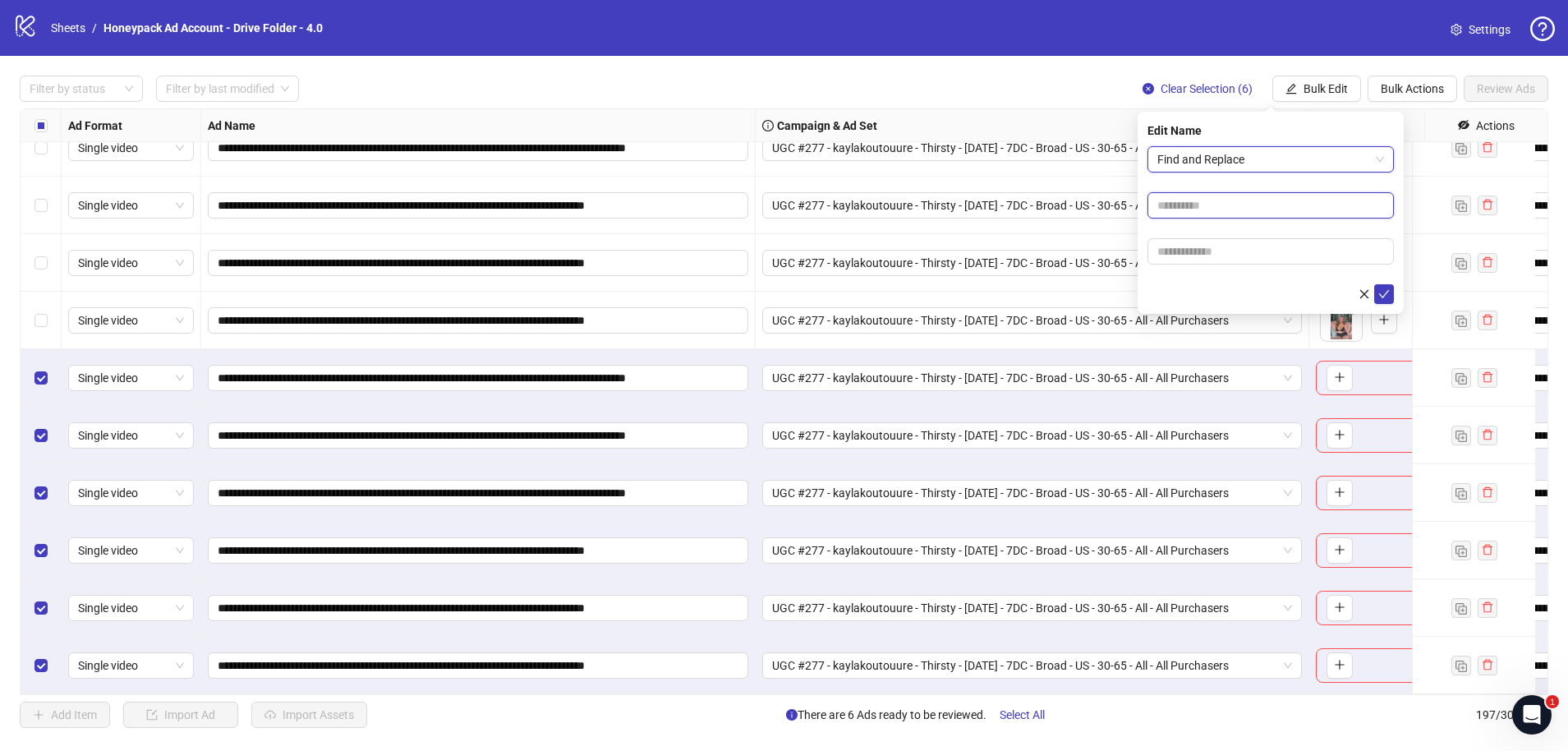 click at bounding box center (1271, 205) 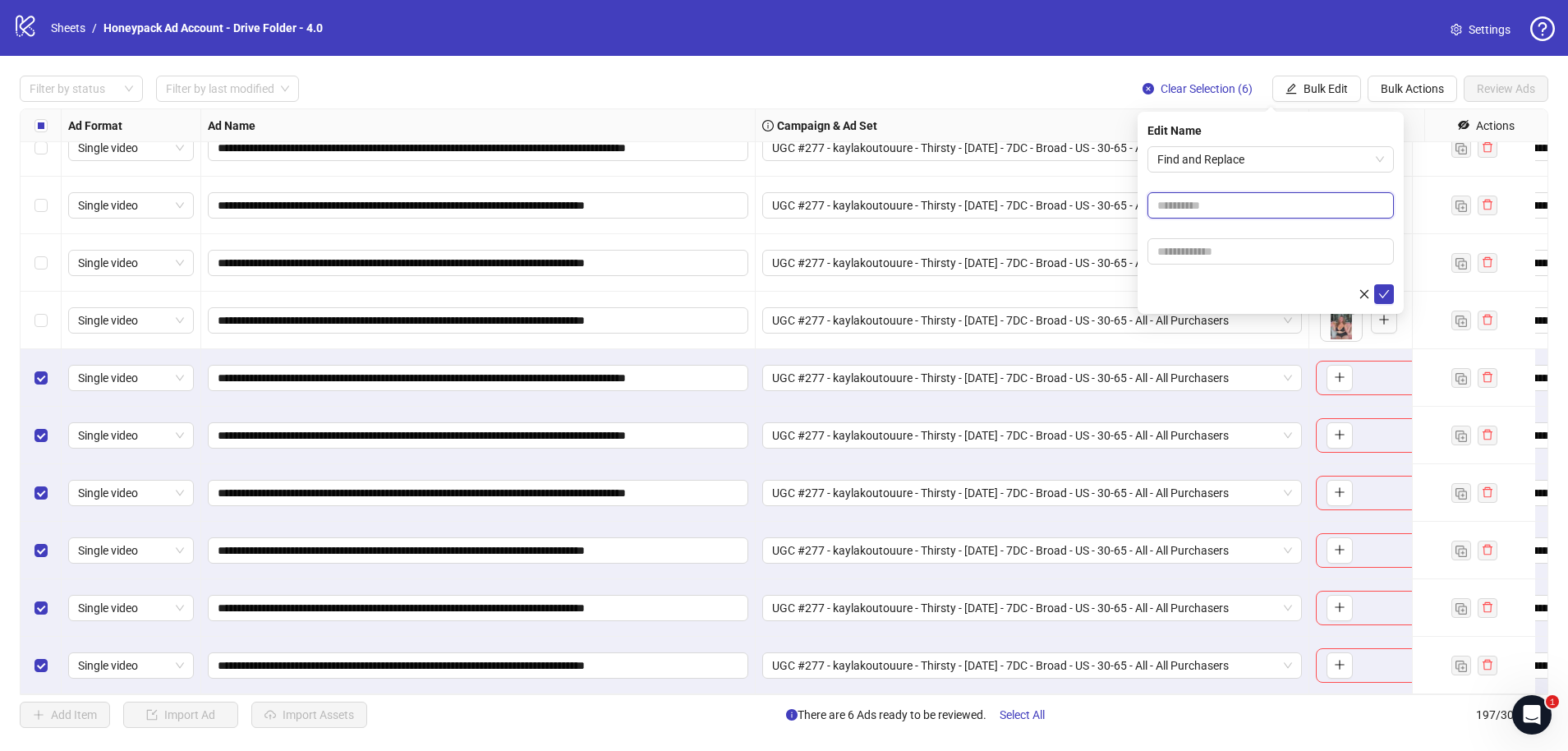 paste on "********" 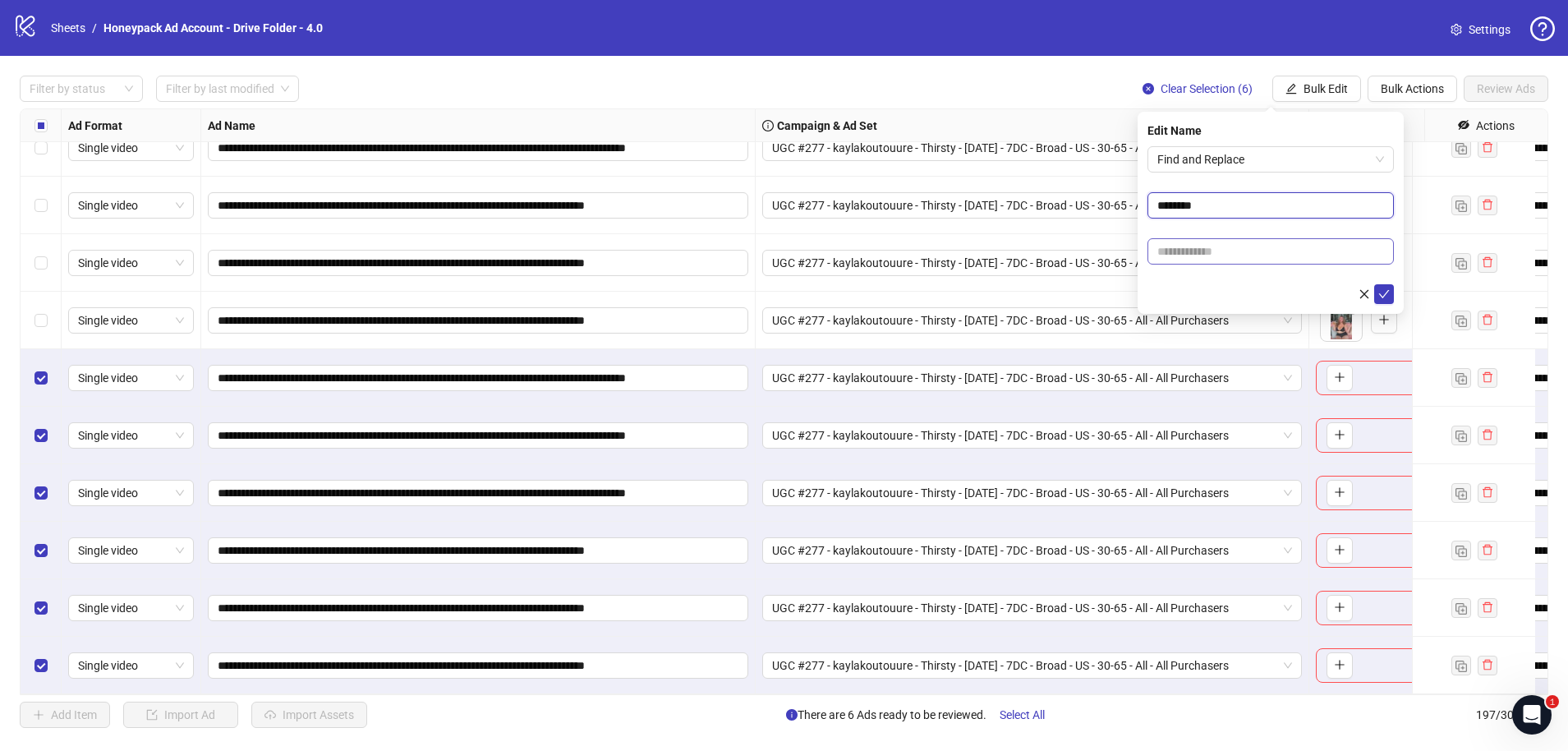 type on "********" 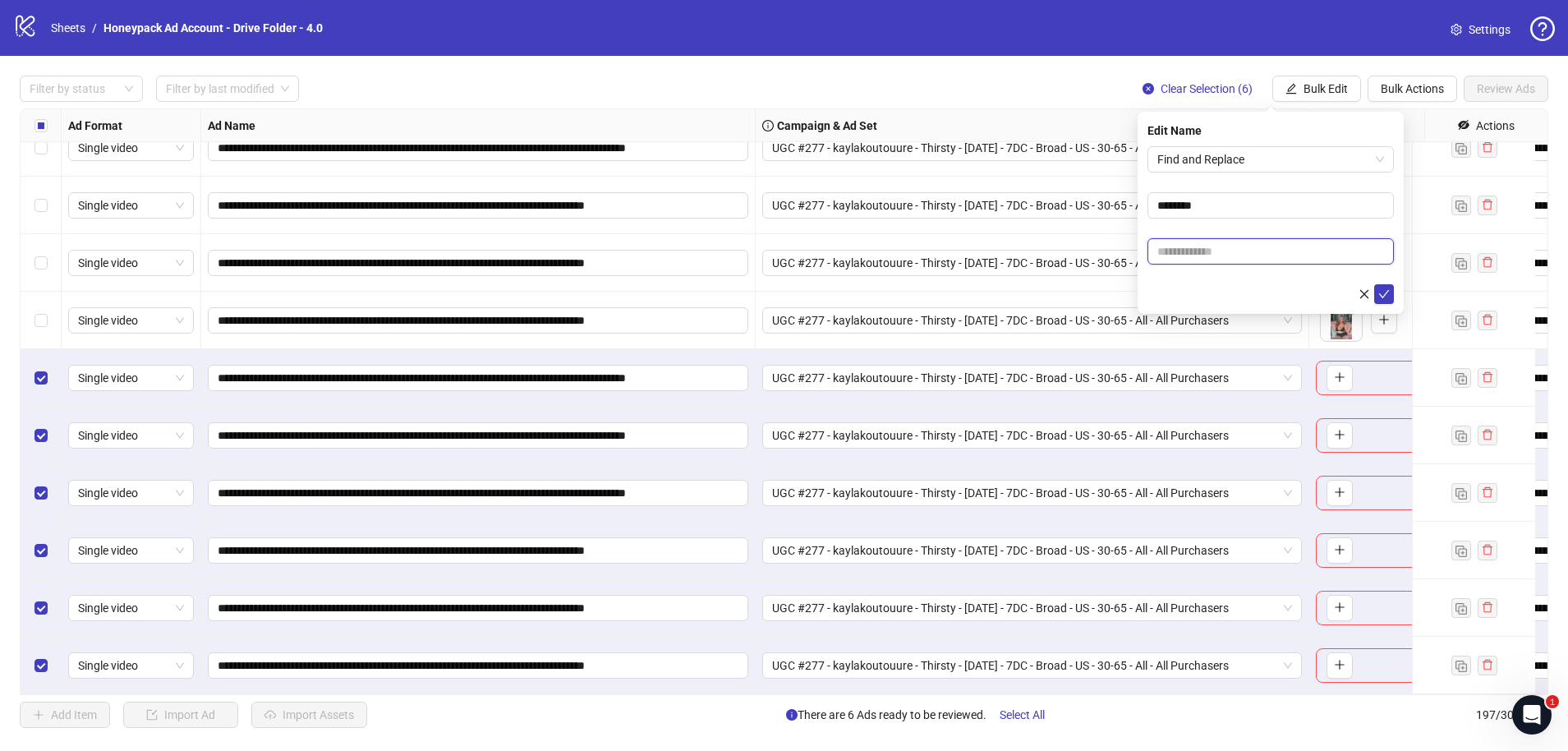 click at bounding box center (1271, 251) 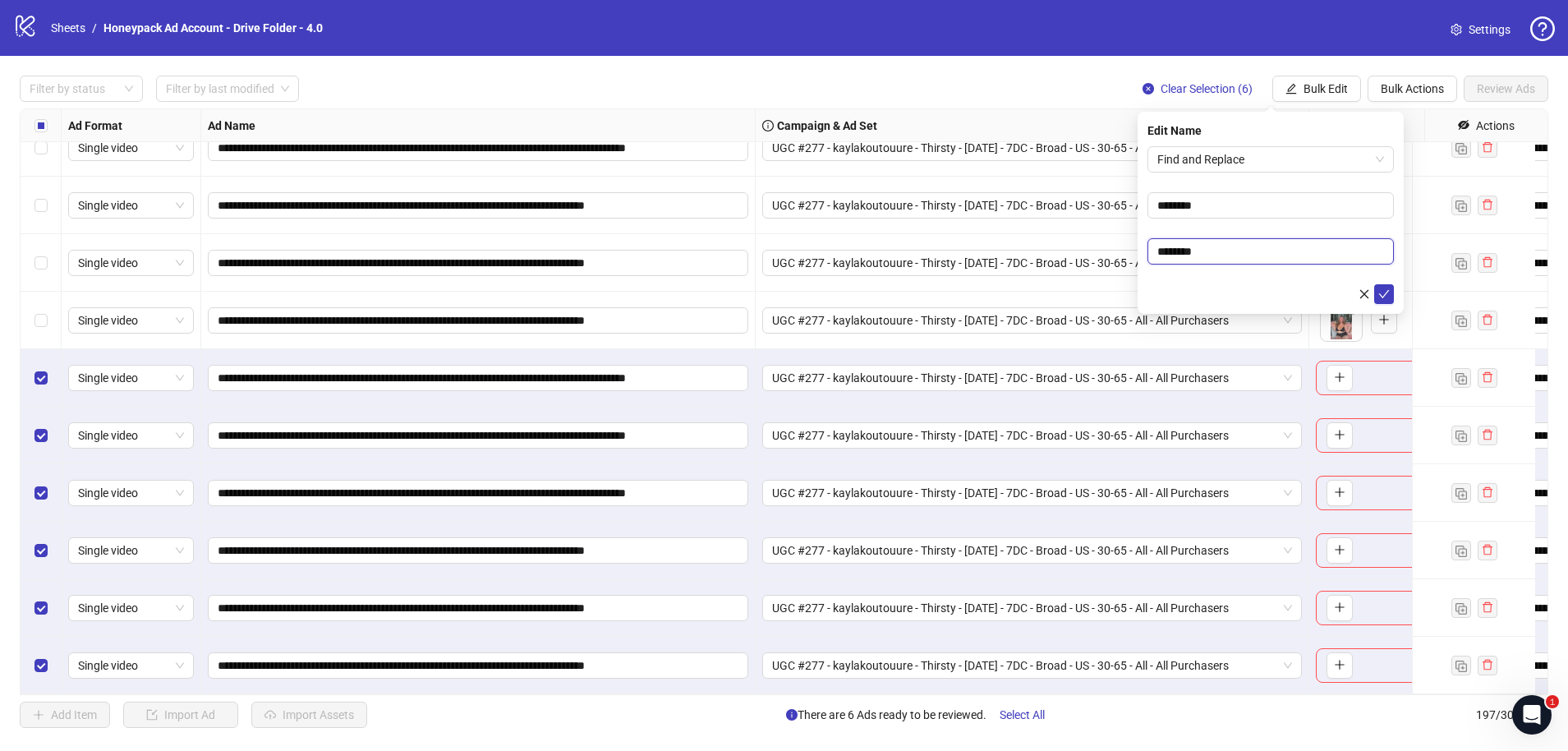 click on "********" at bounding box center (1271, 251) 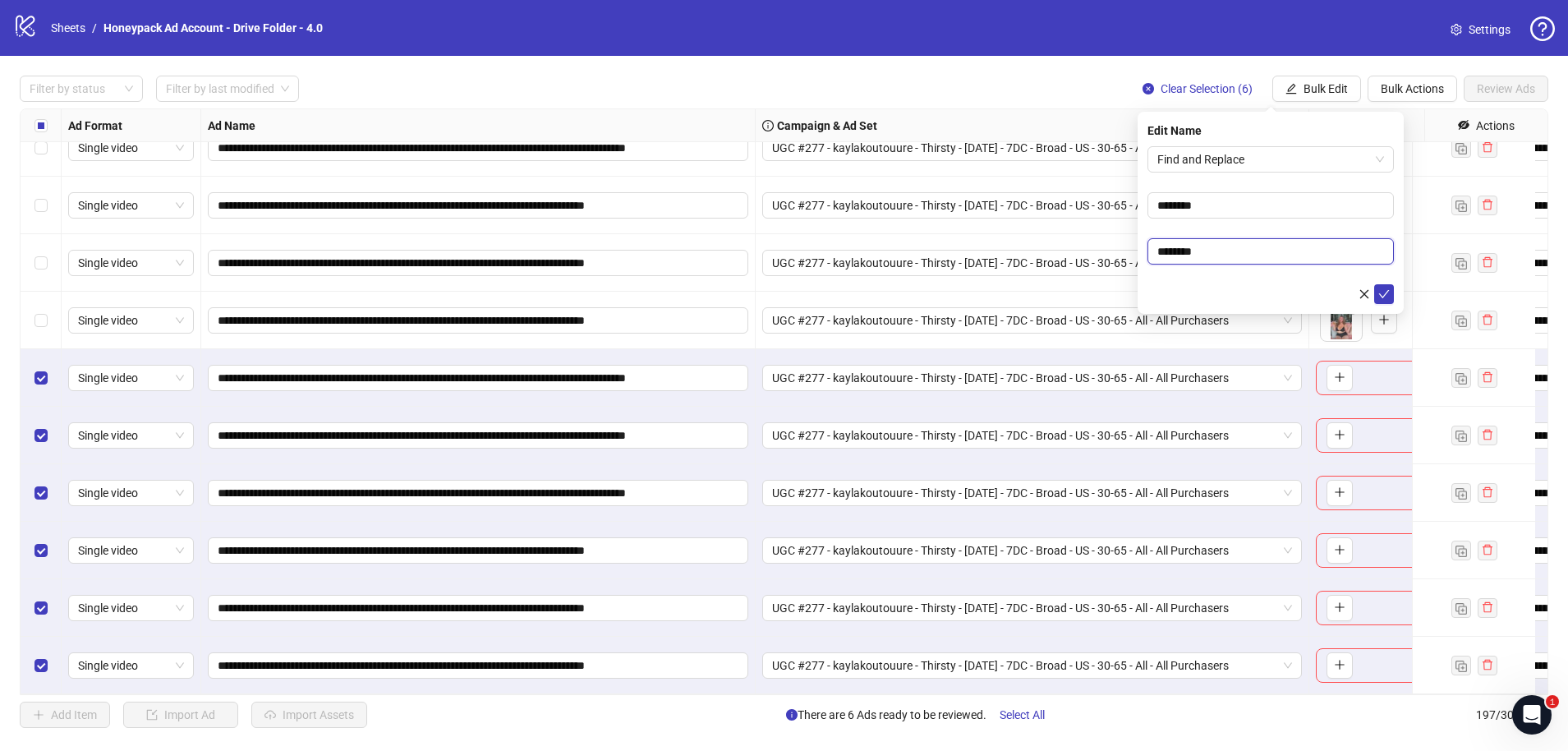 type on "********" 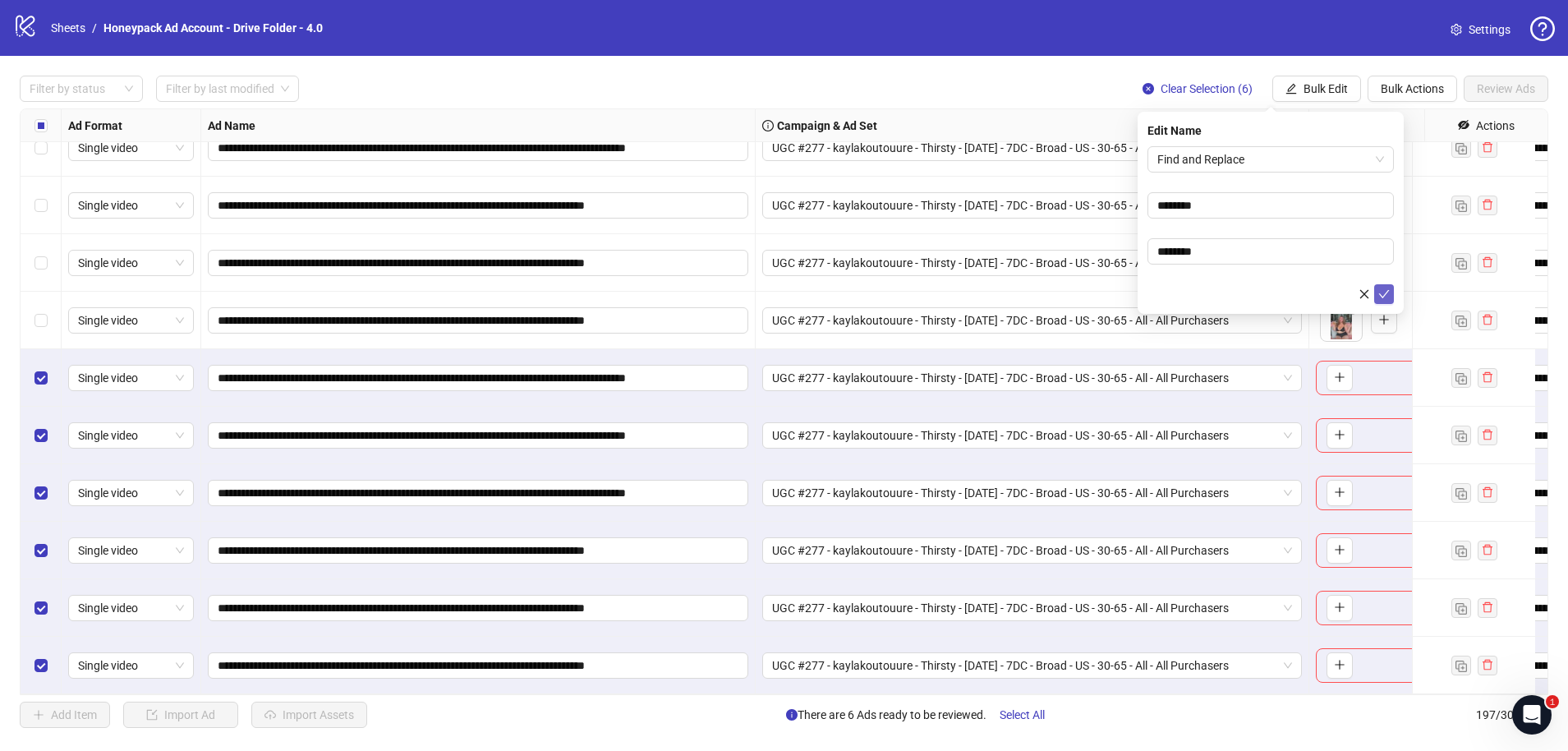 click 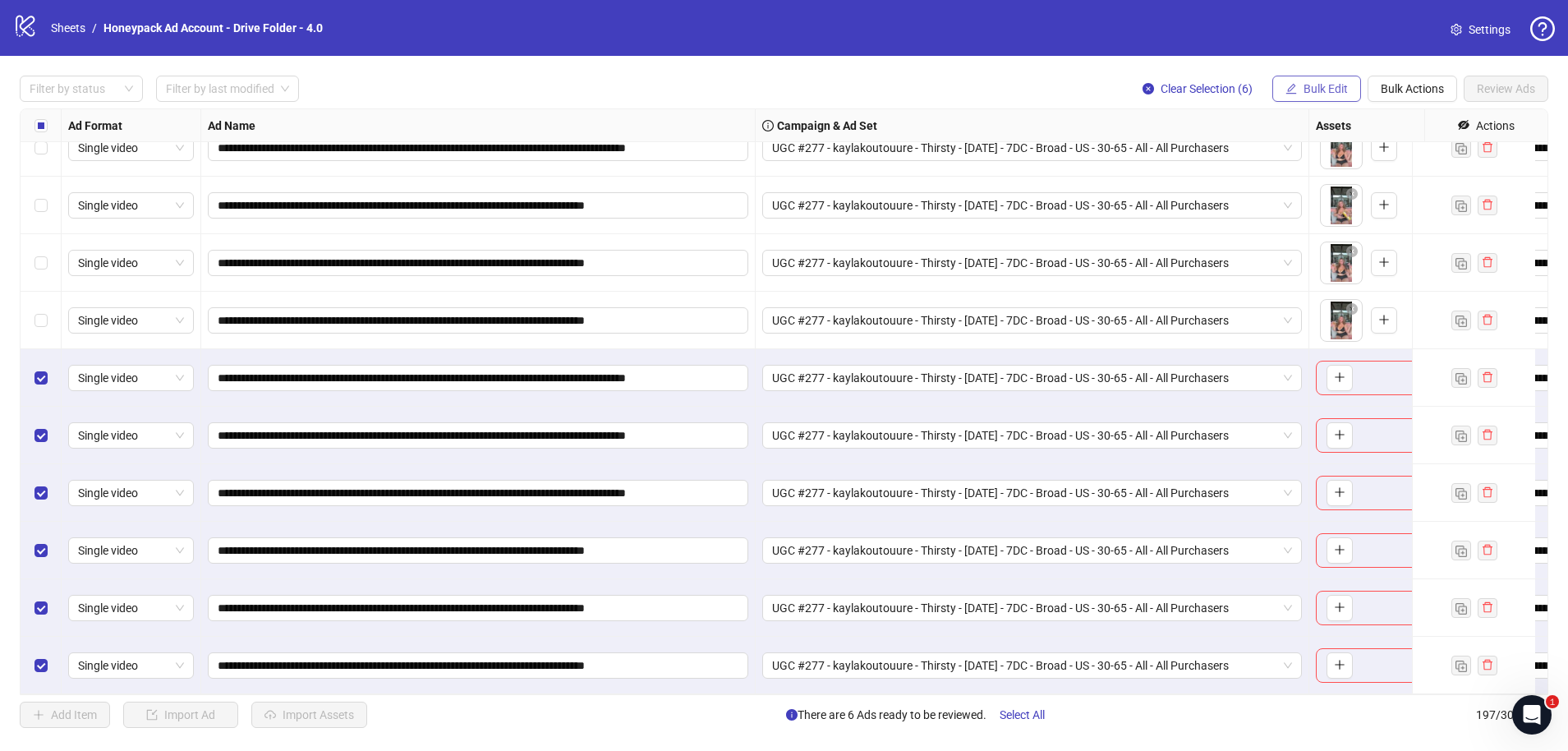 click on "Bulk Edit" at bounding box center [1326, 89] 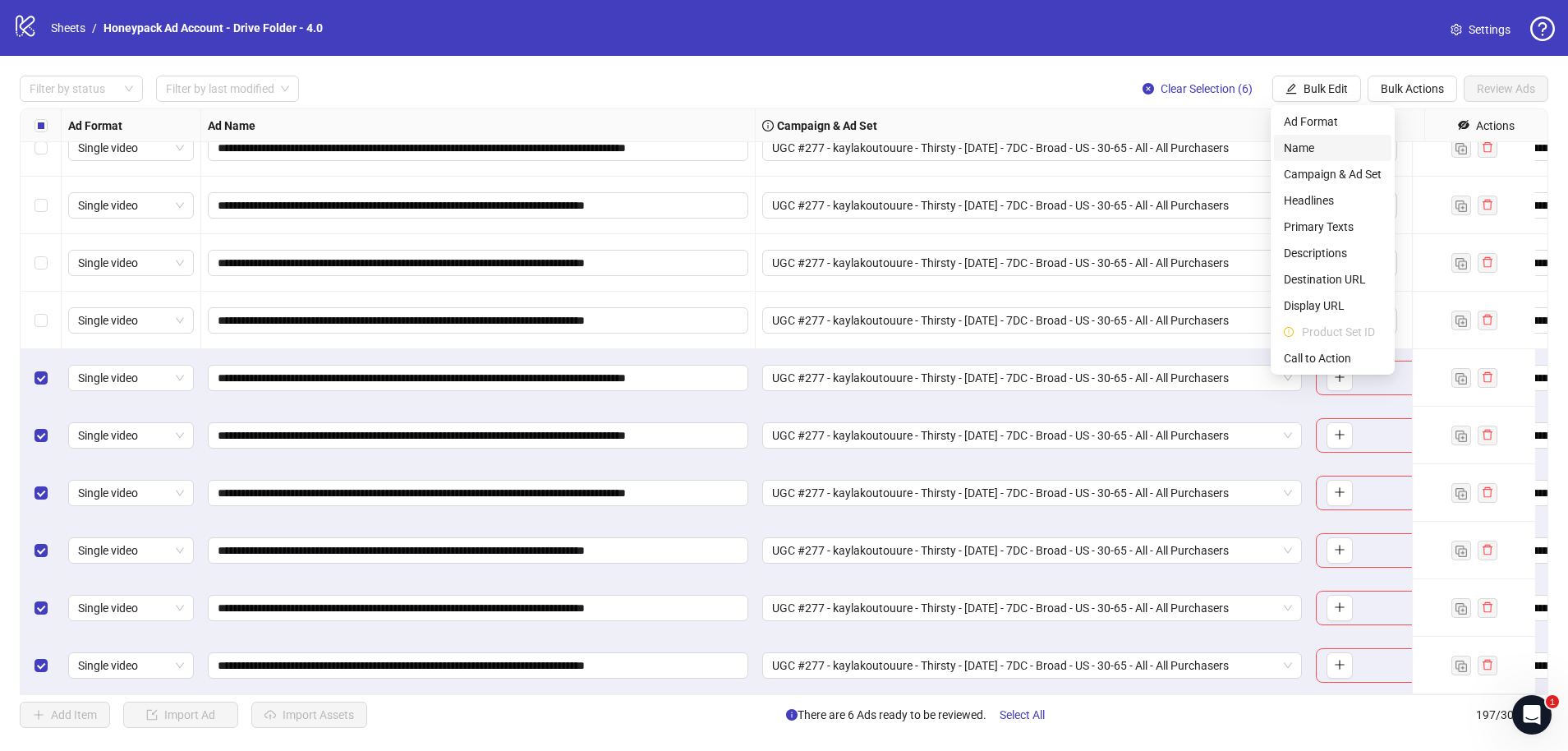 click on "Name" at bounding box center (1332, 148) 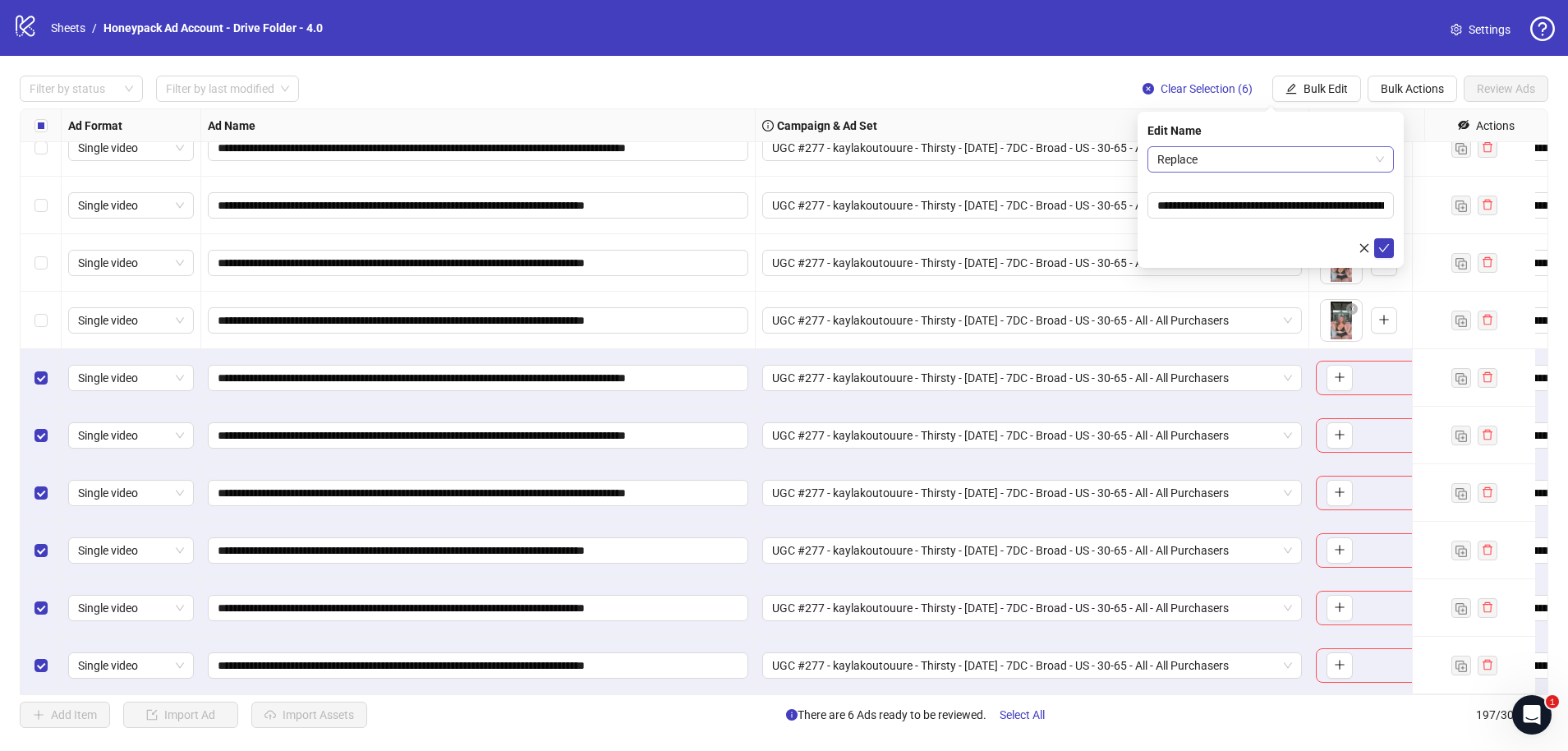 click on "Replace" at bounding box center (1271, 159) 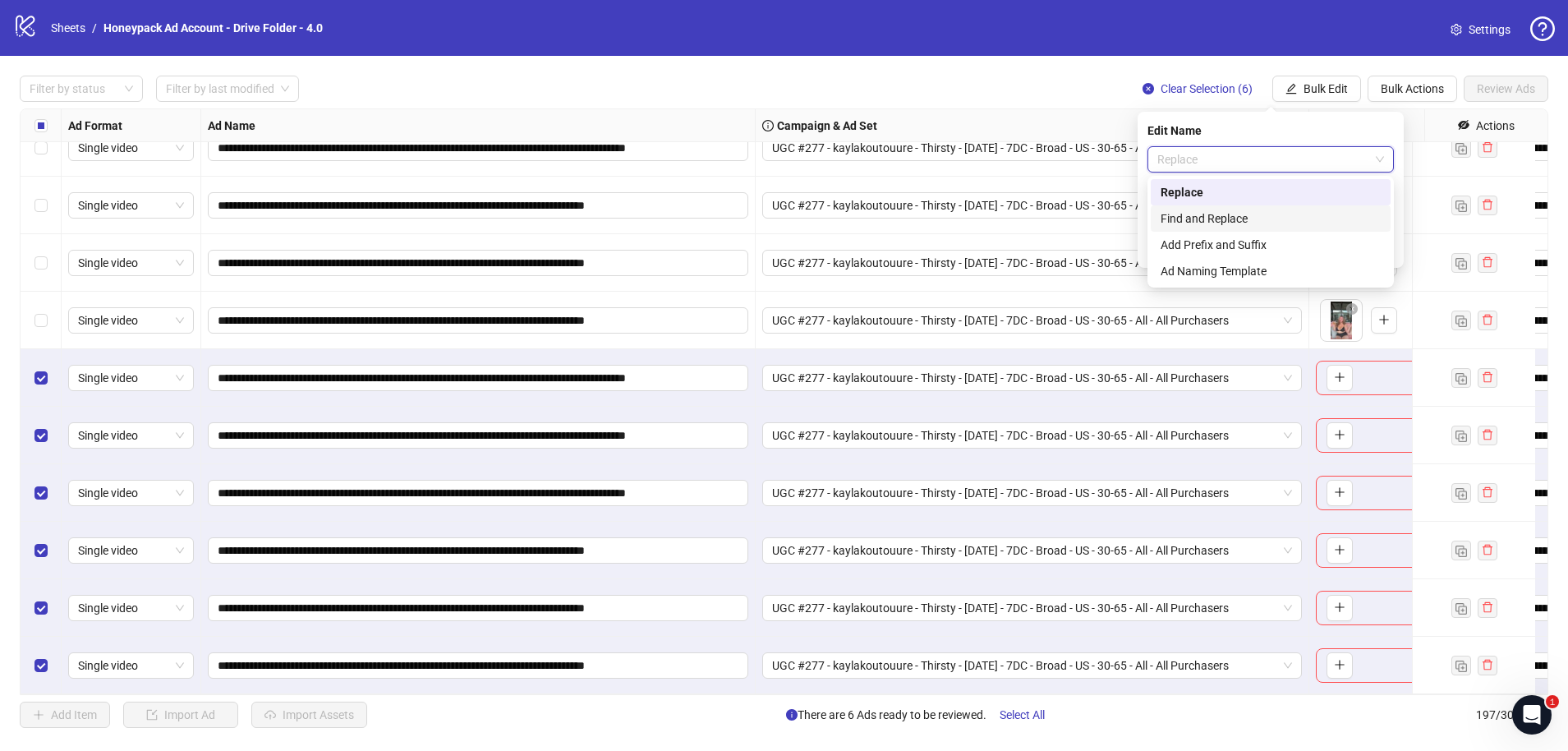 click on "Find and Replace" at bounding box center (1271, 219) 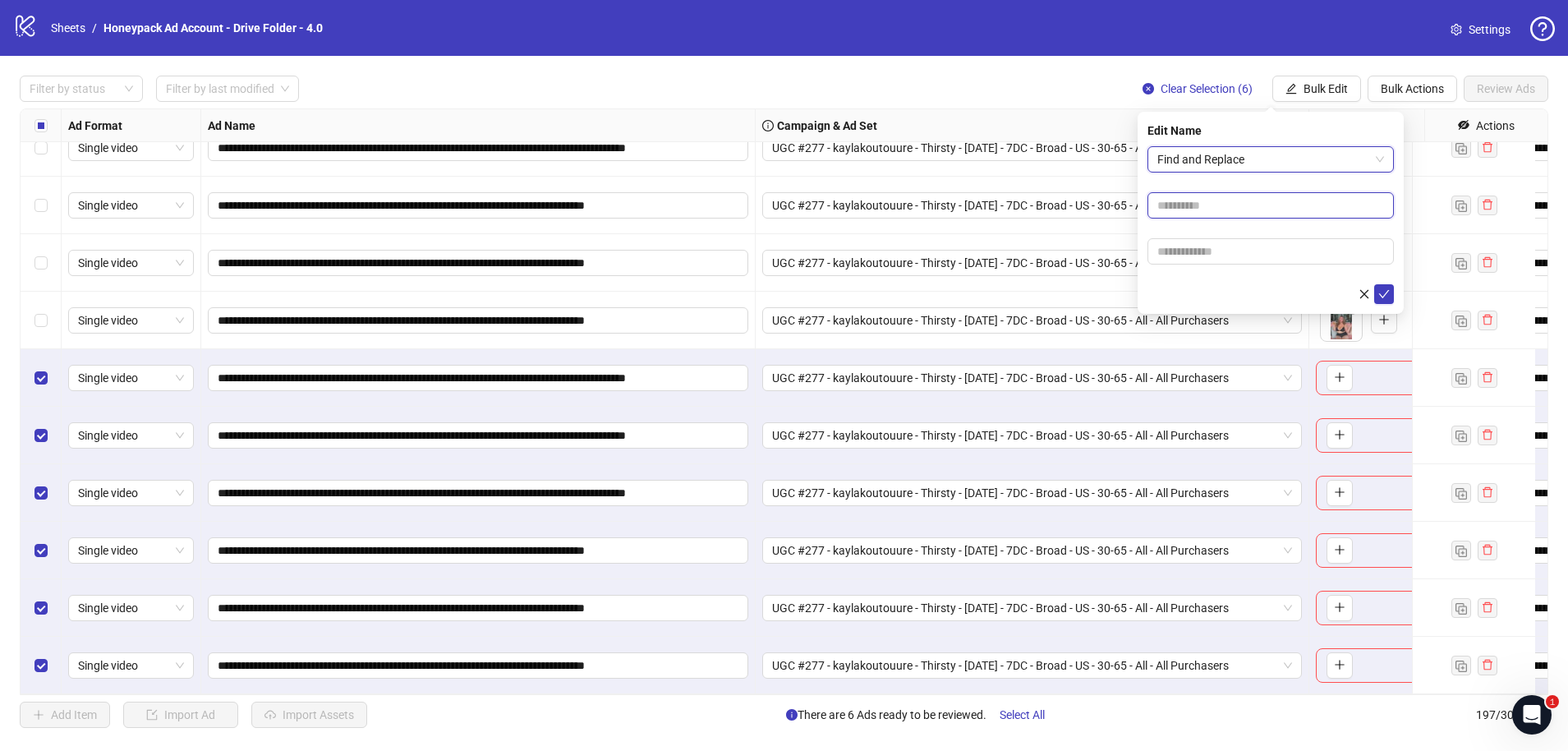 click at bounding box center (1271, 205) 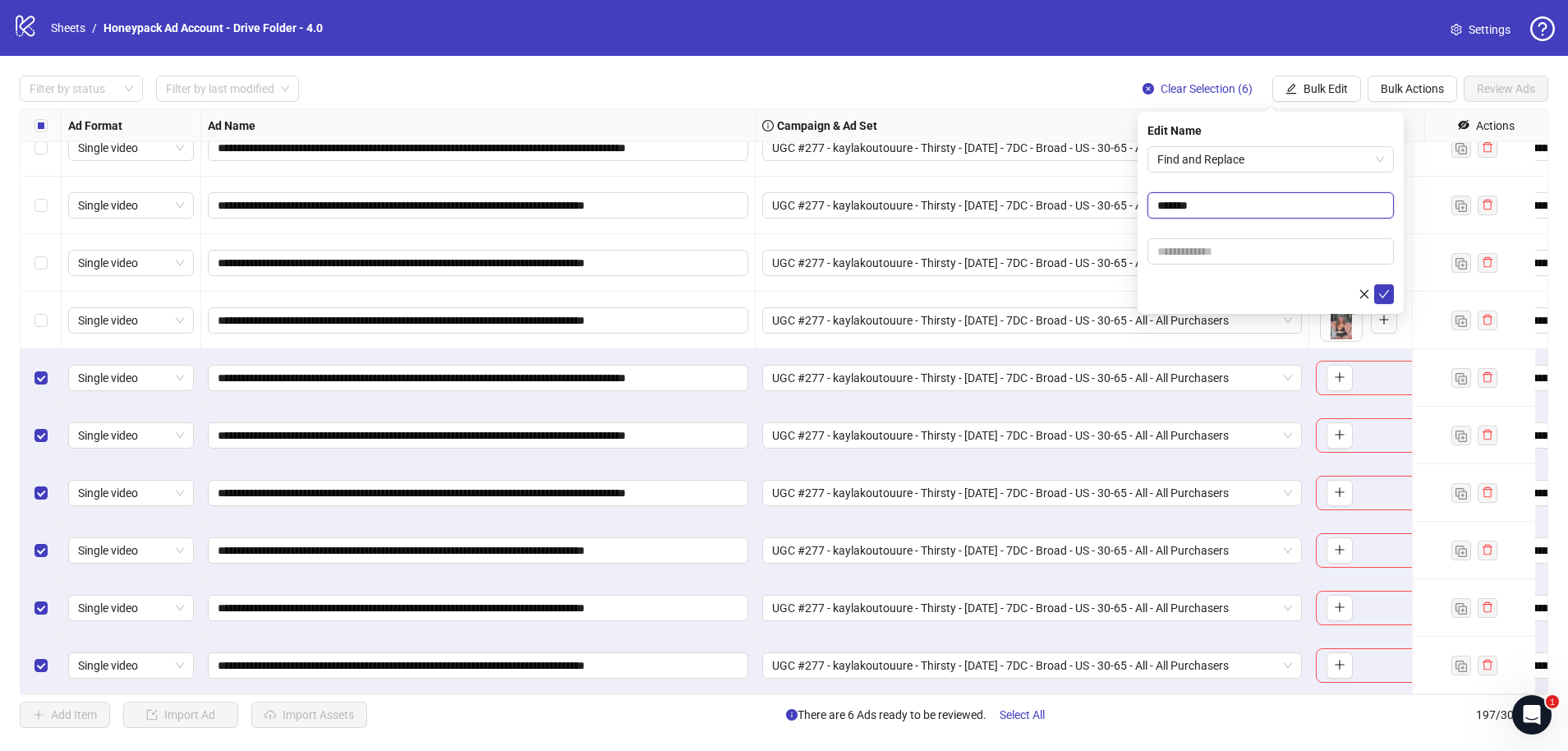 type on "*******" 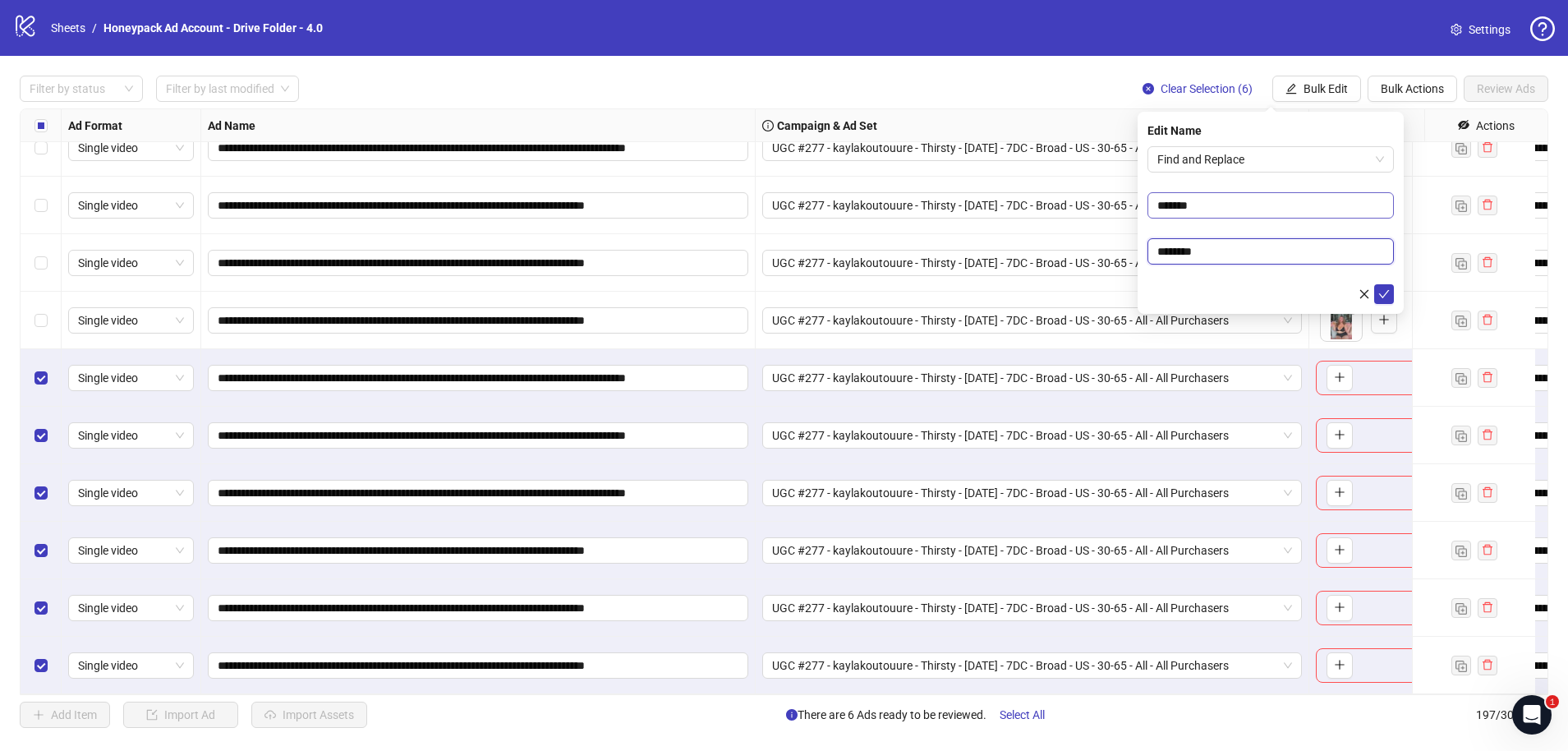 type on "********" 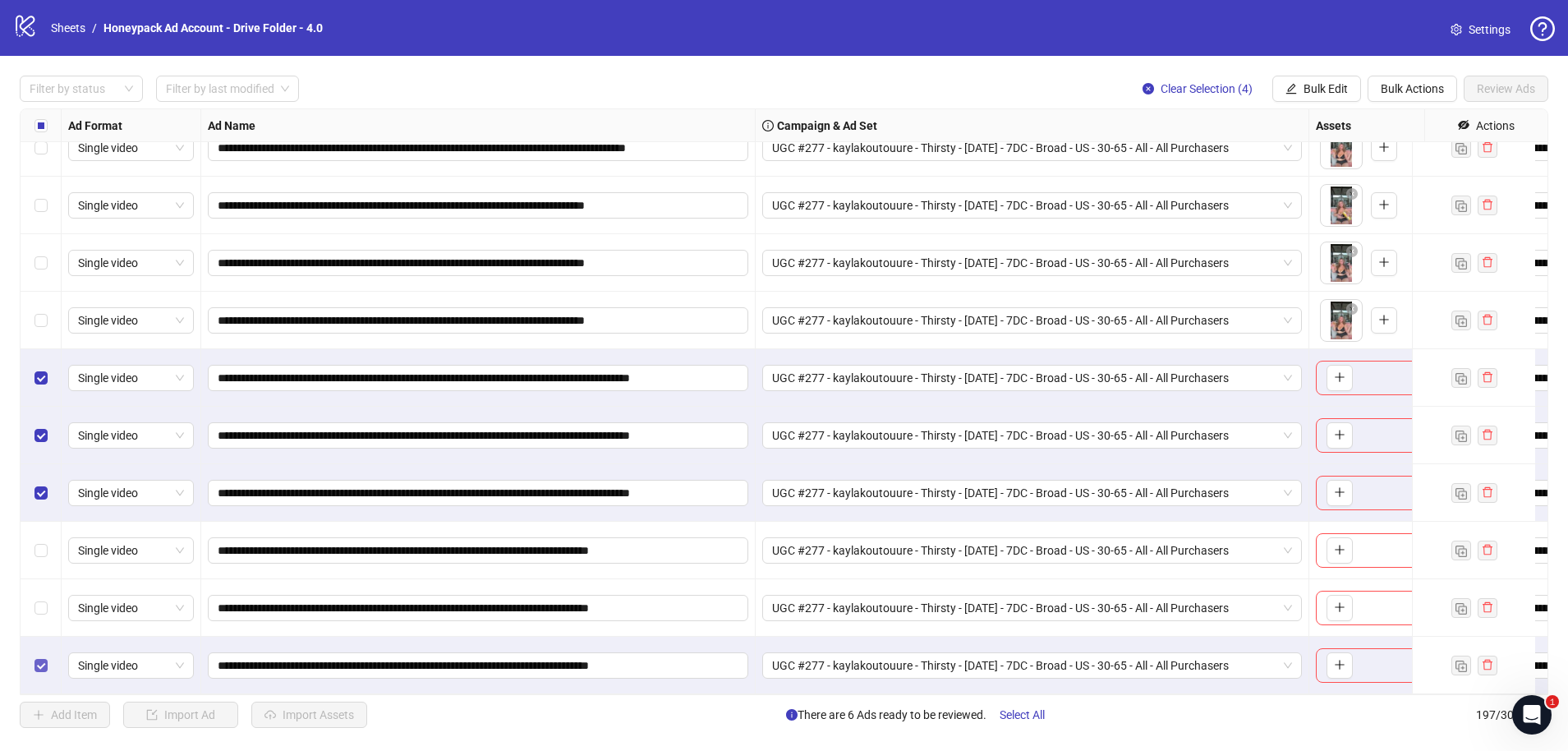 click at bounding box center [41, 666] 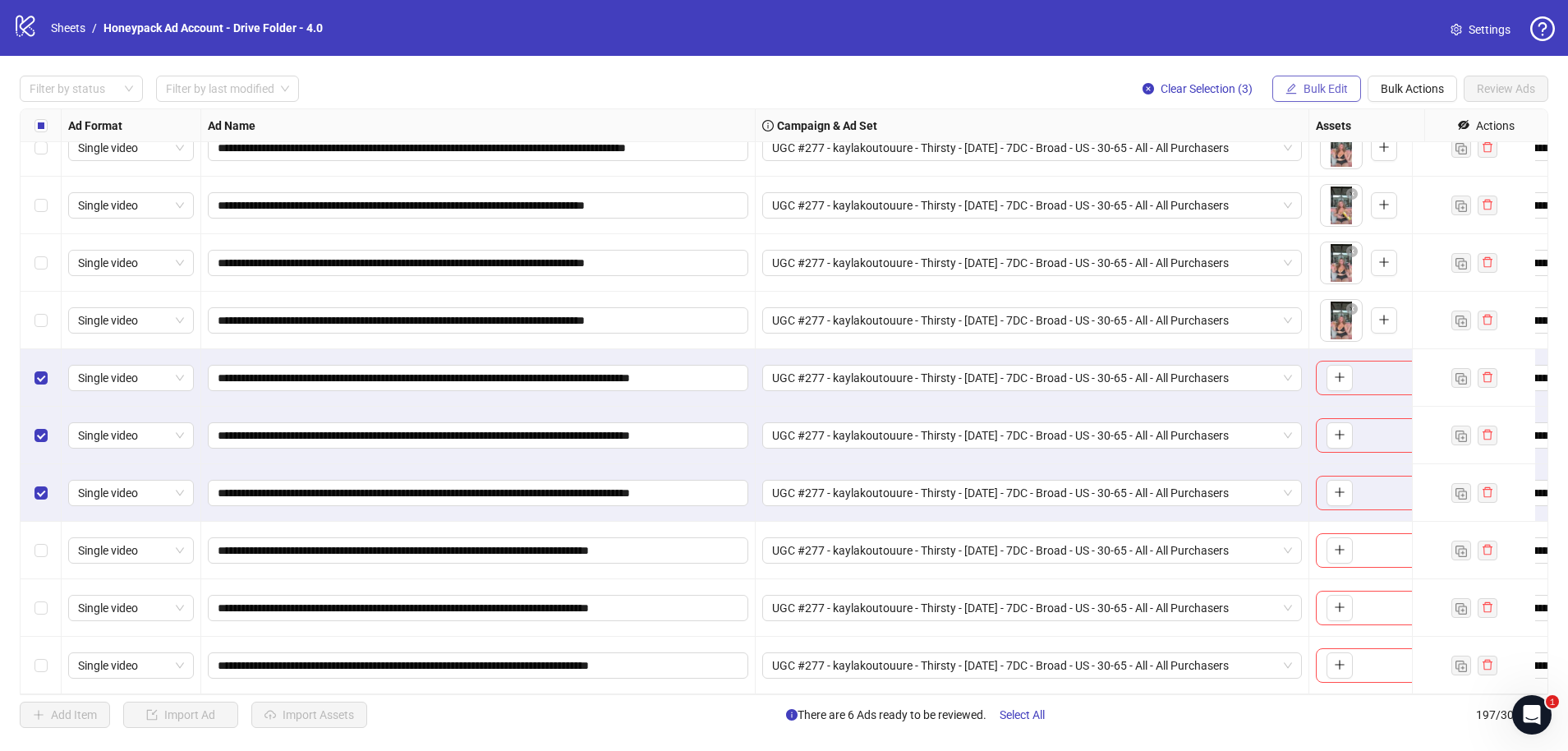 click on "Bulk Edit" at bounding box center (1326, 89) 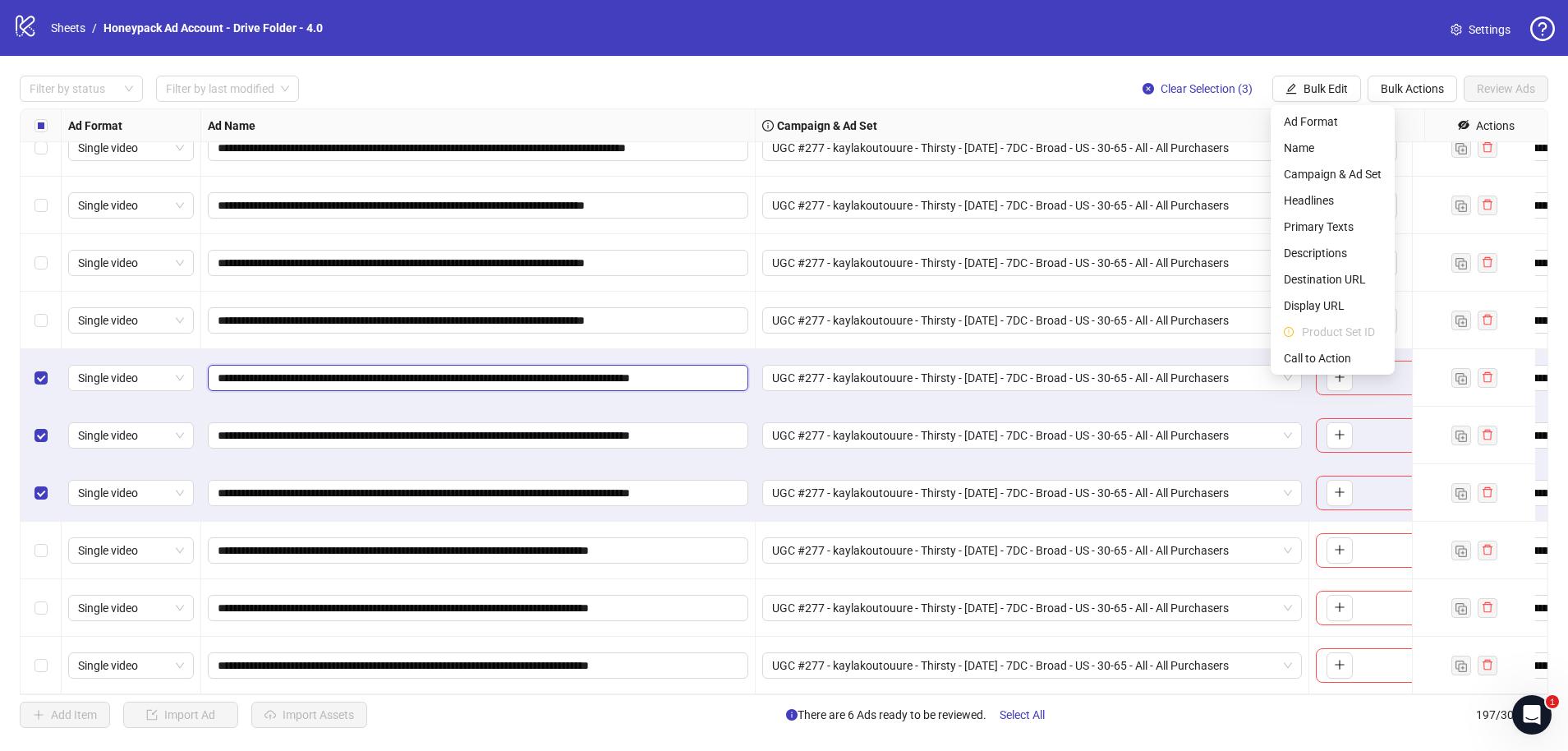click on "**********" at bounding box center [476, 378] 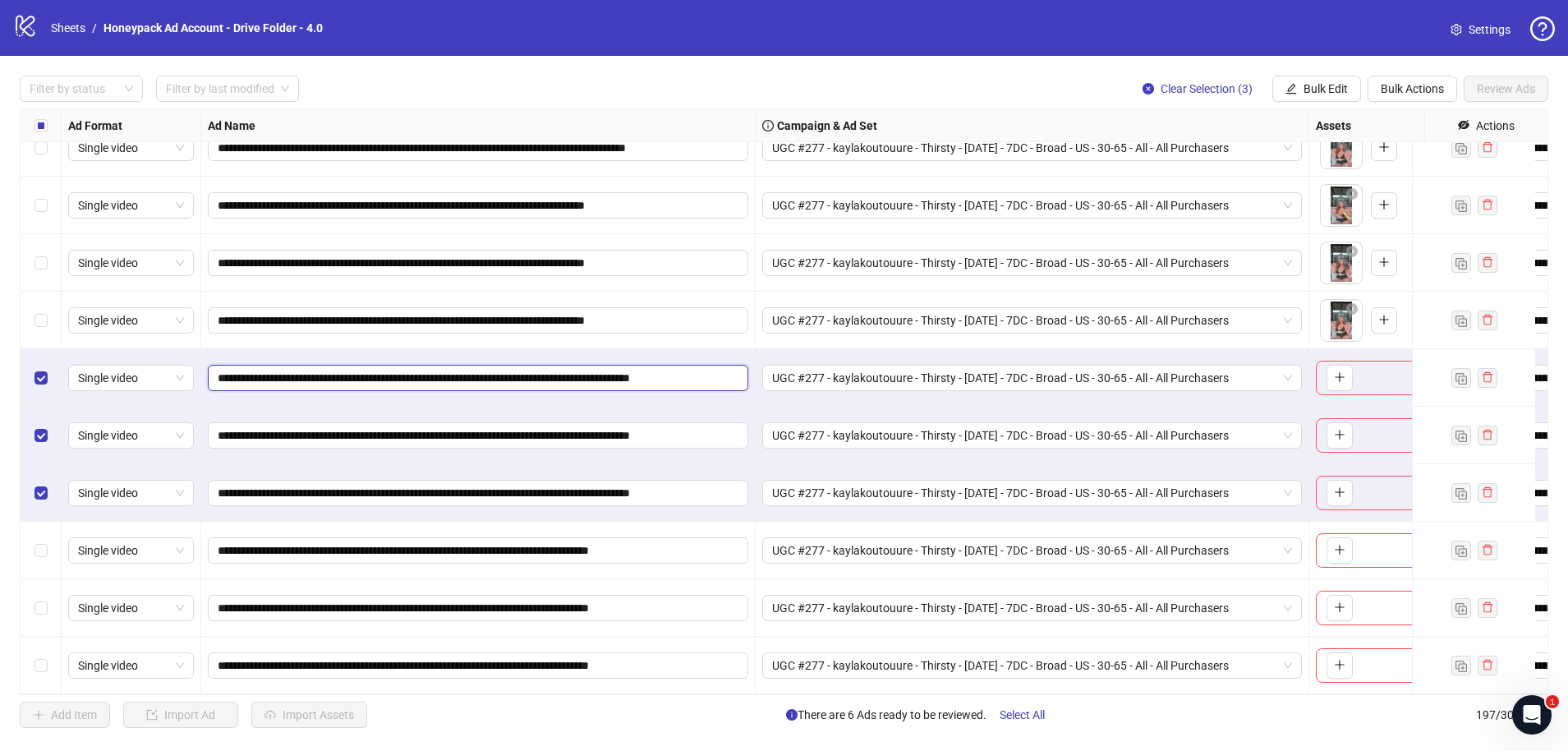 drag, startPoint x: 614, startPoint y: 366, endPoint x: 775, endPoint y: 388, distance: 162.49615 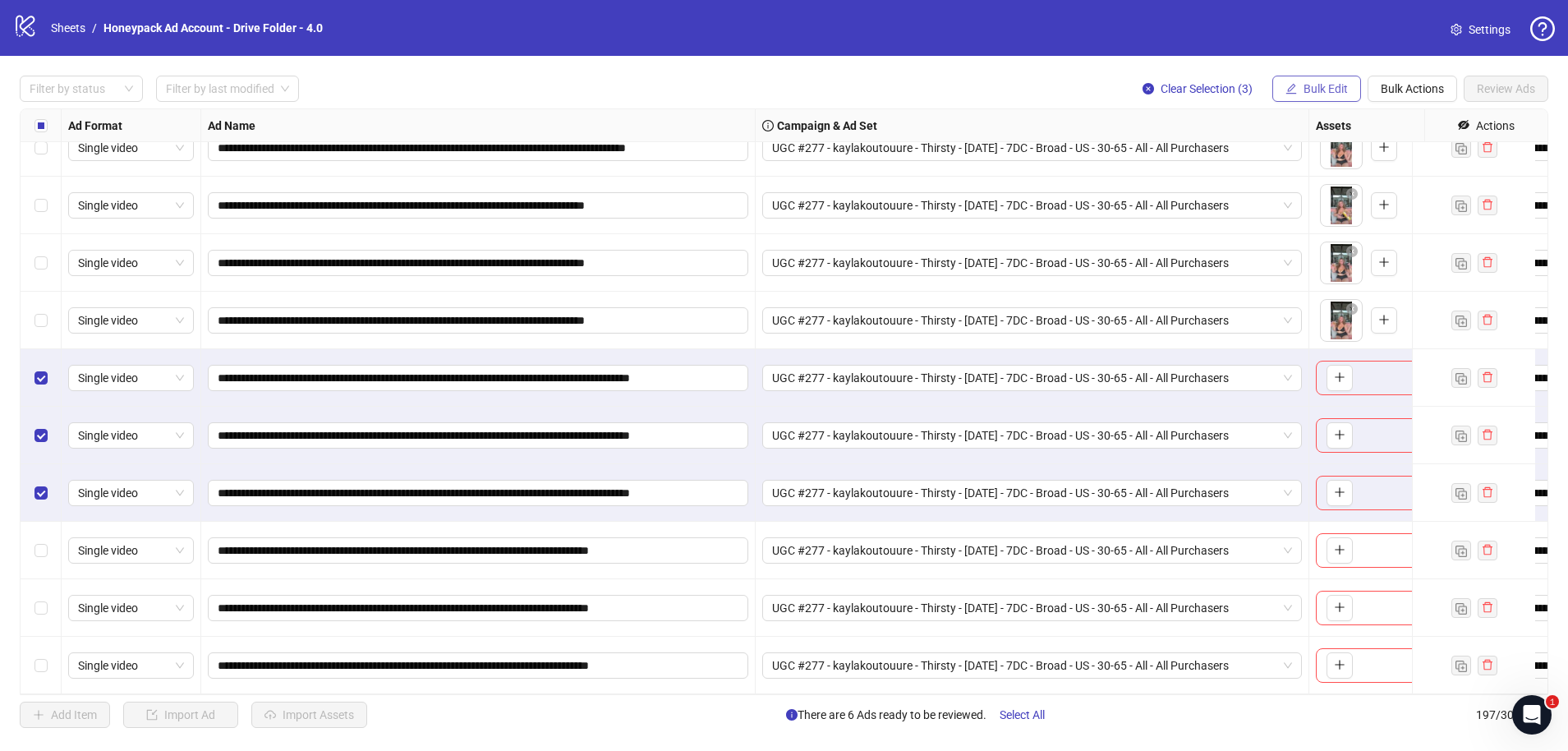 click on "Bulk Edit" at bounding box center [1326, 89] 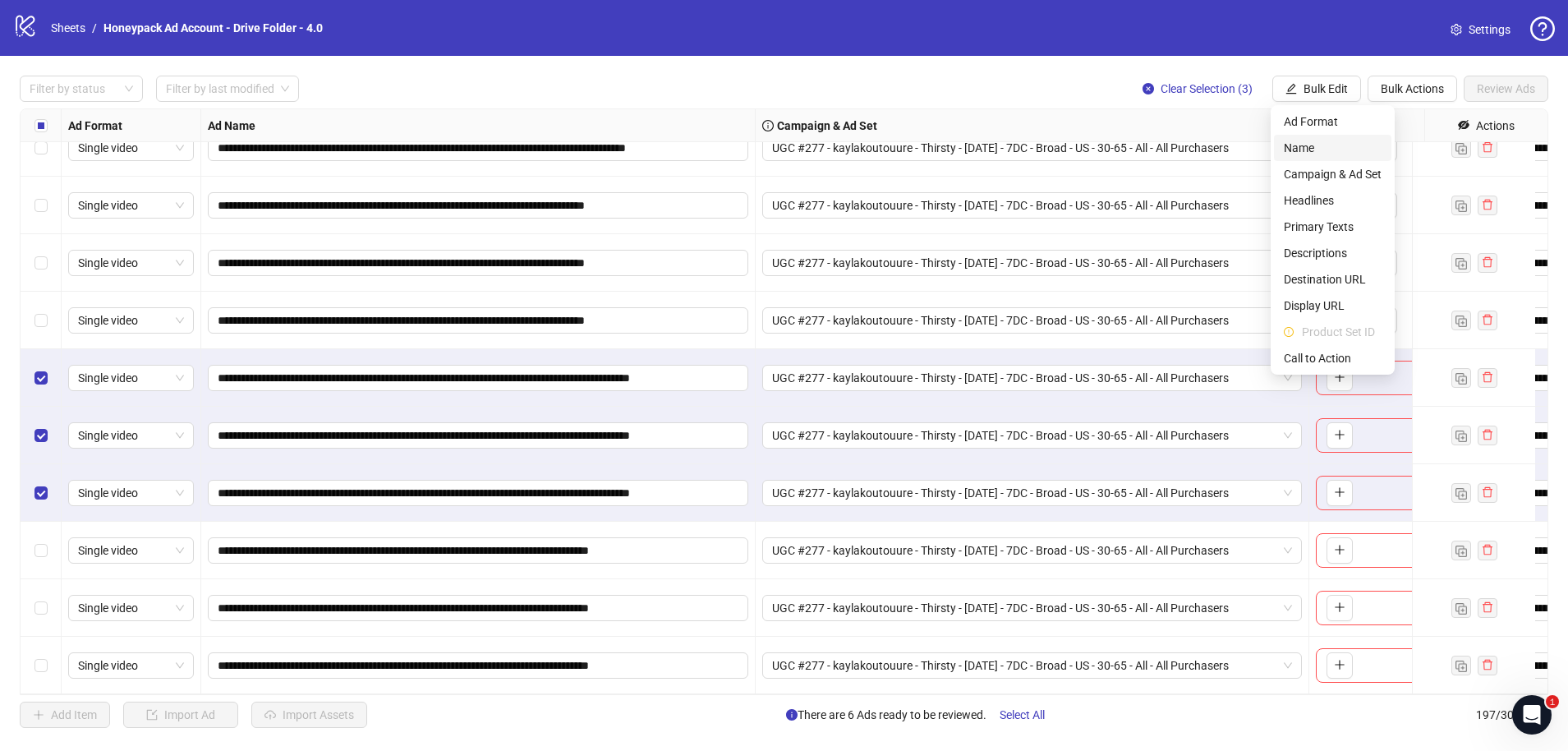 click on "Name" at bounding box center [1332, 148] 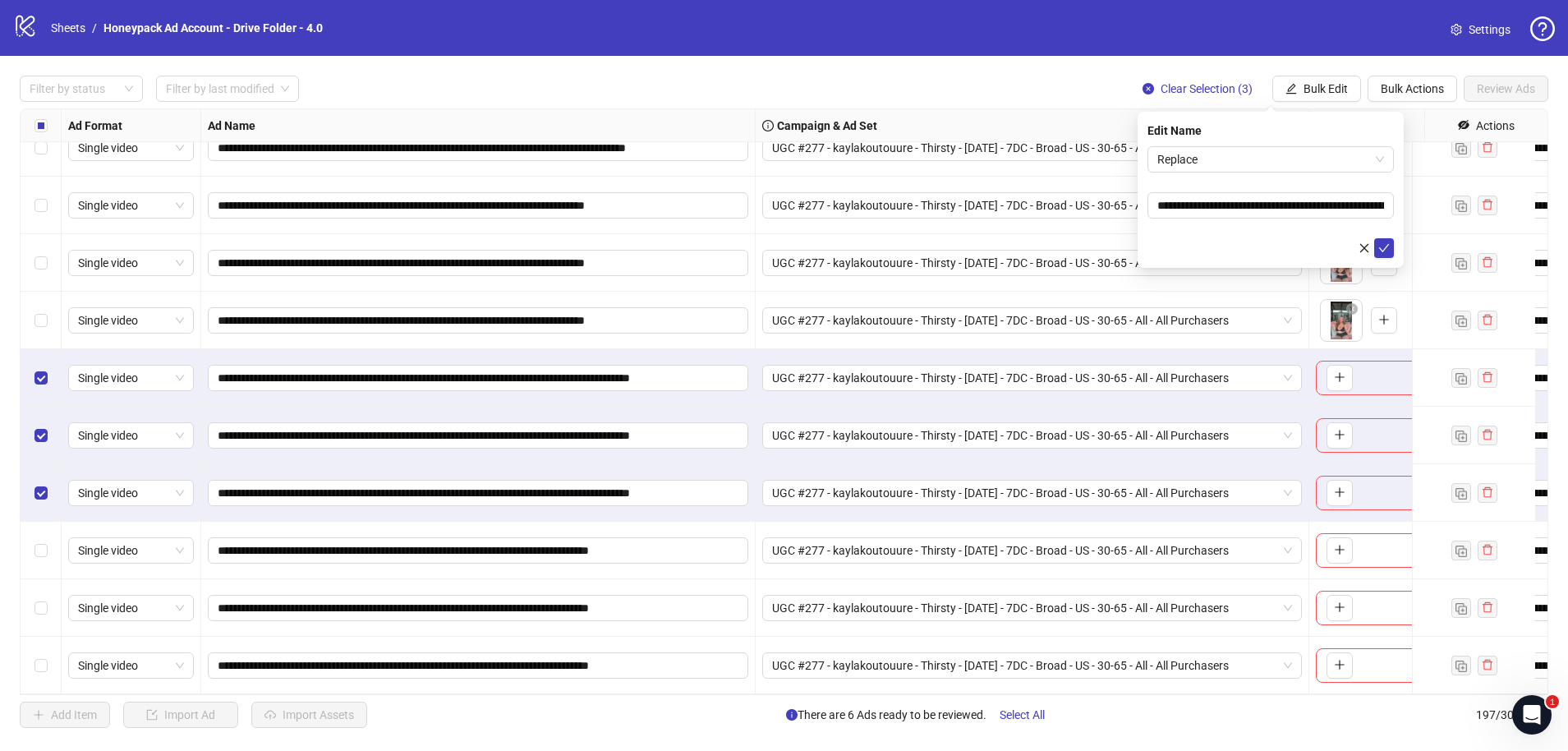 click on "**********" at bounding box center (1271, 190) 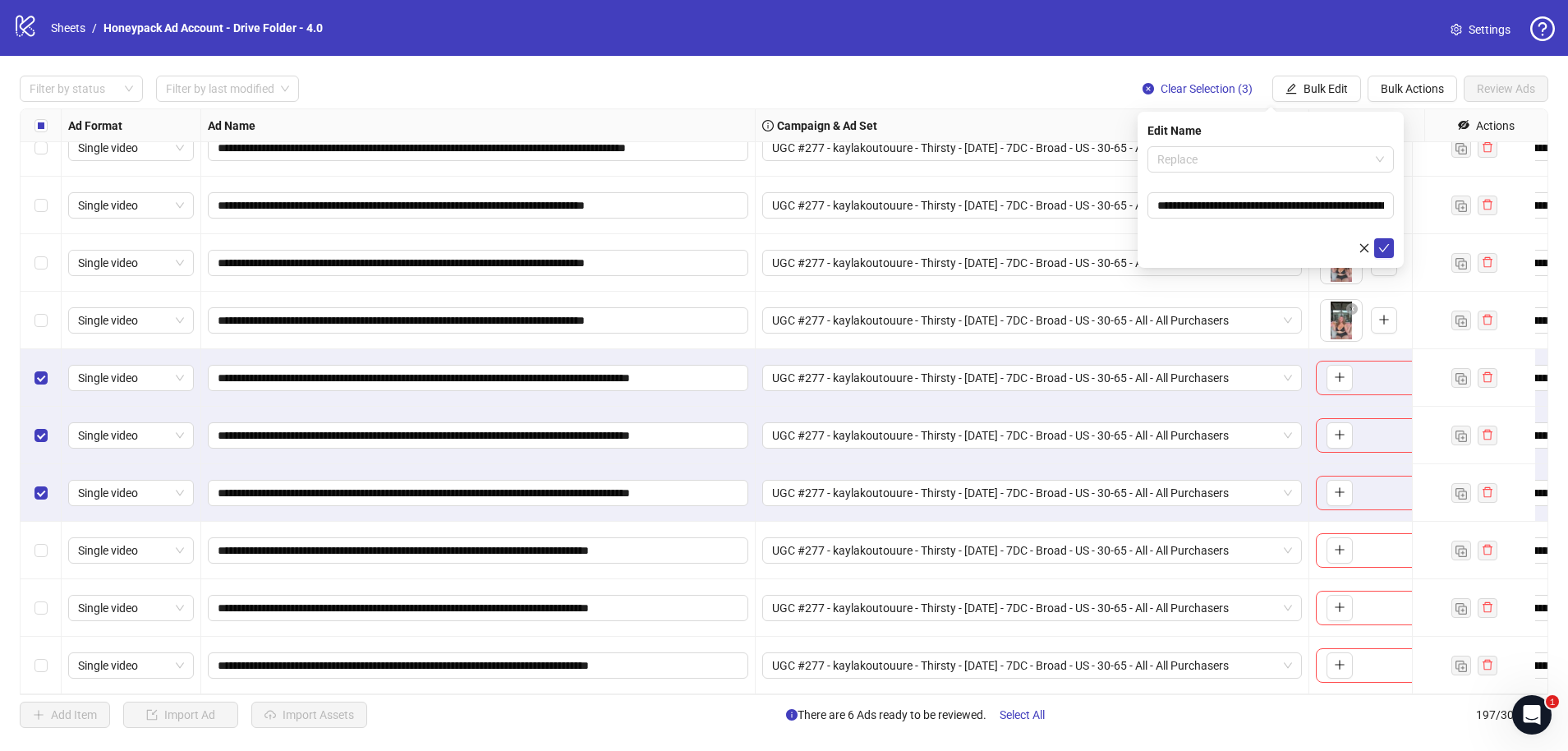drag, startPoint x: 1216, startPoint y: 156, endPoint x: 1226, endPoint y: 196, distance: 41.231056 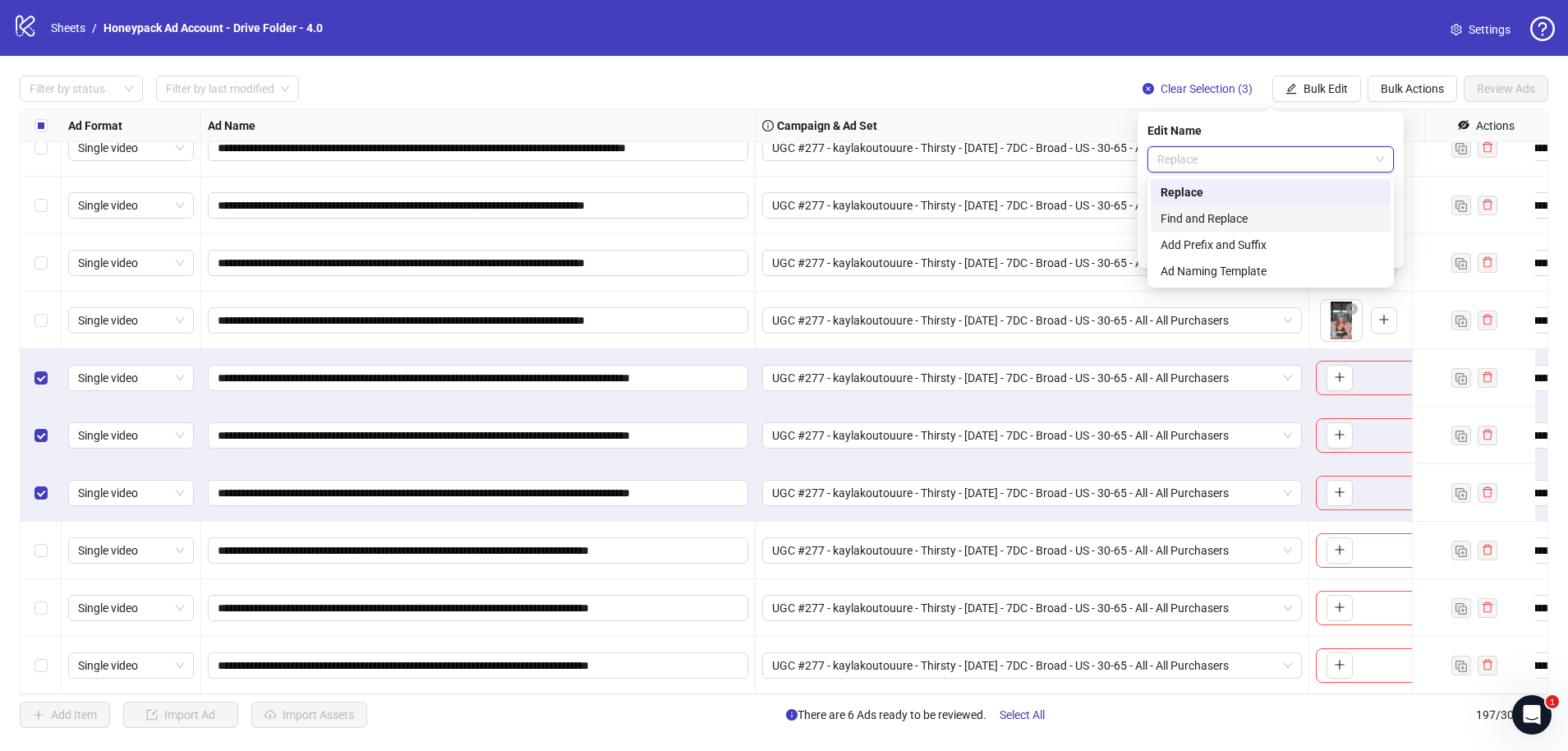 click on "Find and Replace" at bounding box center (1271, 219) 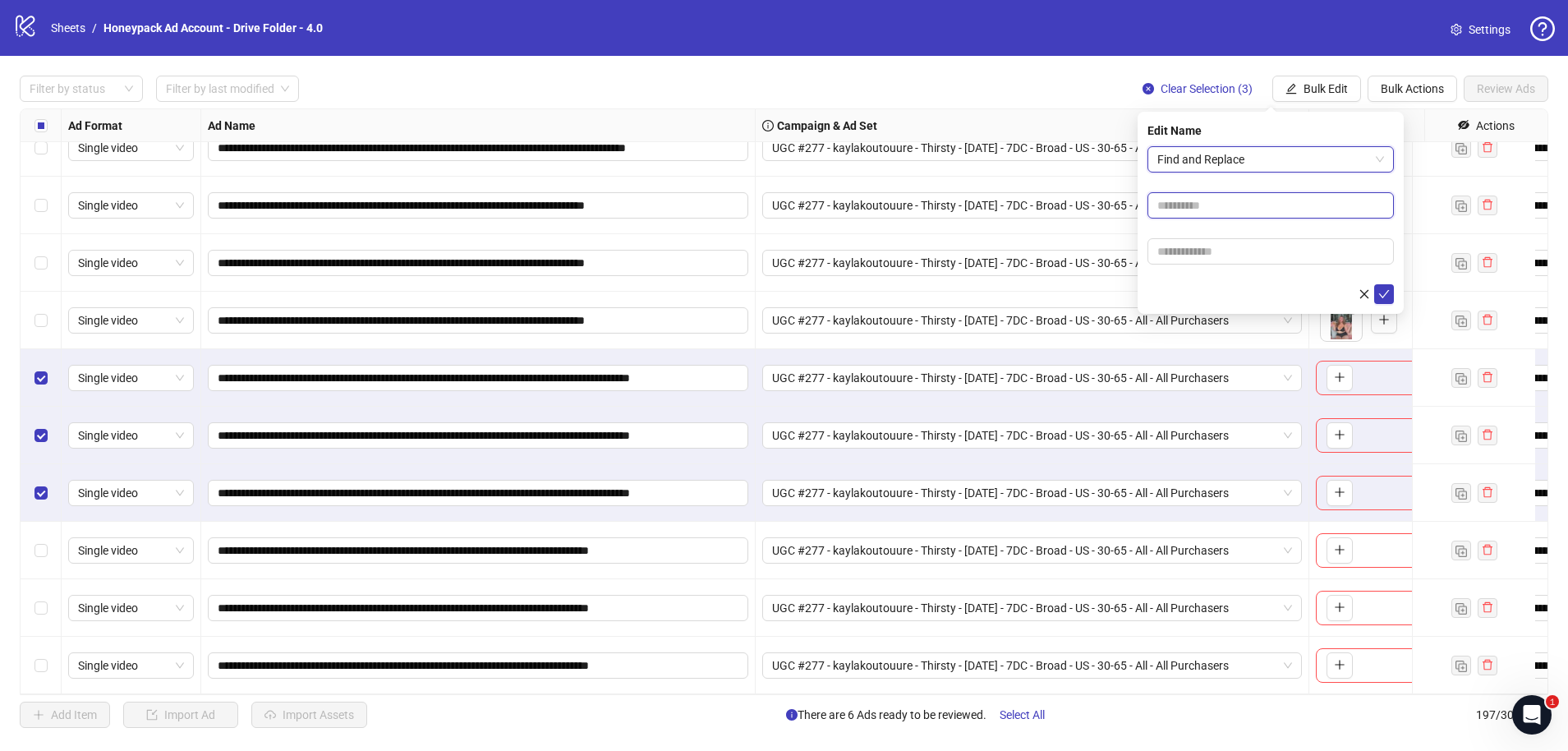 click at bounding box center [1271, 205] 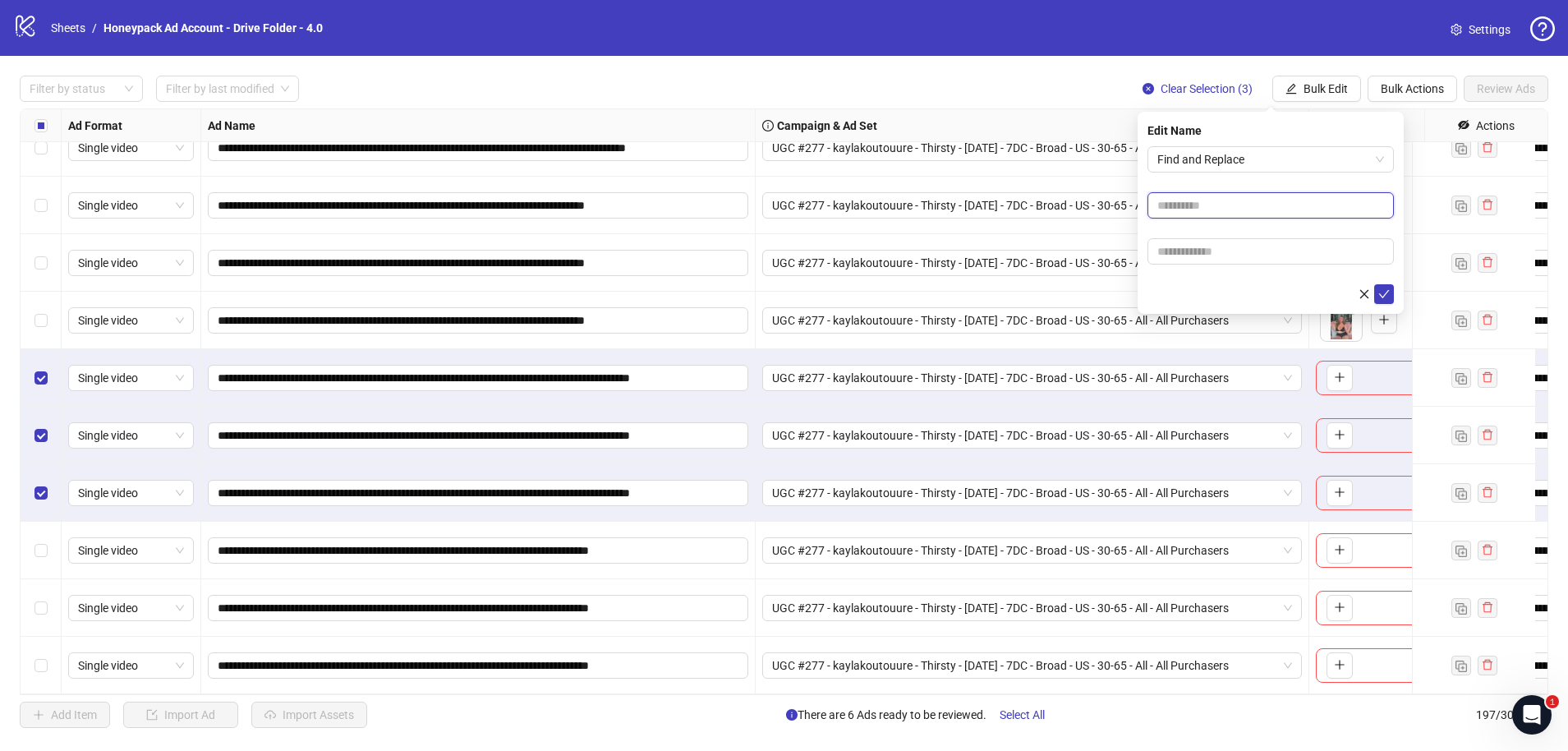 paste on "**********" 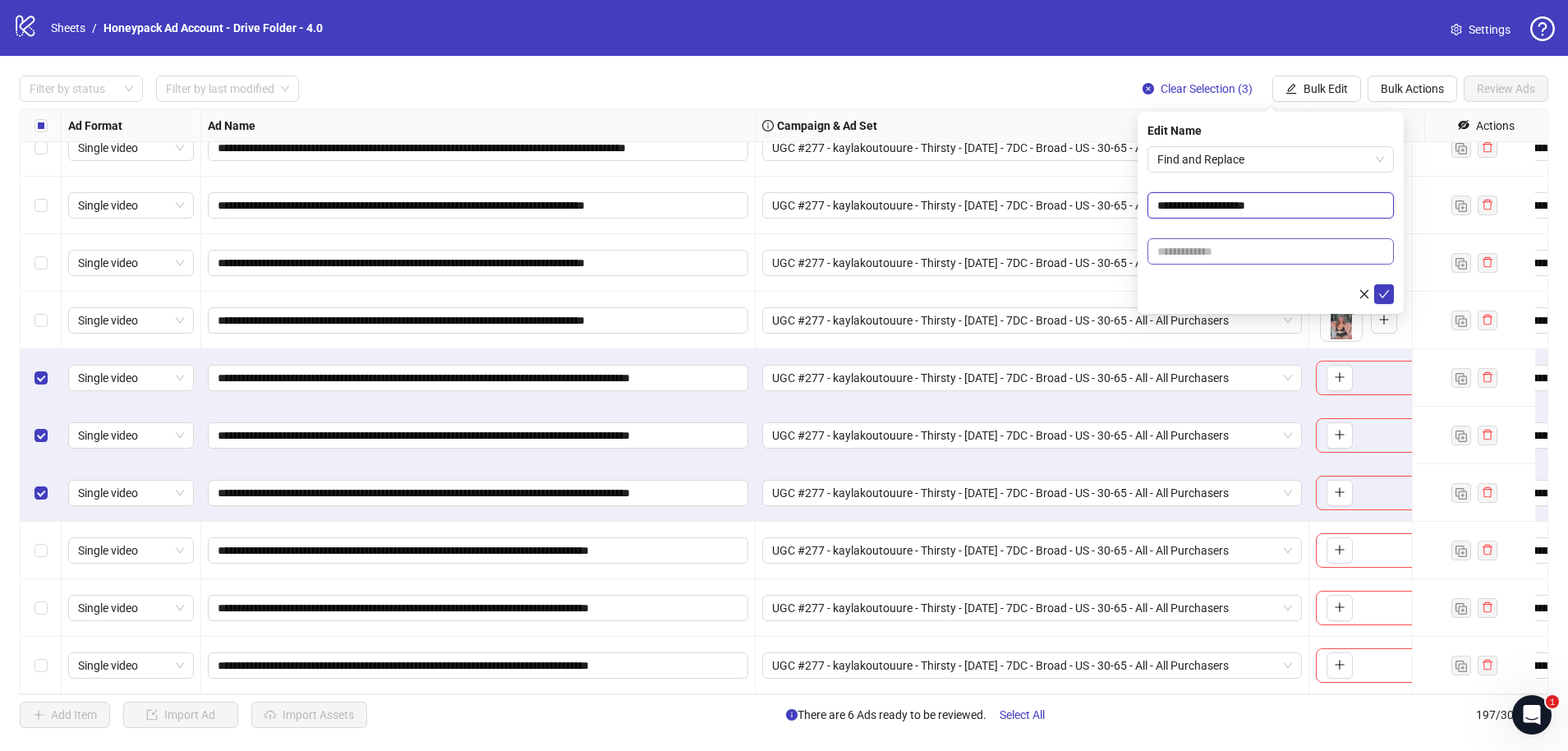 type on "**********" 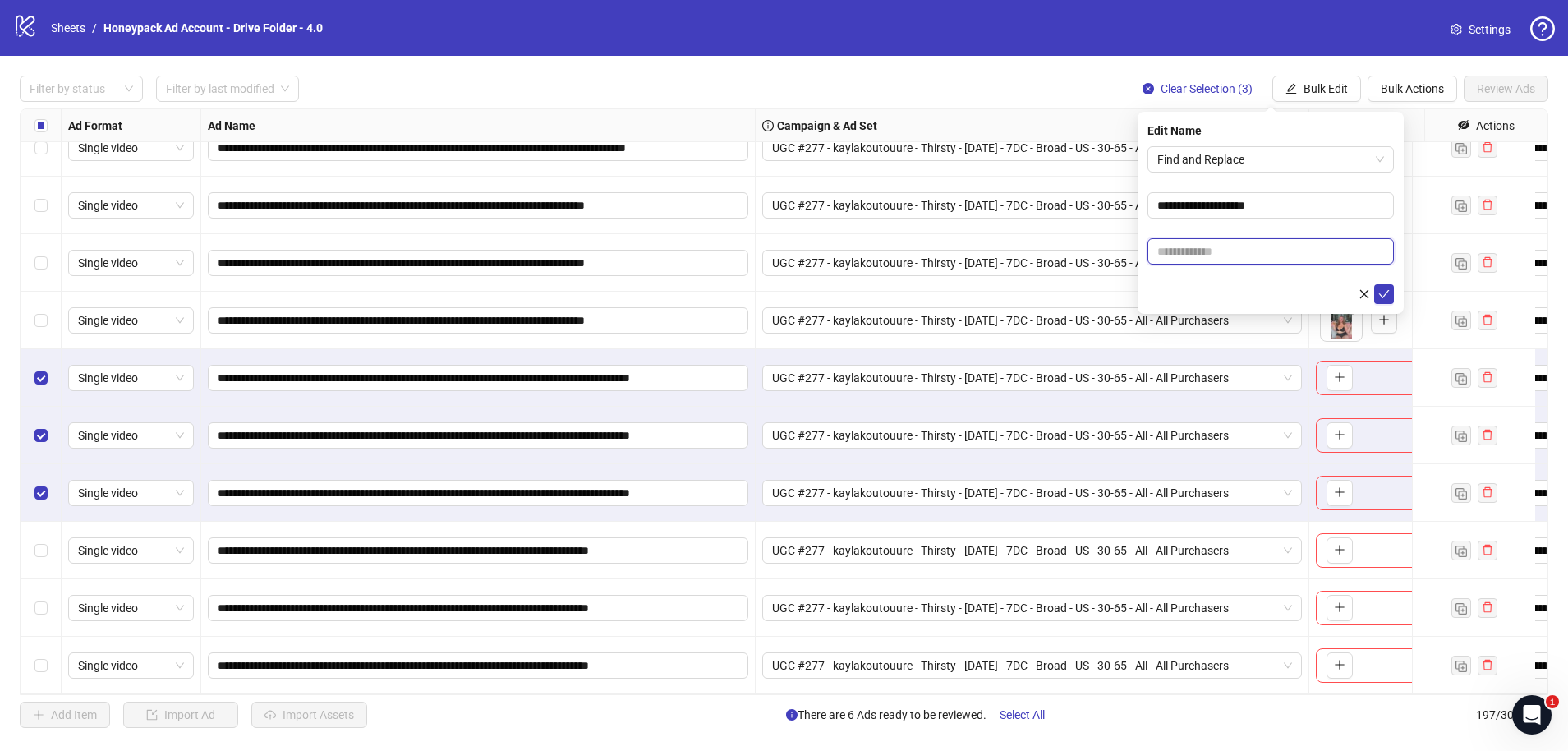 click at bounding box center [1271, 251] 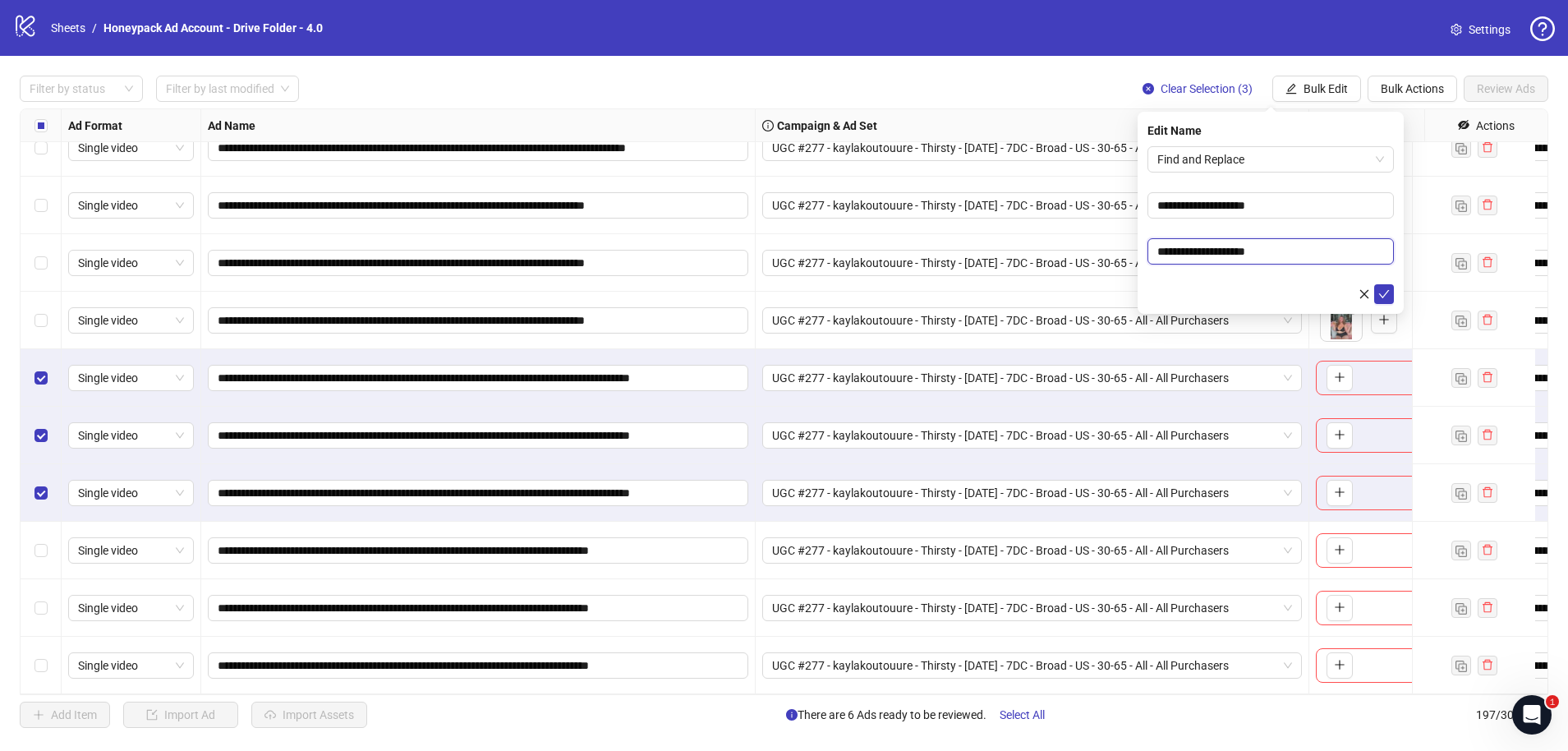 click on "**********" at bounding box center [1271, 251] 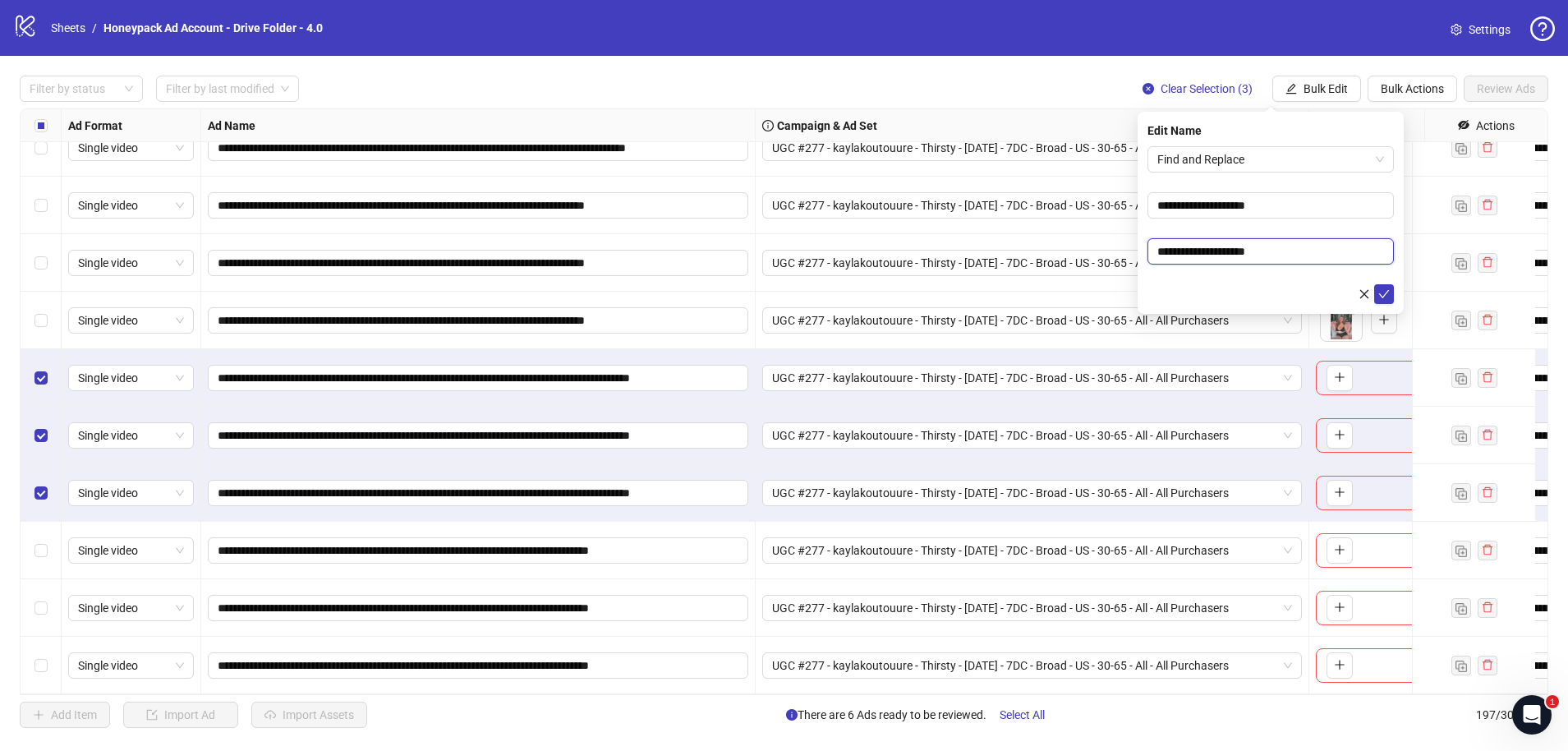 click on "**********" at bounding box center [1271, 251] 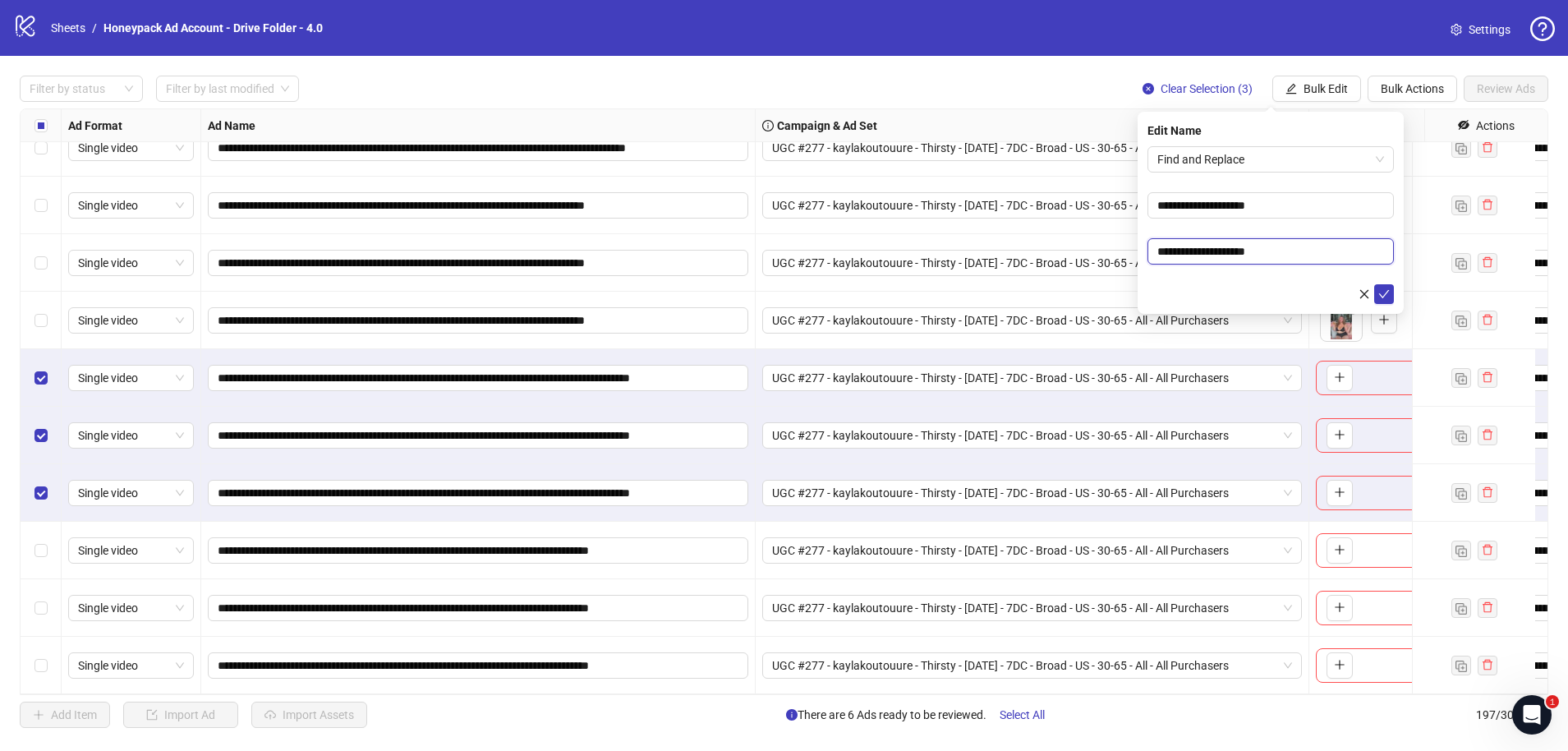 type on "**********" 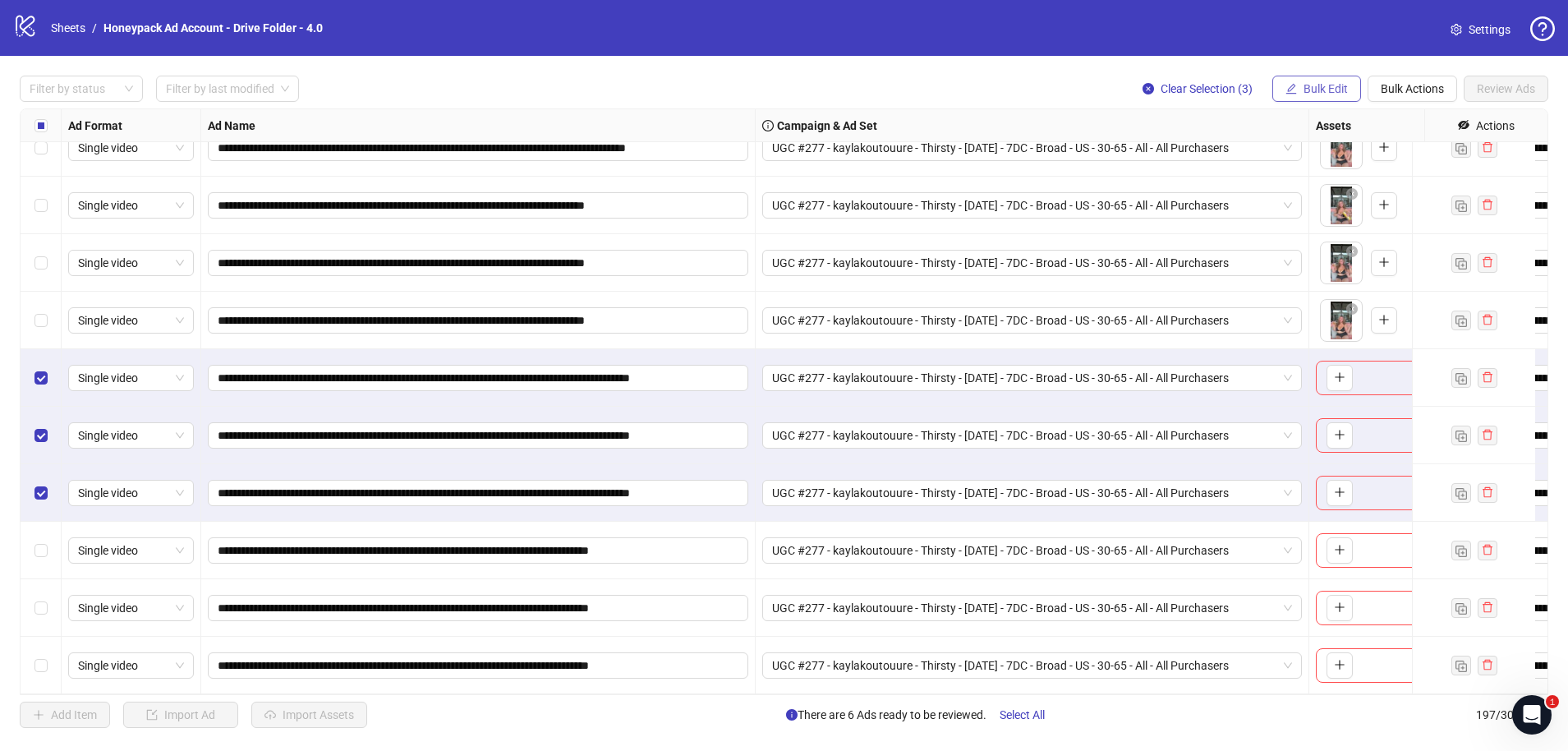 click on "Bulk Edit" at bounding box center (1326, 89) 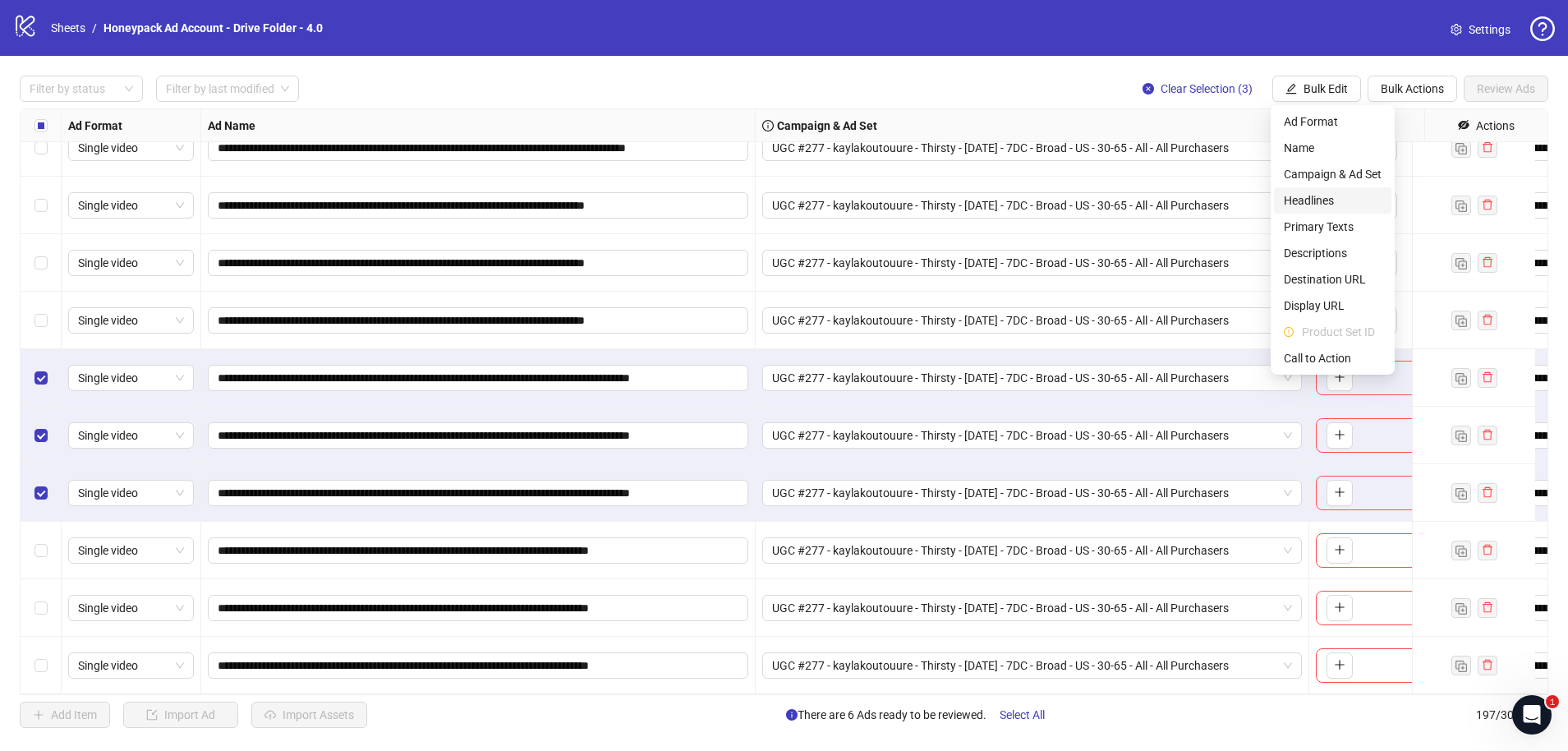 click on "Headlines" at bounding box center (1332, 200) 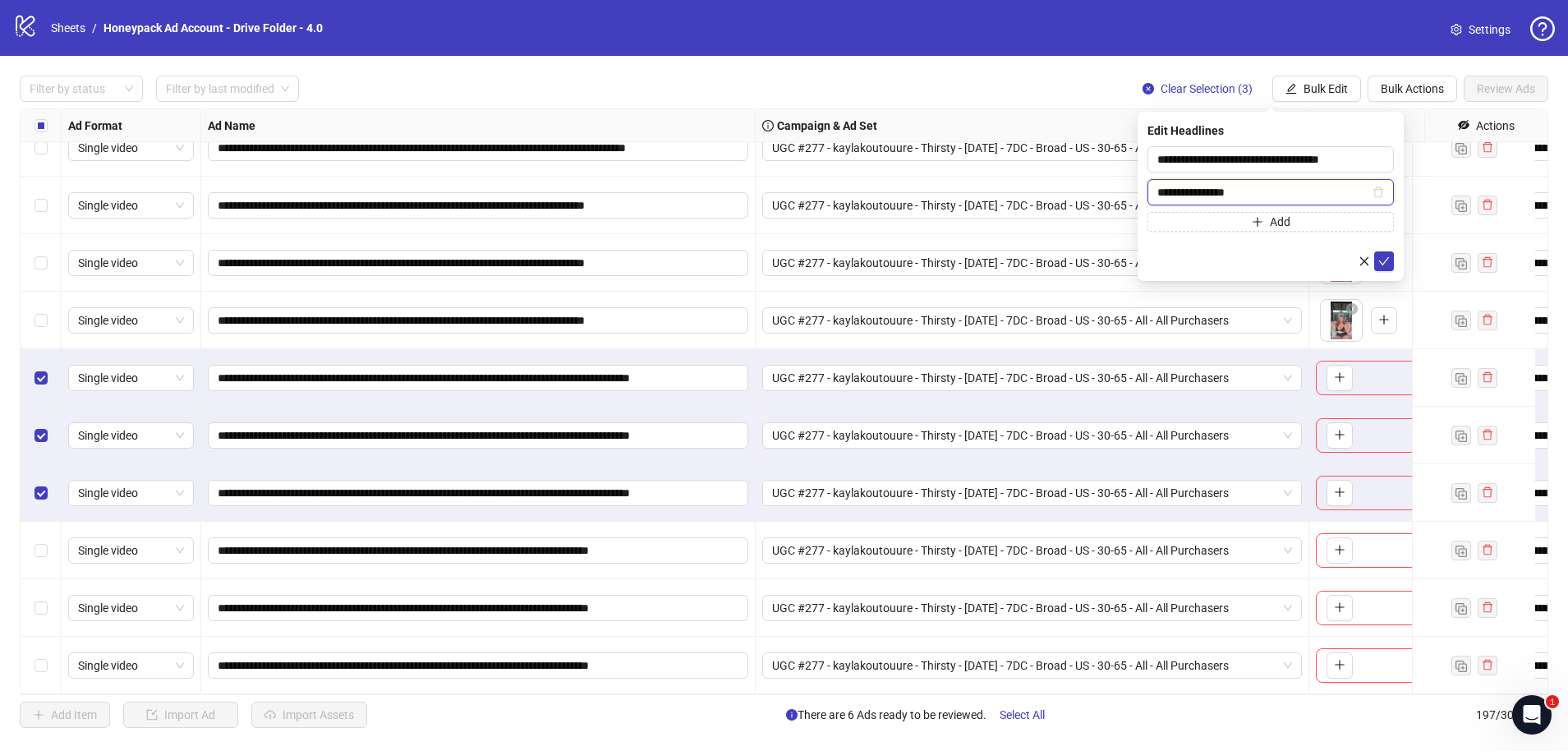 click on "**********" at bounding box center (1263, 192) 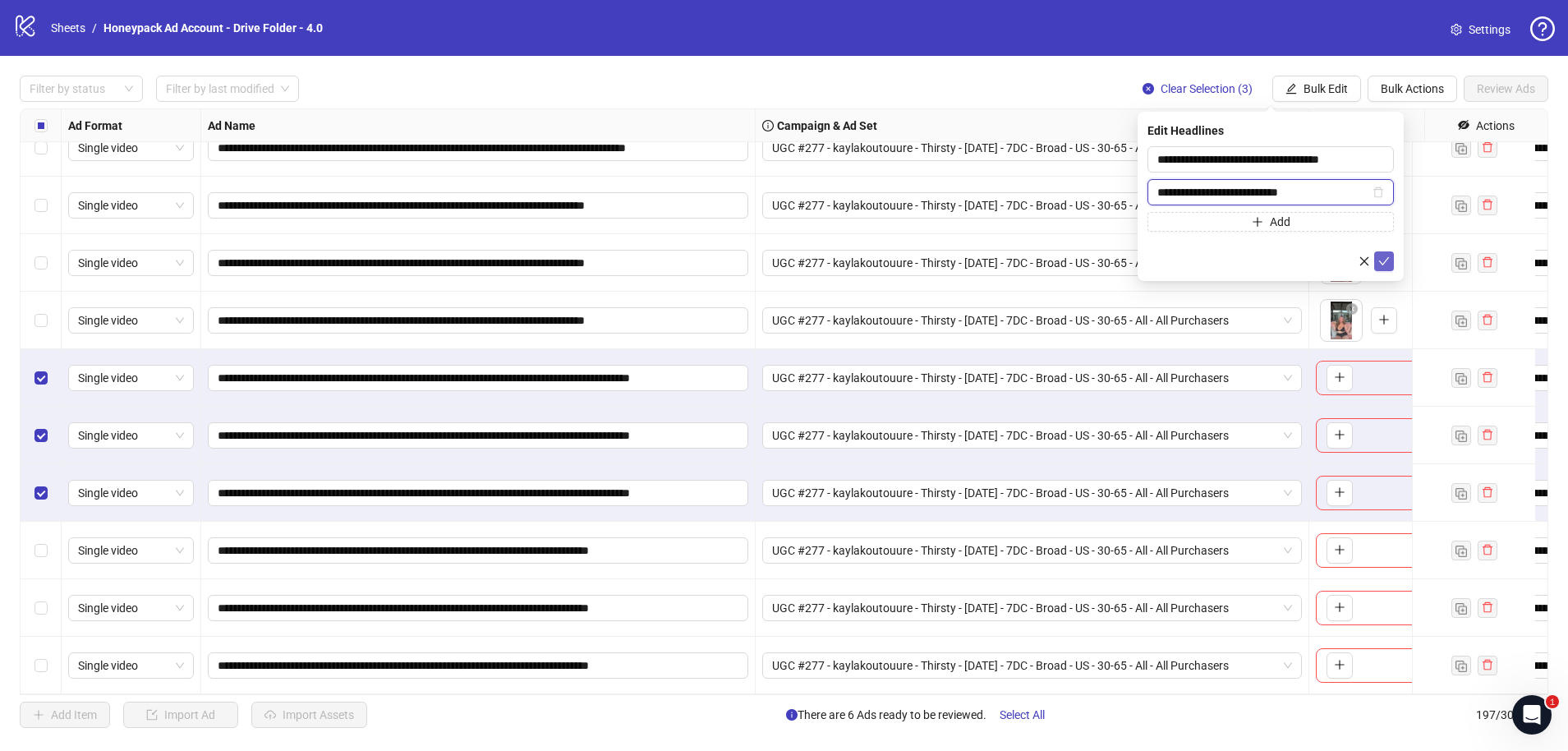 type on "**********" 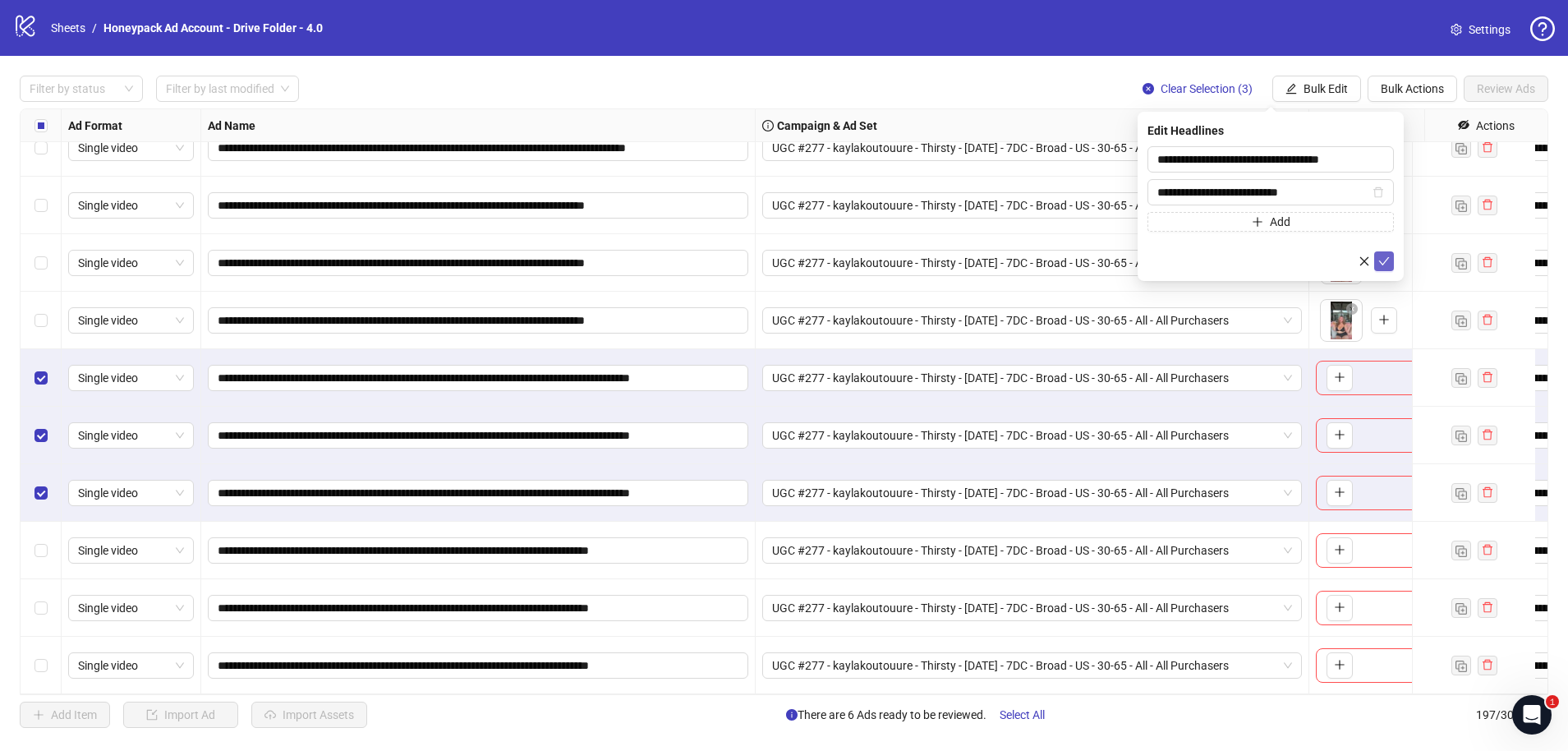 click 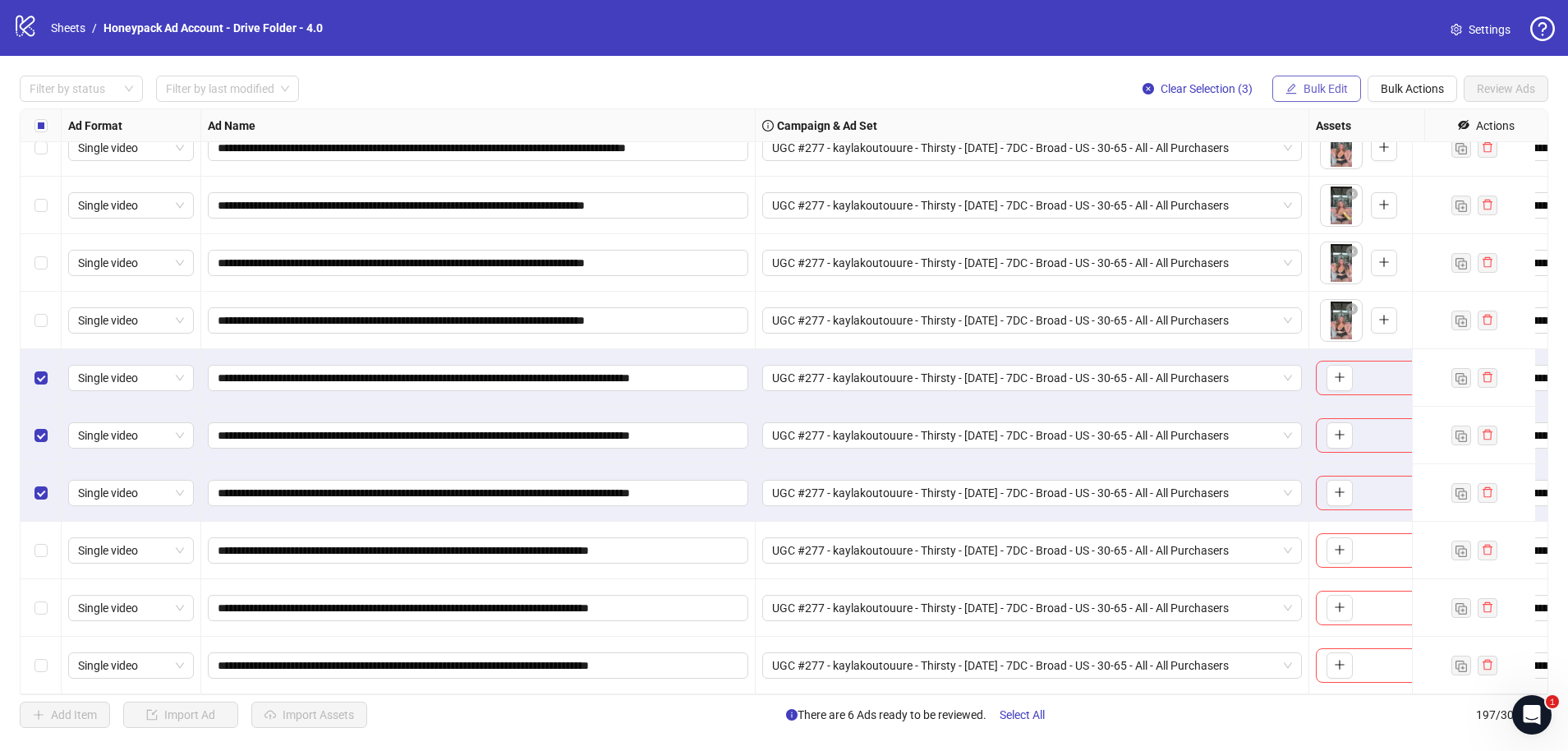 click on "Bulk Edit" at bounding box center (1317, 89) 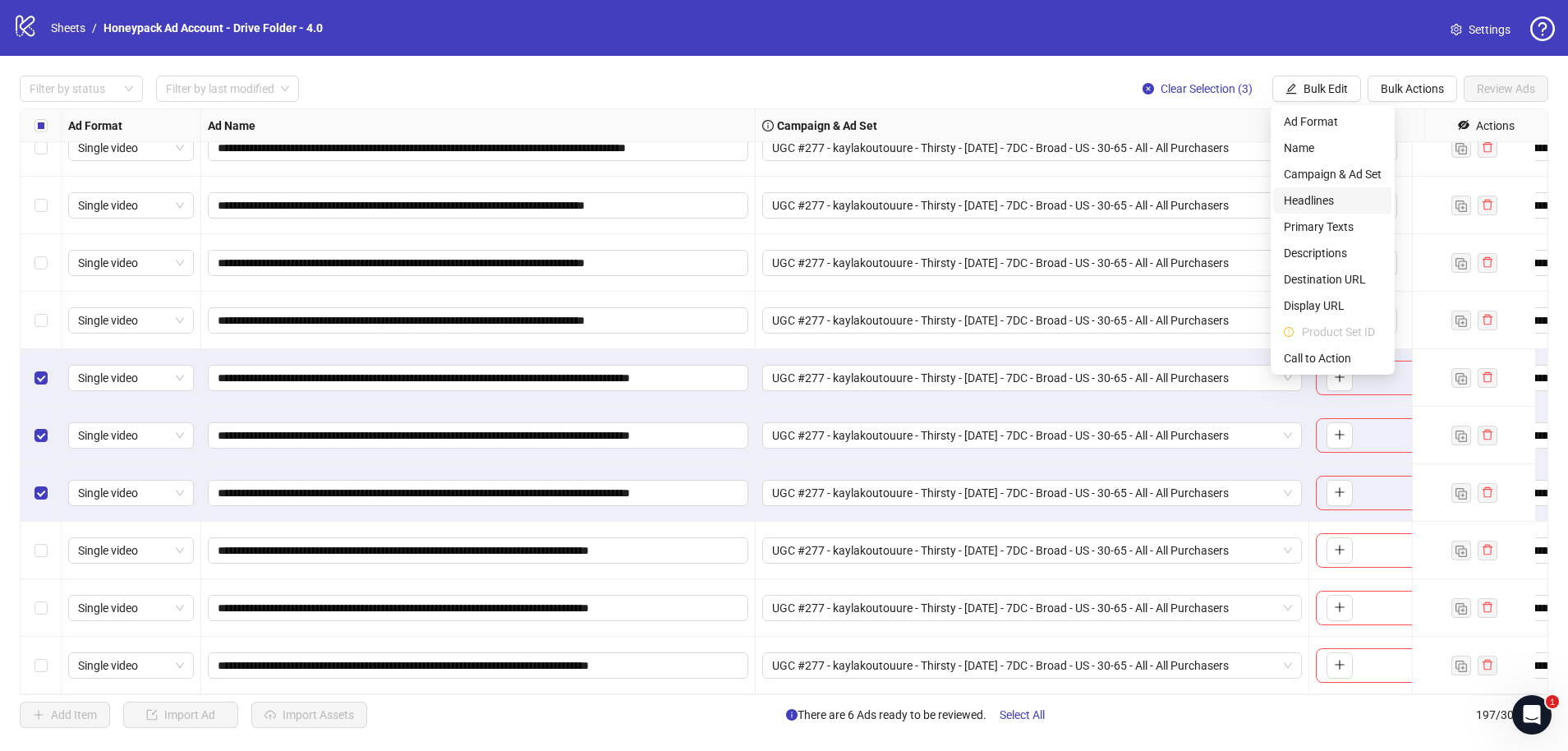 click on "Headlines" at bounding box center [1332, 200] 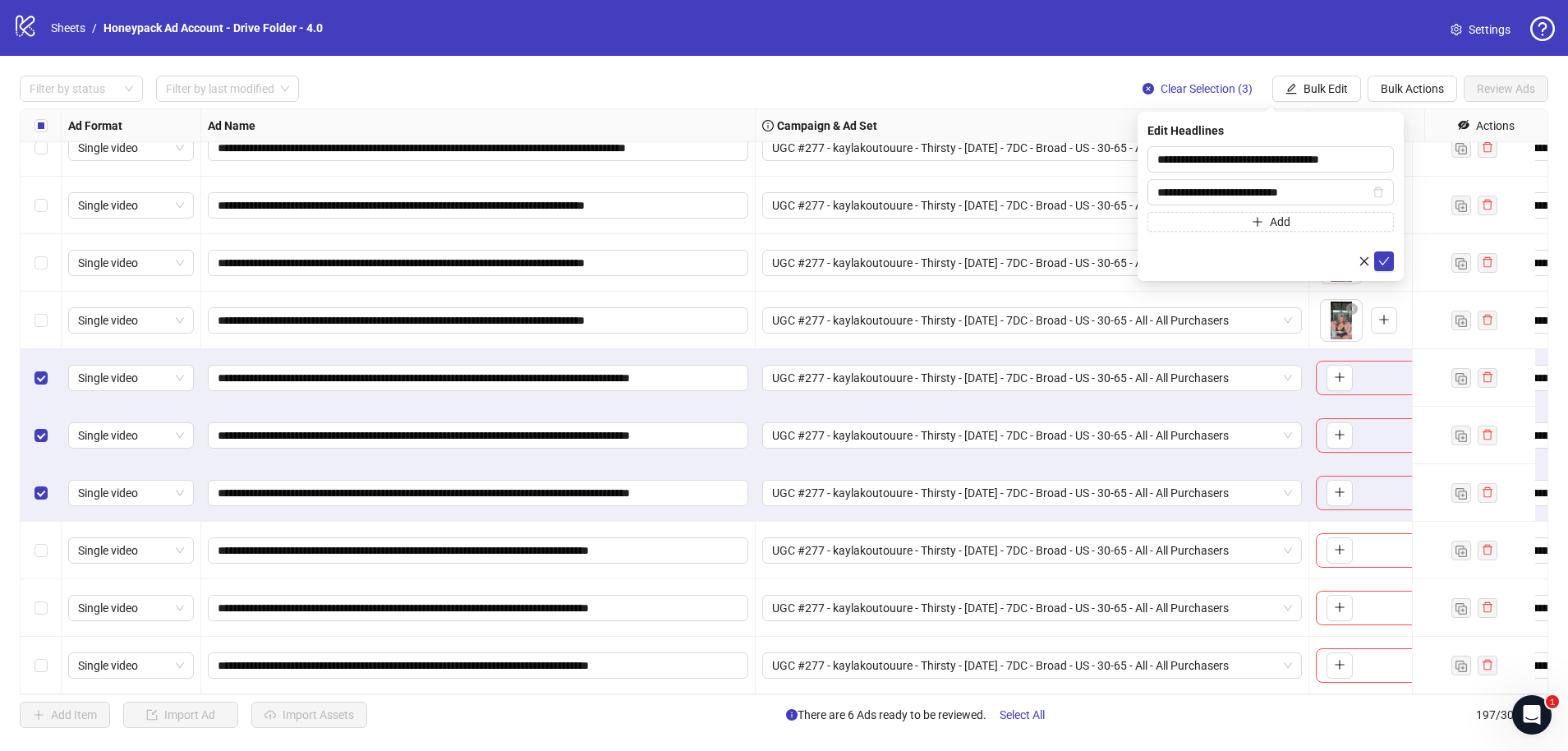 click on "**********" at bounding box center [1271, 189] 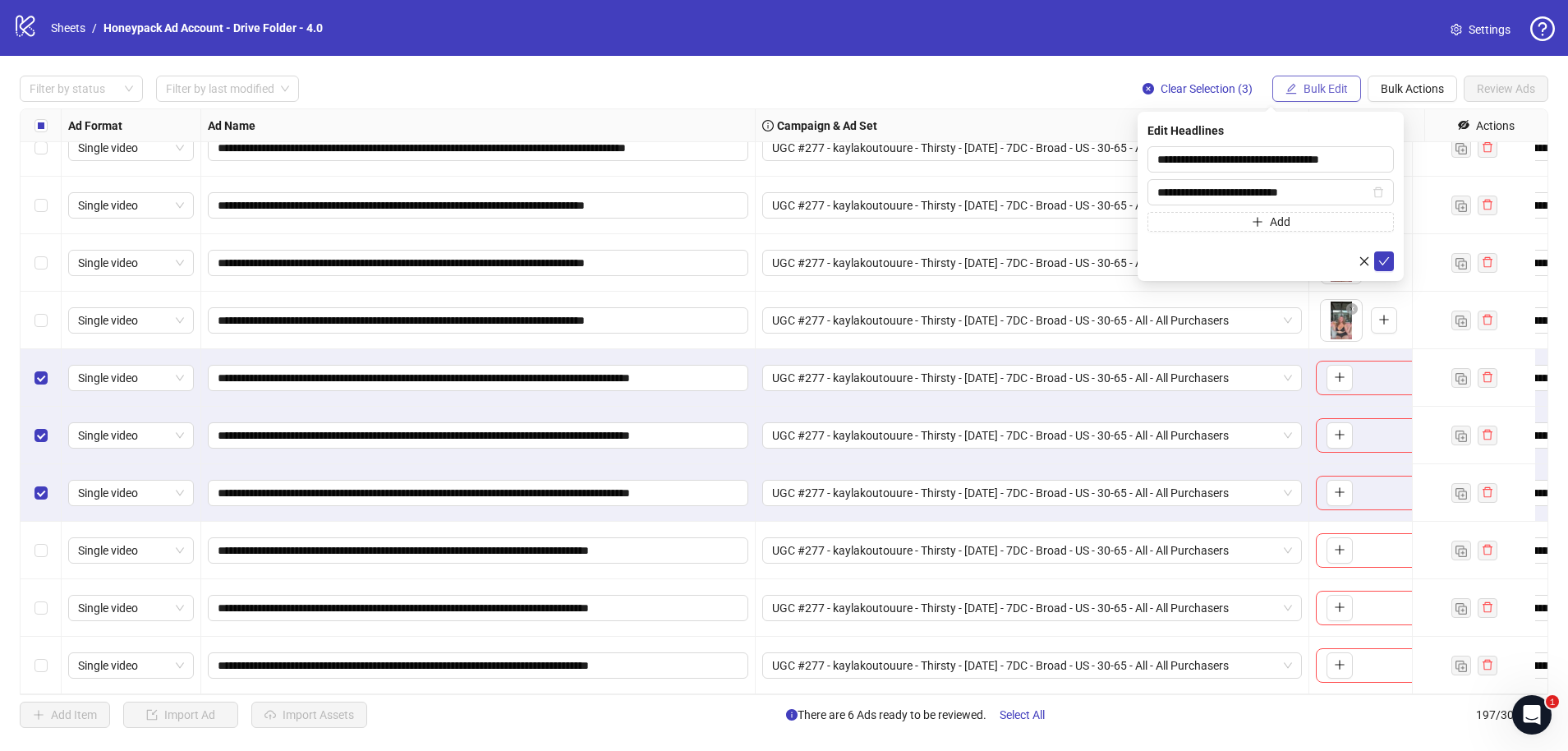click on "Bulk Edit" at bounding box center (1326, 89) 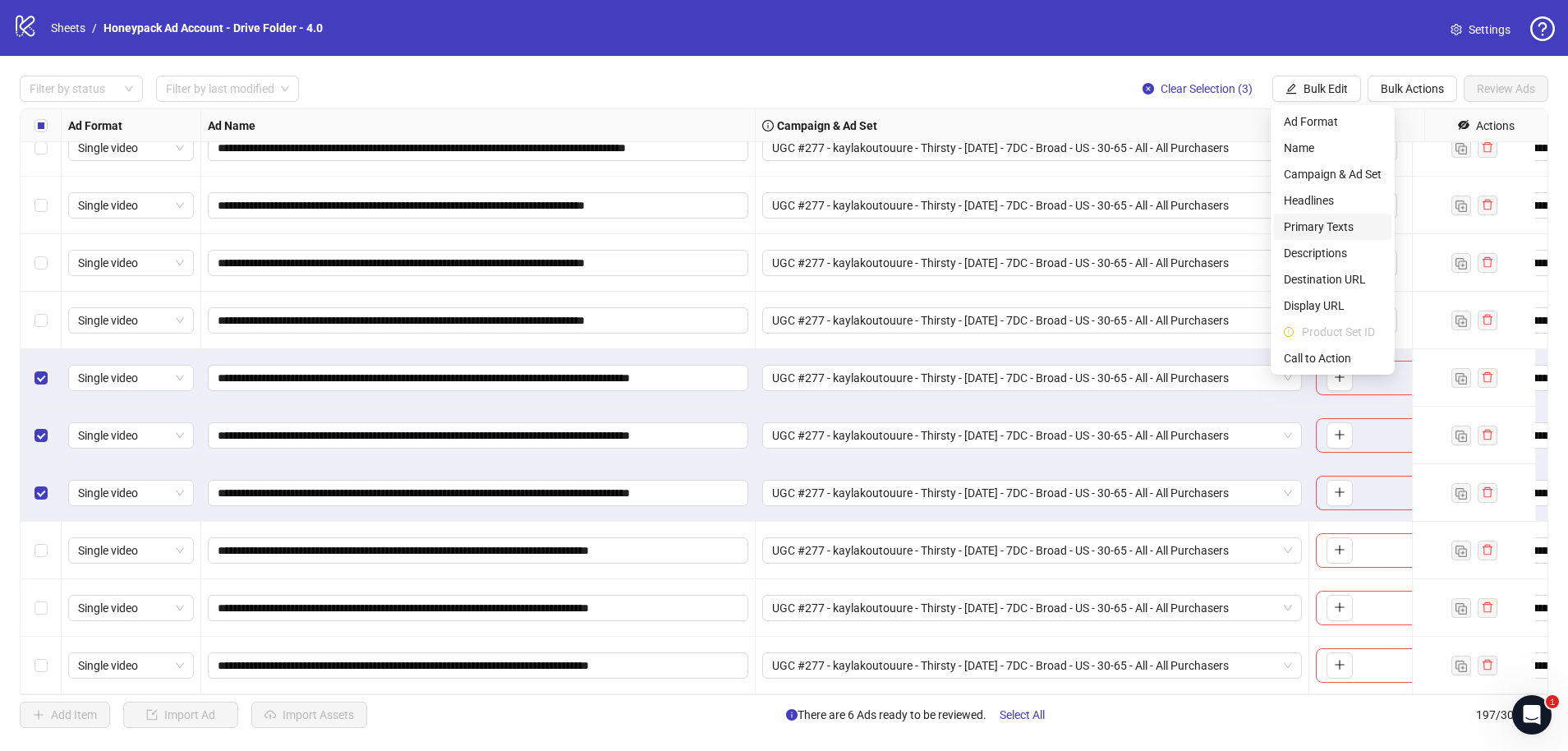 click on "Primary Texts" at bounding box center (1332, 227) 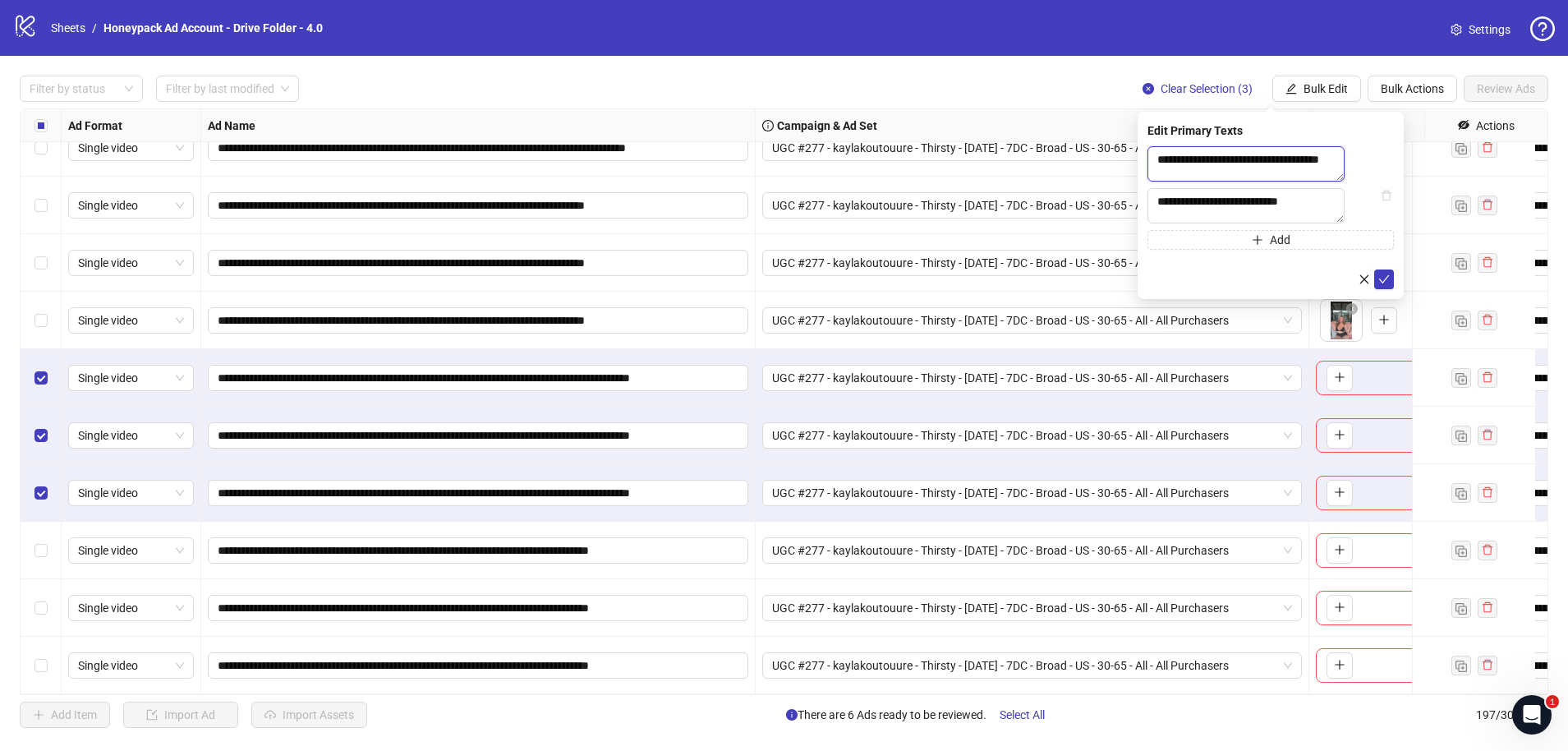 click on "**********" at bounding box center [1246, 164] 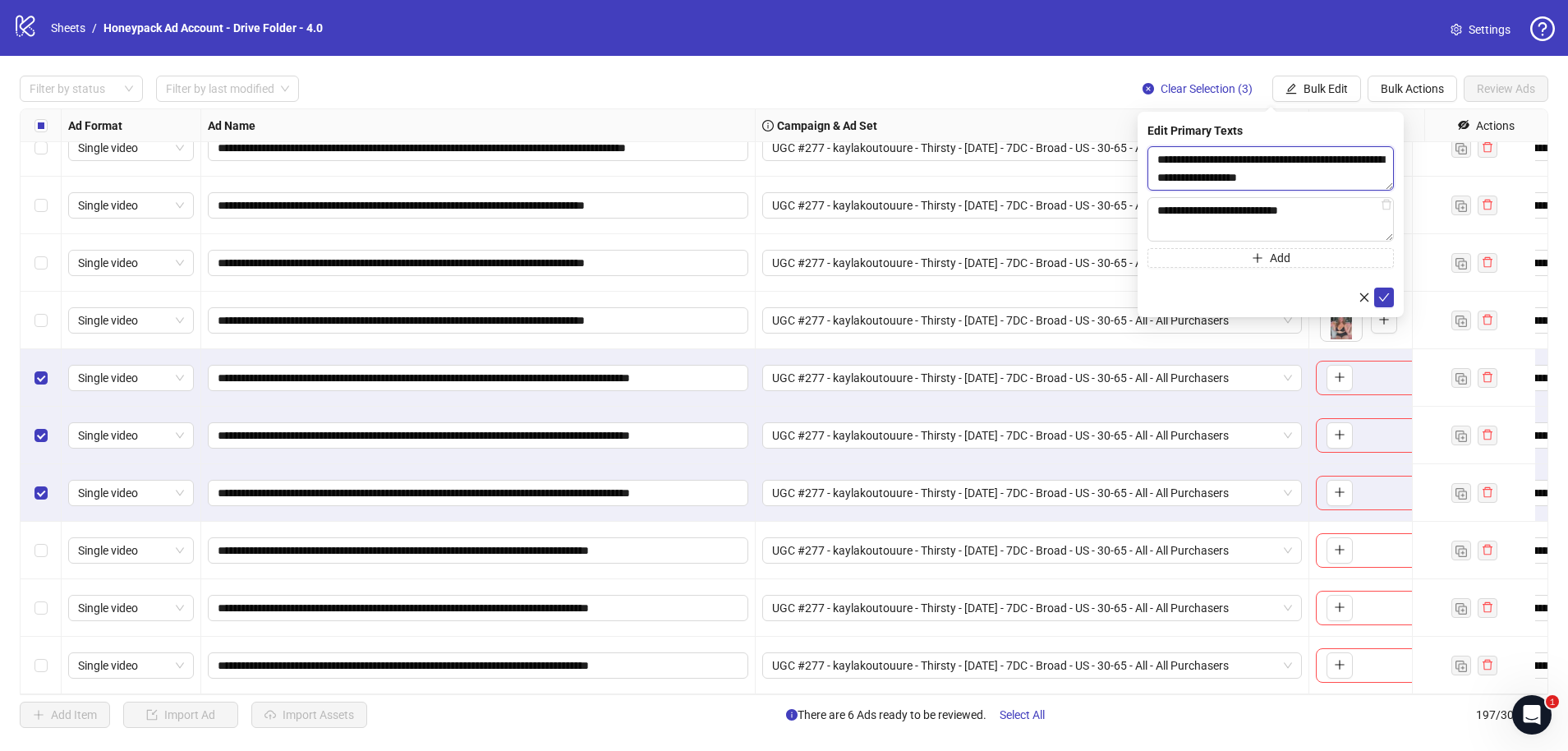 type on "**********" 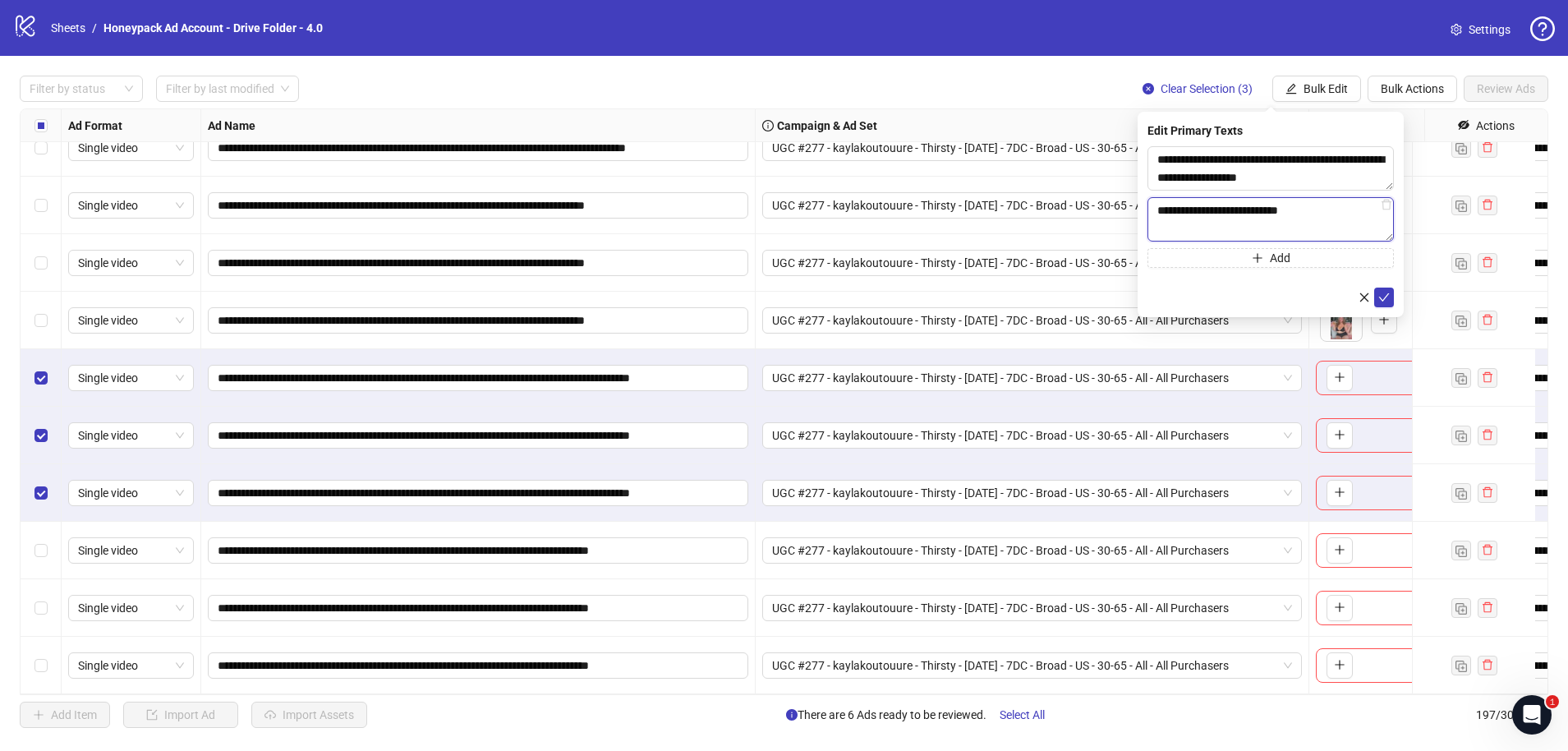 click on "**********" at bounding box center [1271, 219] 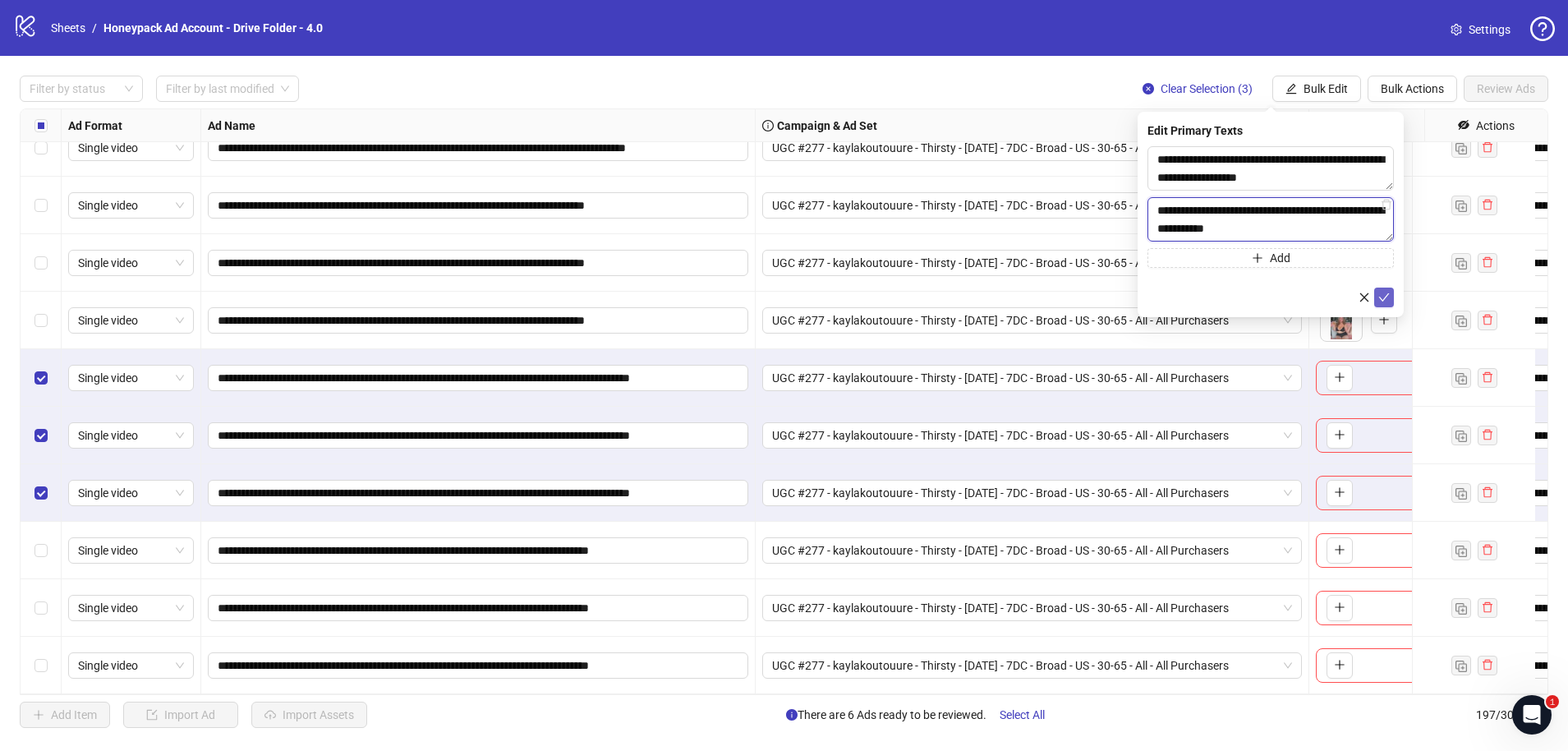 type on "**********" 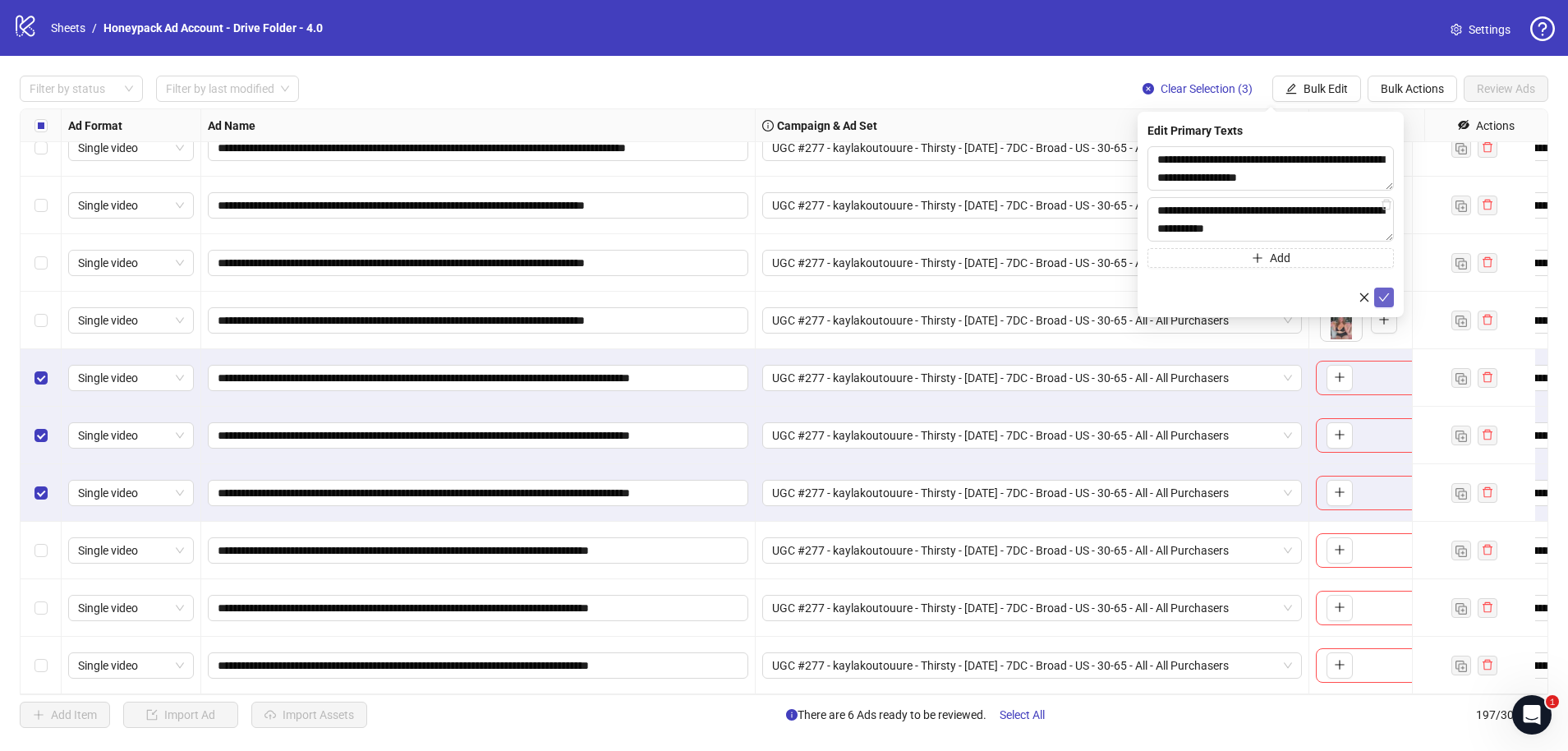 click 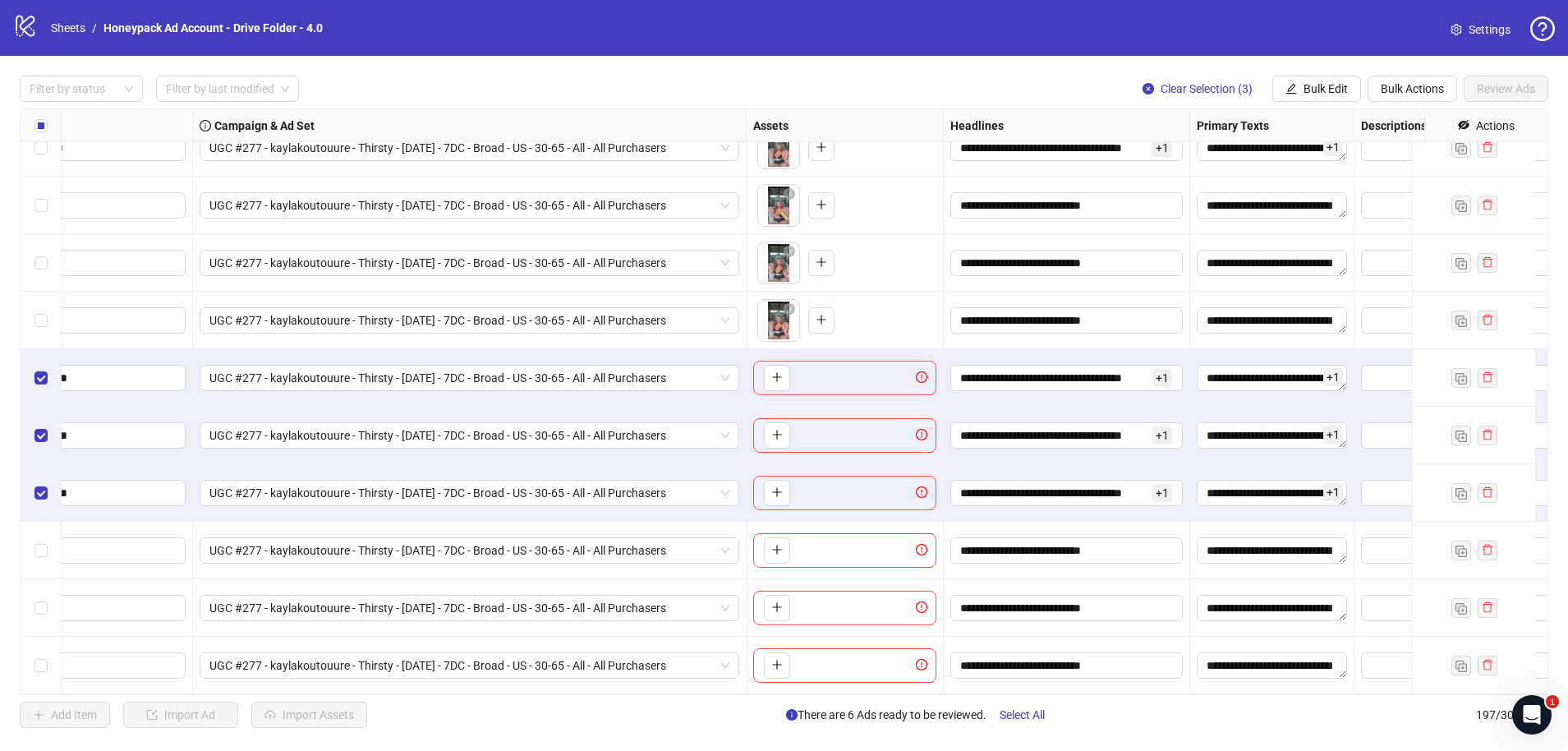 scroll, scrollTop: 10791, scrollLeft: 674, axis: both 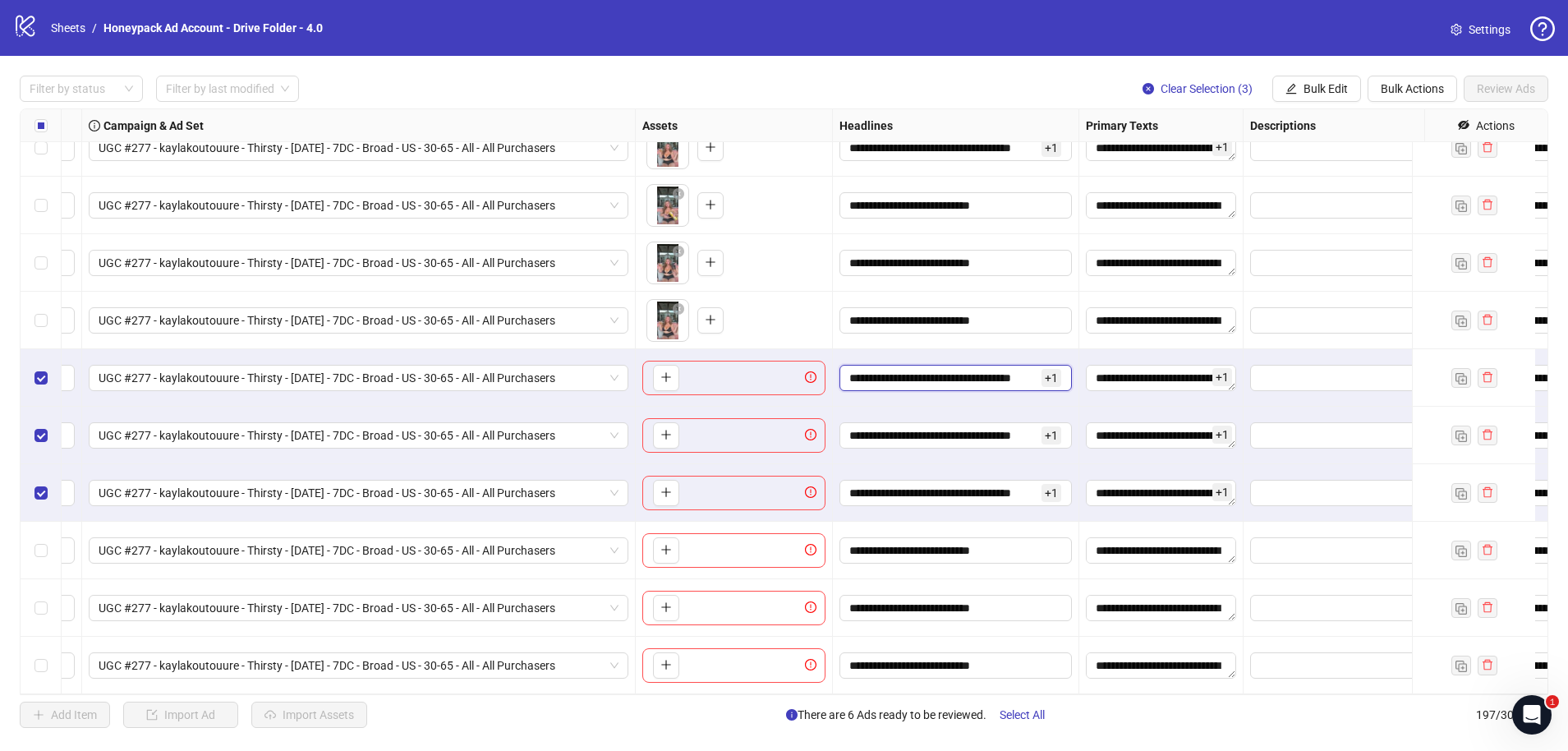 click on "**********" at bounding box center [944, 378] 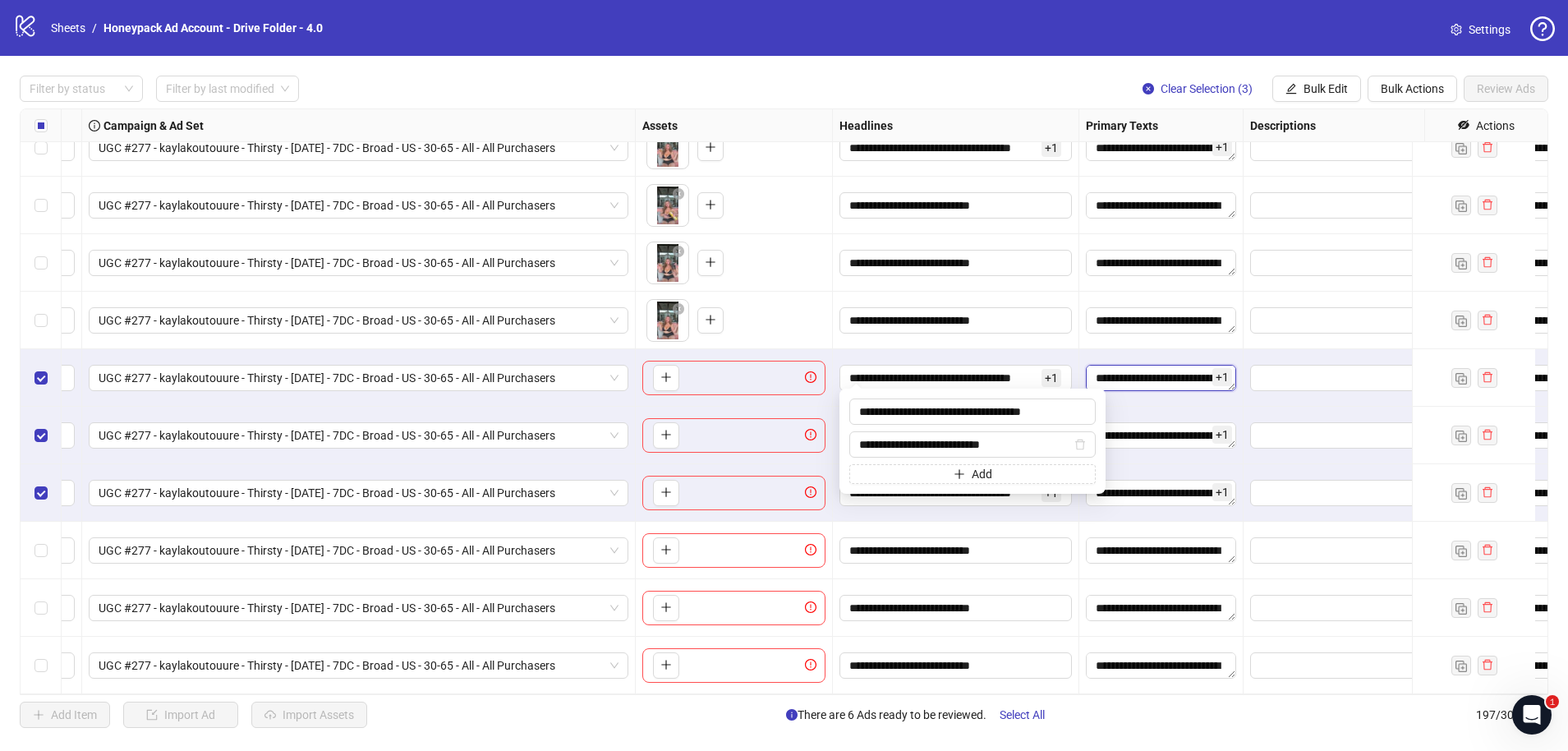 click on "**********" at bounding box center (1161, 378) 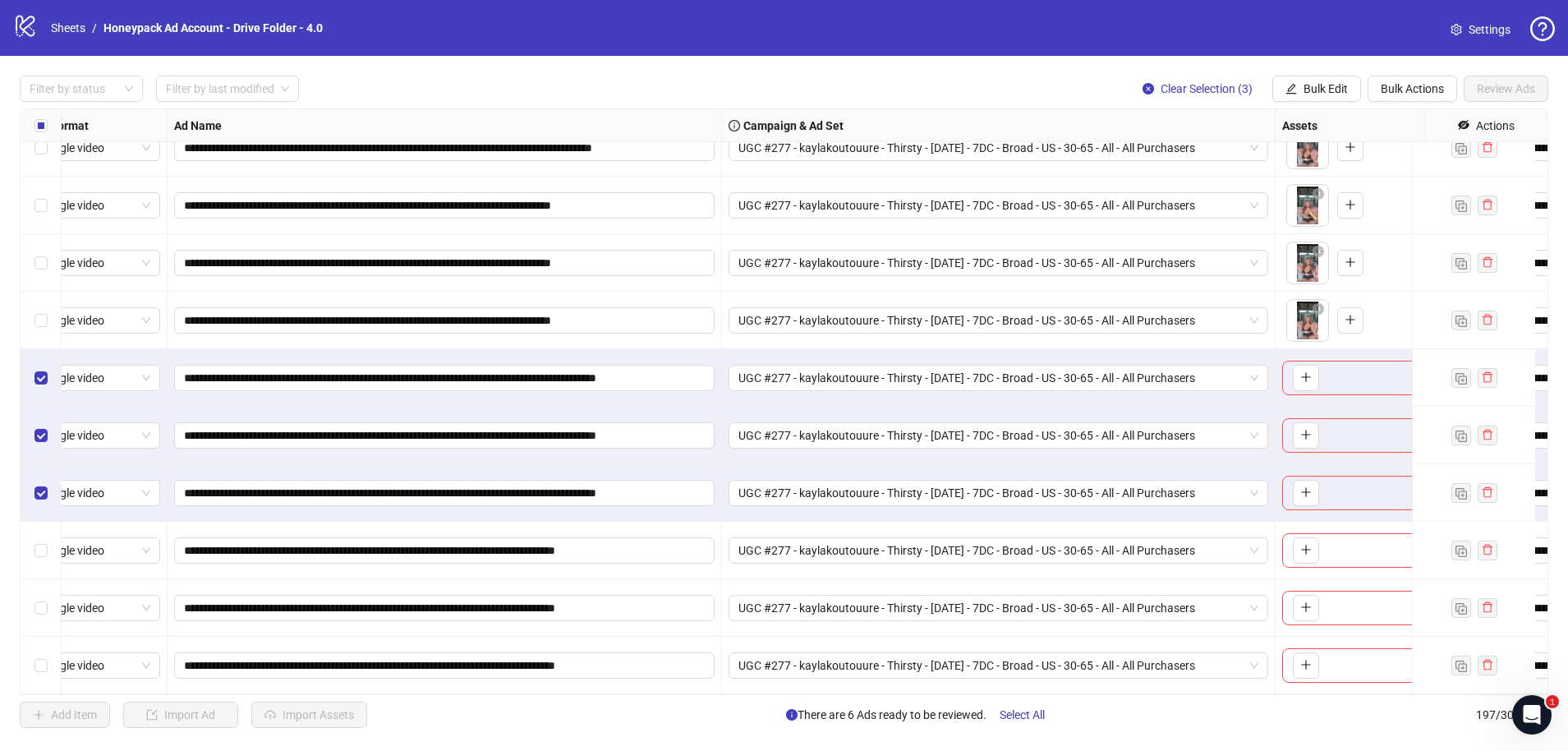 scroll, scrollTop: 10791, scrollLeft: 0, axis: vertical 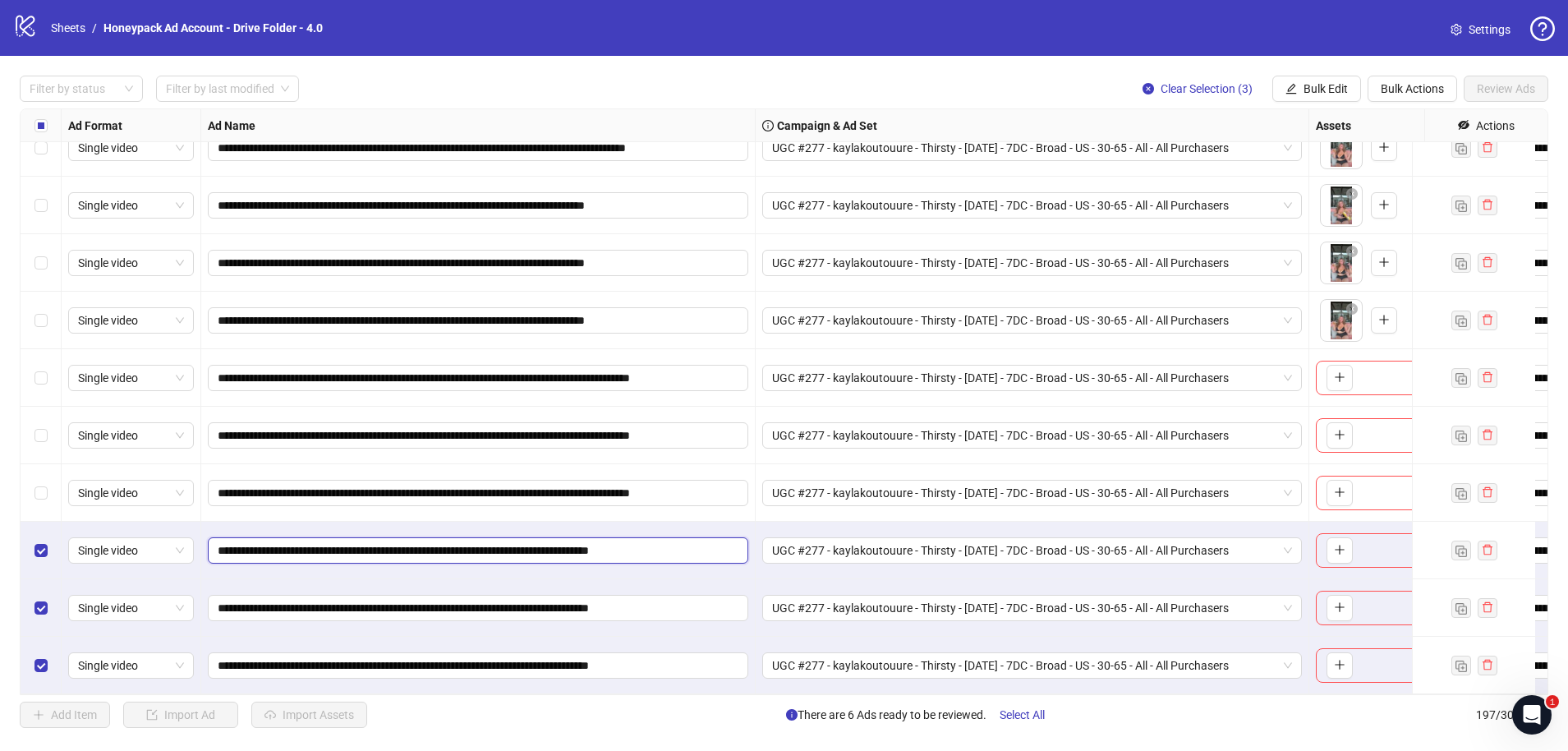 click on "**********" at bounding box center (476, 551) 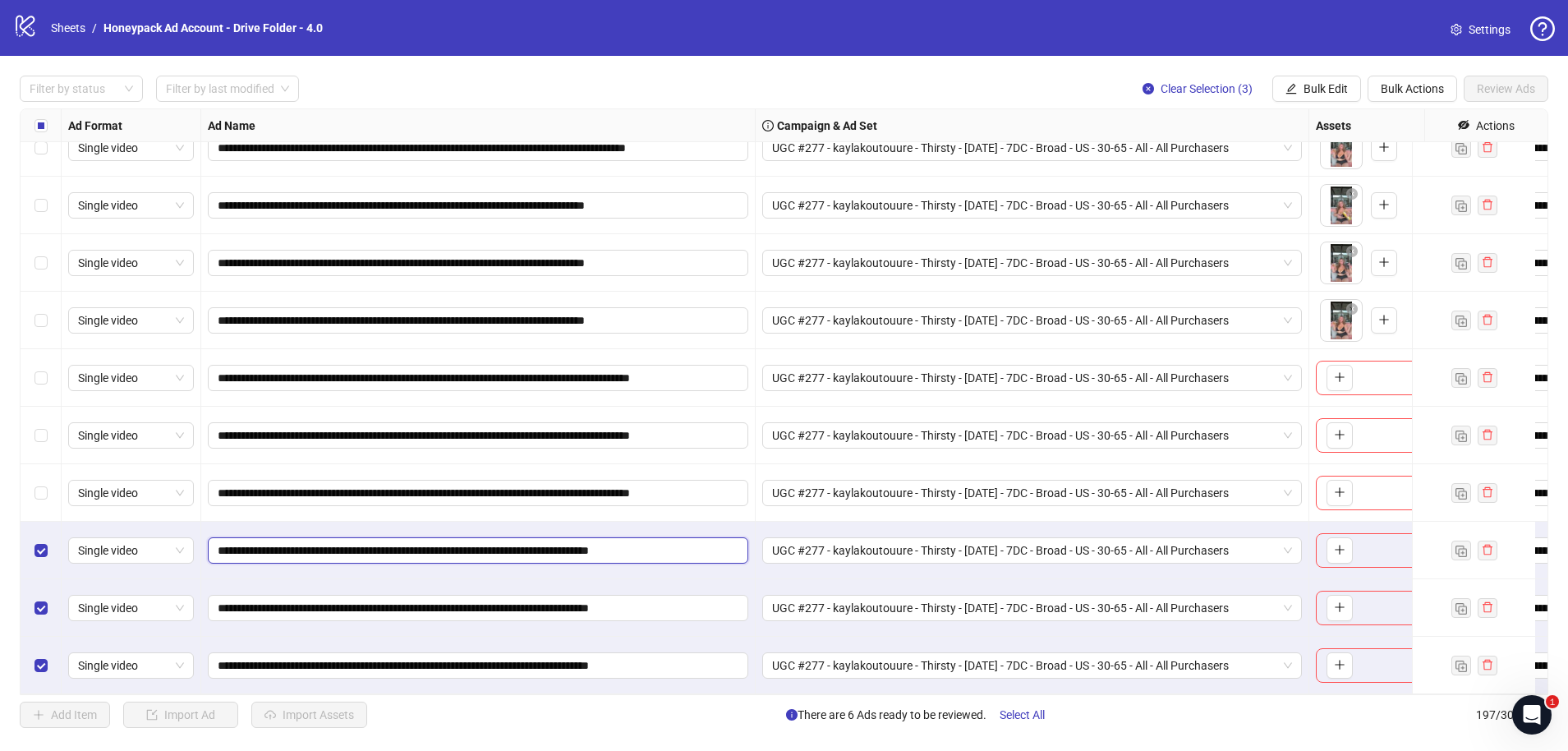 click on "**********" at bounding box center [476, 551] 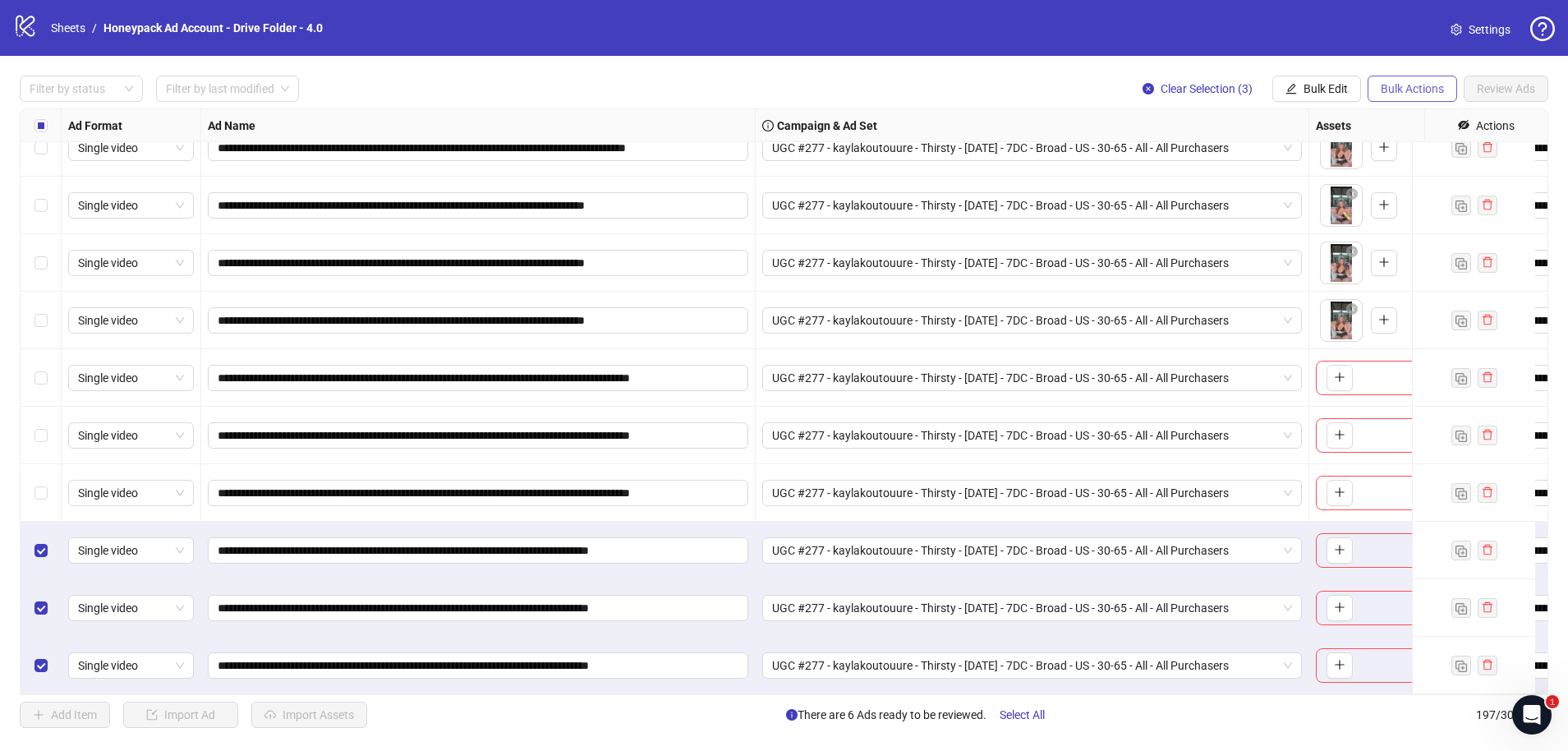 click on "Bulk Actions" at bounding box center [1412, 89] 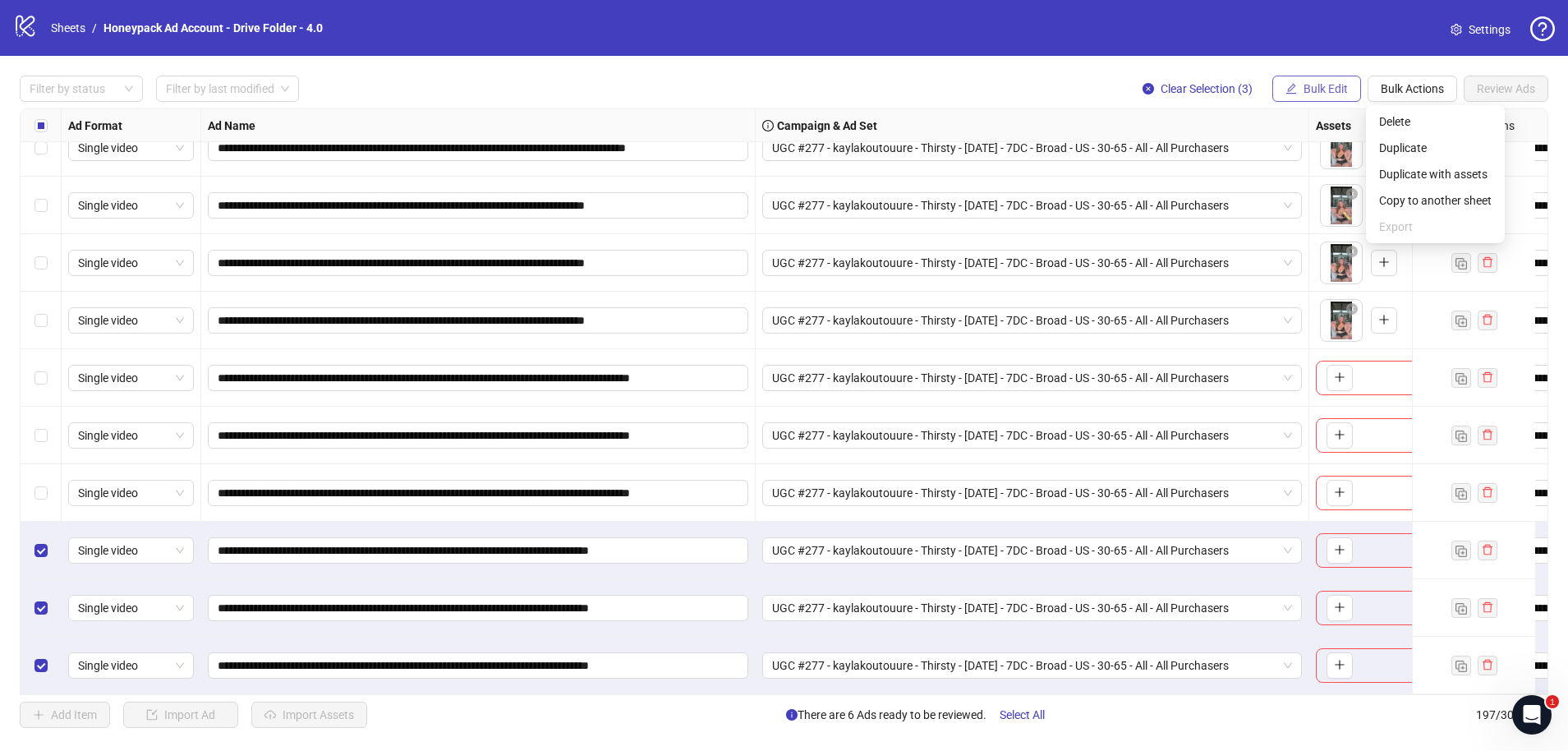 click on "Bulk Edit" at bounding box center [1326, 89] 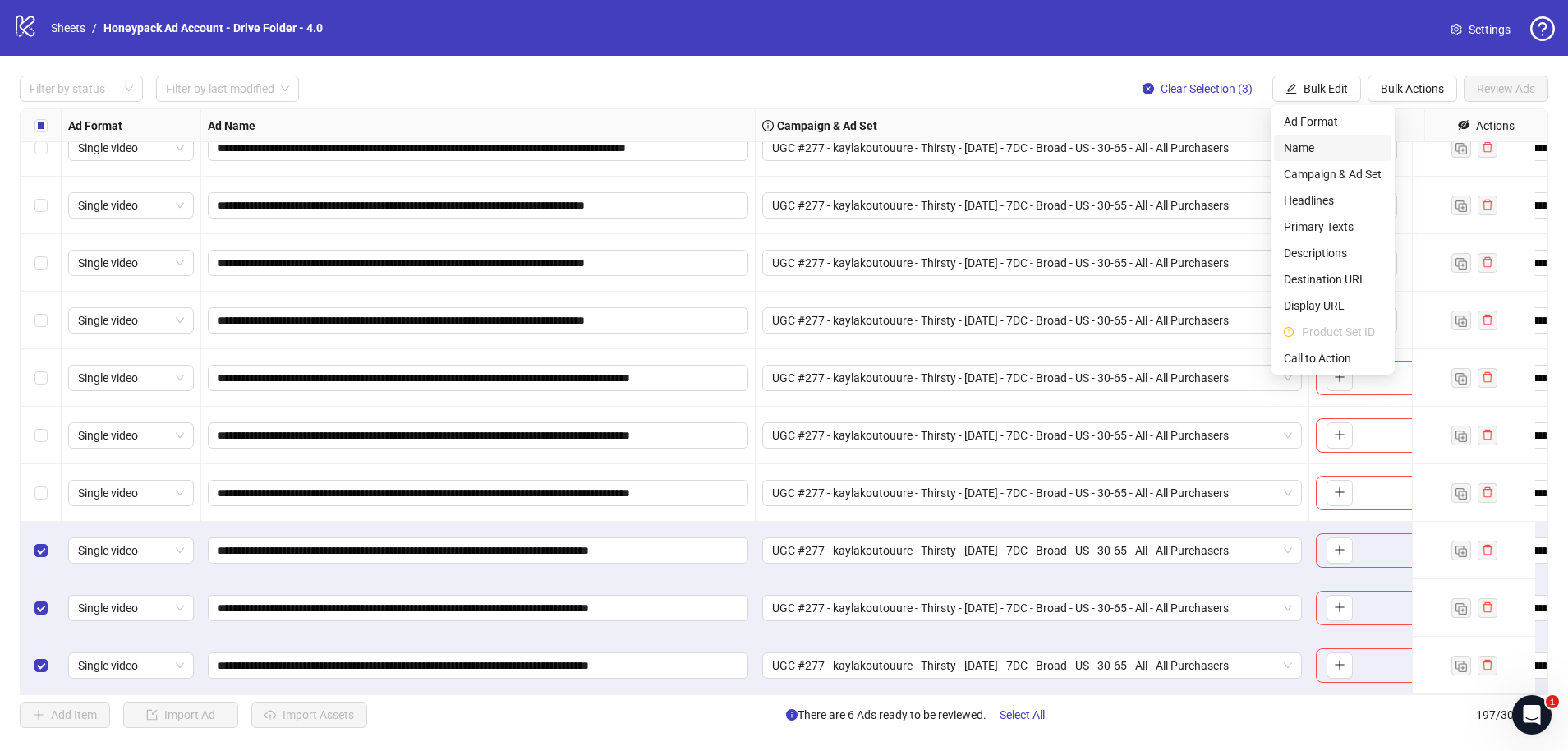 click on "Name" at bounding box center [1332, 148] 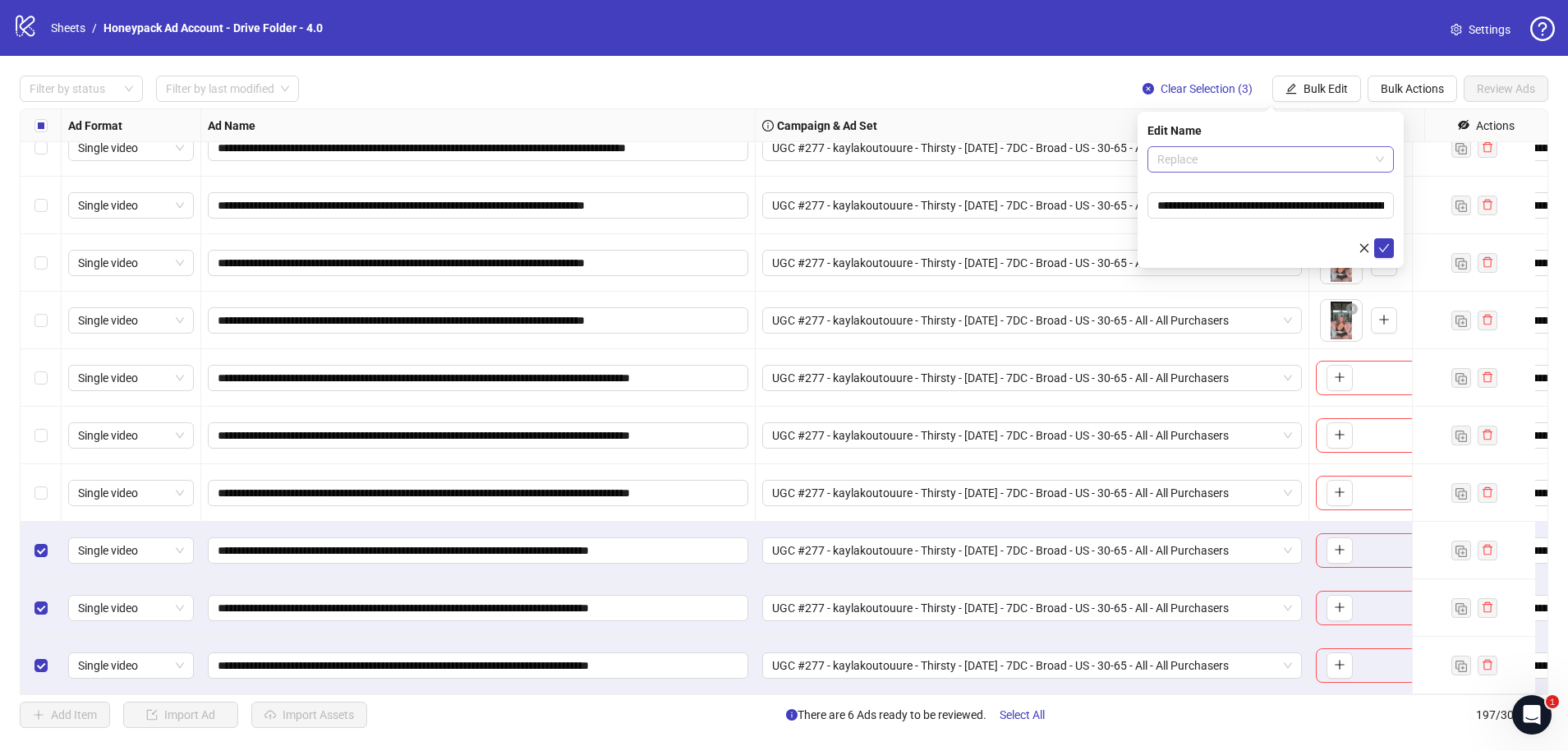 click on "Replace" at bounding box center [1271, 159] 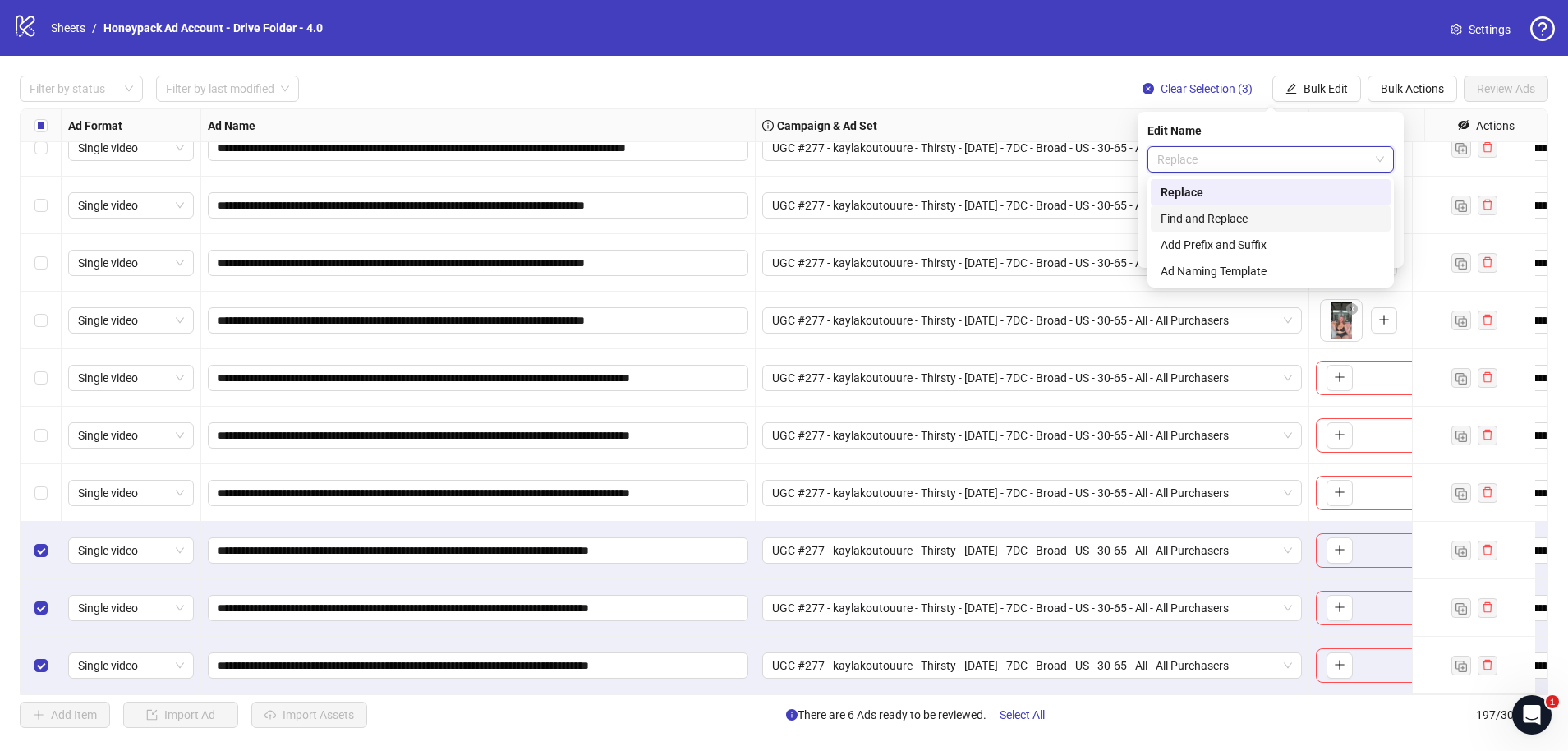 click on "Find and Replace" at bounding box center [1271, 219] 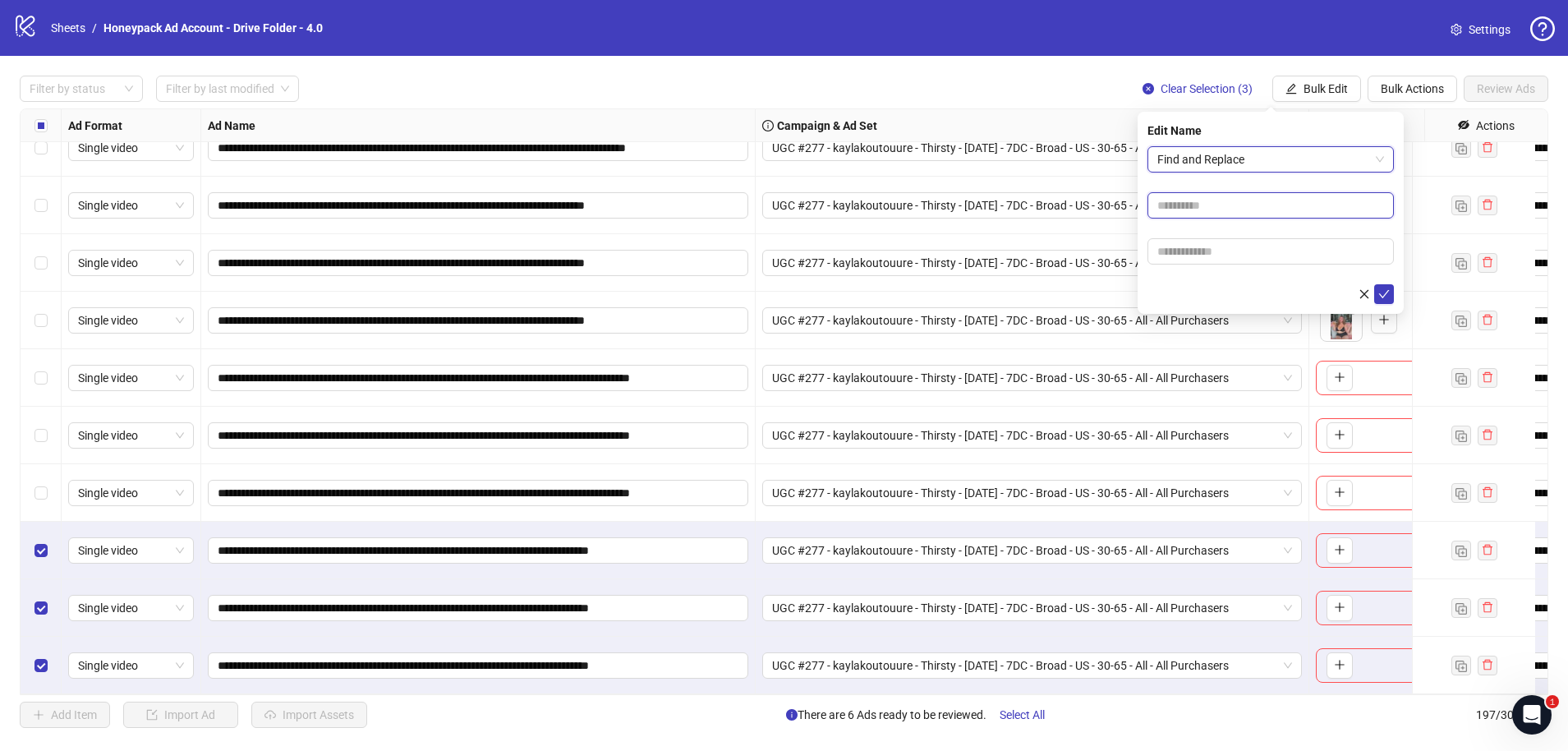 click at bounding box center (1271, 205) 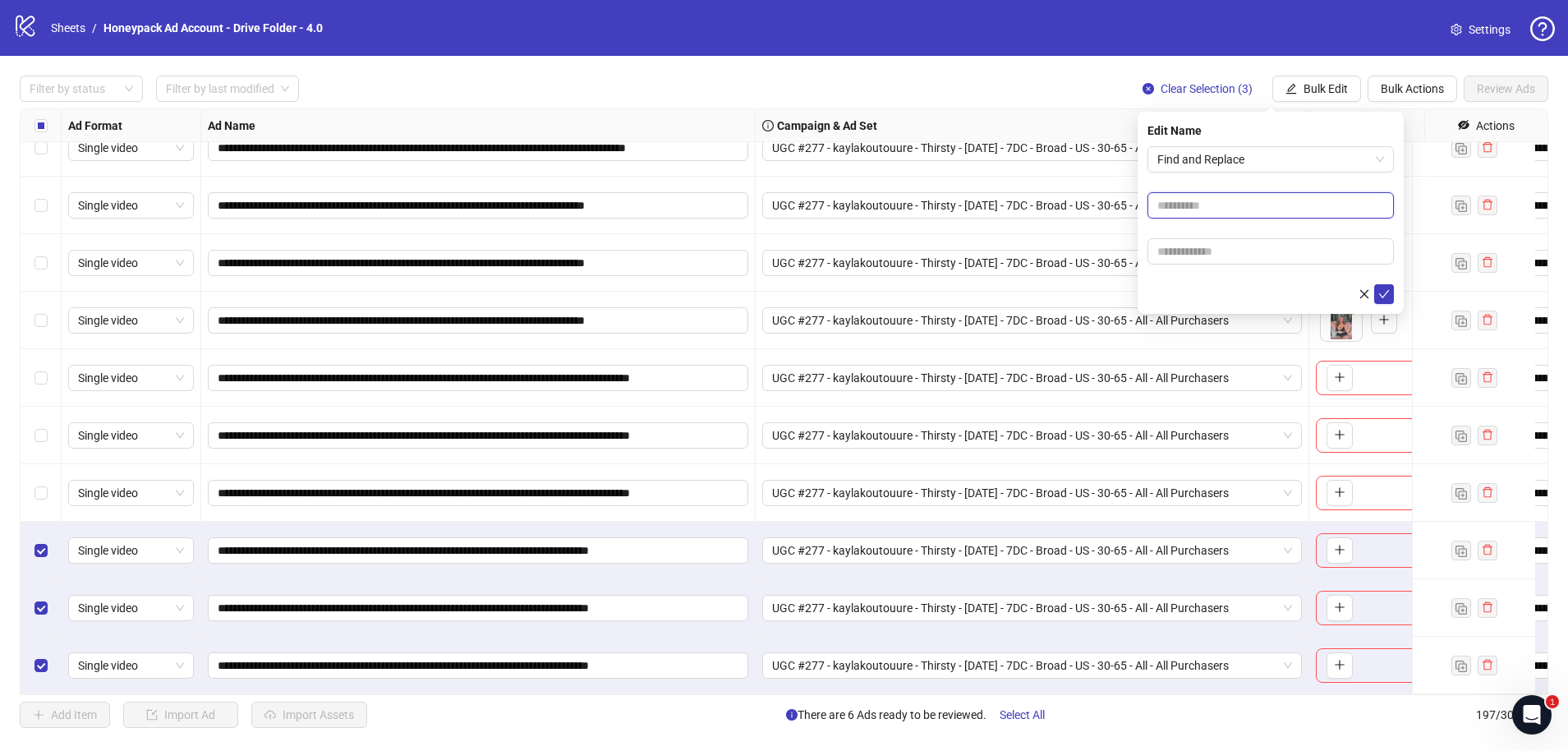 paste on "**********" 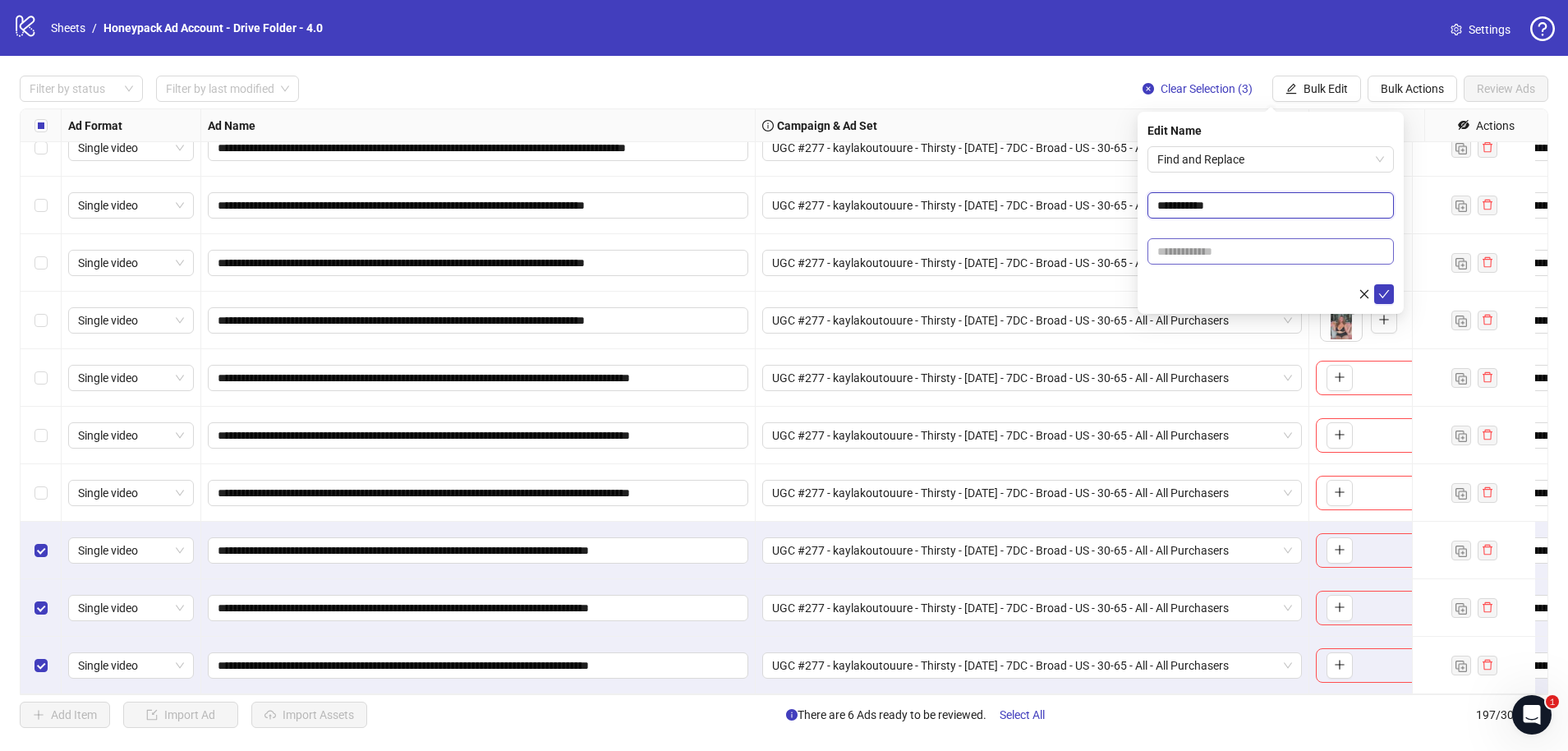 type on "**********" 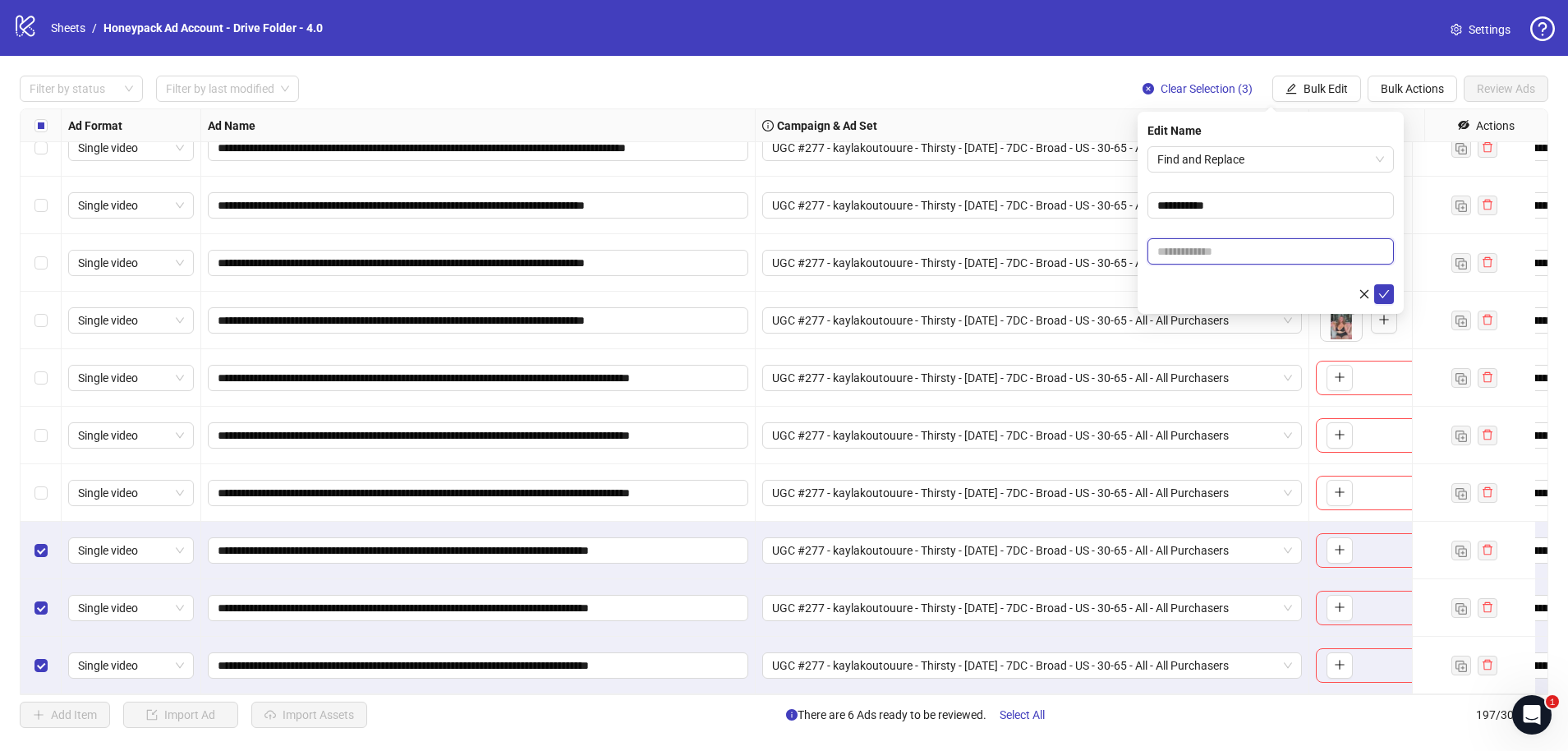 click at bounding box center [1271, 251] 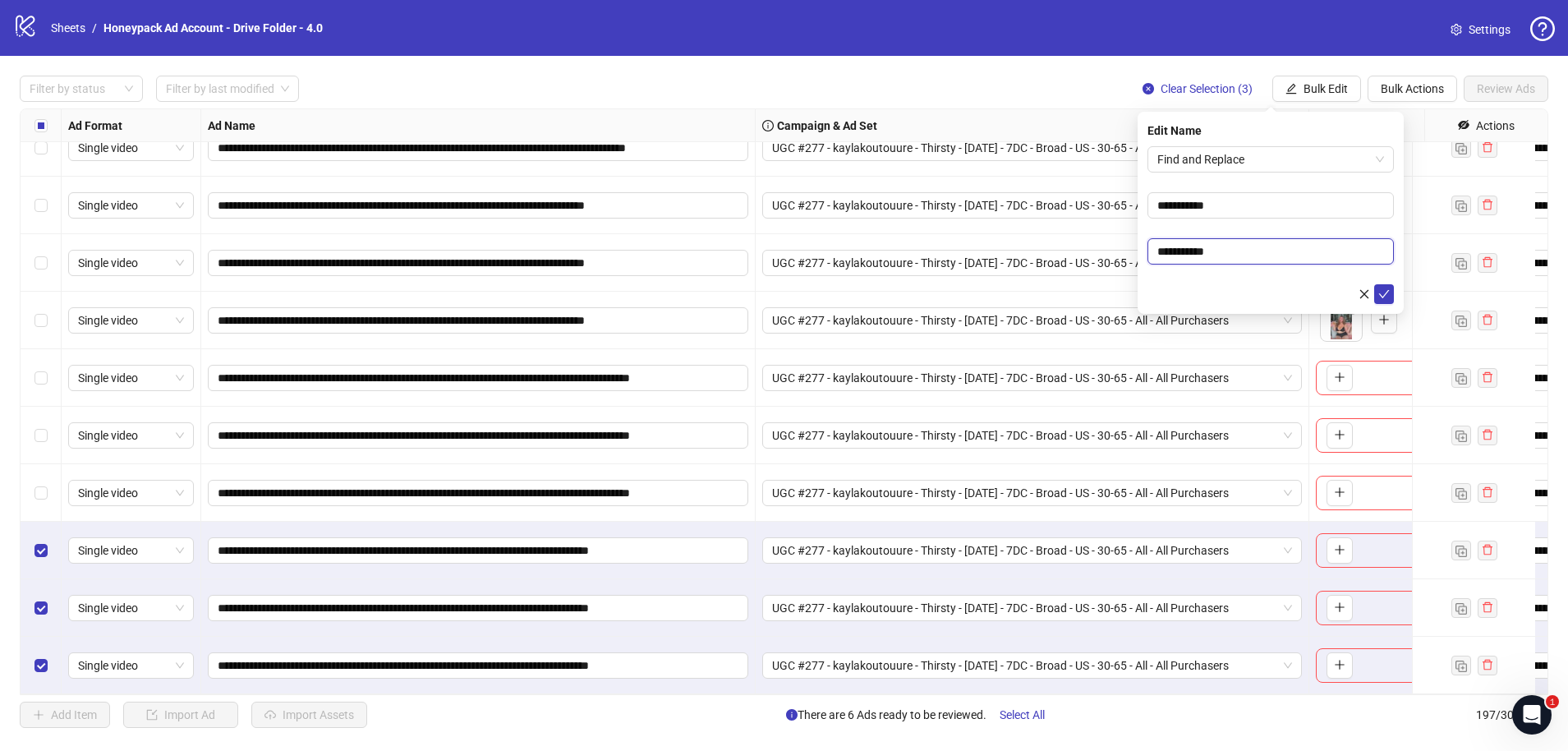 click on "**********" at bounding box center [1271, 251] 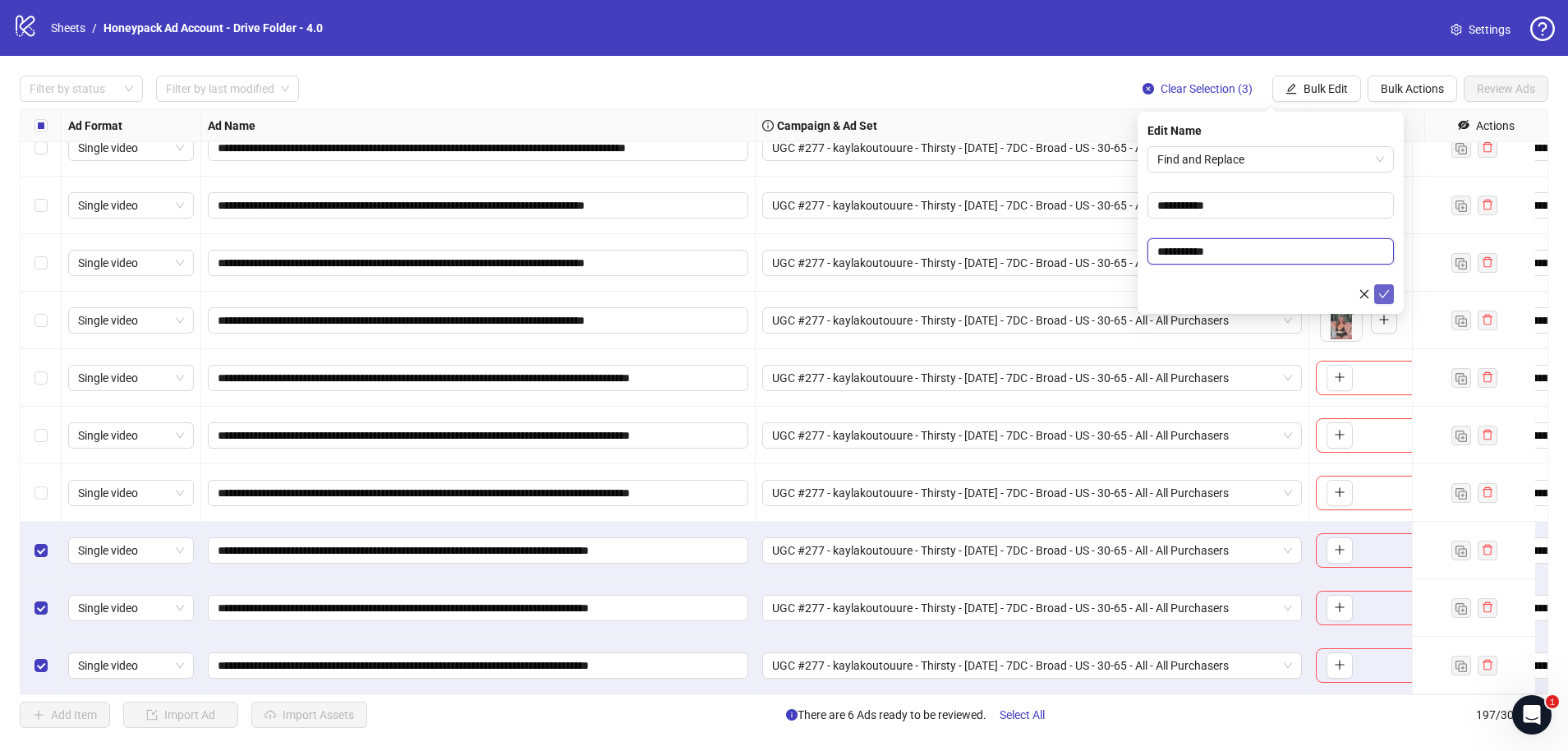 type on "**********" 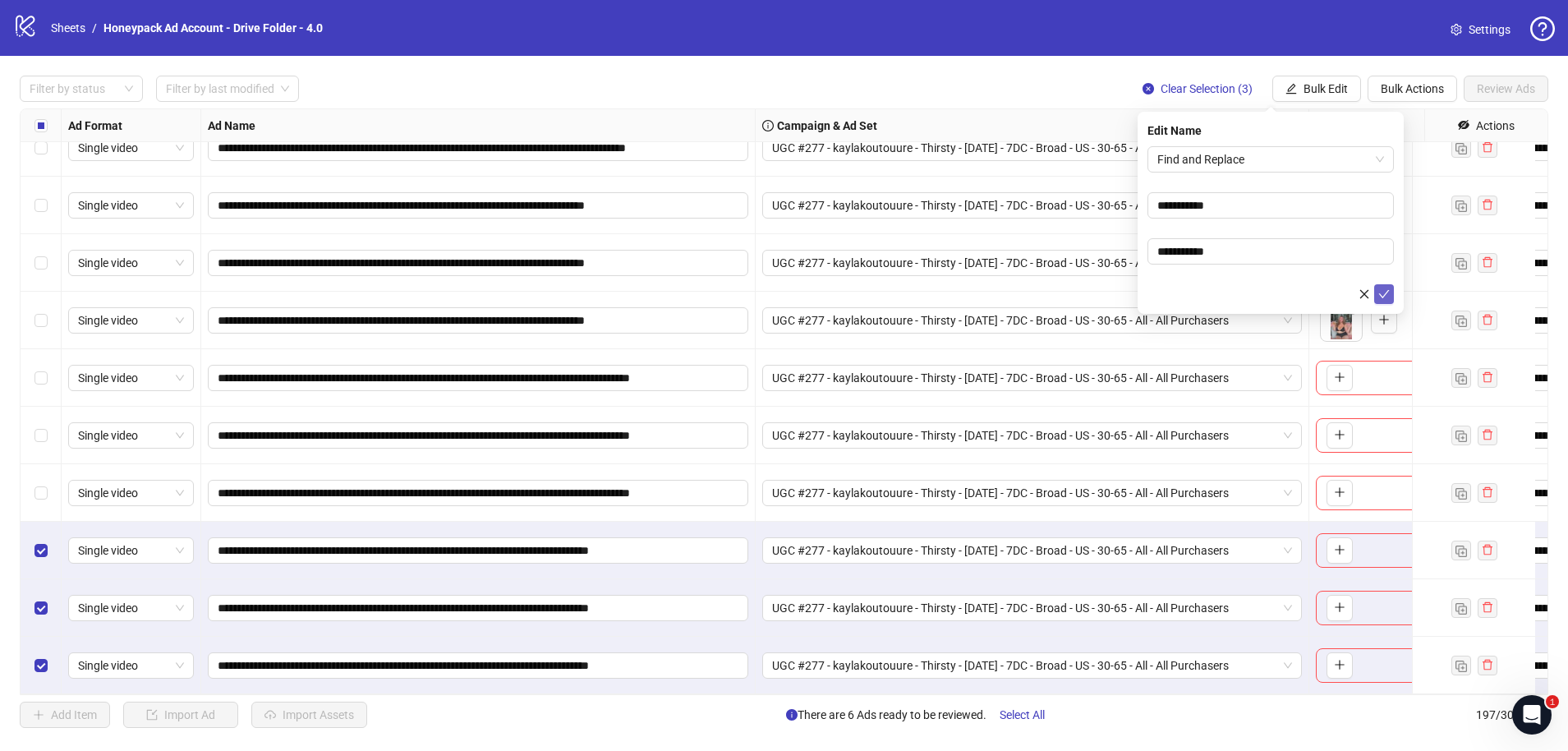 click 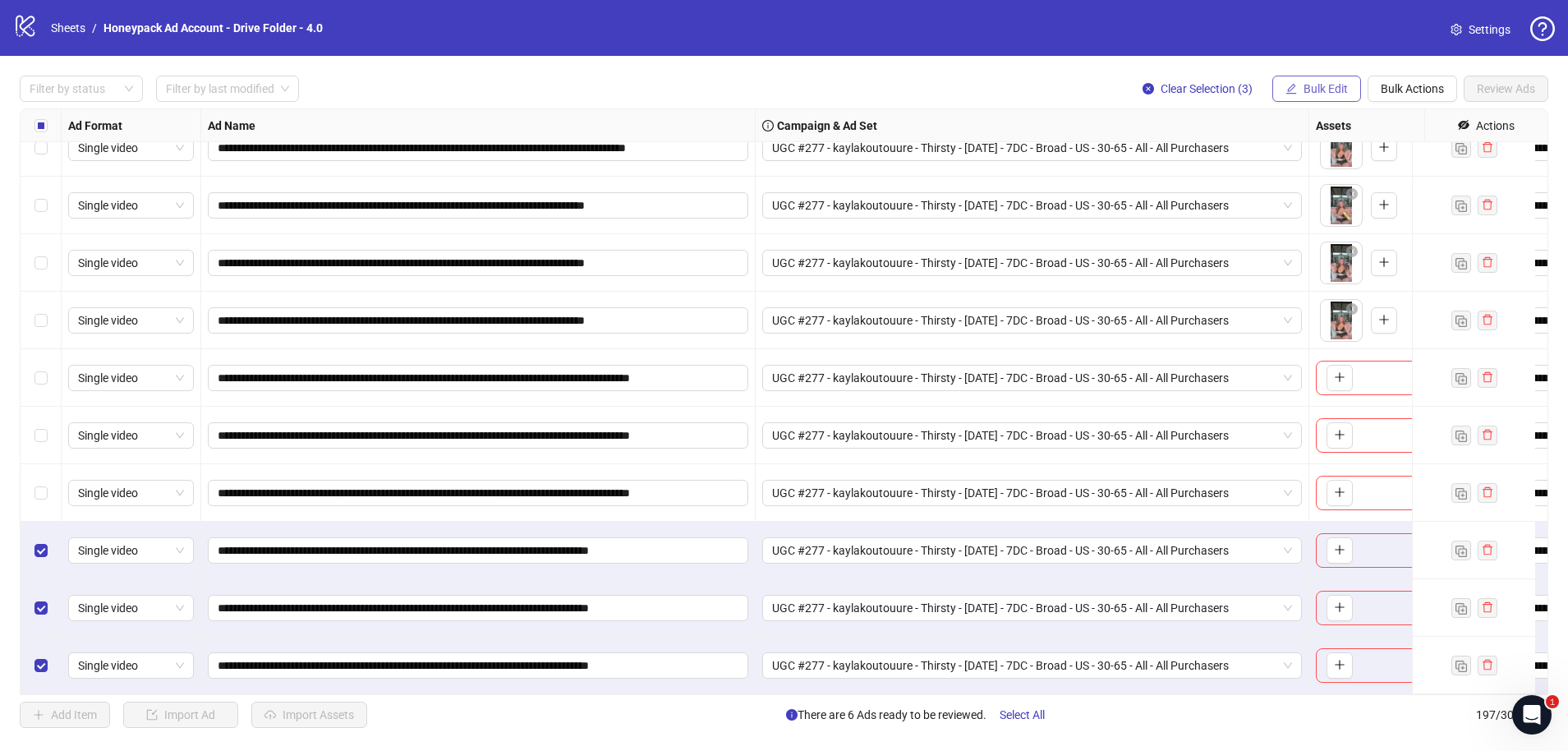 click on "Bulk Edit" at bounding box center (1326, 89) 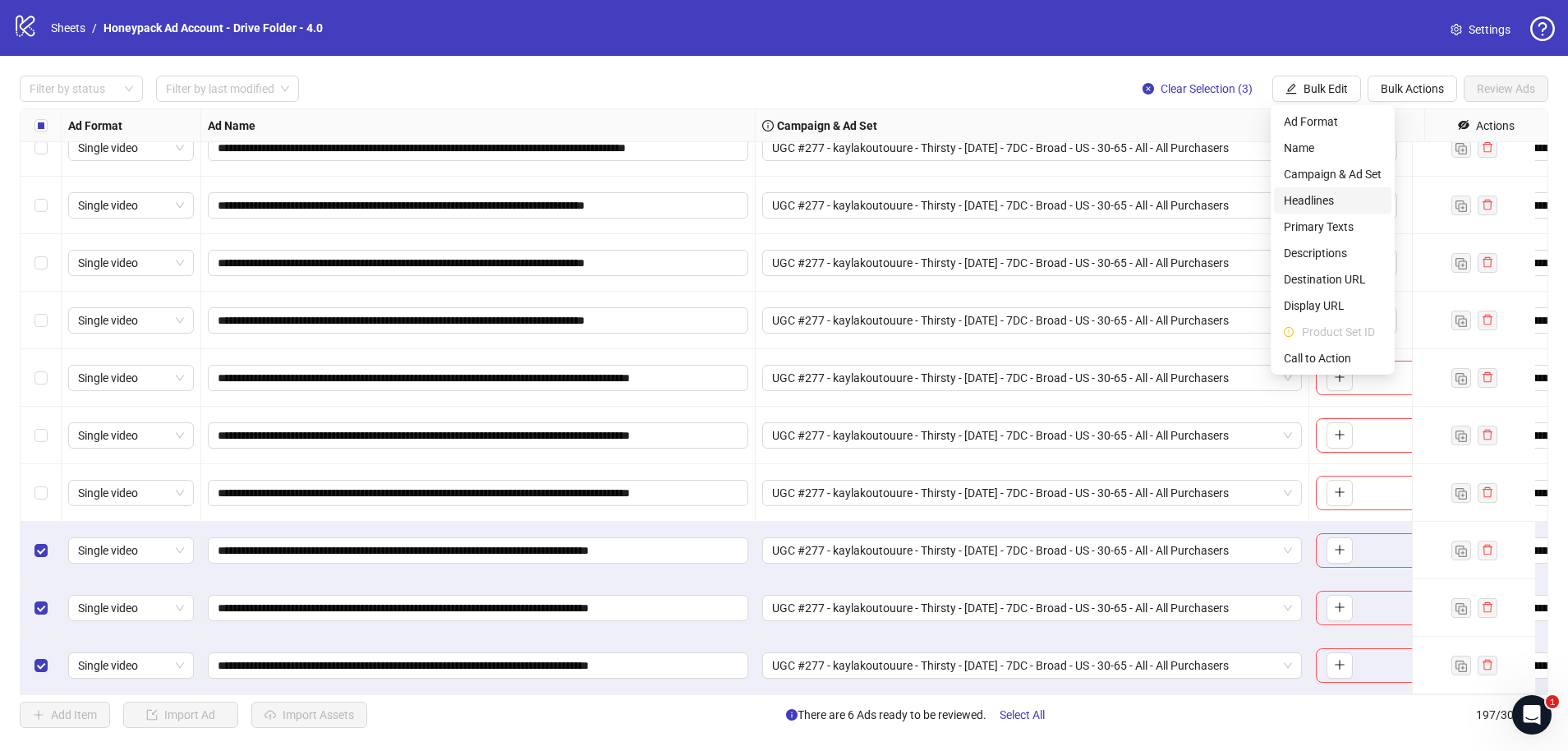 click on "Headlines" at bounding box center [1332, 200] 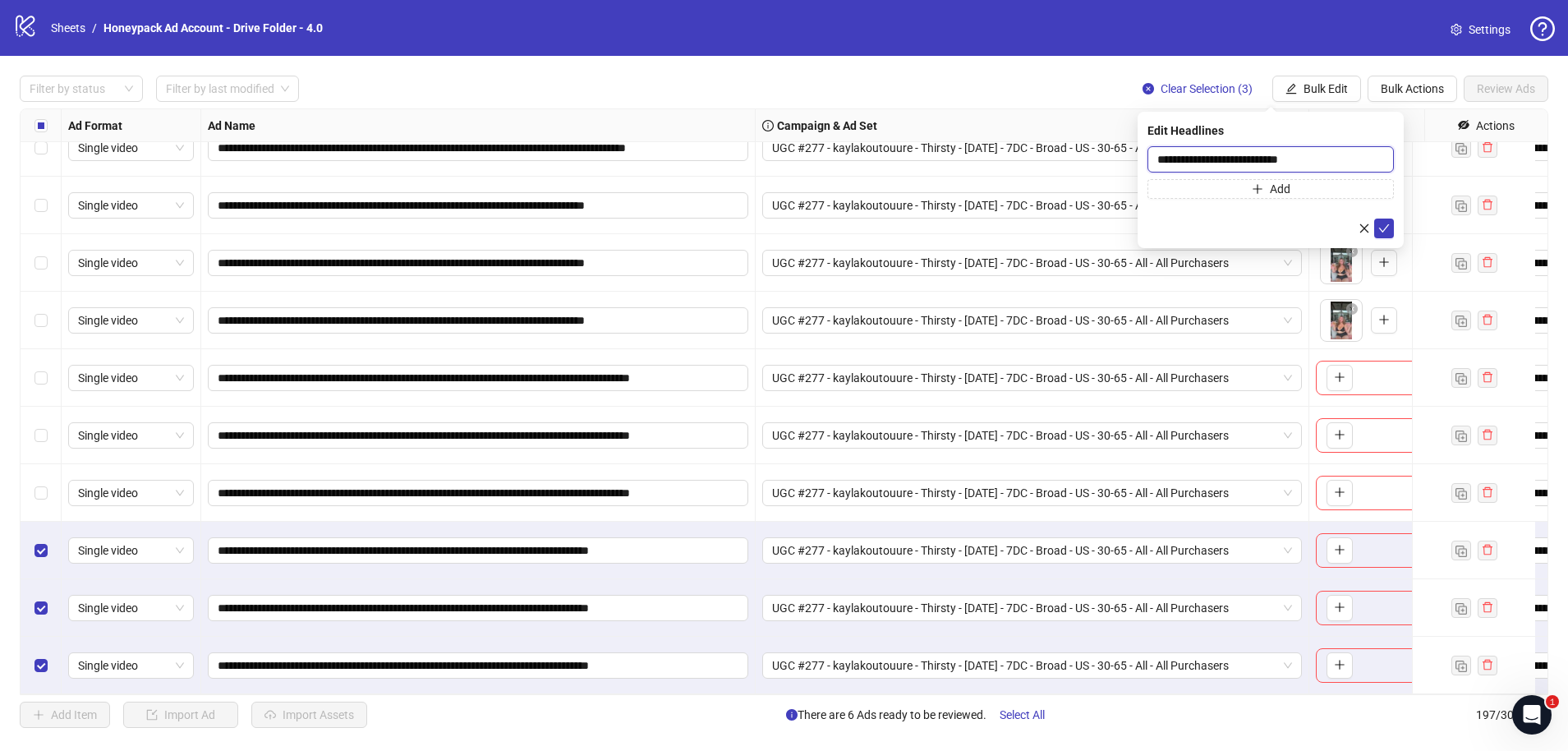 click on "**********" at bounding box center (1271, 159) 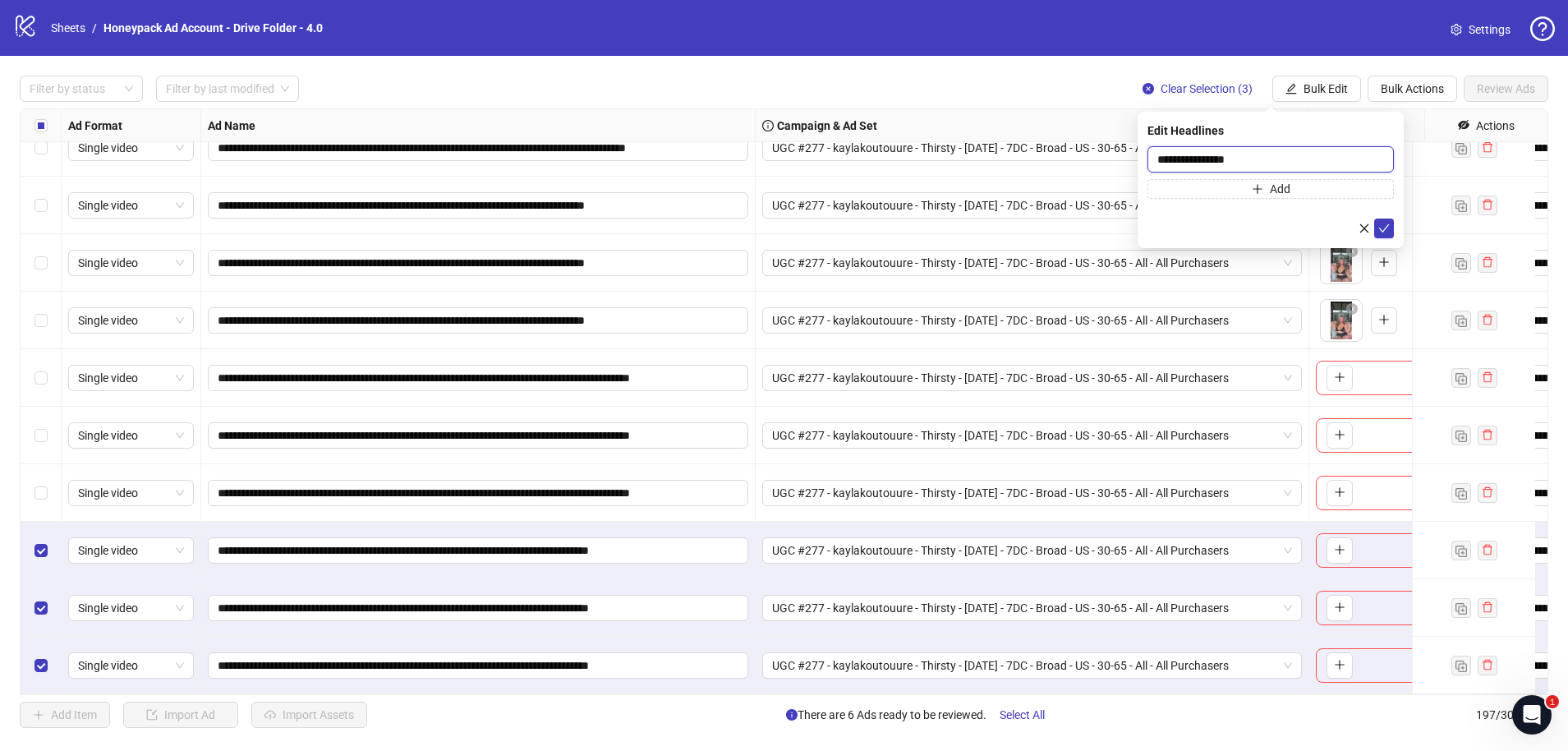 click on "**********" at bounding box center [1271, 159] 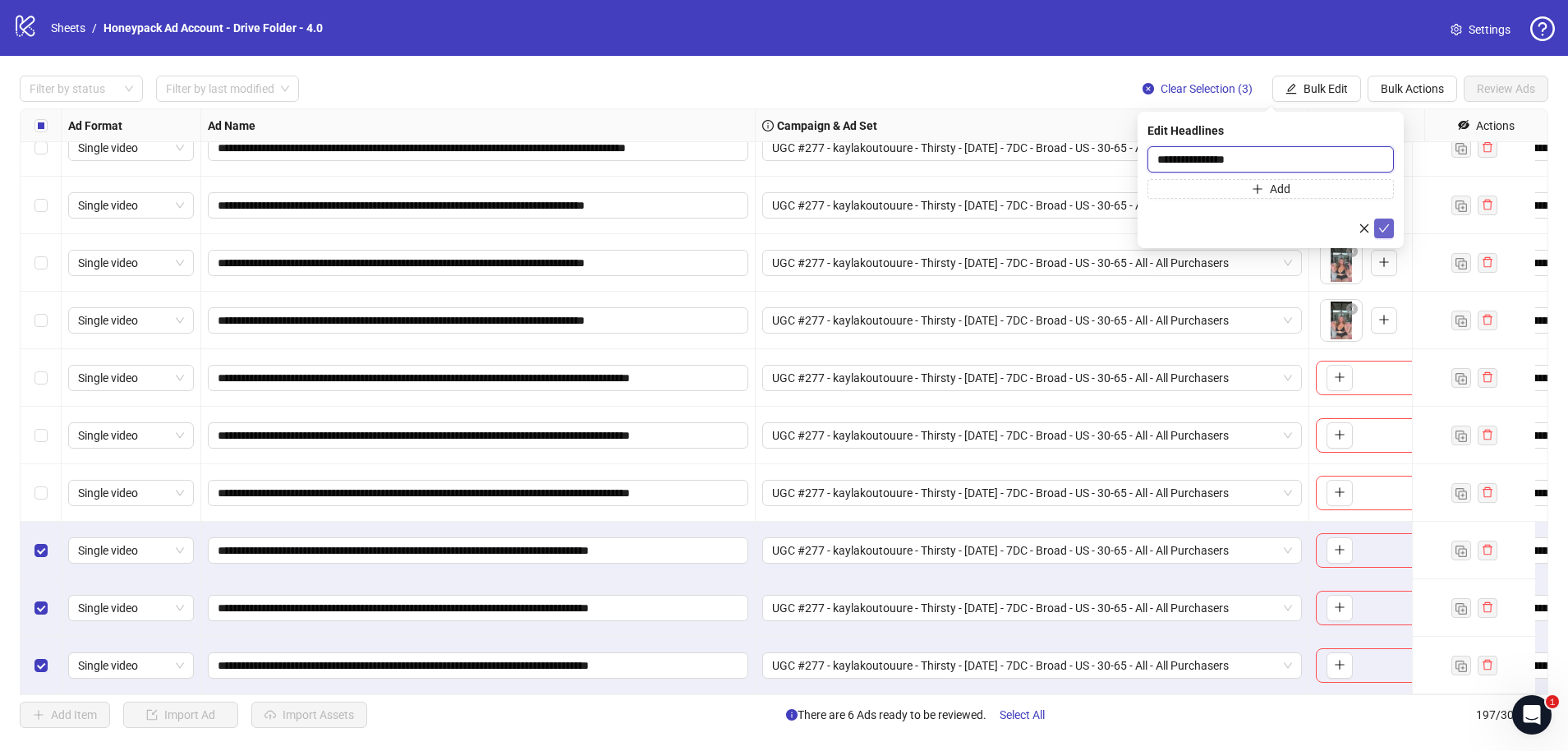 type on "**********" 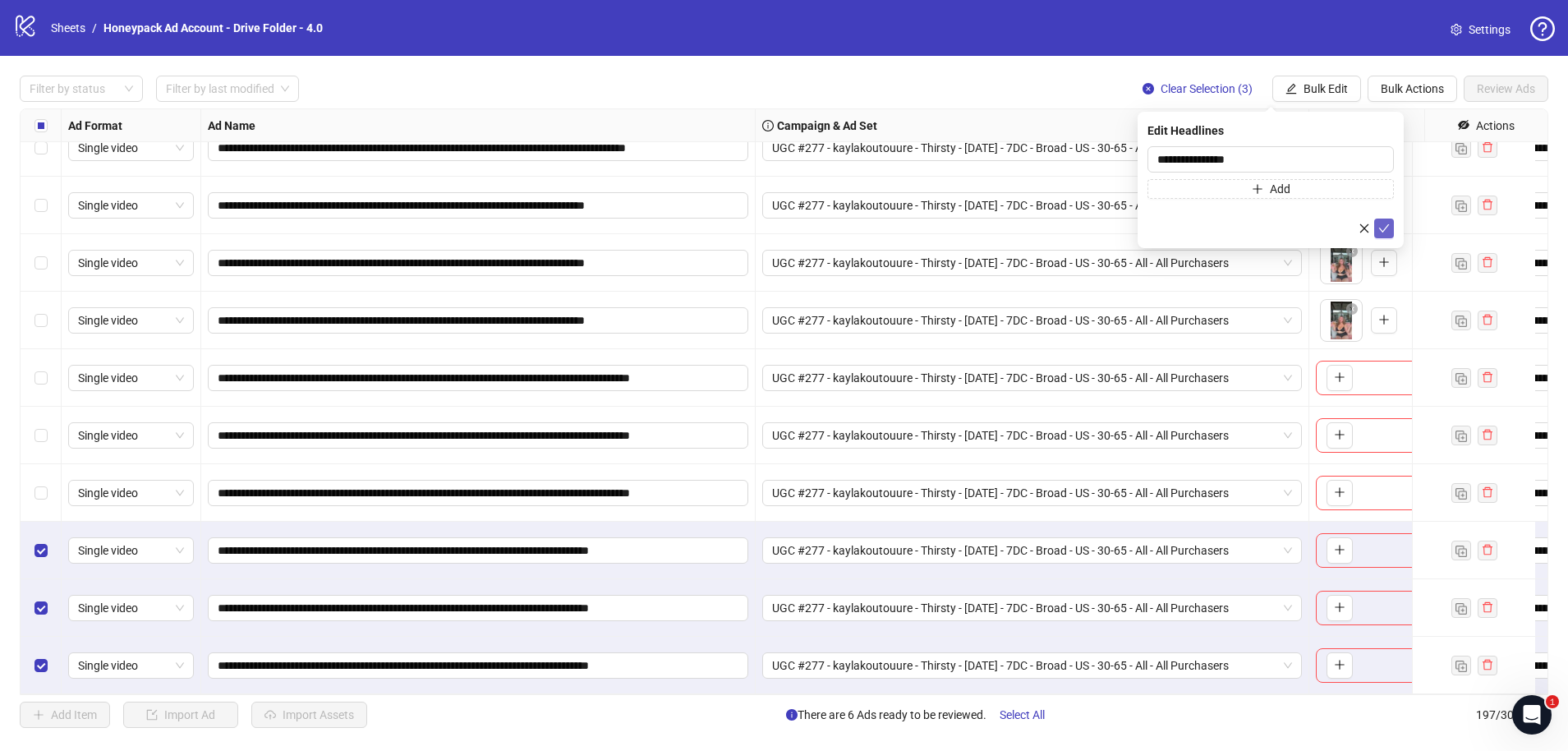 click 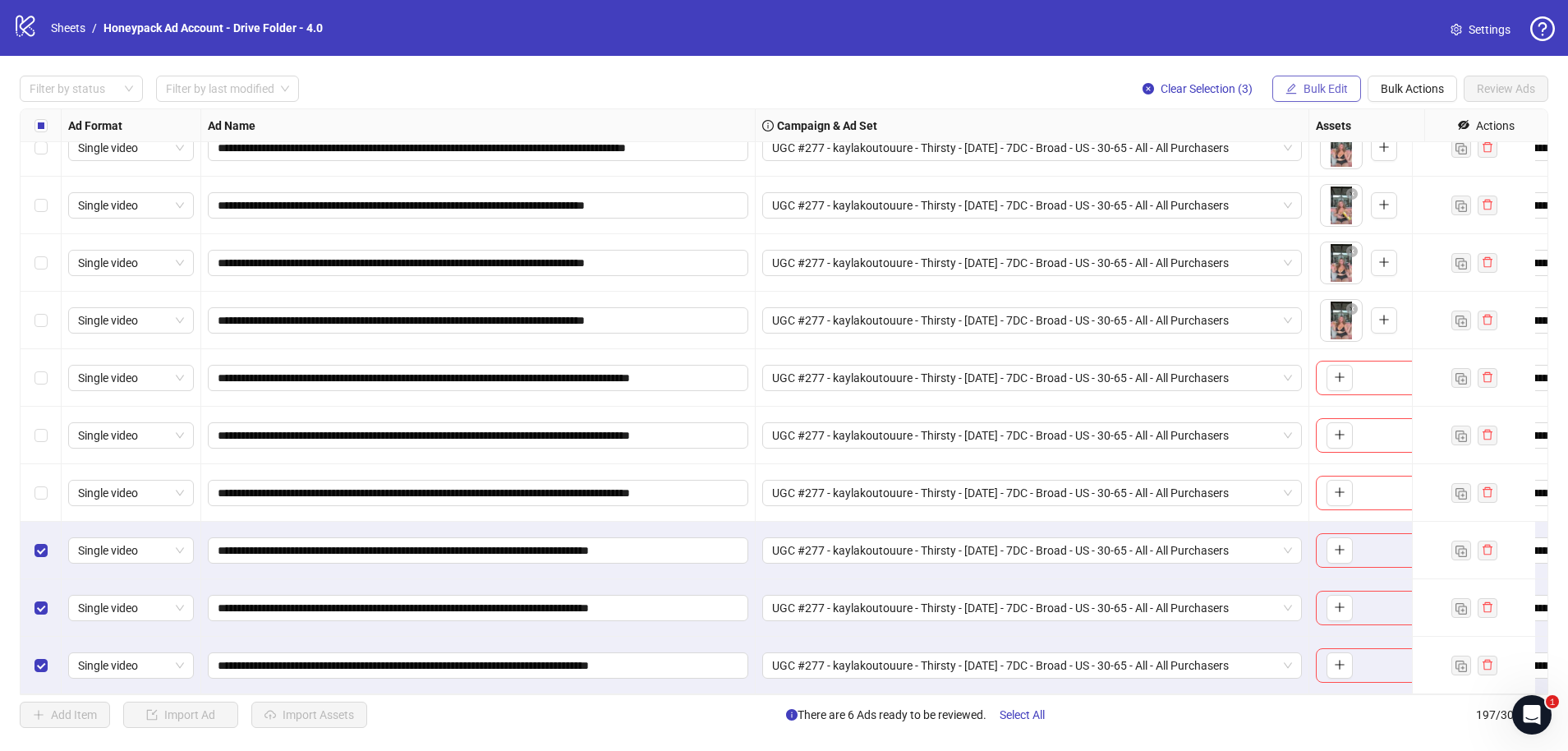 click on "Bulk Edit" at bounding box center [1326, 89] 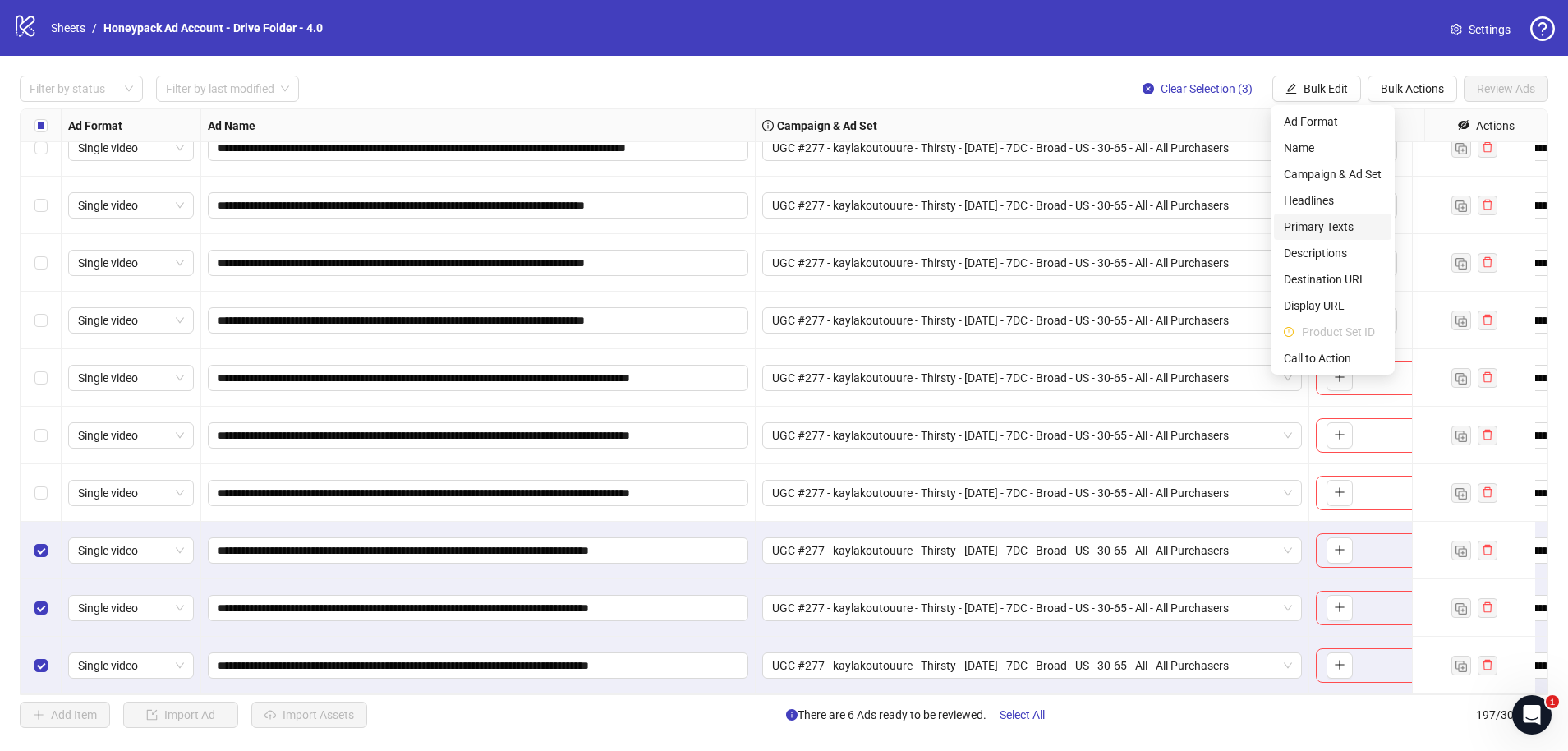 click on "Primary Texts" at bounding box center [1332, 227] 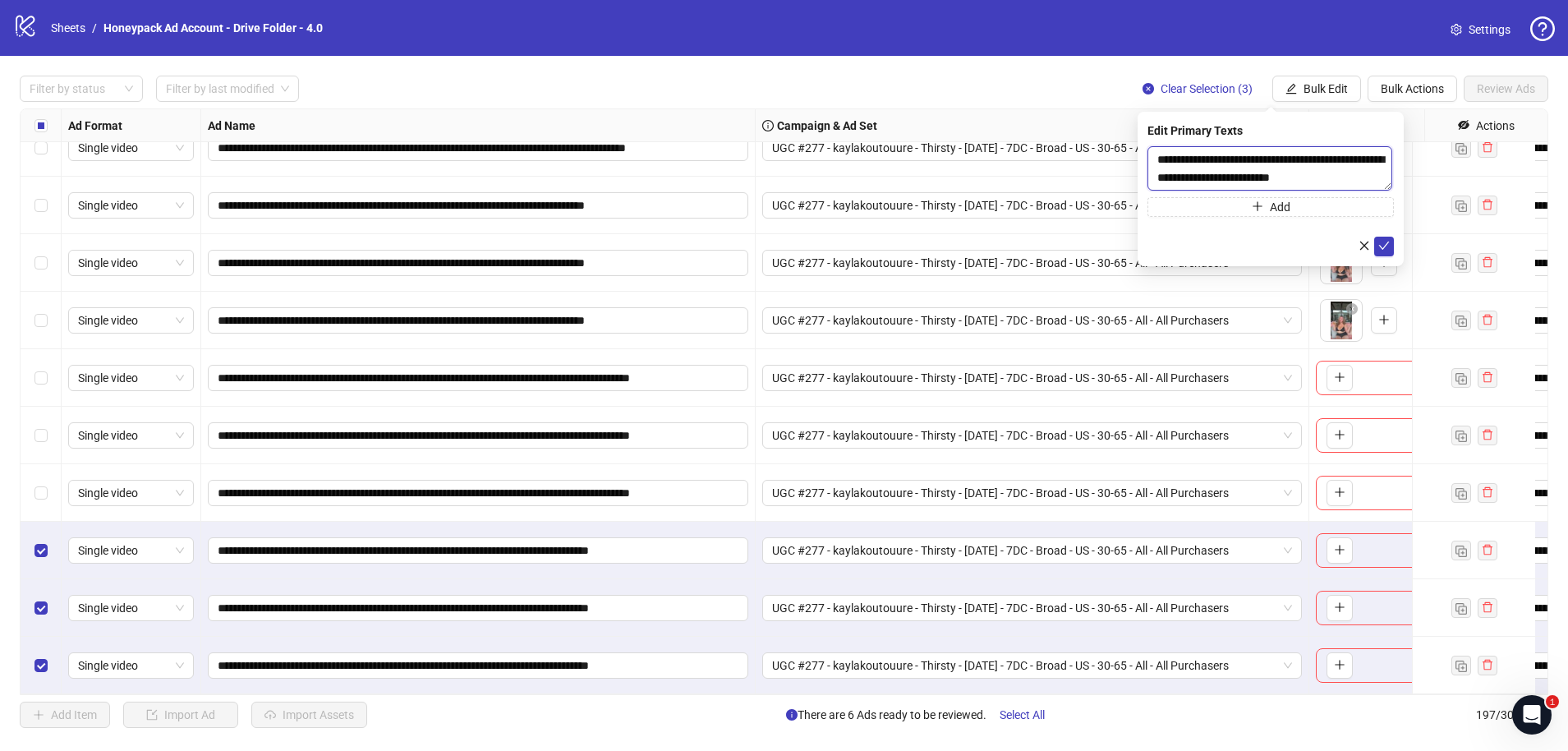 click on "**********" at bounding box center (1270, 168) 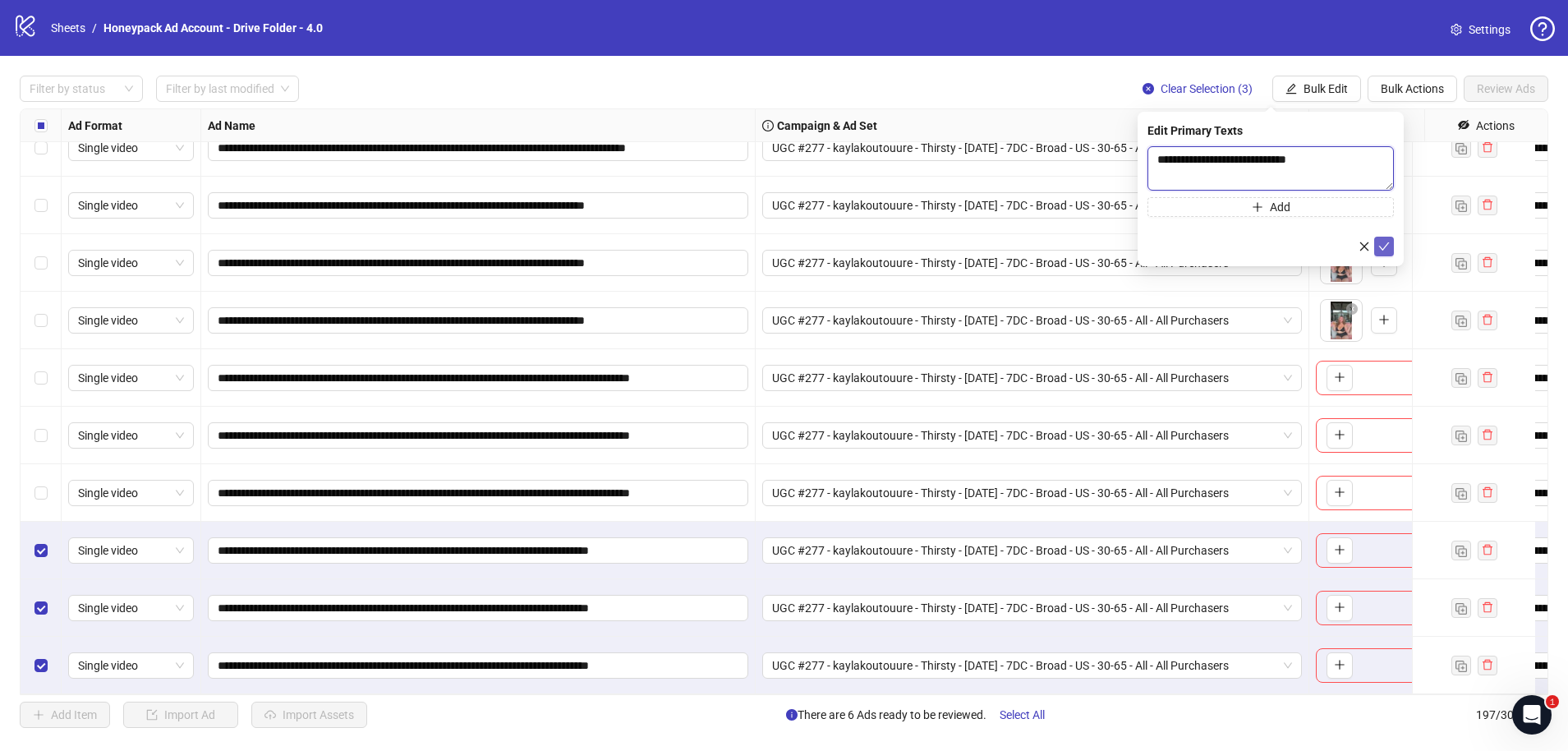 type on "**********" 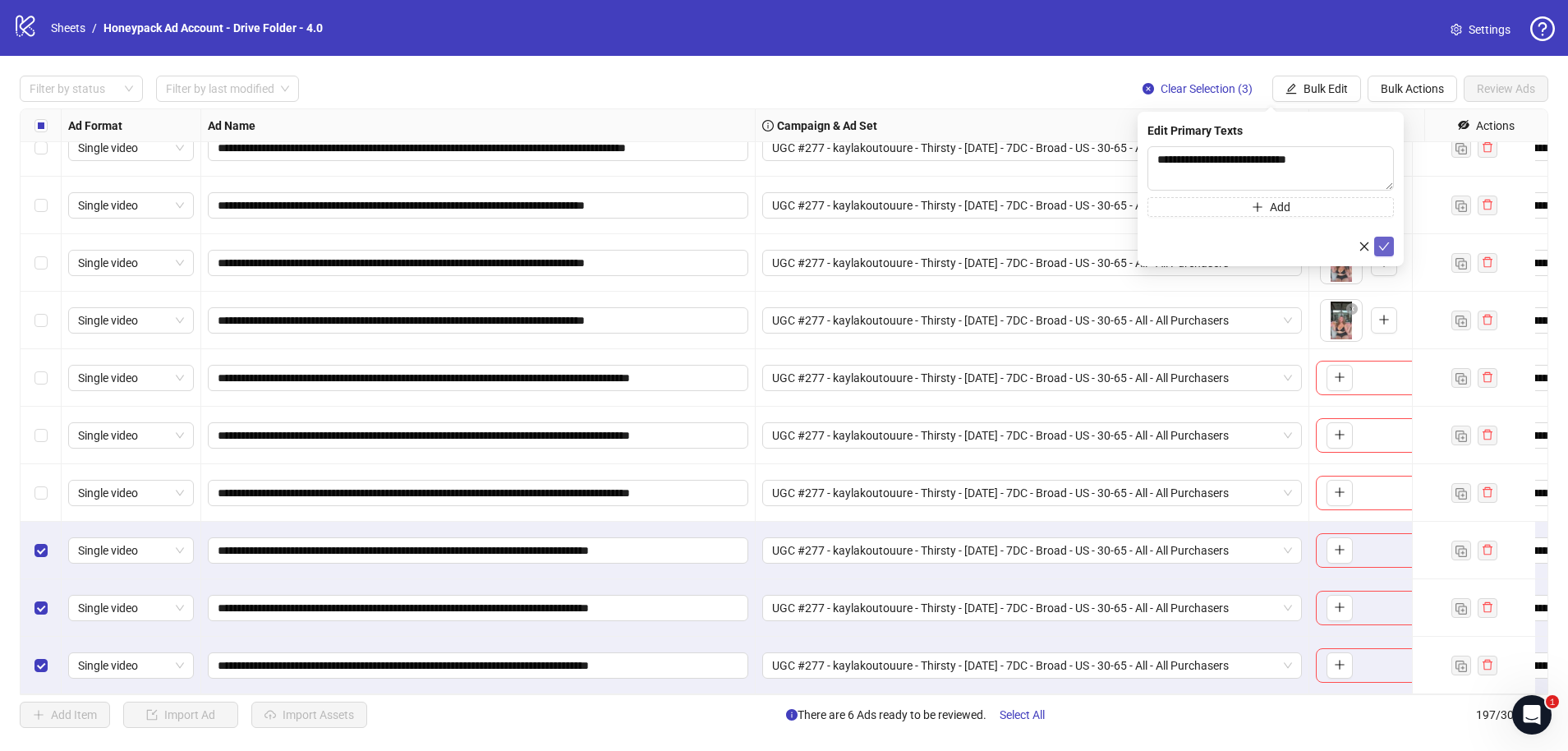 click 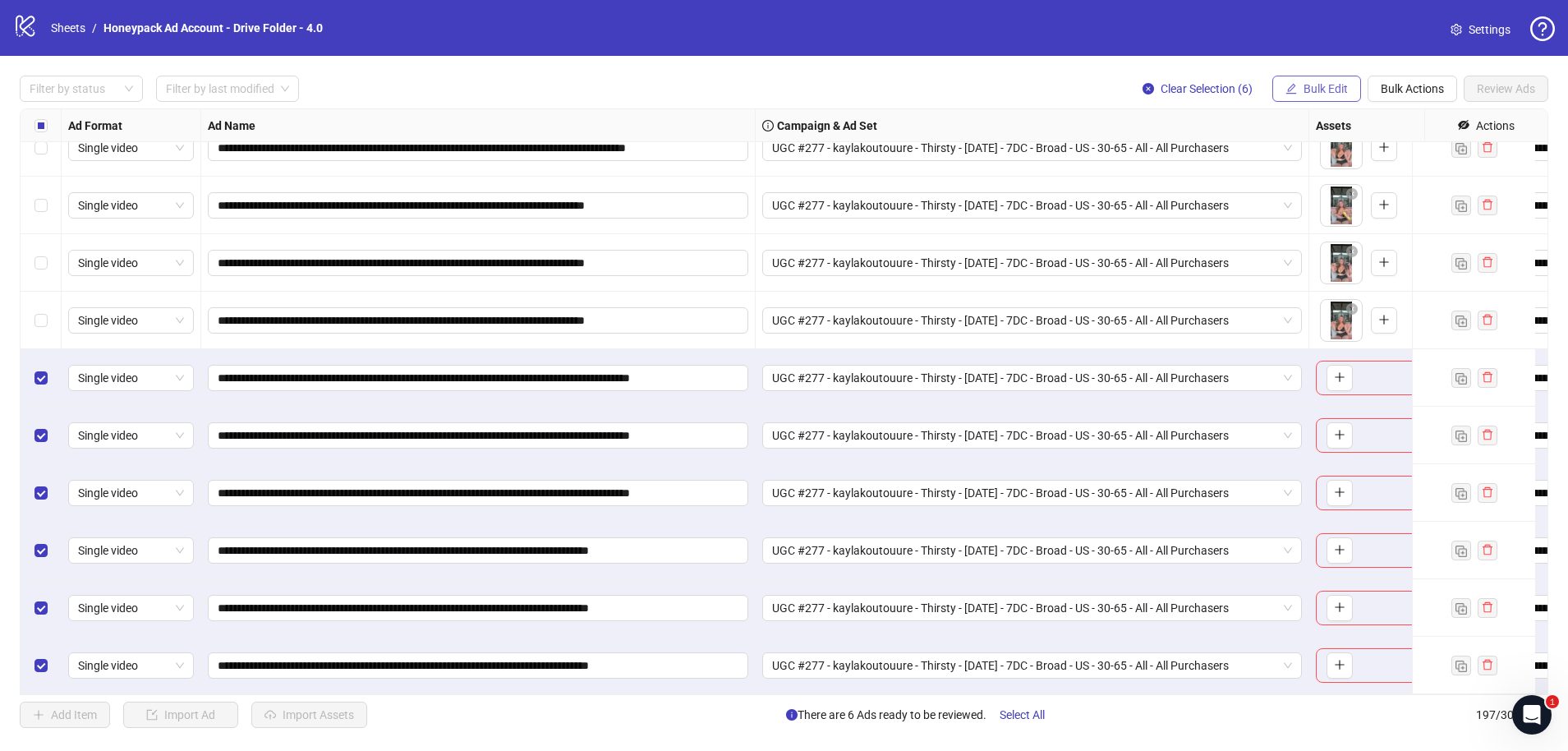 click on "Bulk Edit" at bounding box center [1326, 89] 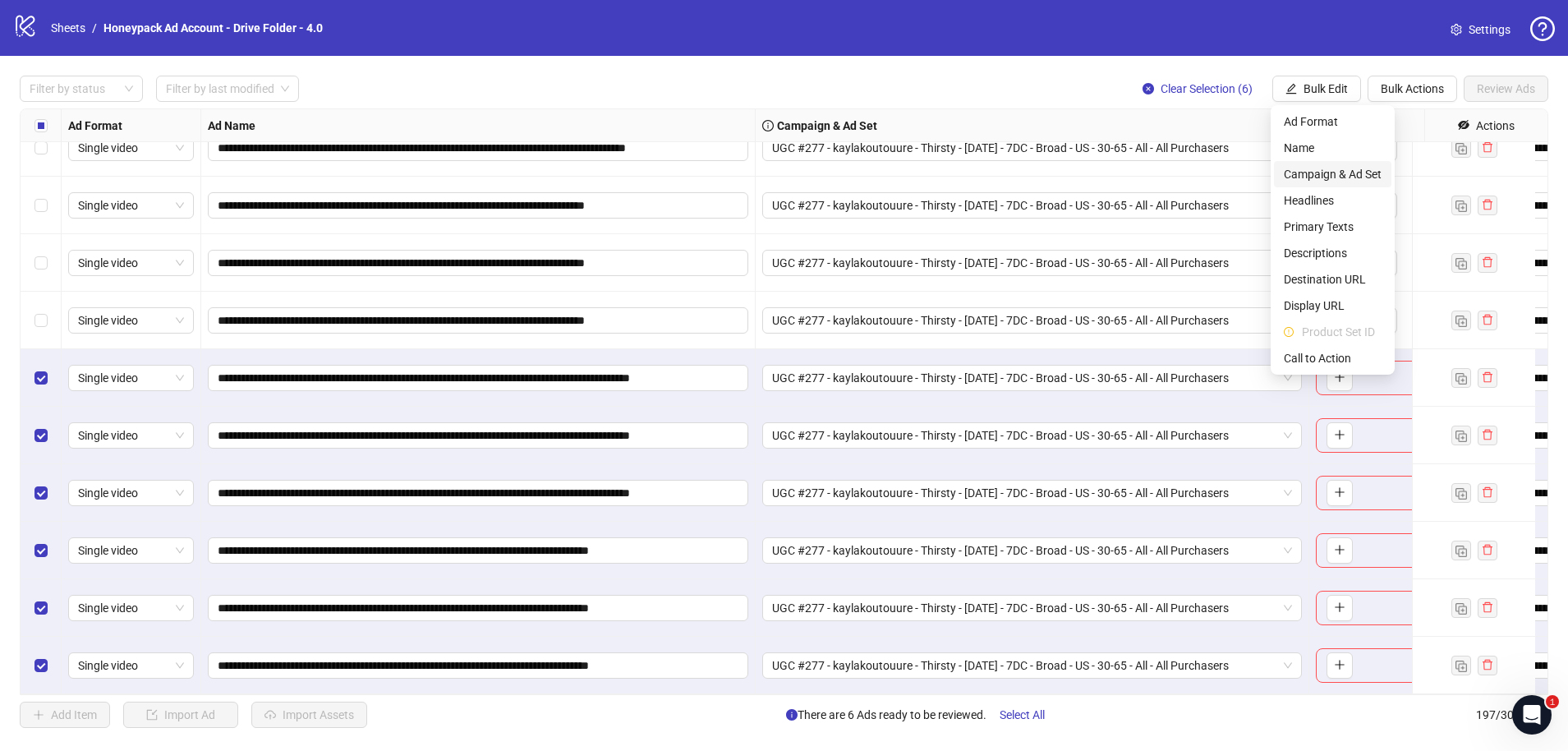 click on "Campaign & Ad Set" at bounding box center (1332, 174) 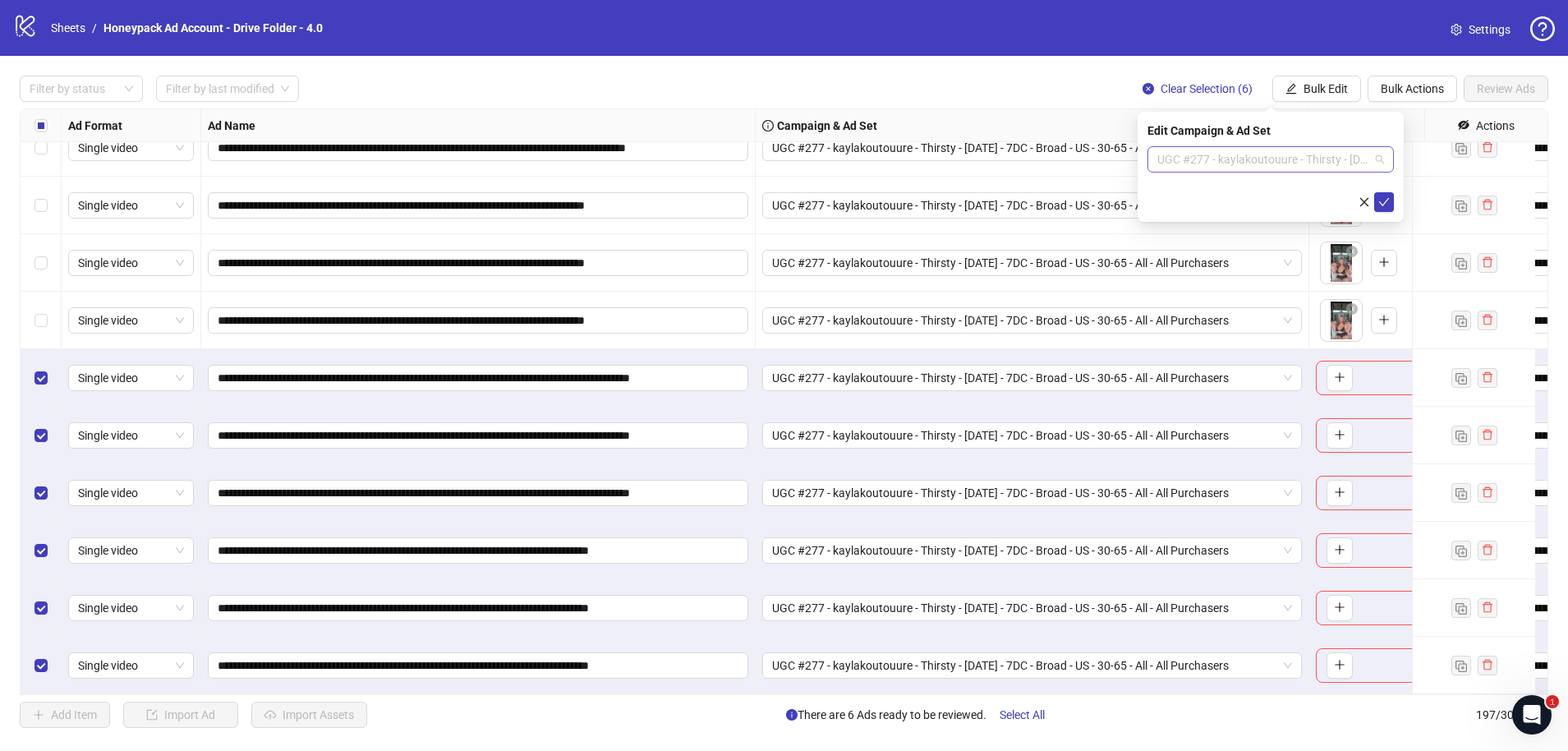 click on "UGC #277 - kaylakoutouure - Thirsty - [DATE] - 7DC - Broad - US - 30-65 - All - All Purchasers" at bounding box center [1271, 159] 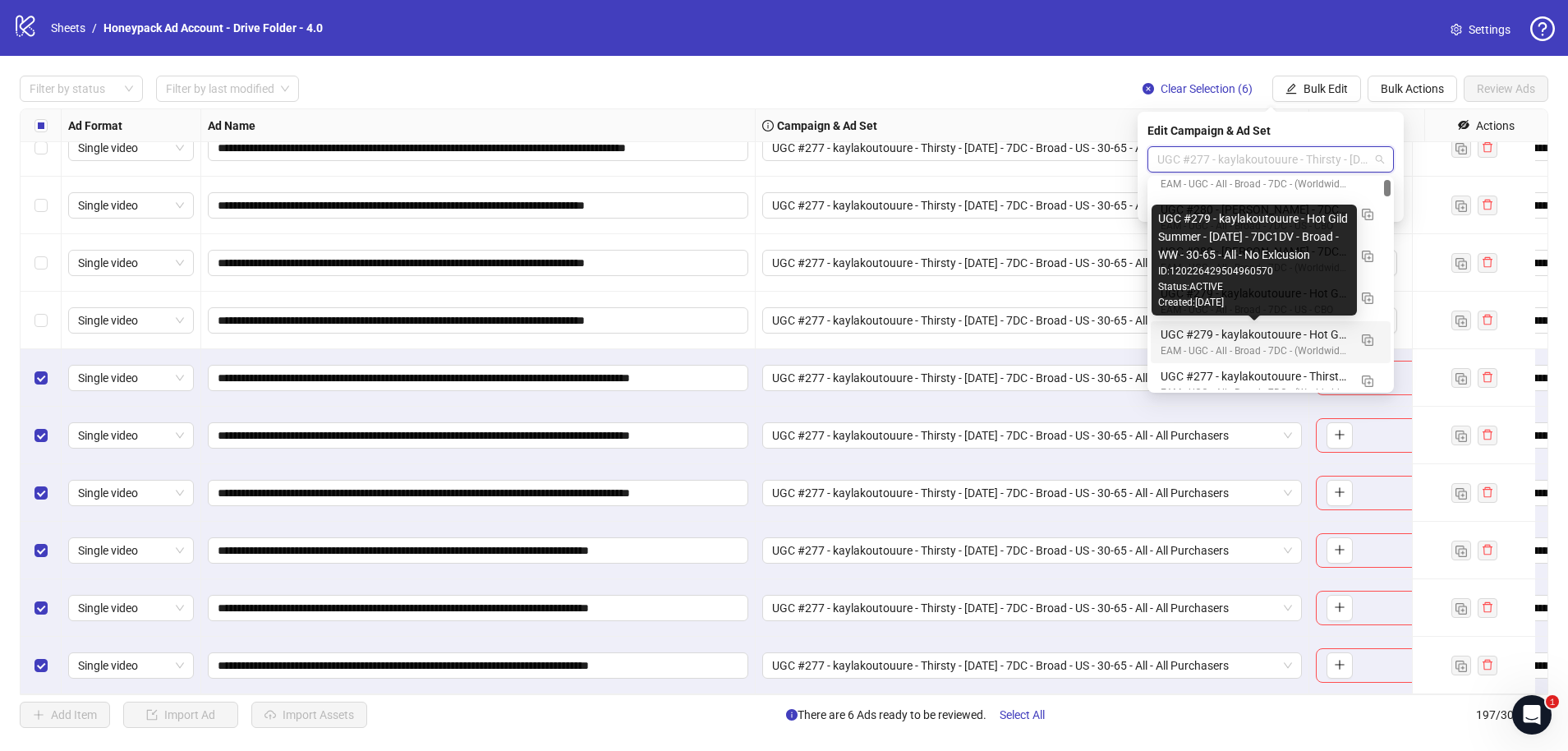 scroll, scrollTop: 0, scrollLeft: 0, axis: both 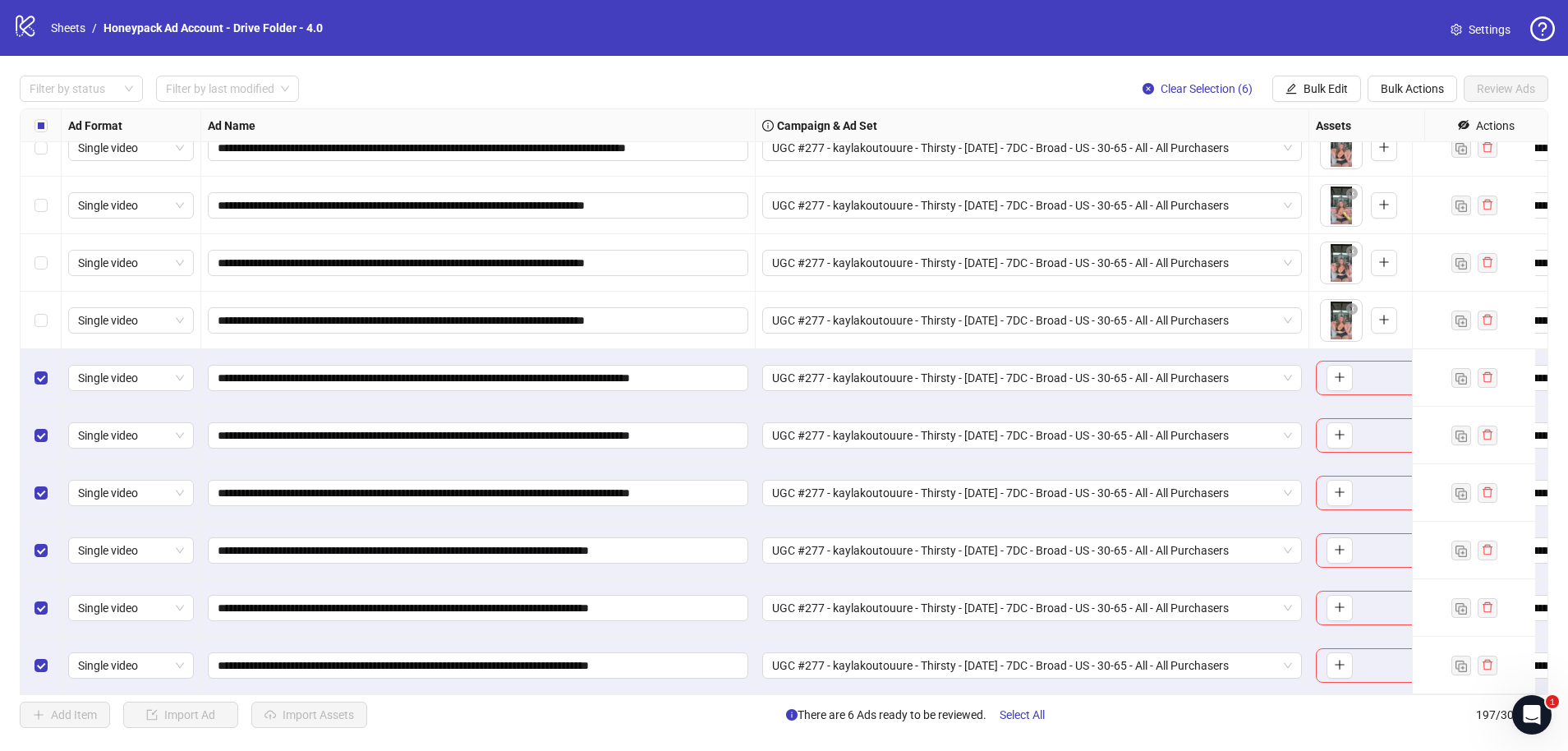 click on "**********" at bounding box center [784, 402] 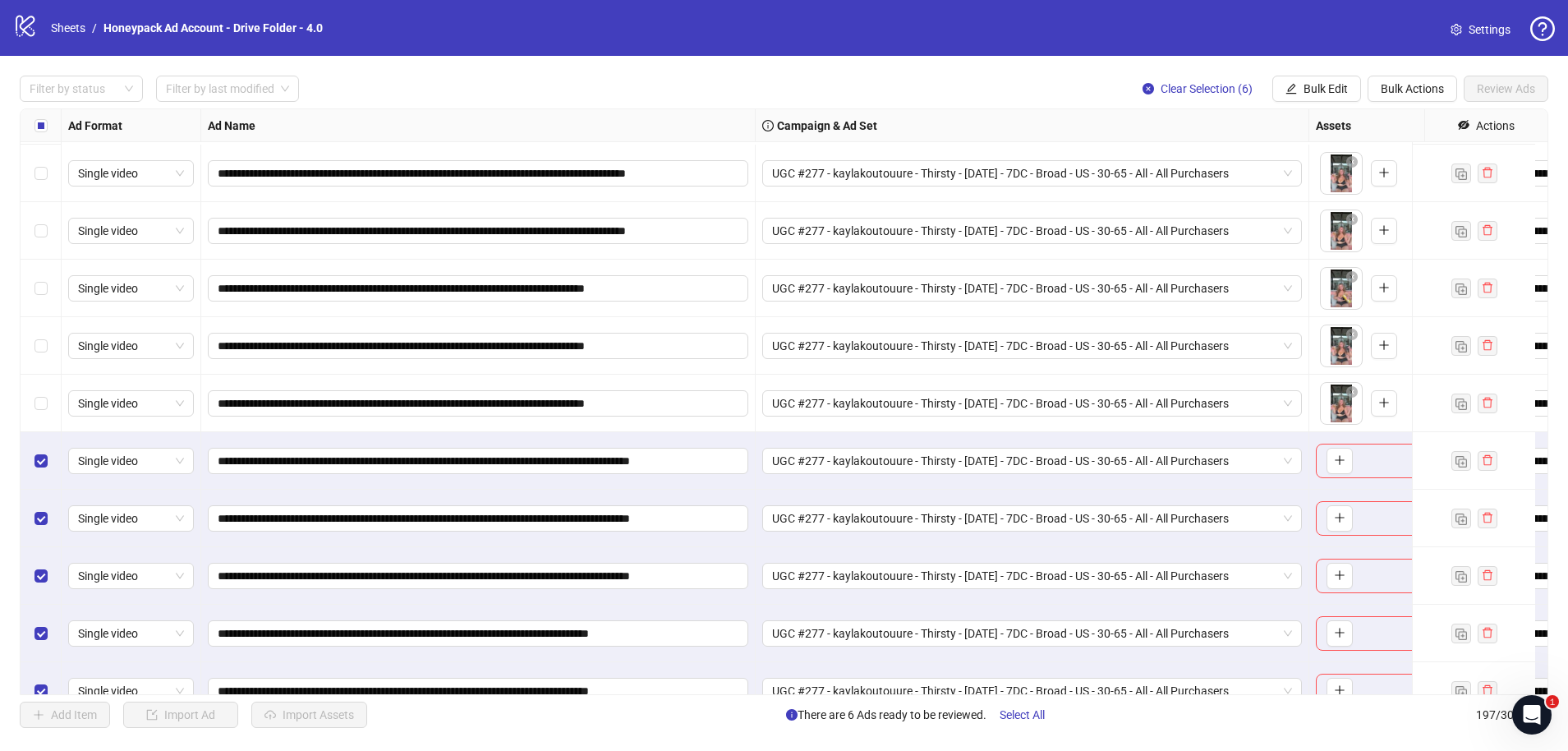 scroll, scrollTop: 10791, scrollLeft: 0, axis: vertical 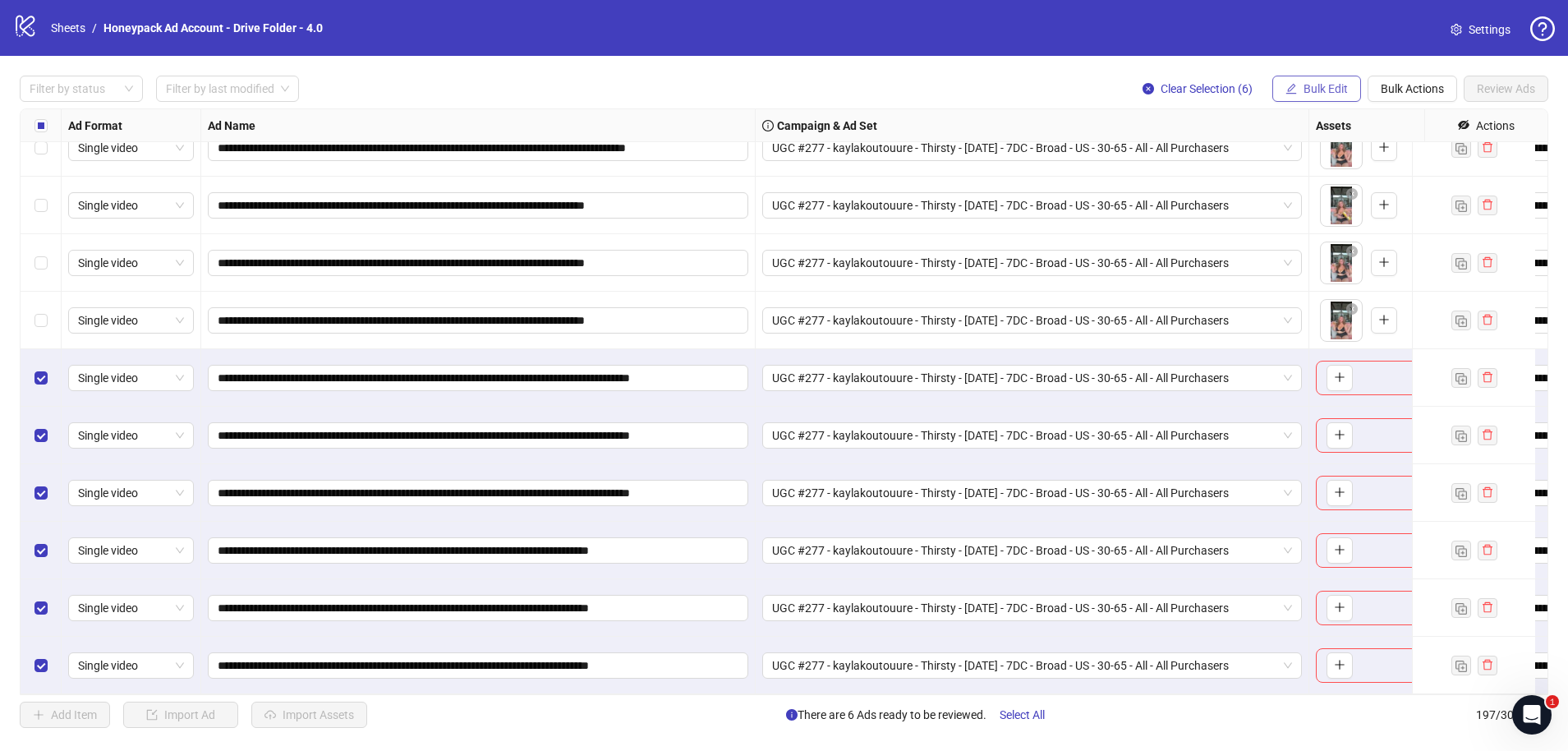 click on "Bulk Edit" at bounding box center [1326, 89] 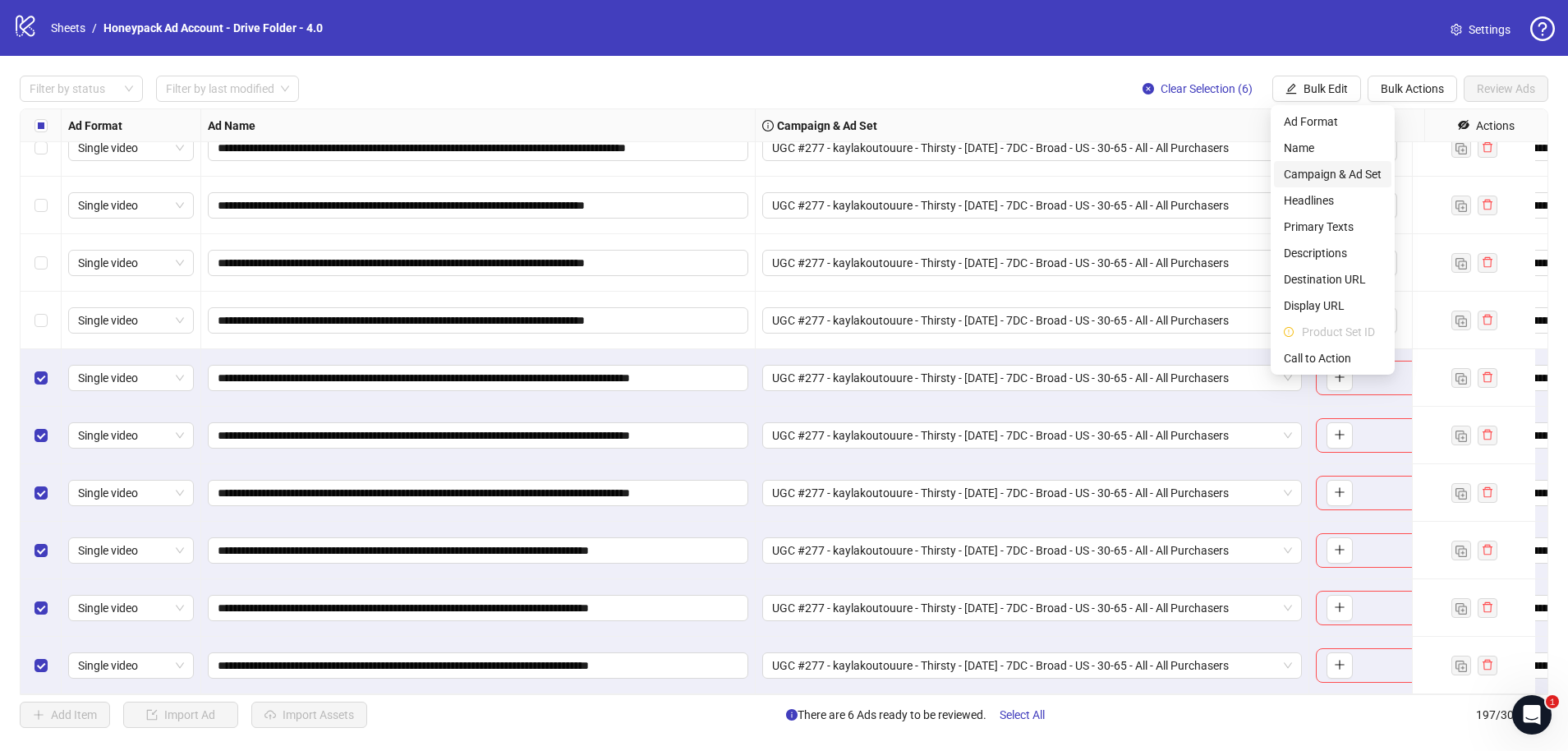 click on "Campaign & Ad Set" at bounding box center (1332, 174) 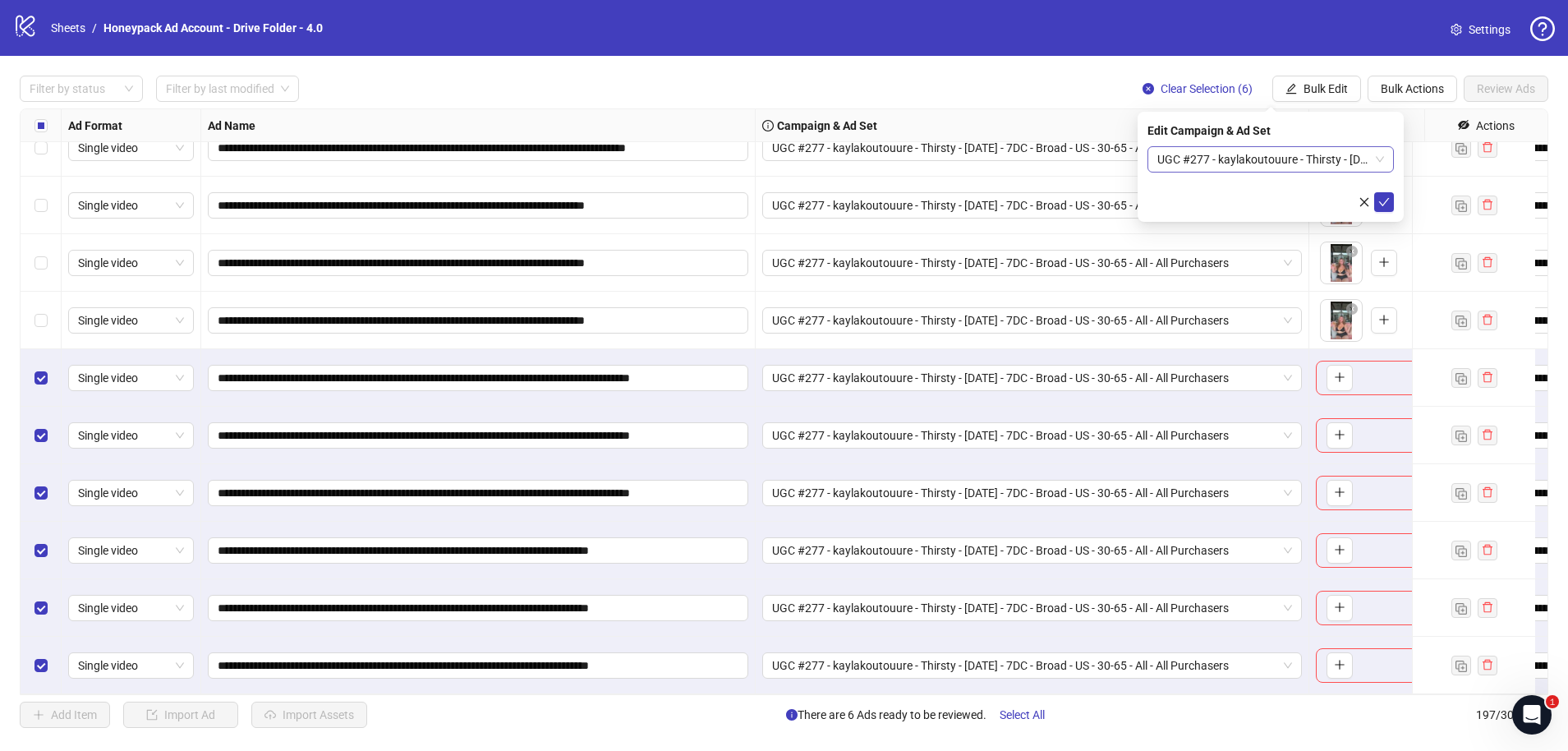 click on "UGC #277 - kaylakoutouure - Thirsty - [DATE] - 7DC - Broad - US - 30-65 - All - All Purchasers" at bounding box center (1271, 159) 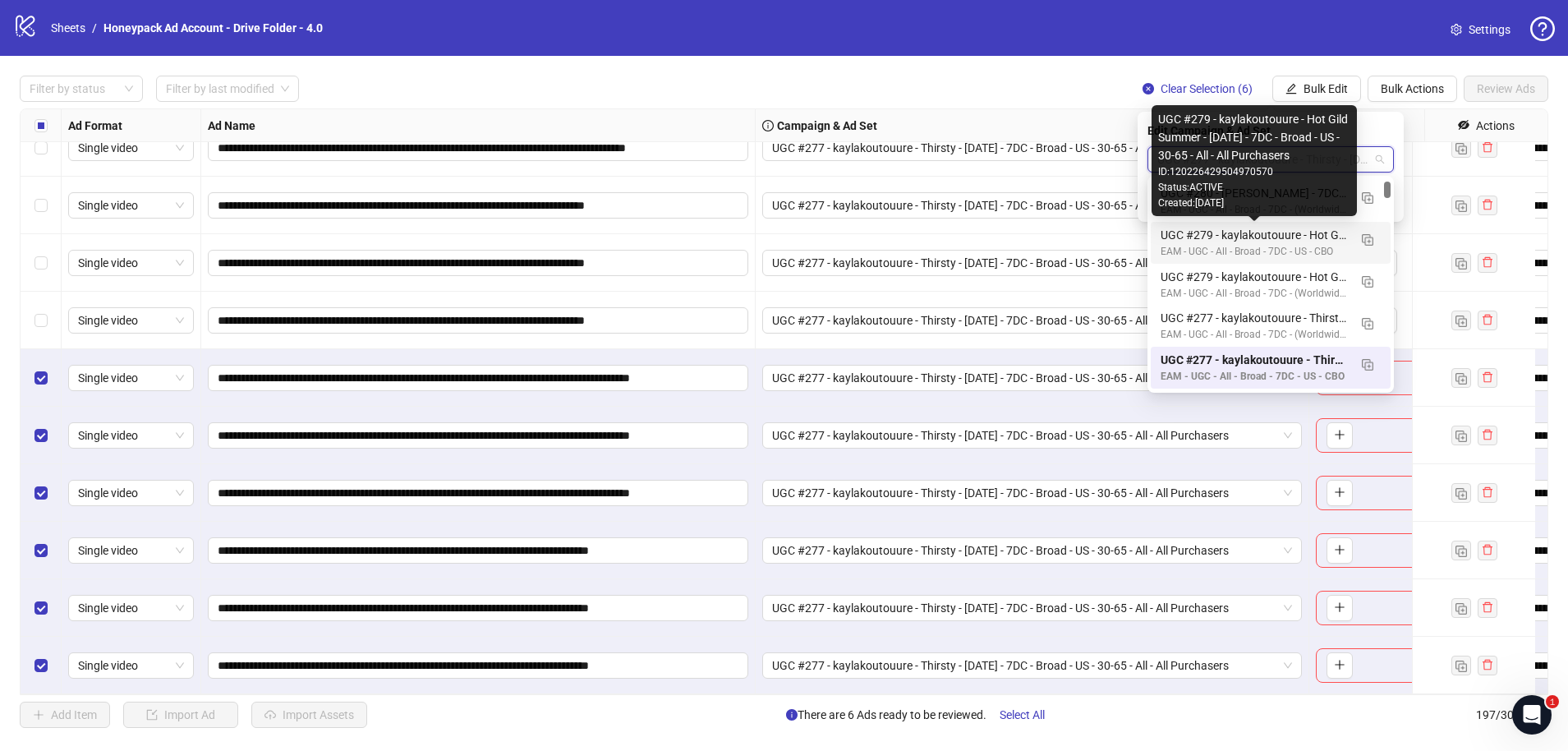 click on "UGC #279 - kaylakoutouure - Hot Gild Summer - [DATE] - 7DC - Broad - US - 30-65 - All - All Purchasers" at bounding box center (1254, 235) 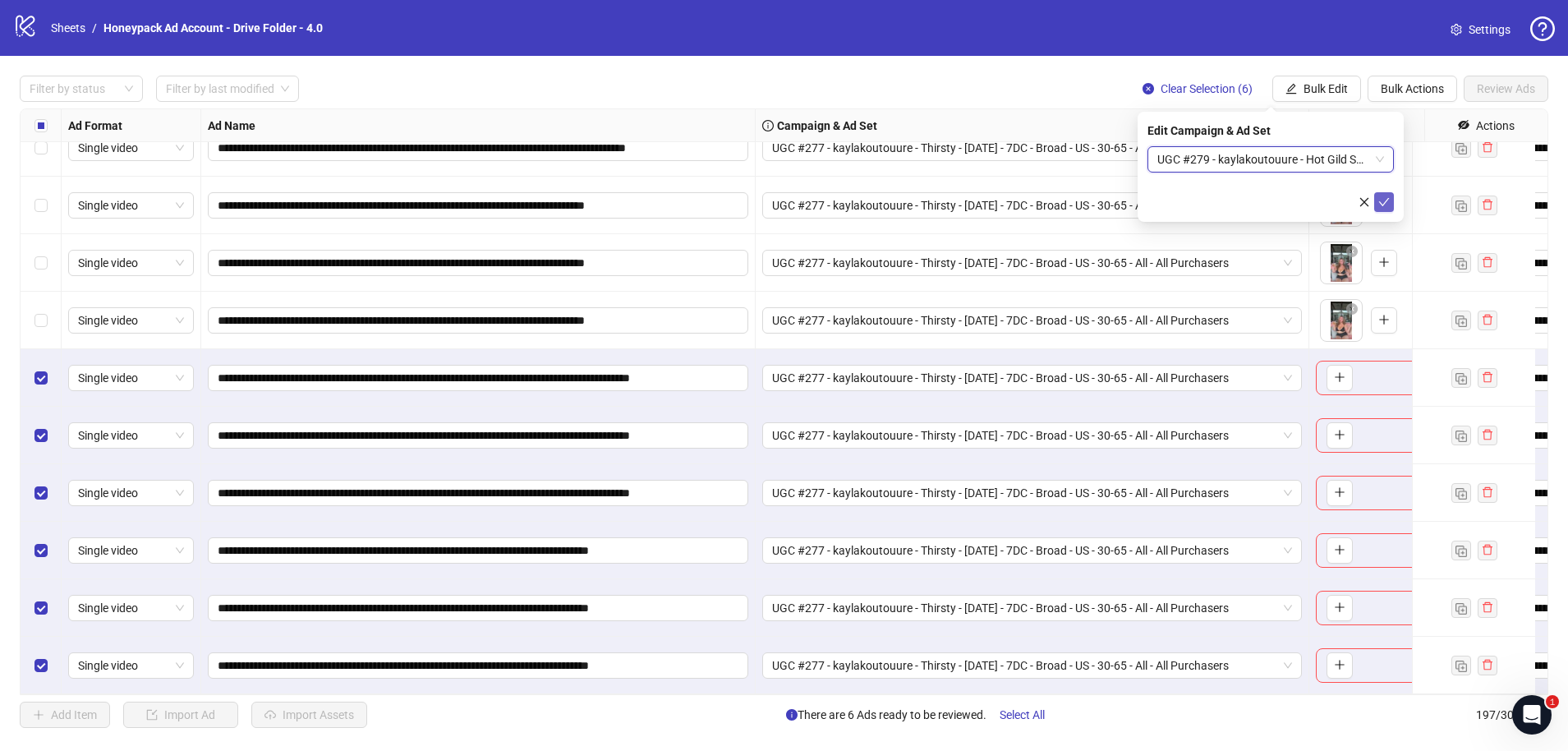 click at bounding box center (1384, 202) 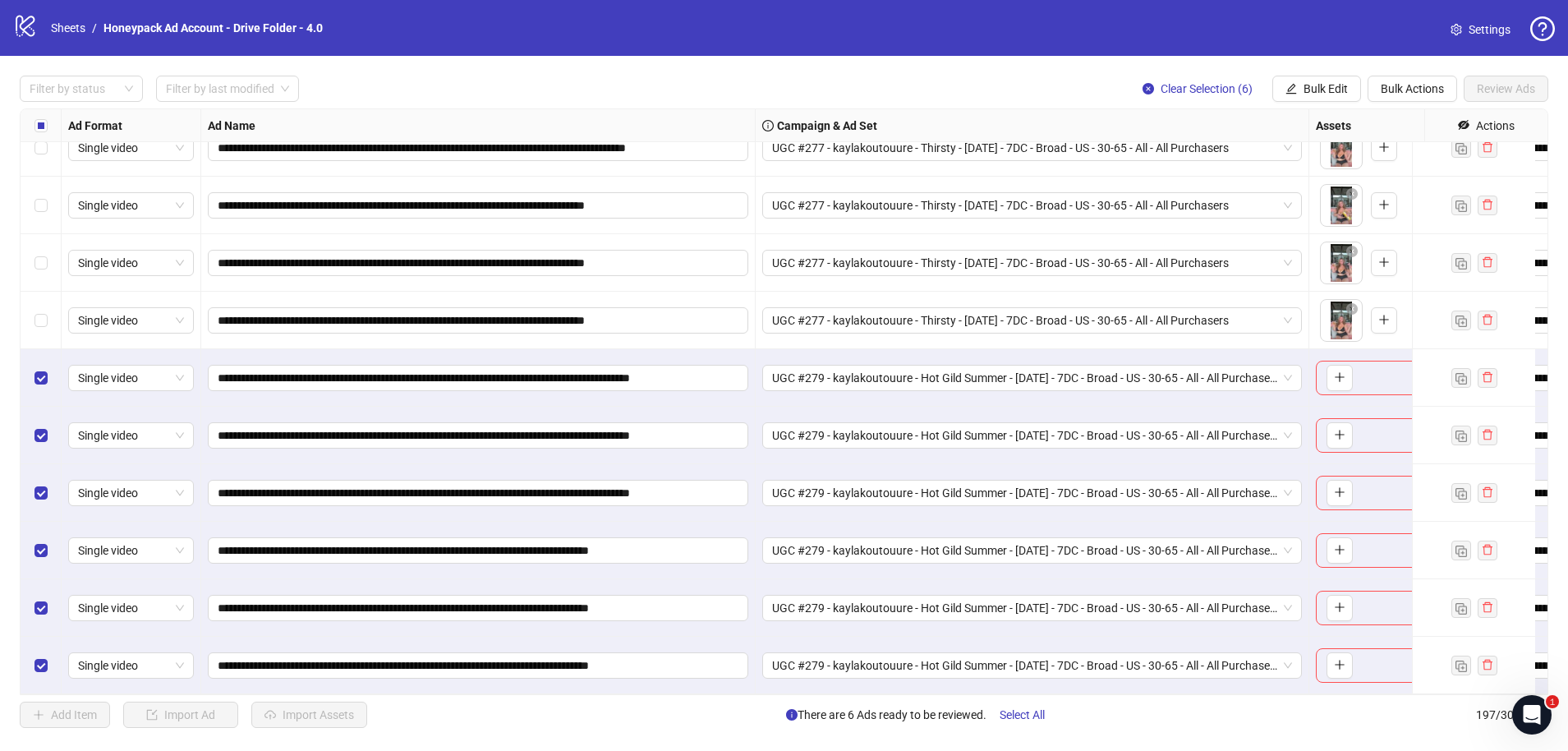 scroll, scrollTop: 10558, scrollLeft: 0, axis: vertical 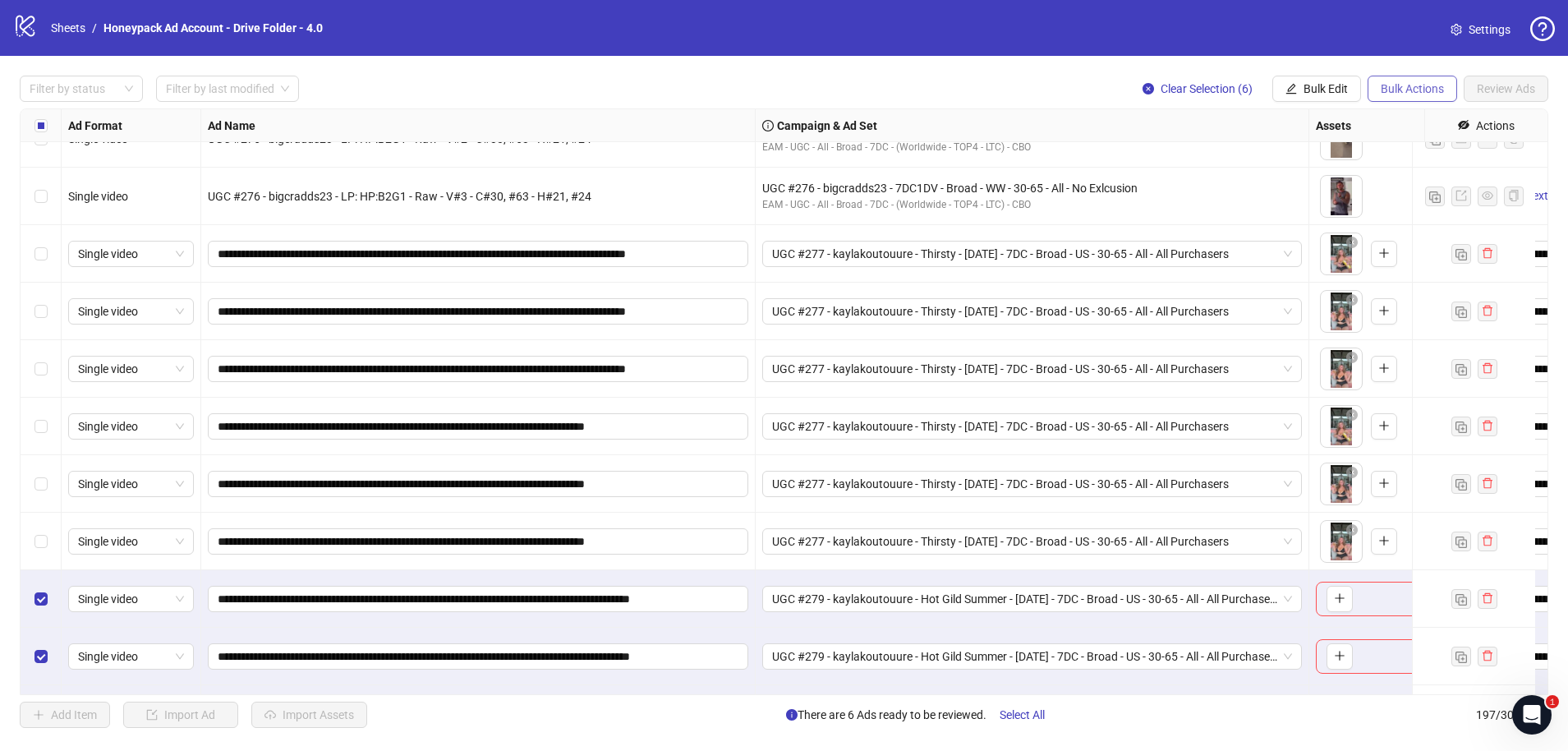 click on "Bulk Actions" at bounding box center [1412, 89] 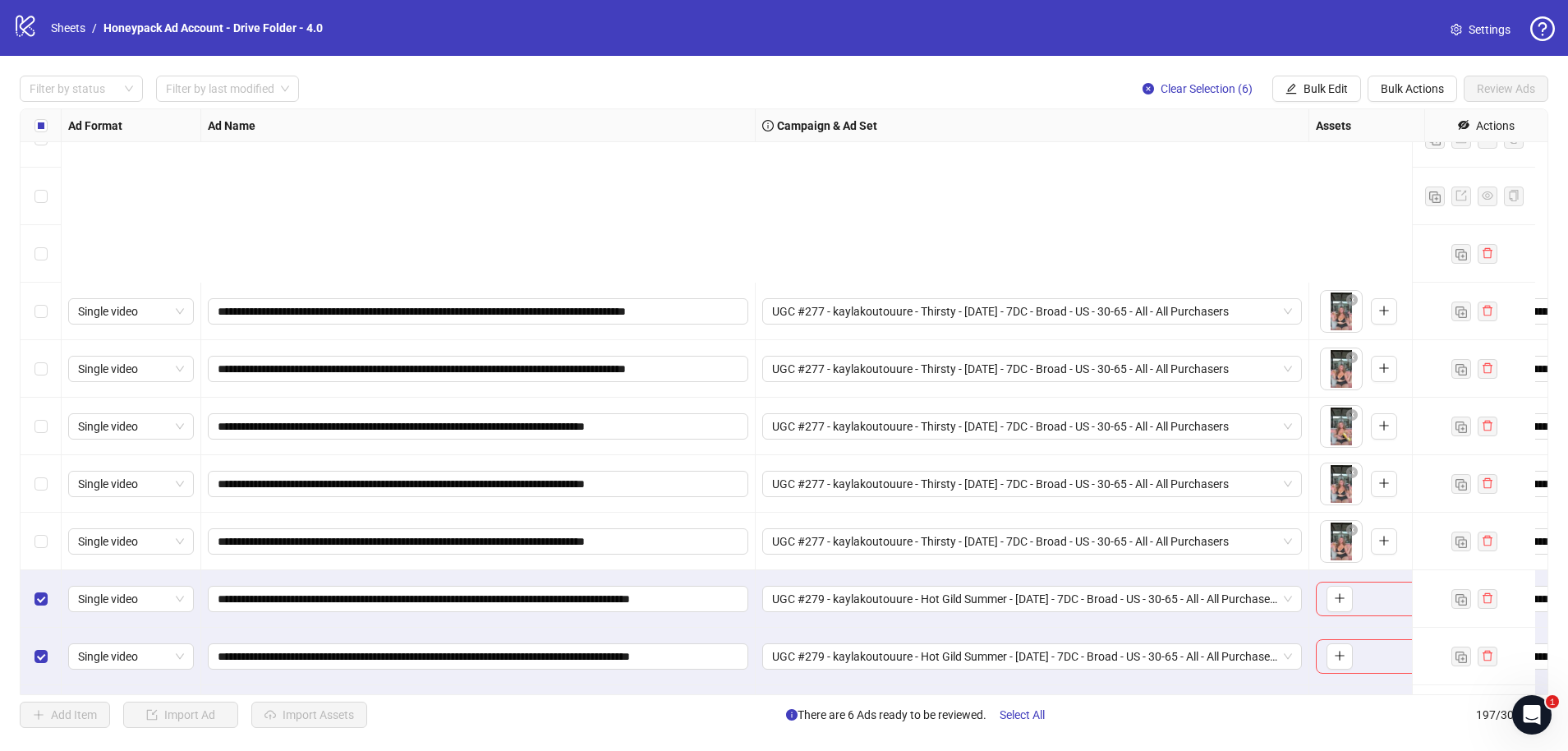 scroll, scrollTop: 10791, scrollLeft: 0, axis: vertical 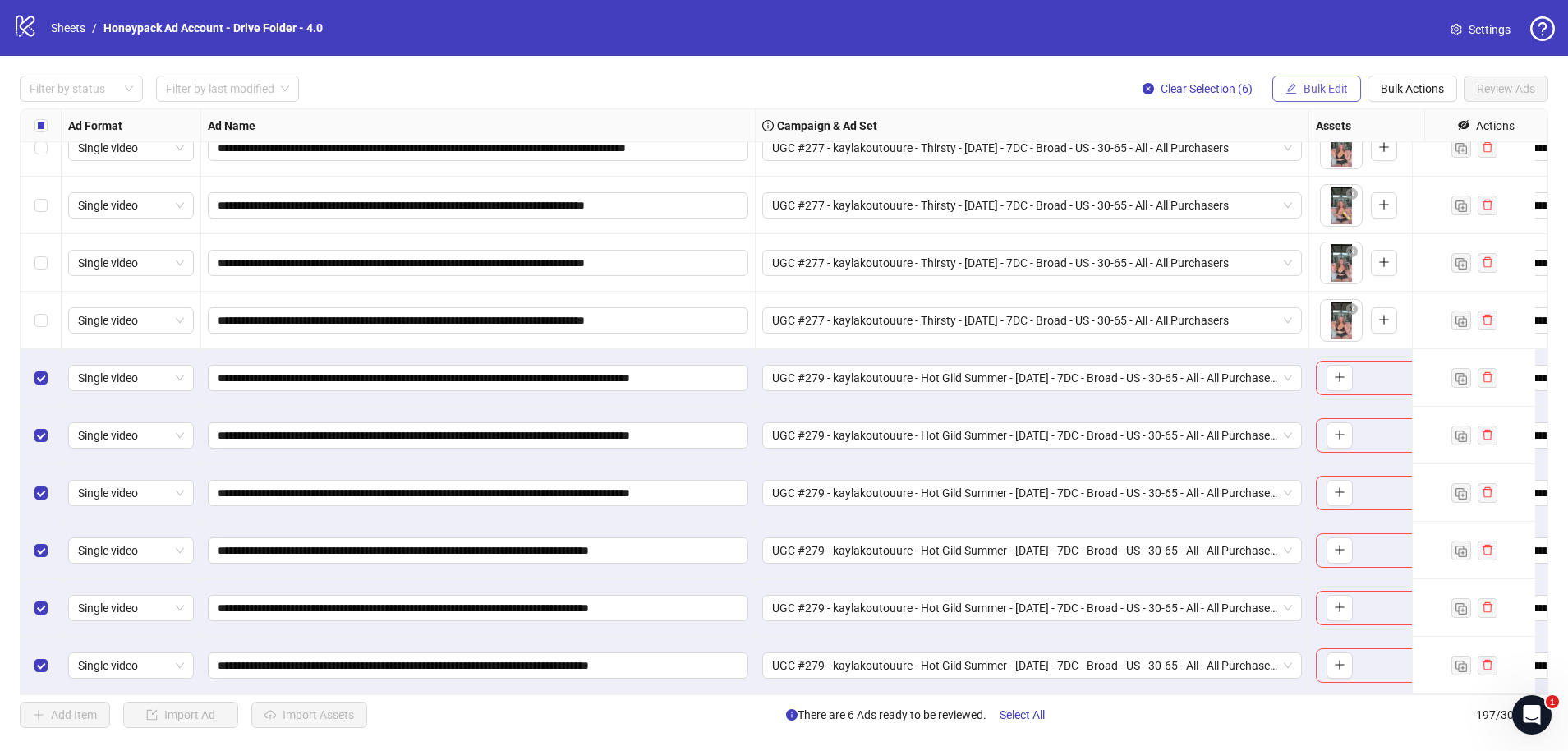 click on "Bulk Edit" at bounding box center [1326, 89] 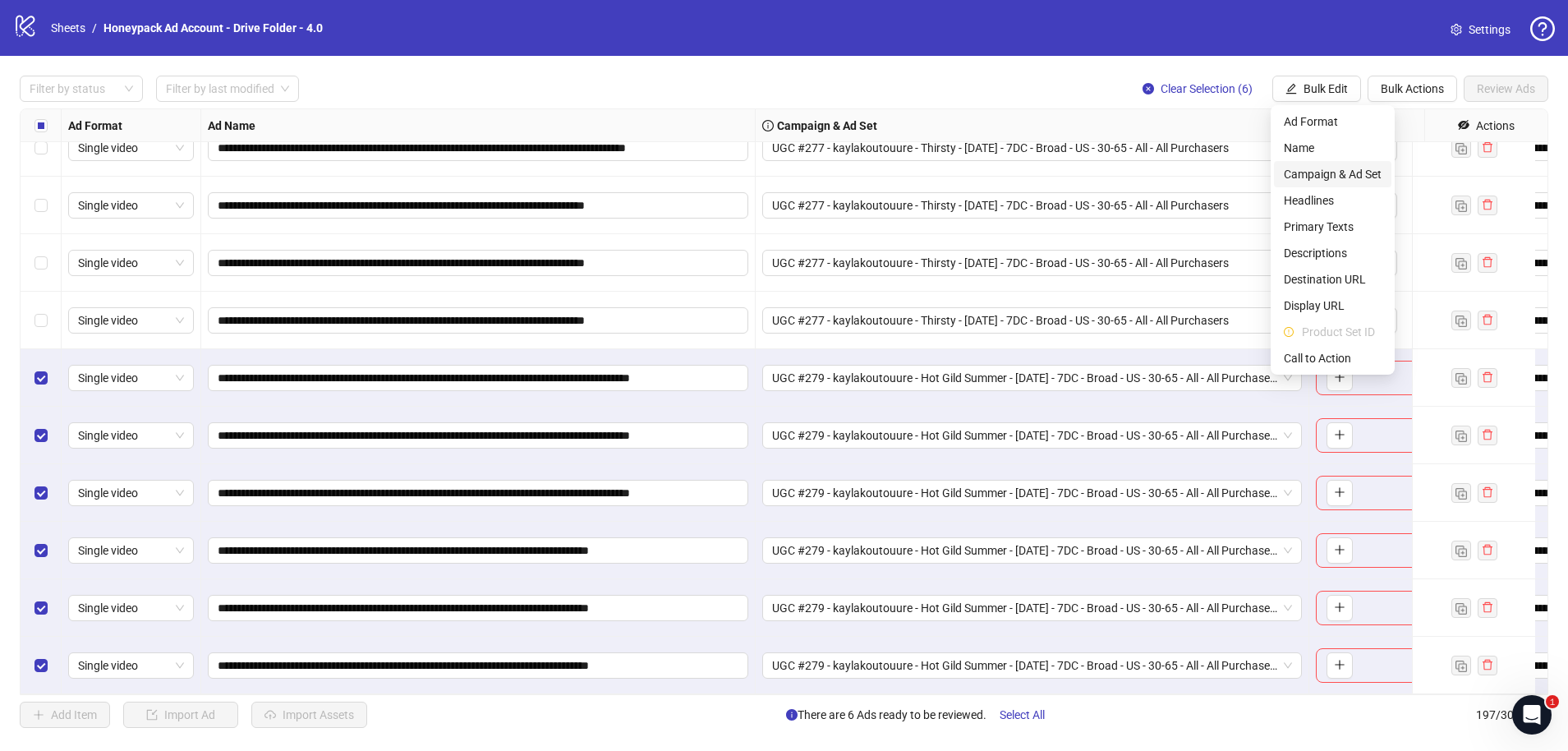click on "Campaign & Ad Set" at bounding box center [1332, 174] 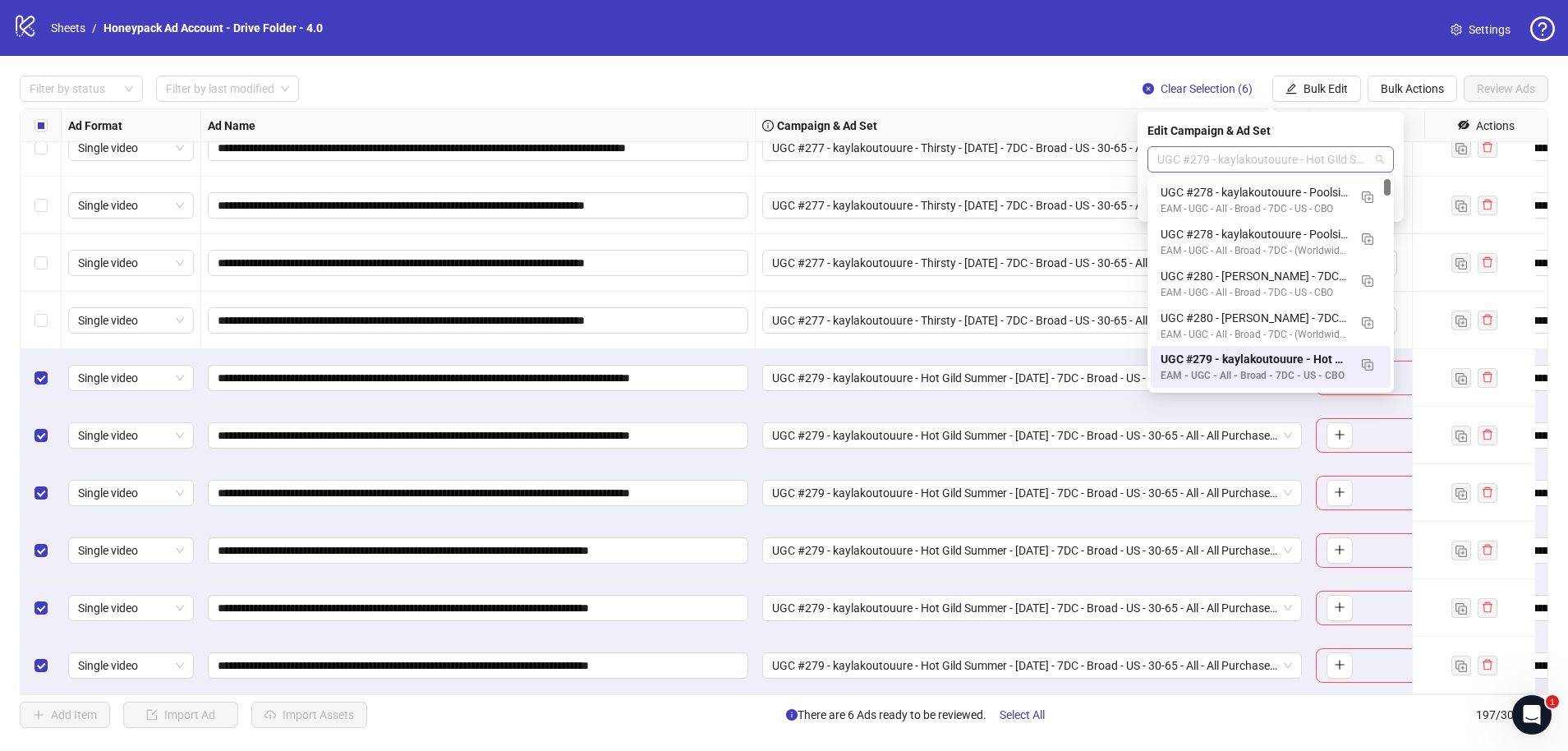 click on "UGC #279 - kaylakoutouure - Hot Gild Summer - [DATE] - 7DC - Broad - US - 30-65 - All - All Purchasers" at bounding box center (1271, 159) 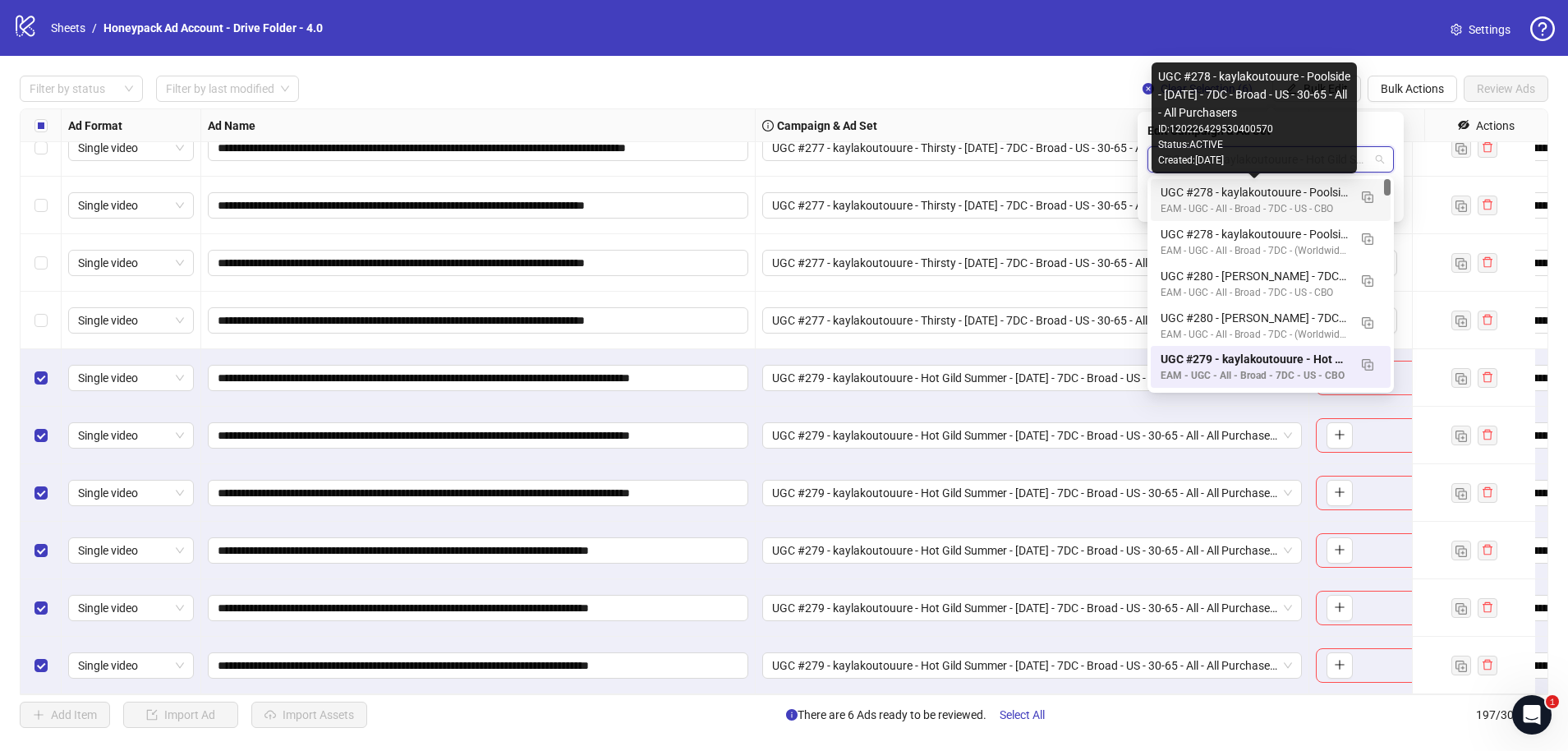 click on "UGC #278 - kaylakoutouure - Poolside - [DATE] - 7DC - Broad - US - 30-65 - All - All Purchasers" at bounding box center [1254, 192] 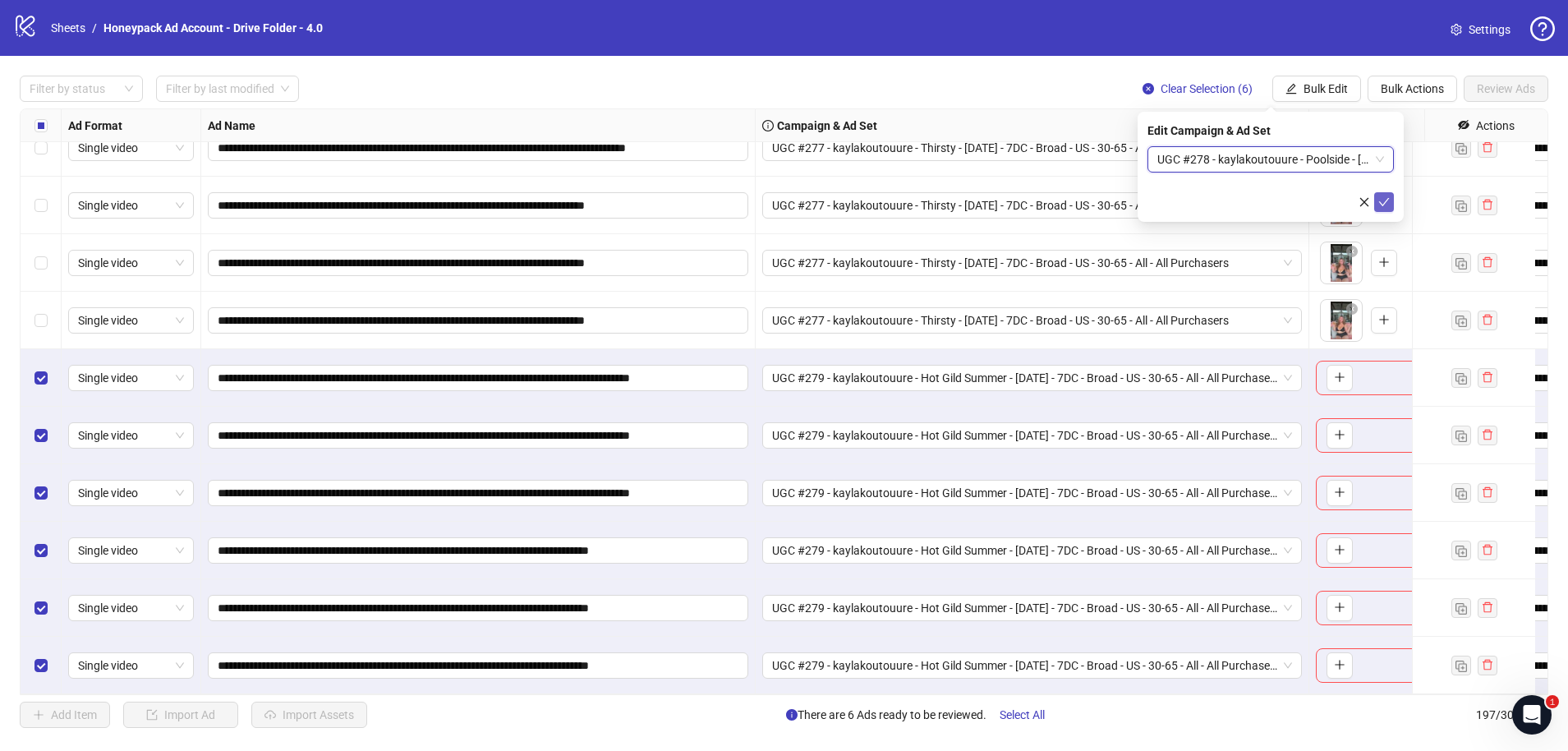 click 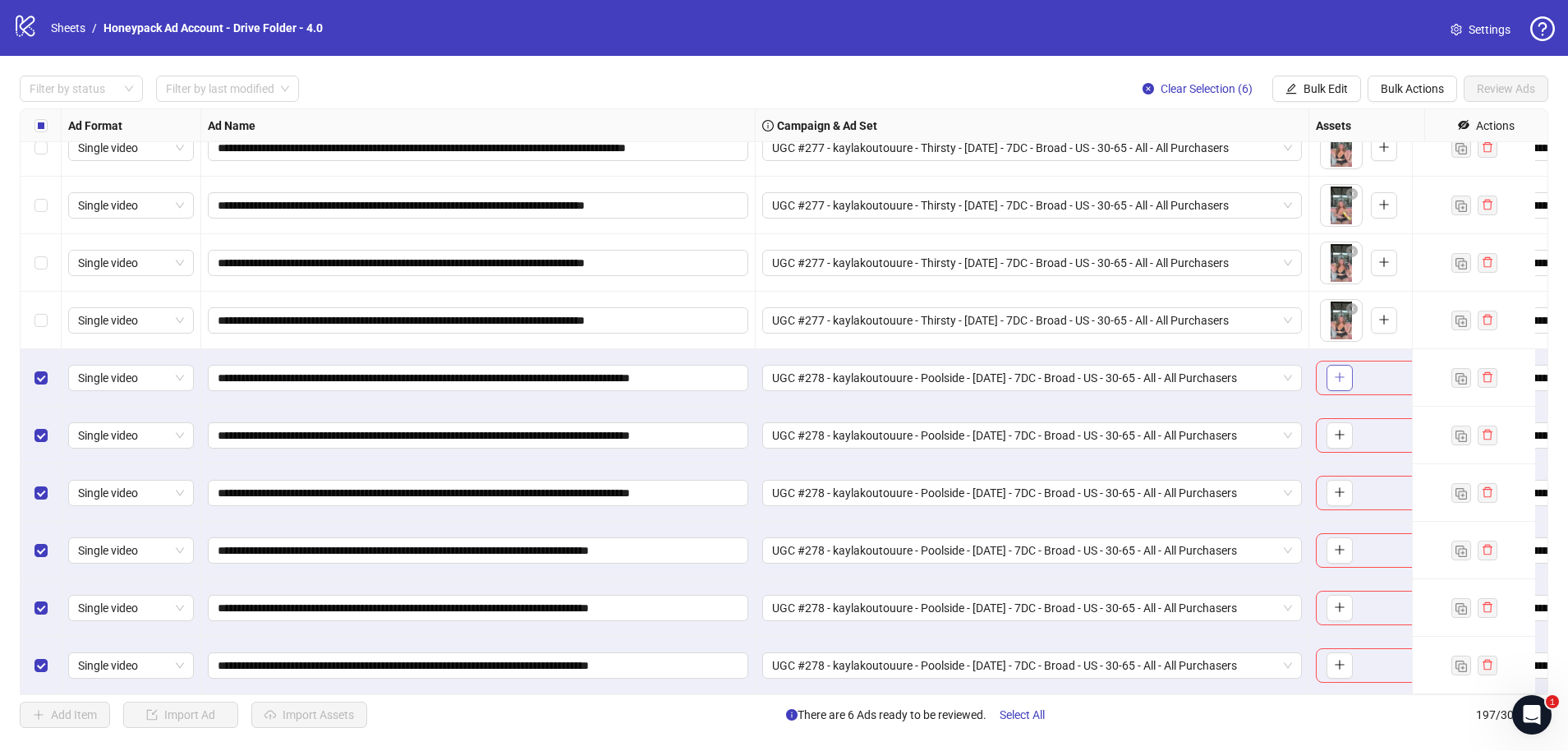 click at bounding box center (1340, 378) 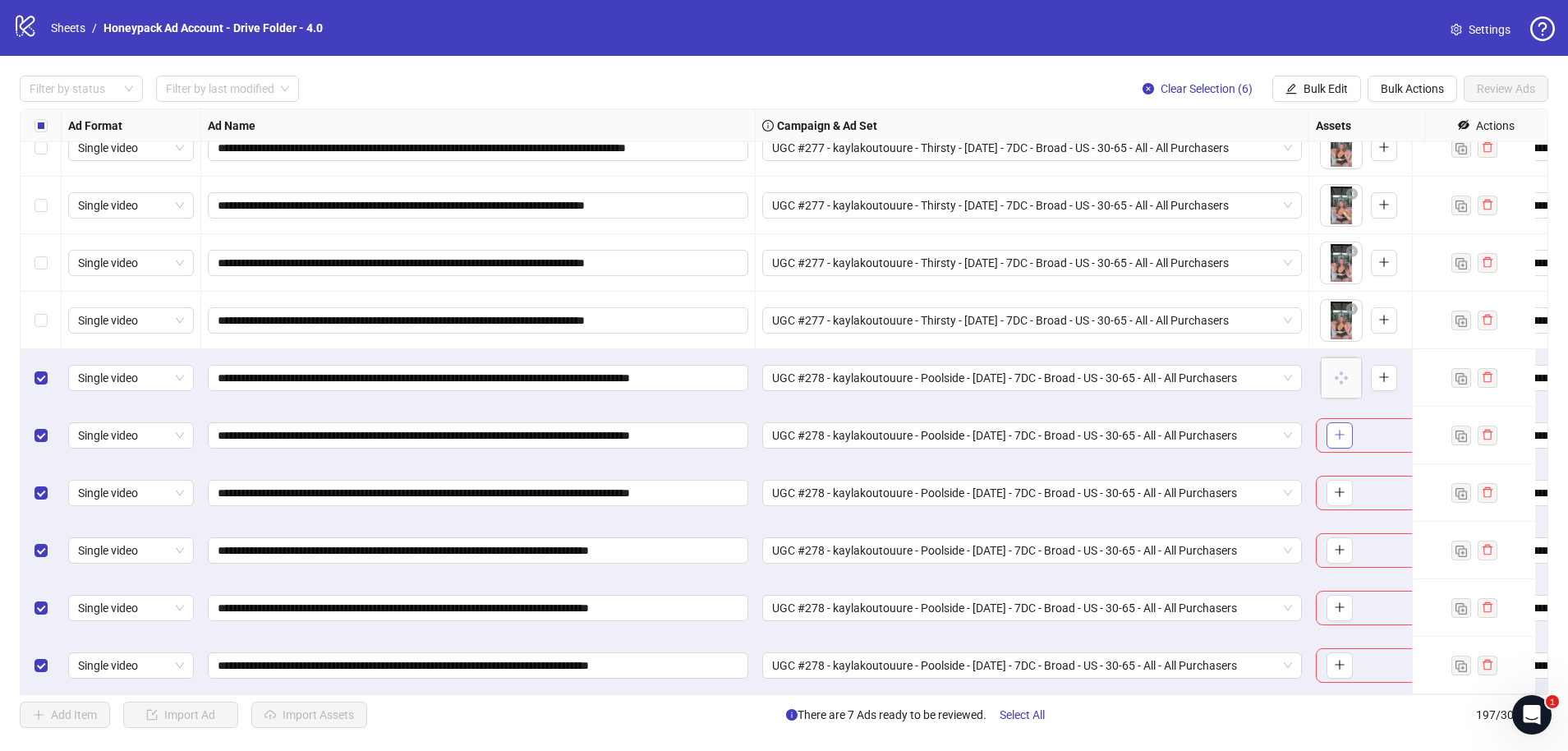 click 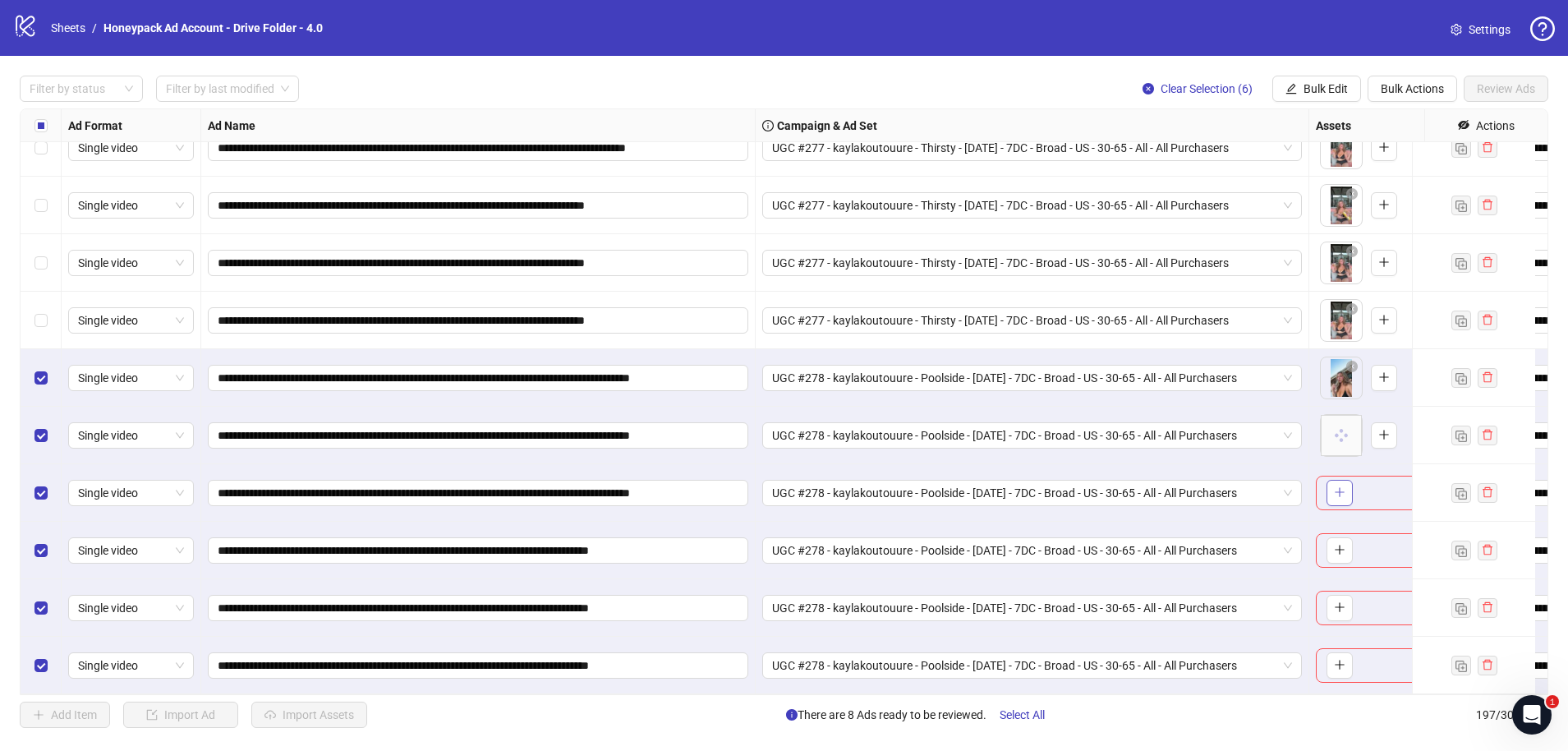 click at bounding box center (1340, 493) 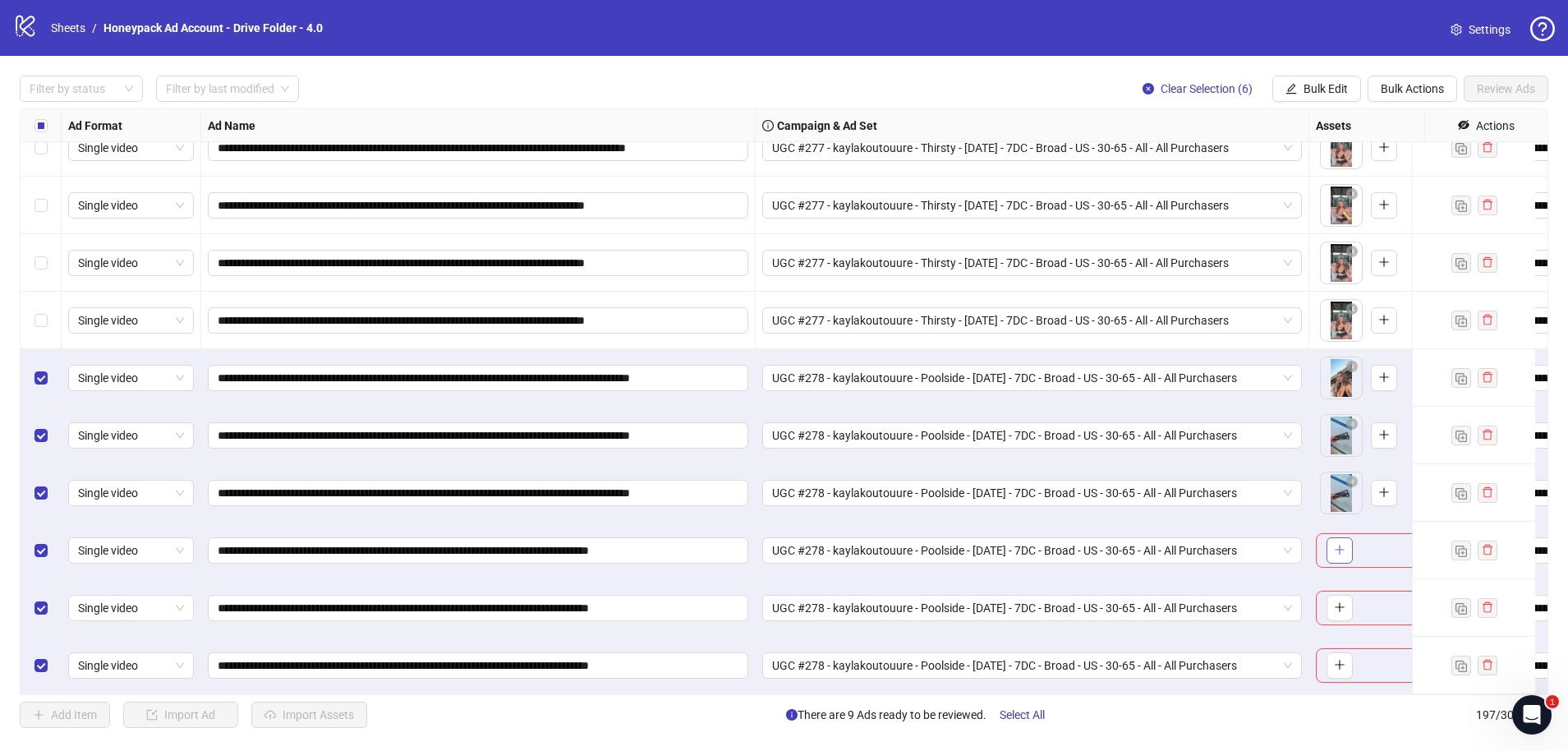 click 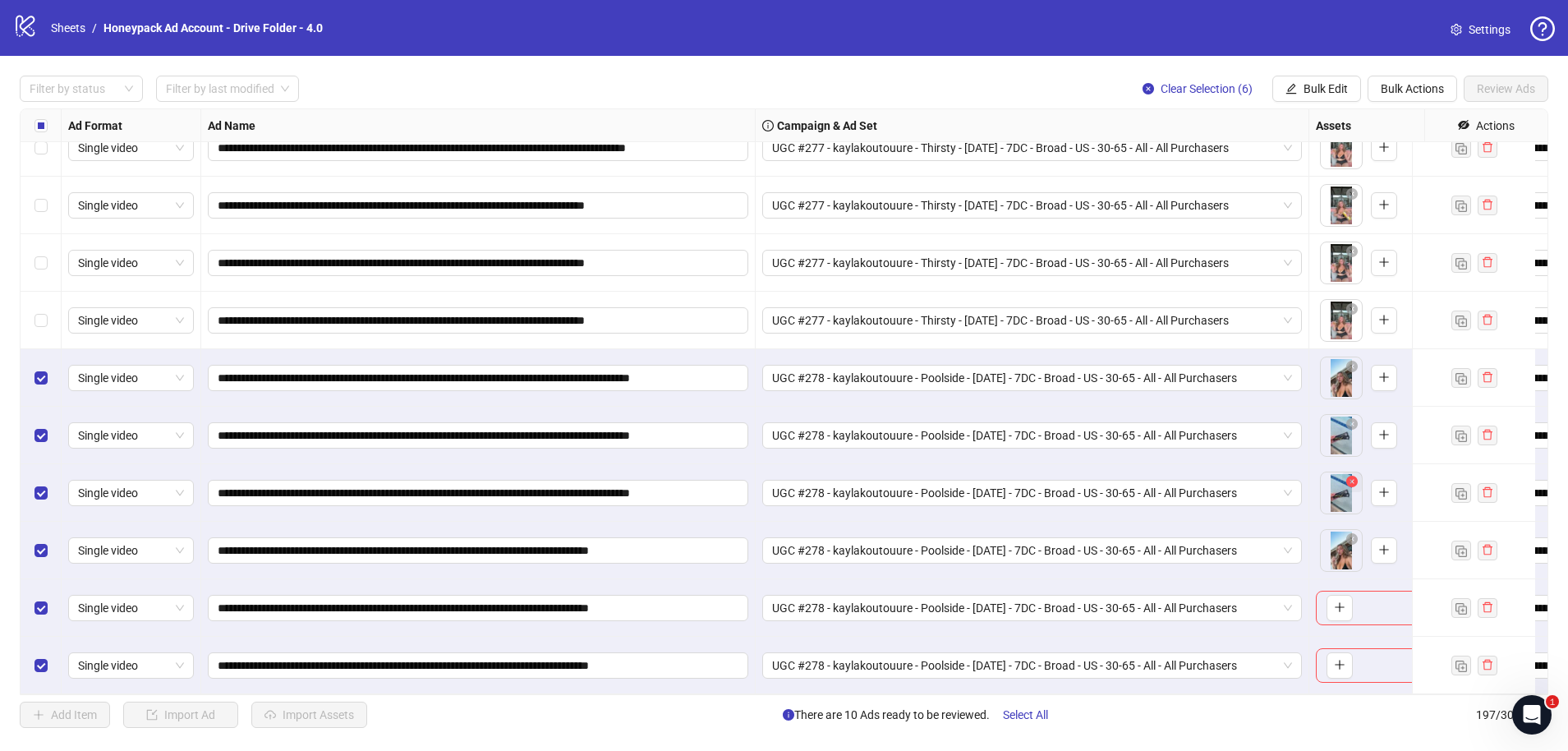 click 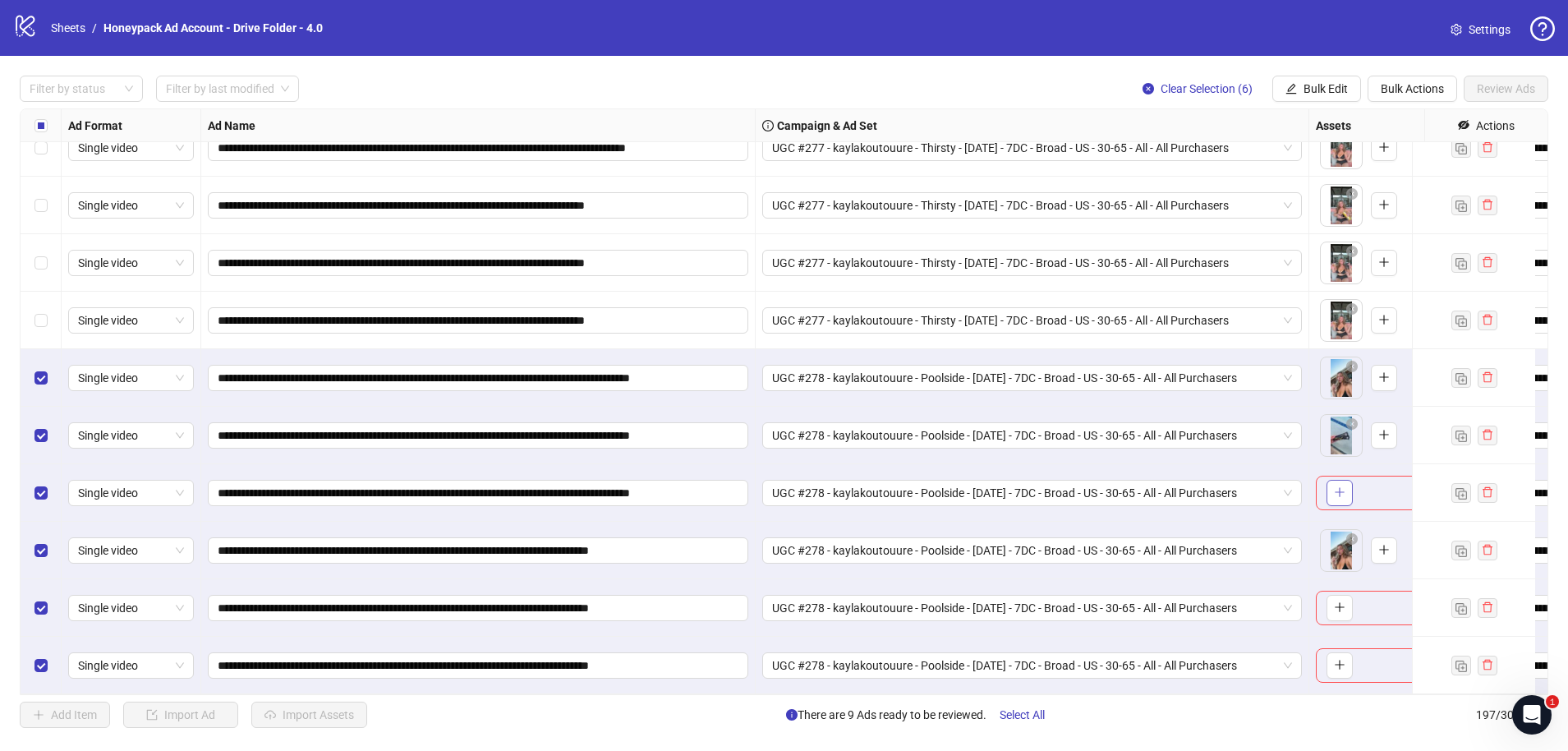 click 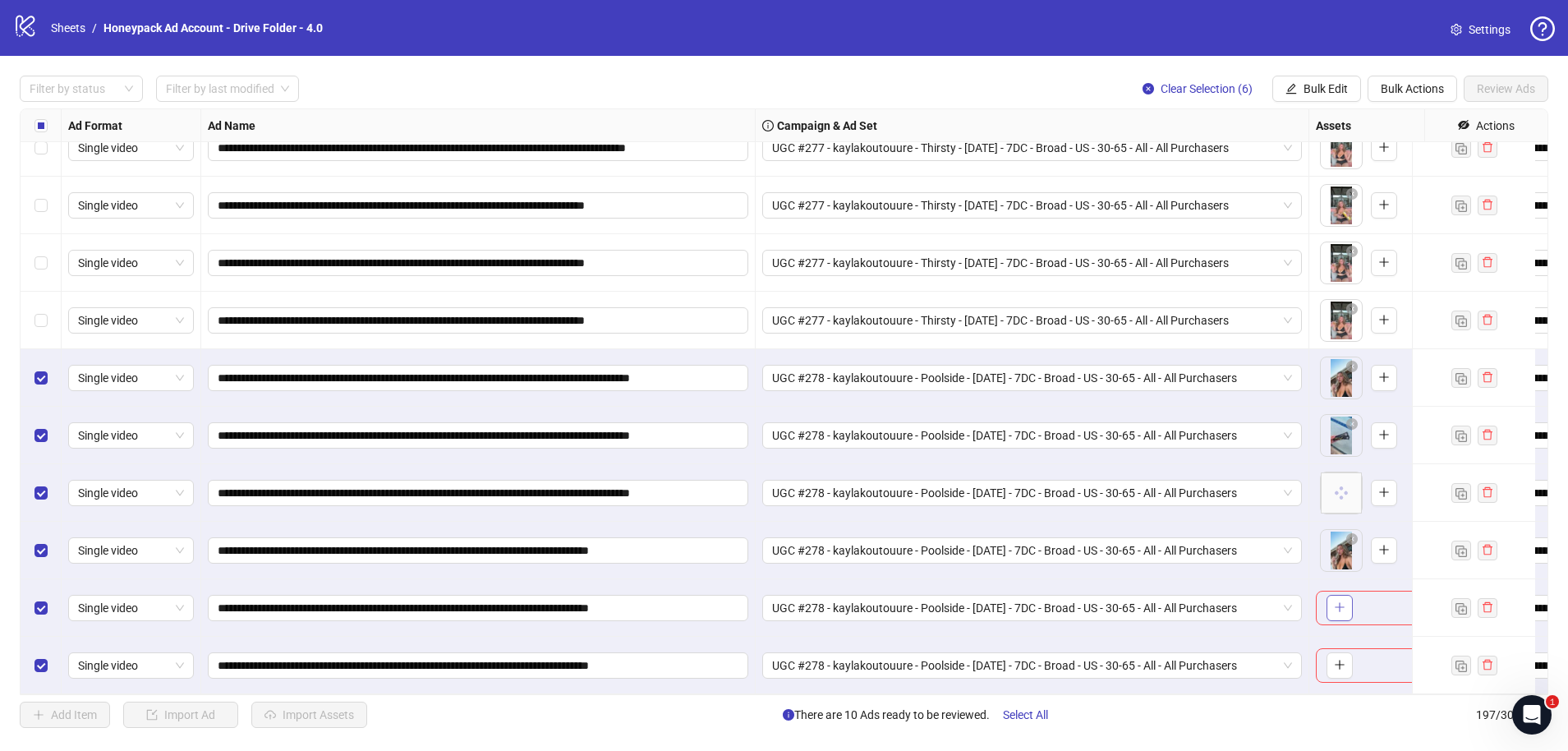 click at bounding box center (1340, 608) 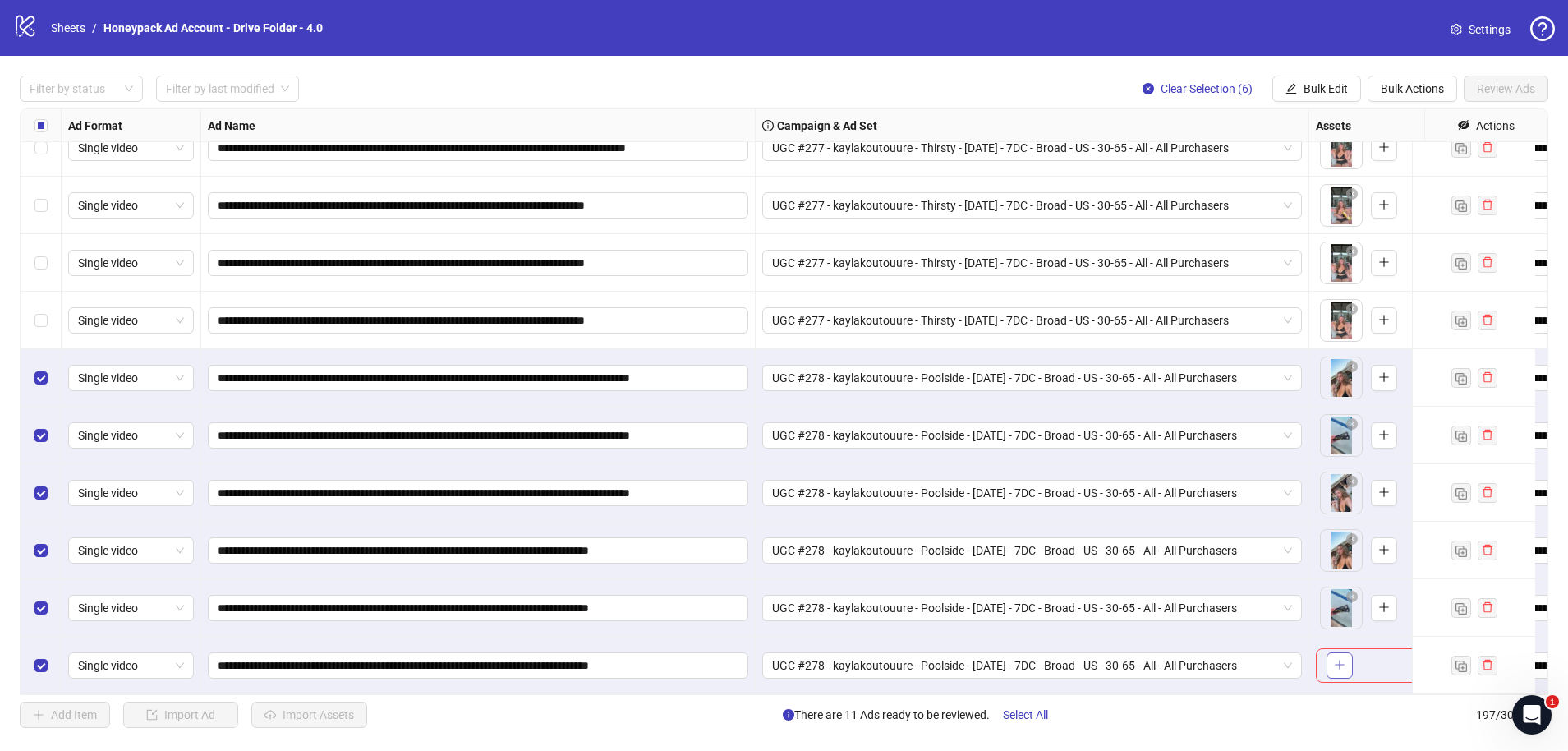 click 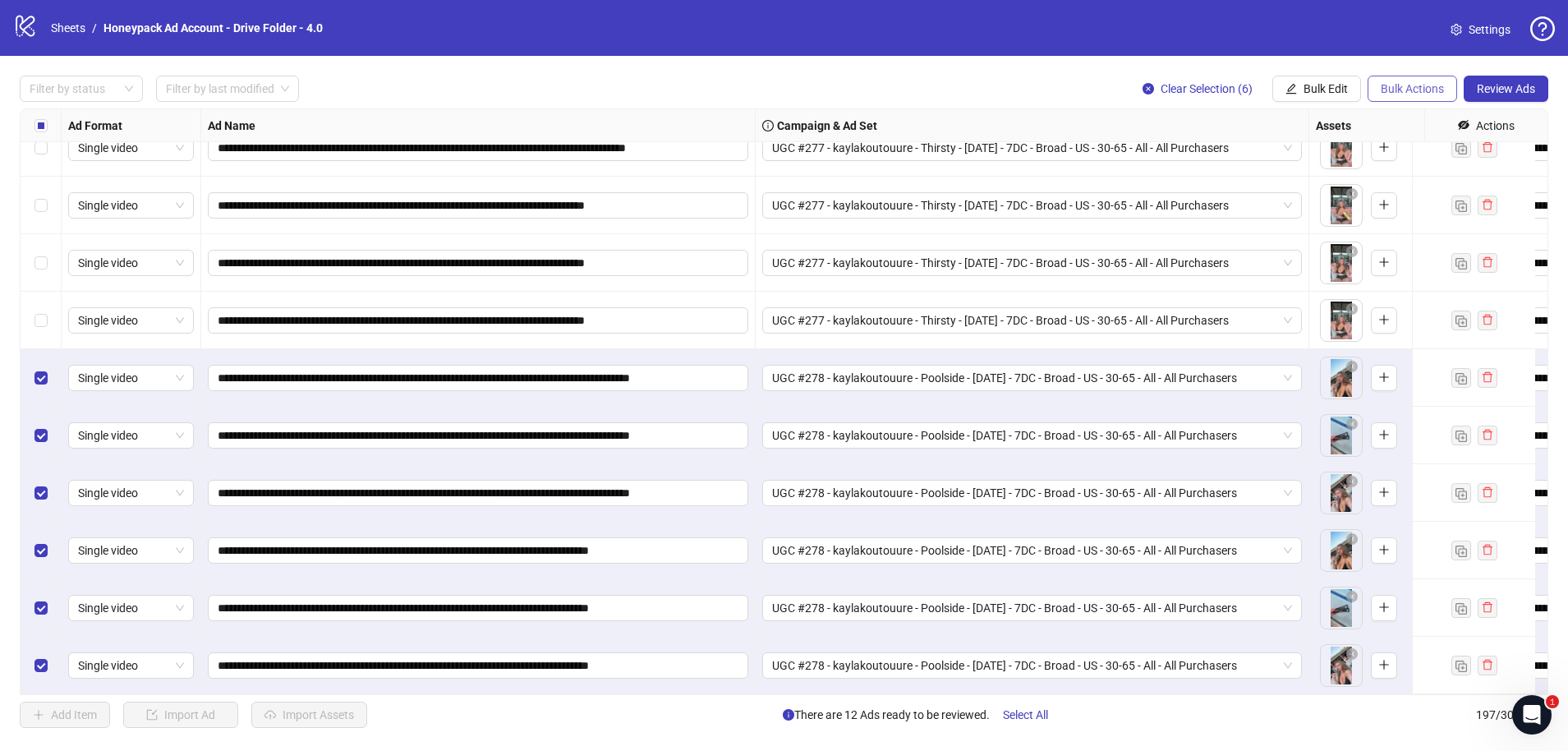 click on "Bulk Actions" at bounding box center (1412, 89) 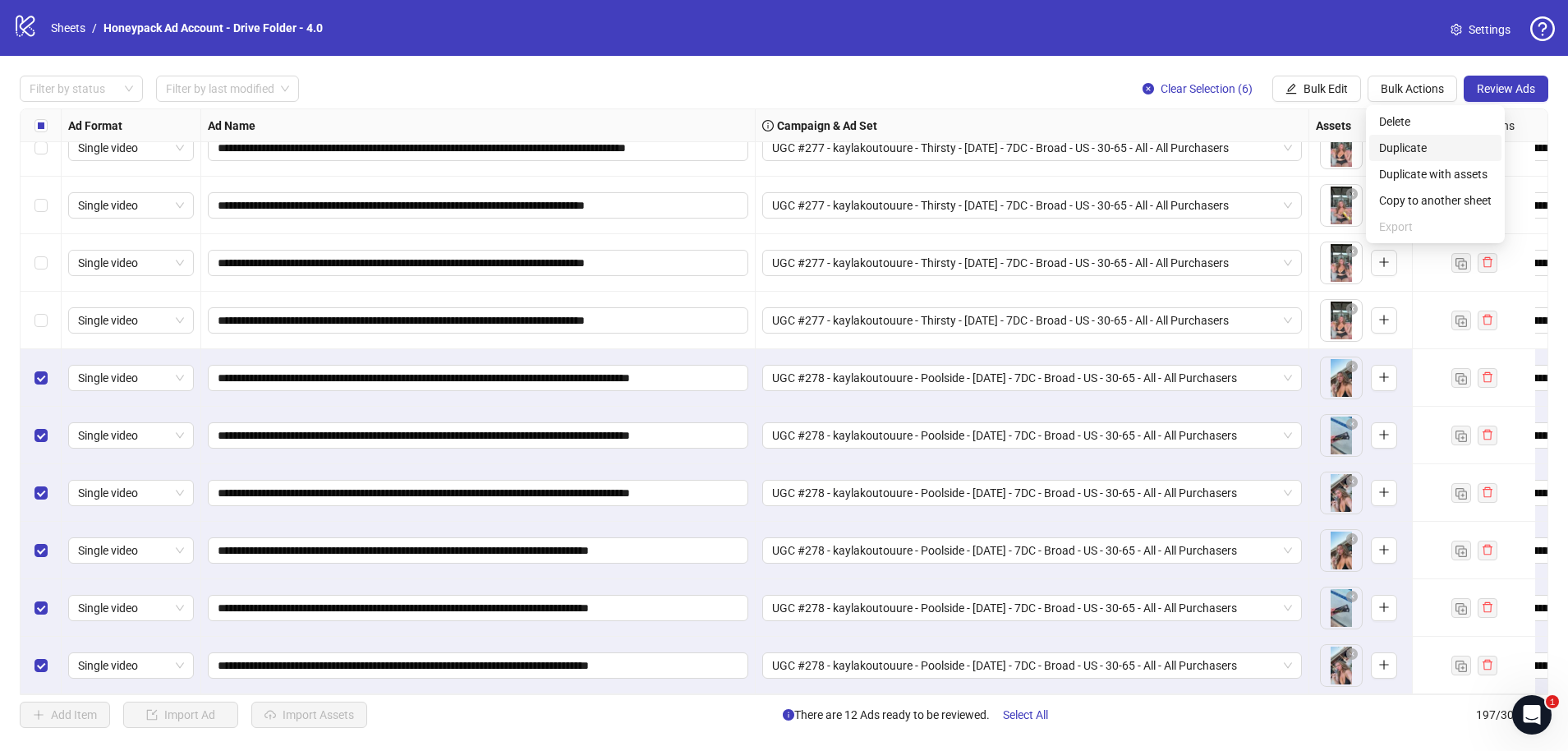 click on "Duplicate" at bounding box center (1435, 148) 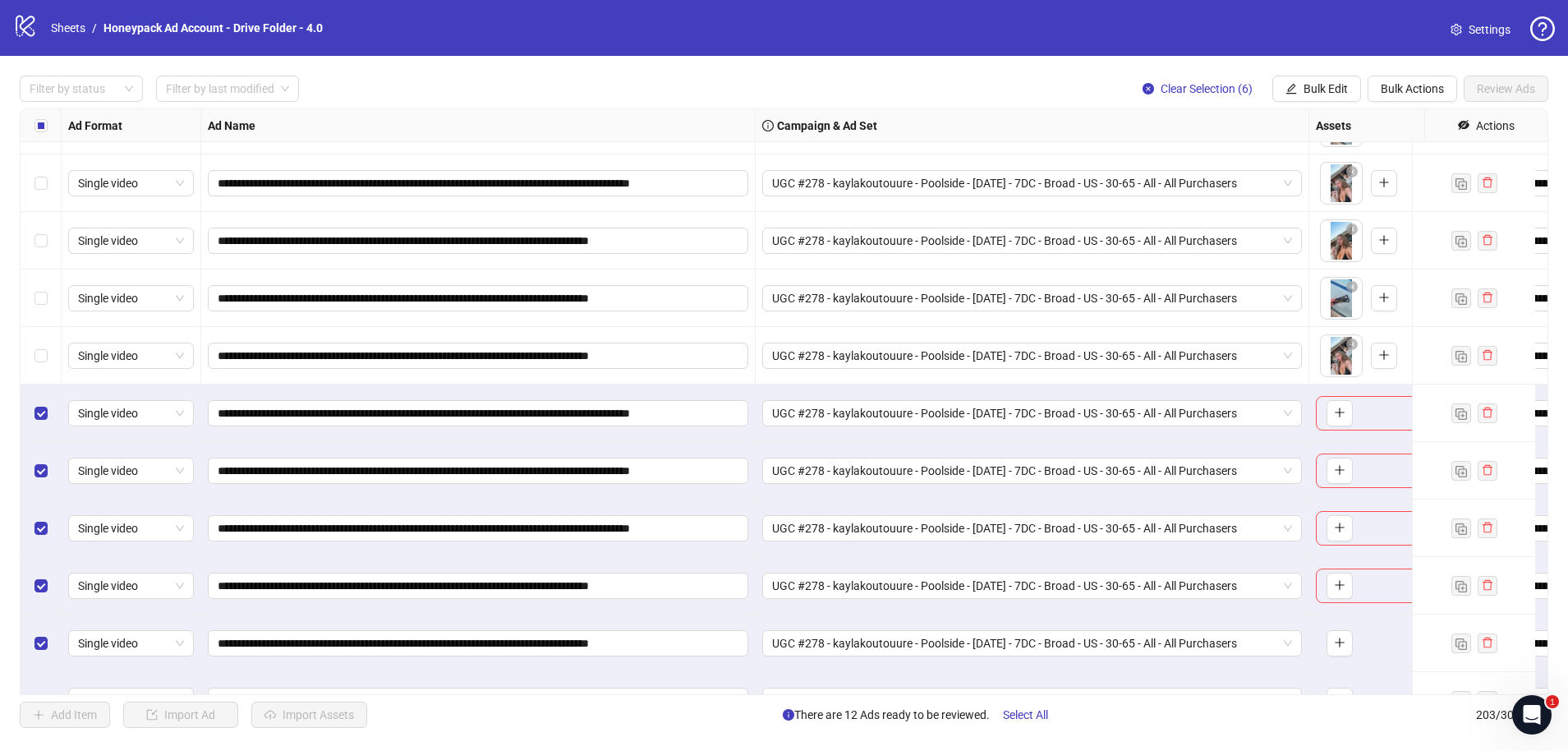 scroll, scrollTop: 11136, scrollLeft: 0, axis: vertical 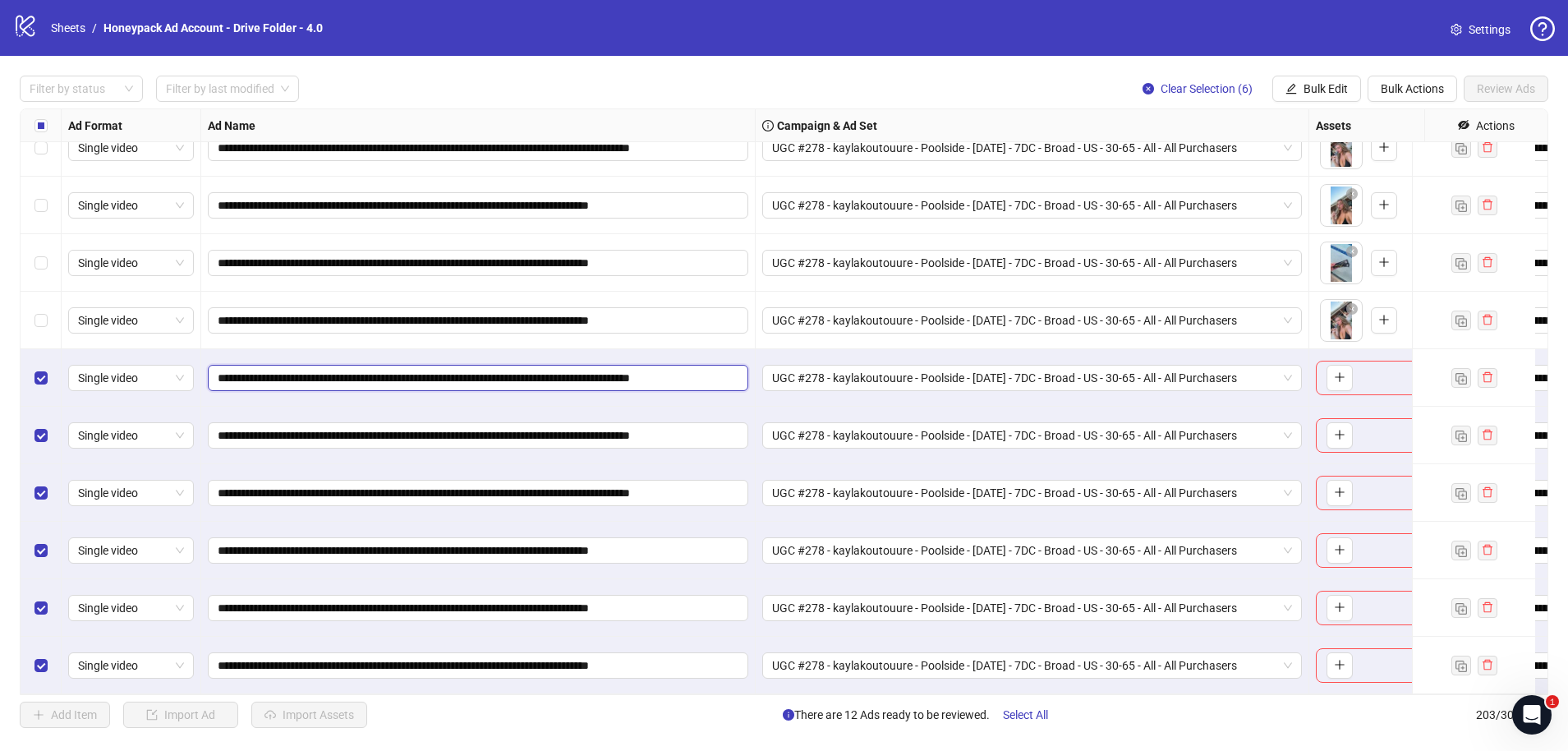 click on "**********" at bounding box center (476, 378) 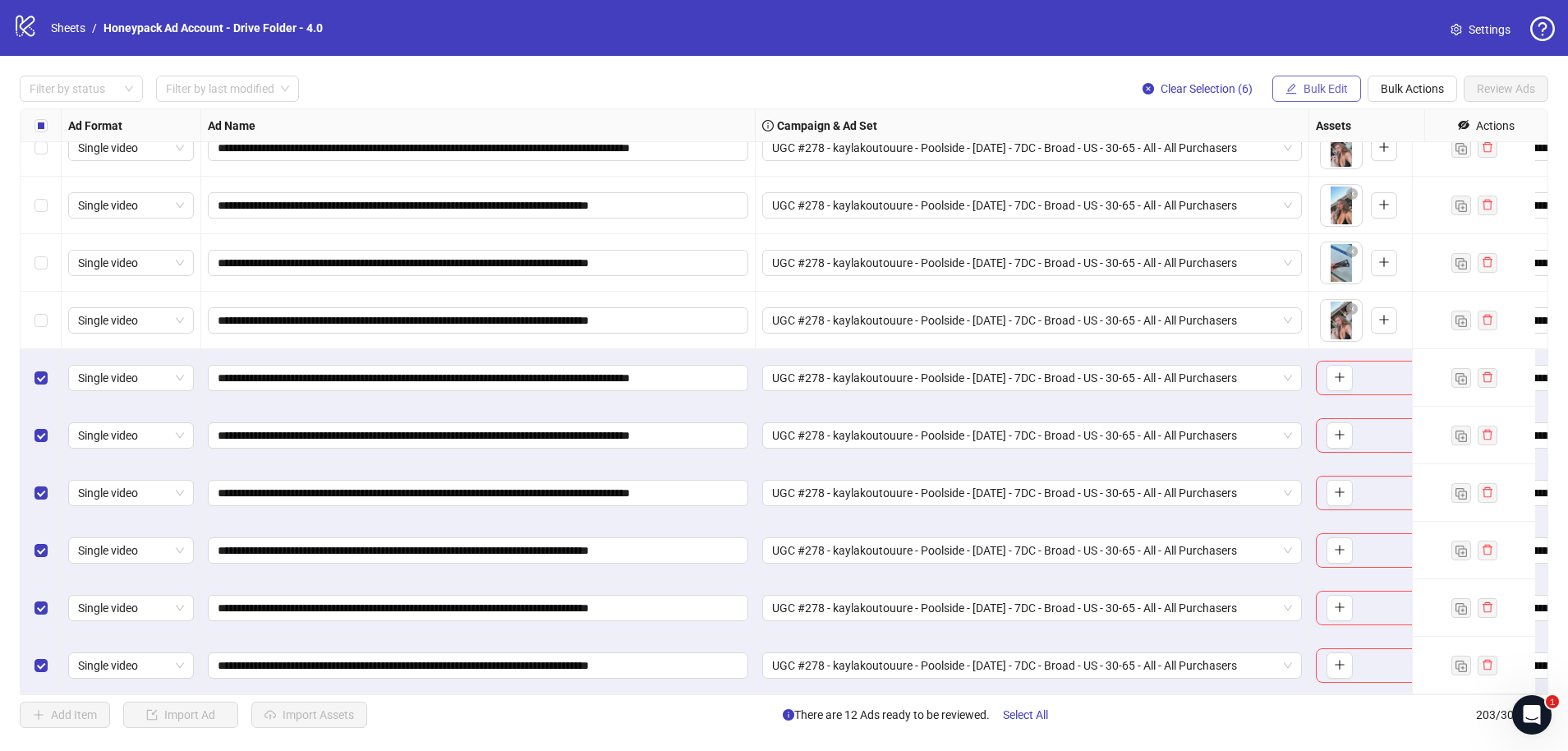 click on "Bulk Edit" at bounding box center [1317, 89] 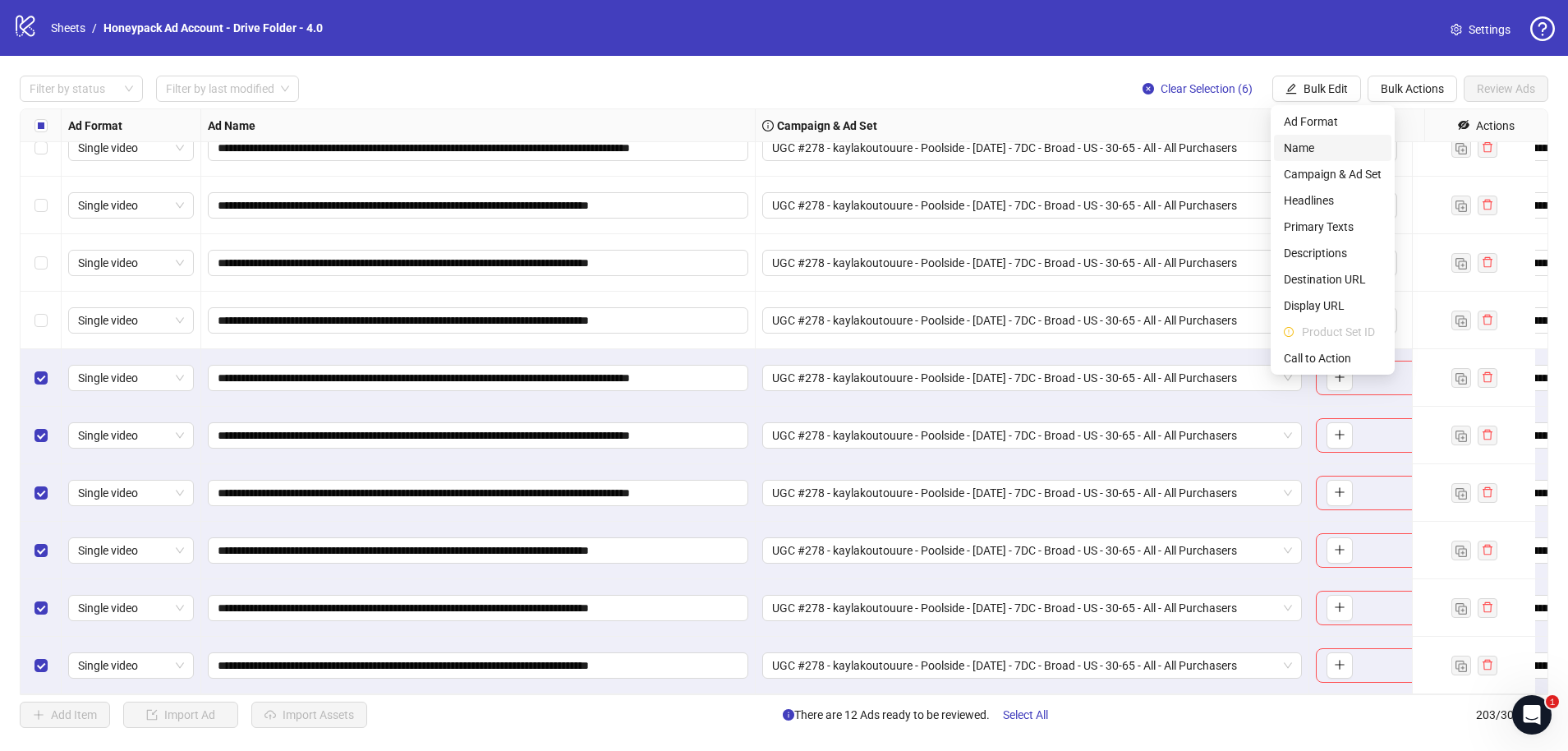 click on "Name" at bounding box center [1332, 148] 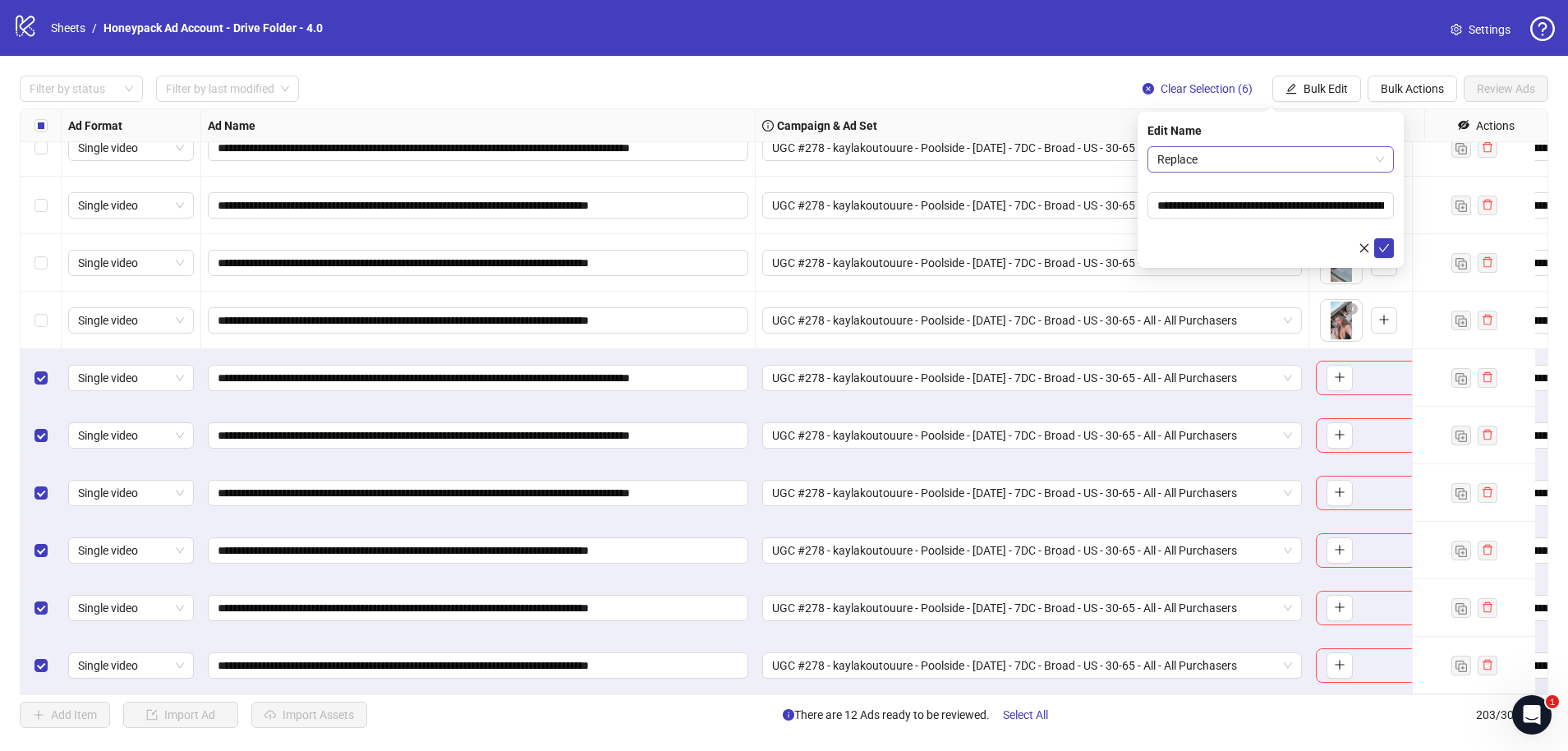 click on "Replace" at bounding box center (1271, 159) 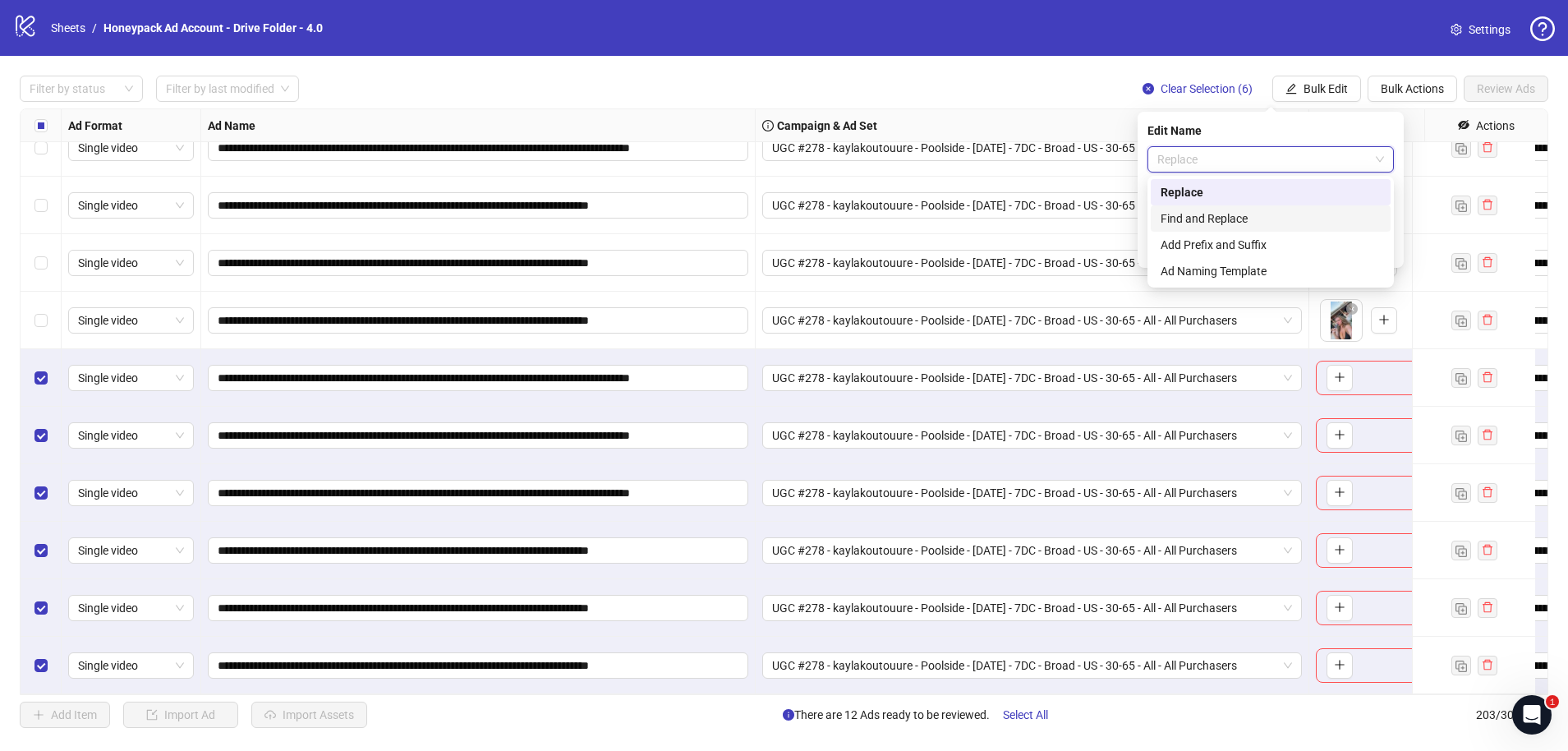 click on "Find and Replace" at bounding box center [1271, 219] 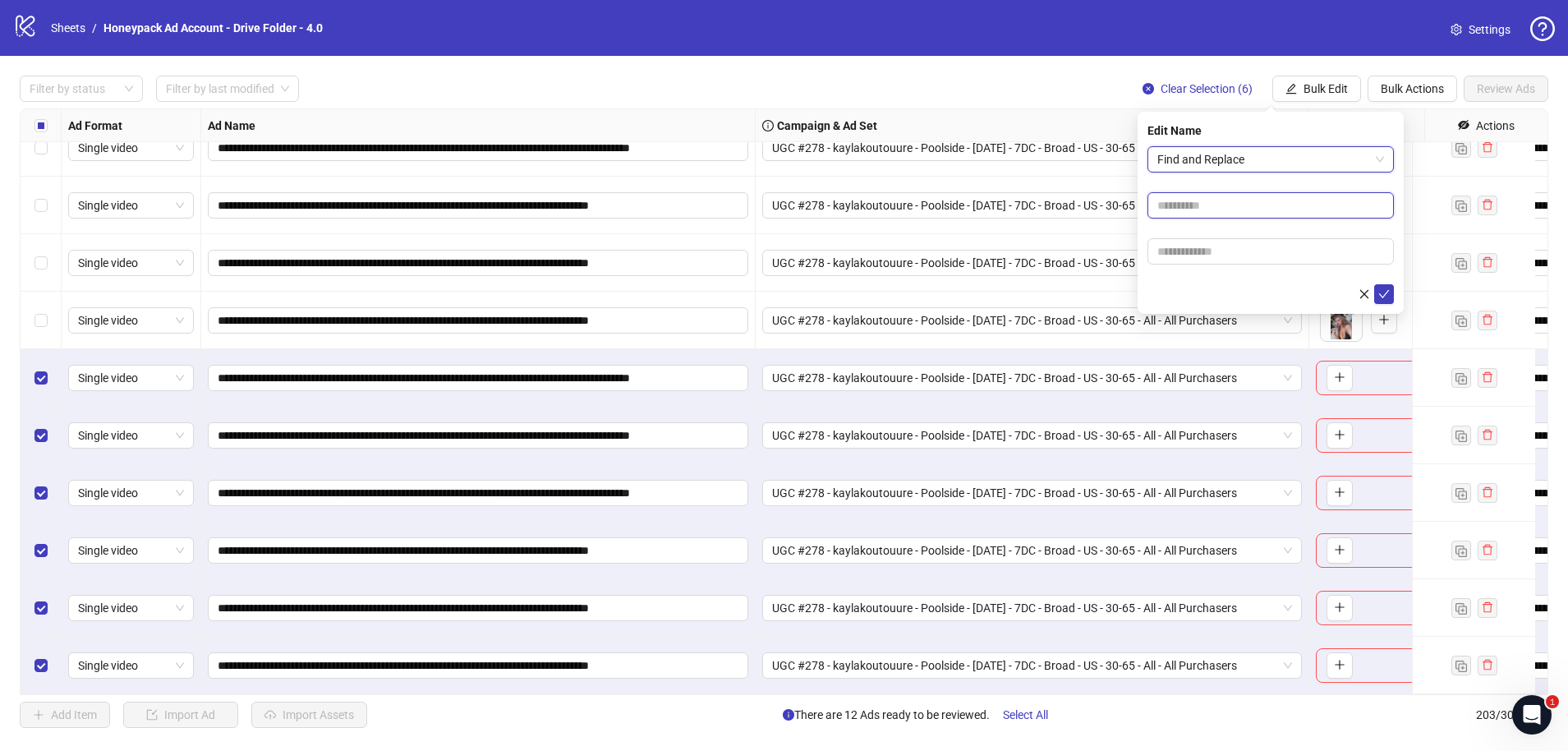click at bounding box center (1271, 205) 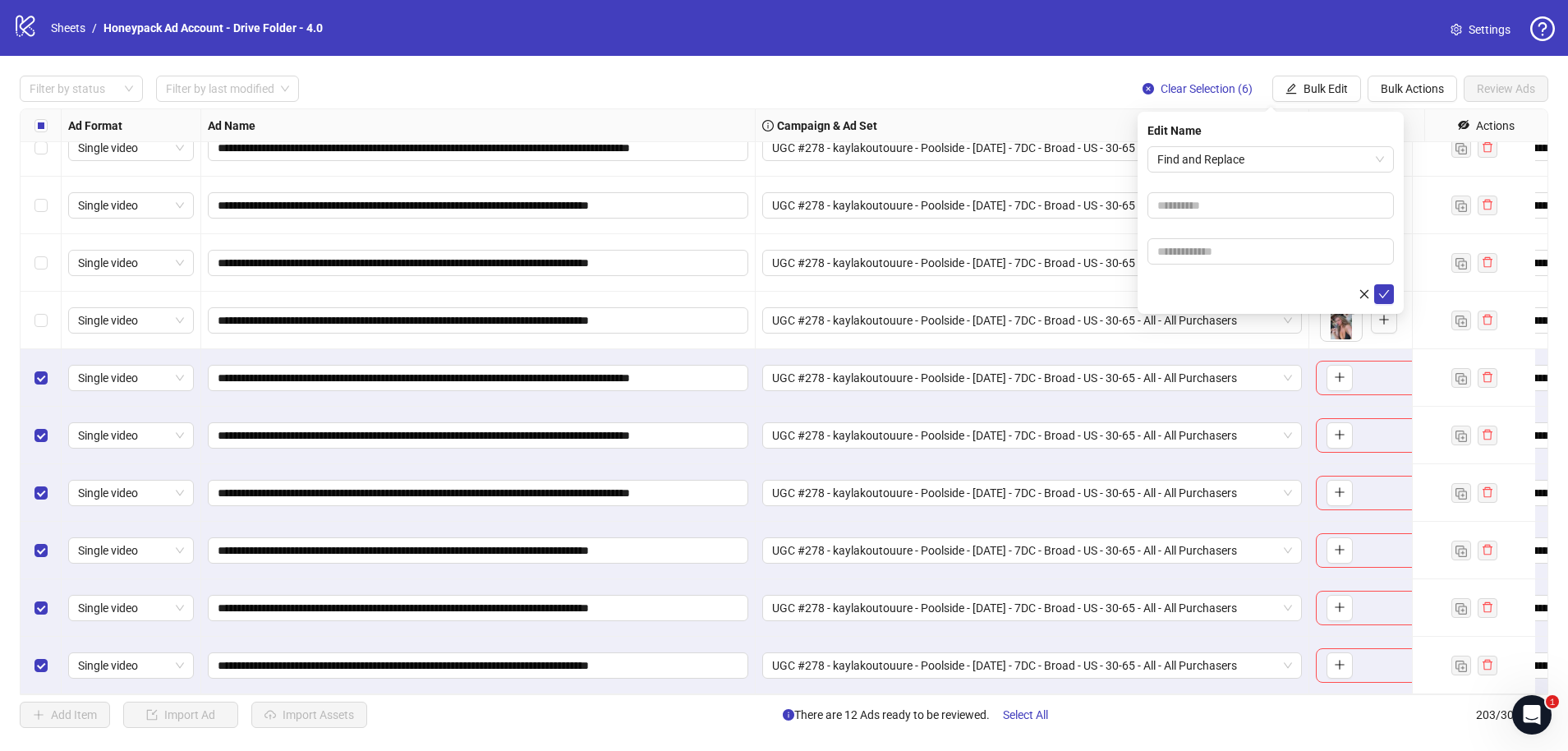 click on "**********" at bounding box center [478, 378] 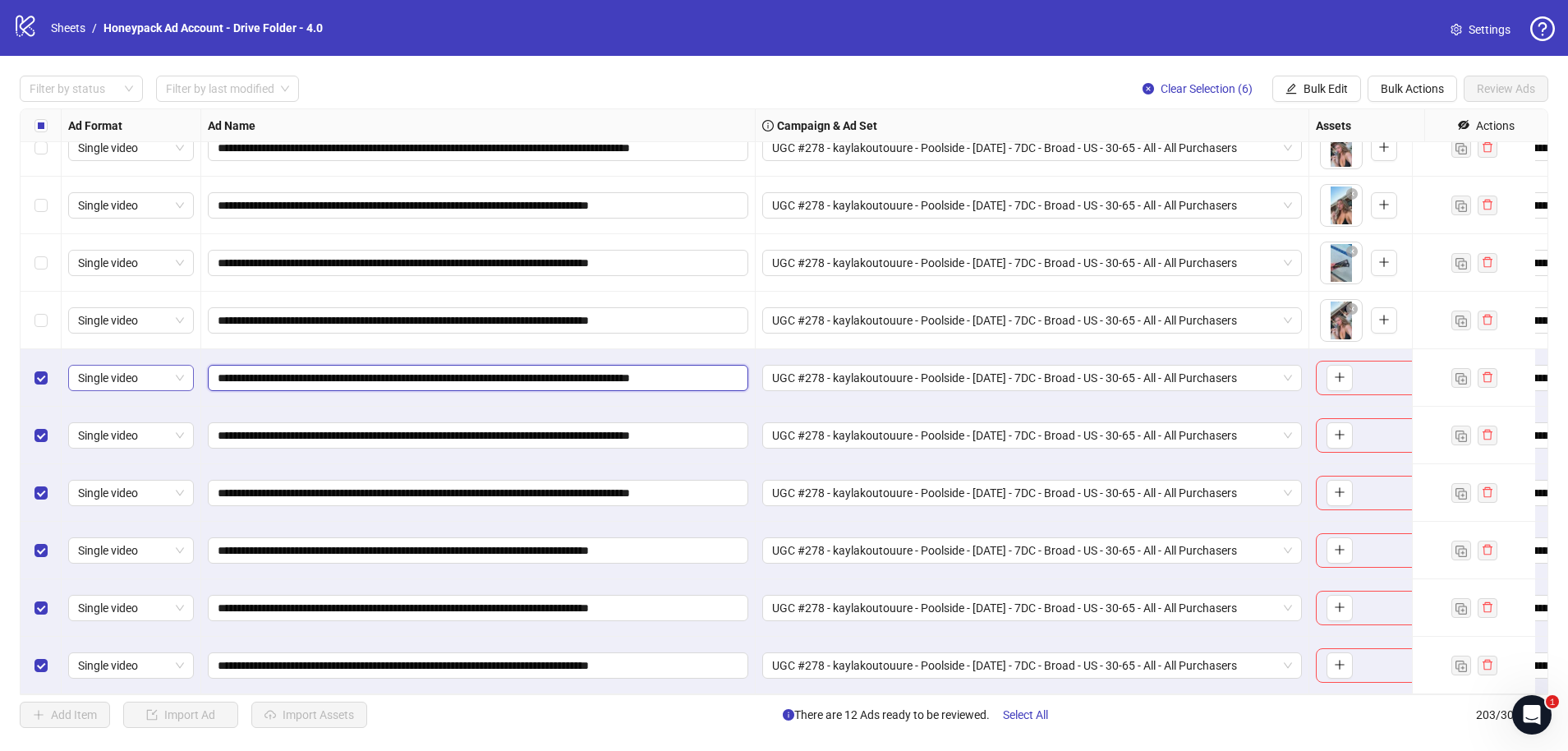 drag, startPoint x: 409, startPoint y: 366, endPoint x: 137, endPoint y: 366, distance: 272 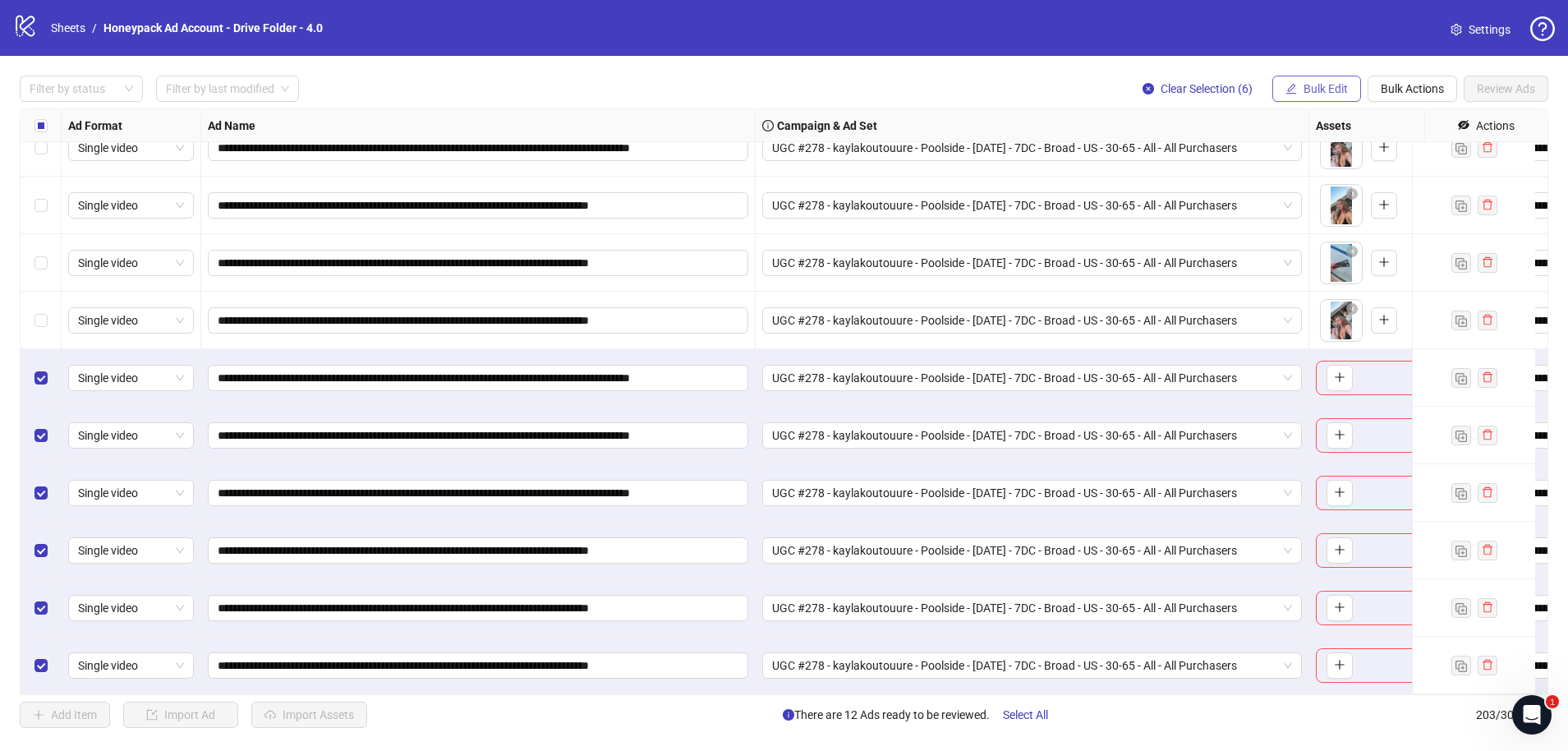click 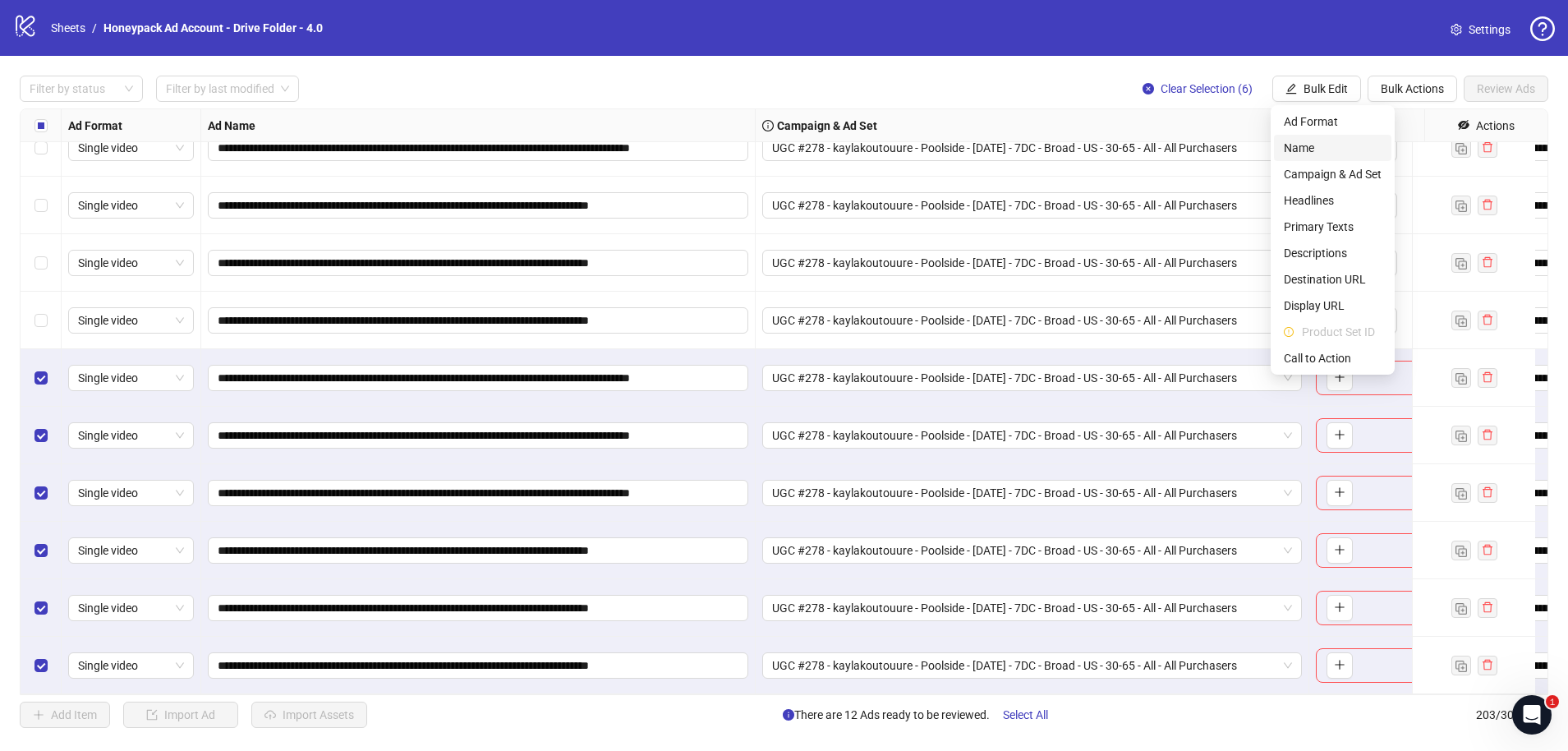 click on "Name" at bounding box center [1332, 148] 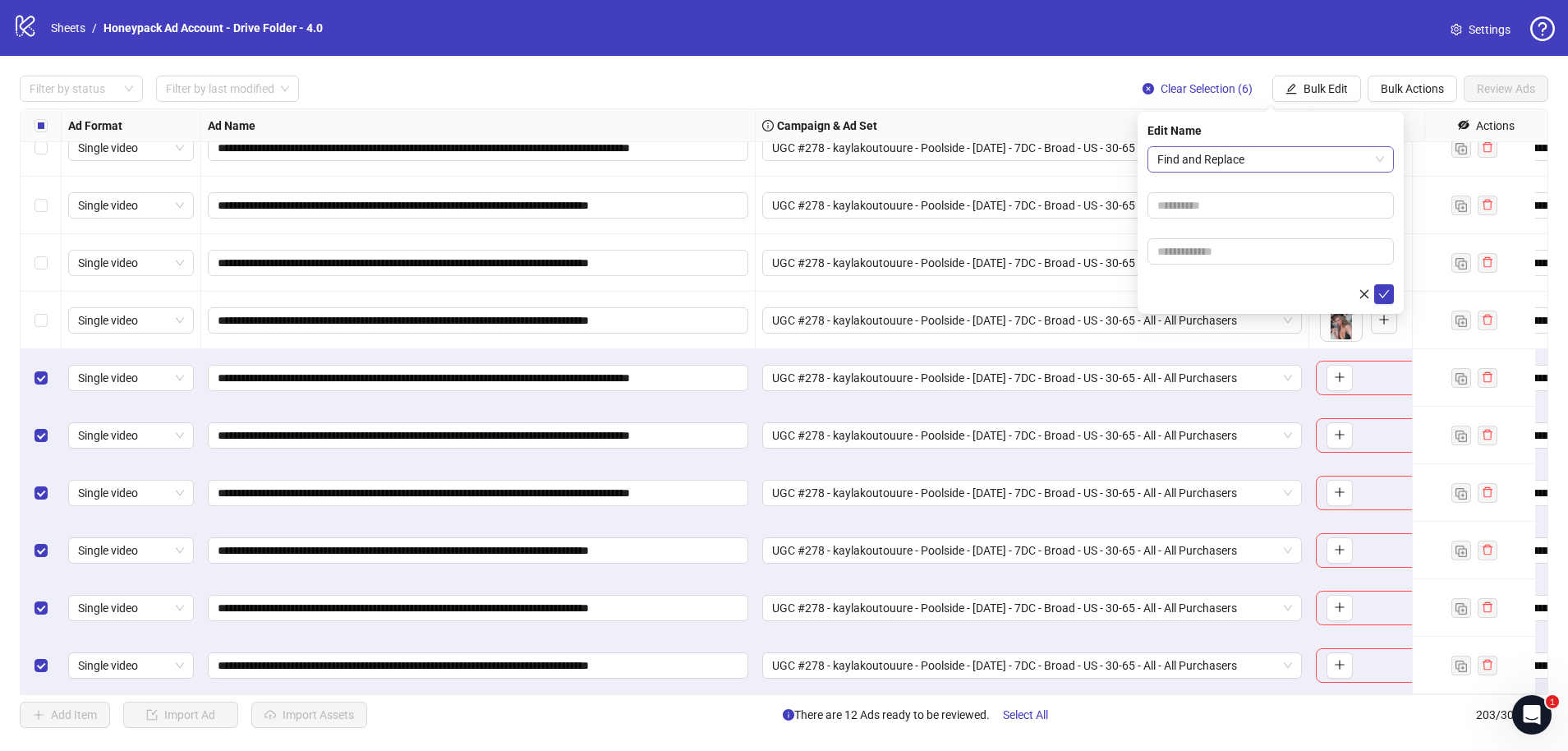 click on "Find and Replace" at bounding box center (1271, 159) 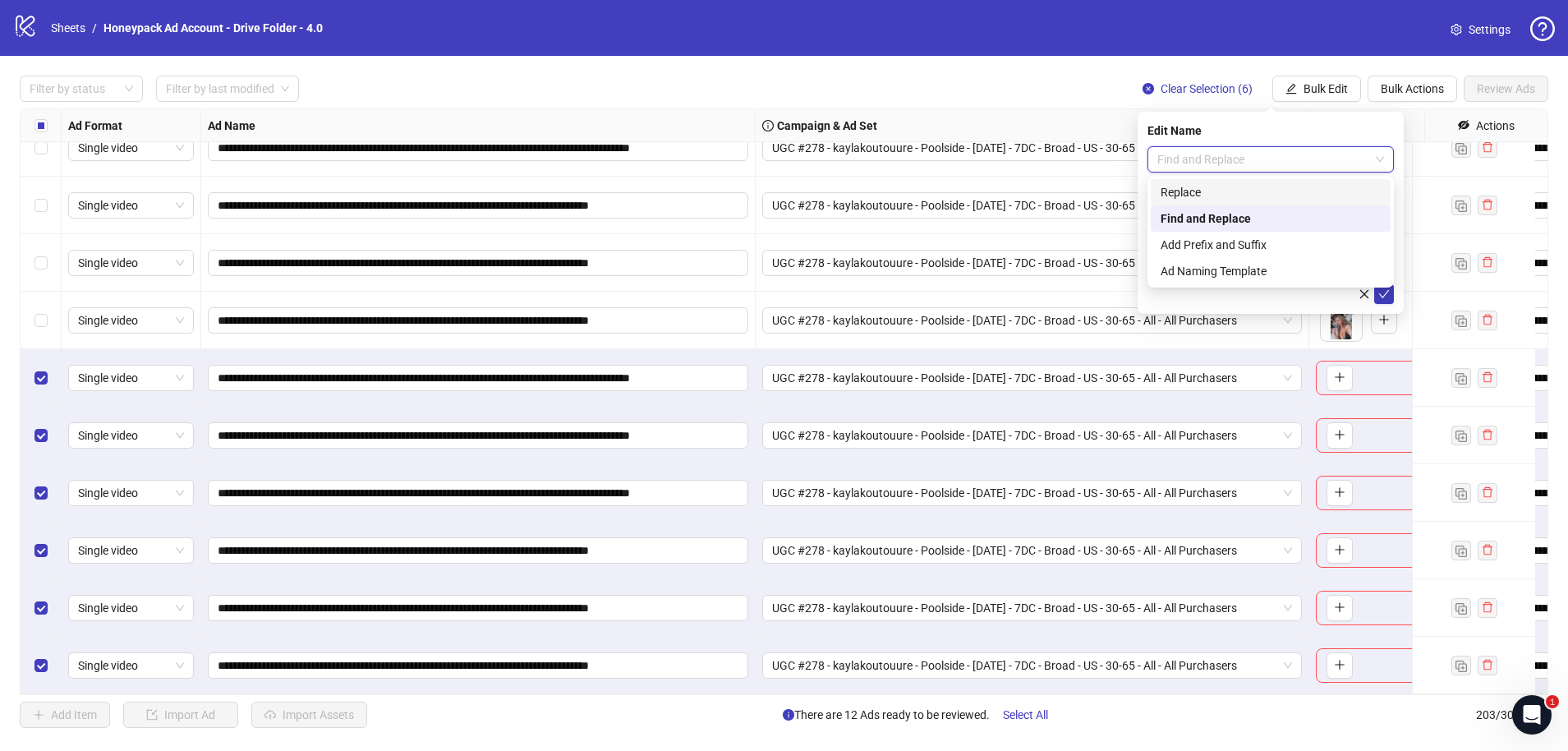 click on "Edit Name" at bounding box center (1271, 131) 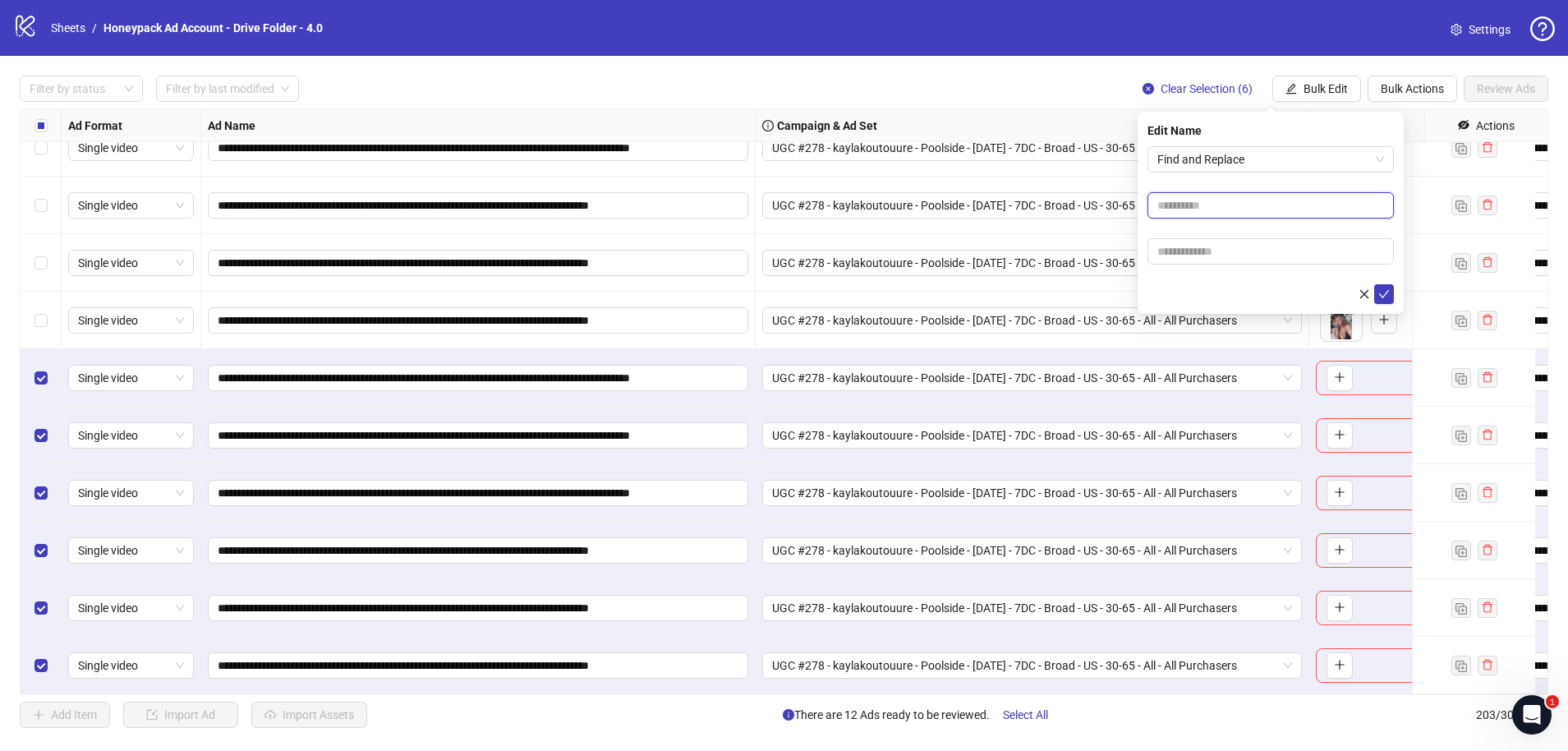 click at bounding box center [1271, 205] 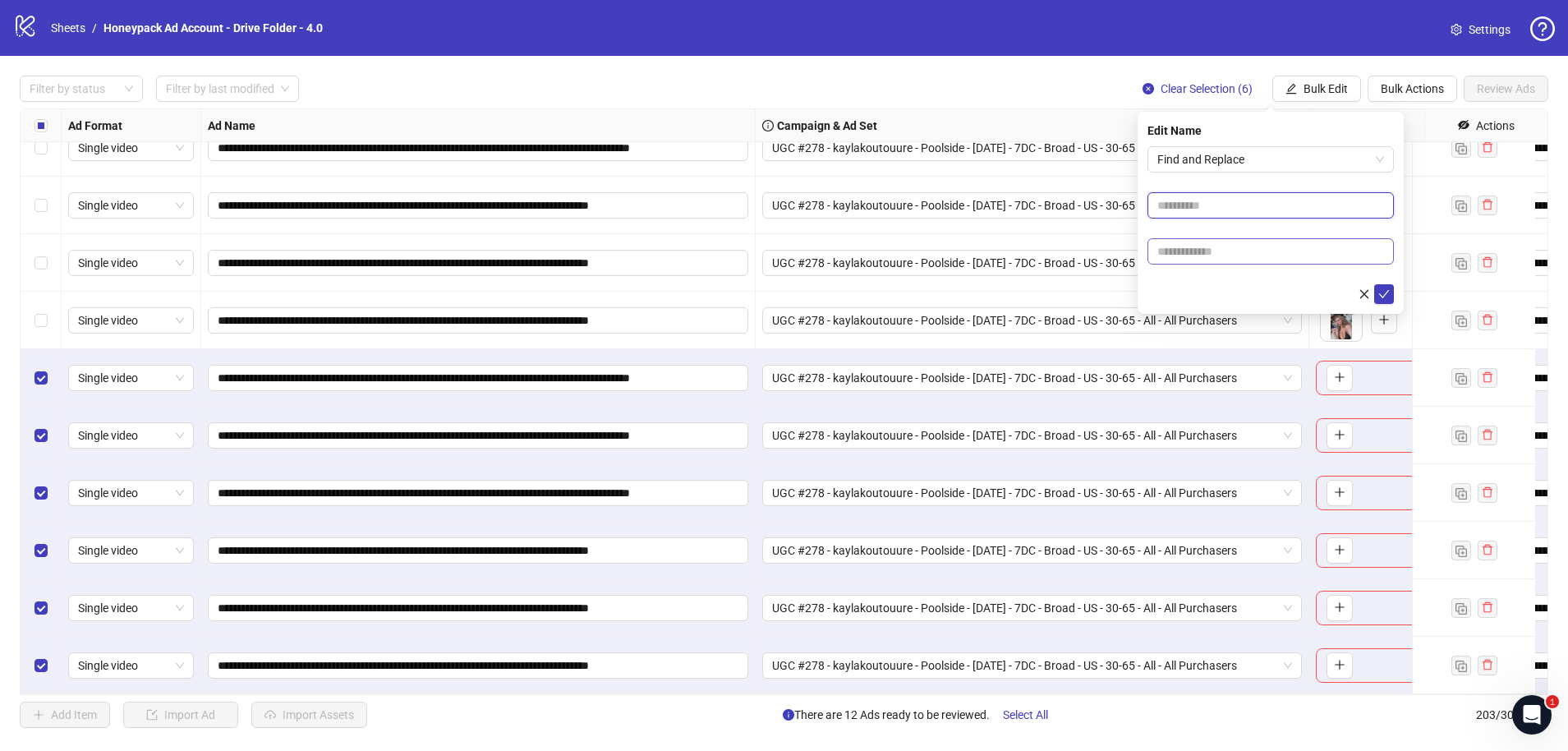 paste on "**********" 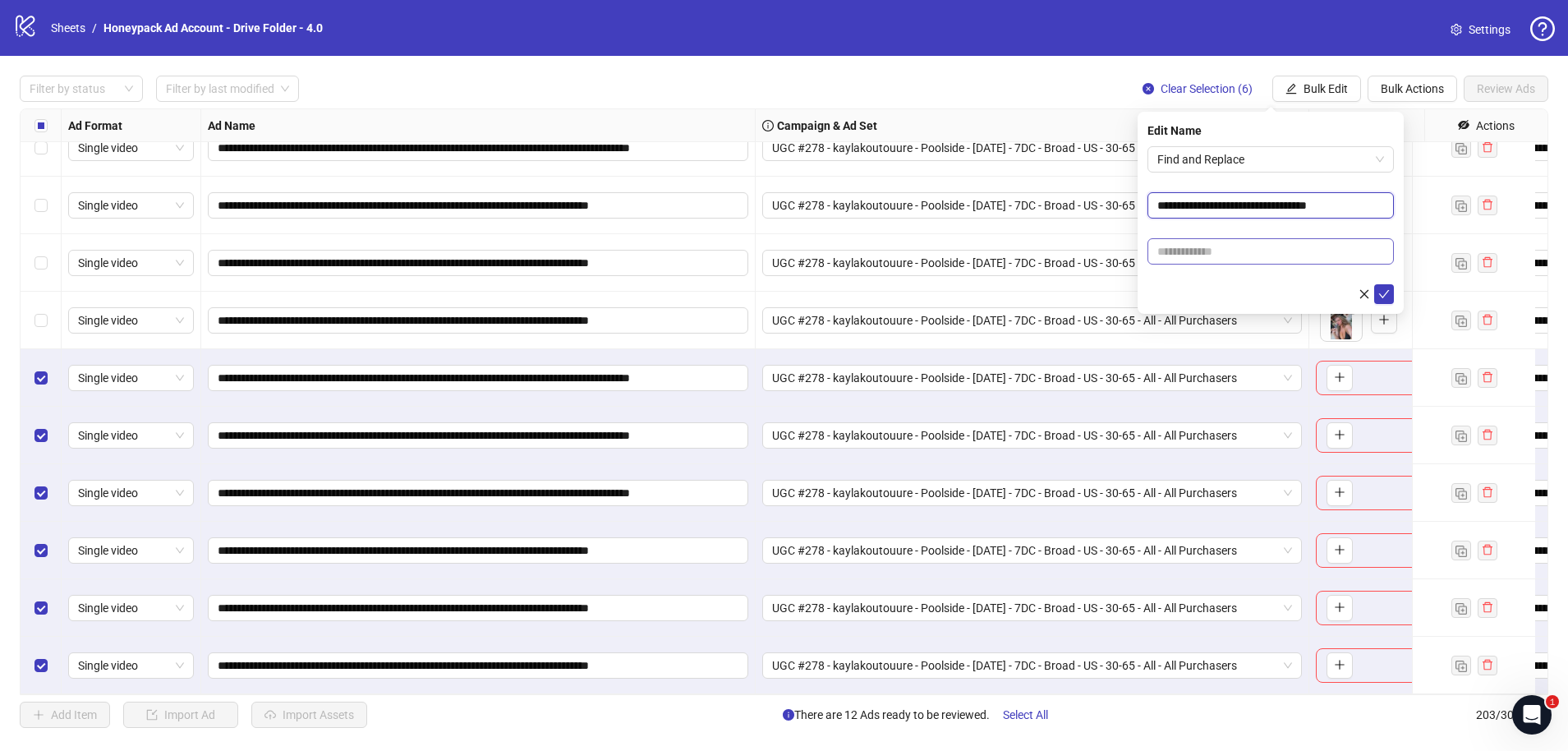 type on "**********" 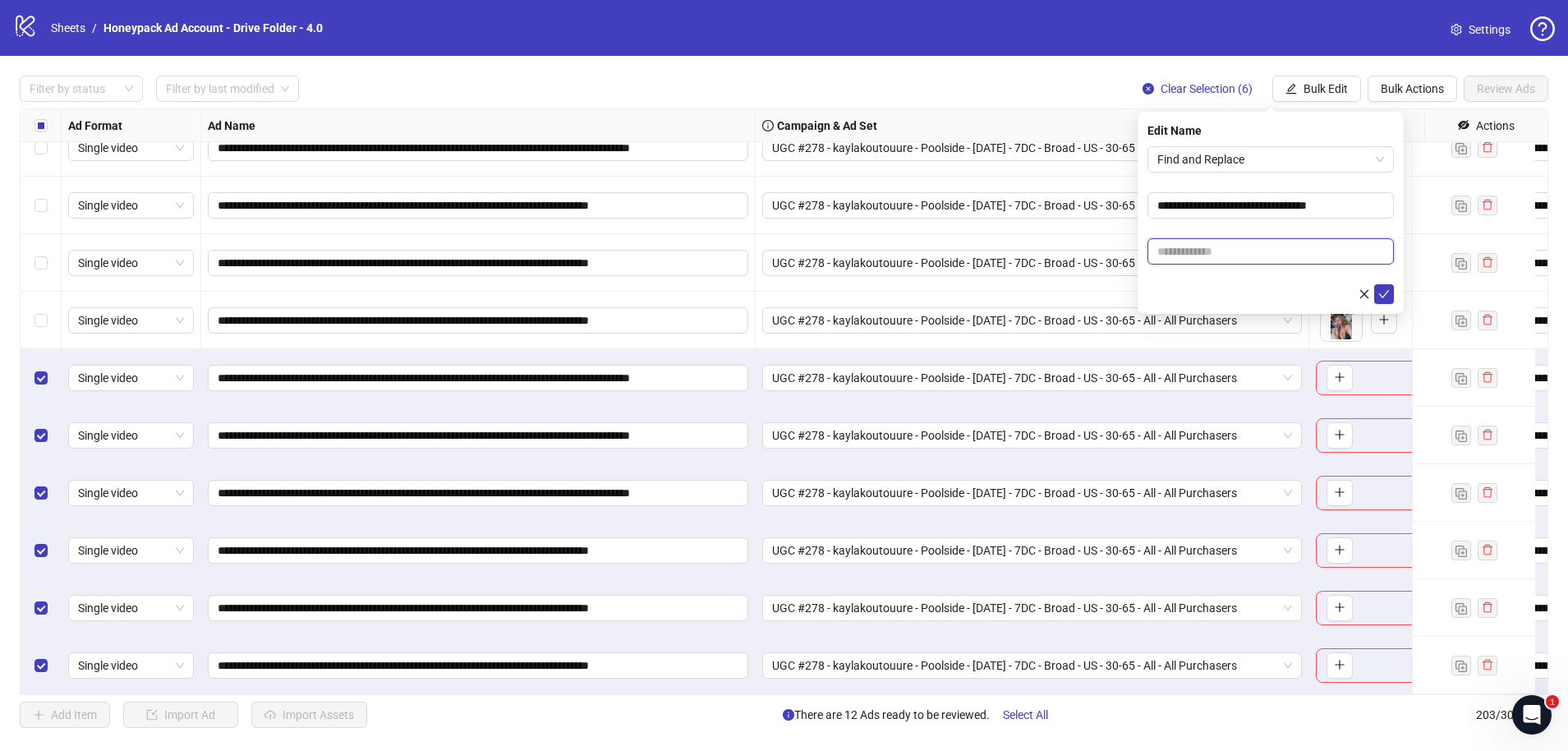 click at bounding box center [1271, 251] 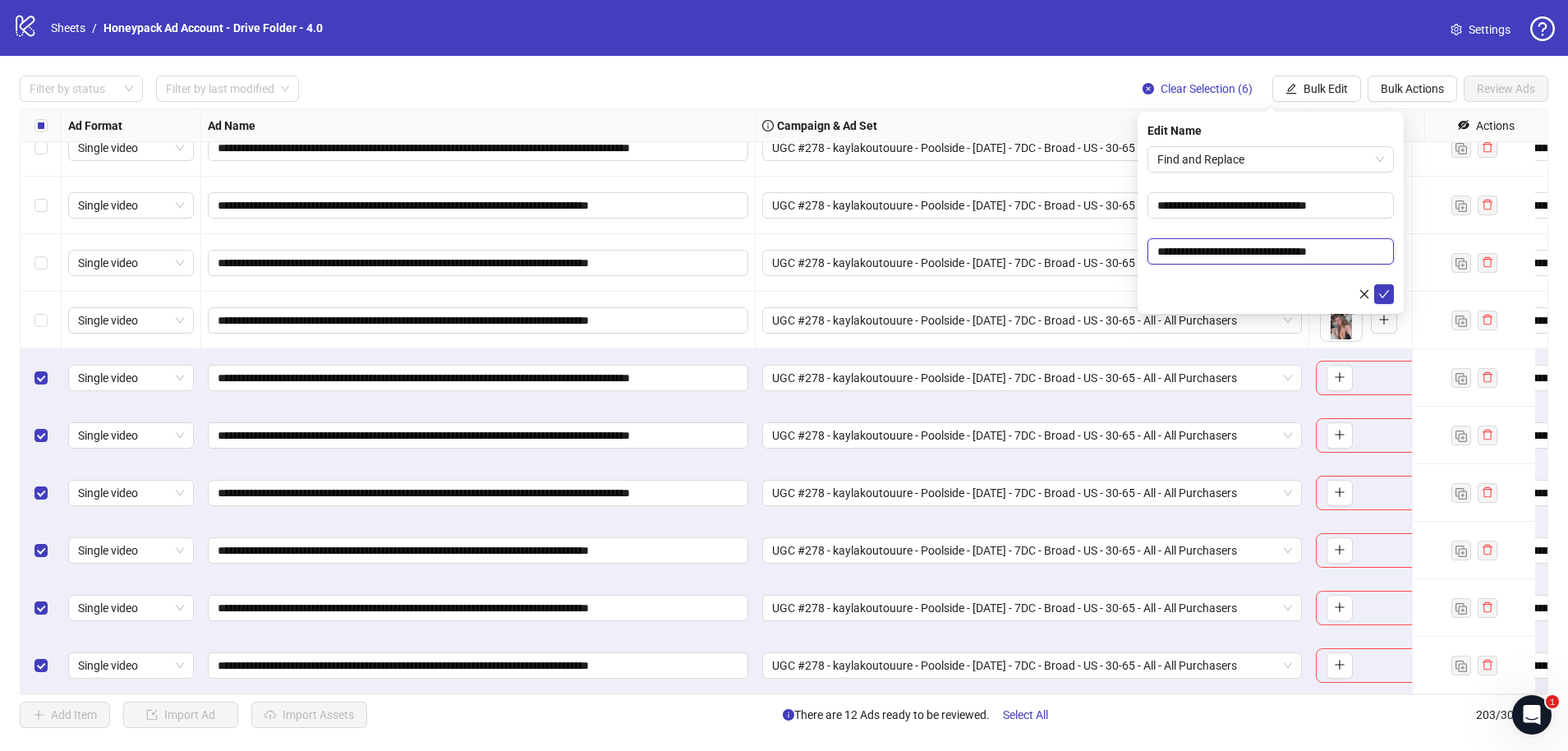 click on "**********" at bounding box center [1271, 251] 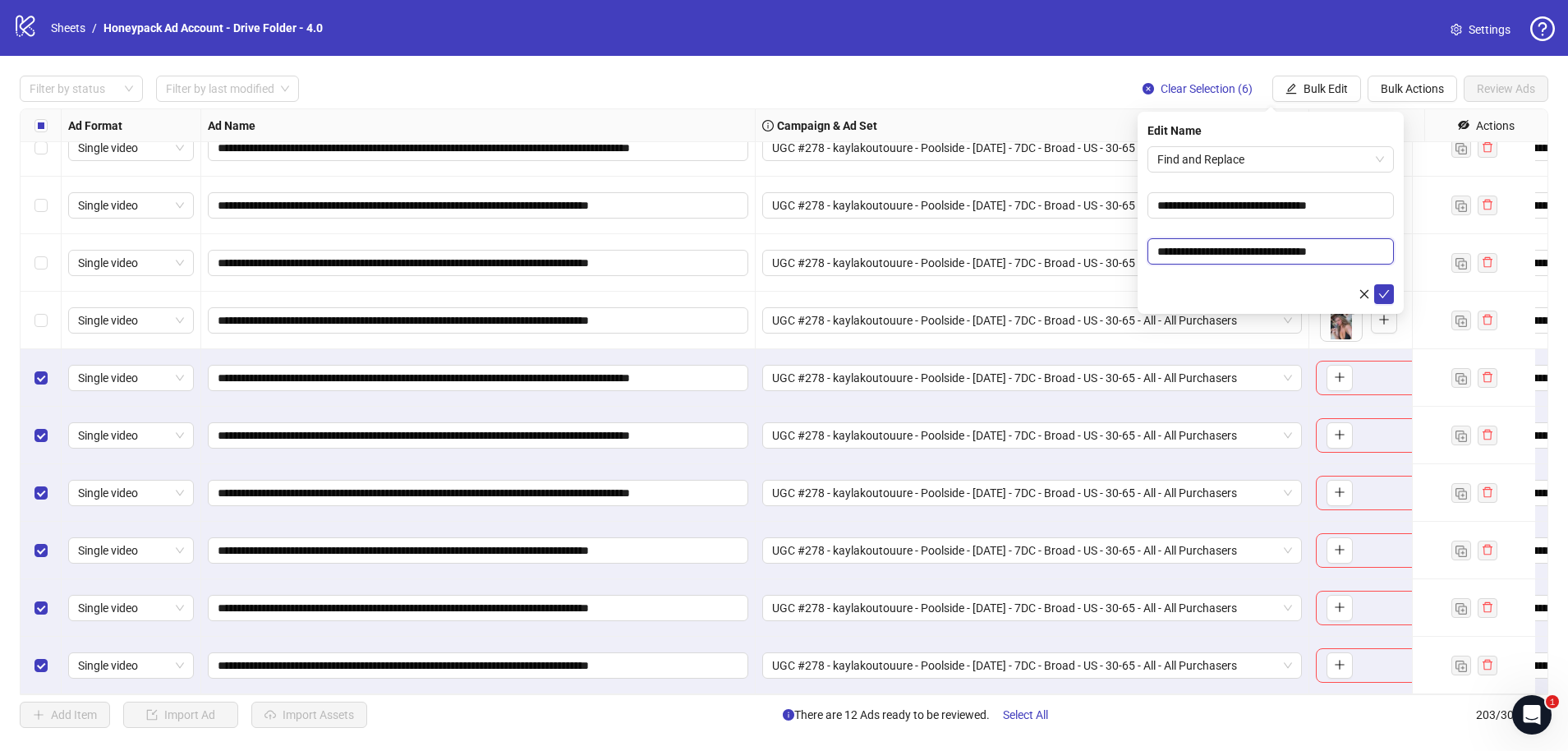 drag, startPoint x: 1308, startPoint y: 251, endPoint x: 1411, endPoint y: 252, distance: 103.00485 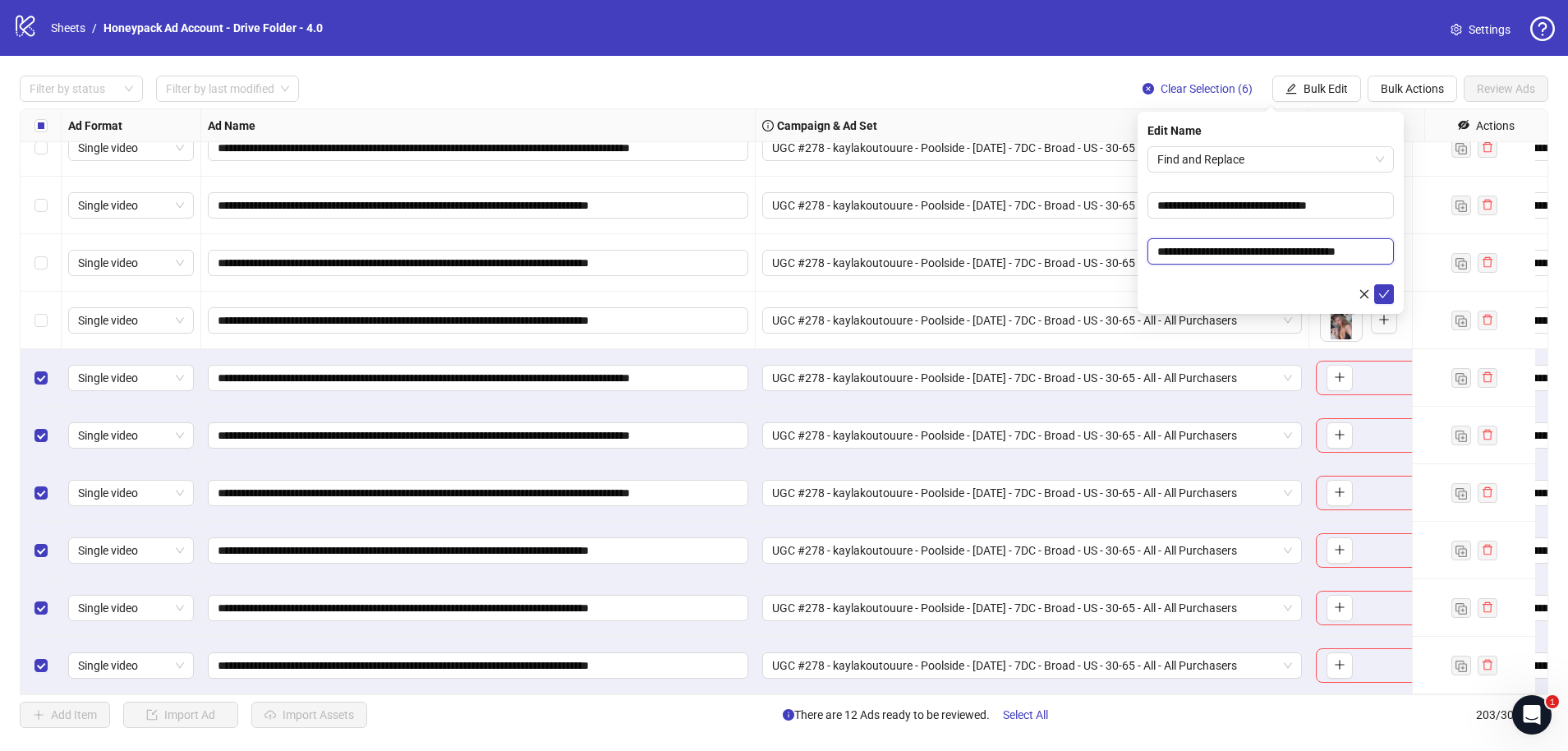 scroll, scrollTop: 0, scrollLeft: 6, axis: horizontal 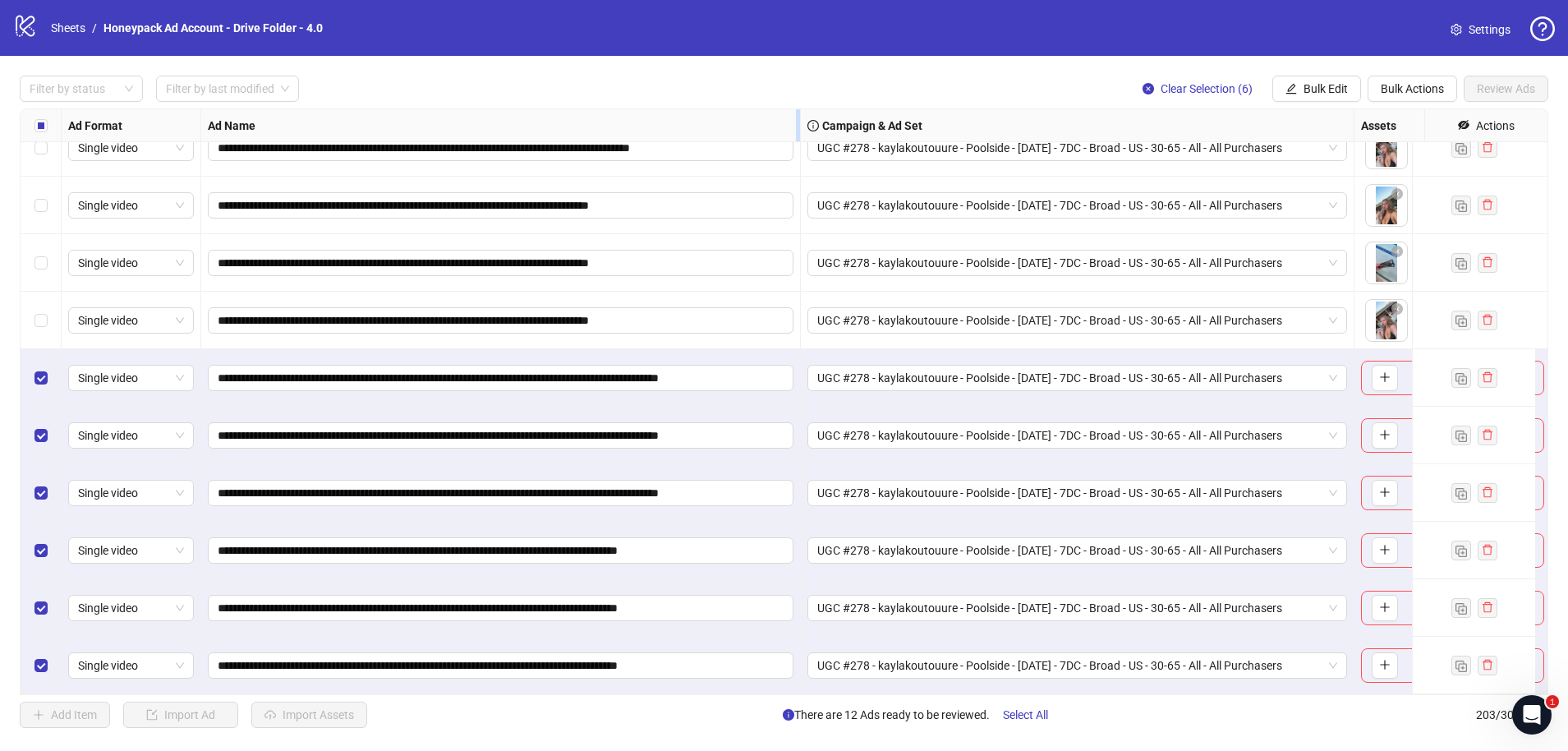 drag, startPoint x: 753, startPoint y: 127, endPoint x: 798, endPoint y: 133, distance: 45.398238 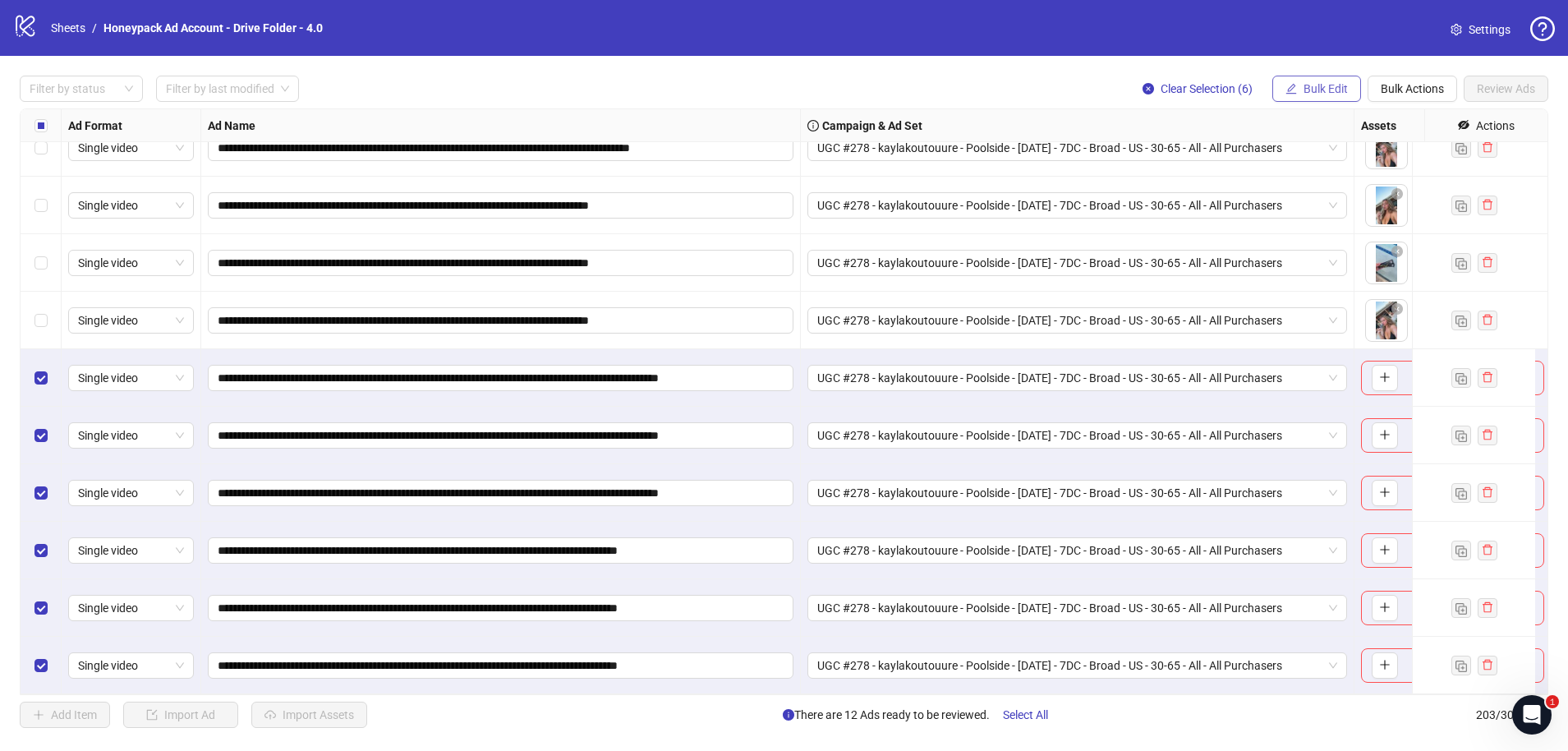 click on "Bulk Edit" at bounding box center [1317, 89] 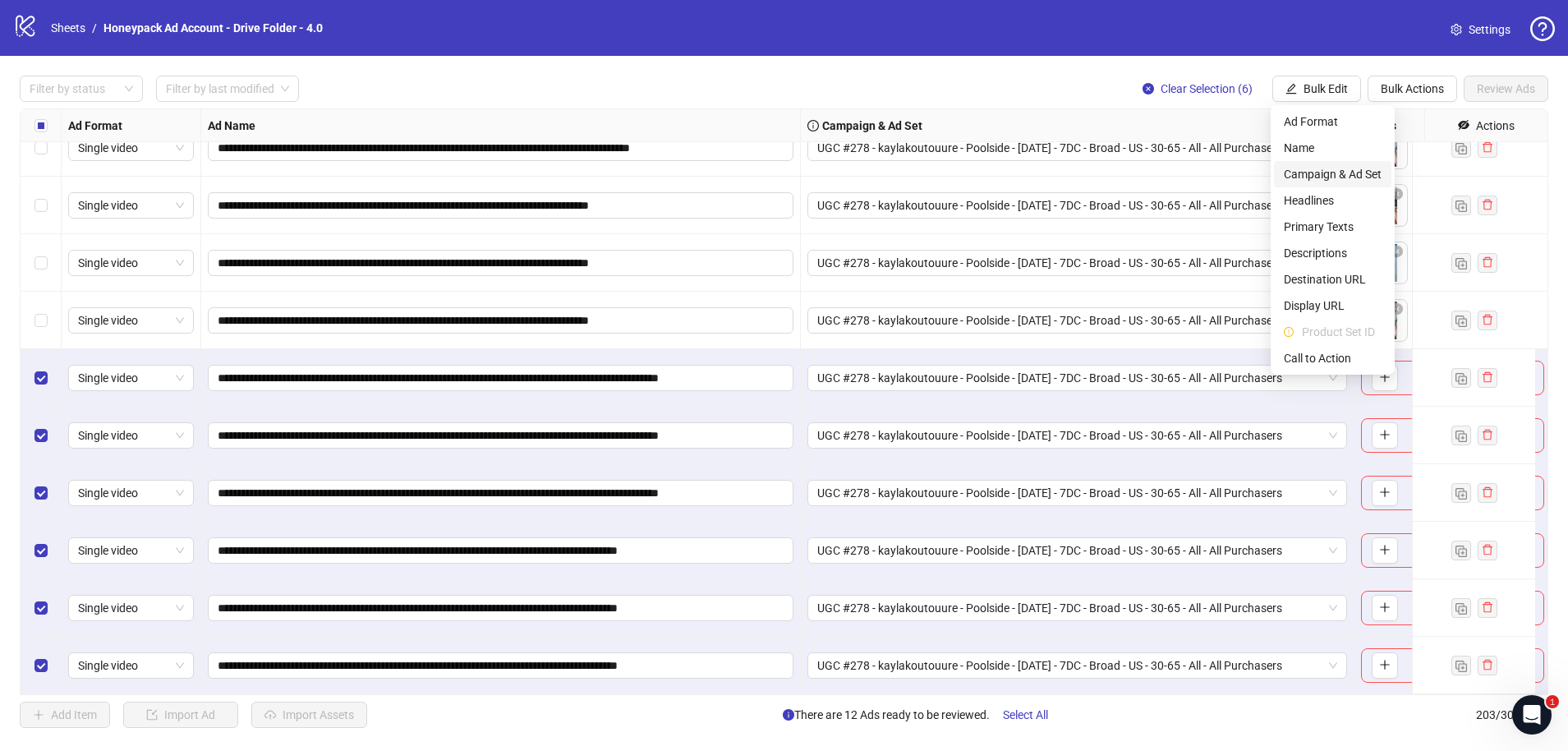 click on "Campaign & Ad Set" at bounding box center (1332, 174) 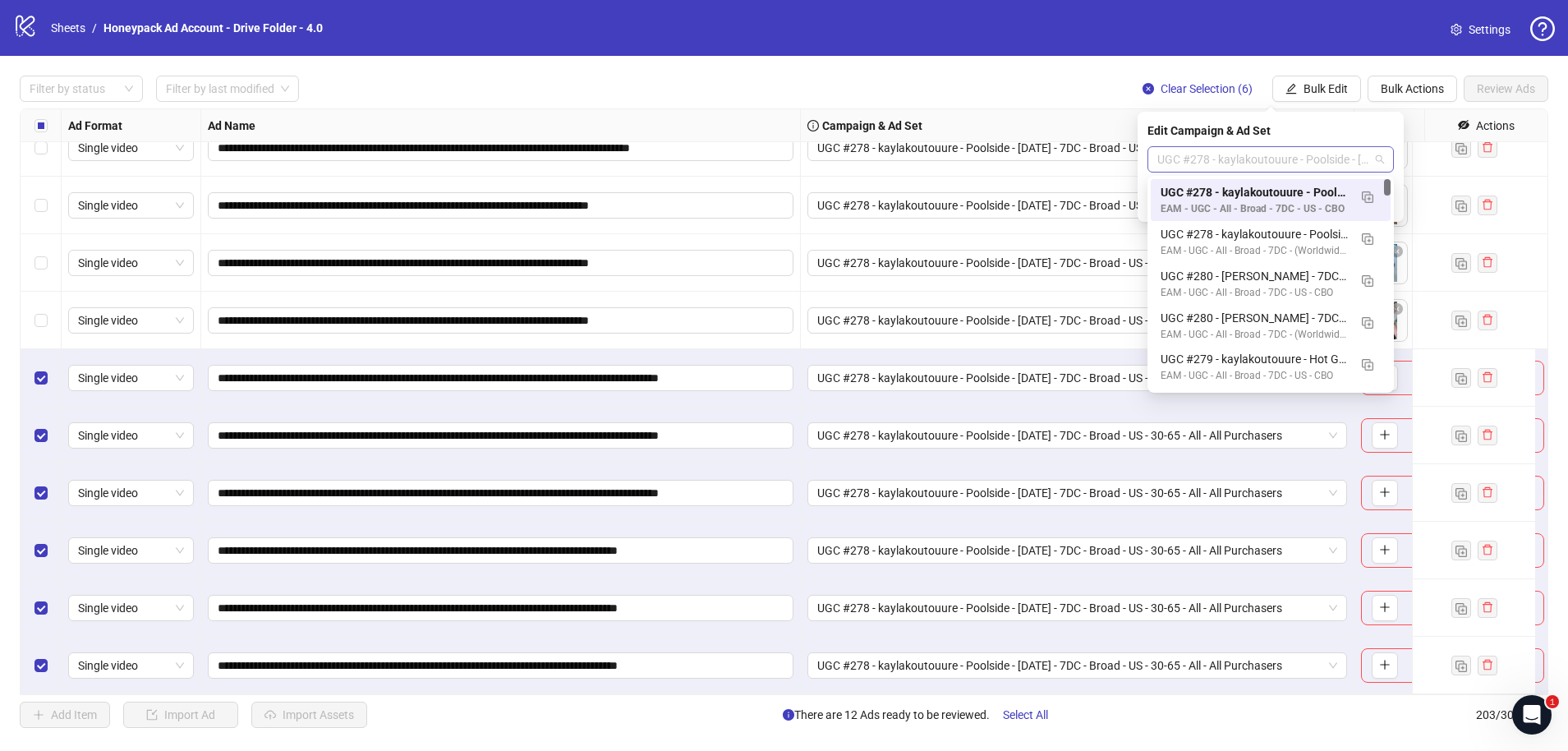 click on "UGC #278 - kaylakoutouure - Poolside - [DATE] - 7DC - Broad - US - 30-65 - All - All Purchasers" at bounding box center [1271, 159] 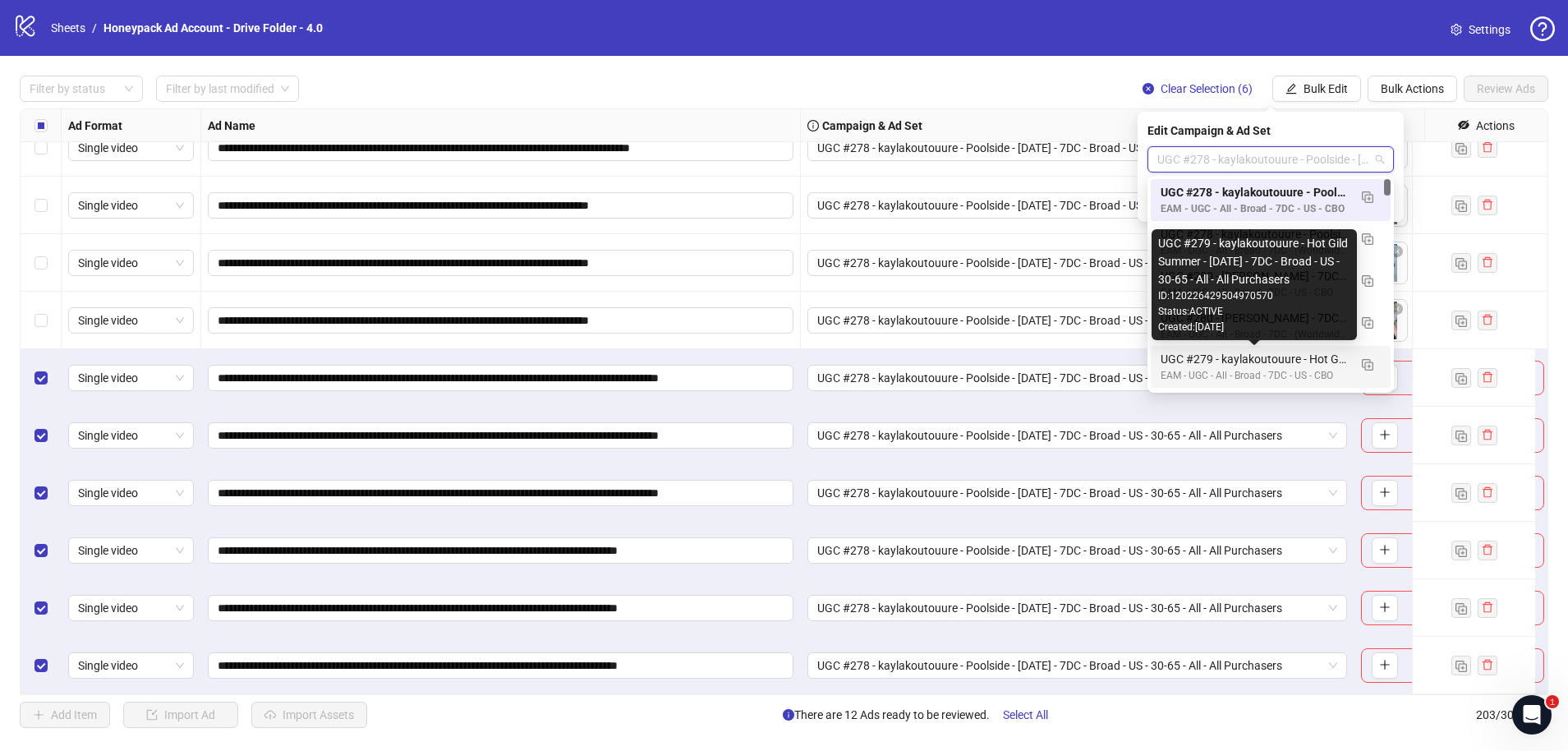 click on "UGC #279 - kaylakoutouure - Hot Gild Summer - [DATE] - 7DC - Broad - US - 30-65 - All - All Purchasers" at bounding box center (1254, 359) 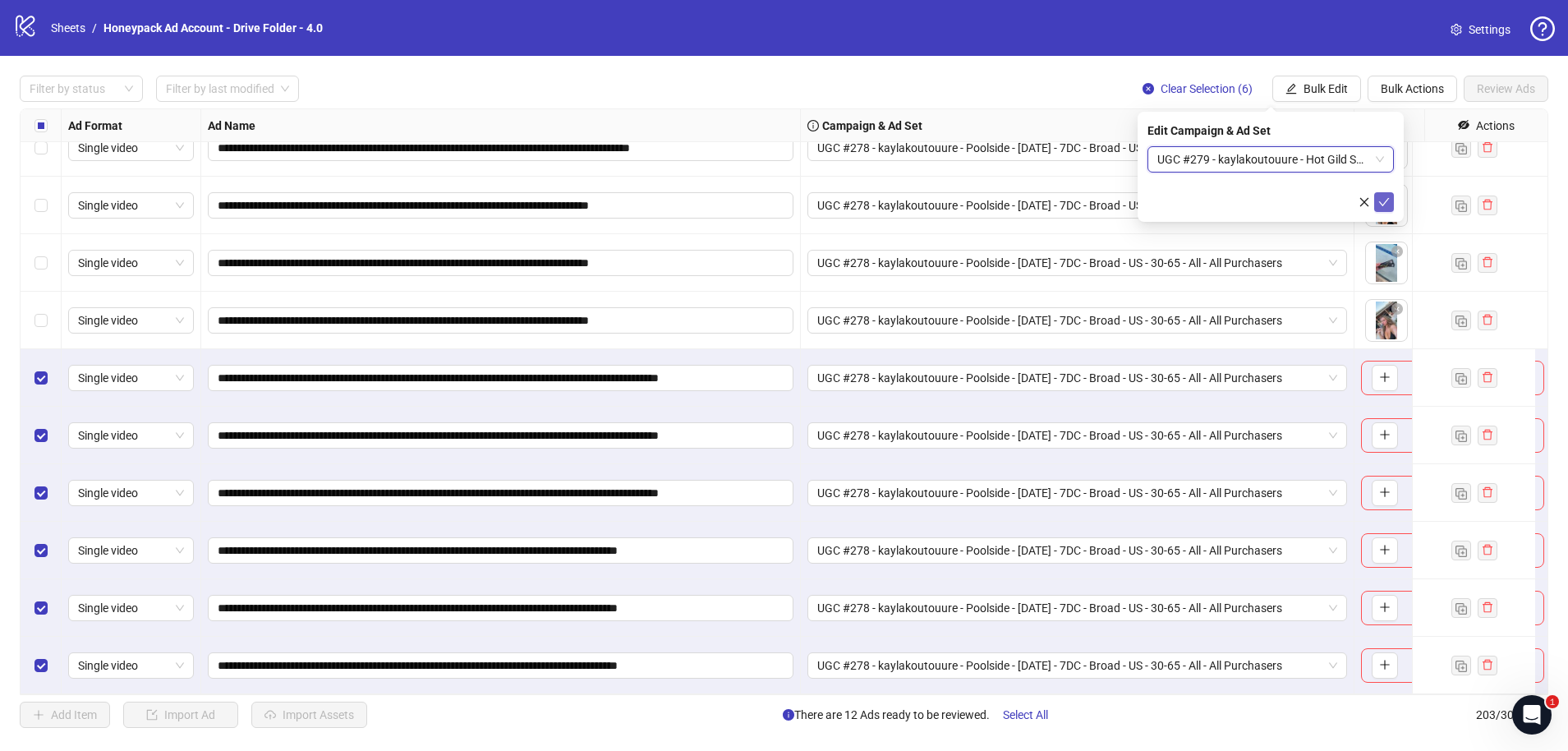 click 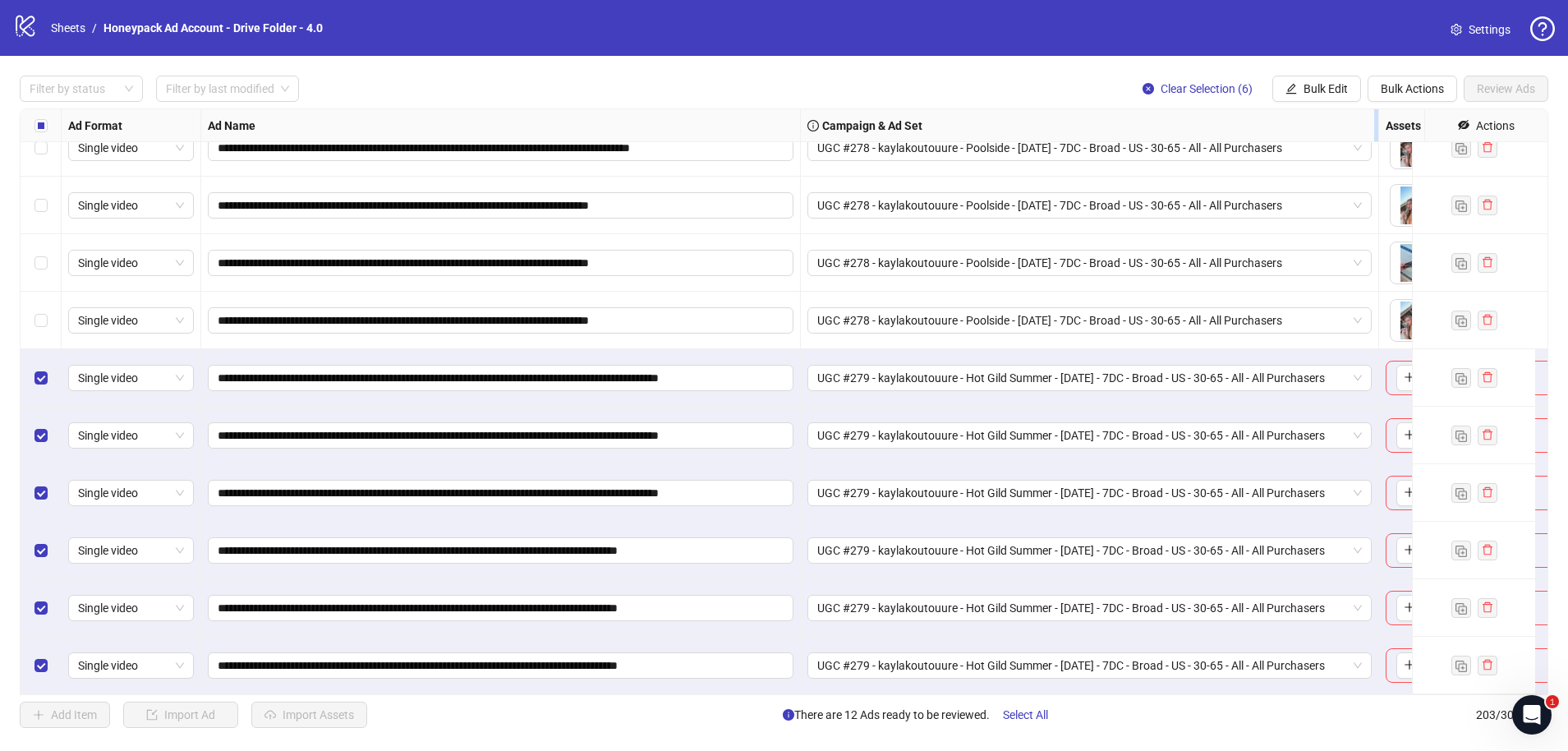 drag, startPoint x: 1353, startPoint y: 122, endPoint x: 1377, endPoint y: 126, distance: 24.33105 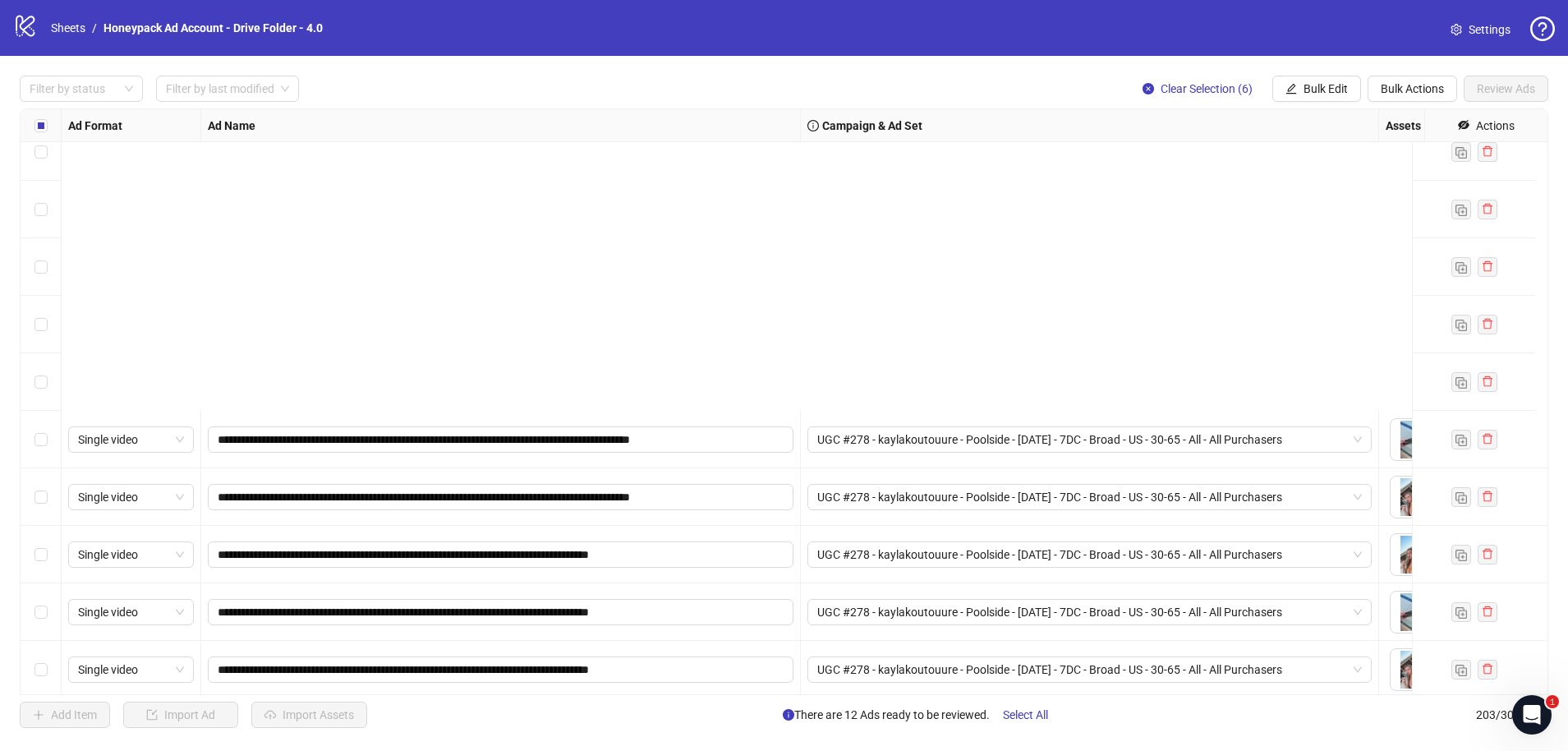 scroll, scrollTop: 11136, scrollLeft: 0, axis: vertical 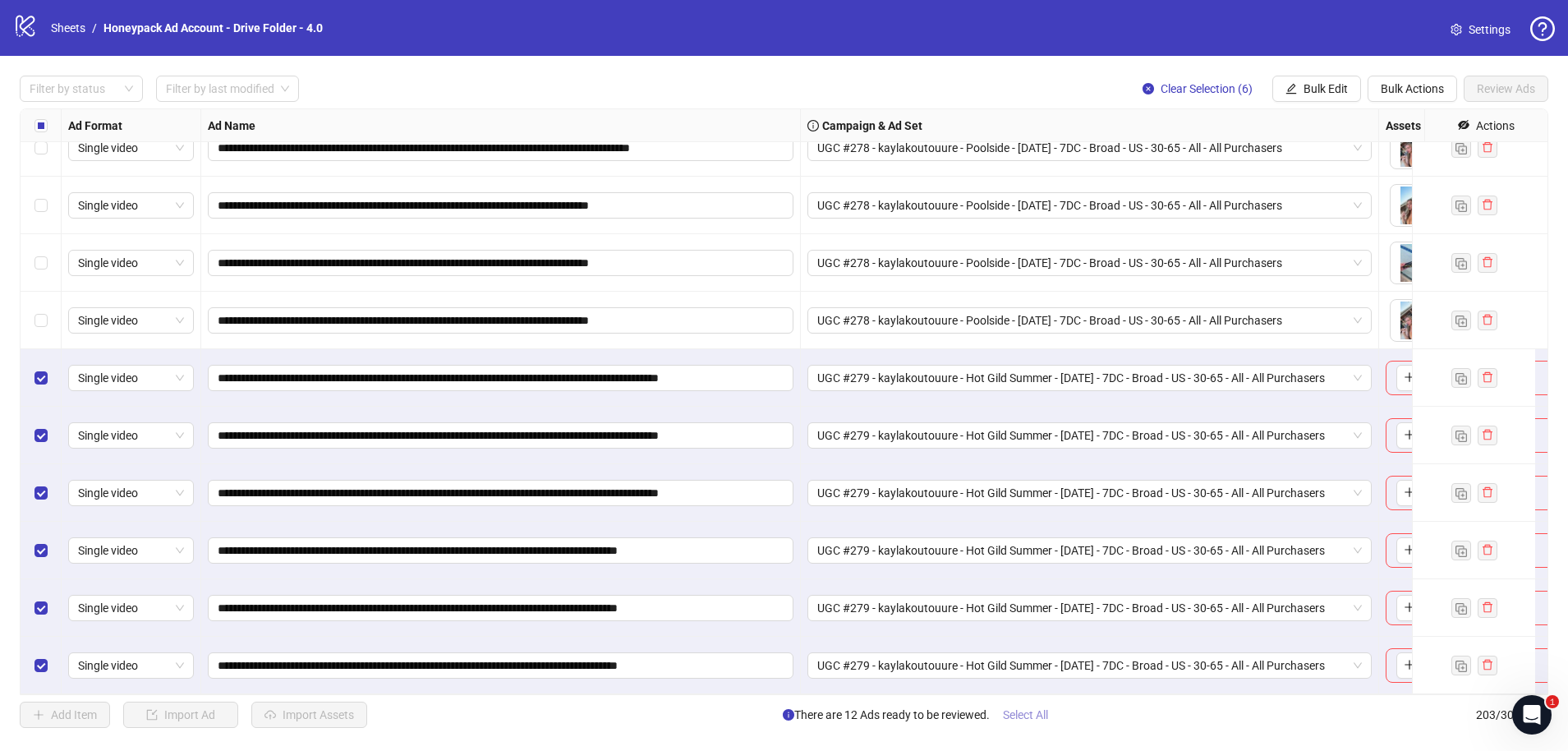 click on "Select All" at bounding box center (1025, 715) 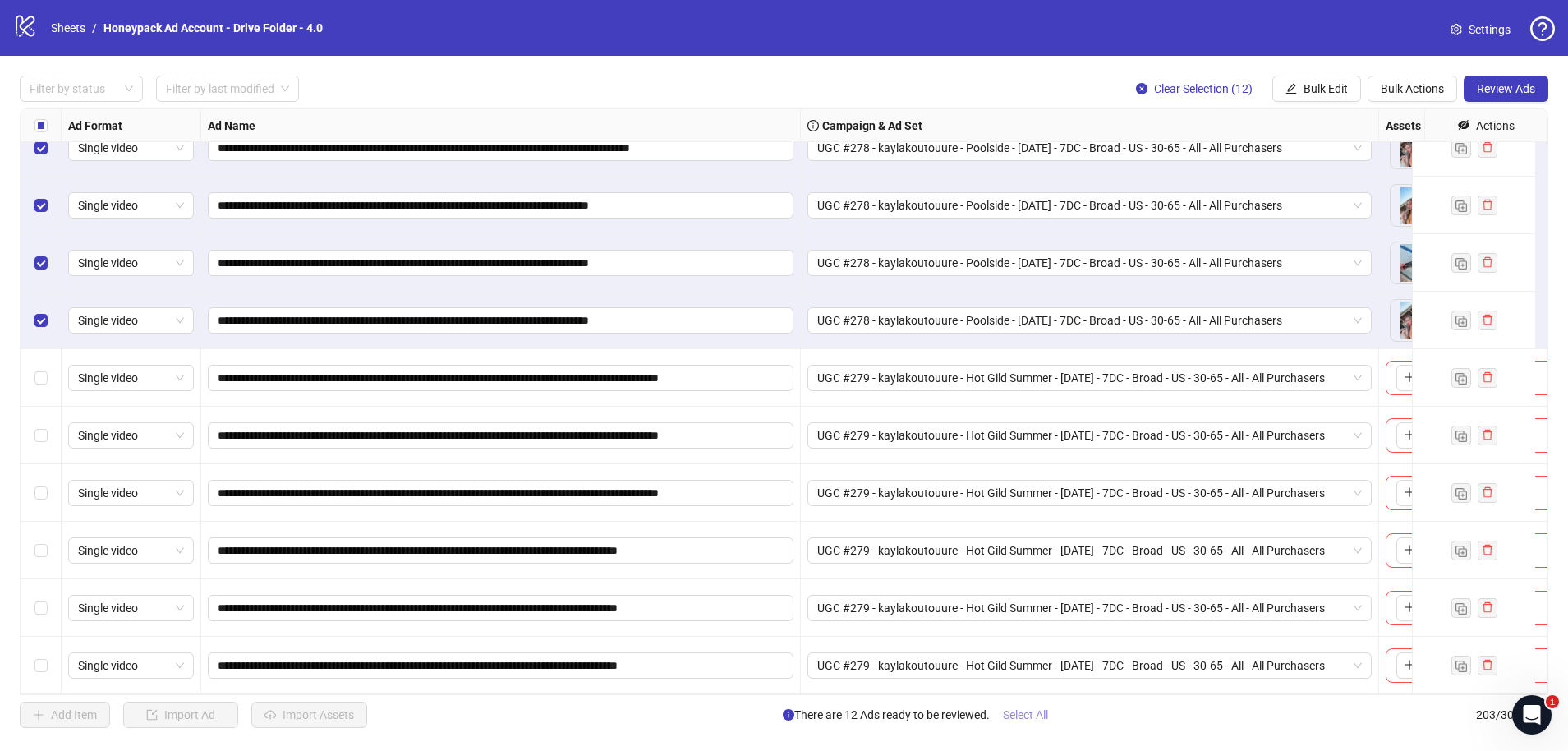 click on "Select All" at bounding box center (1025, 715) 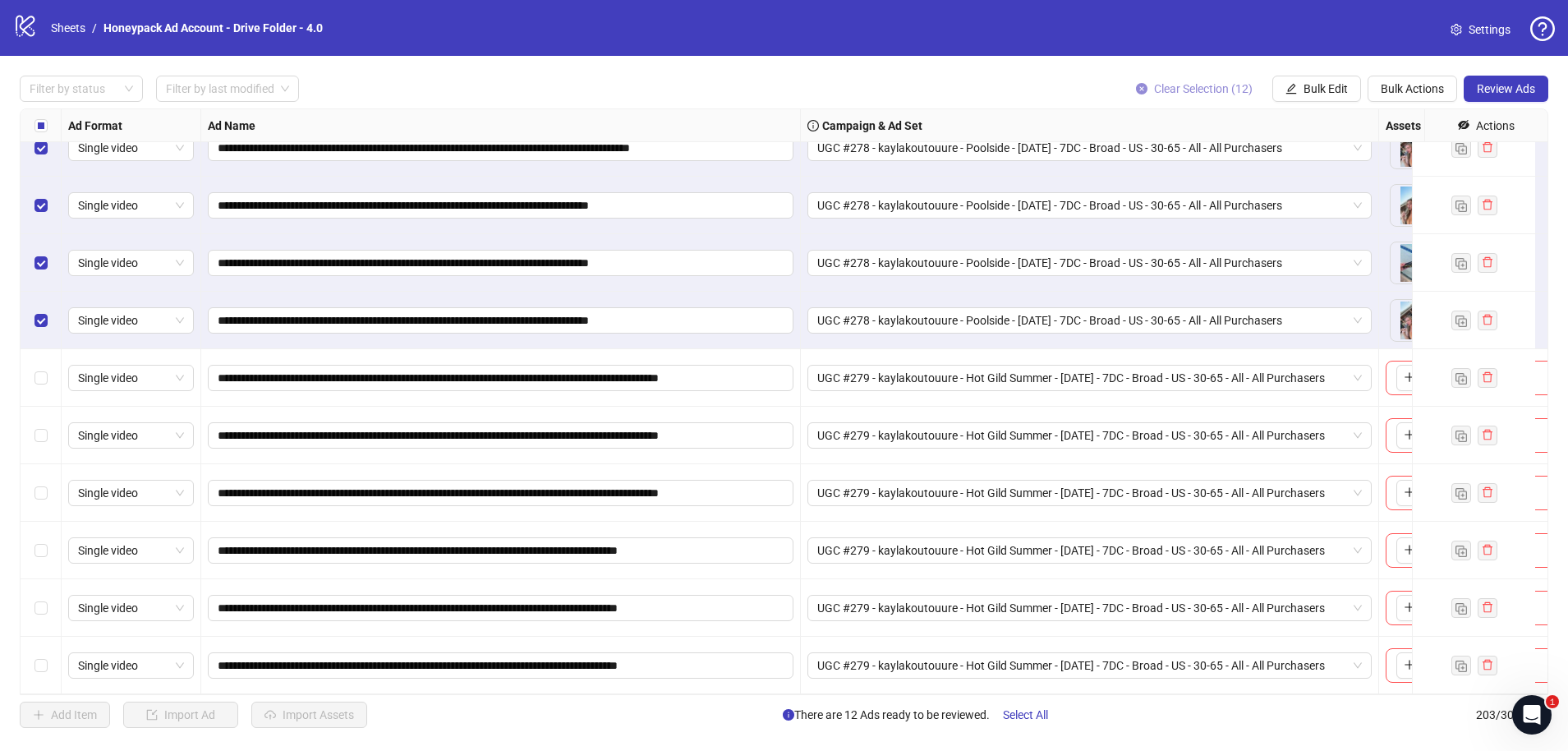 click on "Clear Selection (12)" at bounding box center [1203, 89] 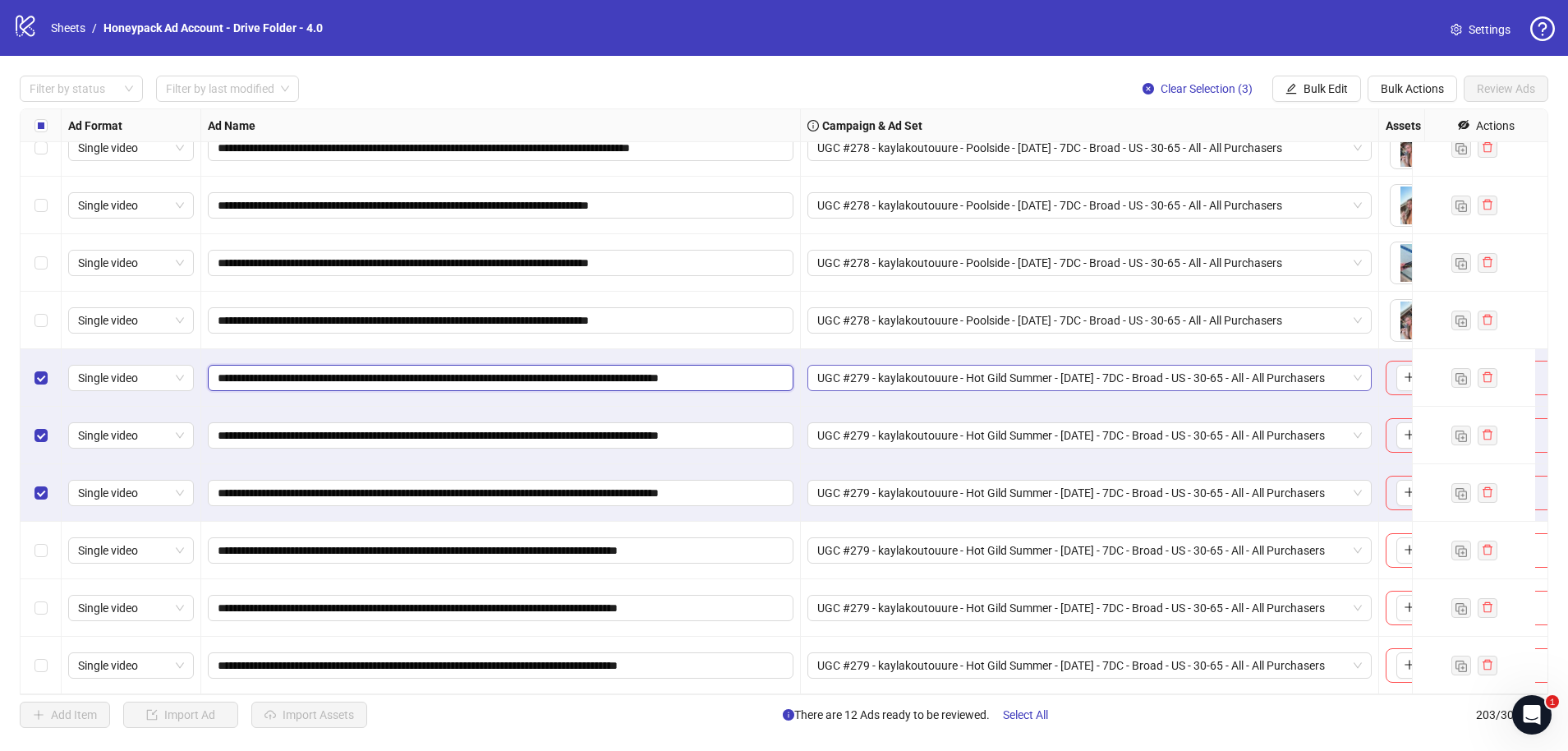 drag, startPoint x: 727, startPoint y: 365, endPoint x: 850, endPoint y: 365, distance: 123 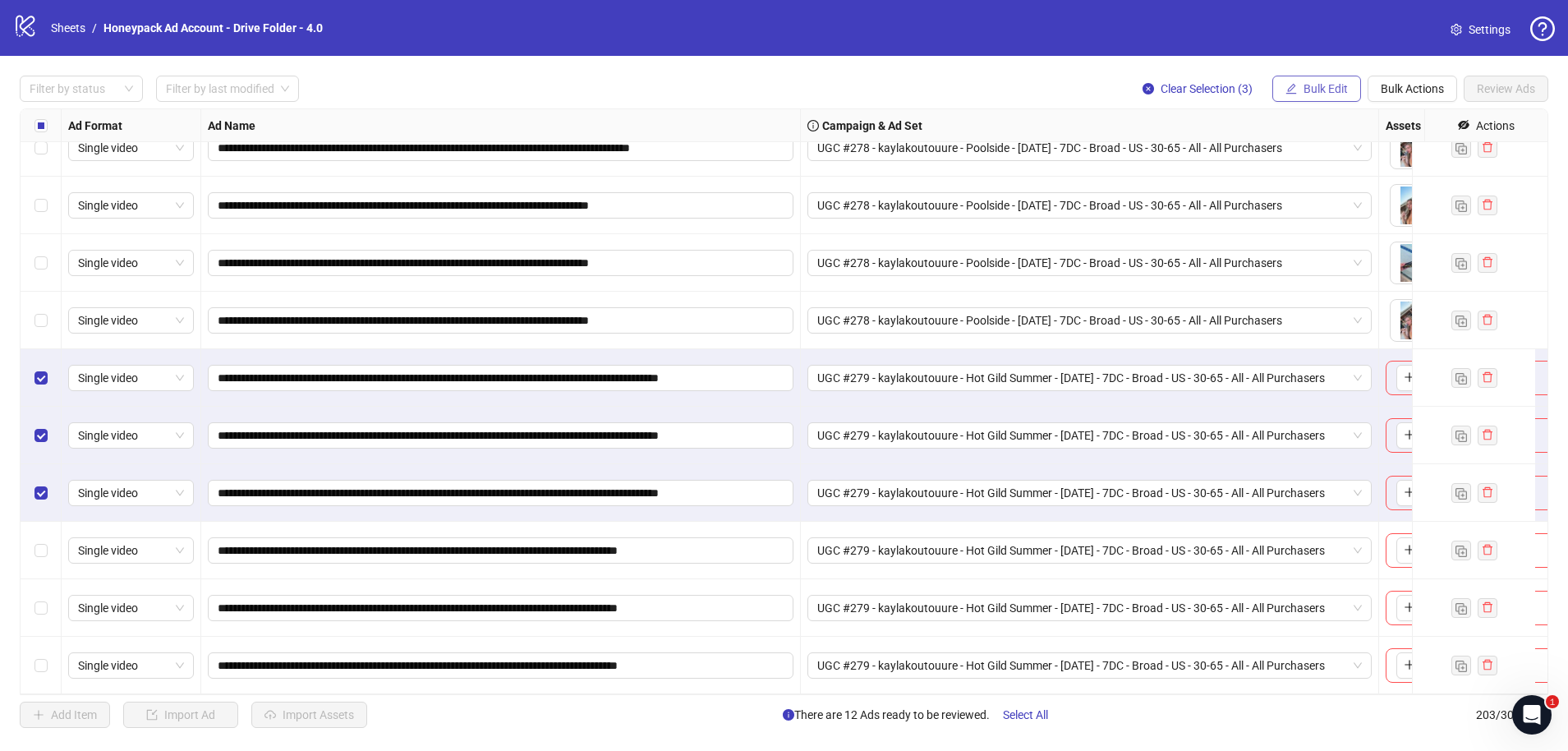 click on "Bulk Edit" at bounding box center [1326, 89] 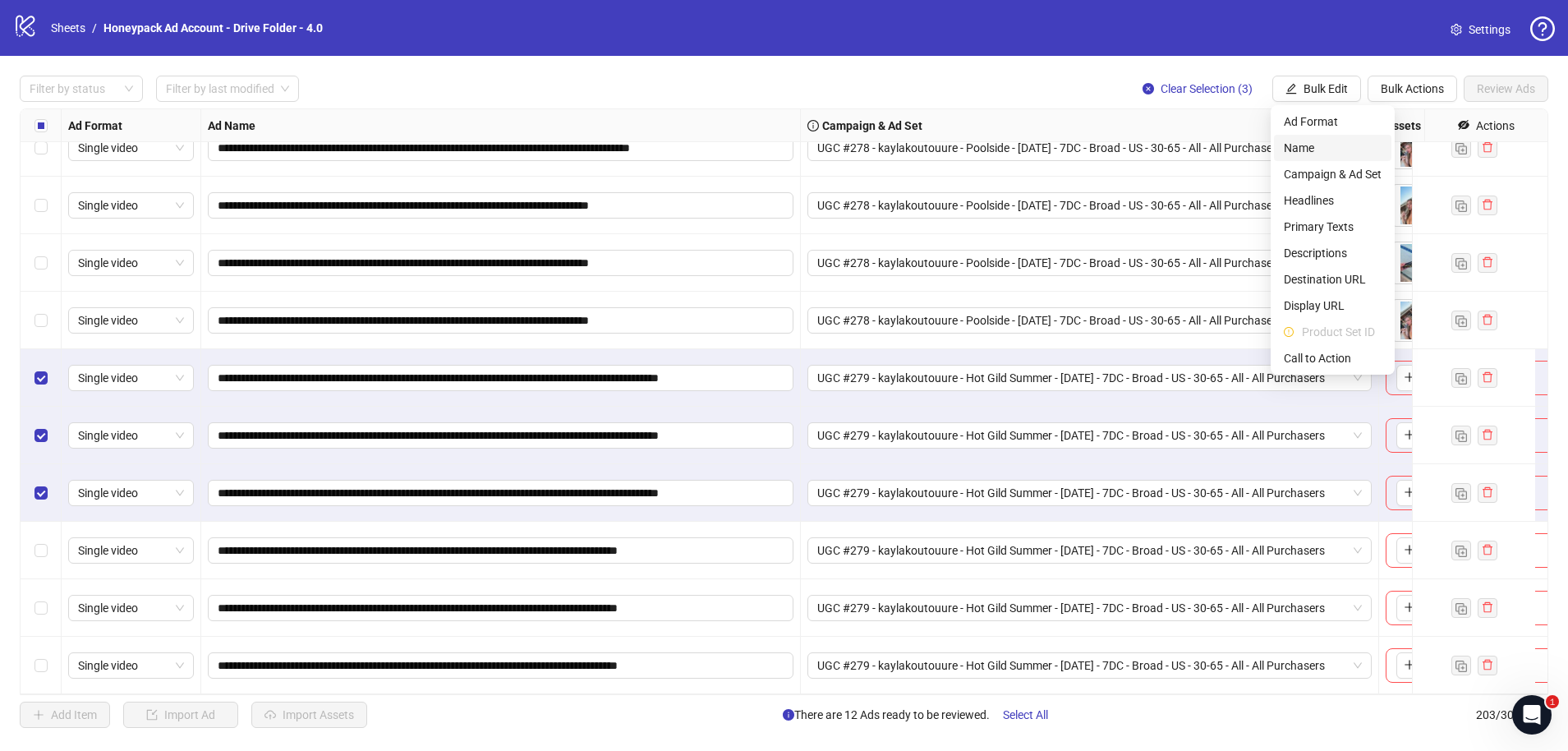 click on "Name" at bounding box center (1332, 148) 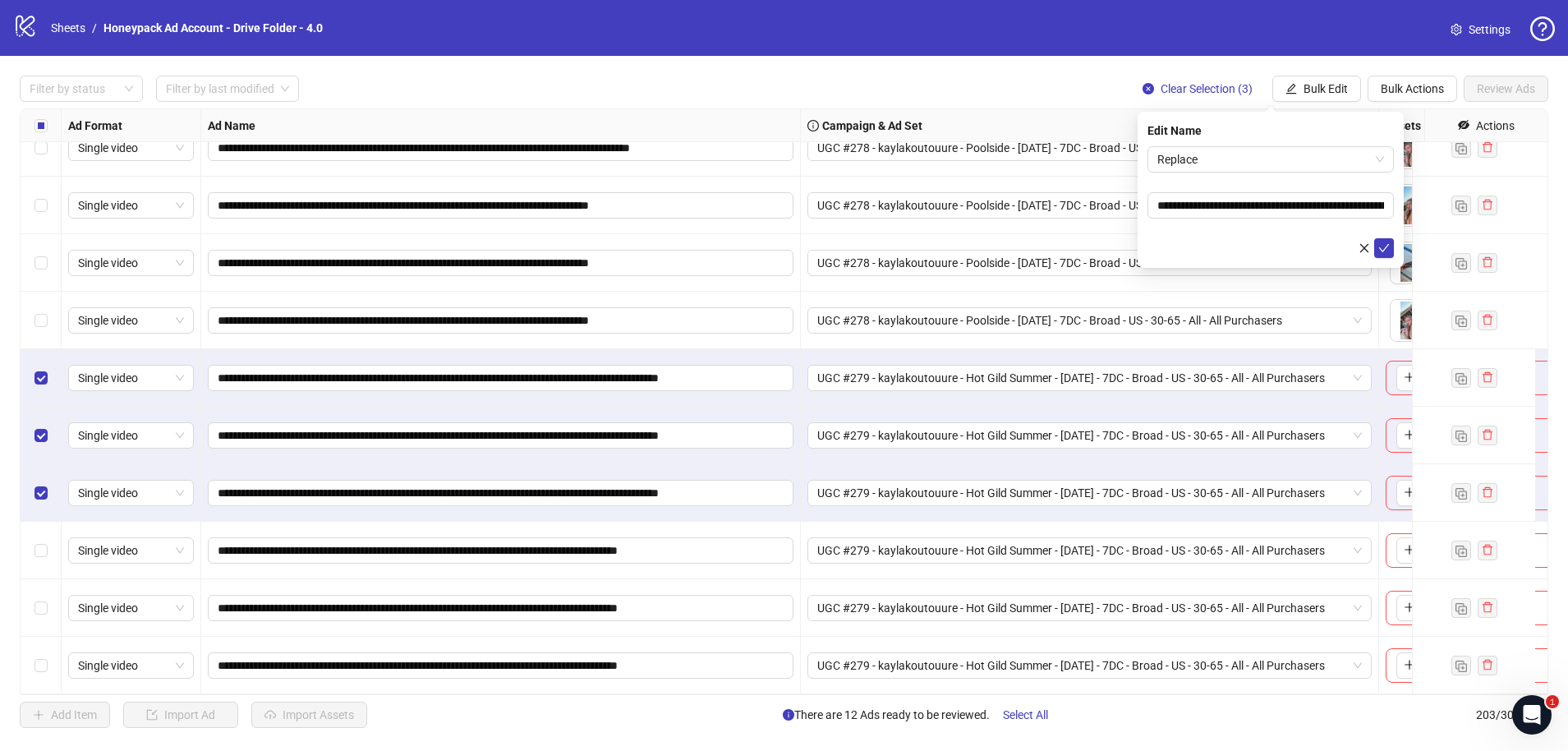 drag, startPoint x: 1212, startPoint y: 164, endPoint x: 1208, endPoint y: 173, distance: 9.848858 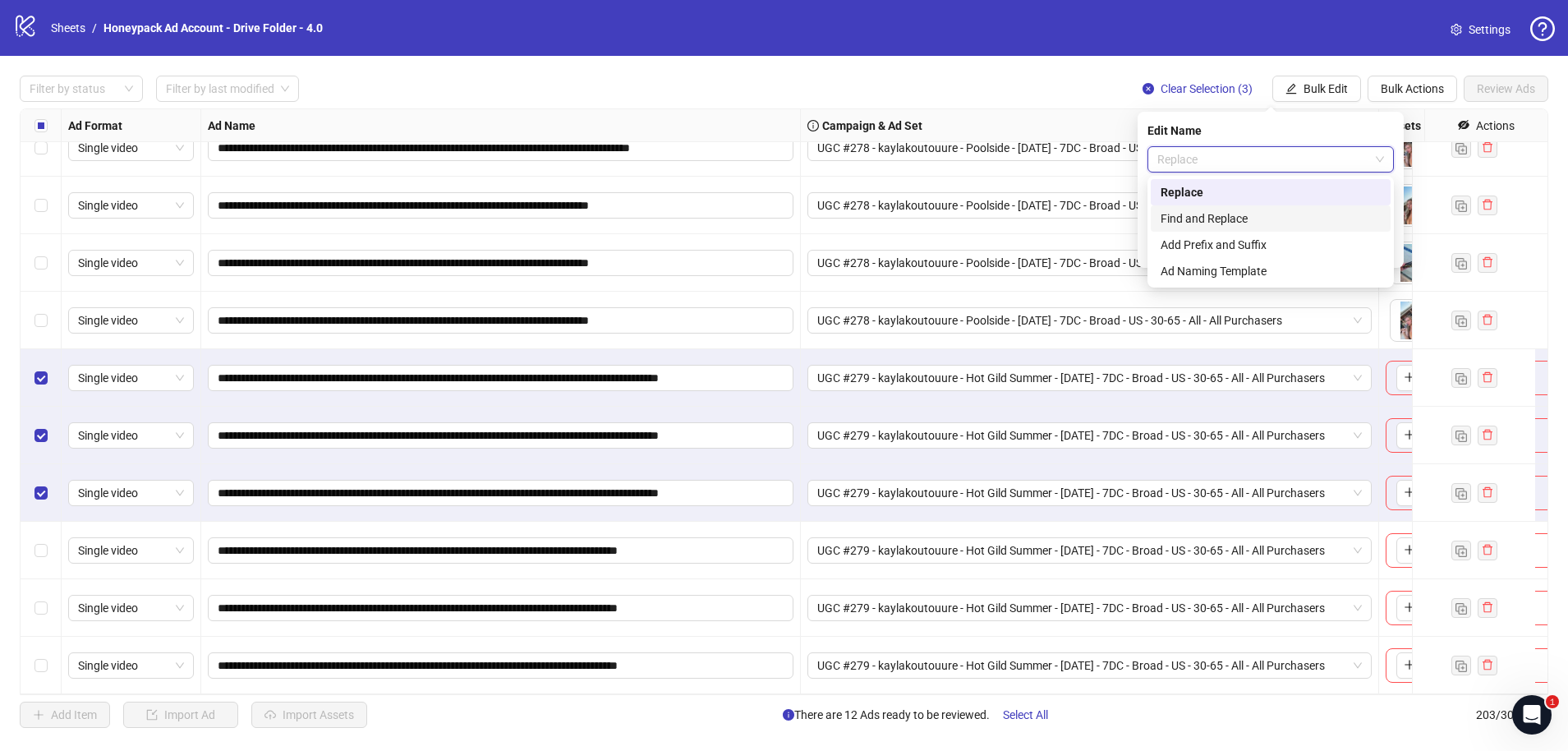 click on "Find and Replace" at bounding box center [1271, 219] 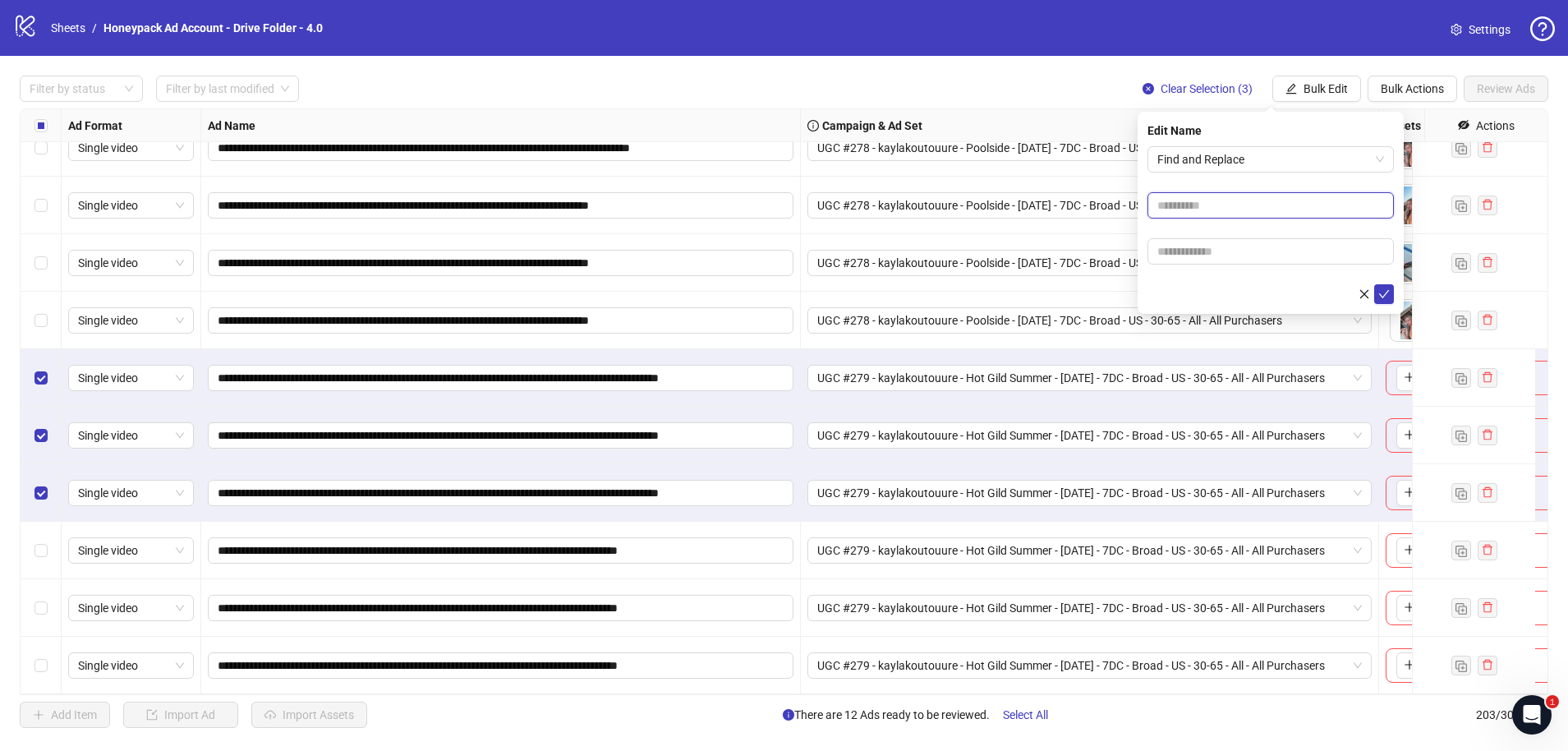 click at bounding box center [1271, 205] 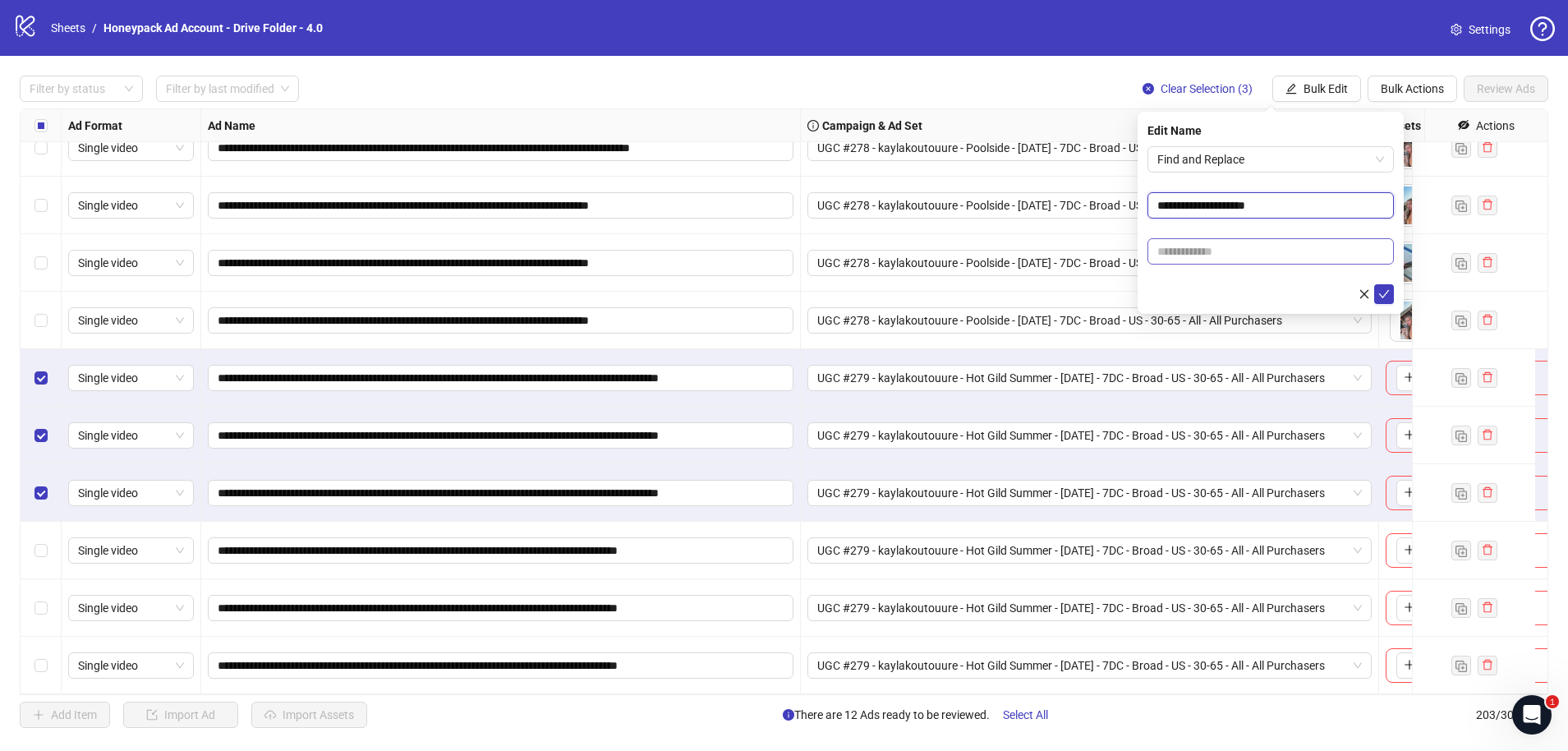 type on "**********" 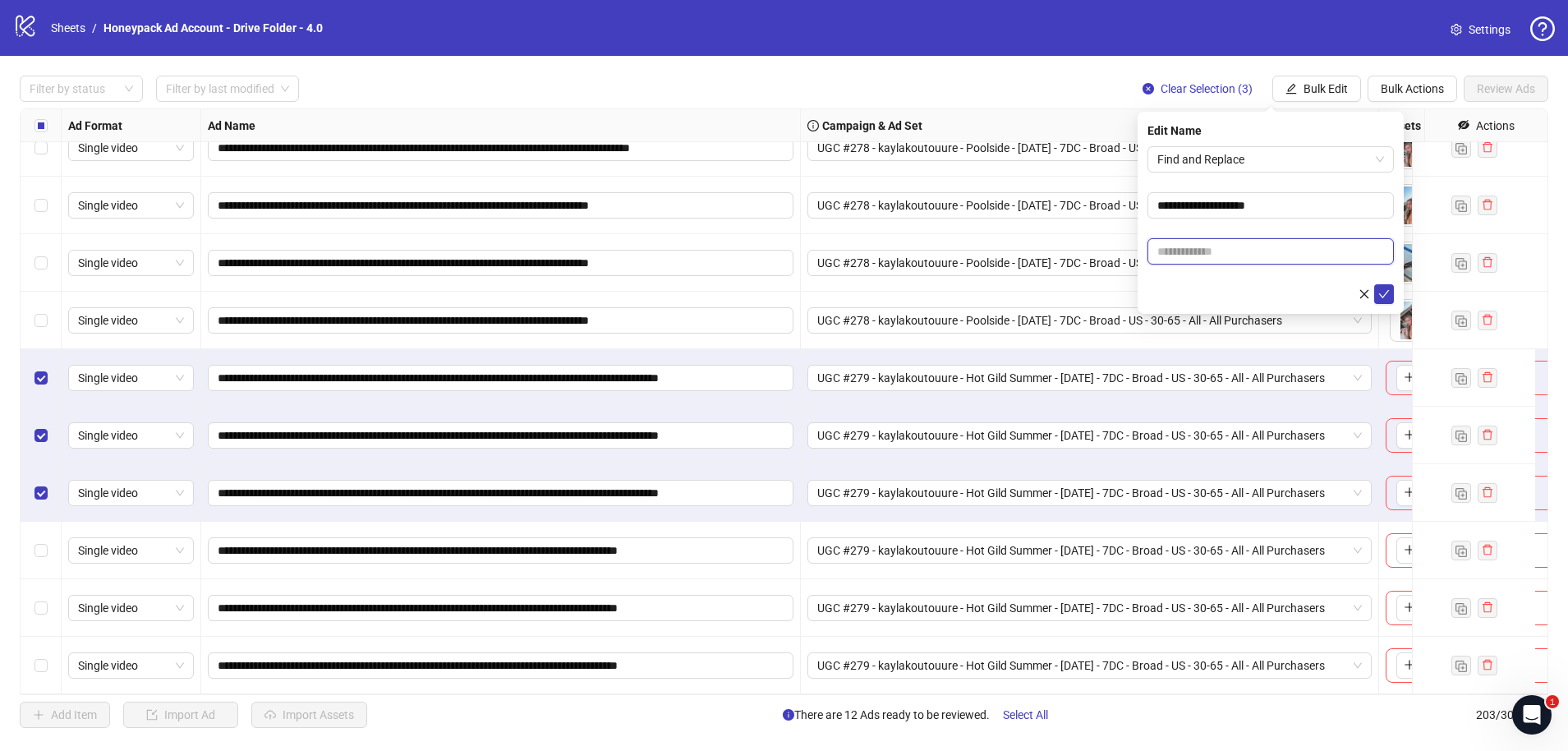 click at bounding box center [1271, 251] 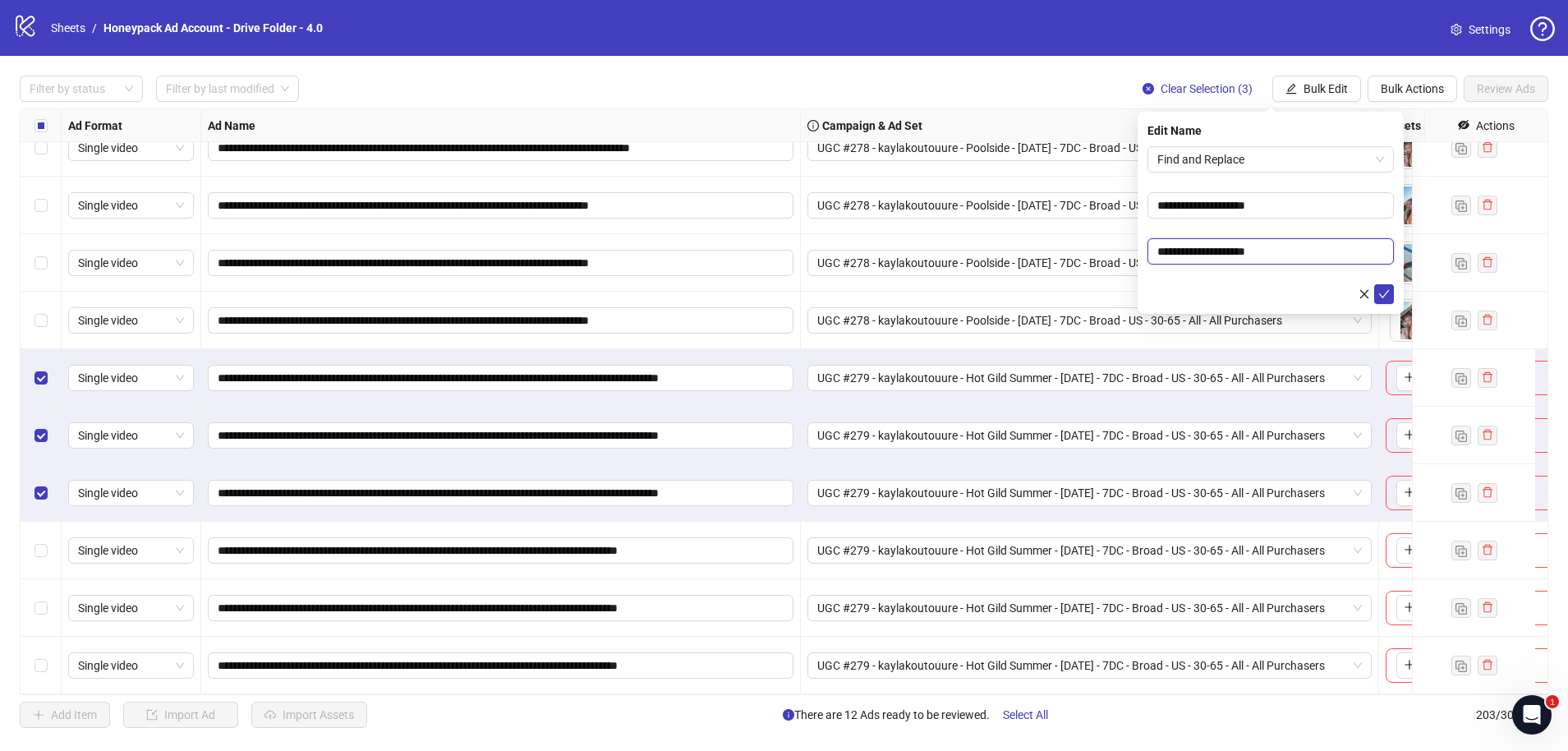 click on "**********" at bounding box center (1271, 251) 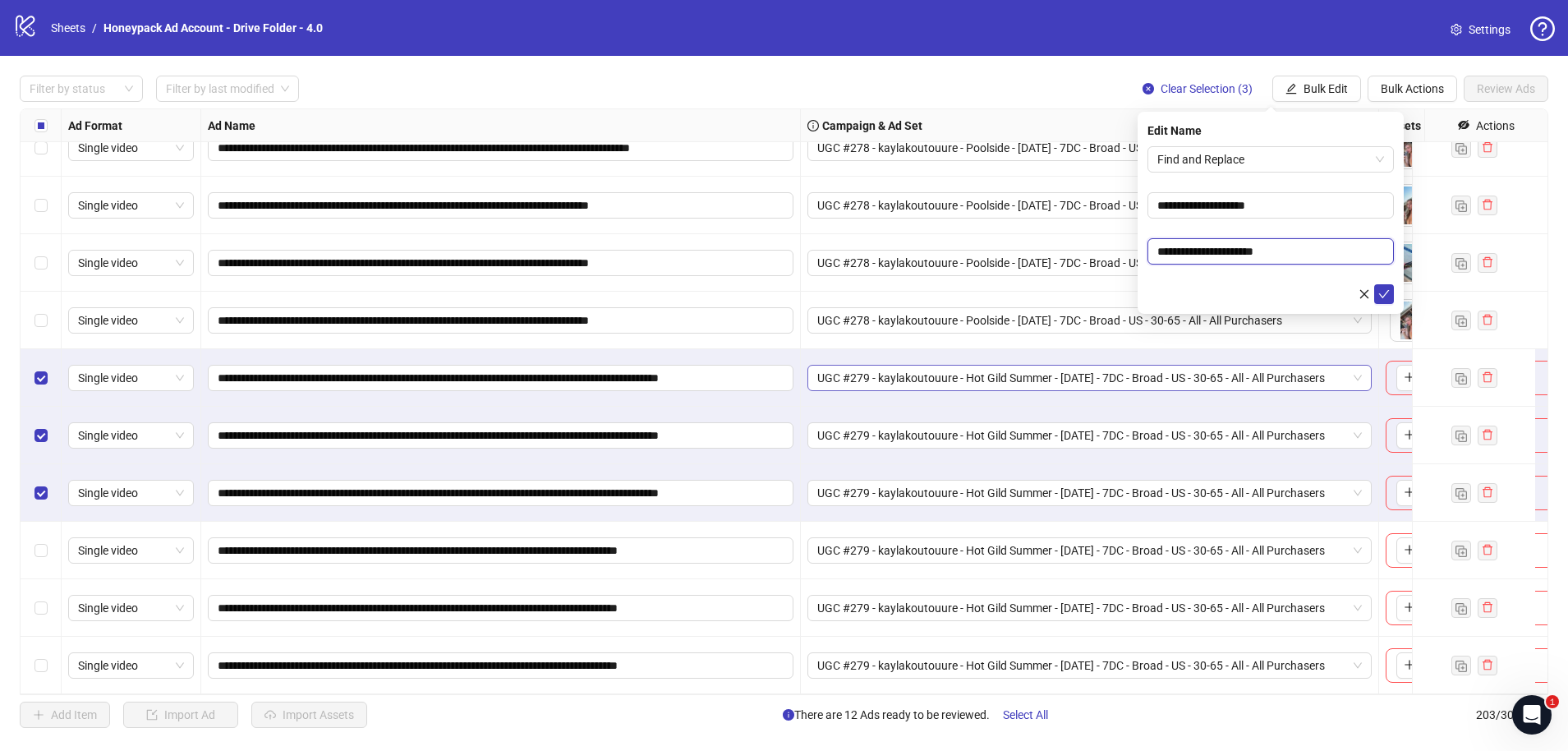 type on "**********" 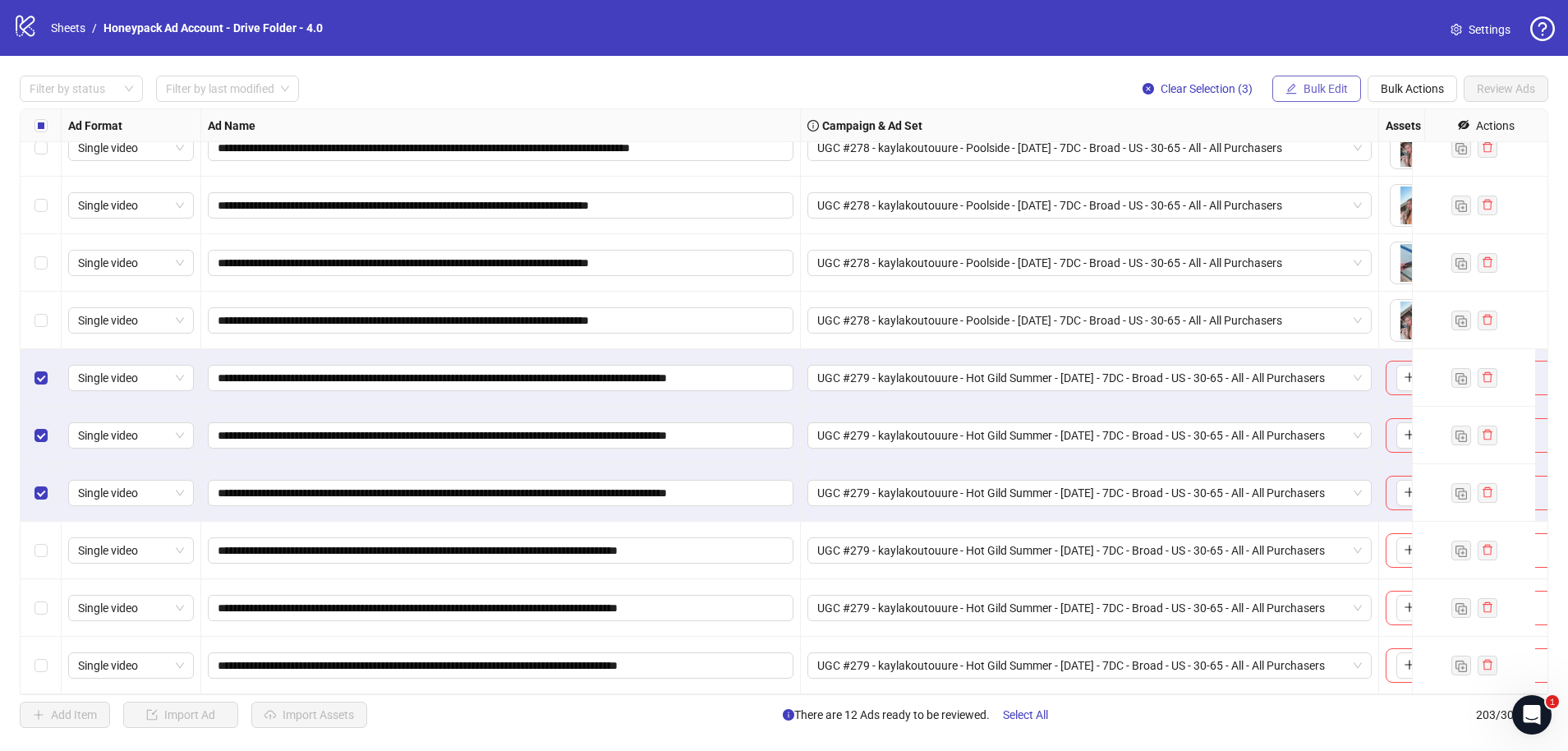 click on "Bulk Edit" at bounding box center (1317, 89) 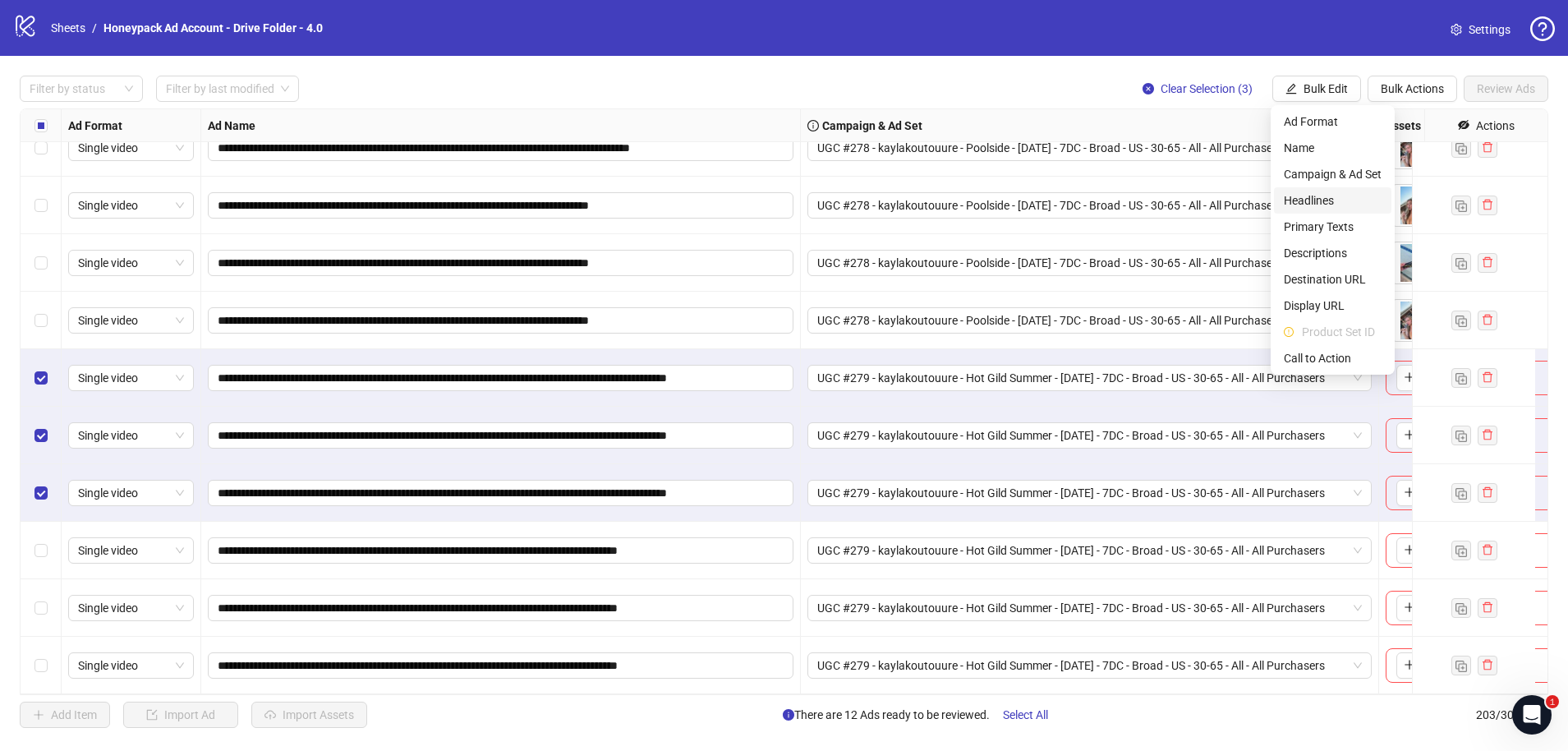 drag, startPoint x: 1321, startPoint y: 193, endPoint x: 1321, endPoint y: 205, distance: 12 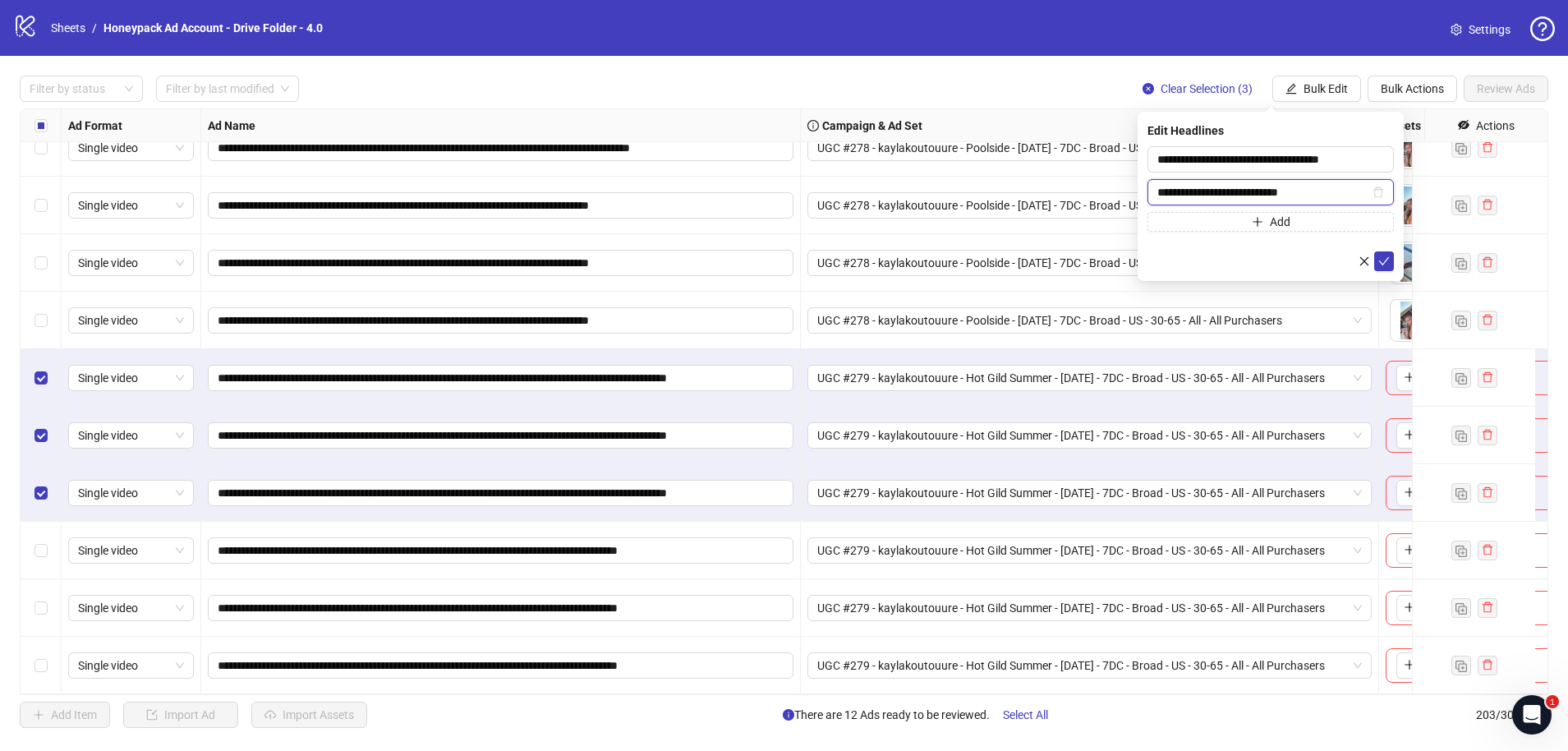 click on "**********" at bounding box center (1263, 192) 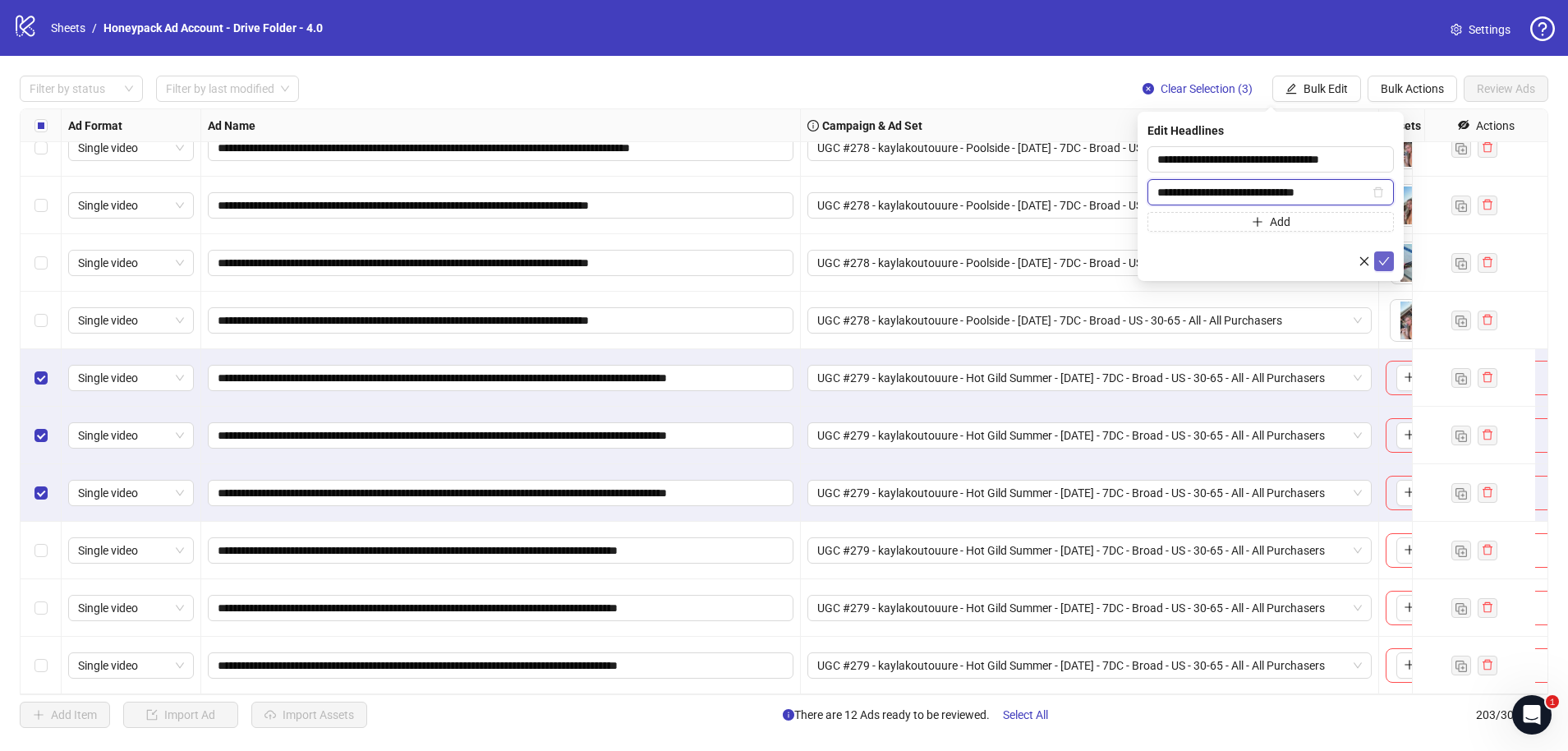 type on "**********" 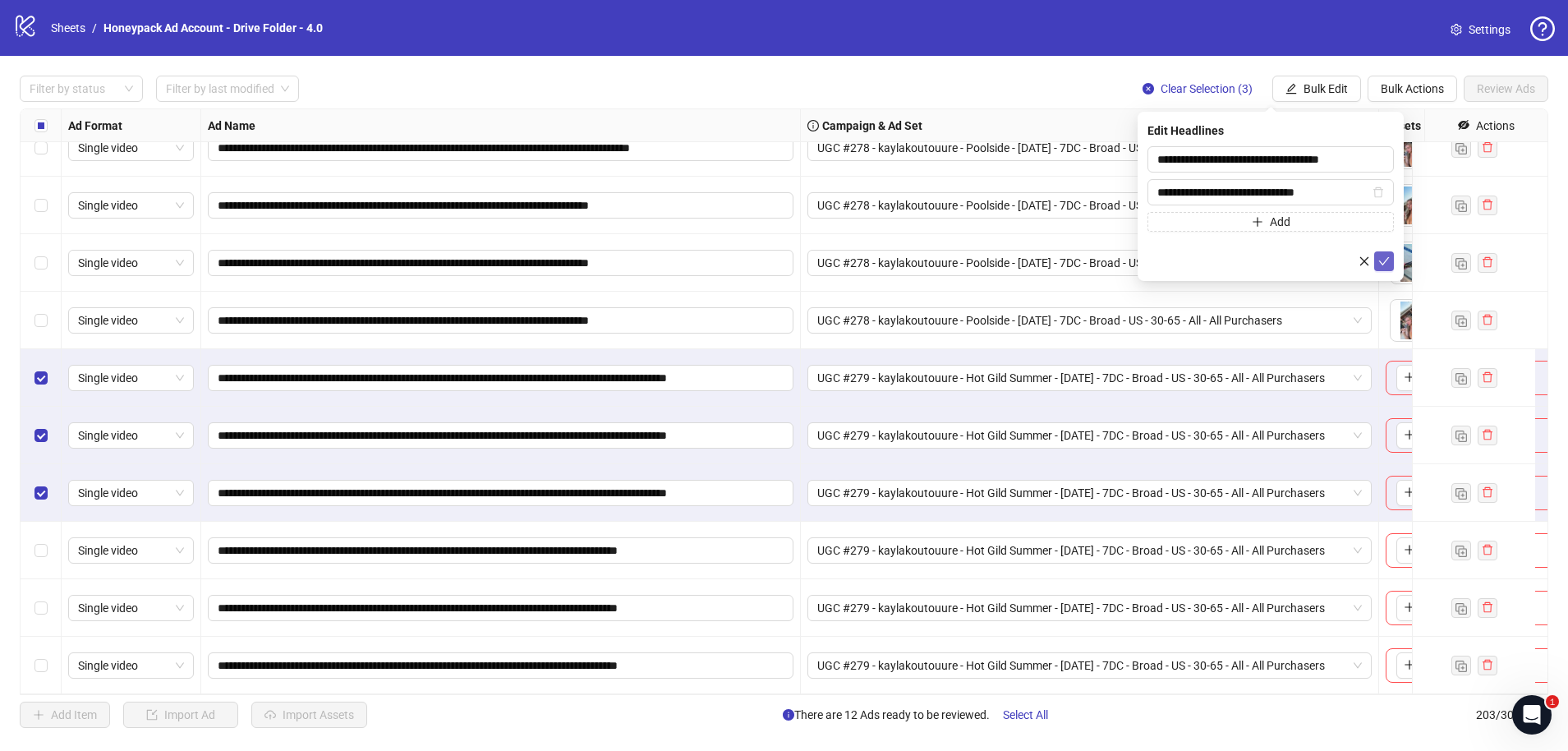 click at bounding box center [1384, 261] 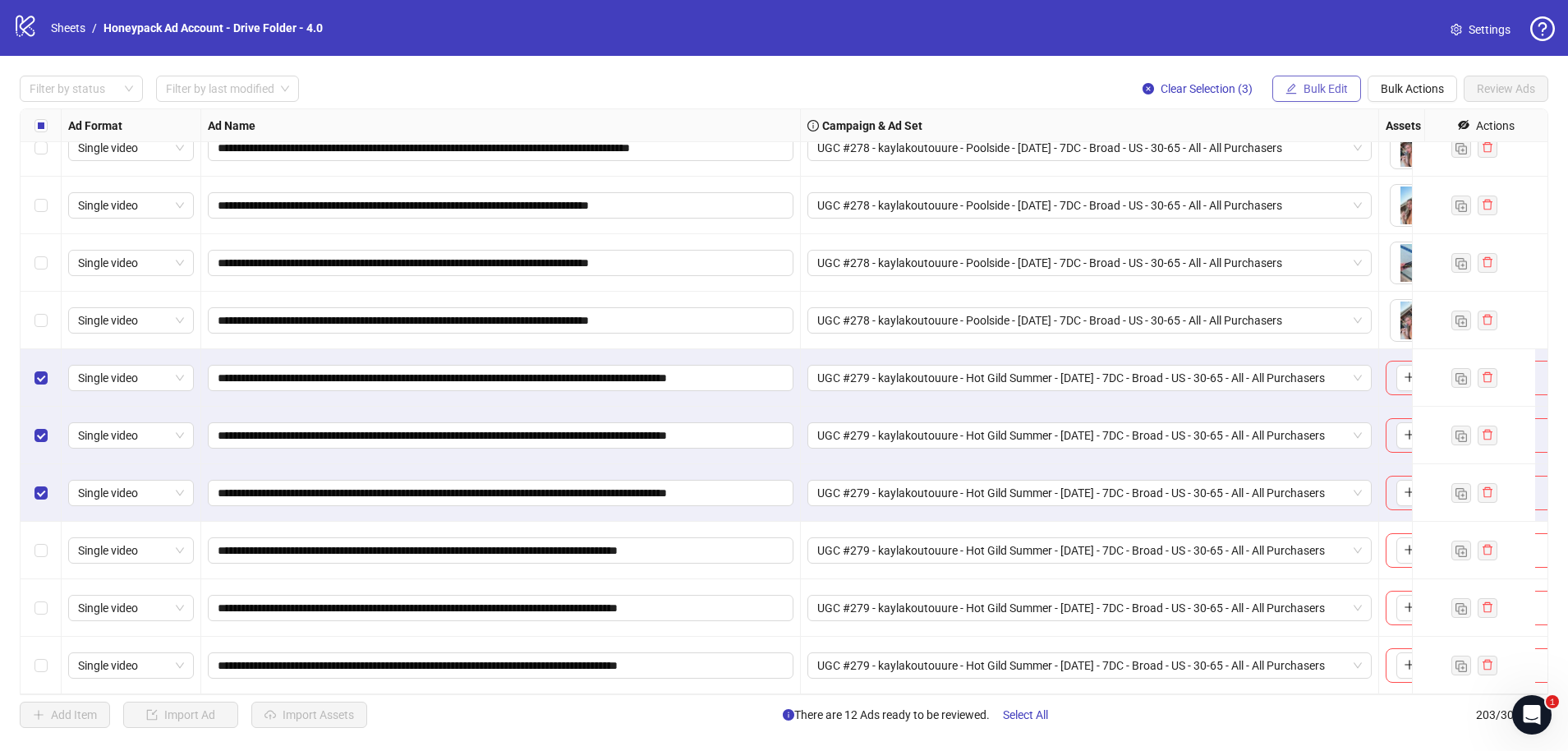 click on "Bulk Edit" at bounding box center (1326, 89) 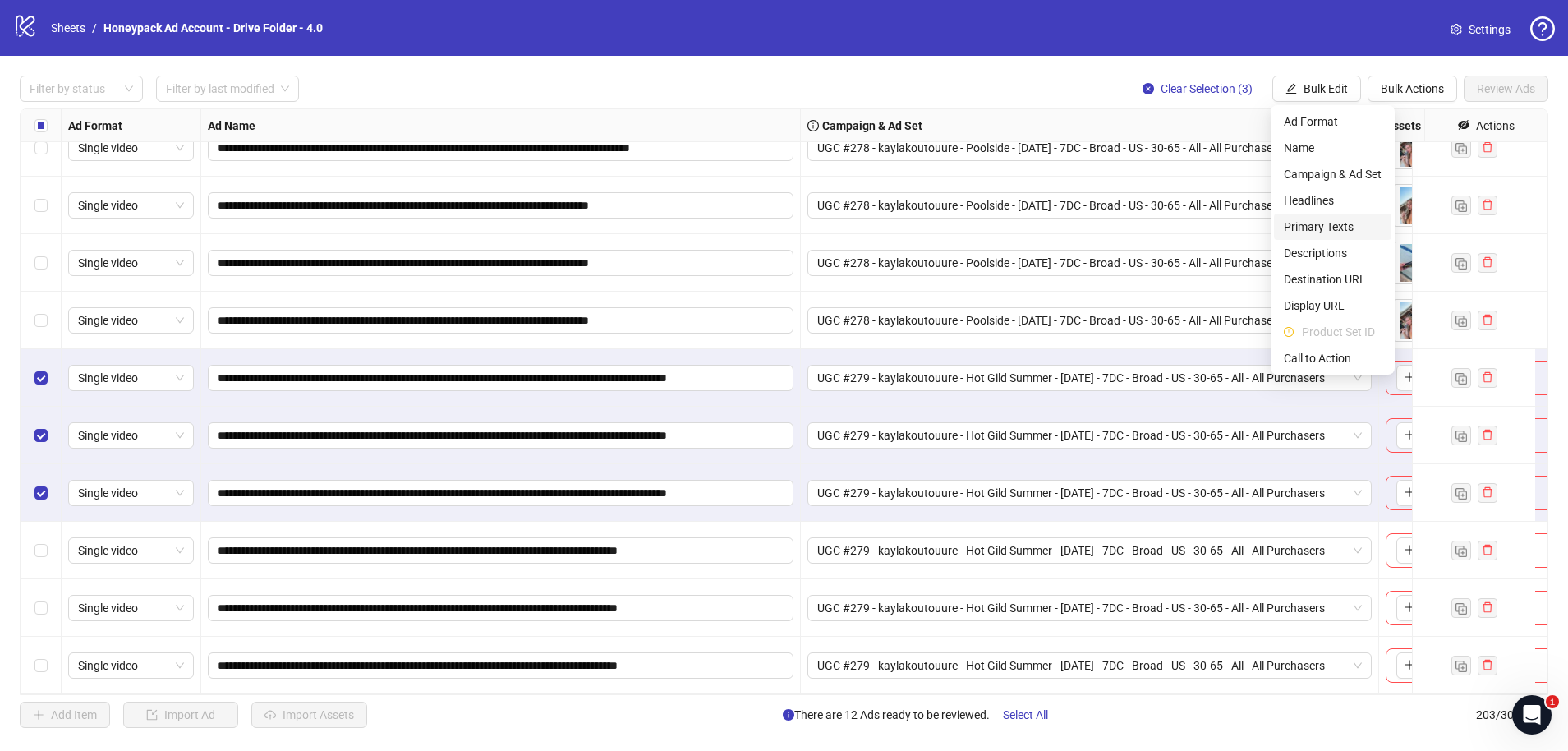 click on "Primary Texts" at bounding box center [1332, 227] 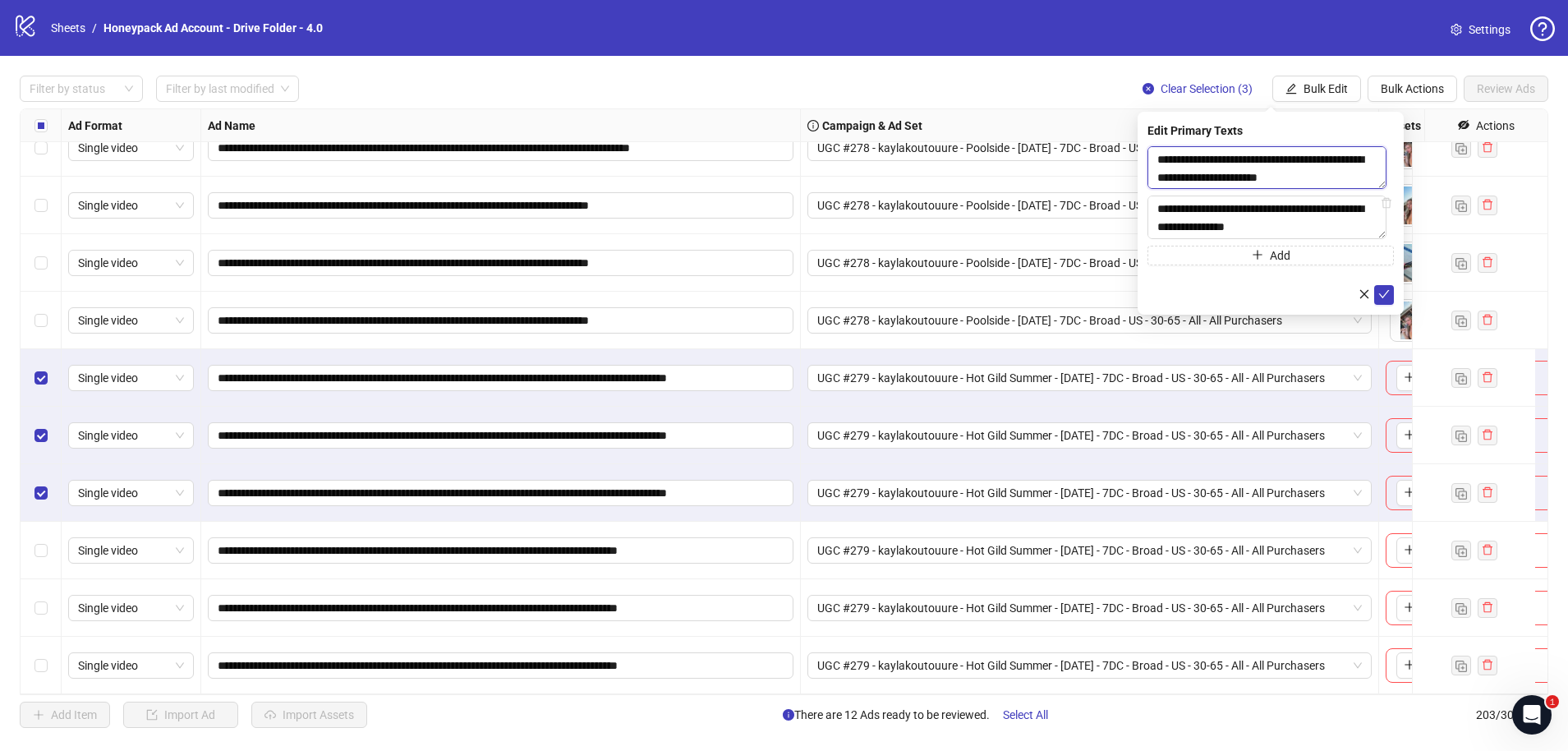 click on "**********" at bounding box center [1267, 168] 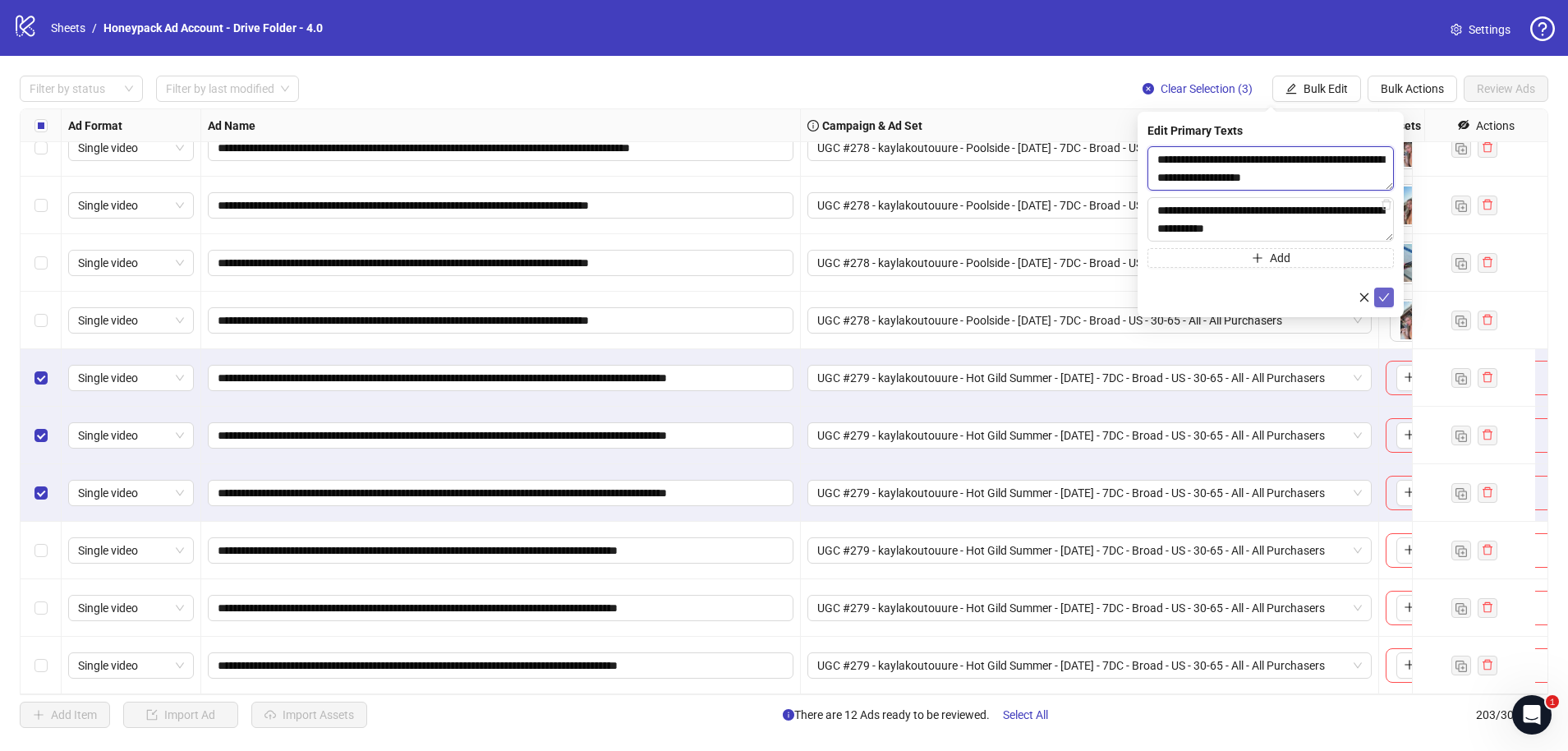 type on "**********" 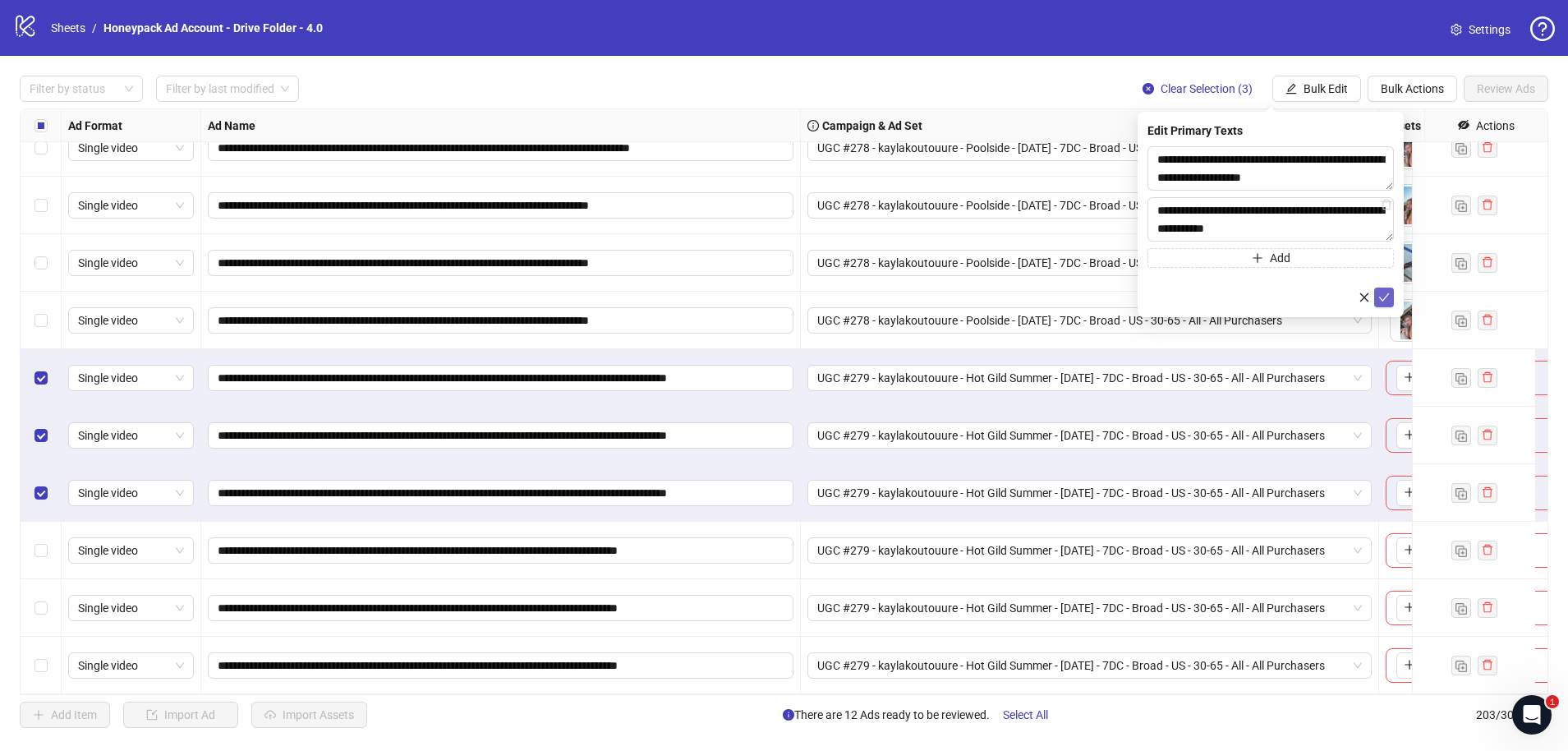 click 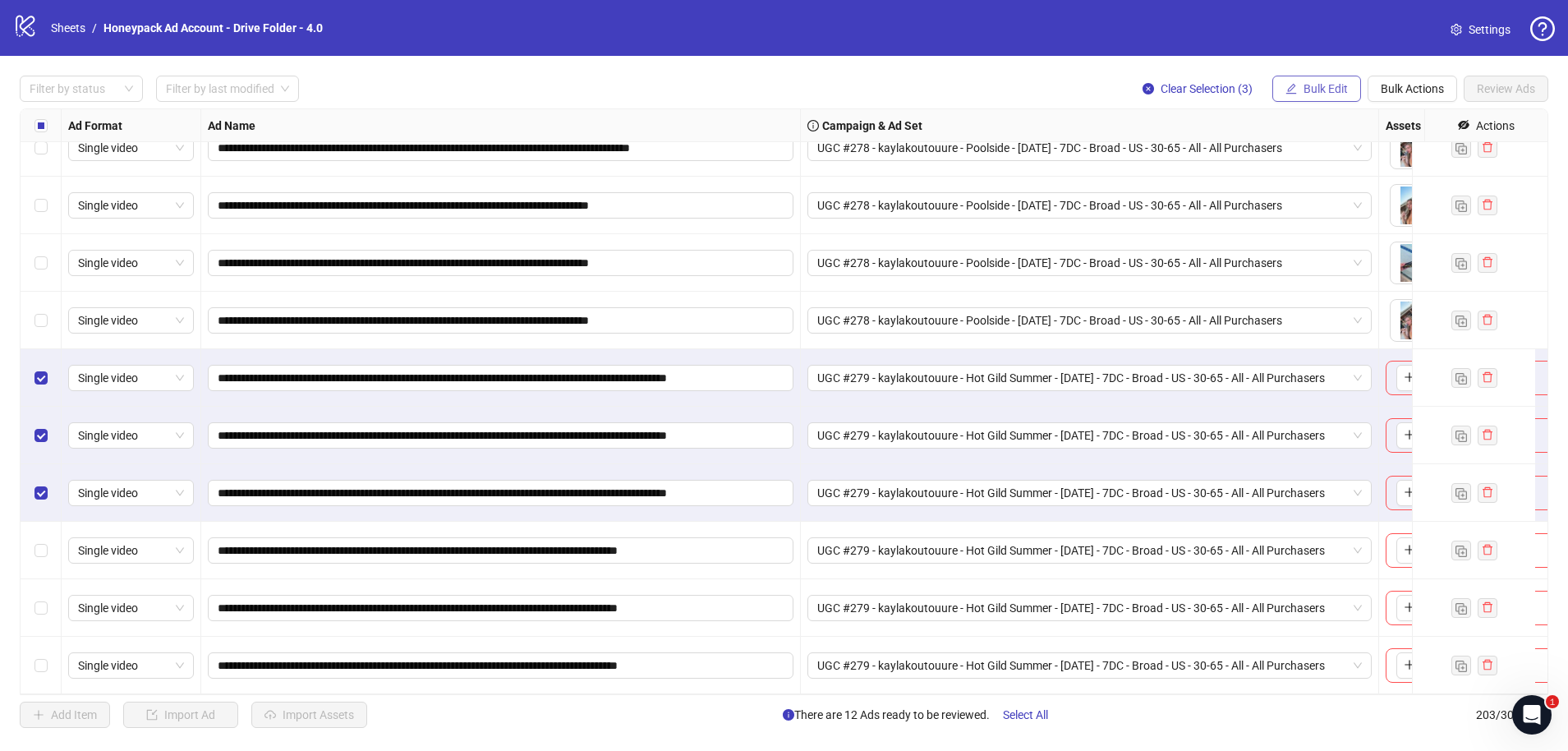 click on "Bulk Edit" at bounding box center [1317, 89] 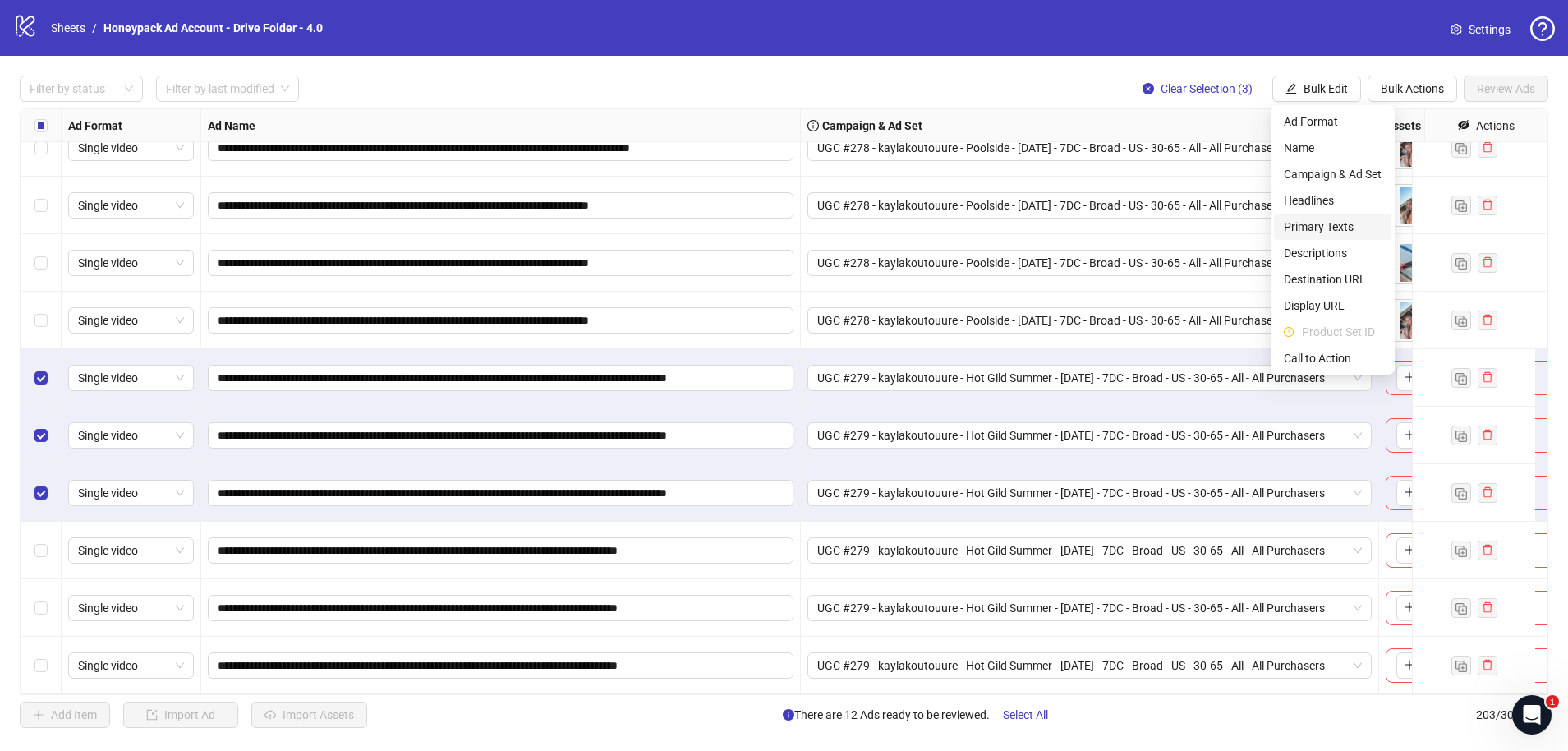 click on "Primary Texts" at bounding box center [1332, 227] 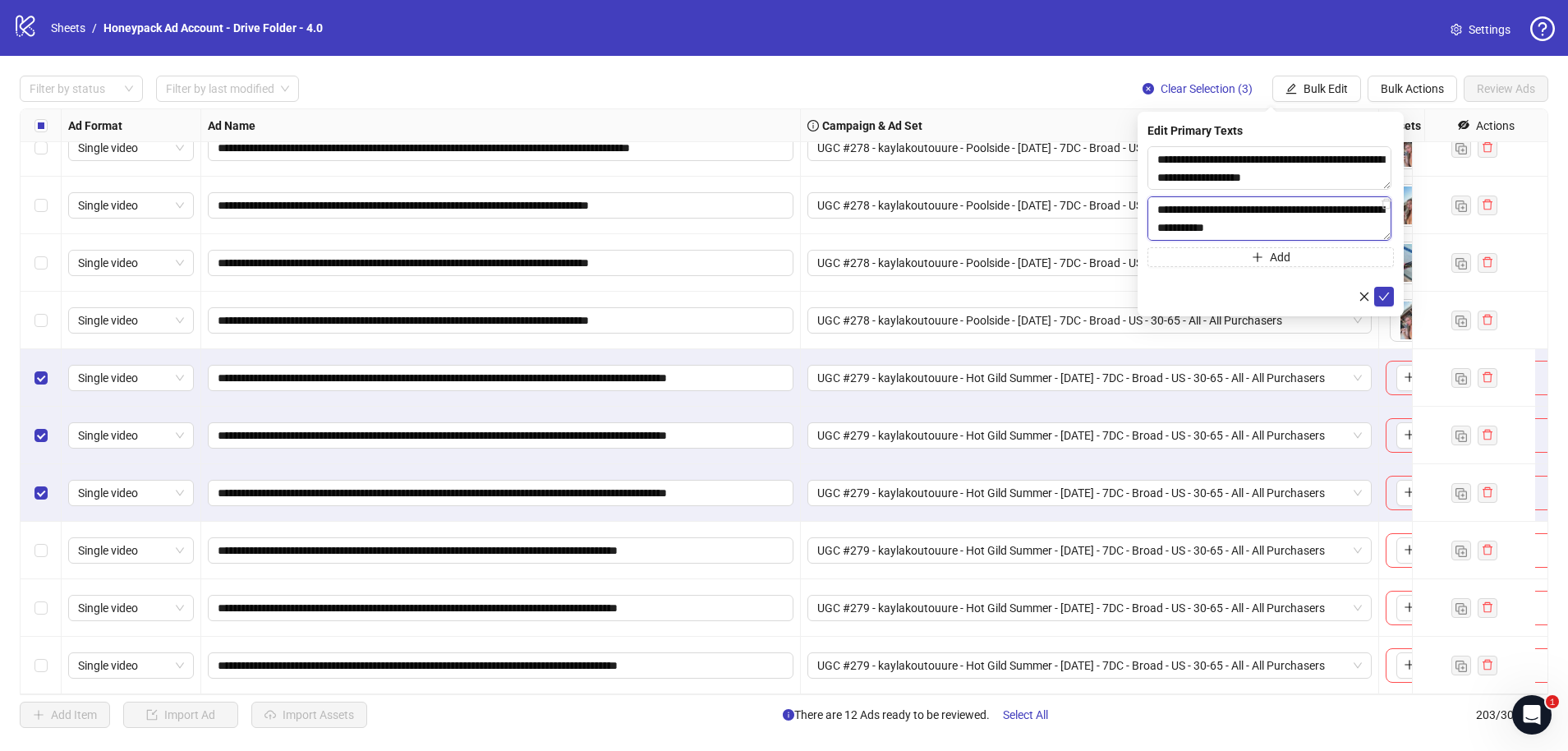 click on "**********" at bounding box center (1269, 218) 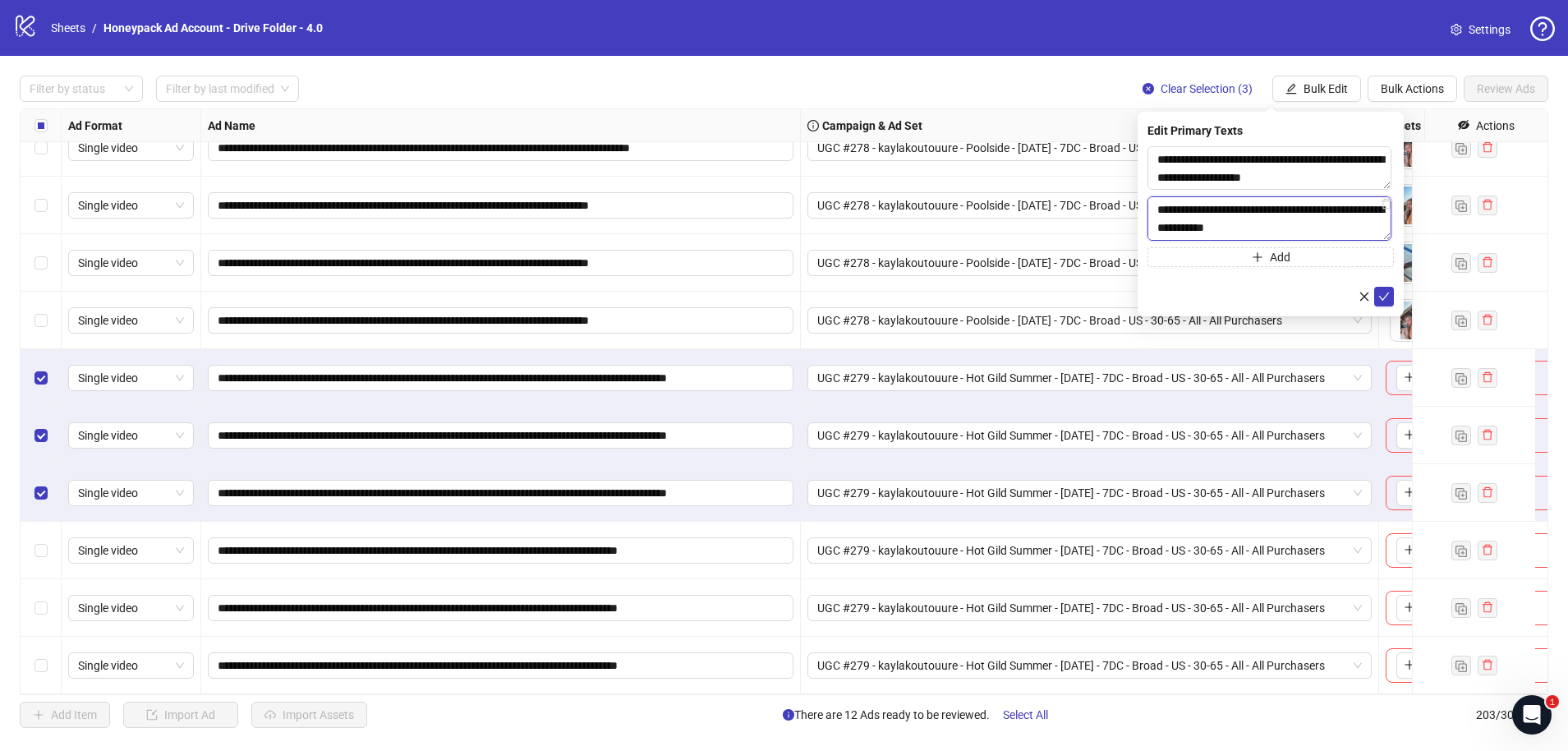 paste on "**********" 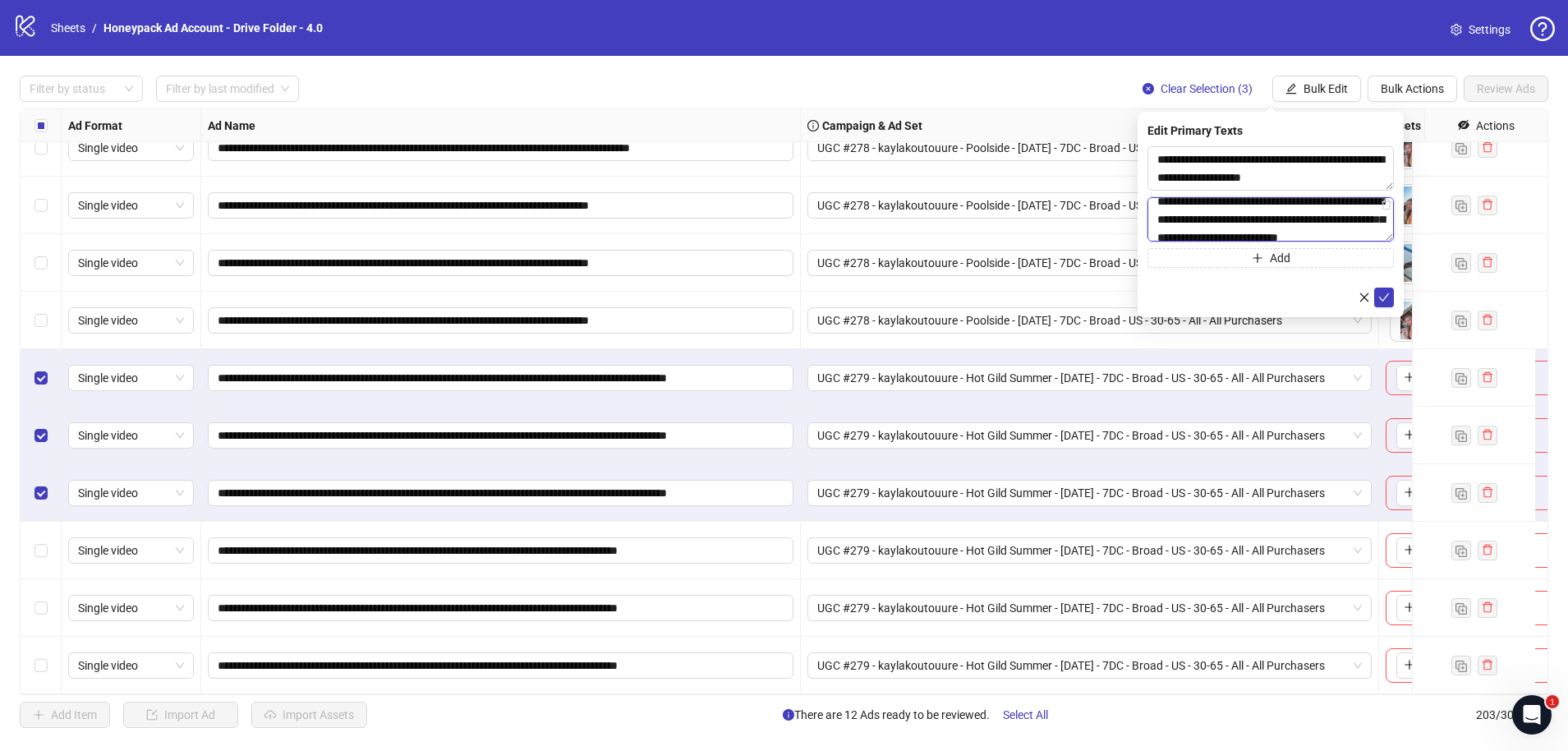 scroll, scrollTop: 0, scrollLeft: 0, axis: both 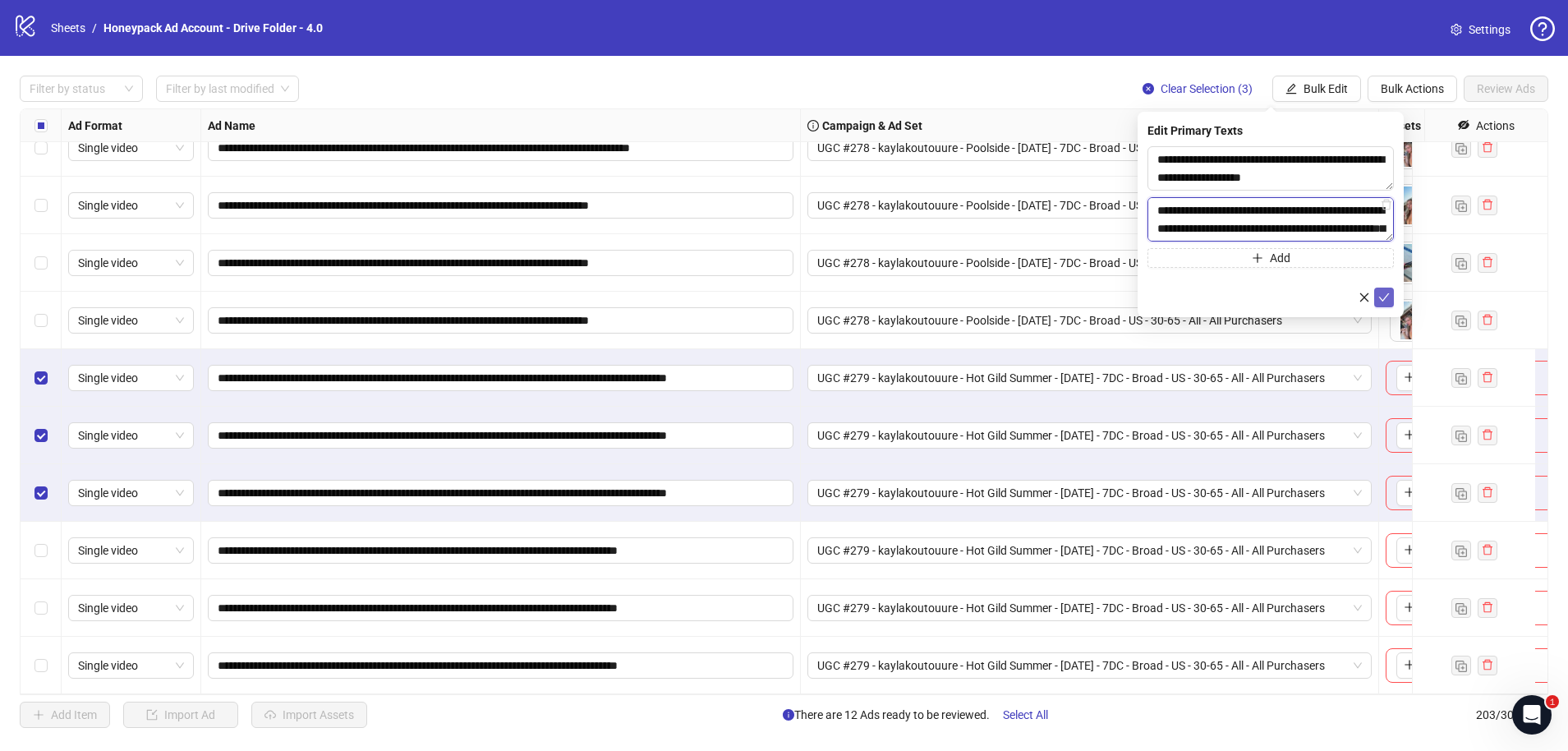 type on "**********" 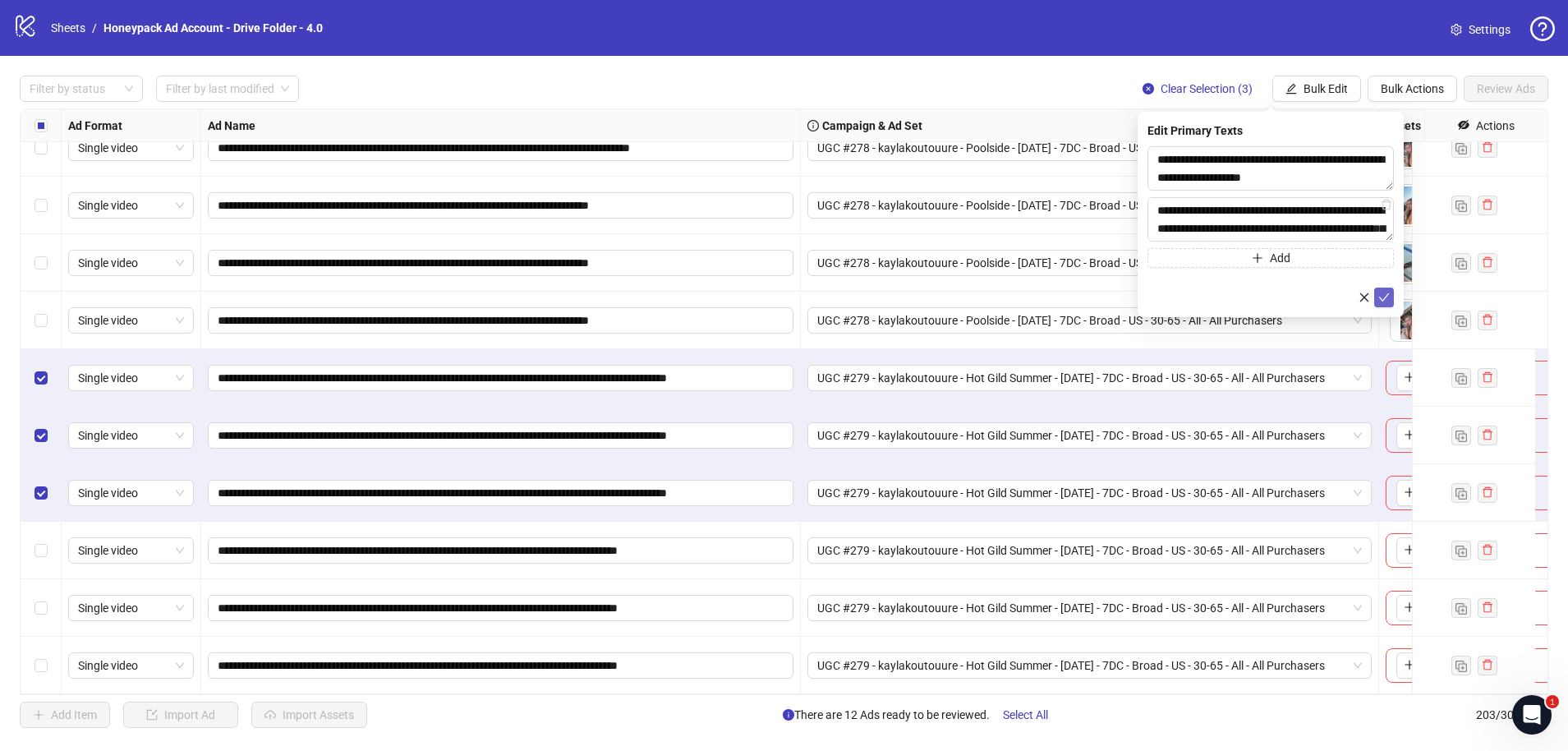 click 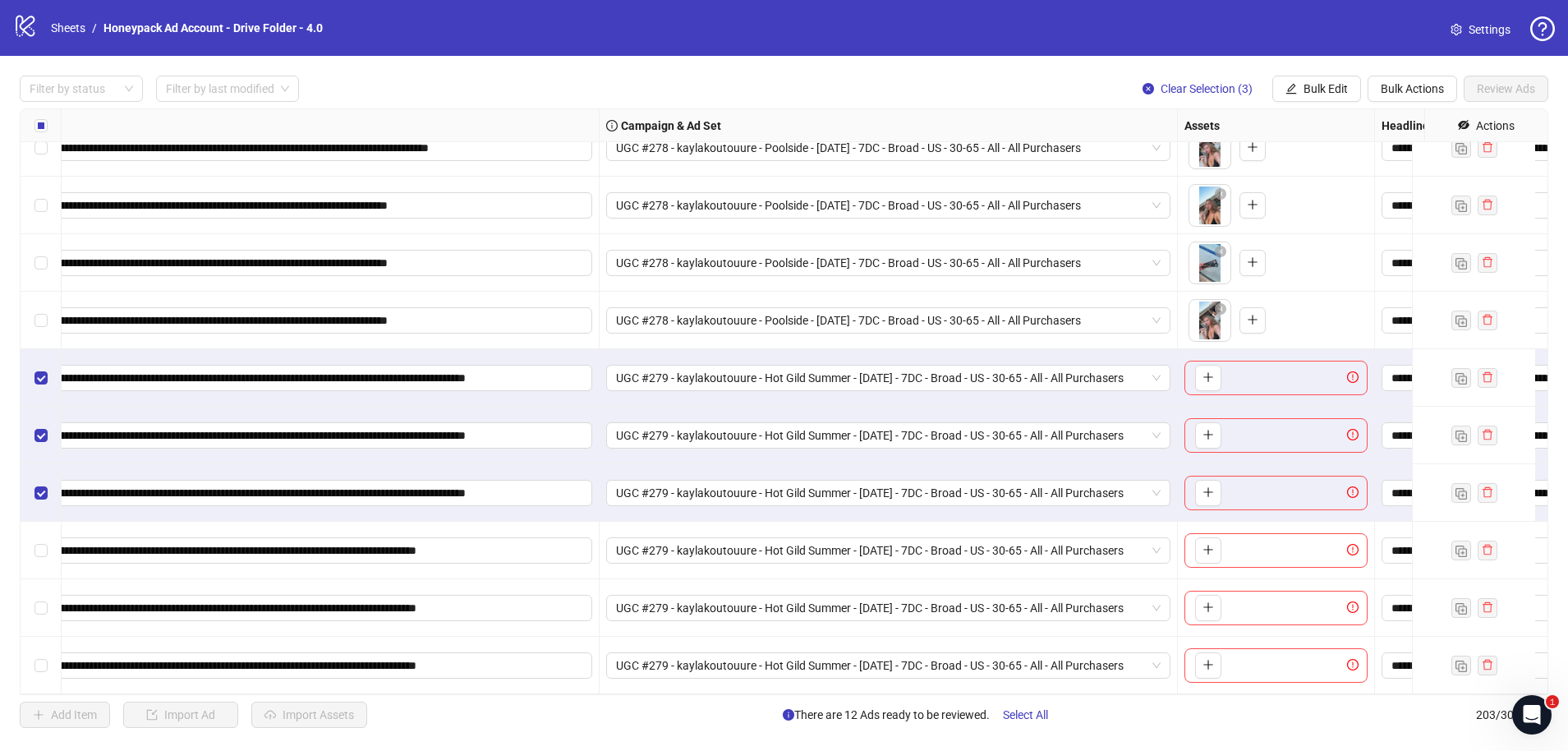 scroll, scrollTop: 11136, scrollLeft: 348, axis: both 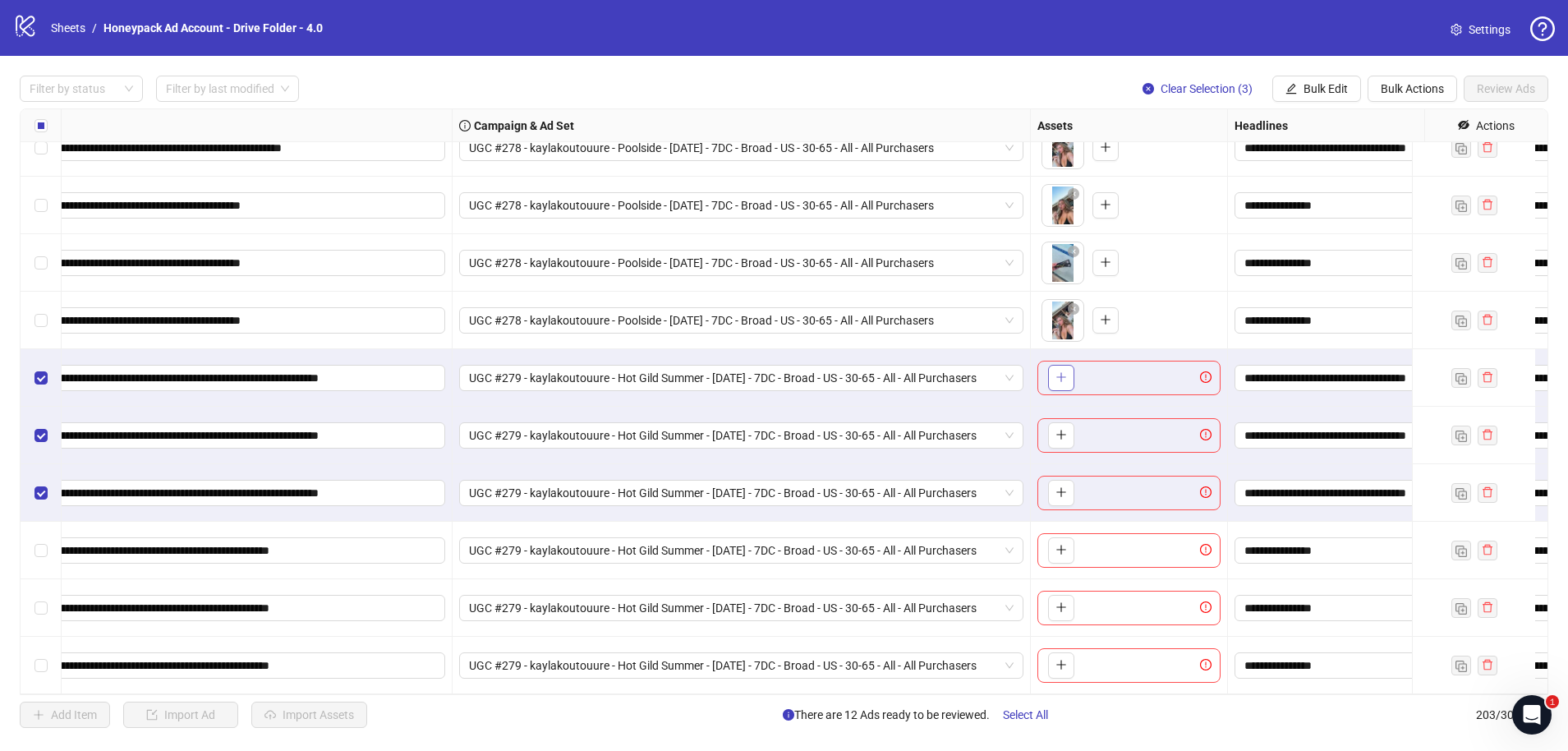 click 